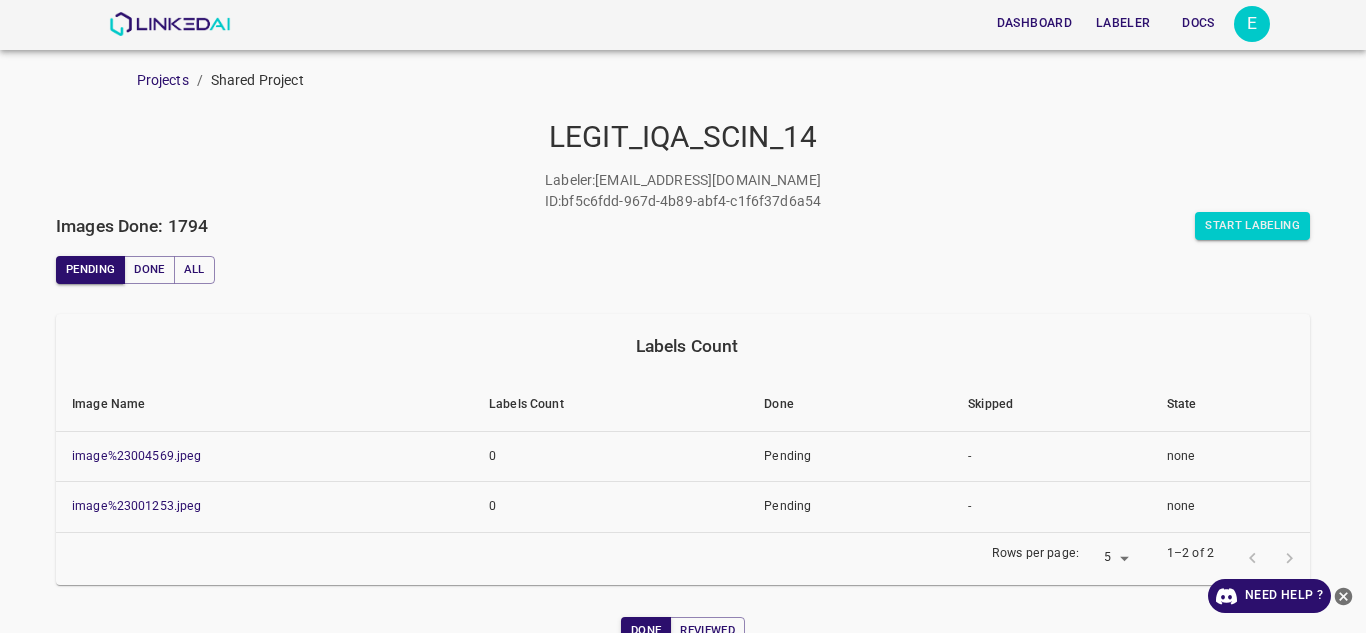 scroll, scrollTop: 0, scrollLeft: 0, axis: both 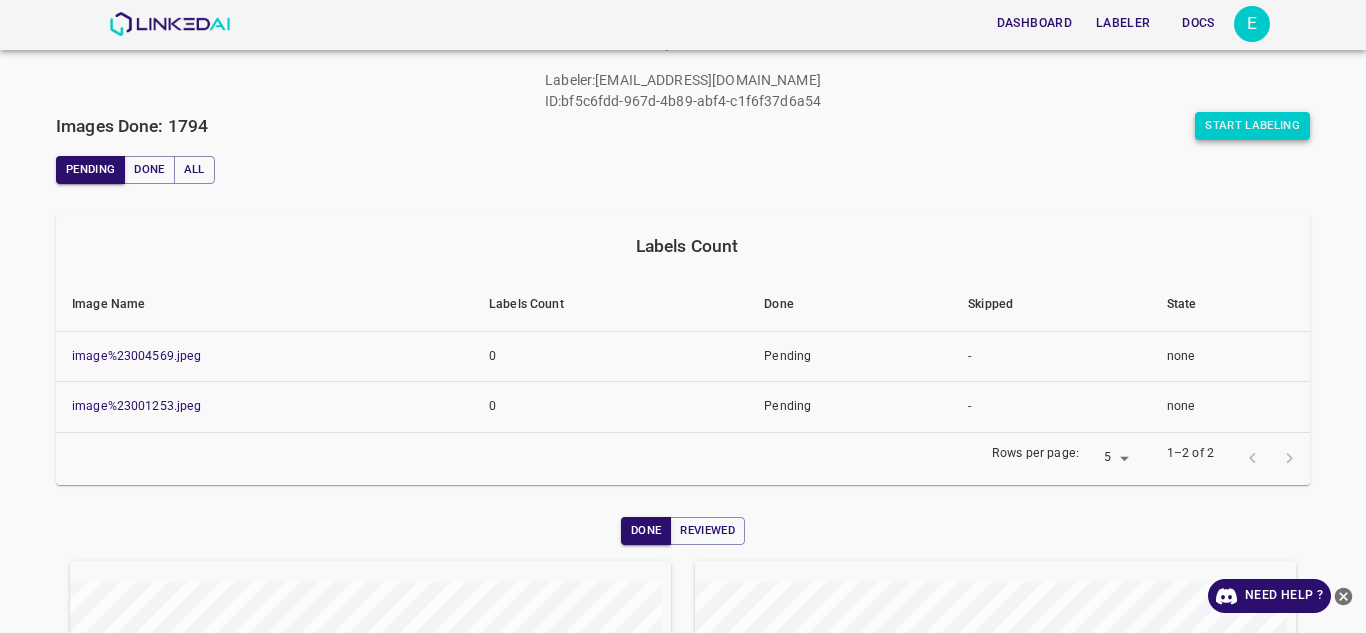 click on "Start Labeling" at bounding box center (1252, 126) 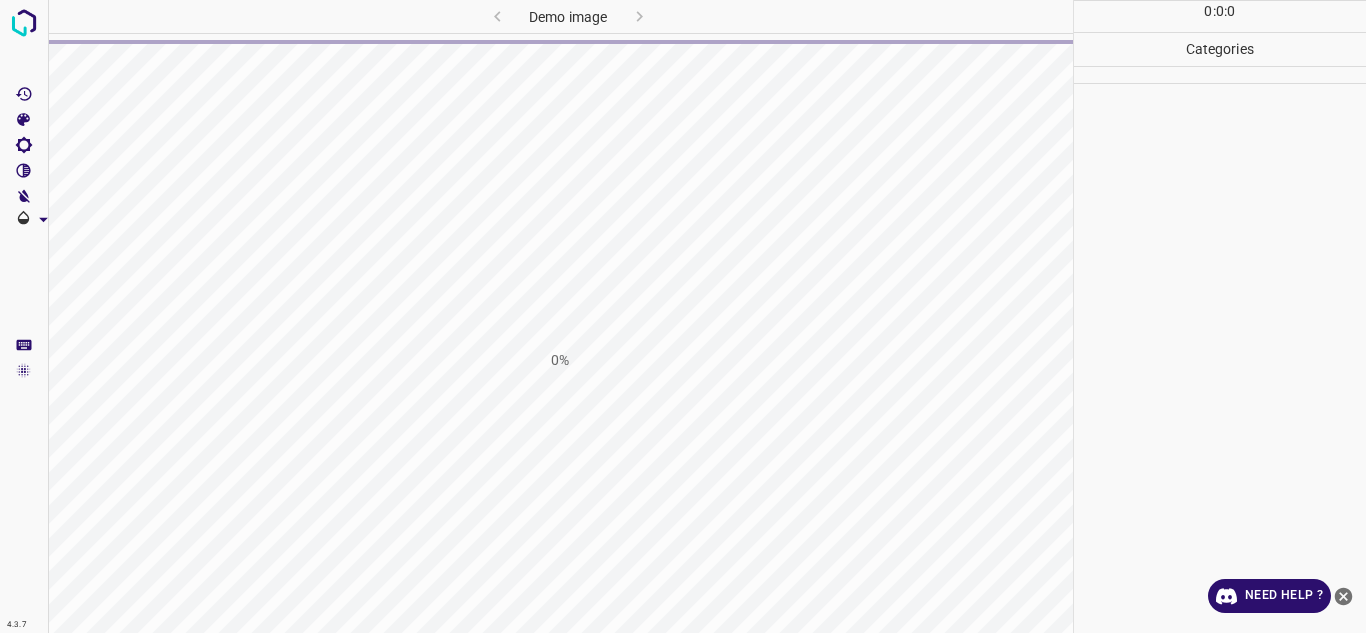 scroll, scrollTop: 0, scrollLeft: 0, axis: both 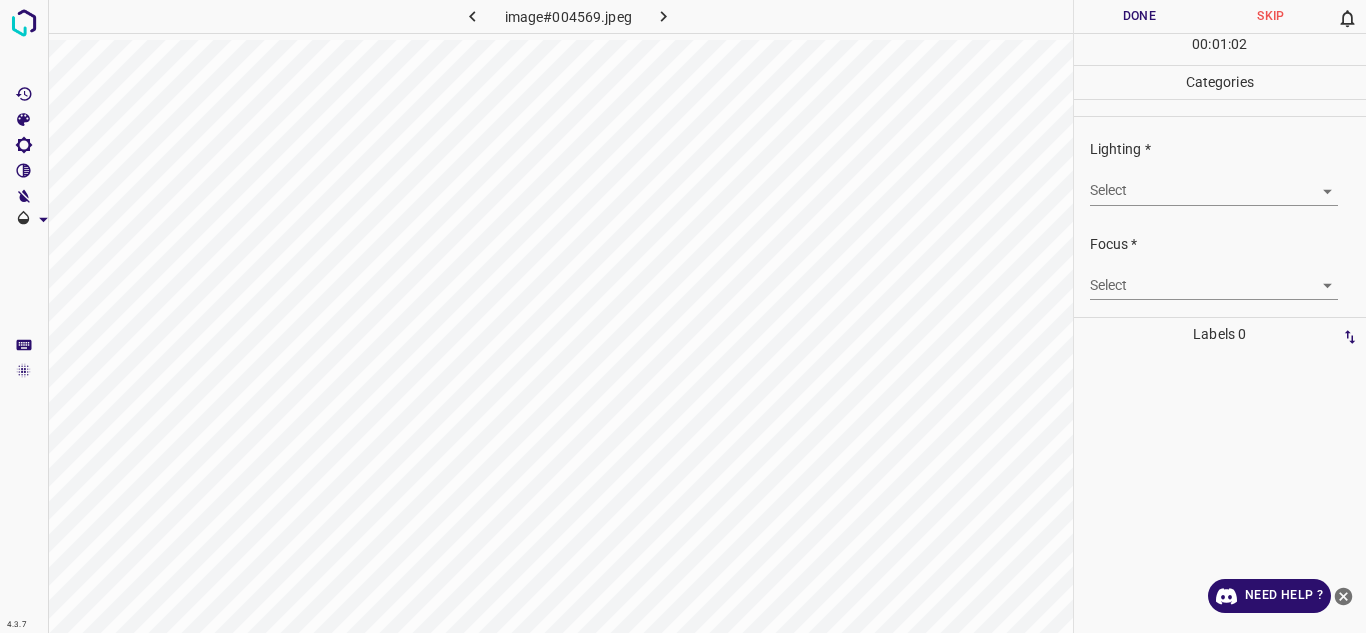 click on "4.3.7 image#004569.jpeg Done Skip 0 00   : 01   : 02   Categories Lighting *  Select ​ Focus *  Select ​ Overall *  Select ​ Labels   0 Categories 1 Lighting 2 Focus 3 Overall Tools Space Change between modes (Draw & Edit) I Auto labeling R Restore zoom M Zoom in N Zoom out Delete Delete selecte label Filters Z Restore filters X Saturation filter C Brightness filter V Contrast filter B Gray scale filter General O Download Need Help ? - Text - Hide - Delete" at bounding box center (683, 316) 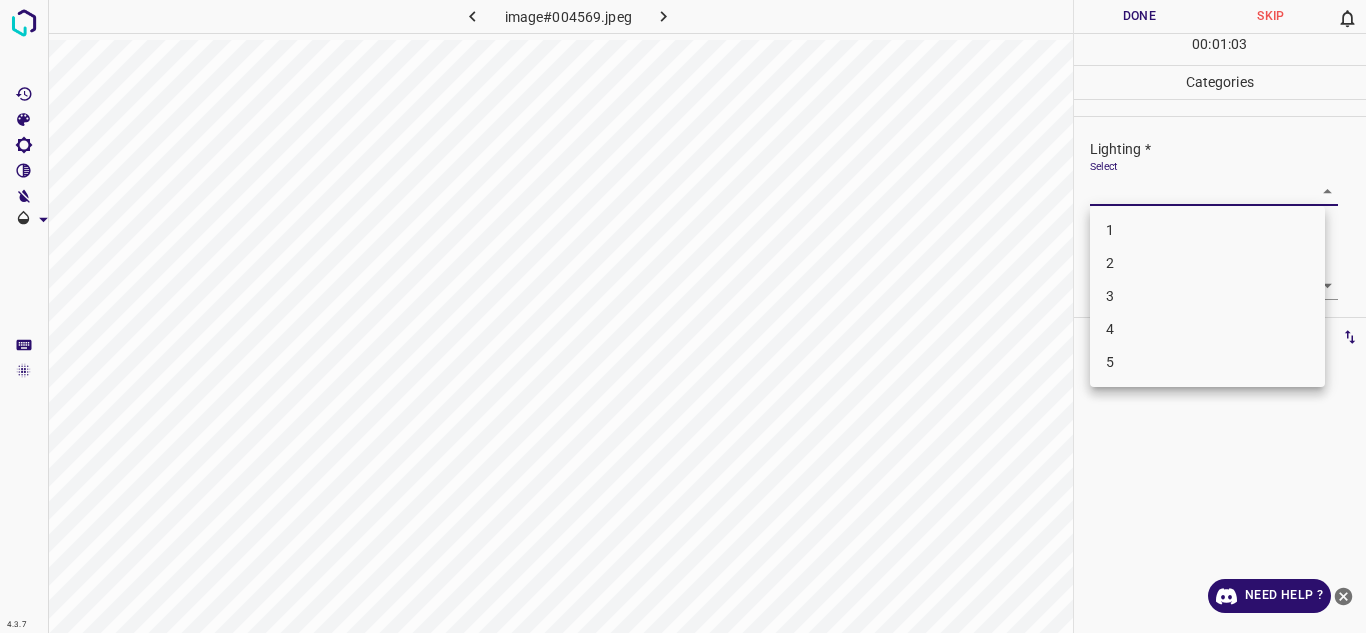 click on "3" at bounding box center (1207, 296) 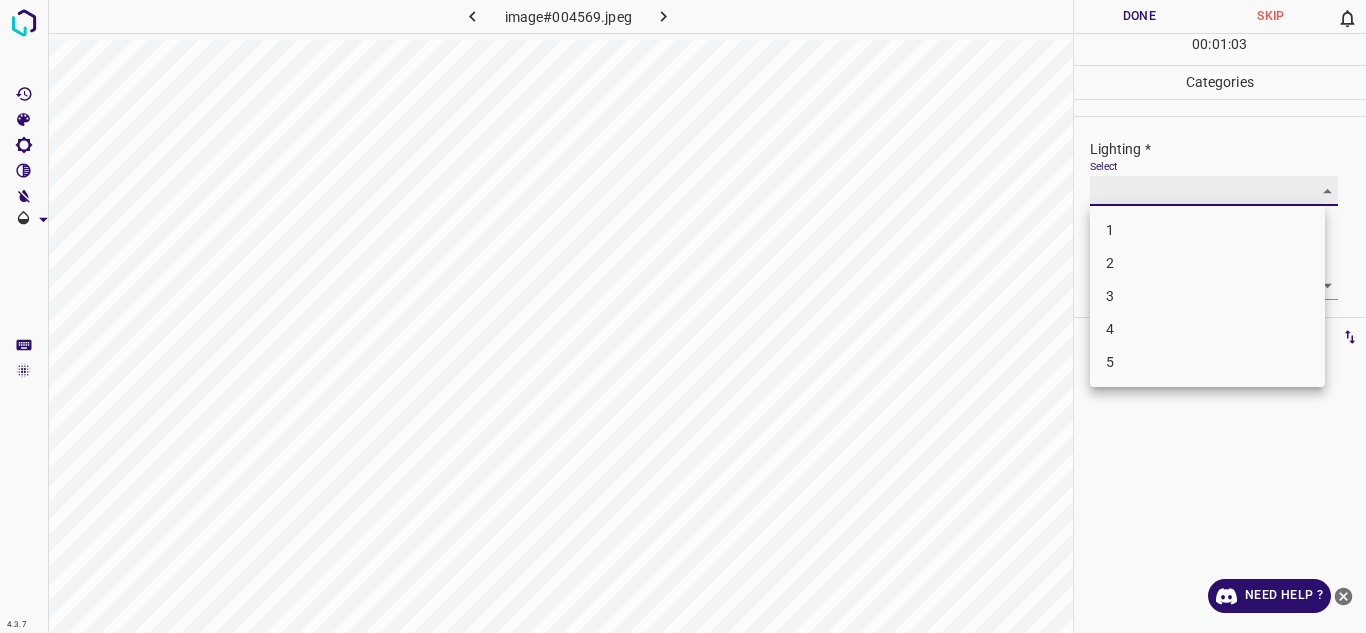 type on "3" 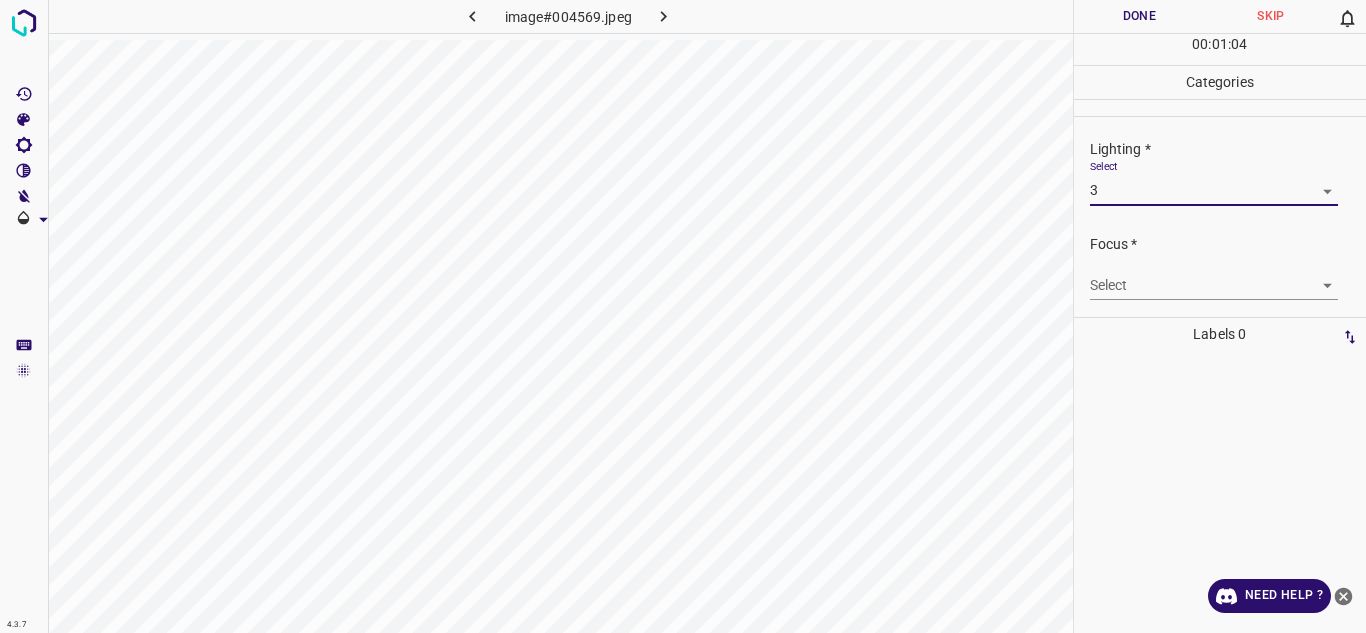 click on "4.3.7 image#004569.jpeg Done Skip 0 00   : 01   : 04   Categories Lighting *  Select 3 3 Focus *  Select ​ Overall *  Select ​ Labels   0 Categories 1 Lighting 2 Focus 3 Overall Tools Space Change between modes (Draw & Edit) I Auto labeling R Restore zoom M Zoom in N Zoom out Delete Delete selecte label Filters Z Restore filters X Saturation filter C Brightness filter V Contrast filter B Gray scale filter General O Download Need Help ? - Text - Hide - Delete 1 2 3 4 5" at bounding box center [683, 316] 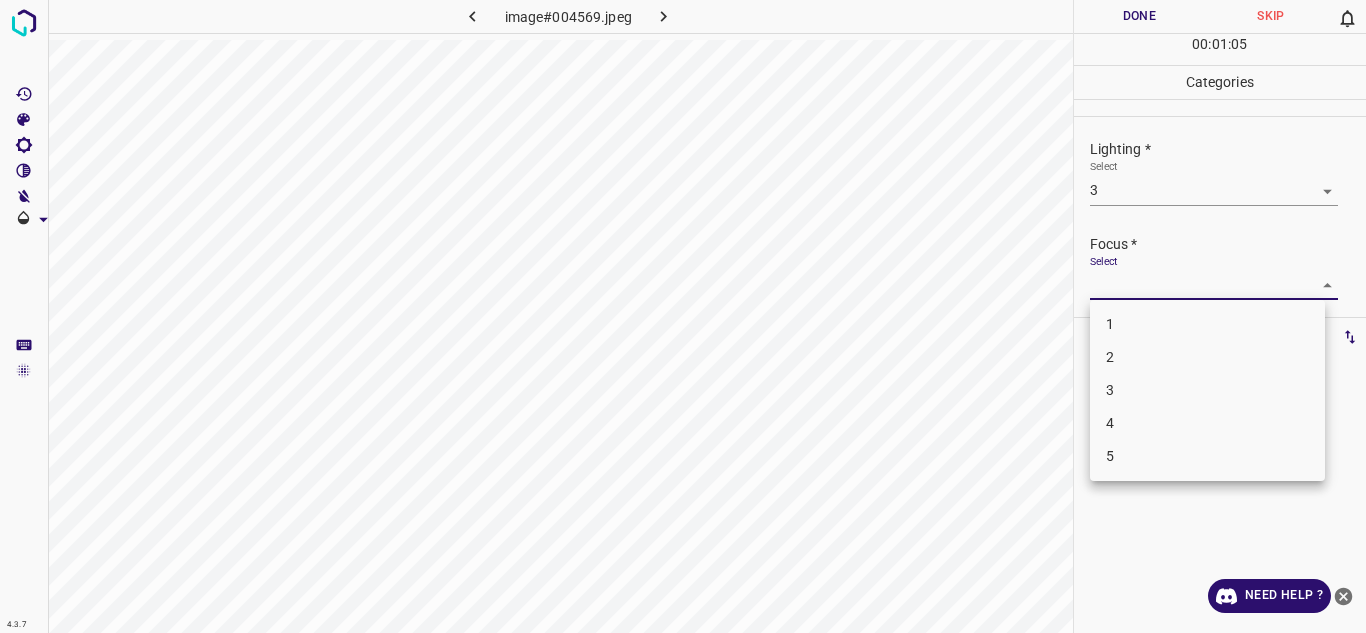 click on "2" at bounding box center [1207, 357] 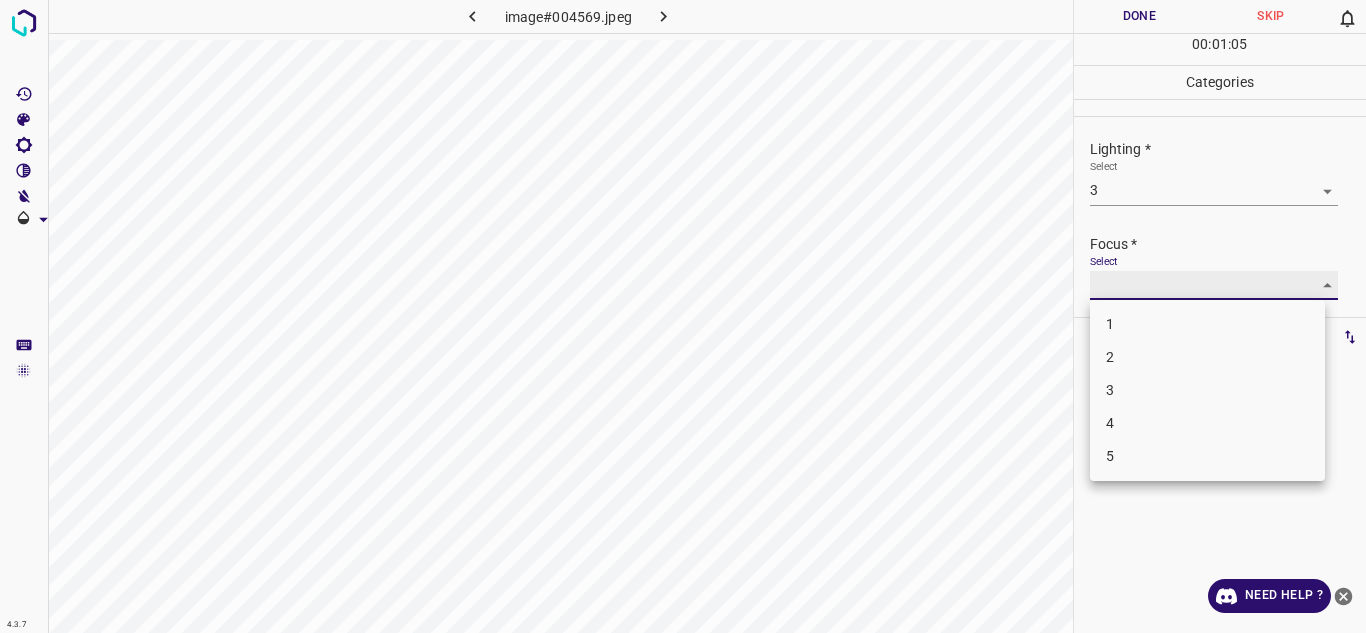 type on "2" 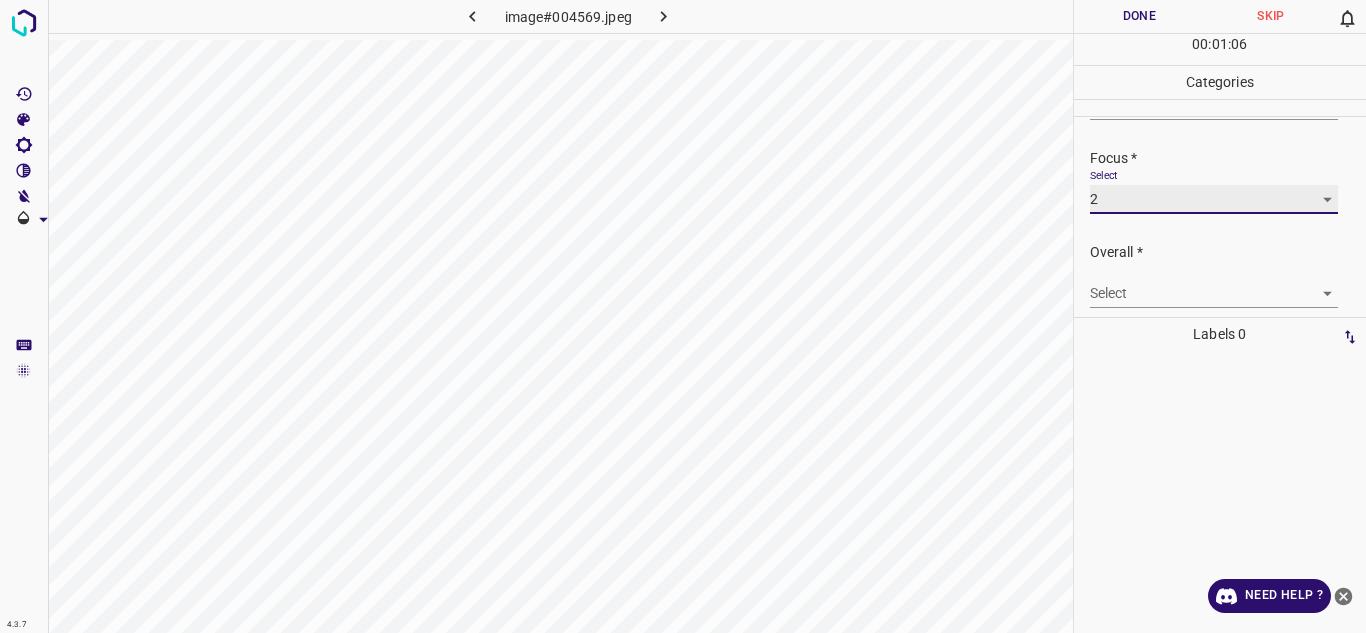 scroll, scrollTop: 98, scrollLeft: 0, axis: vertical 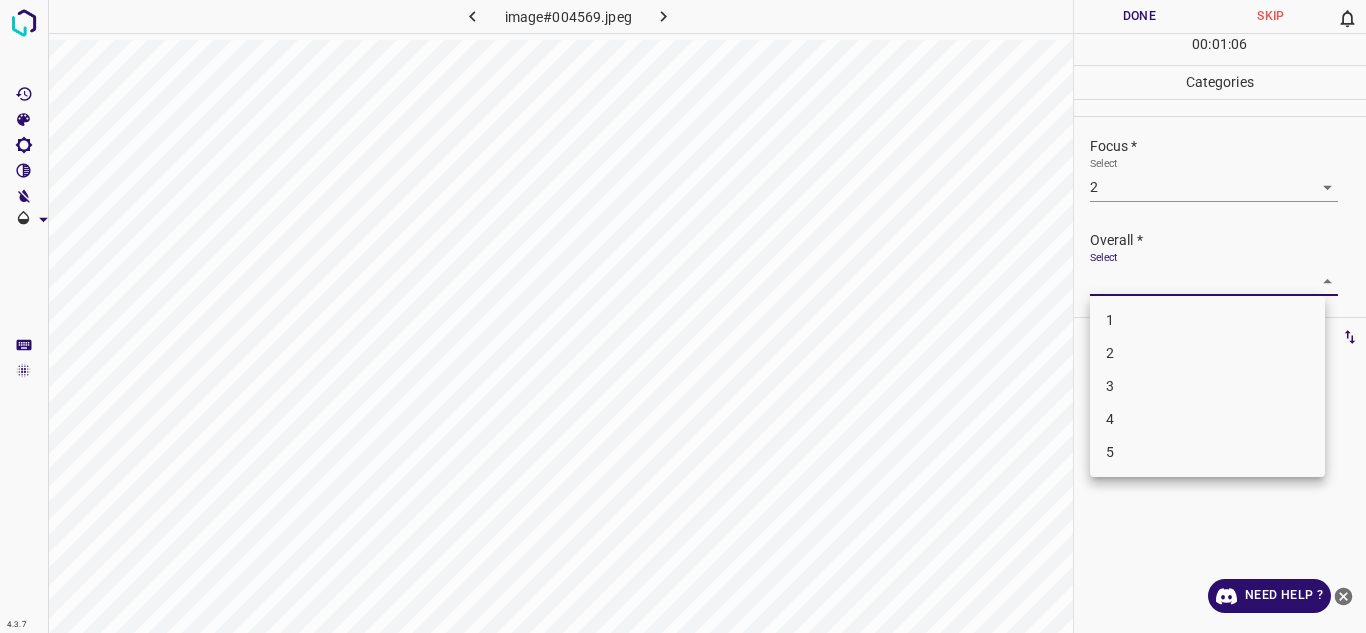click on "4.3.7 image#004569.jpeg Done Skip 0 00   : 01   : 06   Categories Lighting *  Select 3 3 Focus *  Select 2 2 Overall *  Select ​ Labels   0 Categories 1 Lighting 2 Focus 3 Overall Tools Space Change between modes (Draw & Edit) I Auto labeling R Restore zoom M Zoom in N Zoom out Delete Delete selecte label Filters Z Restore filters X Saturation filter C Brightness filter V Contrast filter B Gray scale filter General O Download Need Help ? - Text - Hide - Delete 1 2 3 4 5" at bounding box center (683, 316) 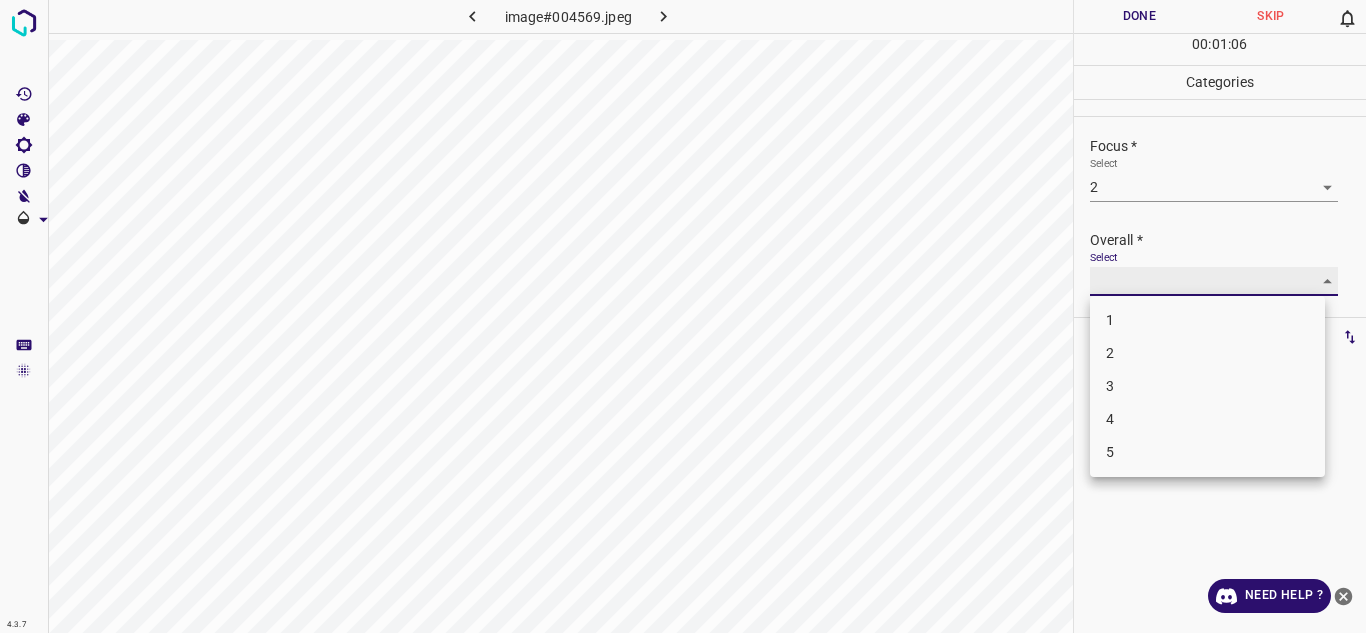 type on "3" 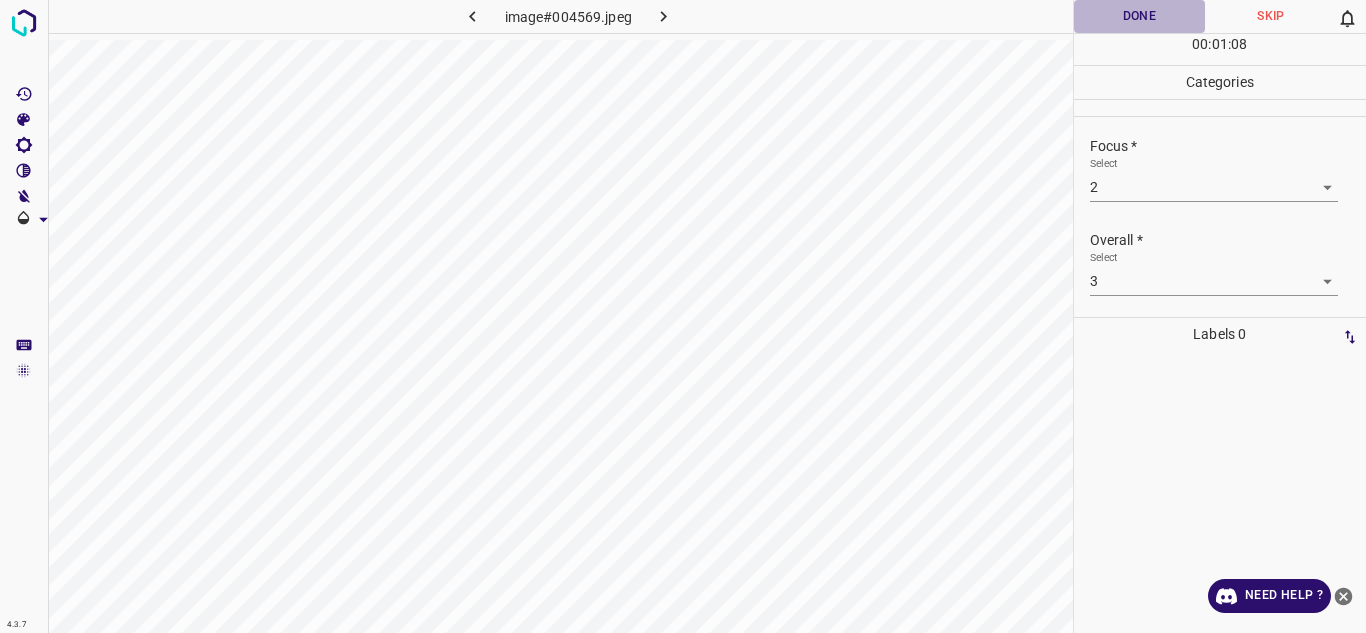 click on "Done" at bounding box center [1140, 16] 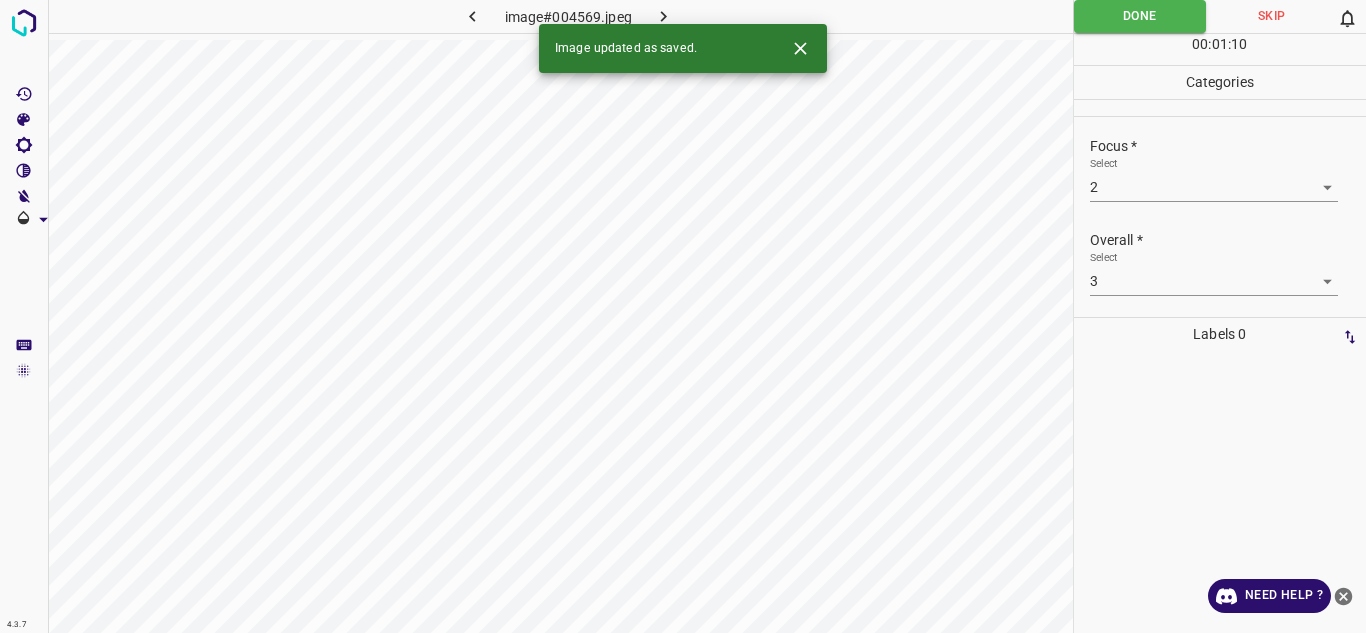 click 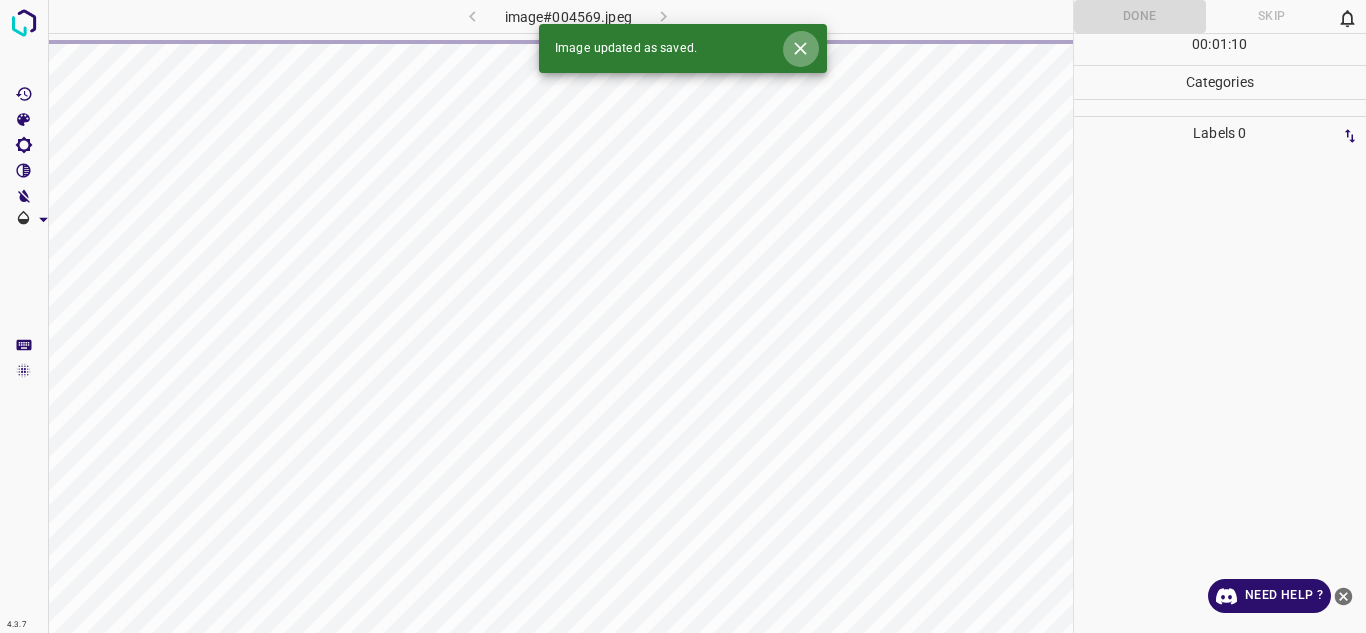 click 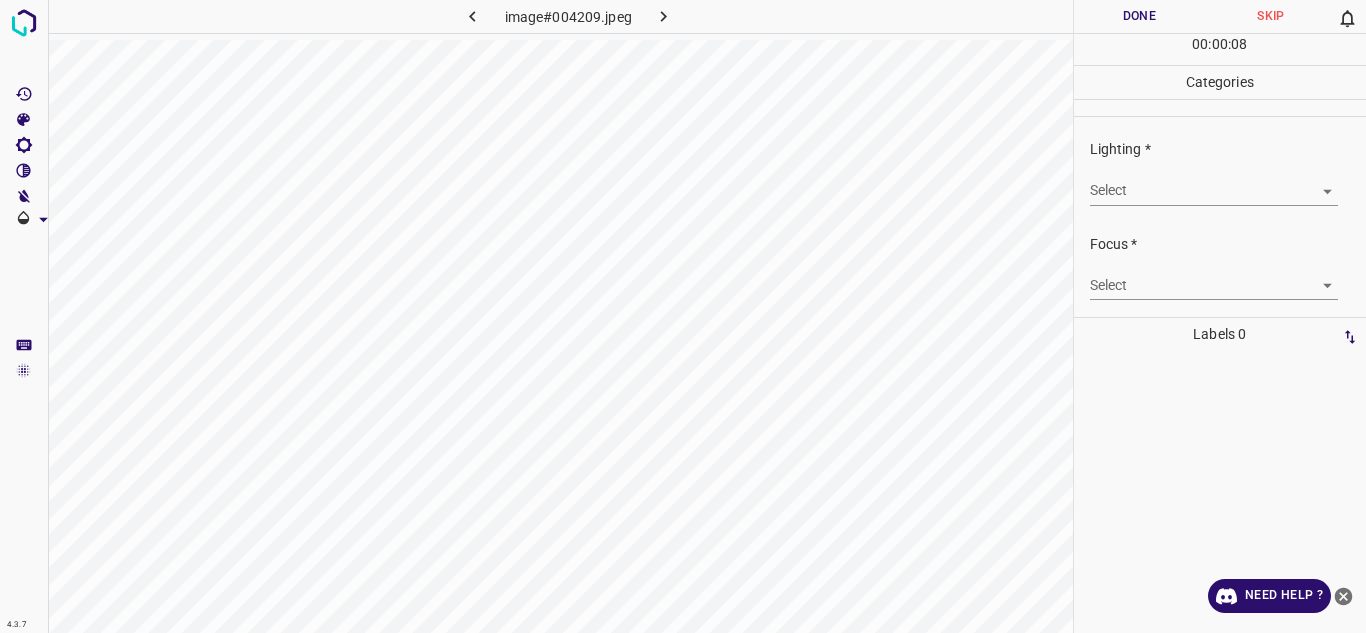 click on "4.3.7 image#004209.jpeg Done Skip 0 00   : 00   : 08   Categories Lighting *  Select ​ Focus *  Select ​ Overall *  Select ​ Labels   0 Categories 1 Lighting 2 Focus 3 Overall Tools Space Change between modes (Draw & Edit) I Auto labeling R Restore zoom M Zoom in N Zoom out Delete Delete selecte label Filters Z Restore filters X Saturation filter C Brightness filter V Contrast filter B Gray scale filter General O Download Need Help ? - Text - Hide - Delete" at bounding box center (683, 316) 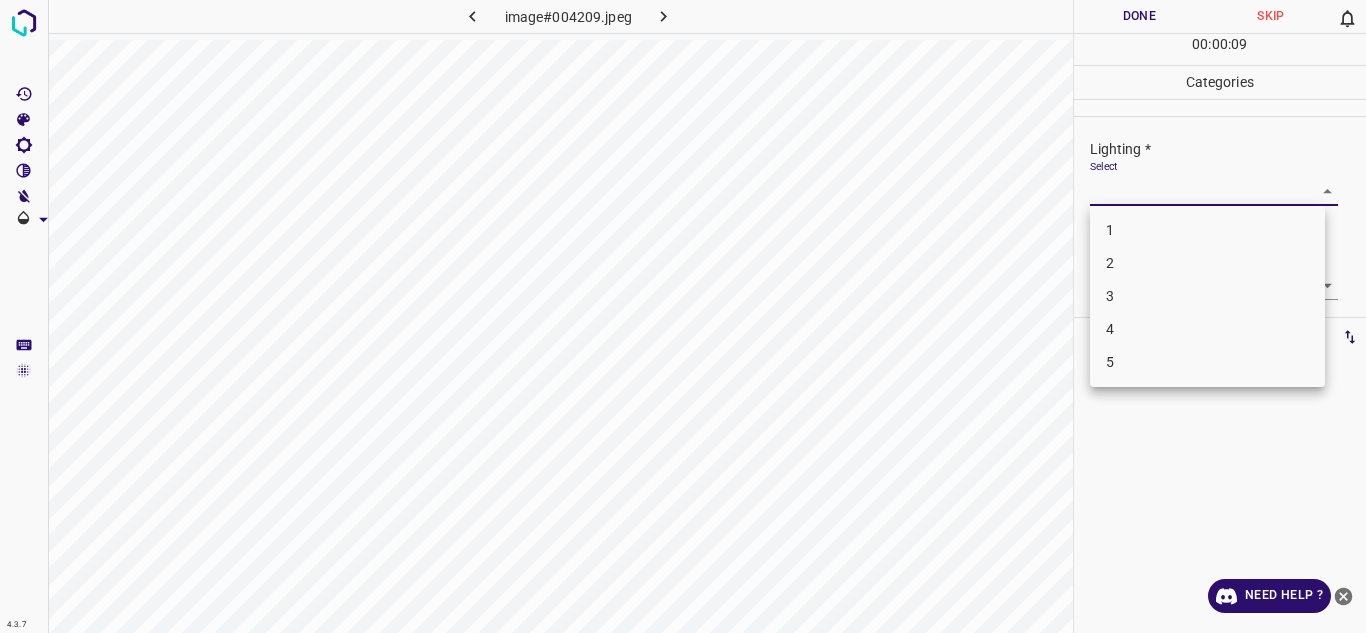 click on "3" at bounding box center (1207, 296) 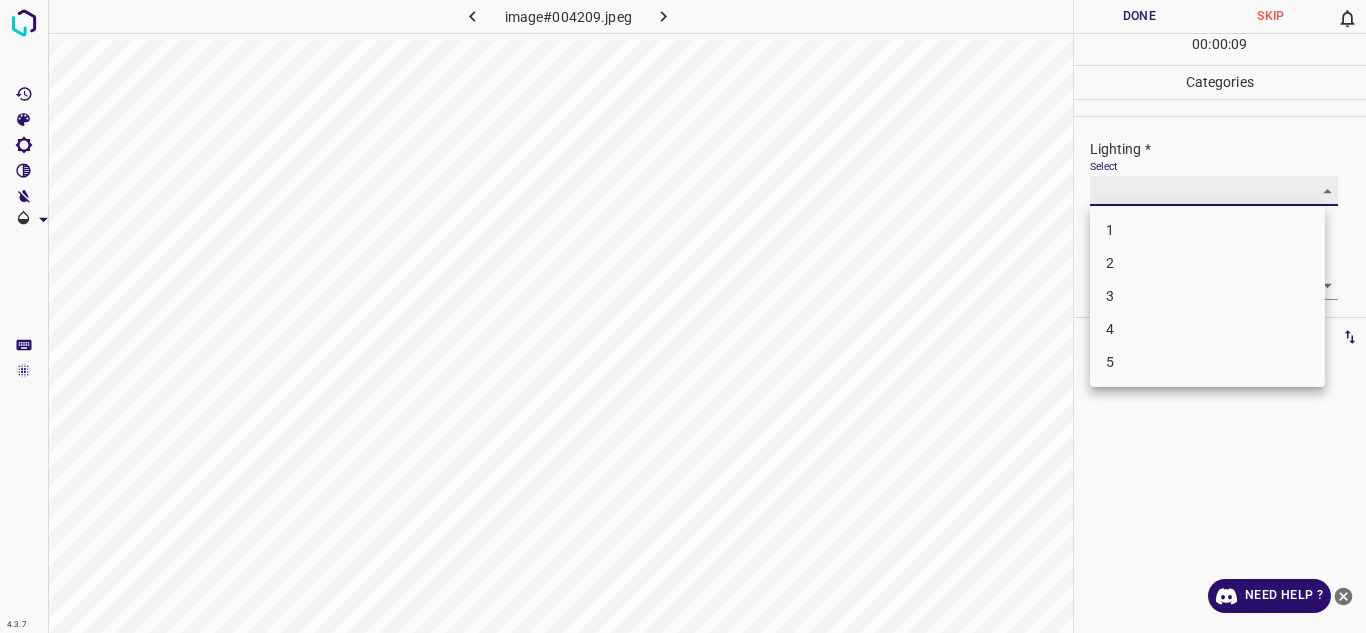type on "3" 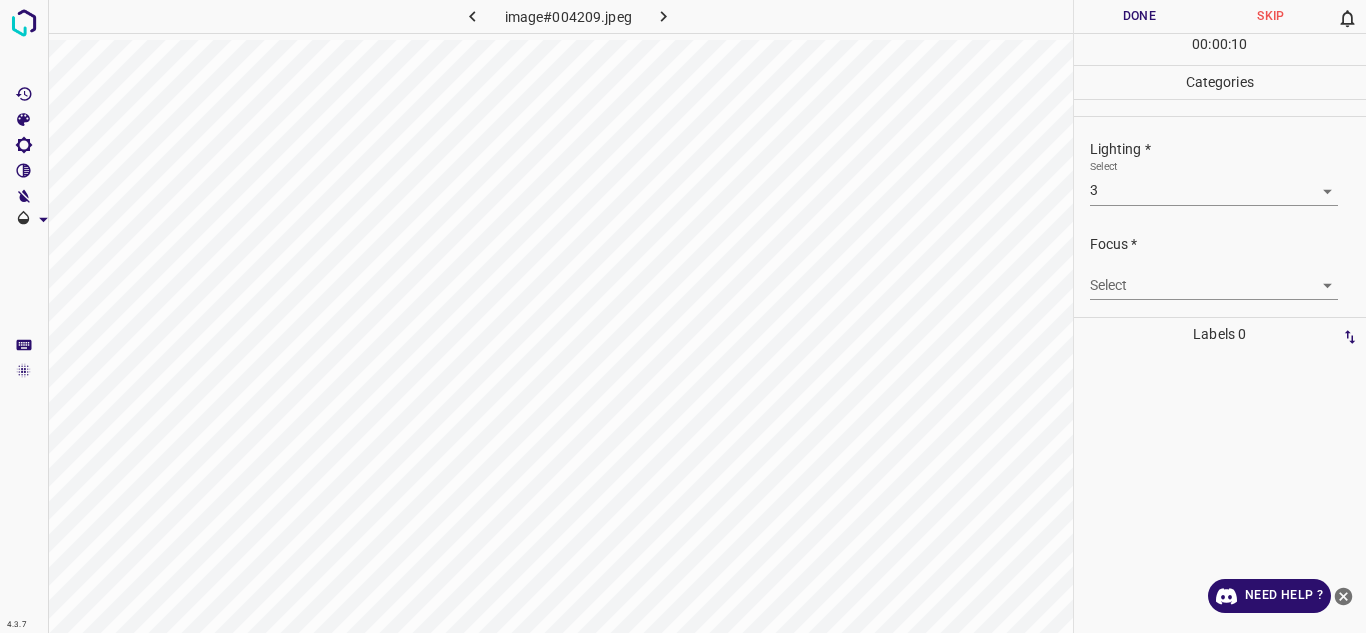 click on "Focus *  Select ​" at bounding box center [1220, 267] 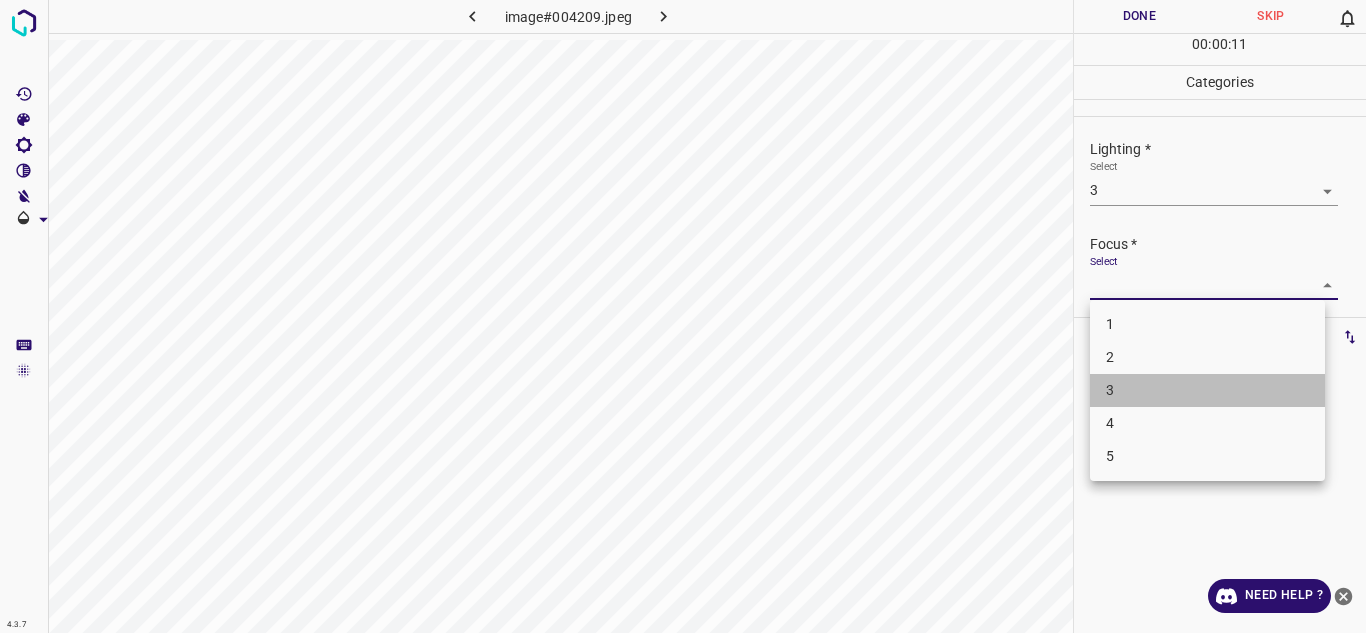 click on "3" at bounding box center (1207, 390) 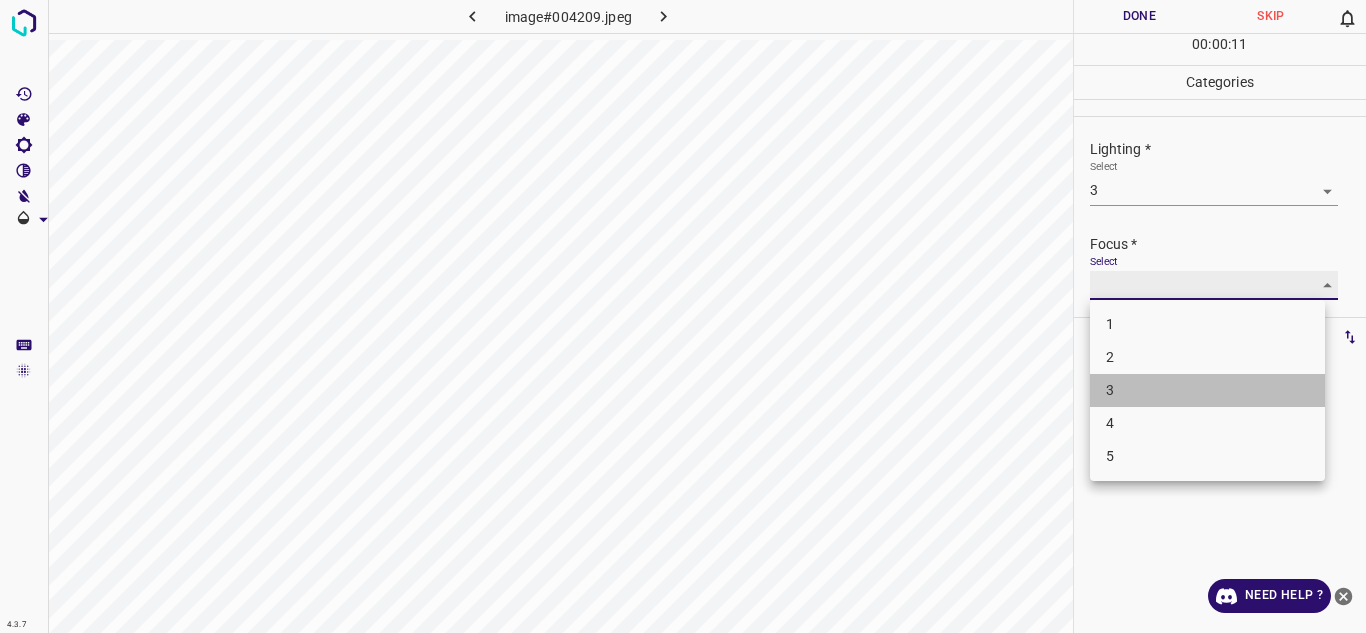 type on "3" 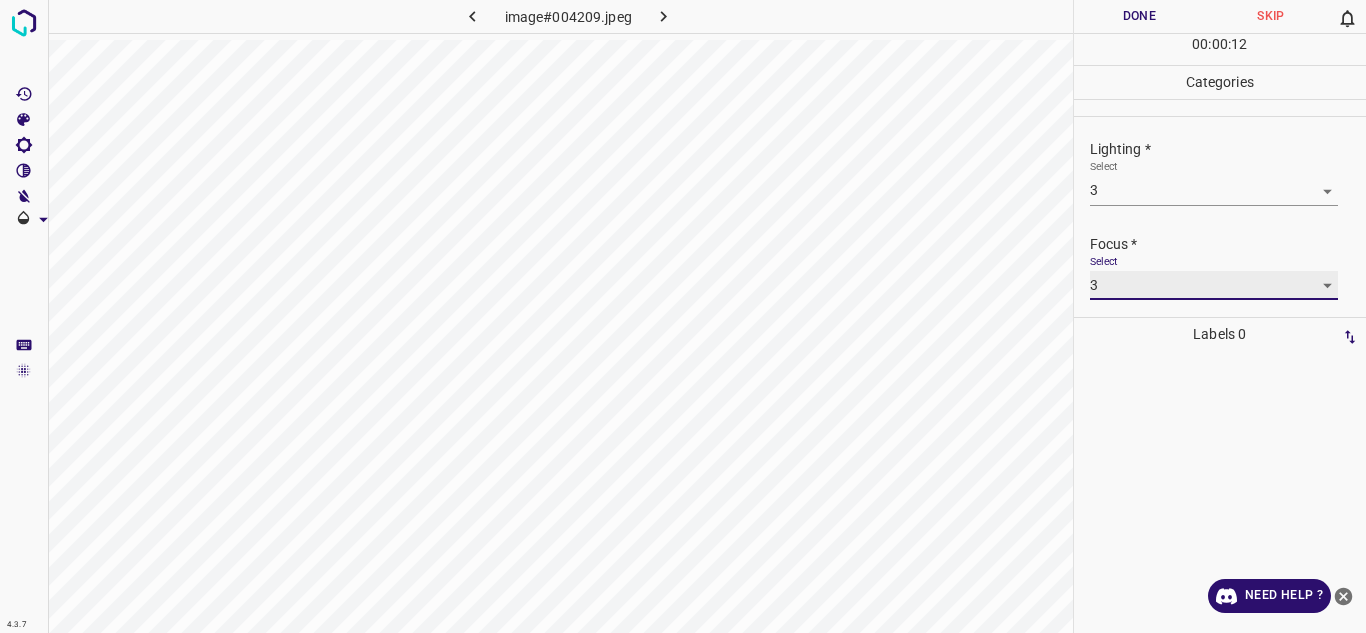 scroll, scrollTop: 98, scrollLeft: 0, axis: vertical 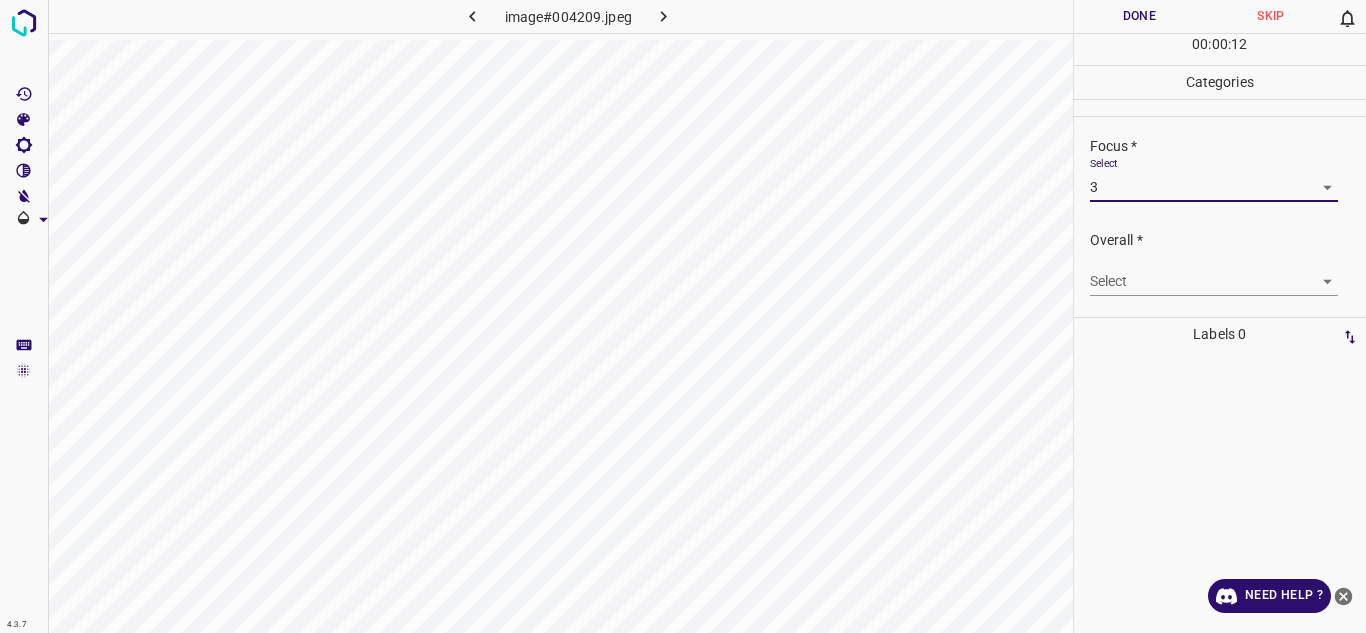 click on "4.3.7 image#004209.jpeg Done Skip 0 00   : 00   : 12   Categories Lighting *  Select 3 3 Focus *  Select 3 3 Overall *  Select ​ Labels   0 Categories 1 Lighting 2 Focus 3 Overall Tools Space Change between modes (Draw & Edit) I Auto labeling R Restore zoom M Zoom in N Zoom out Delete Delete selecte label Filters Z Restore filters X Saturation filter C Brightness filter V Contrast filter B Gray scale filter General O Download Need Help ? - Text - Hide - Delete" at bounding box center (683, 316) 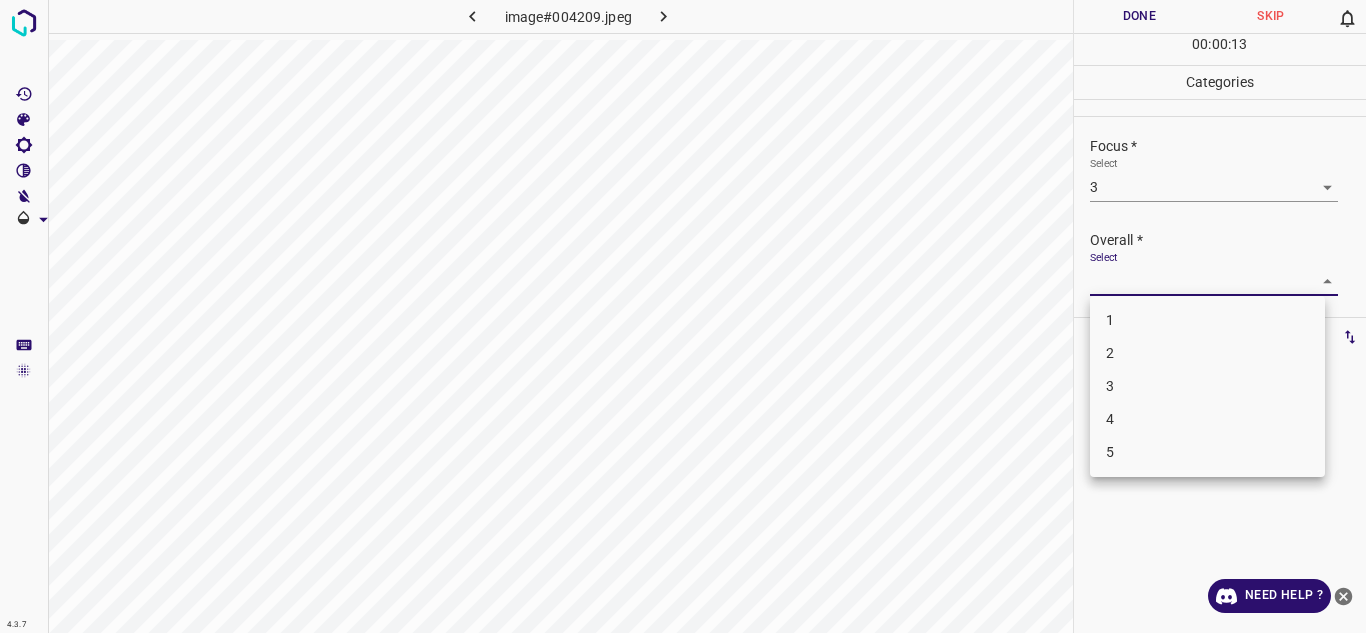 click on "3" at bounding box center [1207, 386] 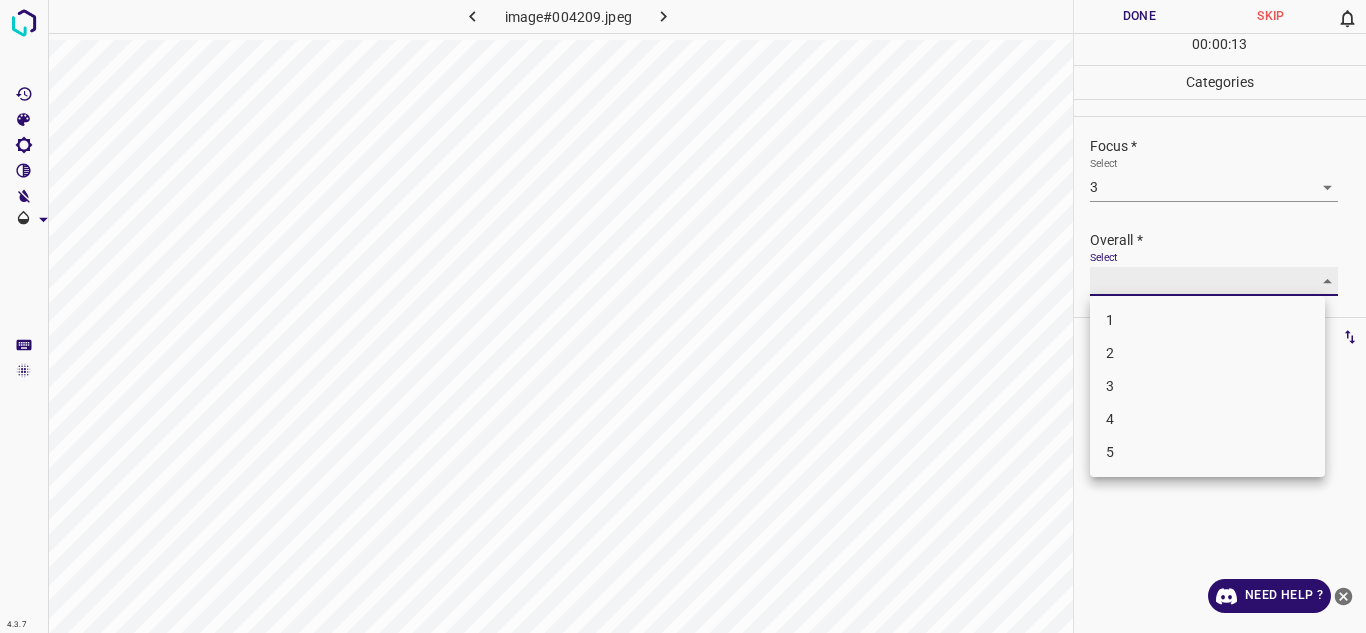 type on "3" 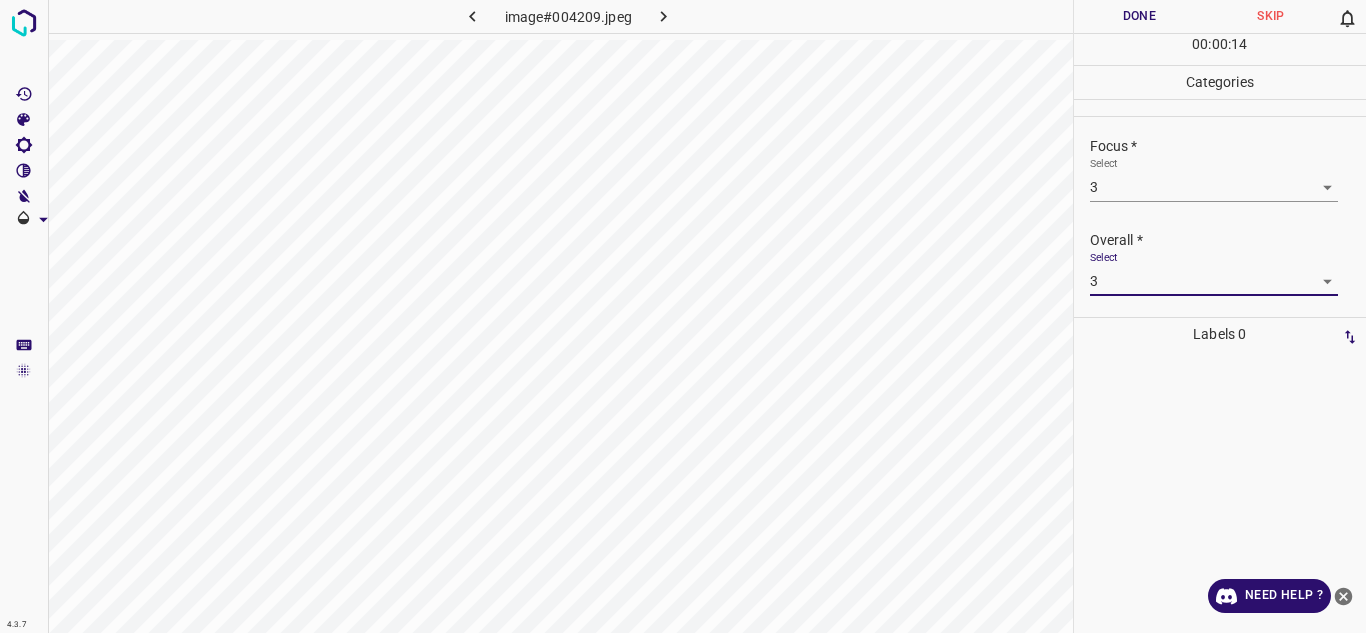 click on "Done" at bounding box center [1140, 16] 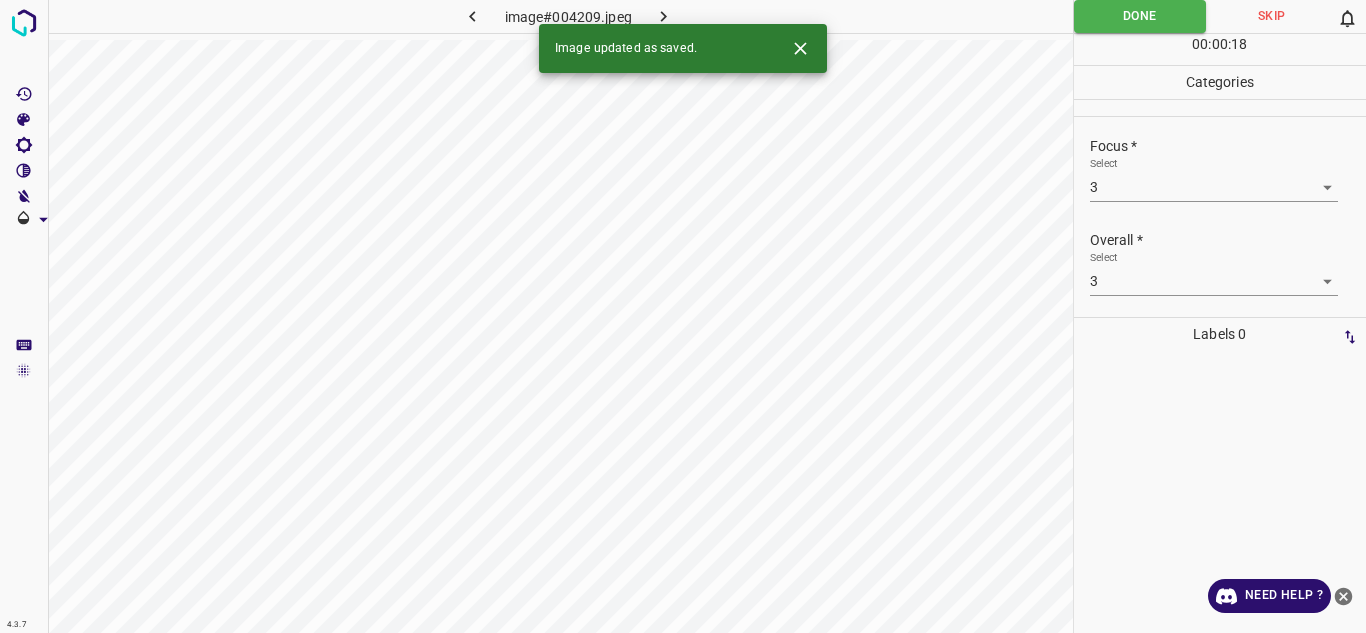 click at bounding box center (664, 16) 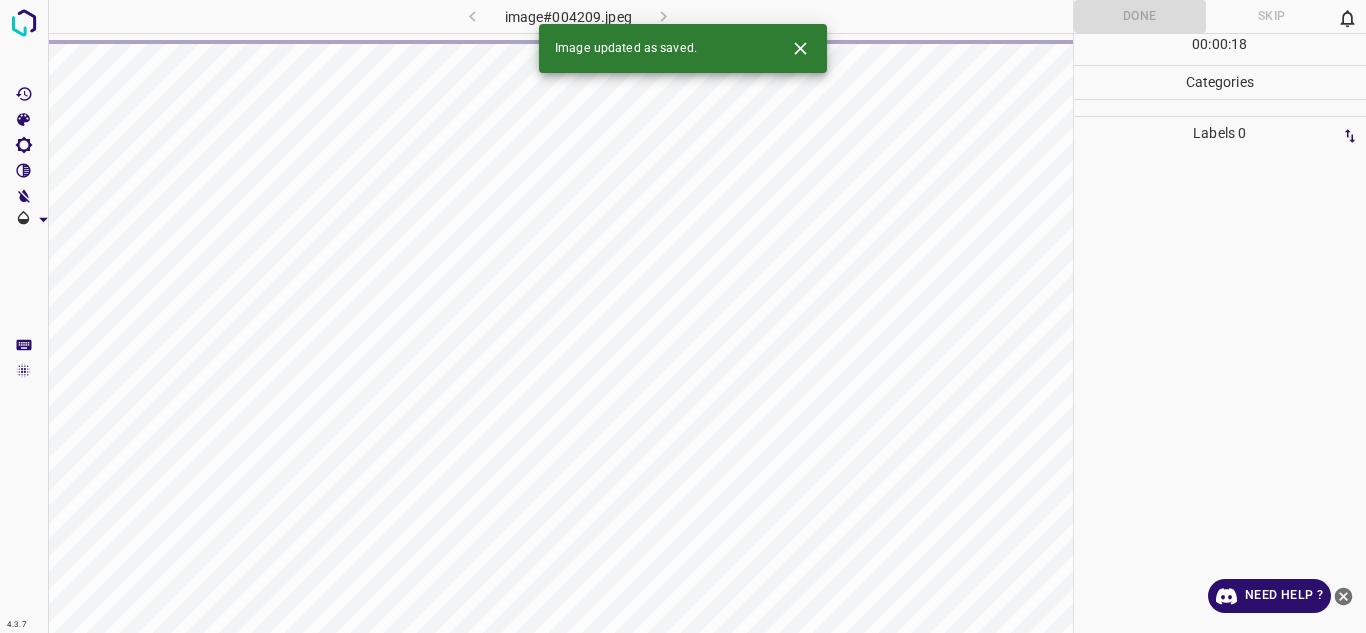 click 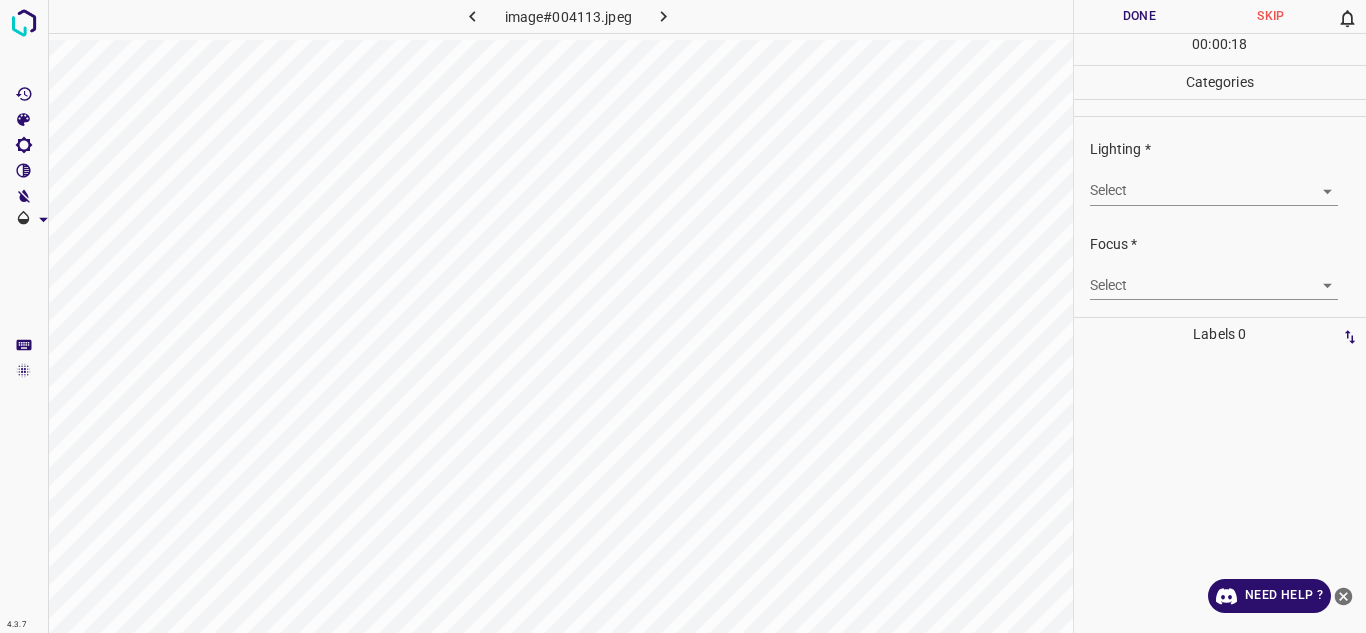 click on "4.3.7 image#004113.jpeg Done Skip 0 00   : 00   : 18   Categories Lighting *  Select ​ Focus *  Select ​ Overall *  Select ​ Labels   0 Categories 1 Lighting 2 Focus 3 Overall Tools Space Change between modes (Draw & Edit) I Auto labeling R Restore zoom M Zoom in N Zoom out Delete Delete selecte label Filters Z Restore filters X Saturation filter C Brightness filter V Contrast filter B Gray scale filter General O Download Need Help ? - Text - Hide - Delete" at bounding box center [683, 316] 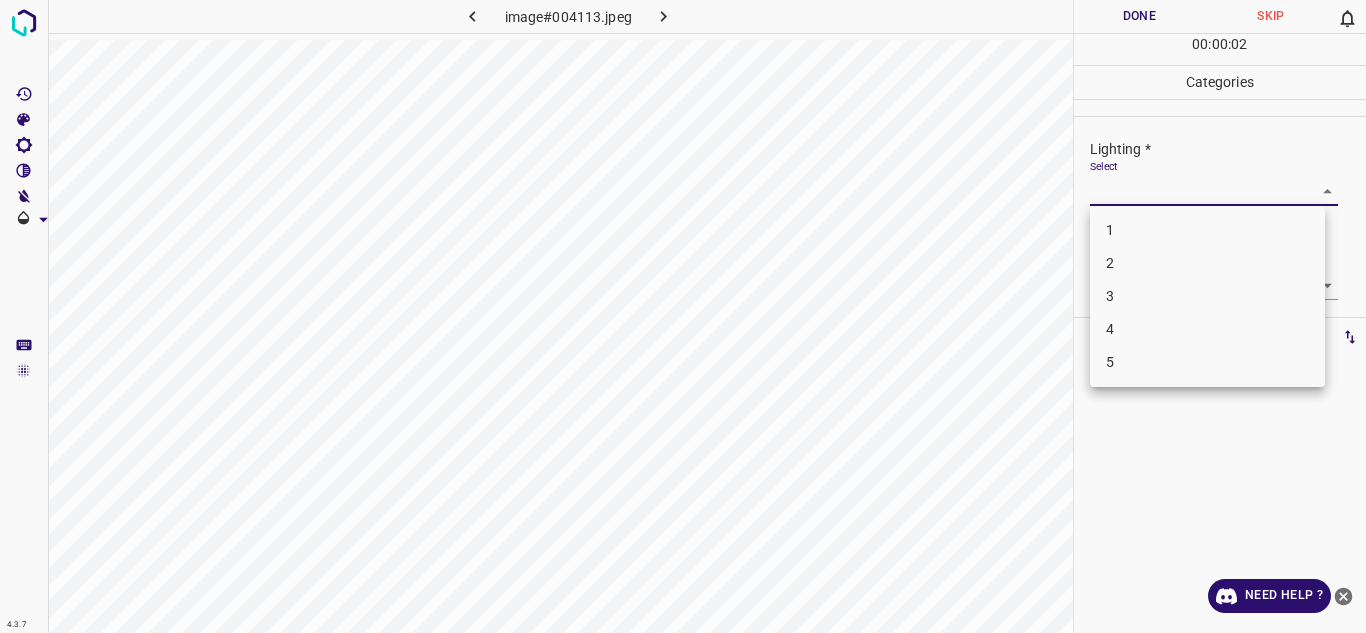 click on "3" at bounding box center (1207, 296) 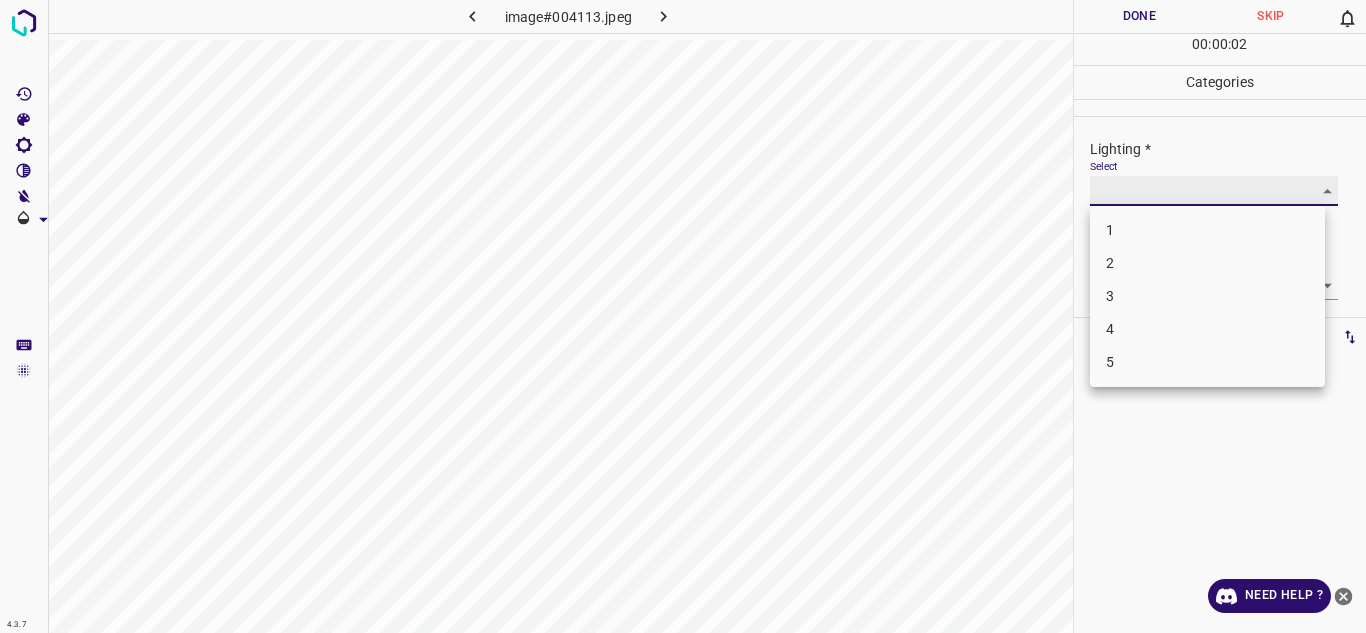 type on "3" 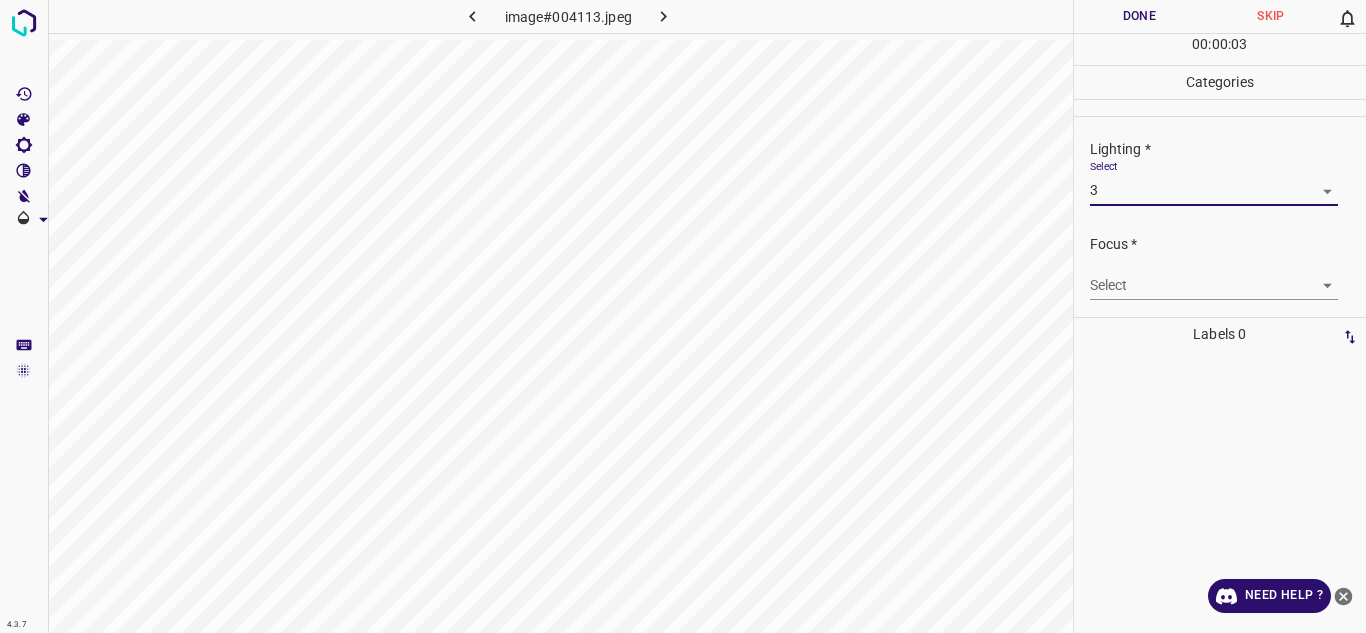 click on "4.3.7 image#004113.jpeg Done Skip 0 00   : 00   : 03   Categories Lighting *  Select 3 3 Focus *  Select ​ Overall *  Select ​ Labels   0 Categories 1 Lighting 2 Focus 3 Overall Tools Space Change between modes (Draw & Edit) I Auto labeling R Restore zoom M Zoom in N Zoom out Delete Delete selecte label Filters Z Restore filters X Saturation filter C Brightness filter V Contrast filter B Gray scale filter General O Download Need Help ? - Text - Hide - Delete 1 2 3 4 5" at bounding box center [683, 316] 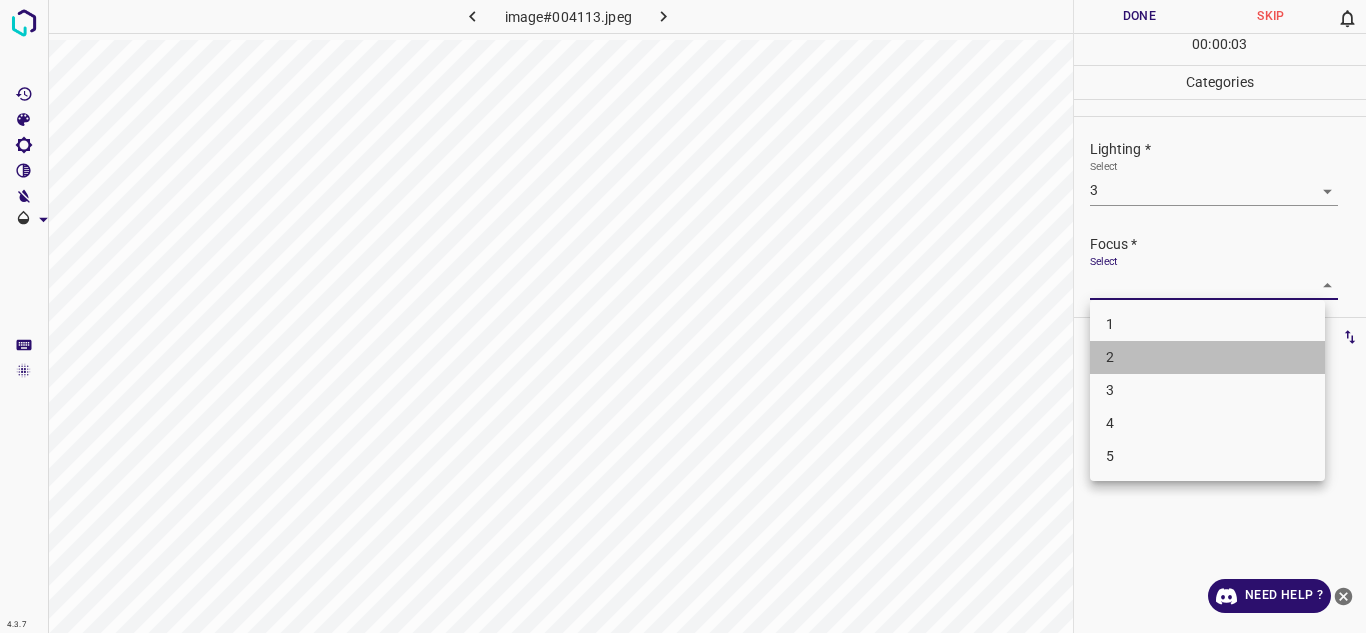 click on "2" at bounding box center [1207, 357] 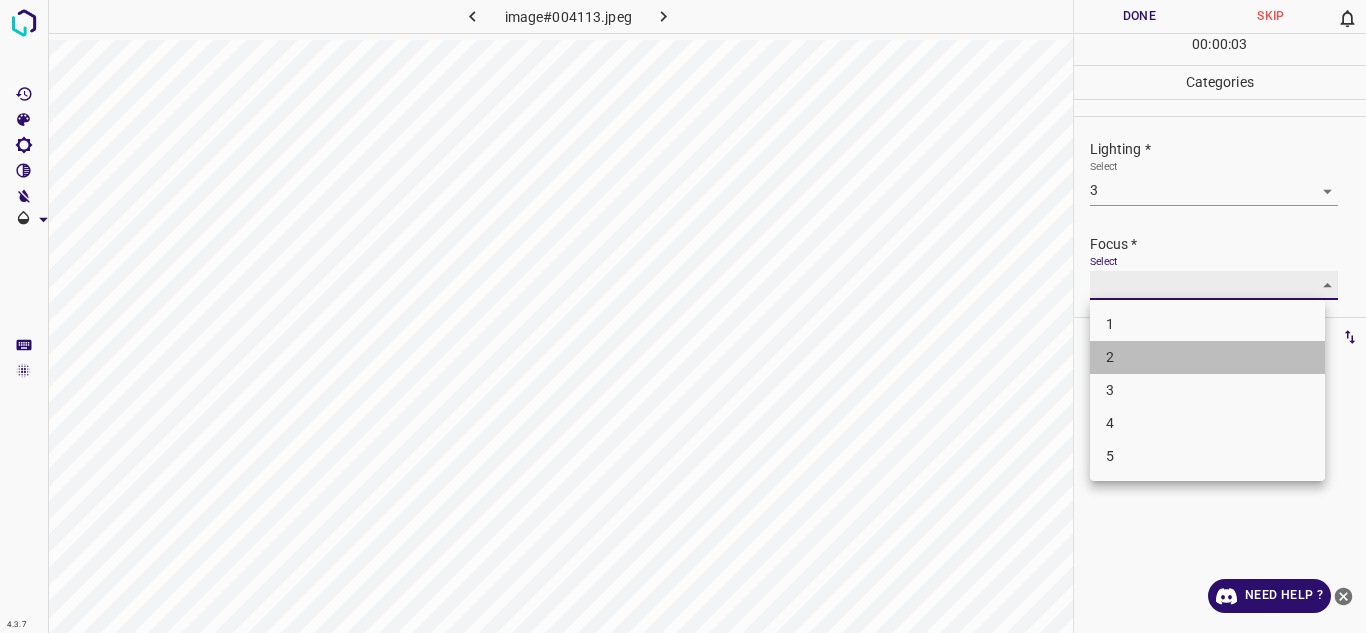 type on "2" 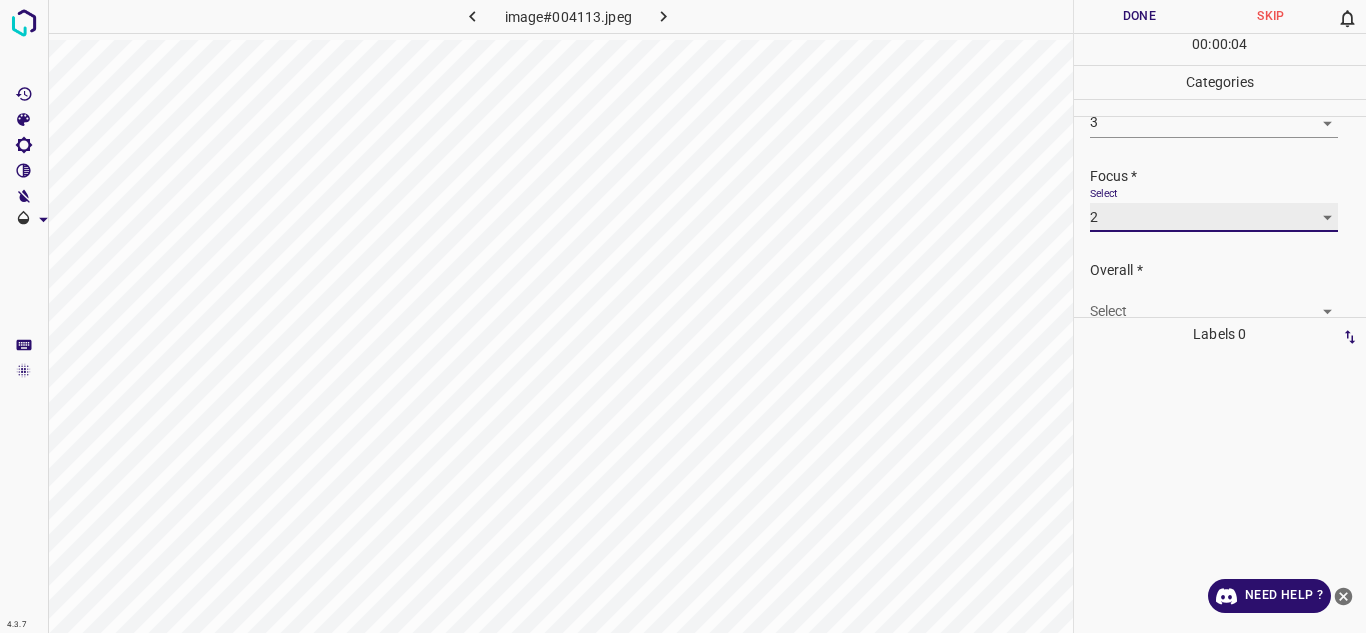 scroll, scrollTop: 98, scrollLeft: 0, axis: vertical 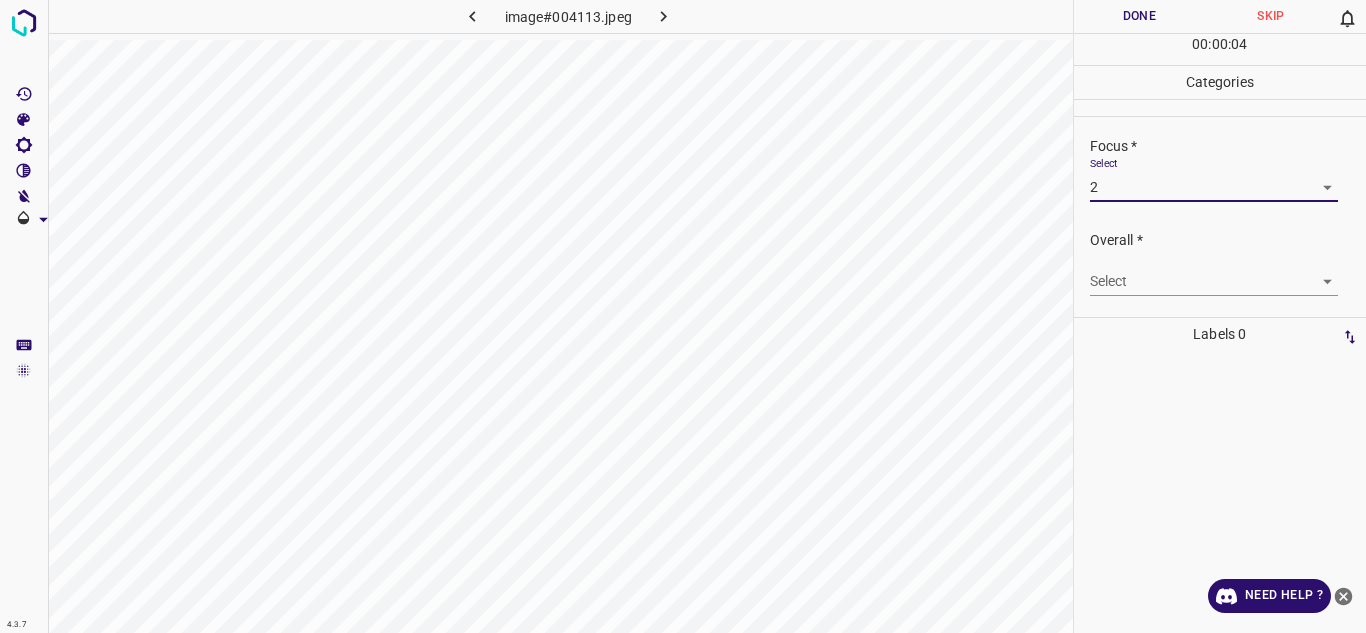 click on "4.3.7 image#004113.jpeg Done Skip 0 00   : 00   : 04   Categories Lighting *  Select 3 3 Focus *  Select 2 2 Overall *  Select ​ Labels   0 Categories 1 Lighting 2 Focus 3 Overall Tools Space Change between modes (Draw & Edit) I Auto labeling R Restore zoom M Zoom in N Zoom out Delete Delete selecte label Filters Z Restore filters X Saturation filter C Brightness filter V Contrast filter B Gray scale filter General O Download Need Help ? - Text - Hide - Delete" at bounding box center (683, 316) 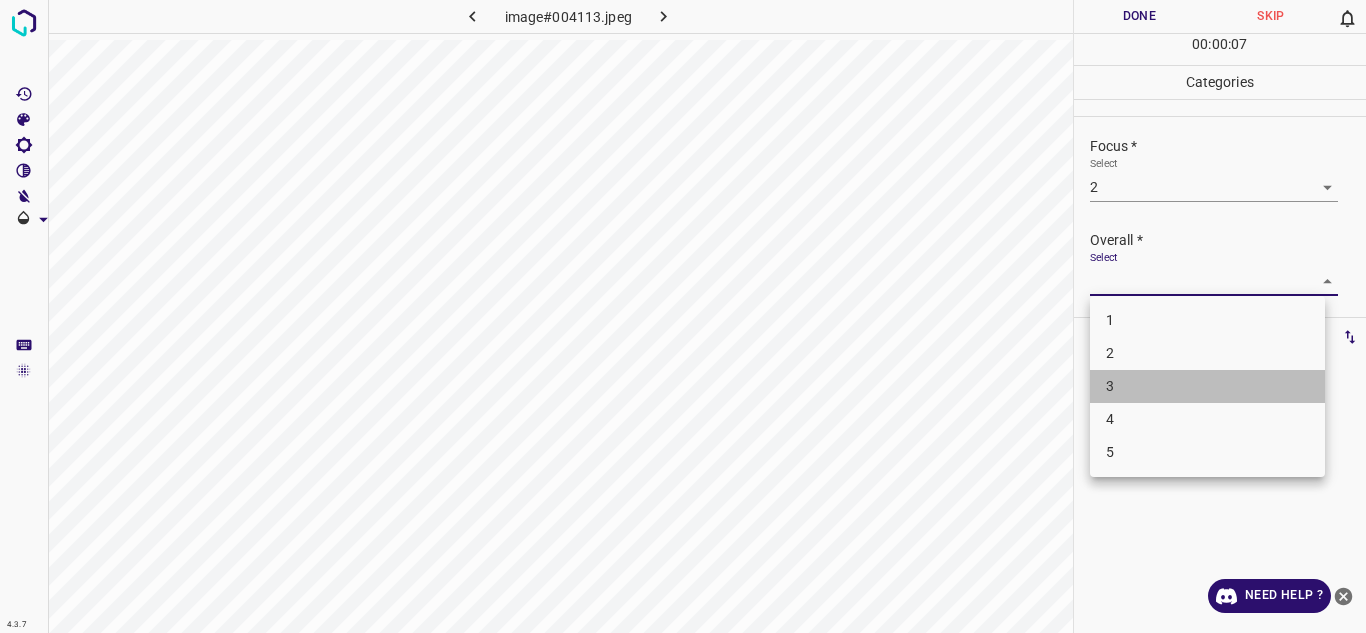 click on "3" at bounding box center [1207, 386] 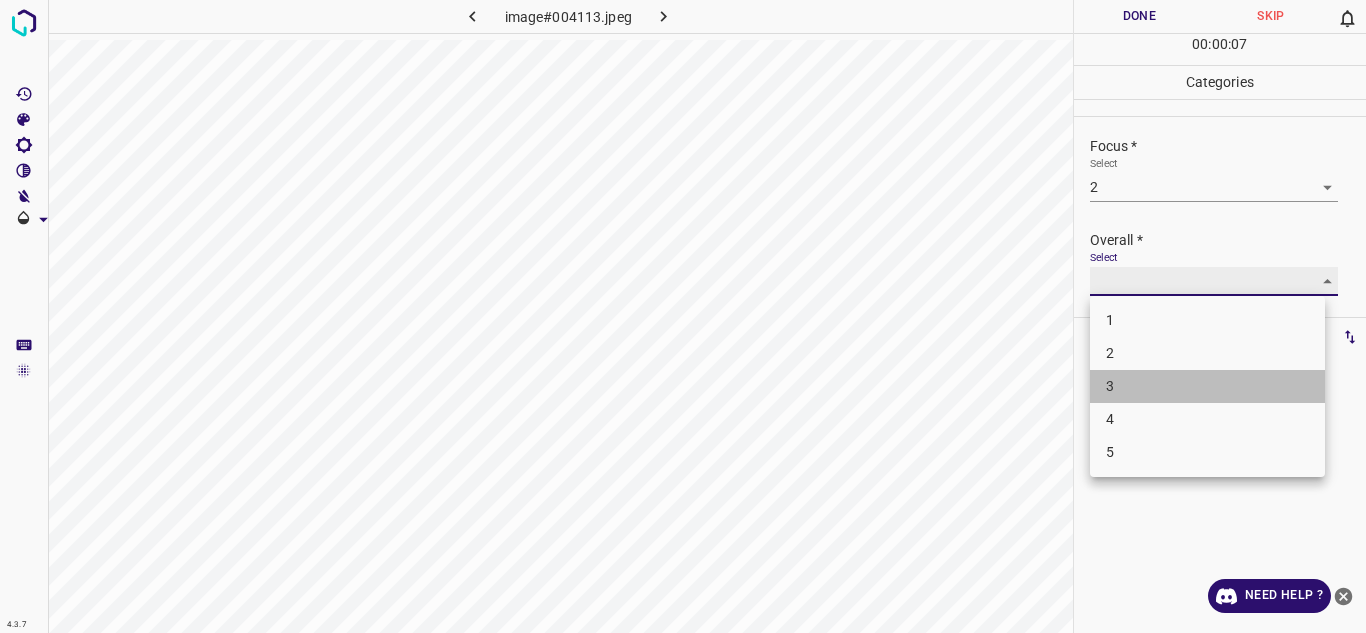 type on "3" 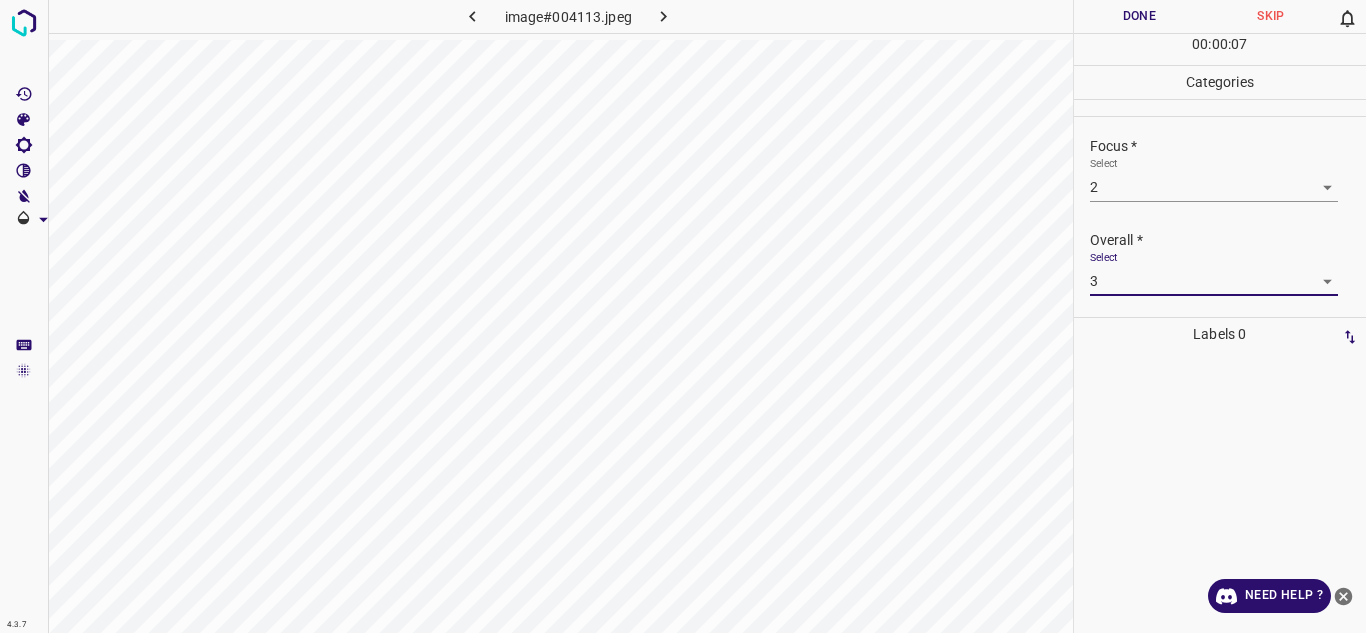 click on "Done" at bounding box center [1140, 16] 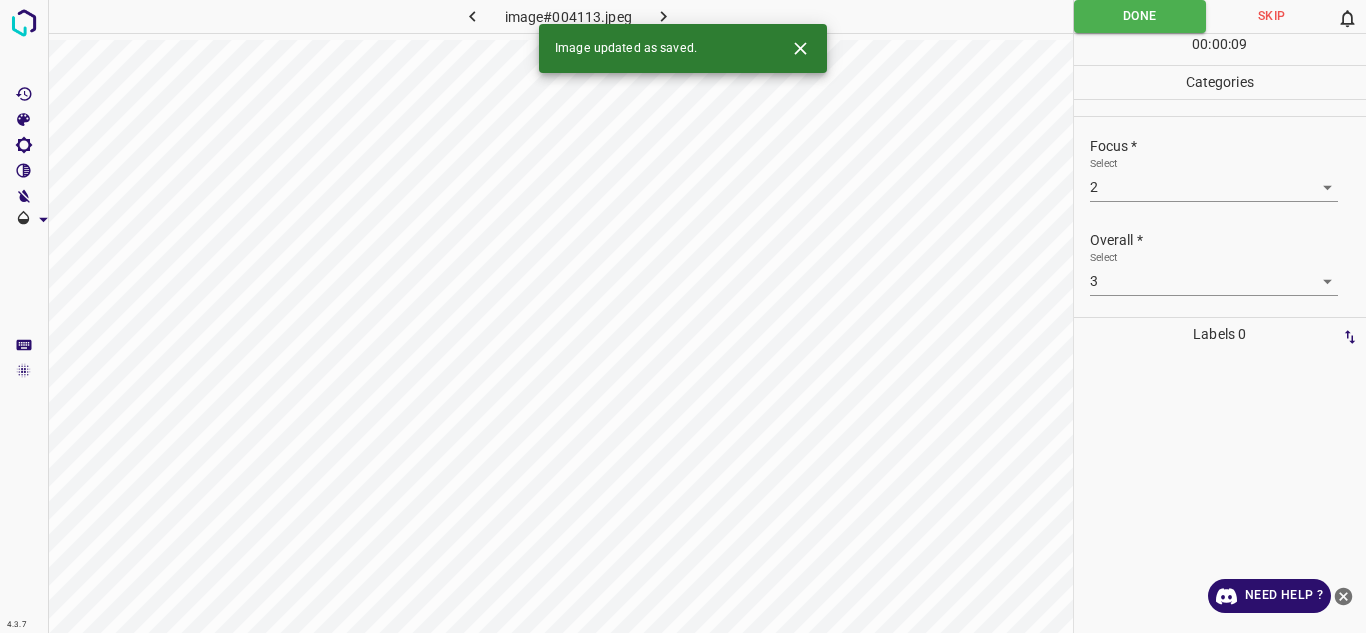 click 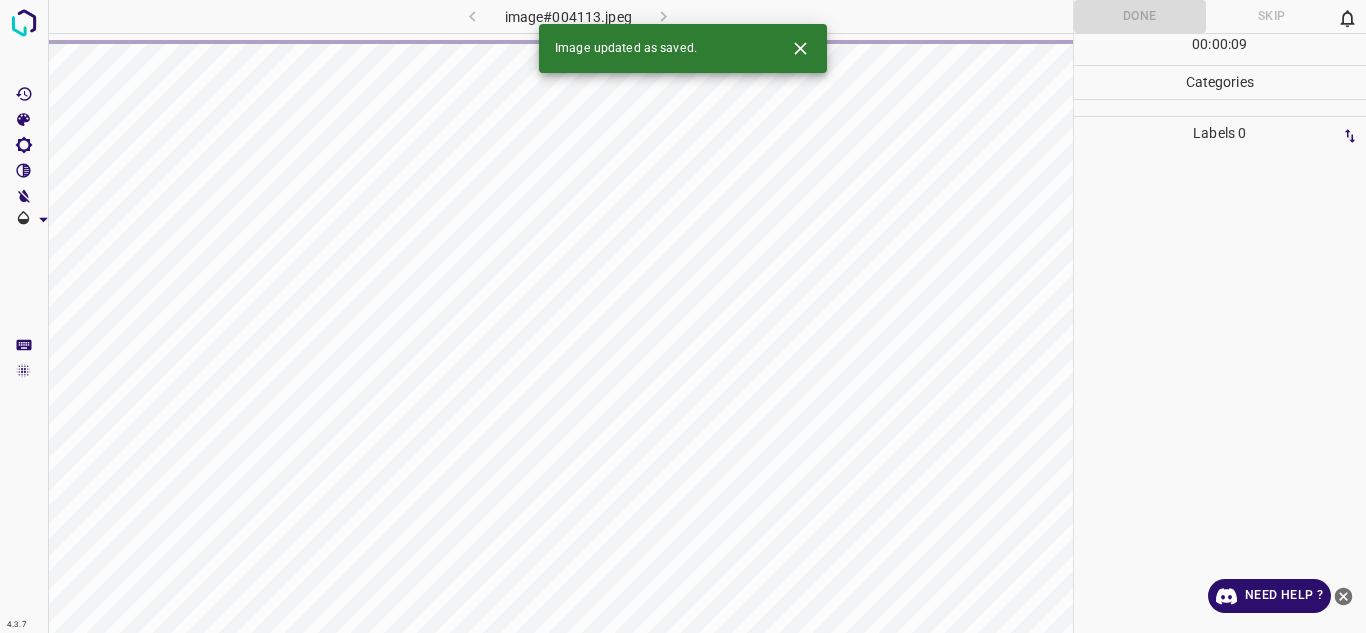 click 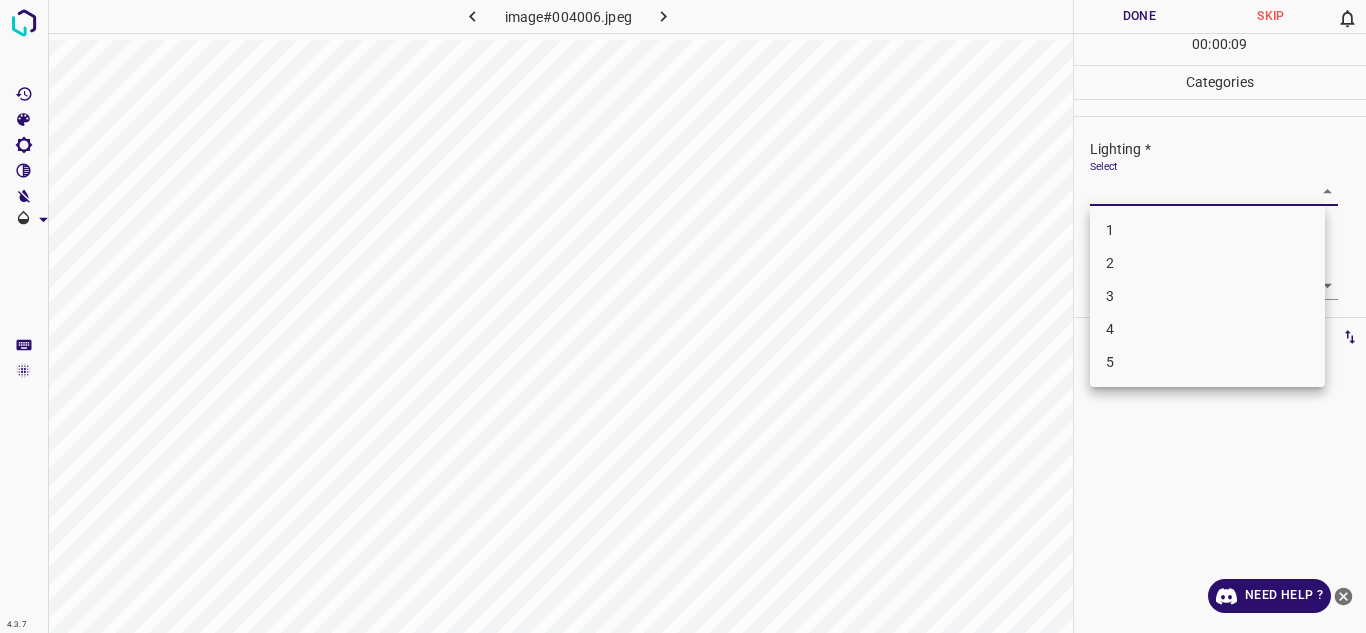 click on "4.3.7 image#004006.jpeg Done Skip 0 00   : 00   : 09   Categories Lighting *  Select ​ Focus *  Select ​ Overall *  Select ​ Labels   0 Categories 1 Lighting 2 Focus 3 Overall Tools Space Change between modes (Draw & Edit) I Auto labeling R Restore zoom M Zoom in N Zoom out Delete Delete selecte label Filters Z Restore filters X Saturation filter C Brightness filter V Contrast filter B Gray scale filter General O Download Need Help ? - Text - Hide - Delete 1 2 3 4 5" at bounding box center (683, 316) 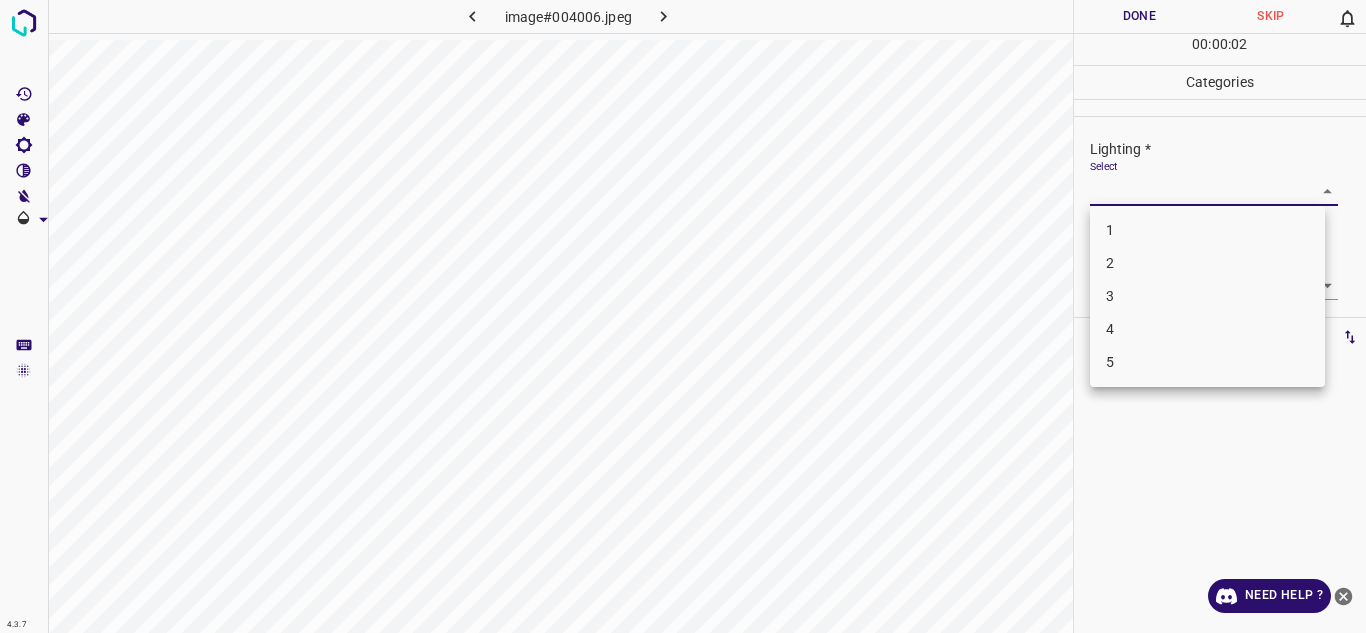 click on "3" at bounding box center (1207, 296) 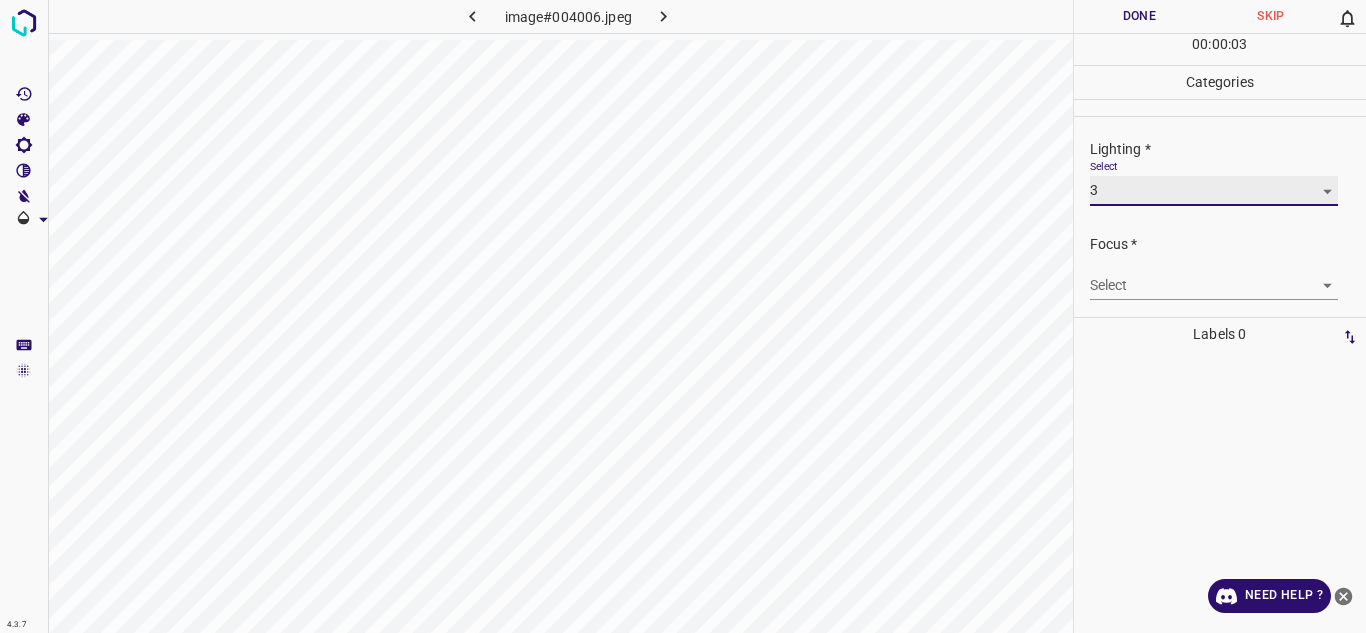 type on "3" 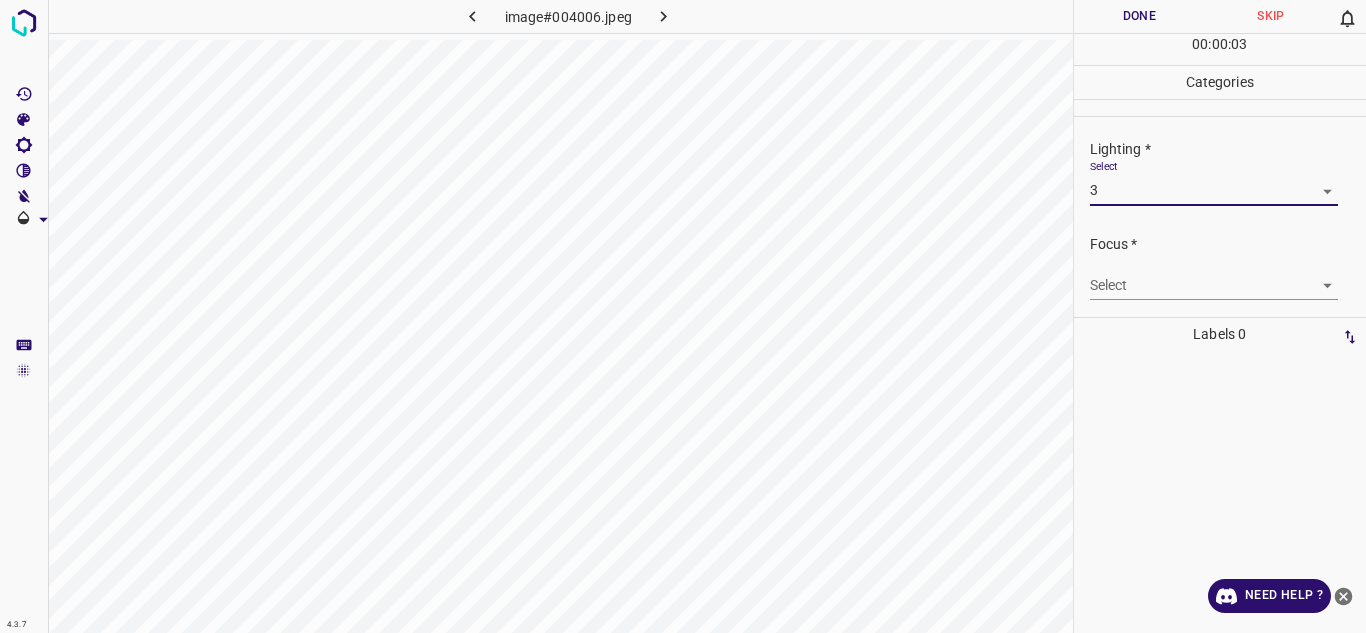 click on "4.3.7 image#004006.jpeg Done Skip 0 00   : 00   : 03   Categories Lighting *  Select 3 3 Focus *  Select ​ Overall *  Select ​ Labels   0 Categories 1 Lighting 2 Focus 3 Overall Tools Space Change between modes (Draw & Edit) I Auto labeling R Restore zoom M Zoom in N Zoom out Delete Delete selecte label Filters Z Restore filters X Saturation filter C Brightness filter V Contrast filter B Gray scale filter General O Download Need Help ? - Text - Hide - Delete 1 2 3 4 5" at bounding box center (683, 316) 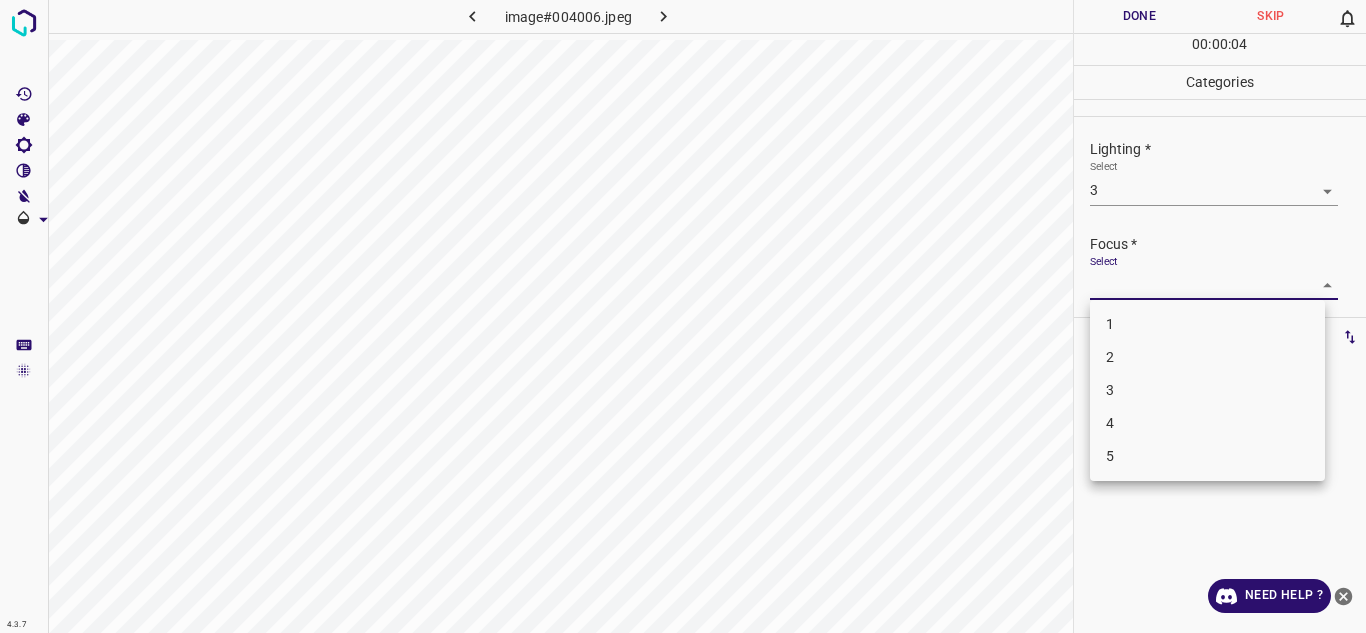 click on "2" at bounding box center [1207, 357] 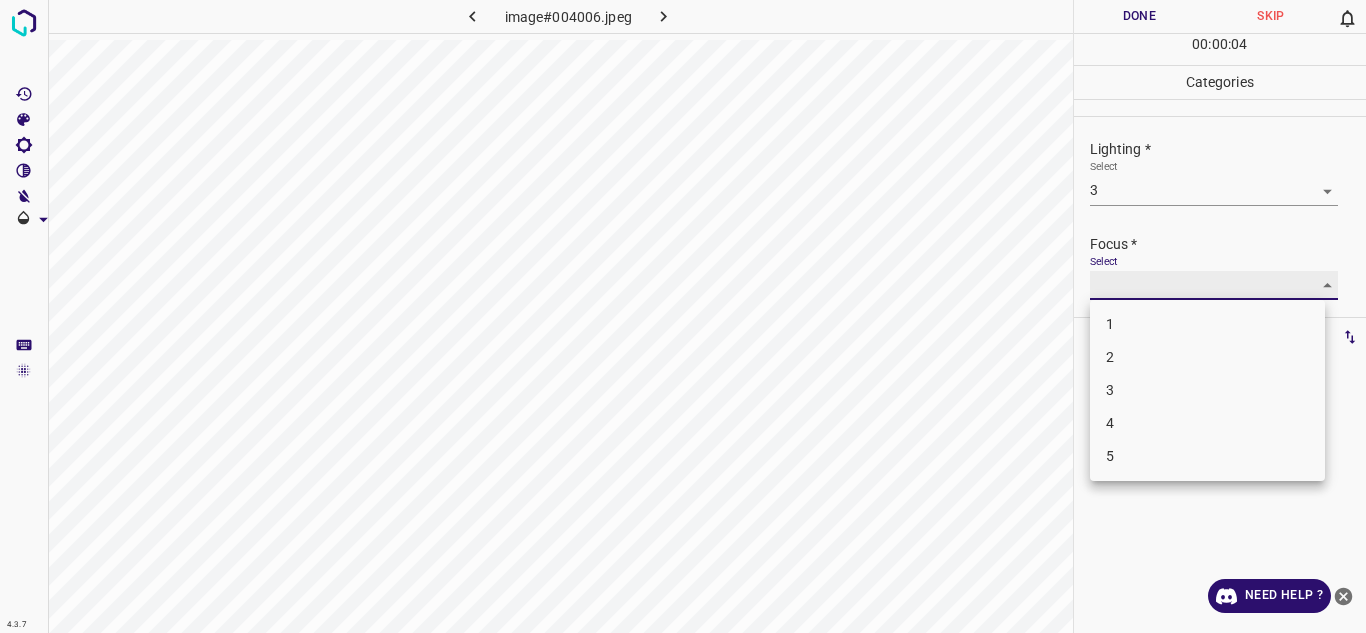type on "2" 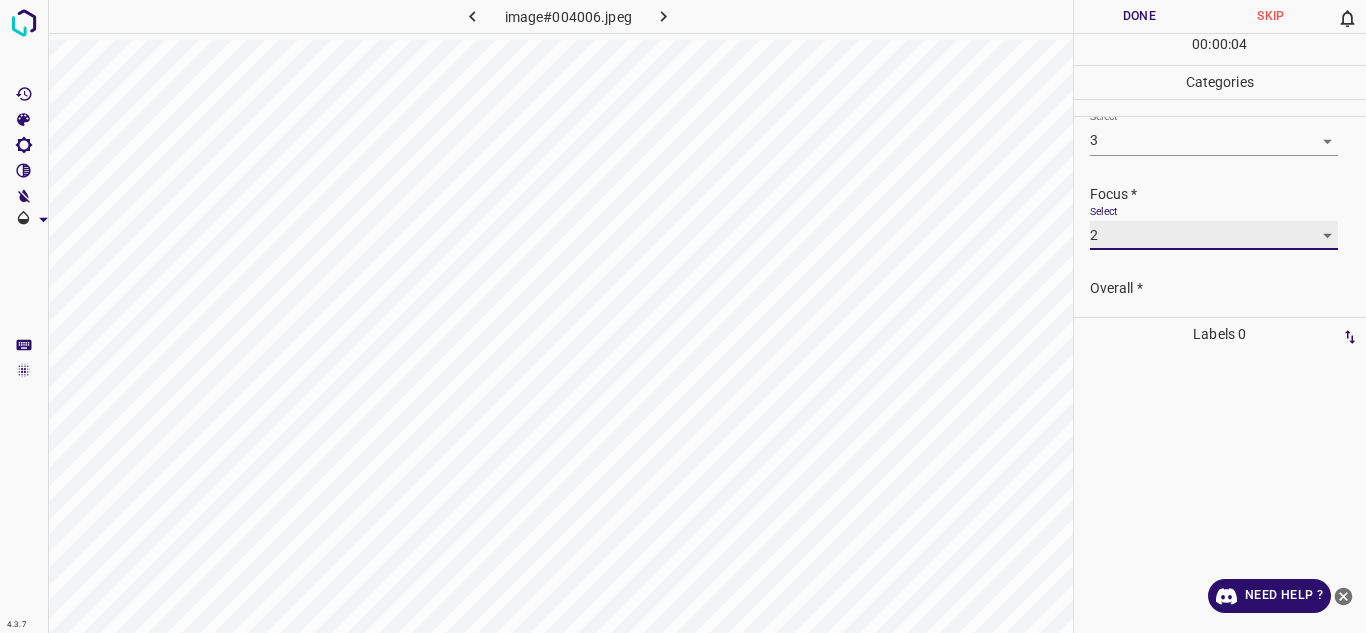 scroll, scrollTop: 98, scrollLeft: 0, axis: vertical 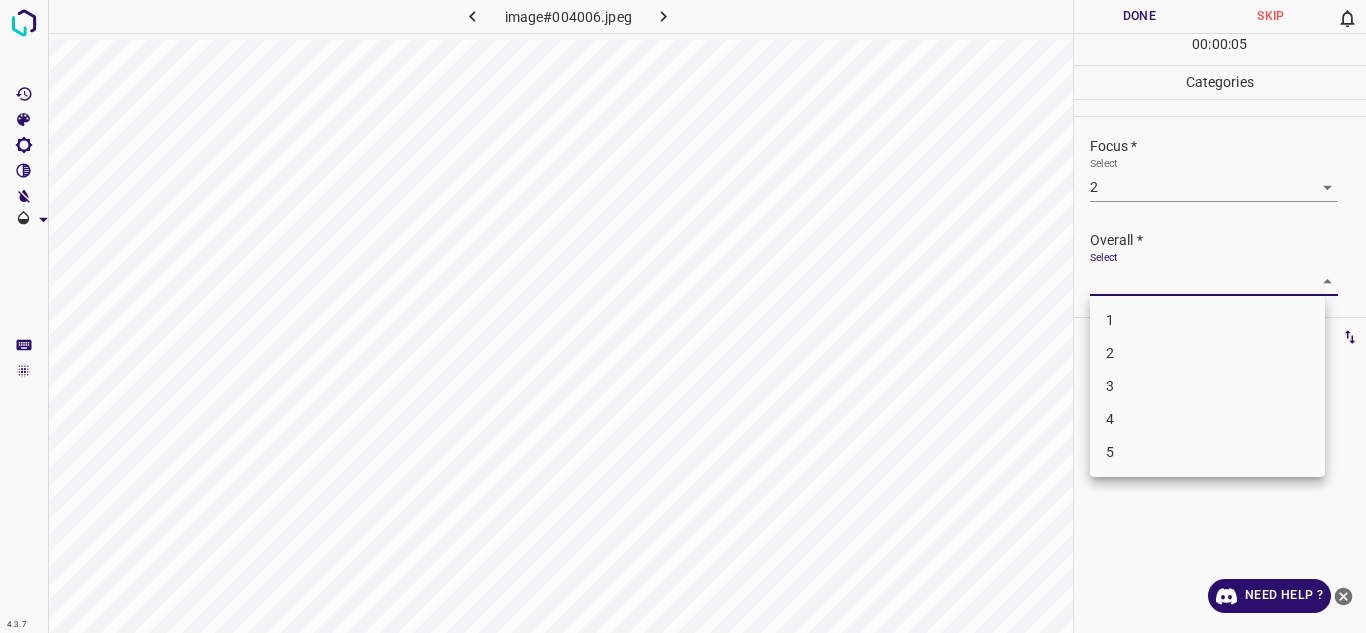 click on "4.3.7 image#004006.jpeg Done Skip 0 00   : 00   : 05   Categories Lighting *  Select 3 3 Focus *  Select 2 2 Overall *  Select ​ Labels   0 Categories 1 Lighting 2 Focus 3 Overall Tools Space Change between modes (Draw & Edit) I Auto labeling R Restore zoom M Zoom in N Zoom out Delete Delete selecte label Filters Z Restore filters X Saturation filter C Brightness filter V Contrast filter B Gray scale filter General O Download Need Help ? - Text - Hide - Delete 1 2 3 4 5" at bounding box center (683, 316) 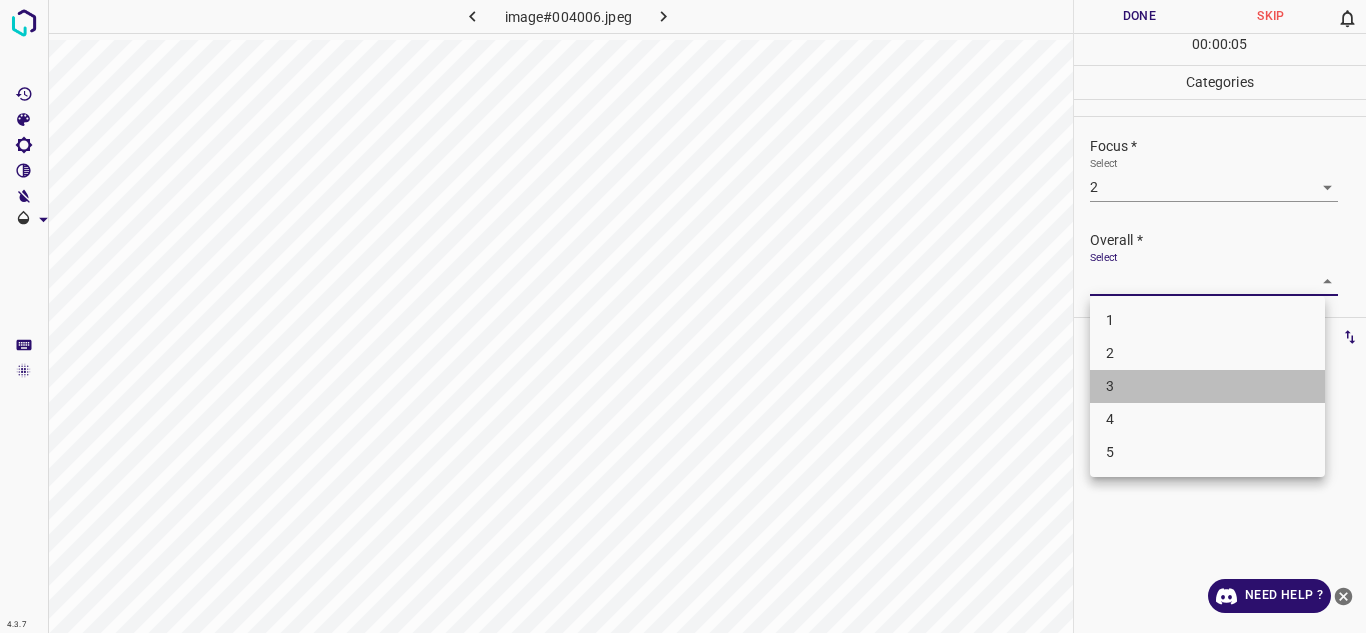 click on "3" at bounding box center [1207, 386] 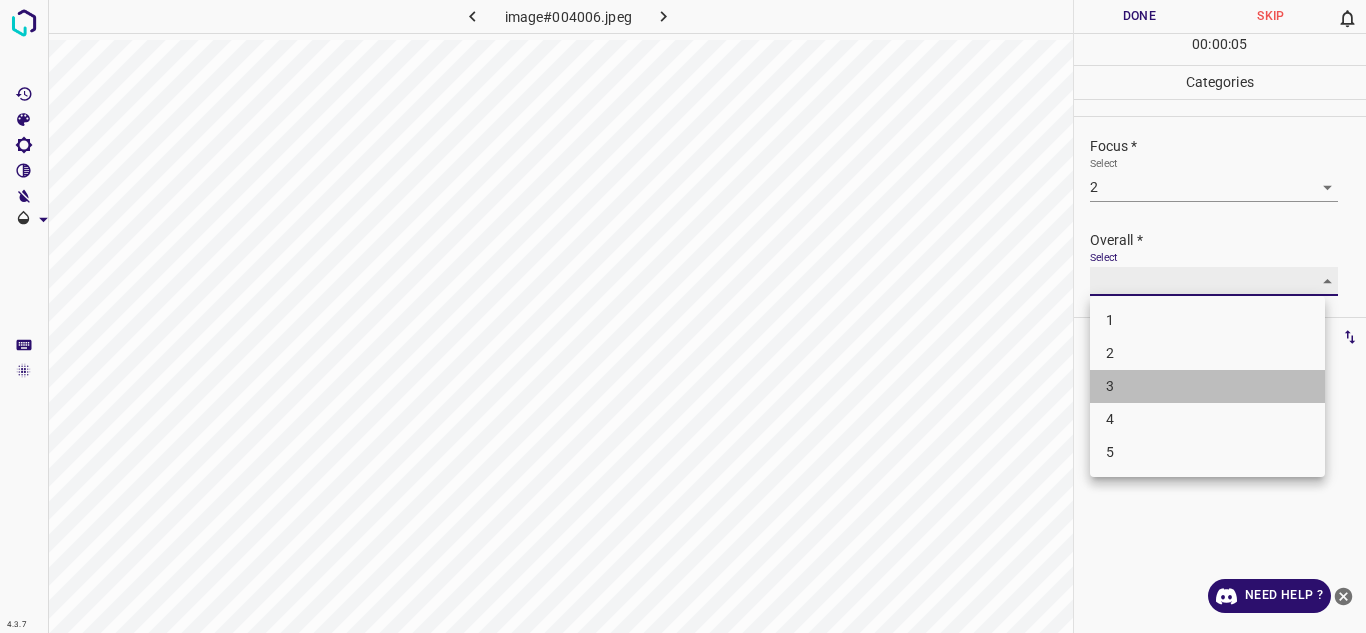 type on "3" 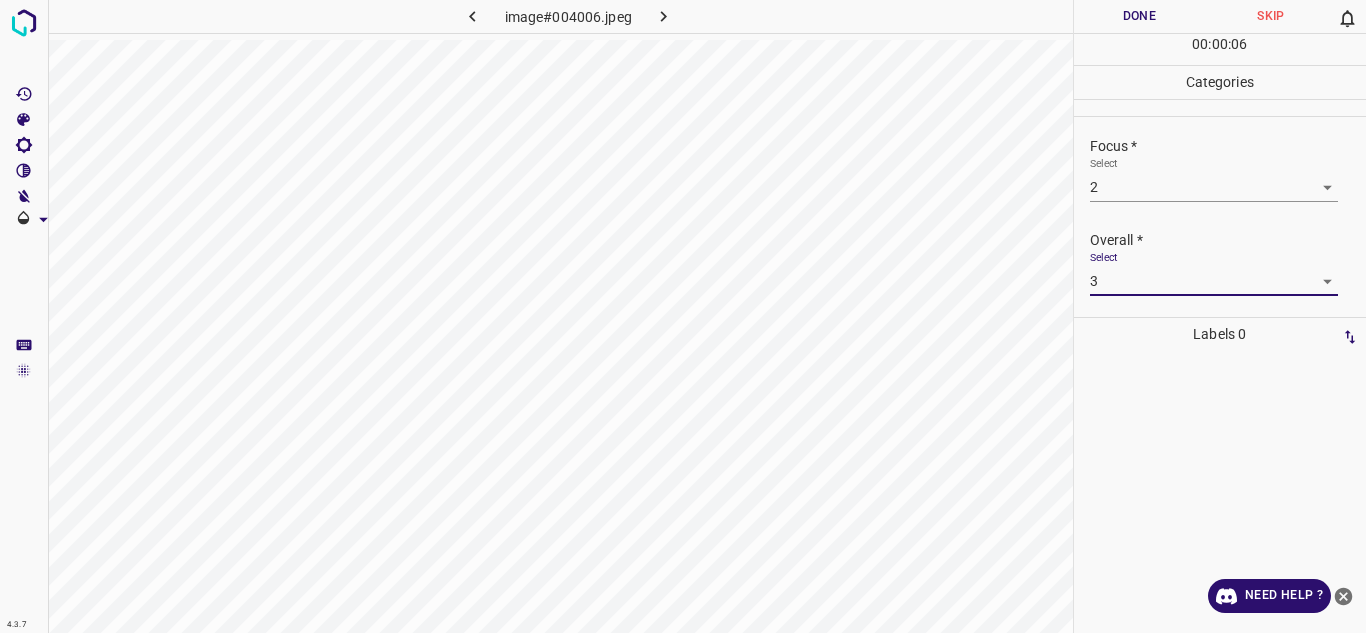 click on "Done" at bounding box center [1140, 16] 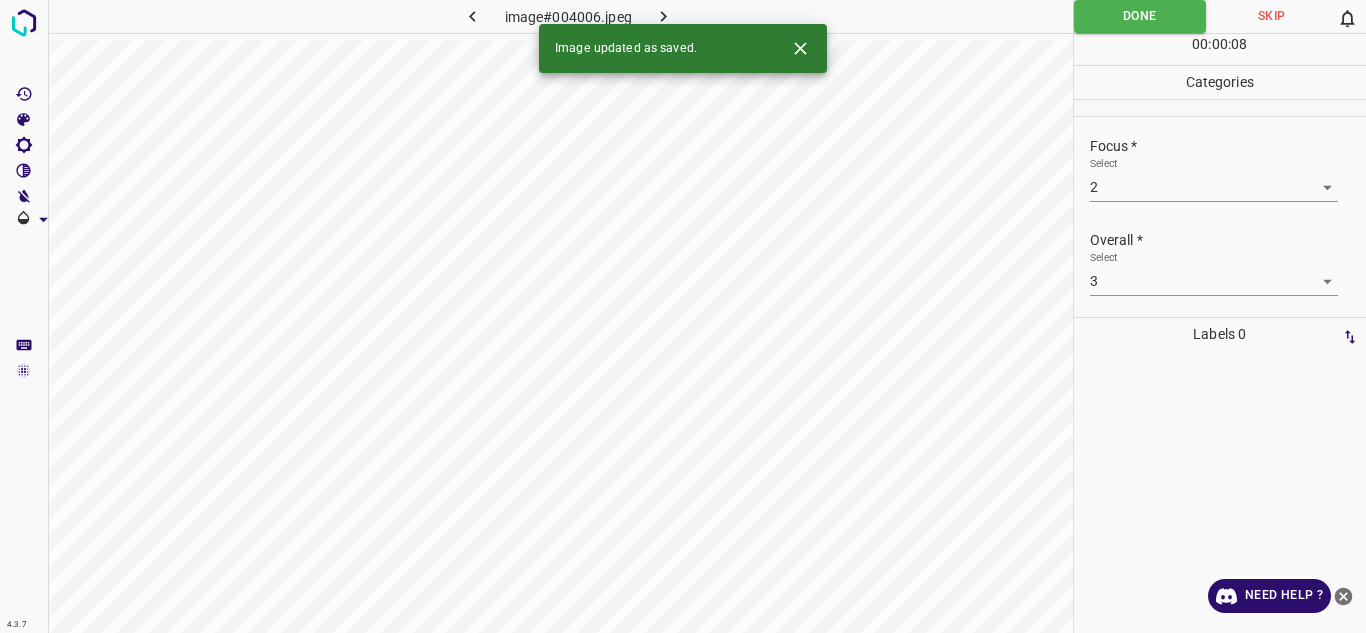 click 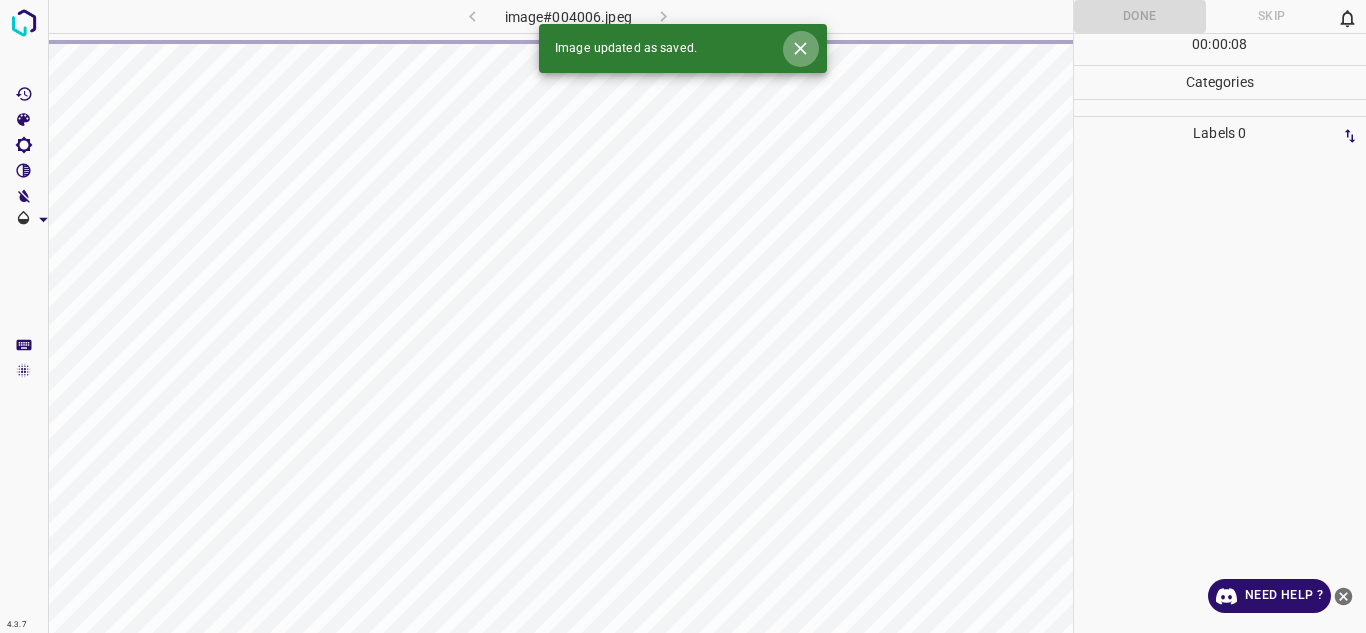 click 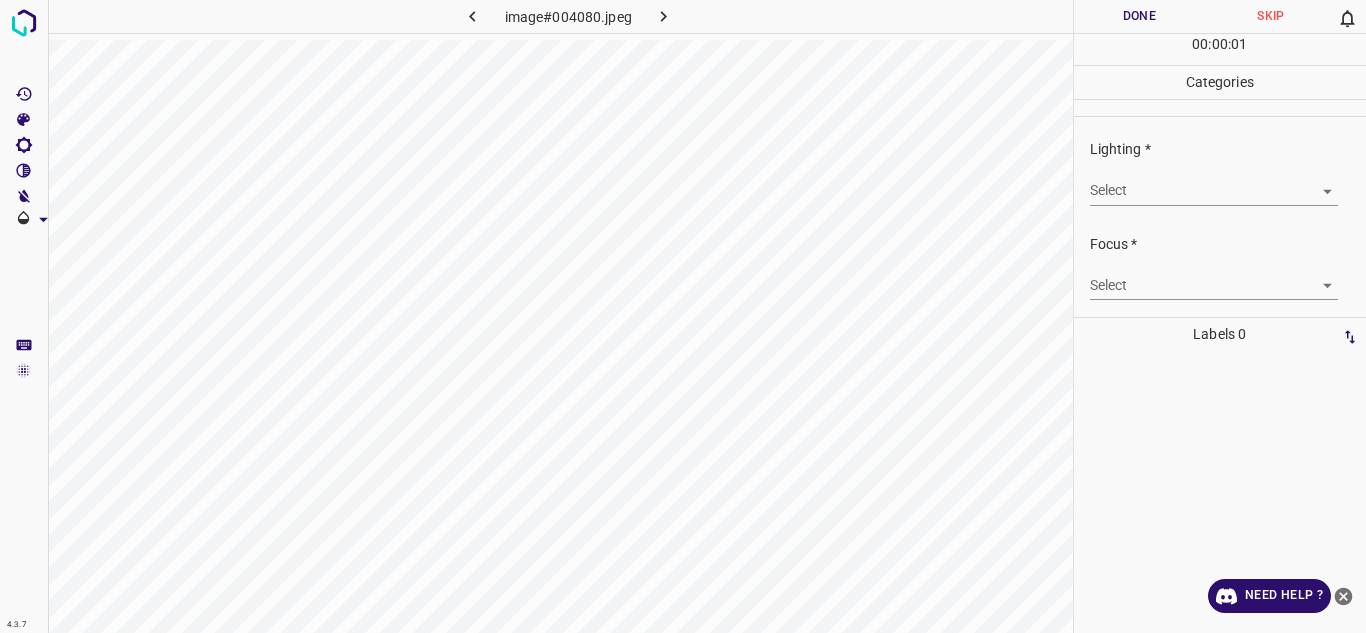 click on "4.3.7 image#004080.jpeg Done Skip 0 00   : 00   : 01   Categories Lighting *  Select ​ Focus *  Select ​ Overall *  Select ​ Labels   0 Categories 1 Lighting 2 Focus 3 Overall Tools Space Change between modes (Draw & Edit) I Auto labeling R Restore zoom M Zoom in N Zoom out Delete Delete selecte label Filters Z Restore filters X Saturation filter C Brightness filter V Contrast filter B Gray scale filter General O Download Need Help ? - Text - Hide - Delete" at bounding box center (683, 316) 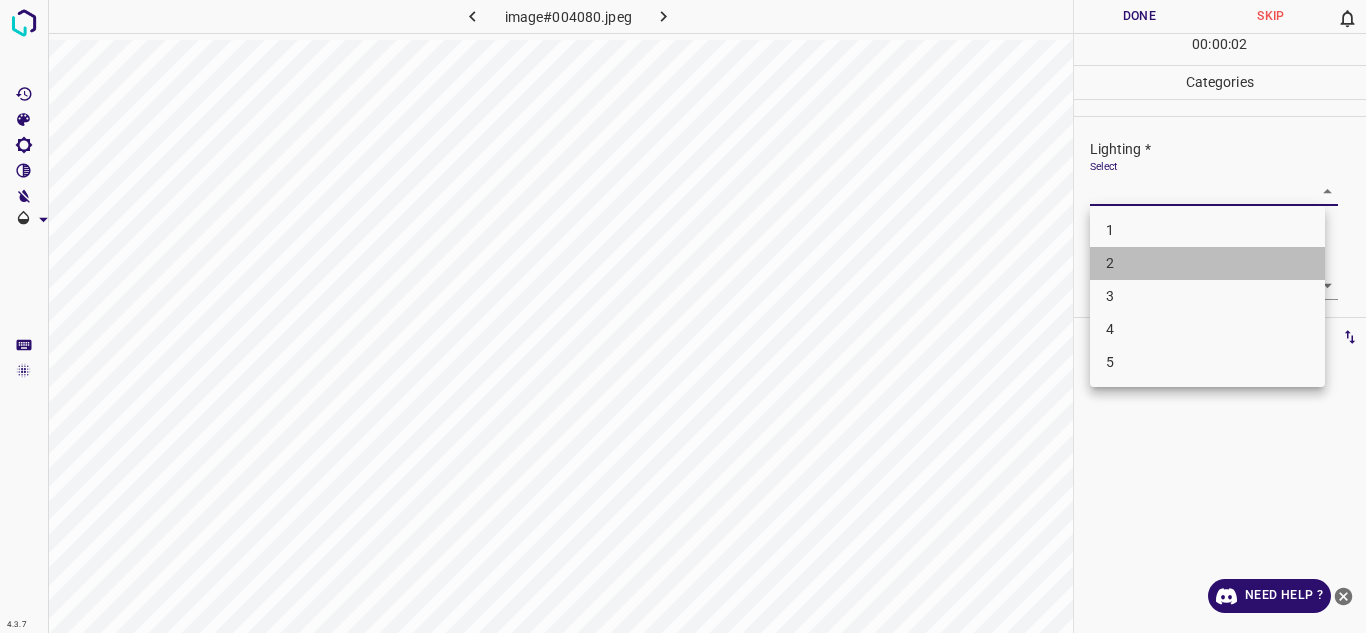 click on "2" at bounding box center [1207, 263] 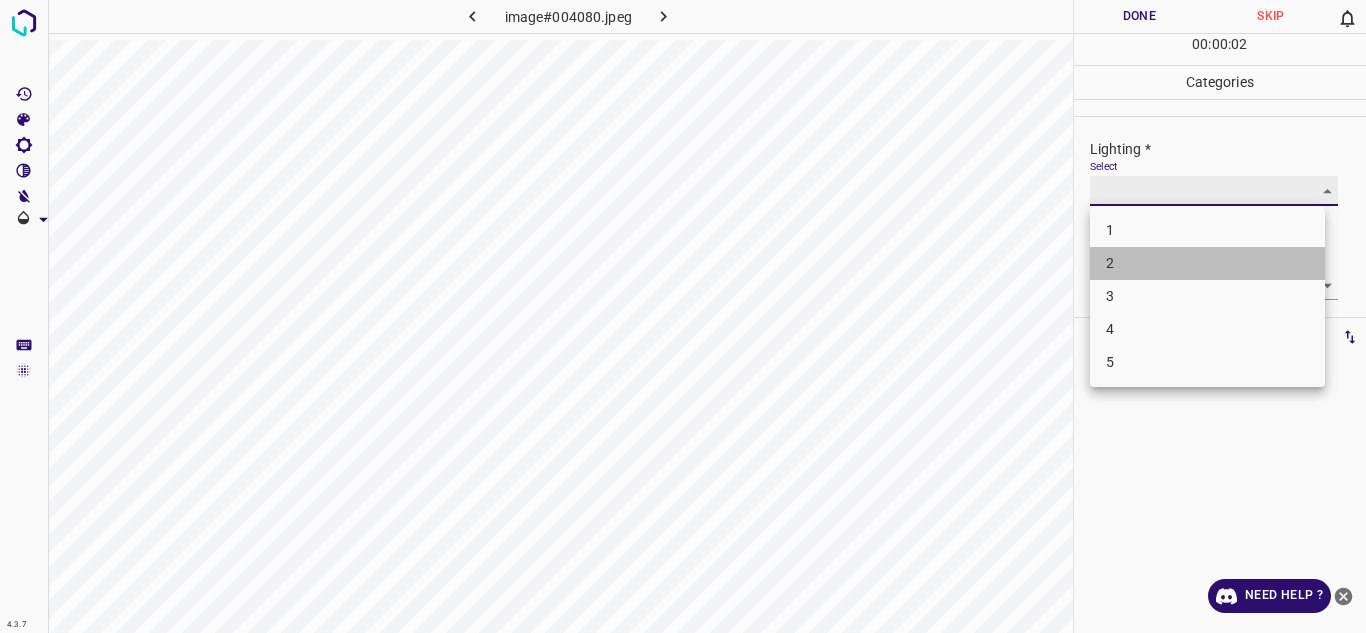 type on "2" 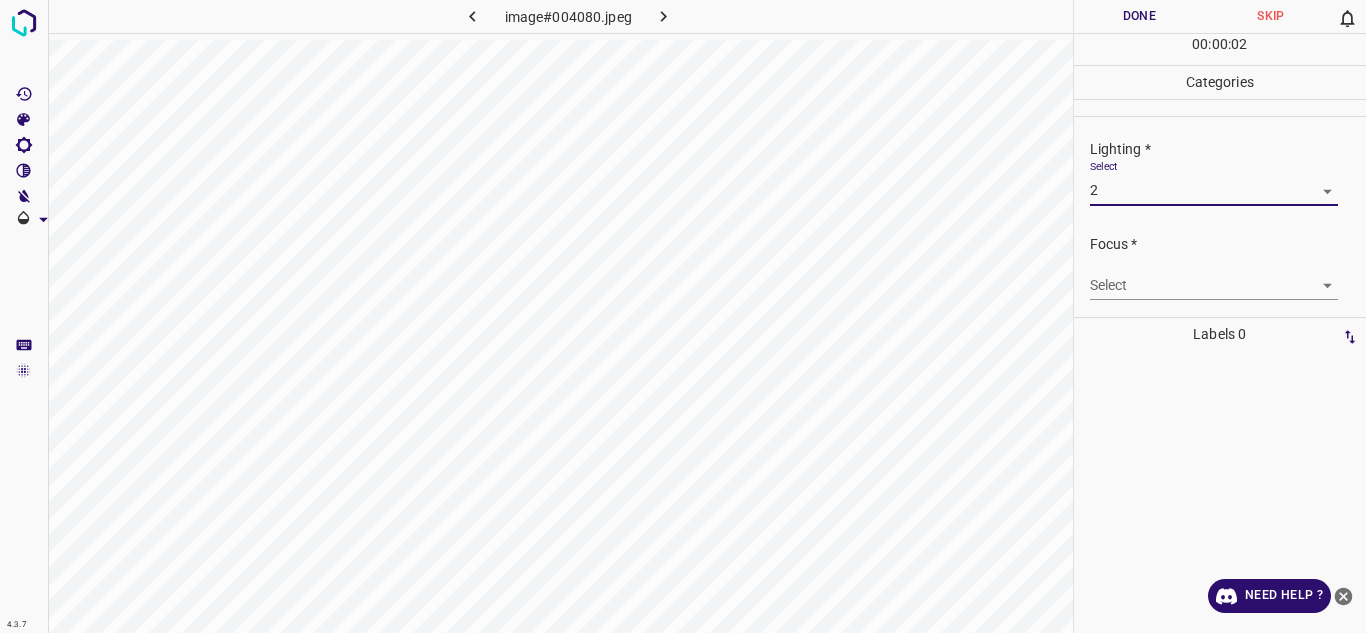 click on "4.3.7 image#004080.jpeg Done Skip 0 00   : 00   : 02   Categories Lighting *  Select 2 2 Focus *  Select ​ Overall *  Select ​ Labels   0 Categories 1 Lighting 2 Focus 3 Overall Tools Space Change between modes (Draw & Edit) I Auto labeling R Restore zoom M Zoom in N Zoom out Delete Delete selecte label Filters Z Restore filters X Saturation filter C Brightness filter V Contrast filter B Gray scale filter General O Download Need Help ? - Text - Hide - Delete" at bounding box center (683, 316) 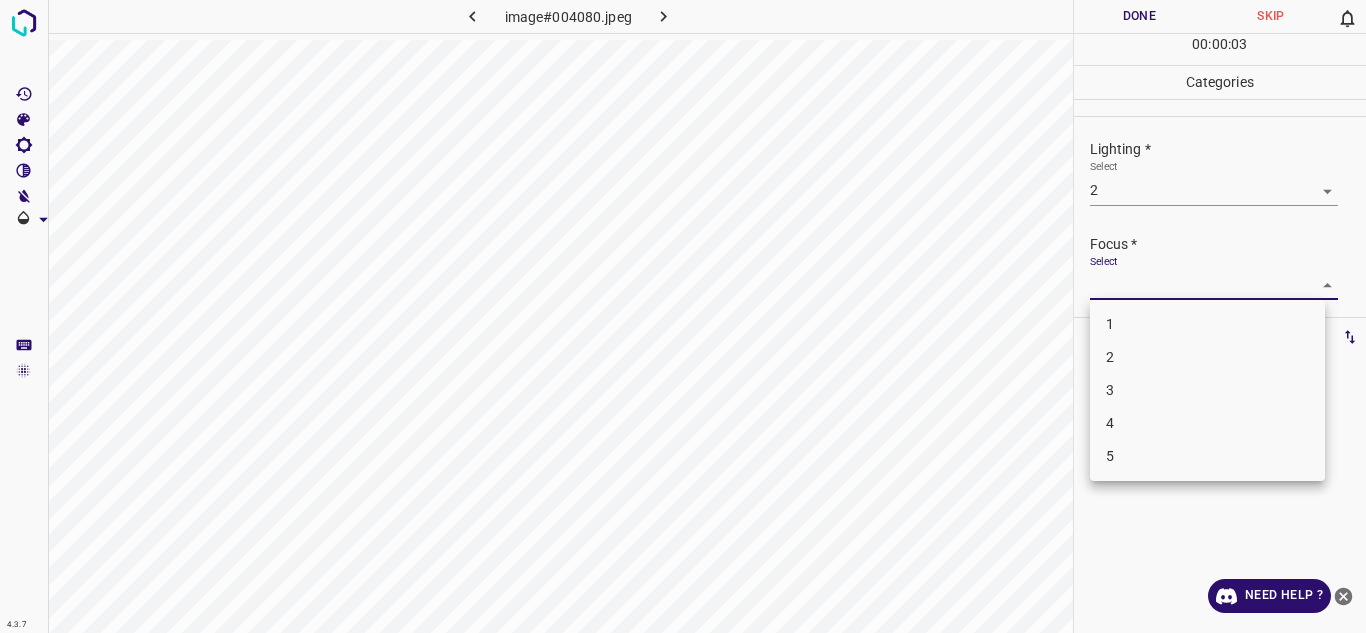 click on "2" at bounding box center (1207, 357) 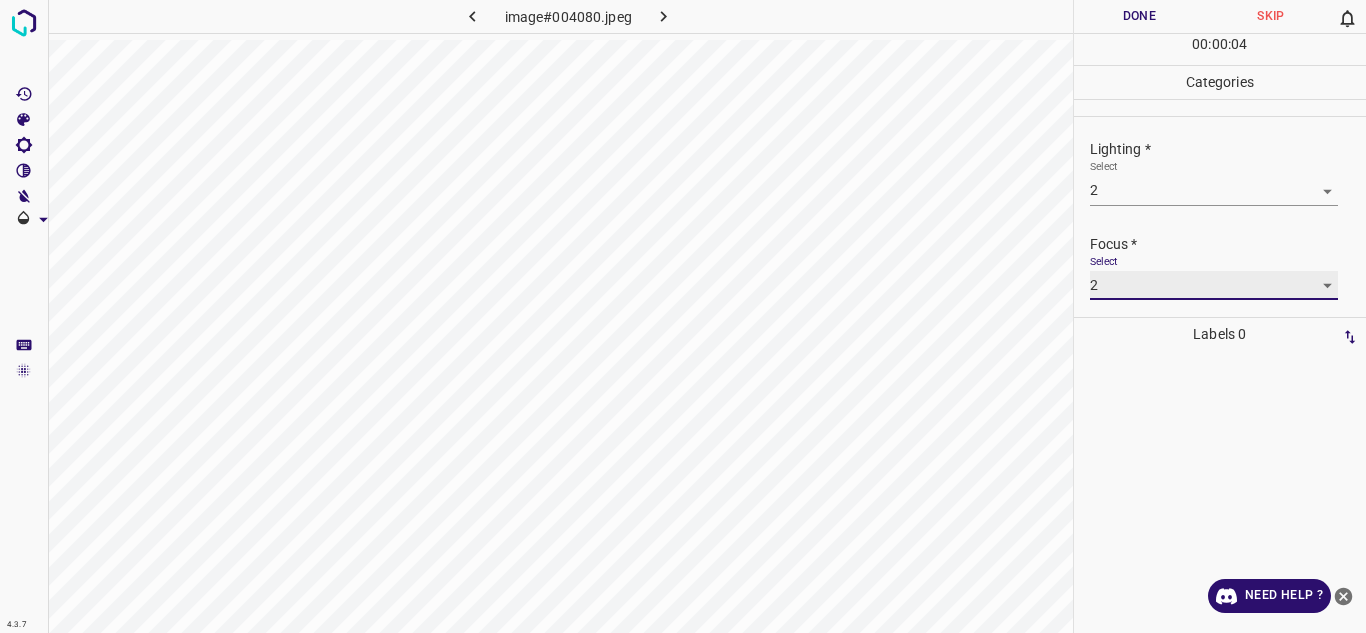 type on "2" 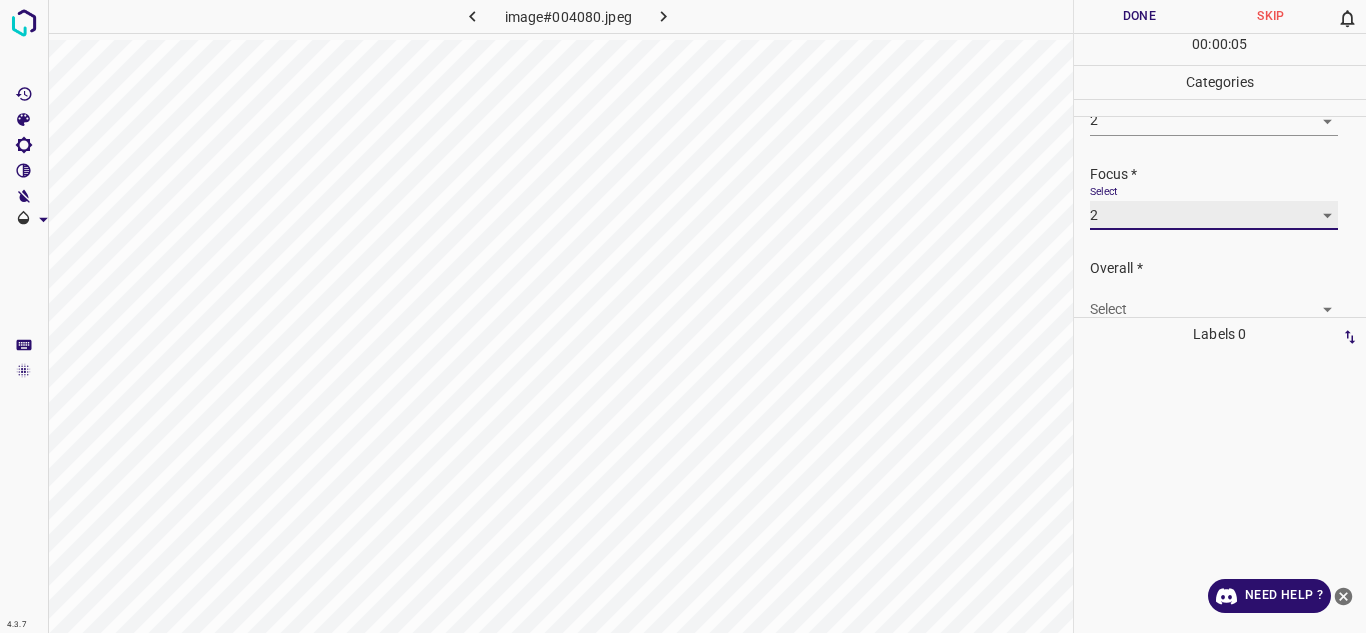 scroll, scrollTop: 98, scrollLeft: 0, axis: vertical 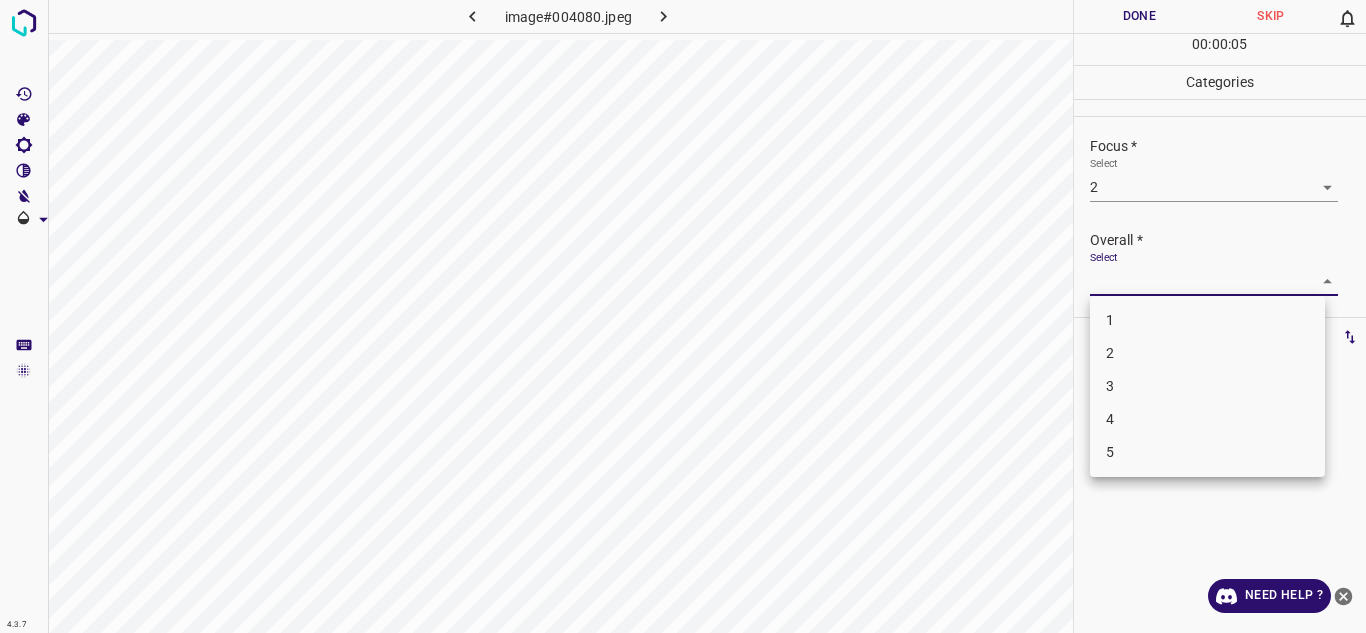 click on "4.3.7 image#004080.jpeg Done Skip 0 00   : 00   : 05   Categories Lighting *  Select 2 2 Focus *  Select 2 2 Overall *  Select ​ Labels   0 Categories 1 Lighting 2 Focus 3 Overall Tools Space Change between modes (Draw & Edit) I Auto labeling R Restore zoom M Zoom in N Zoom out Delete Delete selecte label Filters Z Restore filters X Saturation filter C Brightness filter V Contrast filter B Gray scale filter General O Download Need Help ? - Text - Hide - Delete 1 2 3 4 5" at bounding box center (683, 316) 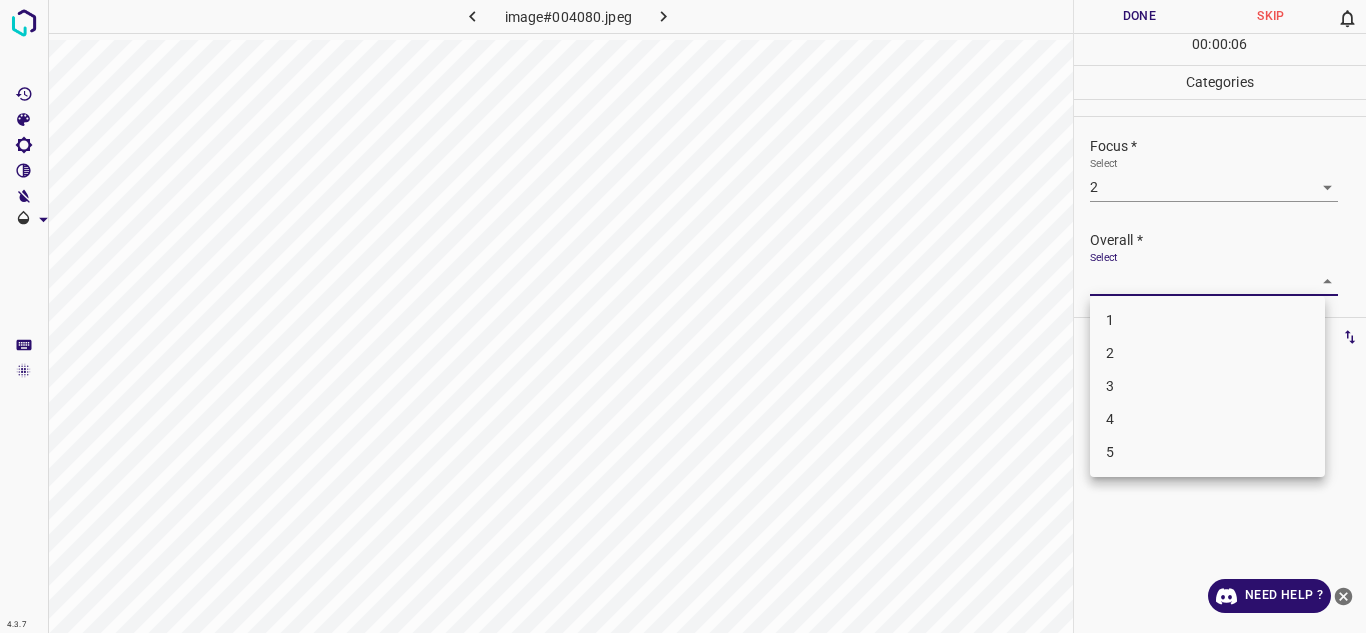 click on "2" at bounding box center [1207, 353] 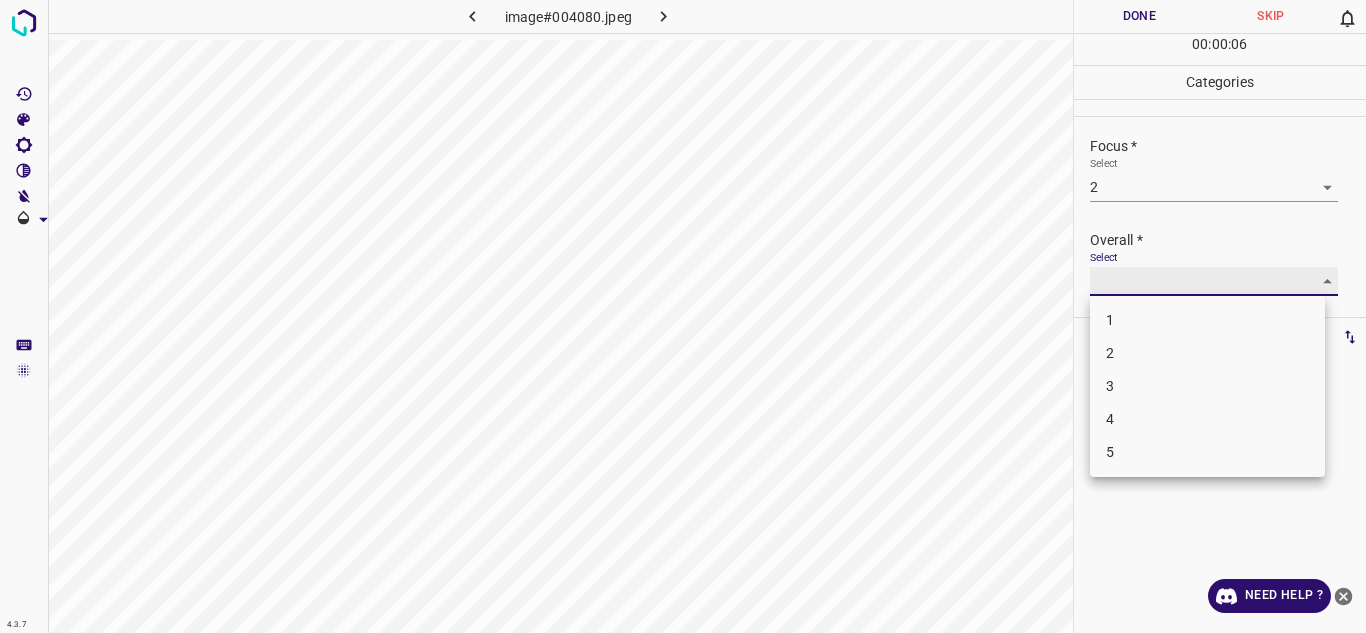 type on "2" 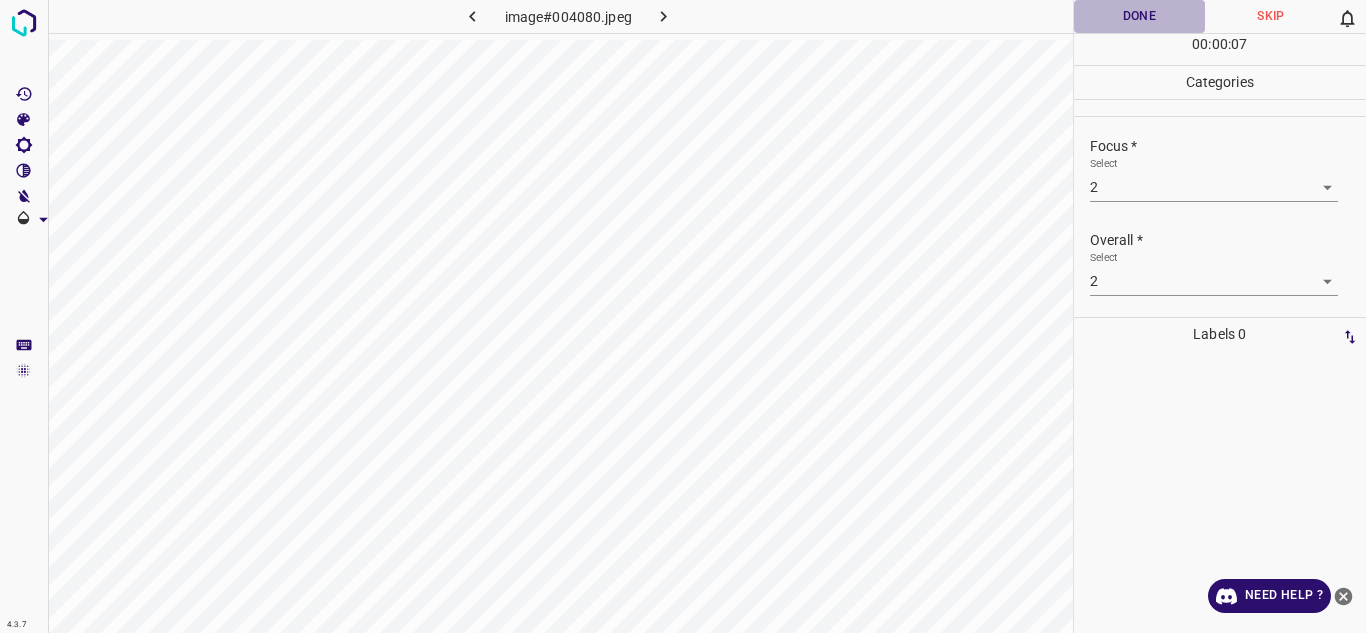 click on "Done" at bounding box center (1140, 16) 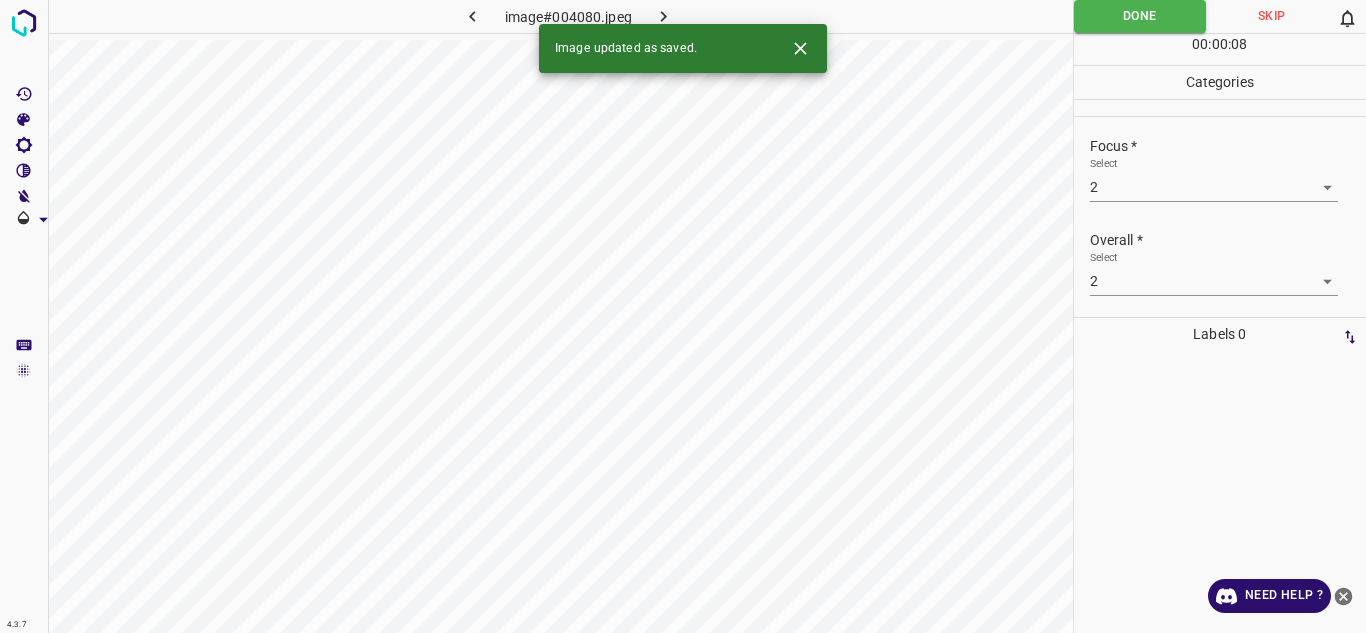 click 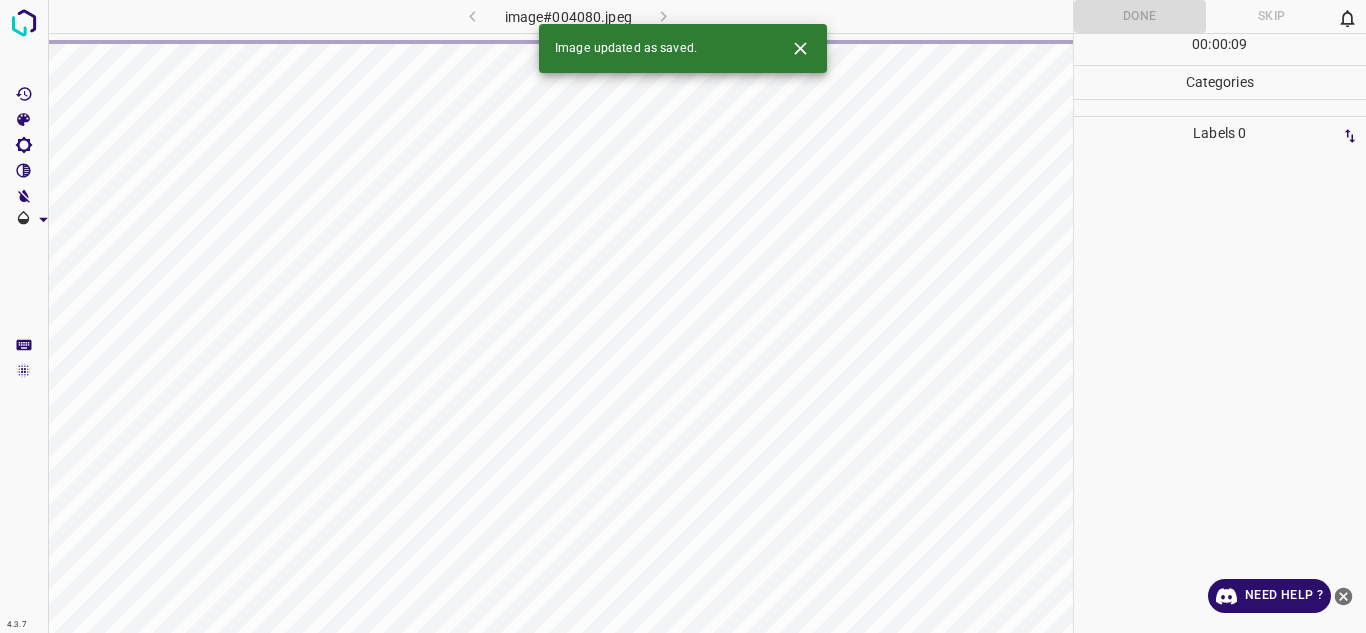click 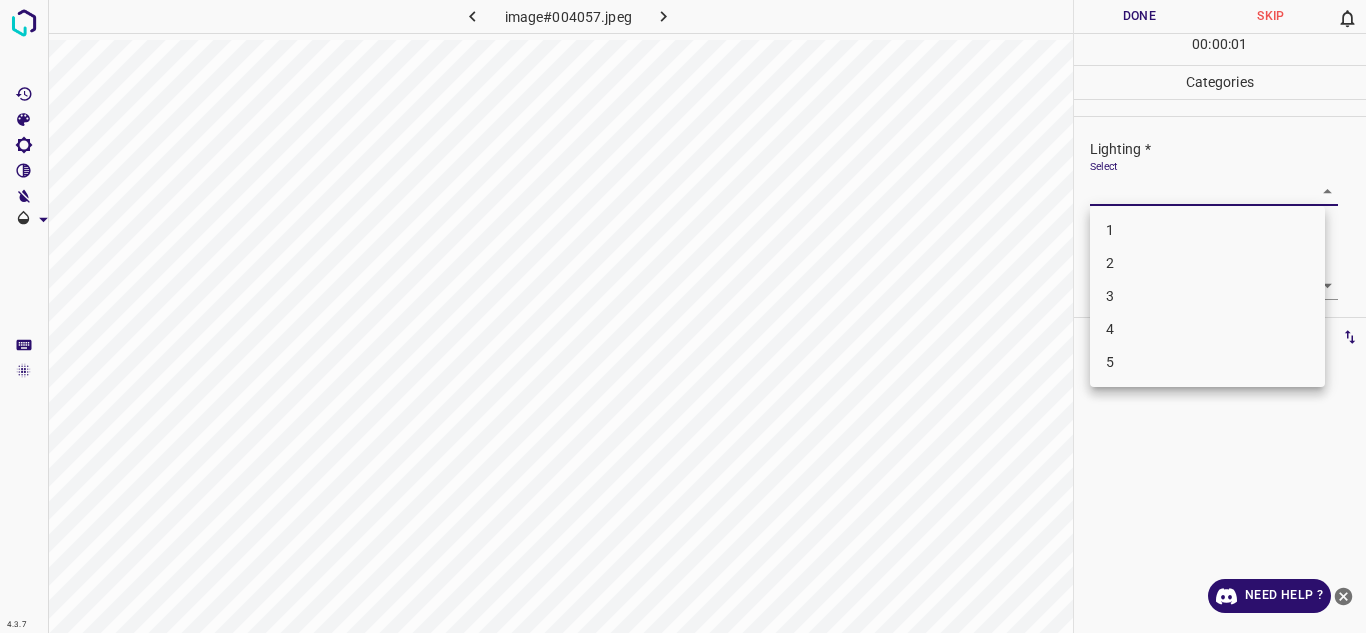 click on "4.3.7 image#004057.jpeg Done Skip 0 00   : 00   : 01   Categories Lighting *  Select ​ Focus *  Select ​ Overall *  Select ​ Labels   0 Categories 1 Lighting 2 Focus 3 Overall Tools Space Change between modes (Draw & Edit) I Auto labeling R Restore zoom M Zoom in N Zoom out Delete Delete selecte label Filters Z Restore filters X Saturation filter C Brightness filter V Contrast filter B Gray scale filter General O Download Need Help ? - Text - Hide - Delete 1 2 3 4 5" at bounding box center (683, 316) 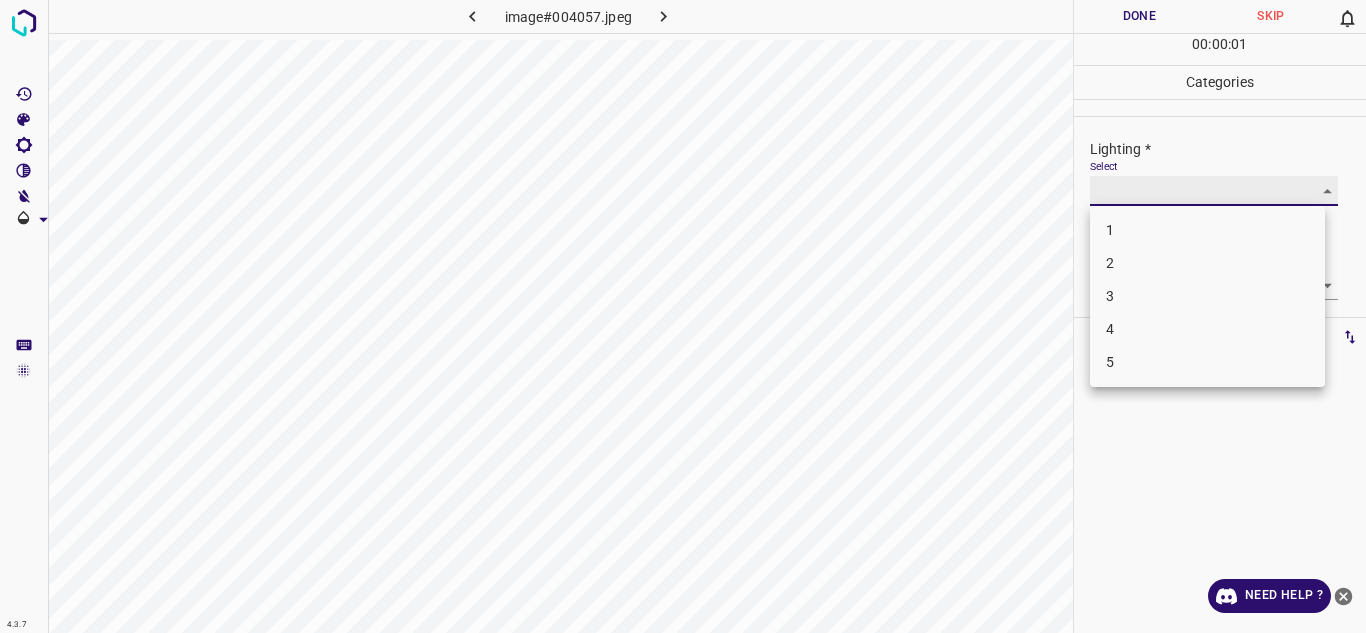type on "3" 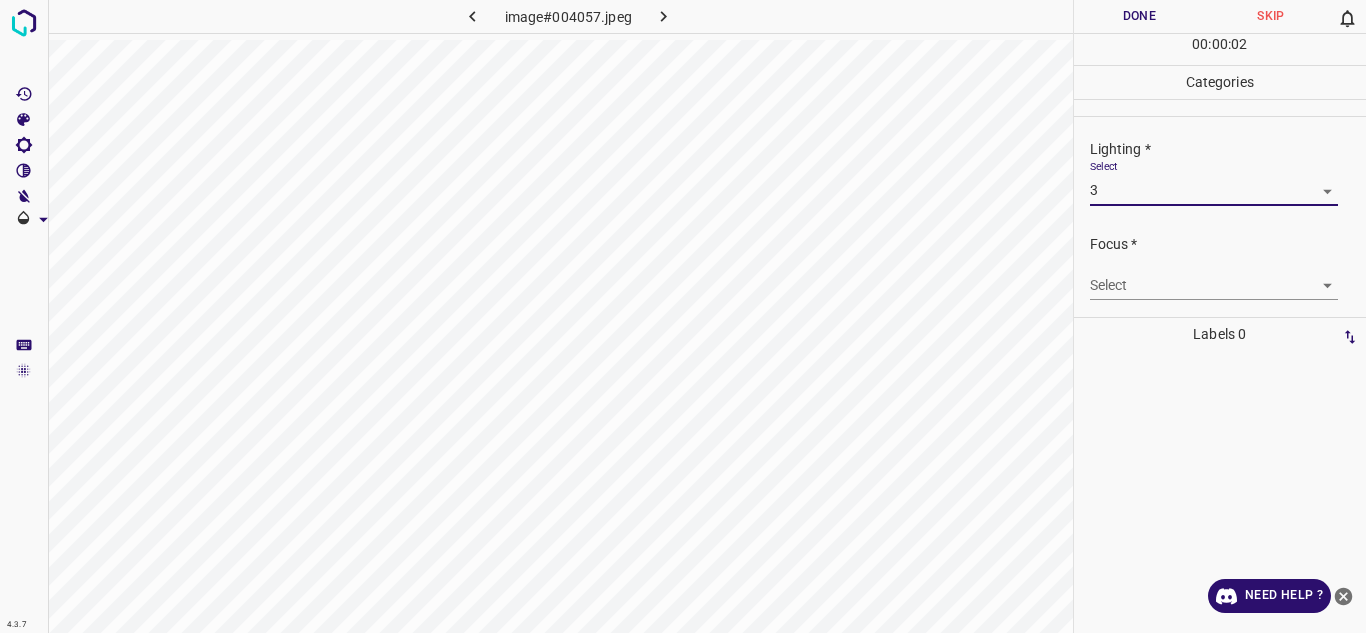 click on "4.3.7 image#004057.jpeg Done Skip 0 00   : 00   : 02   Categories Lighting *  Select 3 3 Focus *  Select ​ Overall *  Select ​ Labels   0 Categories 1 Lighting 2 Focus 3 Overall Tools Space Change between modes (Draw & Edit) I Auto labeling R Restore zoom M Zoom in N Zoom out Delete Delete selecte label Filters Z Restore filters X Saturation filter C Brightness filter V Contrast filter B Gray scale filter General O Download Need Help ? - Text - Hide - Delete 1 2 3 4 5" at bounding box center [683, 316] 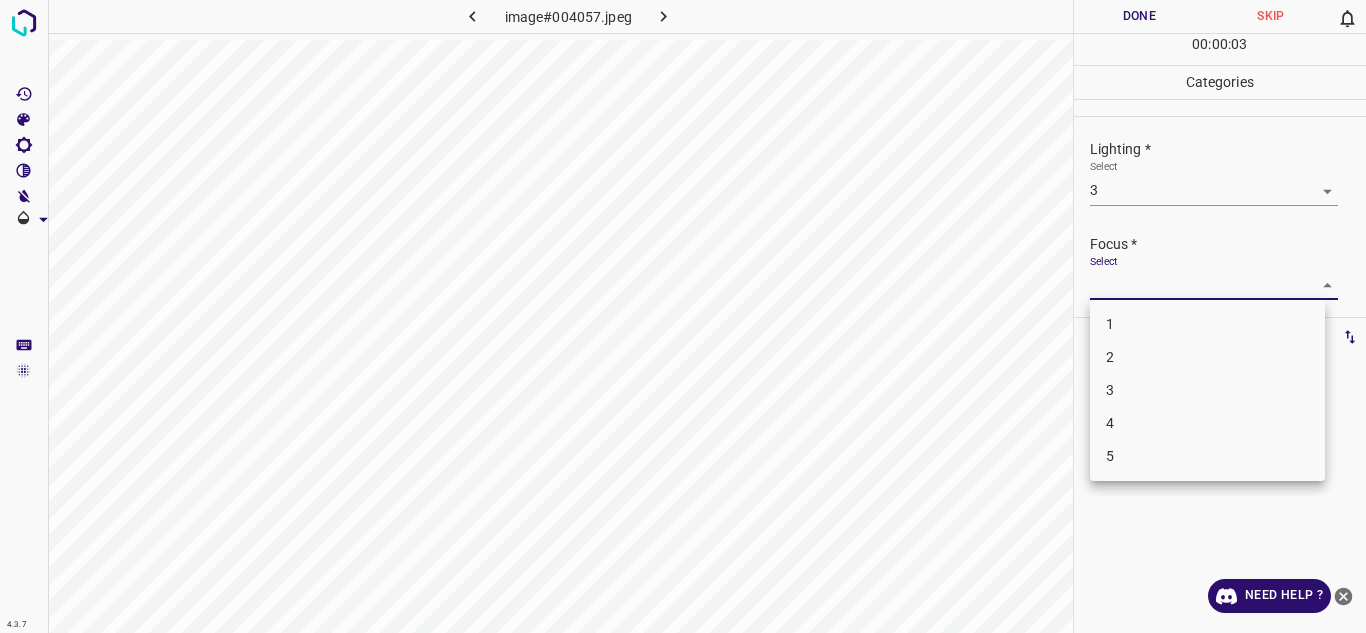 click on "3" at bounding box center (1207, 390) 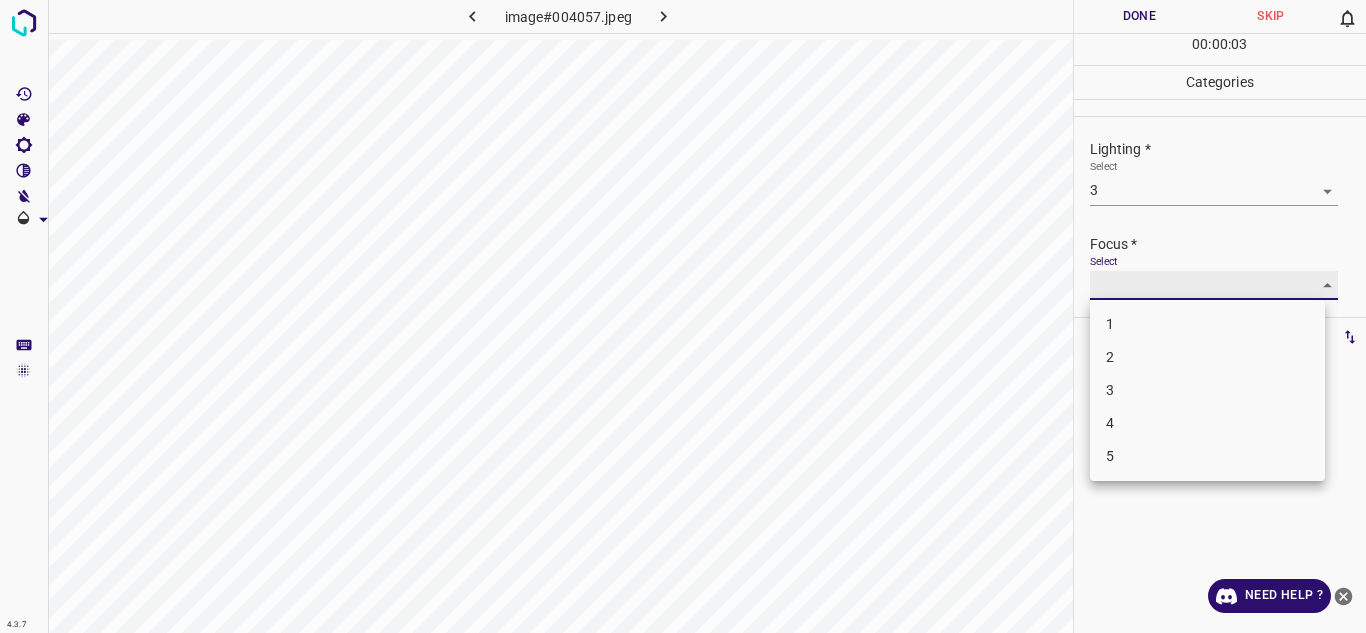 type on "3" 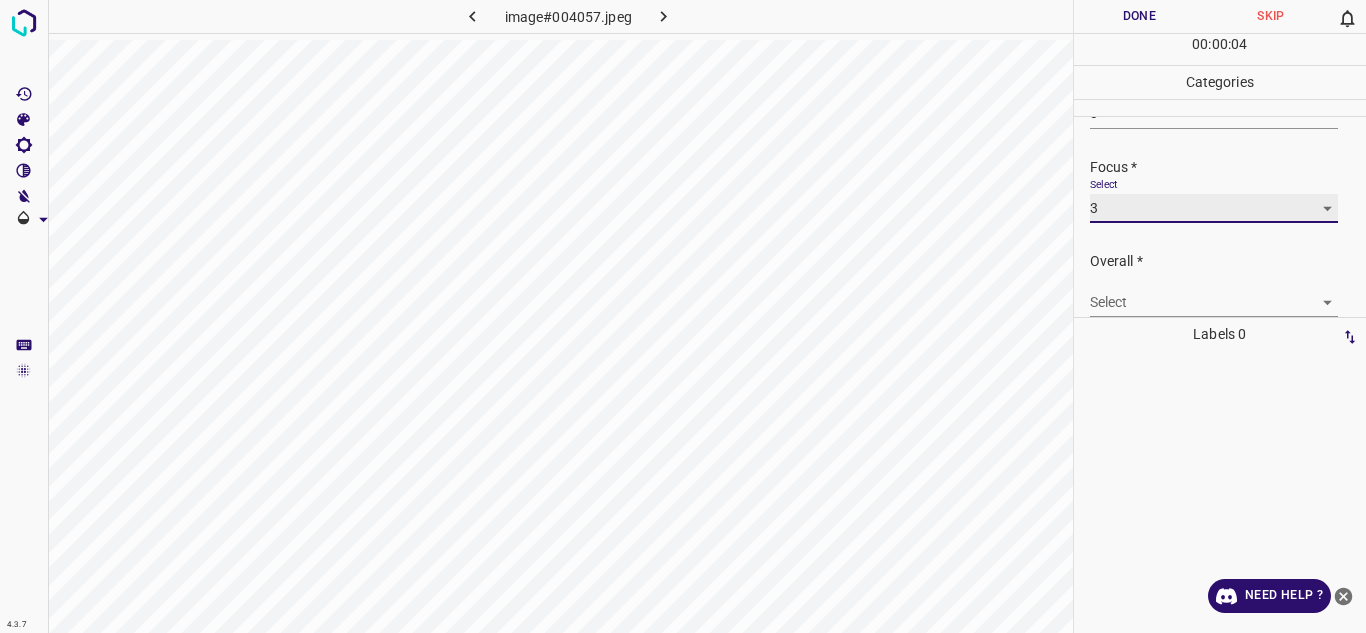 scroll, scrollTop: 98, scrollLeft: 0, axis: vertical 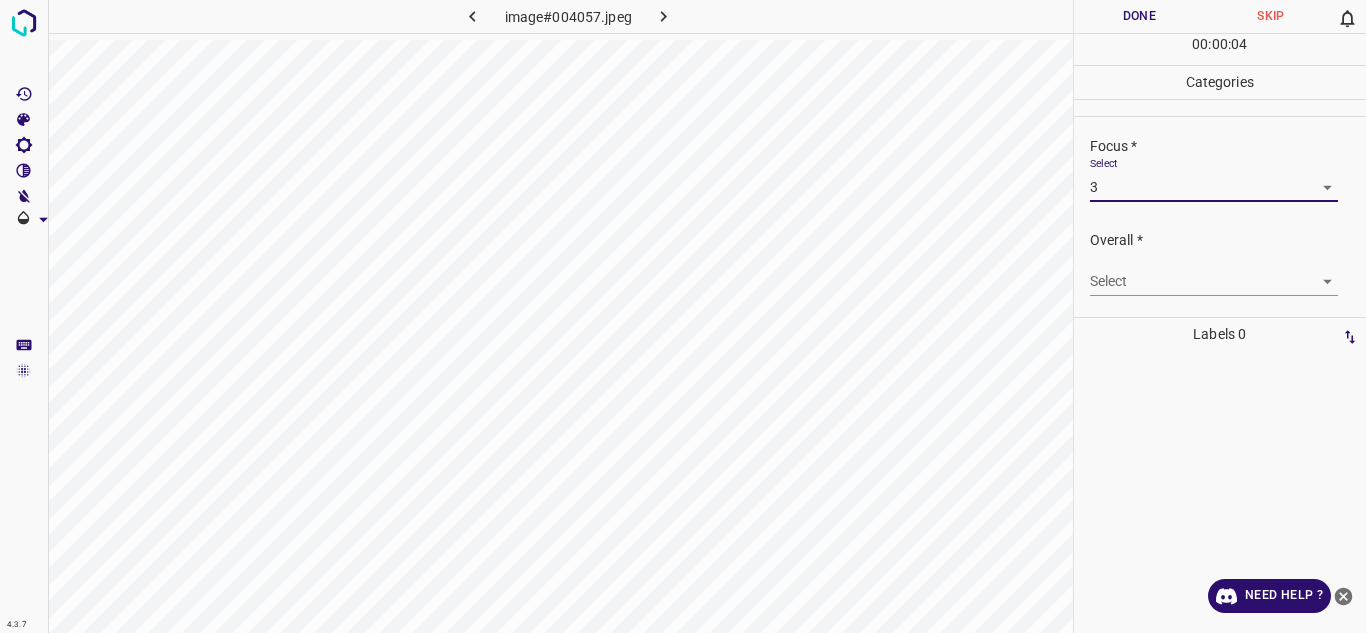 click on "4.3.7 image#004057.jpeg Done Skip 0 00   : 00   : 04   Categories Lighting *  Select 3 3 Focus *  Select 3 3 Overall *  Select ​ Labels   0 Categories 1 Lighting 2 Focus 3 Overall Tools Space Change between modes (Draw & Edit) I Auto labeling R Restore zoom M Zoom in N Zoom out Delete Delete selecte label Filters Z Restore filters X Saturation filter C Brightness filter V Contrast filter B Gray scale filter General O Download Need Help ? - Text - Hide - Delete" at bounding box center [683, 316] 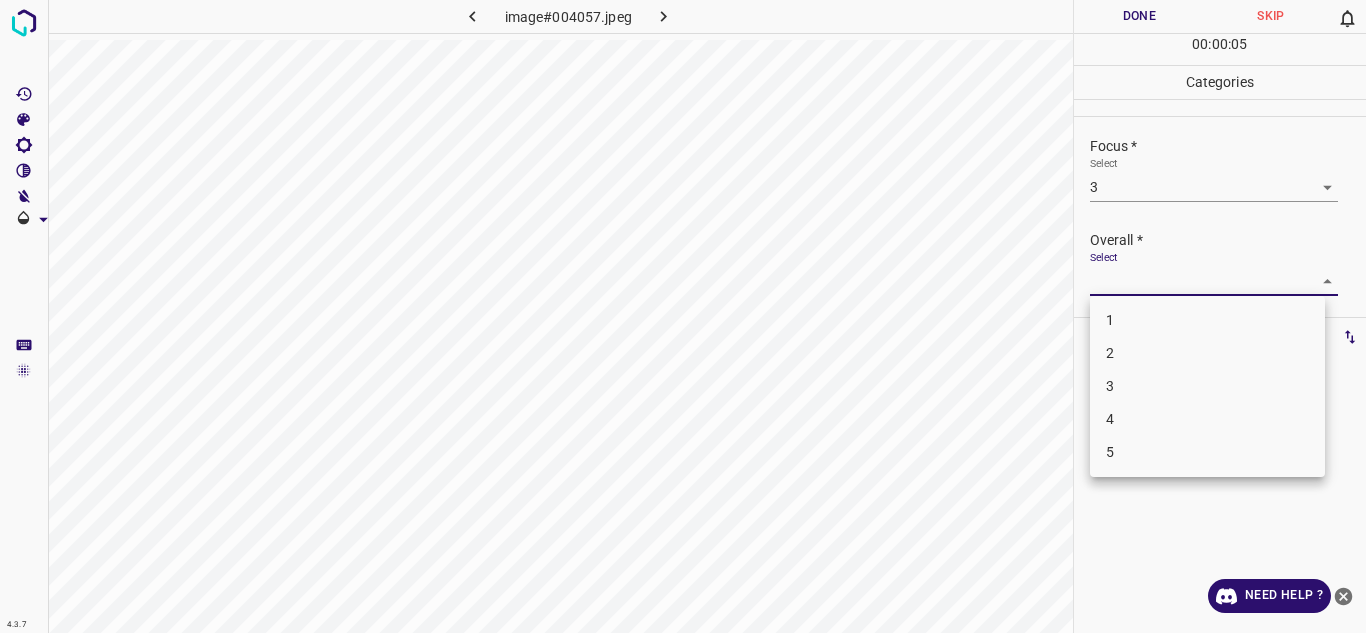 click on "3" at bounding box center (1207, 386) 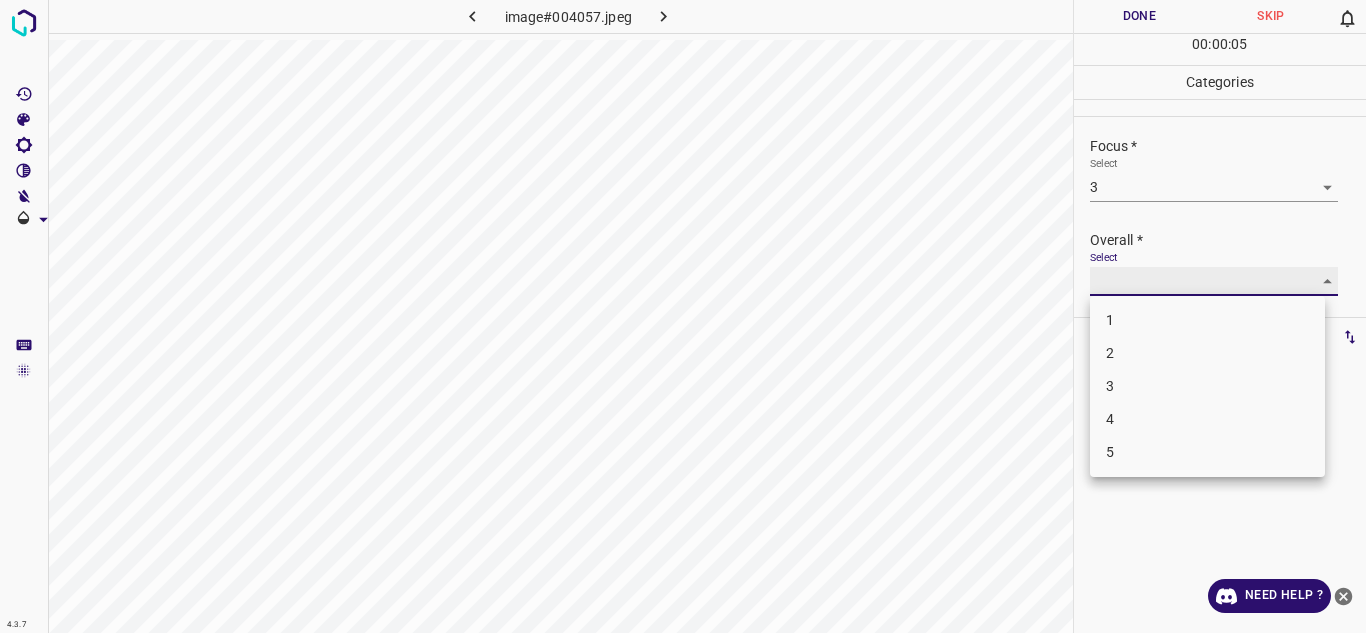 type on "3" 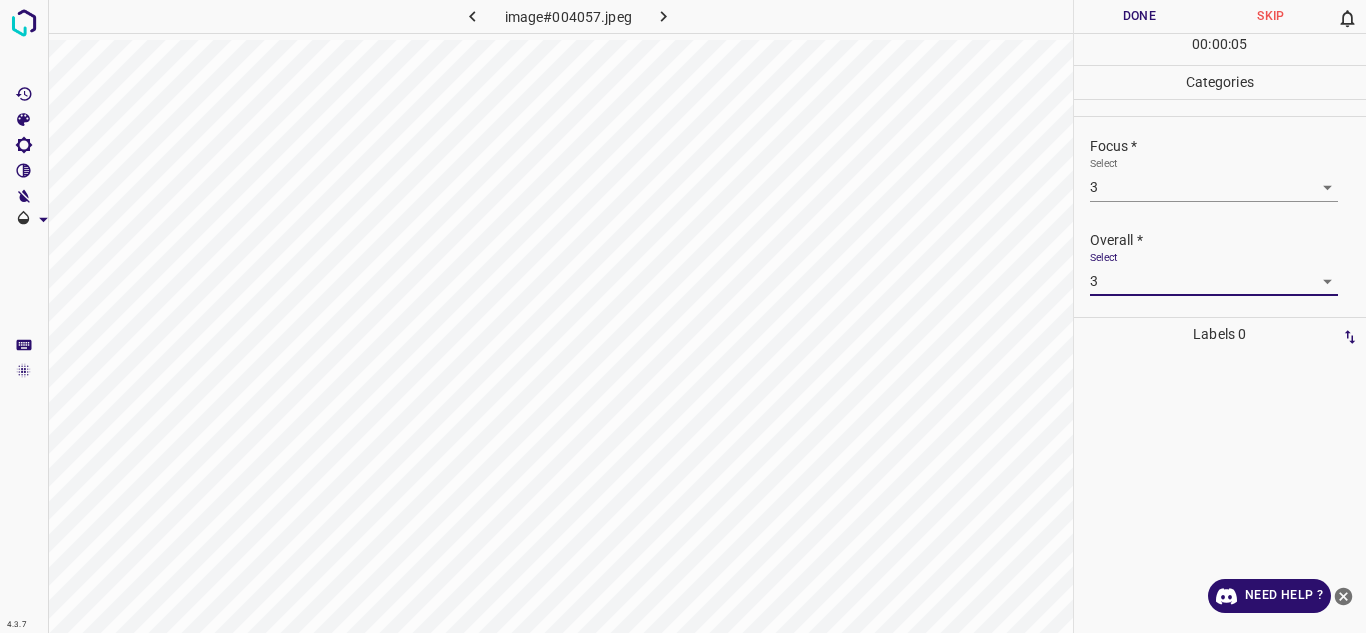 click on "Done" at bounding box center (1140, 16) 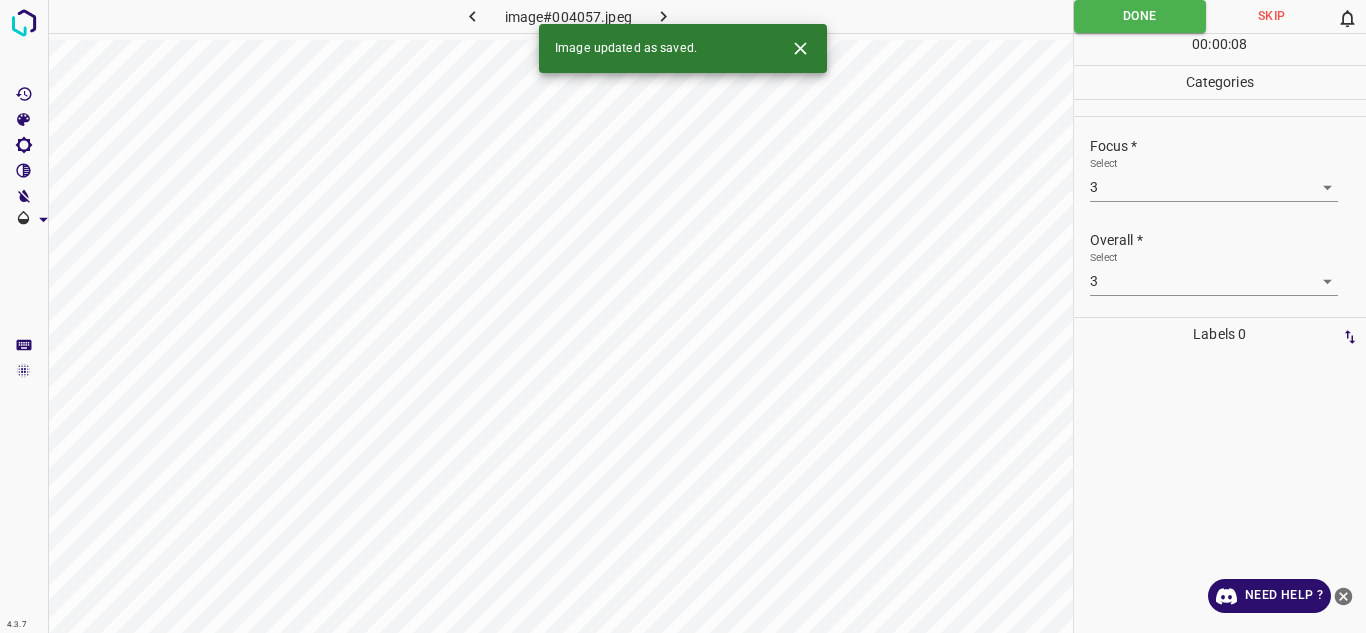 click at bounding box center [664, 16] 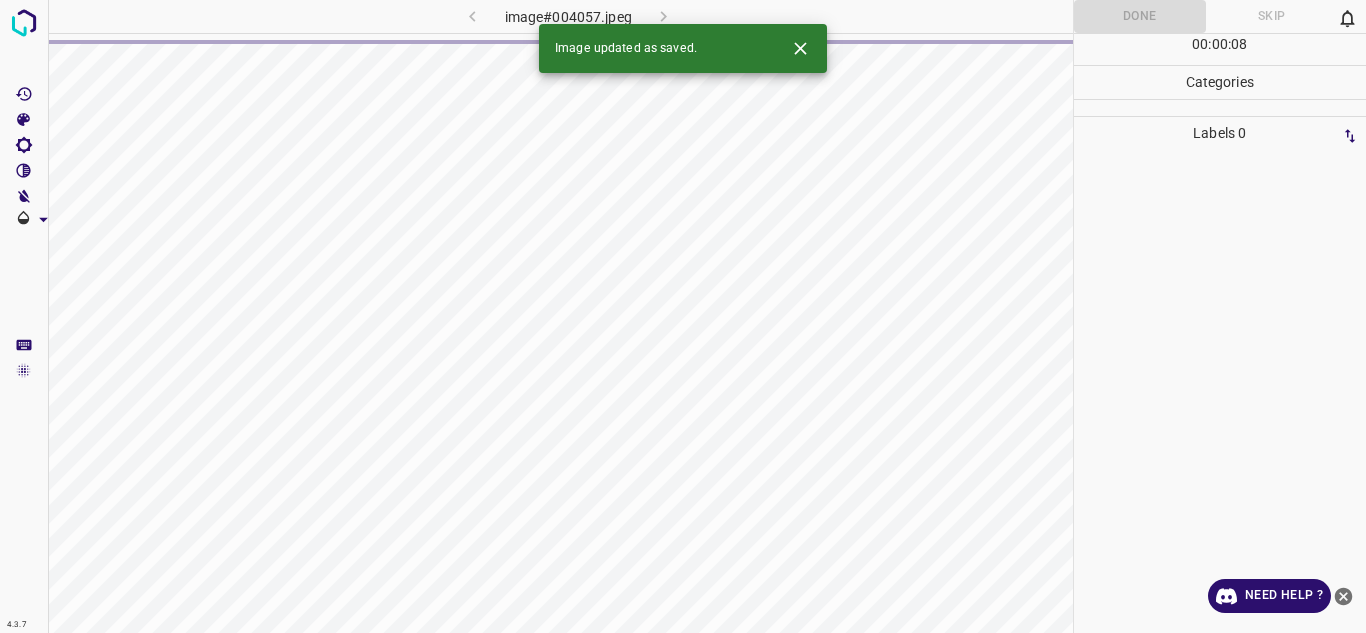 click 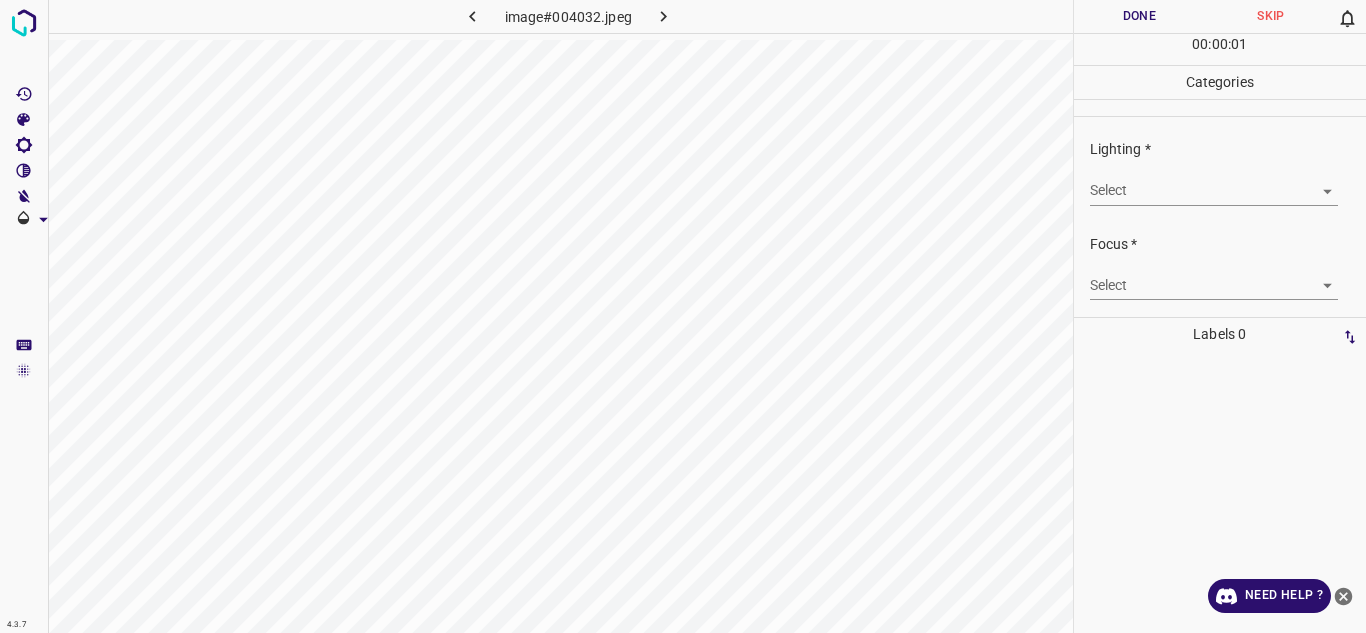 click on "4.3.7 image#004032.jpeg Done Skip 0 00   : 00   : 01   Categories Lighting *  Select ​ Focus *  Select ​ Overall *  Select ​ Labels   0 Categories 1 Lighting 2 Focus 3 Overall Tools Space Change between modes (Draw & Edit) I Auto labeling R Restore zoom M Zoom in N Zoom out Delete Delete selecte label Filters Z Restore filters X Saturation filter C Brightness filter V Contrast filter B Gray scale filter General O Download Need Help ? - Text - Hide - Delete" at bounding box center [683, 316] 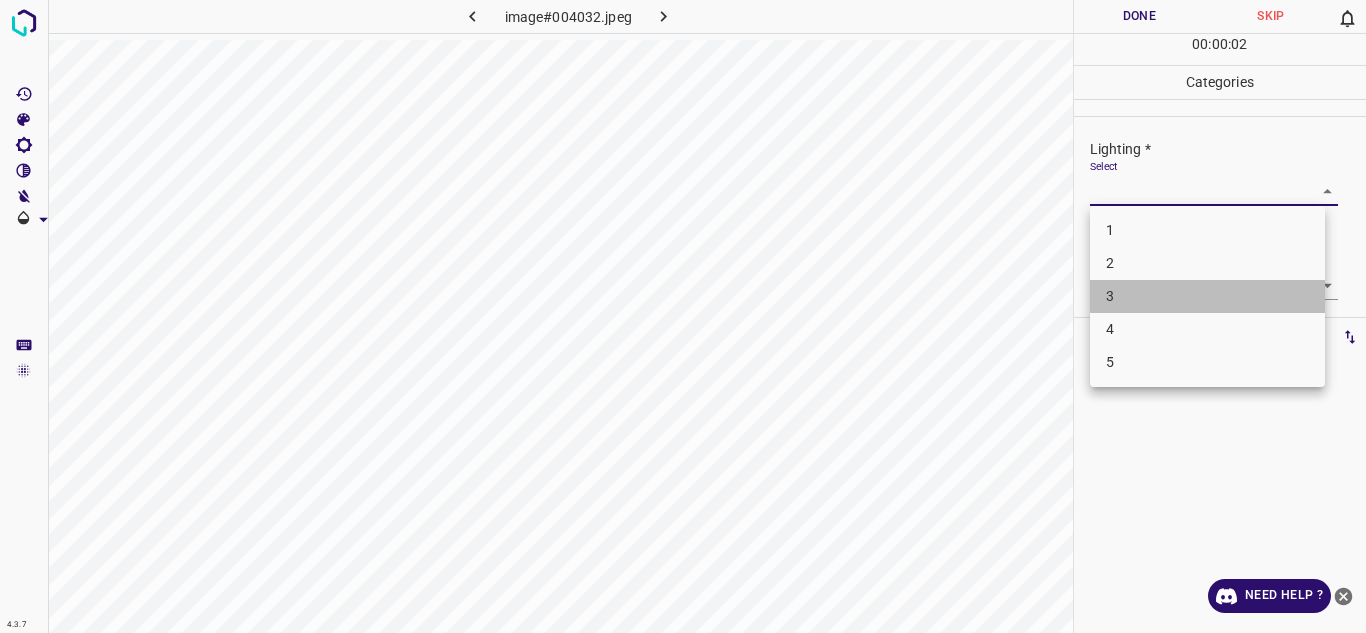 click on "3" at bounding box center (1207, 296) 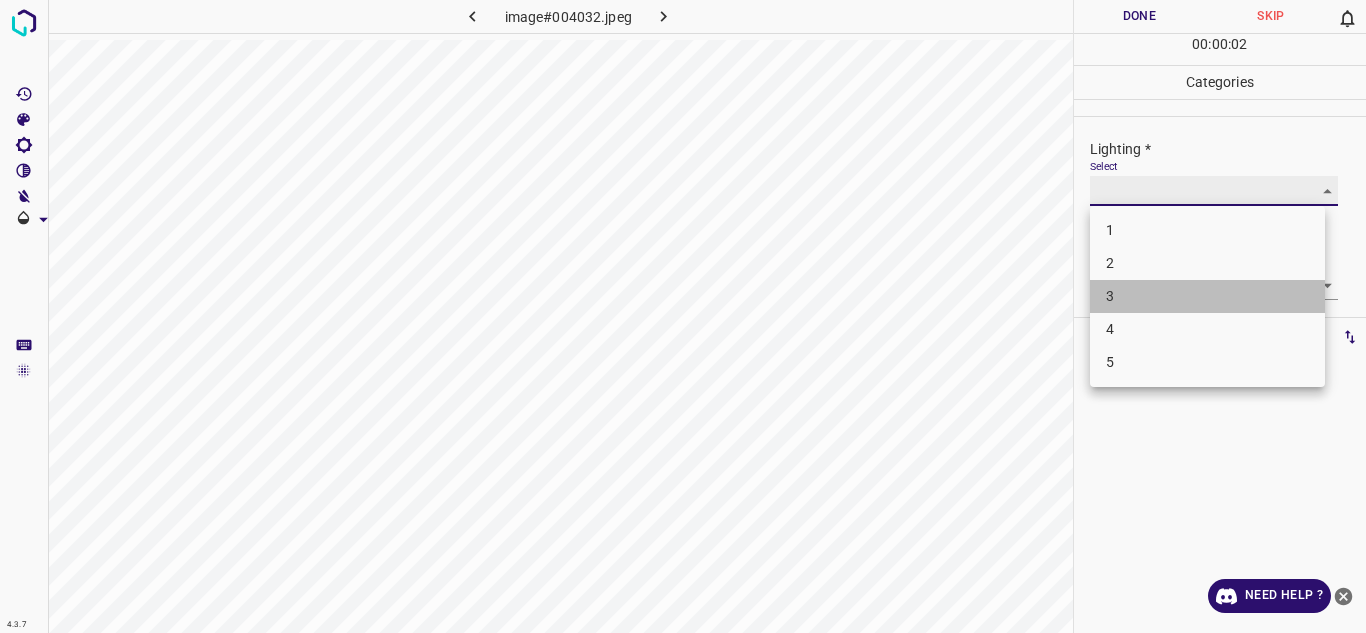 type on "3" 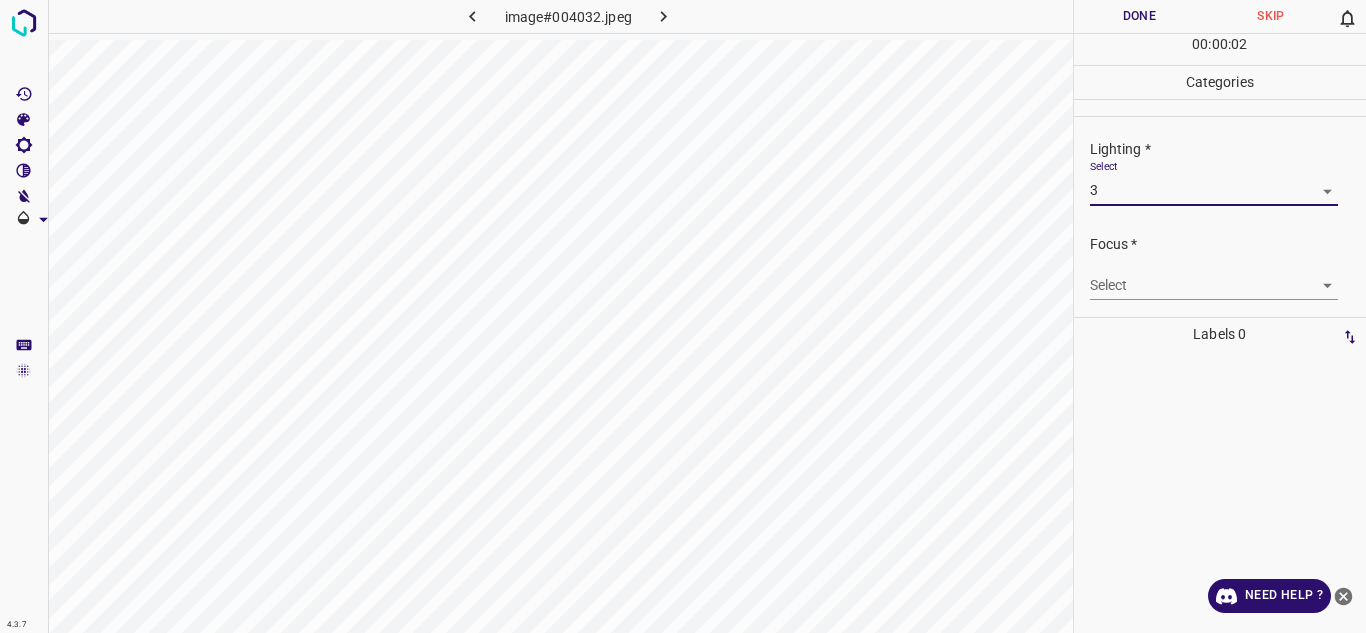 click on "Focus *  Select ​" at bounding box center (1220, 267) 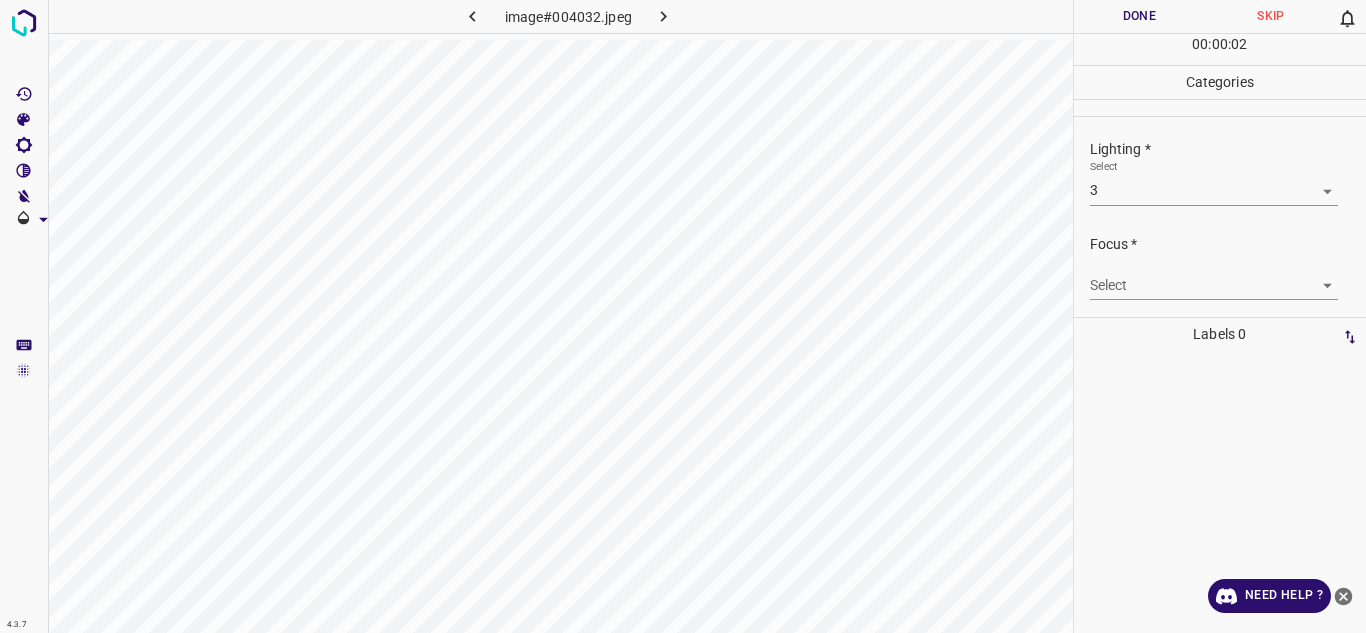 click on "4.3.7 image#004032.jpeg Done Skip 0 00   : 00   : 02   Categories Lighting *  Select 3 3 Focus *  Select ​ Overall *  Select ​ Labels   0 Categories 1 Lighting 2 Focus 3 Overall Tools Space Change between modes (Draw & Edit) I Auto labeling R Restore zoom M Zoom in N Zoom out Delete Delete selecte label Filters Z Restore filters X Saturation filter C Brightness filter V Contrast filter B Gray scale filter General O Download Need Help ? - Text - Hide - Delete" at bounding box center [683, 316] 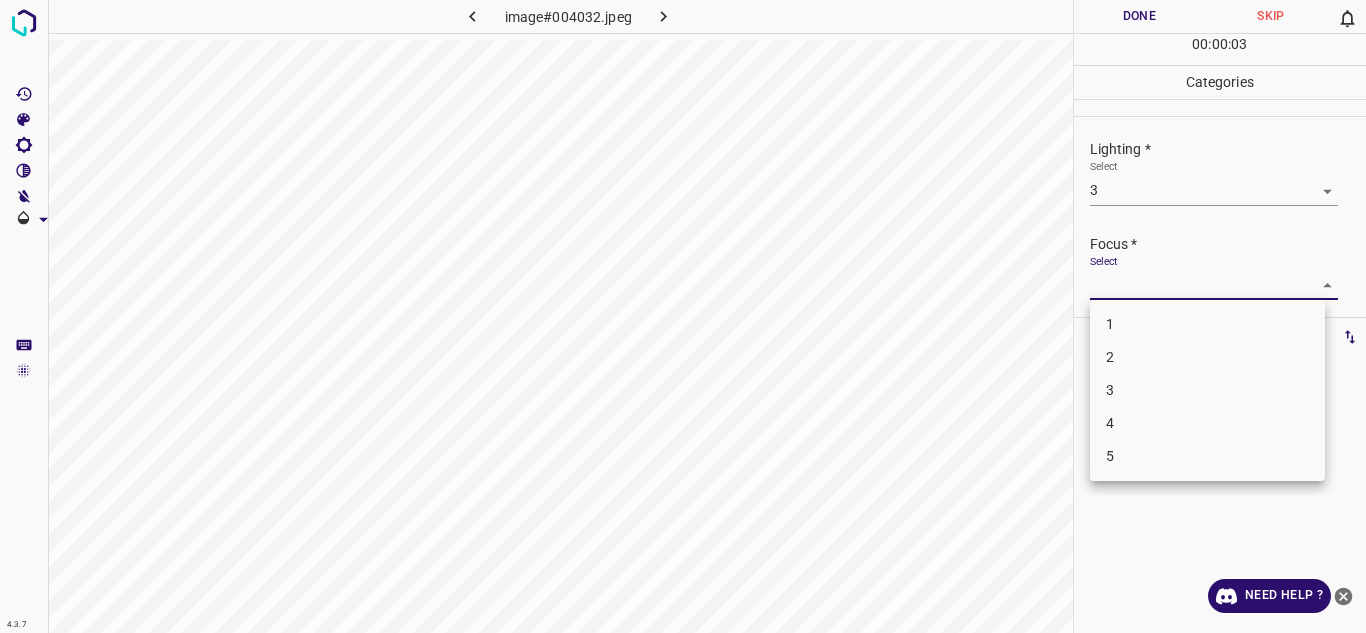click on "3" at bounding box center [1207, 390] 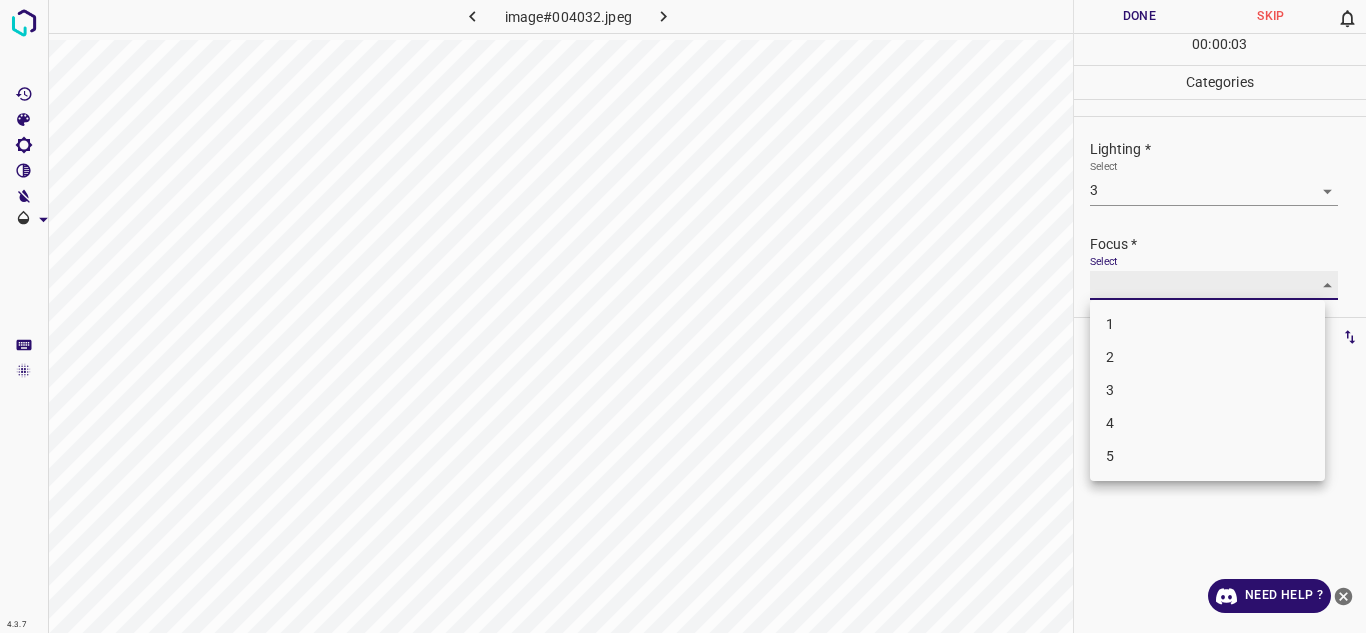 type on "3" 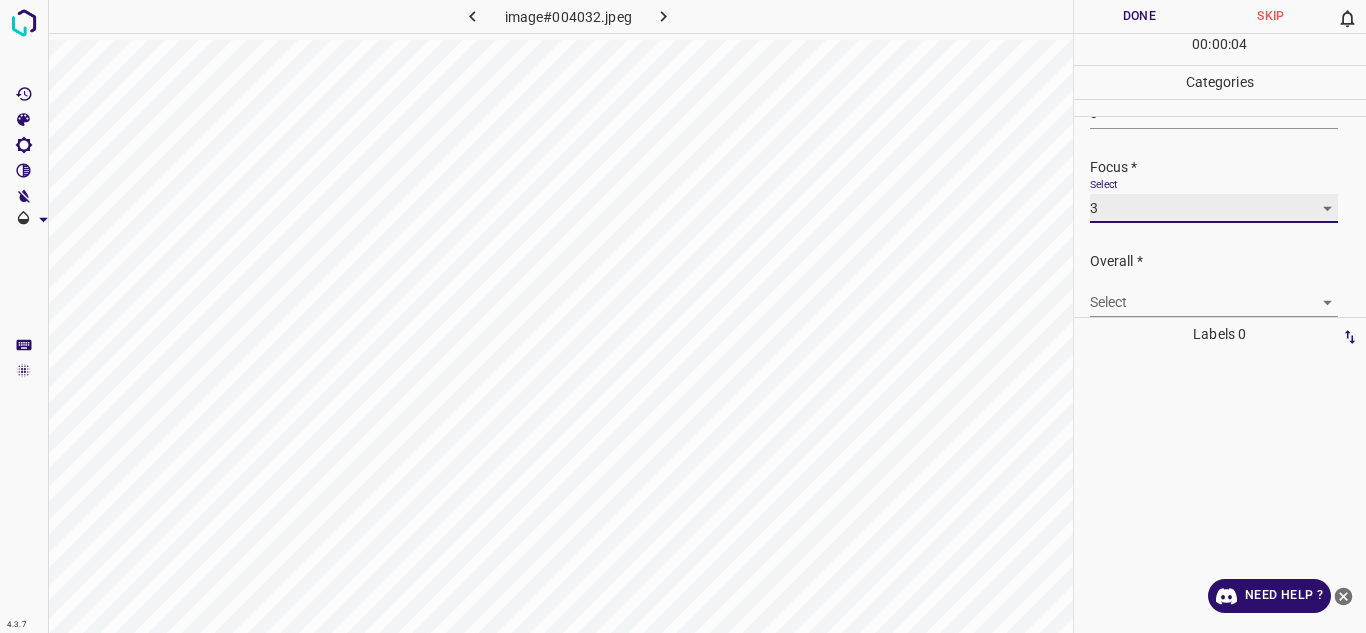 scroll, scrollTop: 98, scrollLeft: 0, axis: vertical 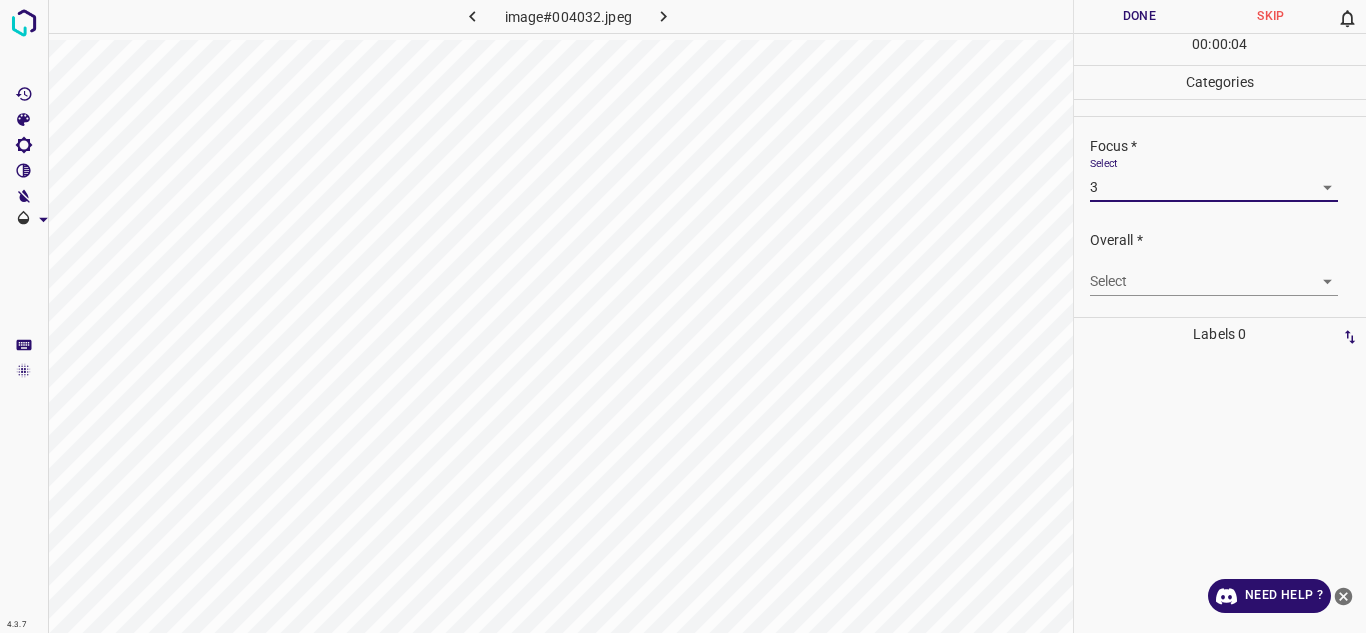 click on "4.3.7 image#004032.jpeg Done Skip 0 00   : 00   : 04   Categories Lighting *  Select 3 3 Focus *  Select 3 3 Overall *  Select ​ Labels   0 Categories 1 Lighting 2 Focus 3 Overall Tools Space Change between modes (Draw & Edit) I Auto labeling R Restore zoom M Zoom in N Zoom out Delete Delete selecte label Filters Z Restore filters X Saturation filter C Brightness filter V Contrast filter B Gray scale filter General O Download Need Help ? - Text - Hide - Delete" at bounding box center [683, 316] 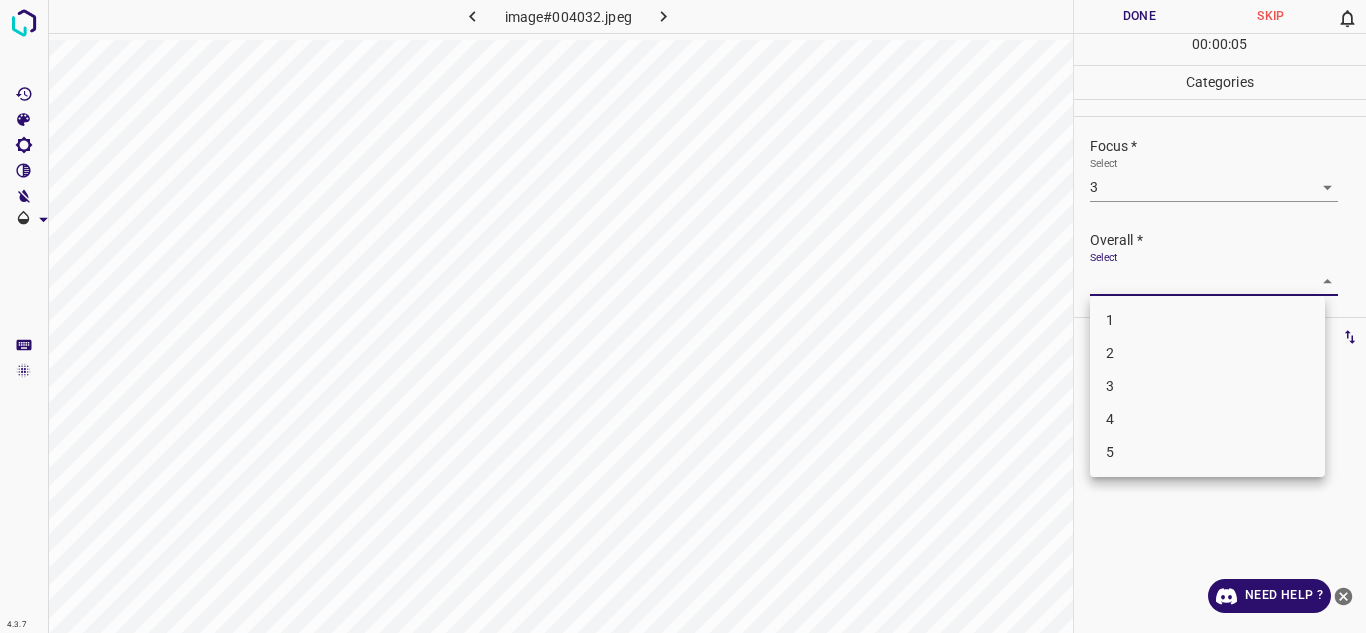 click on "3" at bounding box center (1207, 386) 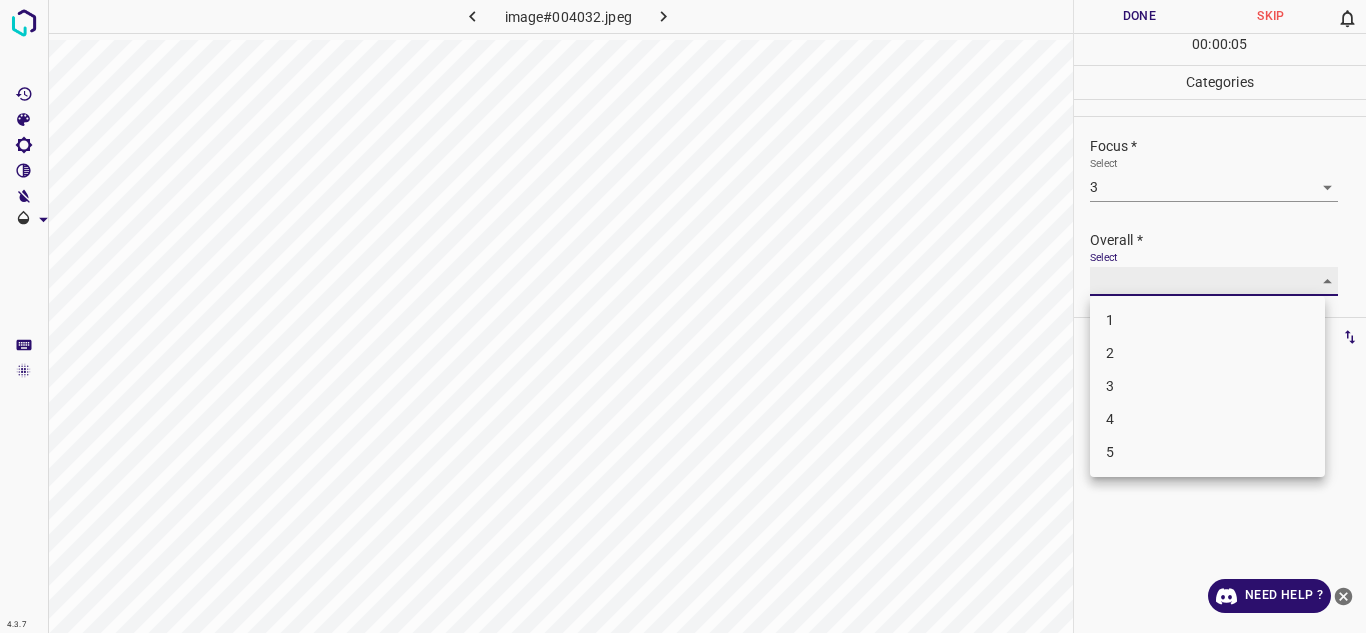 type on "3" 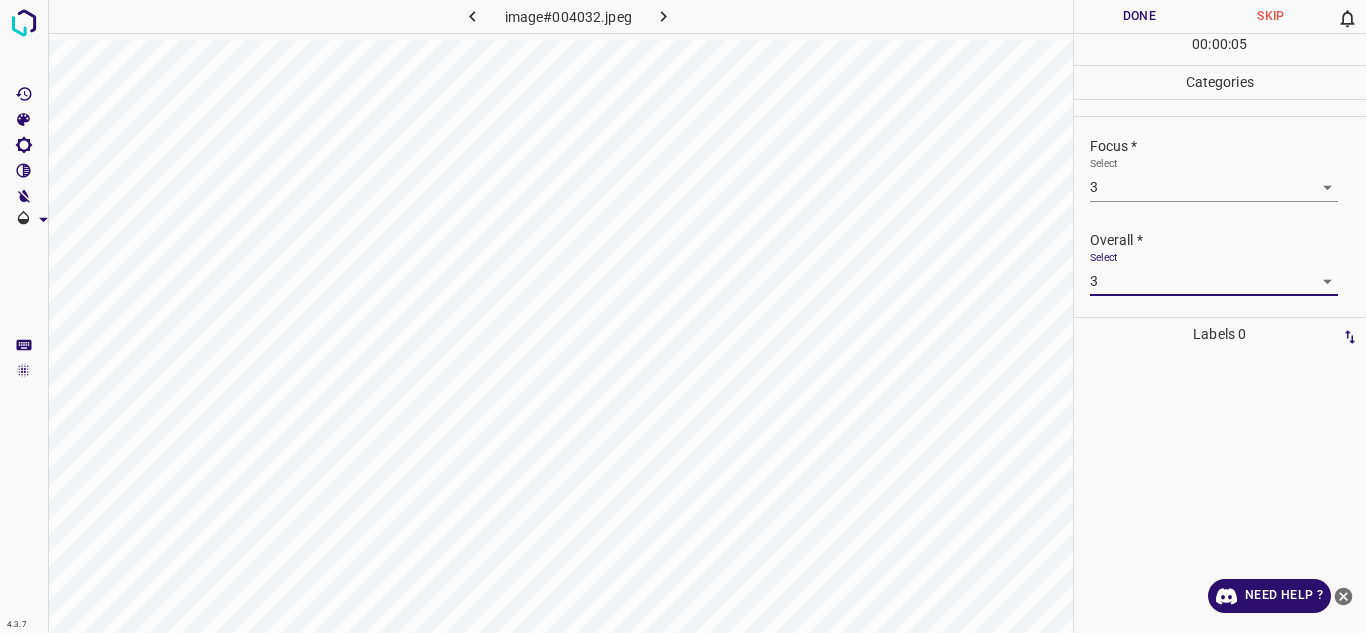 click on "Done" at bounding box center (1140, 16) 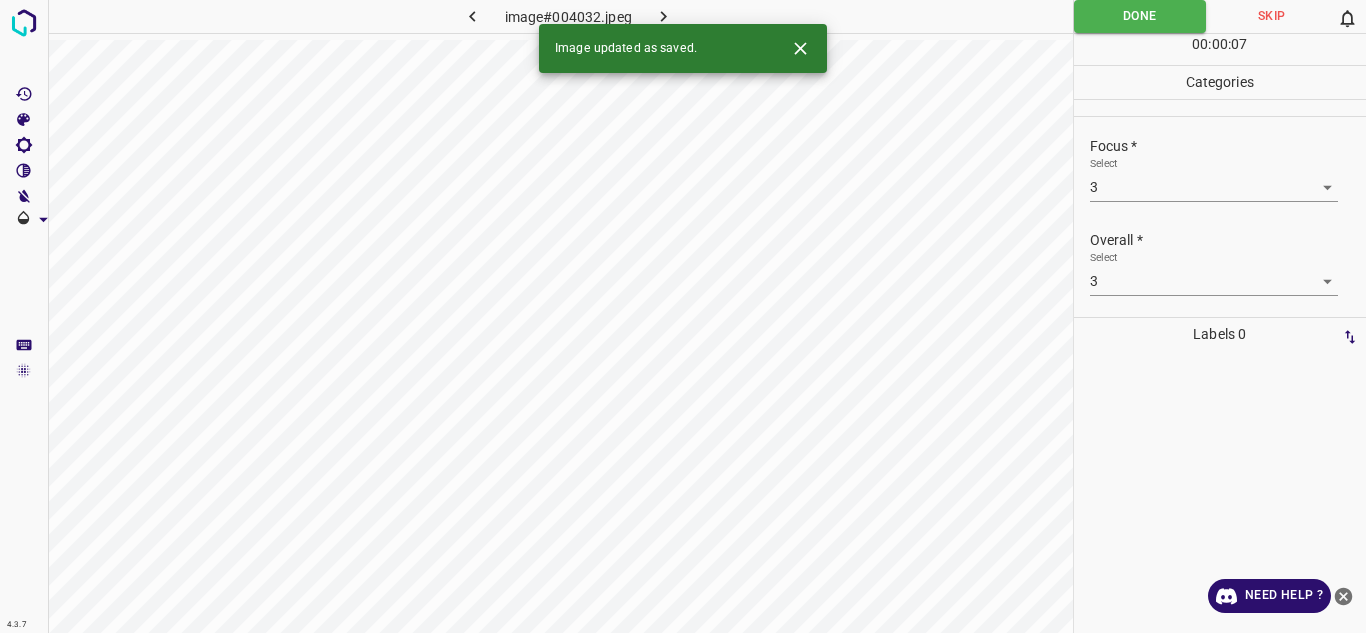 click 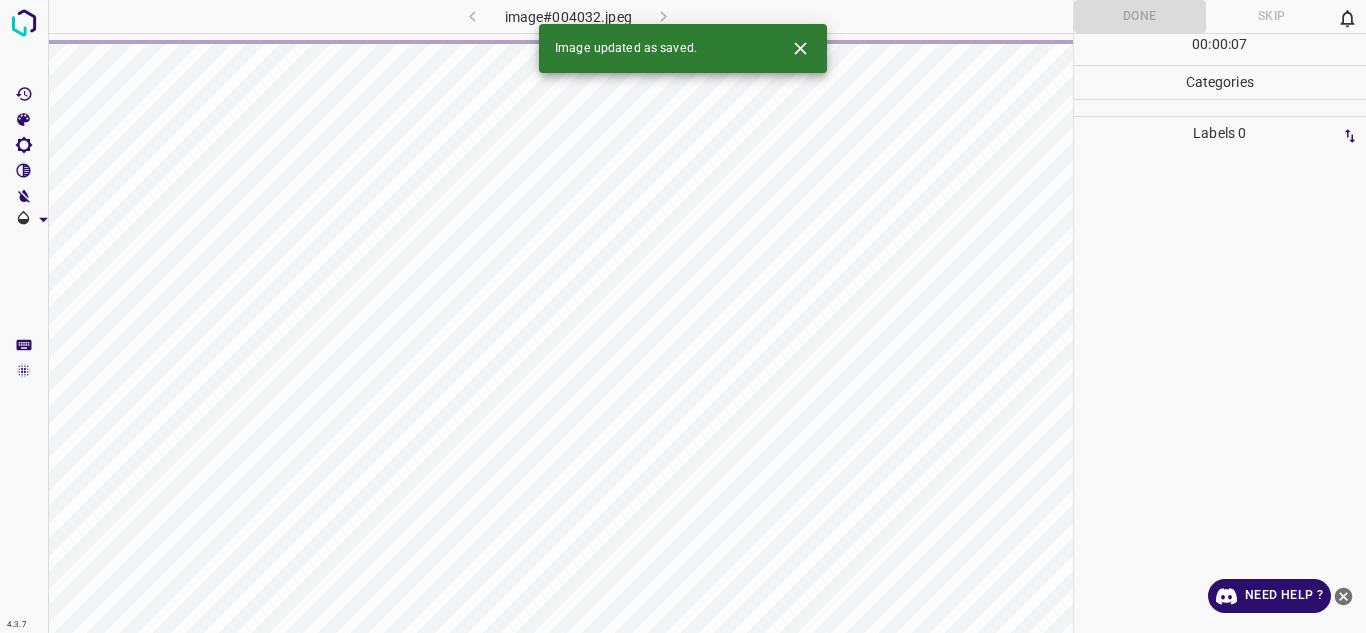 click 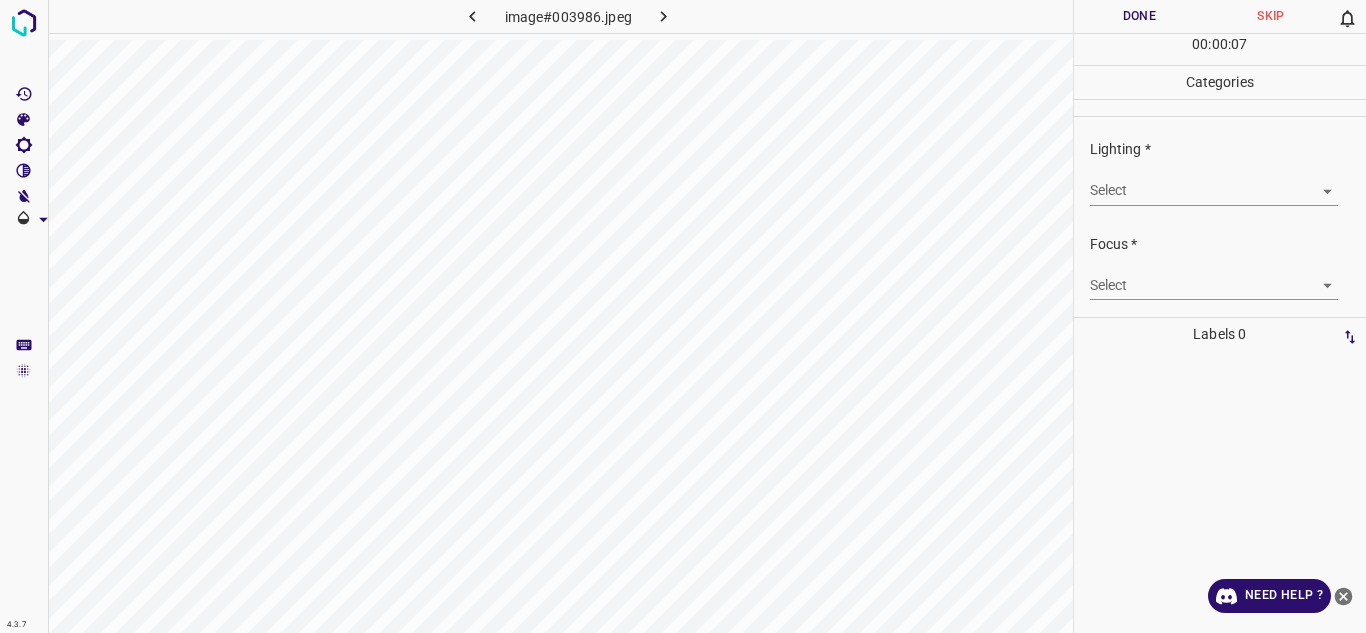 click on "4.3.7 image#003986.jpeg Done Skip 0 00   : 00   : 07   Categories Lighting *  Select ​ Focus *  Select ​ Overall *  Select ​ Labels   0 Categories 1 Lighting 2 Focus 3 Overall Tools Space Change between modes (Draw & Edit) I Auto labeling R Restore zoom M Zoom in N Zoom out Delete Delete selecte label Filters Z Restore filters X Saturation filter C Brightness filter V Contrast filter B Gray scale filter General O Download Need Help ? - Text - Hide - Delete" at bounding box center (683, 316) 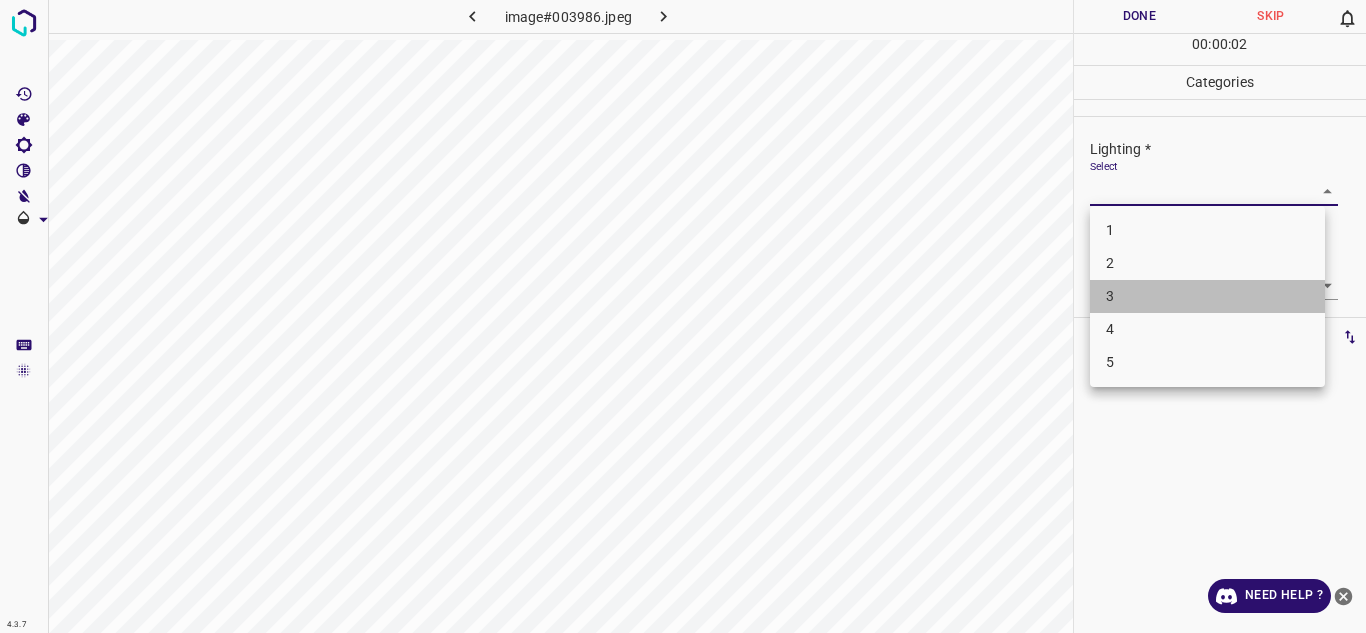 click on "3" at bounding box center (1207, 296) 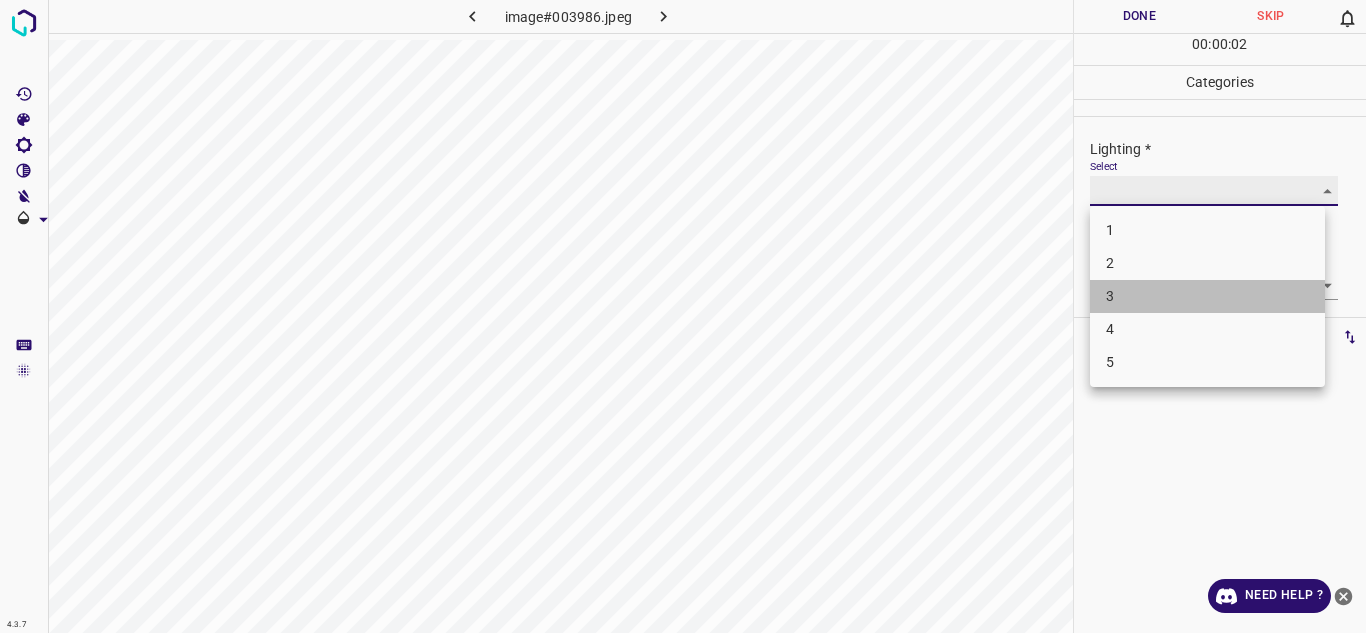 type on "3" 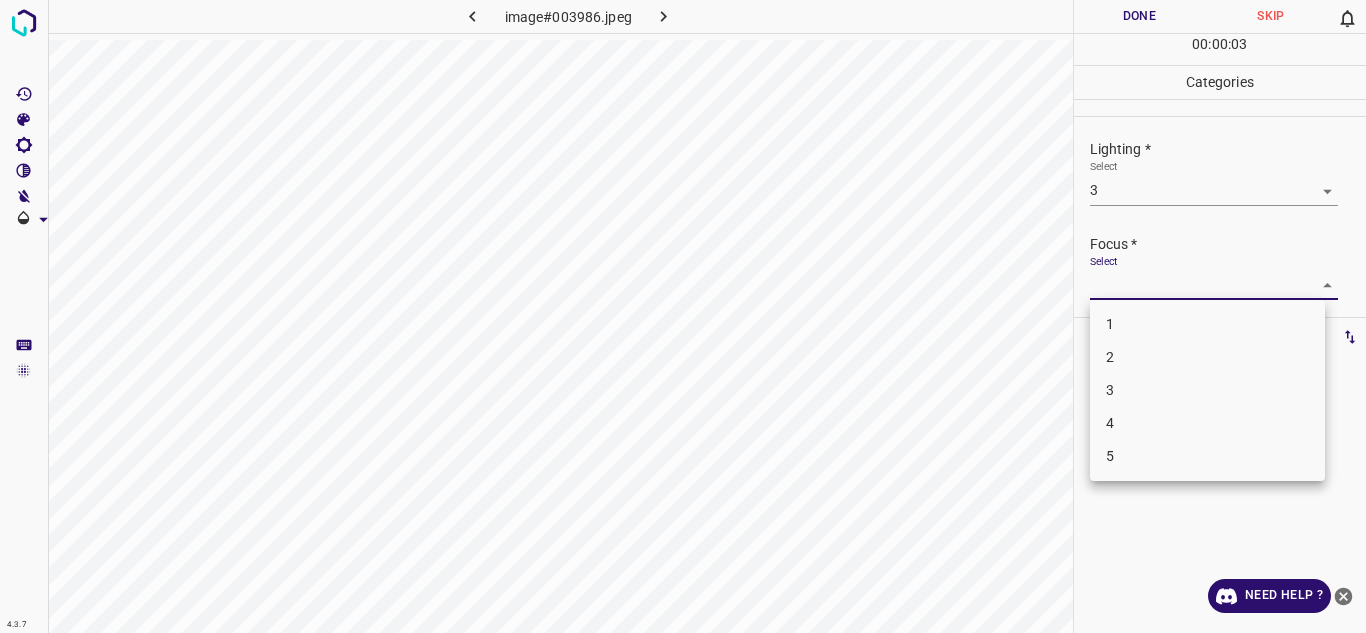 click on "4.3.7 image#003986.jpeg Done Skip 0 00   : 00   : 03   Categories Lighting *  Select 3 3 Focus *  Select ​ Overall *  Select ​ Labels   0 Categories 1 Lighting 2 Focus 3 Overall Tools Space Change between modes (Draw & Edit) I Auto labeling R Restore zoom M Zoom in N Zoom out Delete Delete selecte label Filters Z Restore filters X Saturation filter C Brightness filter V Contrast filter B Gray scale filter General O Download Need Help ? - Text - Hide - Delete 1 2 3 4 5" at bounding box center (683, 316) 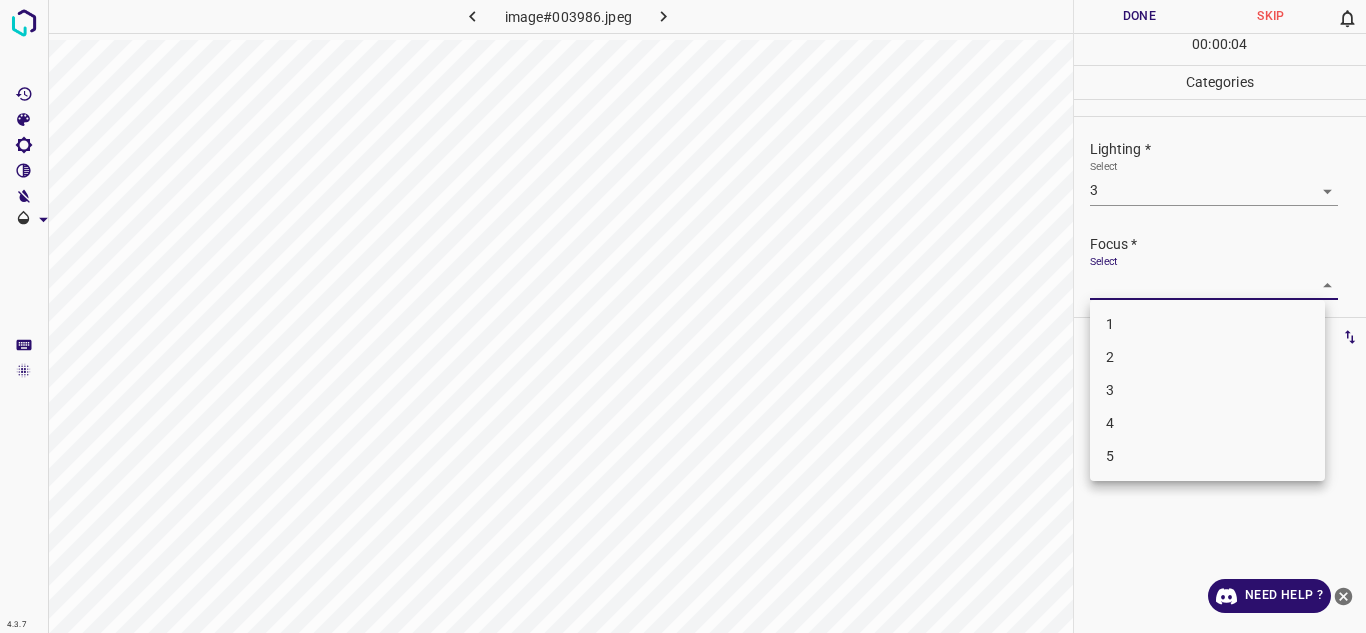 click on "2" at bounding box center (1207, 357) 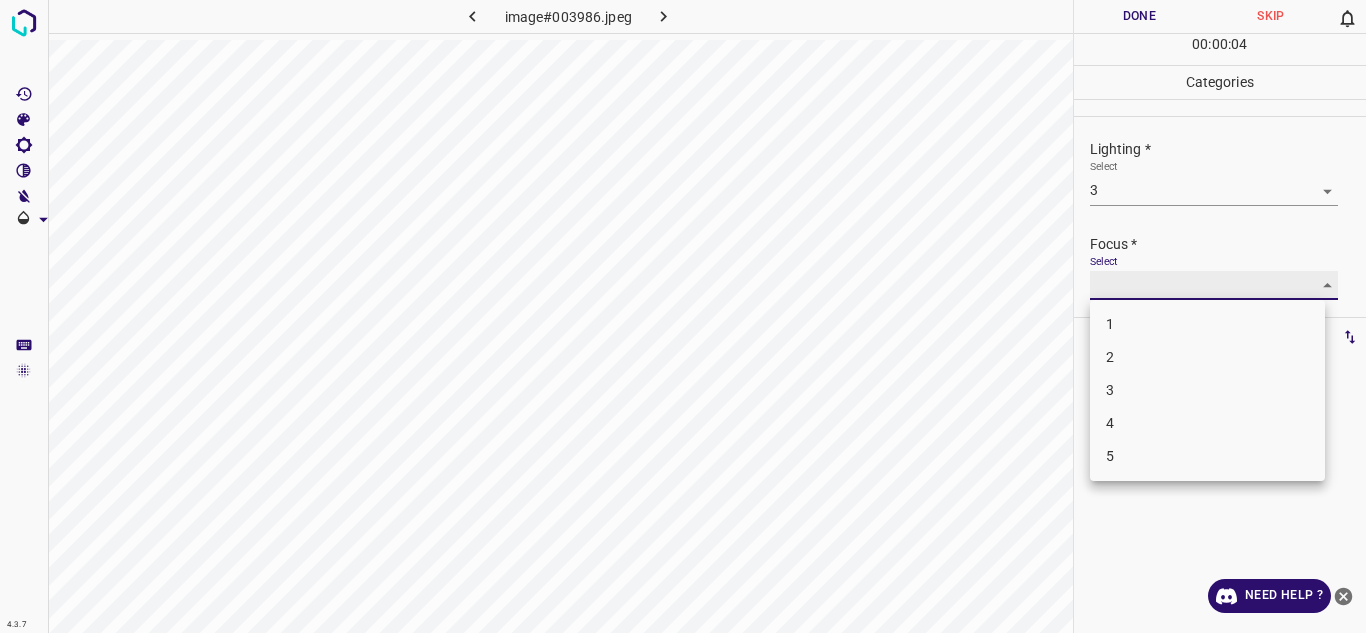 type on "2" 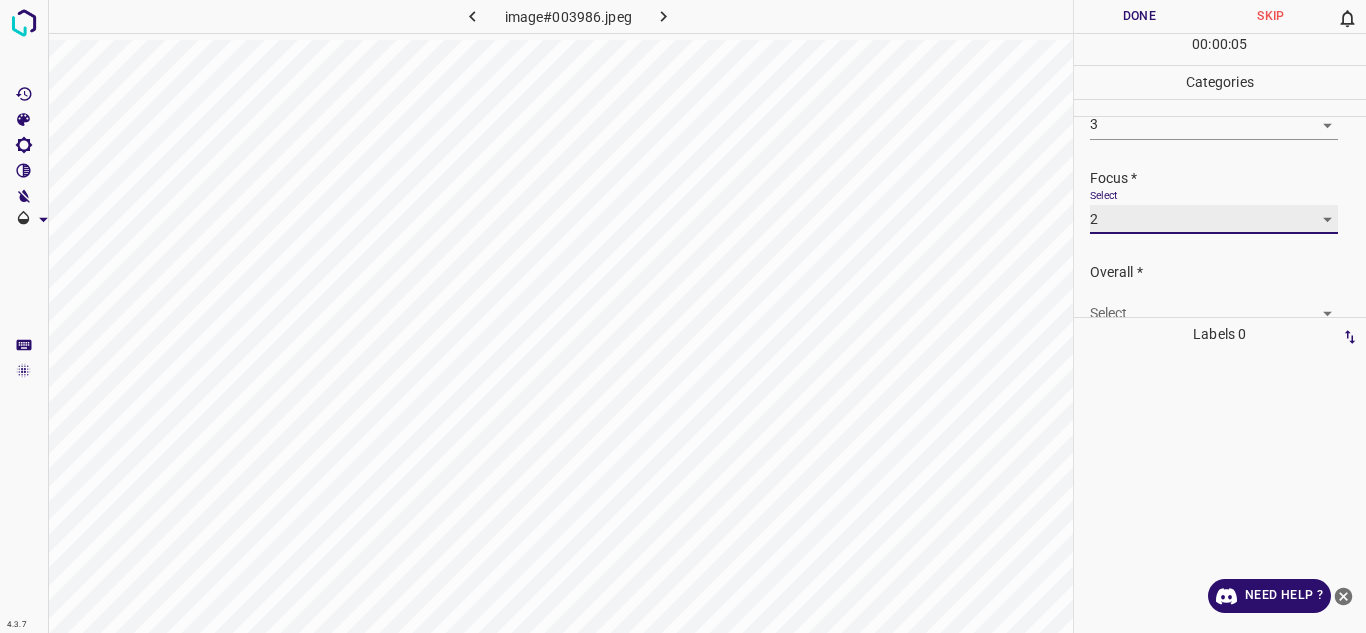 scroll, scrollTop: 98, scrollLeft: 0, axis: vertical 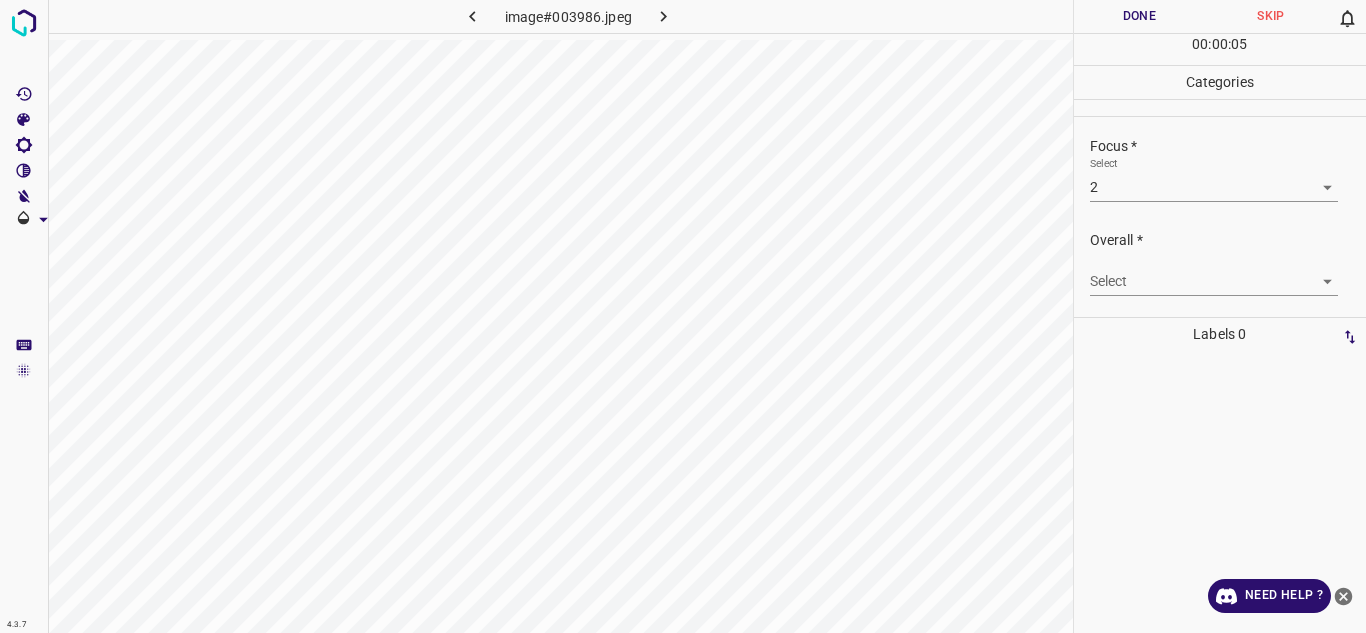 click on "Select ​" at bounding box center [1214, 273] 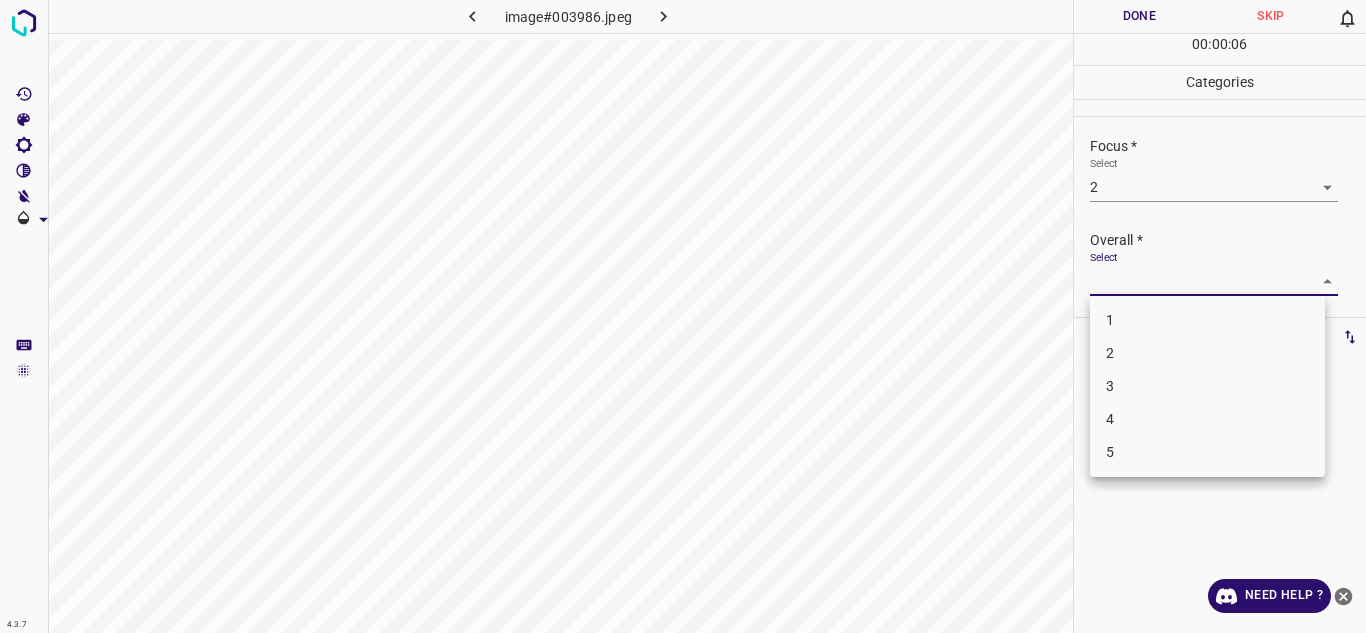 click on "3" at bounding box center [1207, 386] 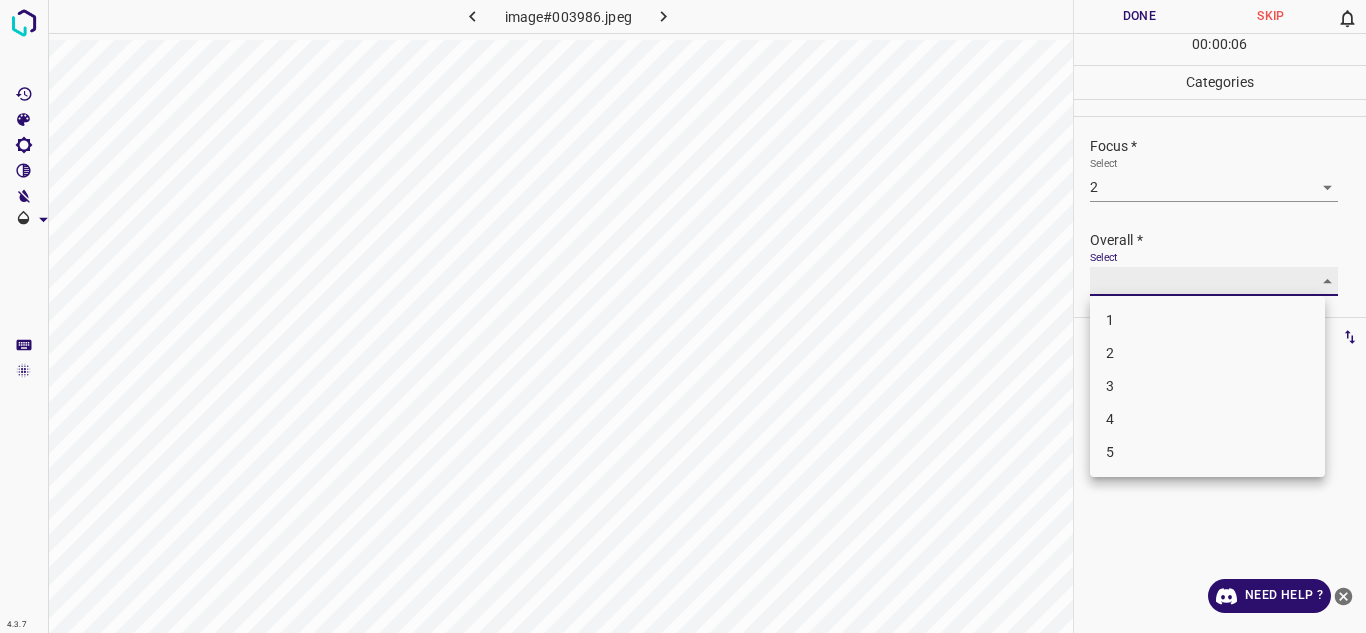 type on "3" 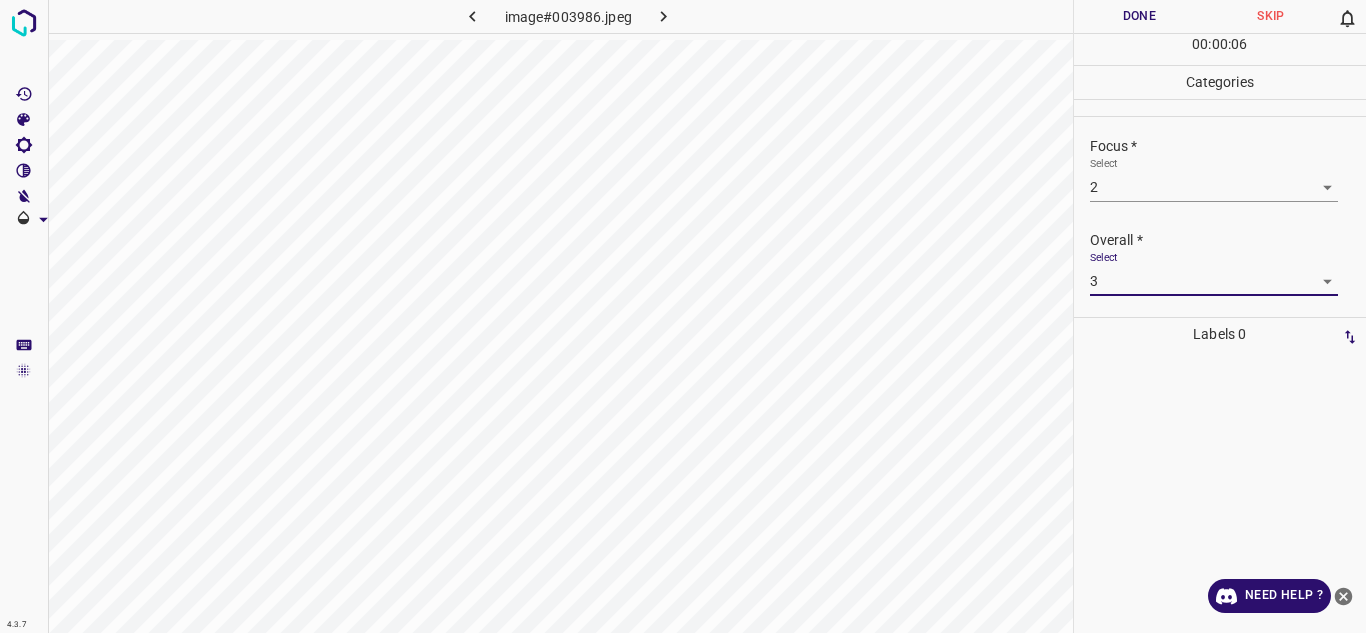 click on "Done" at bounding box center (1140, 16) 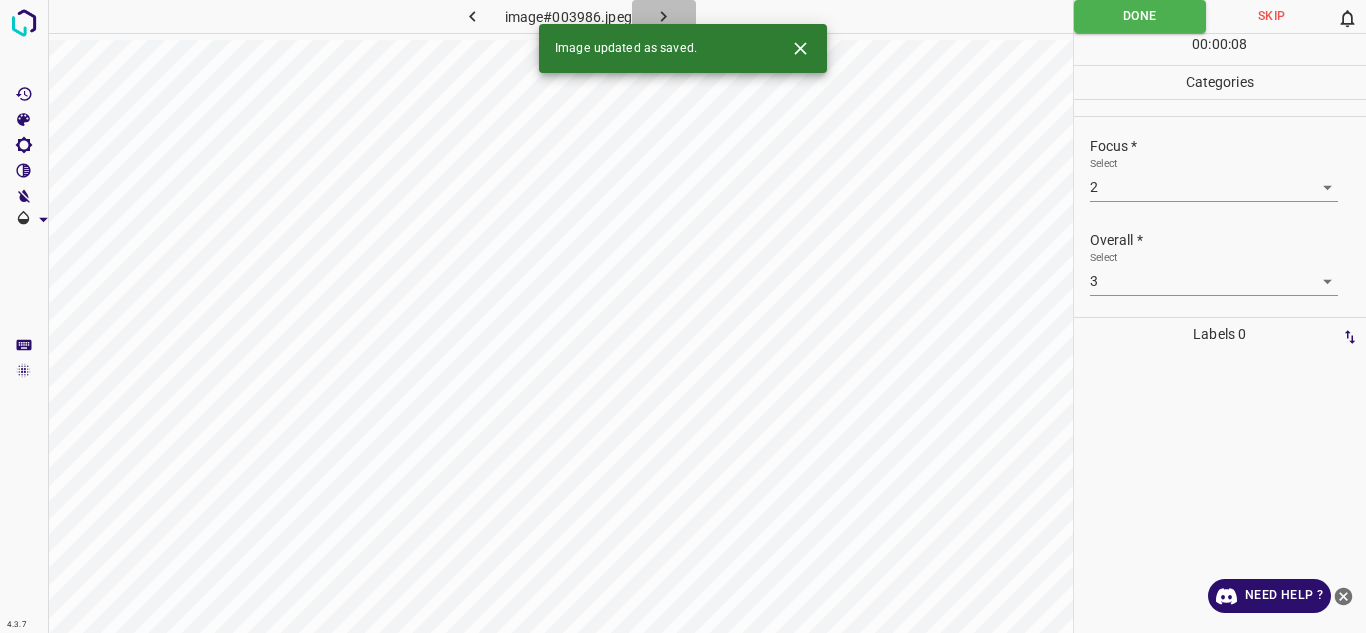 click 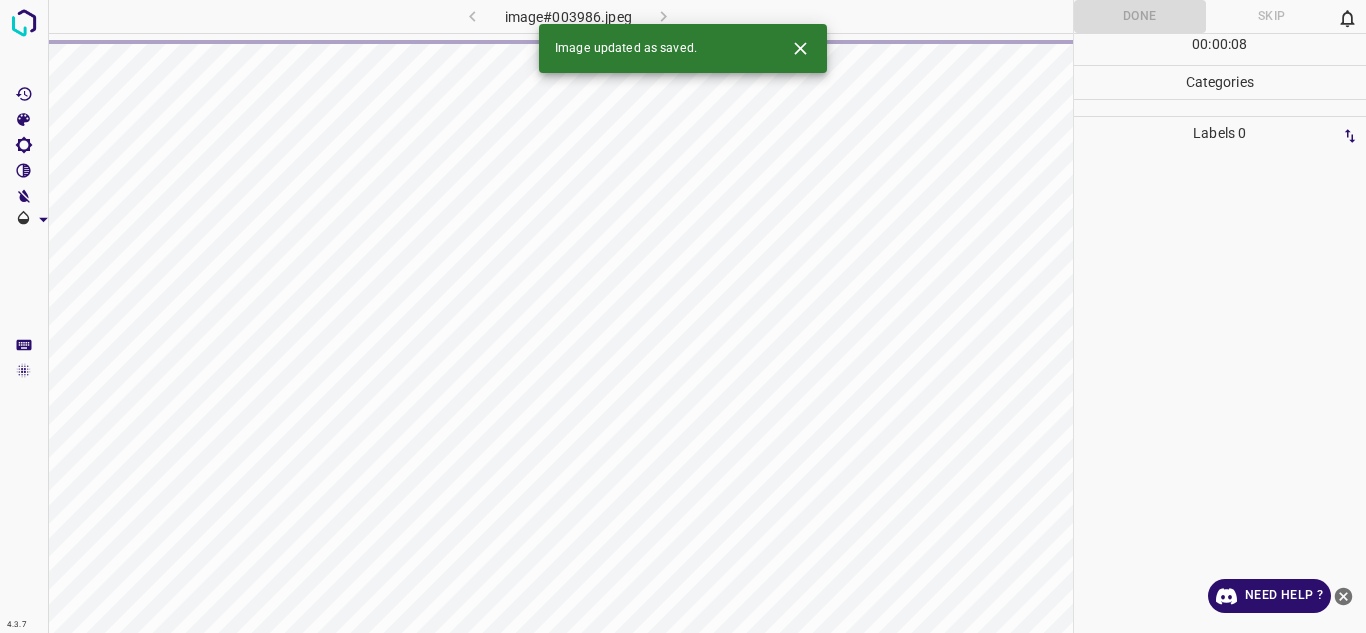 click 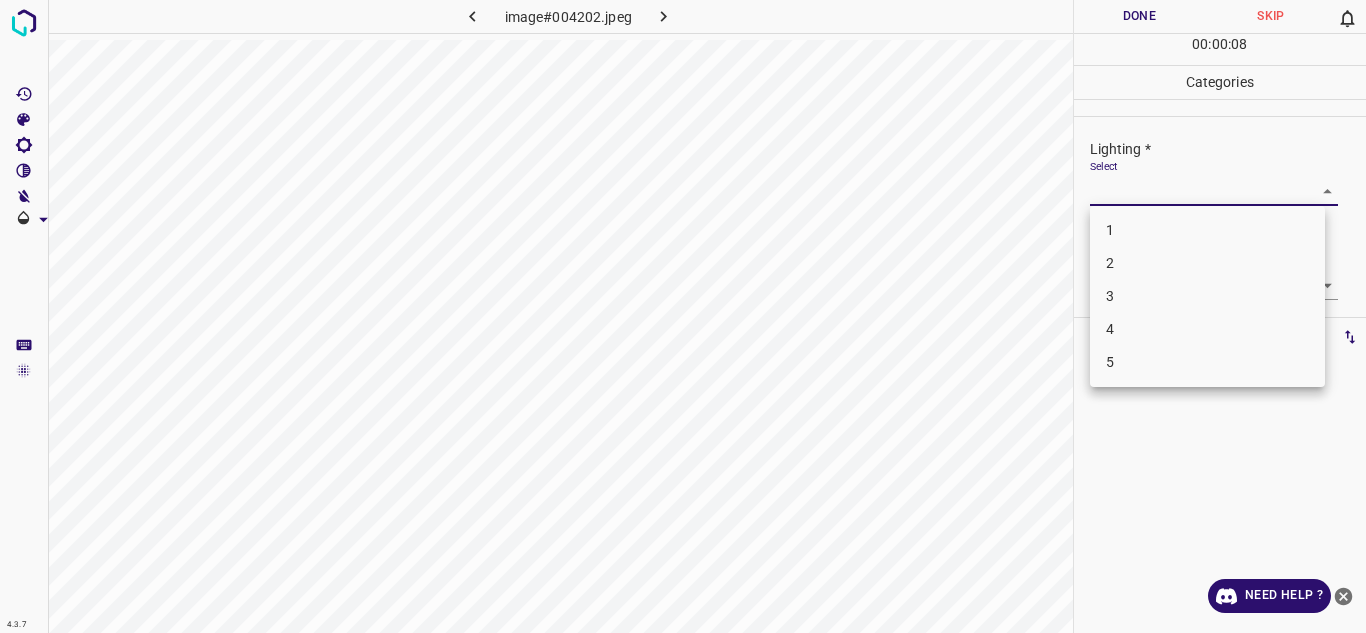 click on "4.3.7 image#004202.jpeg Done Skip 0 00   : 00   : 08   Categories Lighting *  Select ​ Focus *  Select ​ Overall *  Select ​ Labels   0 Categories 1 Lighting 2 Focus 3 Overall Tools Space Change between modes (Draw & Edit) I Auto labeling R Restore zoom M Zoom in N Zoom out Delete Delete selecte label Filters Z Restore filters X Saturation filter C Brightness filter V Contrast filter B Gray scale filter General O Download Need Help ? - Text - Hide - Delete 1 2 3 4 5" at bounding box center (683, 316) 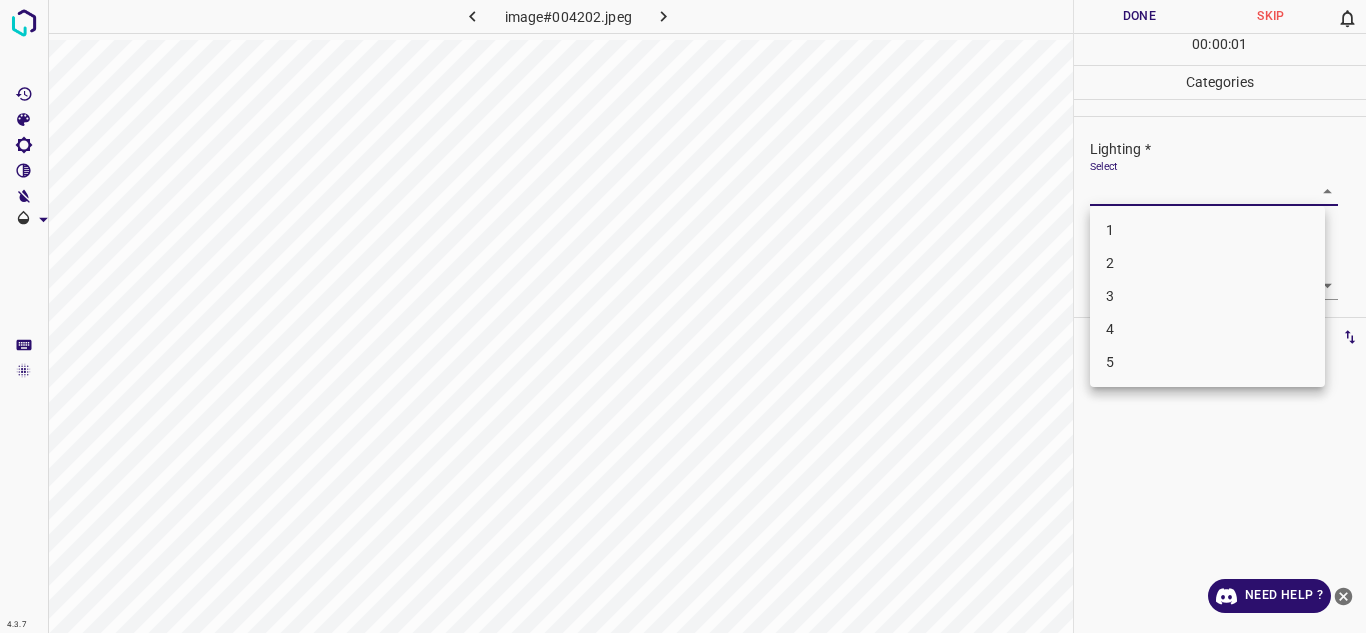 click on "3" at bounding box center [1207, 296] 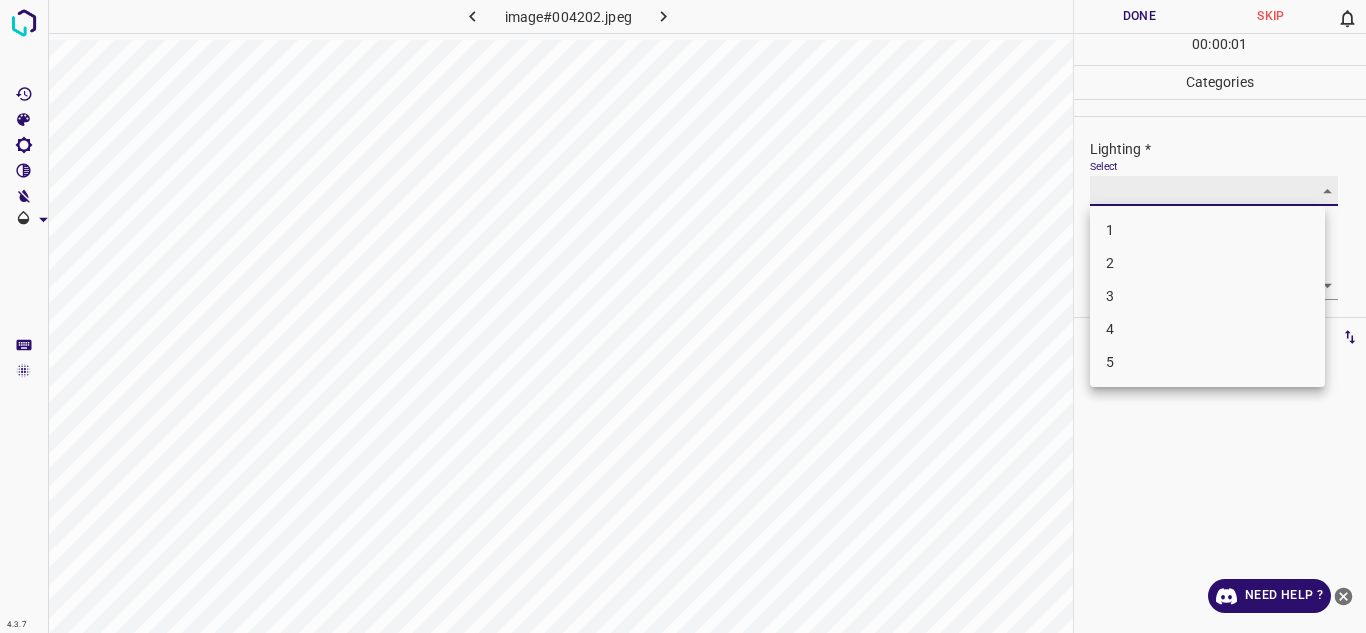 type on "3" 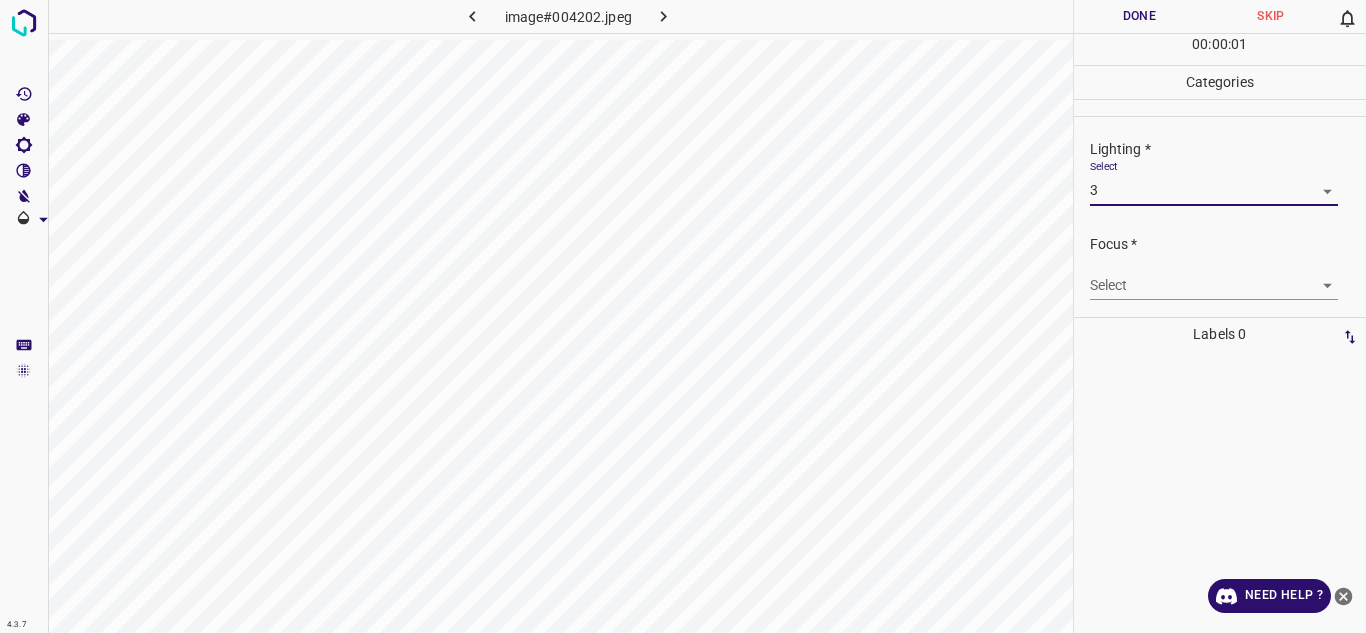 click on "4.3.7 image#004202.jpeg Done Skip 0 00   : 00   : 01   Categories Lighting *  Select 3 3 Focus *  Select ​ Overall *  Select ​ Labels   0 Categories 1 Lighting 2 Focus 3 Overall Tools Space Change between modes (Draw & Edit) I Auto labeling R Restore zoom M Zoom in N Zoom out Delete Delete selecte label Filters Z Restore filters X Saturation filter C Brightness filter V Contrast filter B Gray scale filter General O Download Need Help ? - Text - Hide - Delete 1 2 3 4 5" at bounding box center (683, 316) 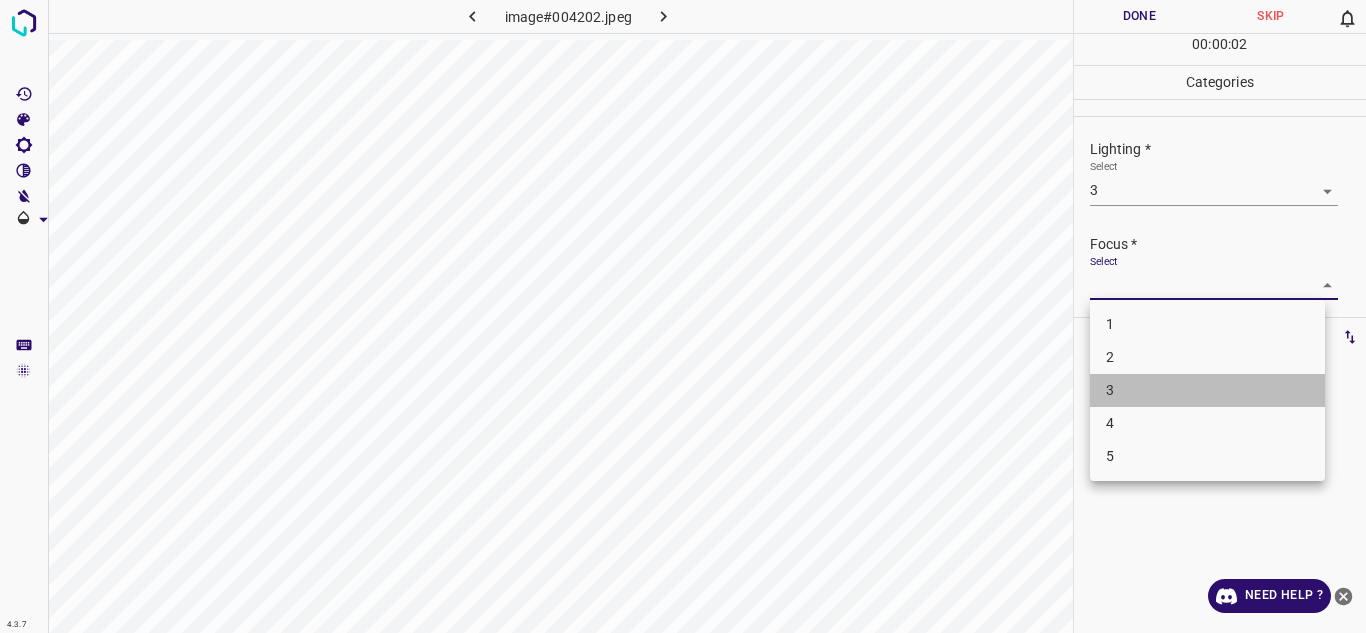click on "3" at bounding box center (1207, 390) 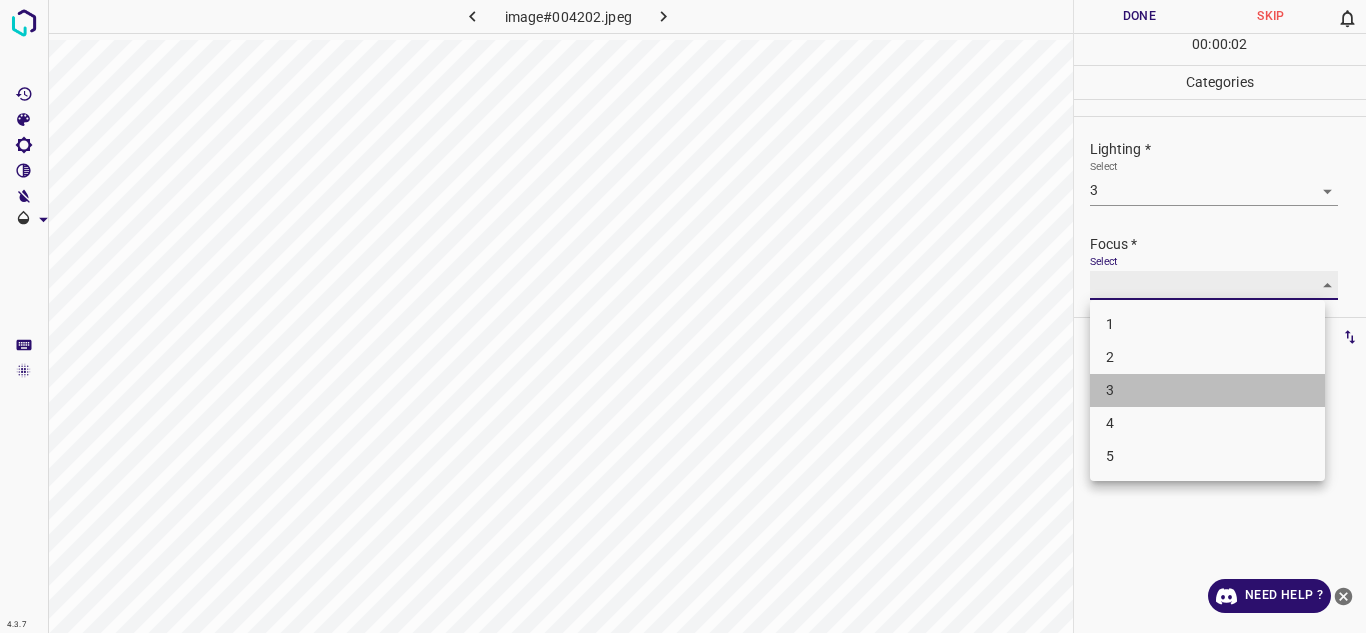 type on "3" 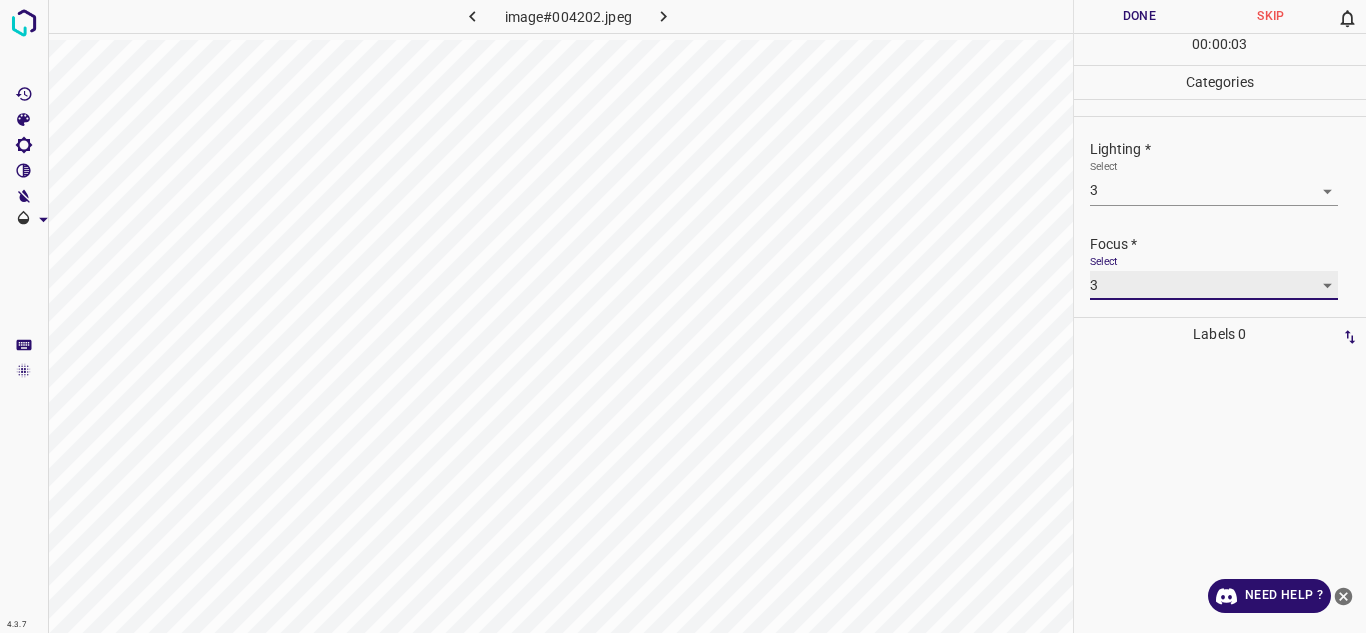 scroll, scrollTop: 98, scrollLeft: 0, axis: vertical 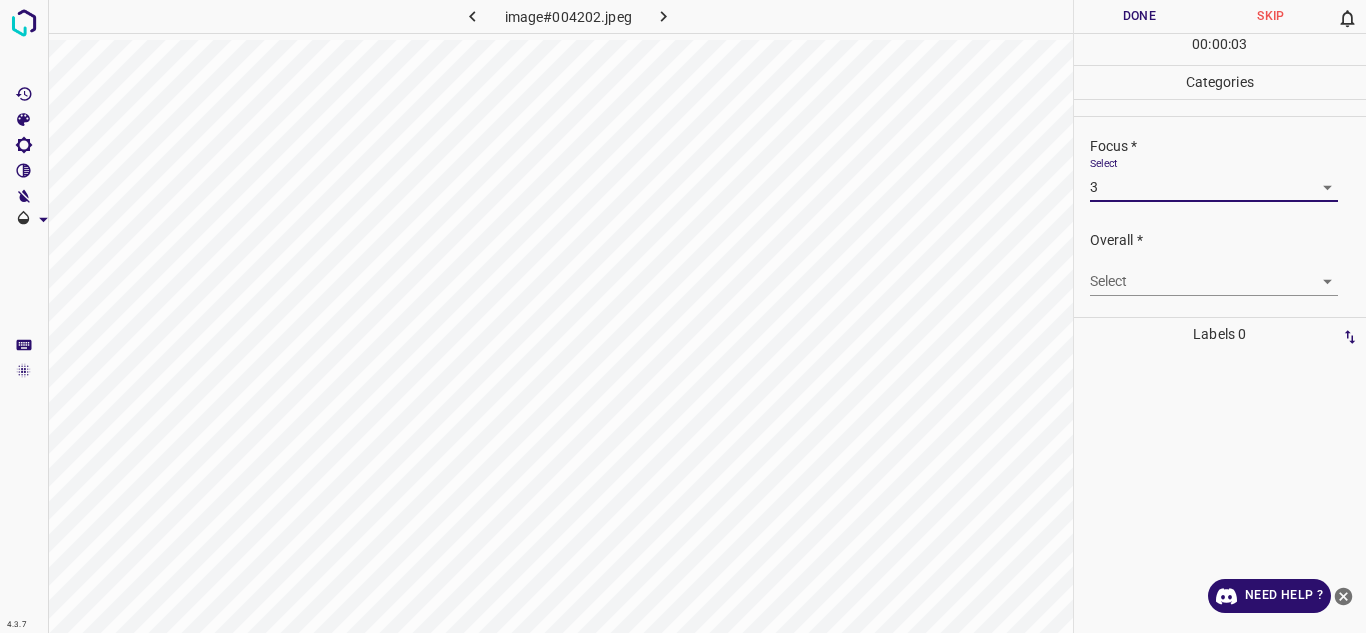 click on "4.3.7 image#004202.jpeg Done Skip 0 00   : 00   : 03   Categories Lighting *  Select 3 3 Focus *  Select 3 3 Overall *  Select ​ Labels   0 Categories 1 Lighting 2 Focus 3 Overall Tools Space Change between modes (Draw & Edit) I Auto labeling R Restore zoom M Zoom in N Zoom out Delete Delete selecte label Filters Z Restore filters X Saturation filter C Brightness filter V Contrast filter B Gray scale filter General O Download Need Help ? - Text - Hide - Delete" at bounding box center (683, 316) 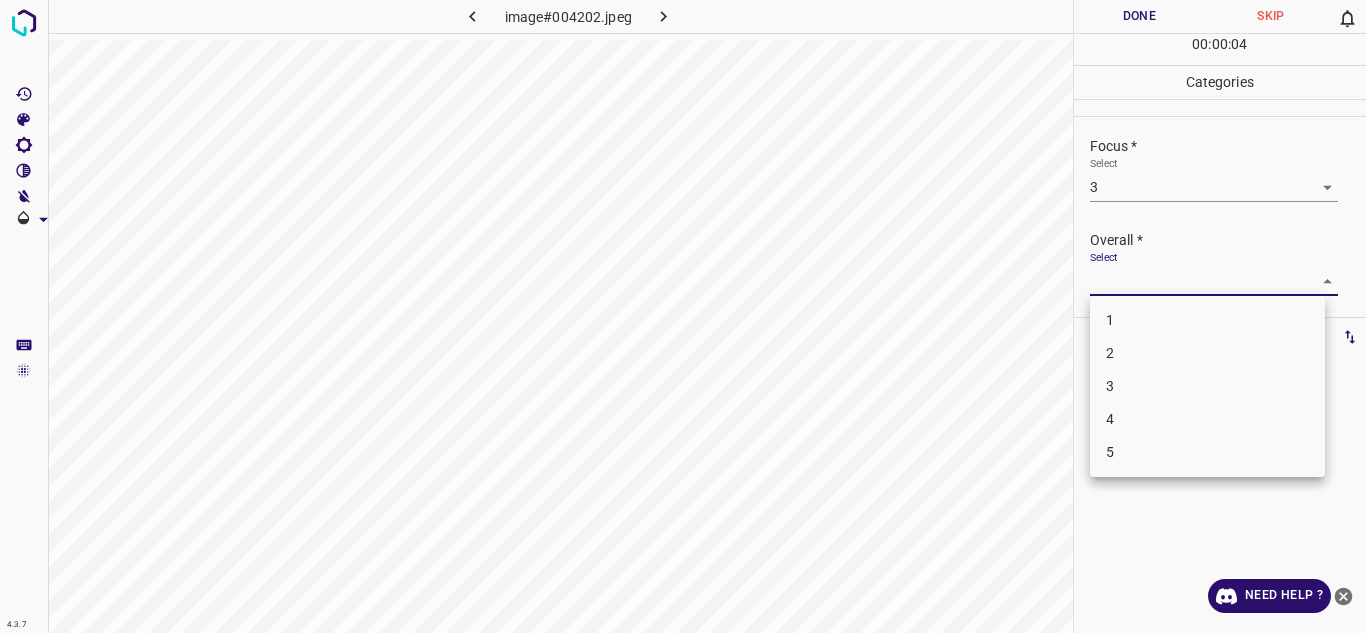 click on "3" at bounding box center [1207, 386] 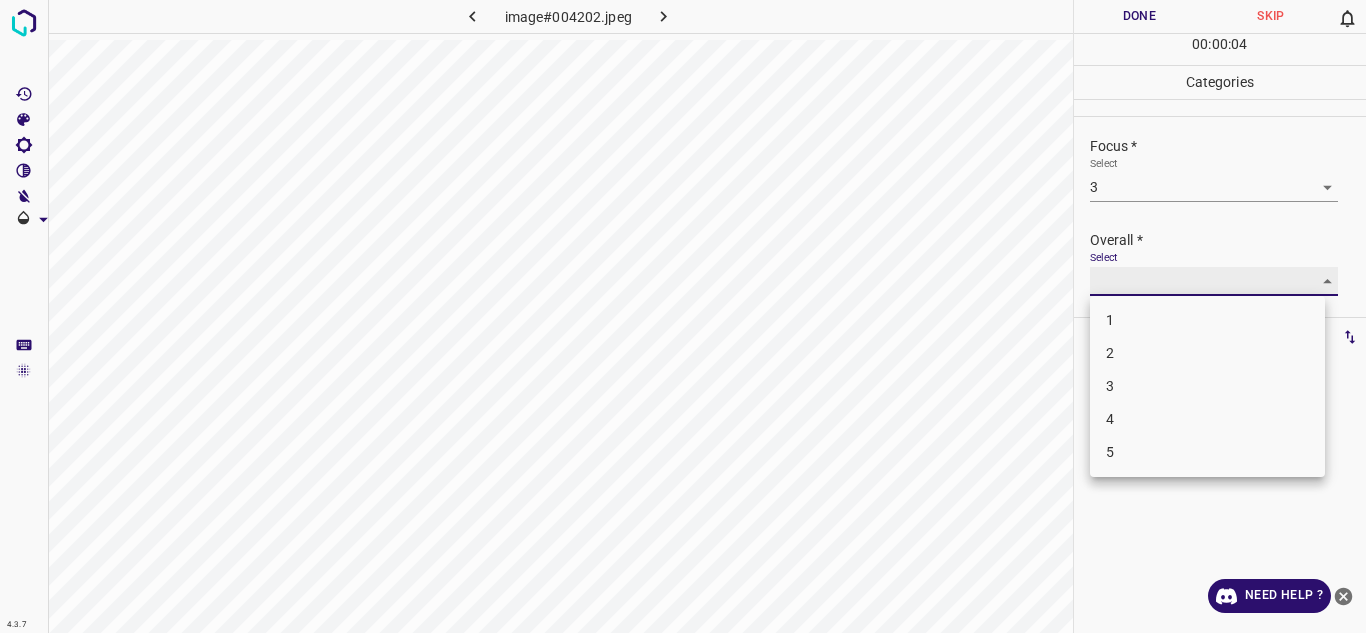 type on "3" 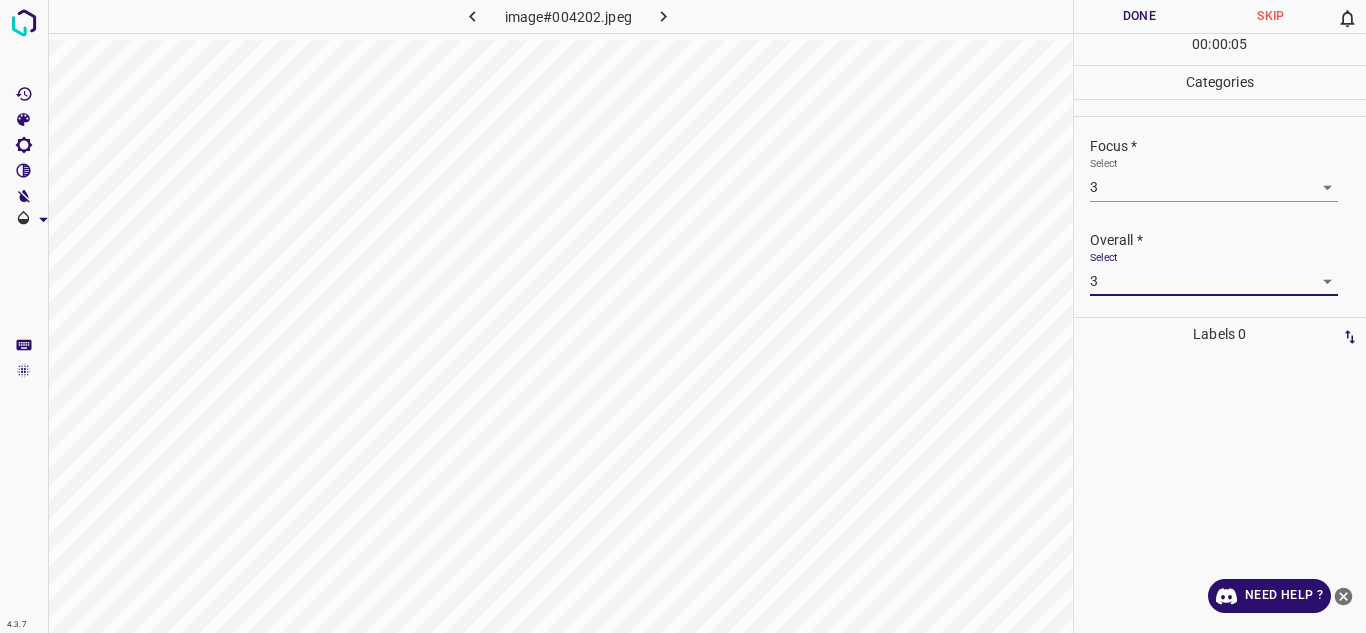 click on "Done" at bounding box center (1140, 16) 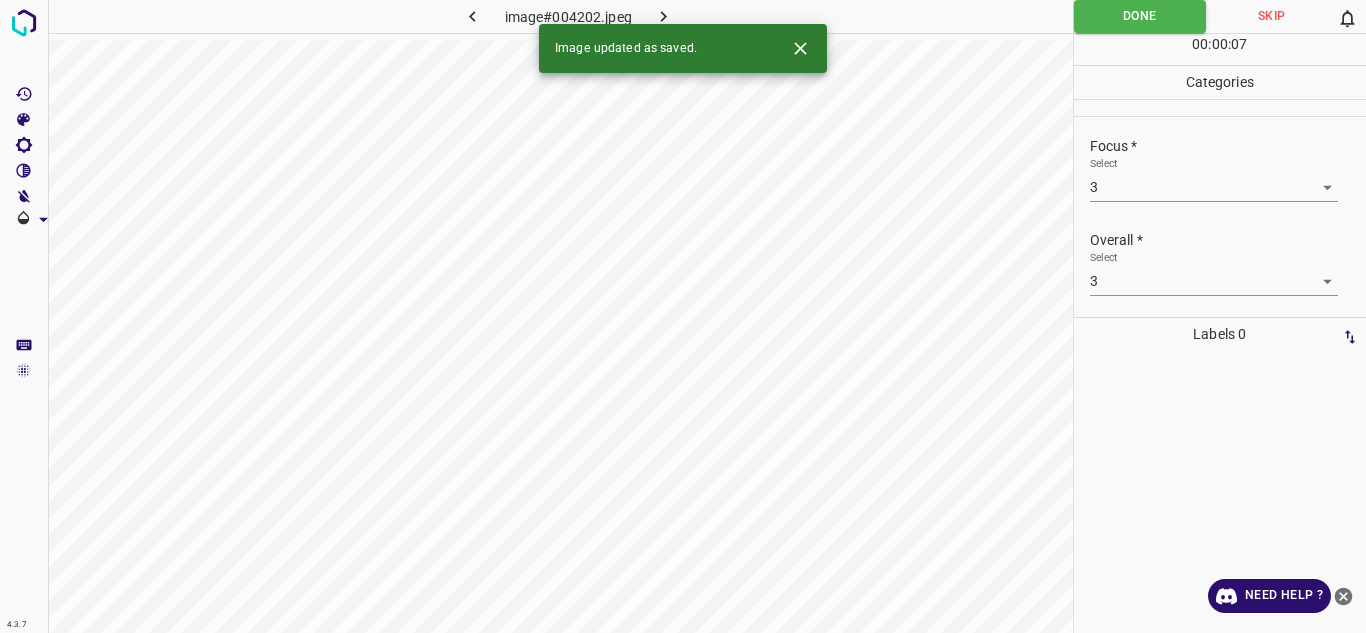 click 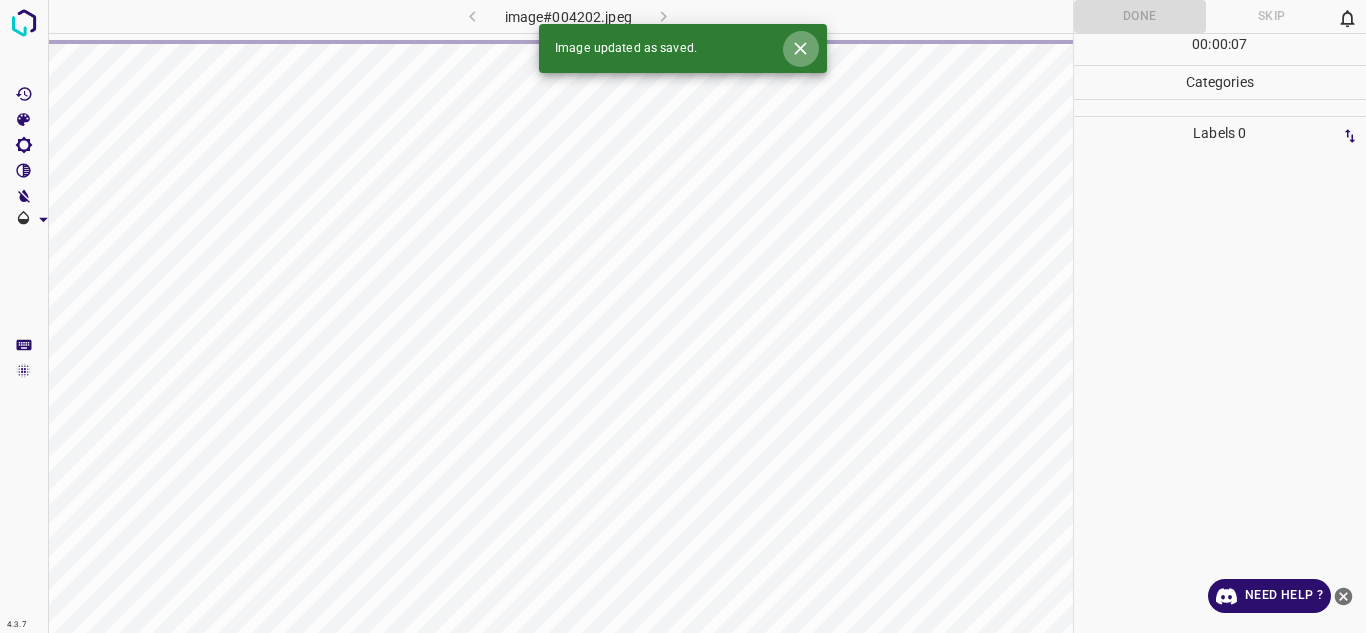 click 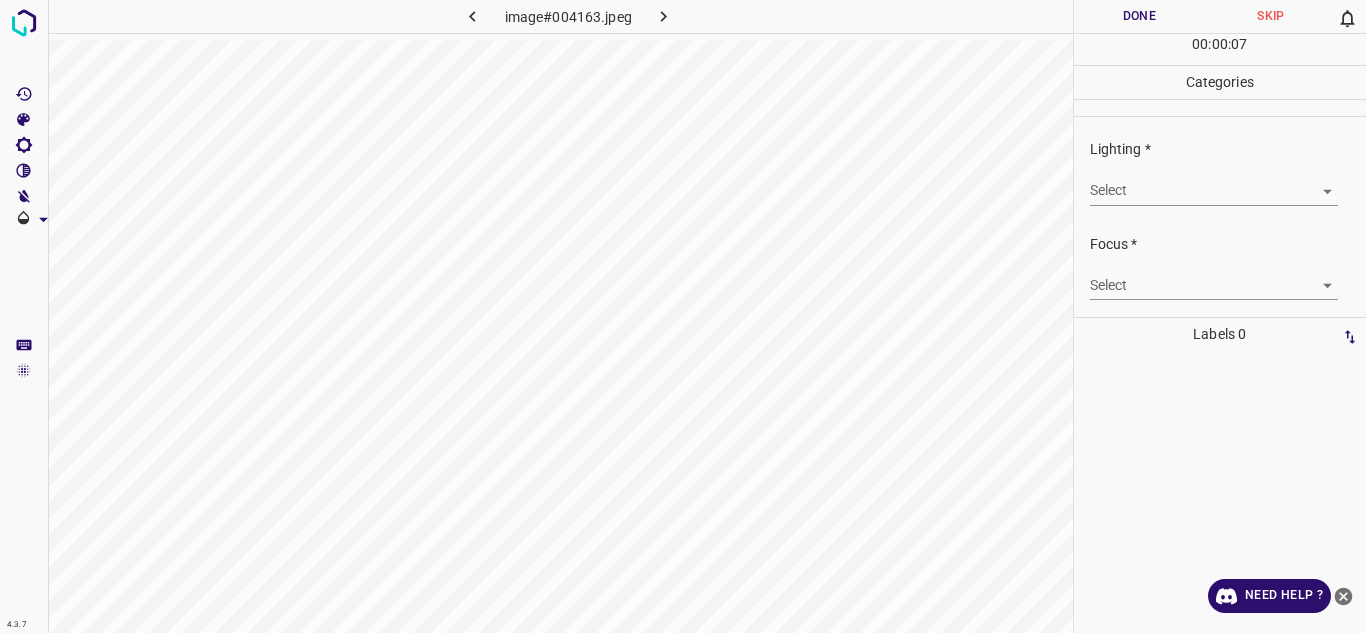 click on "4.3.7 image#004163.jpeg Done Skip 0 00   : 00   : 07   Categories Lighting *  Select ​ Focus *  Select ​ Overall *  Select ​ Labels   0 Categories 1 Lighting 2 Focus 3 Overall Tools Space Change between modes (Draw & Edit) I Auto labeling R Restore zoom M Zoom in N Zoom out Delete Delete selecte label Filters Z Restore filters X Saturation filter C Brightness filter V Contrast filter B Gray scale filter General O Download Need Help ? - Text - Hide - Delete" at bounding box center (683, 316) 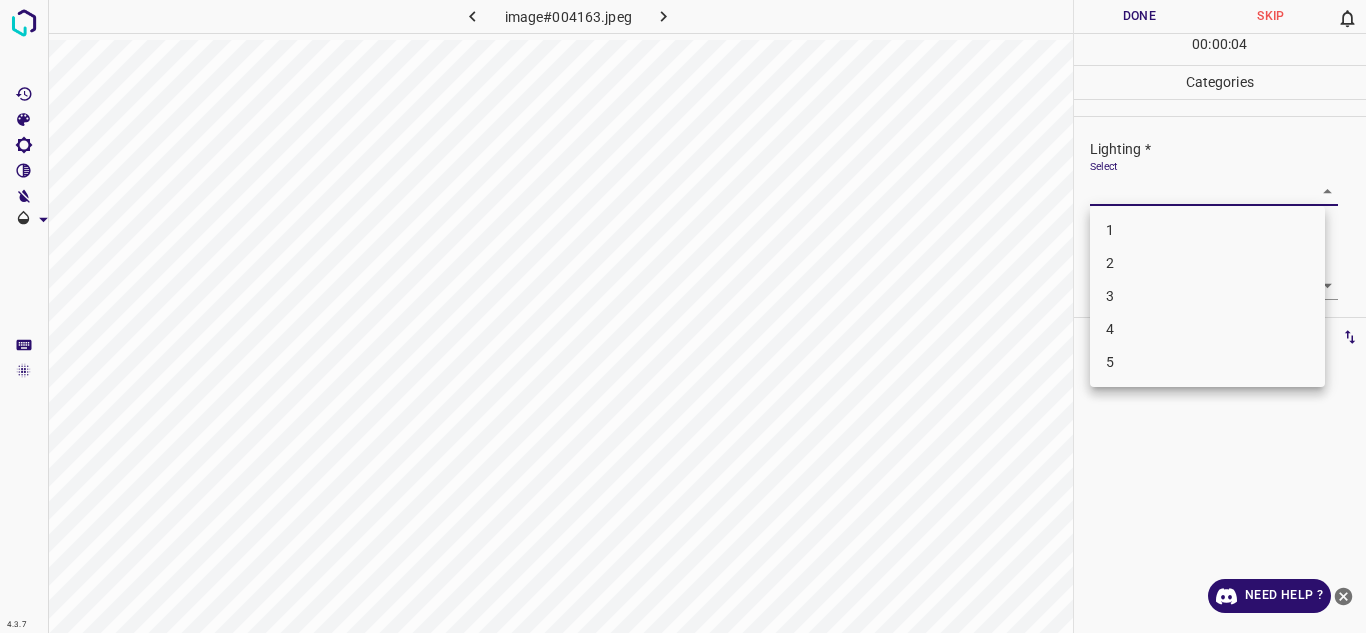 click on "2" at bounding box center (1207, 263) 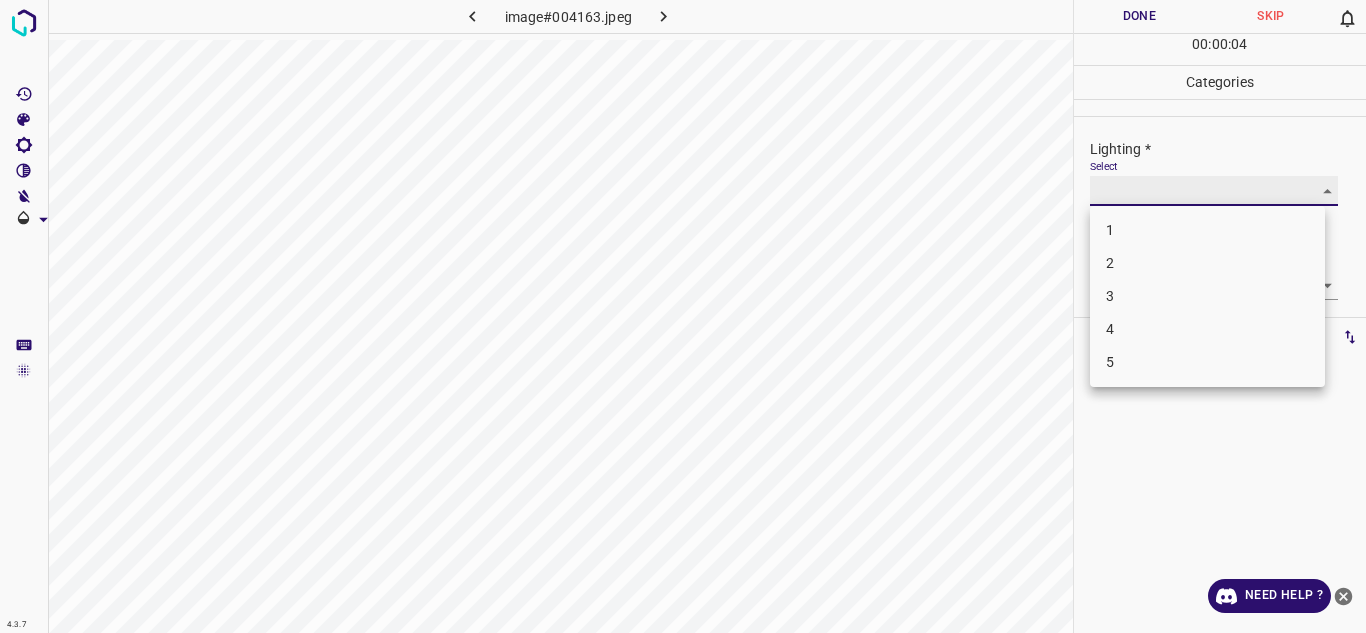 type on "2" 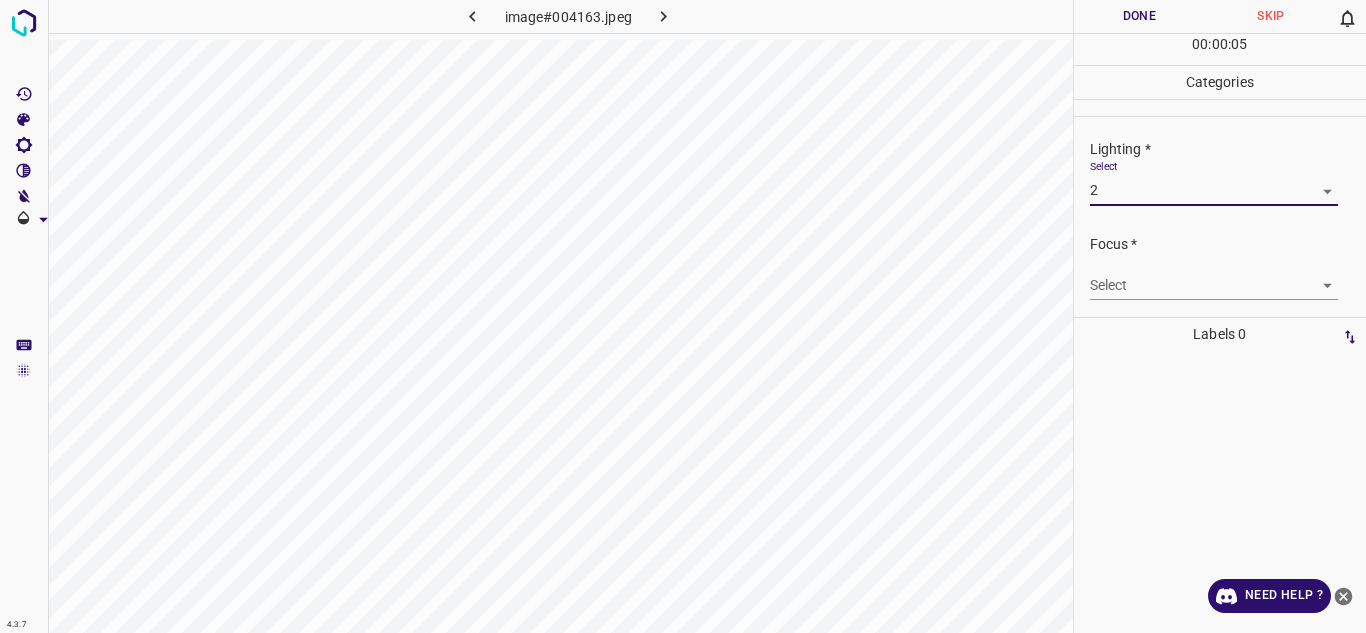 click on "4.3.7 image#004163.jpeg Done Skip 0 00   : 00   : 05   Categories Lighting *  Select 2 2 Focus *  Select ​ Overall *  Select ​ Labels   0 Categories 1 Lighting 2 Focus 3 Overall Tools Space Change between modes (Draw & Edit) I Auto labeling R Restore zoom M Zoom in N Zoom out Delete Delete selecte label Filters Z Restore filters X Saturation filter C Brightness filter V Contrast filter B Gray scale filter General O Download Need Help ? - Text - Hide - Delete" at bounding box center [683, 316] 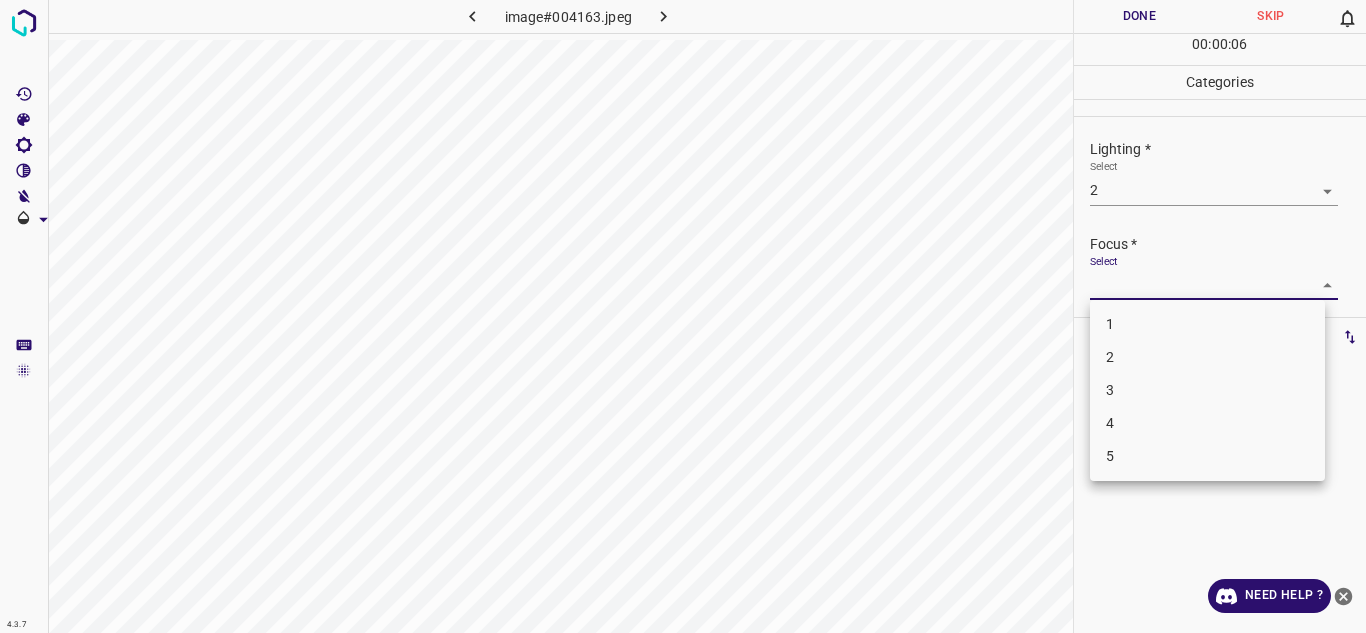 click on "3" at bounding box center (1207, 390) 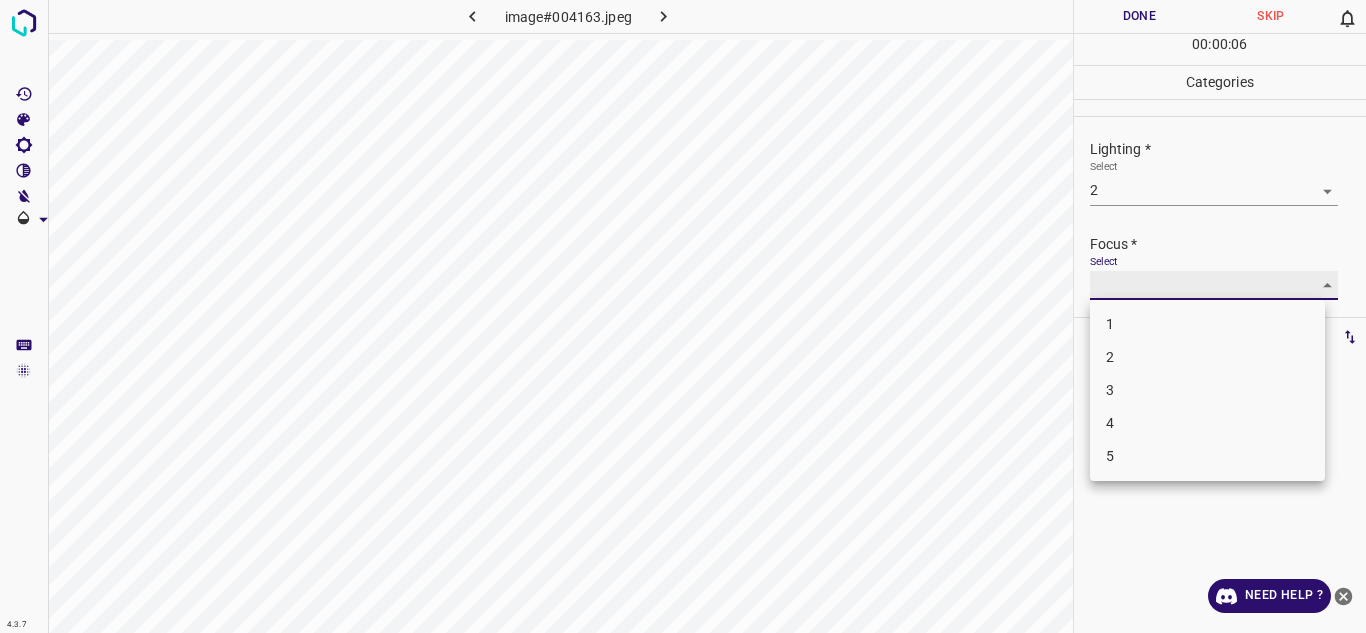 type on "3" 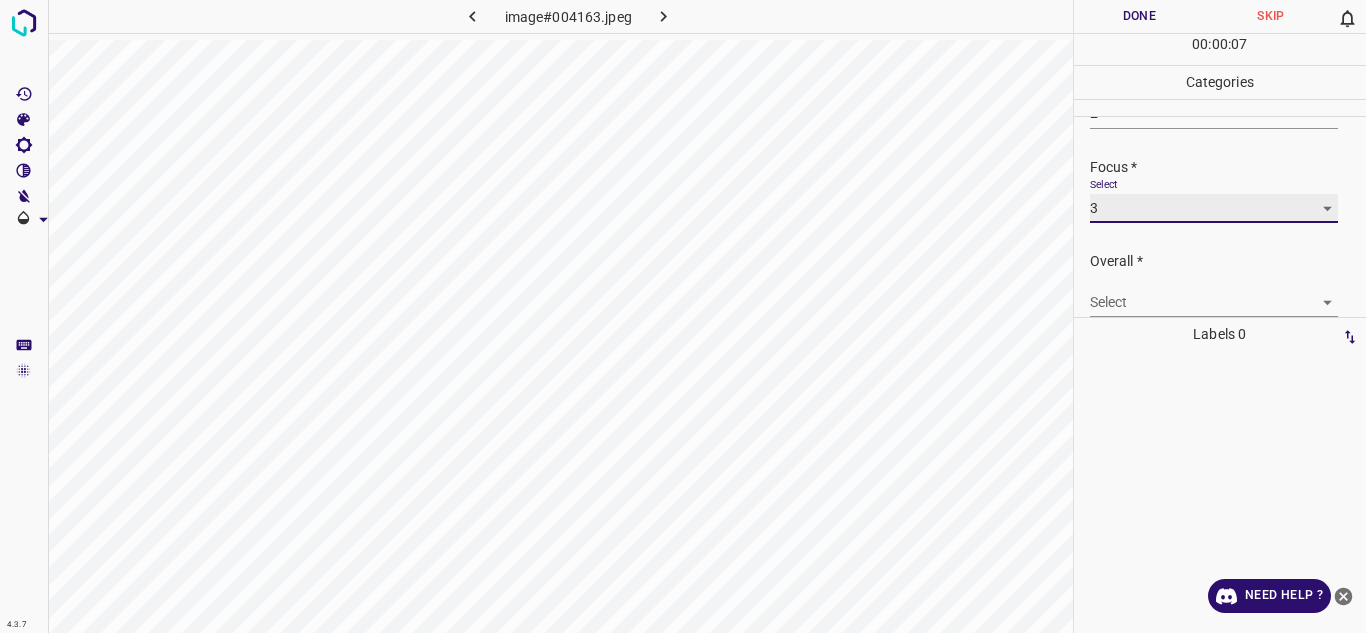 scroll, scrollTop: 98, scrollLeft: 0, axis: vertical 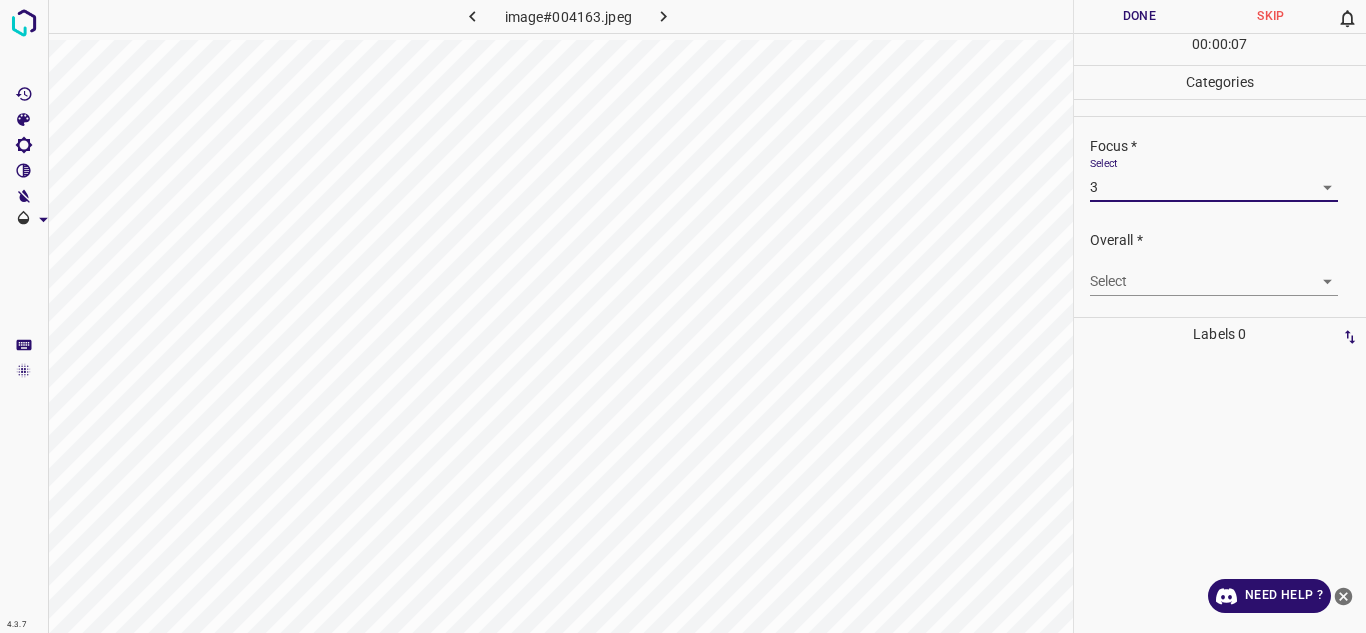 click on "4.3.7 image#004163.jpeg Done Skip 0 00   : 00   : 07   Categories Lighting *  Select 2 2 Focus *  Select 3 3 Overall *  Select ​ Labels   0 Categories 1 Lighting 2 Focus 3 Overall Tools Space Change between modes (Draw & Edit) I Auto labeling R Restore zoom M Zoom in N Zoom out Delete Delete selecte label Filters Z Restore filters X Saturation filter C Brightness filter V Contrast filter B Gray scale filter General O Download Need Help ? - Text - Hide - Delete" at bounding box center [683, 316] 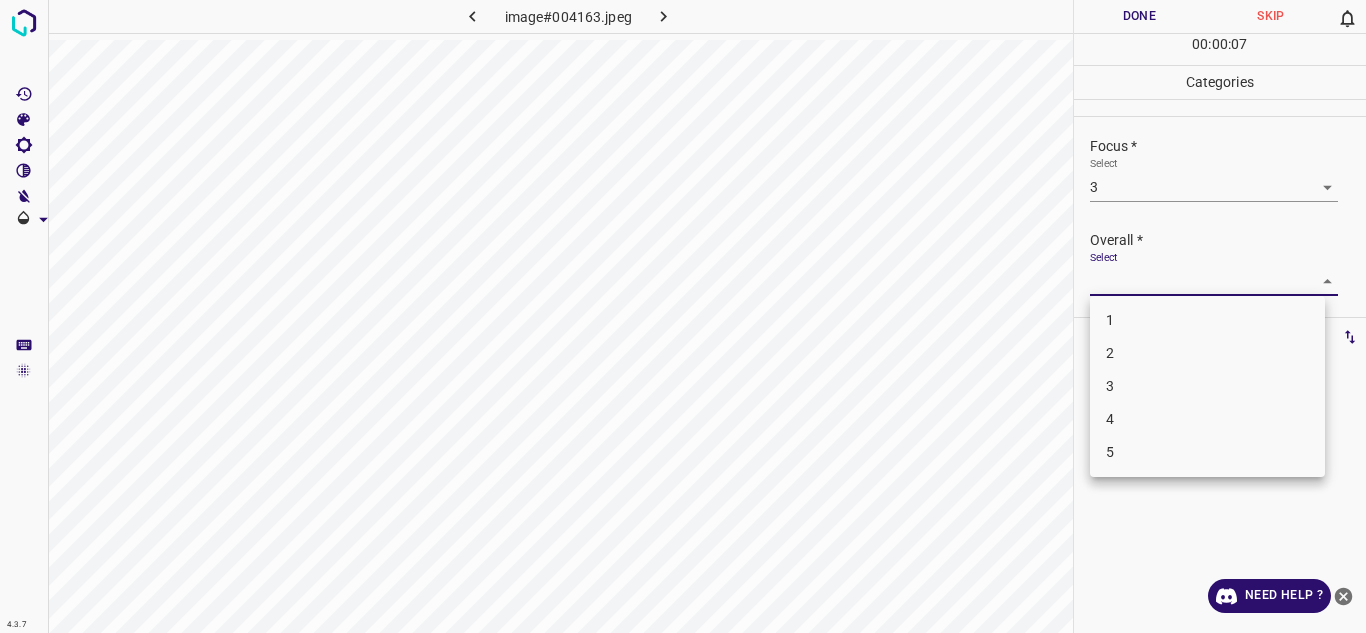 click on "3" at bounding box center (1207, 386) 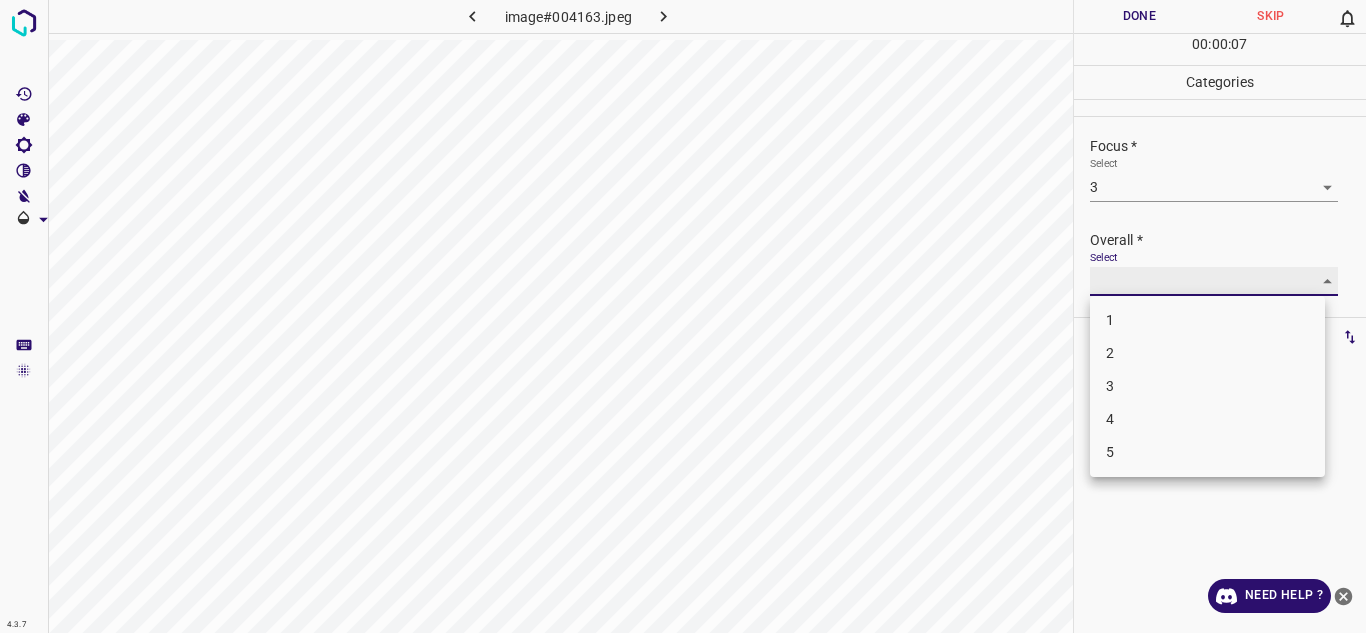 type on "3" 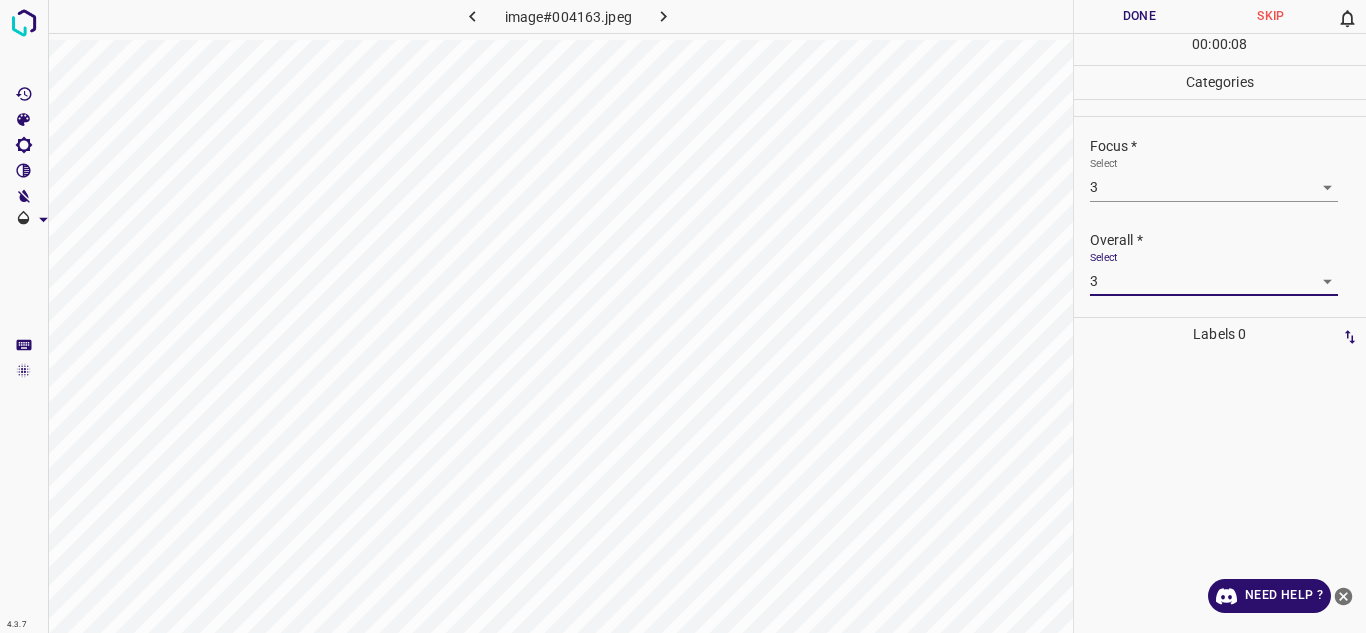 drag, startPoint x: 1099, startPoint y: 89, endPoint x: 1103, endPoint y: 56, distance: 33.24154 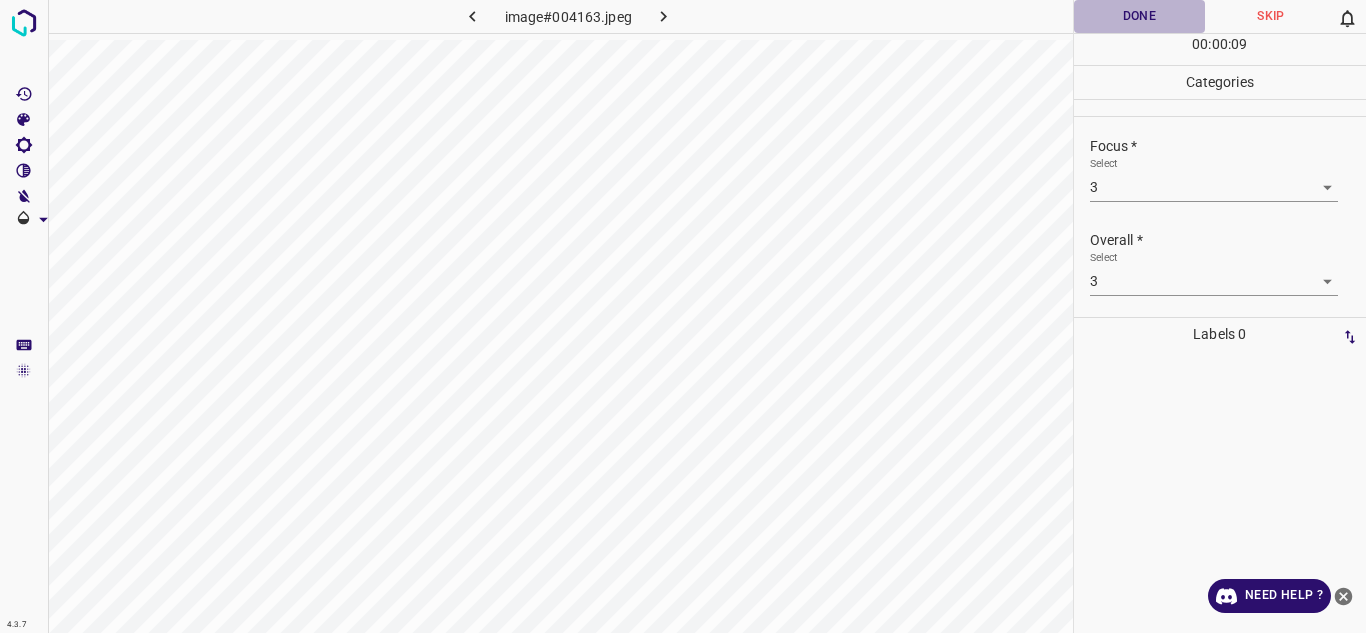 click on "Done" at bounding box center (1140, 16) 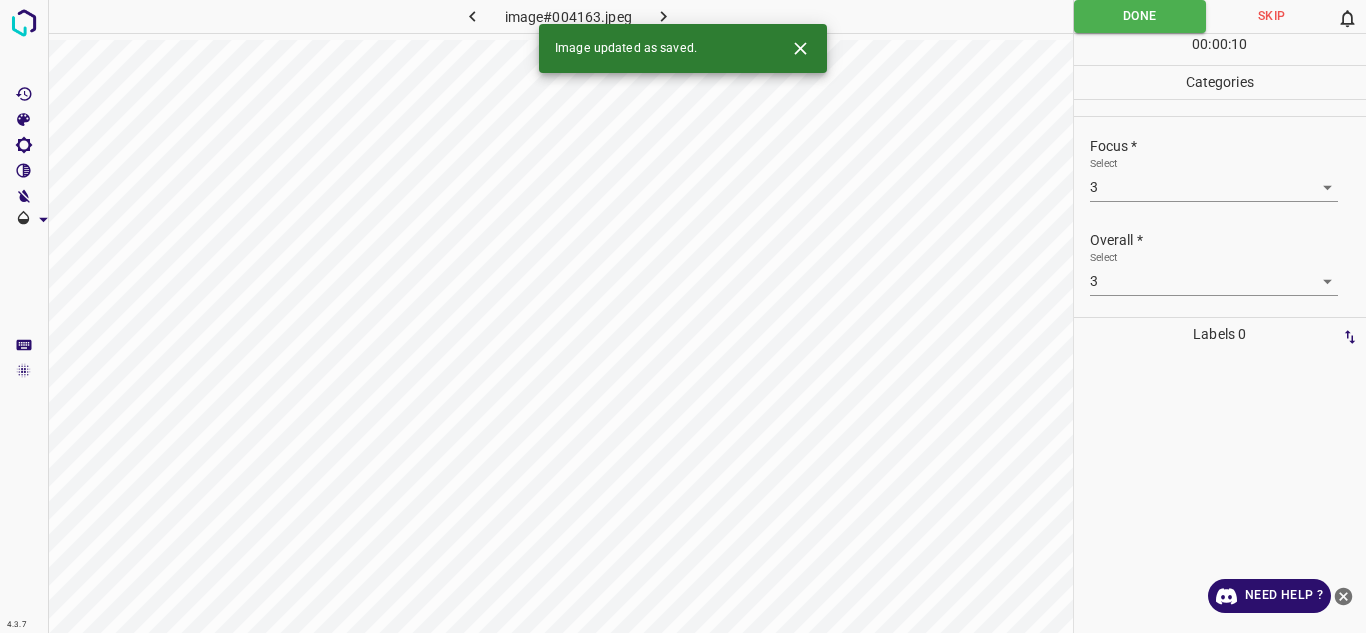 click at bounding box center (664, 16) 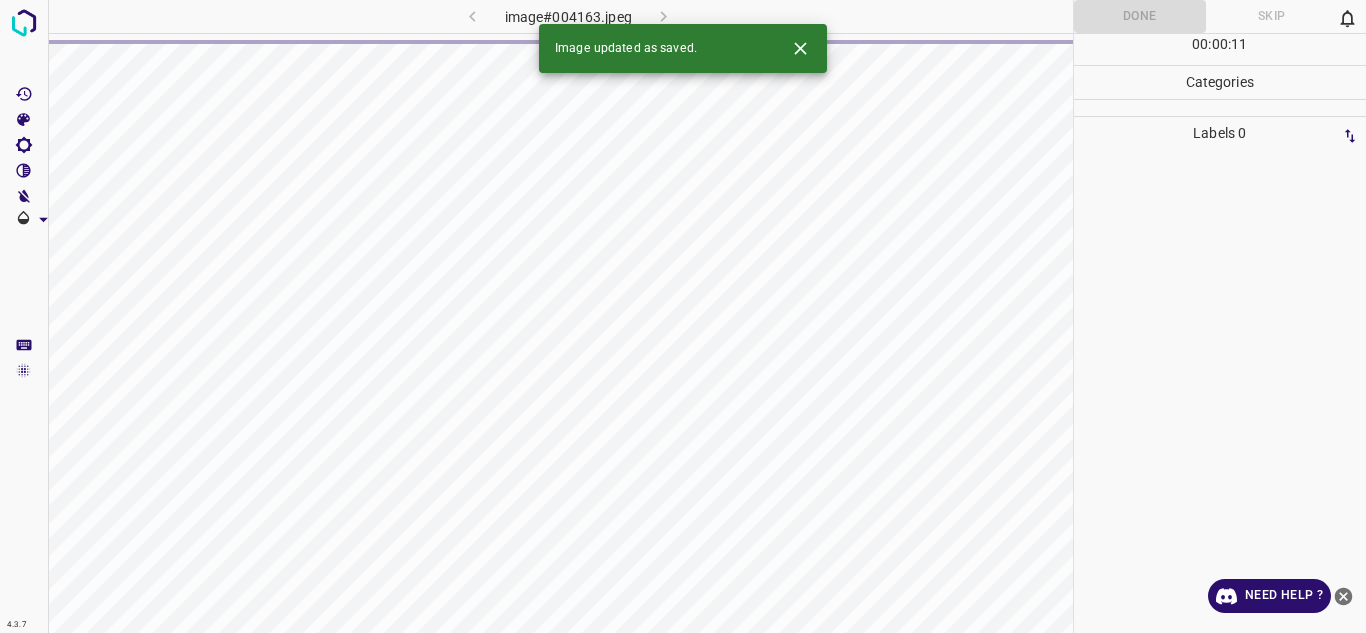 click 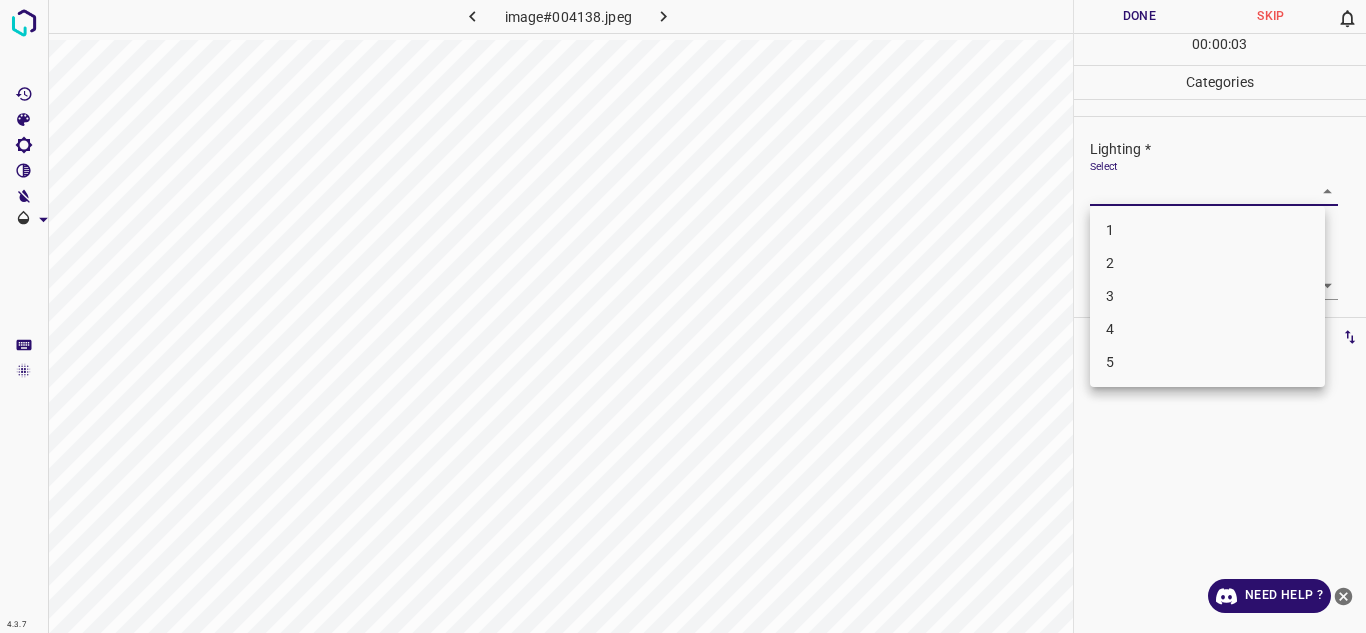 click on "4.3.7 image#004138.jpeg Done Skip 0 00   : 00   : 03   Categories Lighting *  Select ​ Focus *  Select ​ Overall *  Select ​ Labels   0 Categories 1 Lighting 2 Focus 3 Overall Tools Space Change between modes (Draw & Edit) I Auto labeling R Restore zoom M Zoom in N Zoom out Delete Delete selecte label Filters Z Restore filters X Saturation filter C Brightness filter V Contrast filter B Gray scale filter General O Download Need Help ? - Text - Hide - Delete 1 2 3 4 5" at bounding box center [683, 316] 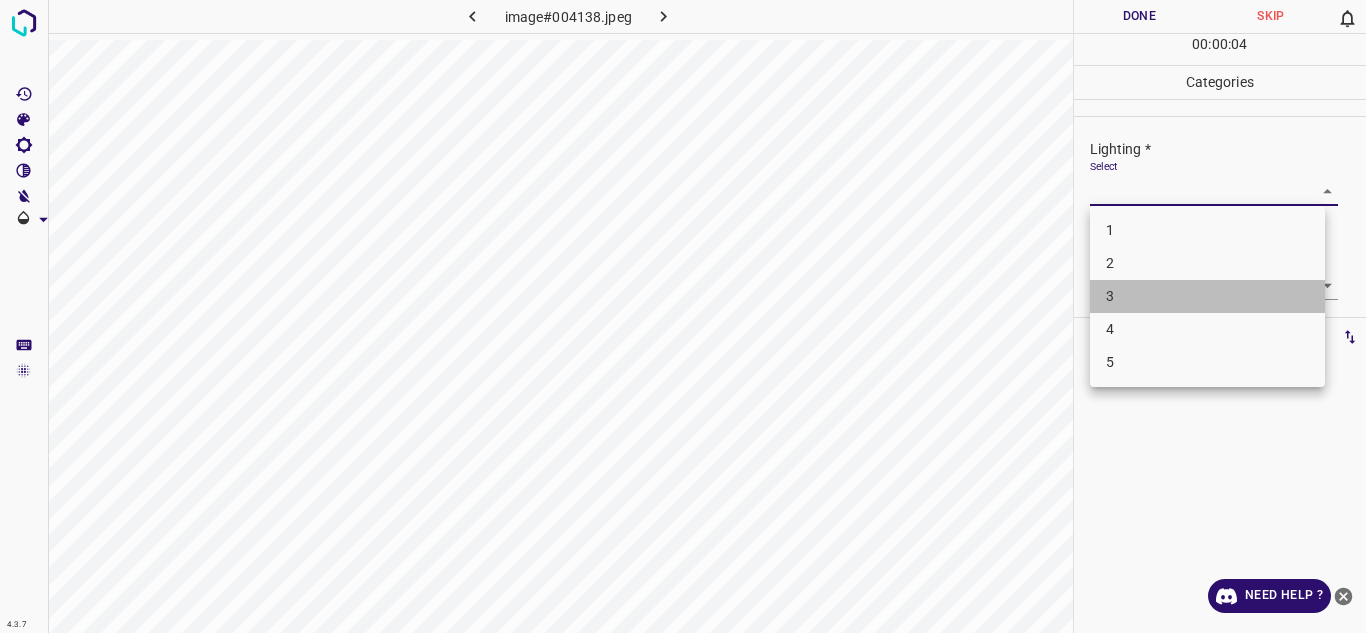 click on "3" at bounding box center (1207, 296) 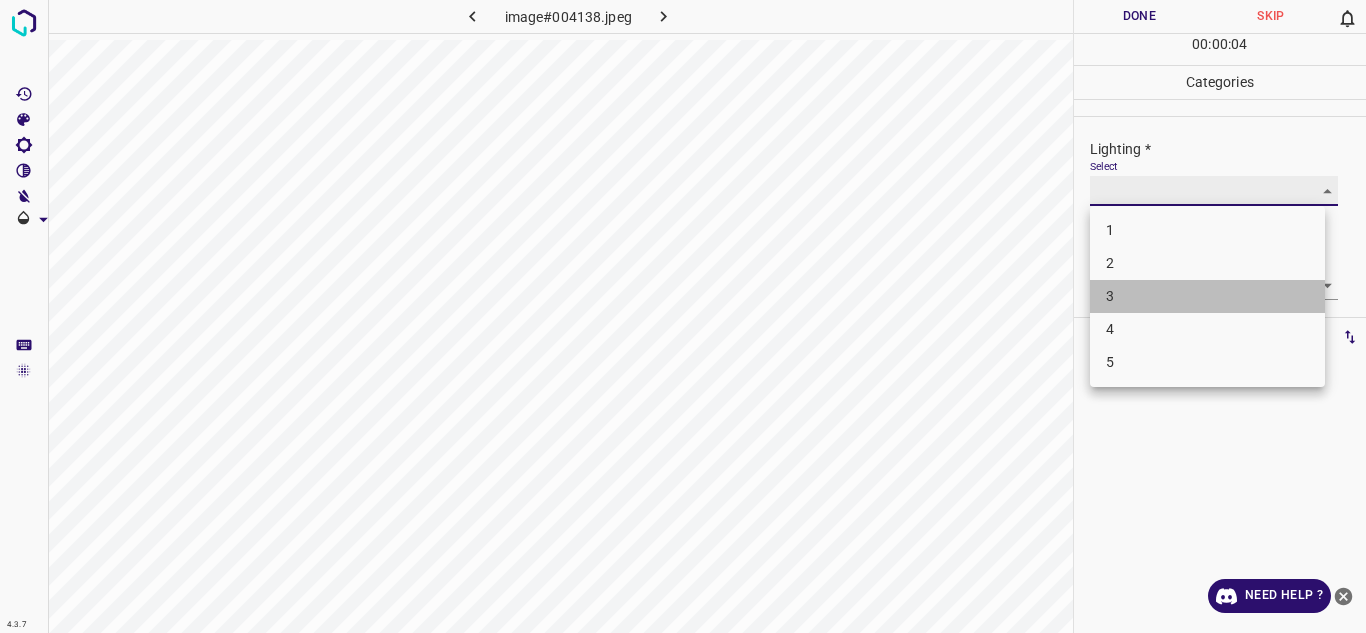 type on "3" 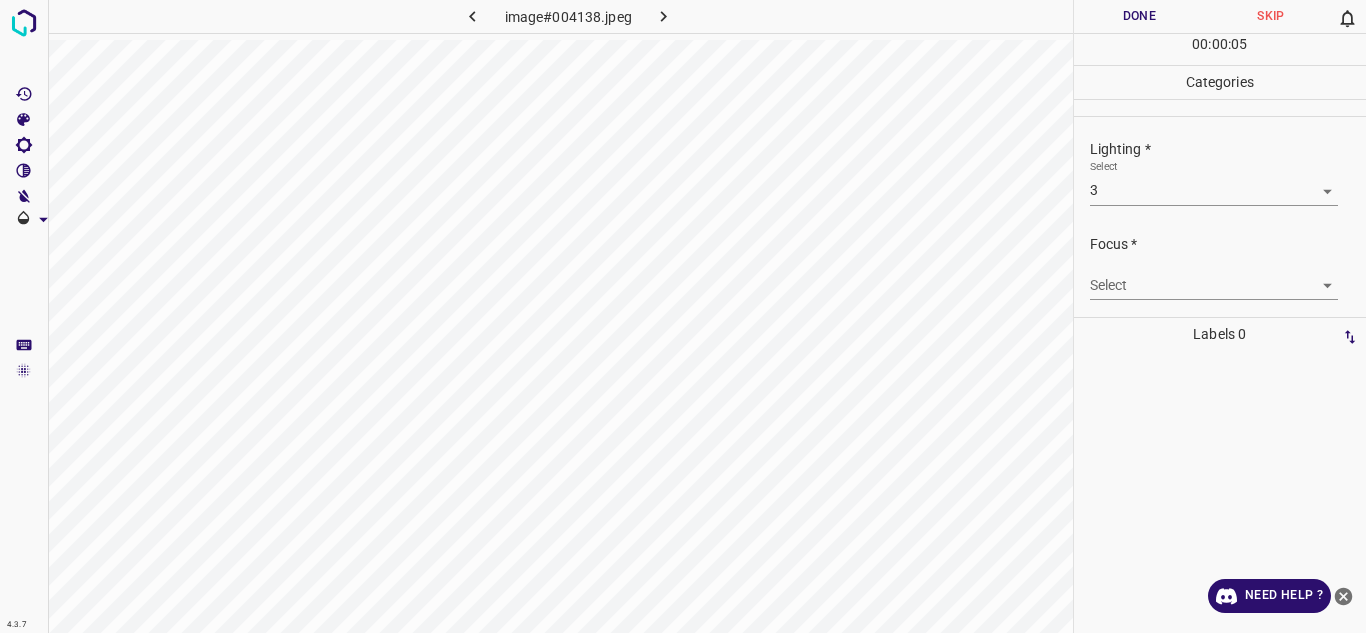 click on "4.3.7 image#004138.jpeg Done Skip 0 00   : 00   : 05   Categories Lighting *  Select 3 3 Focus *  Select ​ Overall *  Select ​ Labels   0 Categories 1 Lighting 2 Focus 3 Overall Tools Space Change between modes (Draw & Edit) I Auto labeling R Restore zoom M Zoom in N Zoom out Delete Delete selecte label Filters Z Restore filters X Saturation filter C Brightness filter V Contrast filter B Gray scale filter General O Download Need Help ? - Text - Hide - Delete" at bounding box center [683, 316] 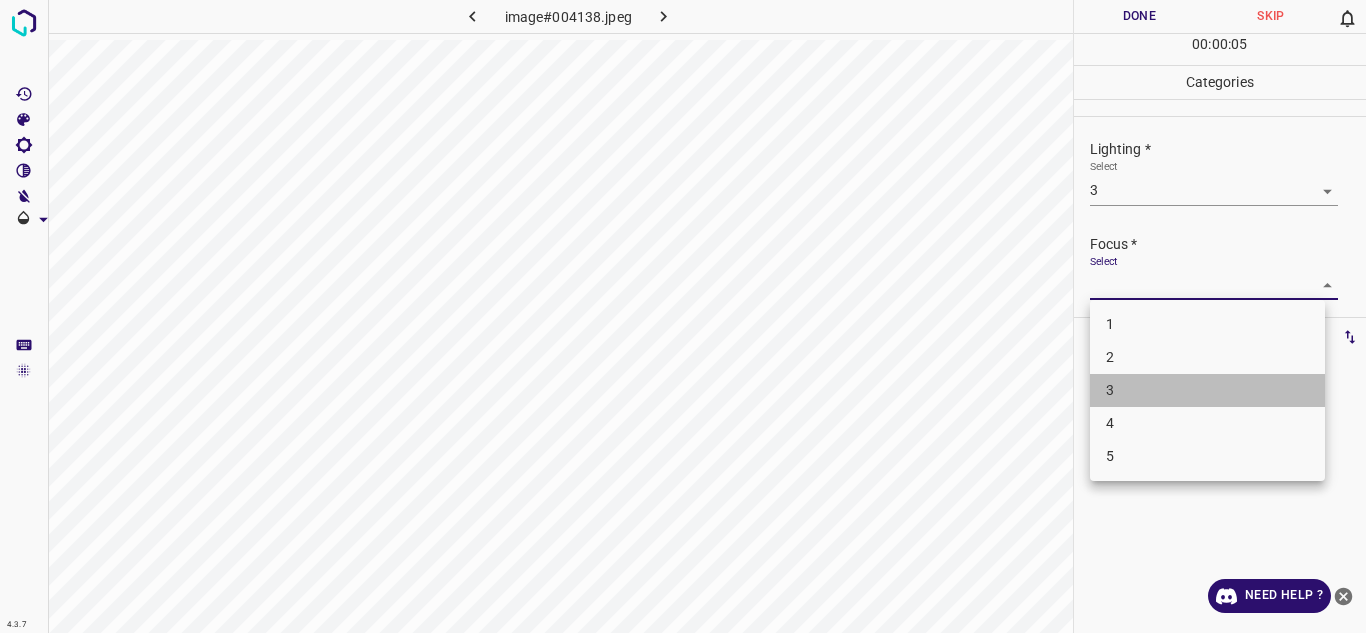 click on "3" at bounding box center [1207, 390] 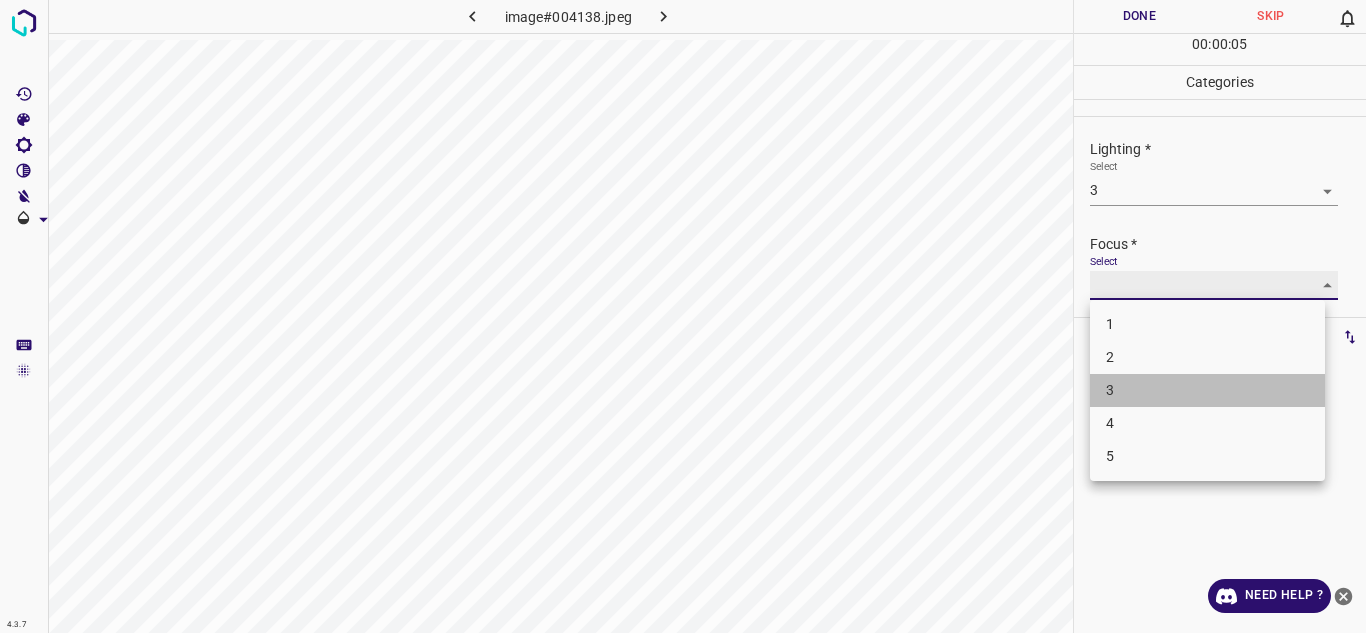 type on "3" 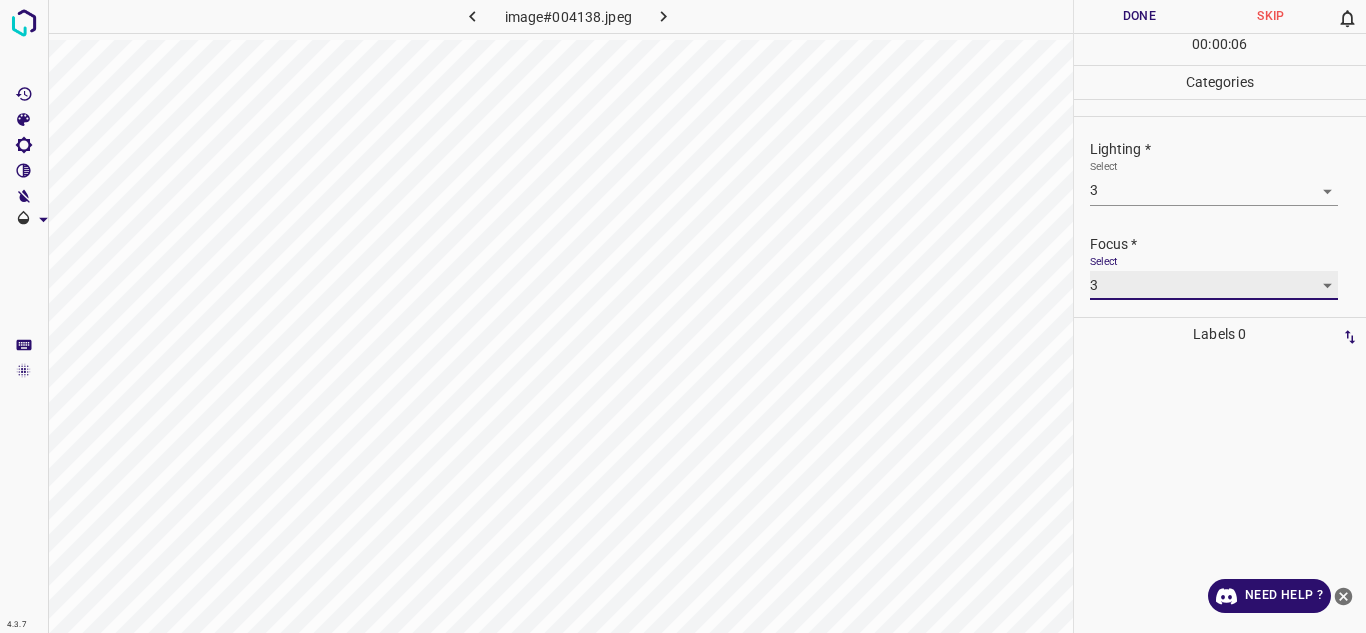 scroll, scrollTop: 98, scrollLeft: 0, axis: vertical 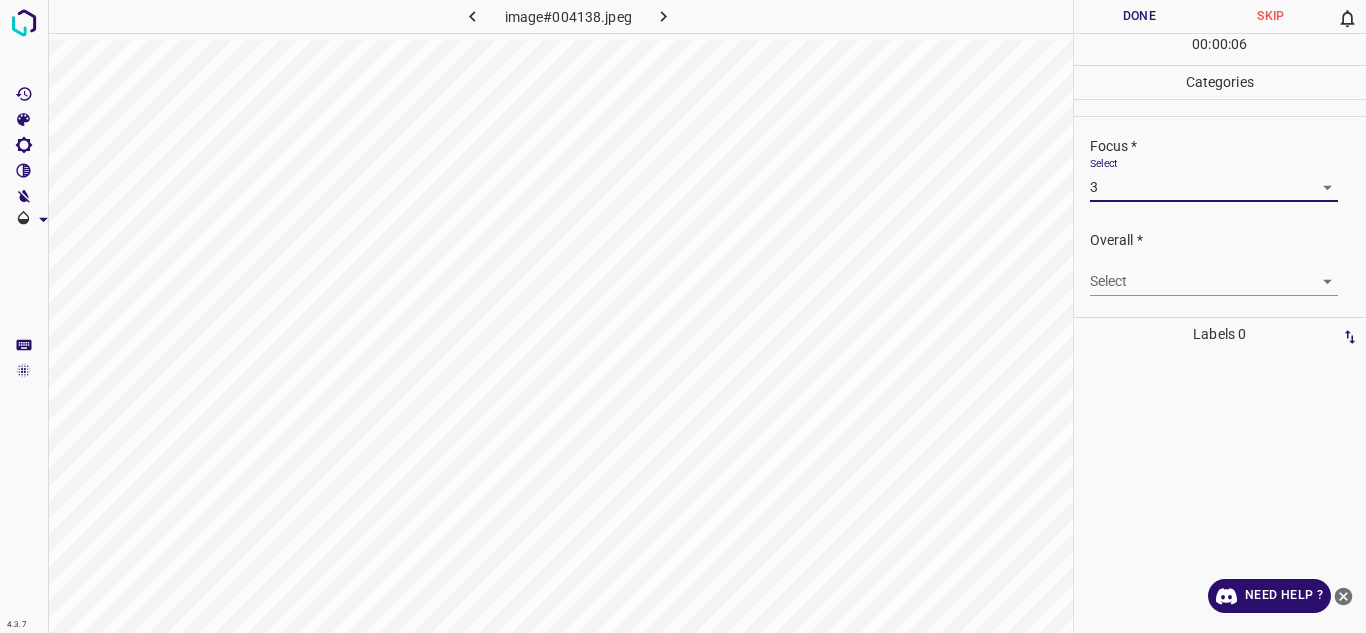 click on "4.3.7 image#004138.jpeg Done Skip 0 00   : 00   : 06   Categories Lighting *  Select 3 3 Focus *  Select 3 3 Overall *  Select ​ Labels   0 Categories 1 Lighting 2 Focus 3 Overall Tools Space Change between modes (Draw & Edit) I Auto labeling R Restore zoom M Zoom in N Zoom out Delete Delete selecte label Filters Z Restore filters X Saturation filter C Brightness filter V Contrast filter B Gray scale filter General O Download Need Help ? - Text - Hide - Delete" at bounding box center [683, 316] 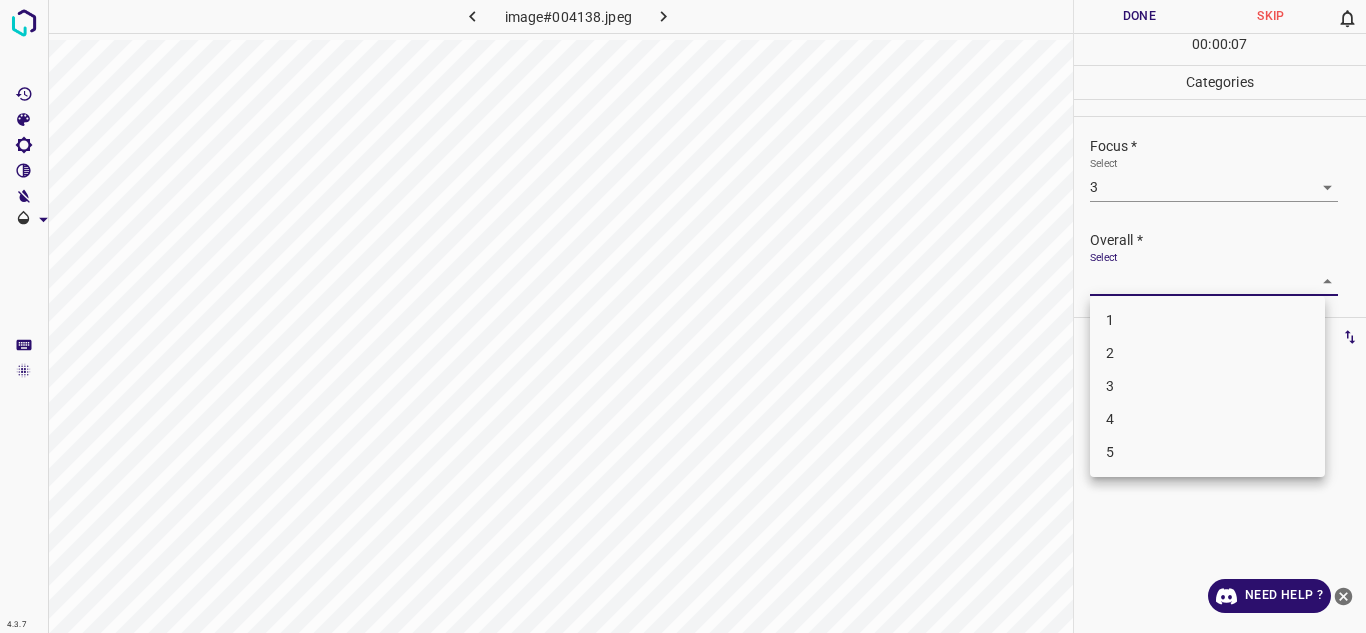 click on "3" at bounding box center (1207, 386) 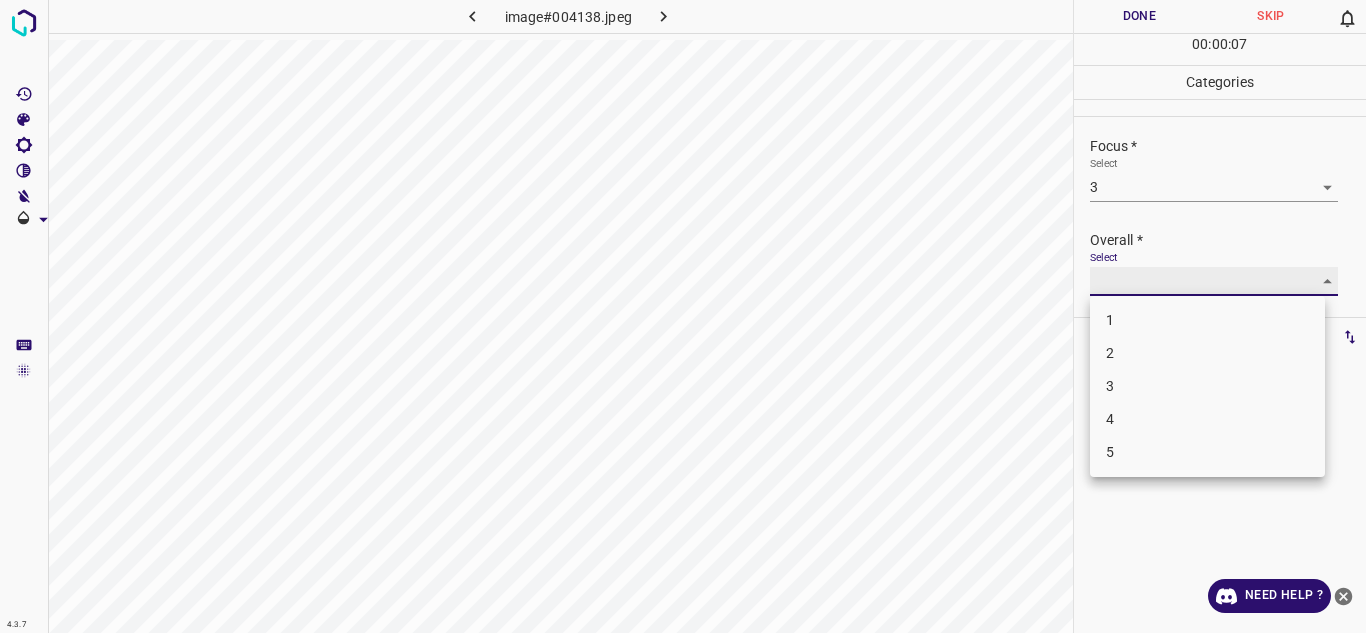 type on "3" 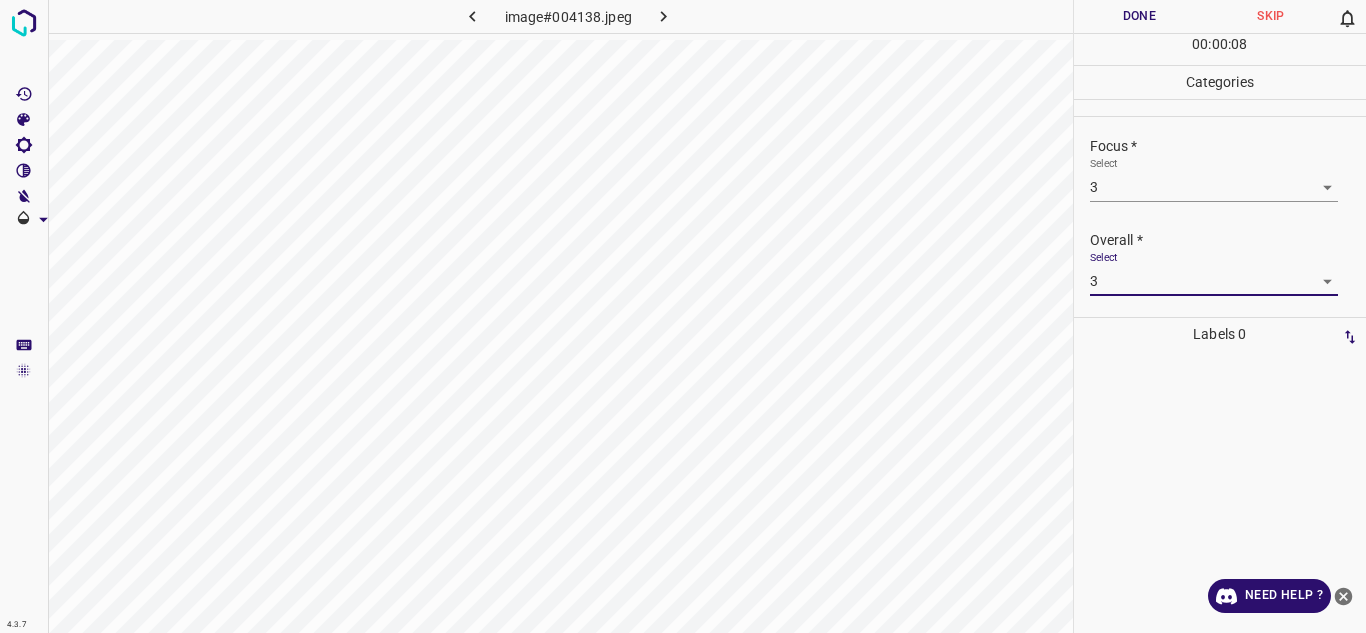click on "Done" at bounding box center [1140, 16] 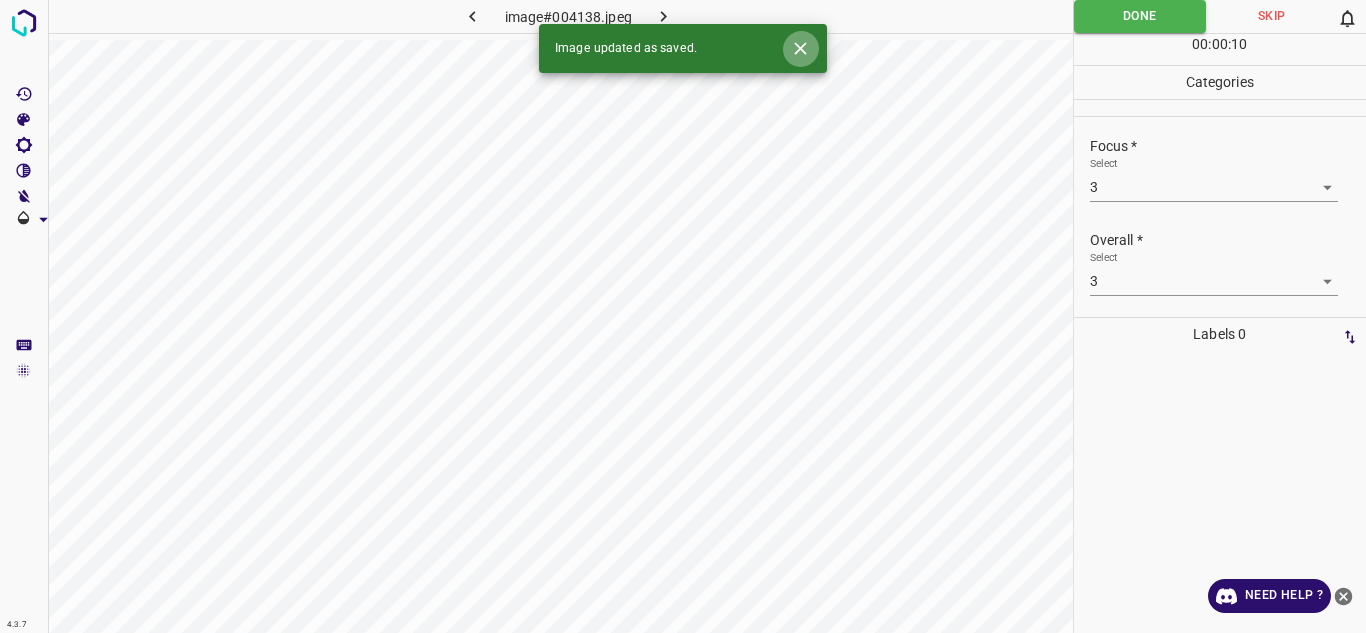 click 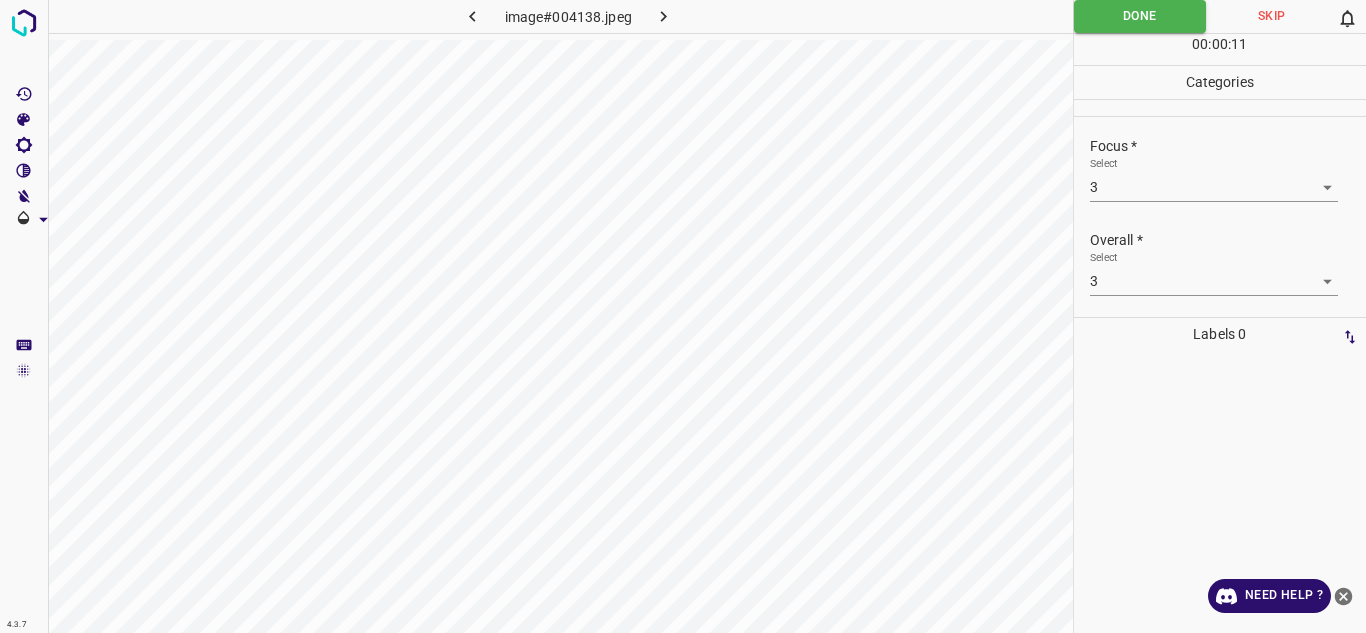 click 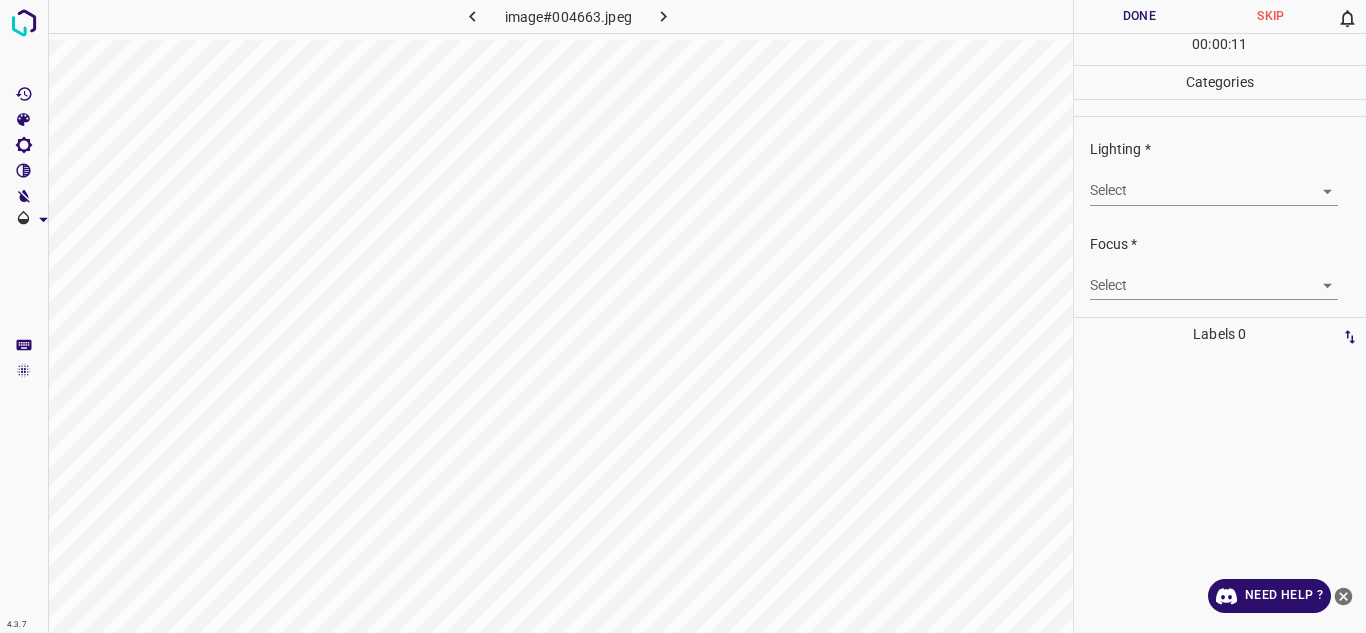 click on "4.3.7 image#004663.jpeg Done Skip 0 00   : 00   : 11   Categories Lighting *  Select ​ Focus *  Select ​ Overall *  Select ​ Labels   0 Categories 1 Lighting 2 Focus 3 Overall Tools Space Change between modes (Draw & Edit) I Auto labeling R Restore zoom M Zoom in N Zoom out Delete Delete selecte label Filters Z Restore filters X Saturation filter C Brightness filter V Contrast filter B Gray scale filter General O Download Need Help ? - Text - Hide - Delete" at bounding box center (683, 316) 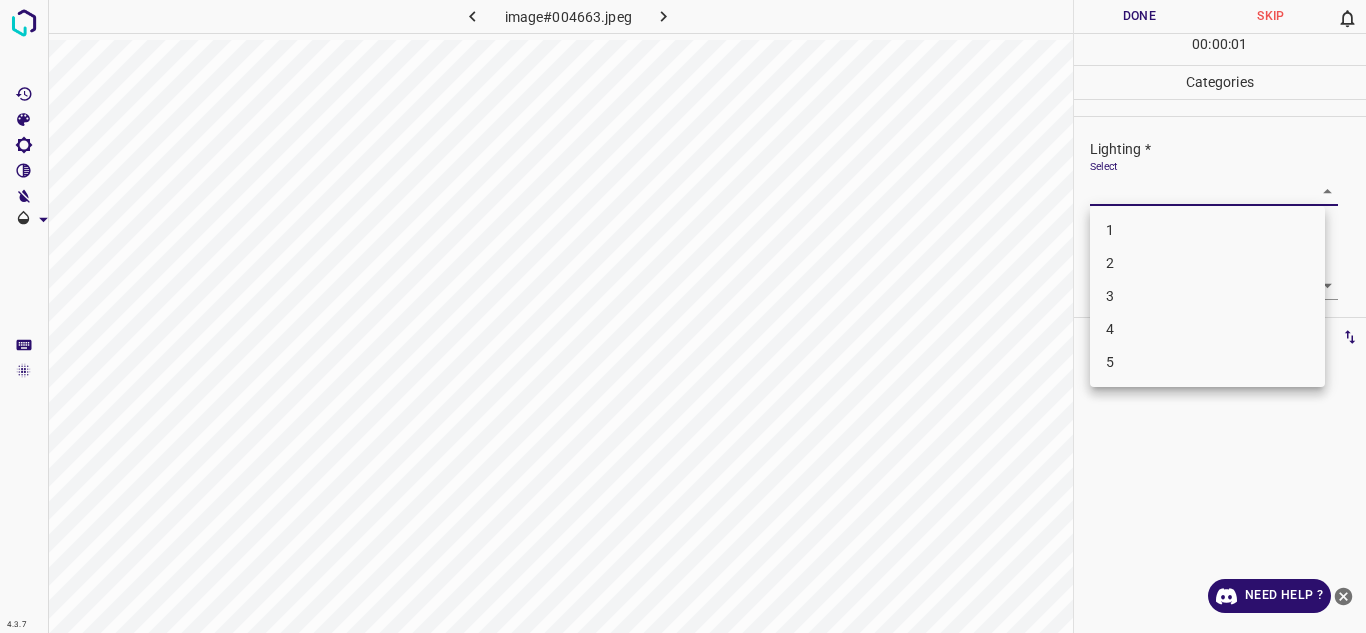 click on "3" at bounding box center [1207, 296] 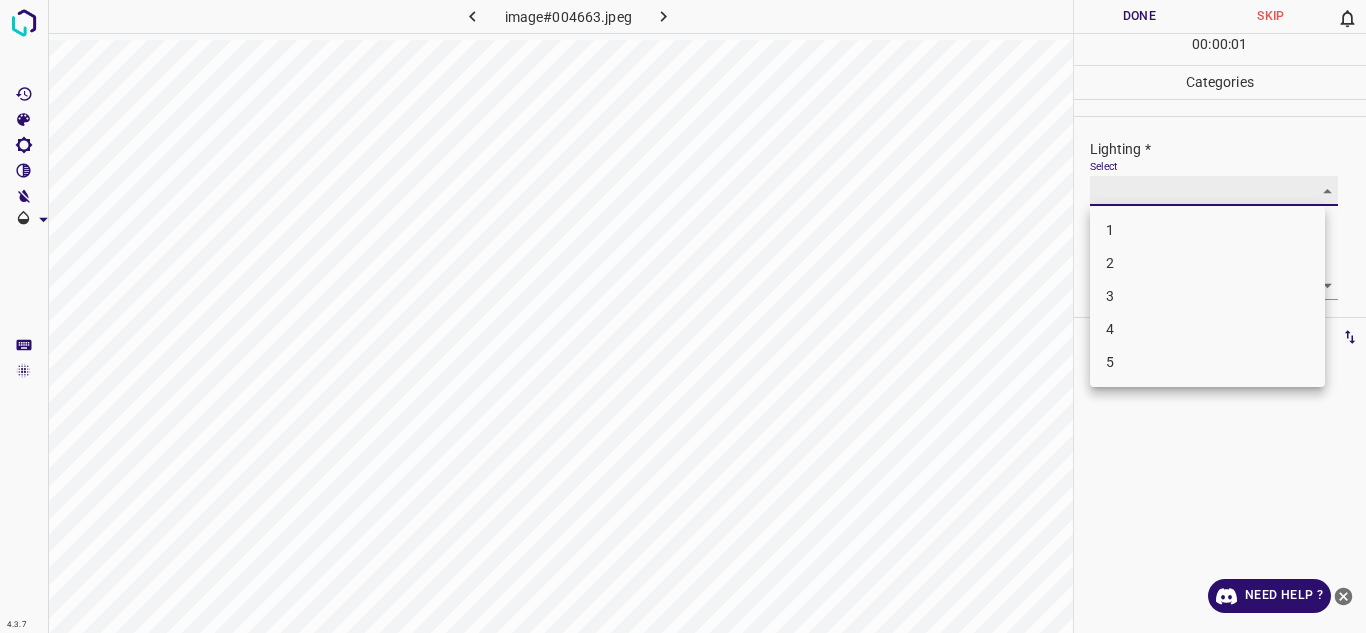 type on "3" 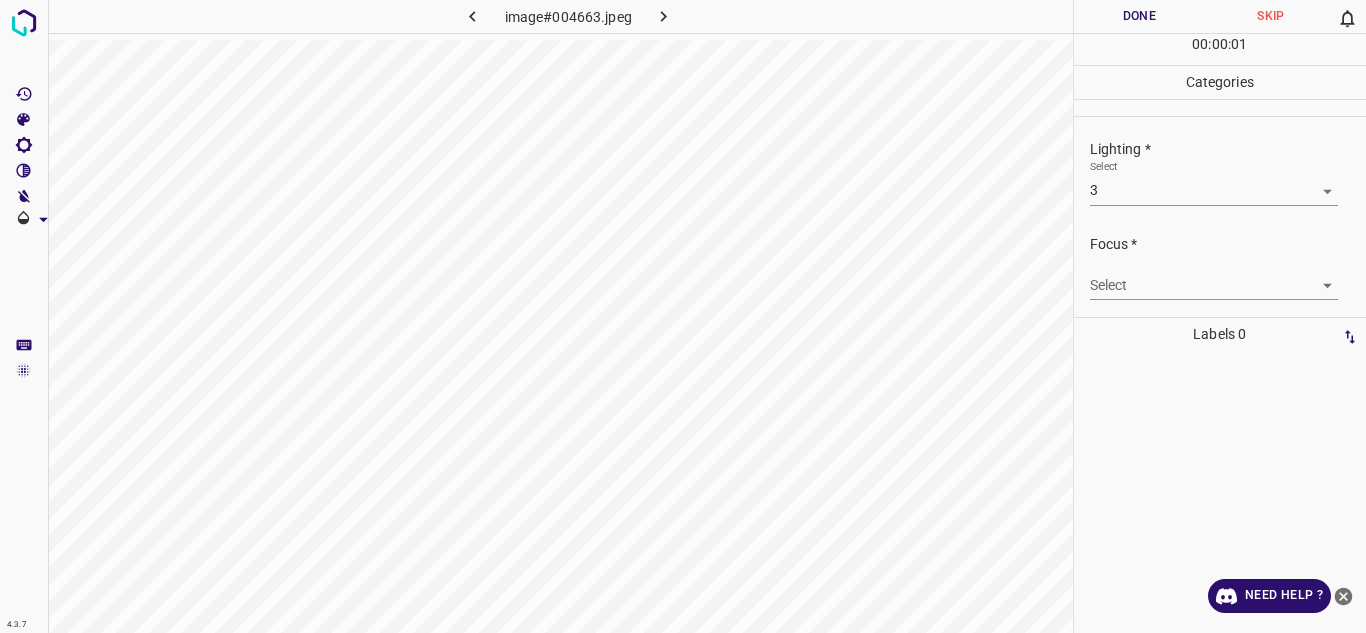 click on "4.3.7 image#004663.jpeg Done Skip 0 00   : 00   : 01   Categories Lighting *  Select 3 3 Focus *  Select ​ Overall *  Select ​ Labels   0 Categories 1 Lighting 2 Focus 3 Overall Tools Space Change between modes (Draw & Edit) I Auto labeling R Restore zoom M Zoom in N Zoom out Delete Delete selecte label Filters Z Restore filters X Saturation filter C Brightness filter V Contrast filter B Gray scale filter General O Download Need Help ? - Text - Hide - Delete" at bounding box center [683, 316] 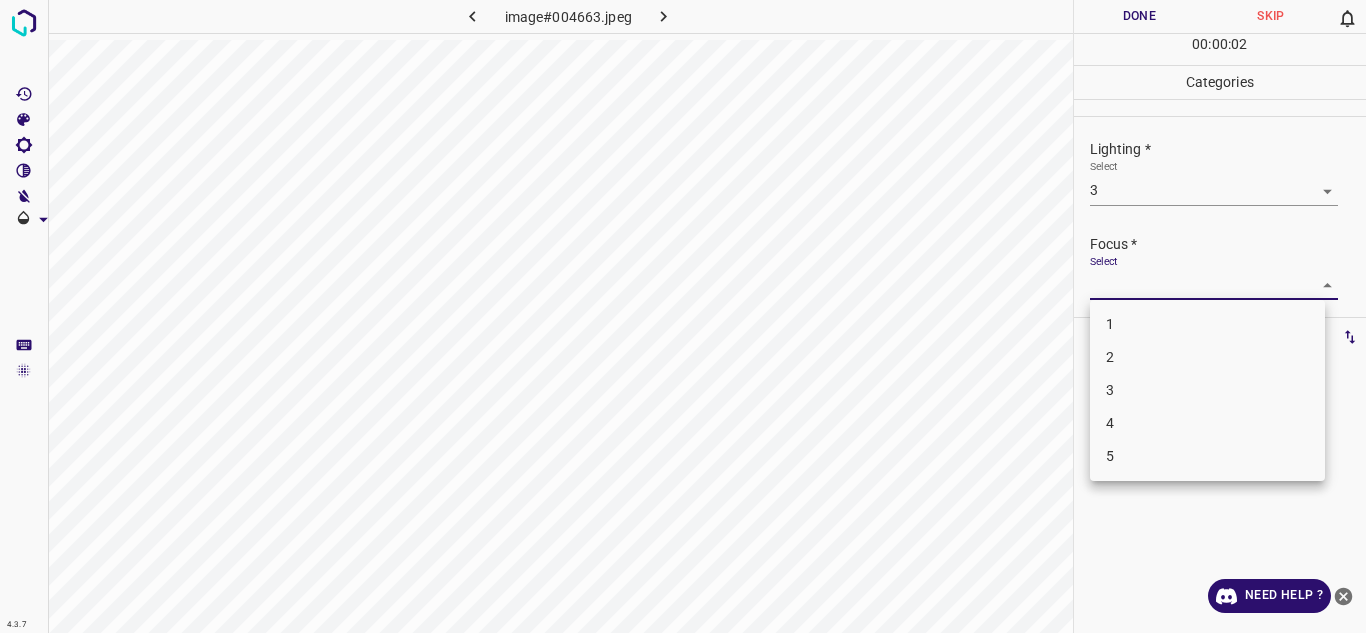 click on "3" at bounding box center [1207, 390] 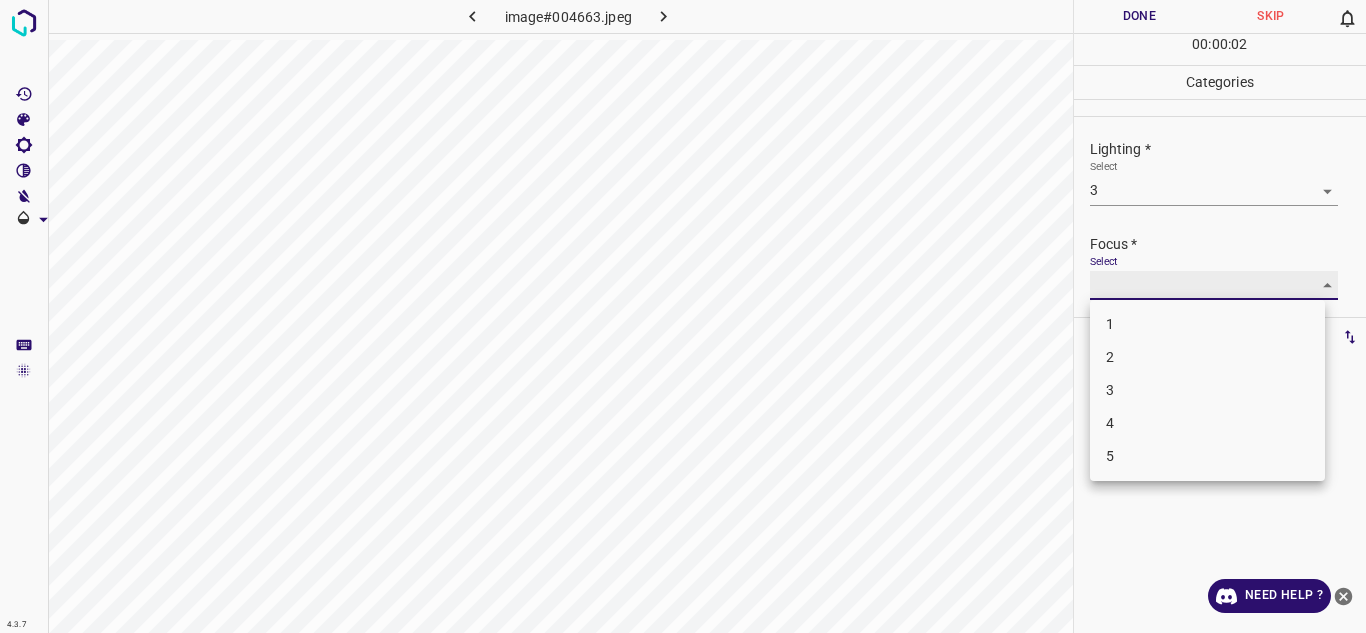 type on "3" 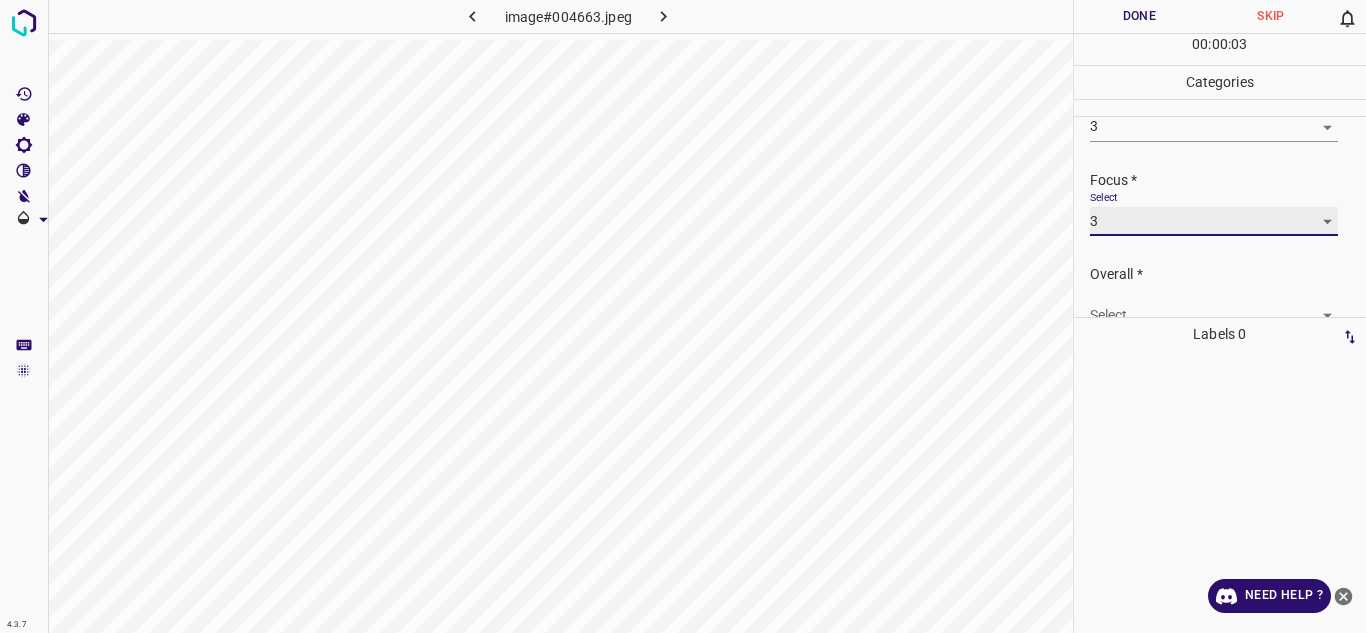 scroll, scrollTop: 98, scrollLeft: 0, axis: vertical 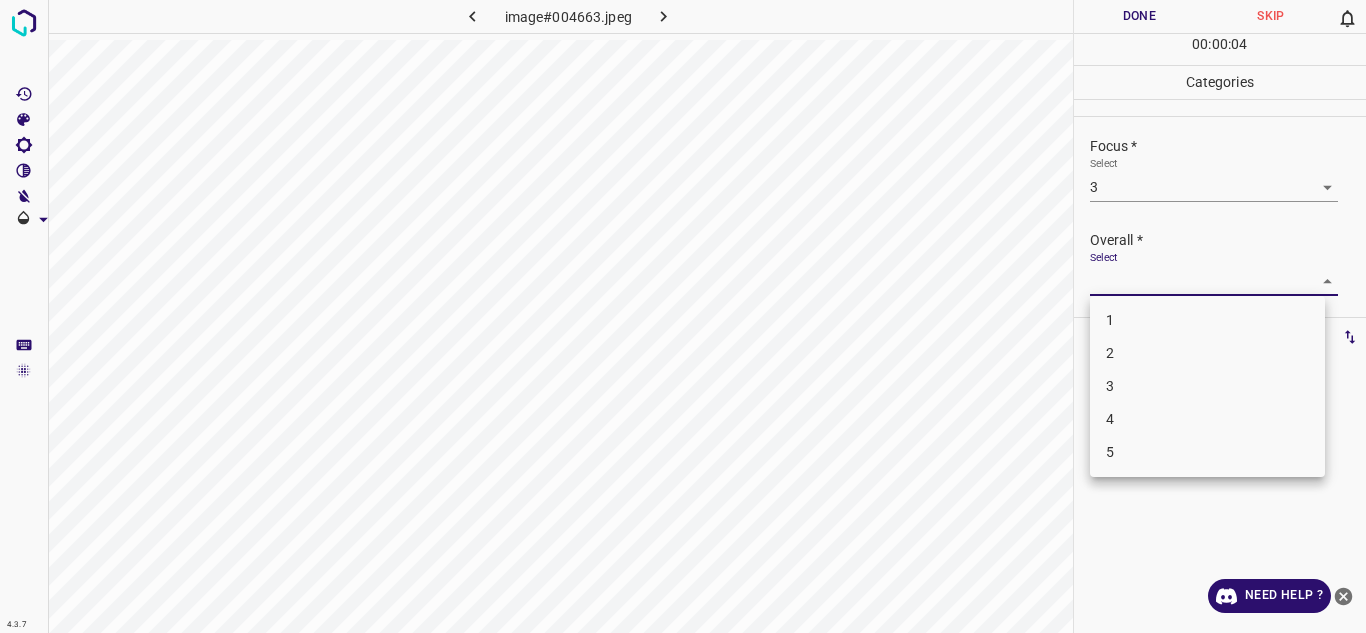click on "4.3.7 image#004663.jpeg Done Skip 0 00   : 00   : 04   Categories Lighting *  Select 3 3 Focus *  Select 3 3 Overall *  Select ​ Labels   0 Categories 1 Lighting 2 Focus 3 Overall Tools Space Change between modes (Draw & Edit) I Auto labeling R Restore zoom M Zoom in N Zoom out Delete Delete selecte label Filters Z Restore filters X Saturation filter C Brightness filter V Contrast filter B Gray scale filter General O Download Need Help ? - Text - Hide - Delete 1 2 3 4 5" at bounding box center (683, 316) 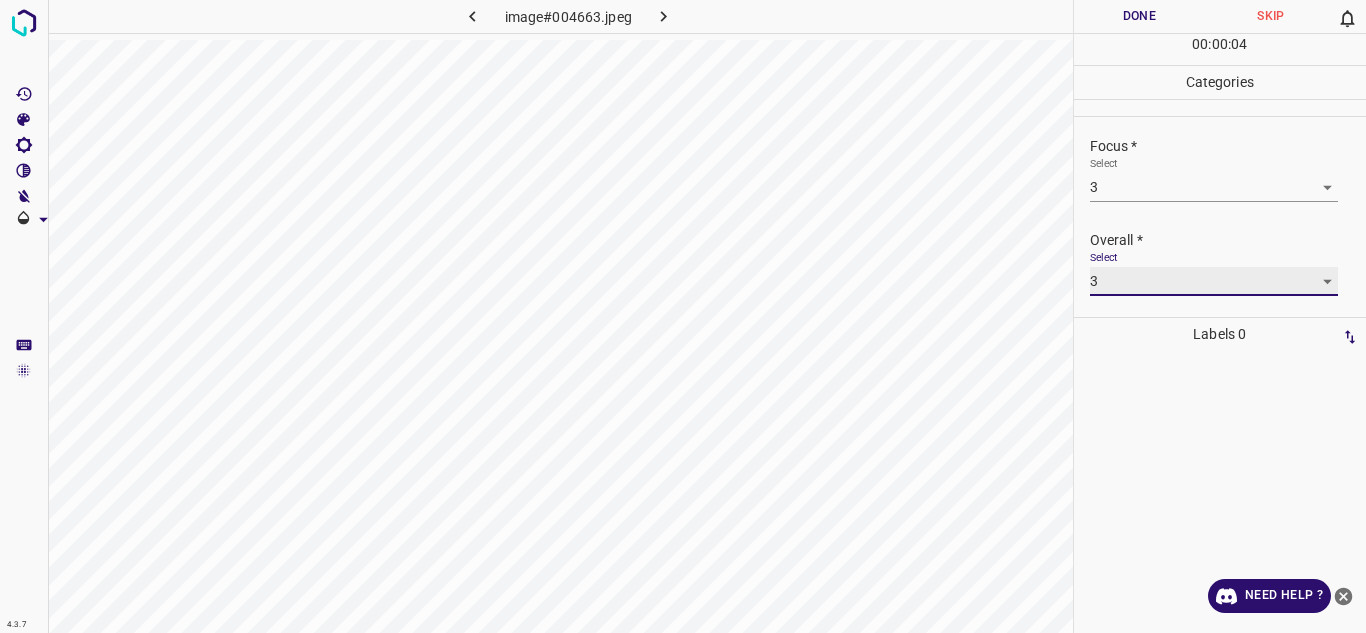 type on "3" 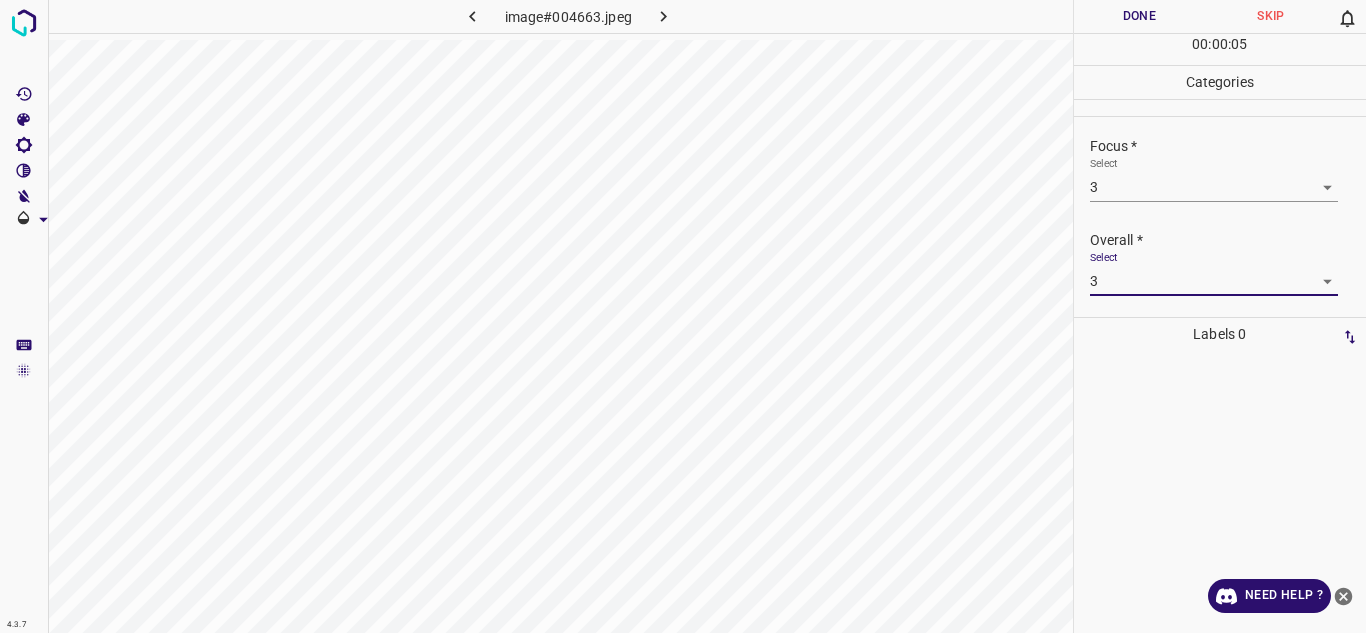 click on "Done" at bounding box center (1140, 16) 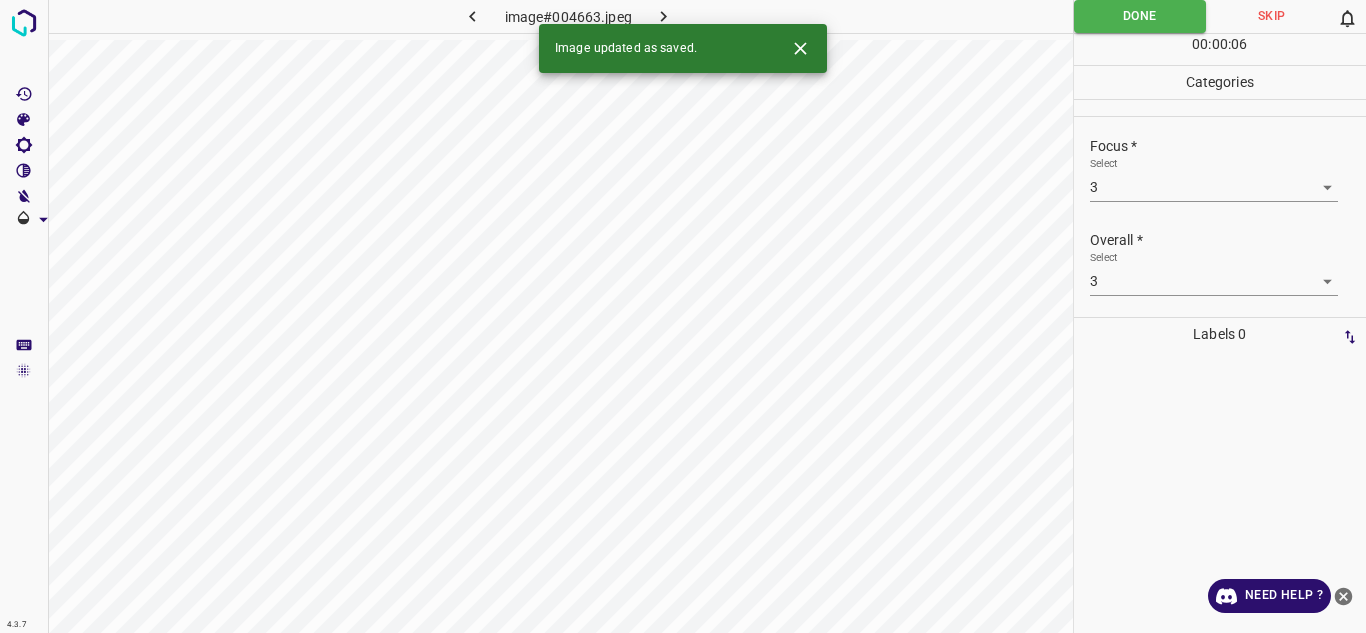 click 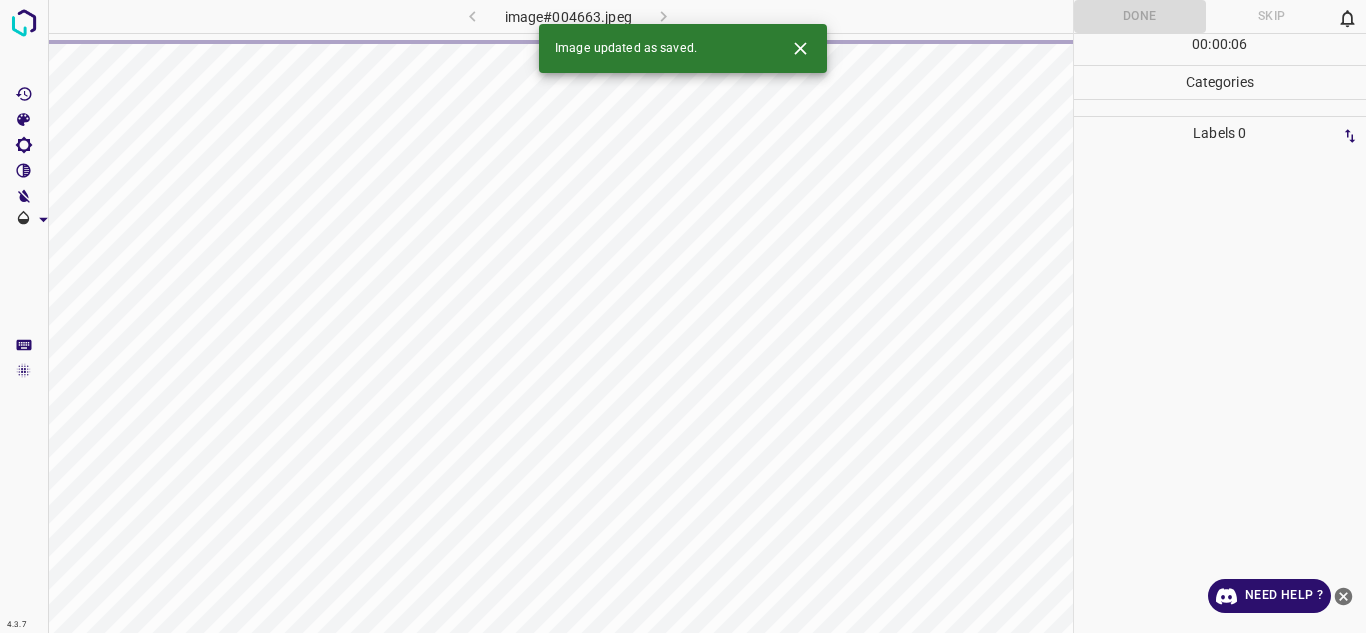 click 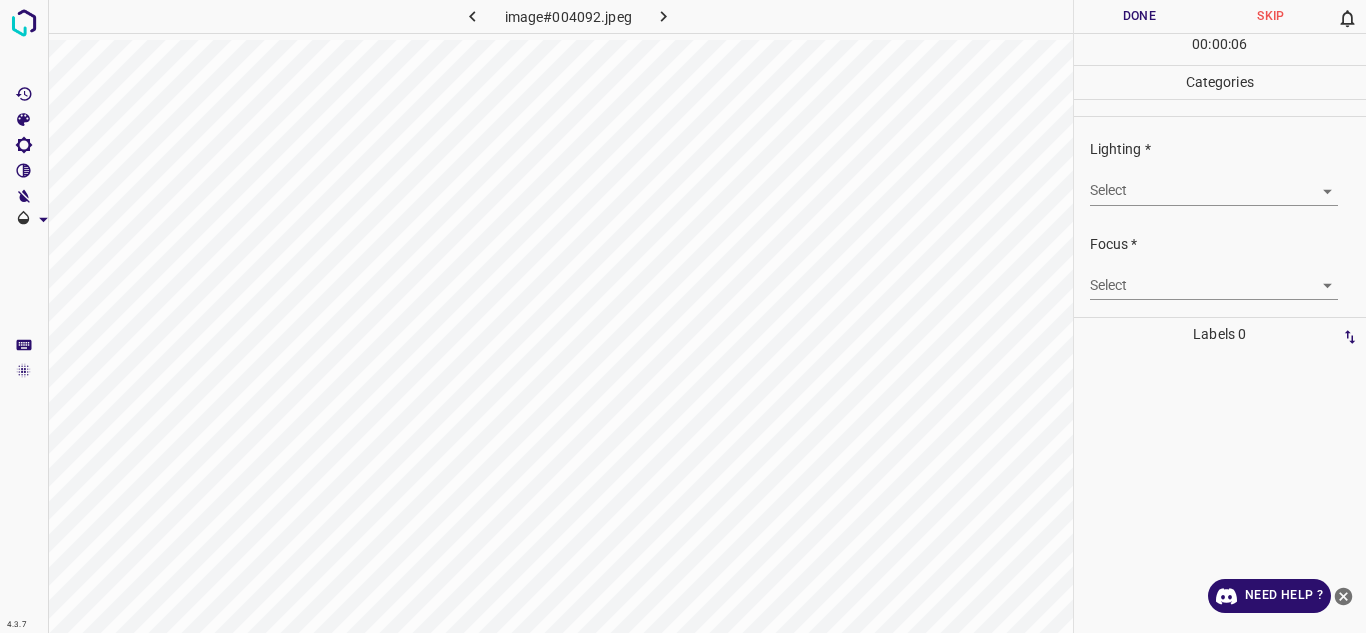 click on "4.3.7 image#004092.jpeg Done Skip 0 00   : 00   : 06   Categories Lighting *  Select ​ Focus *  Select ​ Overall *  Select ​ Labels   0 Categories 1 Lighting 2 Focus 3 Overall Tools Space Change between modes (Draw & Edit) I Auto labeling R Restore zoom M Zoom in N Zoom out Delete Delete selecte label Filters Z Restore filters X Saturation filter C Brightness filter V Contrast filter B Gray scale filter General O Download Need Help ? - Text - Hide - Delete" at bounding box center (683, 316) 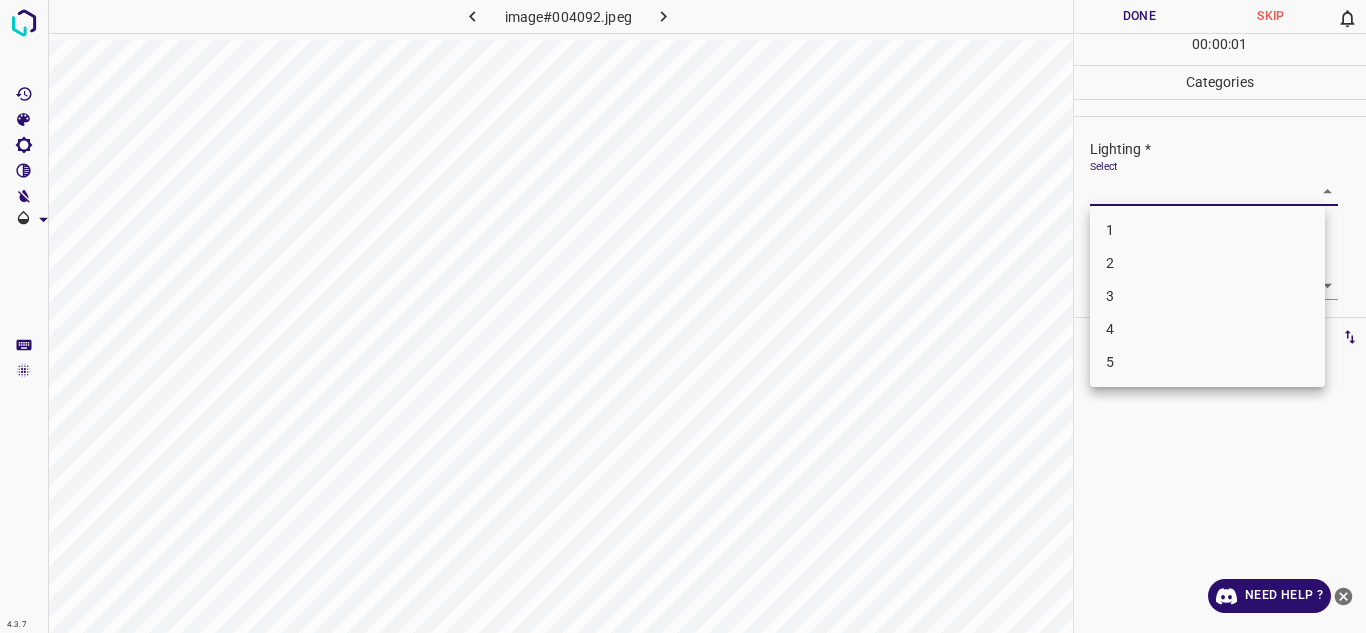 click on "3" at bounding box center [1207, 296] 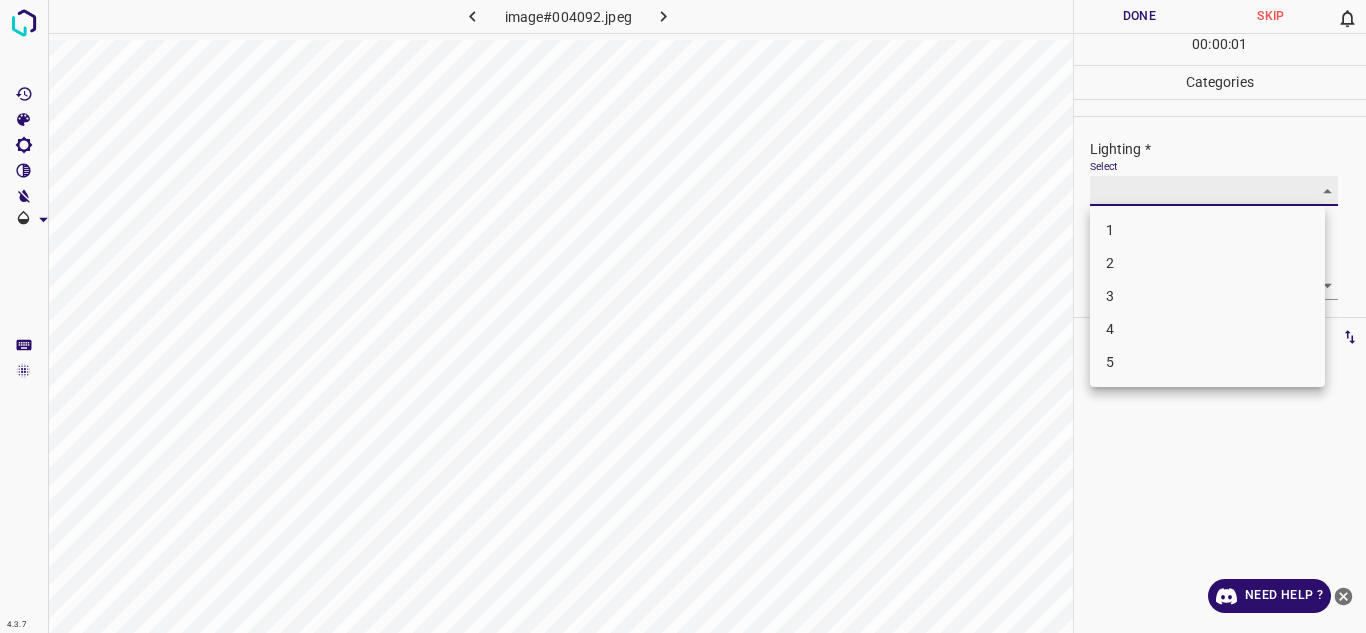 type on "3" 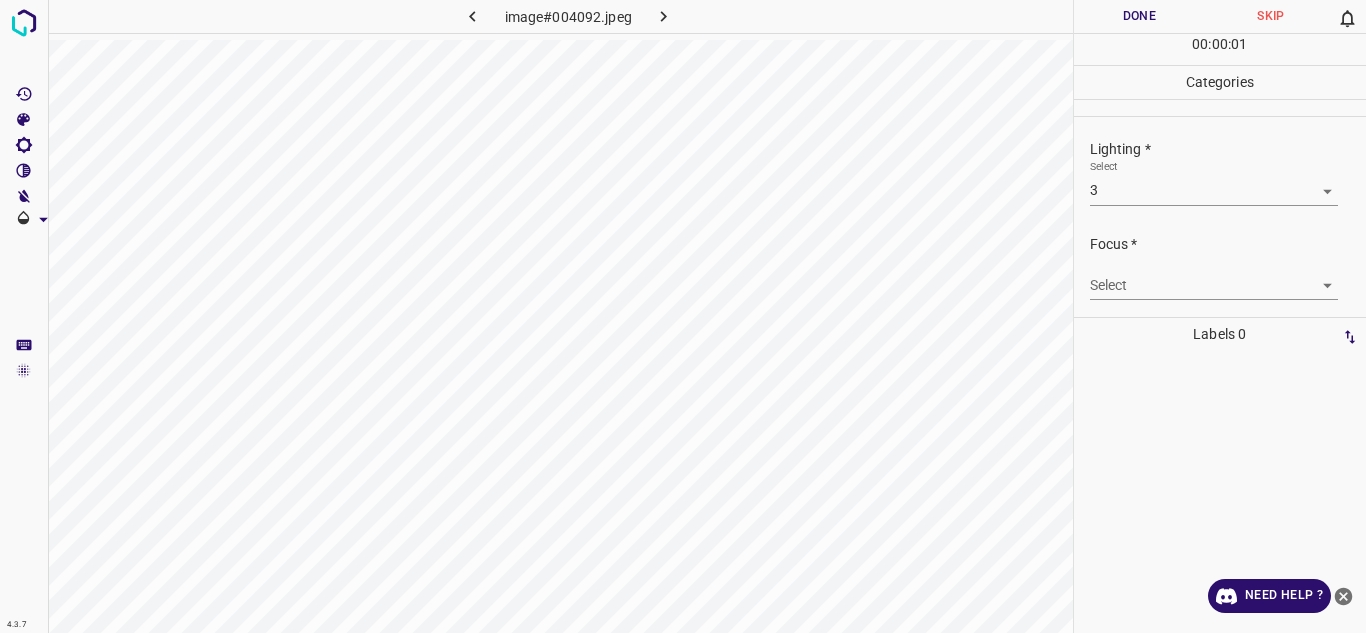 click on "4.3.7 image#004092.jpeg Done Skip 0 00   : 00   : 01   Categories Lighting *  Select 3 3 Focus *  Select ​ Overall *  Select ​ Labels   0 Categories 1 Lighting 2 Focus 3 Overall Tools Space Change between modes (Draw & Edit) I Auto labeling R Restore zoom M Zoom in N Zoom out Delete Delete selecte label Filters Z Restore filters X Saturation filter C Brightness filter V Contrast filter B Gray scale filter General O Download Need Help ? - Text - Hide - Delete" at bounding box center [683, 316] 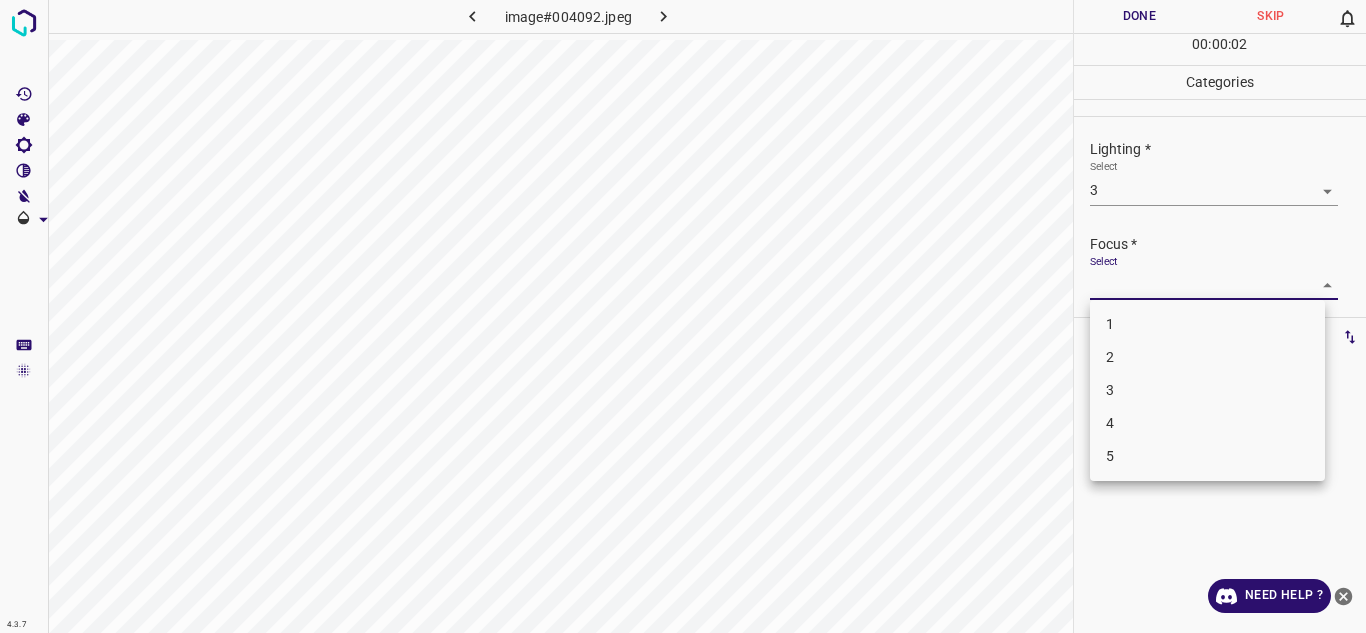 click on "2" at bounding box center (1207, 357) 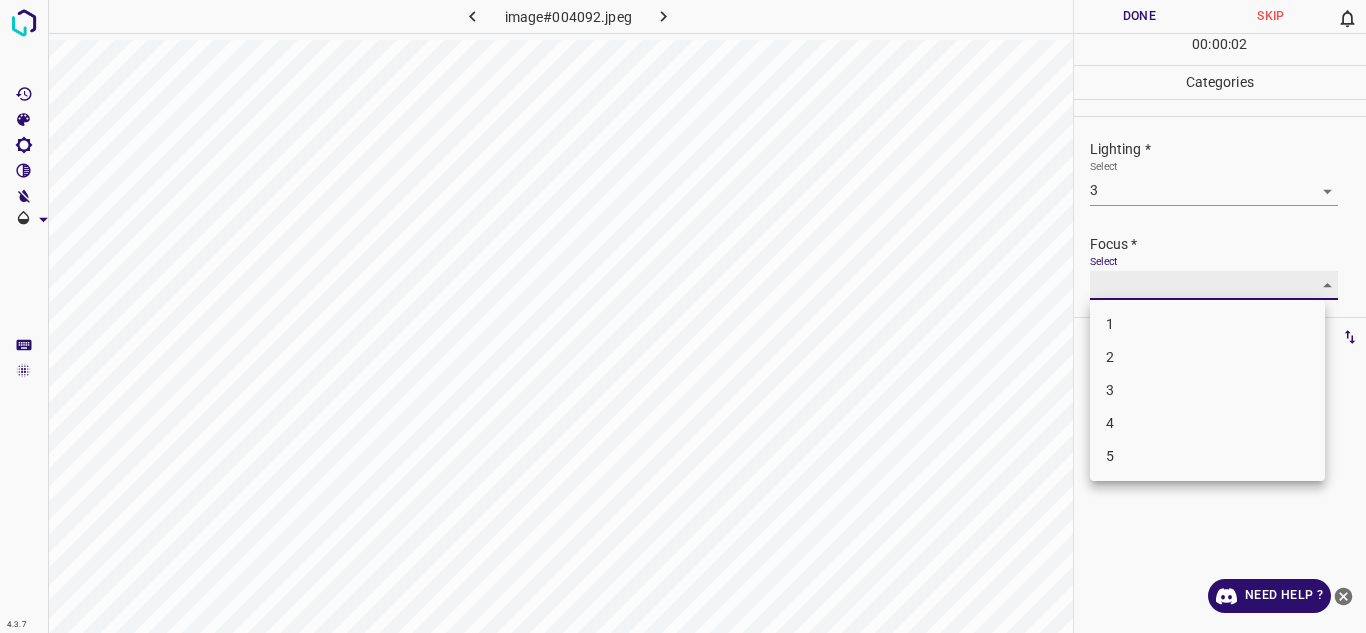 type on "2" 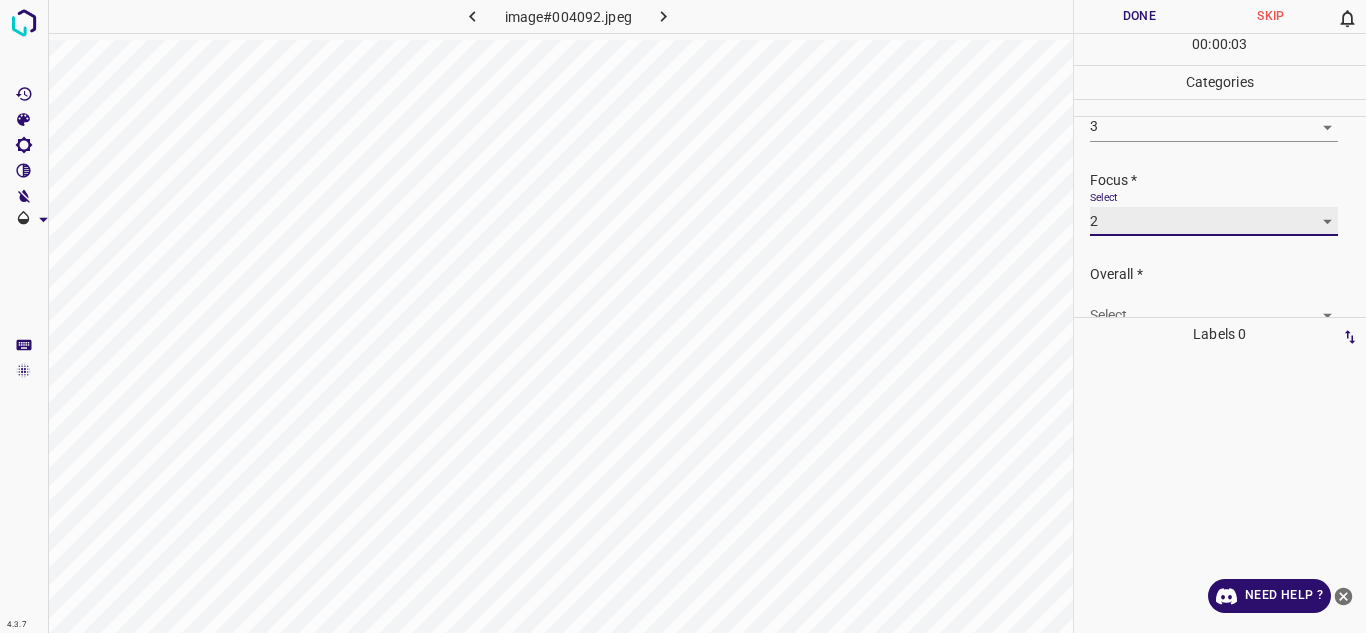 scroll, scrollTop: 98, scrollLeft: 0, axis: vertical 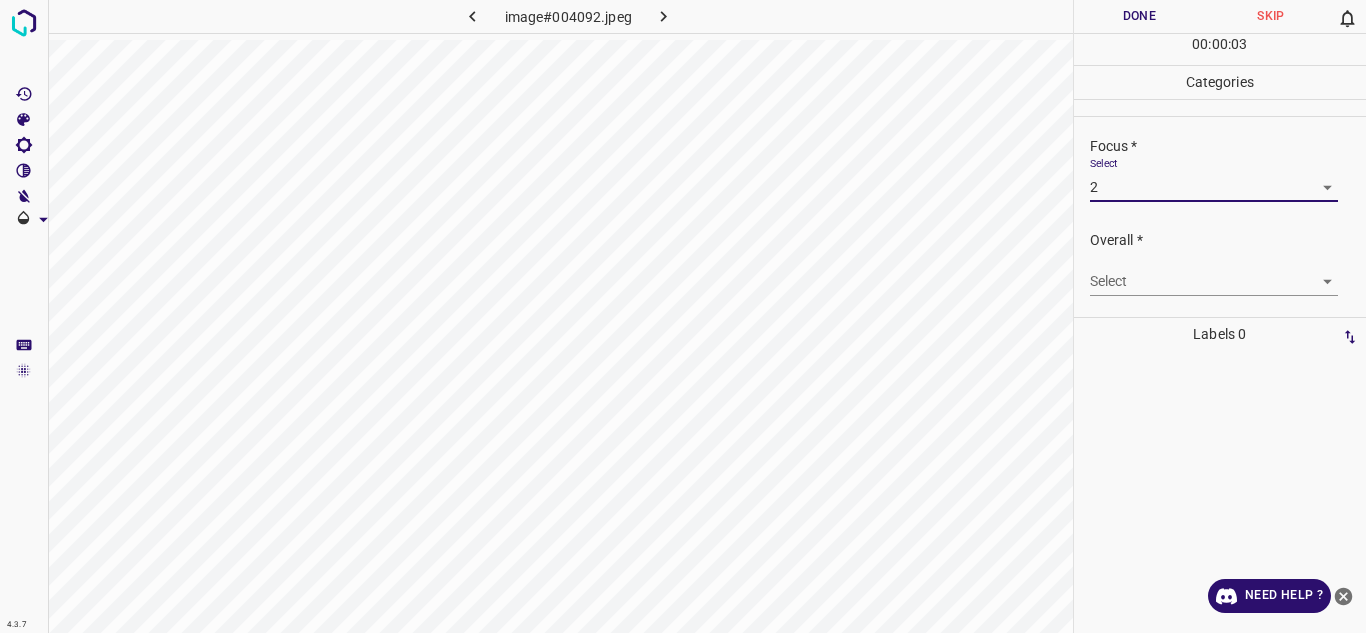 click on "4.3.7 image#004092.jpeg Done Skip 0 00   : 00   : 03   Categories Lighting *  Select 3 3 Focus *  Select 2 2 Overall *  Select ​ Labels   0 Categories 1 Lighting 2 Focus 3 Overall Tools Space Change between modes (Draw & Edit) I Auto labeling R Restore zoom M Zoom in N Zoom out Delete Delete selecte label Filters Z Restore filters X Saturation filter C Brightness filter V Contrast filter B Gray scale filter General O Download Need Help ? - Text - Hide - Delete" at bounding box center (683, 316) 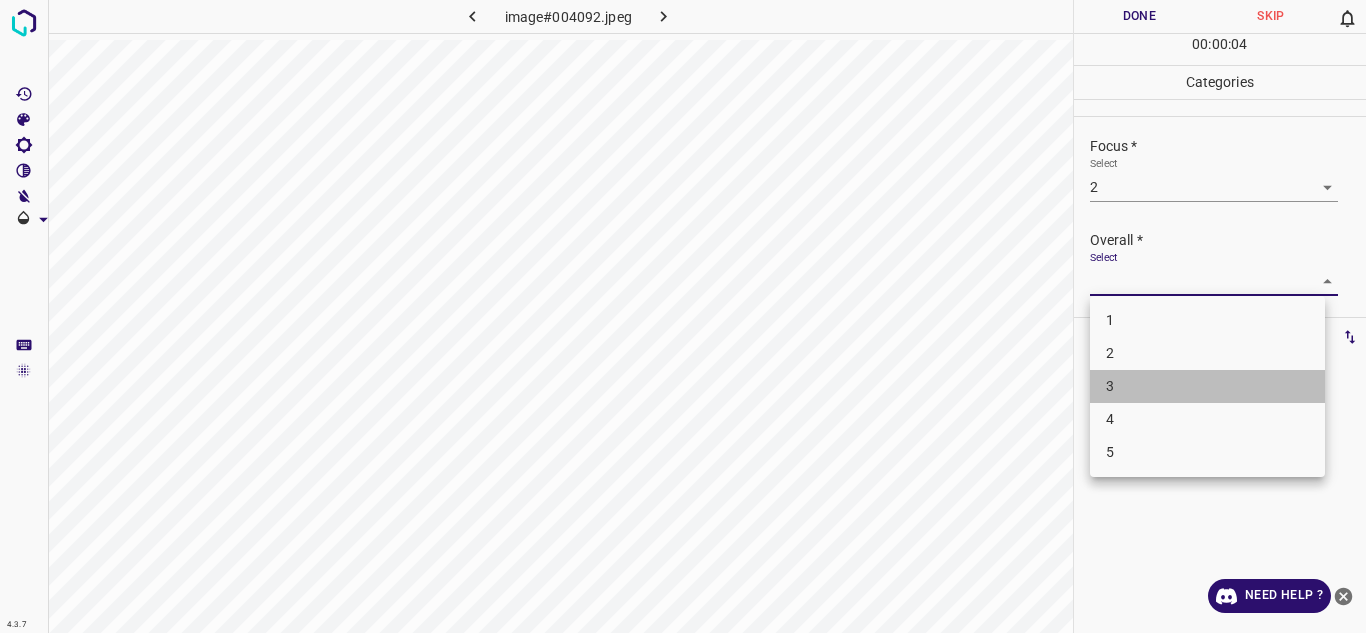 click on "3" at bounding box center [1207, 386] 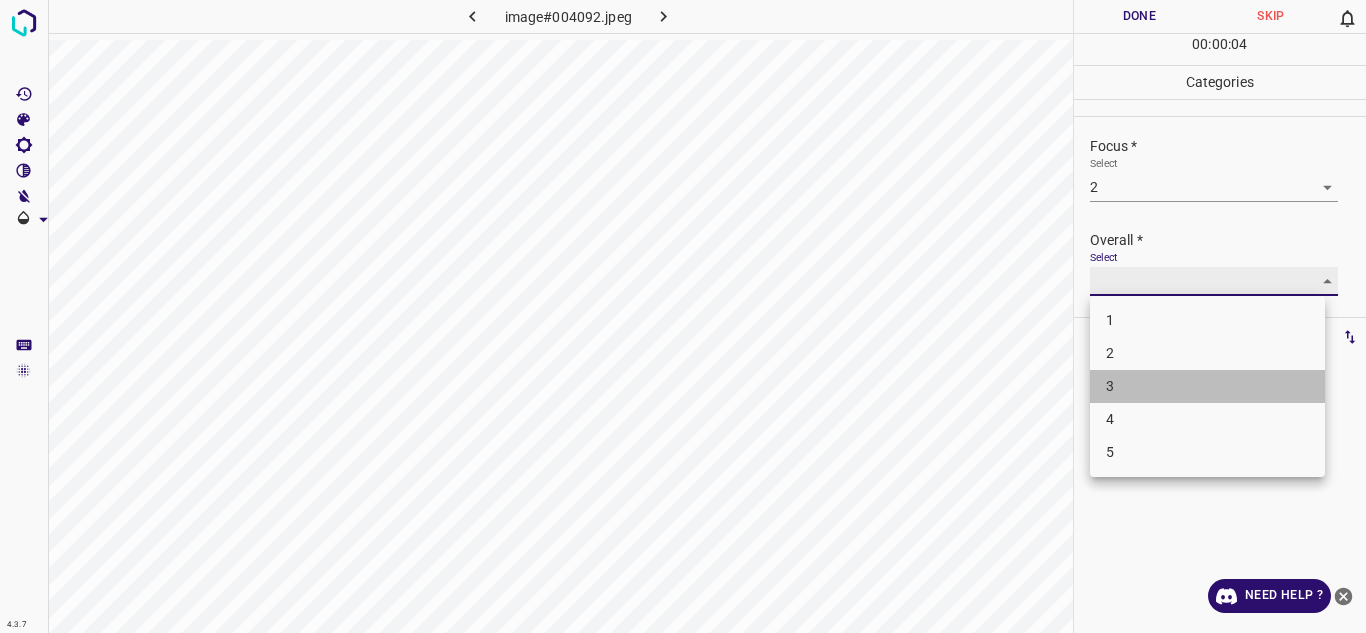 type on "3" 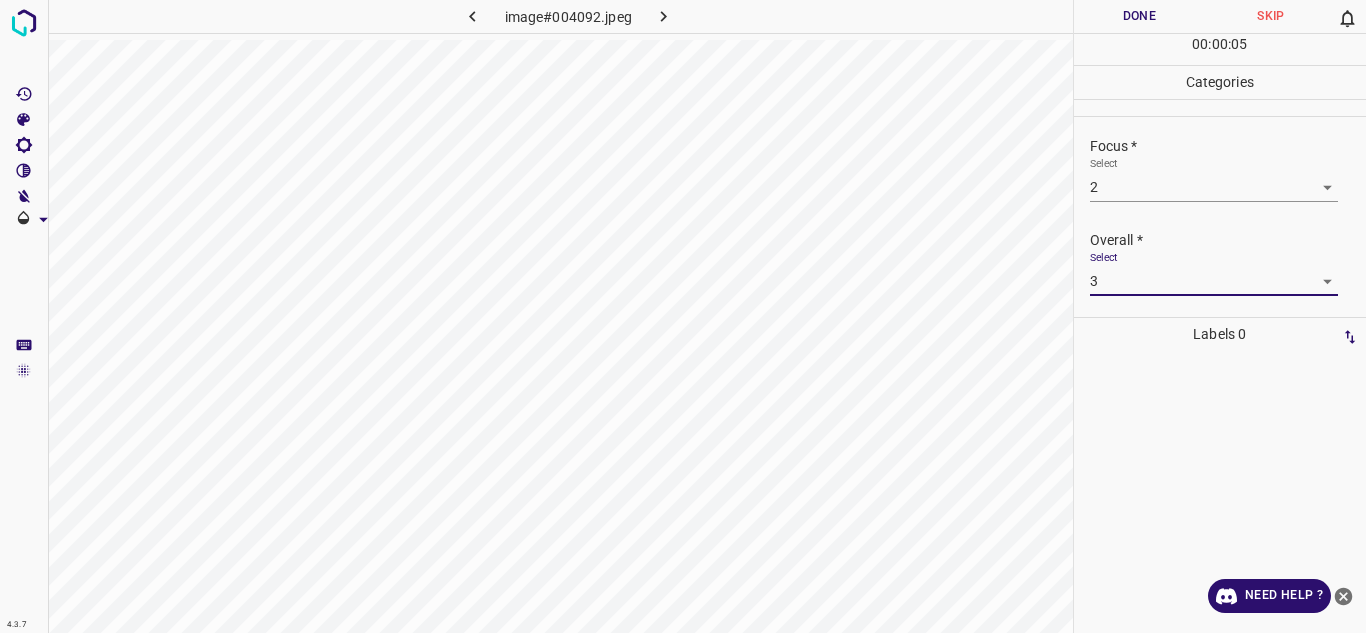 click on "Done" at bounding box center [1140, 16] 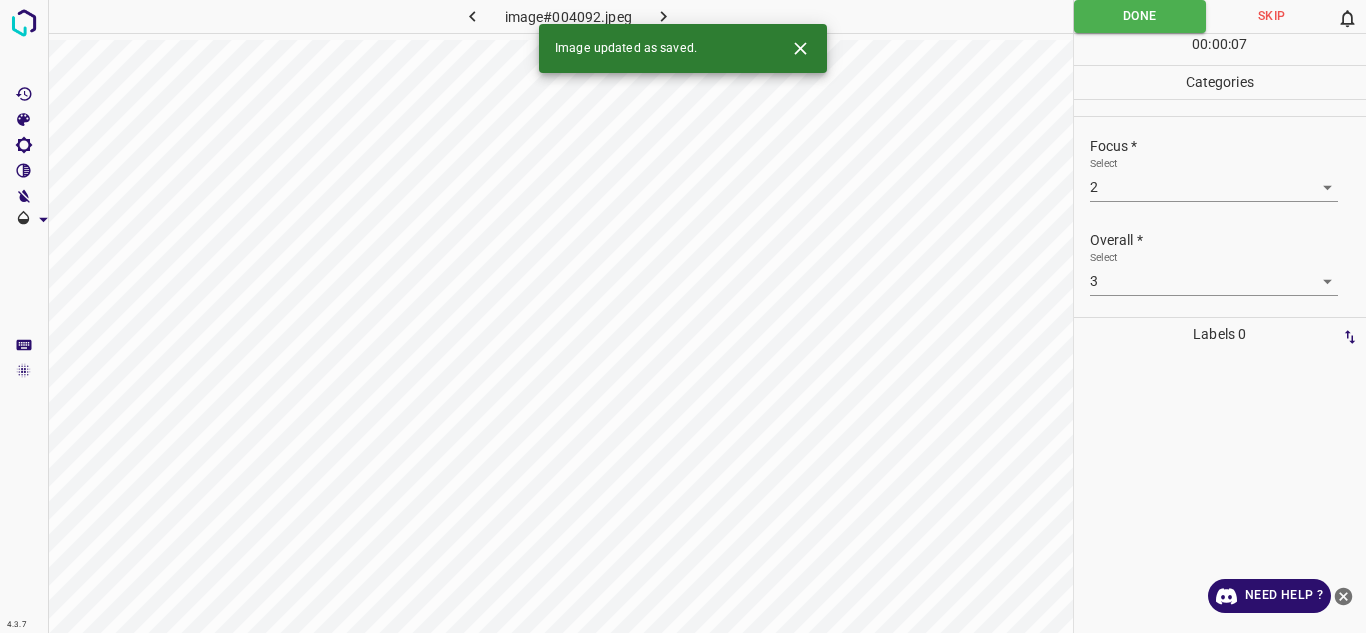 click 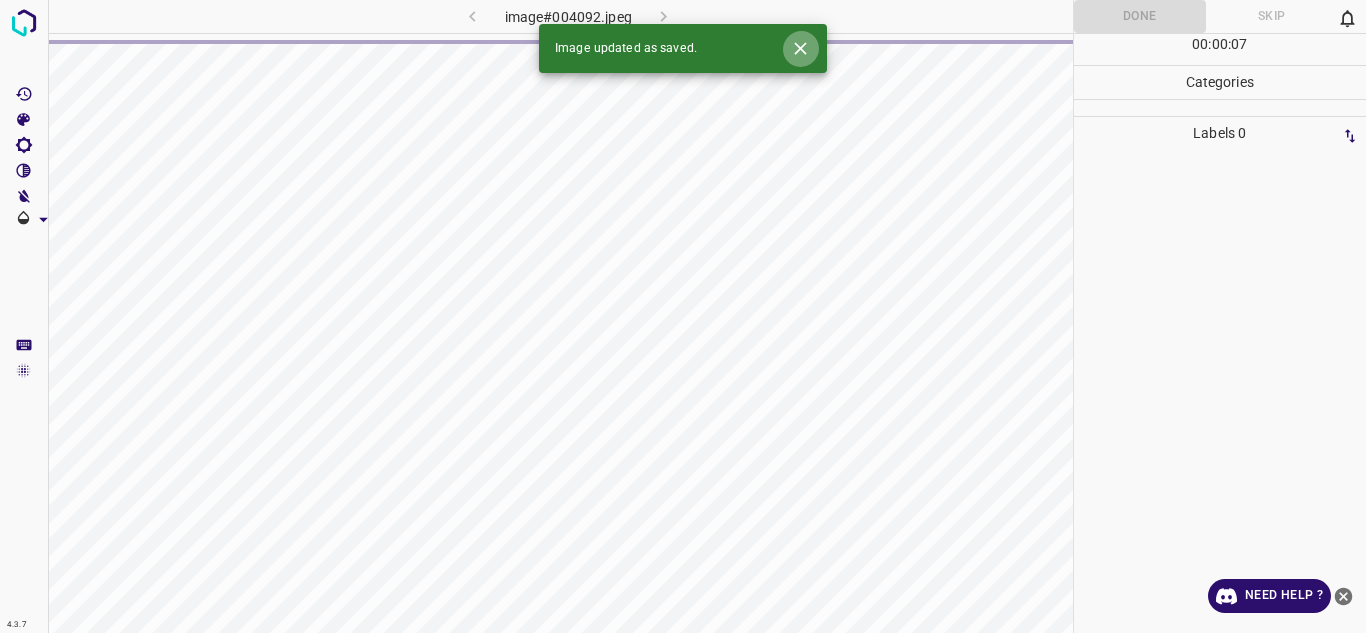 click 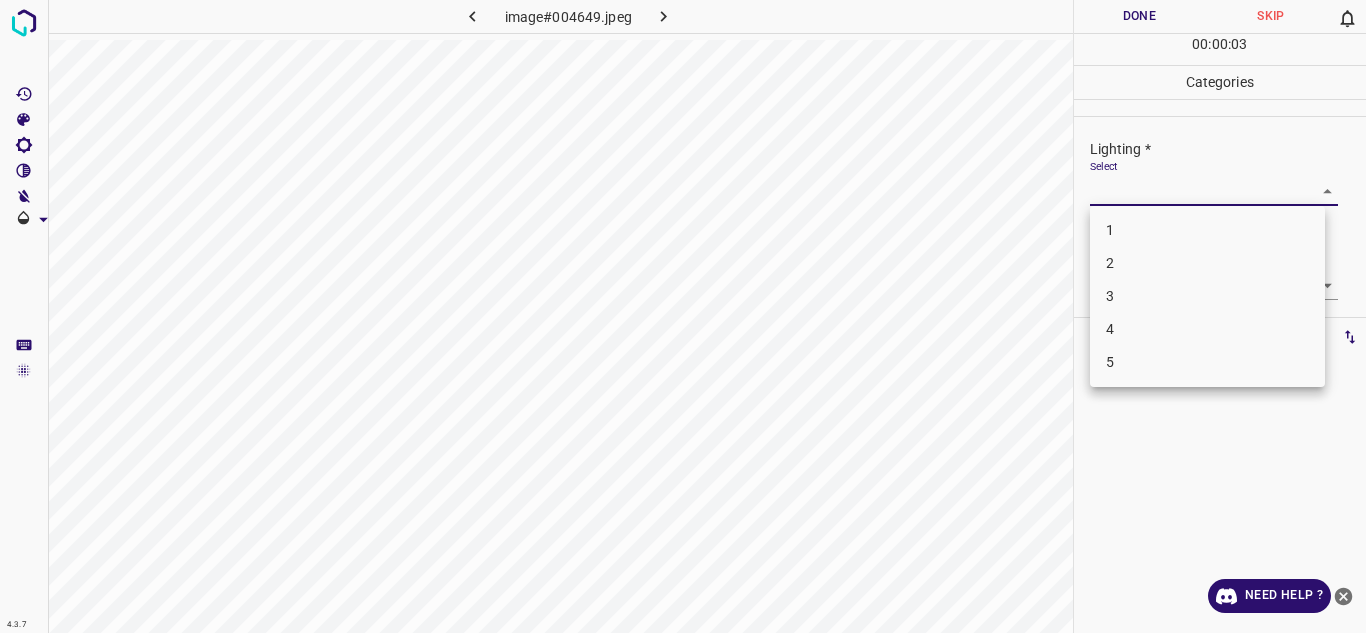 click on "4.3.7 image#004649.jpeg Done Skip 0 00   : 00   : 03   Categories Lighting *  Select ​ Focus *  Select ​ Overall *  Select ​ Labels   0 Categories 1 Lighting 2 Focus 3 Overall Tools Space Change between modes (Draw & Edit) I Auto labeling R Restore zoom M Zoom in N Zoom out Delete Delete selecte label Filters Z Restore filters X Saturation filter C Brightness filter V Contrast filter B Gray scale filter General O Download Need Help ? - Text - Hide - Delete 1 2 3 4 5" at bounding box center (683, 316) 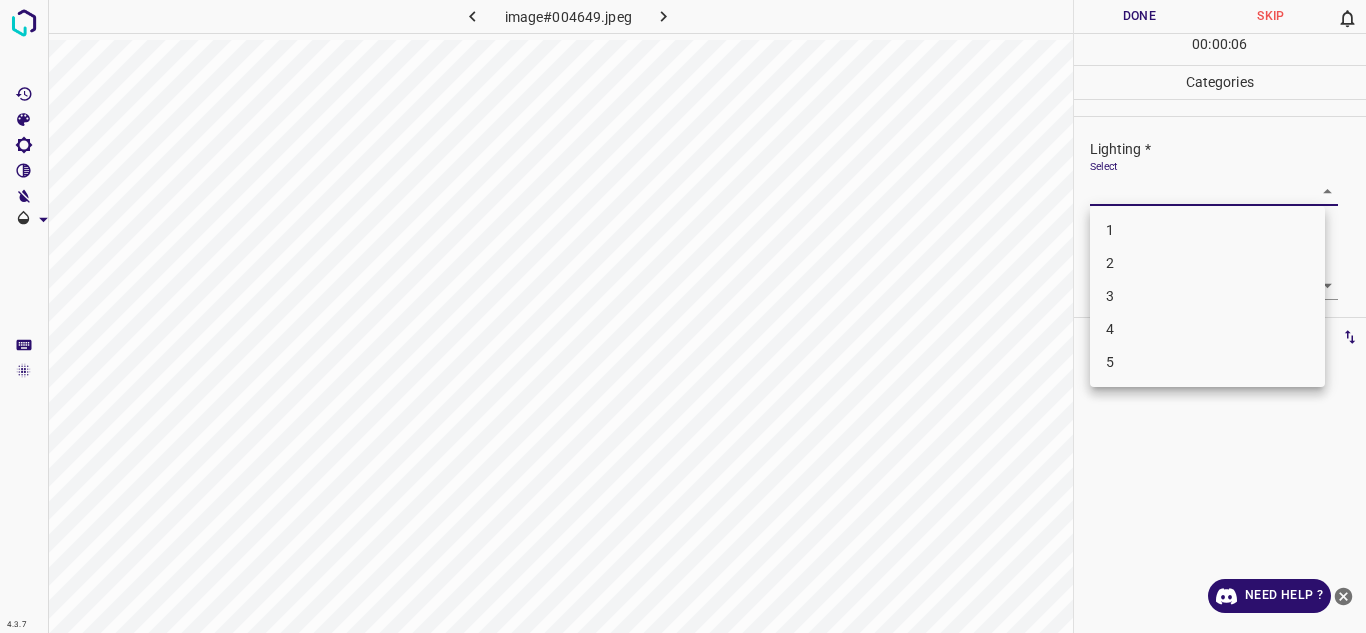 click on "3" at bounding box center [1207, 296] 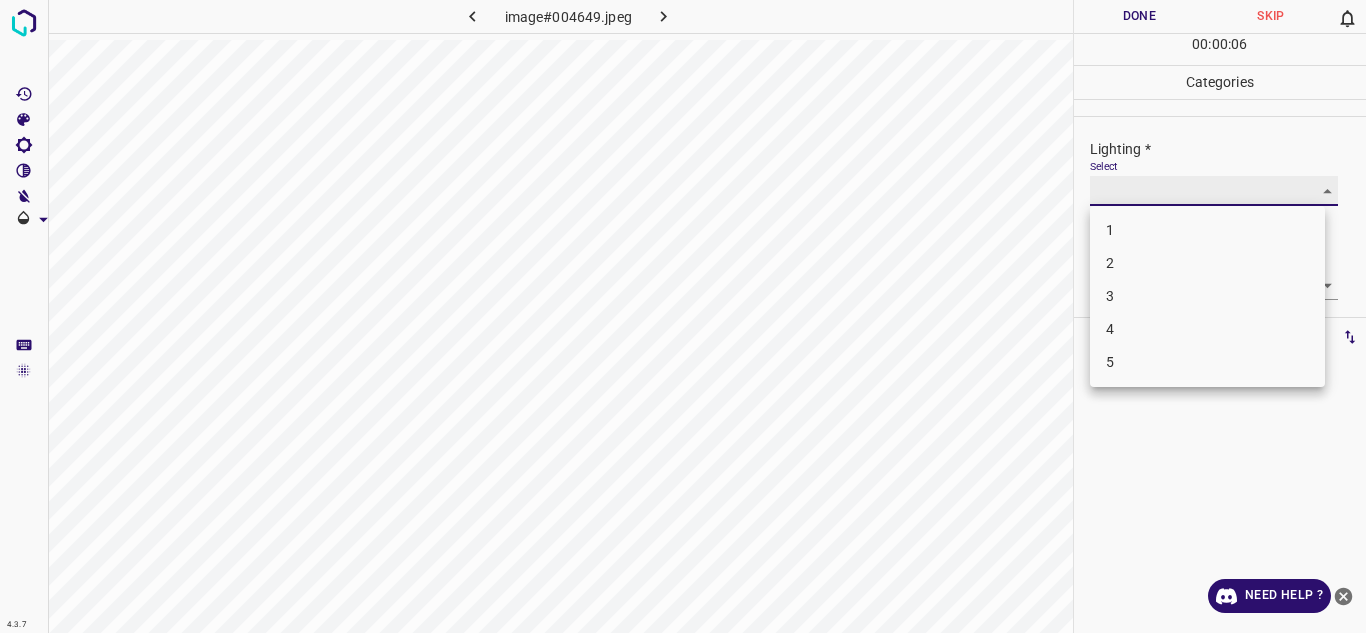 type on "3" 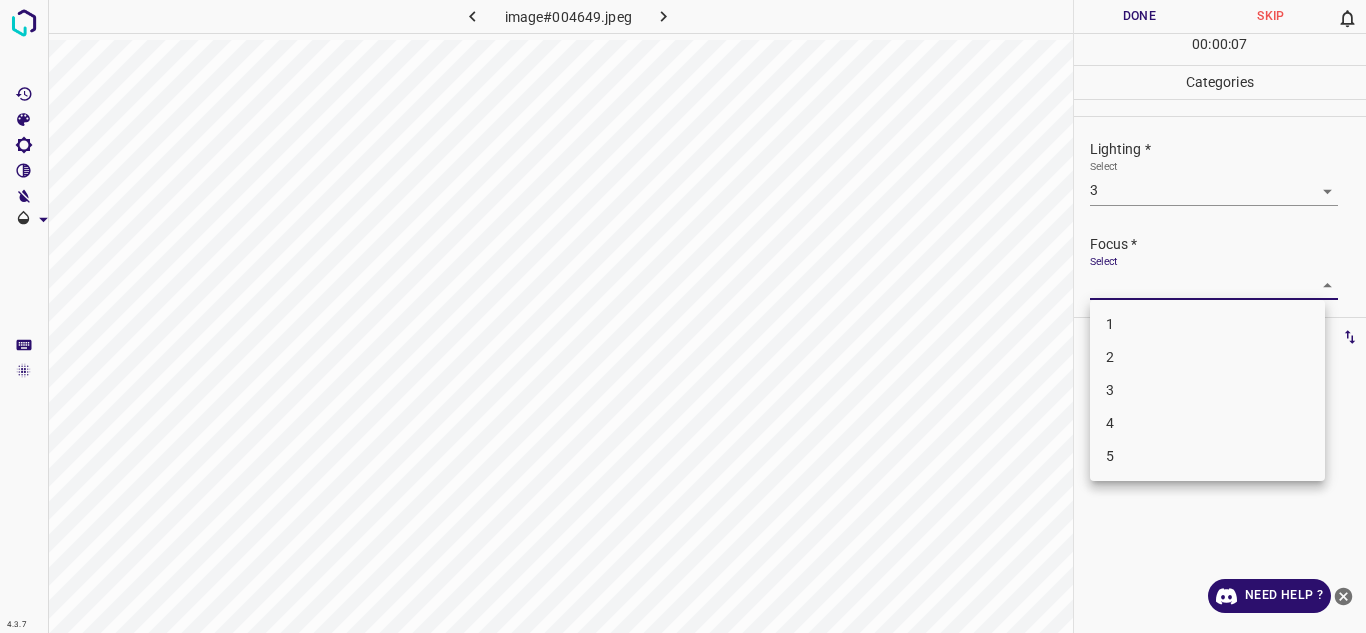 click on "4.3.7 image#004649.jpeg Done Skip 0 00   : 00   : 07   Categories Lighting *  Select 3 3 Focus *  Select ​ Overall *  Select ​ Labels   0 Categories 1 Lighting 2 Focus 3 Overall Tools Space Change between modes (Draw & Edit) I Auto labeling R Restore zoom M Zoom in N Zoom out Delete Delete selecte label Filters Z Restore filters X Saturation filter C Brightness filter V Contrast filter B Gray scale filter General O Download Need Help ? - Text - Hide - Delete 1 2 3 4 5" at bounding box center [683, 316] 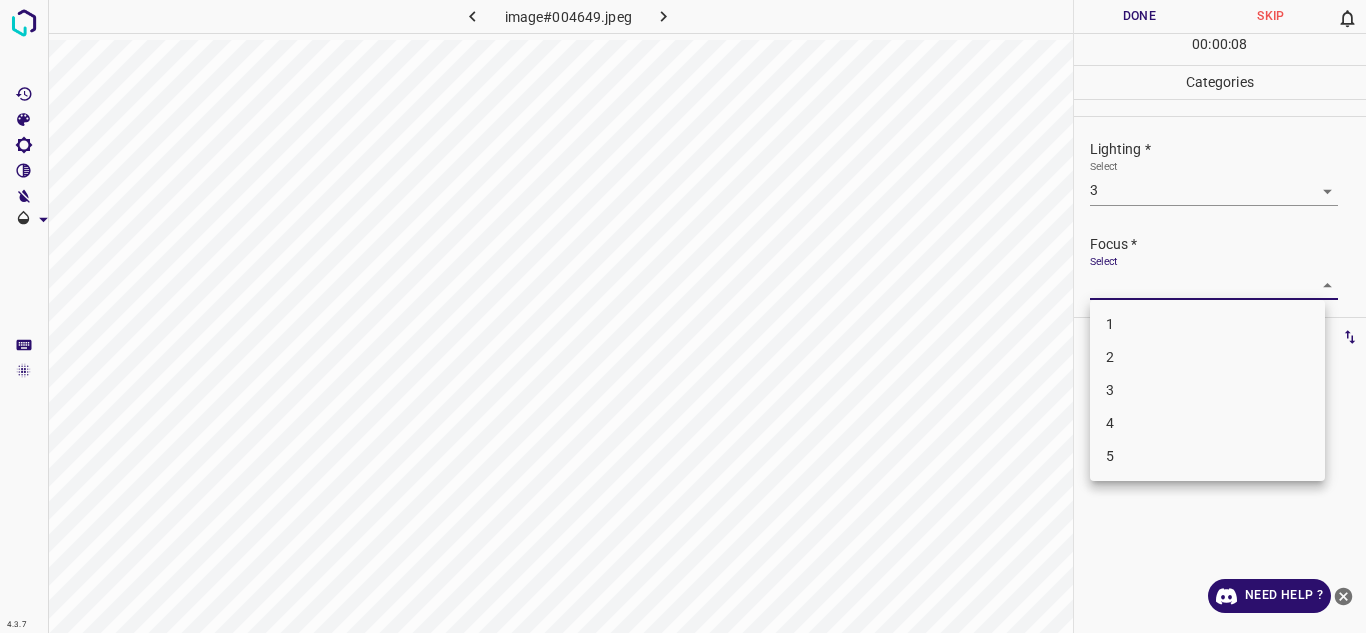 click on "4" at bounding box center (1207, 423) 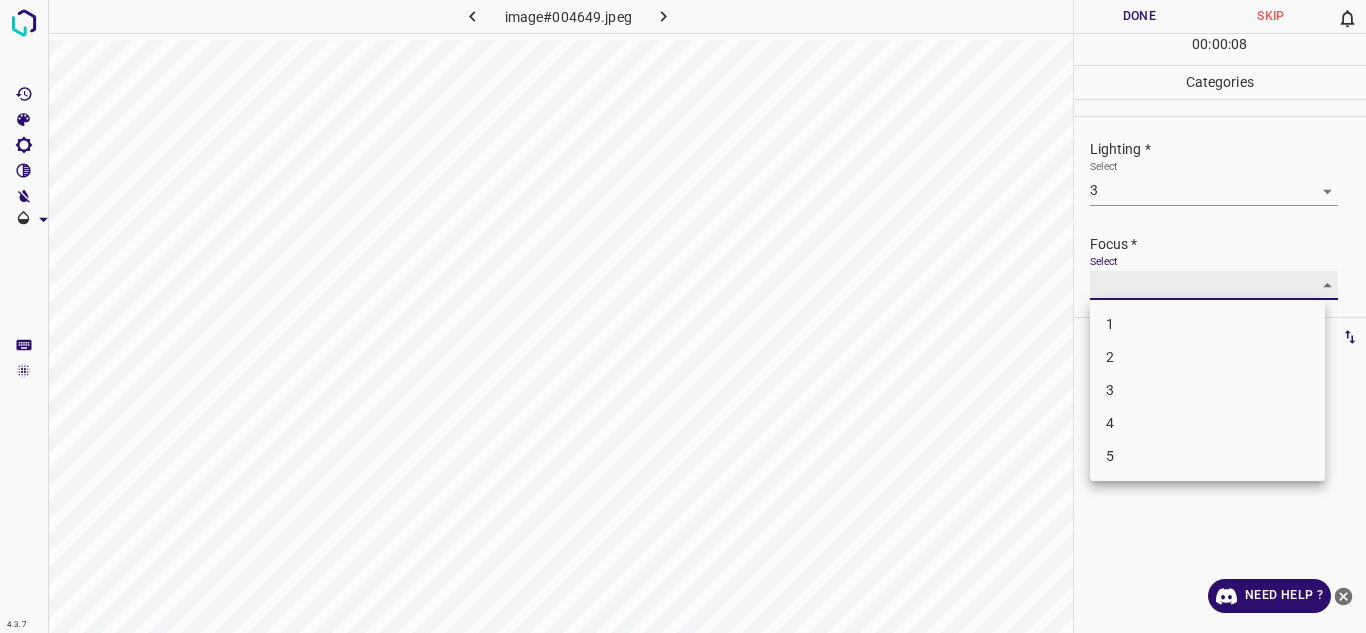 type on "4" 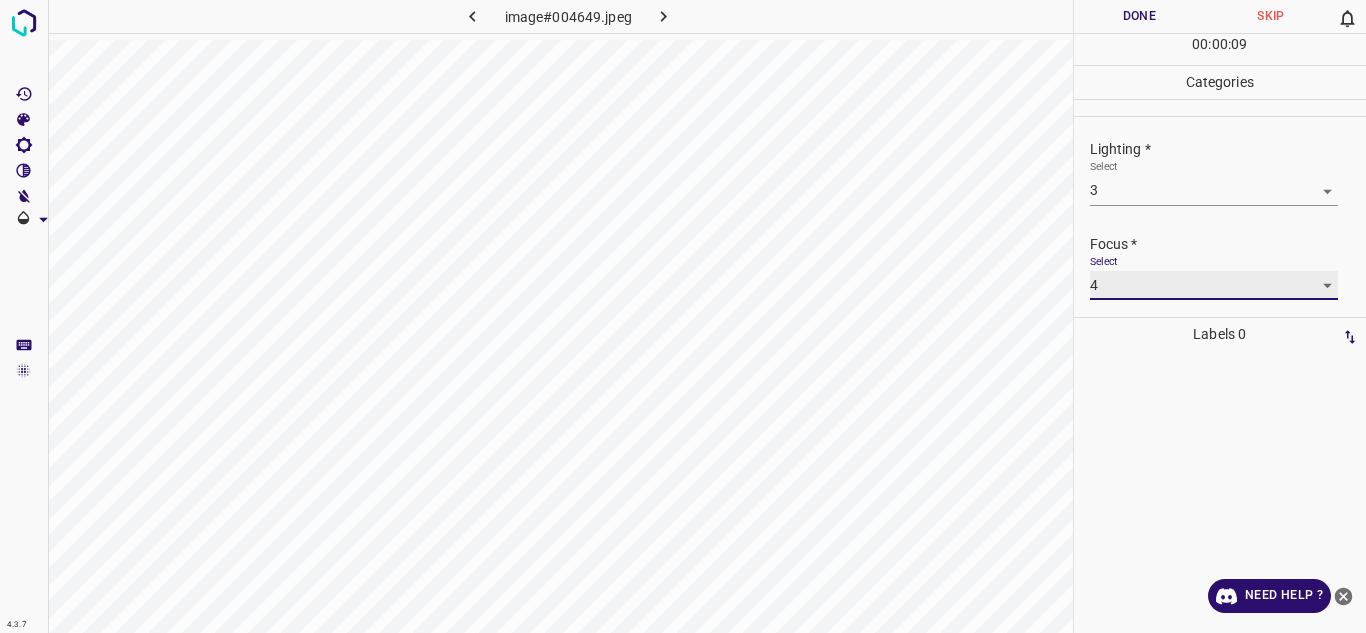 scroll, scrollTop: 98, scrollLeft: 0, axis: vertical 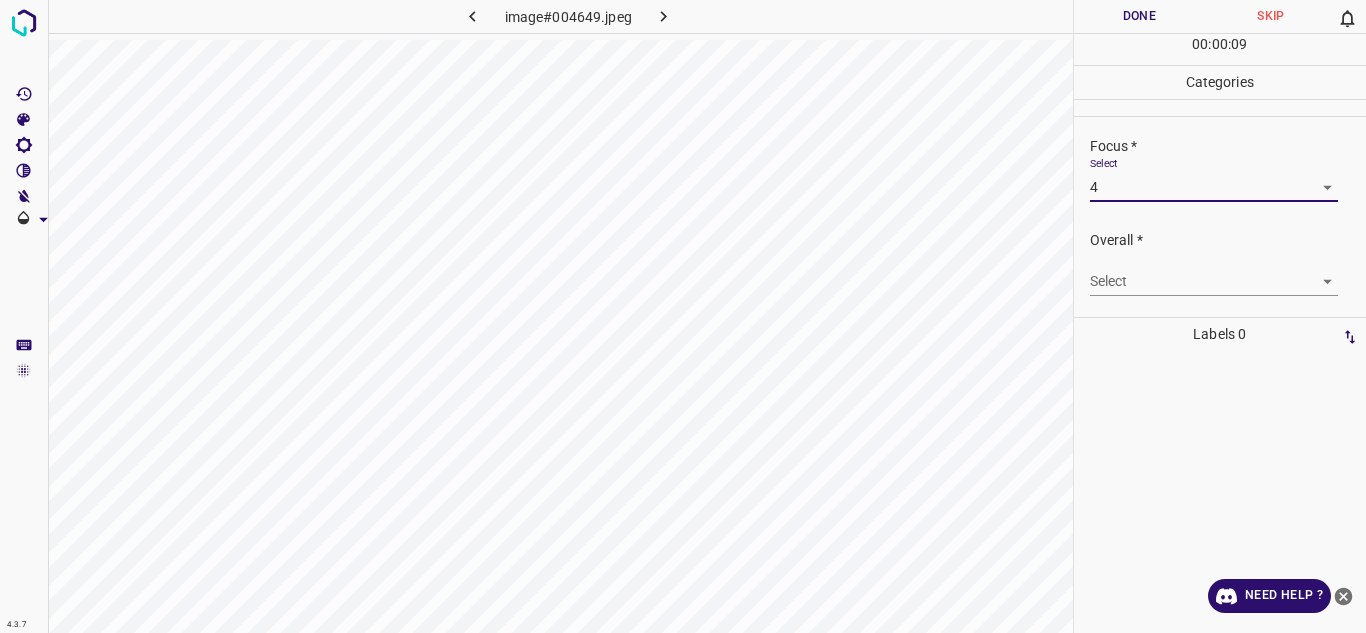 click on "4.3.7 image#004649.jpeg Done Skip 0 00   : 00   : 09   Categories Lighting *  Select 3 3 Focus *  Select 4 4 Overall *  Select ​ Labels   0 Categories 1 Lighting 2 Focus 3 Overall Tools Space Change between modes (Draw & Edit) I Auto labeling R Restore zoom M Zoom in N Zoom out Delete Delete selecte label Filters Z Restore filters X Saturation filter C Brightness filter V Contrast filter B Gray scale filter General O Download Need Help ? - Text - Hide - Delete" at bounding box center [683, 316] 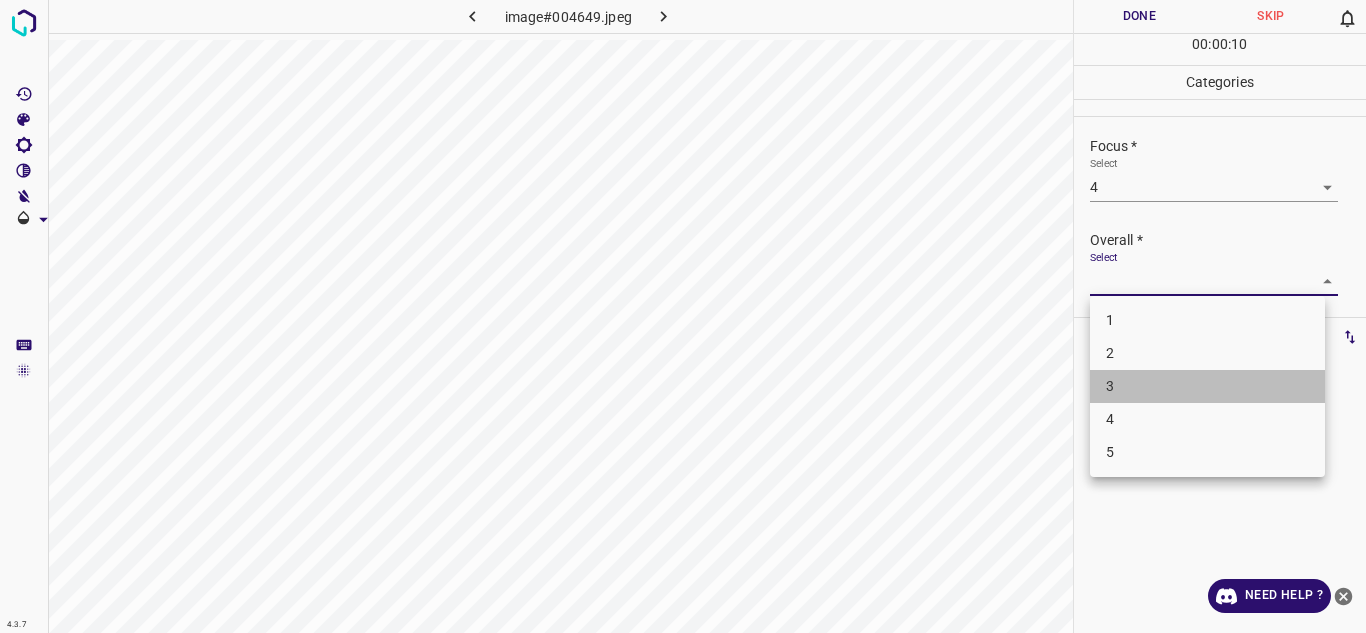 click on "3" at bounding box center (1207, 386) 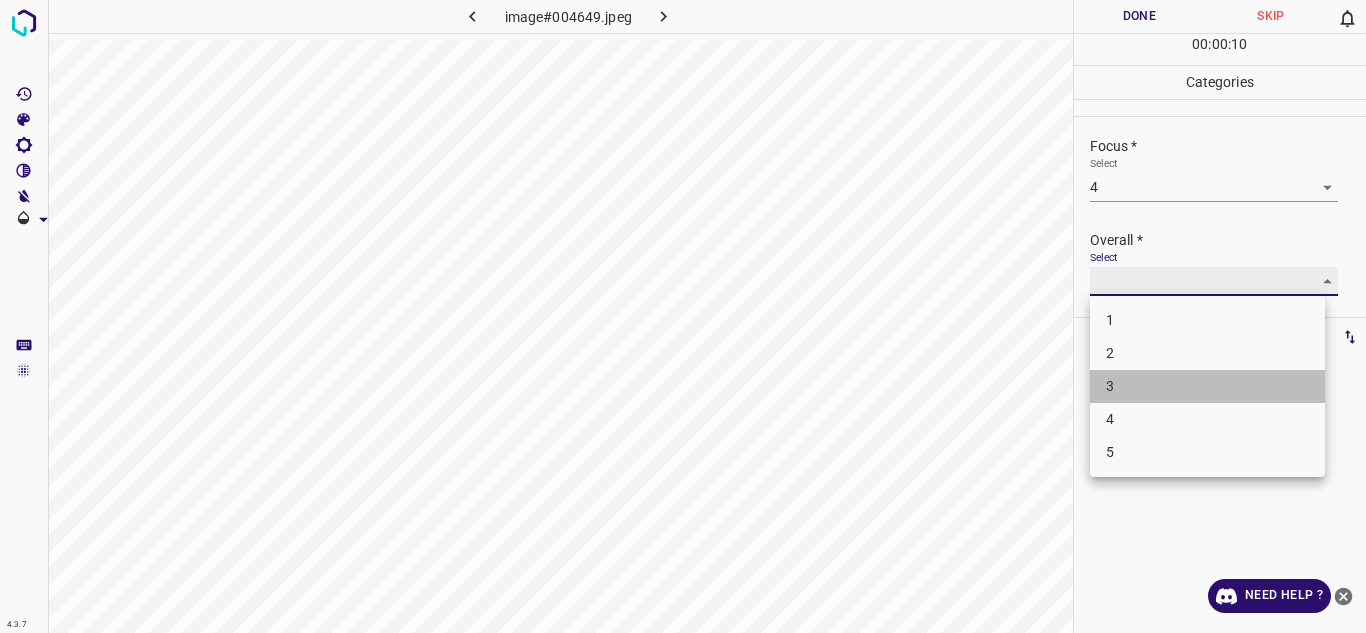 type on "3" 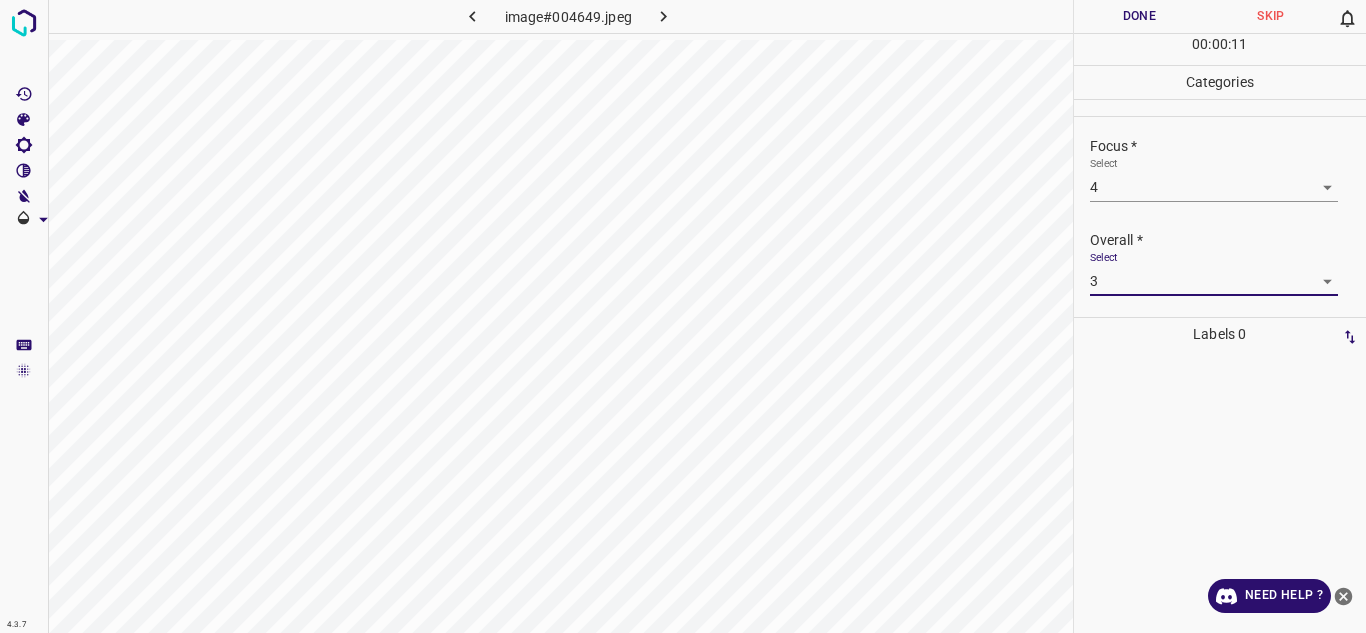 click on "Done" at bounding box center [1140, 16] 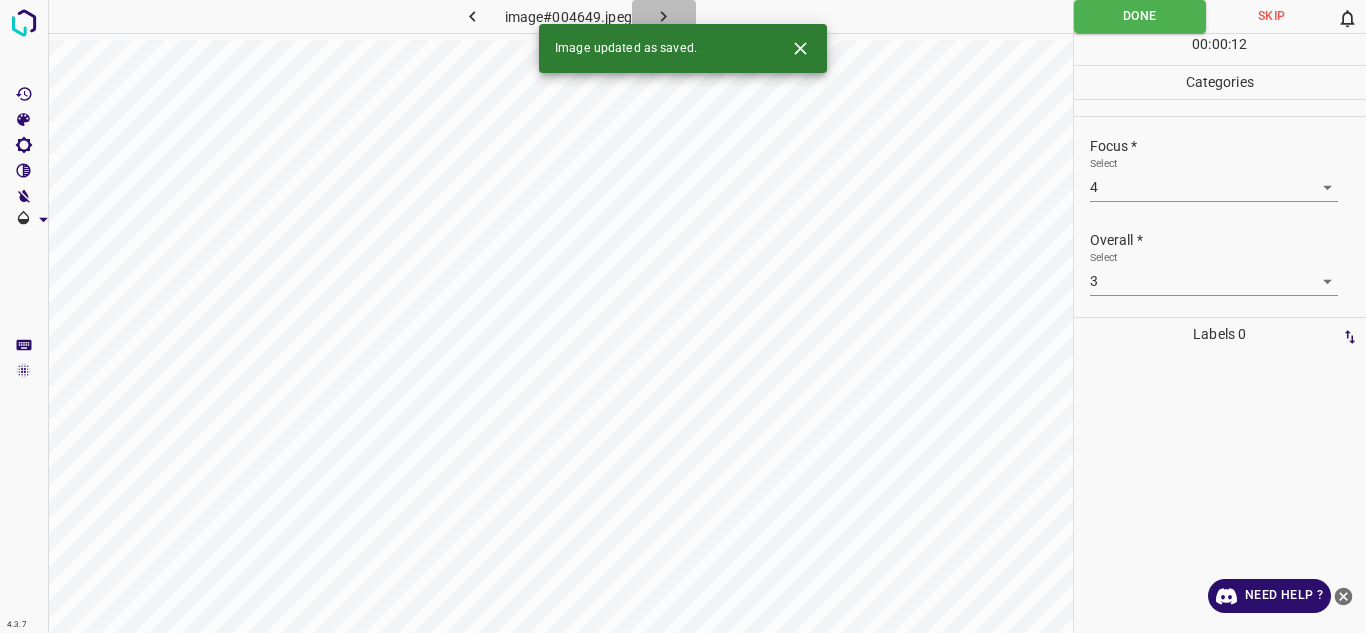 click 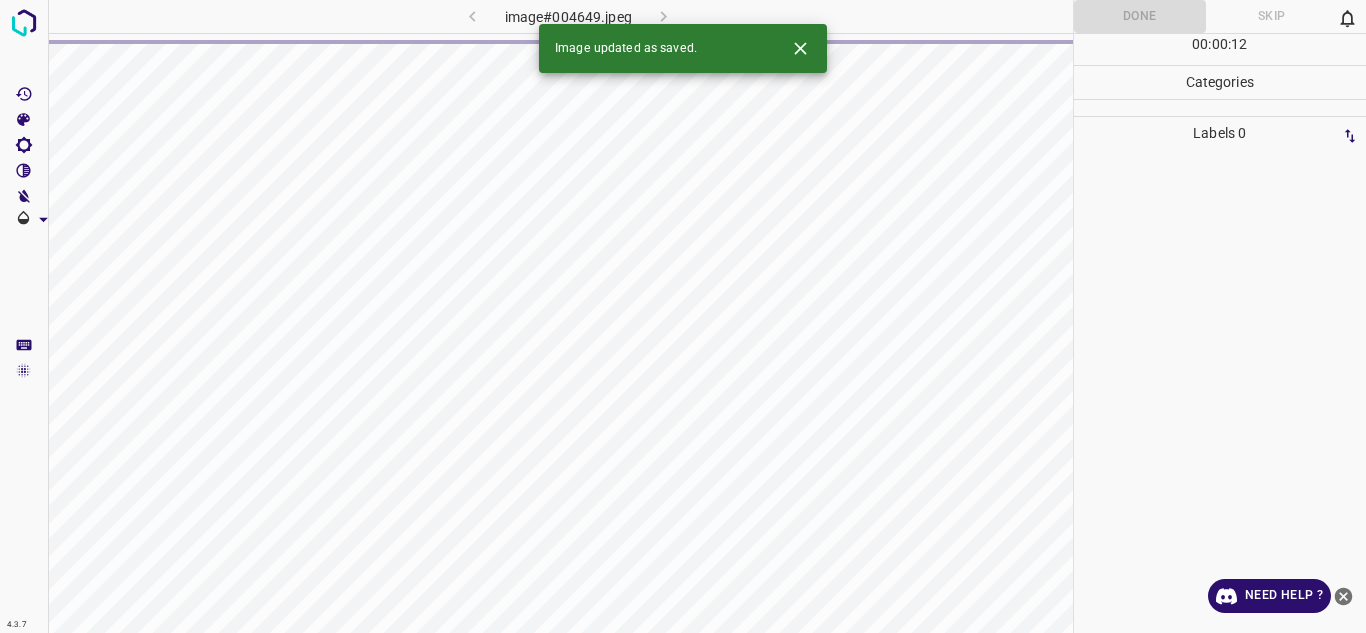 click 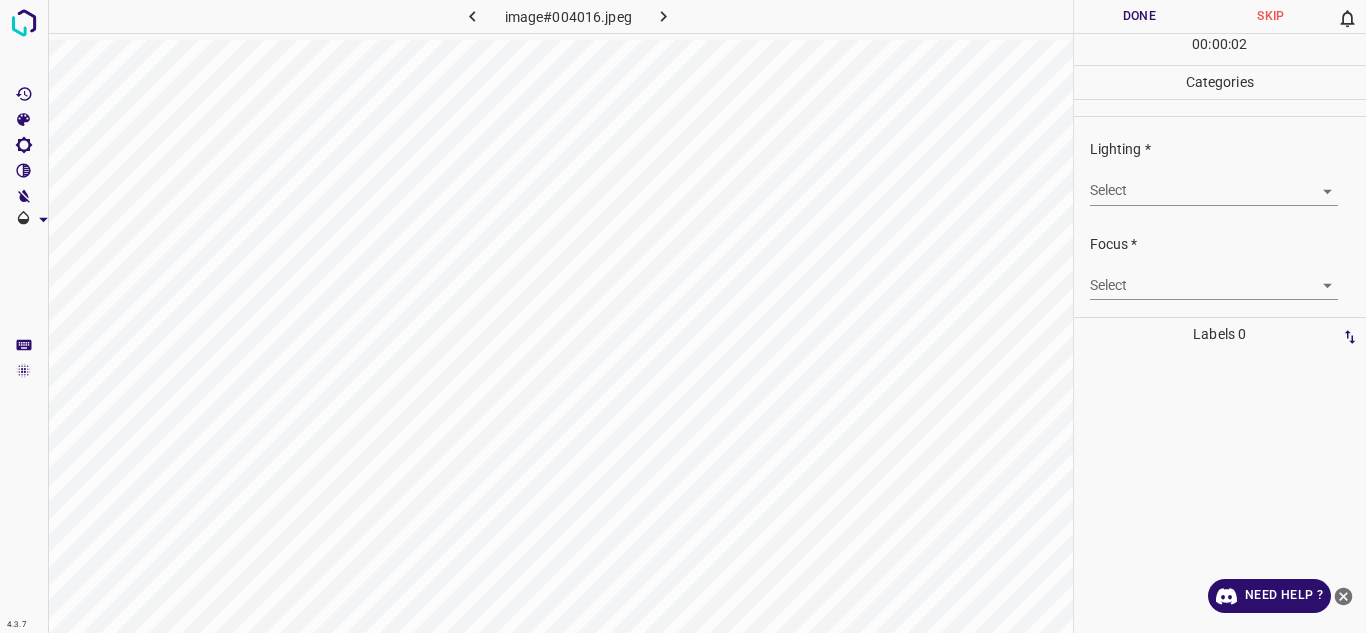 click on "4.3.7 image#004016.jpeg Done Skip 0 00   : 00   : 02   Categories Lighting *  Select ​ Focus *  Select ​ Overall *  Select ​ Labels   0 Categories 1 Lighting 2 Focus 3 Overall Tools Space Change between modes (Draw & Edit) I Auto labeling R Restore zoom M Zoom in N Zoom out Delete Delete selecte label Filters Z Restore filters X Saturation filter C Brightness filter V Contrast filter B Gray scale filter General O Download Need Help ? - Text - Hide - Delete" at bounding box center [683, 316] 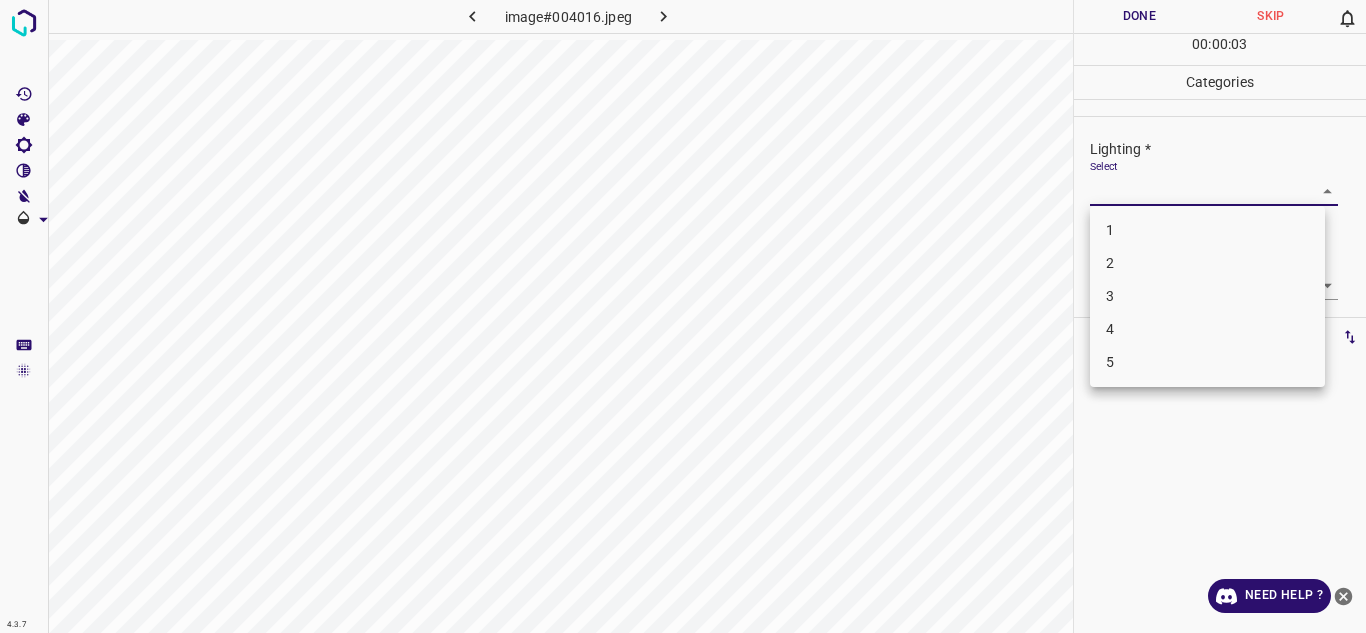 click on "3" at bounding box center (1207, 296) 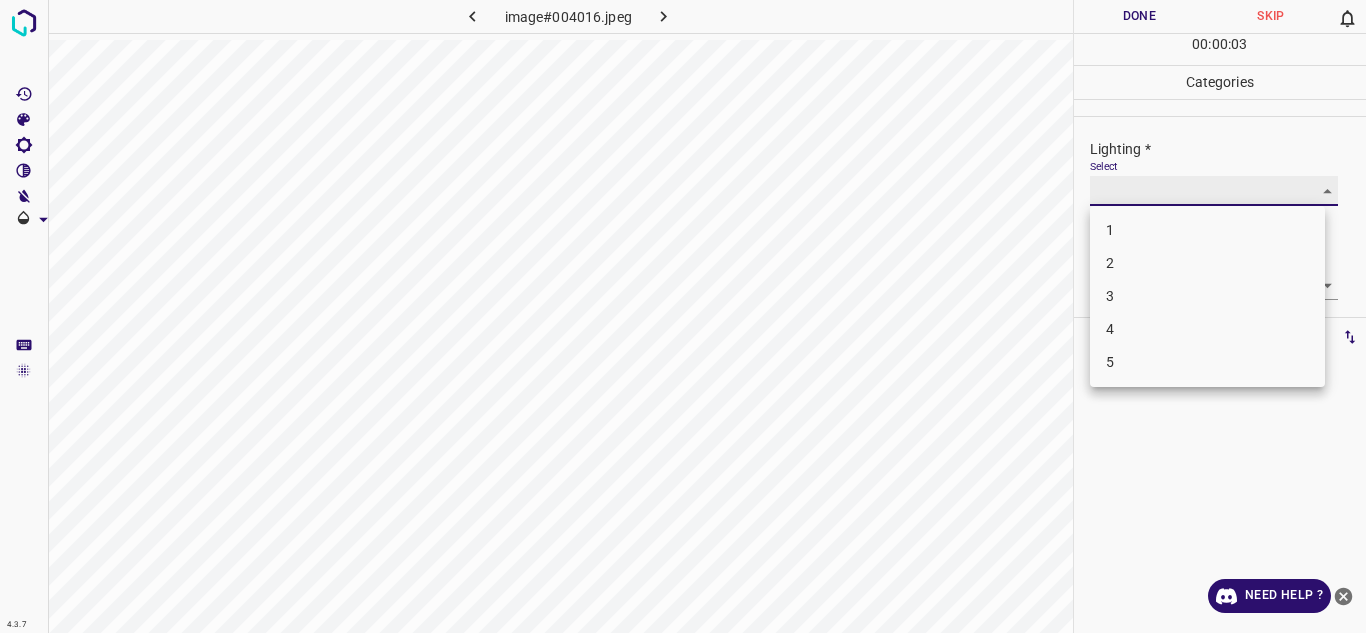 type on "3" 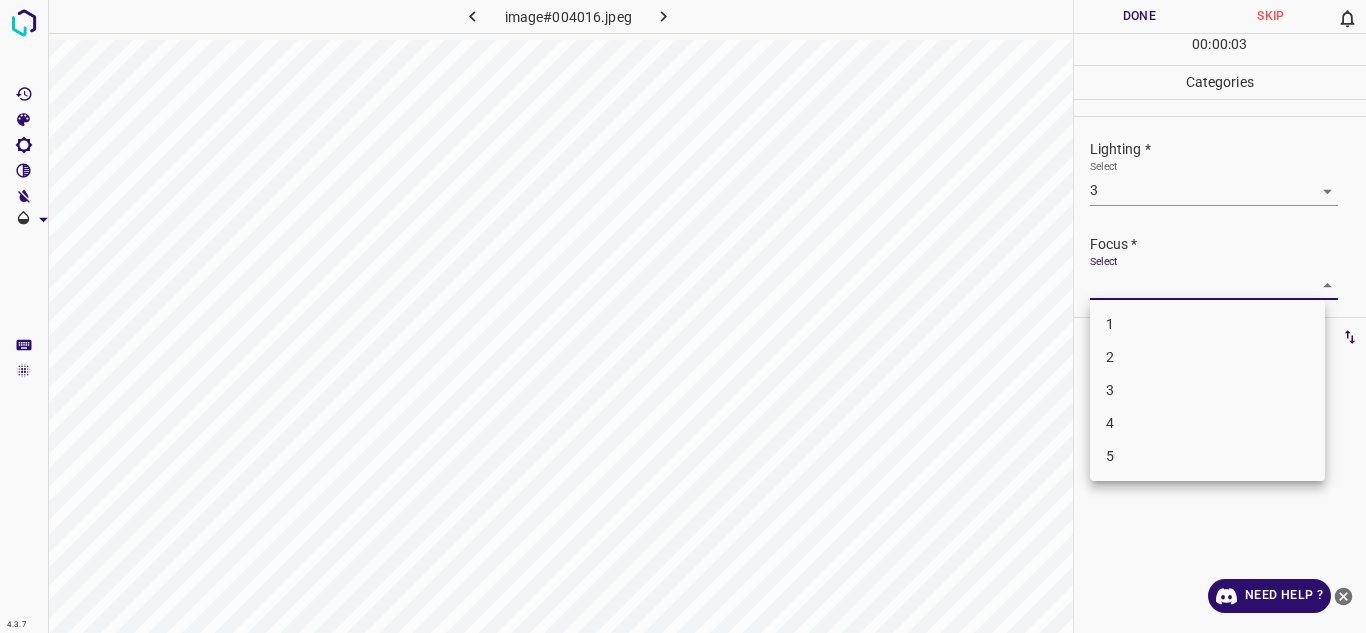 click on "4.3.7 image#004016.jpeg Done Skip 0 00   : 00   : 03   Categories Lighting *  Select 3 3 Focus *  Select ​ Overall *  Select ​ Labels   0 Categories 1 Lighting 2 Focus 3 Overall Tools Space Change between modes (Draw & Edit) I Auto labeling R Restore zoom M Zoom in N Zoom out Delete Delete selecte label Filters Z Restore filters X Saturation filter C Brightness filter V Contrast filter B Gray scale filter General O Download Need Help ? - Text - Hide - Delete 1 2 3 4 5" at bounding box center (683, 316) 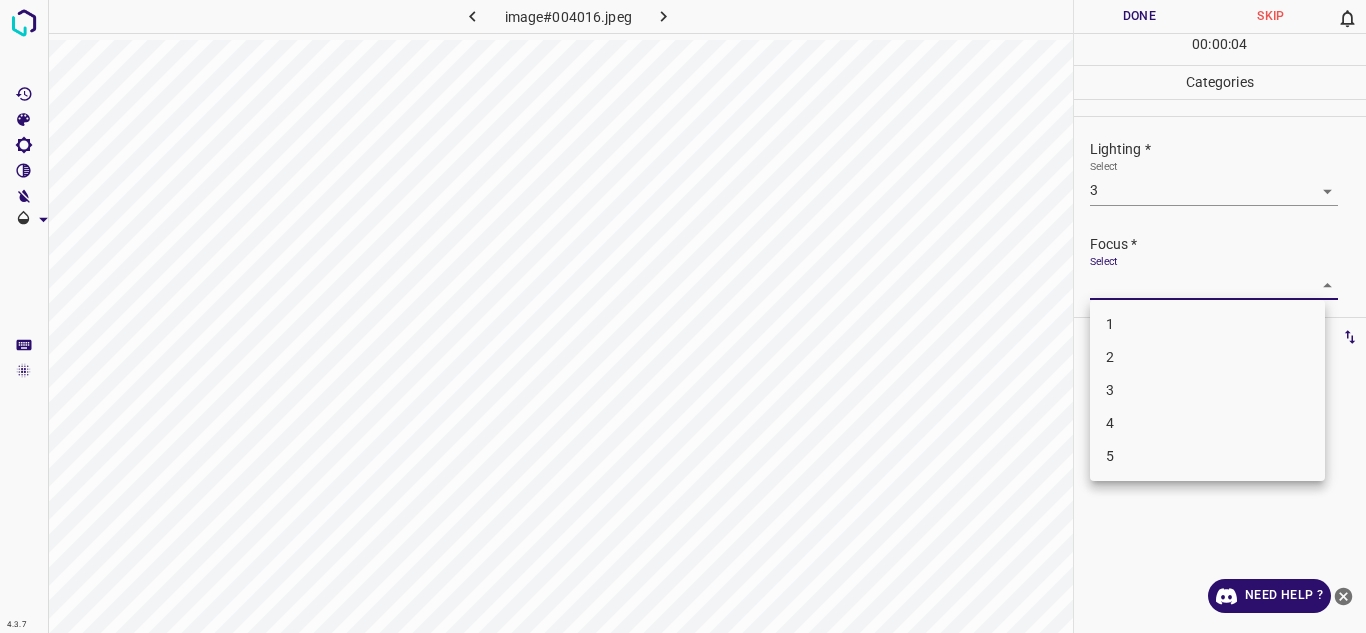 click on "2" at bounding box center (1207, 357) 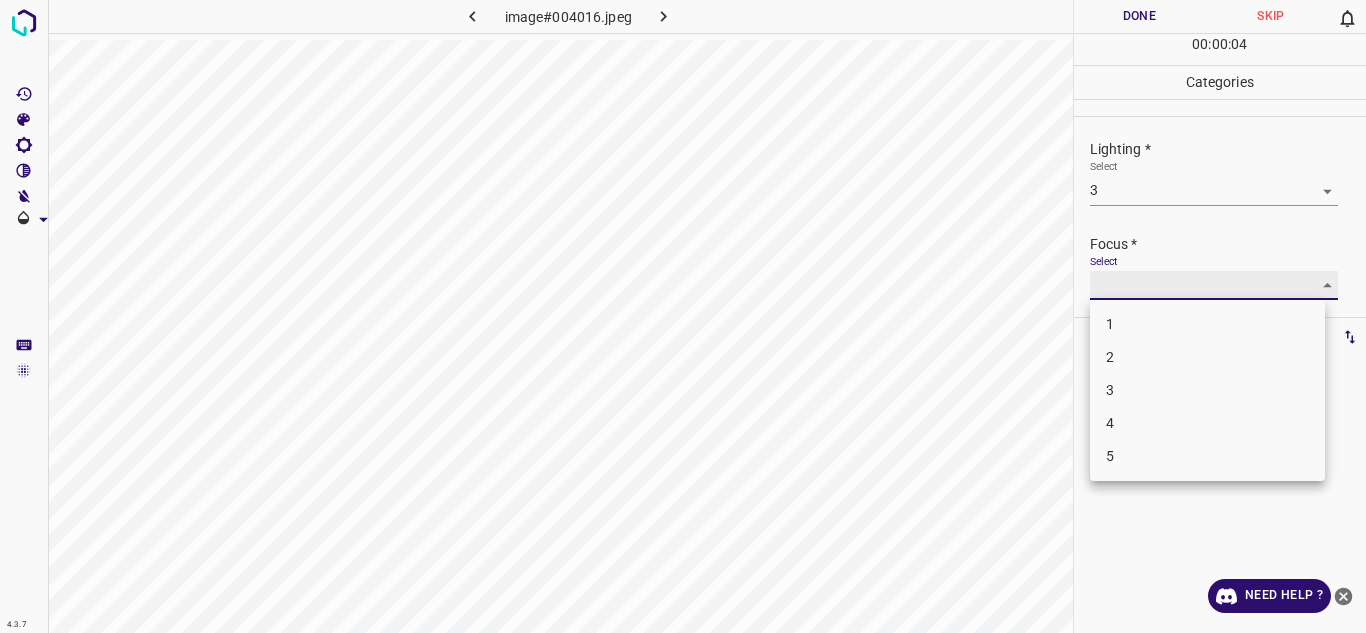 type on "2" 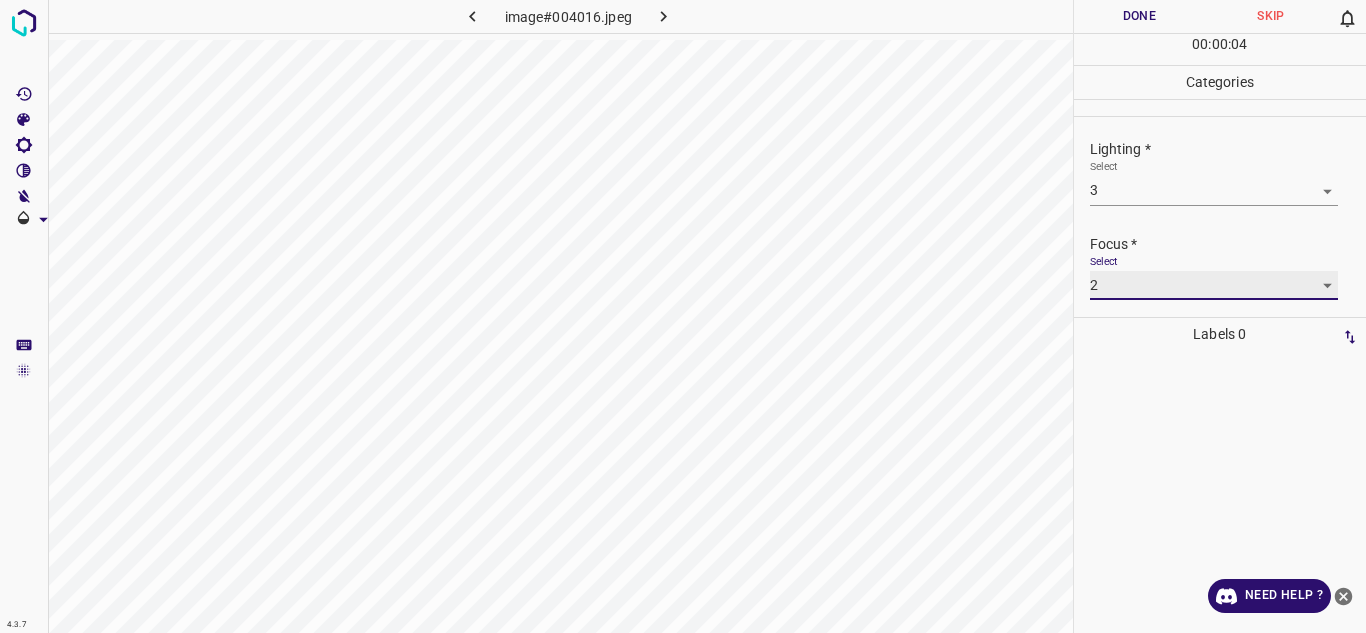 scroll, scrollTop: 98, scrollLeft: 0, axis: vertical 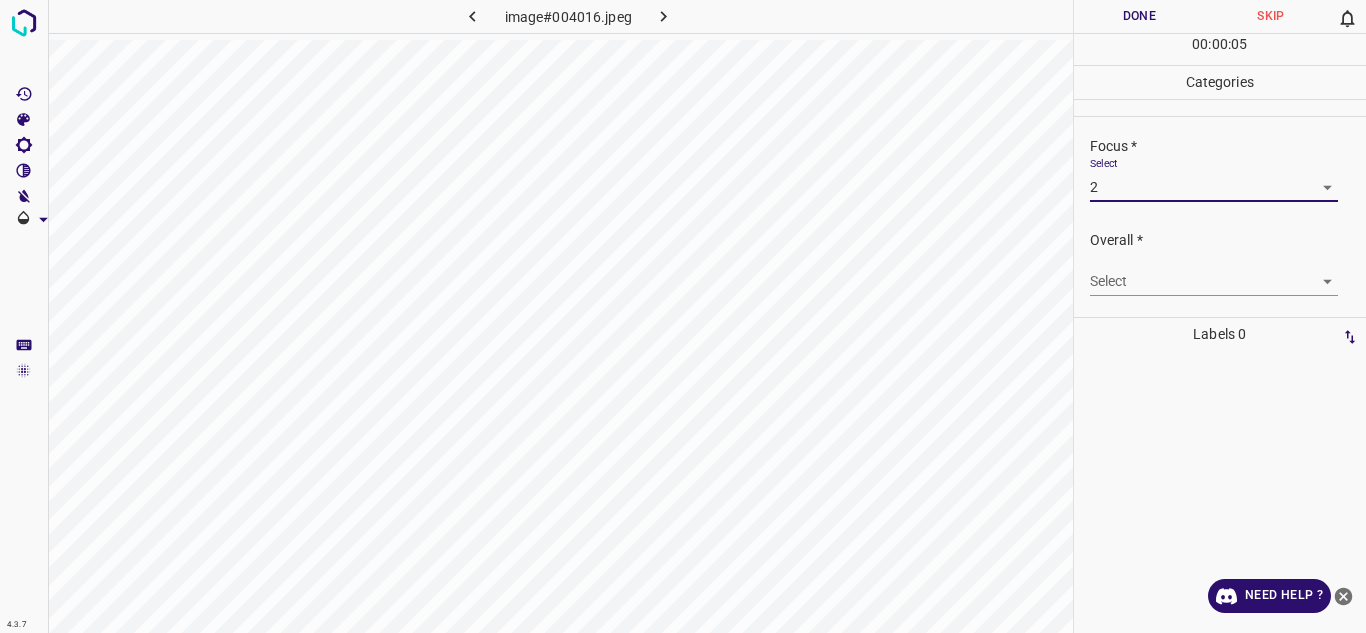 click on "4.3.7 image#004016.jpeg Done Skip 0 00   : 00   : 05   Categories Lighting *  Select 3 3 Focus *  Select 2 2 Overall *  Select ​ Labels   0 Categories 1 Lighting 2 Focus 3 Overall Tools Space Change between modes (Draw & Edit) I Auto labeling R Restore zoom M Zoom in N Zoom out Delete Delete selecte label Filters Z Restore filters X Saturation filter C Brightness filter V Contrast filter B Gray scale filter General O Download Need Help ? - Text - Hide - Delete" at bounding box center (683, 316) 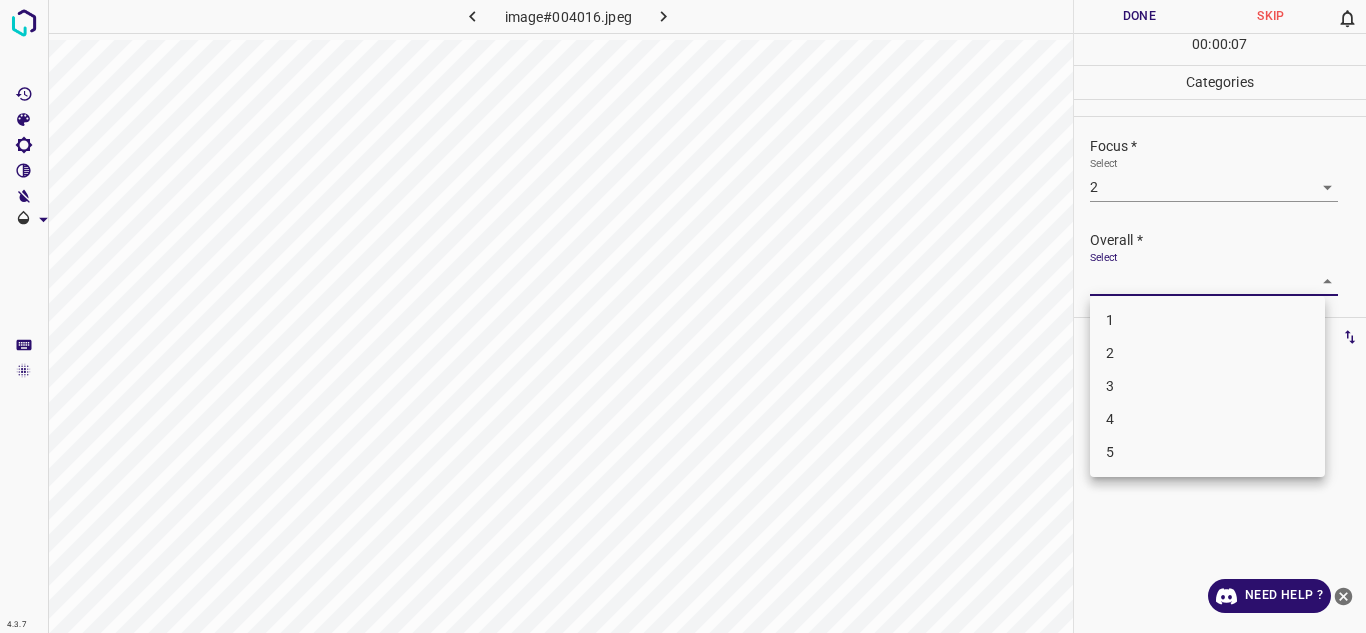 click on "2" at bounding box center (1207, 353) 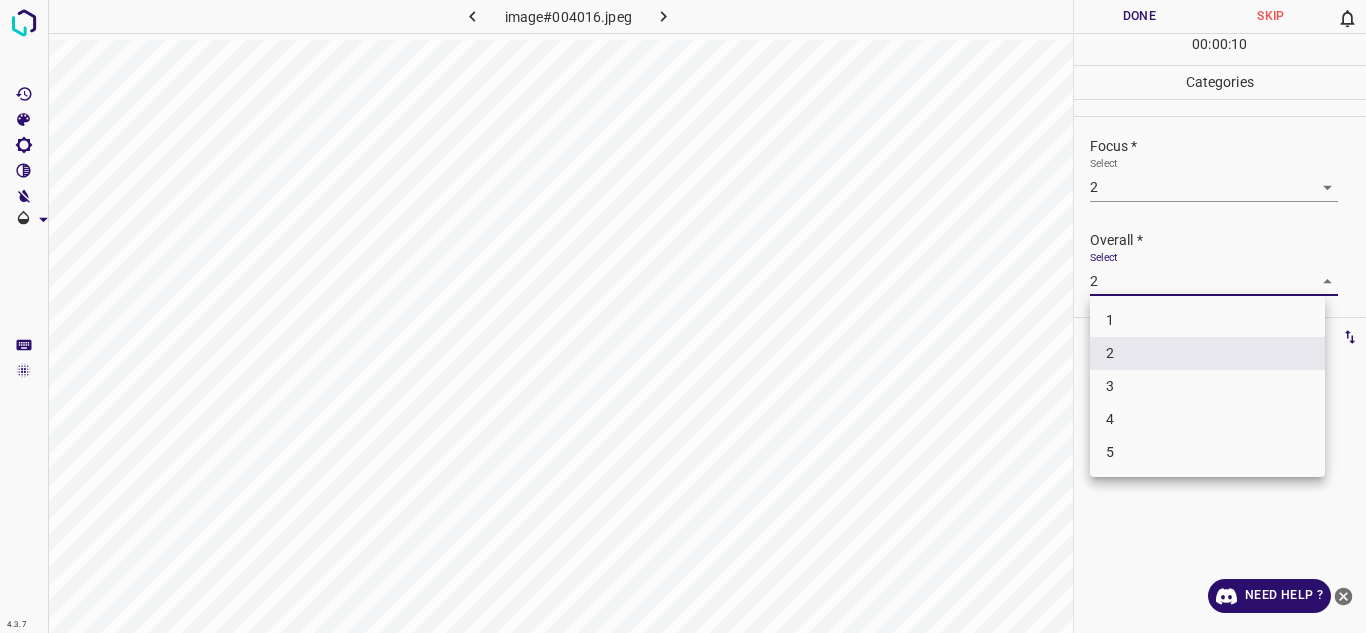 click on "4.3.7 image#004016.jpeg Done Skip 0 00   : 00   : 10   Categories Lighting *  Select 3 3 Focus *  Select 2 2 Overall *  Select 2 2 Labels   0 Categories 1 Lighting 2 Focus 3 Overall Tools Space Change between modes (Draw & Edit) I Auto labeling R Restore zoom M Zoom in N Zoom out Delete Delete selecte label Filters Z Restore filters X Saturation filter C Brightness filter V Contrast filter B Gray scale filter General O Download Need Help ? - Text - Hide - Delete 1 2 3 4 5" at bounding box center [683, 316] 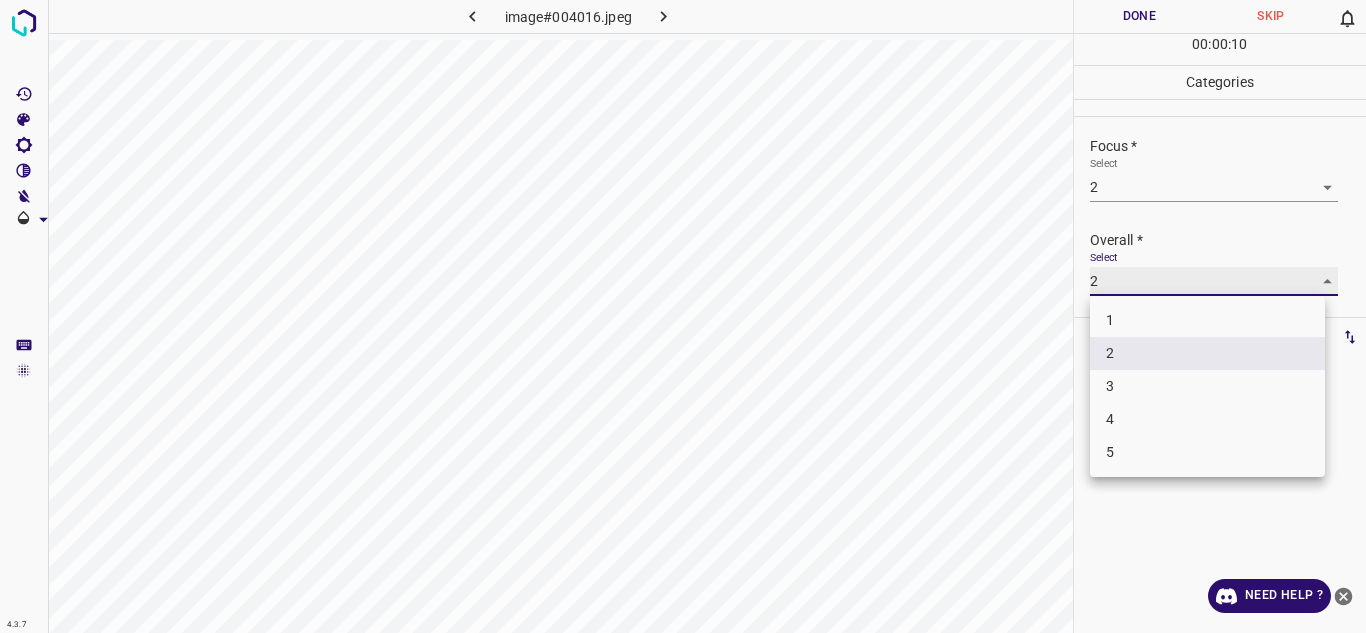 type on "3" 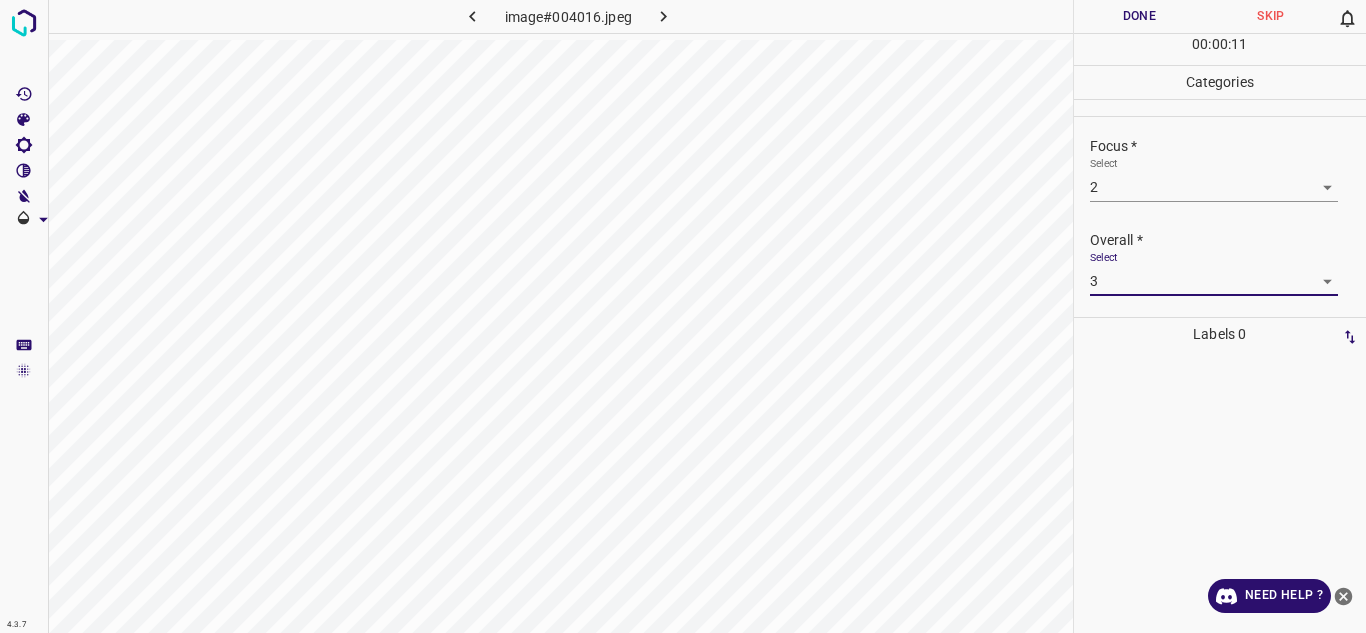 click on "Done" at bounding box center (1140, 16) 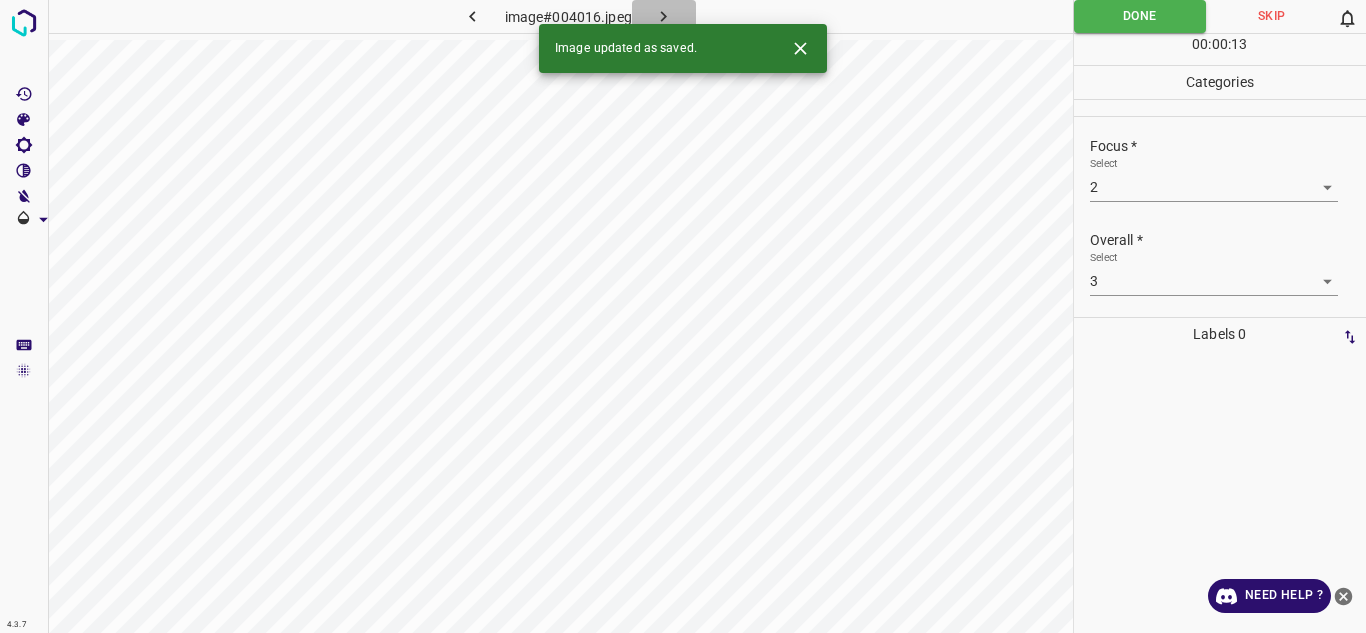 click 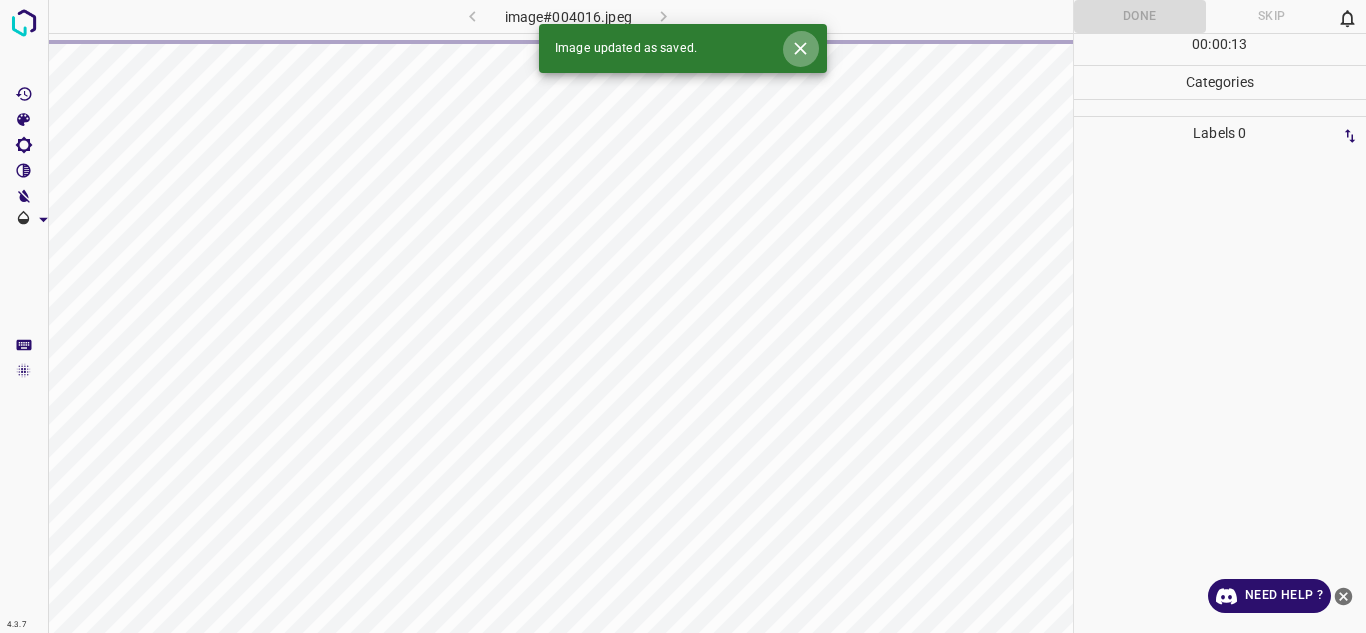 click 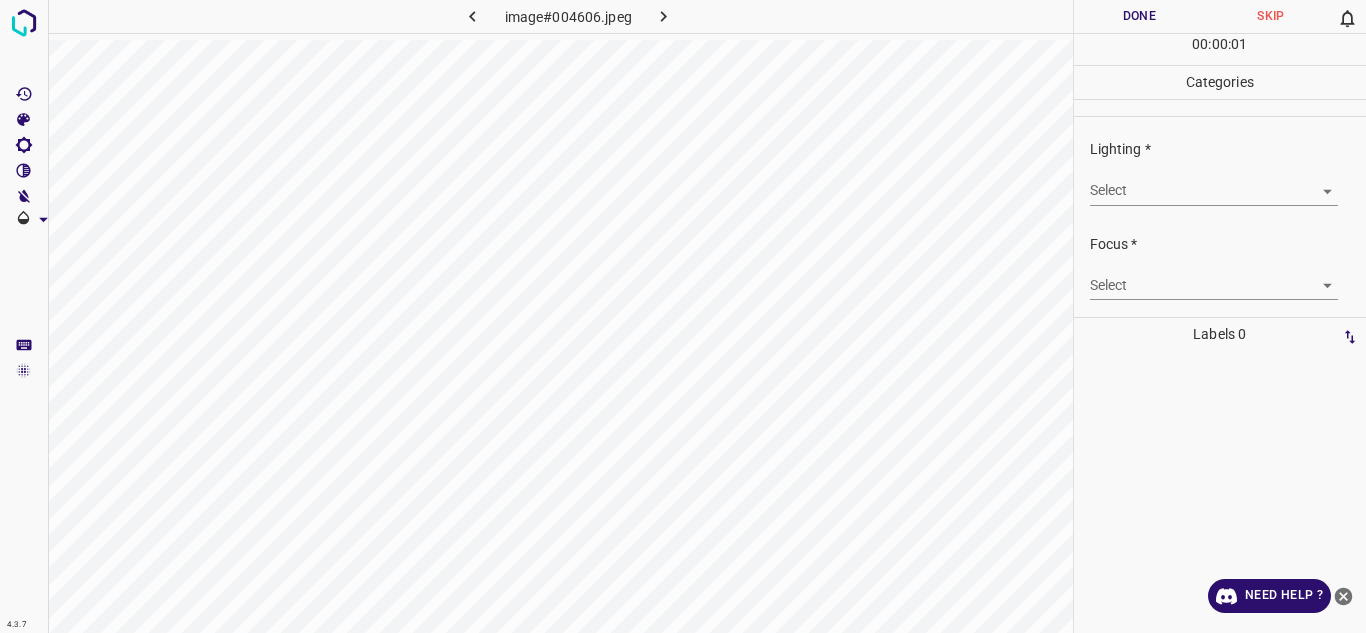click on "4.3.7 image#004606.jpeg Done Skip 0 00   : 00   : 01   Categories Lighting *  Select ​ Focus *  Select ​ Overall *  Select ​ Labels   0 Categories 1 Lighting 2 Focus 3 Overall Tools Space Change between modes (Draw & Edit) I Auto labeling R Restore zoom M Zoom in N Zoom out Delete Delete selecte label Filters Z Restore filters X Saturation filter C Brightness filter V Contrast filter B Gray scale filter General O Download Need Help ? - Text - Hide - Delete" at bounding box center [683, 316] 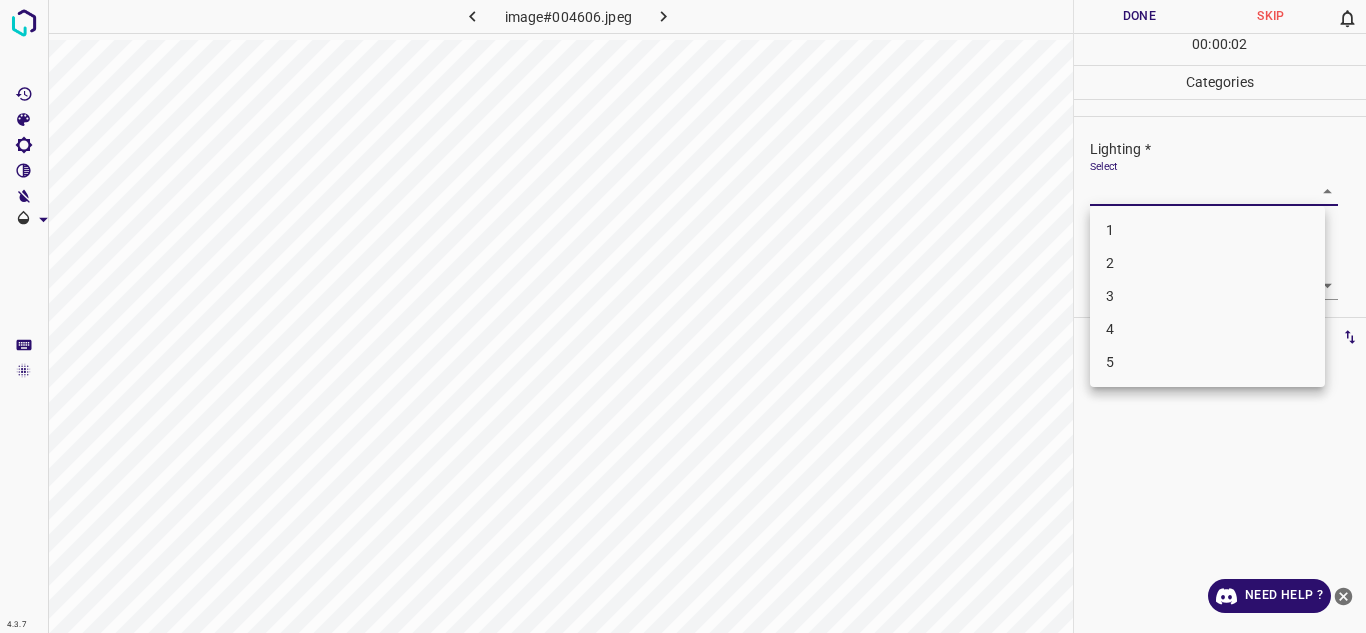 click on "3" at bounding box center (1207, 296) 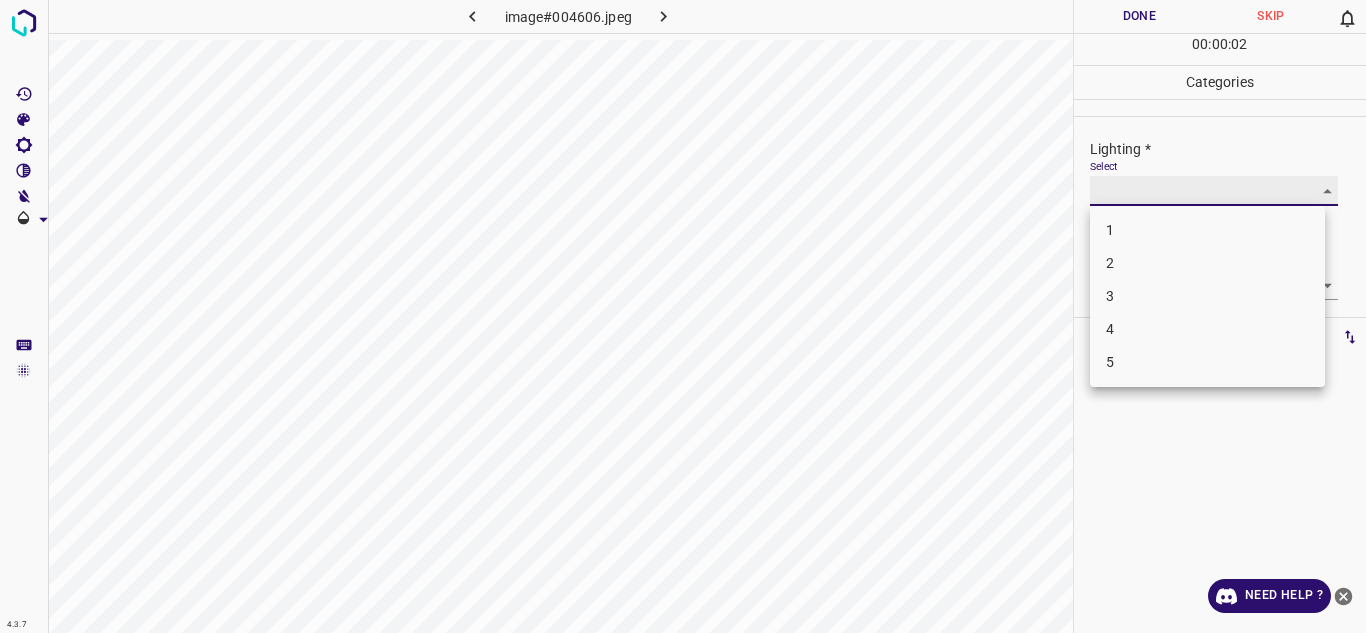 type on "3" 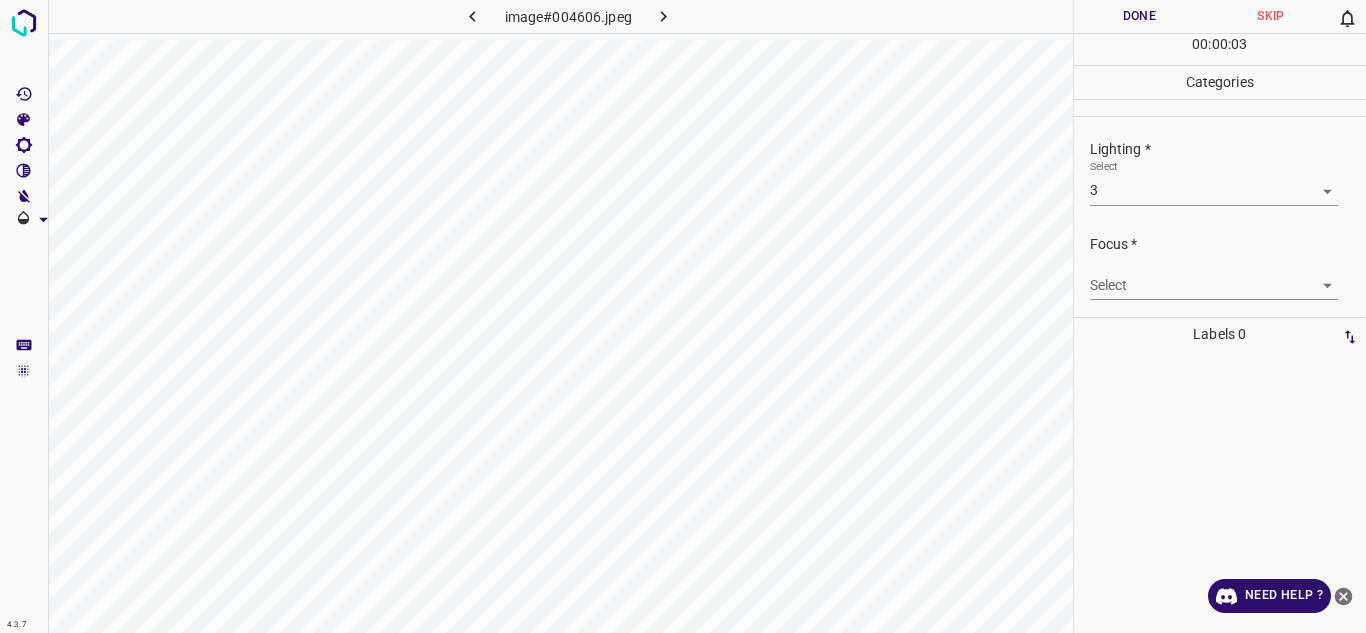 click on "4.3.7 image#004606.jpeg Done Skip 0 00   : 00   : 03   Categories Lighting *  Select 3 3 Focus *  Select ​ Overall *  Select ​ Labels   0 Categories 1 Lighting 2 Focus 3 Overall Tools Space Change between modes (Draw & Edit) I Auto labeling R Restore zoom M Zoom in N Zoom out Delete Delete selecte label Filters Z Restore filters X Saturation filter C Brightness filter V Contrast filter B Gray scale filter General O Download Need Help ? - Text - Hide - Delete" at bounding box center (683, 316) 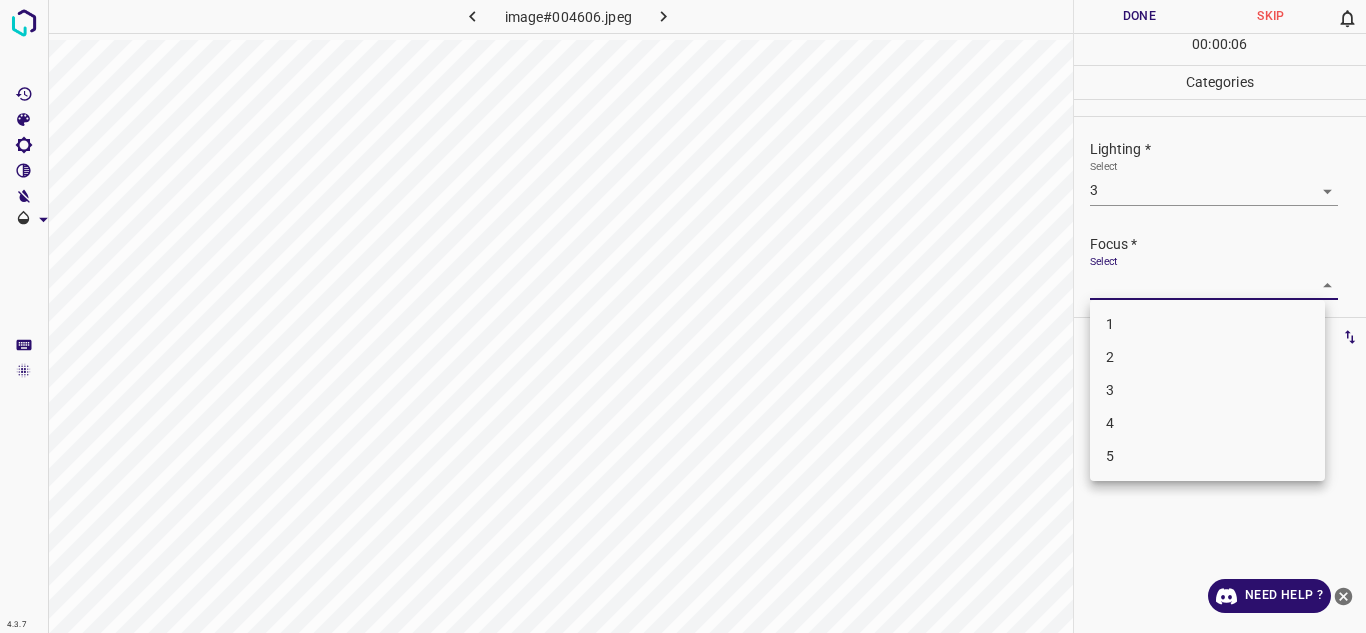 click on "3" at bounding box center [1207, 390] 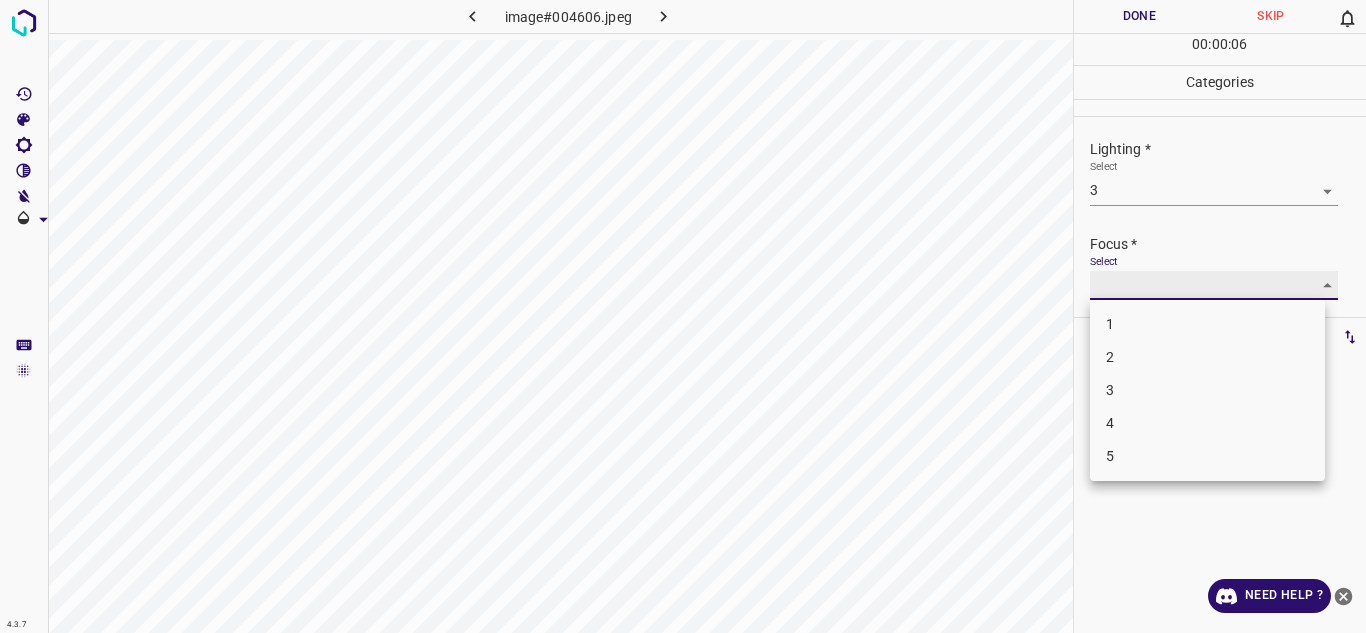 type on "3" 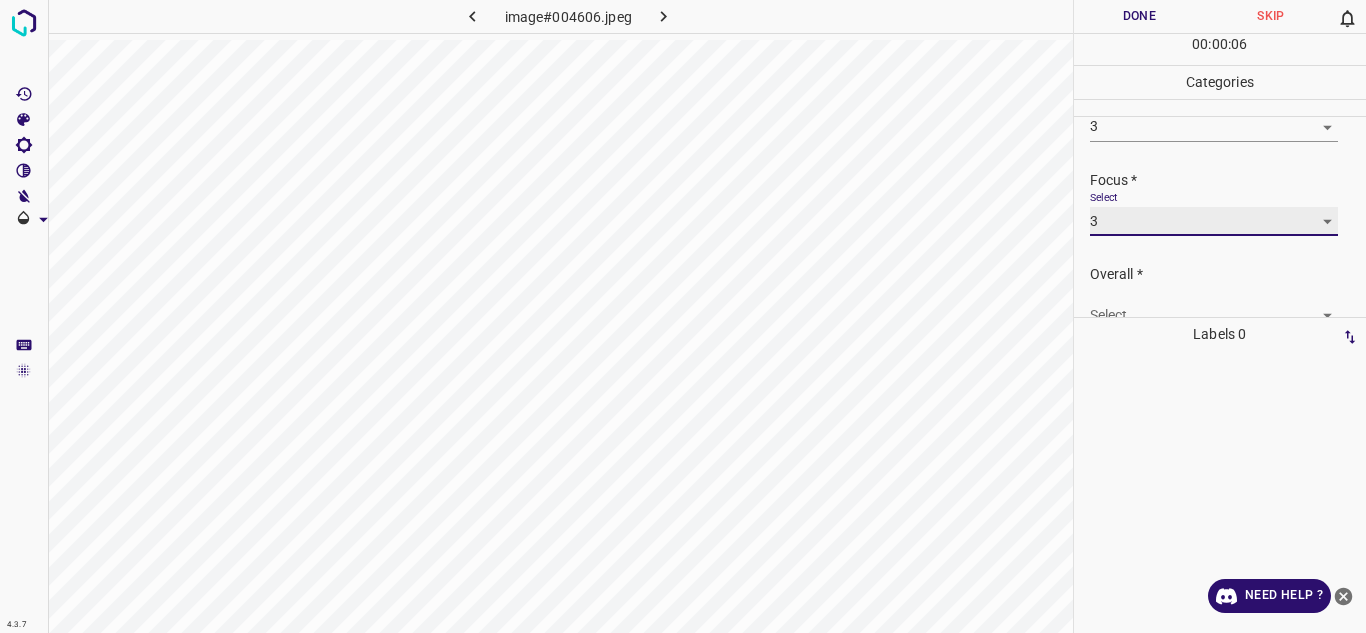 scroll, scrollTop: 98, scrollLeft: 0, axis: vertical 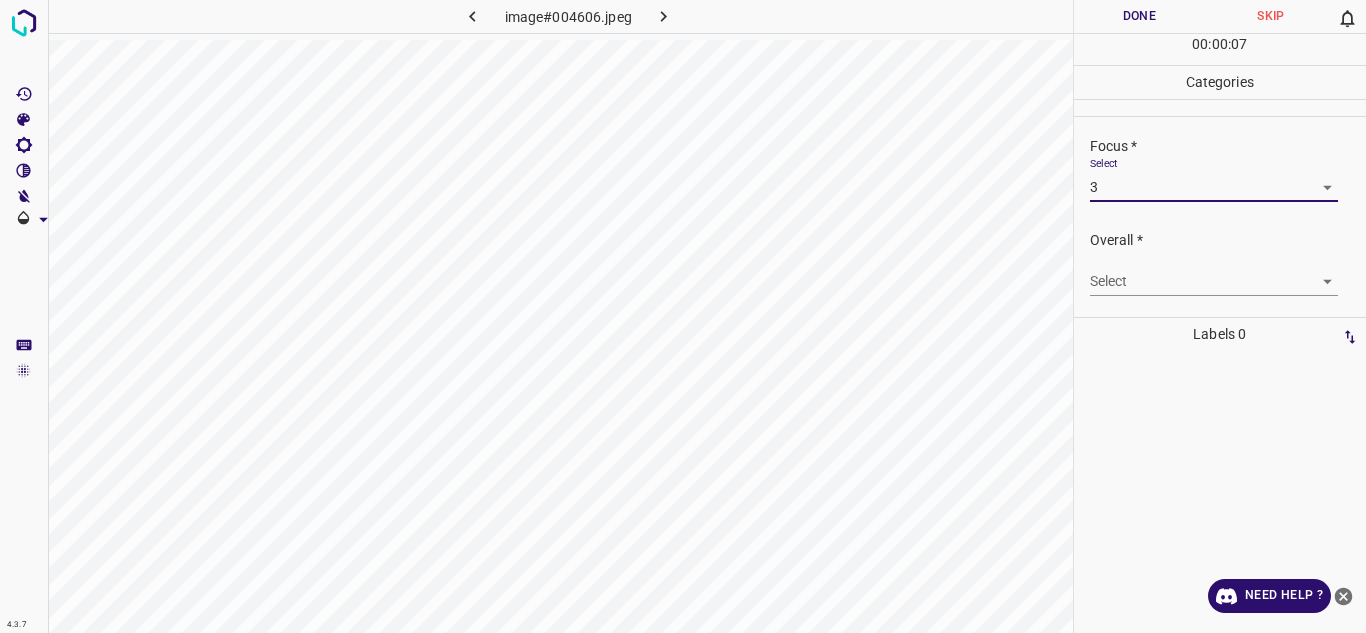click on "4.3.7 image#004606.jpeg Done Skip 0 00   : 00   : 07   Categories Lighting *  Select 3 3 Focus *  Select 3 3 Overall *  Select ​ Labels   0 Categories 1 Lighting 2 Focus 3 Overall Tools Space Change between modes (Draw & Edit) I Auto labeling R Restore zoom M Zoom in N Zoom out Delete Delete selecte label Filters Z Restore filters X Saturation filter C Brightness filter V Contrast filter B Gray scale filter General O Download Need Help ? - Text - Hide - Delete" at bounding box center (683, 316) 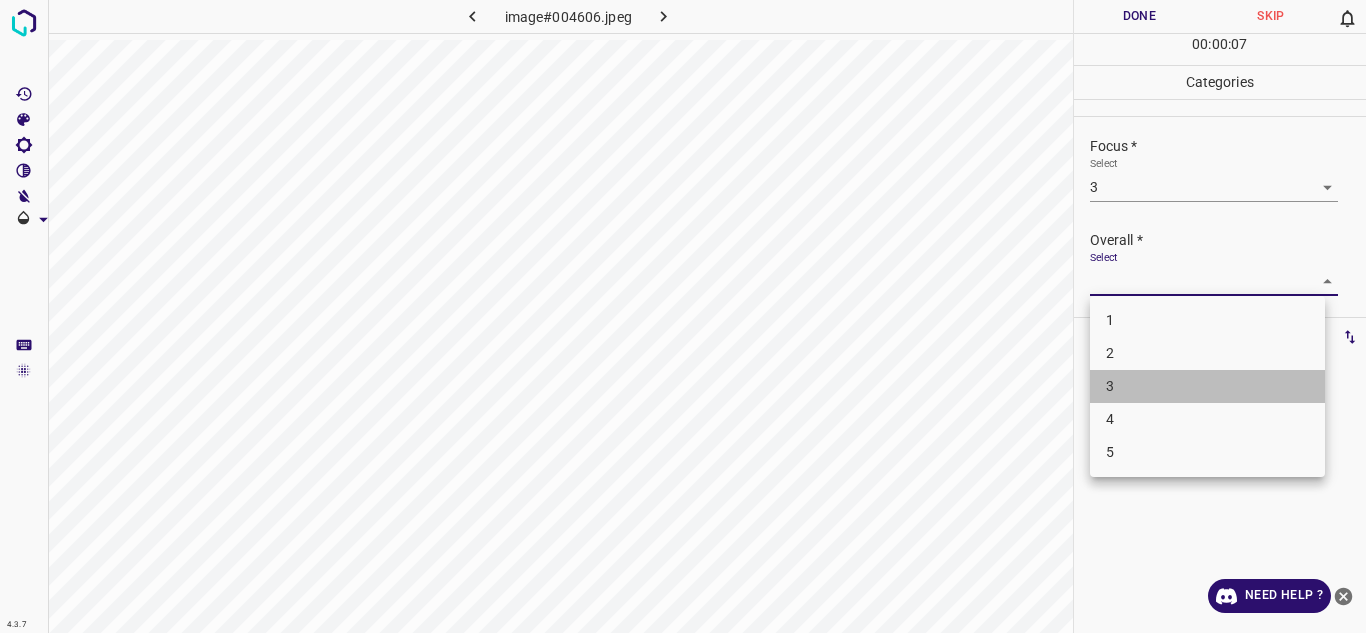 click on "3" at bounding box center [1207, 386] 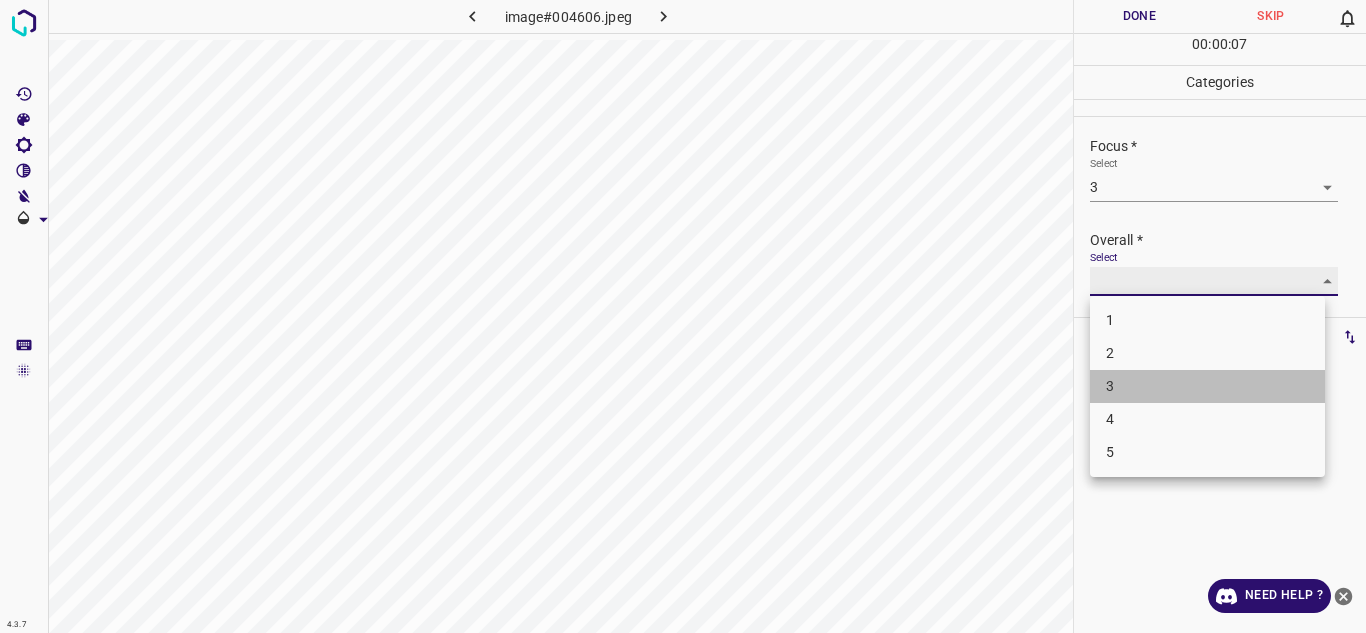 type on "3" 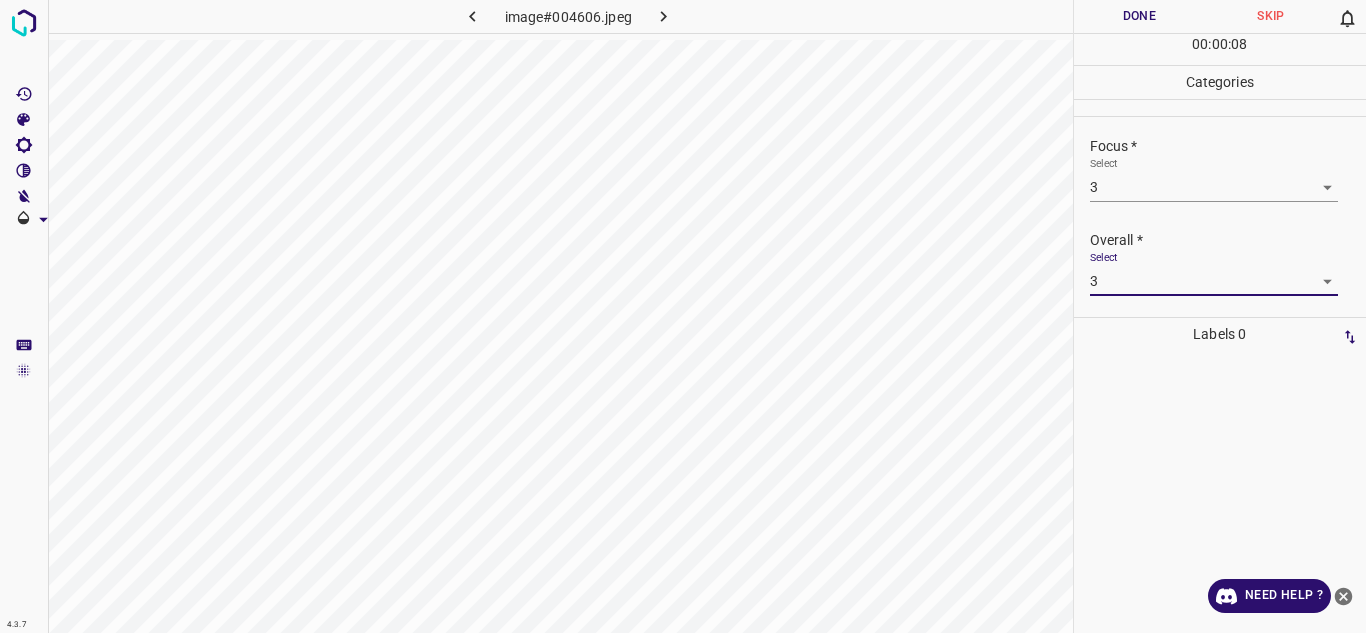 click on "Done" at bounding box center [1140, 16] 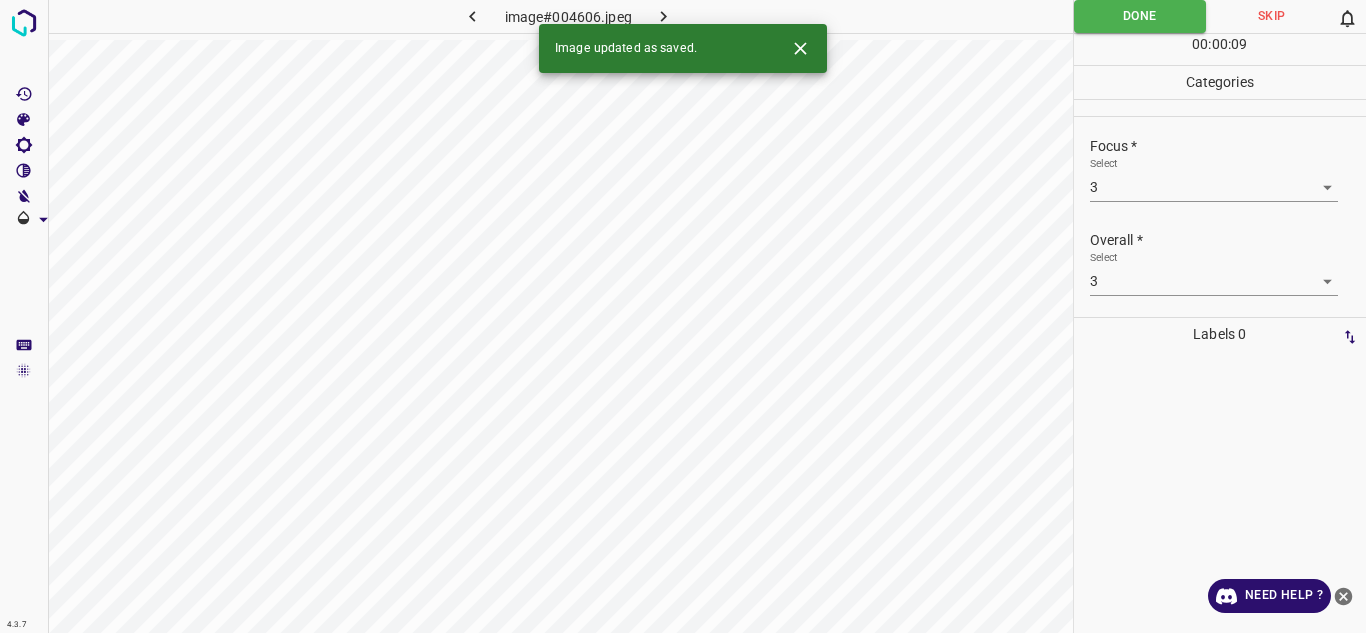 click 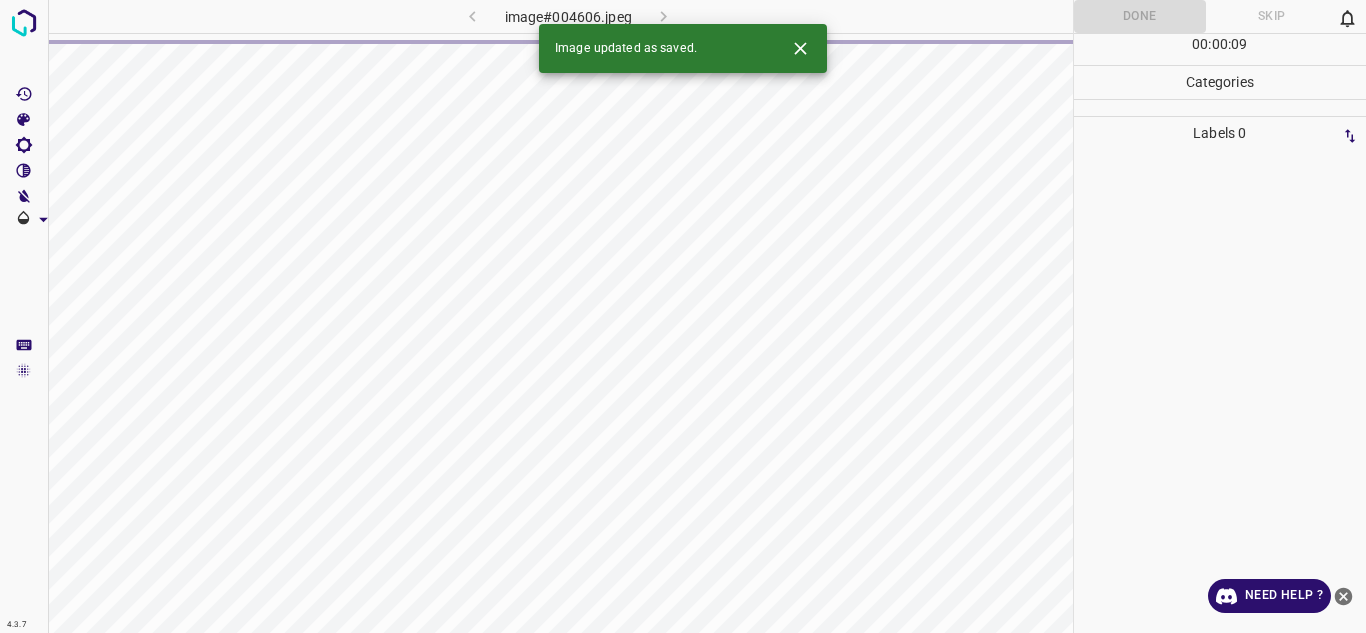 click 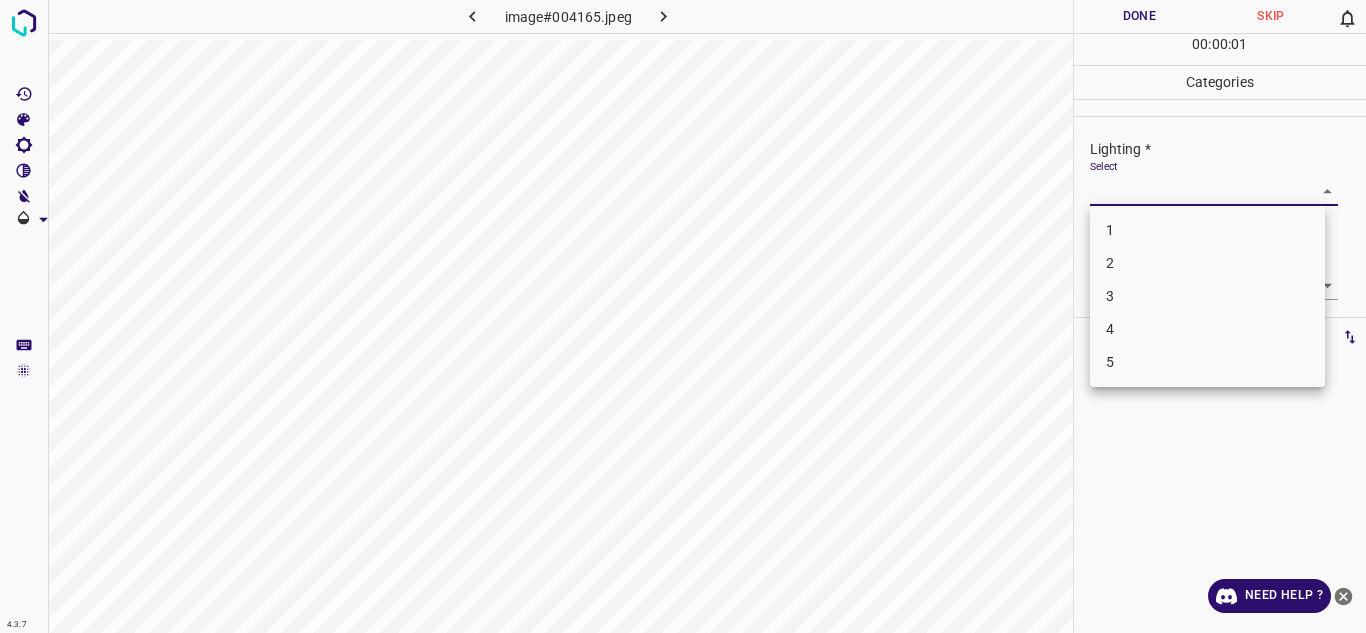 click on "4.3.7 image#004165.jpeg Done Skip 0 00   : 00   : 01   Categories Lighting *  Select ​ Focus *  Select ​ Overall *  Select ​ Labels   0 Categories 1 Lighting 2 Focus 3 Overall Tools Space Change between modes (Draw & Edit) I Auto labeling R Restore zoom M Zoom in N Zoom out Delete Delete selecte label Filters Z Restore filters X Saturation filter C Brightness filter V Contrast filter B Gray scale filter General O Download Need Help ? - Text - Hide - Delete 1 2 3 4 5" at bounding box center (683, 316) 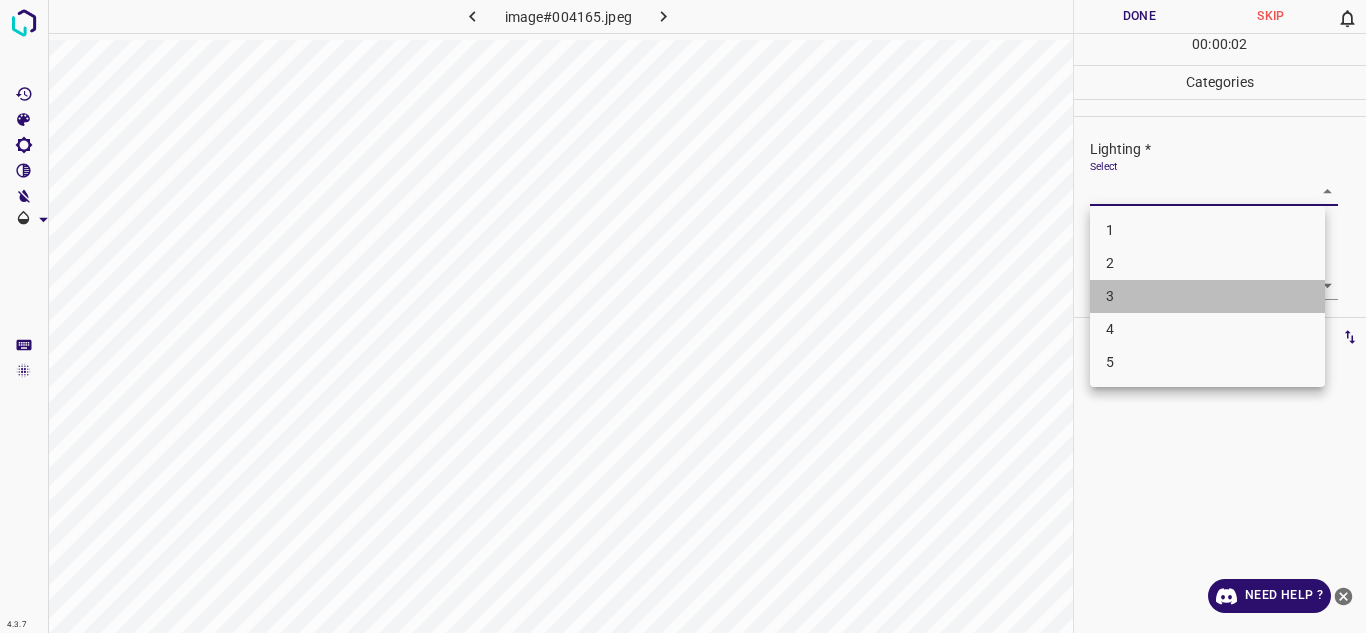 click on "3" at bounding box center [1207, 296] 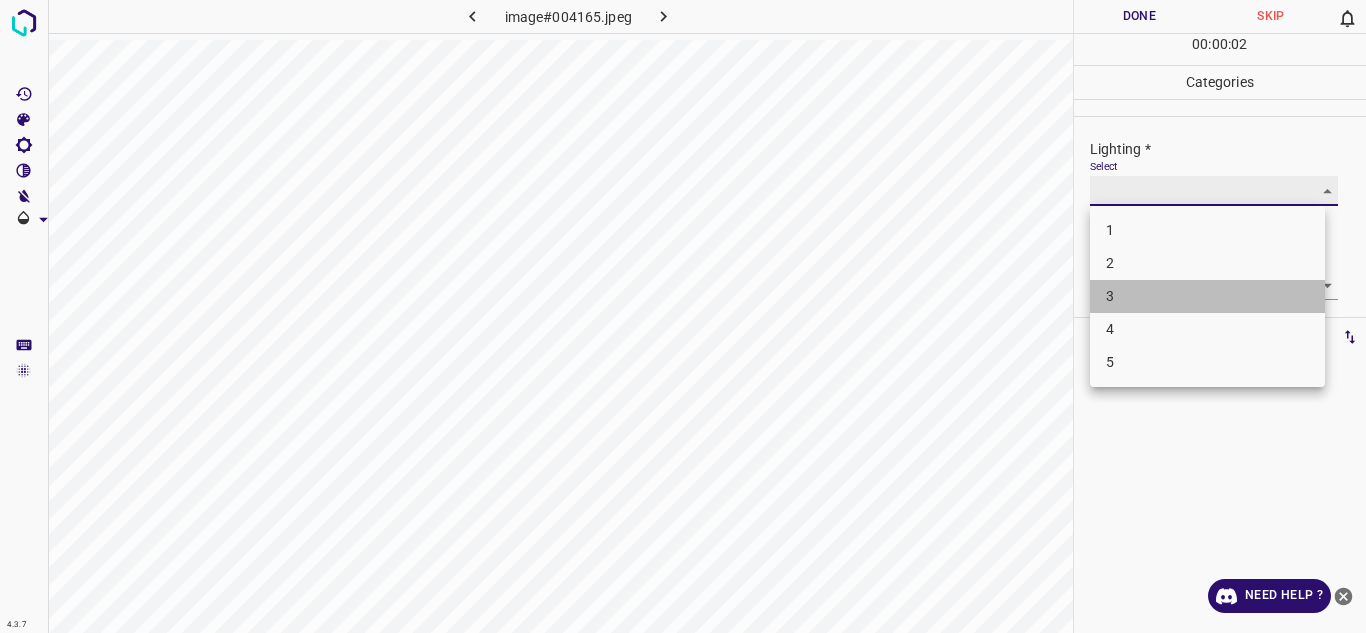 type on "3" 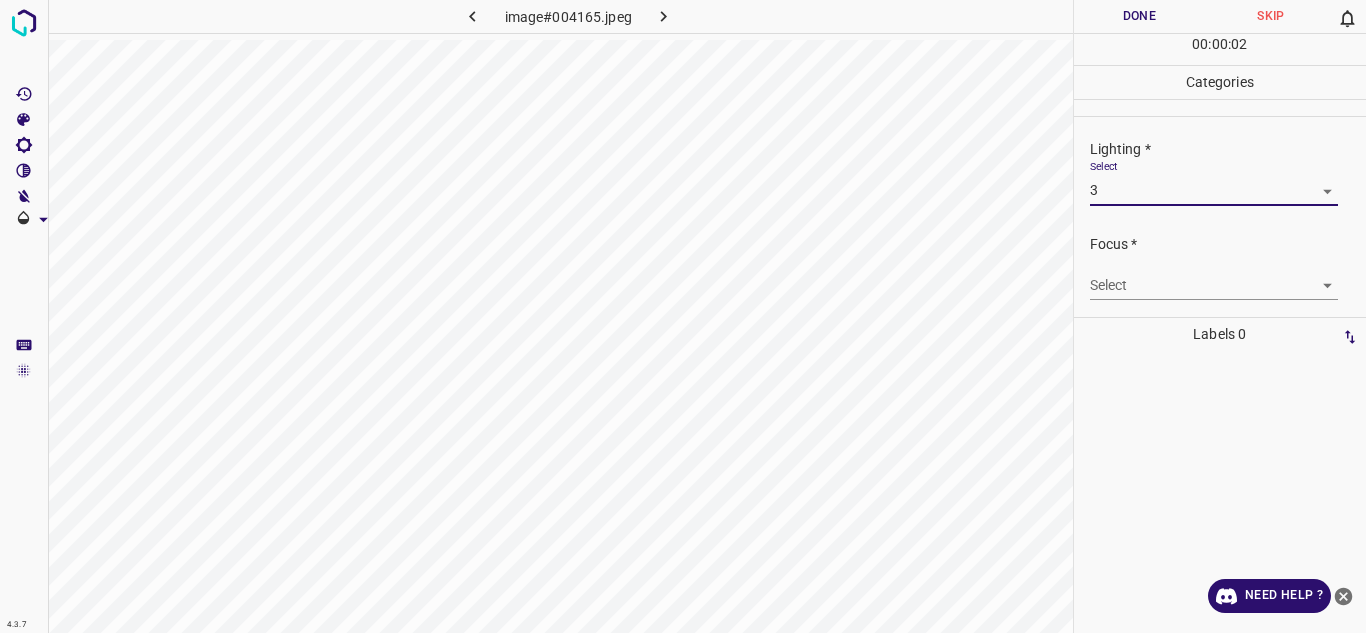 click on "4.3.7 image#004165.jpeg Done Skip 0 00   : 00   : 02   Categories Lighting *  Select 3 3 Focus *  Select ​ Overall *  Select ​ Labels   0 Categories 1 Lighting 2 Focus 3 Overall Tools Space Change between modes (Draw & Edit) I Auto labeling R Restore zoom M Zoom in N Zoom out Delete Delete selecte label Filters Z Restore filters X Saturation filter C Brightness filter V Contrast filter B Gray scale filter General O Download Need Help ? - Text - Hide - Delete 1 2 3 4 5" at bounding box center (683, 316) 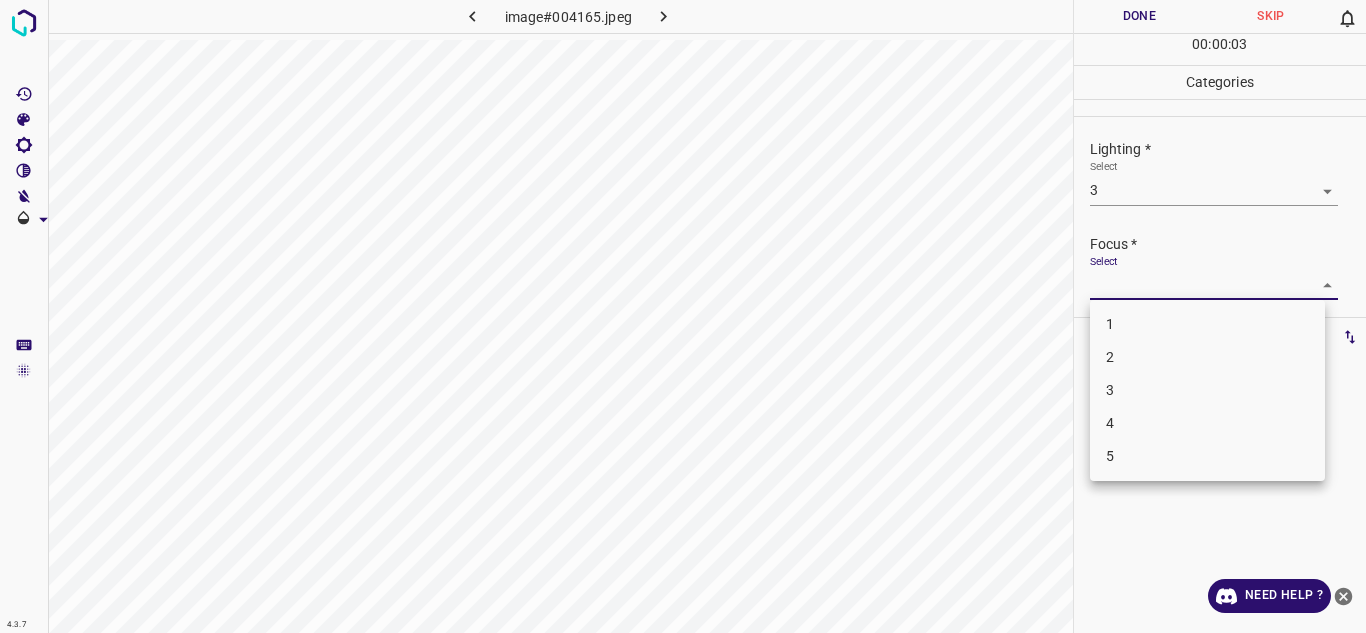click on "3" at bounding box center (1207, 390) 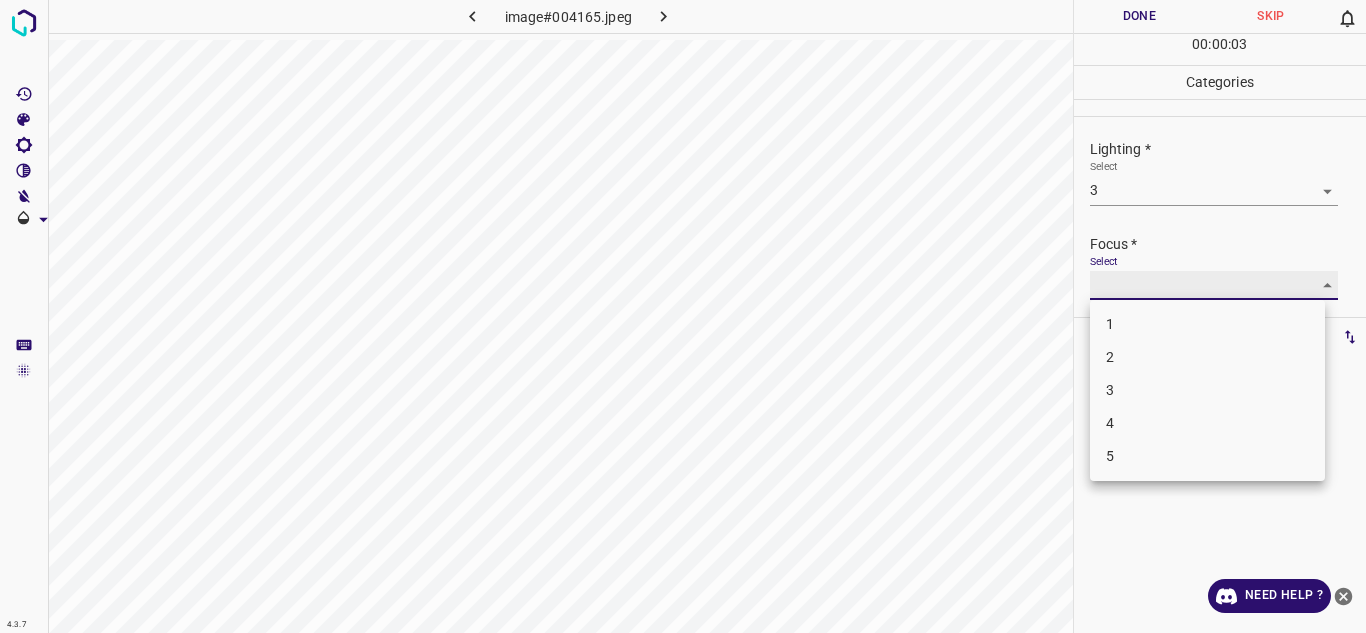 type on "3" 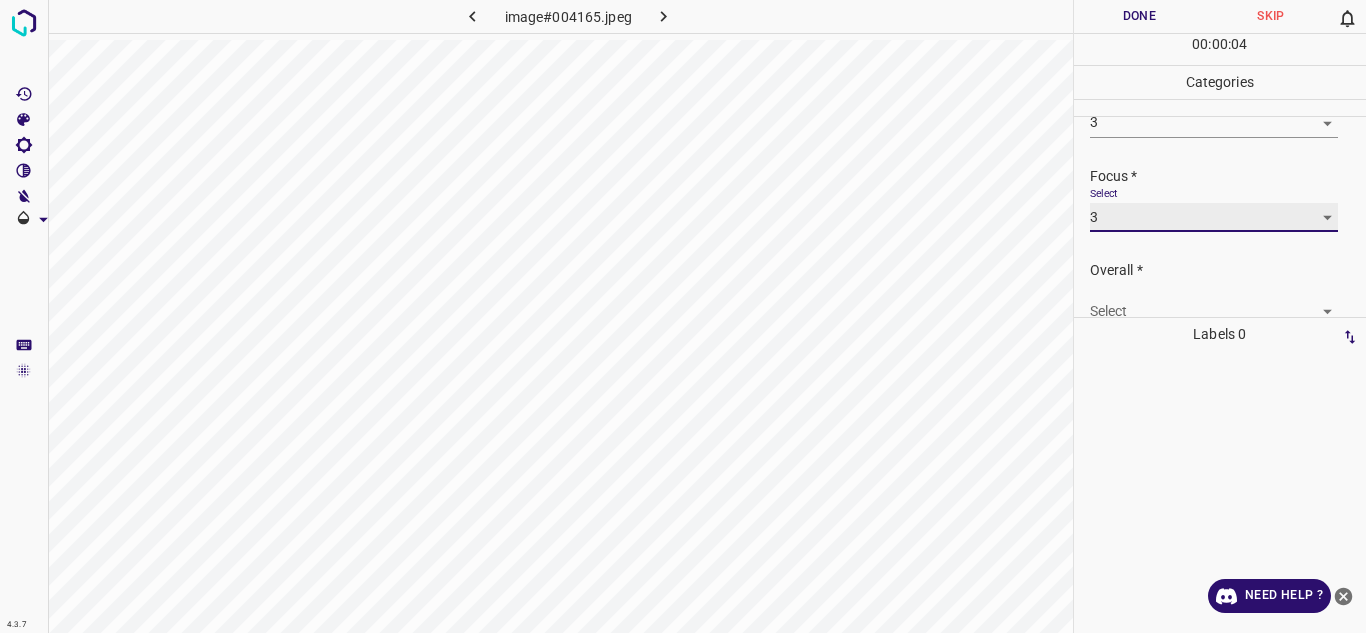 scroll, scrollTop: 98, scrollLeft: 0, axis: vertical 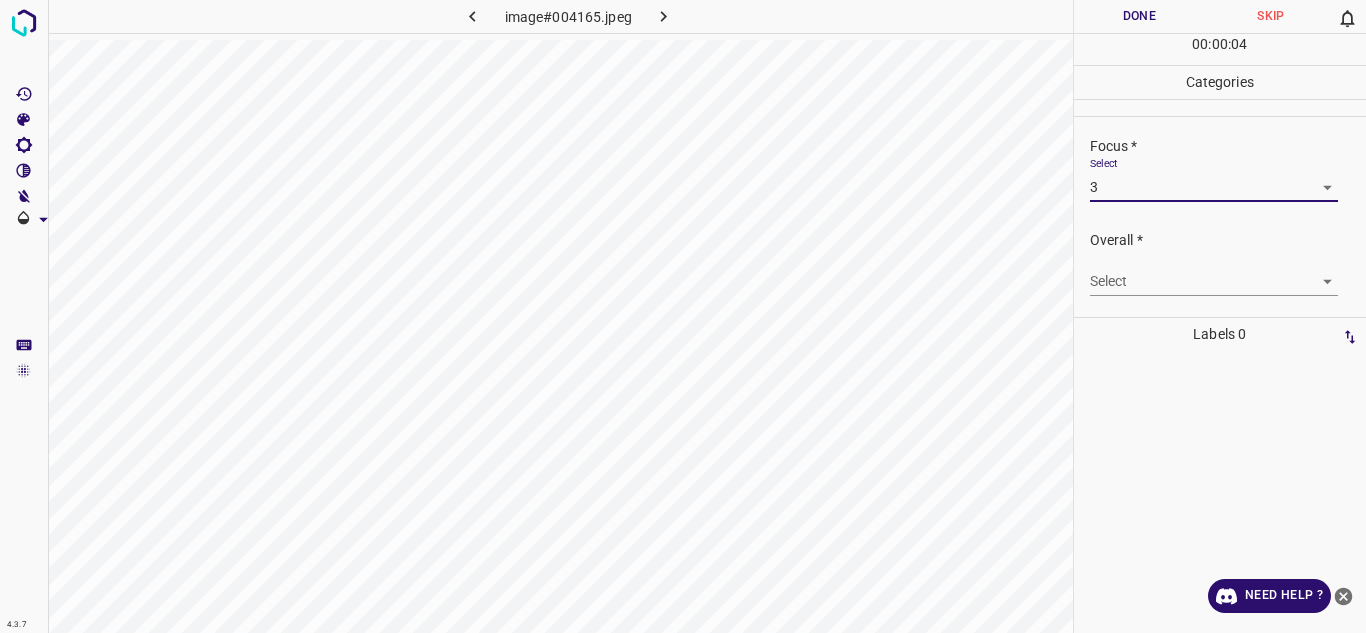 click on "4.3.7 image#004165.jpeg Done Skip 0 00   : 00   : 04   Categories Lighting *  Select 3 3 Focus *  Select 3 3 Overall *  Select ​ Labels   0 Categories 1 Lighting 2 Focus 3 Overall Tools Space Change between modes (Draw & Edit) I Auto labeling R Restore zoom M Zoom in N Zoom out Delete Delete selecte label Filters Z Restore filters X Saturation filter C Brightness filter V Contrast filter B Gray scale filter General O Download Need Help ? - Text - Hide - Delete" at bounding box center (683, 316) 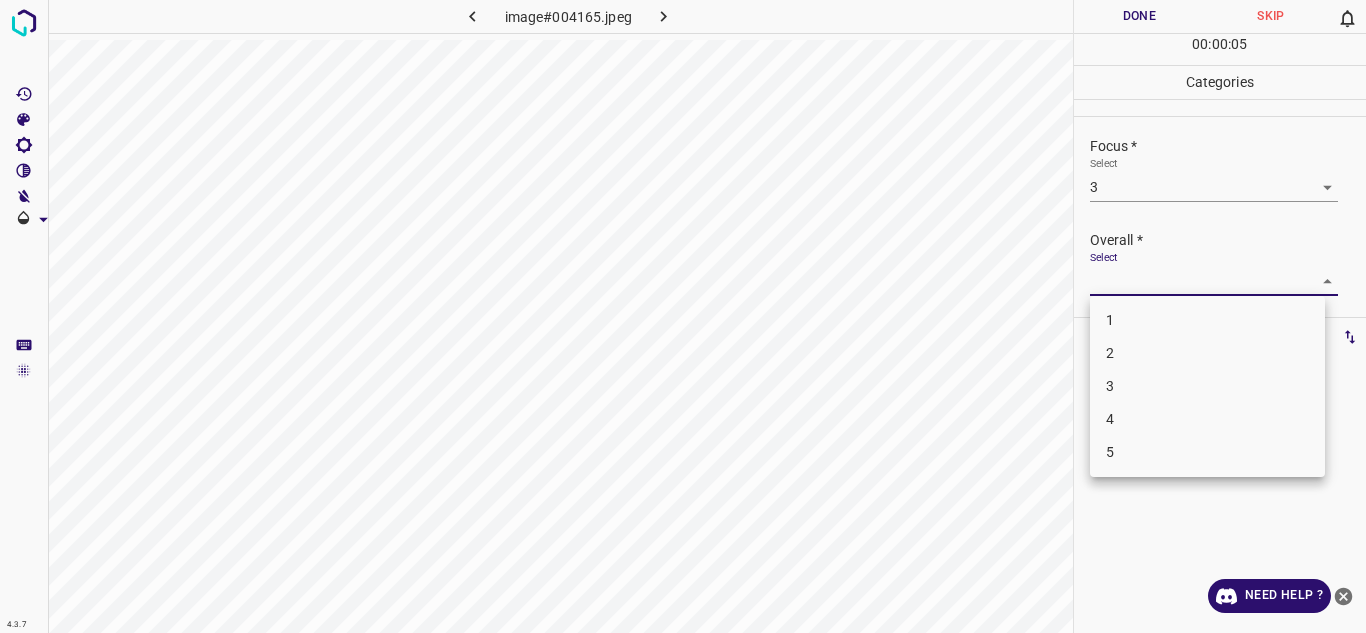 click on "3" at bounding box center (1207, 386) 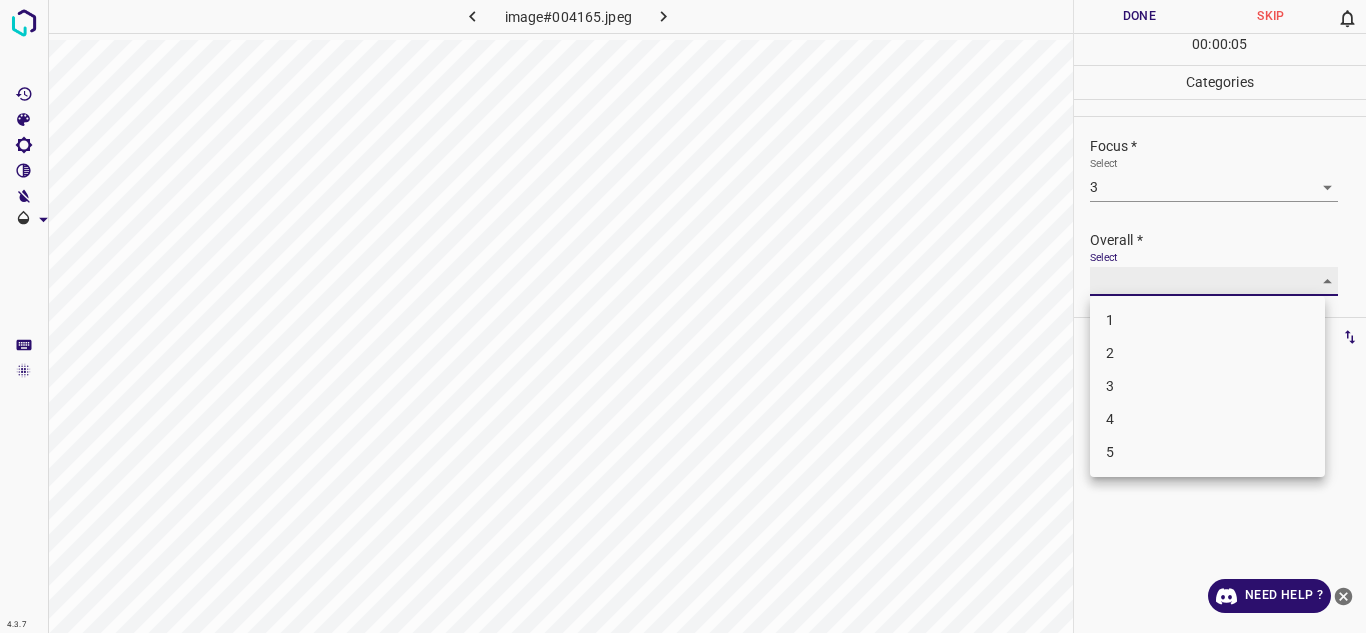 type on "3" 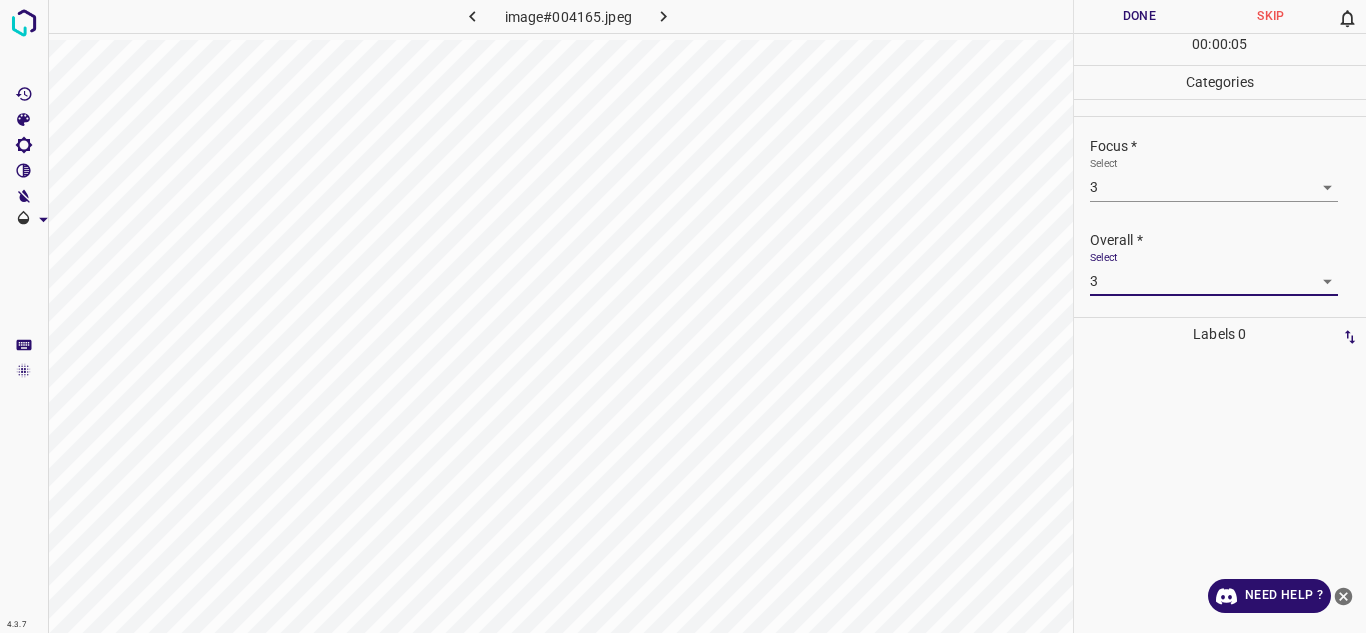 click on "Done" at bounding box center [1140, 16] 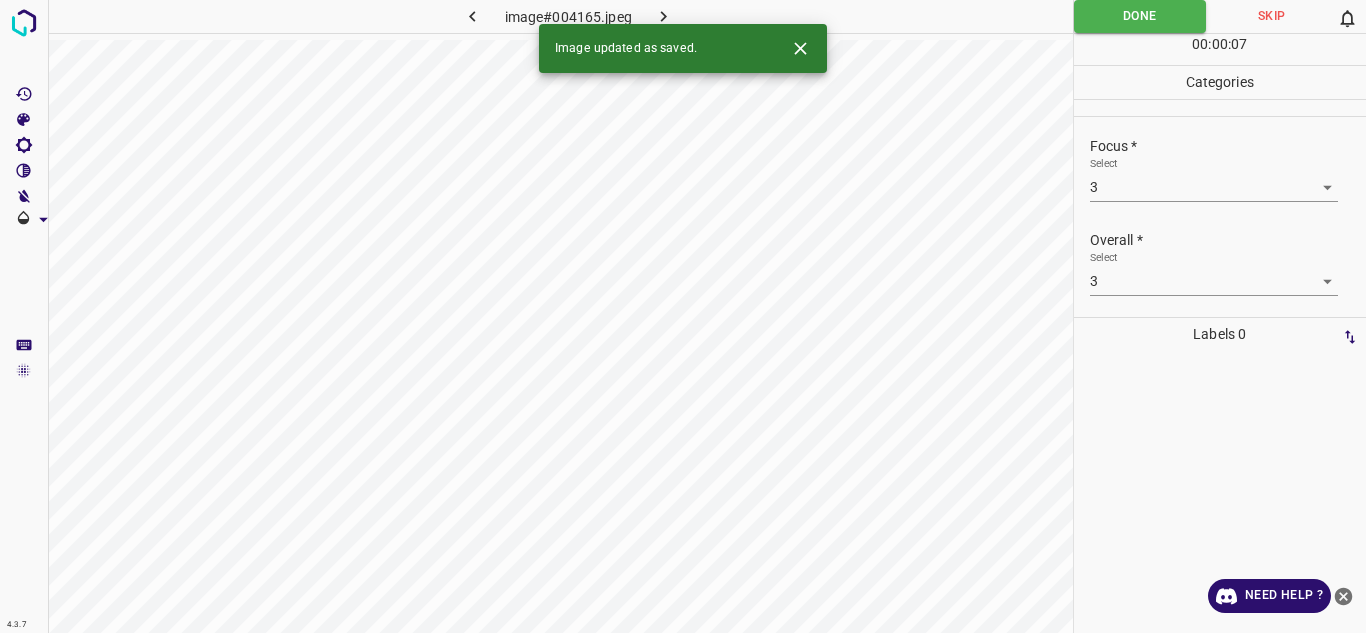click at bounding box center (664, 16) 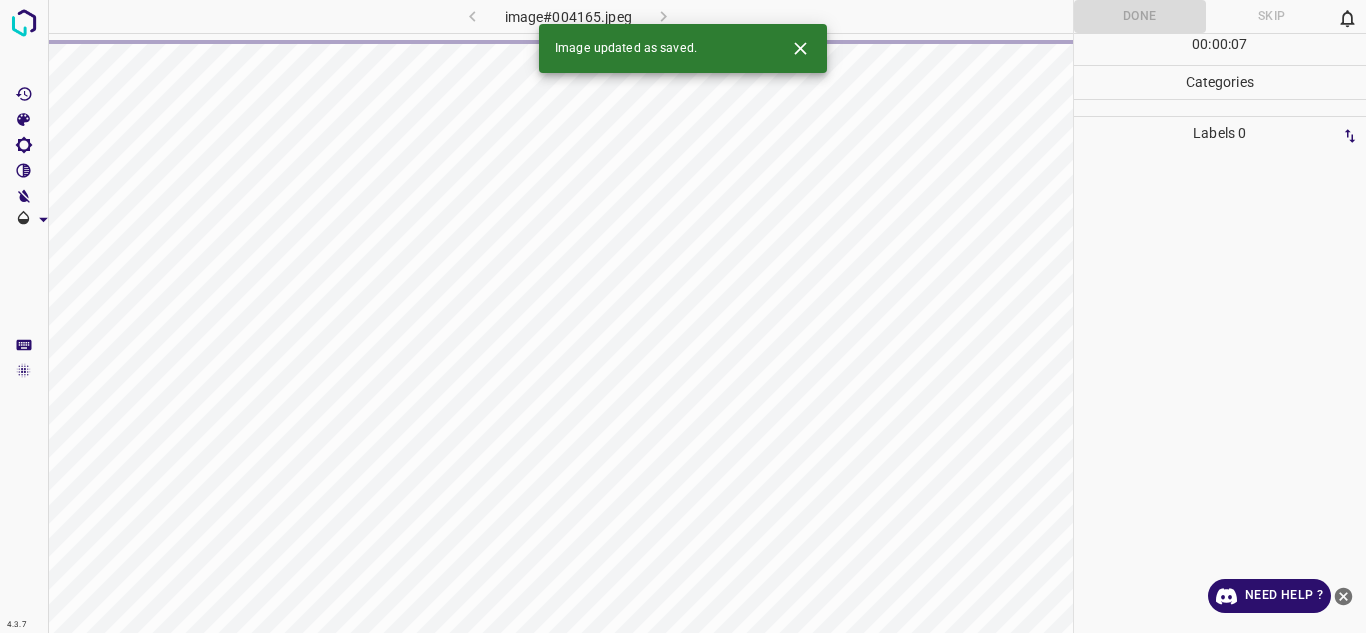 click 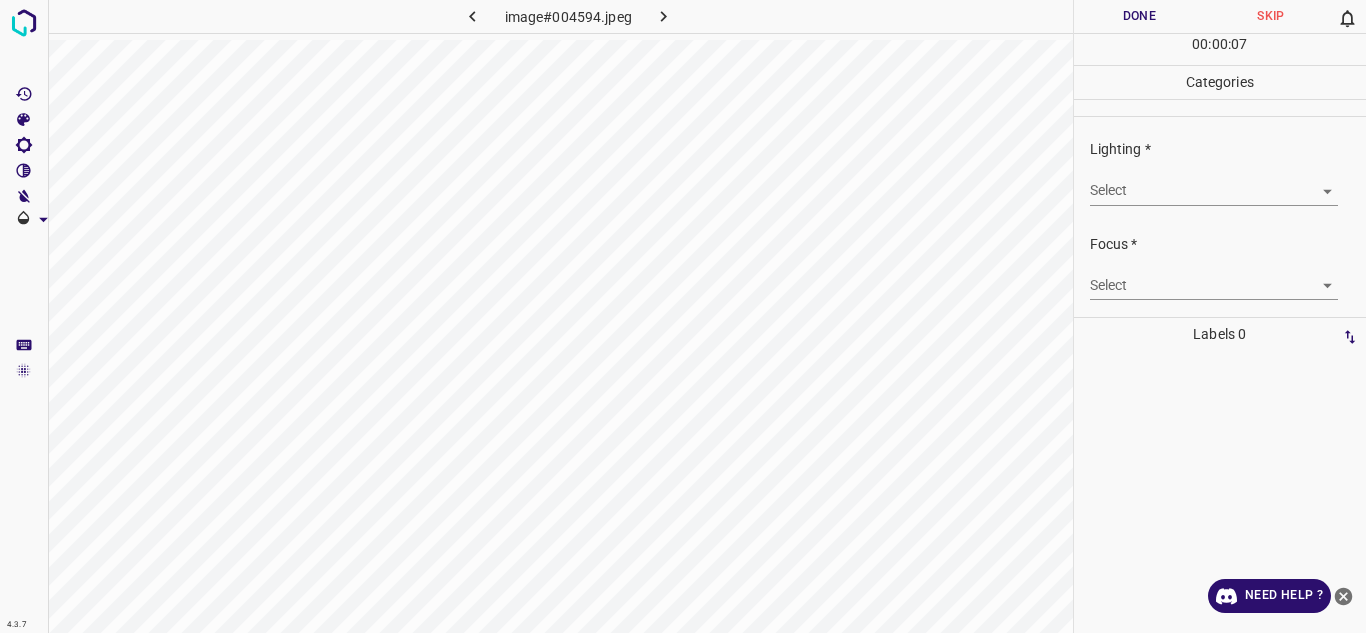click on "4.3.7 image#004594.jpeg Done Skip 0 00   : 00   : 07   Categories Lighting *  Select ​ Focus *  Select ​ Overall *  Select ​ Labels   0 Categories 1 Lighting 2 Focus 3 Overall Tools Space Change between modes (Draw & Edit) I Auto labeling R Restore zoom M Zoom in N Zoom out Delete Delete selecte label Filters Z Restore filters X Saturation filter C Brightness filter V Contrast filter B Gray scale filter General O Download Need Help ? - Text - Hide - Delete" at bounding box center (683, 316) 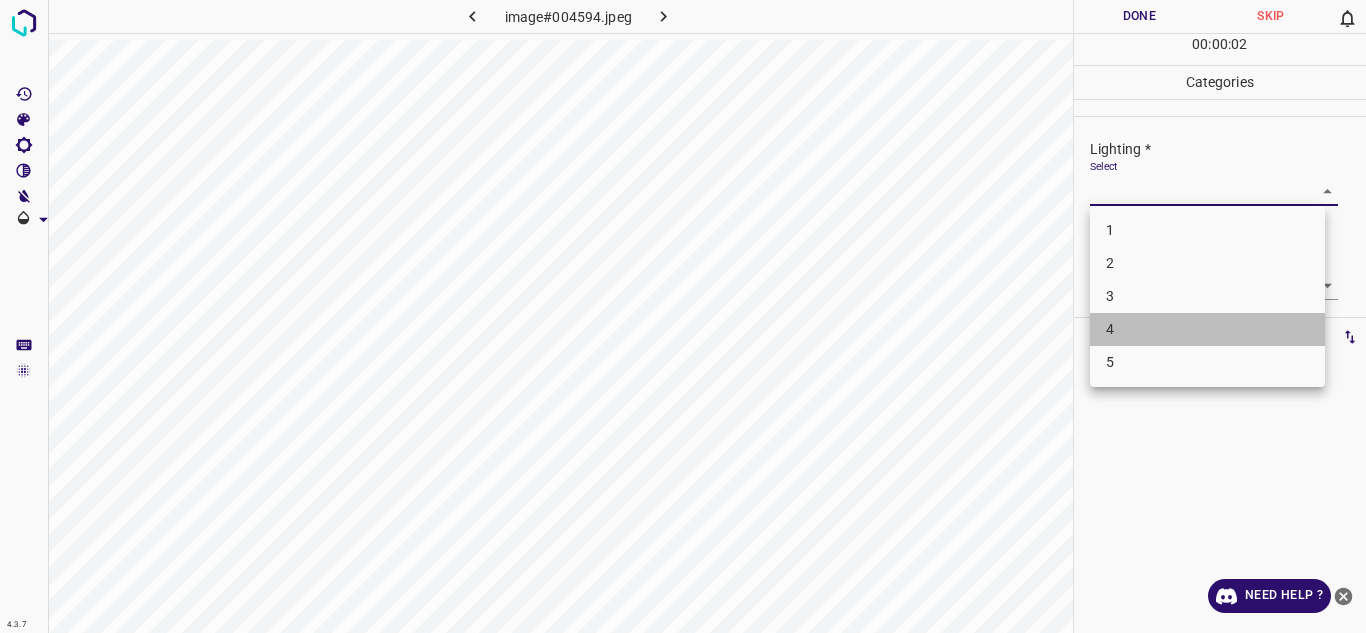 click on "4" at bounding box center [1207, 329] 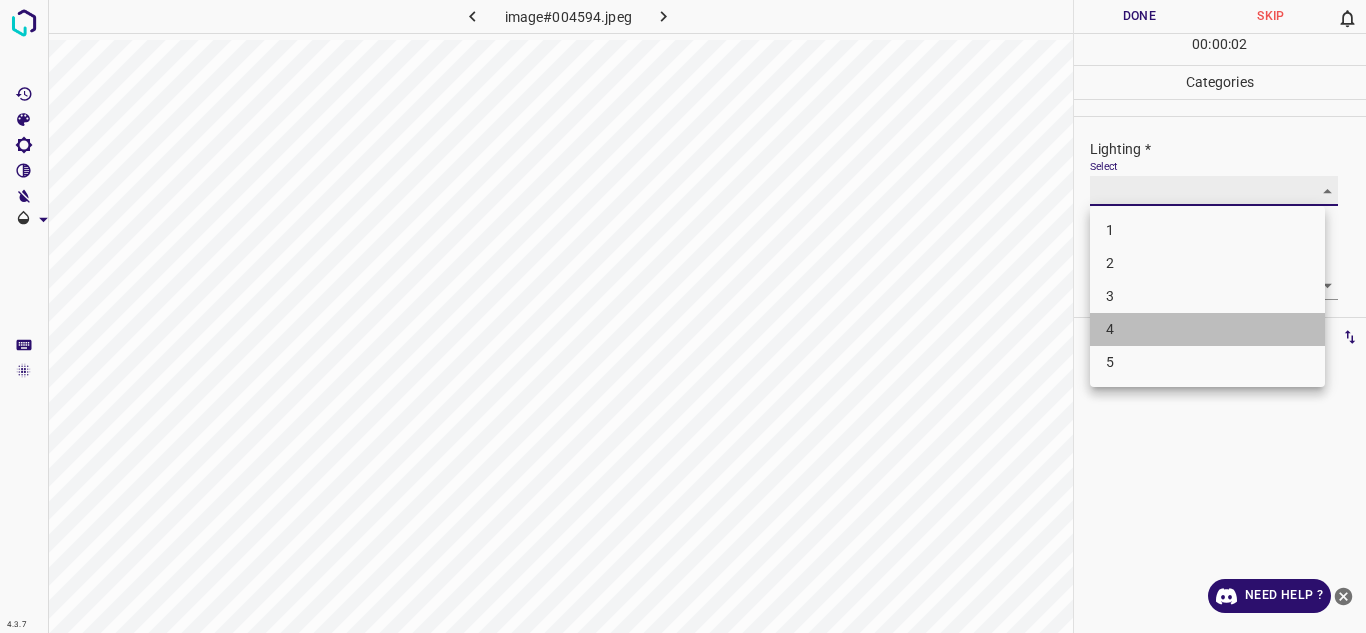 type on "4" 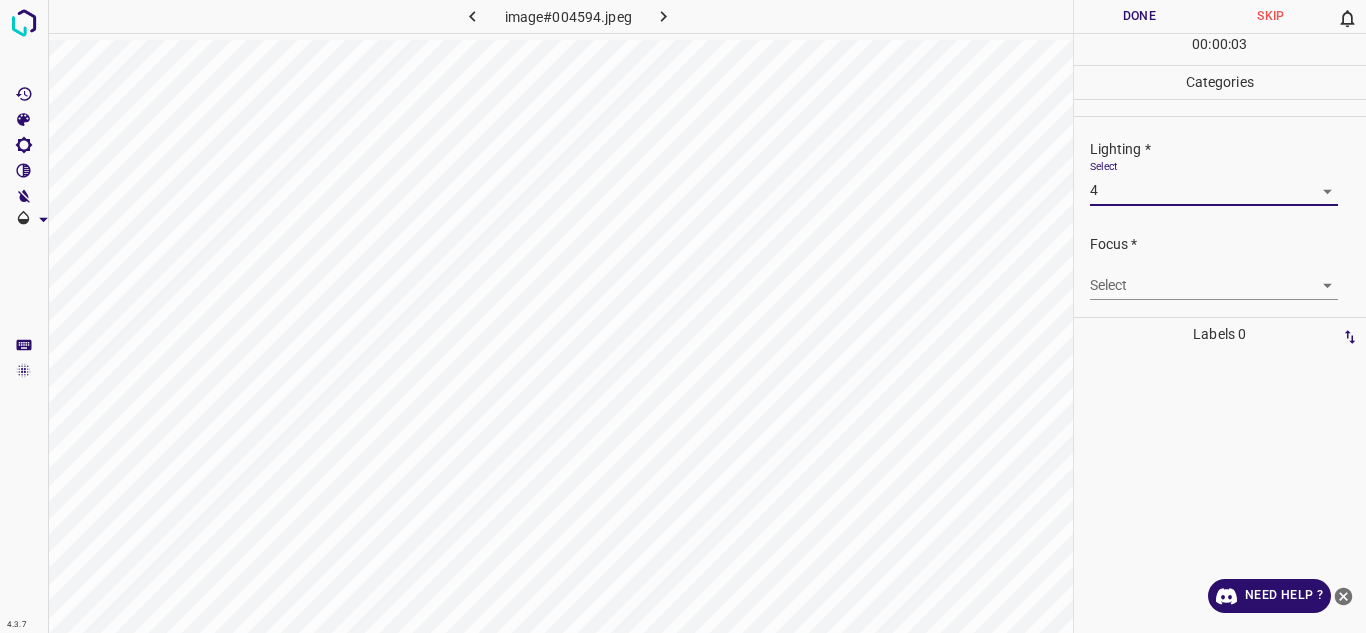 click on "4.3.7 image#004594.jpeg Done Skip 0 00   : 00   : 03   Categories Lighting *  Select 4 4 Focus *  Select ​ Overall *  Select ​ Labels   0 Categories 1 Lighting 2 Focus 3 Overall Tools Space Change between modes (Draw & Edit) I Auto labeling R Restore zoom M Zoom in N Zoom out Delete Delete selecte label Filters Z Restore filters X Saturation filter C Brightness filter V Contrast filter B Gray scale filter General O Download Need Help ? - Text - Hide - Delete" at bounding box center (683, 316) 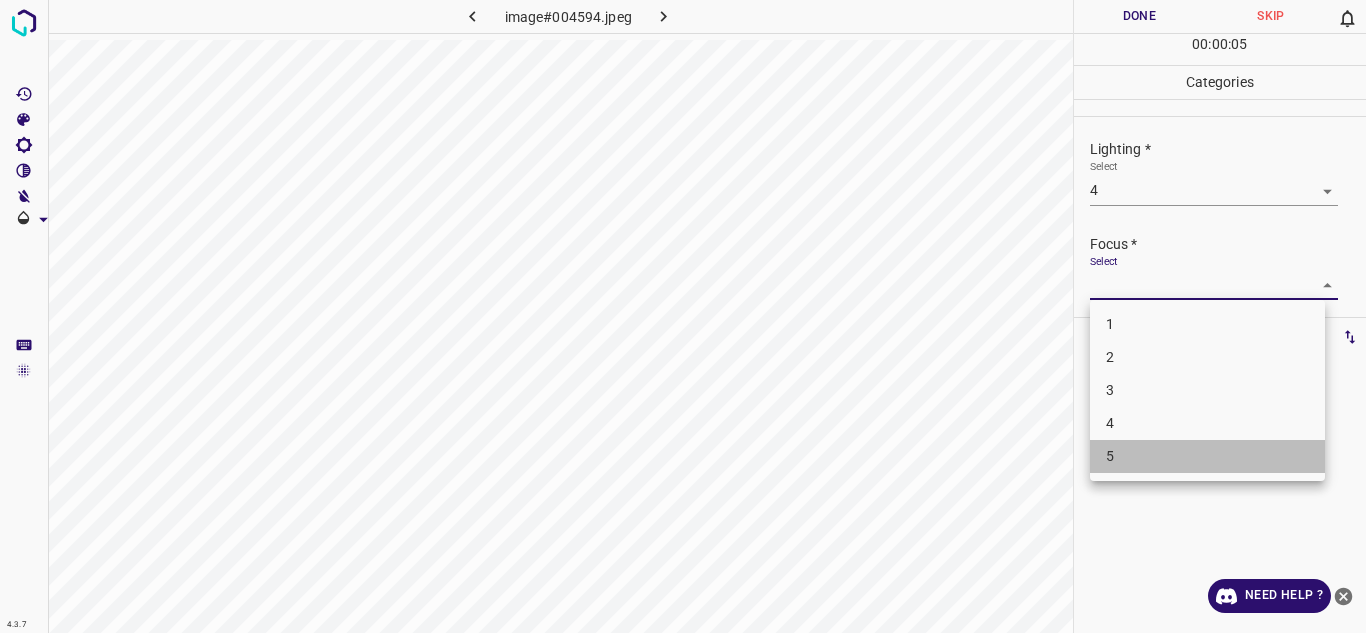 click on "5" at bounding box center [1207, 456] 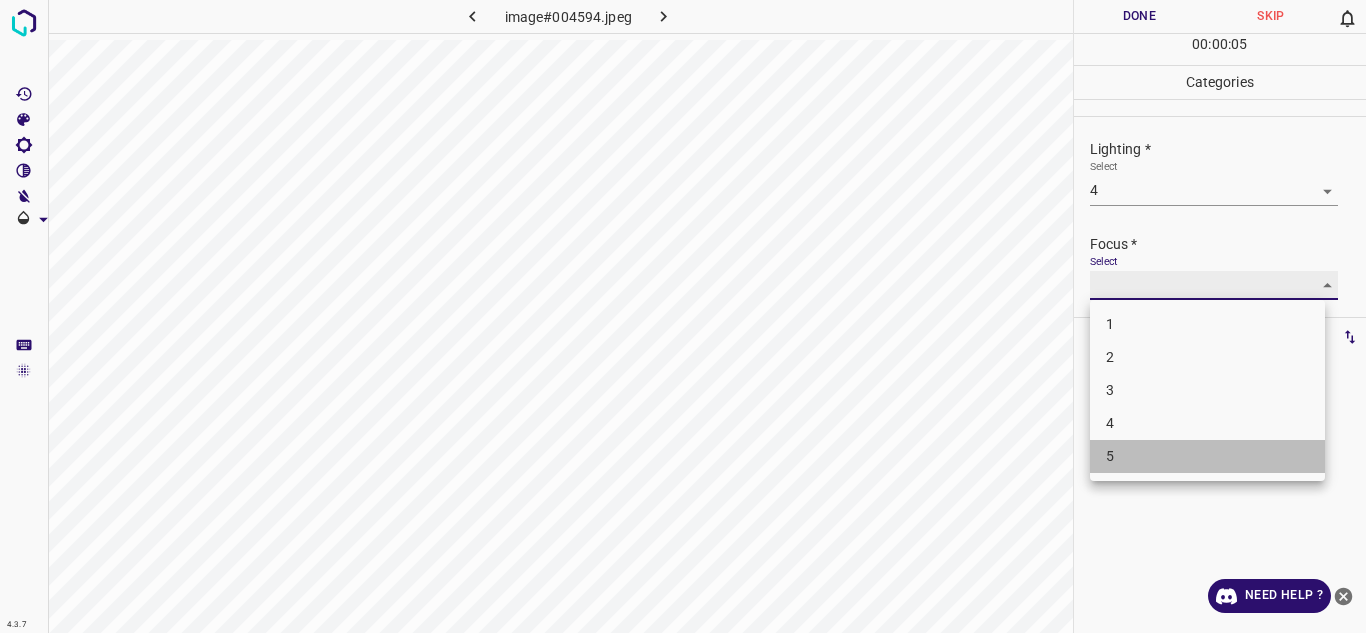 type on "5" 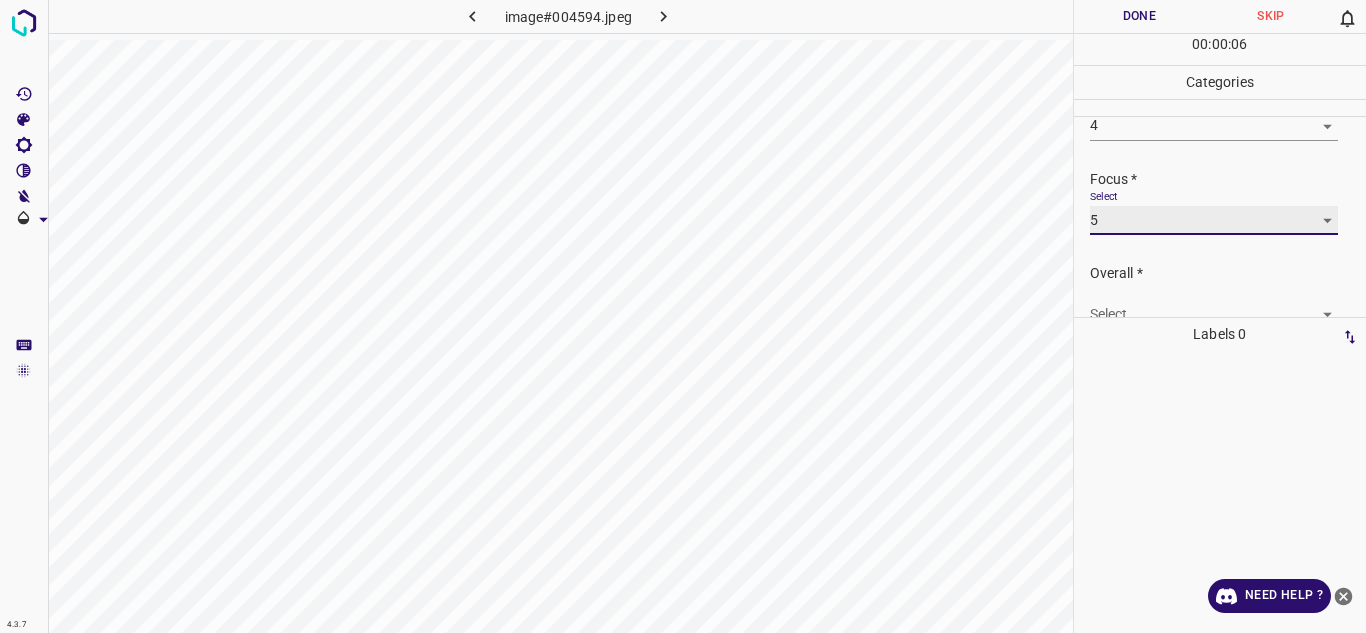 scroll, scrollTop: 98, scrollLeft: 0, axis: vertical 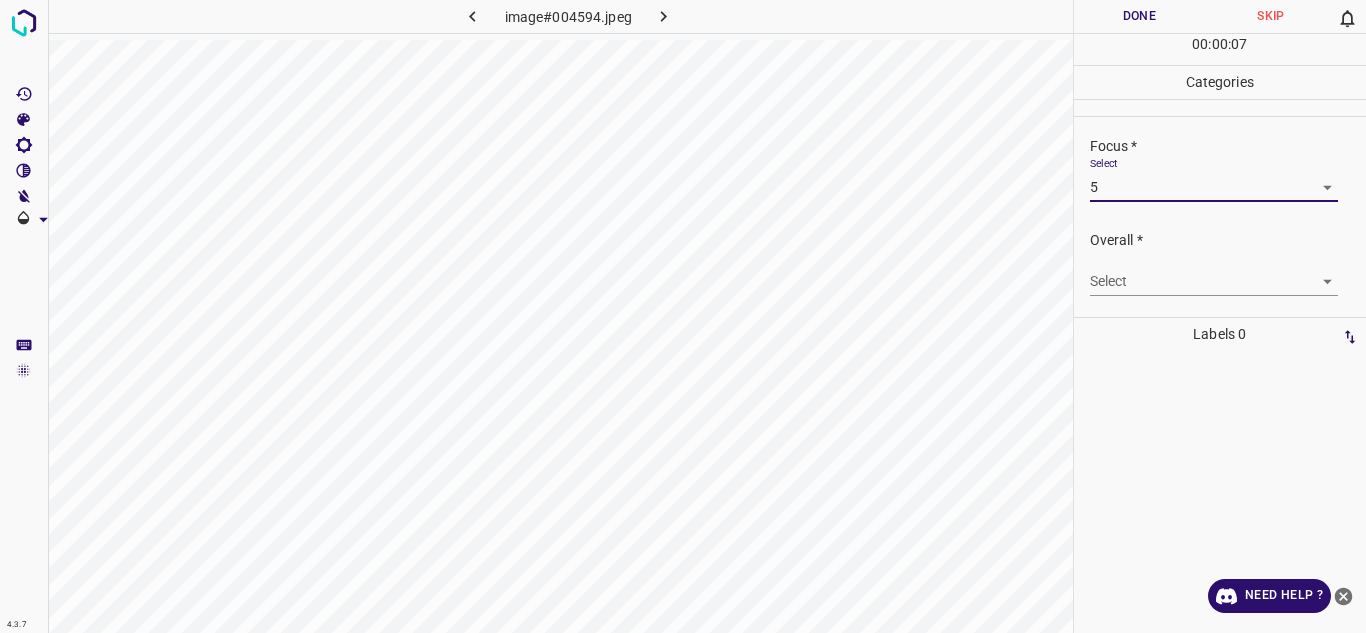 click on "4.3.7 image#004594.jpeg Done Skip 0 00   : 00   : 07   Categories Lighting *  Select 4 4 Focus *  Select 5 5 Overall *  Select ​ Labels   0 Categories 1 Lighting 2 Focus 3 Overall Tools Space Change between modes (Draw & Edit) I Auto labeling R Restore zoom M Zoom in N Zoom out Delete Delete selecte label Filters Z Restore filters X Saturation filter C Brightness filter V Contrast filter B Gray scale filter General O Download Need Help ? - Text - Hide - Delete" at bounding box center [683, 316] 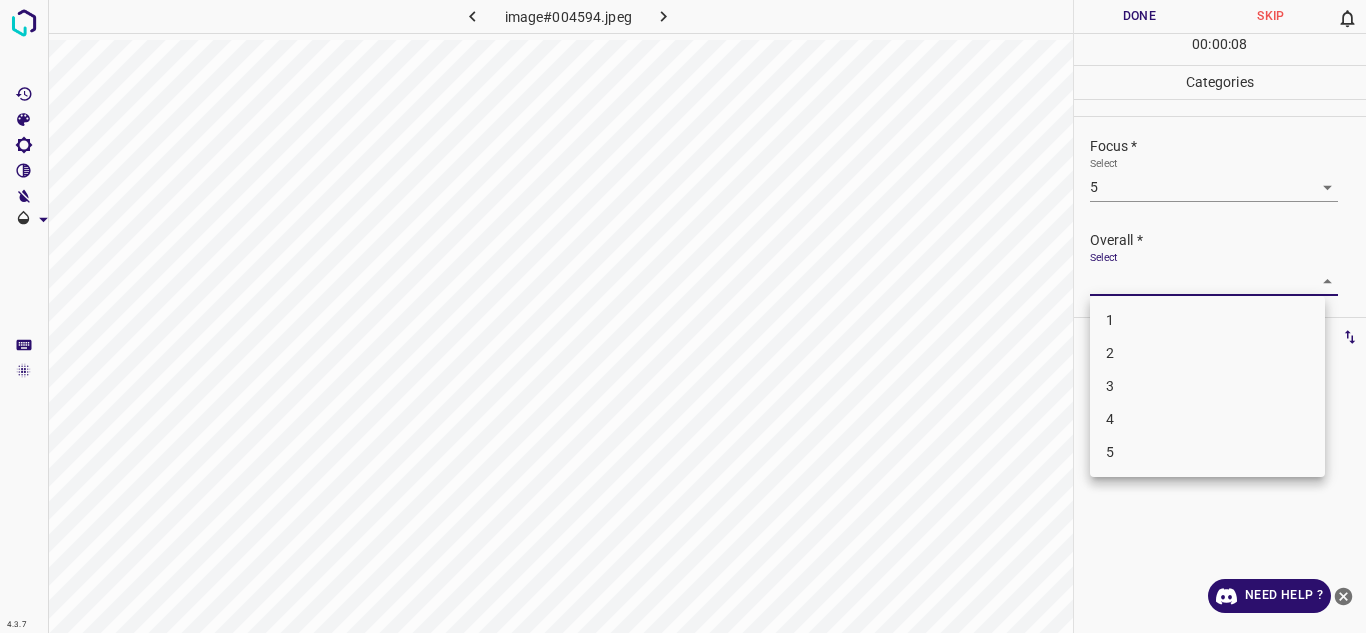 click on "4" at bounding box center (1207, 419) 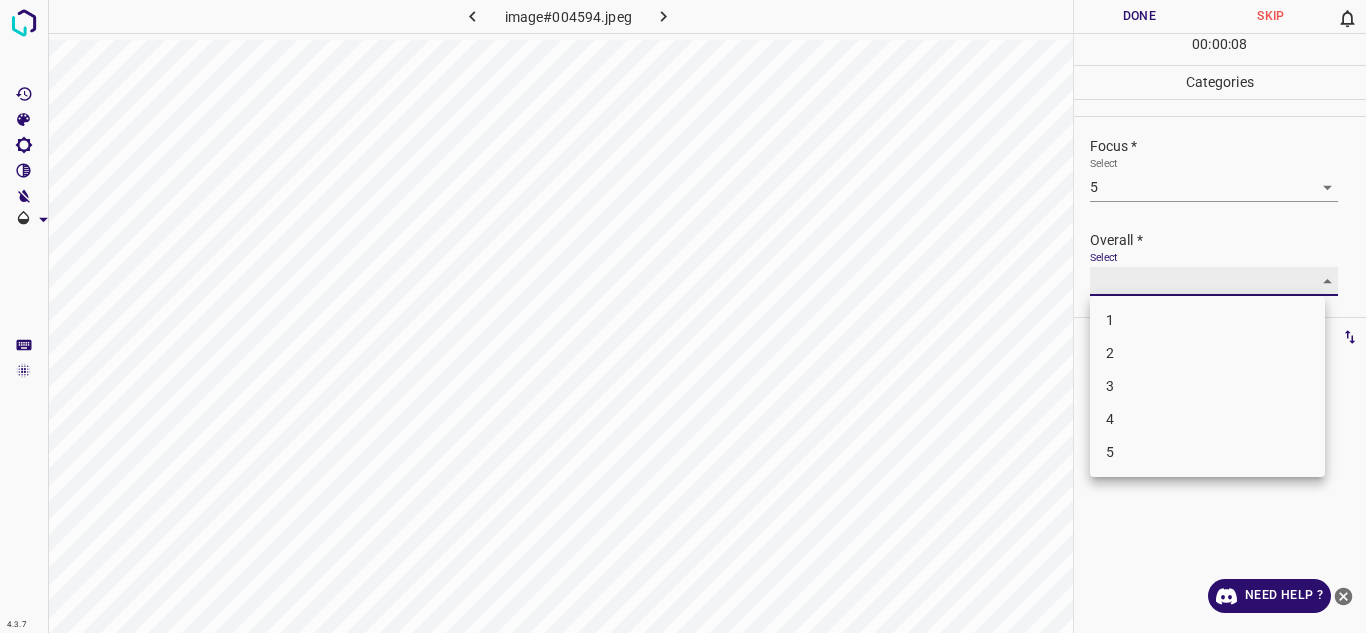 type on "4" 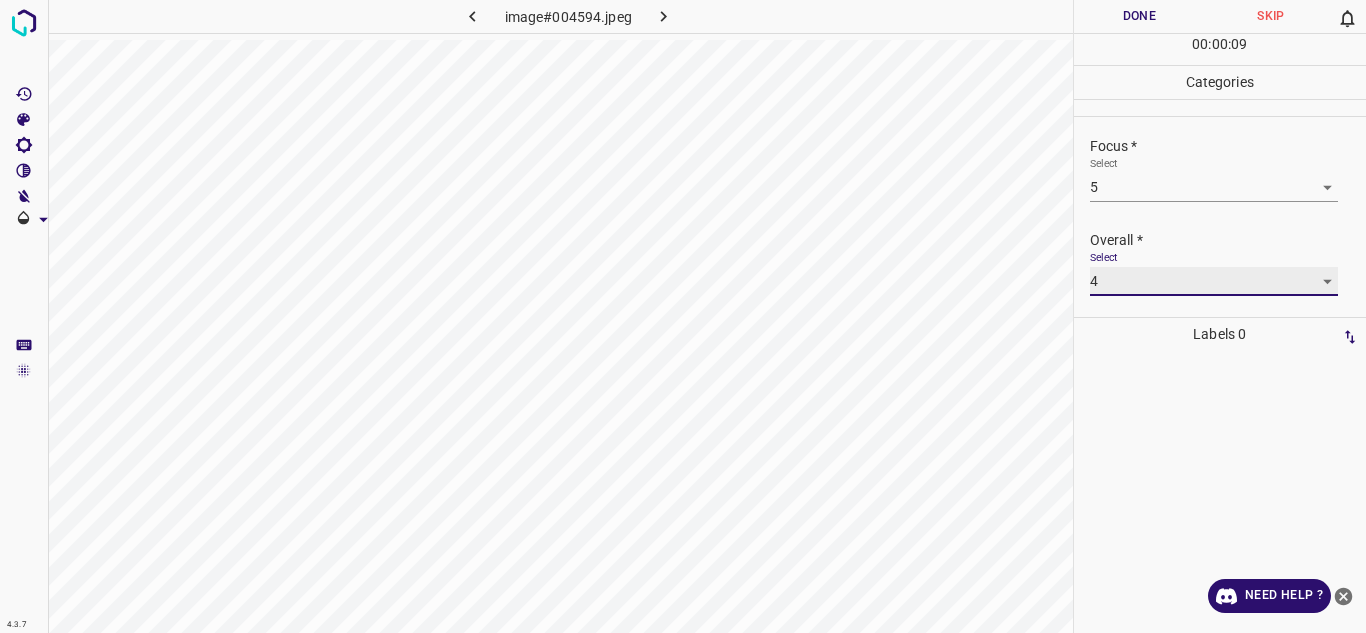 scroll, scrollTop: 0, scrollLeft: 0, axis: both 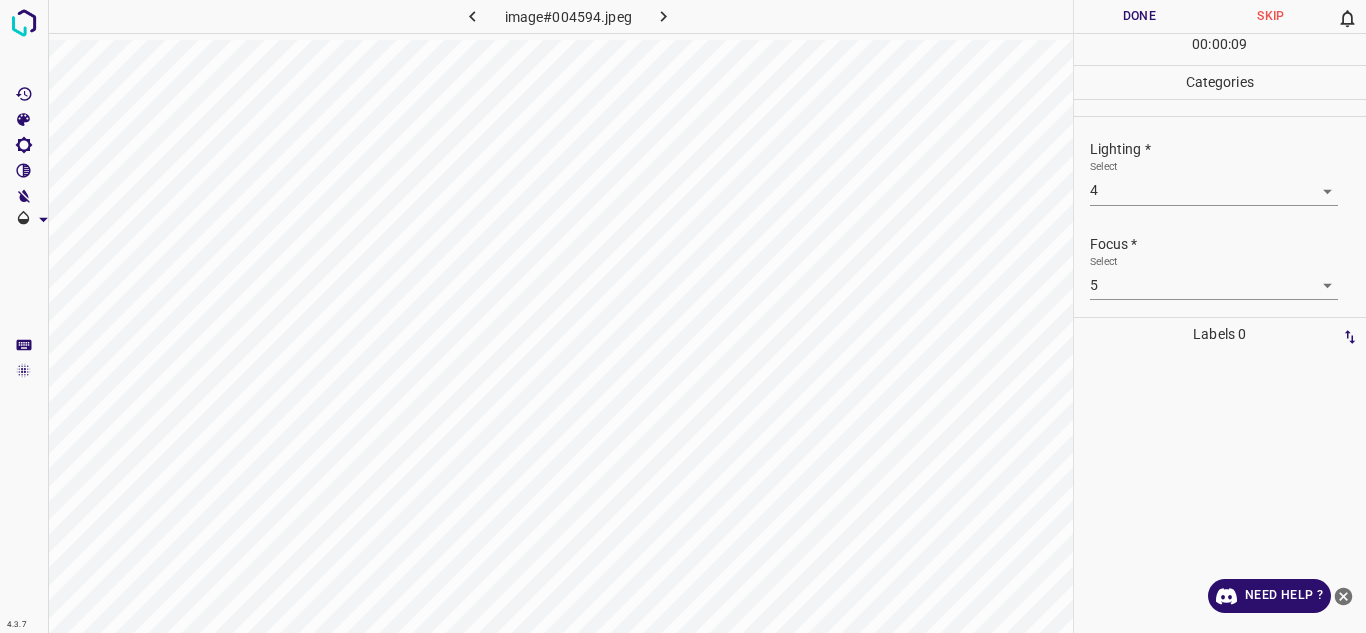 click on "Done" at bounding box center [1140, 16] 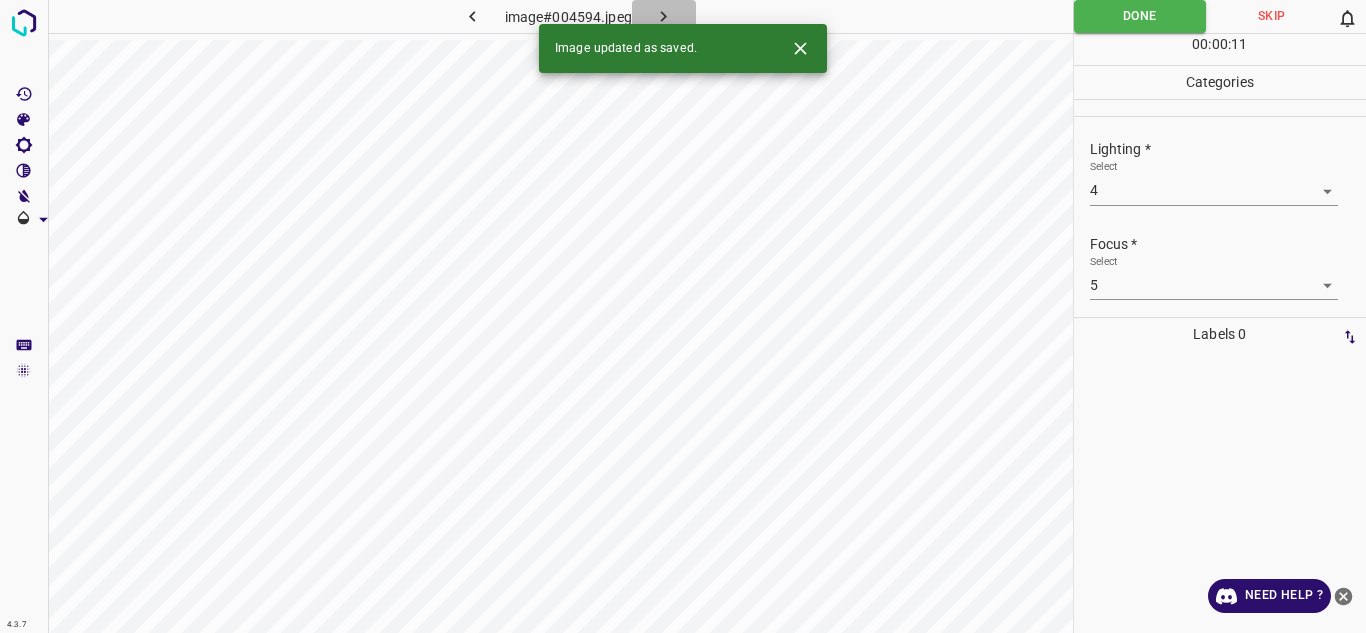 click 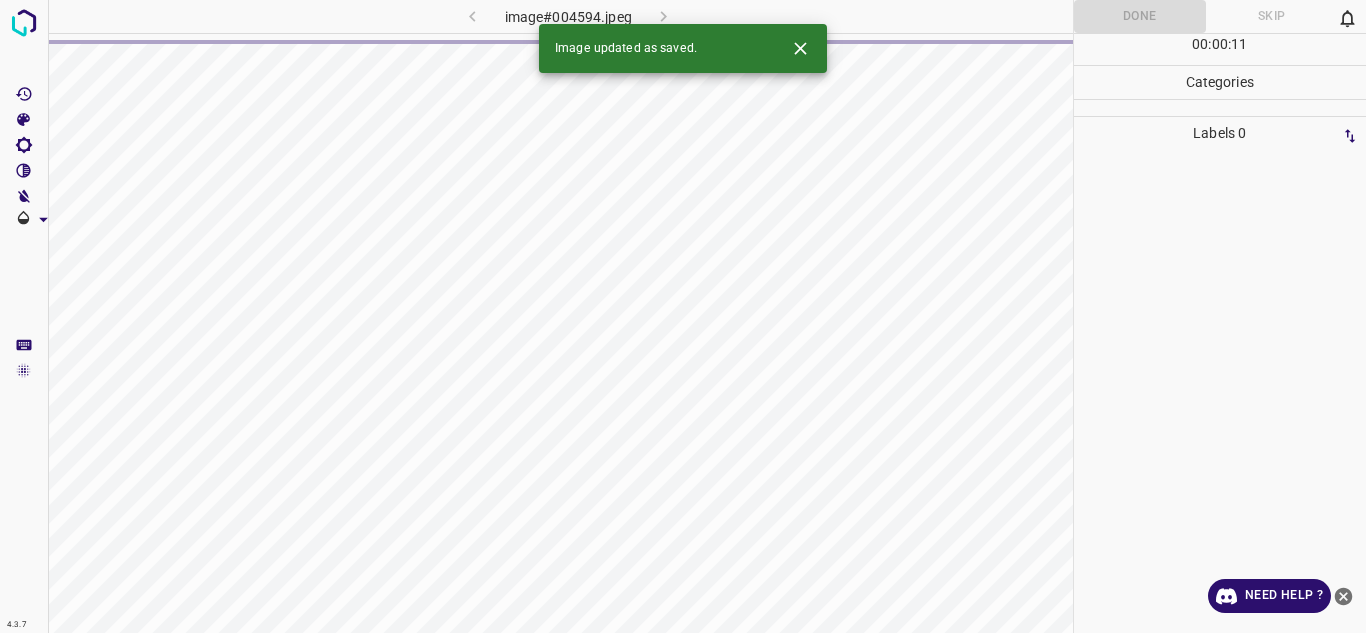 click at bounding box center (800, 48) 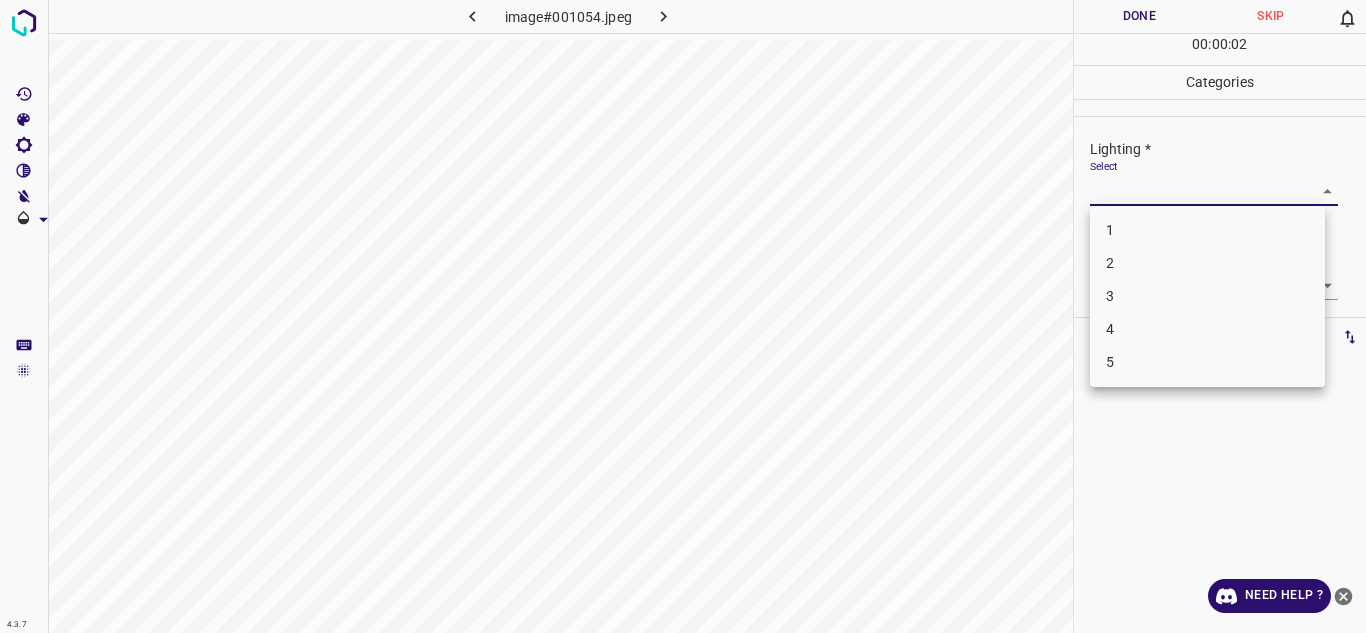 click on "4.3.7 image#001054.jpeg Done Skip 0 00   : 00   : 02   Categories Lighting *  Select ​ Focus *  Select ​ Overall *  Select ​ Labels   0 Categories 1 Lighting 2 Focus 3 Overall Tools Space Change between modes (Draw & Edit) I Auto labeling R Restore zoom M Zoom in N Zoom out Delete Delete selecte label Filters Z Restore filters X Saturation filter C Brightness filter V Contrast filter B Gray scale filter General O Download Need Help ? - Text - Hide - Delete 1 2 3 4 5" at bounding box center (683, 316) 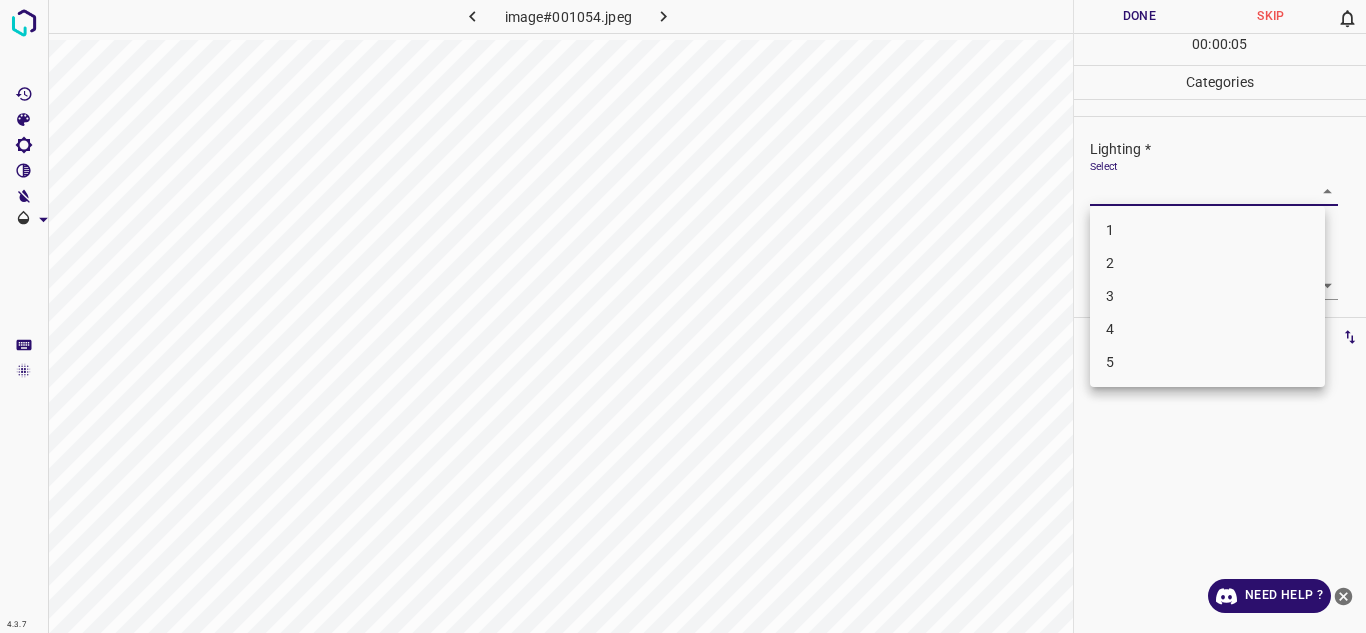 click on "3" at bounding box center (1207, 296) 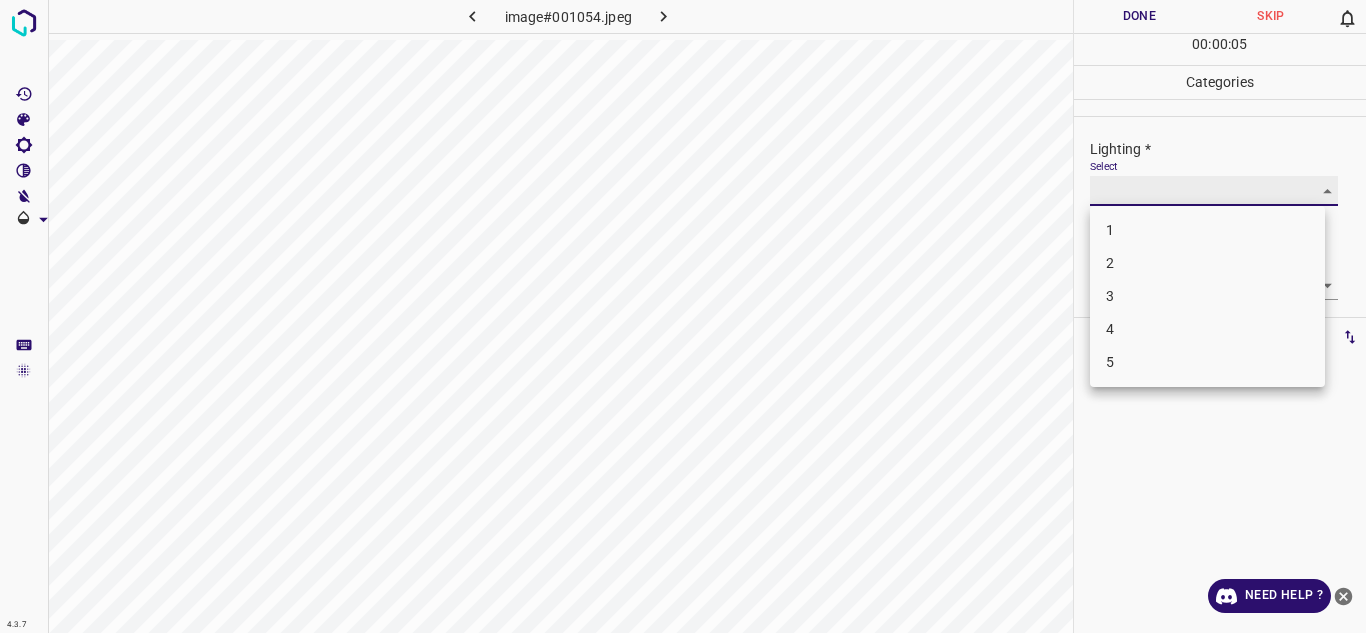 type on "3" 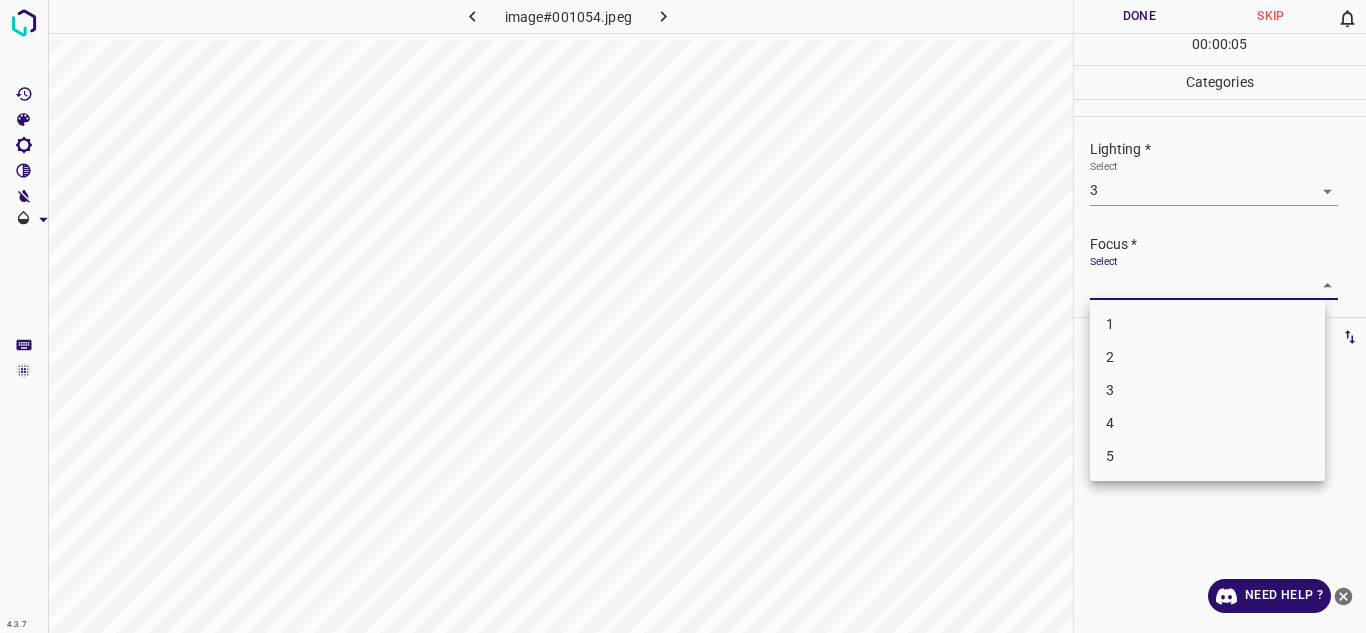 click on "4.3.7 image#001054.jpeg Done Skip 0 00   : 00   : 05   Categories Lighting *  Select 3 3 Focus *  Select ​ Overall *  Select ​ Labels   0 Categories 1 Lighting 2 Focus 3 Overall Tools Space Change between modes (Draw & Edit) I Auto labeling R Restore zoom M Zoom in N Zoom out Delete Delete selecte label Filters Z Restore filters X Saturation filter C Brightness filter V Contrast filter B Gray scale filter General O Download Need Help ? - Text - Hide - Delete 1 2 3 4 5" at bounding box center (683, 316) 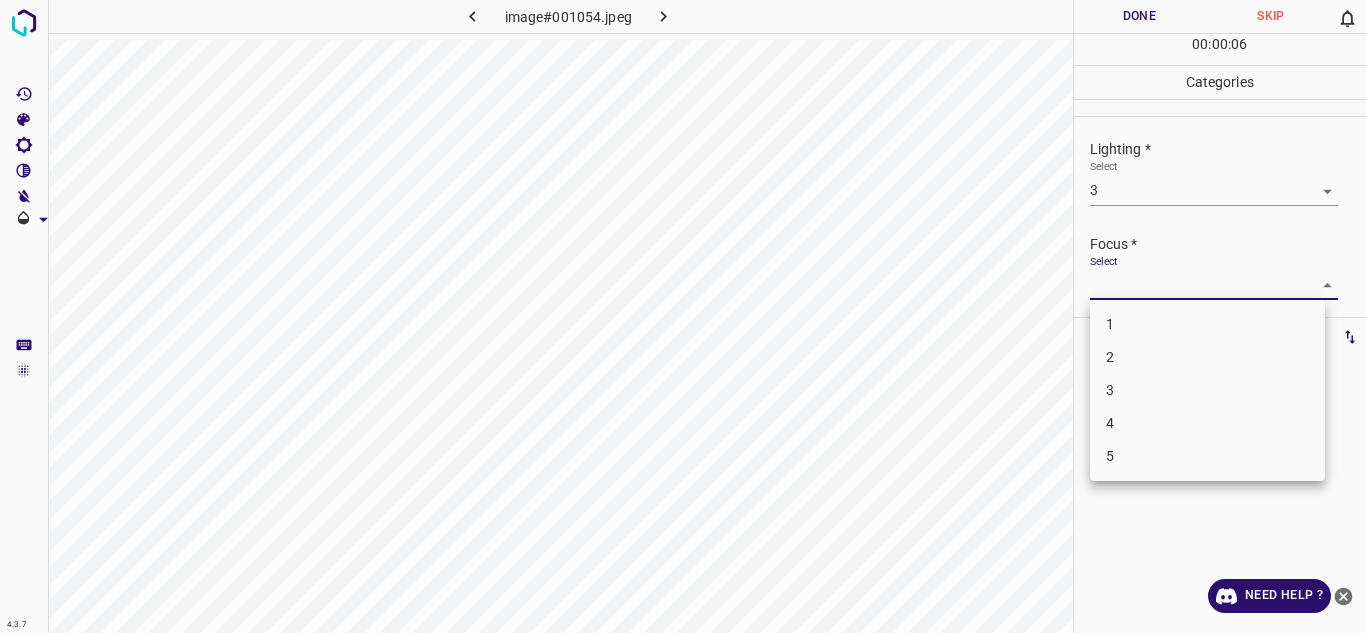 click on "2" at bounding box center [1207, 357] 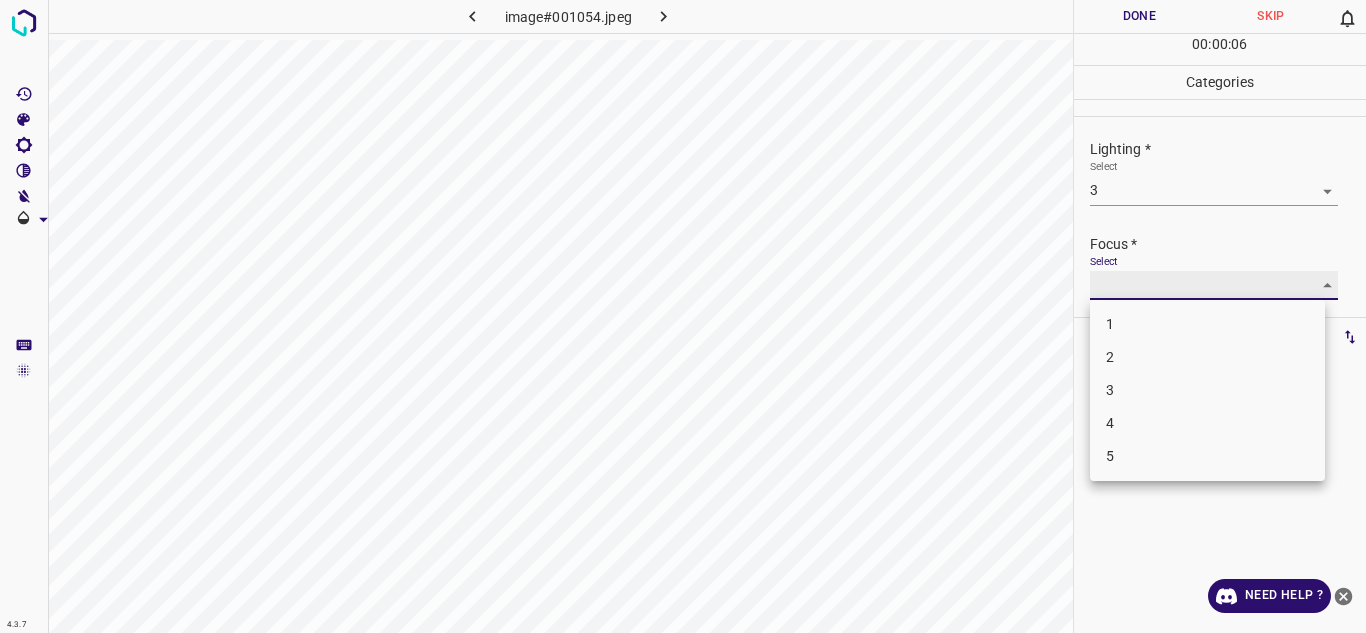 type on "2" 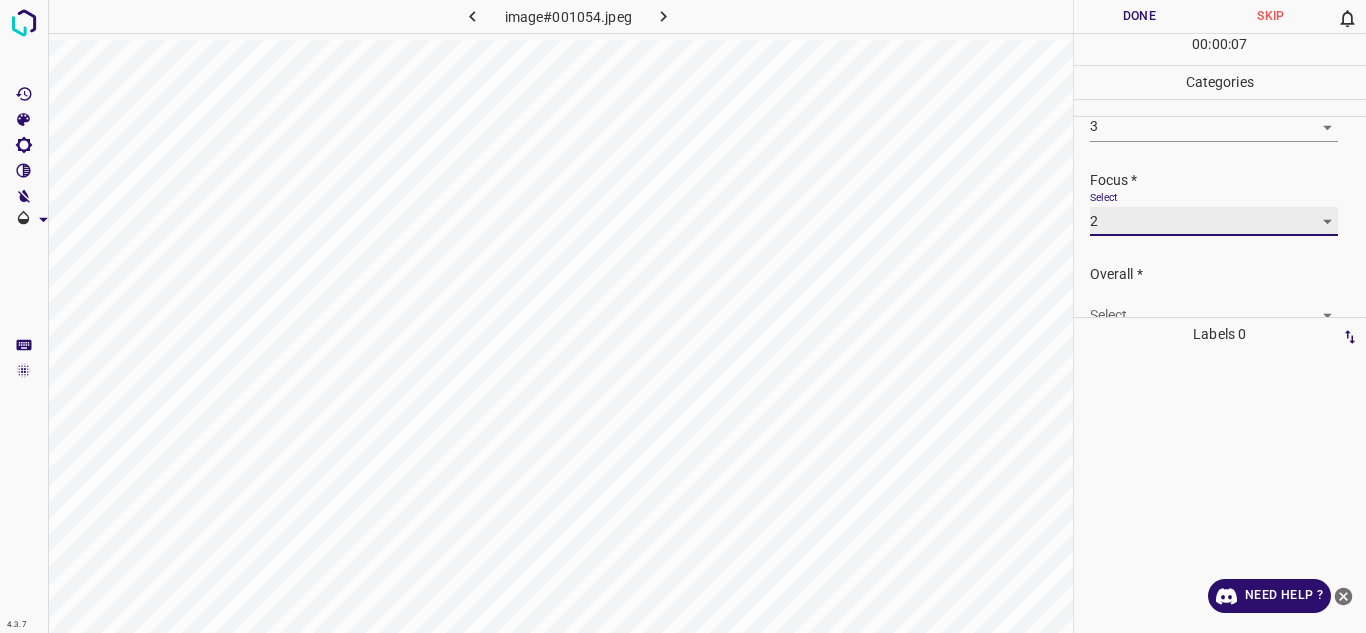 scroll, scrollTop: 98, scrollLeft: 0, axis: vertical 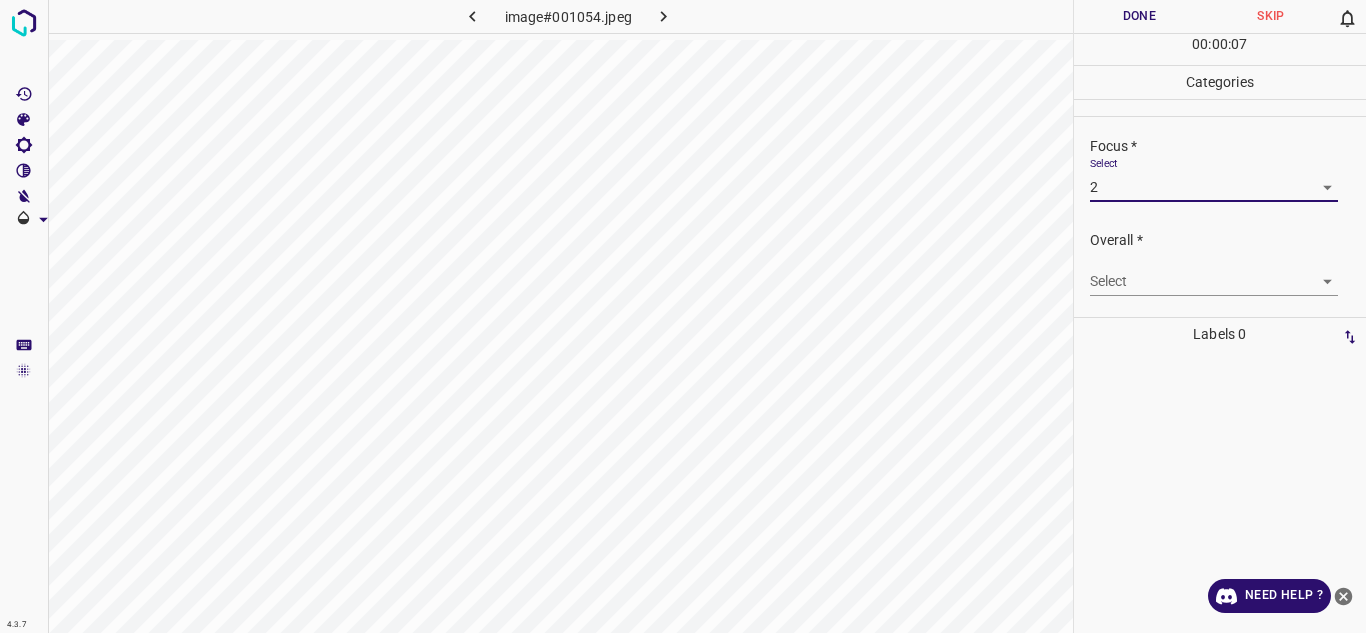 click on "Select ​" at bounding box center [1214, 273] 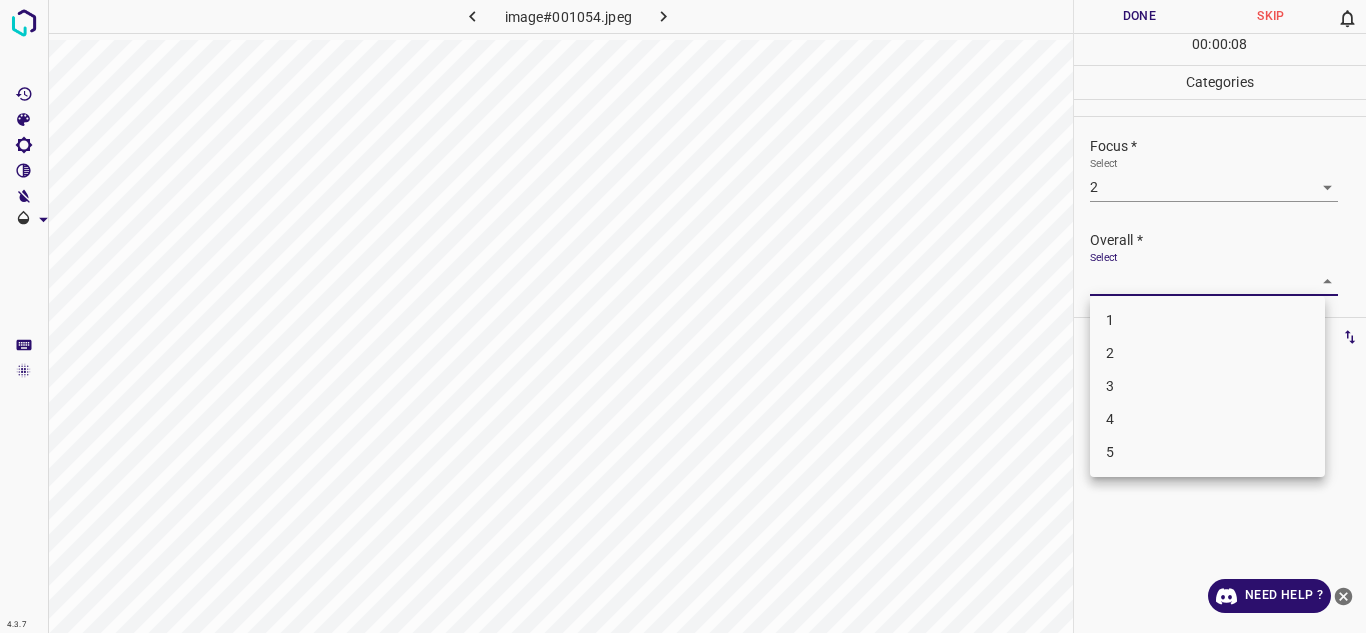 click on "4.3.7 image#001054.jpeg Done Skip 0 00   : 00   : 08   Categories Lighting *  Select 3 3 Focus *  Select 2 2 Overall *  Select ​ Labels   0 Categories 1 Lighting 2 Focus 3 Overall Tools Space Change between modes (Draw & Edit) I Auto labeling R Restore zoom M Zoom in N Zoom out Delete Delete selecte label Filters Z Restore filters X Saturation filter C Brightness filter V Contrast filter B Gray scale filter General O Download Need Help ? - Text - Hide - Delete 1 2 3 4 5" at bounding box center [683, 316] 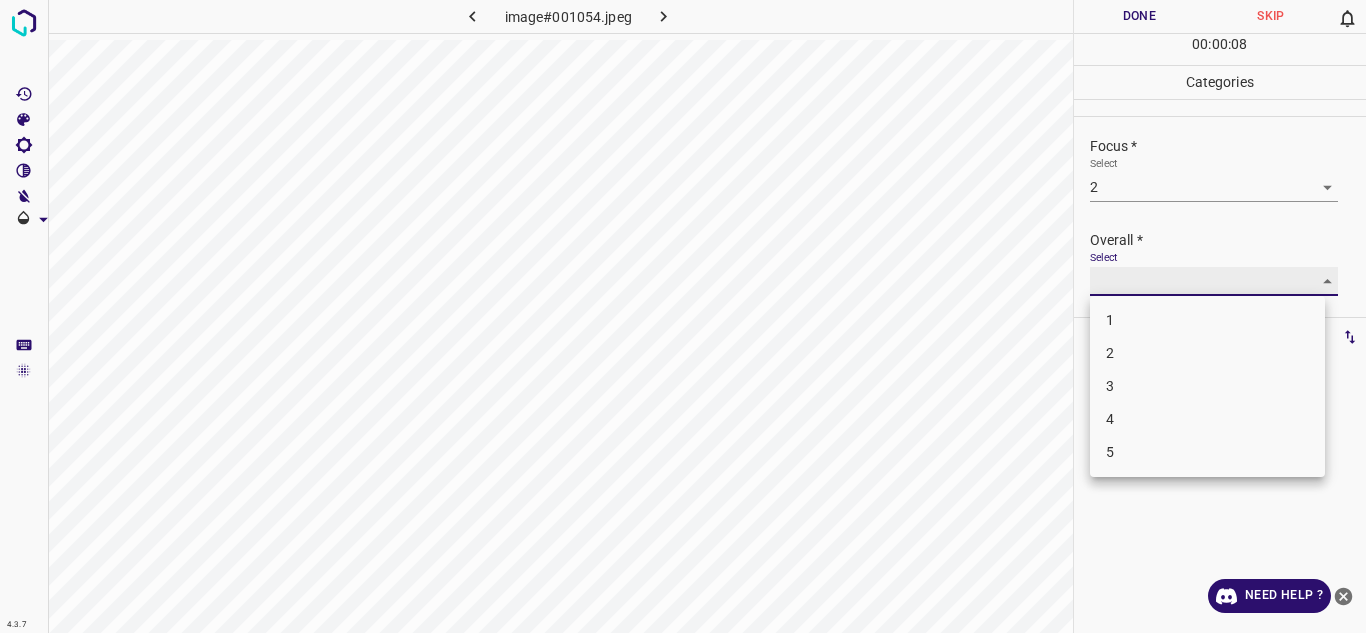 type on "3" 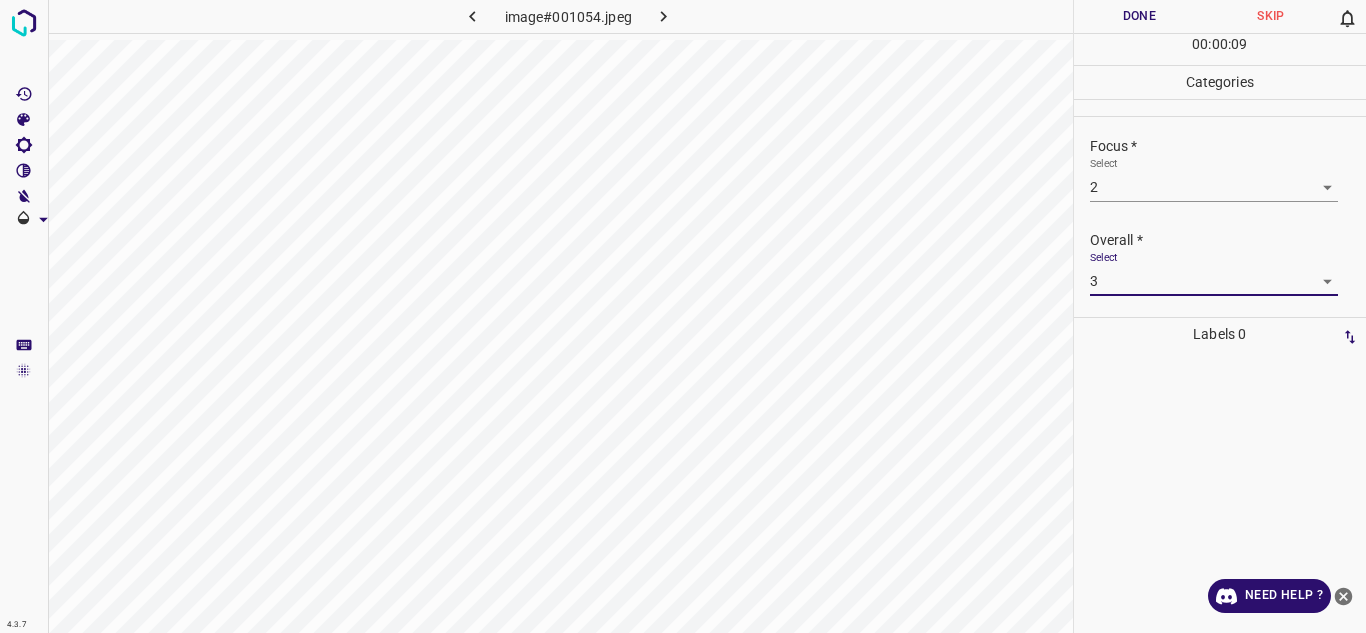 click on "Done" at bounding box center [1140, 16] 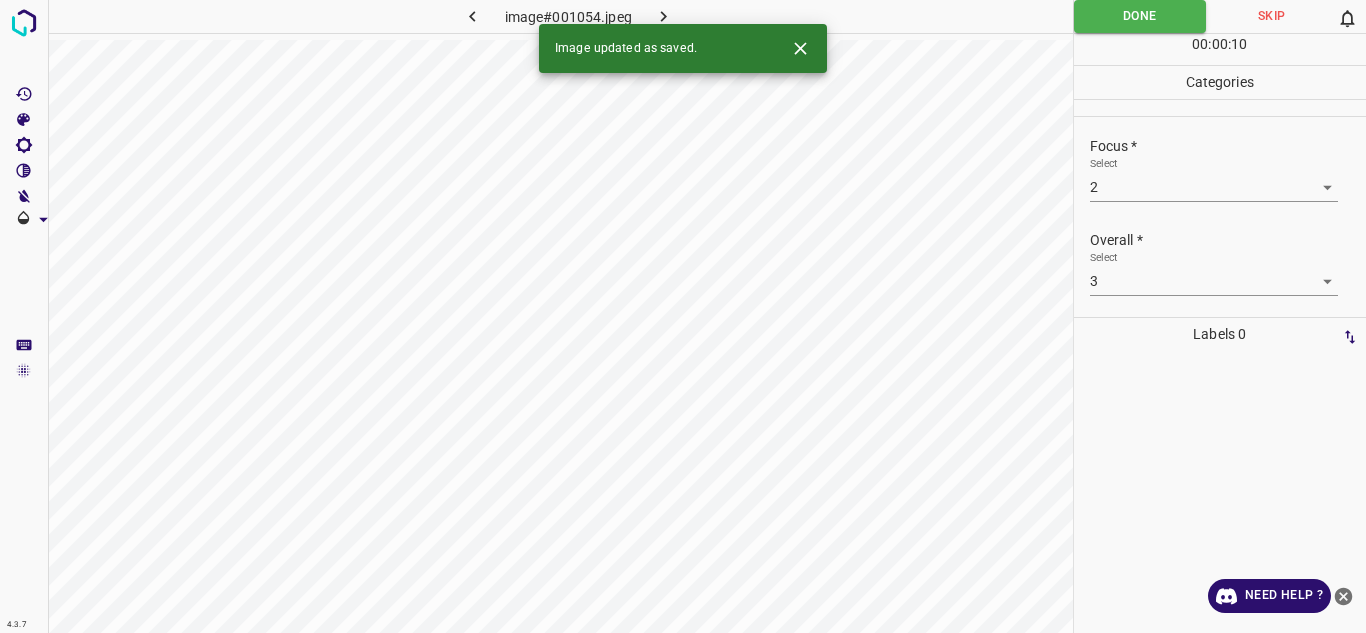 drag, startPoint x: 670, startPoint y: 17, endPoint x: 705, endPoint y: 10, distance: 35.69314 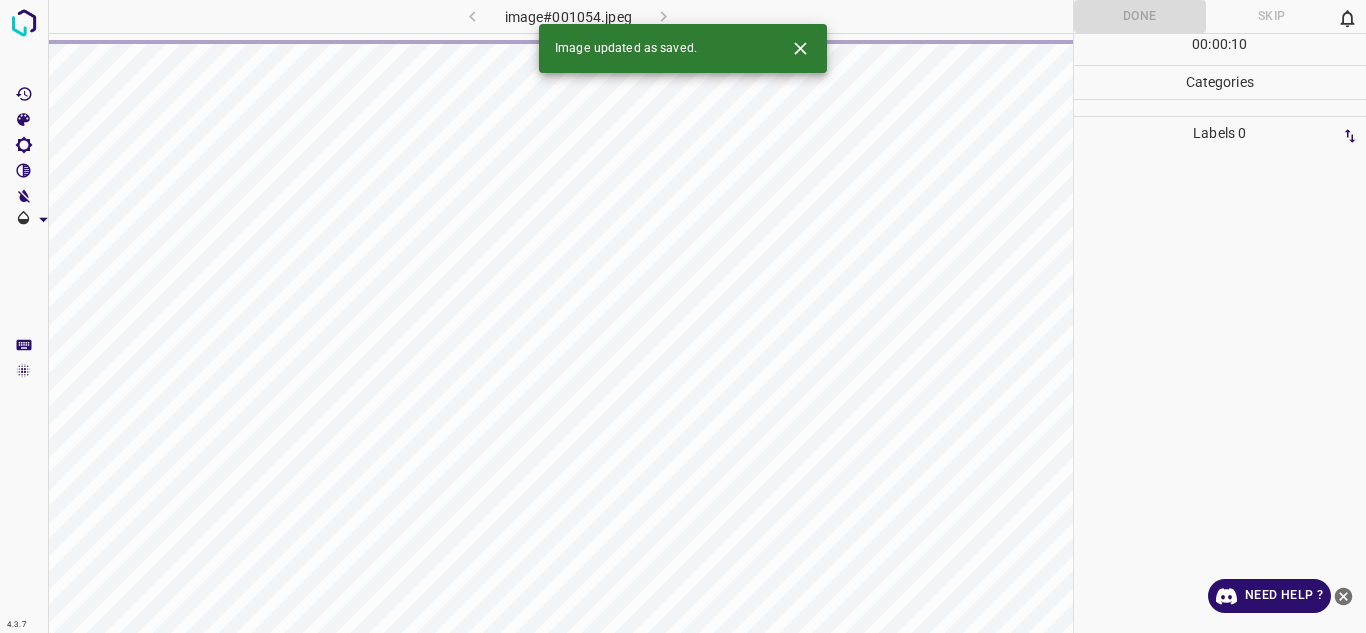 click 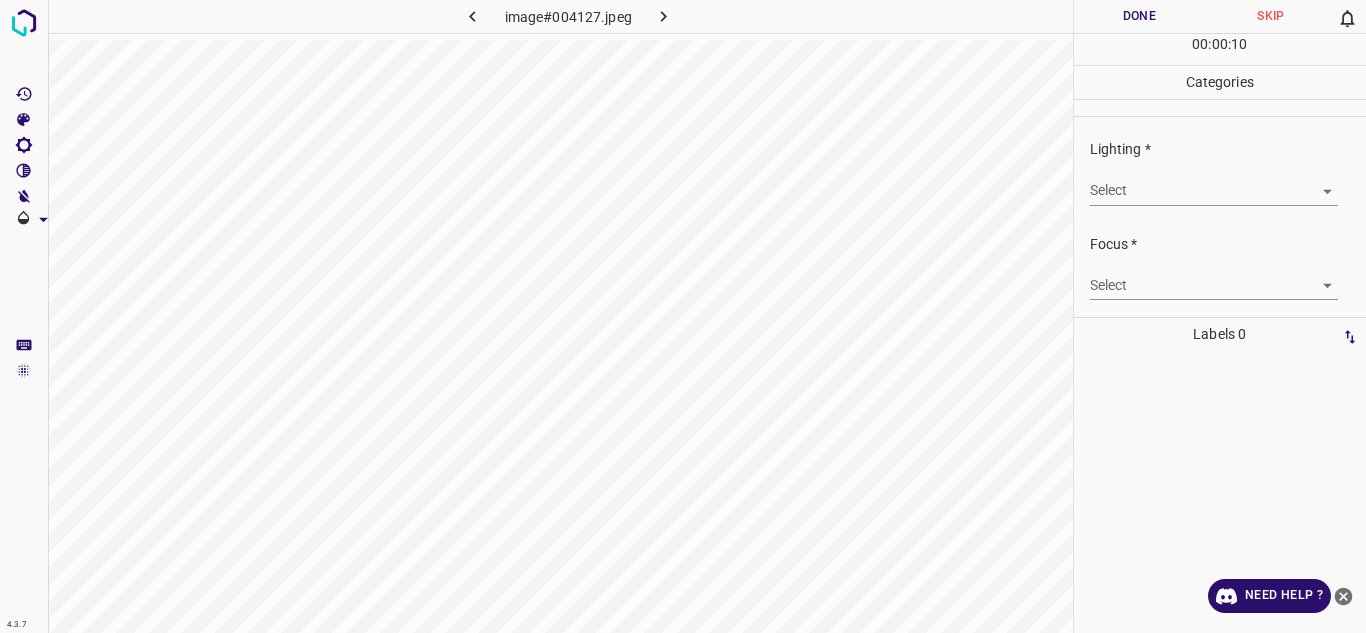 click on "4.3.7 image#004127.jpeg Done Skip 0 00   : 00   : 10   Categories Lighting *  Select ​ Focus *  Select ​ Overall *  Select ​ Labels   0 Categories 1 Lighting 2 Focus 3 Overall Tools Space Change between modes (Draw & Edit) I Auto labeling R Restore zoom M Zoom in N Zoom out Delete Delete selecte label Filters Z Restore filters X Saturation filter C Brightness filter V Contrast filter B Gray scale filter General O Download Need Help ? - Text - Hide - Delete" at bounding box center (683, 316) 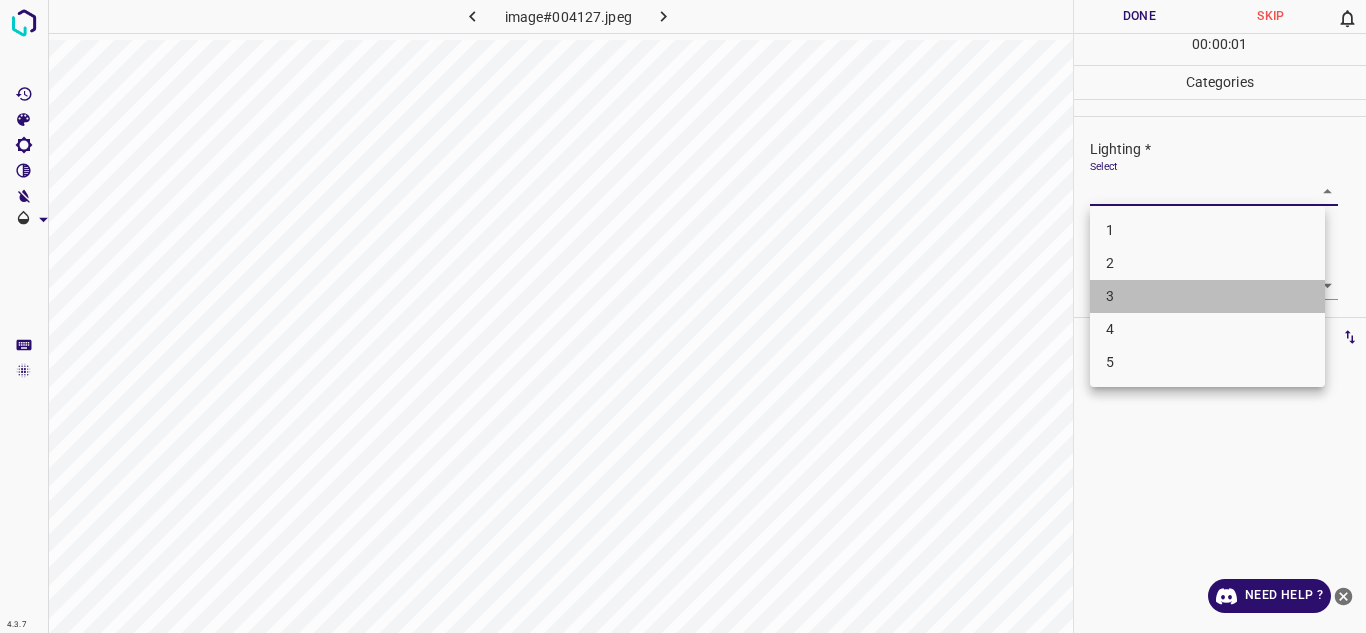 click on "3" at bounding box center (1207, 296) 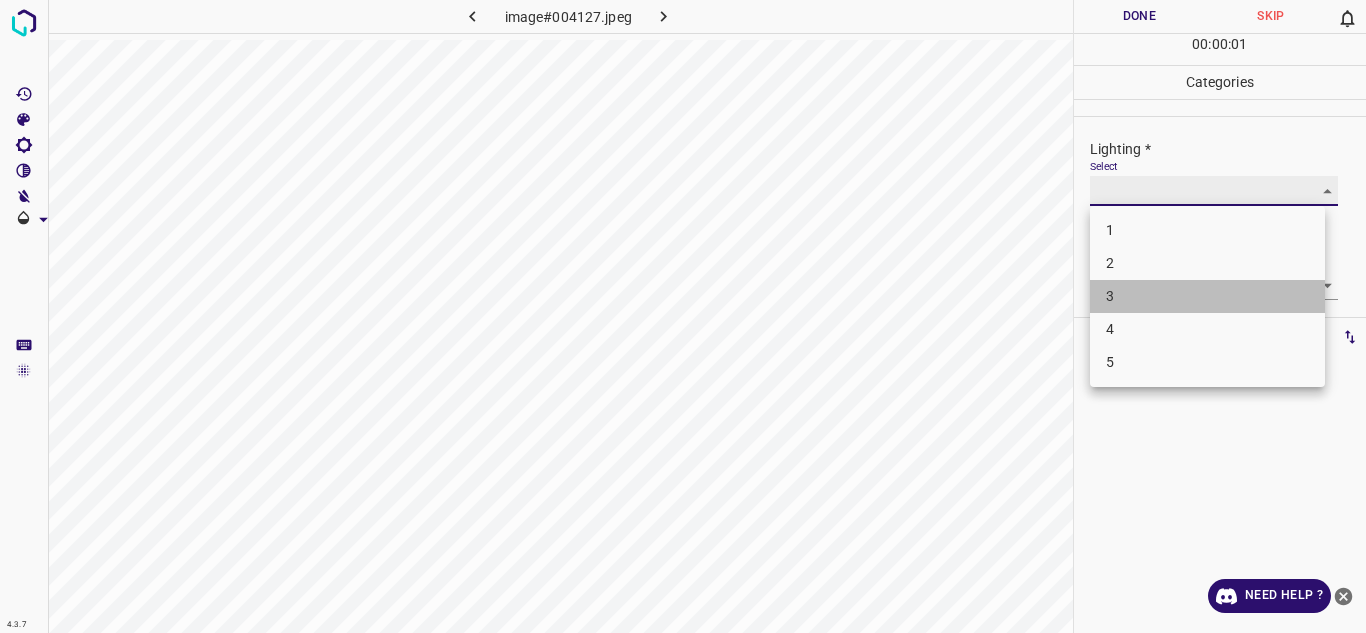 type on "3" 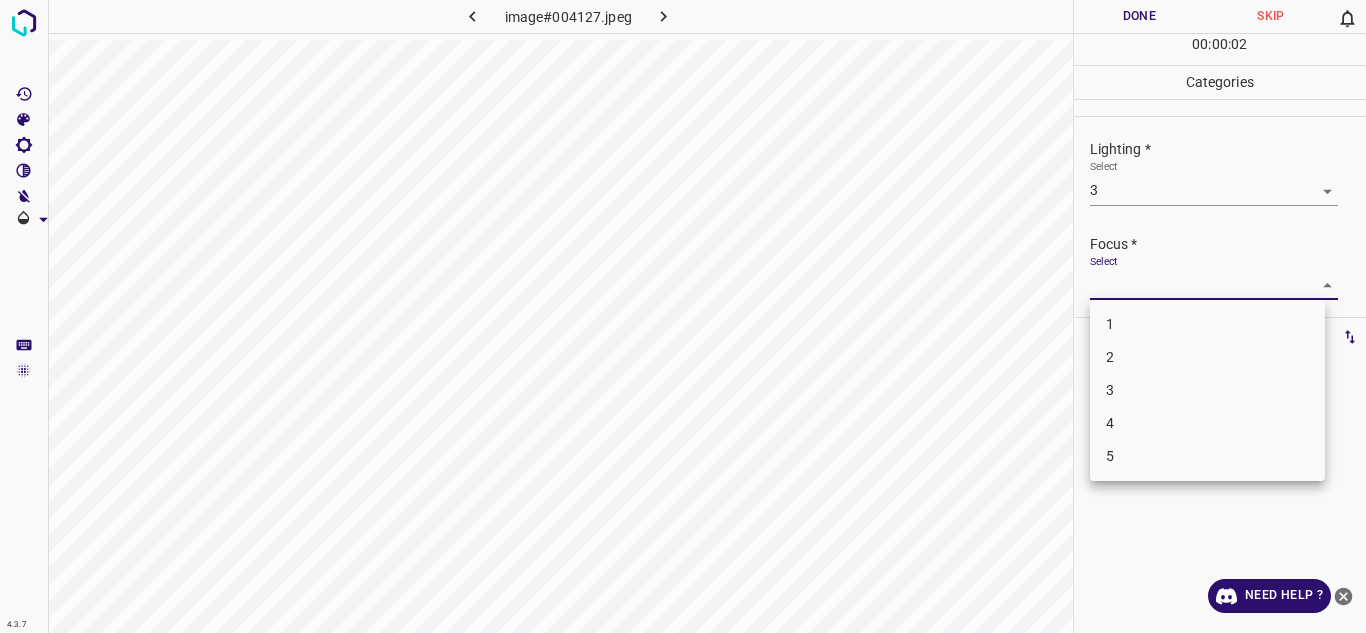 click on "4.3.7 image#004127.jpeg Done Skip 0 00   : 00   : 02   Categories Lighting *  Select 3 3 Focus *  Select ​ Overall *  Select ​ Labels   0 Categories 1 Lighting 2 Focus 3 Overall Tools Space Change between modes (Draw & Edit) I Auto labeling R Restore zoom M Zoom in N Zoom out Delete Delete selecte label Filters Z Restore filters X Saturation filter C Brightness filter V Contrast filter B Gray scale filter General O Download Need Help ? - Text - Hide - Delete 1 2 3 4 5" at bounding box center [683, 316] 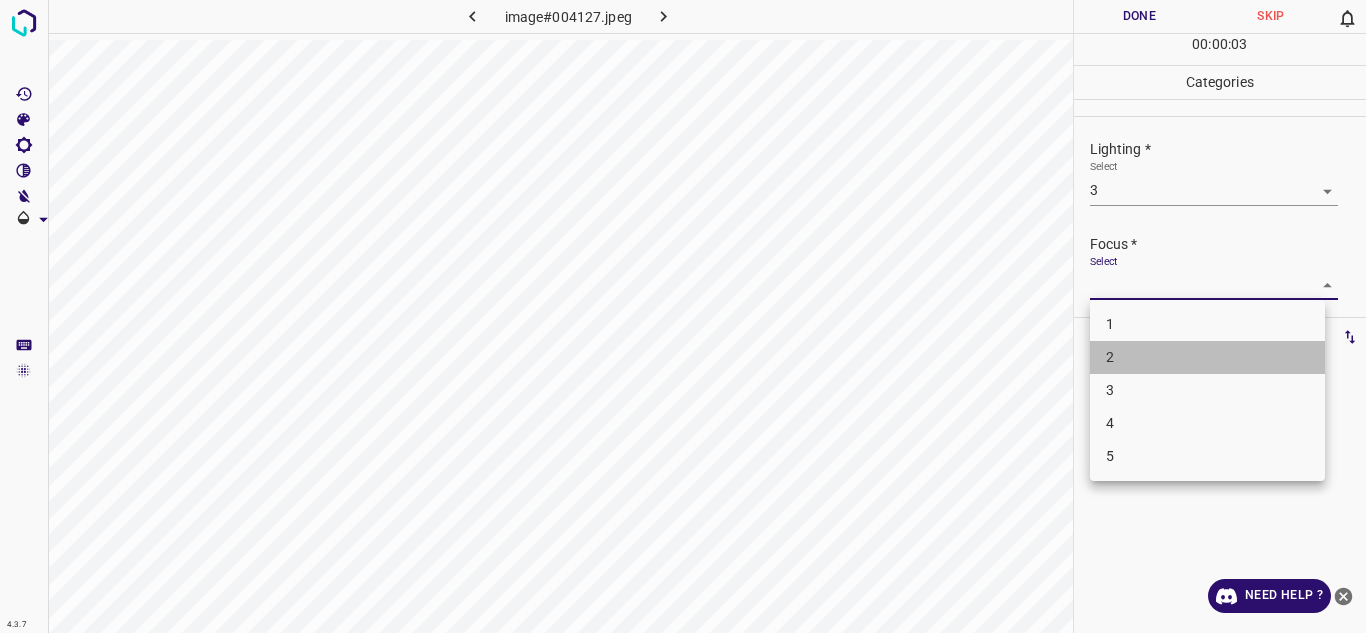 drag, startPoint x: 1182, startPoint y: 365, endPoint x: 1181, endPoint y: 309, distance: 56.008926 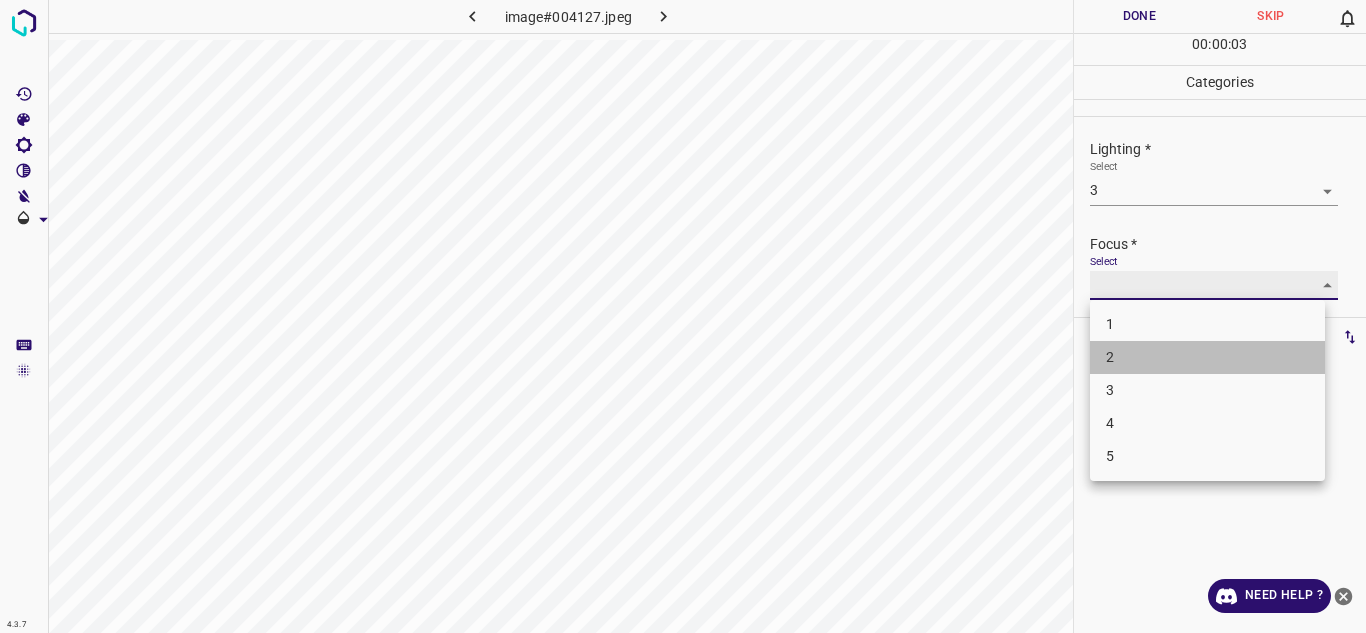 type on "2" 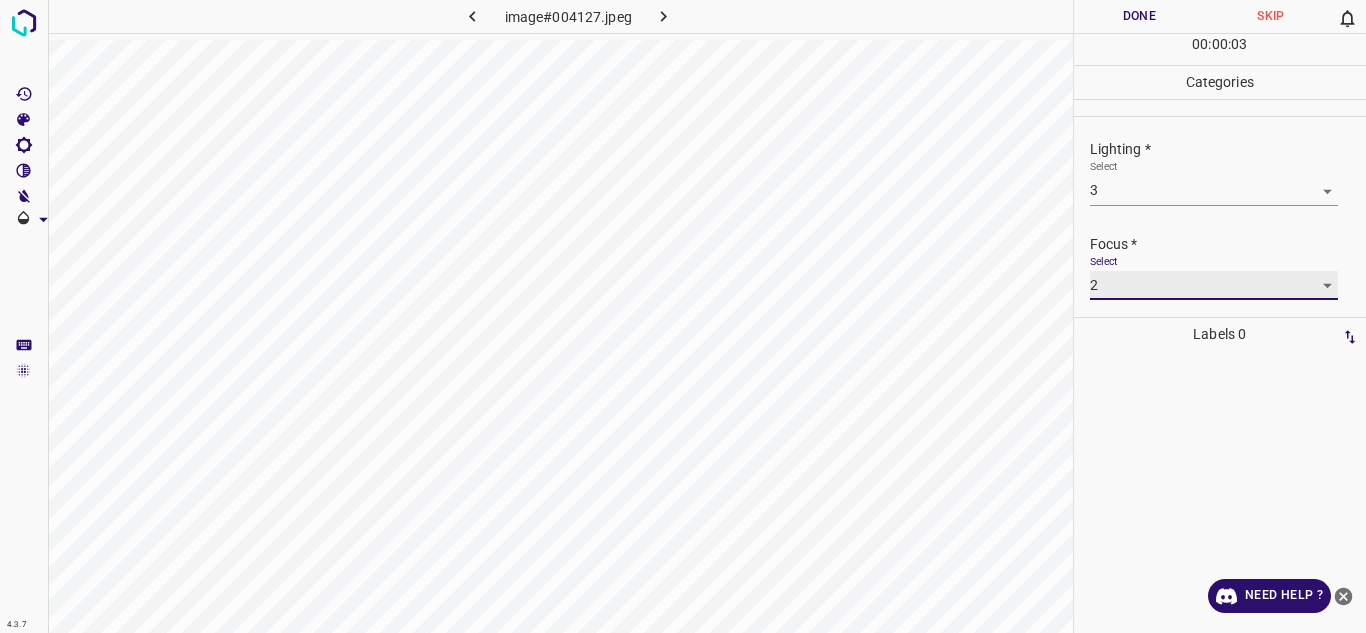 scroll, scrollTop: 98, scrollLeft: 0, axis: vertical 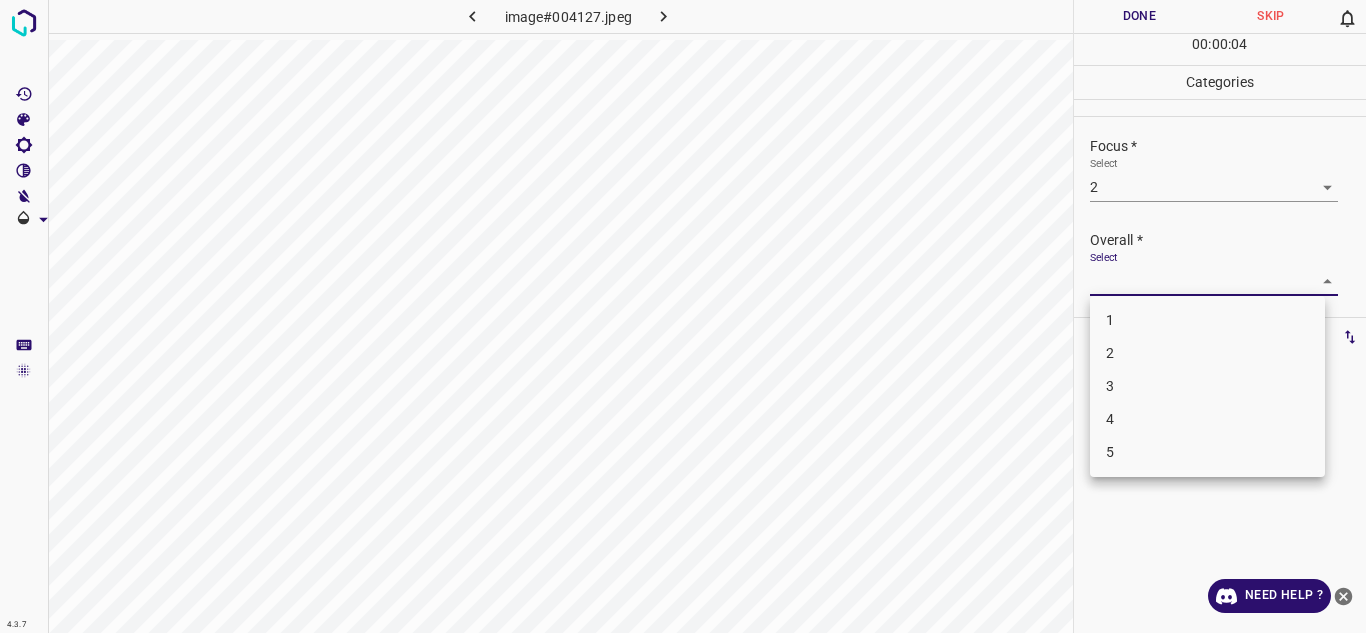 click on "4.3.7 image#004127.jpeg Done Skip 0 00   : 00   : 04   Categories Lighting *  Select 3 3 Focus *  Select 2 2 Overall *  Select ​ Labels   0 Categories 1 Lighting 2 Focus 3 Overall Tools Space Change between modes (Draw & Edit) I Auto labeling R Restore zoom M Zoom in N Zoom out Delete Delete selecte label Filters Z Restore filters X Saturation filter C Brightness filter V Contrast filter B Gray scale filter General O Download Need Help ? - Text - Hide - Delete 1 2 3 4 5" at bounding box center [683, 316] 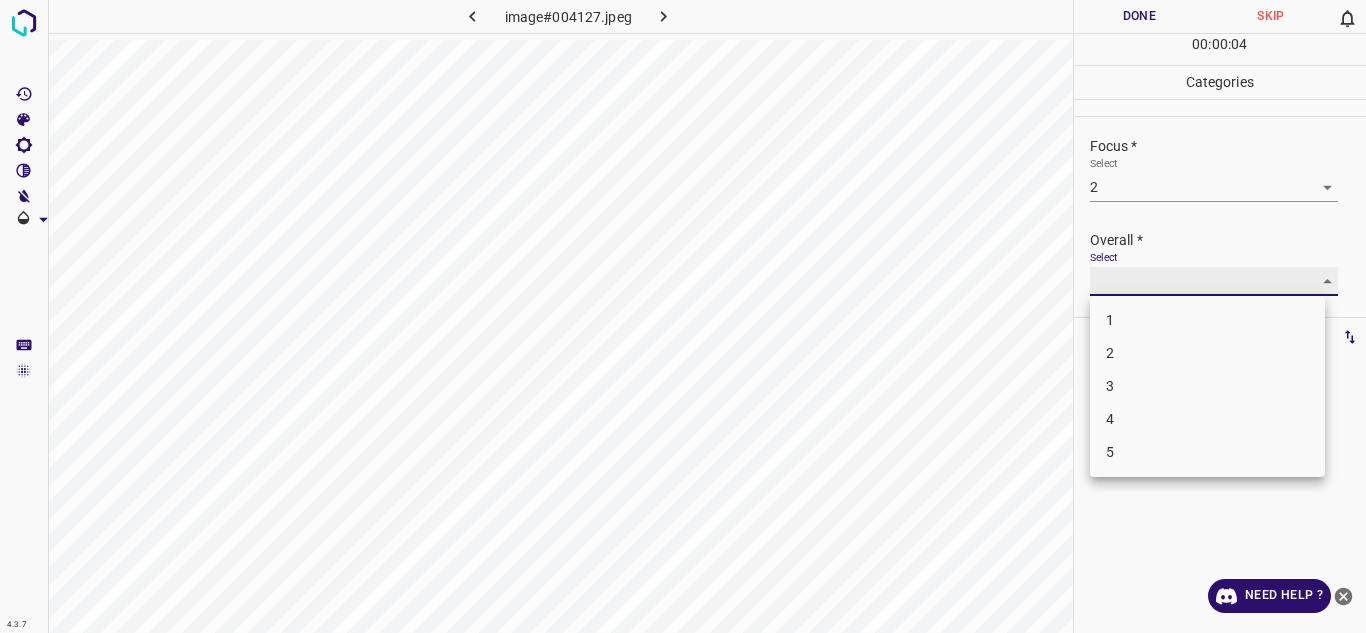 type on "3" 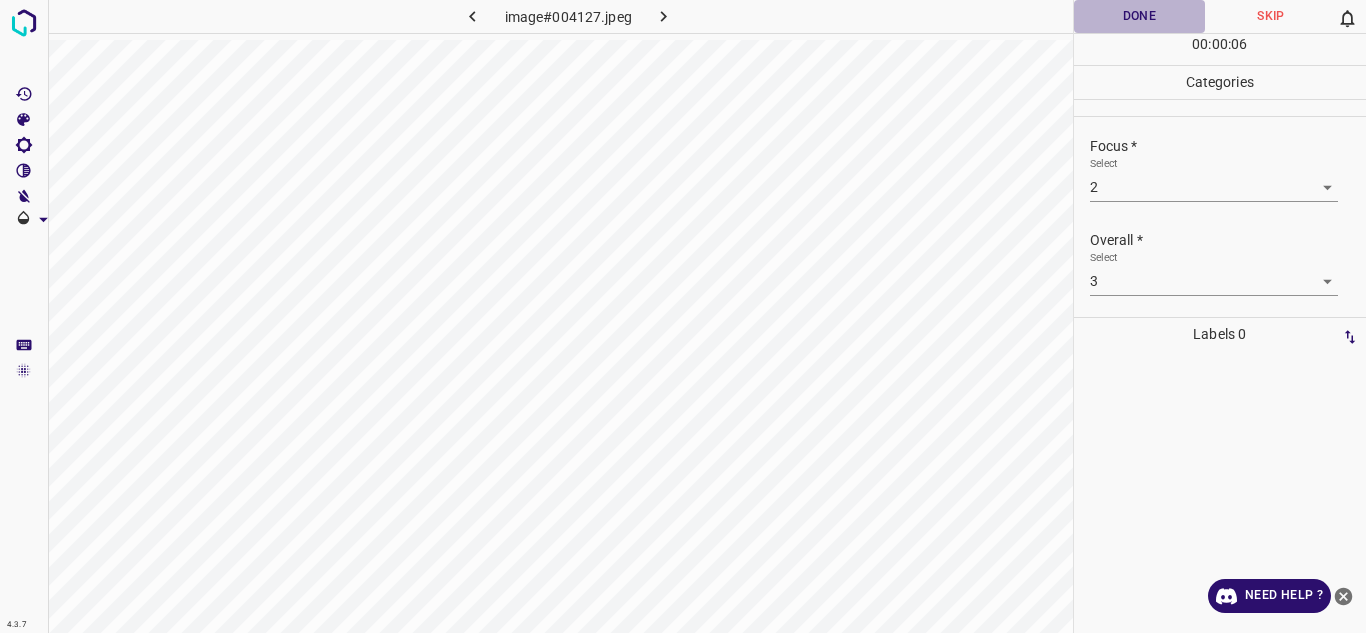click on "Done" at bounding box center (1140, 16) 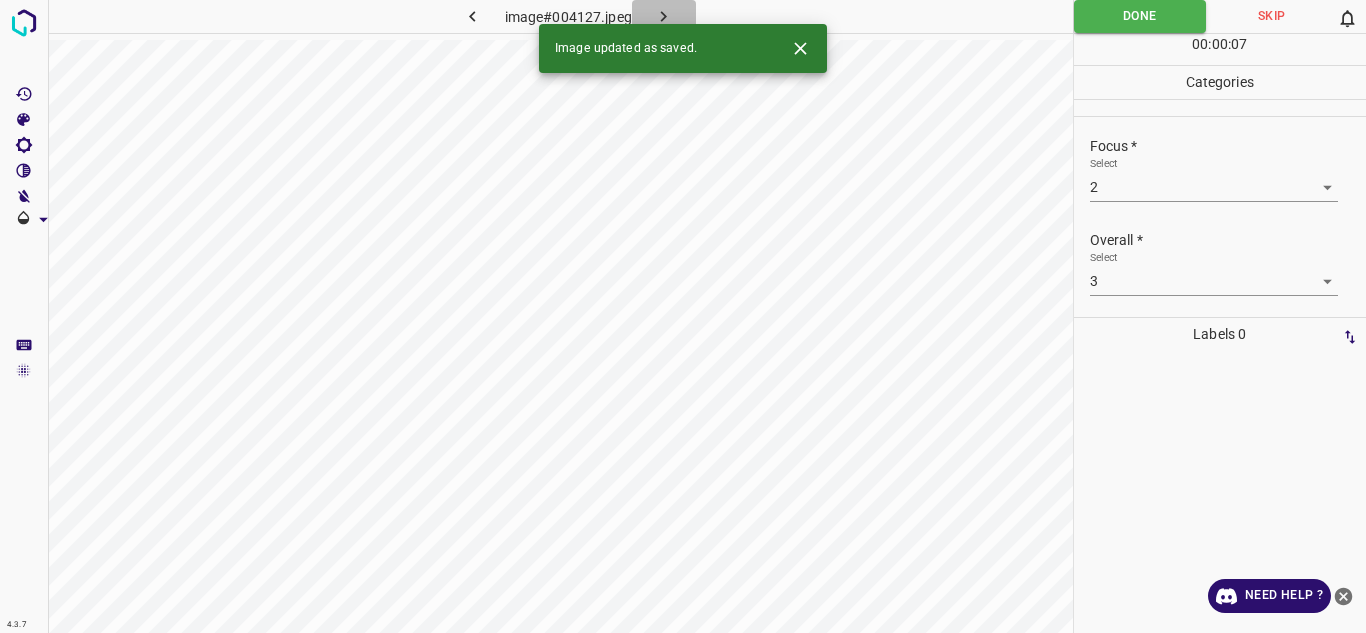 click 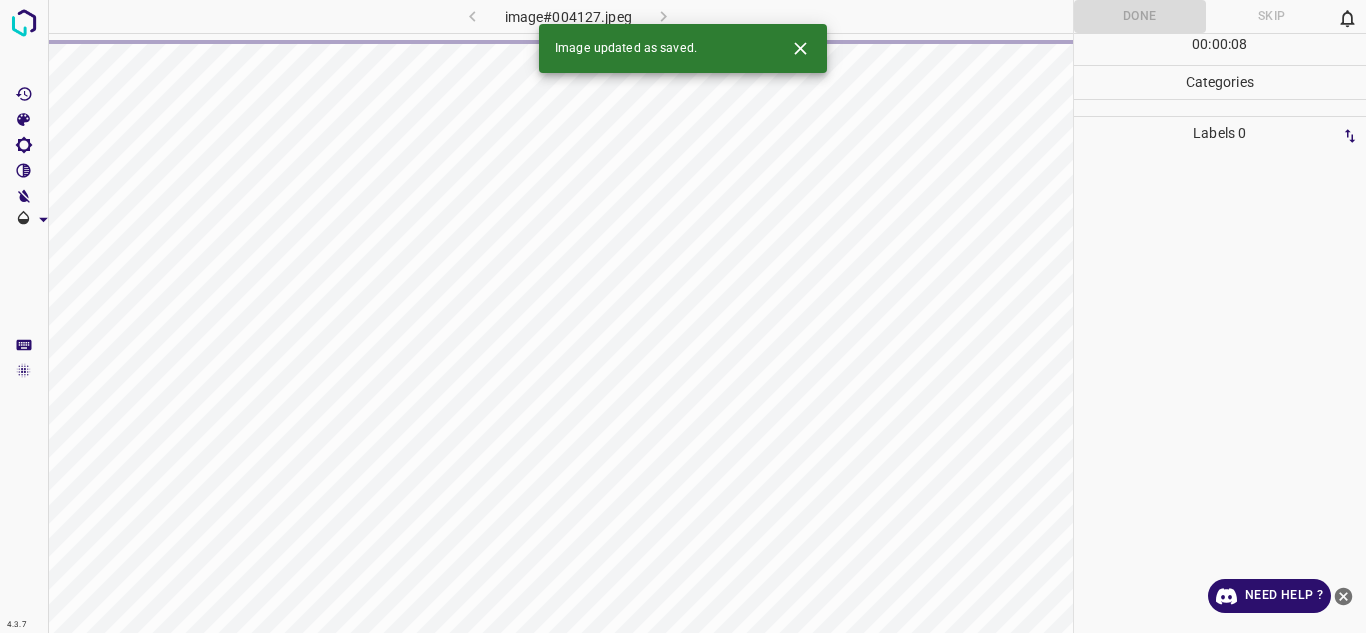 click 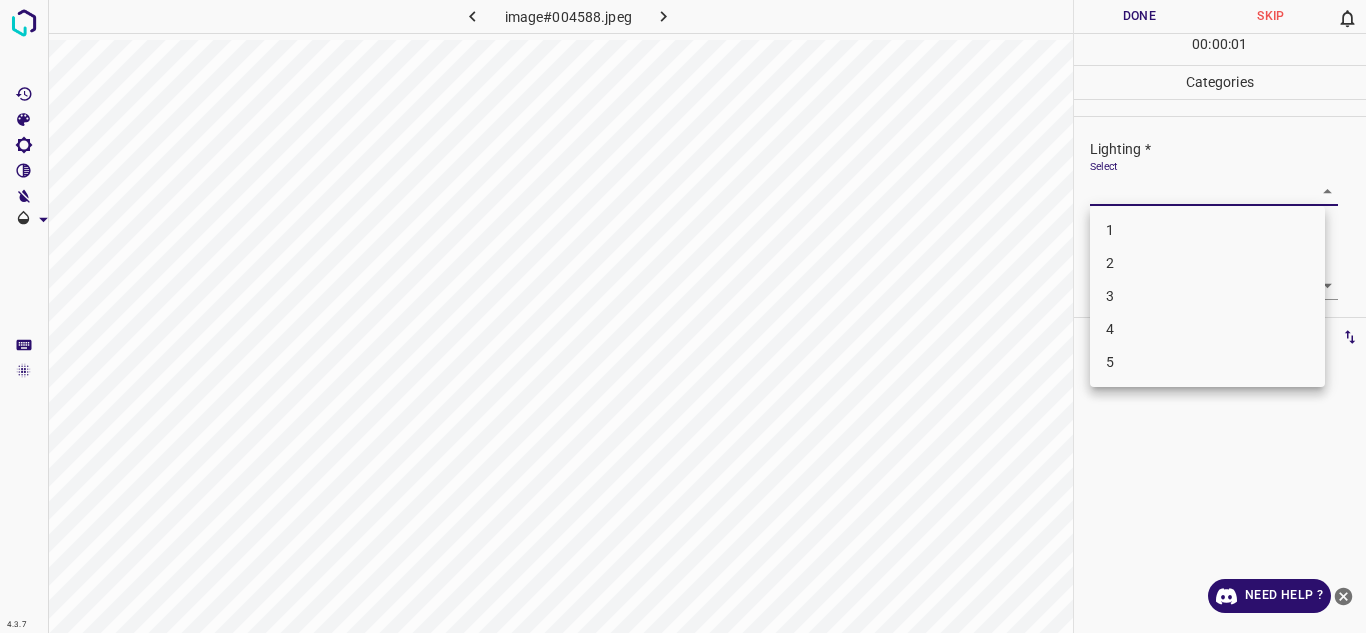 click on "4.3.7 image#004588.jpeg Done Skip 0 00   : 00   : 01   Categories Lighting *  Select ​ Focus *  Select ​ Overall *  Select ​ Labels   0 Categories 1 Lighting 2 Focus 3 Overall Tools Space Change between modes (Draw & Edit) I Auto labeling R Restore zoom M Zoom in N Zoom out Delete Delete selecte label Filters Z Restore filters X Saturation filter C Brightness filter V Contrast filter B Gray scale filter General O Download Need Help ? - Text - Hide - Delete 1 2 3 4 5" at bounding box center [683, 316] 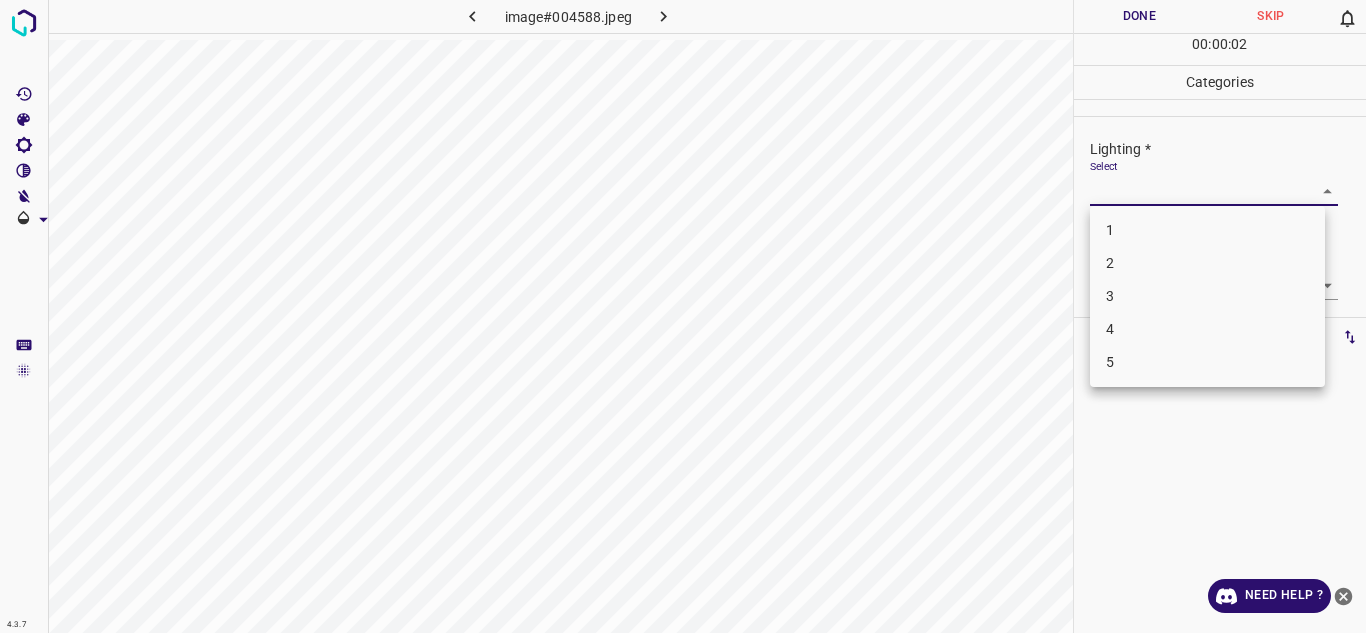 click on "3" at bounding box center (1207, 296) 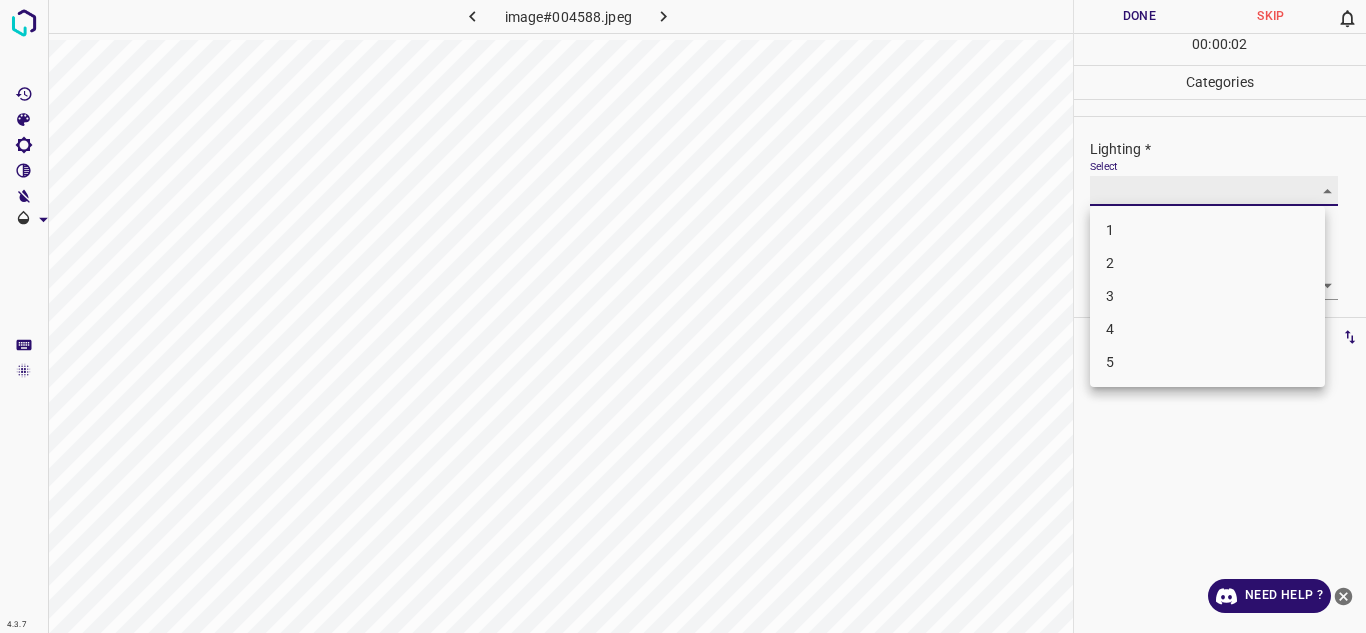 type on "3" 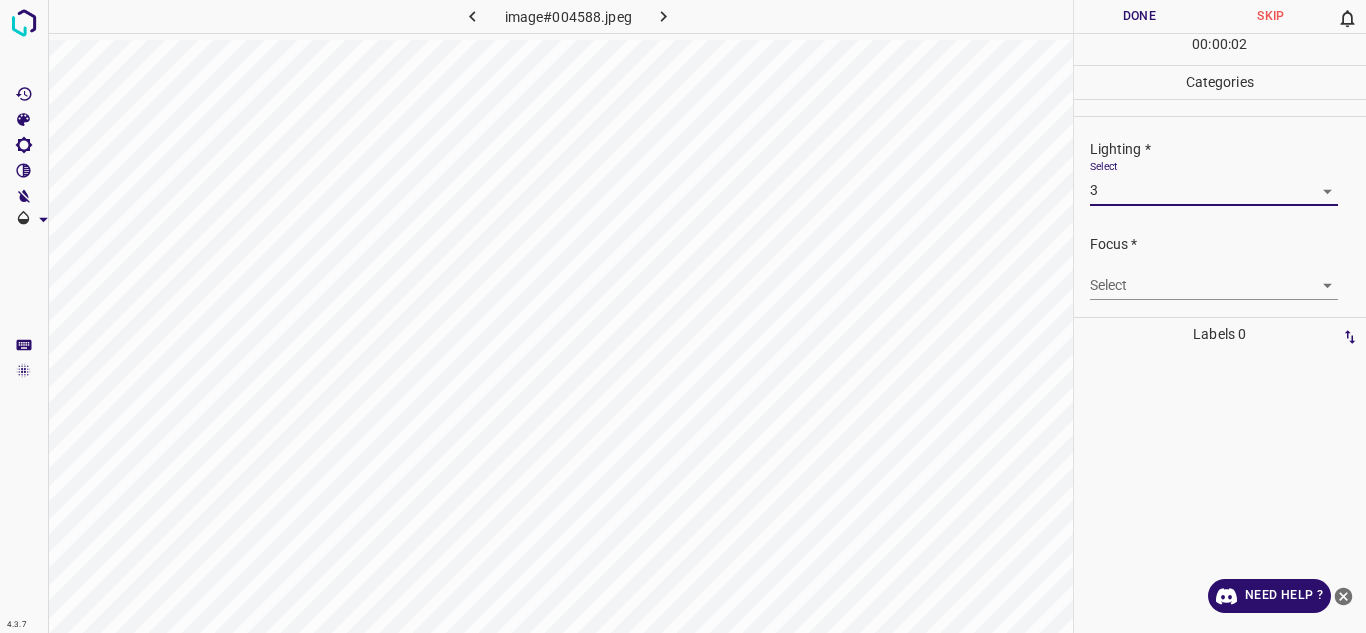 click on "4.3.7 image#004588.jpeg Done Skip 0 00   : 00   : 02   Categories Lighting *  Select 3 3 Focus *  Select ​ Overall *  Select ​ Labels   0 Categories 1 Lighting 2 Focus 3 Overall Tools Space Change between modes (Draw & Edit) I Auto labeling R Restore zoom M Zoom in N Zoom out Delete Delete selecte label Filters Z Restore filters X Saturation filter C Brightness filter V Contrast filter B Gray scale filter General O Download Need Help ? - Text - Hide - Delete 1 2 3 4 5" at bounding box center [683, 316] 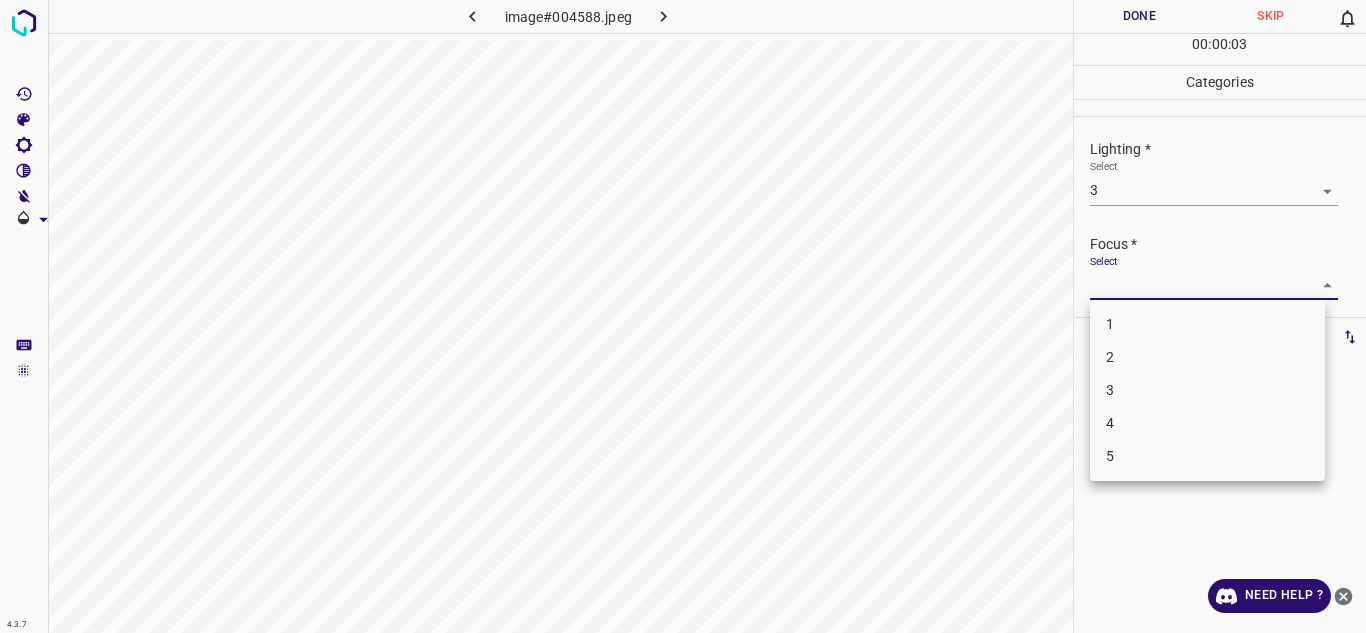 click at bounding box center (683, 316) 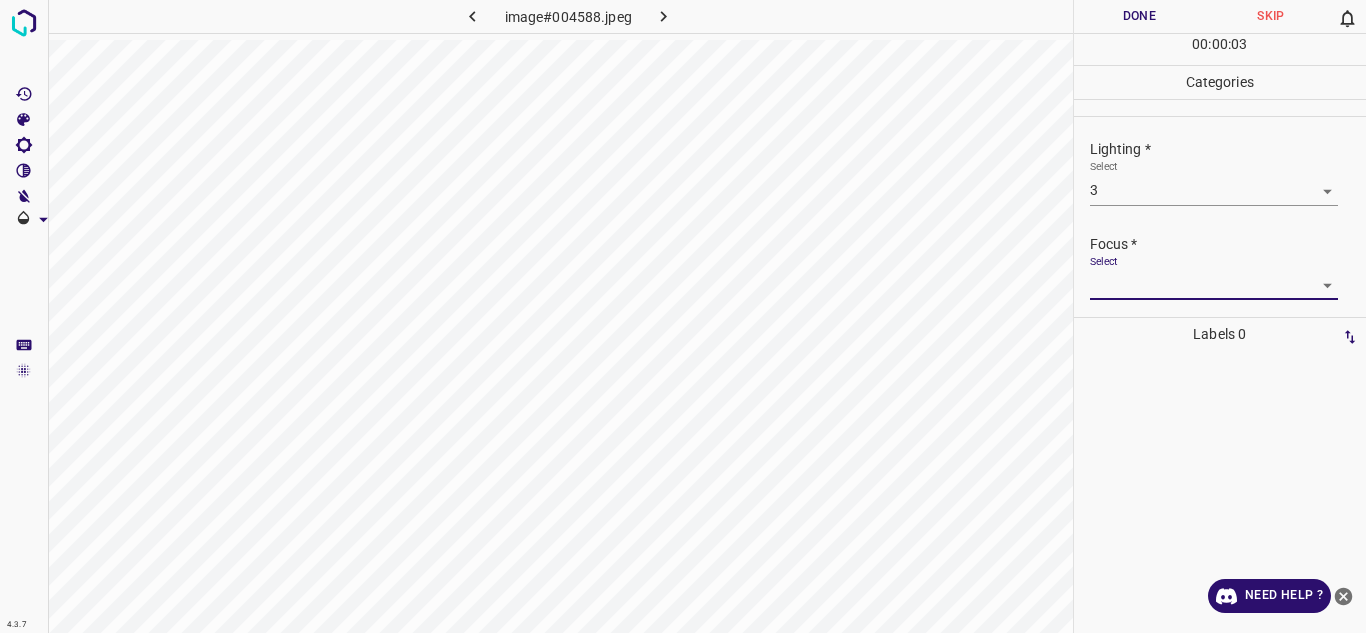 click on "Select ​" at bounding box center [1214, 277] 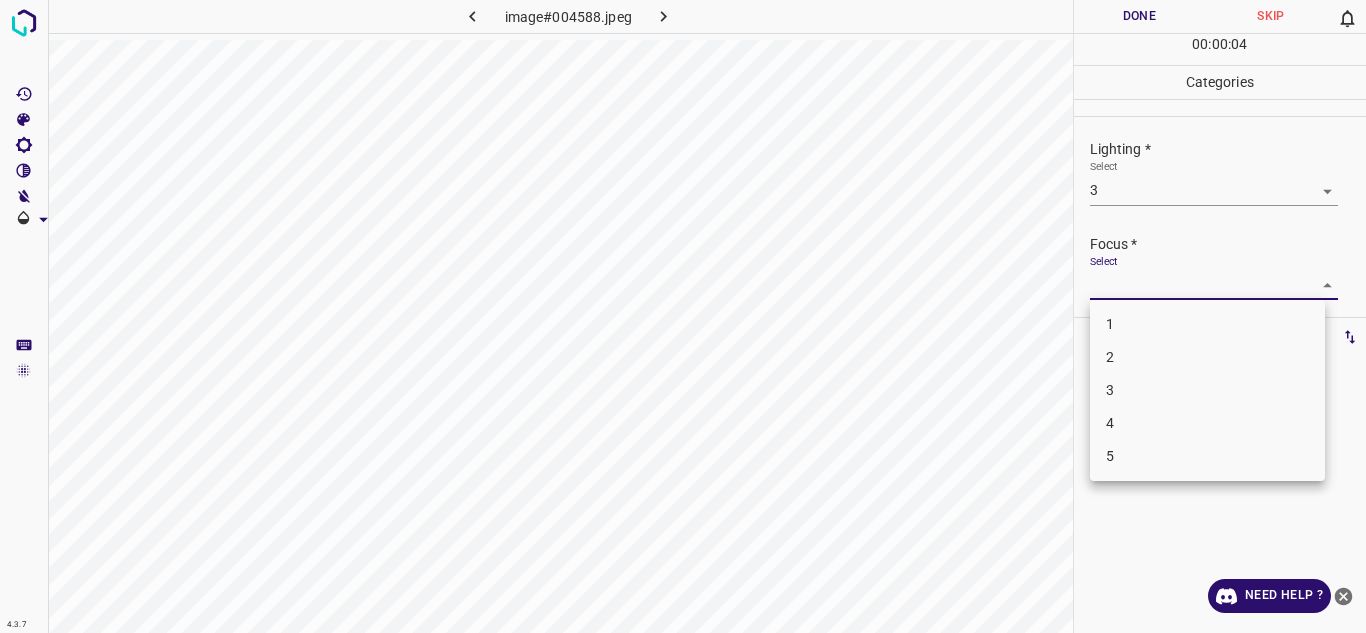 click on "4.3.7 image#004588.jpeg Done Skip 0 00   : 00   : 04   Categories Lighting *  Select 3 3 Focus *  Select ​ Overall *  Select ​ Labels   0 Categories 1 Lighting 2 Focus 3 Overall Tools Space Change between modes (Draw & Edit) I Auto labeling R Restore zoom M Zoom in N Zoom out Delete Delete selecte label Filters Z Restore filters X Saturation filter C Brightness filter V Contrast filter B Gray scale filter General O Download Need Help ? - Text - Hide - Delete 1 2 3 4 5" at bounding box center [683, 316] 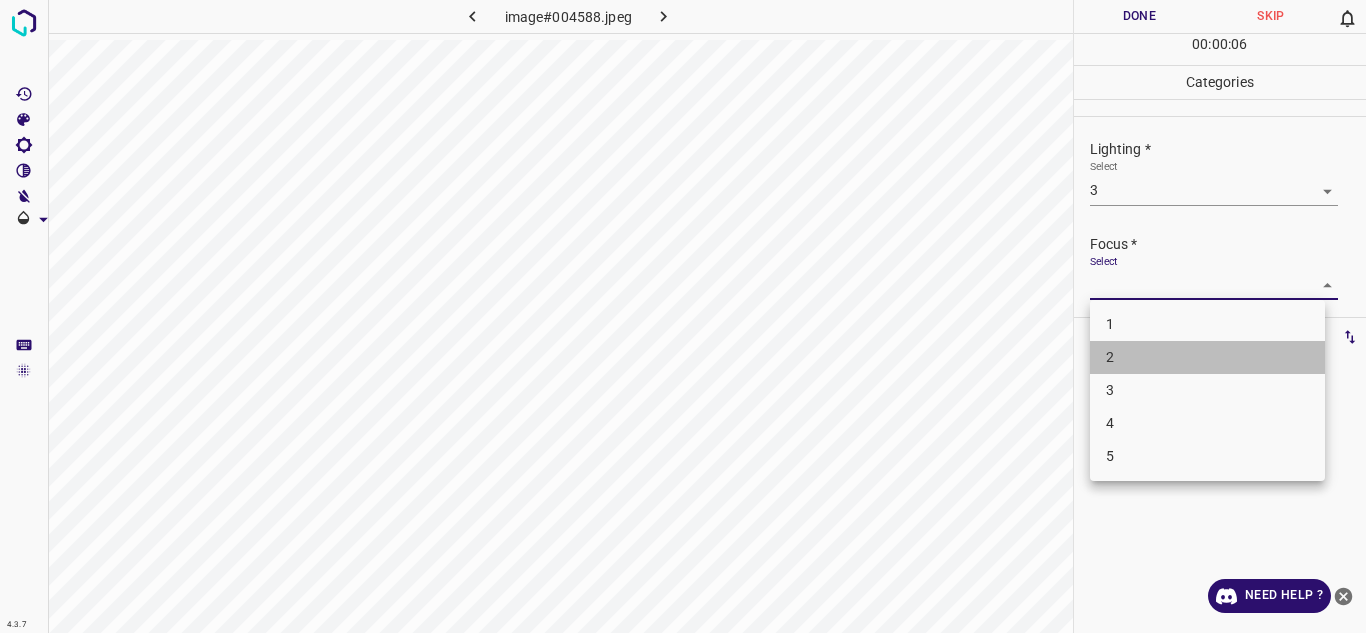 click on "2" at bounding box center [1207, 357] 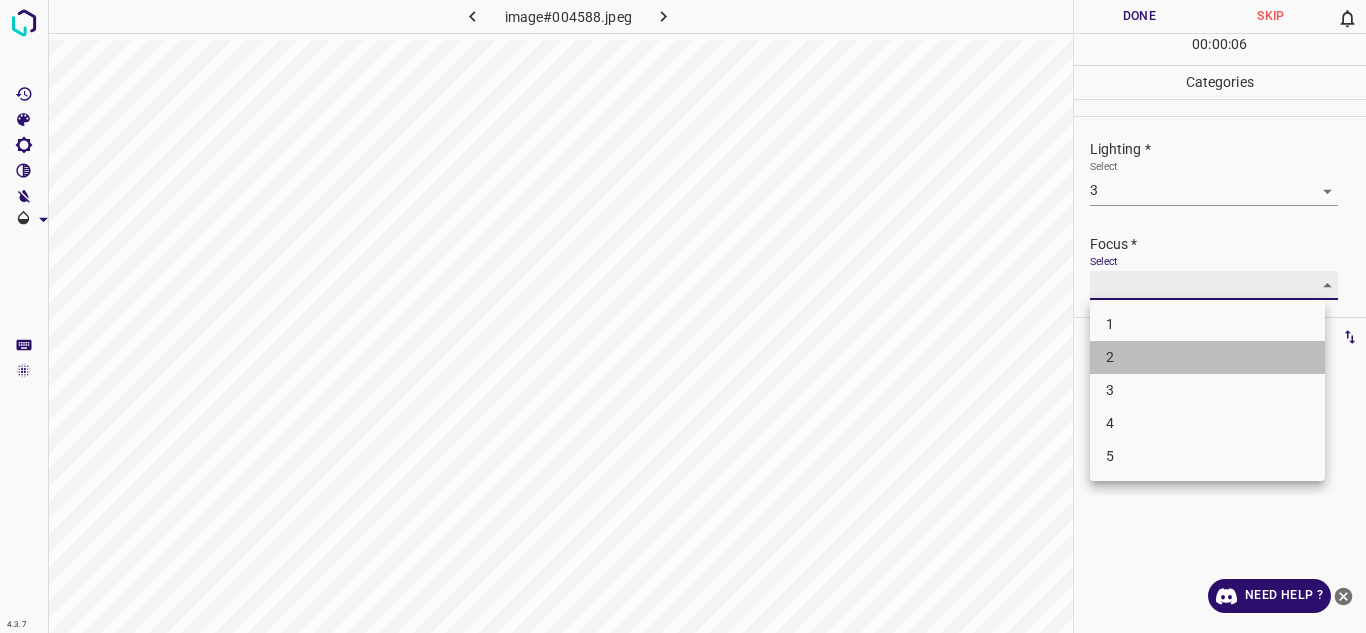 type on "2" 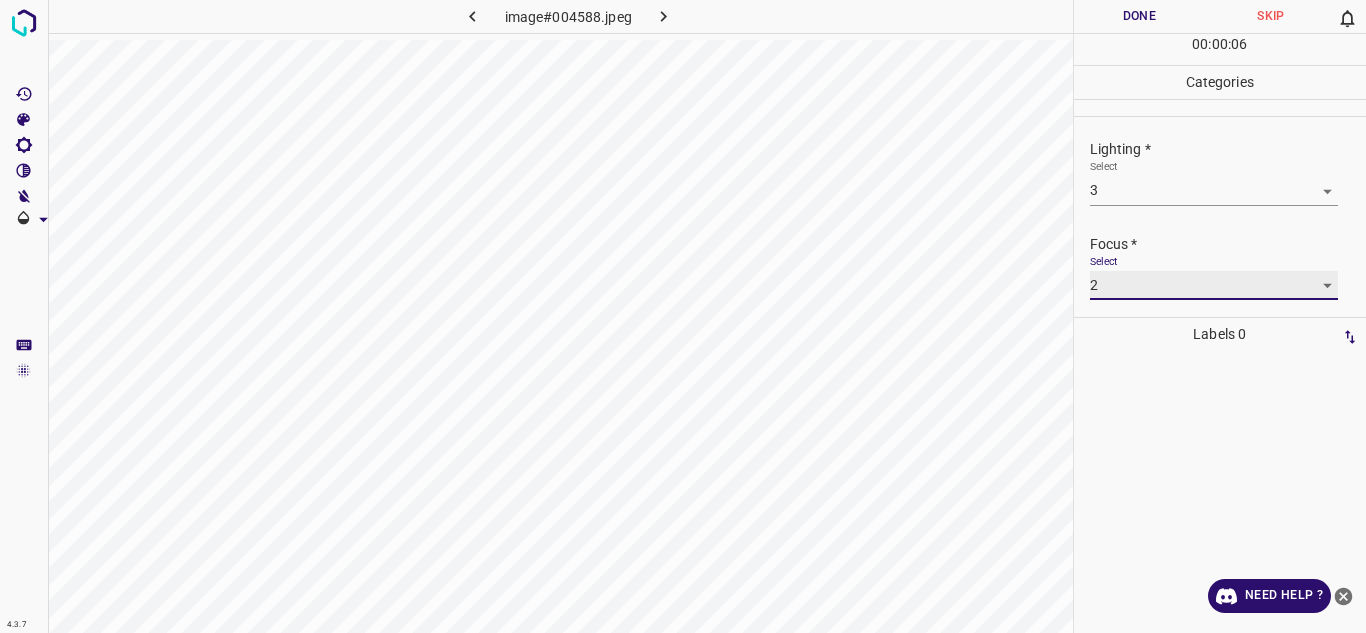 scroll, scrollTop: 98, scrollLeft: 0, axis: vertical 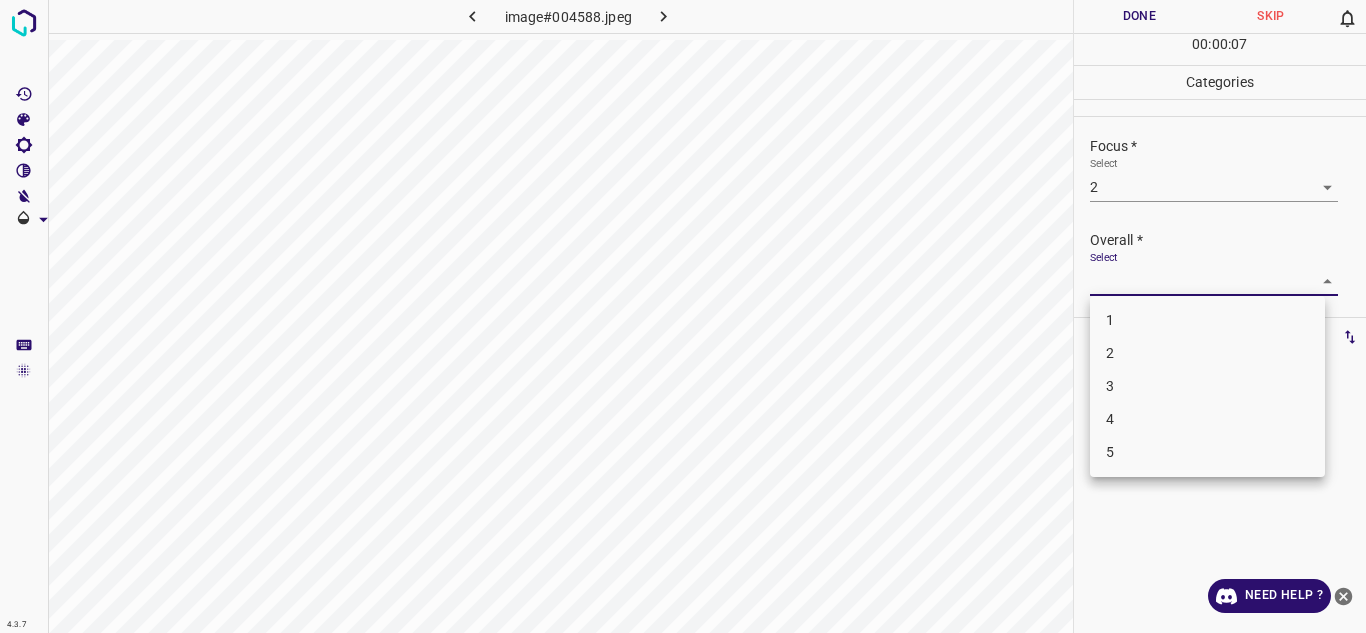 click on "4.3.7 image#004588.jpeg Done Skip 0 00   : 00   : 07   Categories Lighting *  Select 3 3 Focus *  Select 2 2 Overall *  Select ​ Labels   0 Categories 1 Lighting 2 Focus 3 Overall Tools Space Change between modes (Draw & Edit) I Auto labeling R Restore zoom M Zoom in N Zoom out Delete Delete selecte label Filters Z Restore filters X Saturation filter C Brightness filter V Contrast filter B Gray scale filter General O Download Need Help ? - Text - Hide - Delete 1 2 3 4 5" at bounding box center (683, 316) 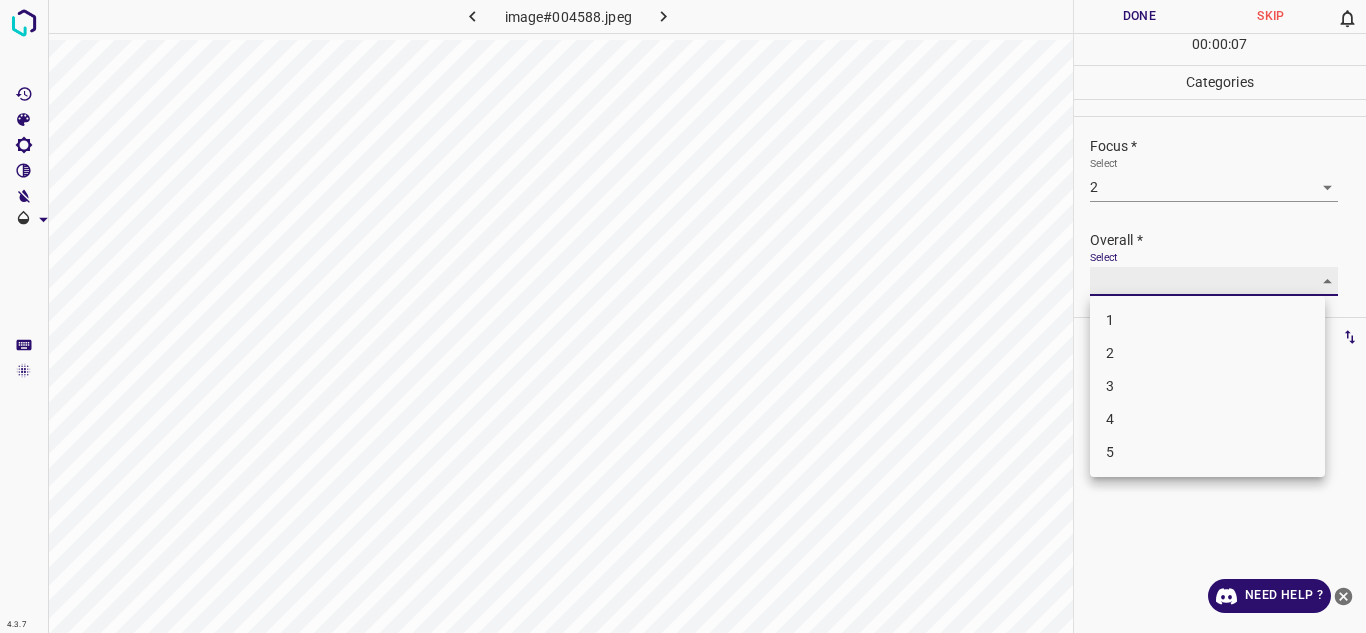 type on "3" 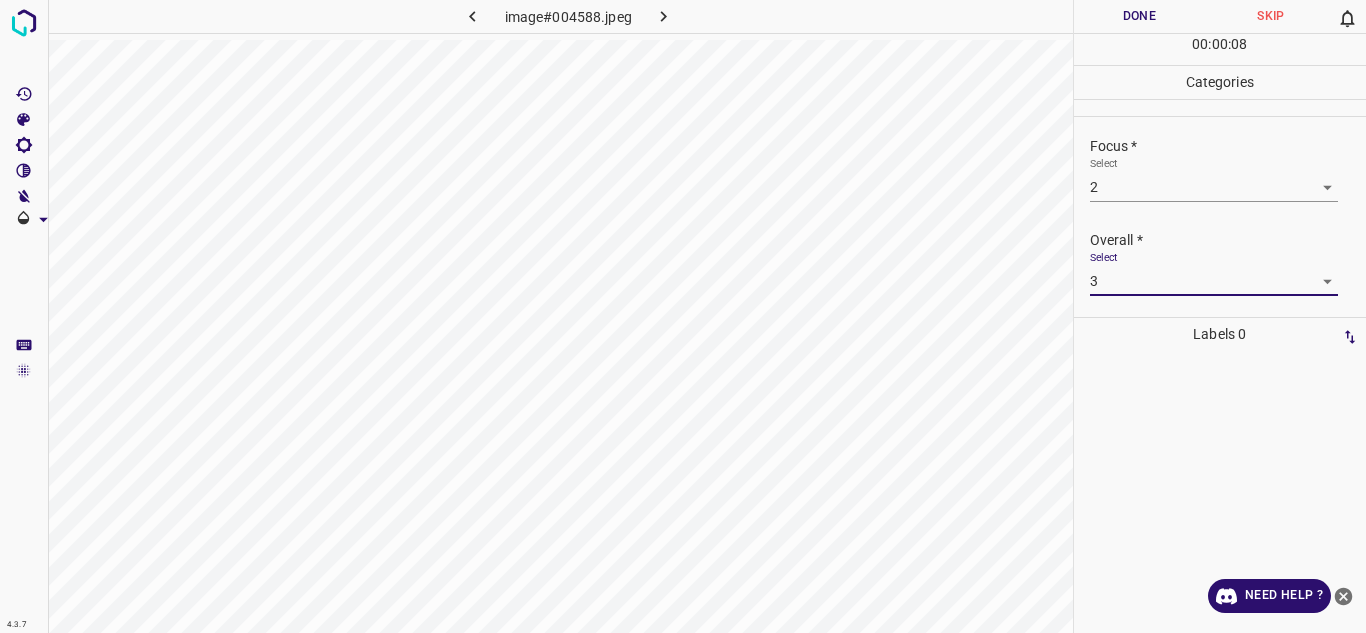 click on "Done" at bounding box center [1140, 16] 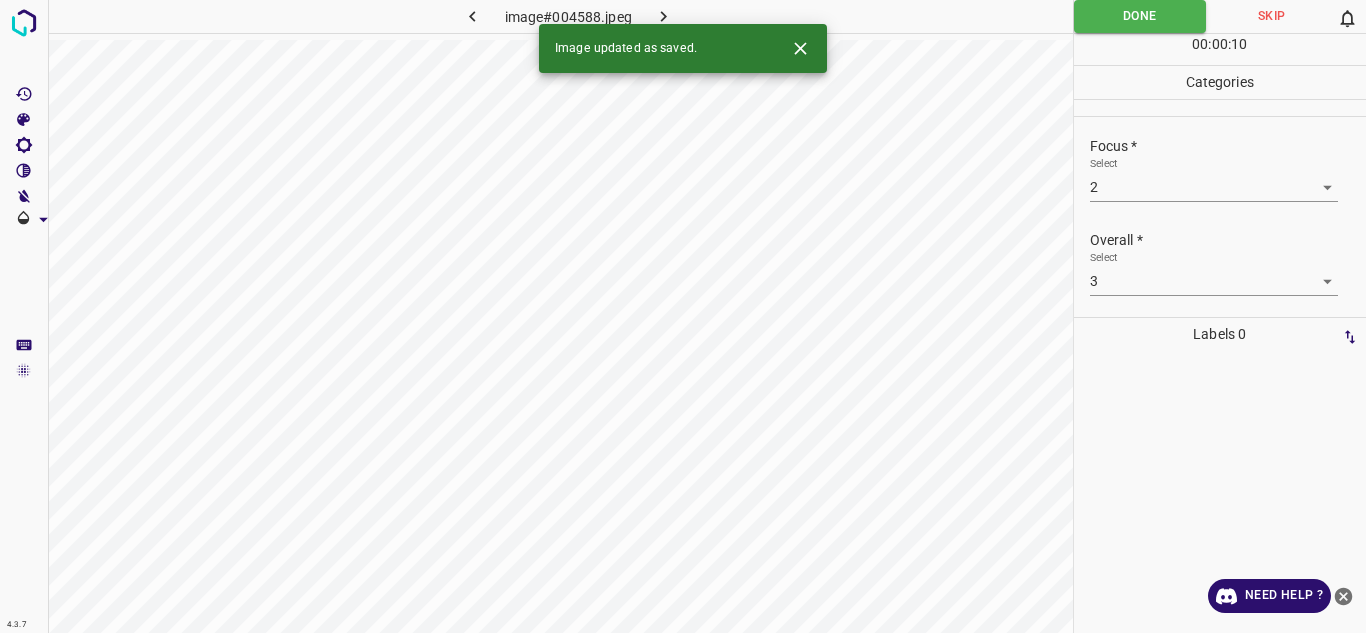 click 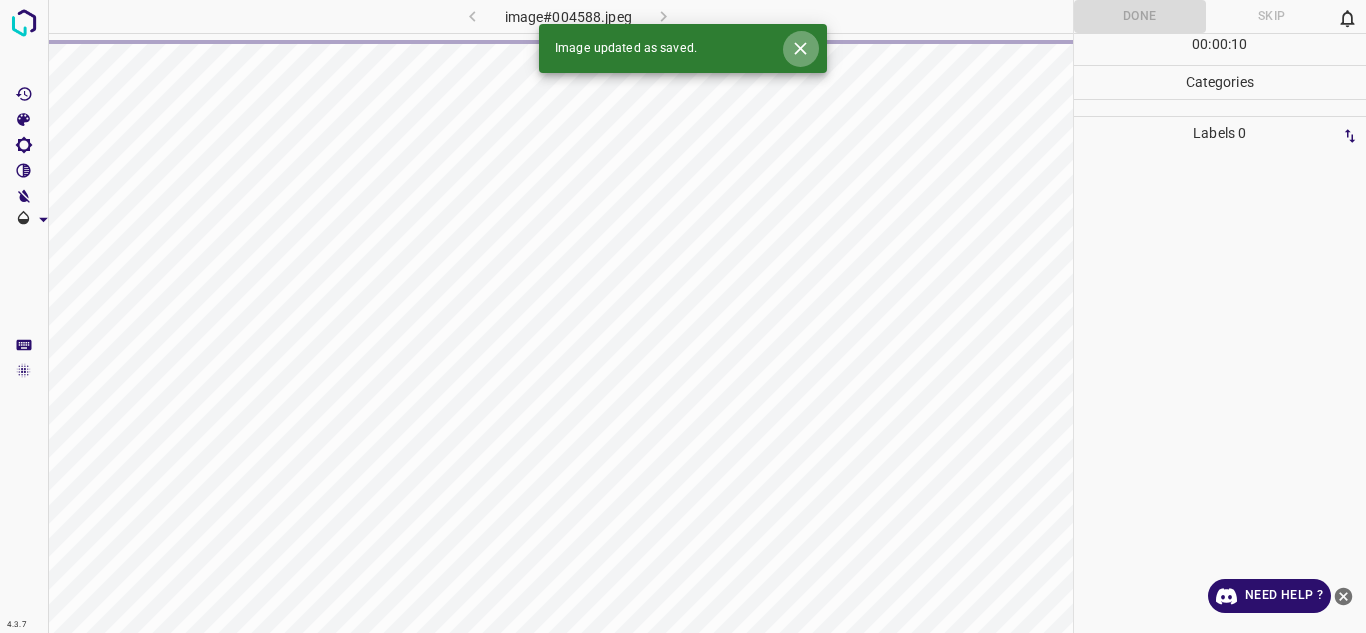 click 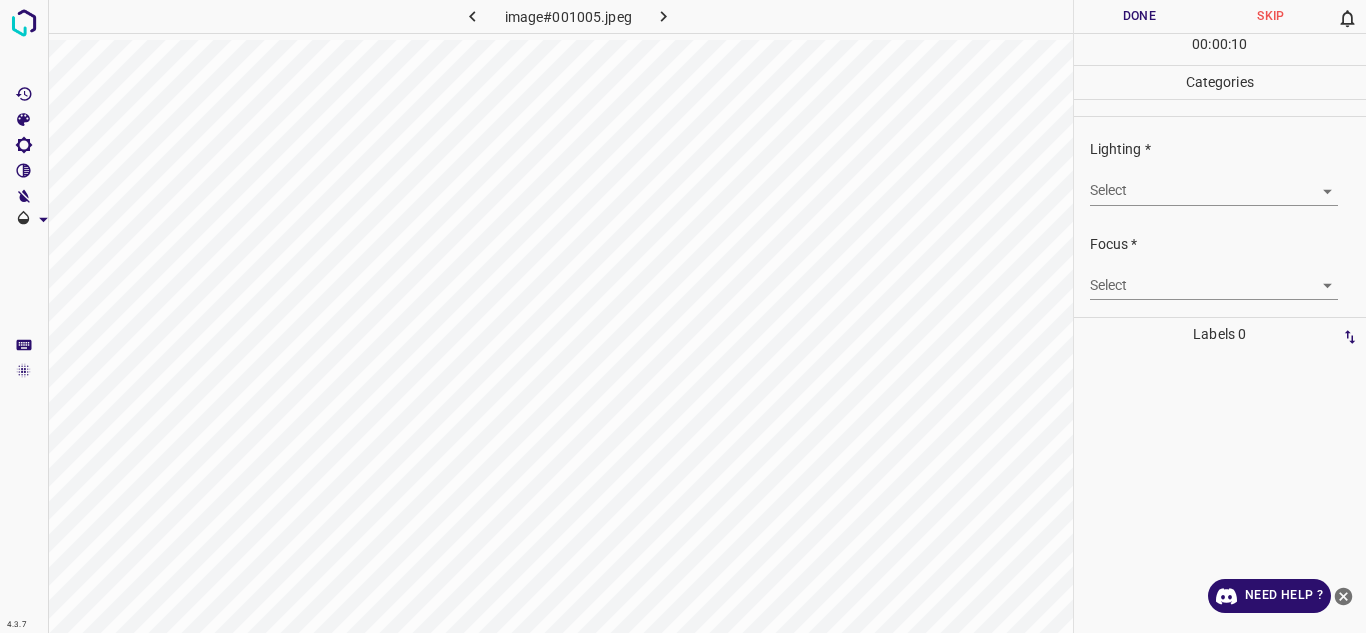 click on "4.3.7 image#001005.jpeg Done Skip 0 00   : 00   : 10   Categories Lighting *  Select ​ Focus *  Select ​ Overall *  Select ​ Labels   0 Categories 1 Lighting 2 Focus 3 Overall Tools Space Change between modes (Draw & Edit) I Auto labeling R Restore zoom M Zoom in N Zoom out Delete Delete selecte label Filters Z Restore filters X Saturation filter C Brightness filter V Contrast filter B Gray scale filter General O Download Need Help ? - Text - Hide - Delete" at bounding box center (683, 316) 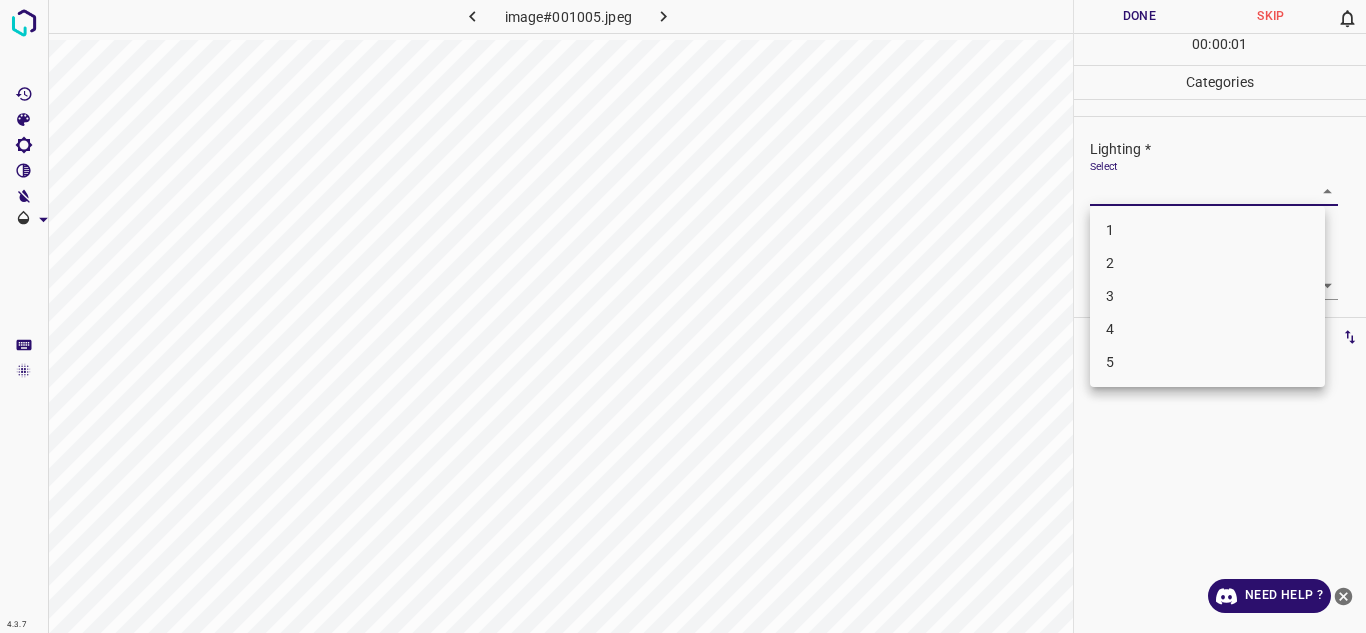 click on "3" at bounding box center [1207, 296] 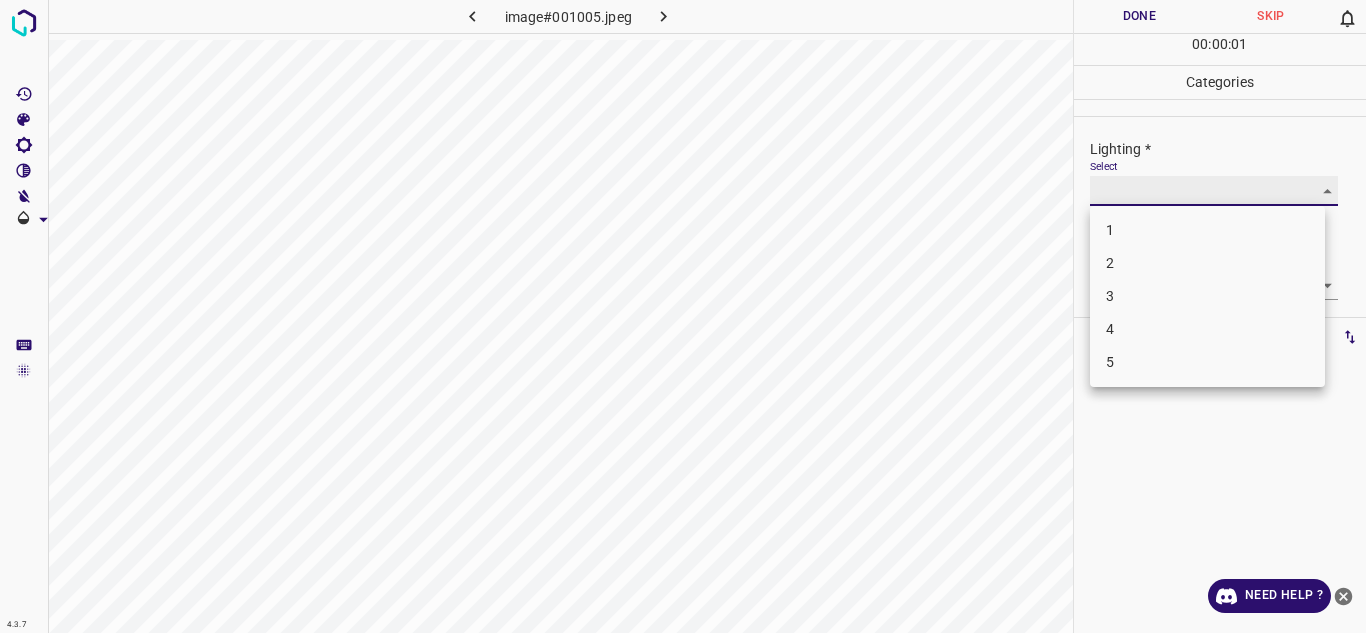 type on "3" 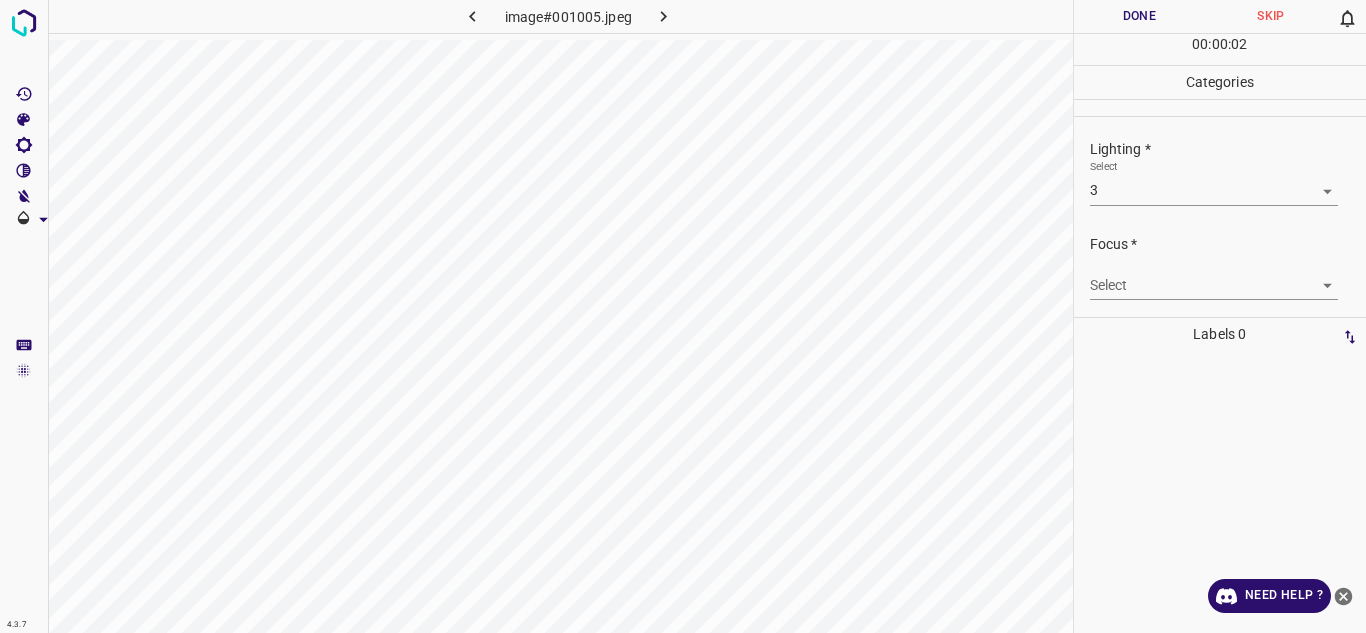 click on "4.3.7 image#001005.jpeg Done Skip 0 00   : 00   : 02   Categories Lighting *  Select 3 3 Focus *  Select ​ Overall *  Select ​ Labels   0 Categories 1 Lighting 2 Focus 3 Overall Tools Space Change between modes (Draw & Edit) I Auto labeling R Restore zoom M Zoom in N Zoom out Delete Delete selecte label Filters Z Restore filters X Saturation filter C Brightness filter V Contrast filter B Gray scale filter General O Download Need Help ? - Text - Hide - Delete" at bounding box center [683, 316] 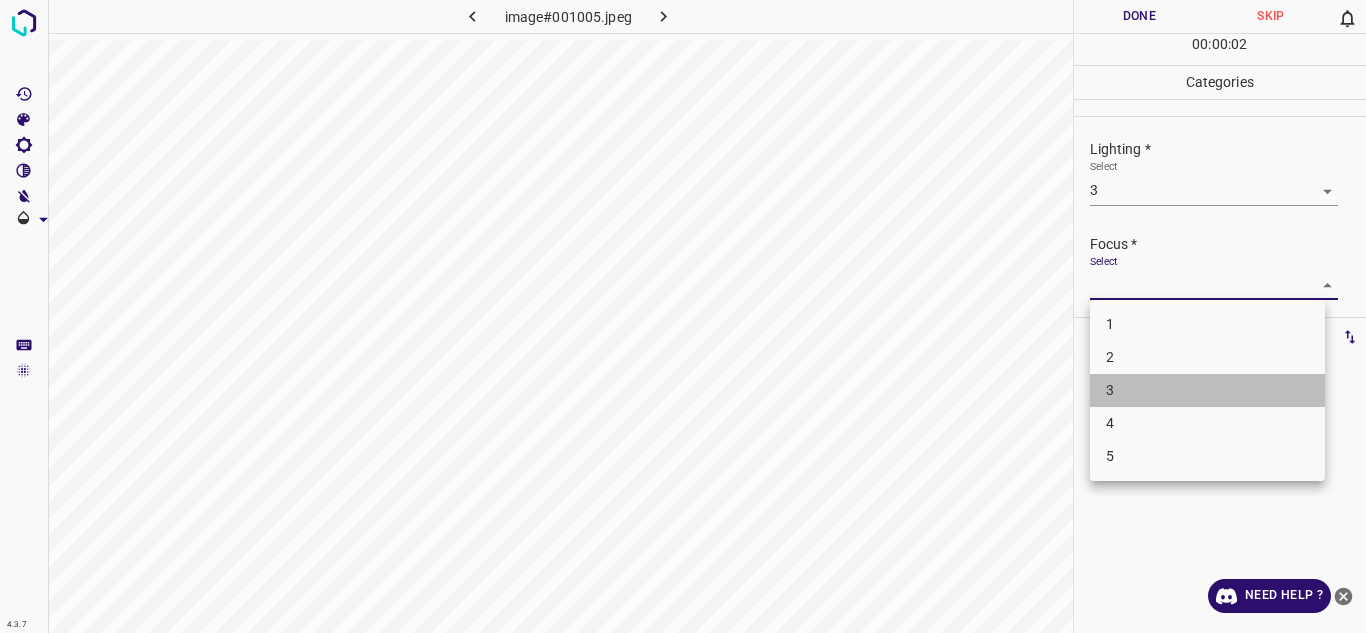 click on "3" at bounding box center [1207, 390] 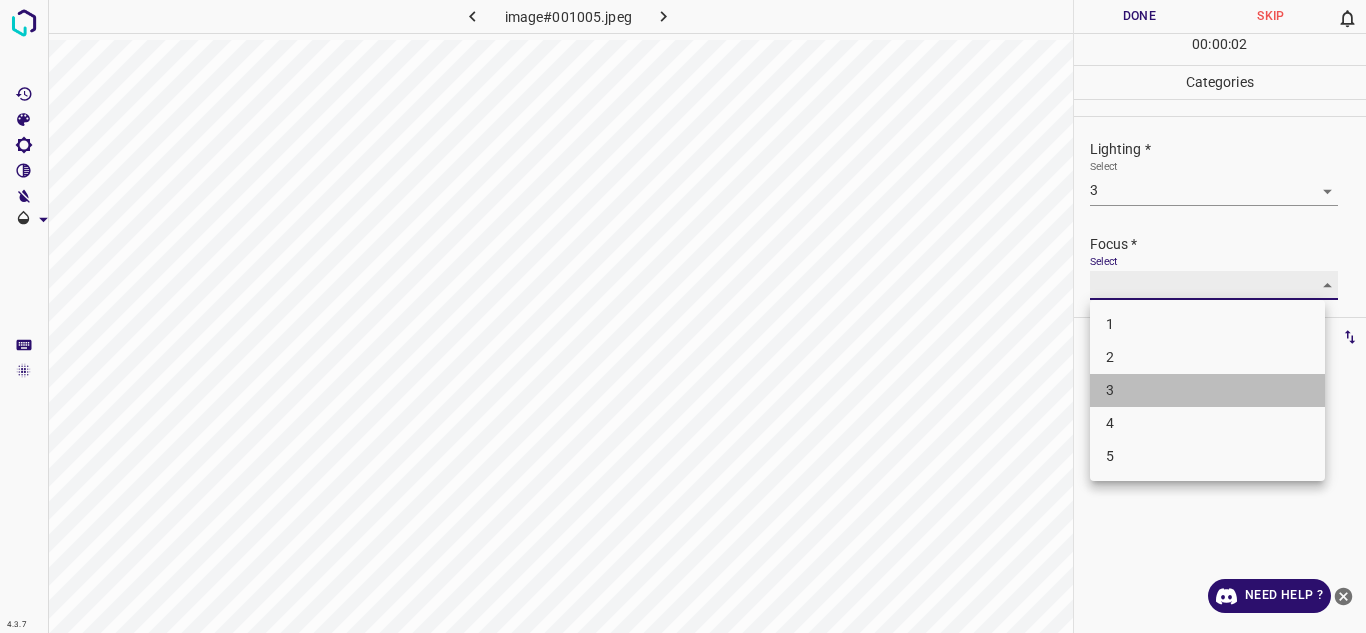 type on "3" 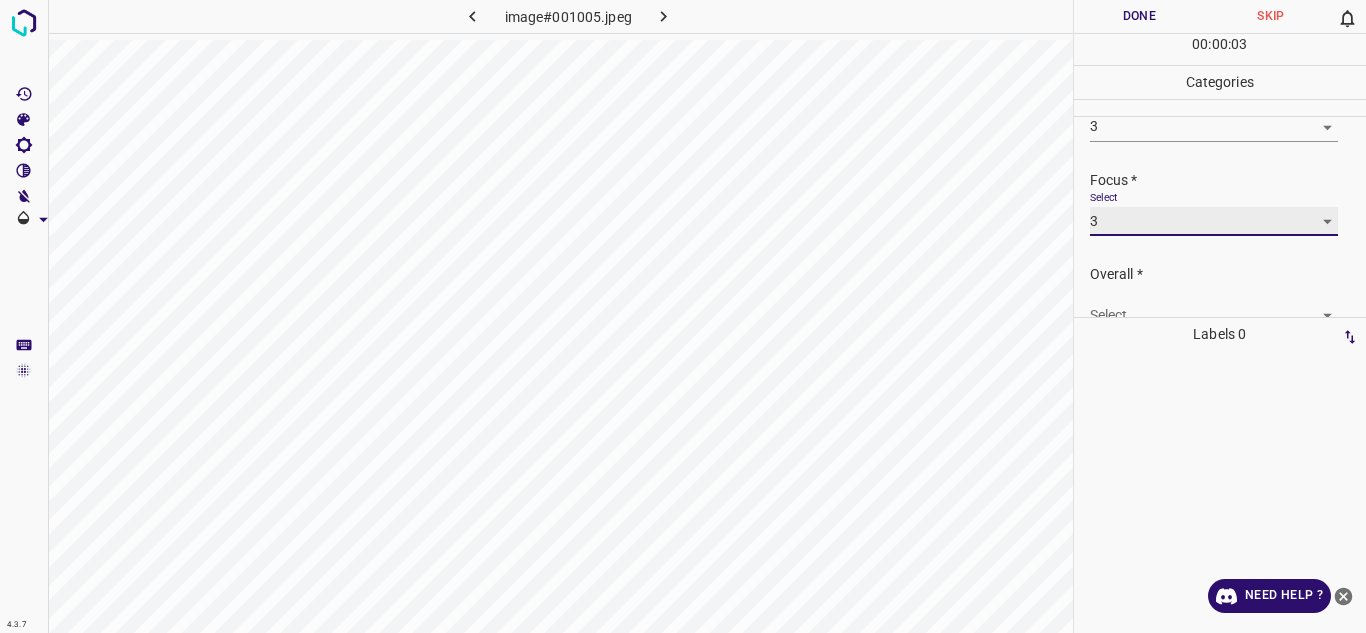 scroll, scrollTop: 98, scrollLeft: 0, axis: vertical 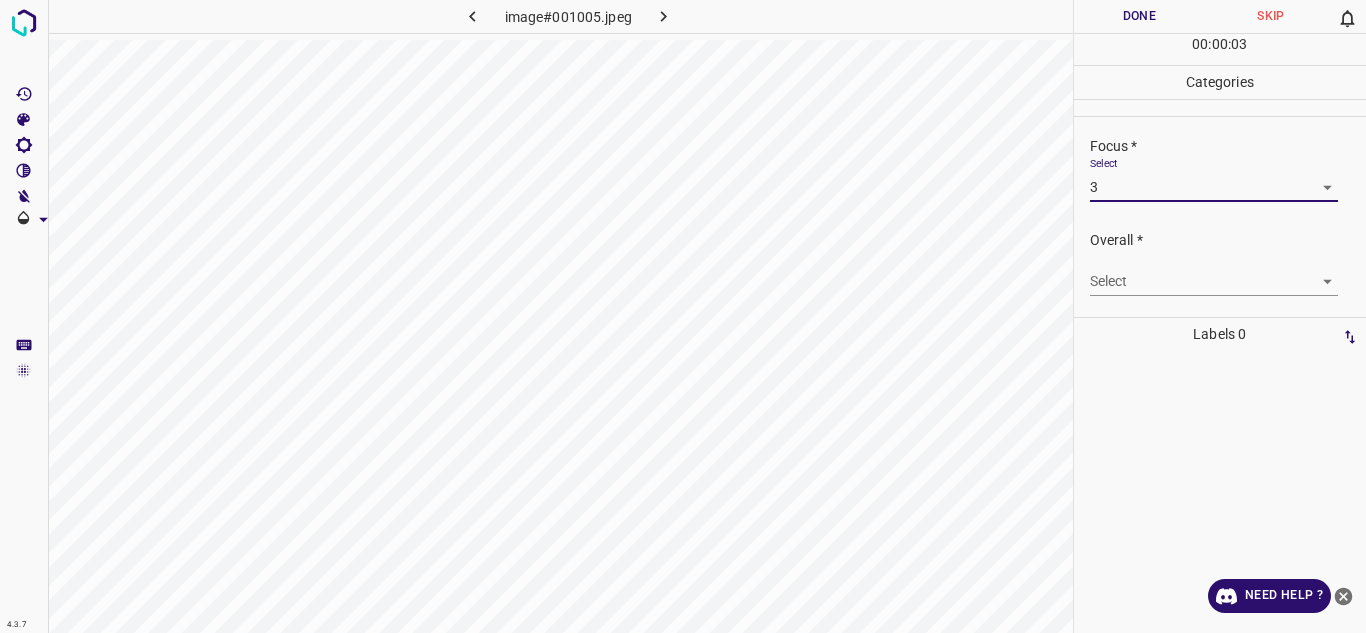 click on "4.3.7 image#001005.jpeg Done Skip 0 00   : 00   : 03   Categories Lighting *  Select 3 3 Focus *  Select 3 3 Overall *  Select ​ Labels   0 Categories 1 Lighting 2 Focus 3 Overall Tools Space Change between modes (Draw & Edit) I Auto labeling R Restore zoom M Zoom in N Zoom out Delete Delete selecte label Filters Z Restore filters X Saturation filter C Brightness filter V Contrast filter B Gray scale filter General O Download Need Help ? - Text - Hide - Delete" at bounding box center (683, 316) 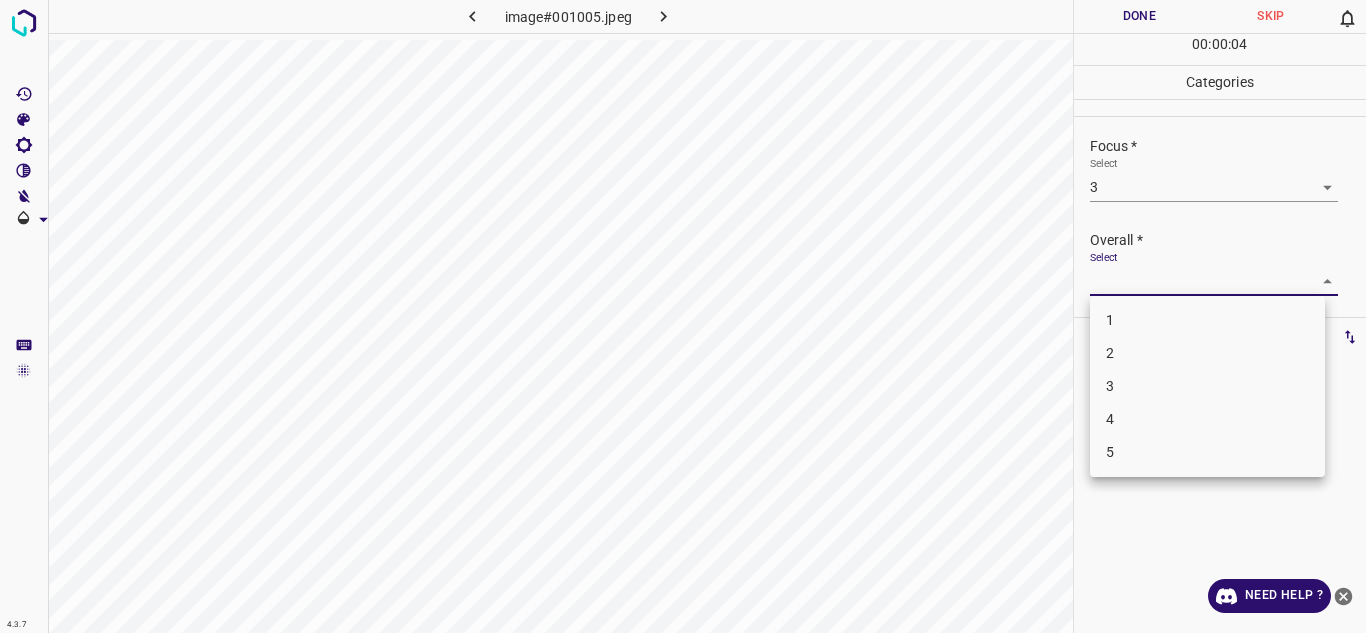 click on "3" at bounding box center (1207, 386) 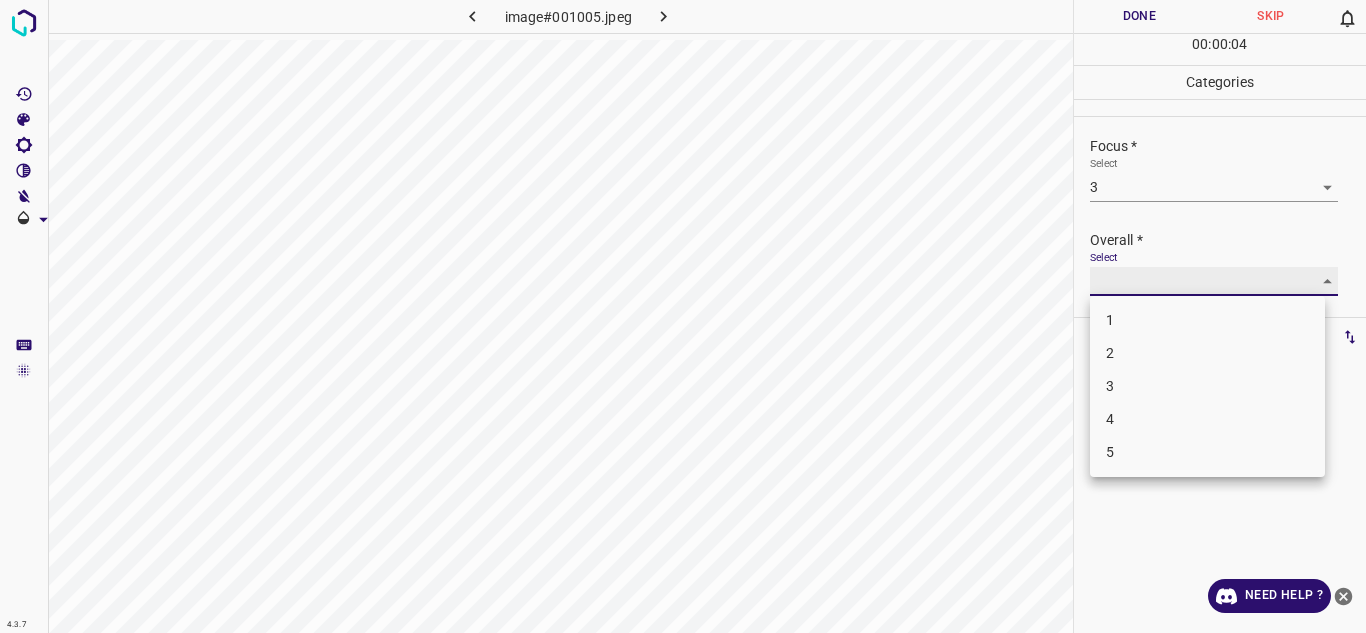 type on "3" 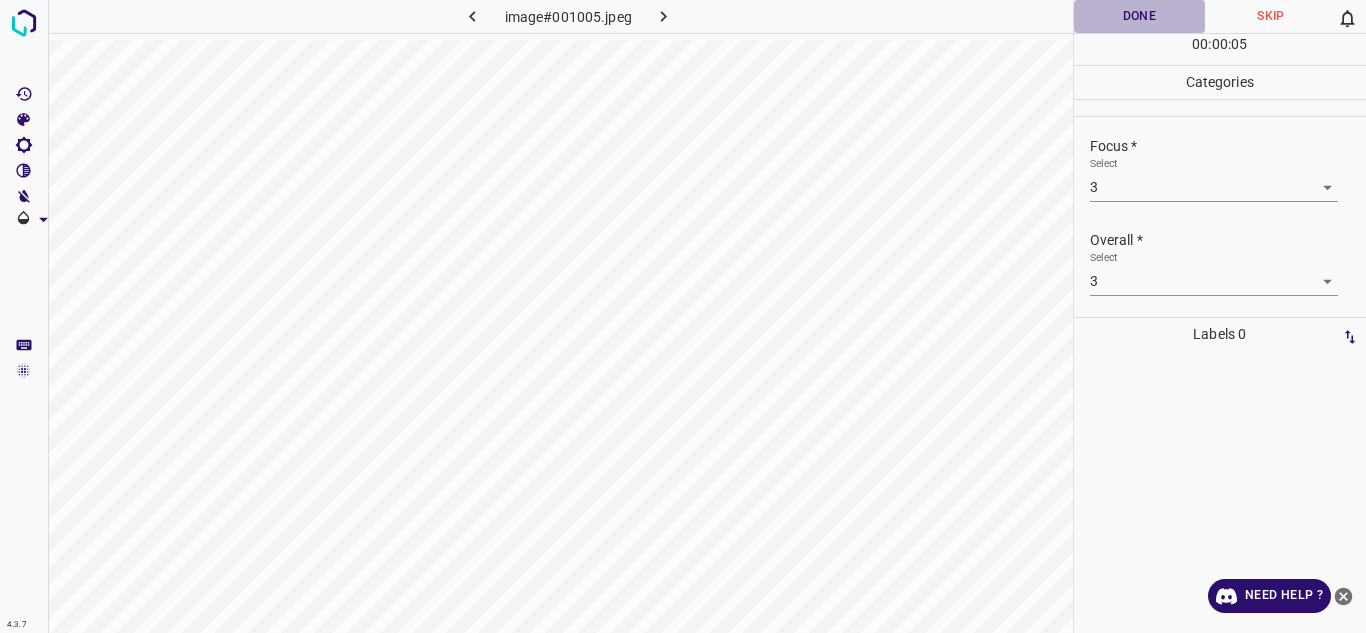 click on "Done" at bounding box center [1140, 16] 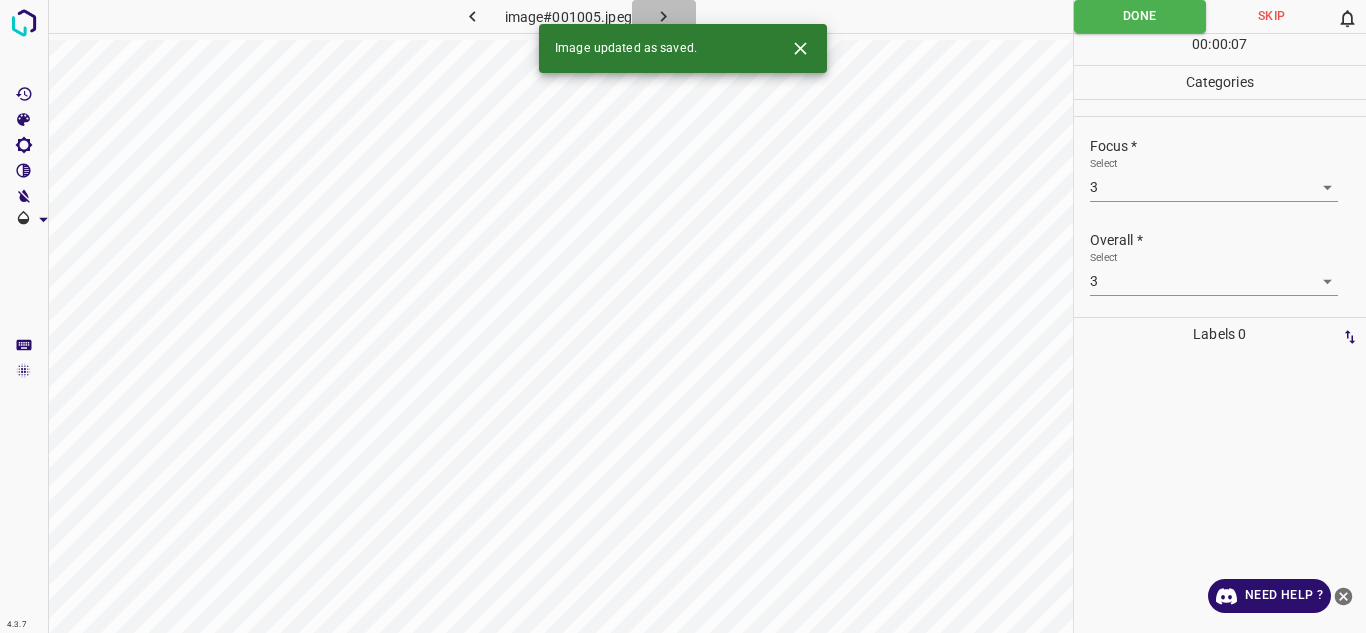 click at bounding box center [664, 16] 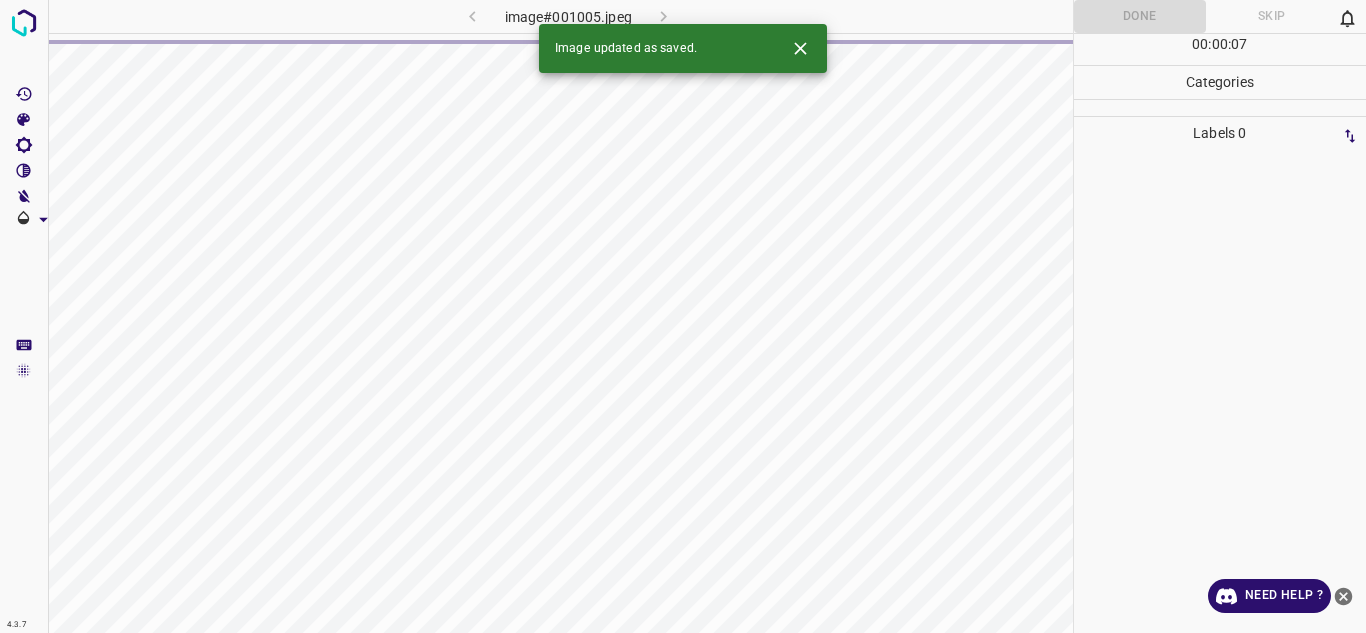 click 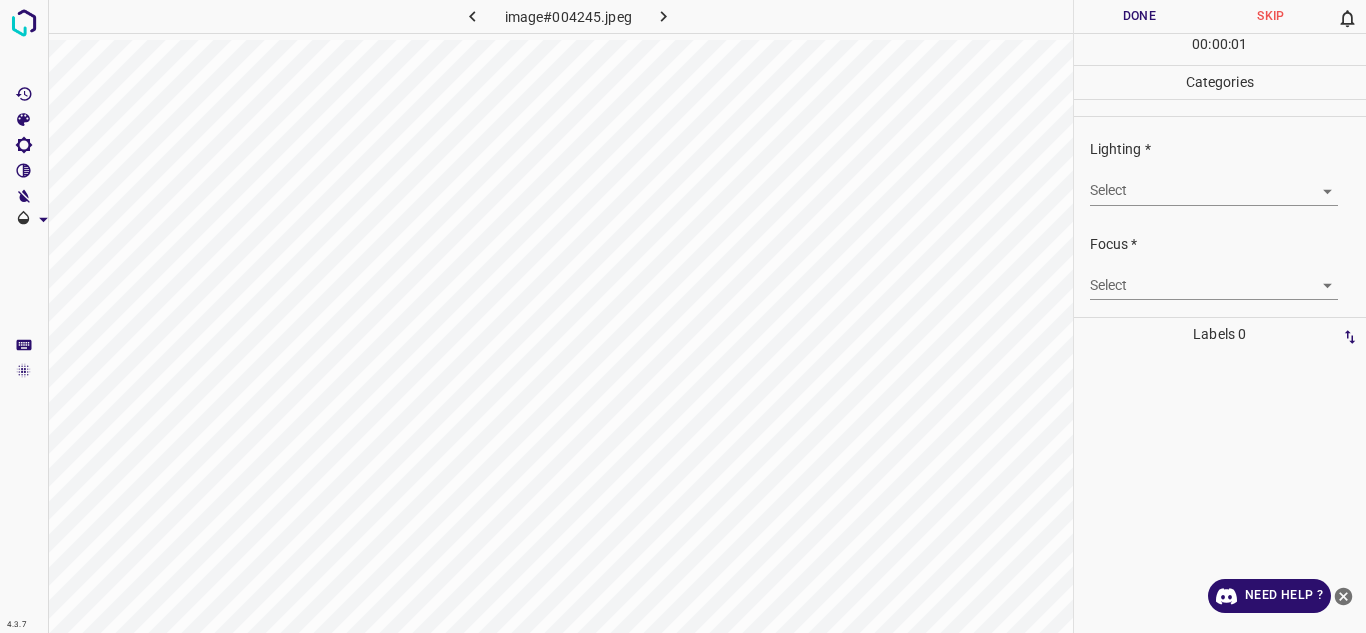 click on "4.3.7 image#004245.jpeg Done Skip 0 00   : 00   : 01   Categories Lighting *  Select ​ Focus *  Select ​ Overall *  Select ​ Labels   0 Categories 1 Lighting 2 Focus 3 Overall Tools Space Change between modes (Draw & Edit) I Auto labeling R Restore zoom M Zoom in N Zoom out Delete Delete selecte label Filters Z Restore filters X Saturation filter C Brightness filter V Contrast filter B Gray scale filter General O Download Need Help ? - Text - Hide - Delete" at bounding box center [683, 316] 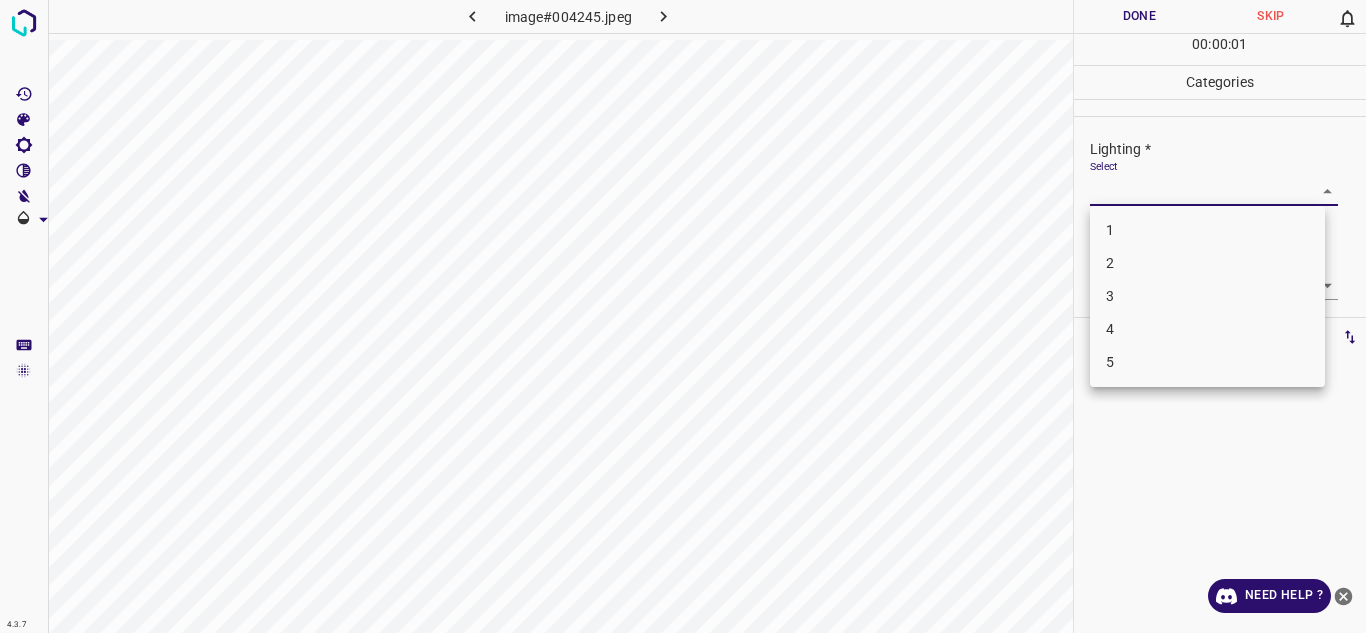 click on "3" at bounding box center (1207, 296) 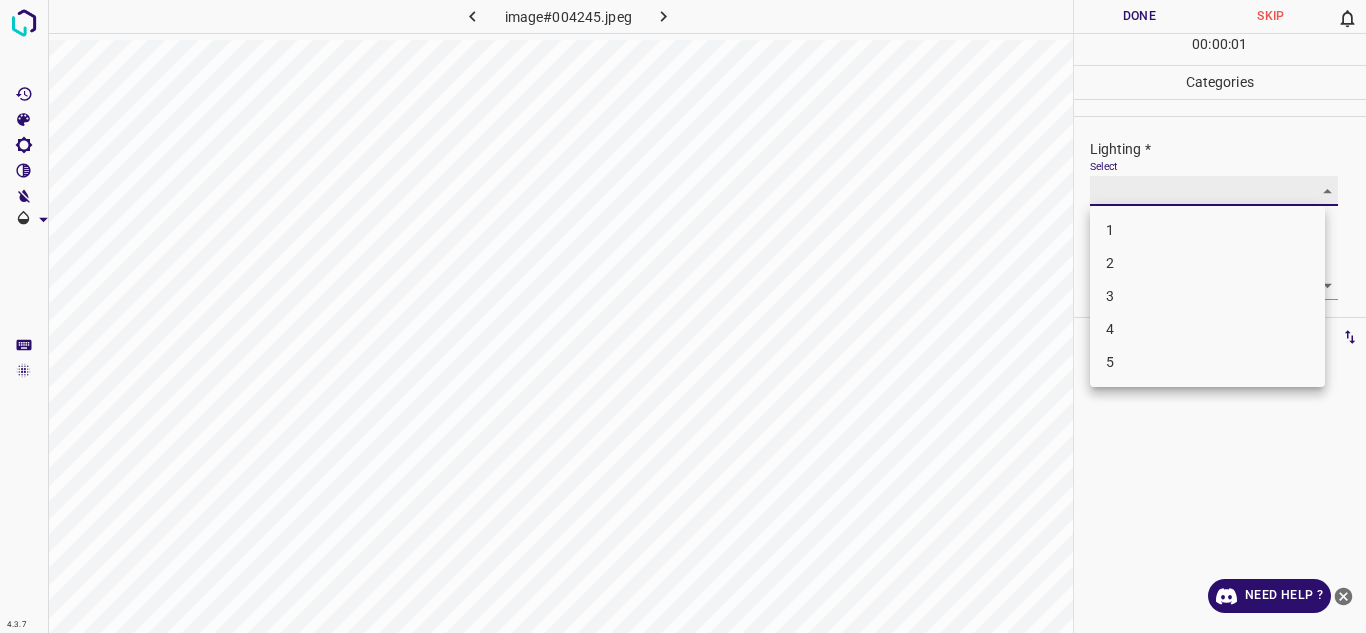 type on "3" 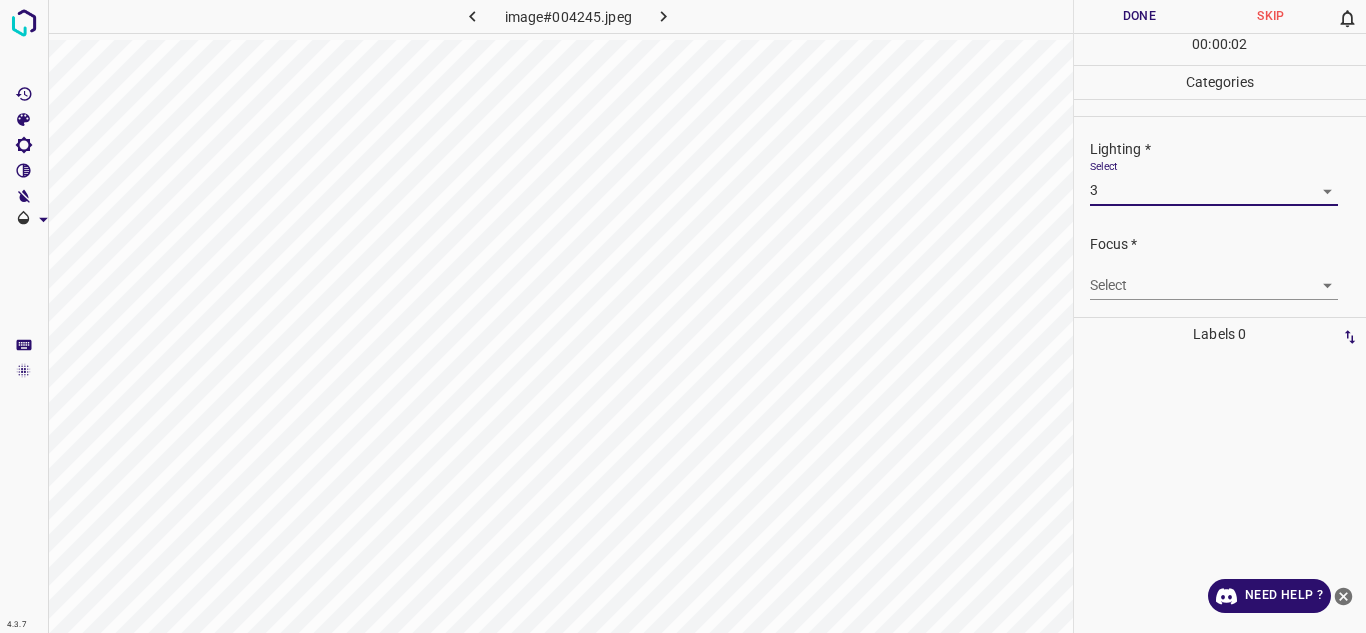 click on "4.3.7 image#004245.jpeg Done Skip 0 00   : 00   : 02   Categories Lighting *  Select 3 3 Focus *  Select ​ Overall *  Select ​ Labels   0 Categories 1 Lighting 2 Focus 3 Overall Tools Space Change between modes (Draw & Edit) I Auto labeling R Restore zoom M Zoom in N Zoom out Delete Delete selecte label Filters Z Restore filters X Saturation filter C Brightness filter V Contrast filter B Gray scale filter General O Download Need Help ? - Text - Hide - Delete" at bounding box center [683, 316] 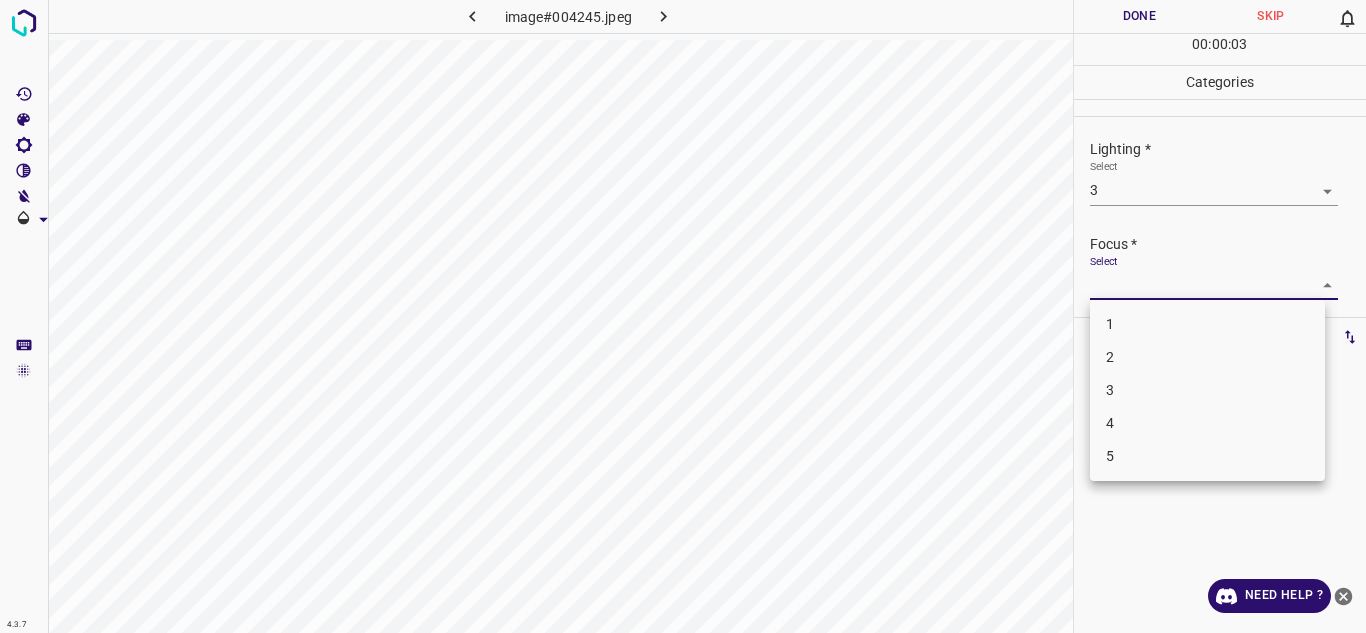 click on "3" at bounding box center (1207, 390) 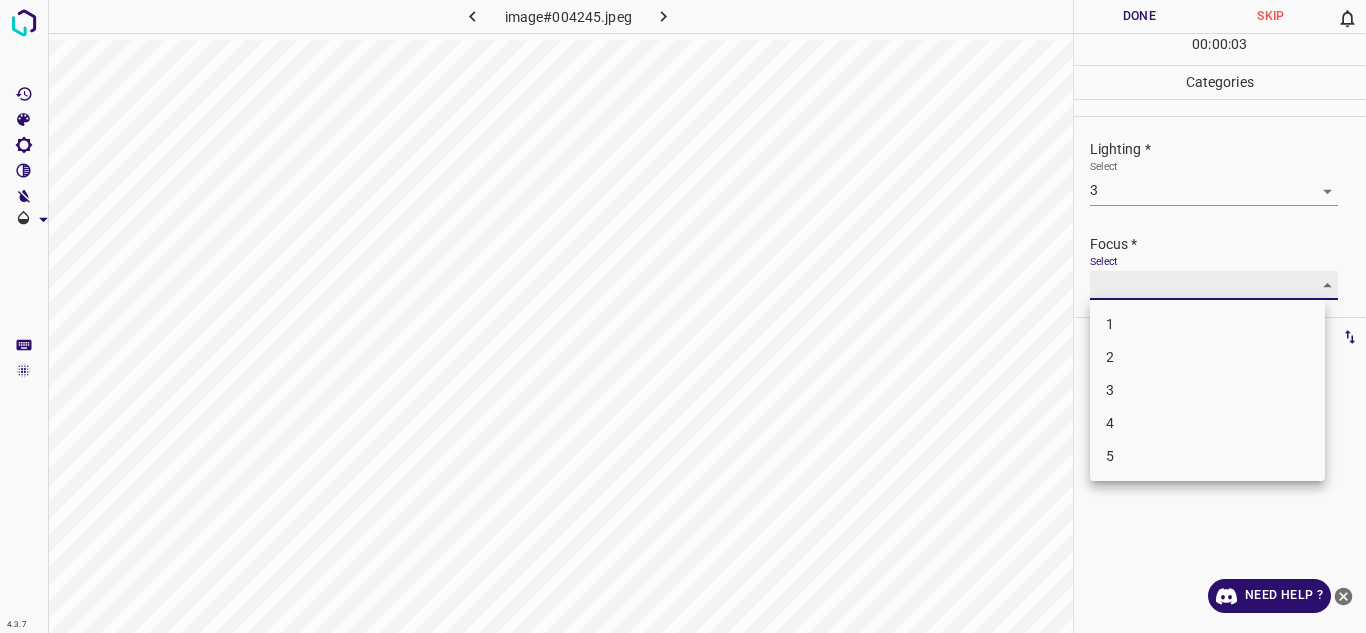 type on "3" 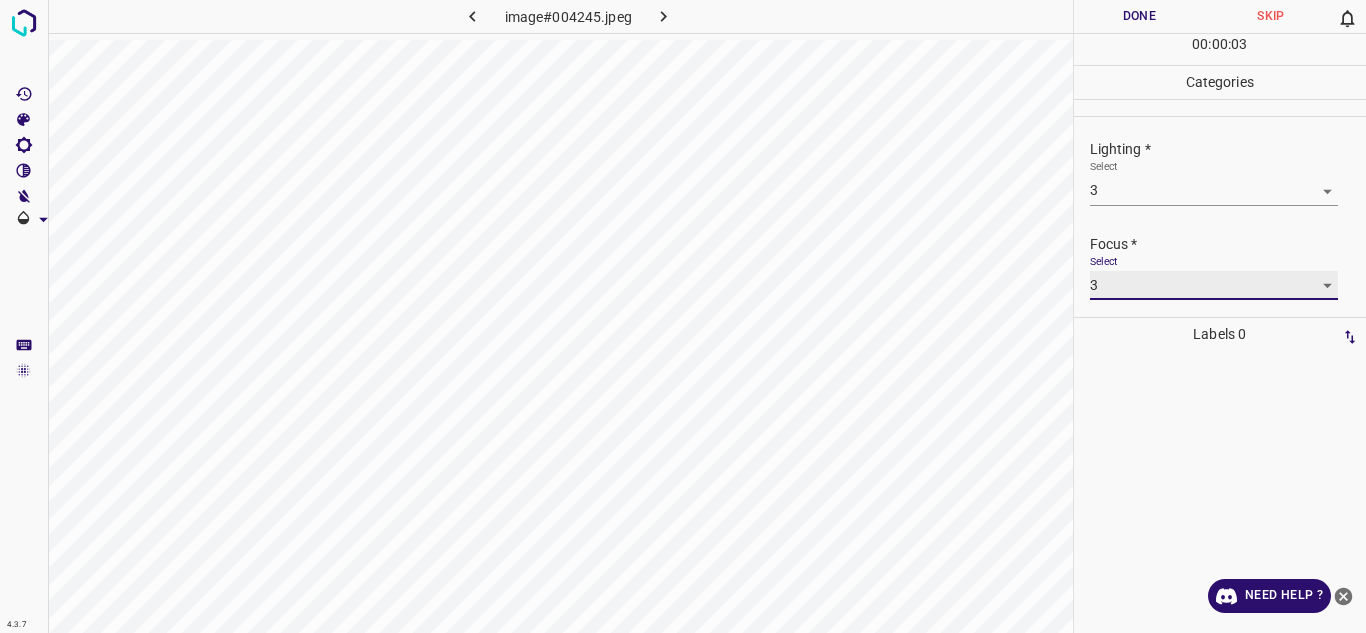 scroll, scrollTop: 98, scrollLeft: 0, axis: vertical 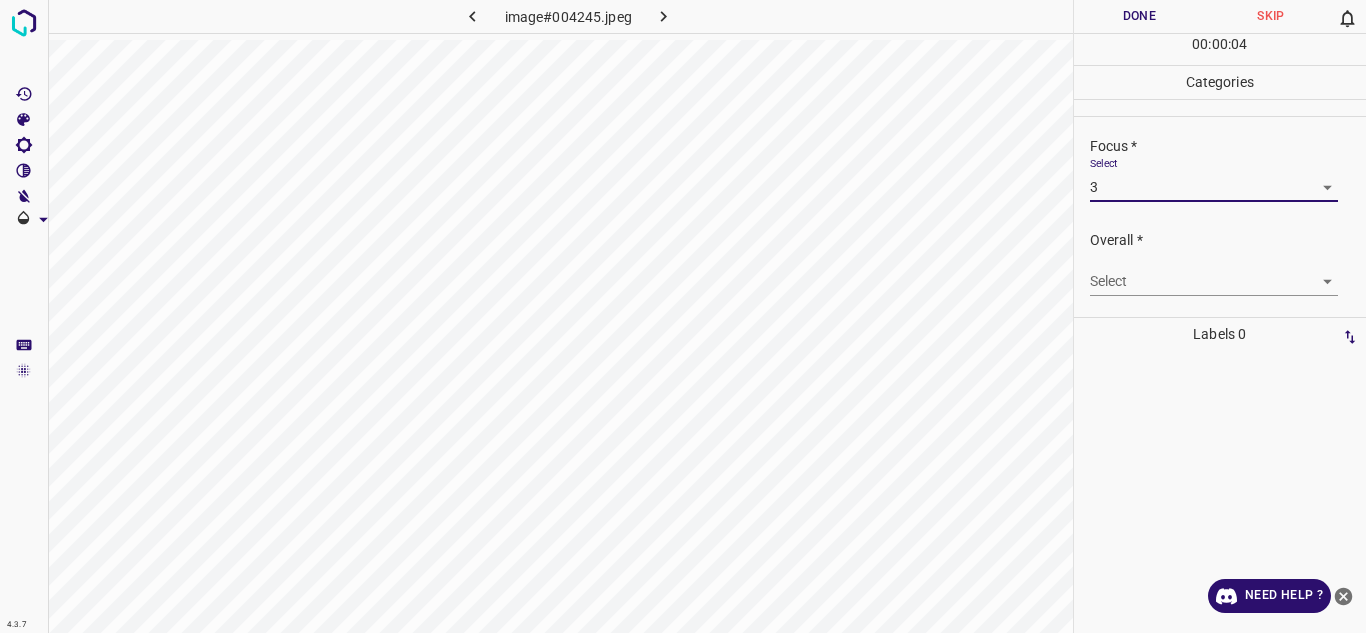 click on "4.3.7 image#004245.jpeg Done Skip 0 00   : 00   : 04   Categories Lighting *  Select 3 3 Focus *  Select 3 3 Overall *  Select ​ Labels   0 Categories 1 Lighting 2 Focus 3 Overall Tools Space Change between modes (Draw & Edit) I Auto labeling R Restore zoom M Zoom in N Zoom out Delete Delete selecte label Filters Z Restore filters X Saturation filter C Brightness filter V Contrast filter B Gray scale filter General O Download Need Help ? - Text - Hide - Delete" at bounding box center (683, 316) 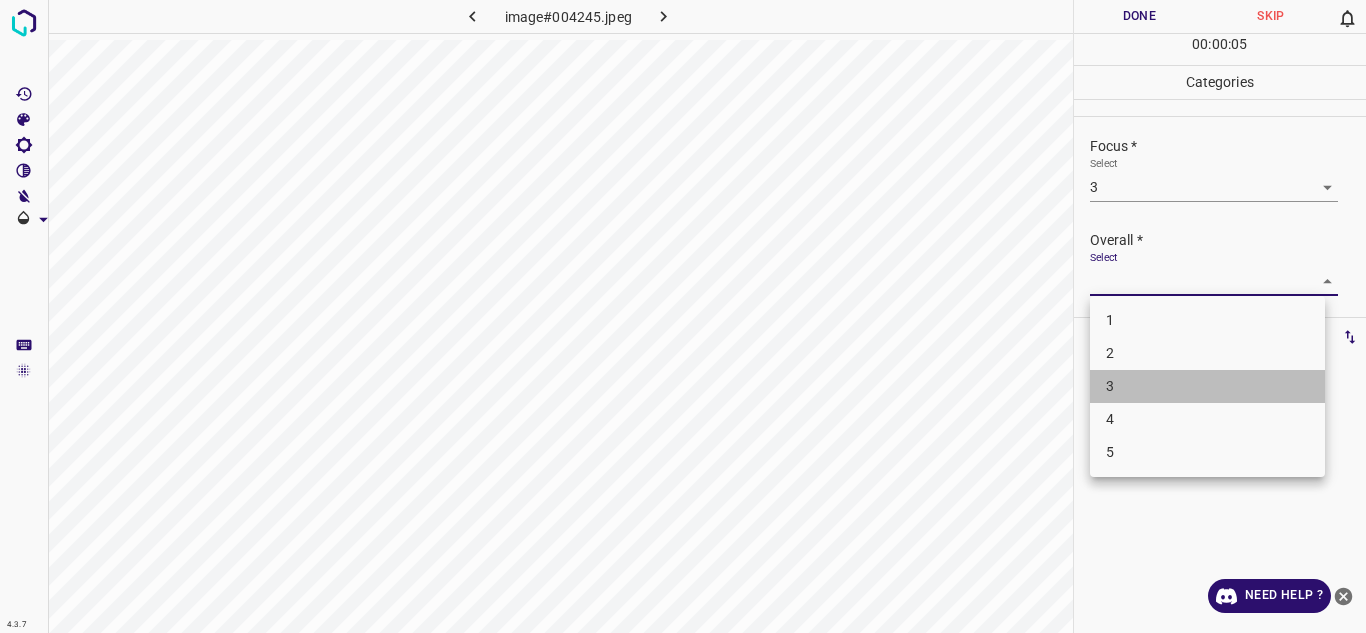 click on "3" at bounding box center [1207, 386] 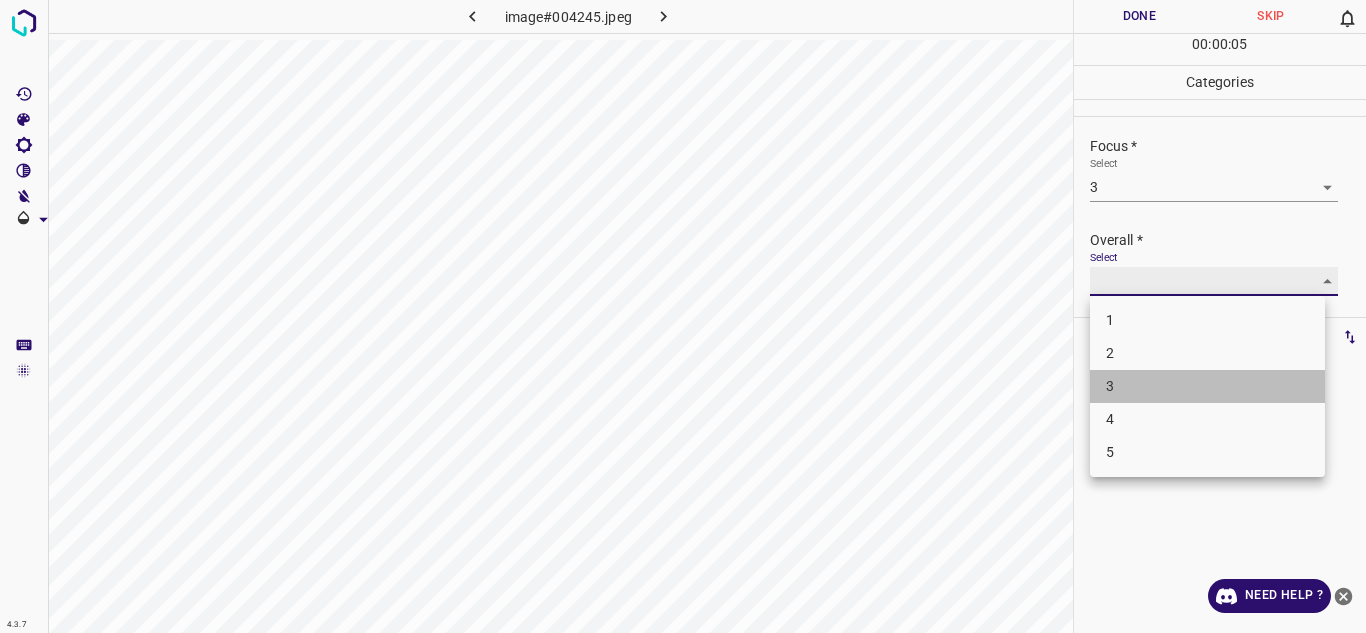 type on "3" 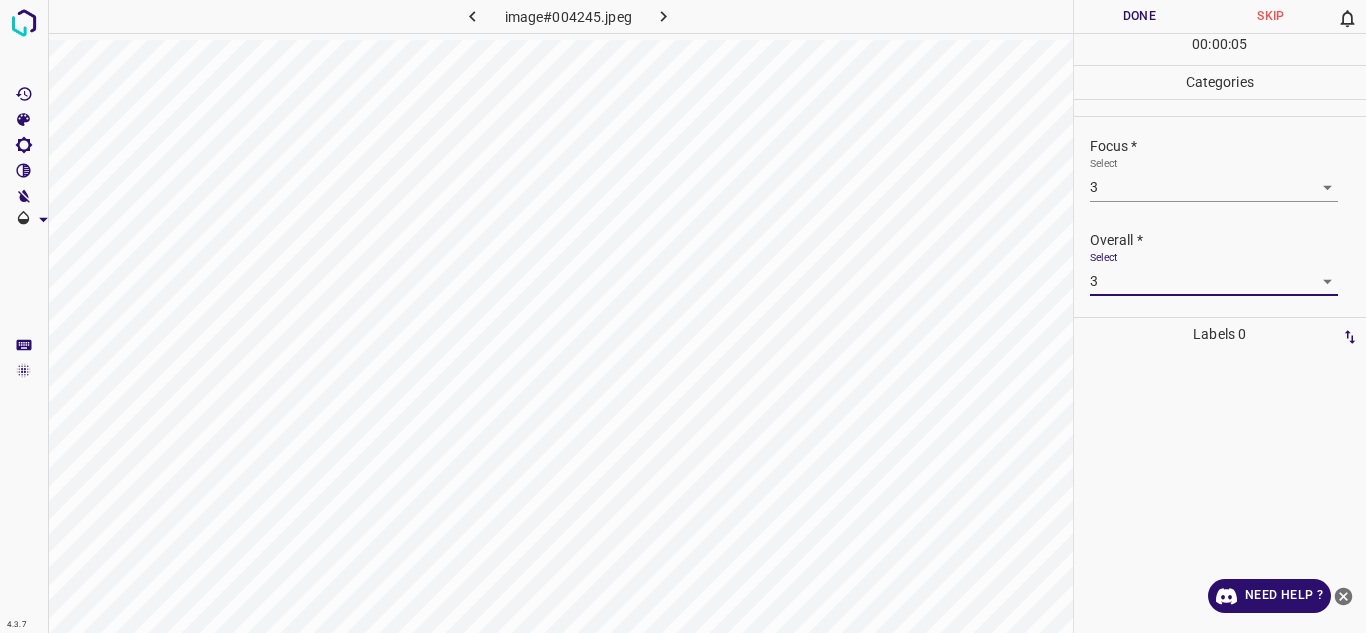 click on "Done" at bounding box center [1140, 16] 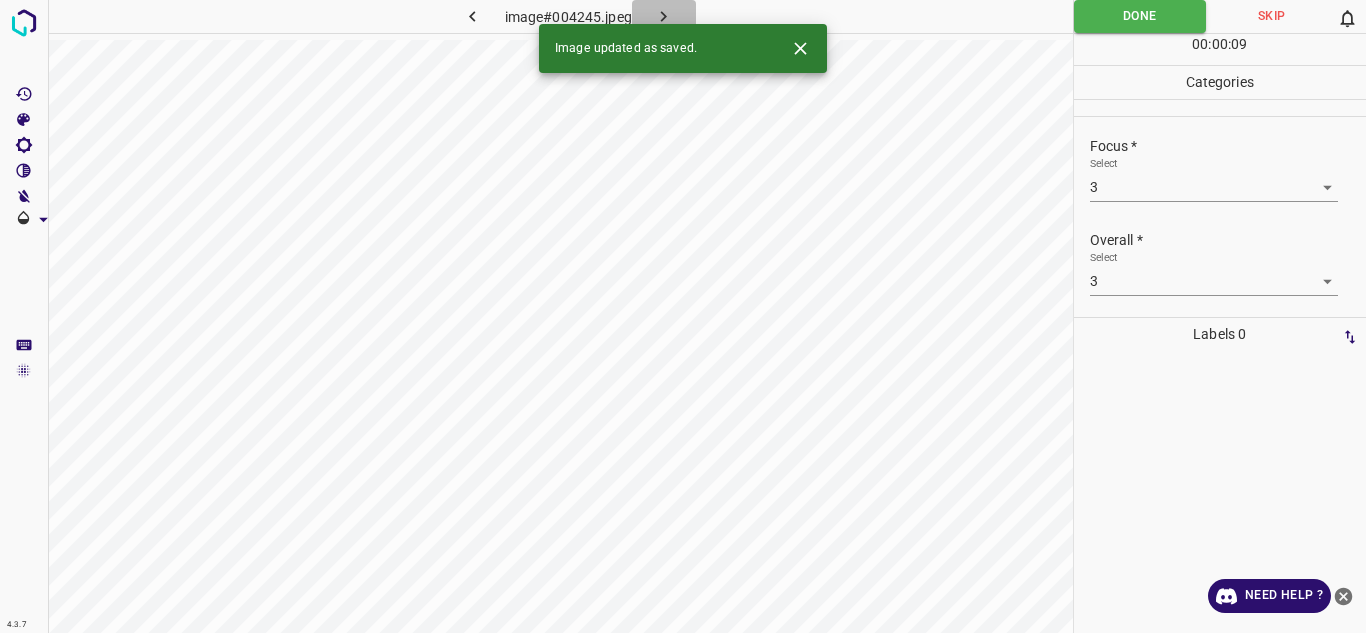 click 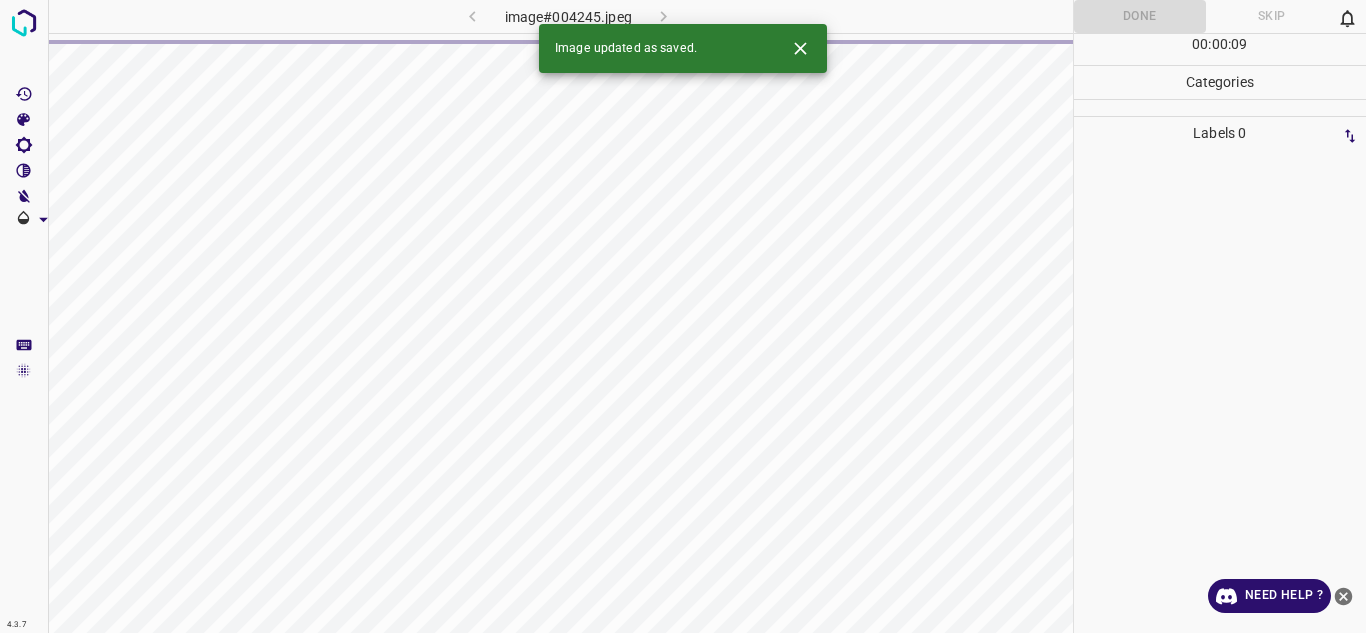 click 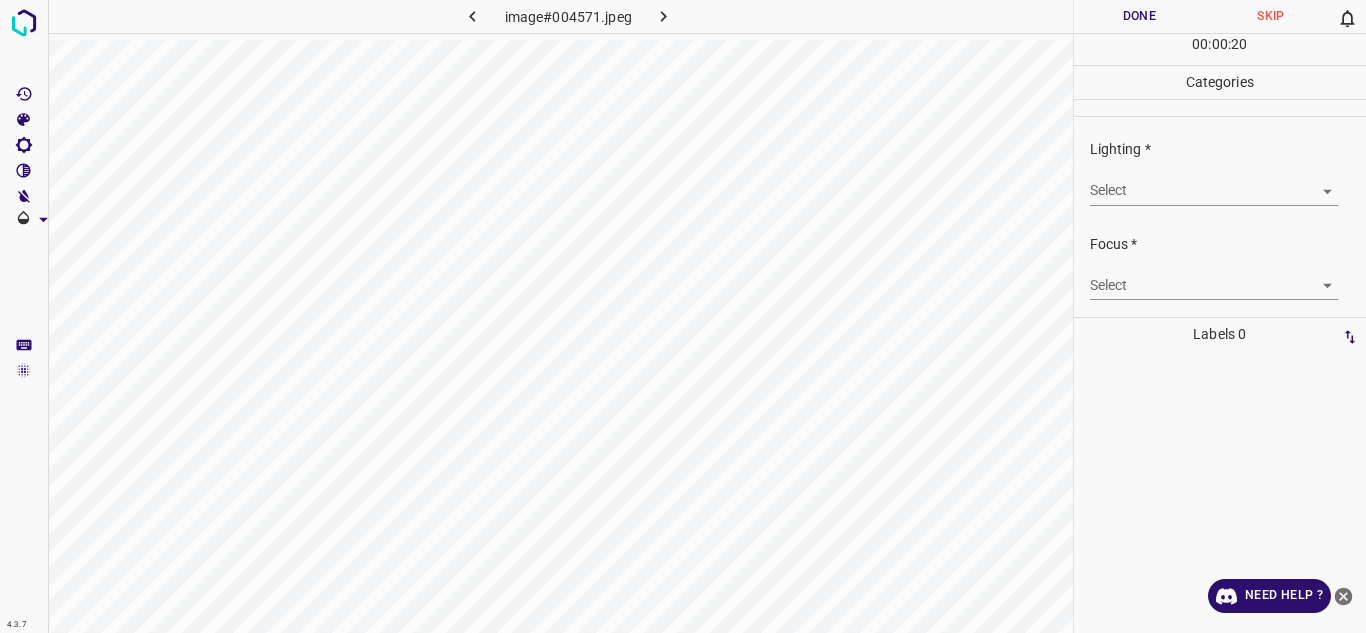 click on "4.3.7 image#004571.jpeg Done Skip 0 00   : 00   : 20   Categories Lighting *  Select ​ Focus *  Select ​ Overall *  Select ​ Labels   0 Categories 1 Lighting 2 Focus 3 Overall Tools Space Change between modes (Draw & Edit) I Auto labeling R Restore zoom M Zoom in N Zoom out Delete Delete selecte label Filters Z Restore filters X Saturation filter C Brightness filter V Contrast filter B Gray scale filter General O Download Need Help ? - Text - Hide - Delete" at bounding box center [683, 316] 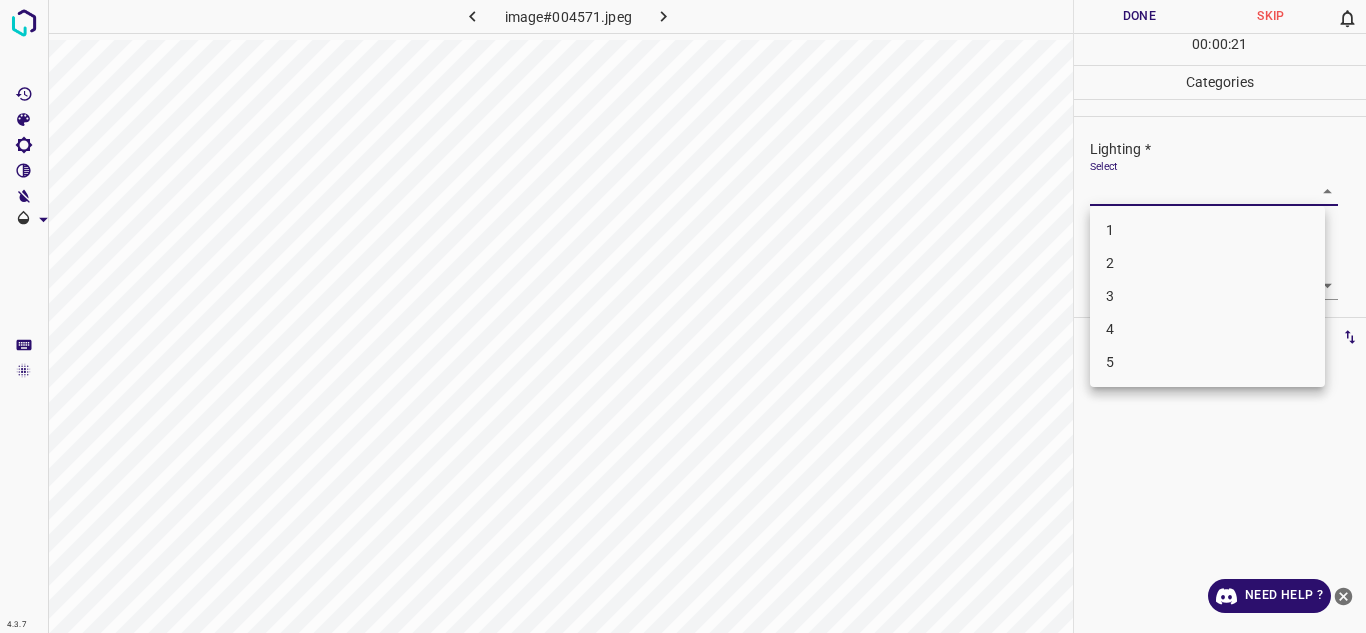 click on "3" at bounding box center (1207, 296) 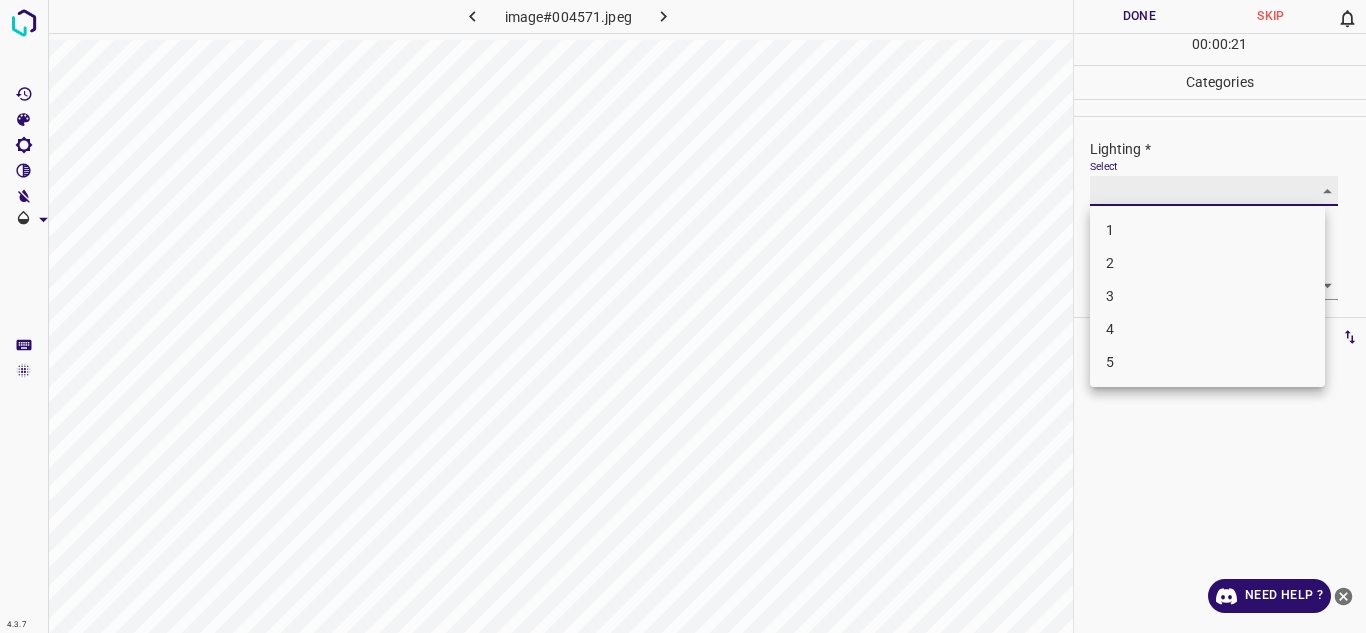 type on "3" 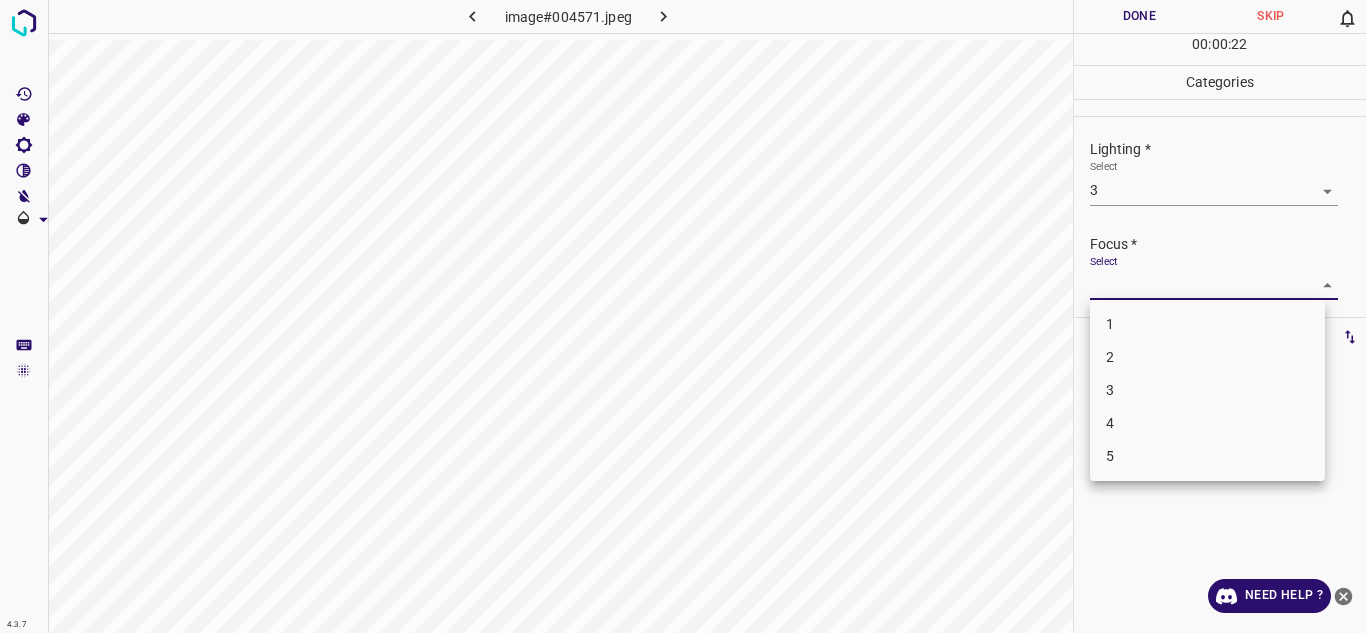 click on "4.3.7 image#004571.jpeg Done Skip 0 00   : 00   : 22   Categories Lighting *  Select 3 3 Focus *  Select ​ Overall *  Select ​ Labels   0 Categories 1 Lighting 2 Focus 3 Overall Tools Space Change between modes (Draw & Edit) I Auto labeling R Restore zoom M Zoom in N Zoom out Delete Delete selecte label Filters Z Restore filters X Saturation filter C Brightness filter V Contrast filter B Gray scale filter General O Download Need Help ? - Text - Hide - Delete 1 2 3 4 5" at bounding box center (683, 316) 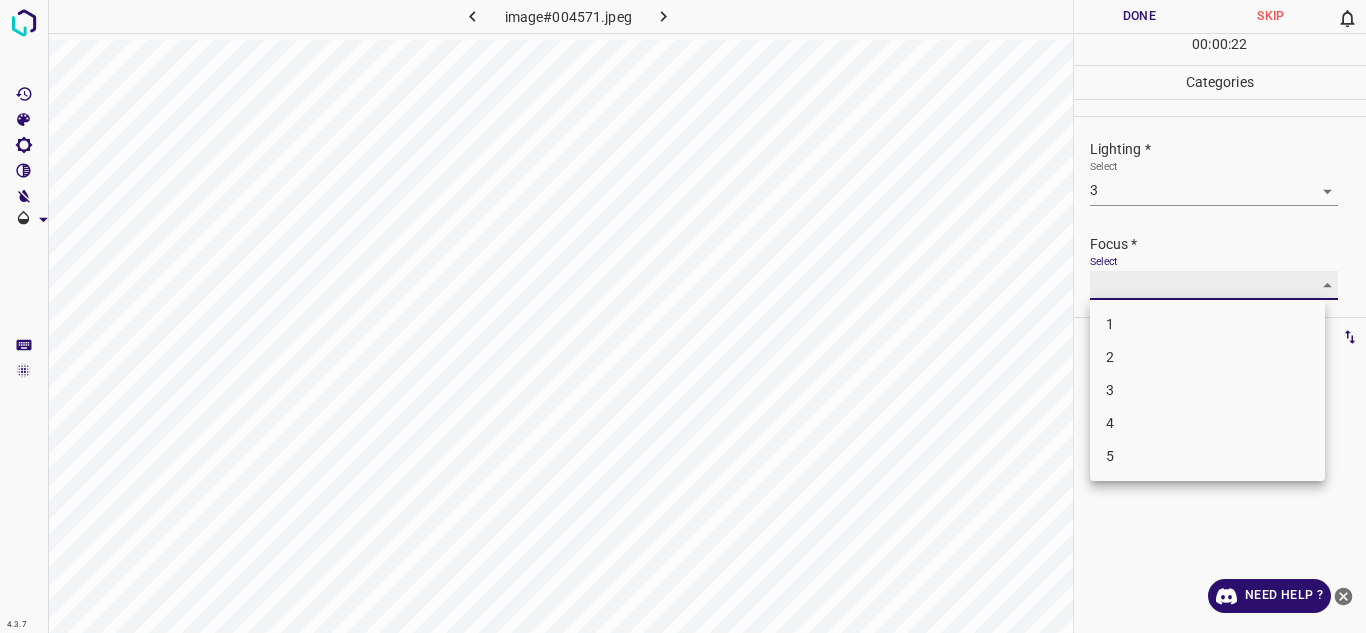 type on "3" 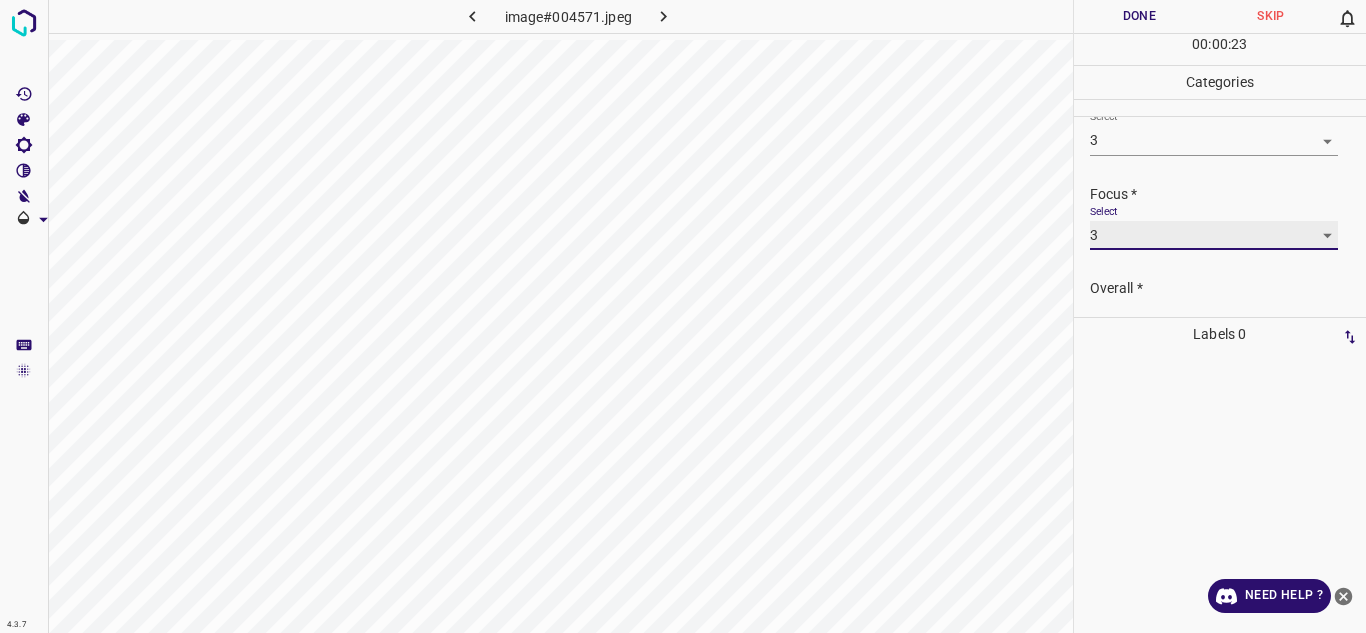 scroll, scrollTop: 98, scrollLeft: 0, axis: vertical 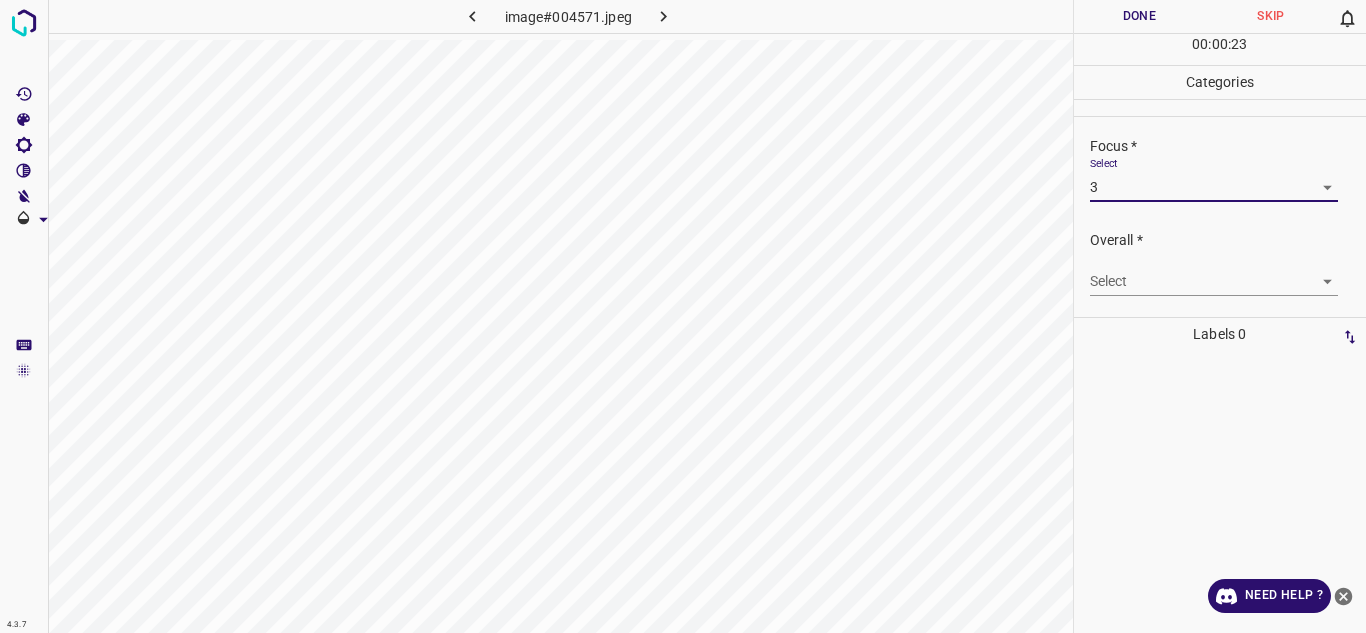 click on "4.3.7 image#004571.jpeg Done Skip 0 00   : 00   : 23   Categories Lighting *  Select 3 3 Focus *  Select 3 3 Overall *  Select ​ Labels   0 Categories 1 Lighting 2 Focus 3 Overall Tools Space Change between modes (Draw & Edit) I Auto labeling R Restore zoom M Zoom in N Zoom out Delete Delete selecte label Filters Z Restore filters X Saturation filter C Brightness filter V Contrast filter B Gray scale filter General O Download Need Help ? - Text - Hide - Delete" at bounding box center (683, 316) 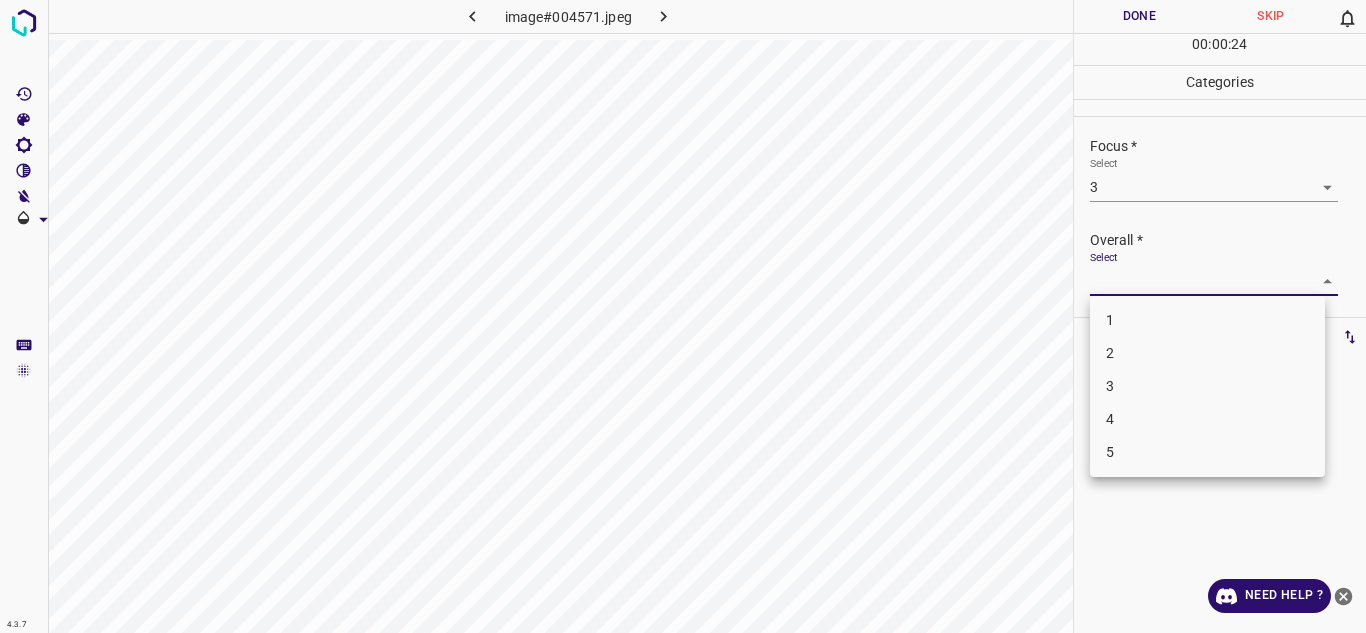 click on "3" at bounding box center [1207, 386] 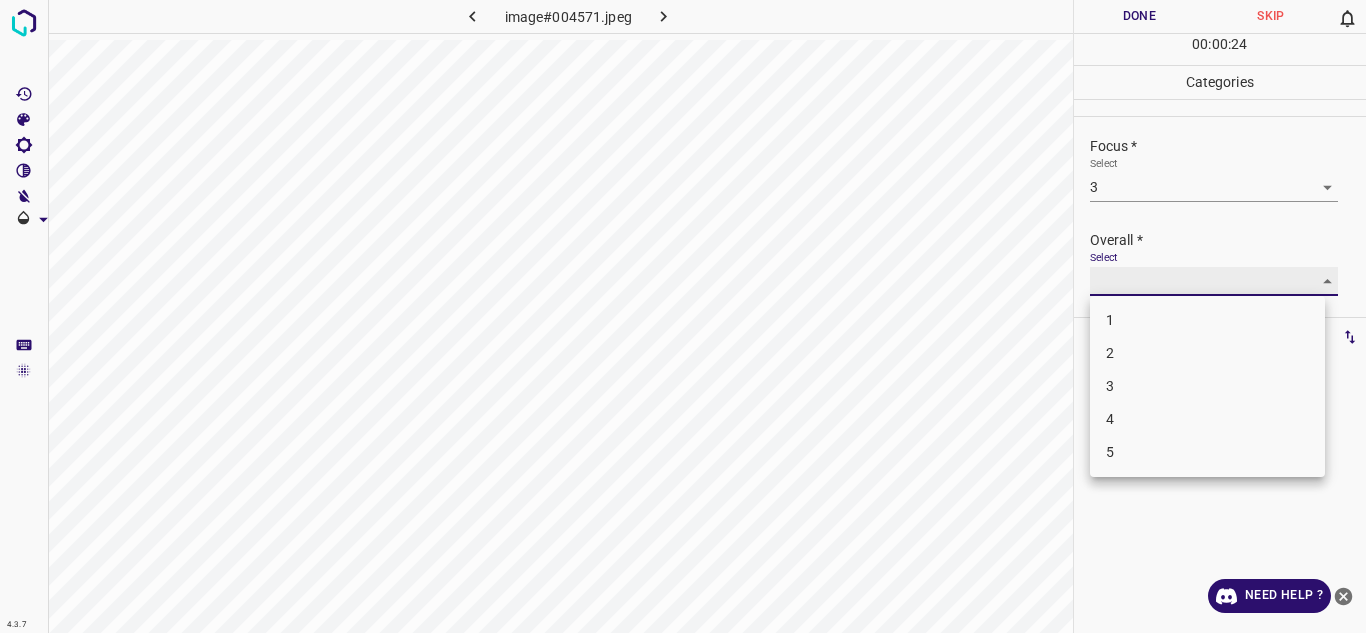 type on "3" 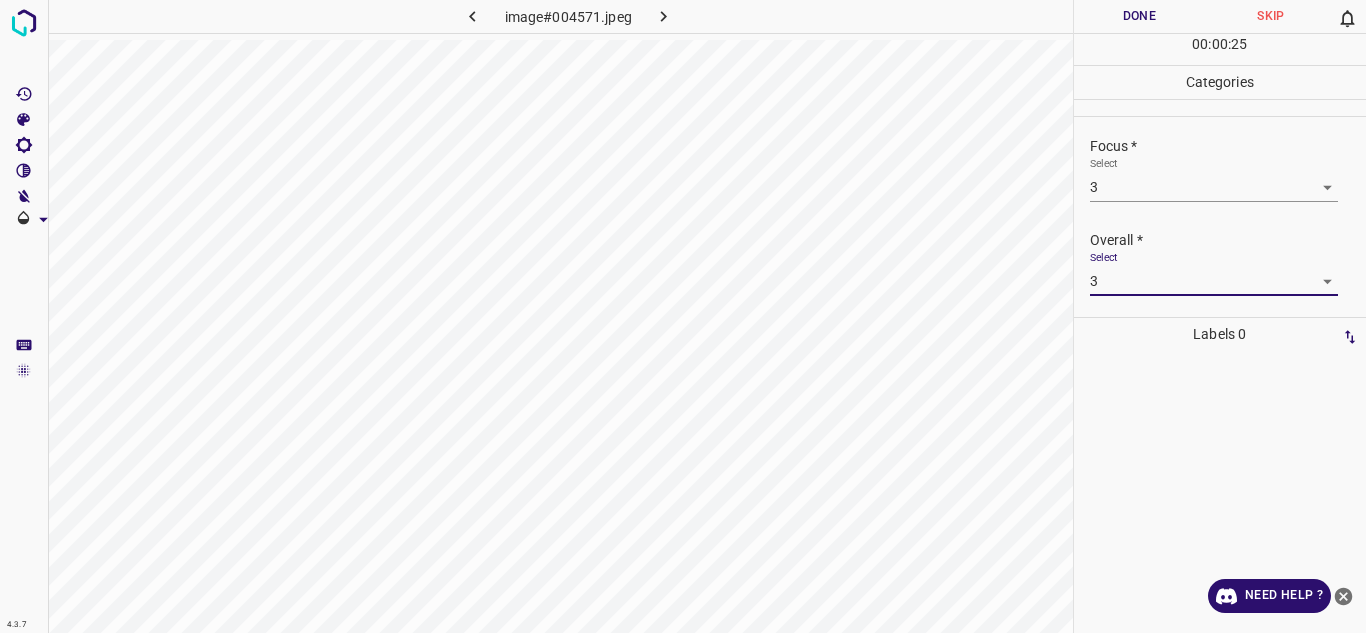 click on "Done" at bounding box center (1140, 16) 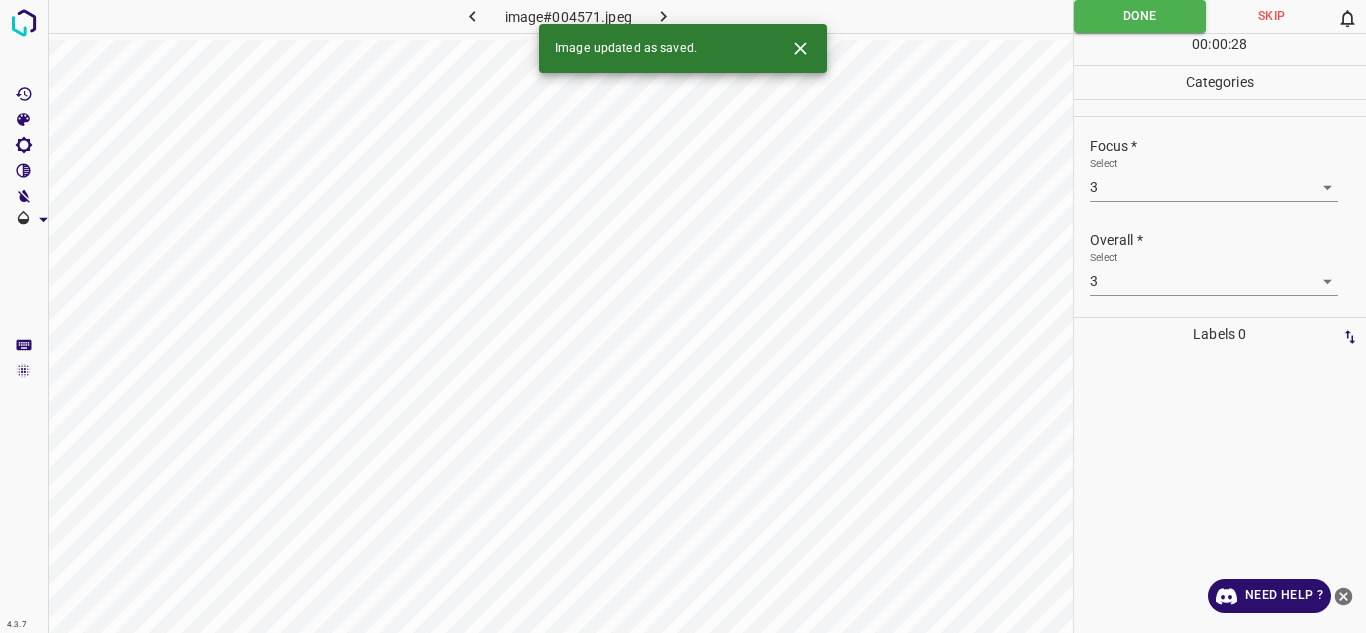 click 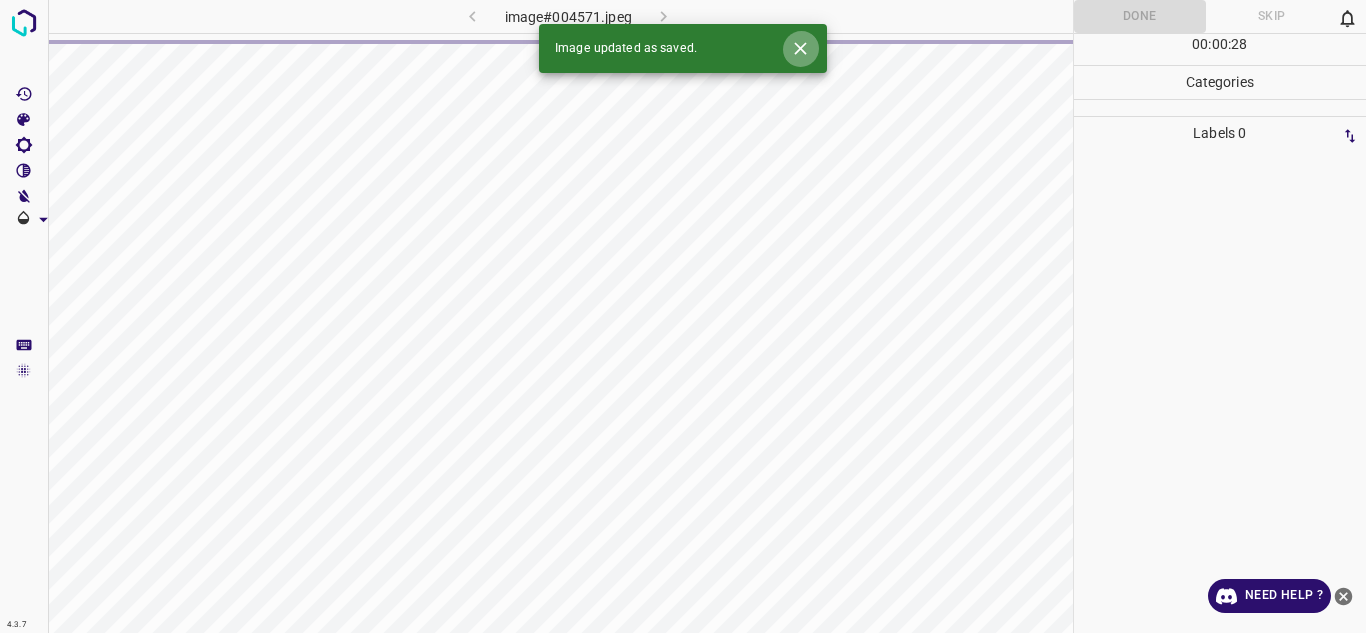 click 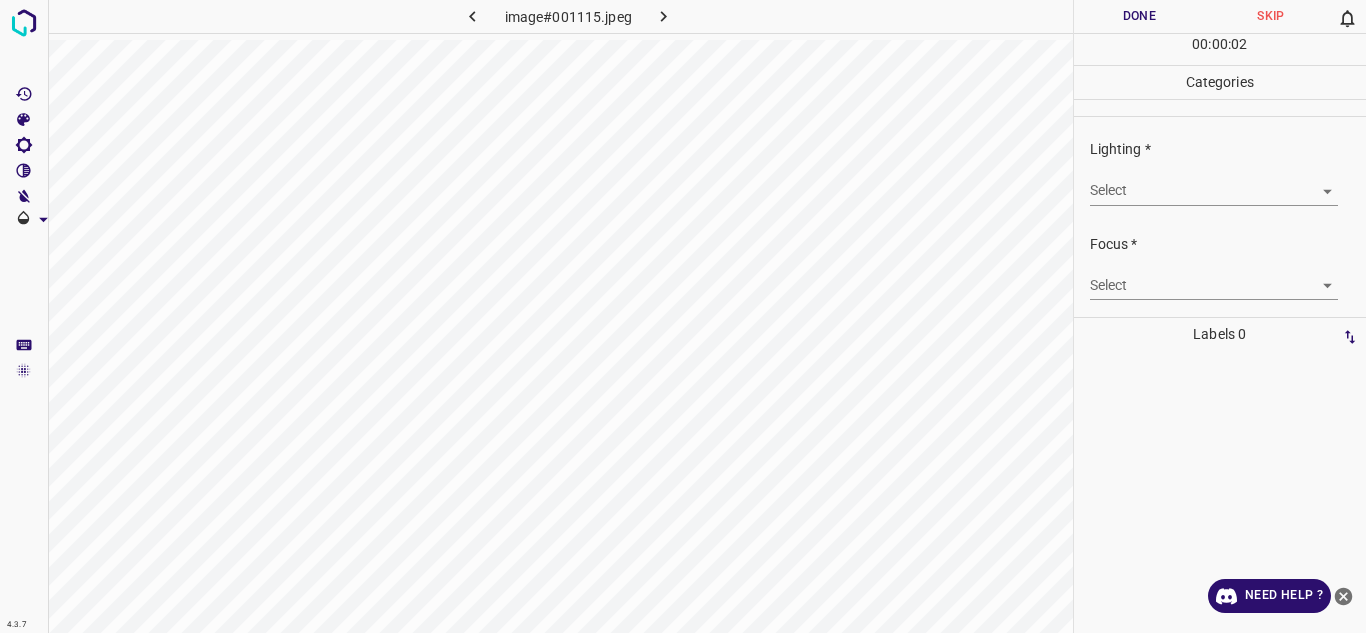 click on "4.3.7 image#001115.jpeg Done Skip 0 00   : 00   : 02   Categories Lighting *  Select ​ Focus *  Select ​ Overall *  Select ​ Labels   0 Categories 1 Lighting 2 Focus 3 Overall Tools Space Change between modes (Draw & Edit) I Auto labeling R Restore zoom M Zoom in N Zoom out Delete Delete selecte label Filters Z Restore filters X Saturation filter C Brightness filter V Contrast filter B Gray scale filter General O Download Need Help ? - Text - Hide - Delete" at bounding box center [683, 316] 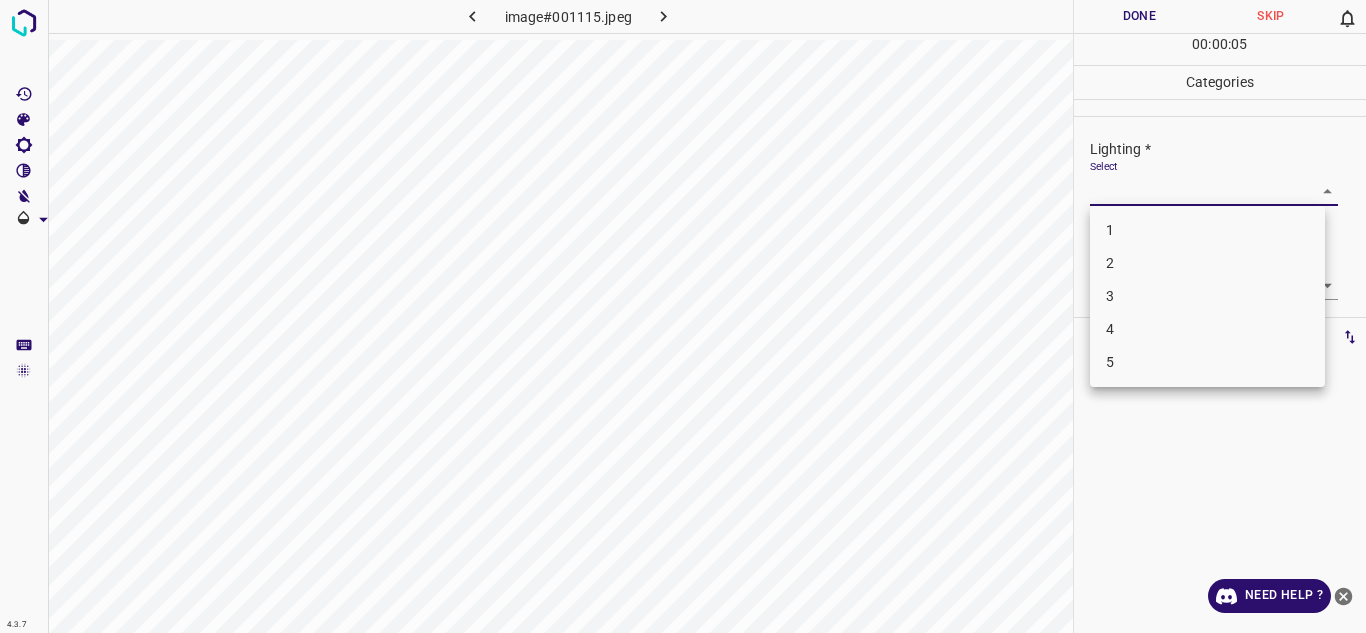 click on "3" at bounding box center [1207, 296] 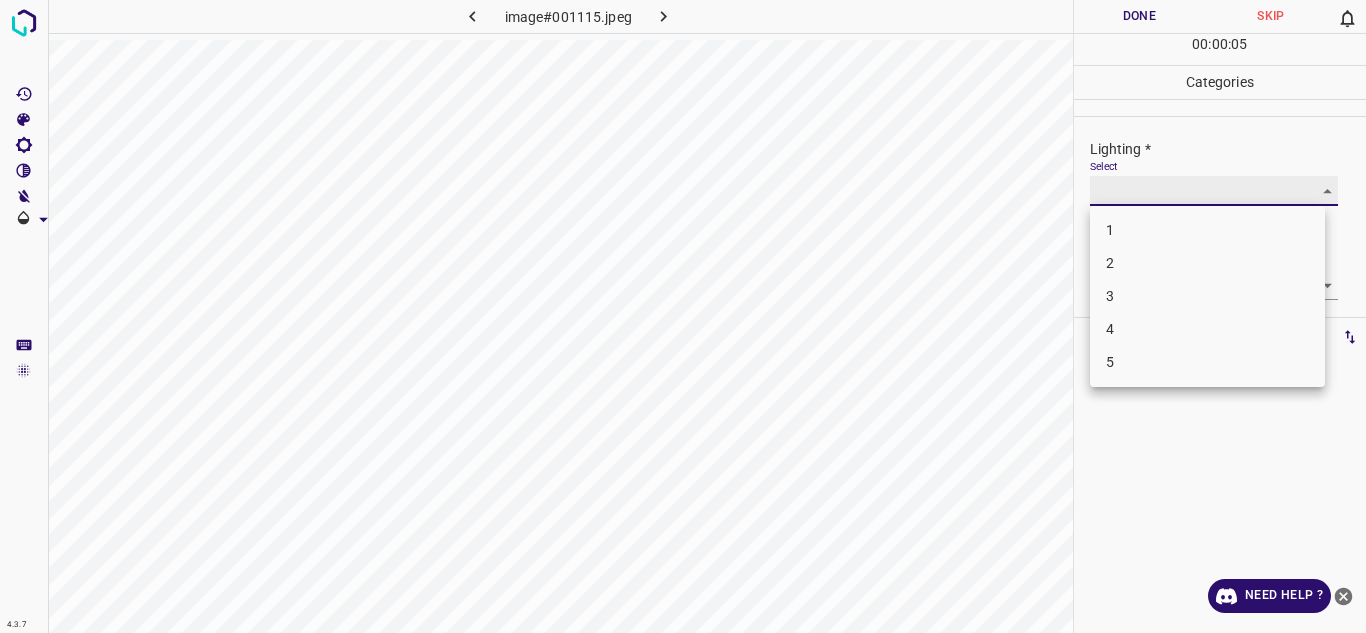 type on "3" 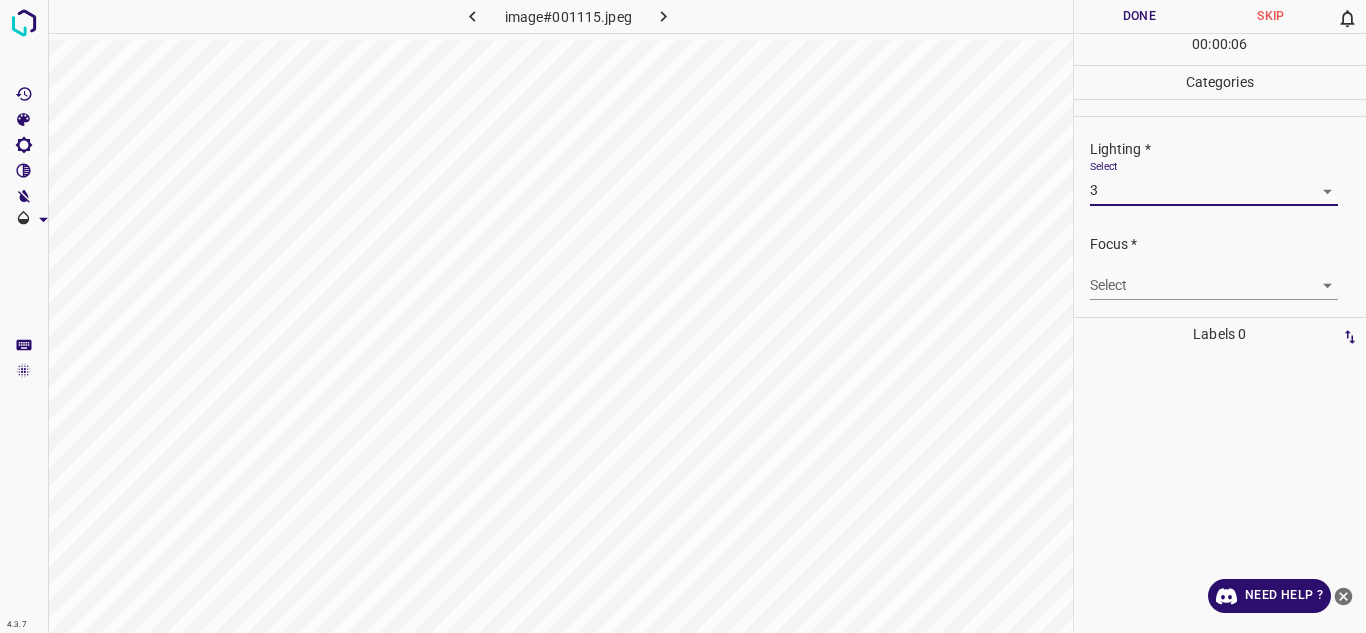 click on "4.3.7 image#001115.jpeg Done Skip 0 00   : 00   : 06   Categories Lighting *  Select 3 3 Focus *  Select ​ Overall *  Select ​ Labels   0 Categories 1 Lighting 2 Focus 3 Overall Tools Space Change between modes (Draw & Edit) I Auto labeling R Restore zoom M Zoom in N Zoom out Delete Delete selecte label Filters Z Restore filters X Saturation filter C Brightness filter V Contrast filter B Gray scale filter General O Download Need Help ? - Text - Hide - Delete 1 2 3 4 5" at bounding box center (683, 316) 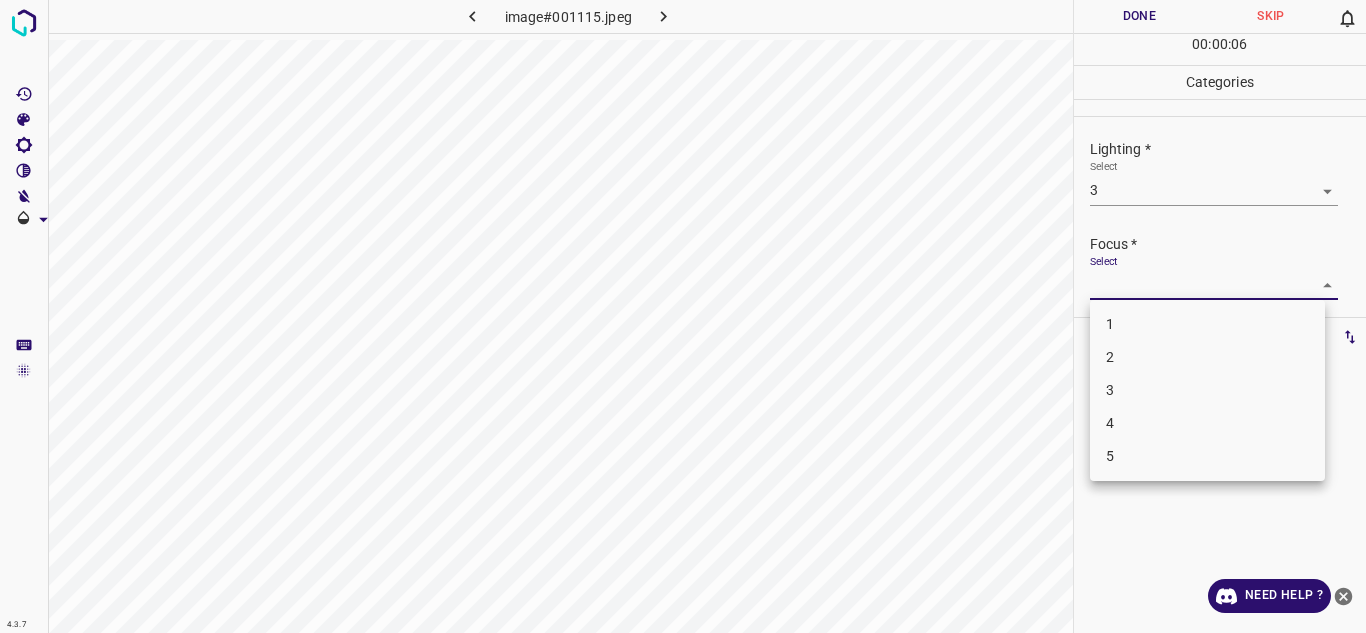 click on "2" at bounding box center (1207, 357) 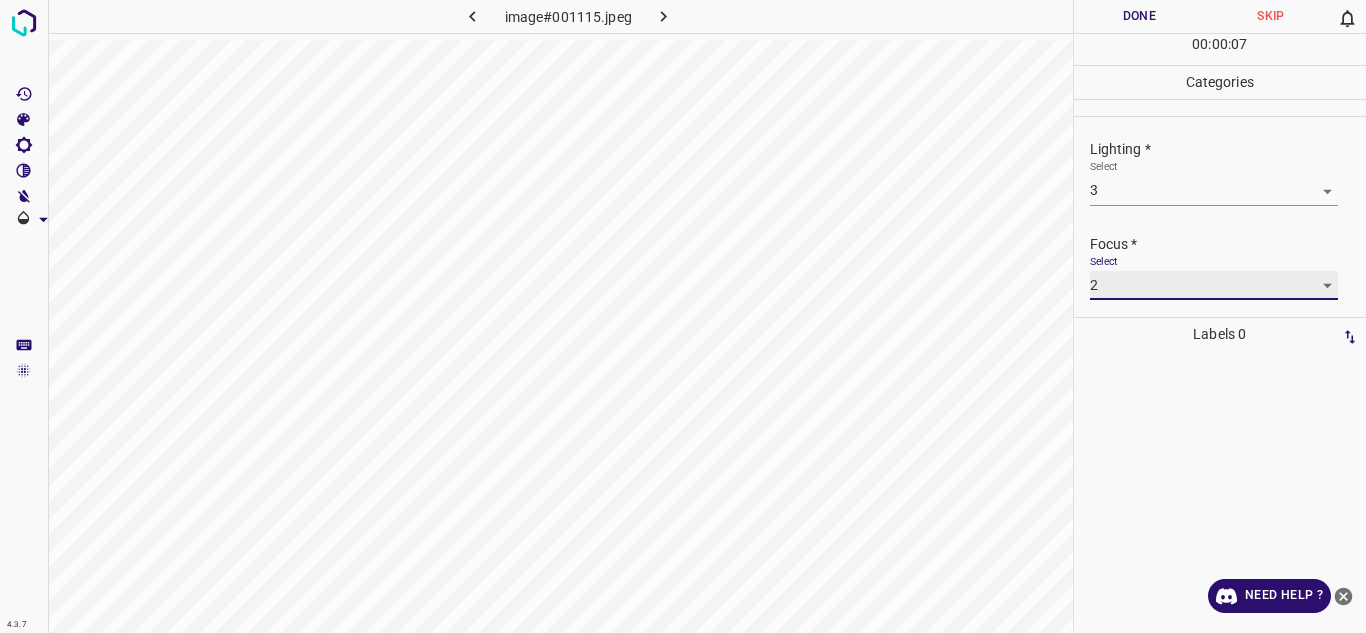 type on "2" 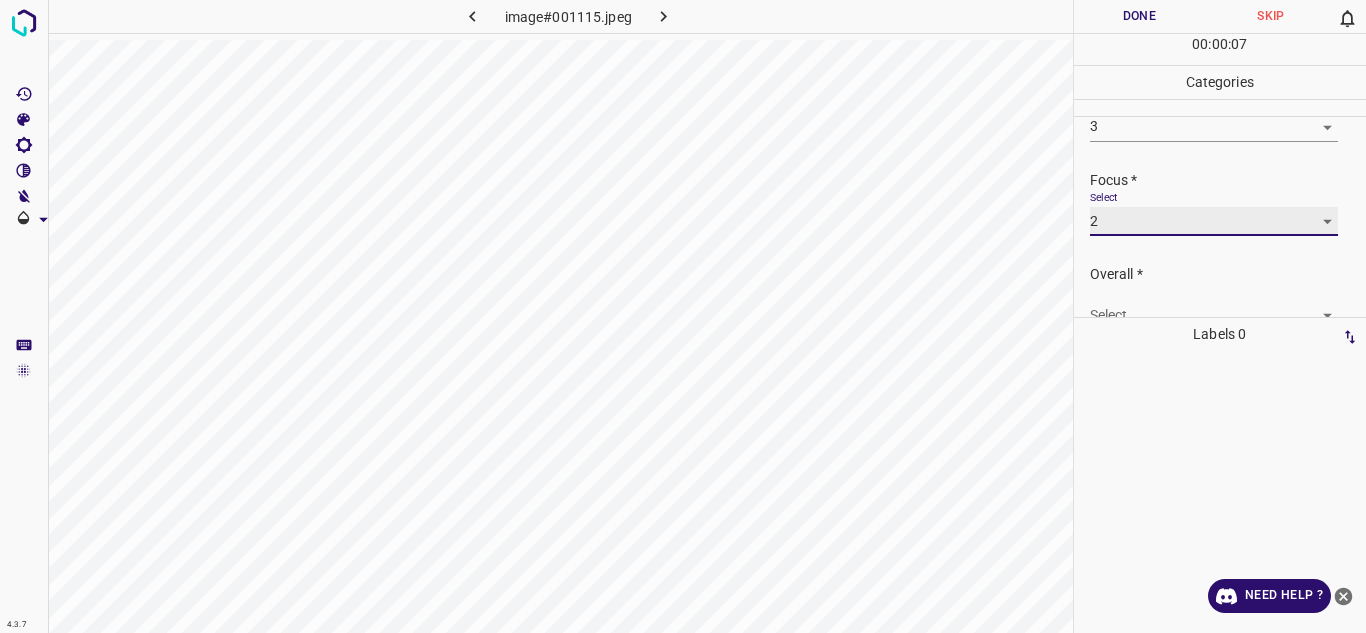 scroll, scrollTop: 98, scrollLeft: 0, axis: vertical 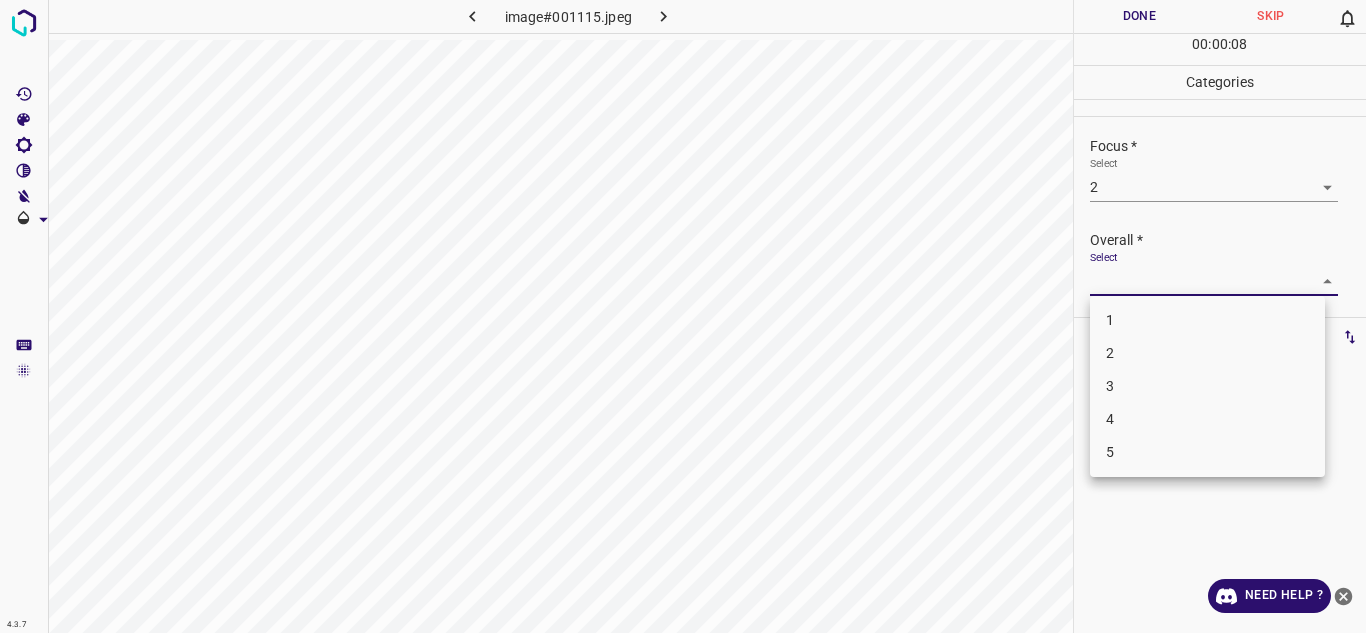 click on "4.3.7 image#001115.jpeg Done Skip 0 00   : 00   : 08   Categories Lighting *  Select 3 3 Focus *  Select 2 2 Overall *  Select ​ Labels   0 Categories 1 Lighting 2 Focus 3 Overall Tools Space Change between modes (Draw & Edit) I Auto labeling R Restore zoom M Zoom in N Zoom out Delete Delete selecte label Filters Z Restore filters X Saturation filter C Brightness filter V Contrast filter B Gray scale filter General O Download Need Help ? - Text - Hide - Delete 1 2 3 4 5" at bounding box center (683, 316) 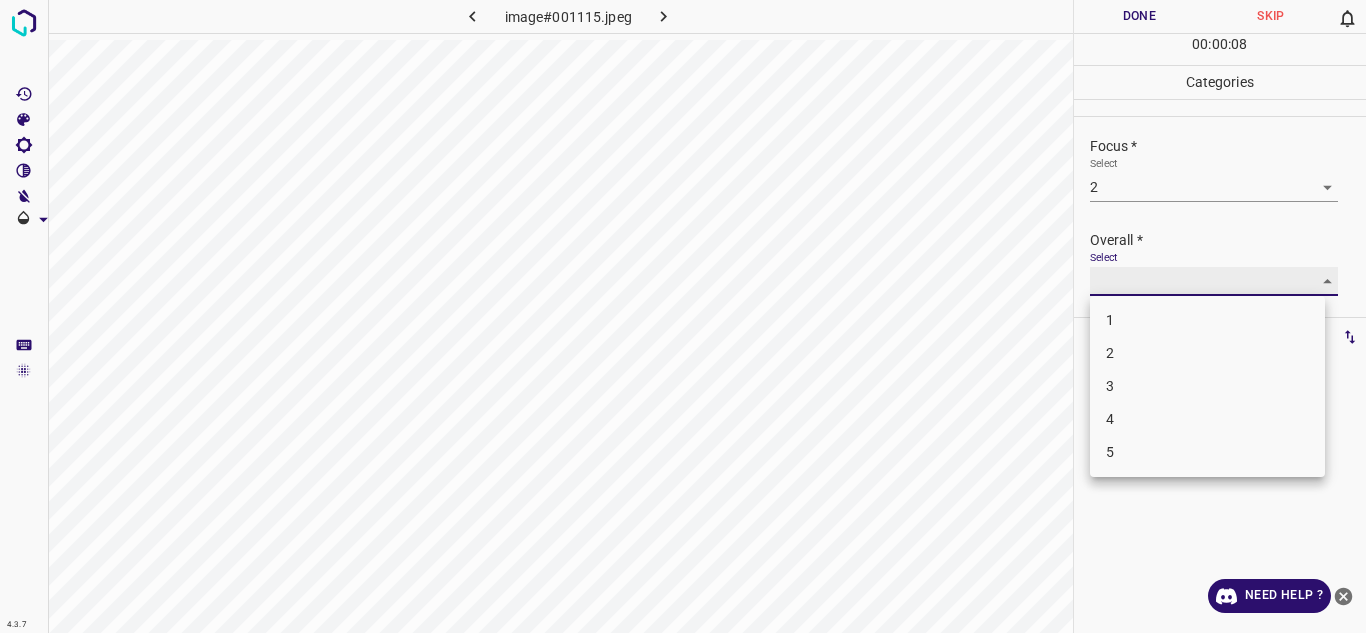 type on "3" 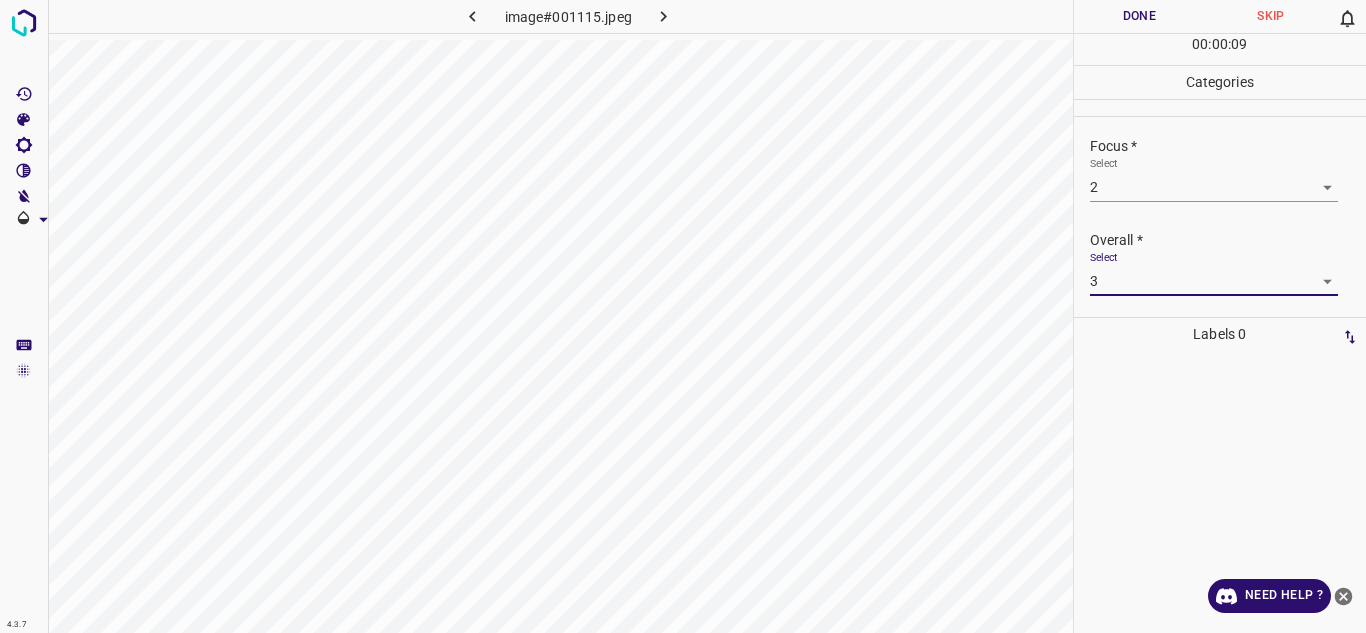 click on "Done" at bounding box center [1140, 16] 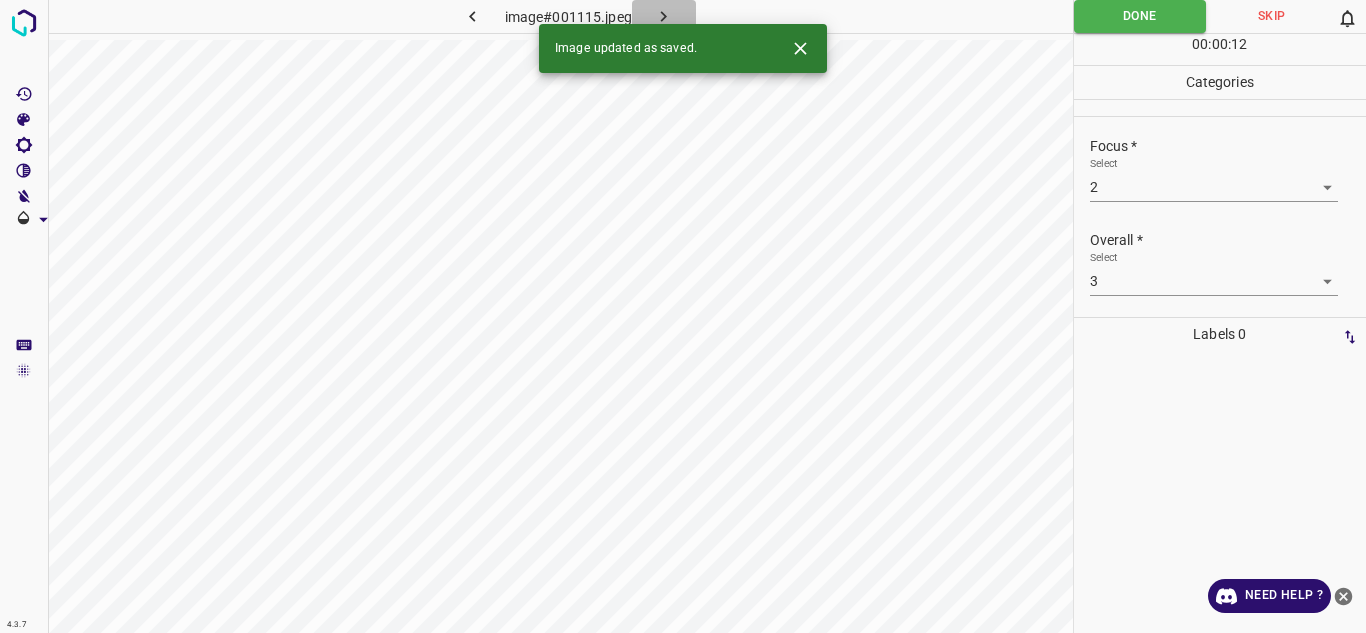 click 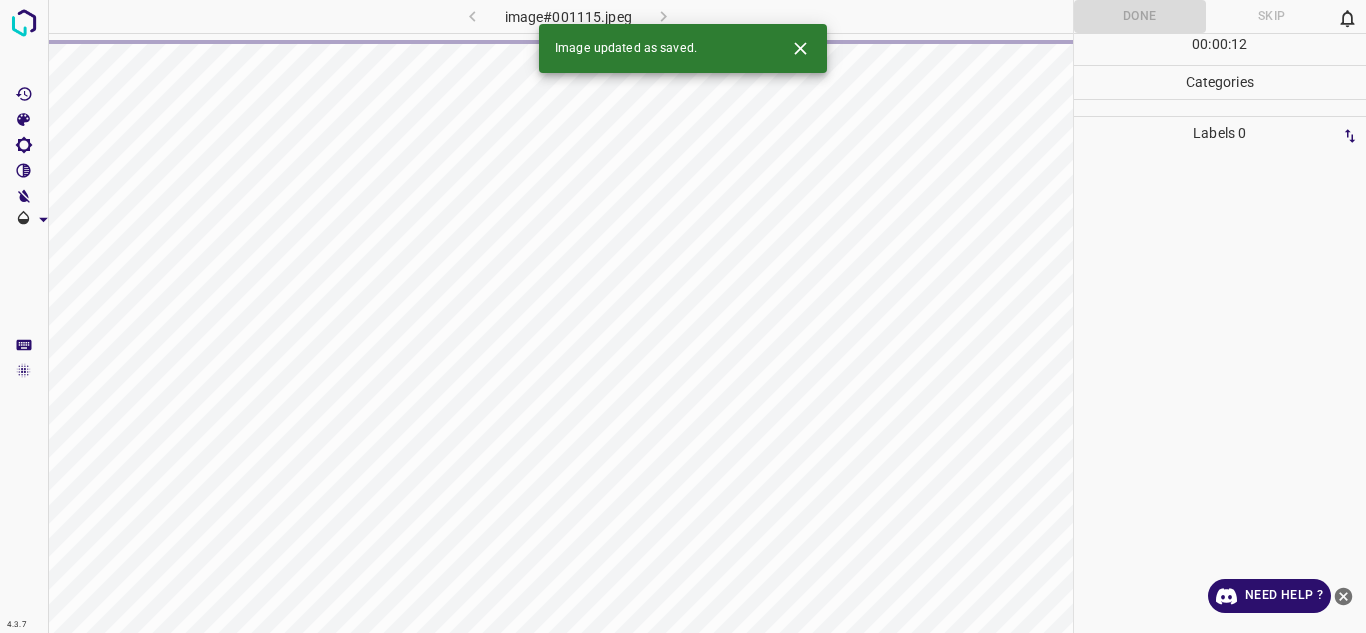 click 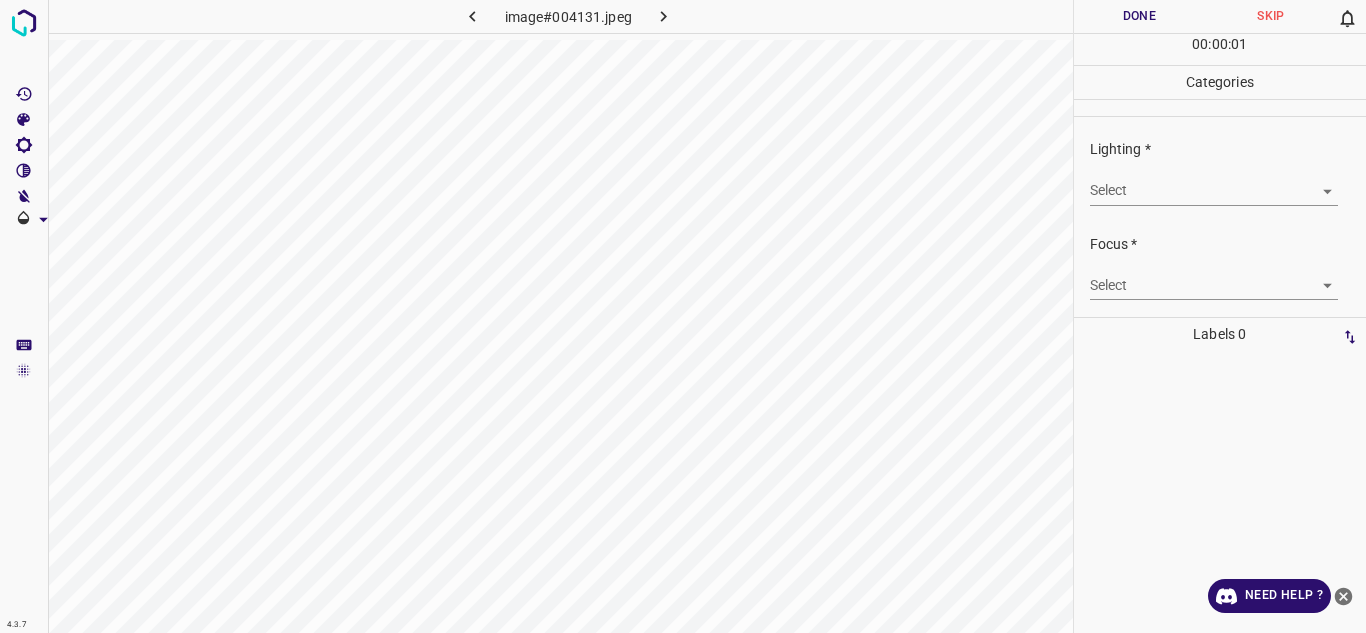 click on "4.3.7 image#004131.jpeg Done Skip 0 00   : 00   : 01   Categories Lighting *  Select ​ Focus *  Select ​ Overall *  Select ​ Labels   0 Categories 1 Lighting 2 Focus 3 Overall Tools Space Change between modes (Draw & Edit) I Auto labeling R Restore zoom M Zoom in N Zoom out Delete Delete selecte label Filters Z Restore filters X Saturation filter C Brightness filter V Contrast filter B Gray scale filter General O Download Need Help ? - Text - Hide - Delete" at bounding box center [683, 316] 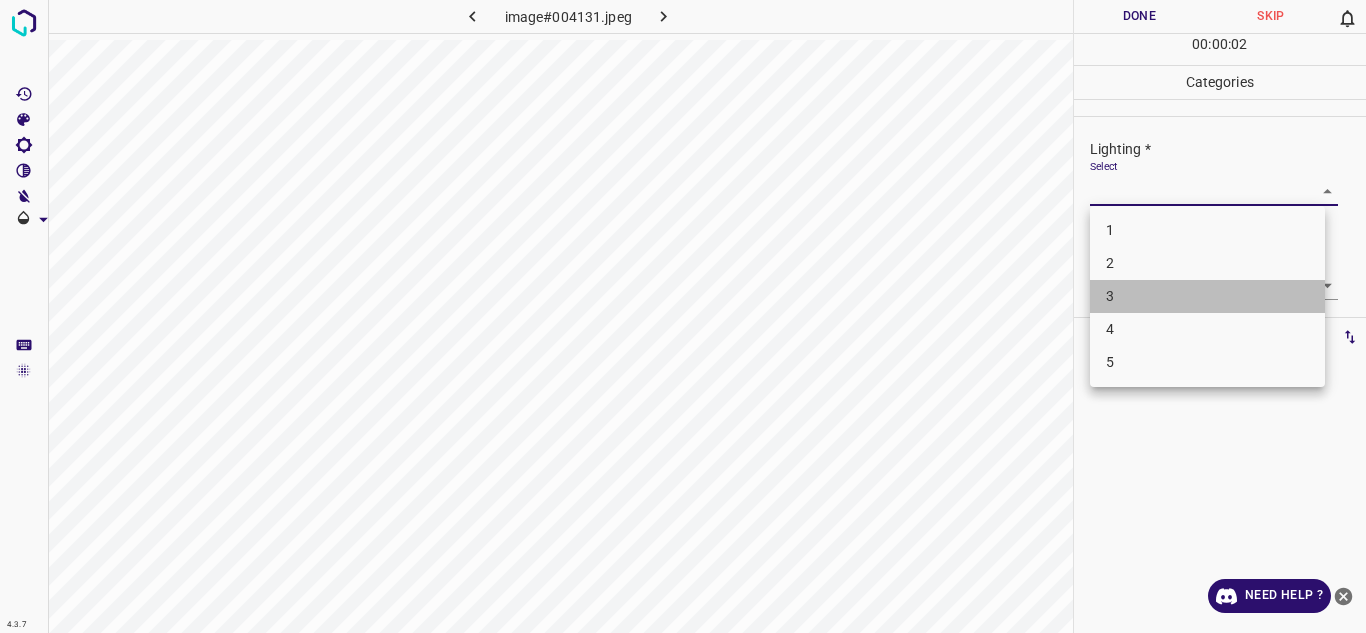 click on "3" at bounding box center [1207, 296] 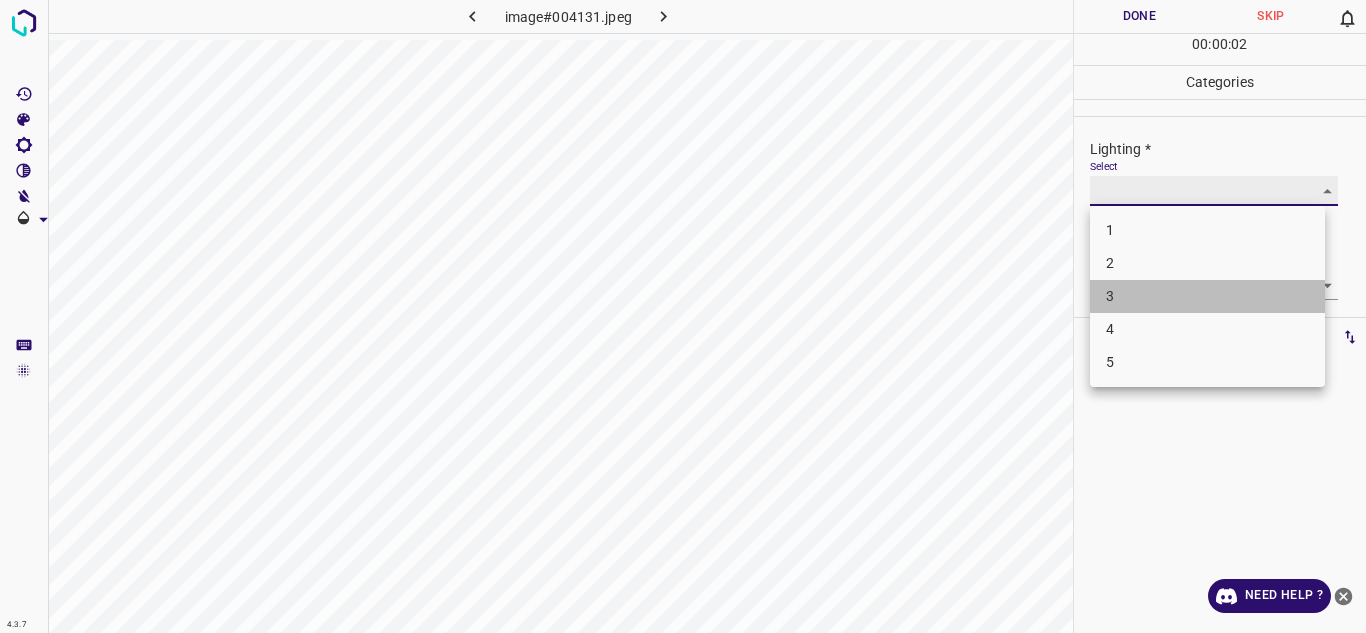 type on "3" 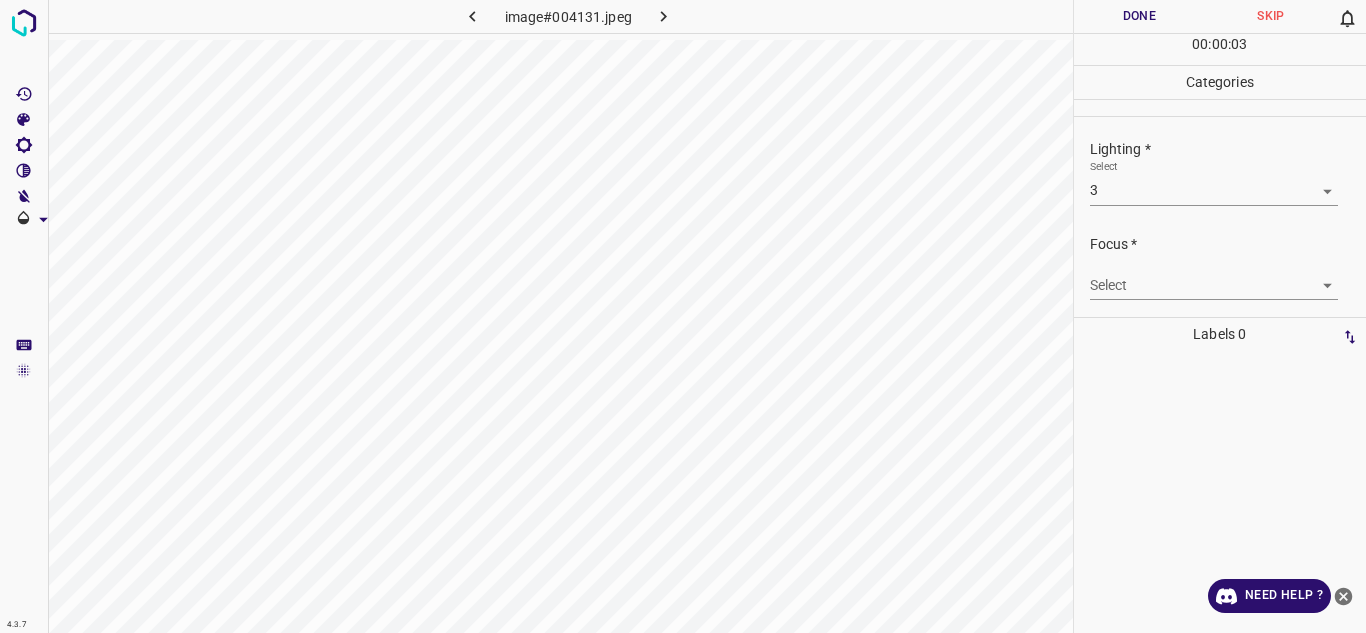 click on "4.3.7 image#004131.jpeg Done Skip 0 00   : 00   : 03   Categories Lighting *  Select 3 3 Focus *  Select ​ Overall *  Select ​ Labels   0 Categories 1 Lighting 2 Focus 3 Overall Tools Space Change between modes (Draw & Edit) I Auto labeling R Restore zoom M Zoom in N Zoom out Delete Delete selecte label Filters Z Restore filters X Saturation filter C Brightness filter V Contrast filter B Gray scale filter General O Download Need Help ? - Text - Hide - Delete" at bounding box center [683, 316] 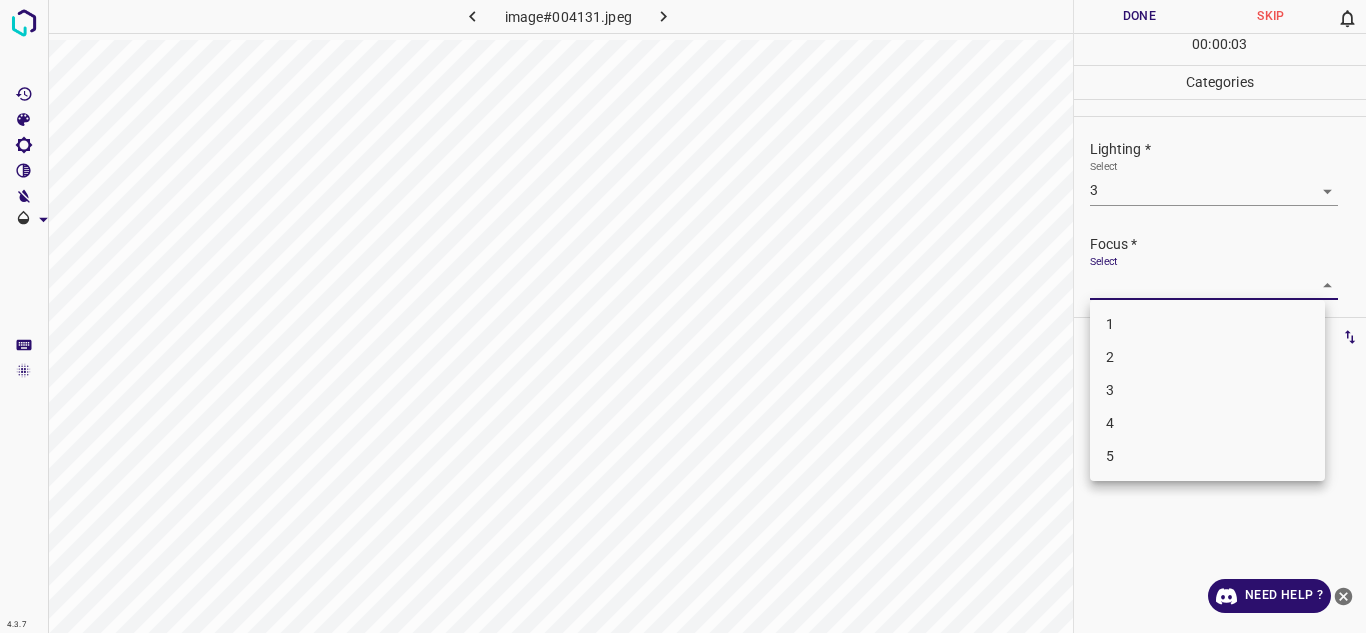 click on "3" at bounding box center (1207, 390) 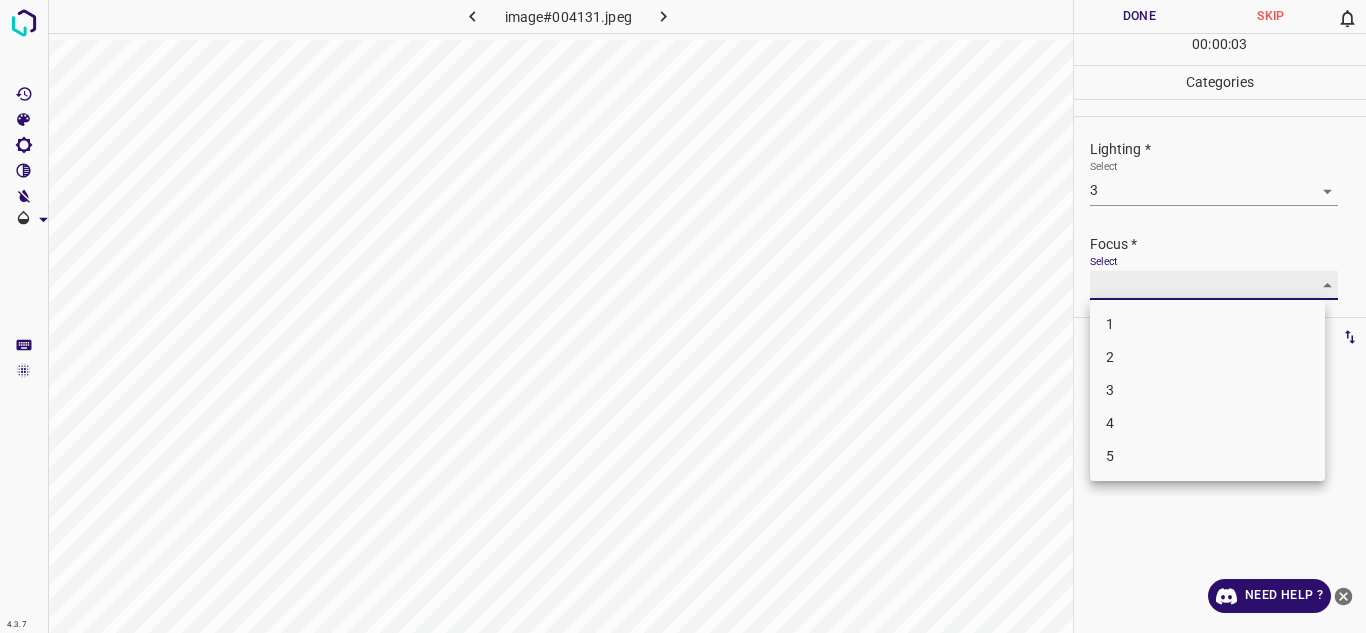 type on "3" 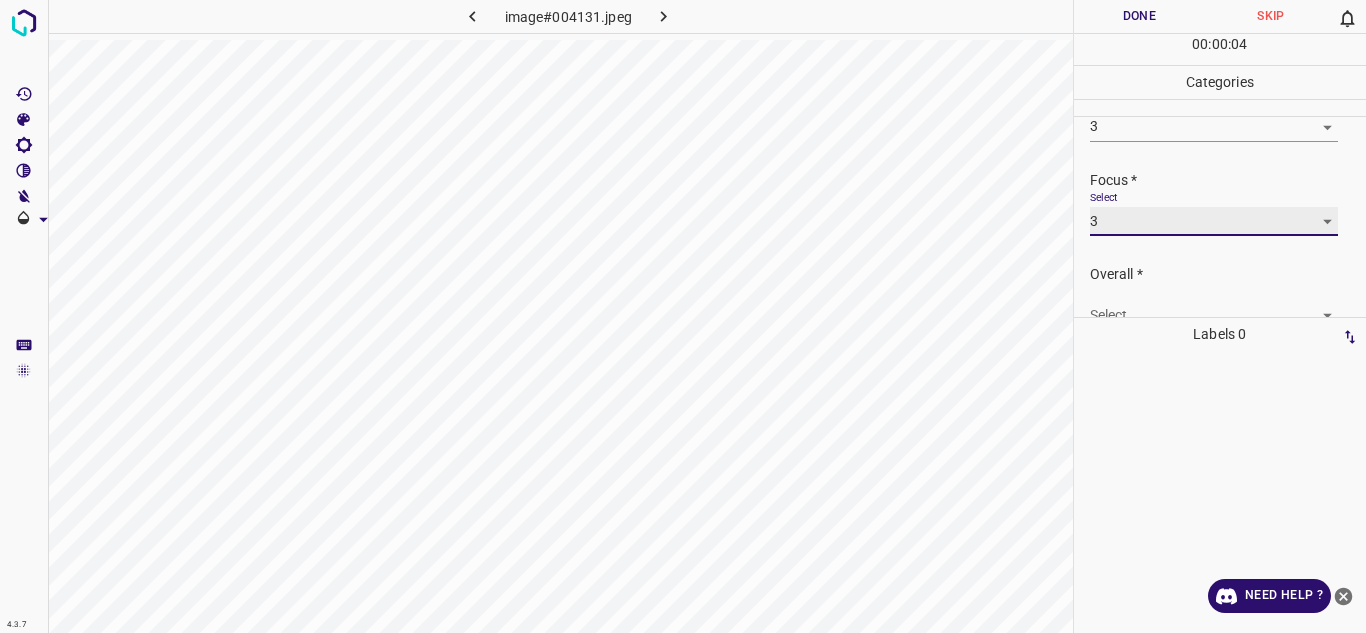 scroll, scrollTop: 98, scrollLeft: 0, axis: vertical 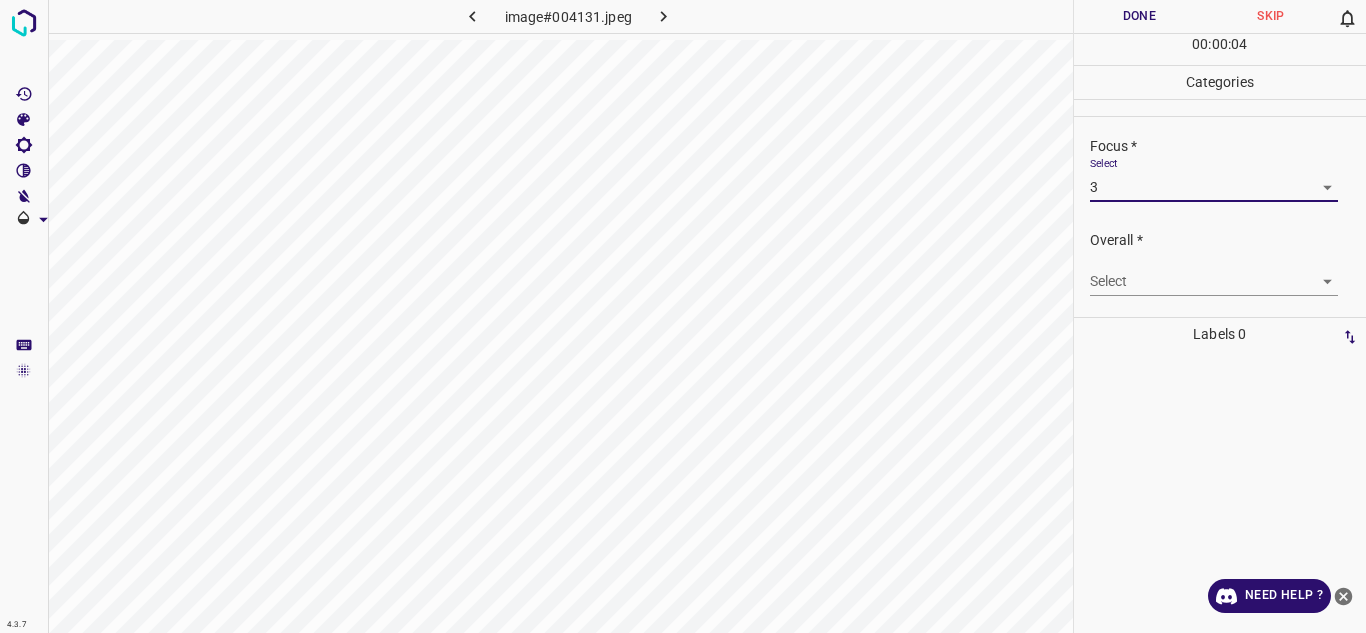 click on "4.3.7 image#004131.jpeg Done Skip 0 00   : 00   : 04   Categories Lighting *  Select 3 3 Focus *  Select 3 3 Overall *  Select ​ Labels   0 Categories 1 Lighting 2 Focus 3 Overall Tools Space Change between modes (Draw & Edit) I Auto labeling R Restore zoom M Zoom in N Zoom out Delete Delete selecte label Filters Z Restore filters X Saturation filter C Brightness filter V Contrast filter B Gray scale filter General O Download Need Help ? - Text - Hide - Delete" at bounding box center [683, 316] 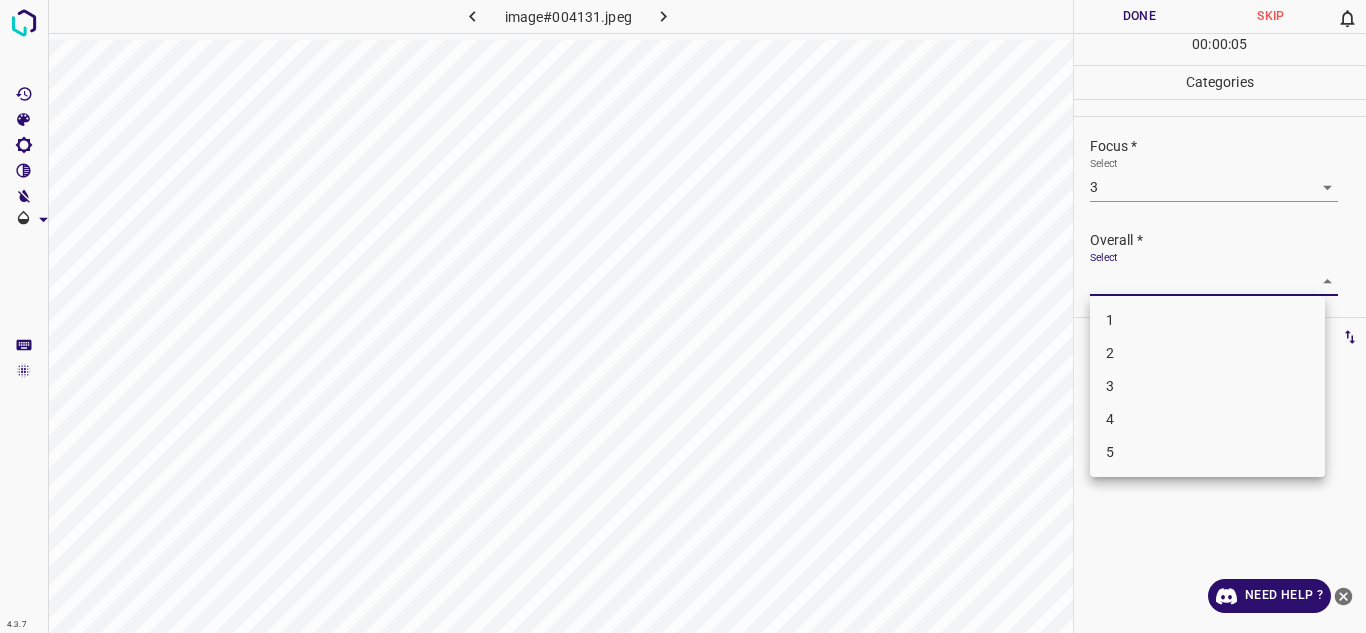 click on "3" at bounding box center [1207, 386] 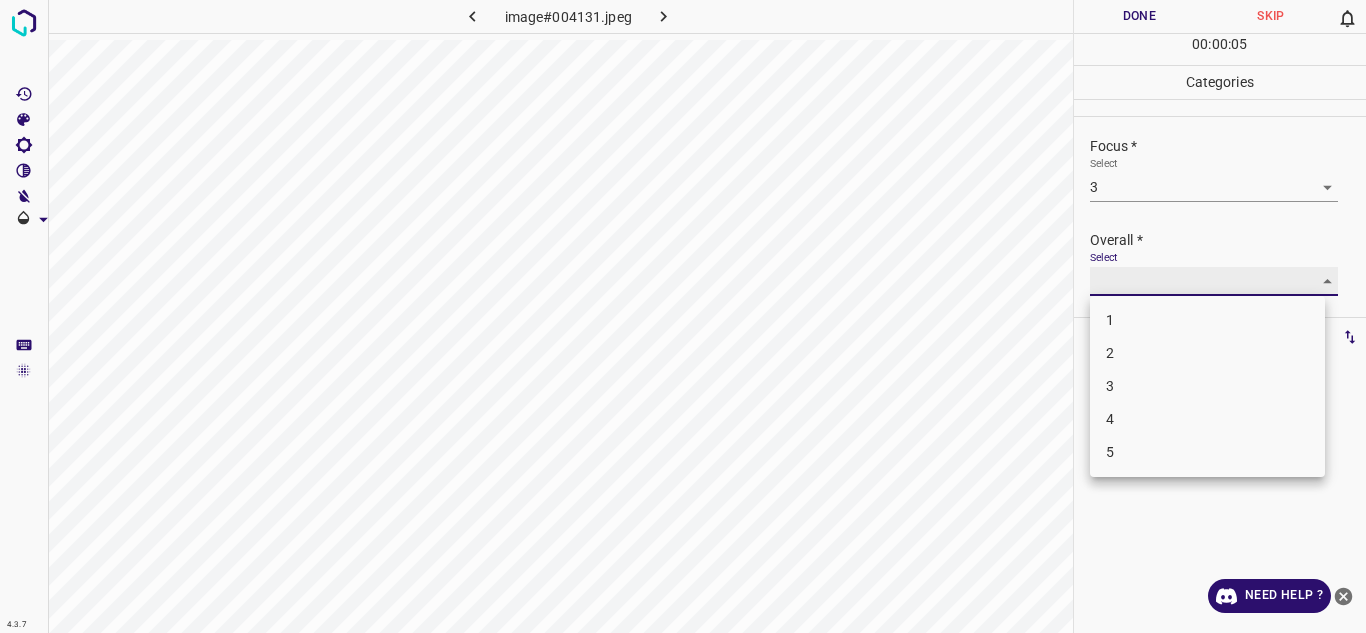 type on "3" 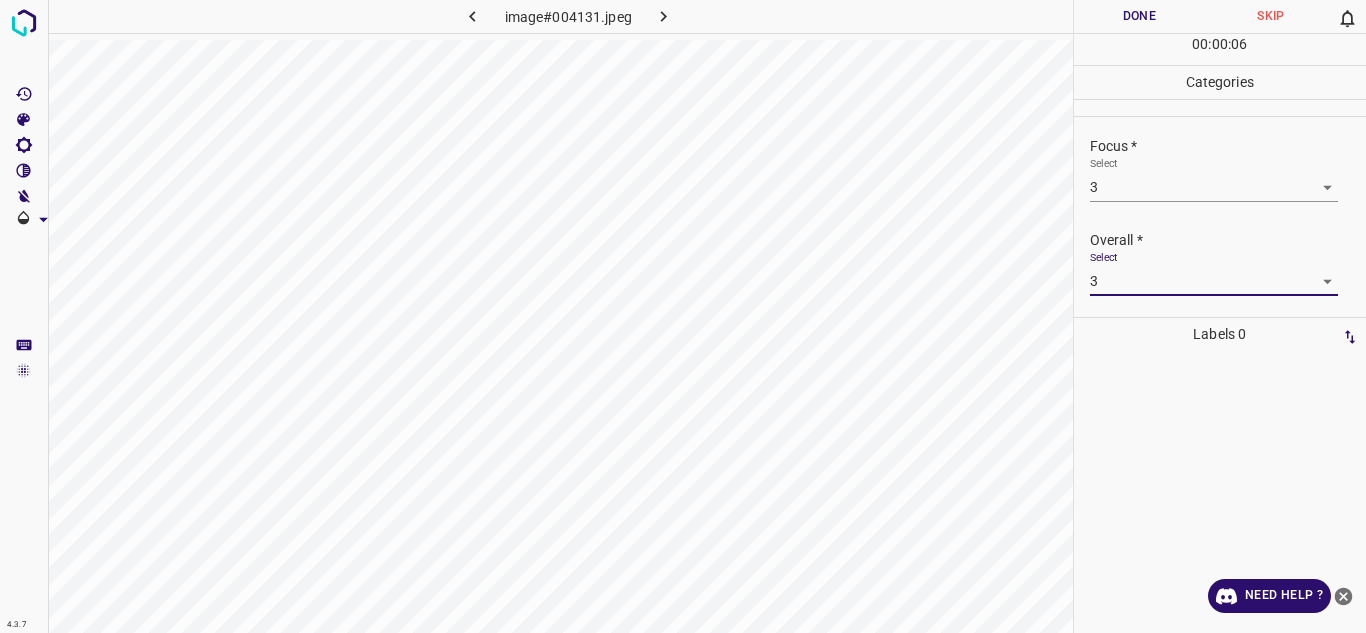click on "Done" at bounding box center (1140, 16) 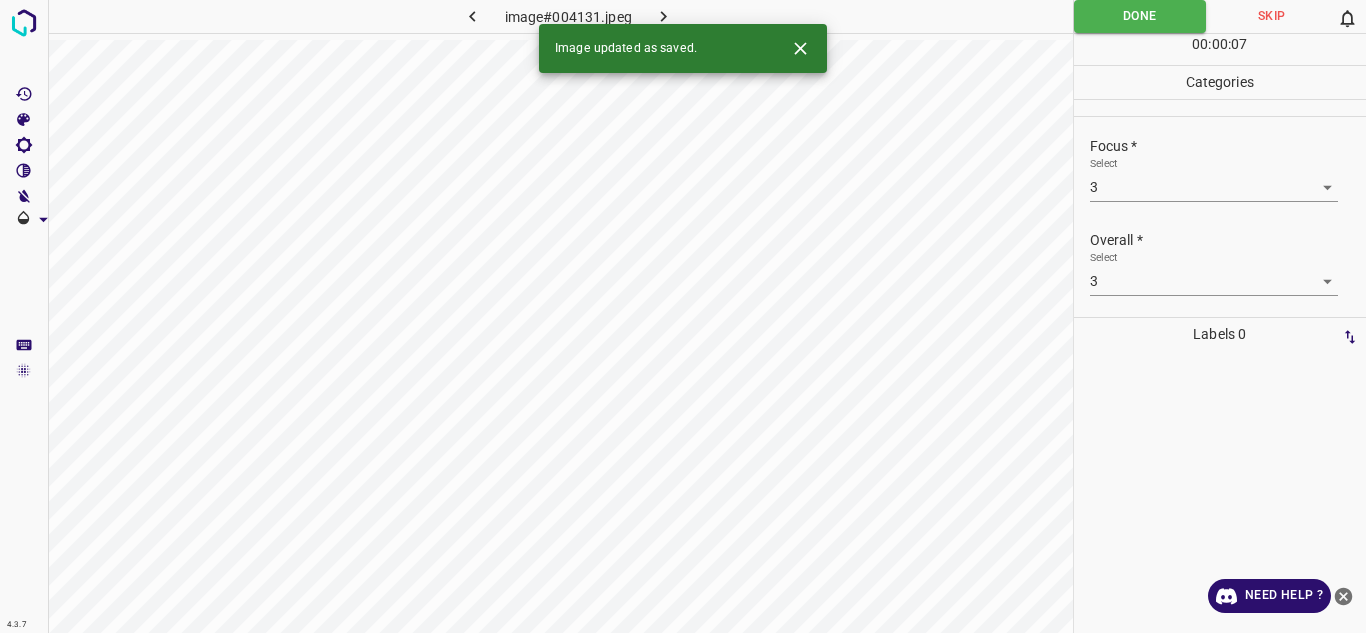 click 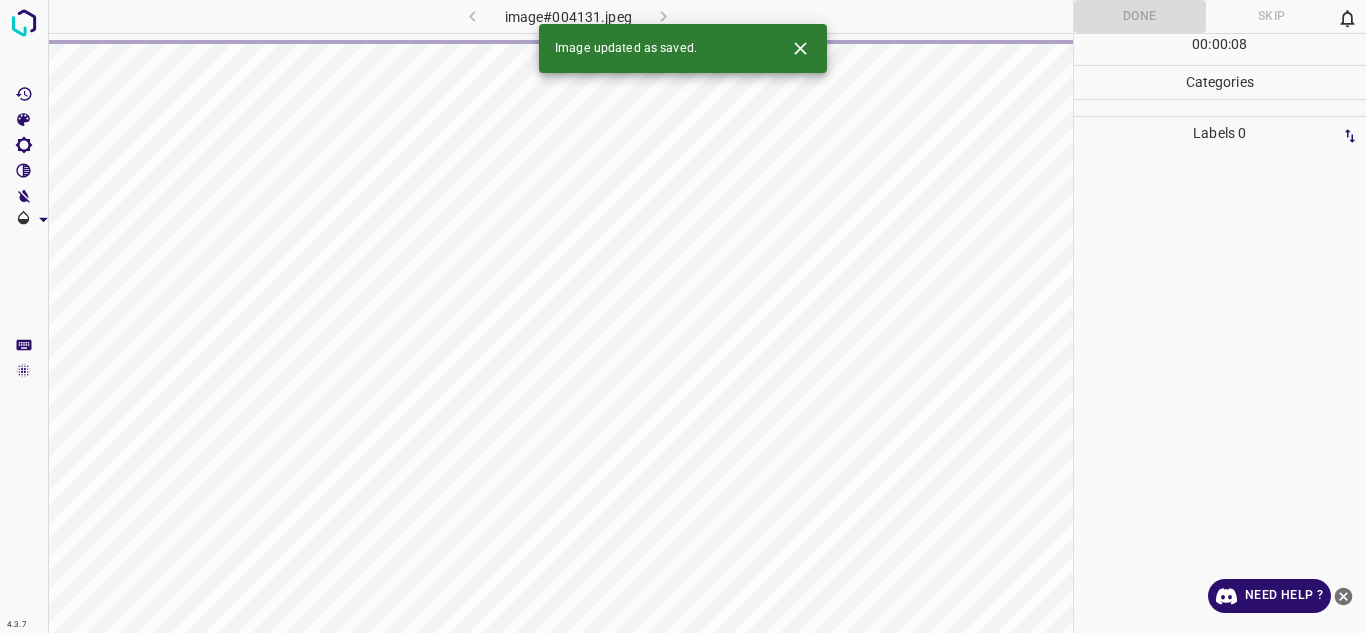click 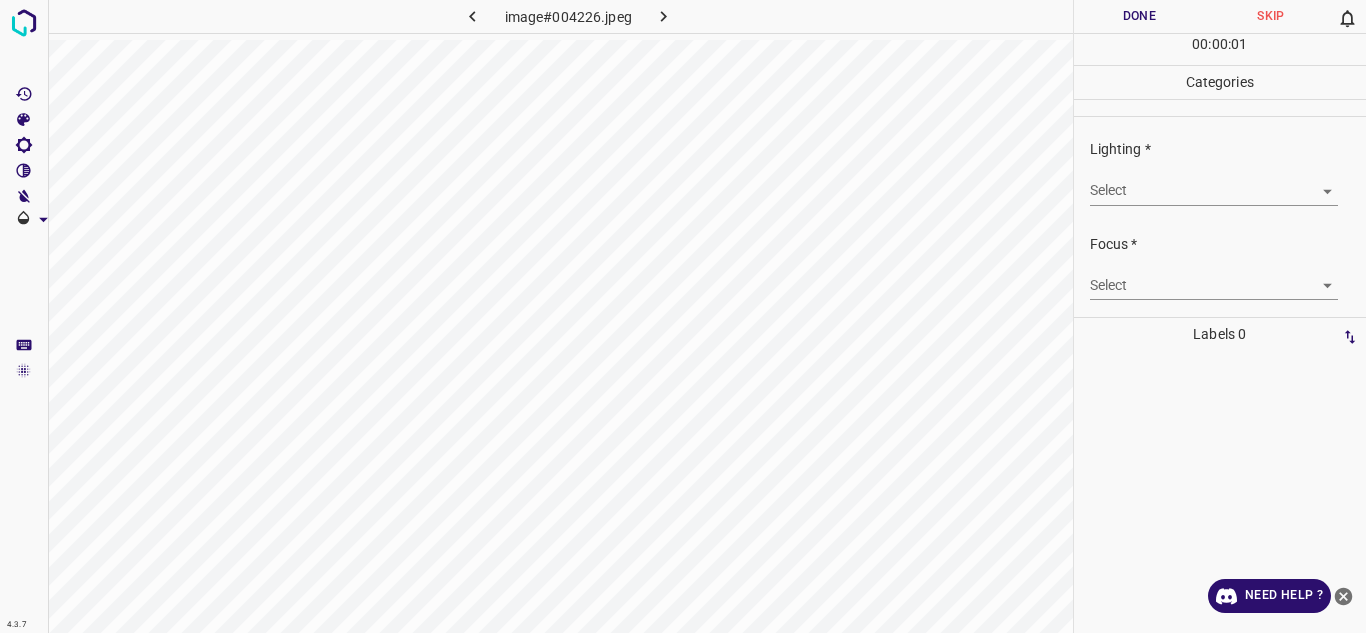 click on "4.3.7 image#004226.jpeg Done Skip 0 00   : 00   : 01   Categories Lighting *  Select ​ Focus *  Select ​ Overall *  Select ​ Labels   0 Categories 1 Lighting 2 Focus 3 Overall Tools Space Change between modes (Draw & Edit) I Auto labeling R Restore zoom M Zoom in N Zoom out Delete Delete selecte label Filters Z Restore filters X Saturation filter C Brightness filter V Contrast filter B Gray scale filter General O Download Need Help ? - Text - Hide - Delete" at bounding box center [683, 316] 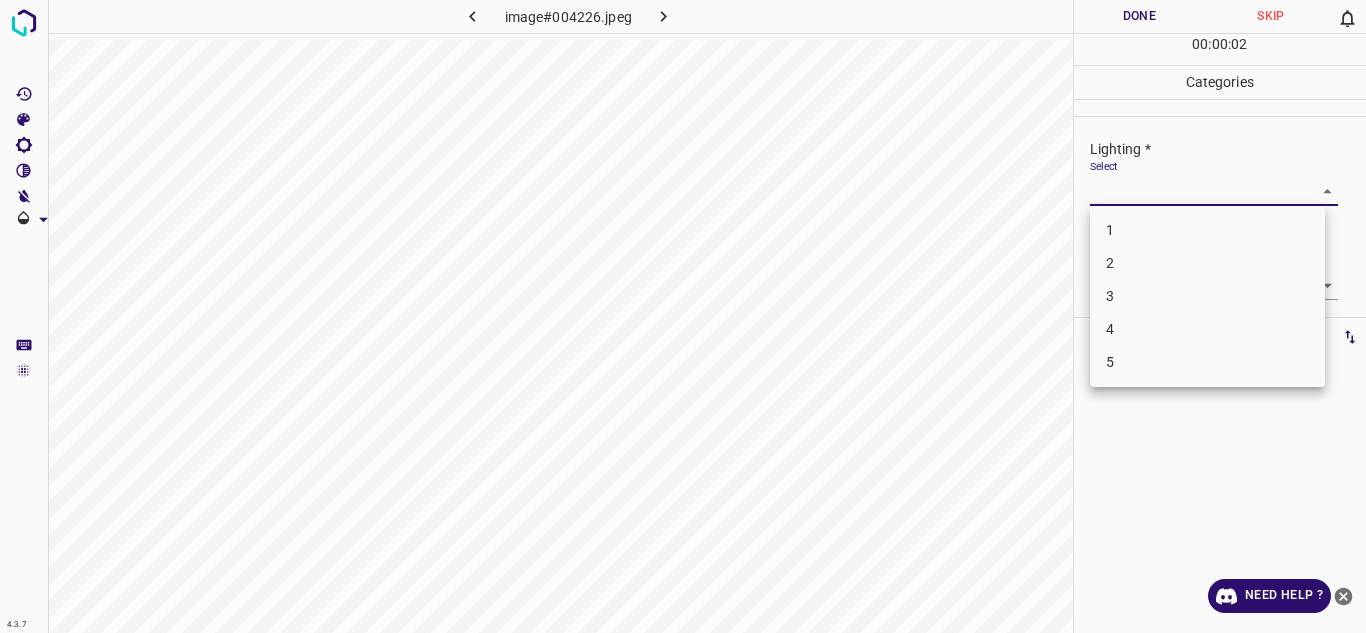 click on "3" at bounding box center [1207, 296] 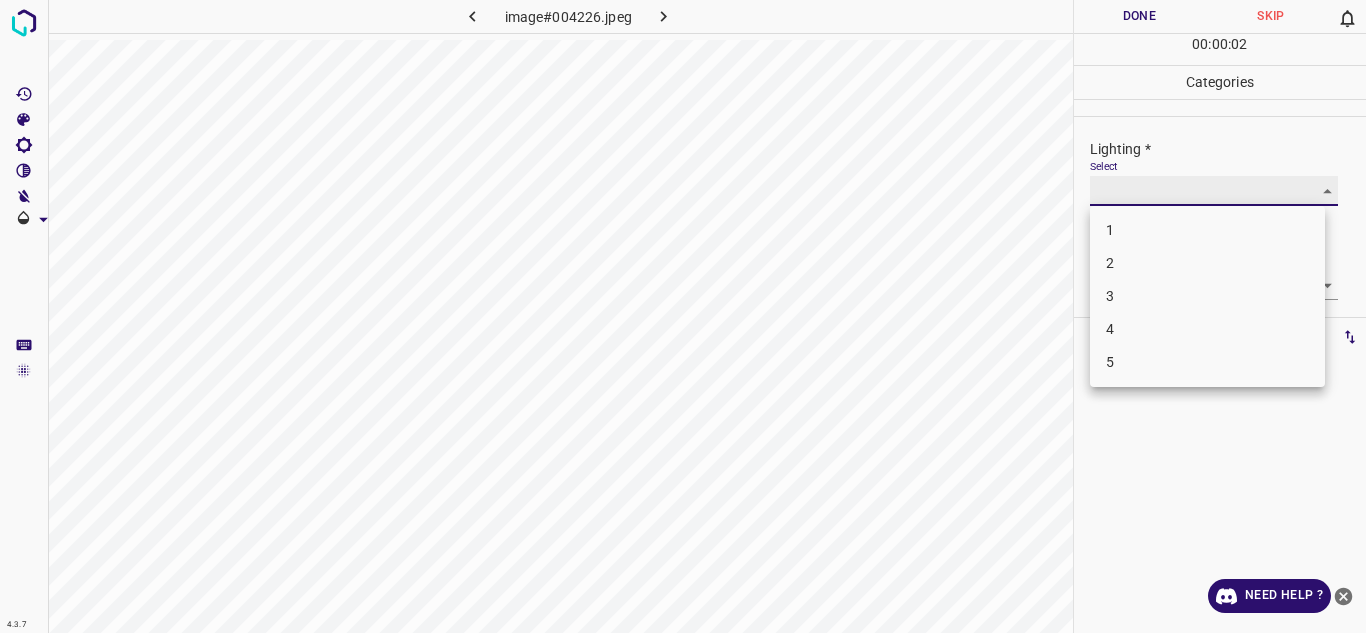 type on "3" 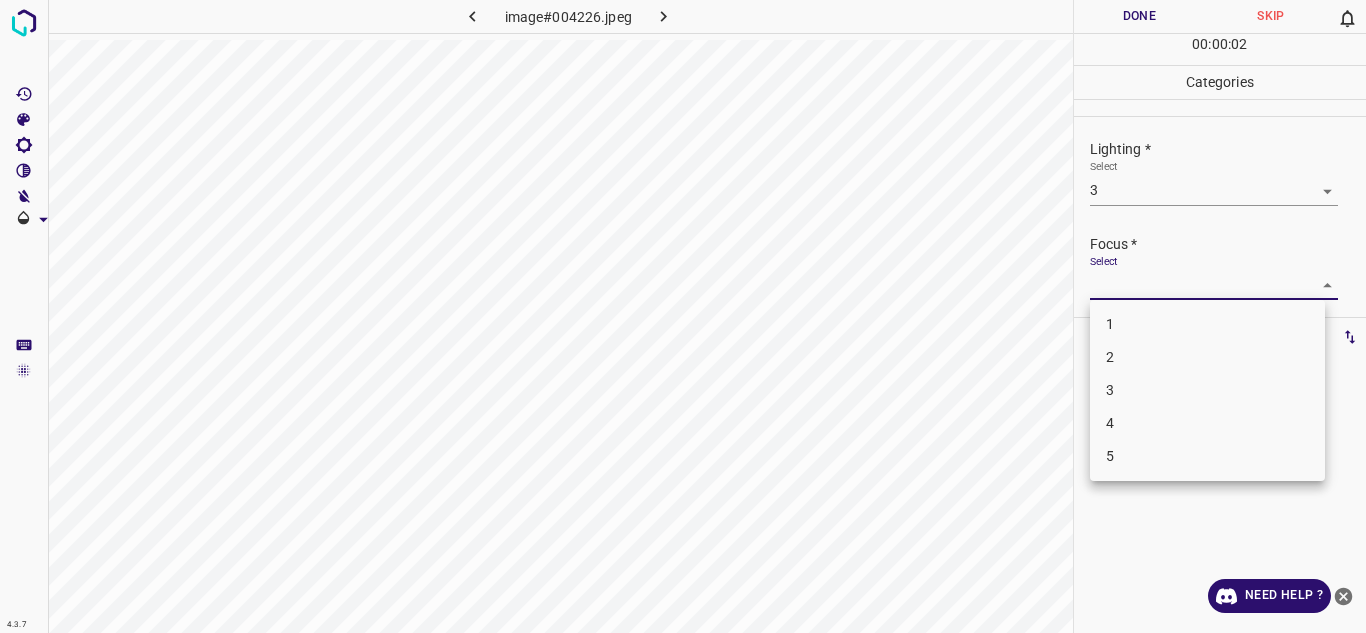 click on "4.3.7 image#004226.jpeg Done Skip 0 00   : 00   : 02   Categories Lighting *  Select 3 3 Focus *  Select ​ Overall *  Select ​ Labels   0 Categories 1 Lighting 2 Focus 3 Overall Tools Space Change between modes (Draw & Edit) I Auto labeling R Restore zoom M Zoom in N Zoom out Delete Delete selecte label Filters Z Restore filters X Saturation filter C Brightness filter V Contrast filter B Gray scale filter General O Download Need Help ? - Text - Hide - Delete 1 2 3 4 5" at bounding box center (683, 316) 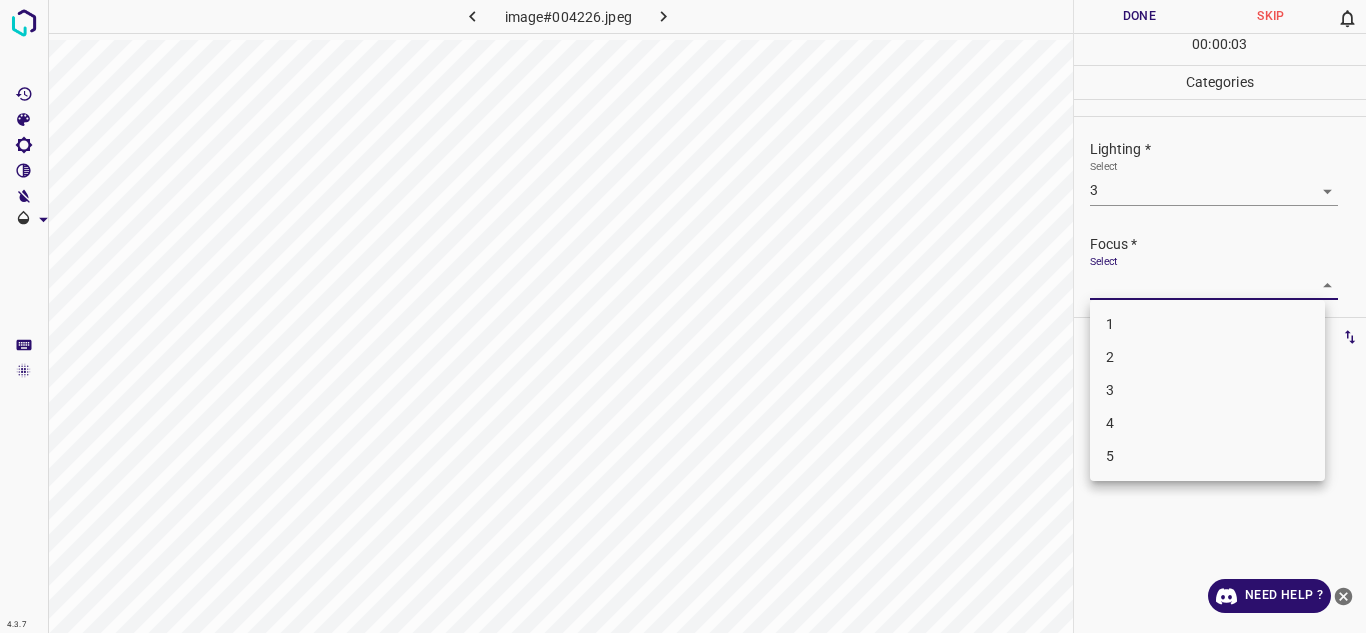 click on "3" at bounding box center [1207, 390] 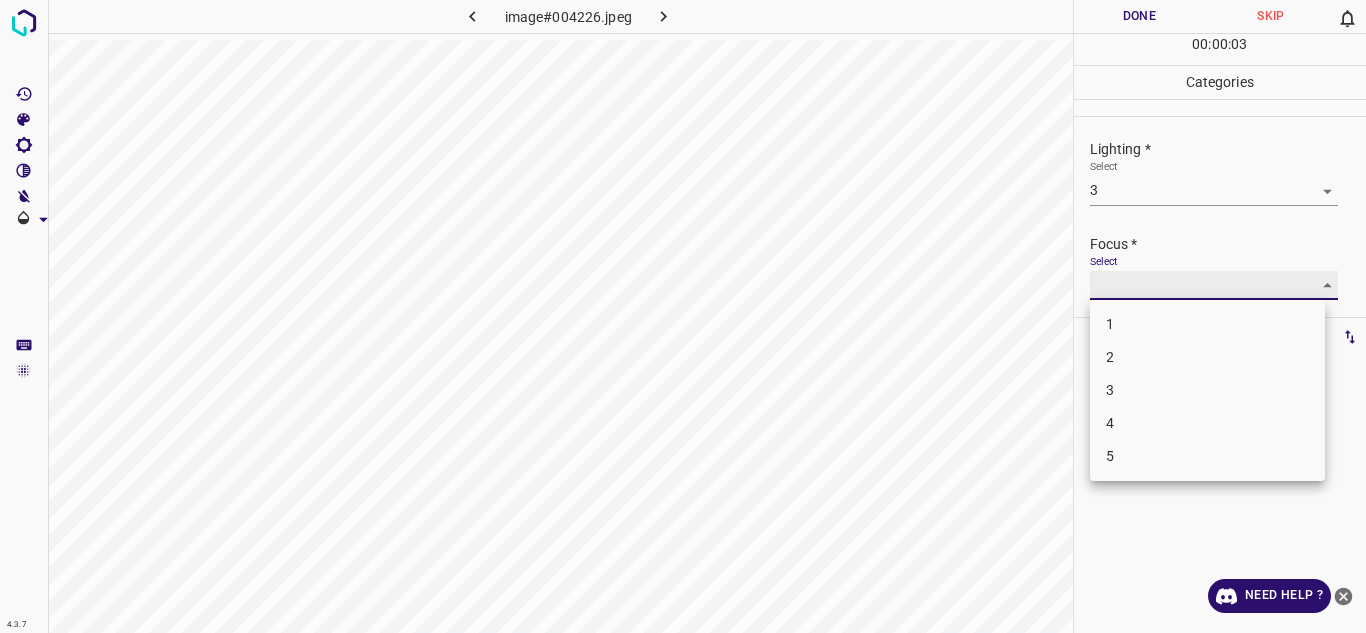 type on "3" 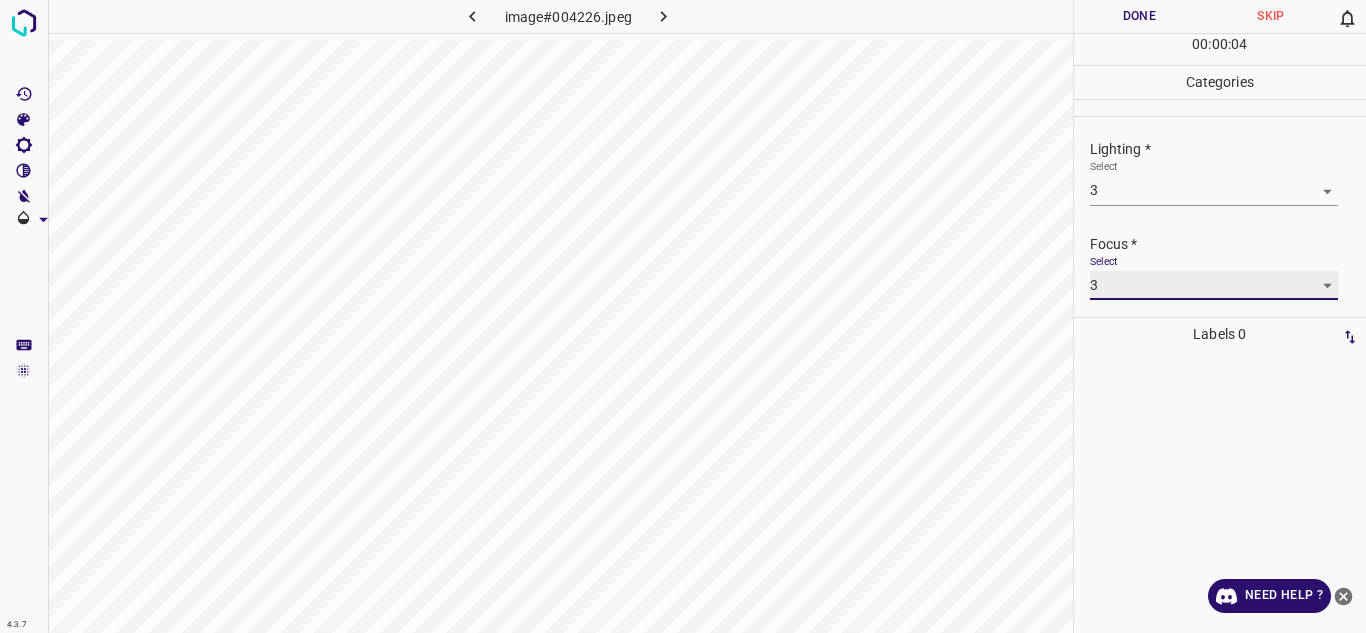 scroll, scrollTop: 98, scrollLeft: 0, axis: vertical 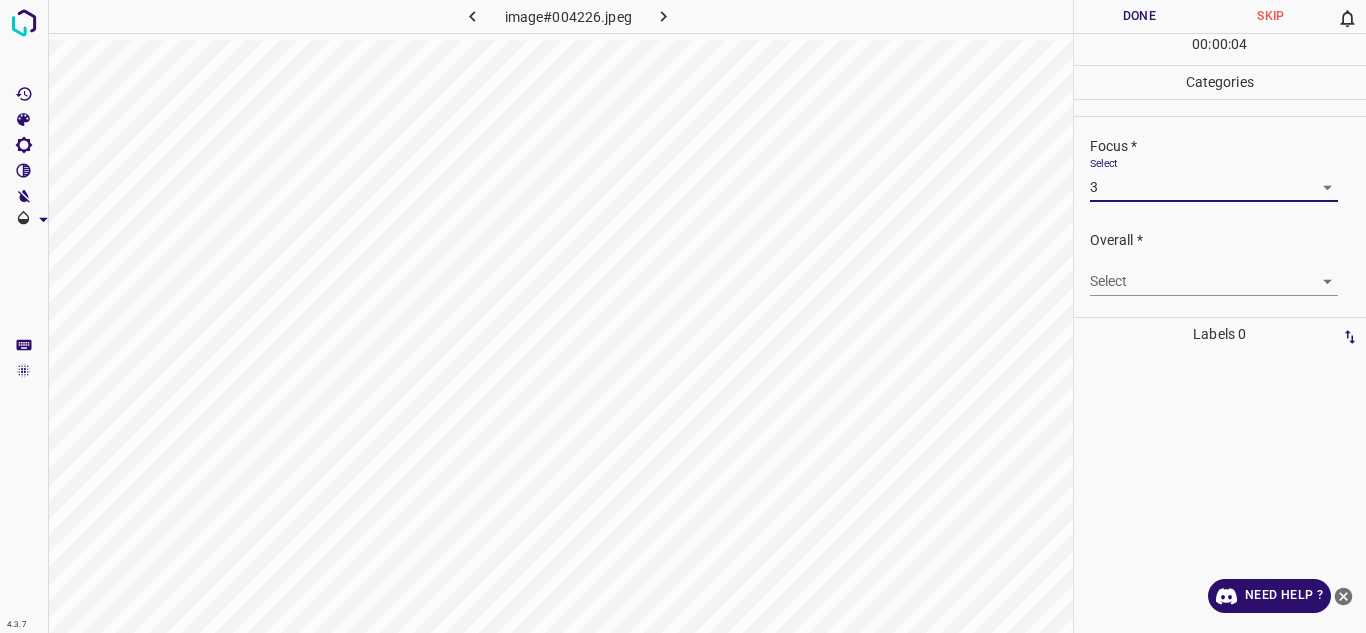 click on "4.3.7 image#004226.jpeg Done Skip 0 00   : 00   : 04   Categories Lighting *  Select 3 3 Focus *  Select 3 3 Overall *  Select ​ Labels   0 Categories 1 Lighting 2 Focus 3 Overall Tools Space Change between modes (Draw & Edit) I Auto labeling R Restore zoom M Zoom in N Zoom out Delete Delete selecte label Filters Z Restore filters X Saturation filter C Brightness filter V Contrast filter B Gray scale filter General O Download Need Help ? - Text - Hide - Delete" at bounding box center (683, 316) 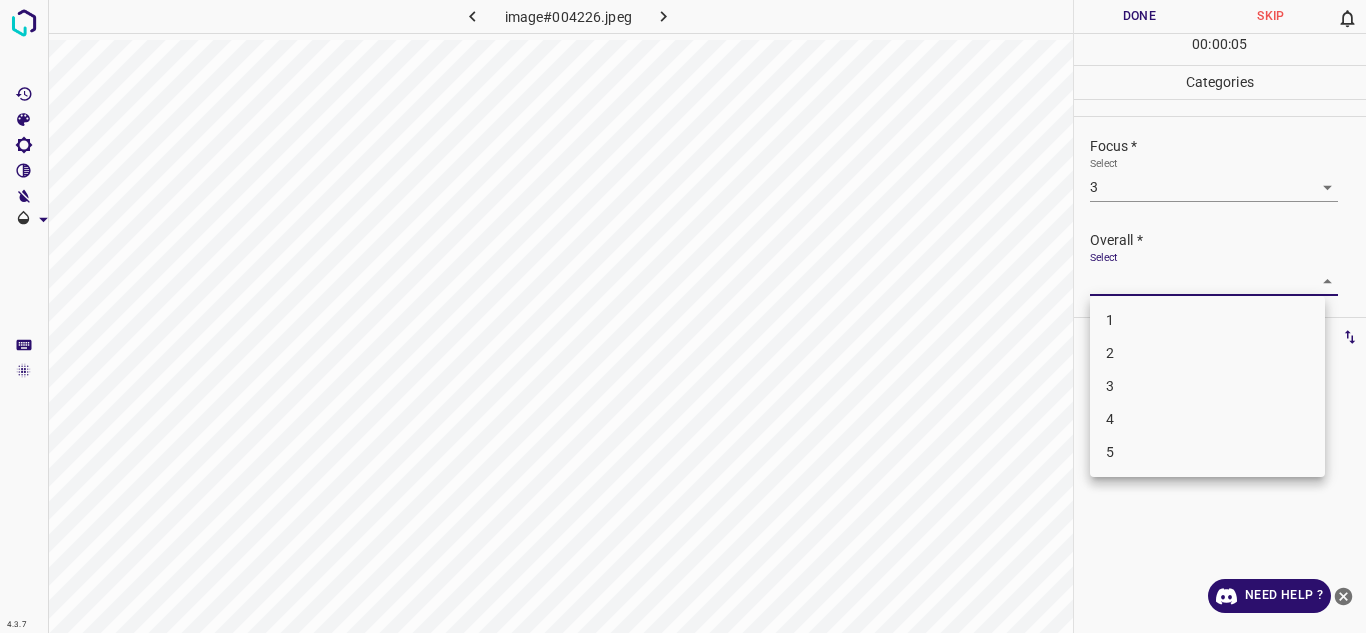 click on "3" at bounding box center [1207, 386] 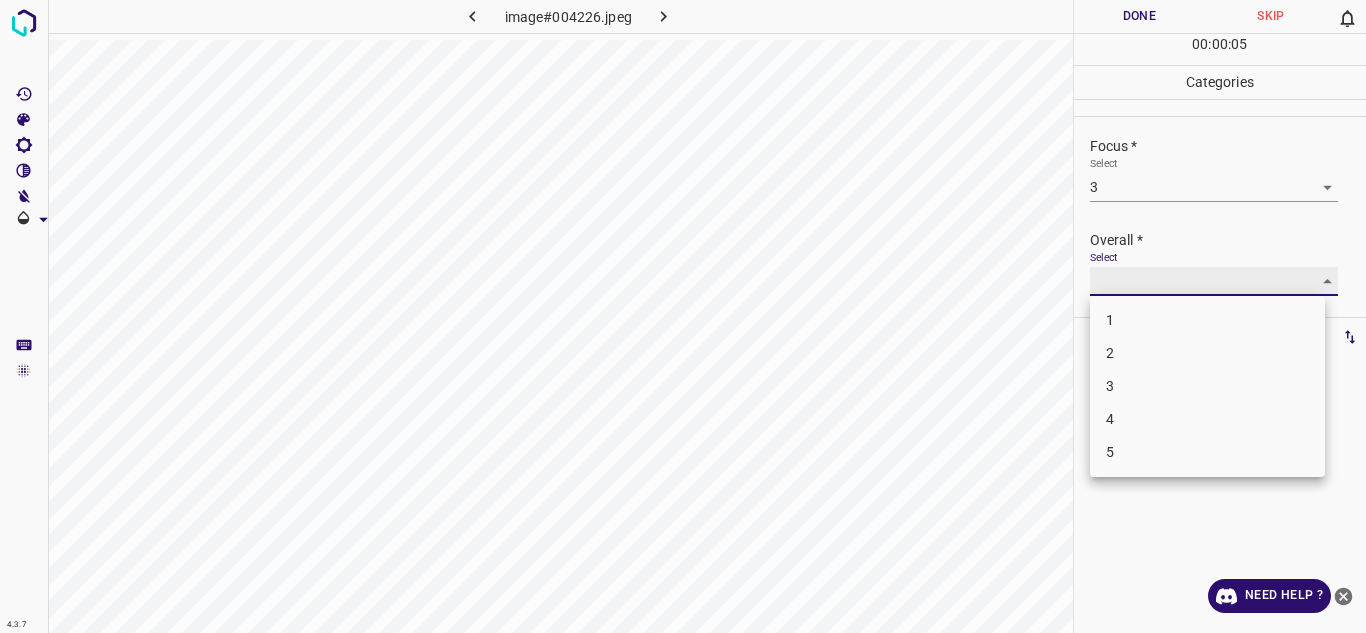 type on "3" 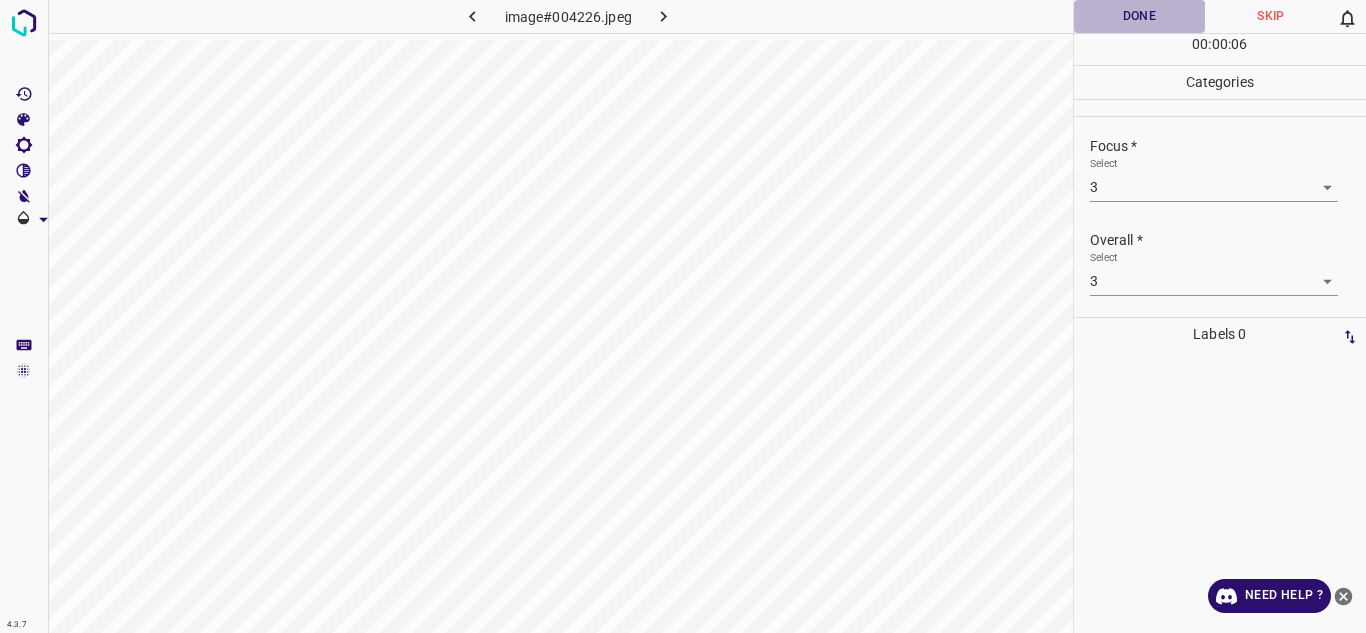 click on "Done" at bounding box center [1140, 16] 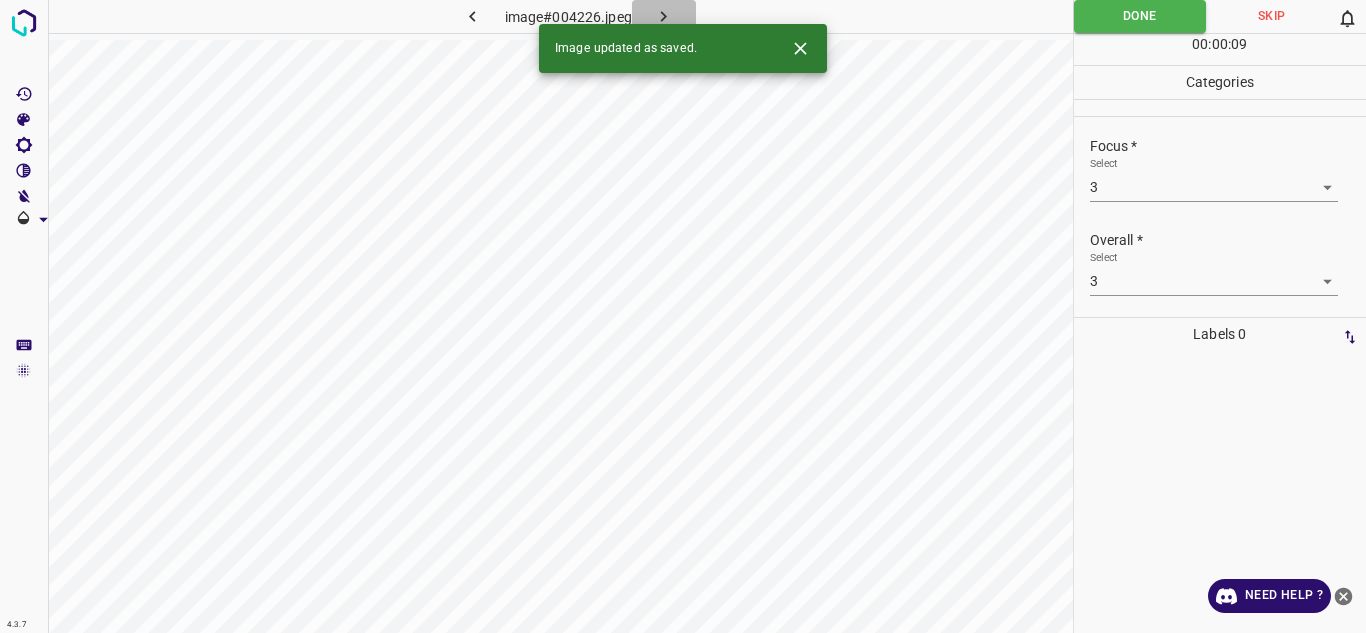 click 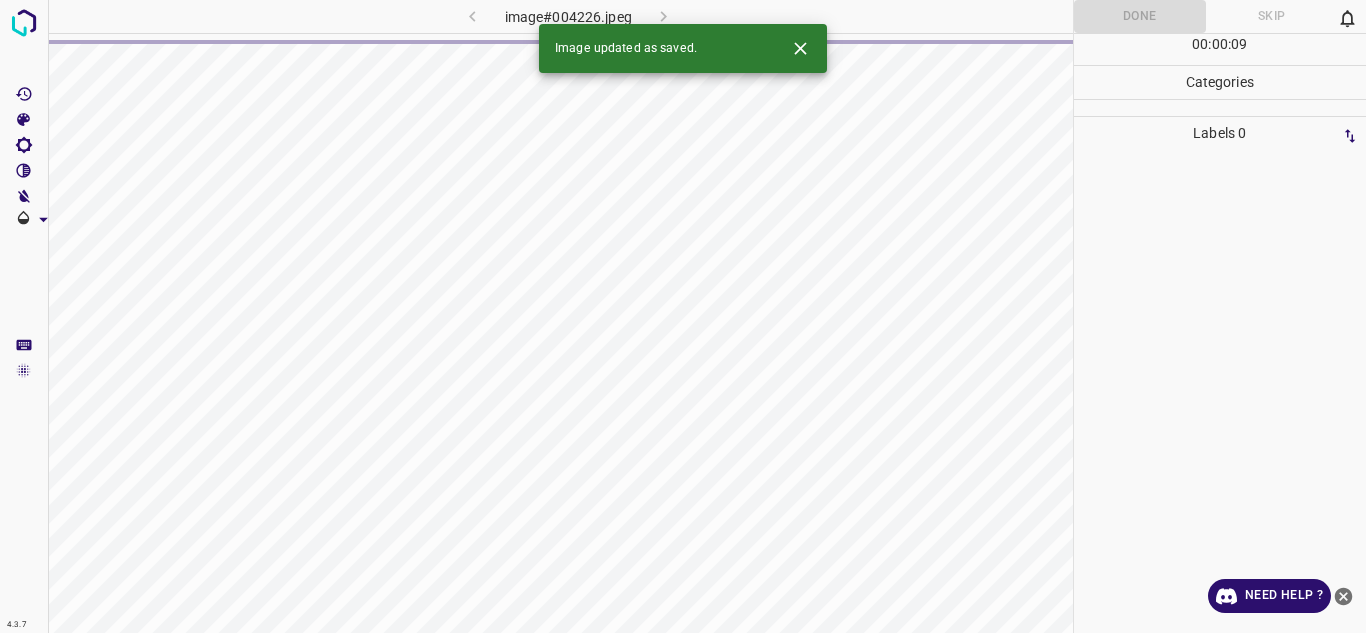 click 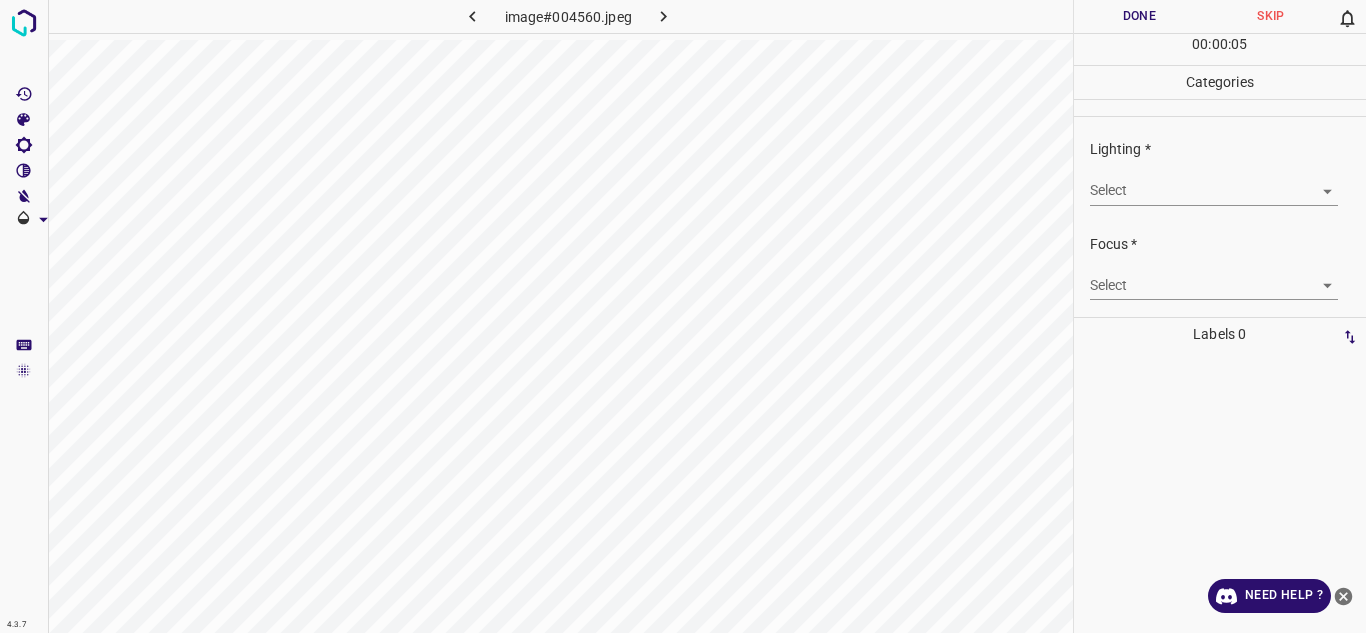 click on "4.3.7 image#004560.jpeg Done Skip 0 00   : 00   : 05   Categories Lighting *  Select ​ Focus *  Select ​ Overall *  Select ​ Labels   0 Categories 1 Lighting 2 Focus 3 Overall Tools Space Change between modes (Draw & Edit) I Auto labeling R Restore zoom M Zoom in N Zoom out Delete Delete selecte label Filters Z Restore filters X Saturation filter C Brightness filter V Contrast filter B Gray scale filter General O Download Need Help ? - Text - Hide - Delete" at bounding box center [683, 316] 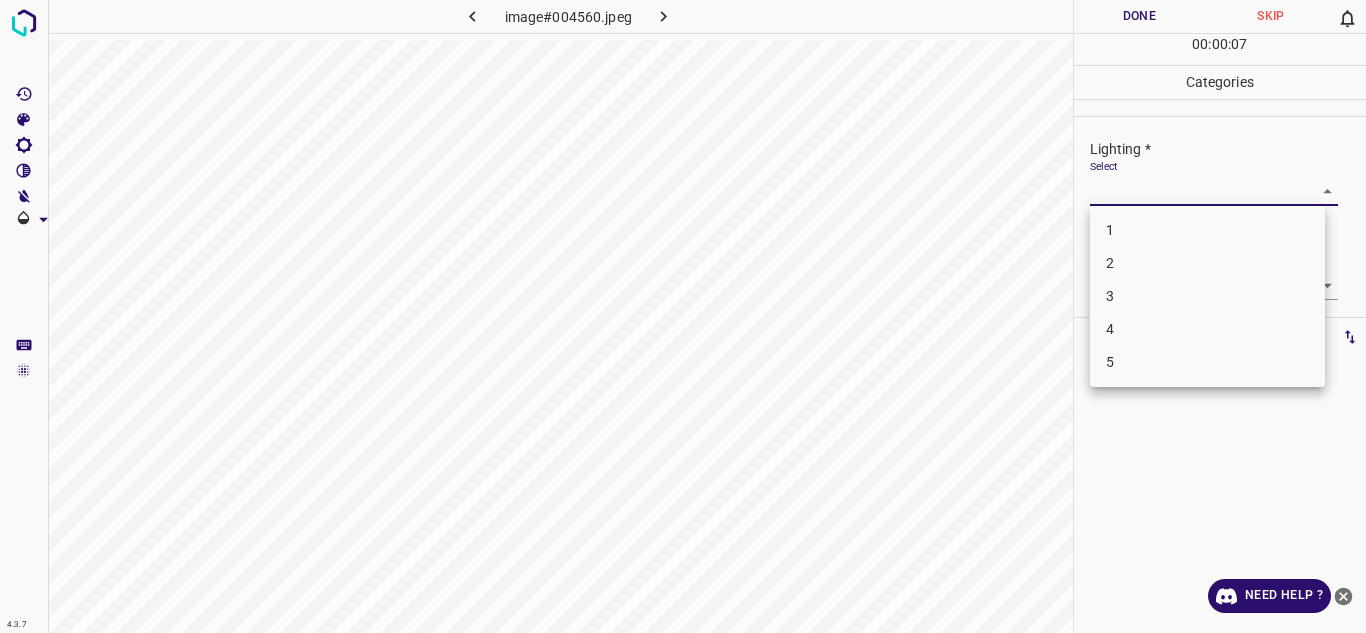click on "3" at bounding box center [1207, 296] 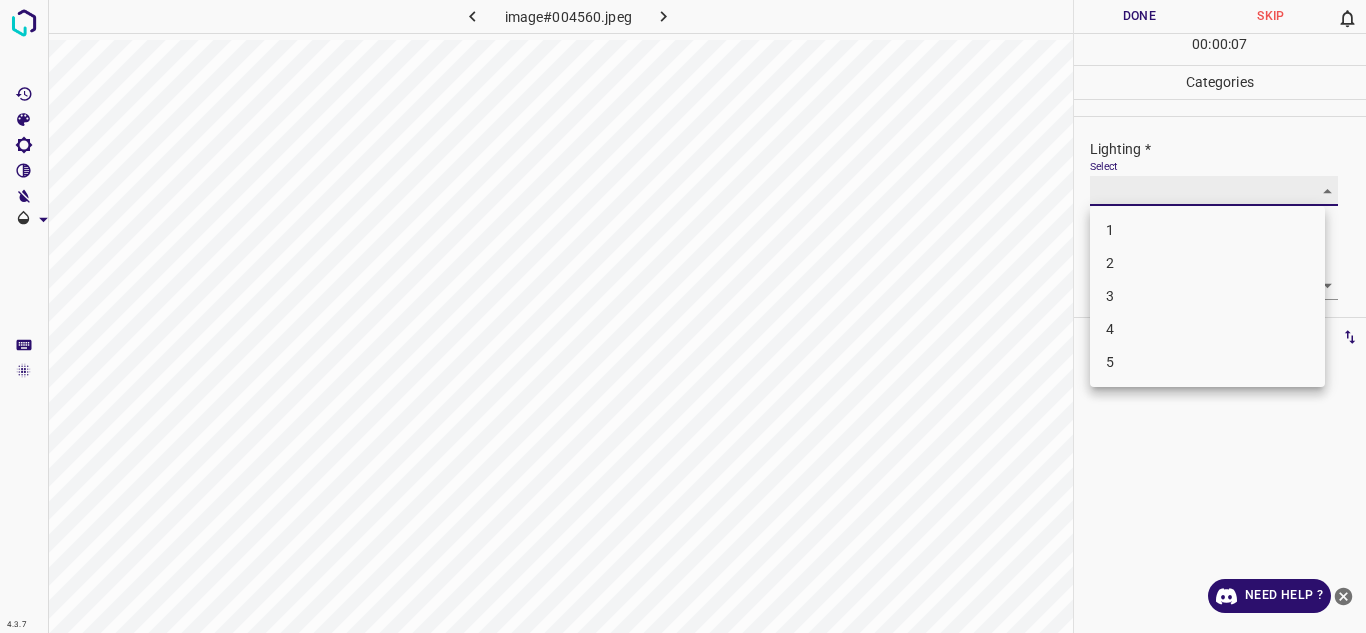 type on "3" 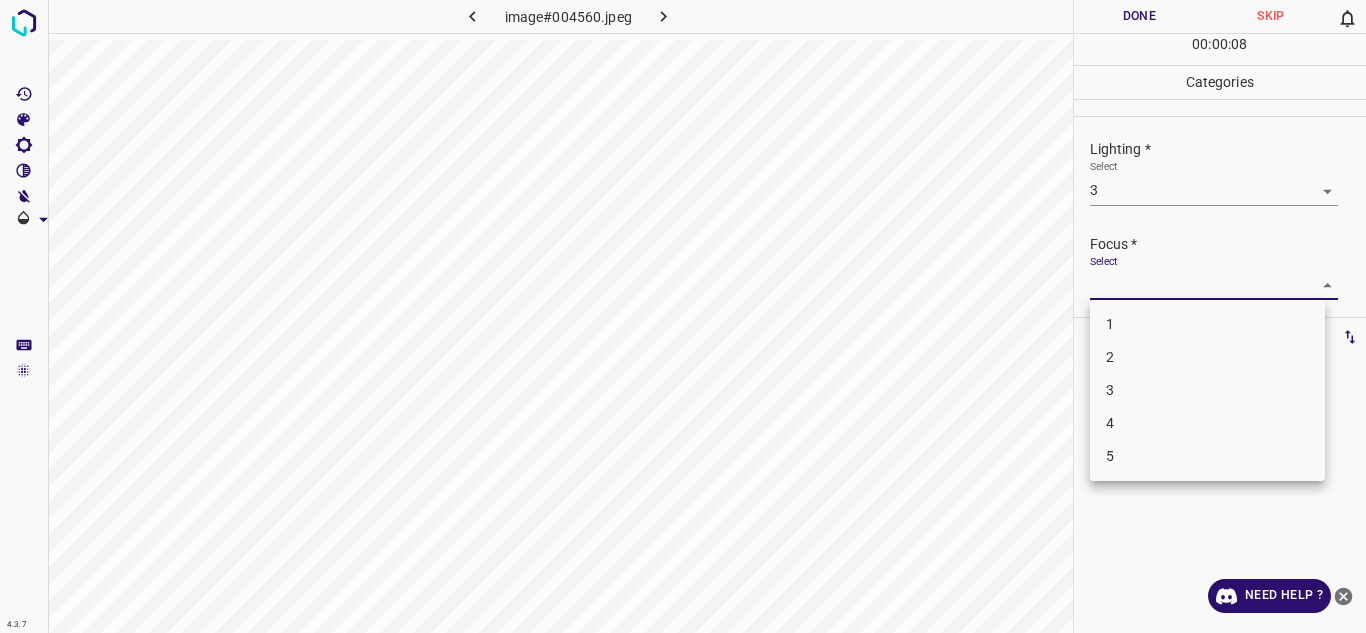 click on "4.3.7 image#004560.jpeg Done Skip 0 00   : 00   : 08   Categories Lighting *  Select 3 3 Focus *  Select ​ Overall *  Select ​ Labels   0 Categories 1 Lighting 2 Focus 3 Overall Tools Space Change between modes (Draw & Edit) I Auto labeling R Restore zoom M Zoom in N Zoom out Delete Delete selecte label Filters Z Restore filters X Saturation filter C Brightness filter V Contrast filter B Gray scale filter General O Download Need Help ? - Text - Hide - Delete 1 2 3 4 5" at bounding box center (683, 316) 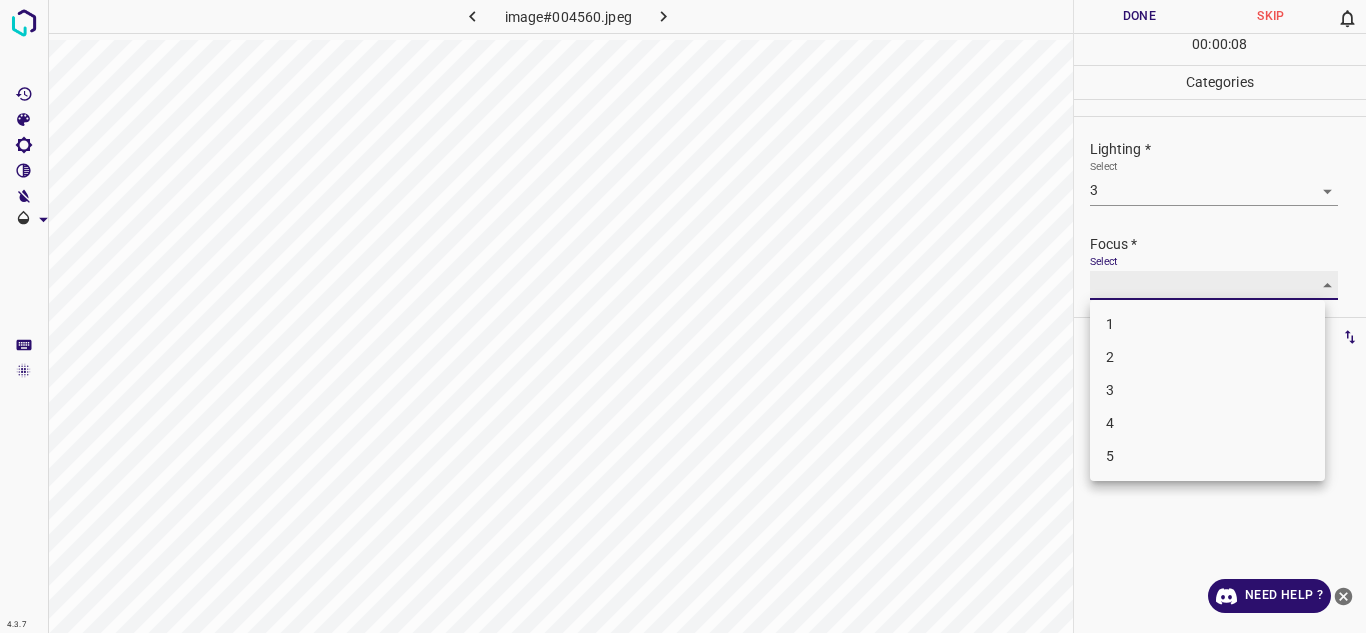 type on "2" 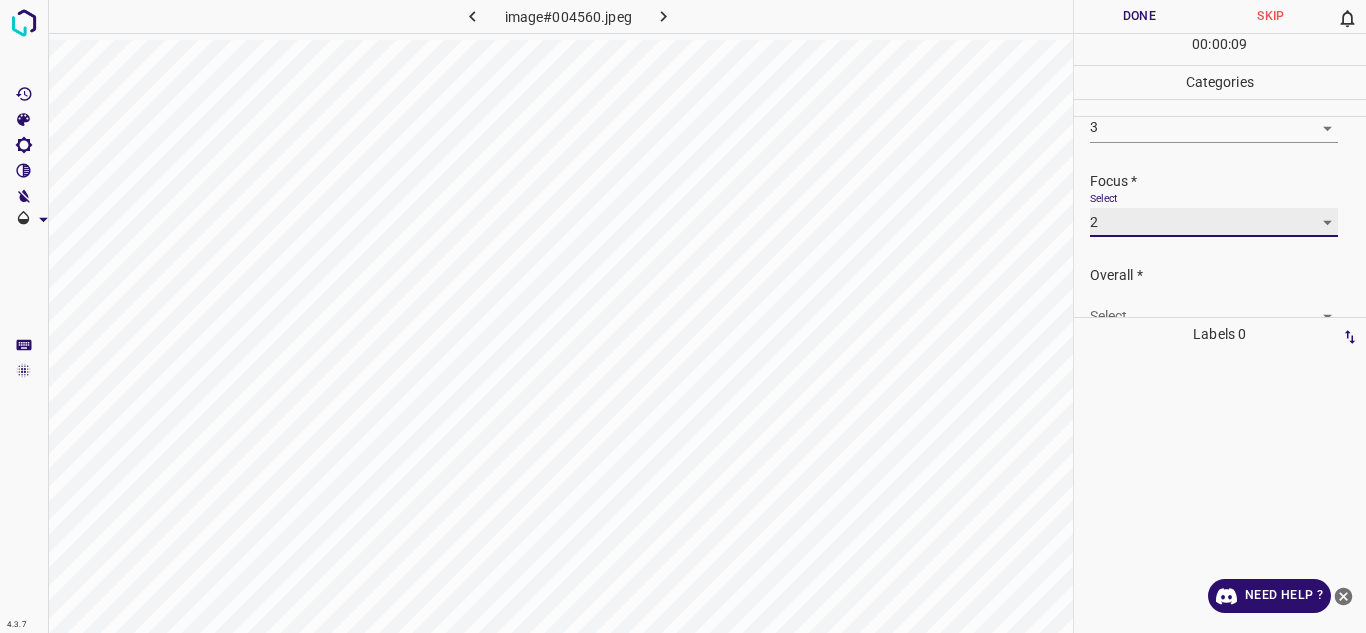 scroll, scrollTop: 98, scrollLeft: 0, axis: vertical 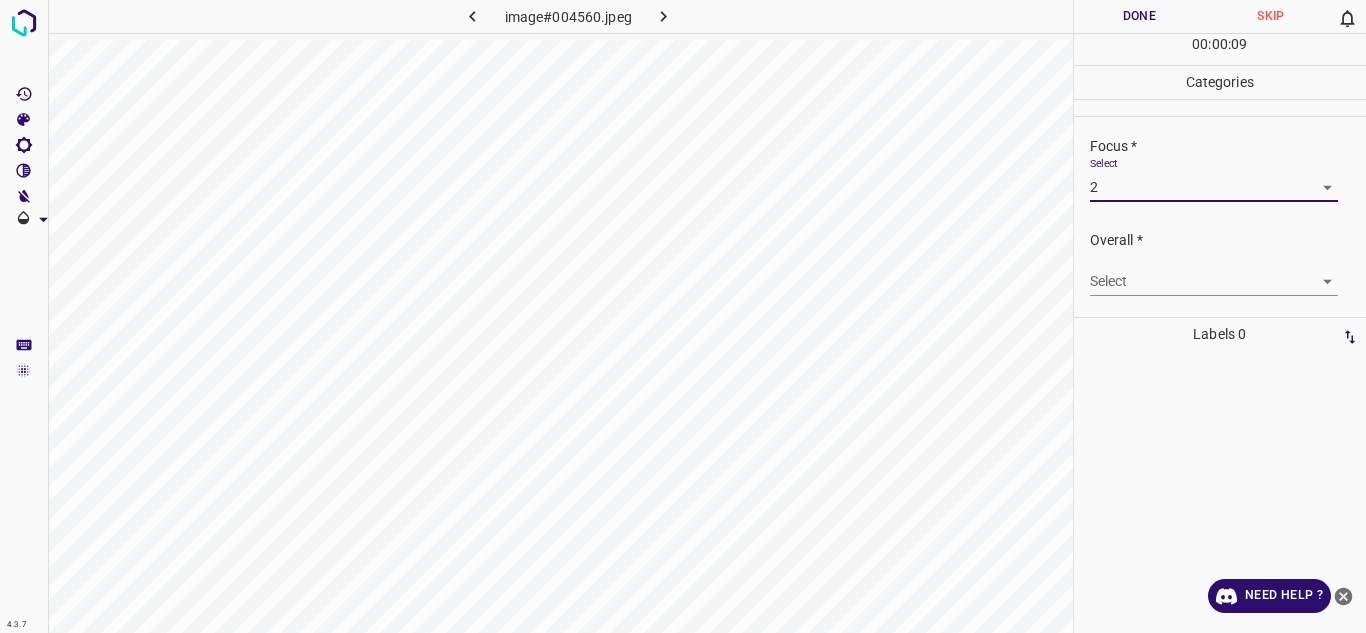click on "4.3.7 image#004560.jpeg Done Skip 0 00   : 00   : 09   Categories Lighting *  Select 3 3 Focus *  Select 2 2 Overall *  Select ​ Labels   0 Categories 1 Lighting 2 Focus 3 Overall Tools Space Change between modes (Draw & Edit) I Auto labeling R Restore zoom M Zoom in N Zoom out Delete Delete selecte label Filters Z Restore filters X Saturation filter C Brightness filter V Contrast filter B Gray scale filter General O Download Need Help ? - Text - Hide - Delete" at bounding box center (683, 316) 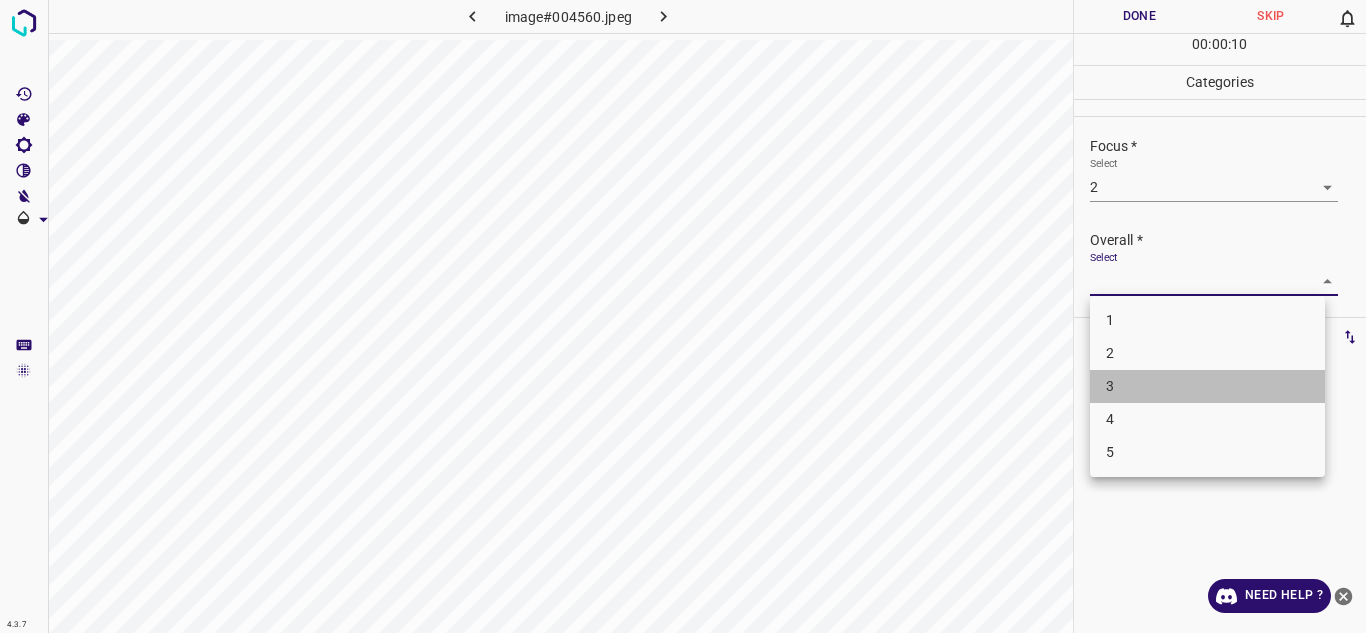 click on "3" at bounding box center (1207, 386) 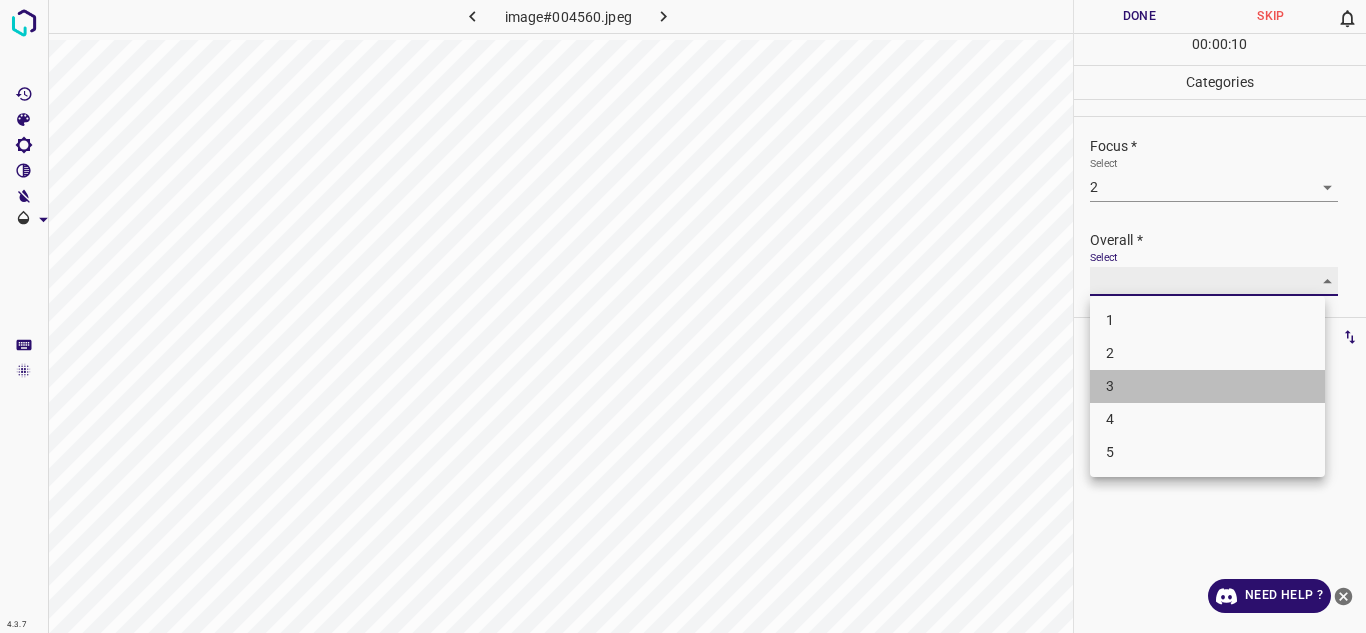 type on "3" 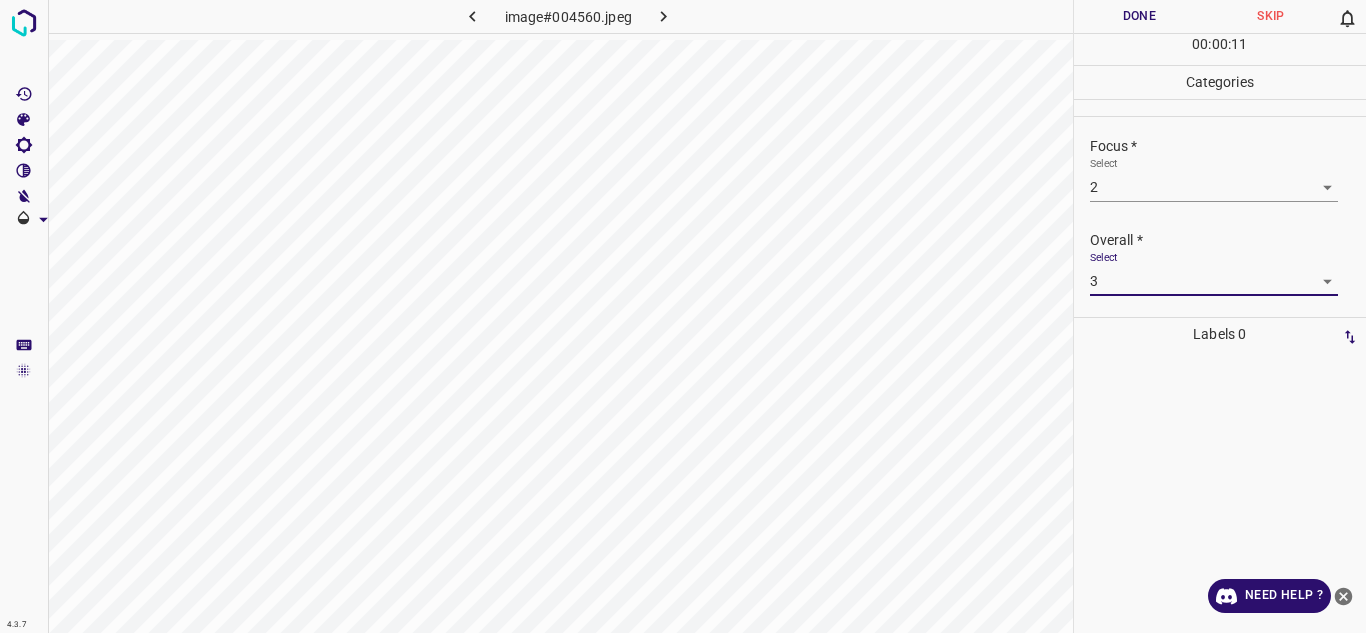 click on "Done" at bounding box center (1140, 16) 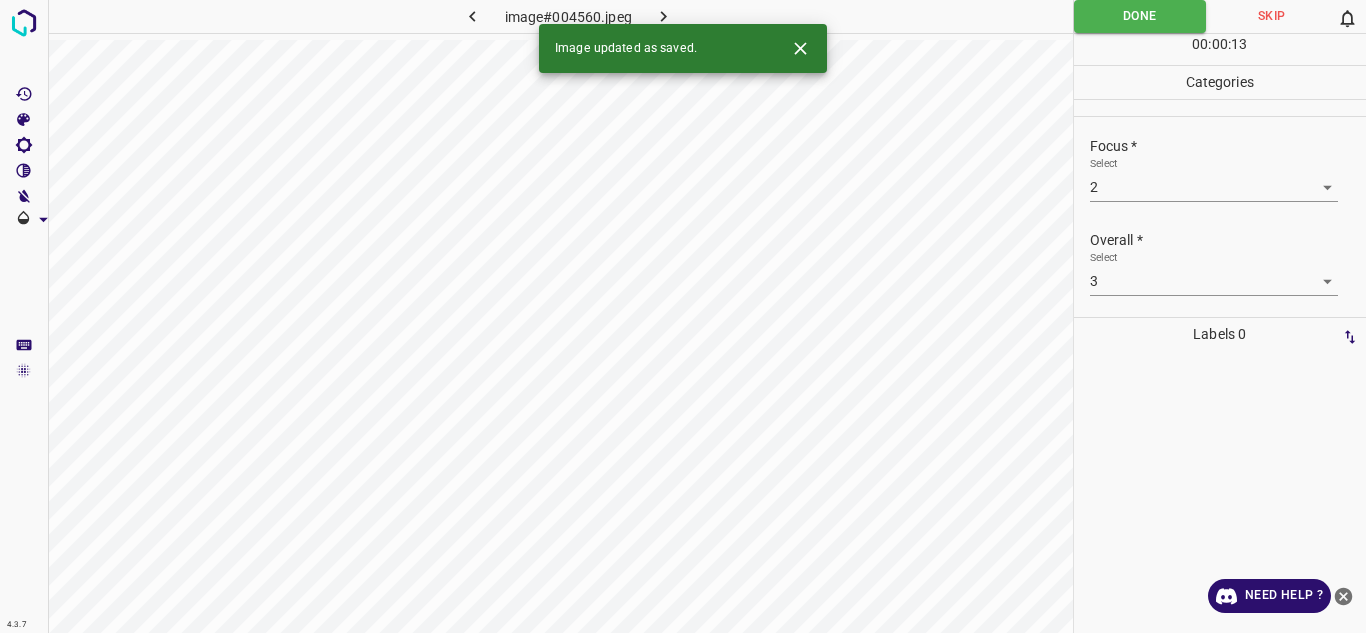 click 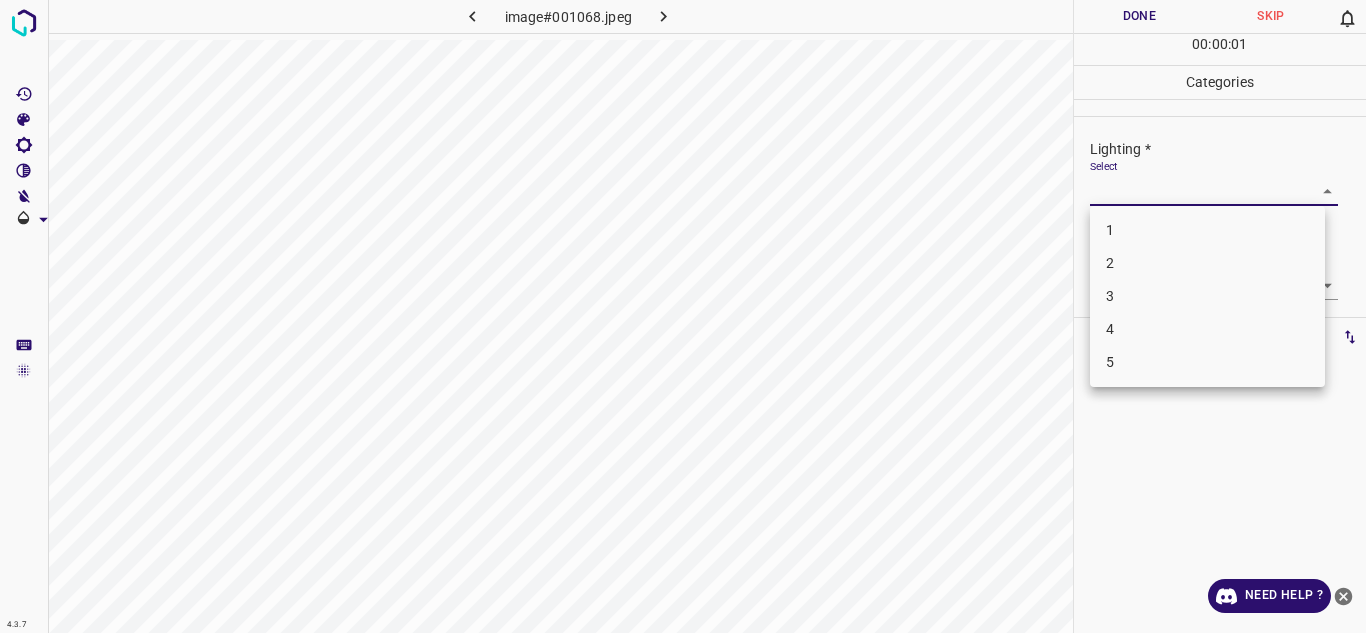 click on "4.3.7 image#001068.jpeg Done Skip 0 00   : 00   : 01   Categories Lighting *  Select ​ Focus *  Select ​ Overall *  Select ​ Labels   0 Categories 1 Lighting 2 Focus 3 Overall Tools Space Change between modes (Draw & Edit) I Auto labeling R Restore zoom M Zoom in N Zoom out Delete Delete selecte label Filters Z Restore filters X Saturation filter C Brightness filter V Contrast filter B Gray scale filter General O Download Need Help ? - Text - Hide - Delete 1 2 3 4 5" at bounding box center [683, 316] 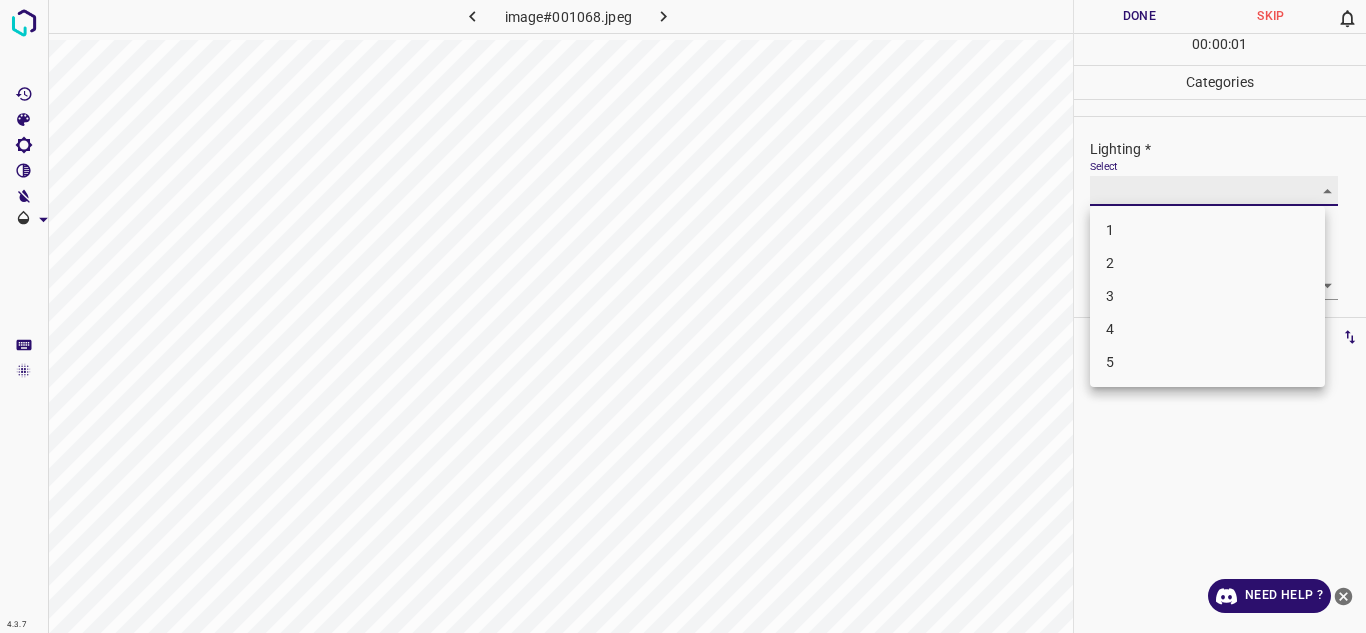 type on "3" 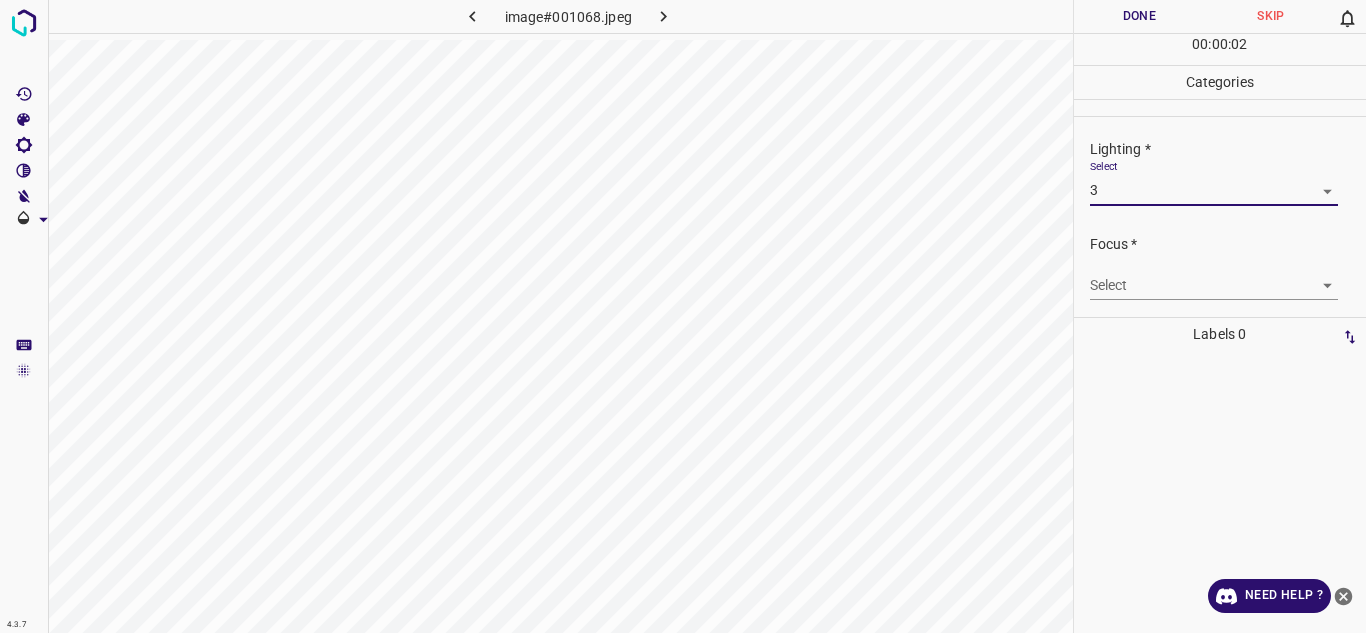 click on "4.3.7 image#001068.jpeg Done Skip 0 00   : 00   : 02   Categories Lighting *  Select 3 3 Focus *  Select ​ Overall *  Select ​ Labels   0 Categories 1 Lighting 2 Focus 3 Overall Tools Space Change between modes (Draw & Edit) I Auto labeling R Restore zoom M Zoom in N Zoom out Delete Delete selecte label Filters Z Restore filters X Saturation filter C Brightness filter V Contrast filter B Gray scale filter General O Download Need Help ? - Text - Hide - Delete 1 2 3 4 5" at bounding box center [683, 316] 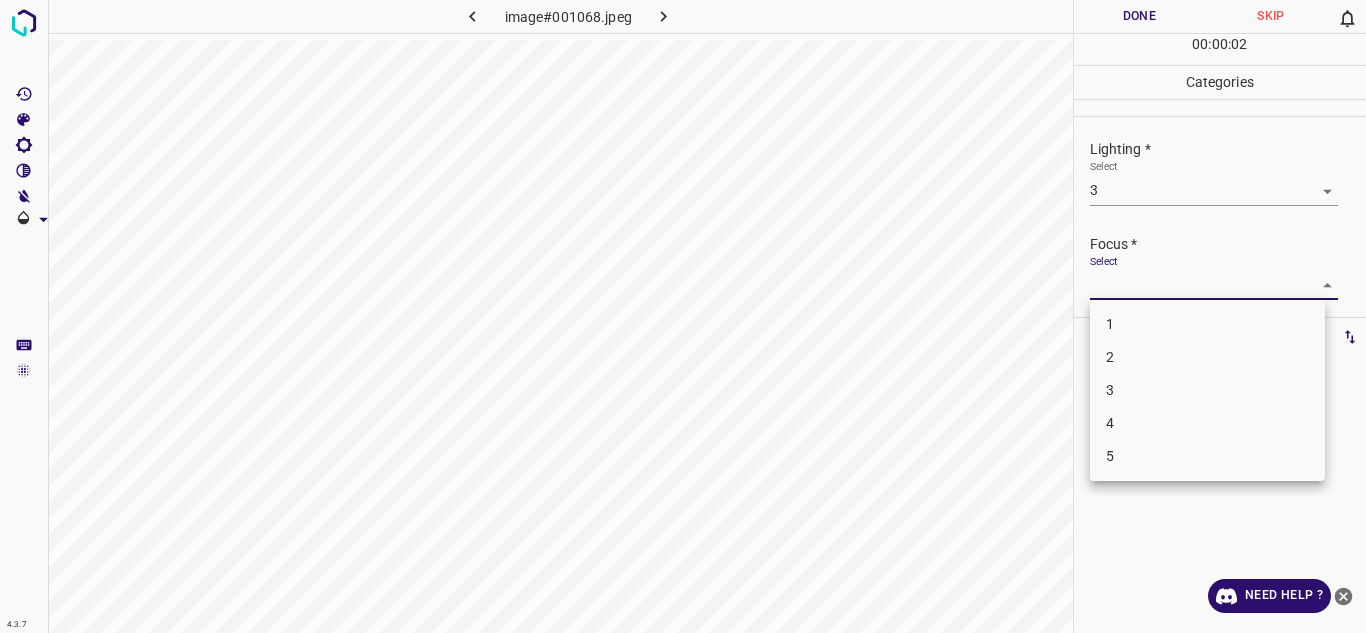 drag, startPoint x: 1154, startPoint y: 393, endPoint x: 1155, endPoint y: 372, distance: 21.023796 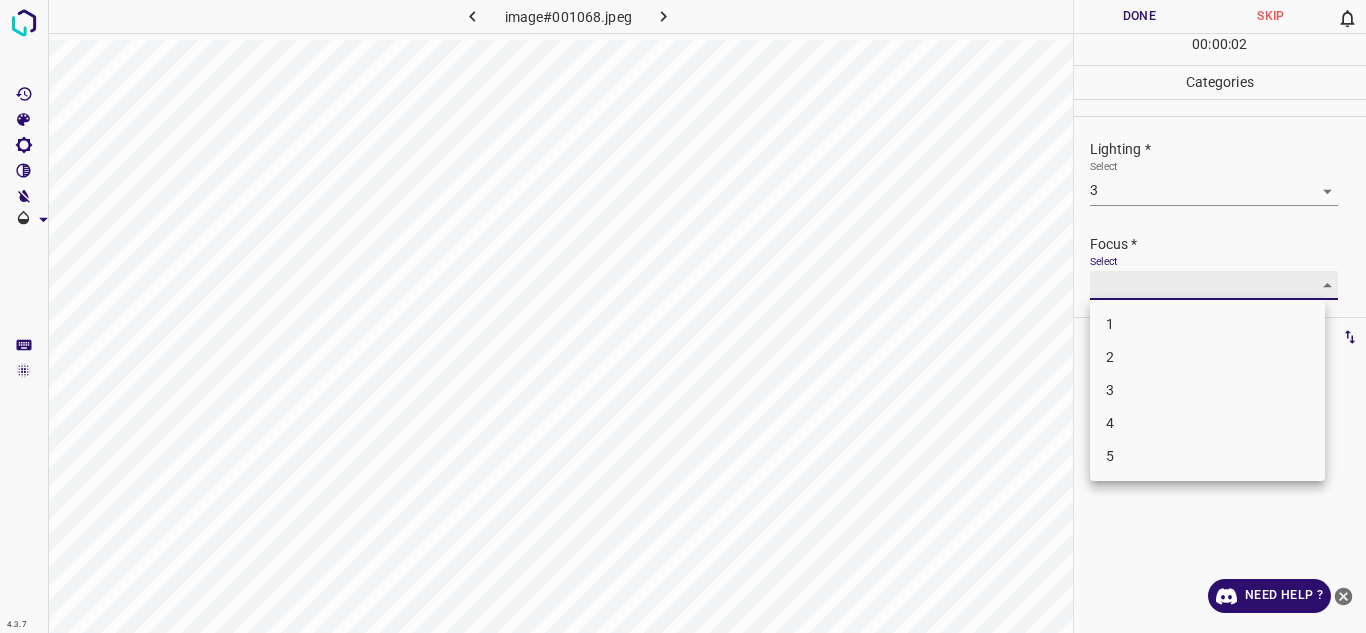 type on "3" 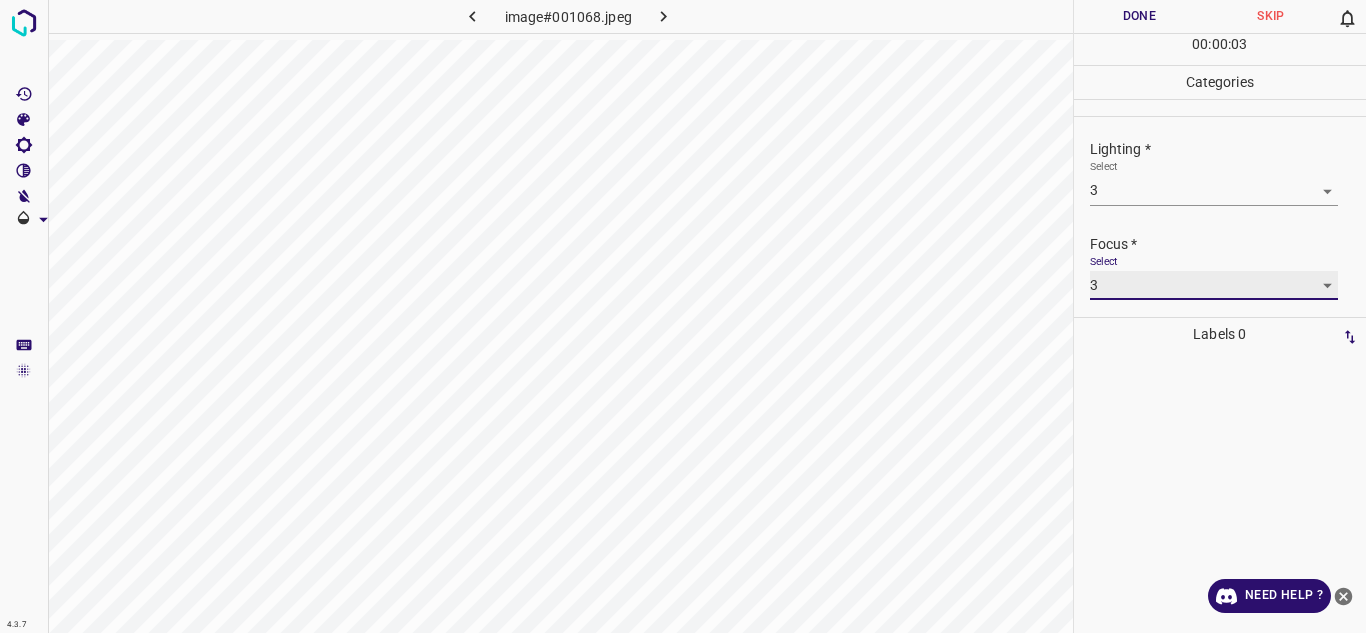 scroll, scrollTop: 98, scrollLeft: 0, axis: vertical 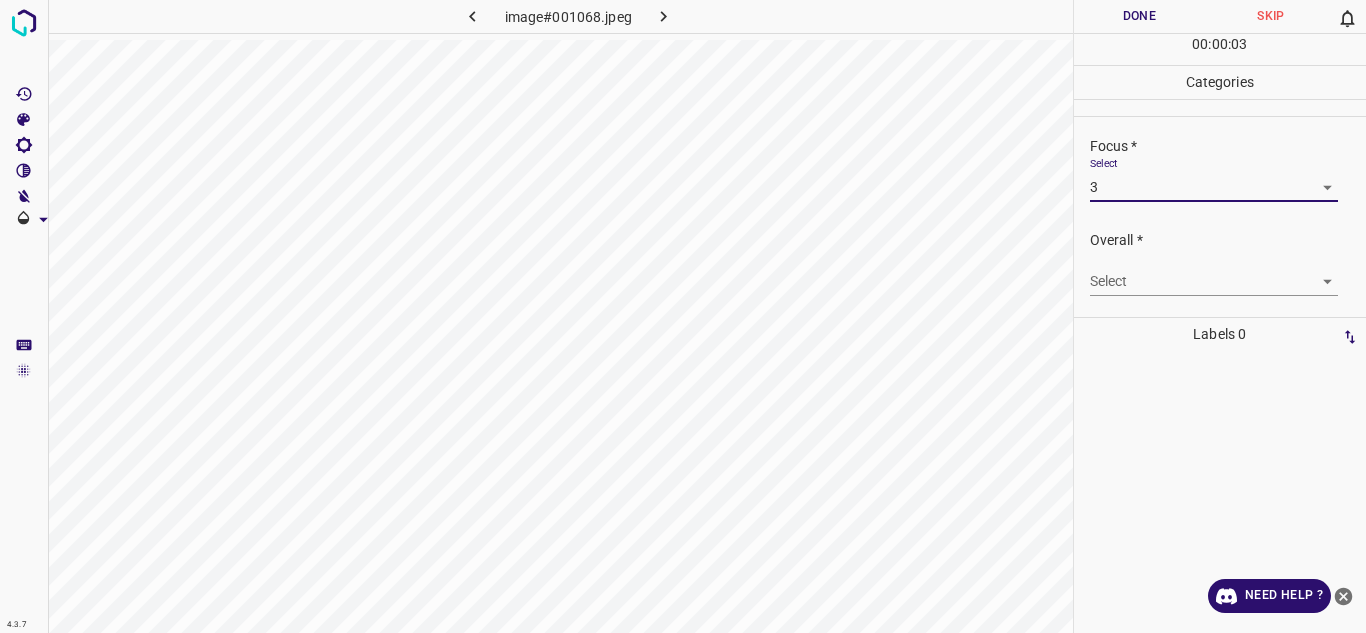 click on "4.3.7 image#001068.jpeg Done Skip 0 00   : 00   : 03   Categories Lighting *  Select 3 3 Focus *  Select 3 3 Overall *  Select ​ Labels   0 Categories 1 Lighting 2 Focus 3 Overall Tools Space Change between modes (Draw & Edit) I Auto labeling R Restore zoom M Zoom in N Zoom out Delete Delete selecte label Filters Z Restore filters X Saturation filter C Brightness filter V Contrast filter B Gray scale filter General O Download Need Help ? - Text - Hide - Delete" at bounding box center [683, 316] 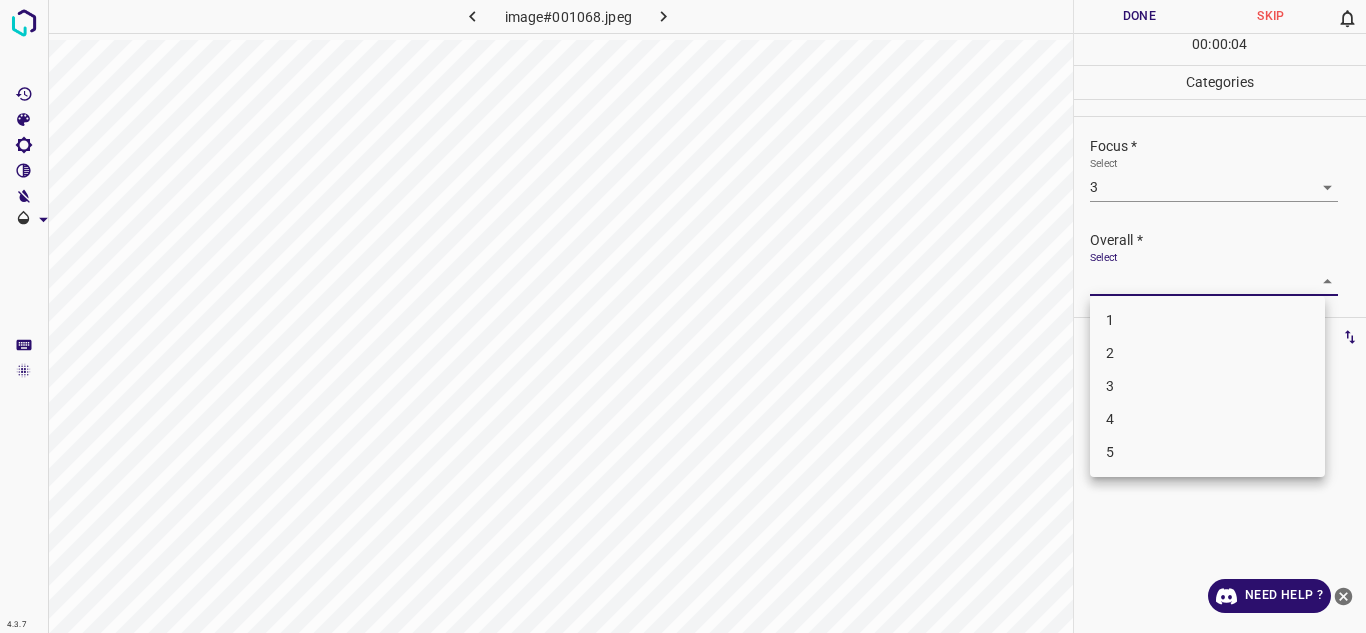 click on "3" at bounding box center (1207, 386) 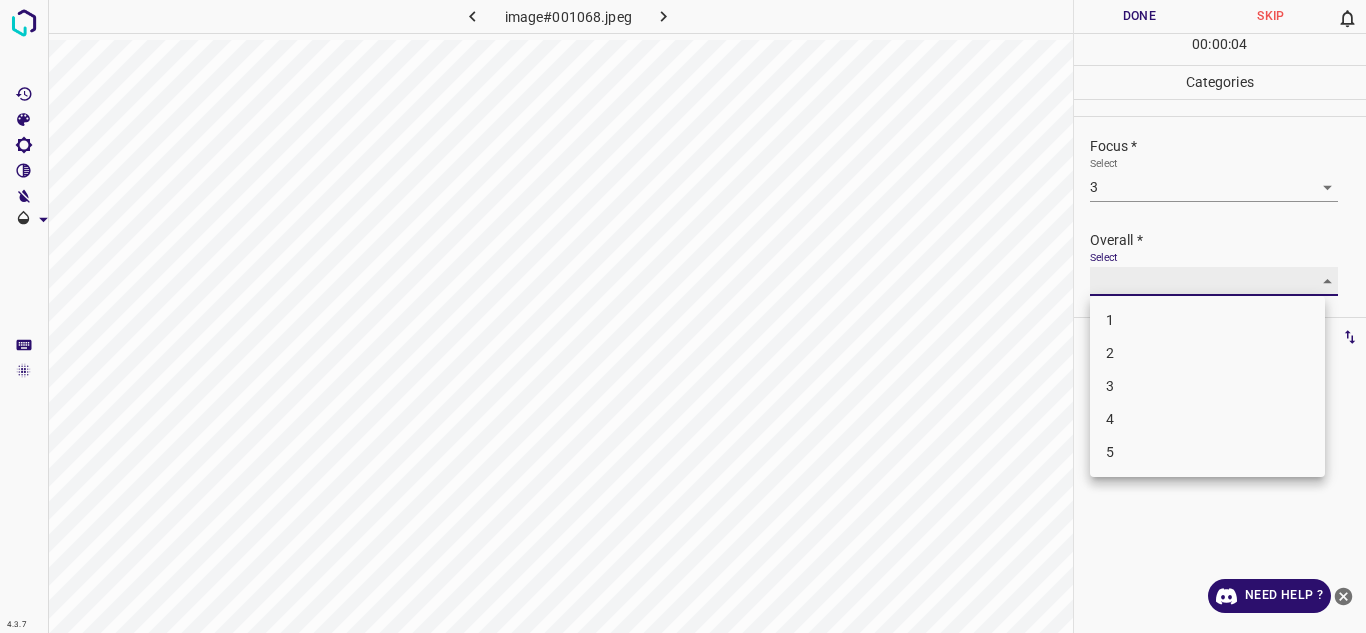 type on "3" 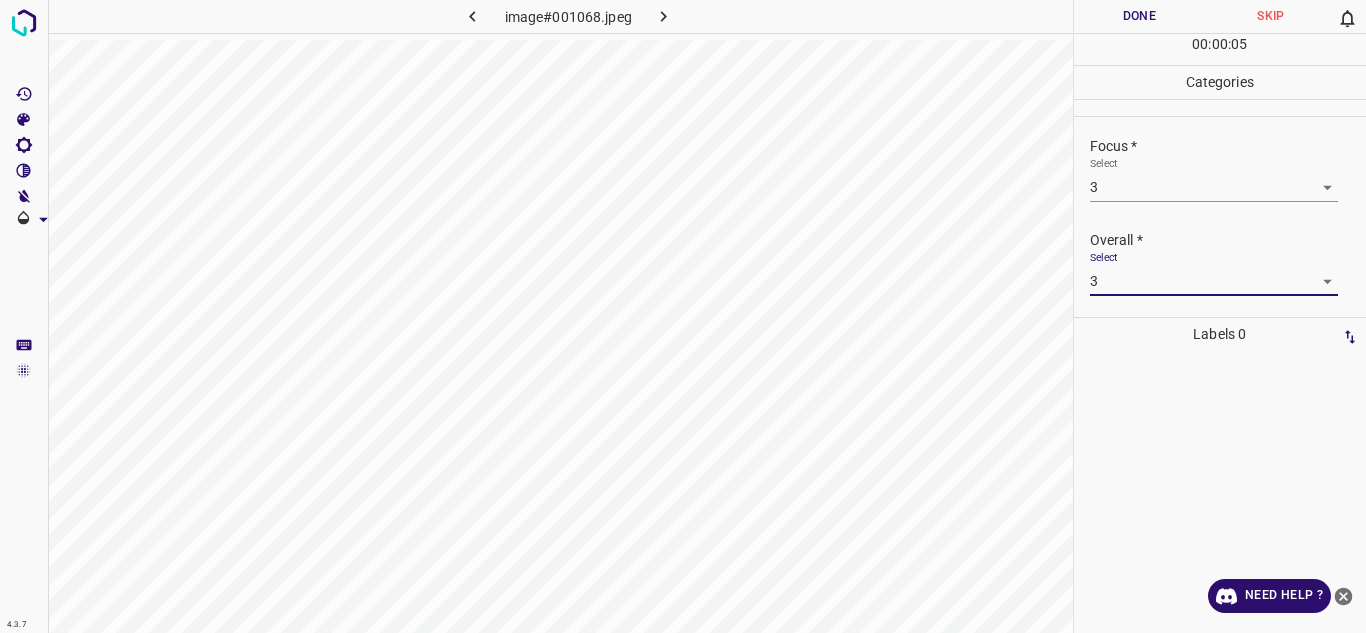 click on "Done" at bounding box center (1140, 16) 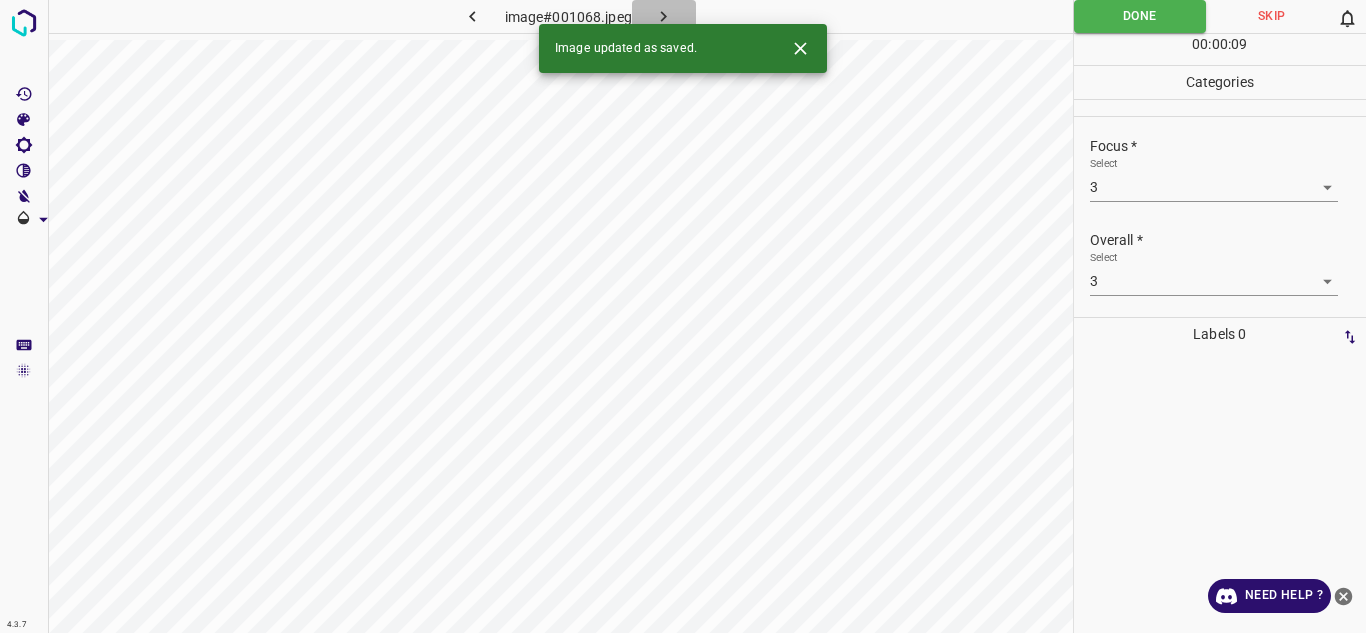click 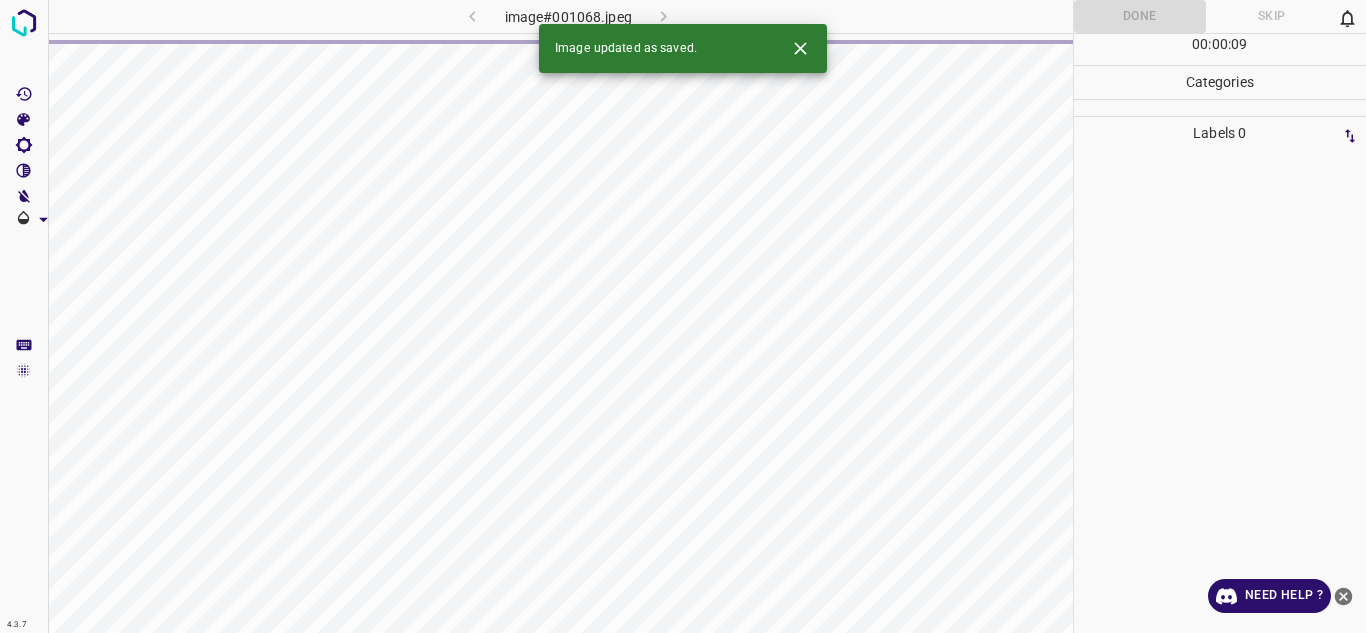 click 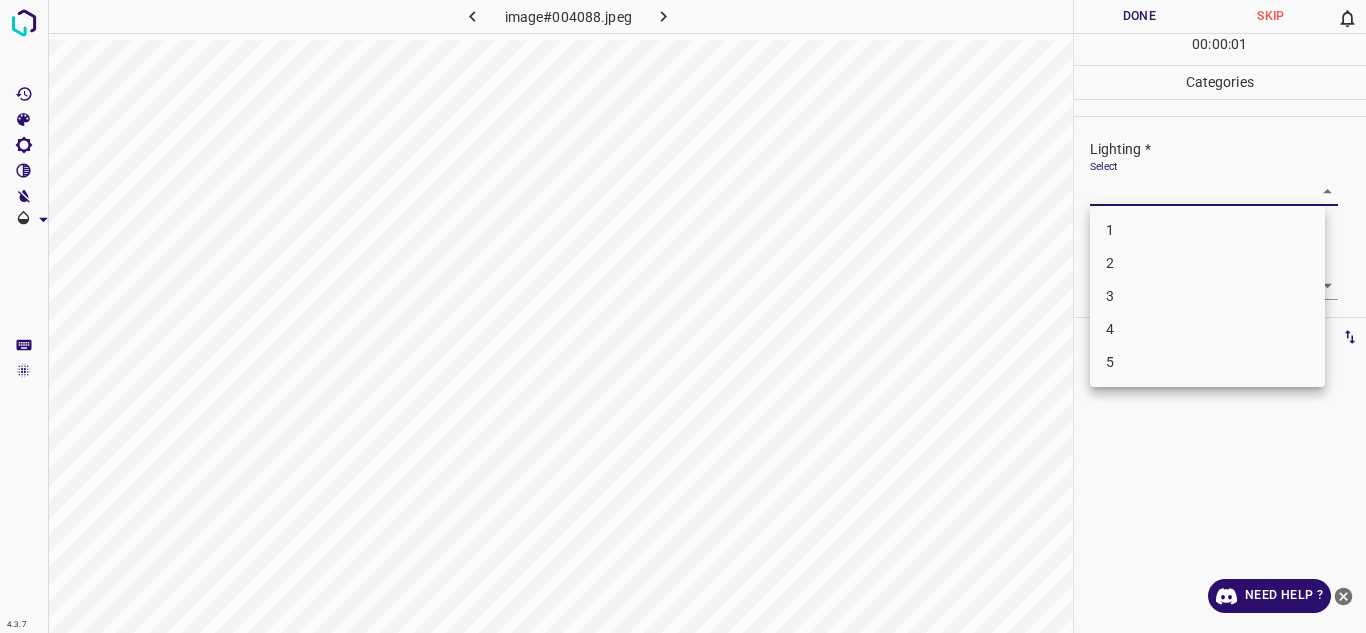 click on "4.3.7 image#004088.jpeg Done Skip 0 00   : 00   : 01   Categories Lighting *  Select ​ Focus *  Select ​ Overall *  Select ​ Labels   0 Categories 1 Lighting 2 Focus 3 Overall Tools Space Change between modes (Draw & Edit) I Auto labeling R Restore zoom M Zoom in N Zoom out Delete Delete selecte label Filters Z Restore filters X Saturation filter C Brightness filter V Contrast filter B Gray scale filter General O Download Need Help ? - Text - Hide - Delete 1 2 3 4 5" at bounding box center [683, 316] 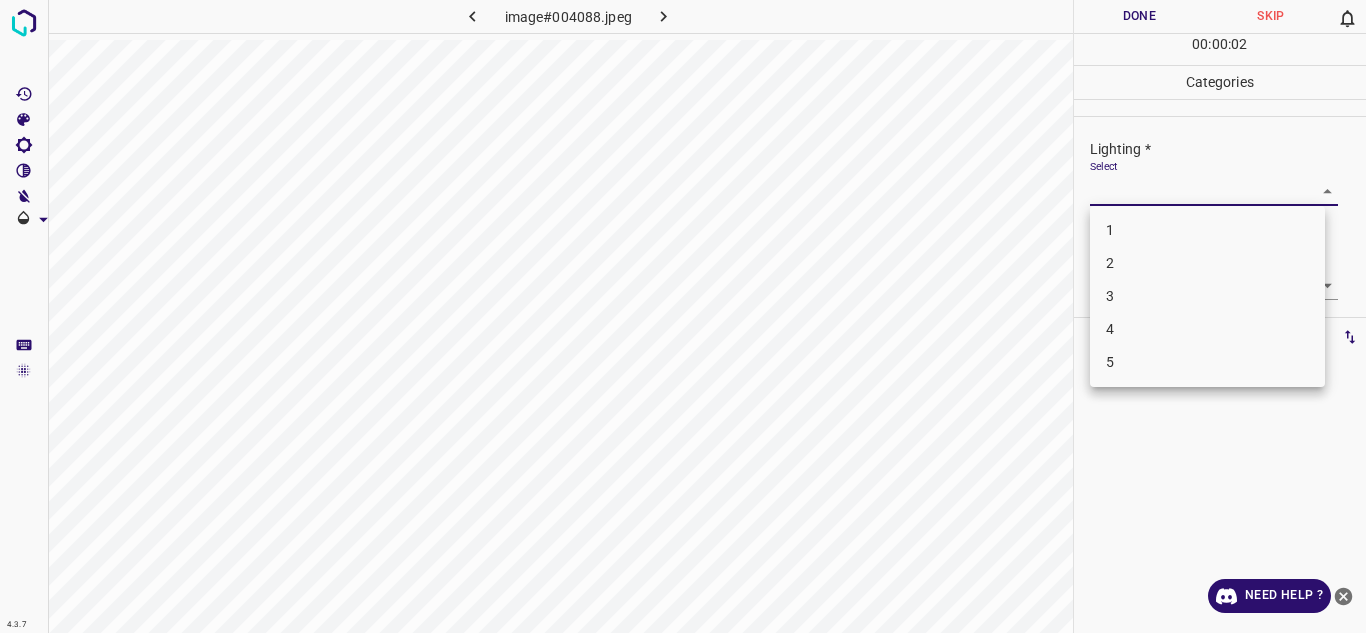 click on "3" at bounding box center [1207, 296] 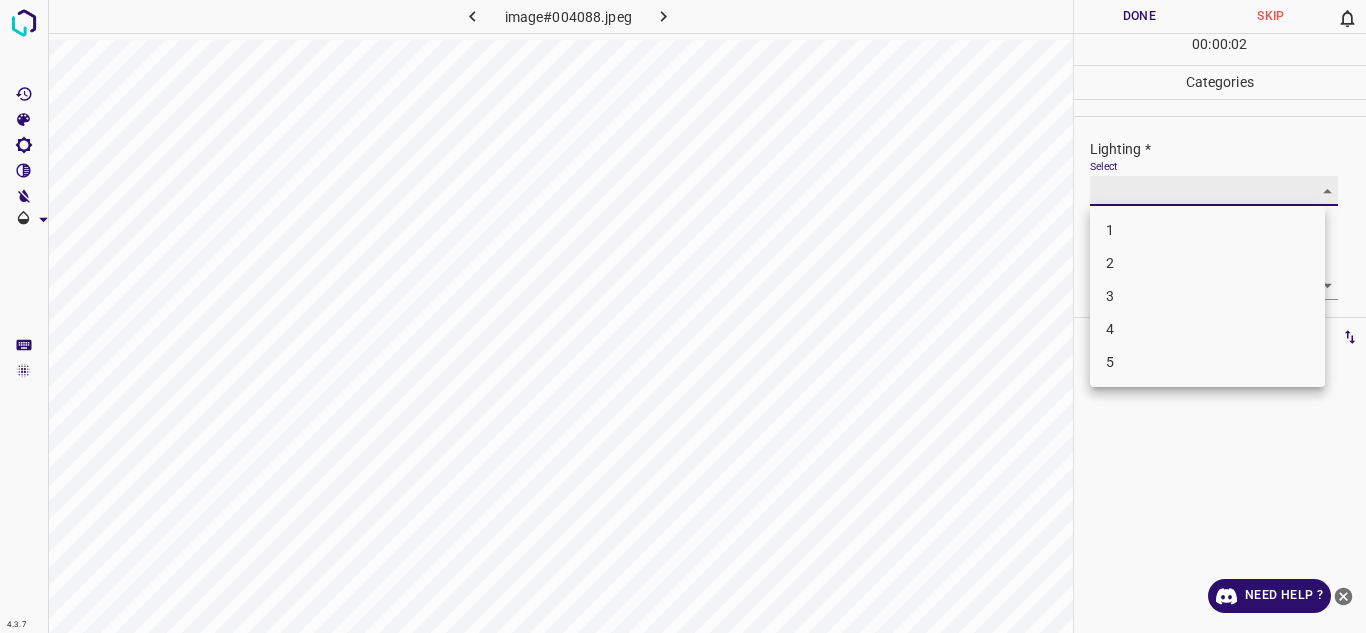 type on "3" 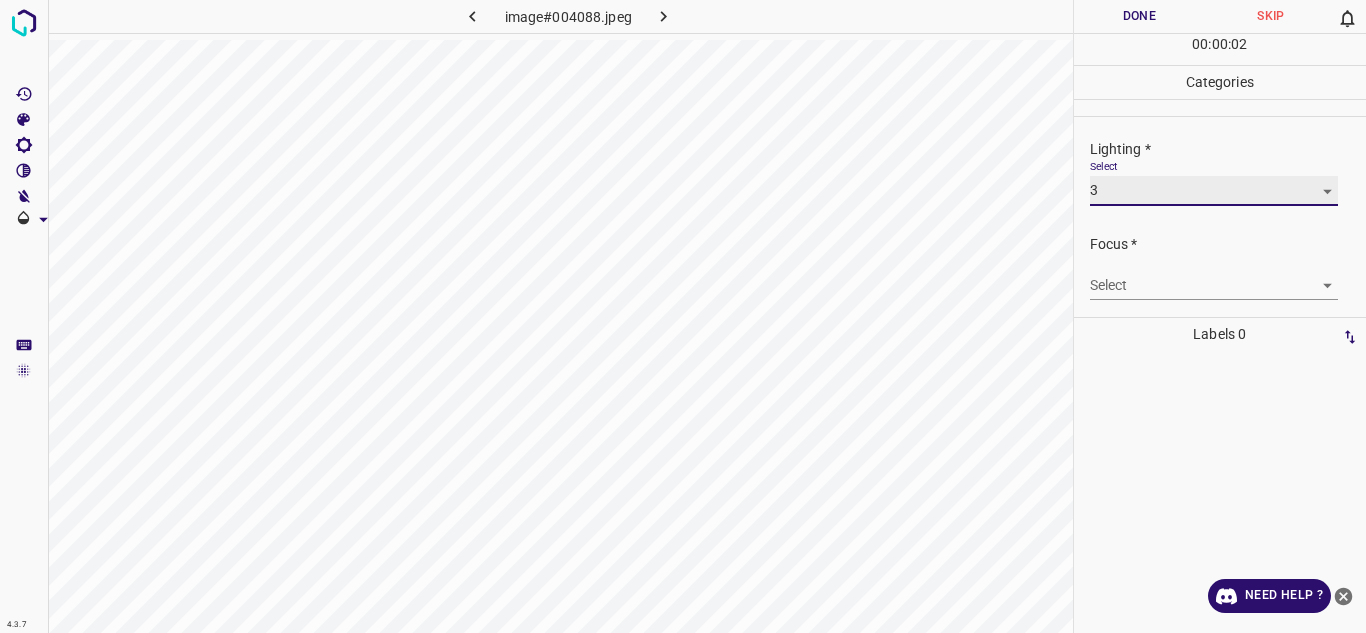 scroll, scrollTop: 98, scrollLeft: 0, axis: vertical 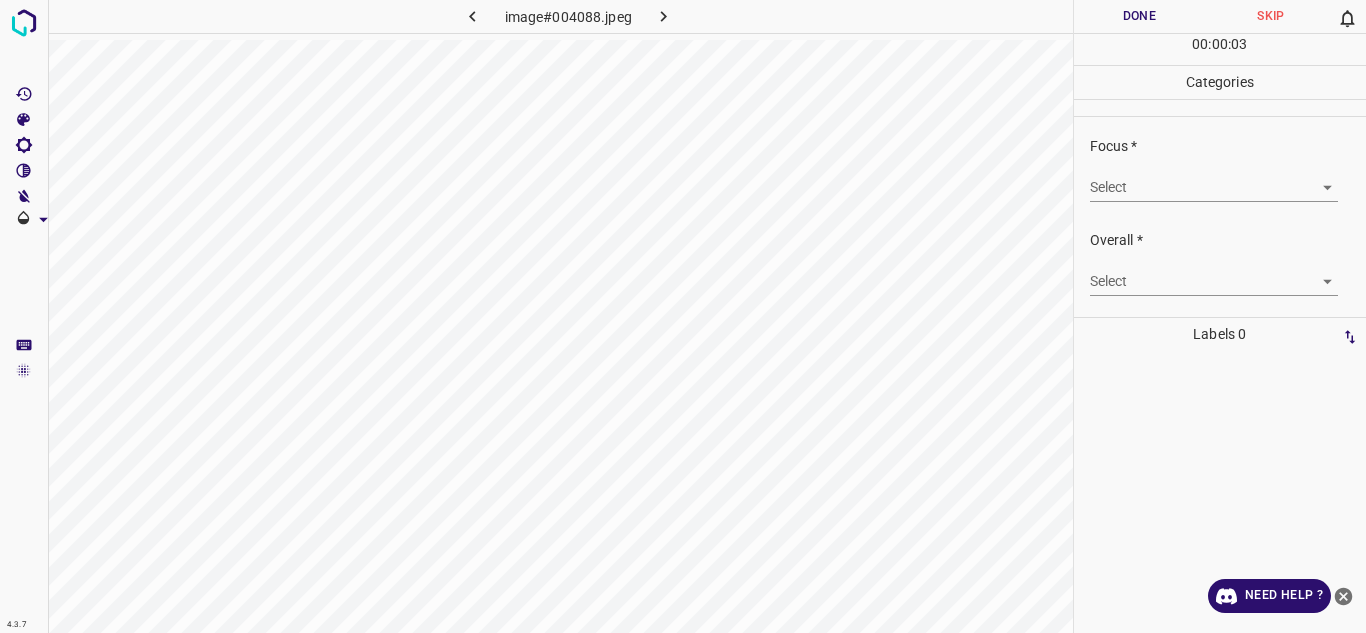 click on "4.3.7 image#004088.jpeg Done Skip 0 00   : 00   : 03   Categories Lighting *  Select 3 3 Focus *  Select ​ Overall *  Select ​ Labels   0 Categories 1 Lighting 2 Focus 3 Overall Tools Space Change between modes (Draw & Edit) I Auto labeling R Restore zoom M Zoom in N Zoom out Delete Delete selecte label Filters Z Restore filters X Saturation filter C Brightness filter V Contrast filter B Gray scale filter General O Download Need Help ? - Text - Hide - Delete" at bounding box center [683, 316] 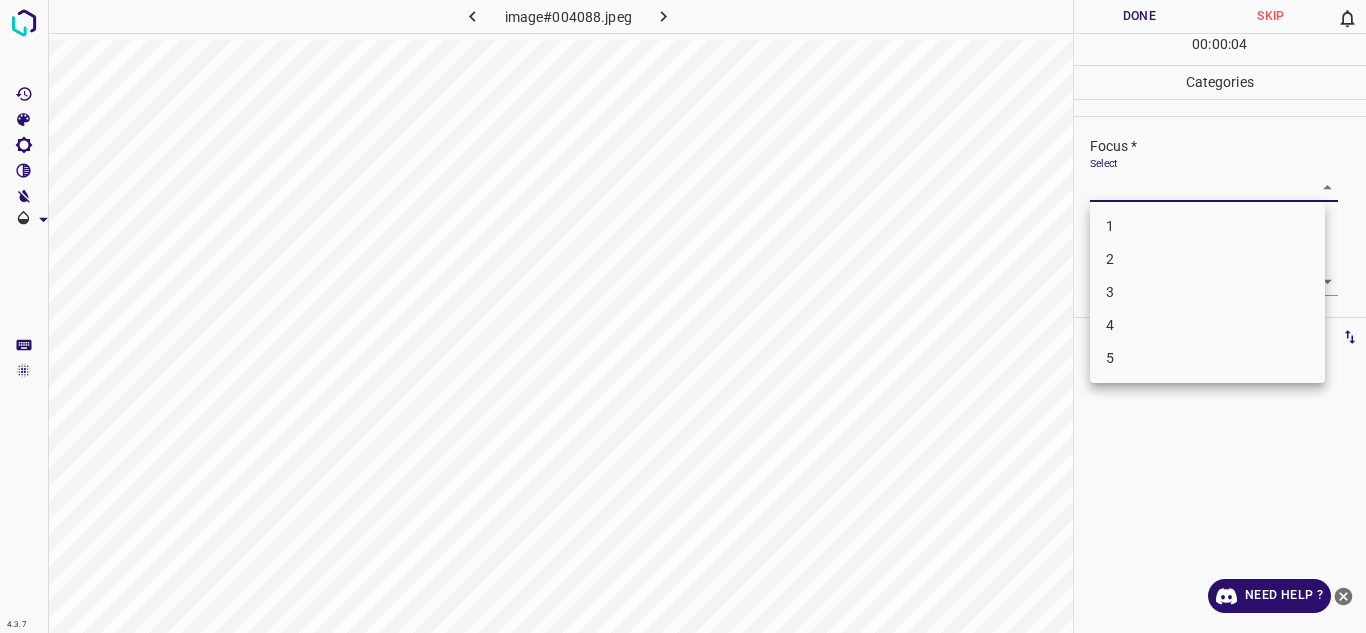 click on "3" at bounding box center (1207, 292) 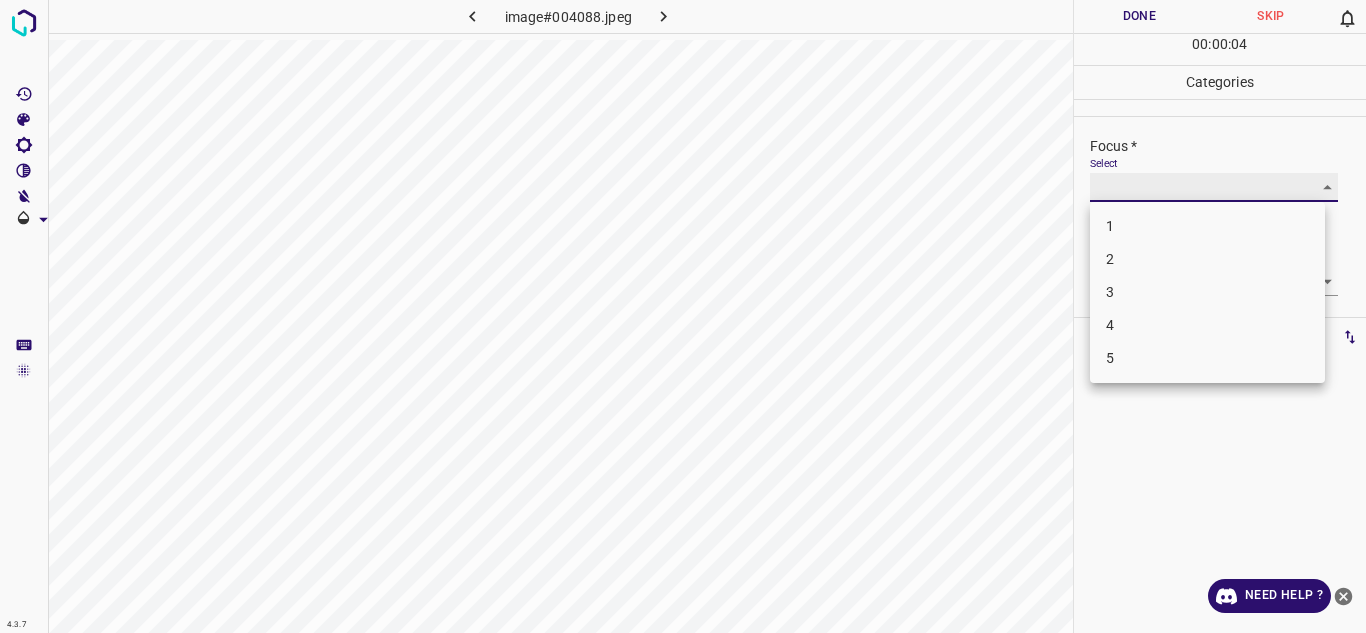 type on "3" 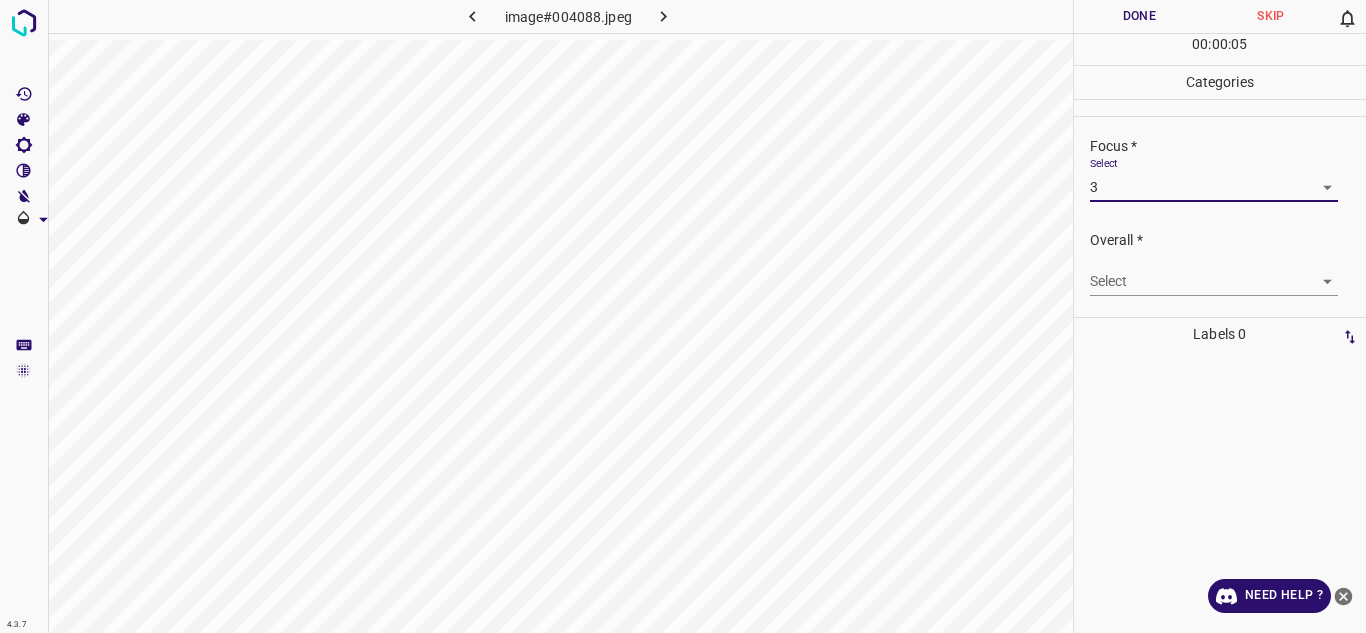 click on "4.3.7 image#004088.jpeg Done Skip 0 00   : 00   : 05   Categories Lighting *  Select 3 3 Focus *  Select 3 3 Overall *  Select ​ Labels   0 Categories 1 Lighting 2 Focus 3 Overall Tools Space Change between modes (Draw & Edit) I Auto labeling R Restore zoom M Zoom in N Zoom out Delete Delete selecte label Filters Z Restore filters X Saturation filter C Brightness filter V Contrast filter B Gray scale filter General O Download Need Help ? - Text - Hide - Delete" at bounding box center (683, 316) 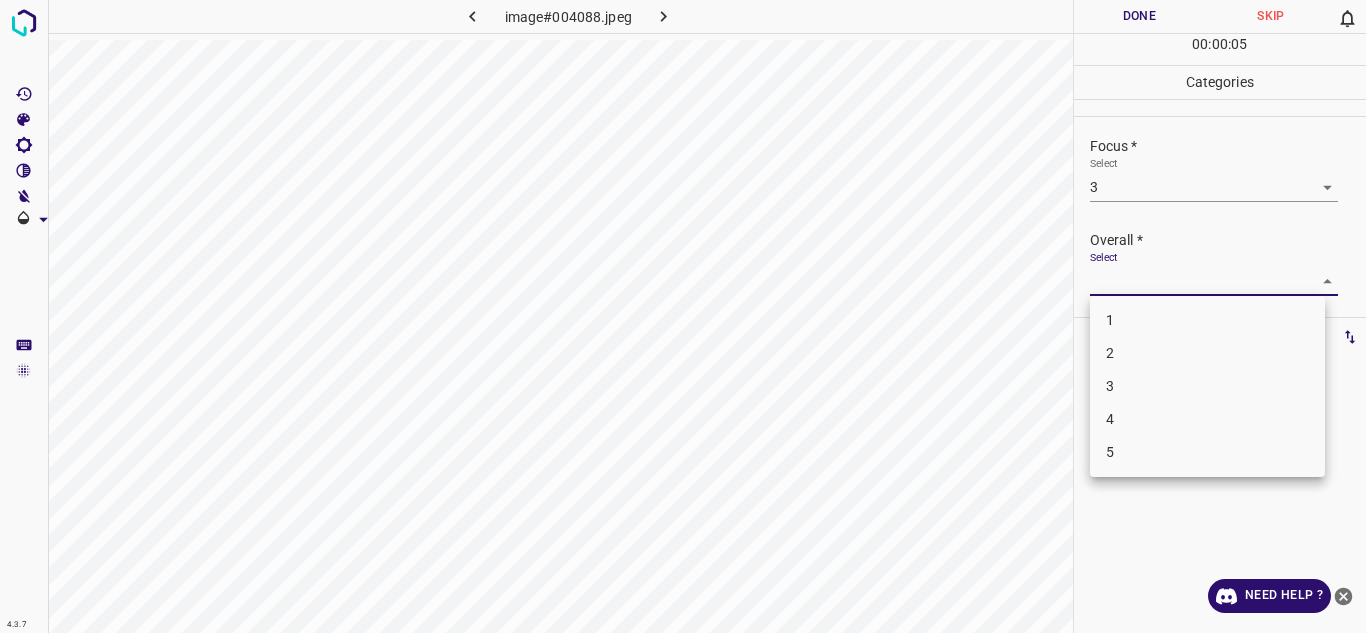click on "3" at bounding box center [1207, 386] 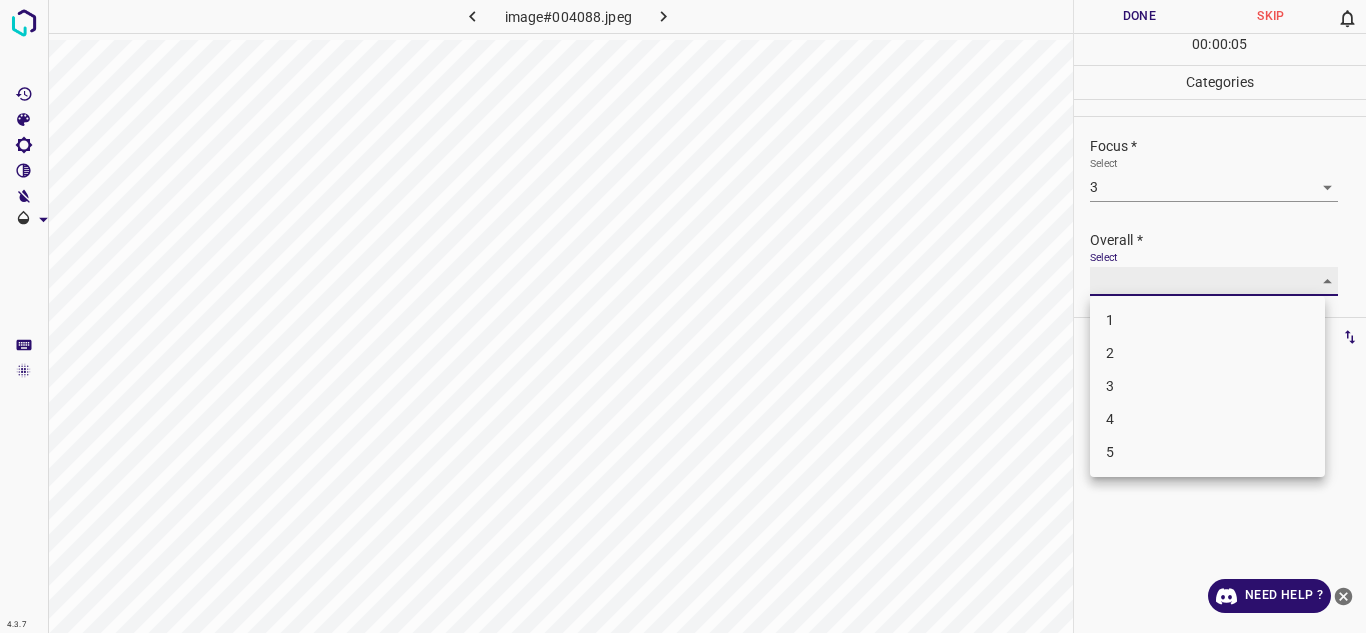 type on "3" 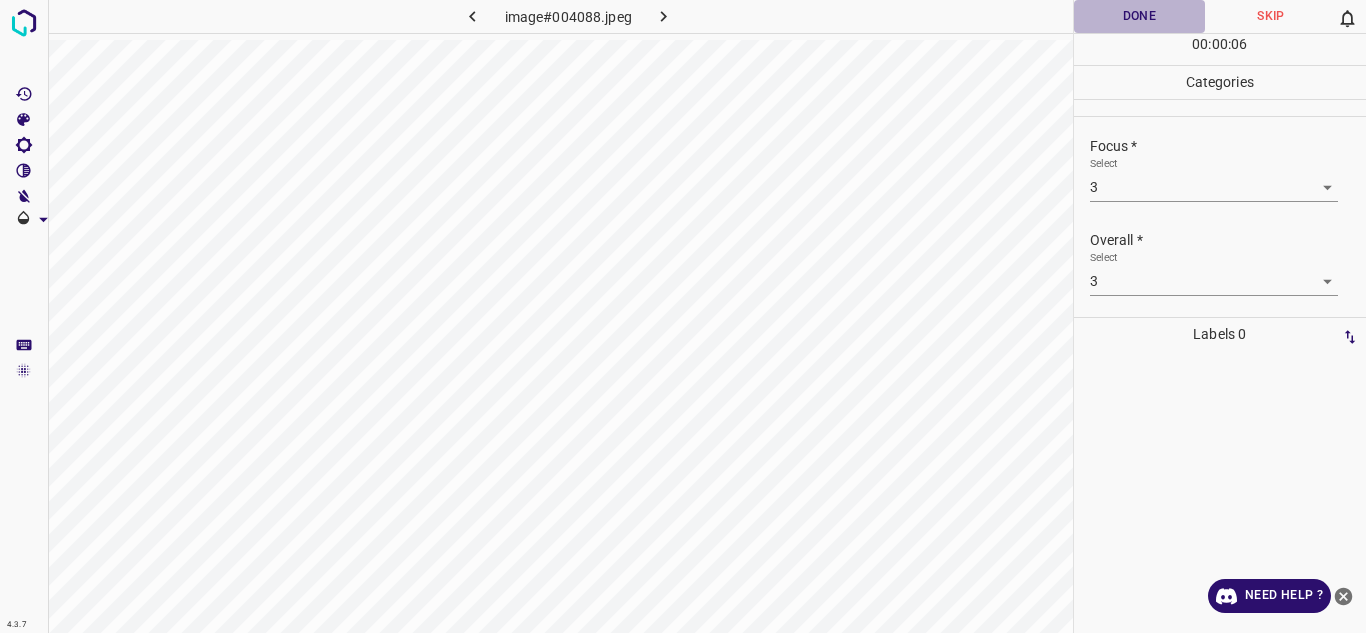 click on "Done" at bounding box center [1140, 16] 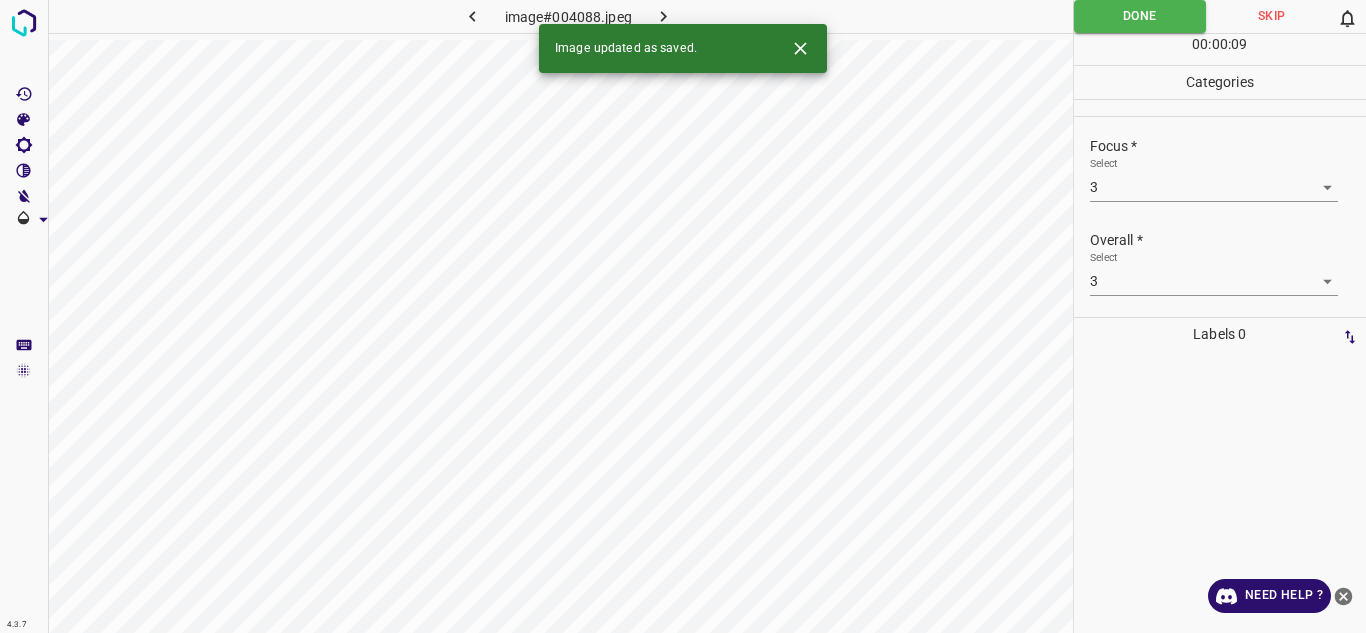 click 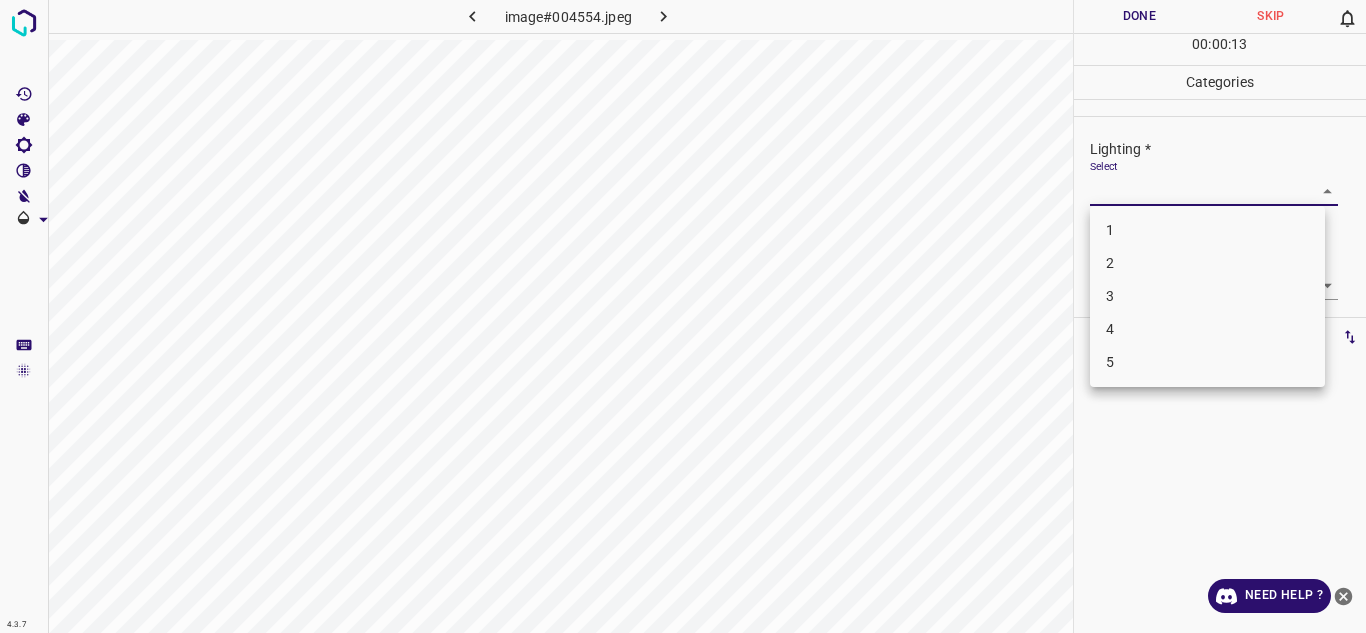 click on "4.3.7 image#004554.jpeg Done Skip 0 00   : 00   : 13   Categories Lighting *  Select ​ Focus *  Select ​ Overall *  Select ​ Labels   0 Categories 1 Lighting 2 Focus 3 Overall Tools Space Change between modes (Draw & Edit) I Auto labeling R Restore zoom M Zoom in N Zoom out Delete Delete selecte label Filters Z Restore filters X Saturation filter C Brightness filter V Contrast filter B Gray scale filter General O Download Need Help ? - Text - Hide - Delete 1 2 3 4 5" at bounding box center (683, 316) 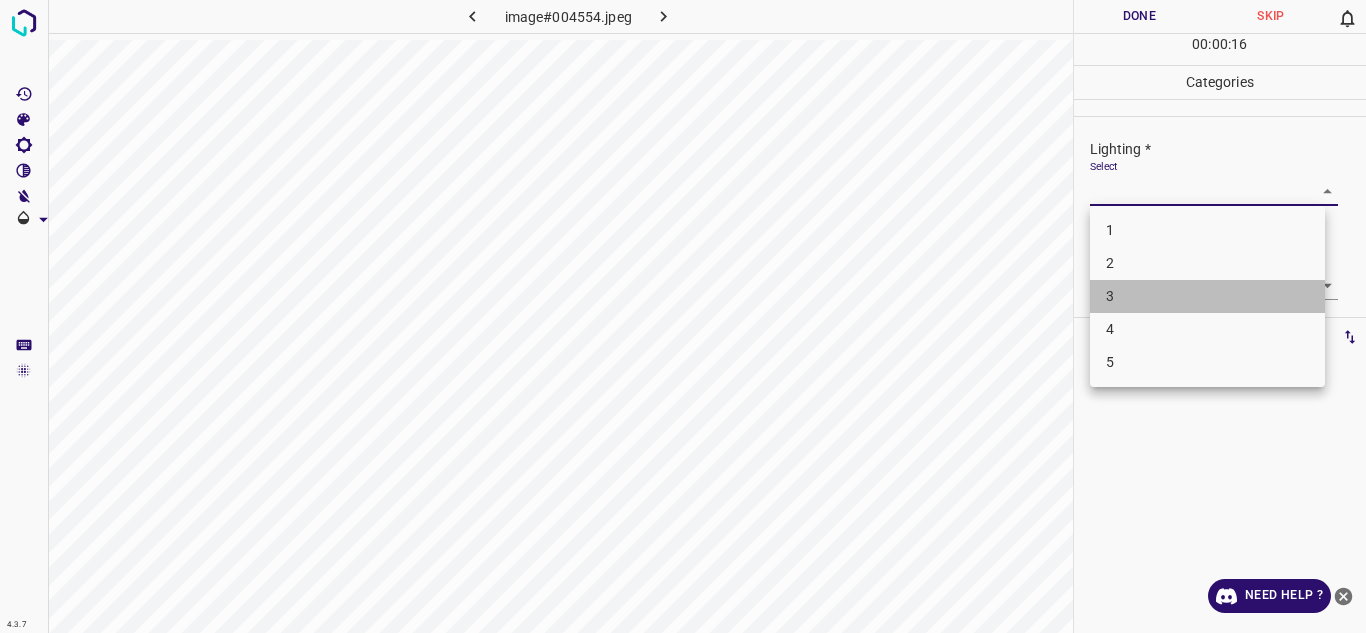 click on "3" at bounding box center [1207, 296] 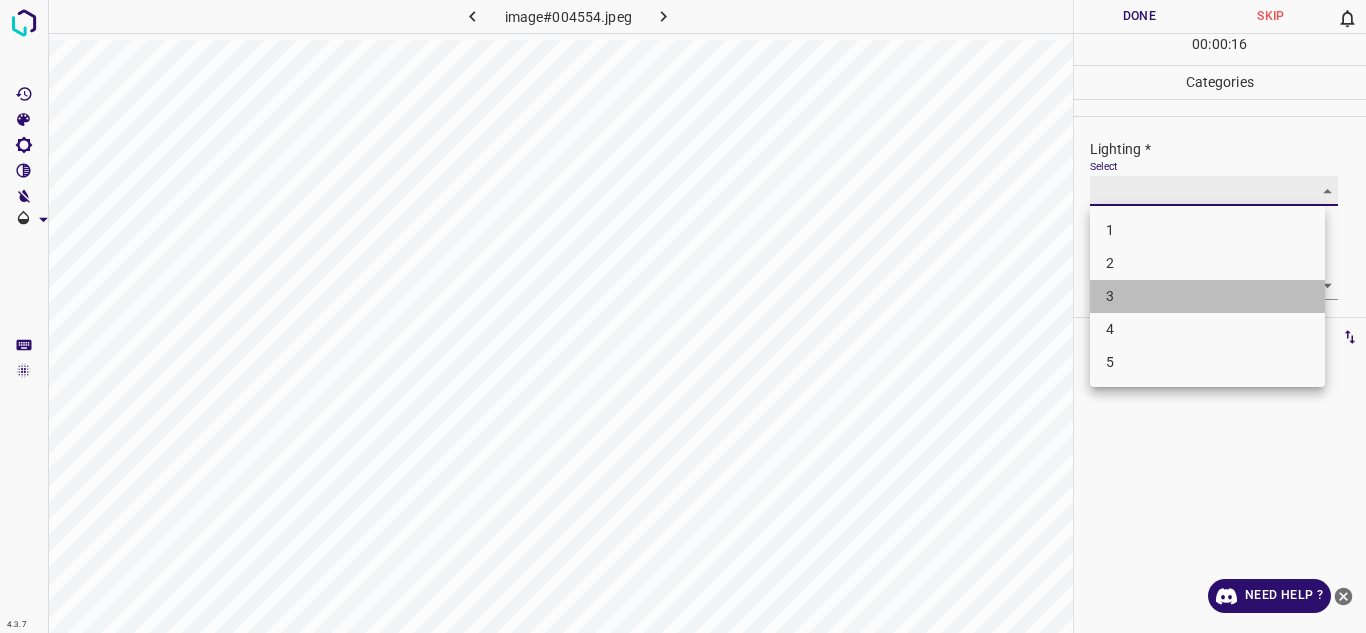 type on "3" 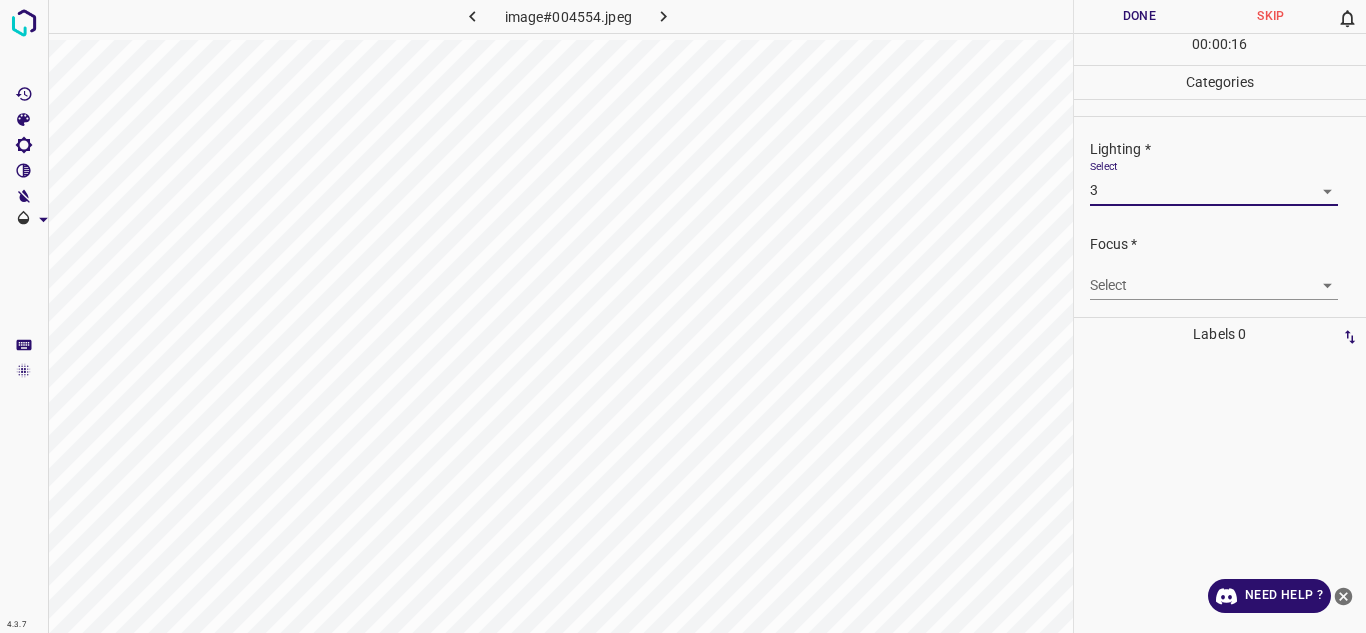 click on "4.3.7 image#004554.jpeg Done Skip 0 00   : 00   : 16   Categories Lighting *  Select 3 3 Focus *  Select ​ Overall *  Select ​ Labels   0 Categories 1 Lighting 2 Focus 3 Overall Tools Space Change between modes (Draw & Edit) I Auto labeling R Restore zoom M Zoom in N Zoom out Delete Delete selecte label Filters Z Restore filters X Saturation filter C Brightness filter V Contrast filter B Gray scale filter General O Download Need Help ? - Text - Hide - Delete" at bounding box center (683, 316) 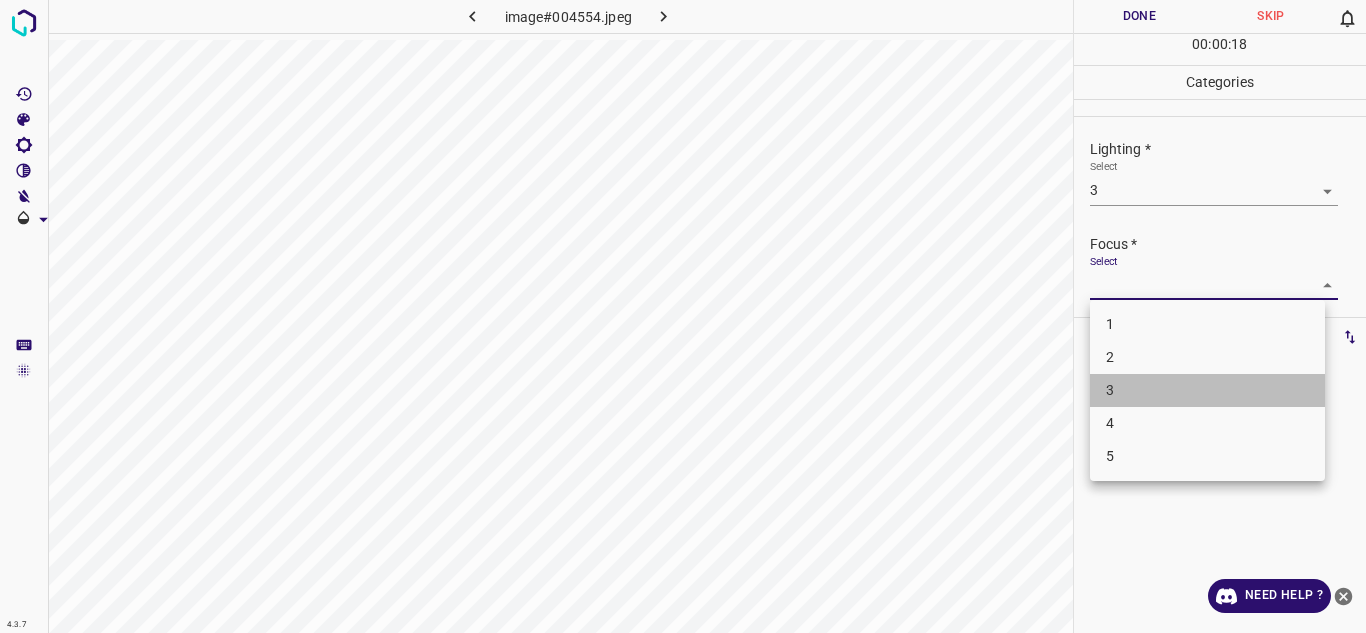 click on "3" at bounding box center [1207, 390] 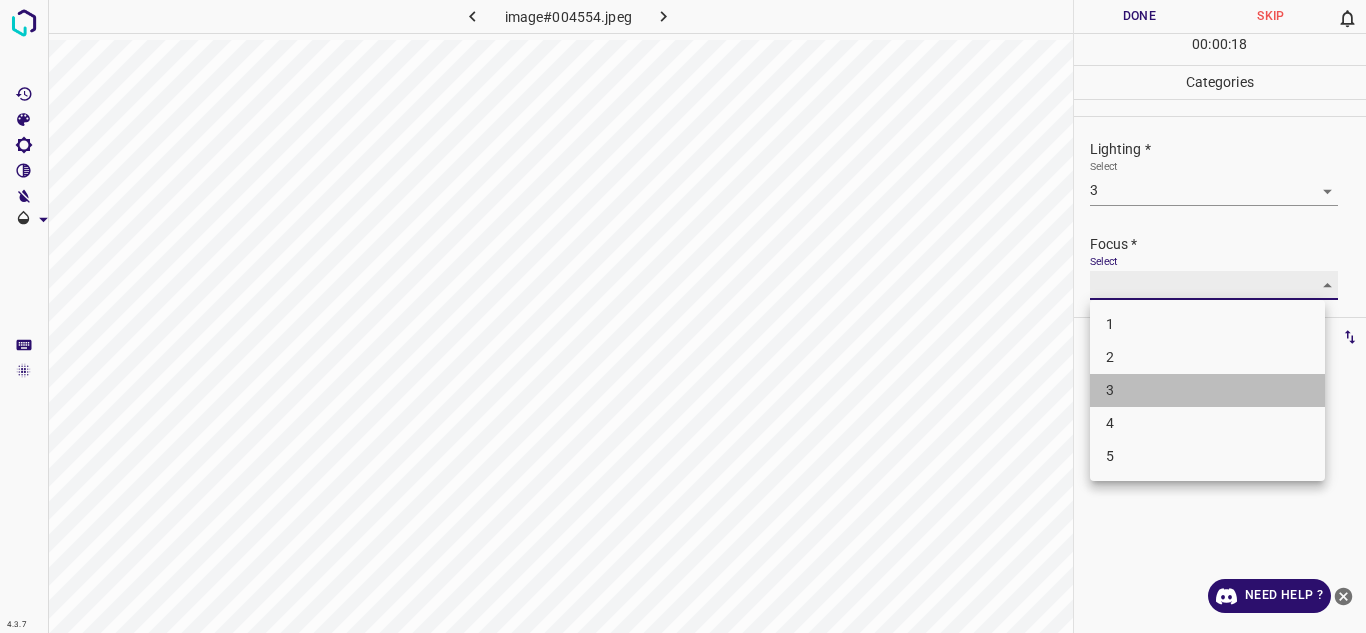 type on "3" 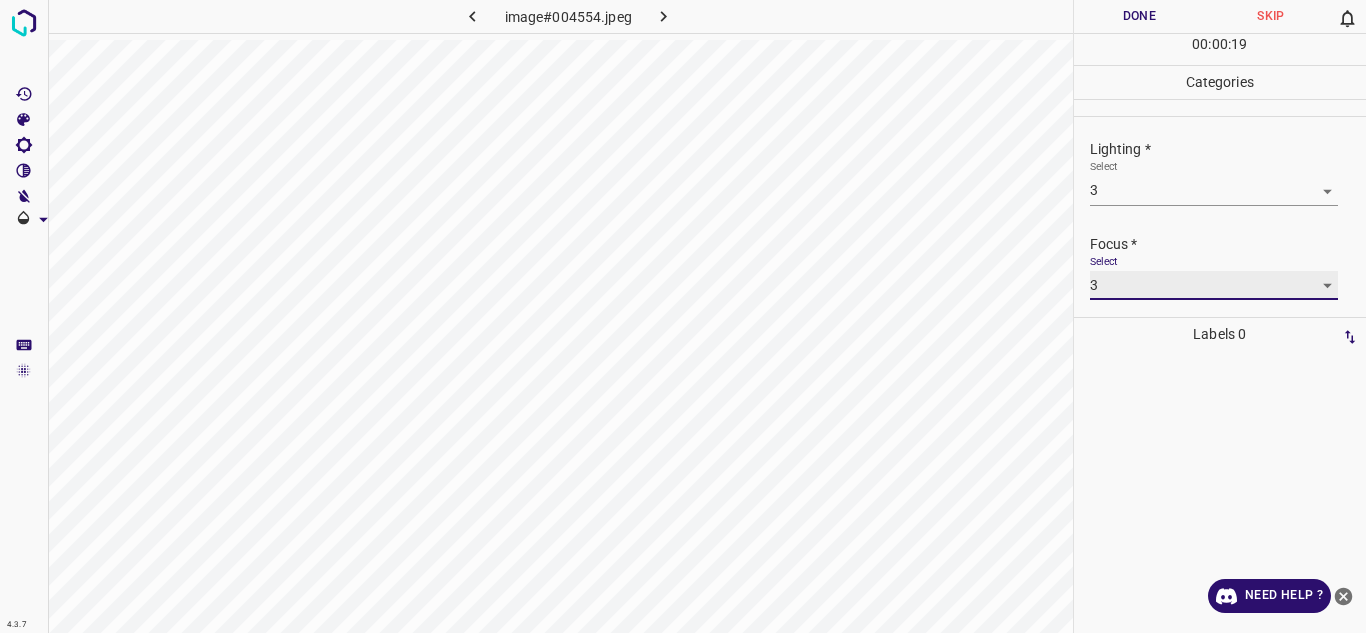 scroll, scrollTop: 98, scrollLeft: 0, axis: vertical 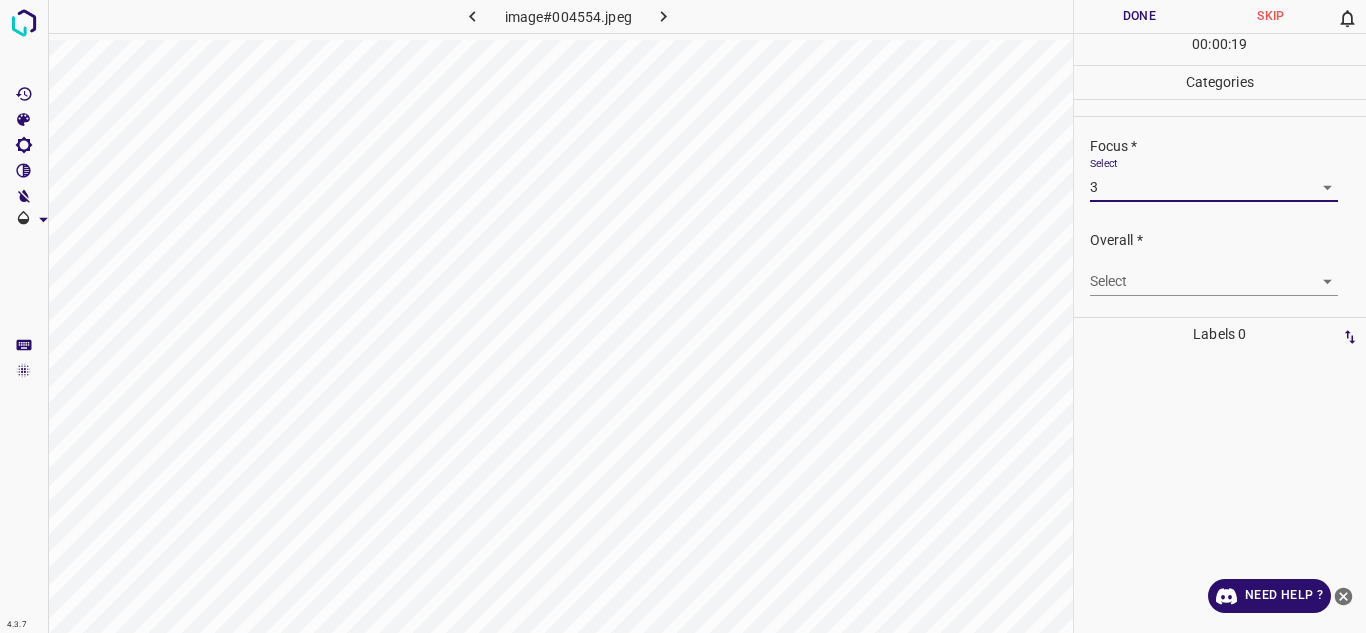 click on "4.3.7 image#004554.jpeg Done Skip 0 00   : 00   : 19   Categories Lighting *  Select 3 3 Focus *  Select 3 3 Overall *  Select ​ Labels   0 Categories 1 Lighting 2 Focus 3 Overall Tools Space Change between modes (Draw & Edit) I Auto labeling R Restore zoom M Zoom in N Zoom out Delete Delete selecte label Filters Z Restore filters X Saturation filter C Brightness filter V Contrast filter B Gray scale filter General O Download Need Help ? - Text - Hide - Delete" at bounding box center [683, 316] 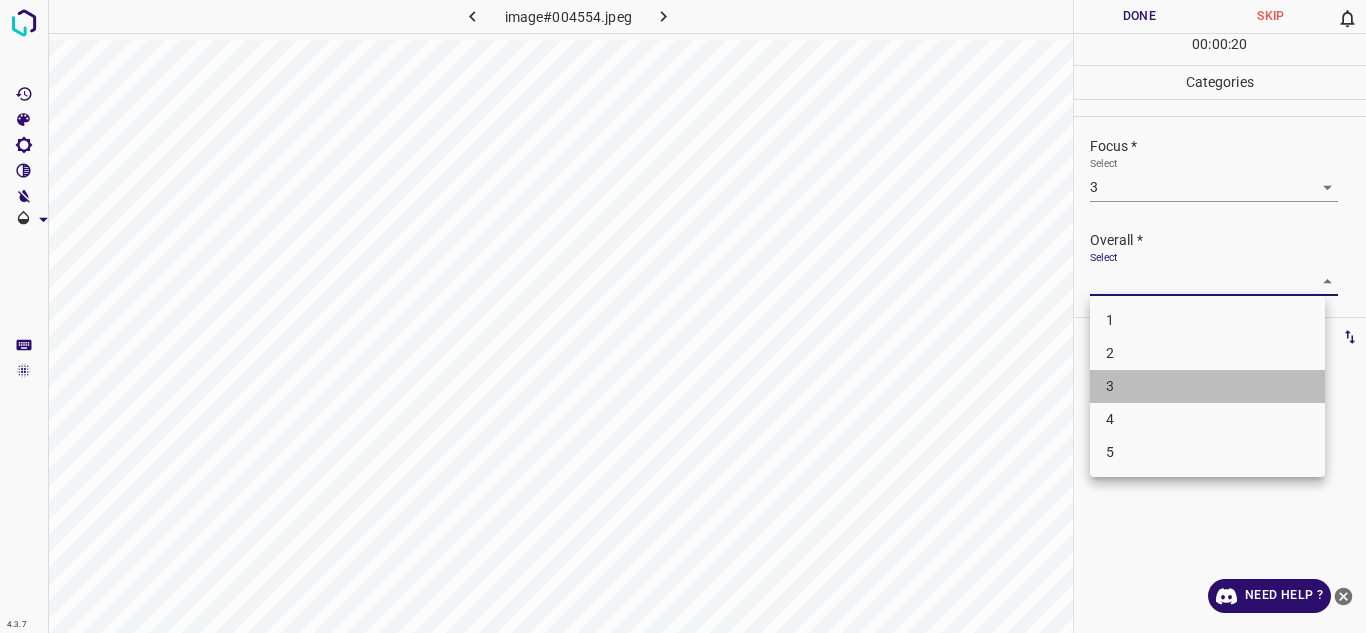 click on "3" at bounding box center (1207, 386) 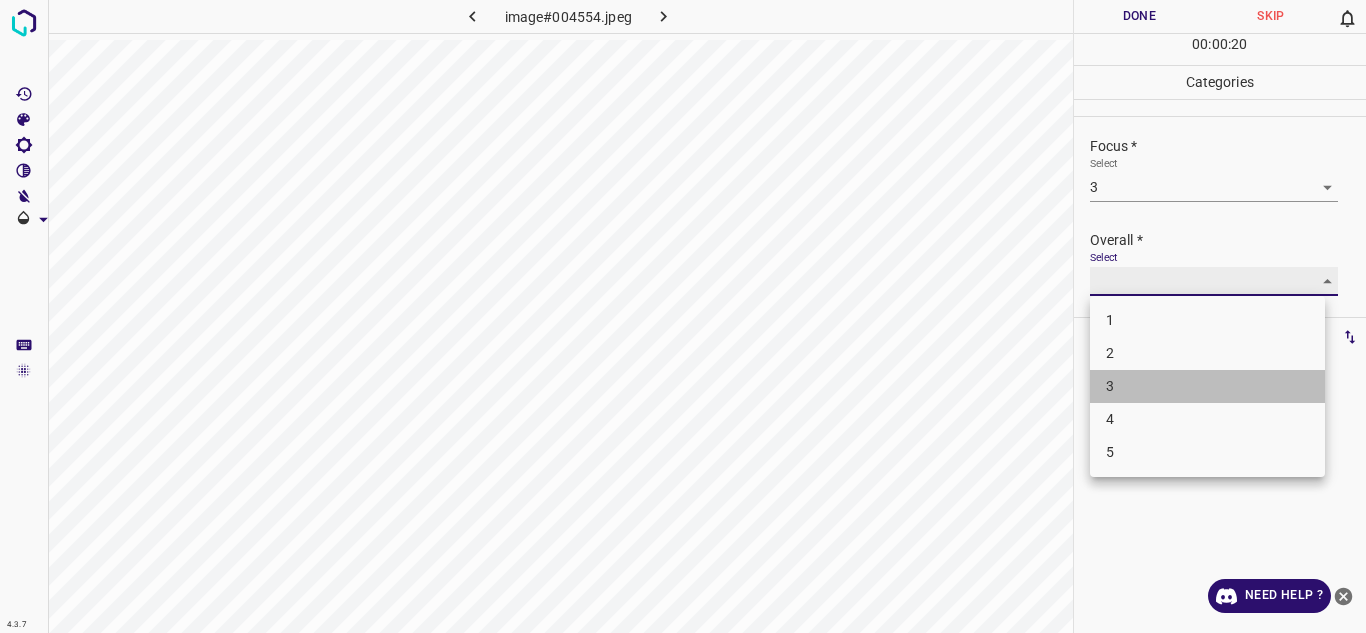 type on "3" 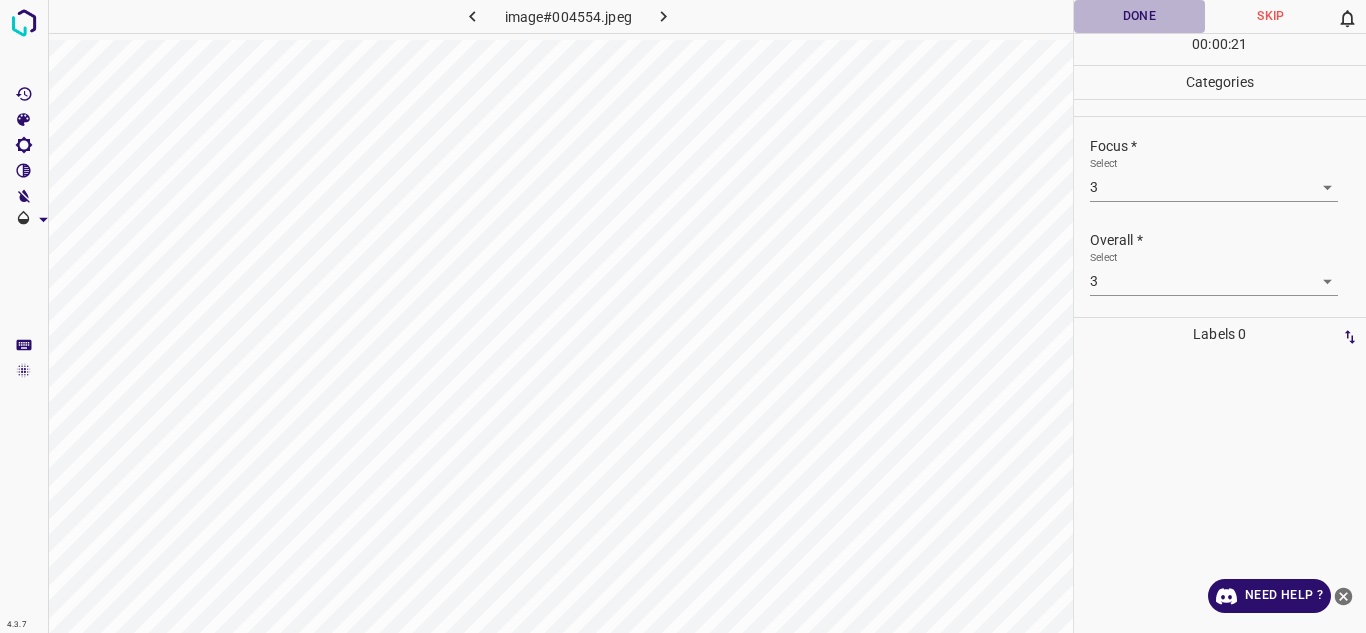 click on "Done" at bounding box center (1140, 16) 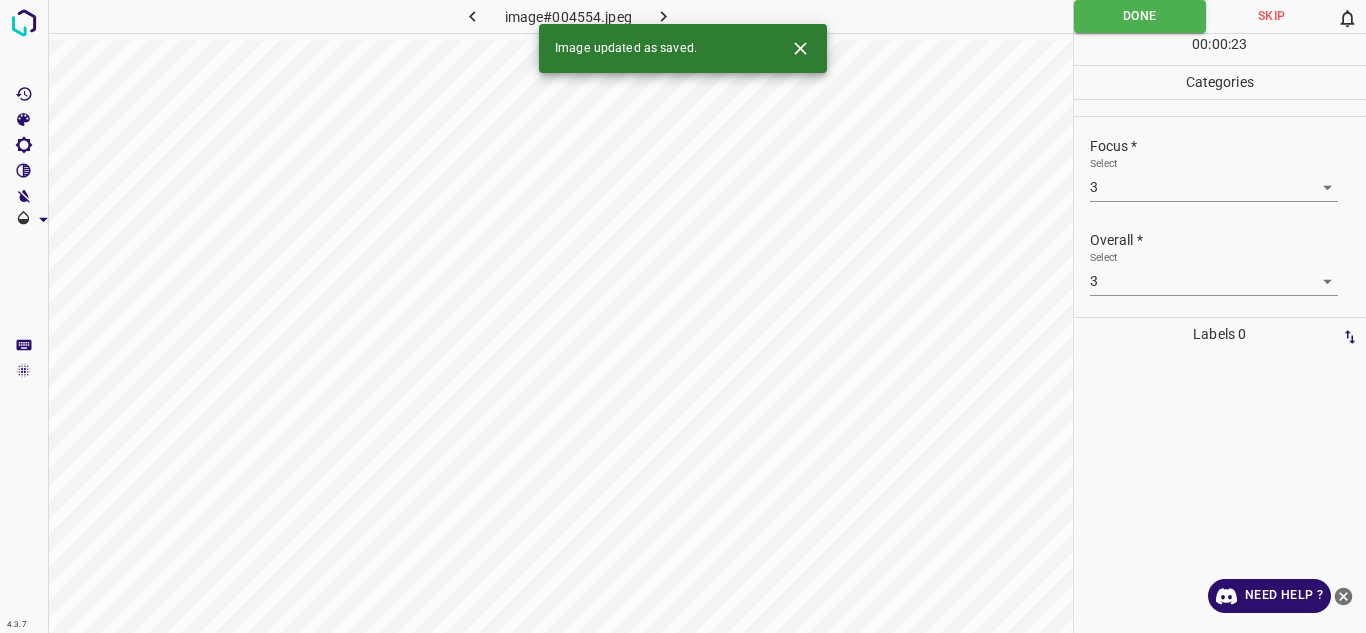 click at bounding box center [664, 16] 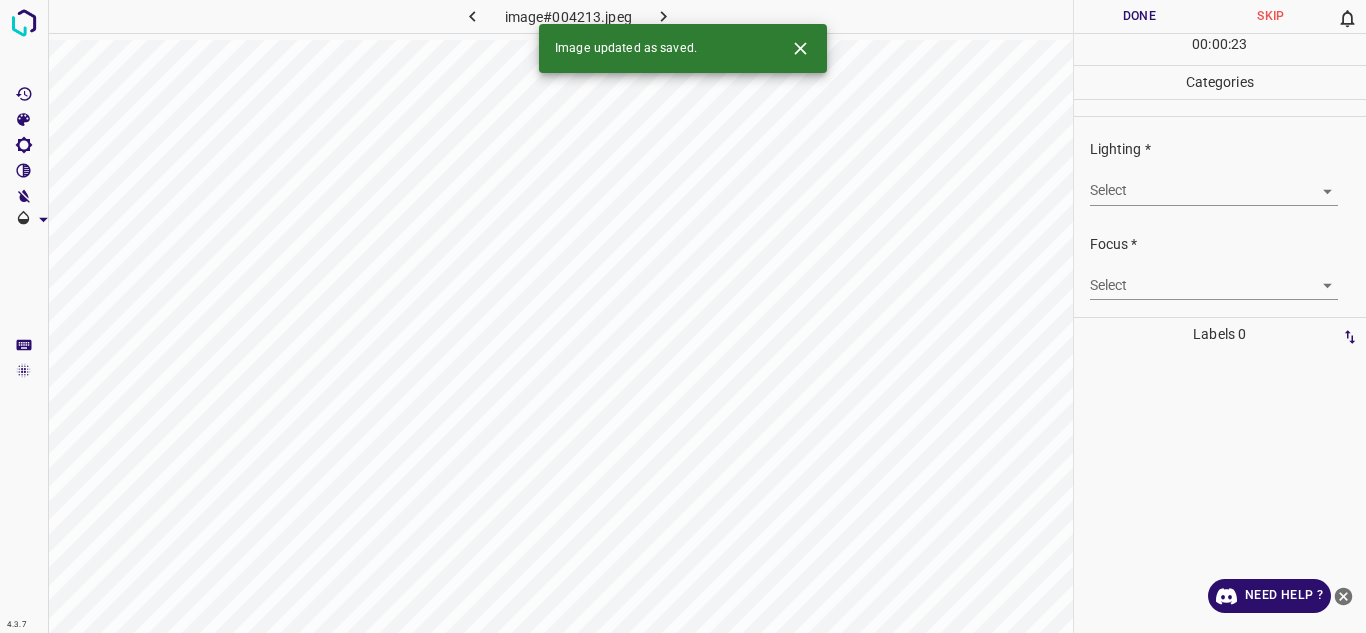 click on "4.3.7 image#004213.jpeg Done Skip 0 00   : 00   : 23   Categories Lighting *  Select ​ Focus *  Select ​ Overall *  Select ​ Labels   0 Categories 1 Lighting 2 Focus 3 Overall Tools Space Change between modes (Draw & Edit) I Auto labeling R Restore zoom M Zoom in N Zoom out Delete Delete selecte label Filters Z Restore filters X Saturation filter C Brightness filter V Contrast filter B Gray scale filter General O Download Image updated as saved. Need Help ? - Text - Hide - Delete" at bounding box center (683, 316) 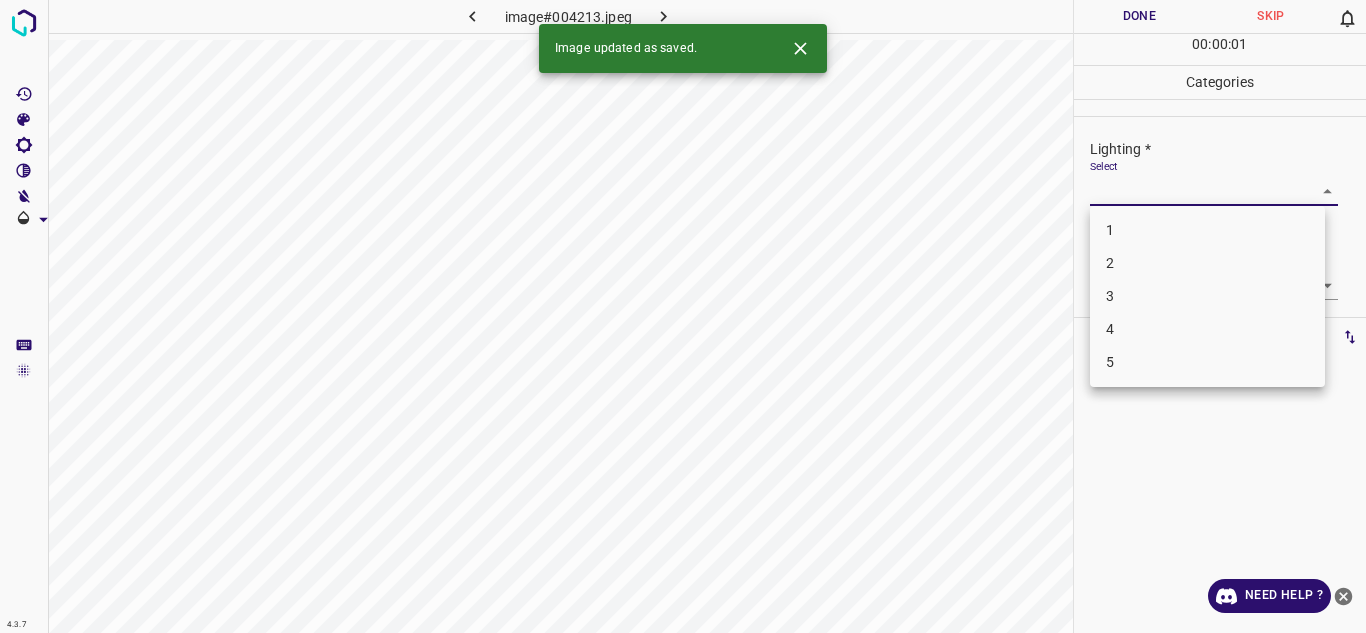 click on "3" at bounding box center [1207, 296] 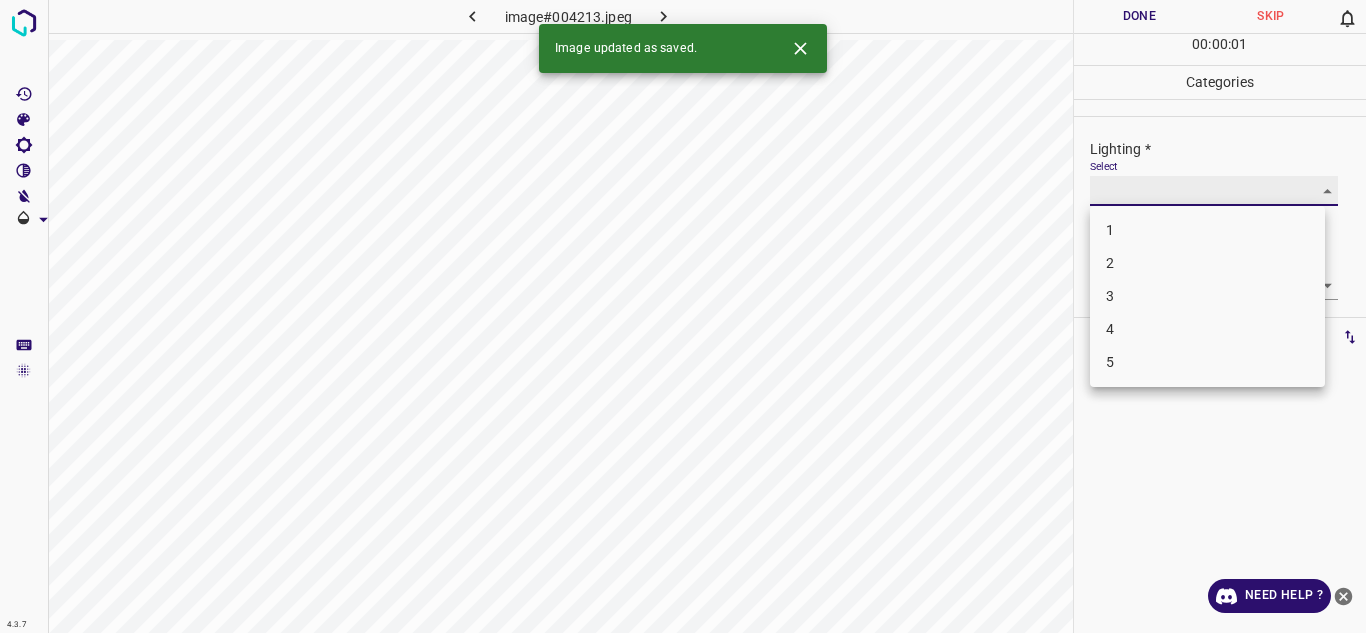 type on "3" 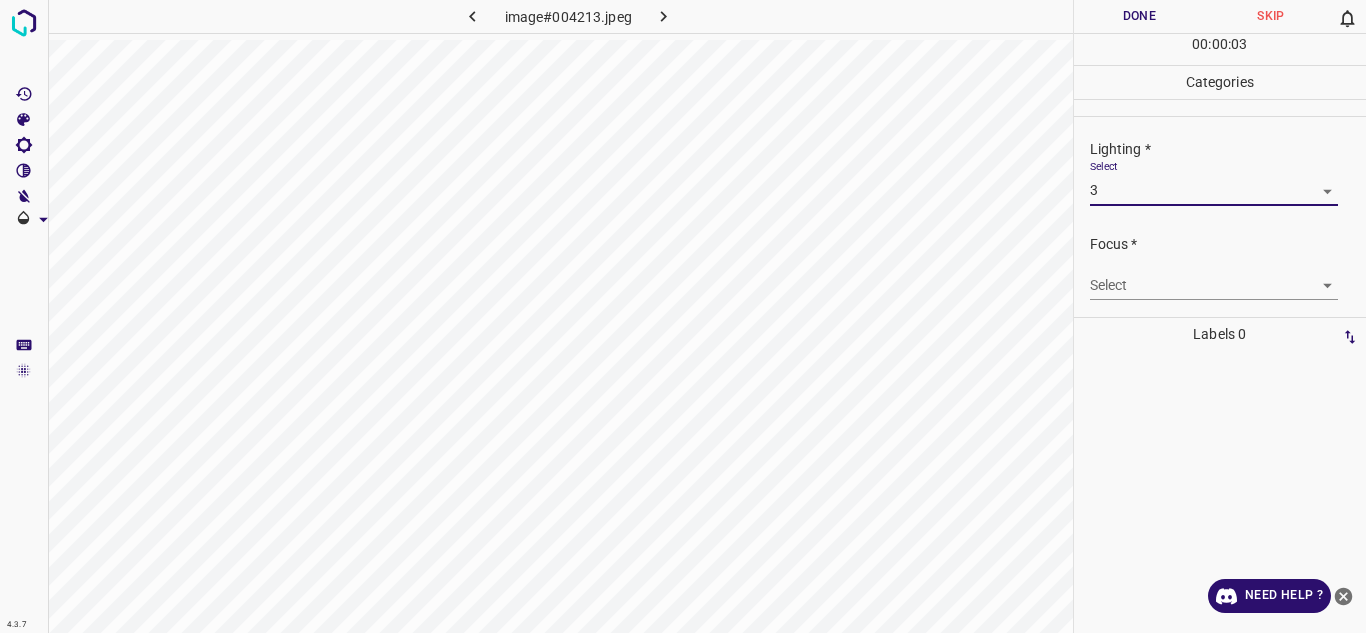 click on "4.3.7 image#004213.jpeg Done Skip 0 00   : 00   : 03   Categories Lighting *  Select 3 3 Focus *  Select ​ Overall *  Select ​ Labels   0 Categories 1 Lighting 2 Focus 3 Overall Tools Space Change between modes (Draw & Edit) I Auto labeling R Restore zoom M Zoom in N Zoom out Delete Delete selecte label Filters Z Restore filters X Saturation filter C Brightness filter V Contrast filter B Gray scale filter General O Download Need Help ? - Text - Hide - Delete" at bounding box center [683, 316] 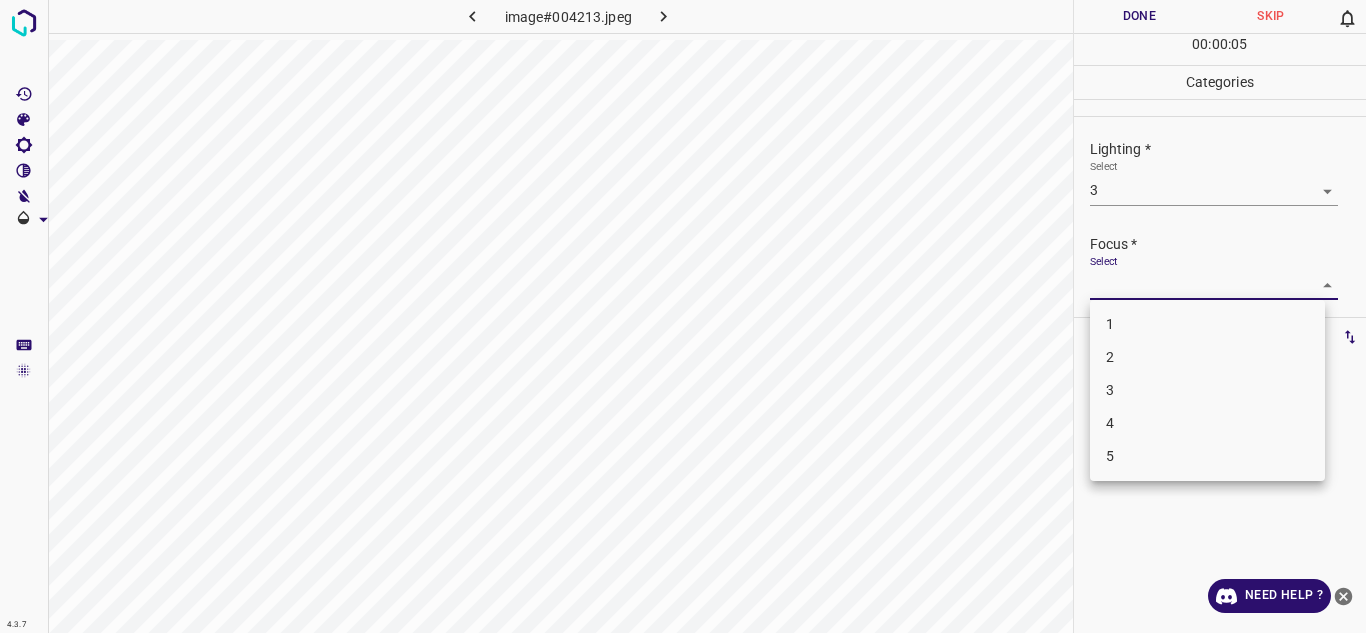 click on "2" at bounding box center (1207, 357) 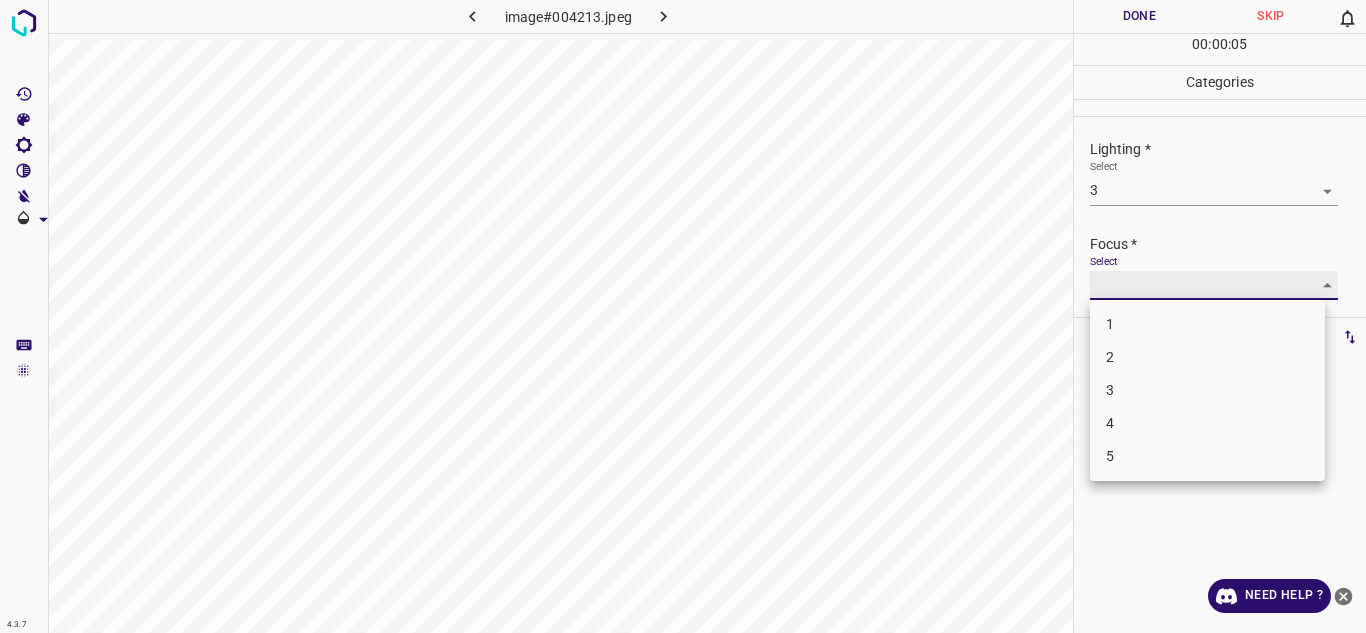 type on "2" 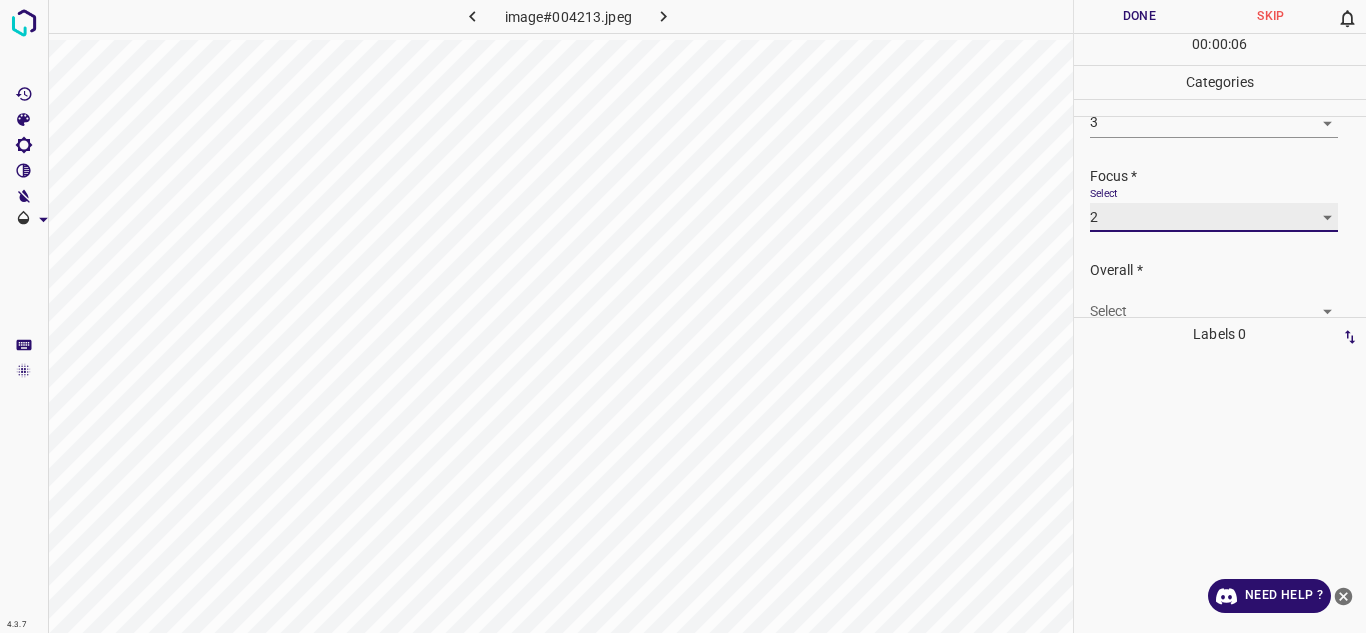 scroll, scrollTop: 98, scrollLeft: 0, axis: vertical 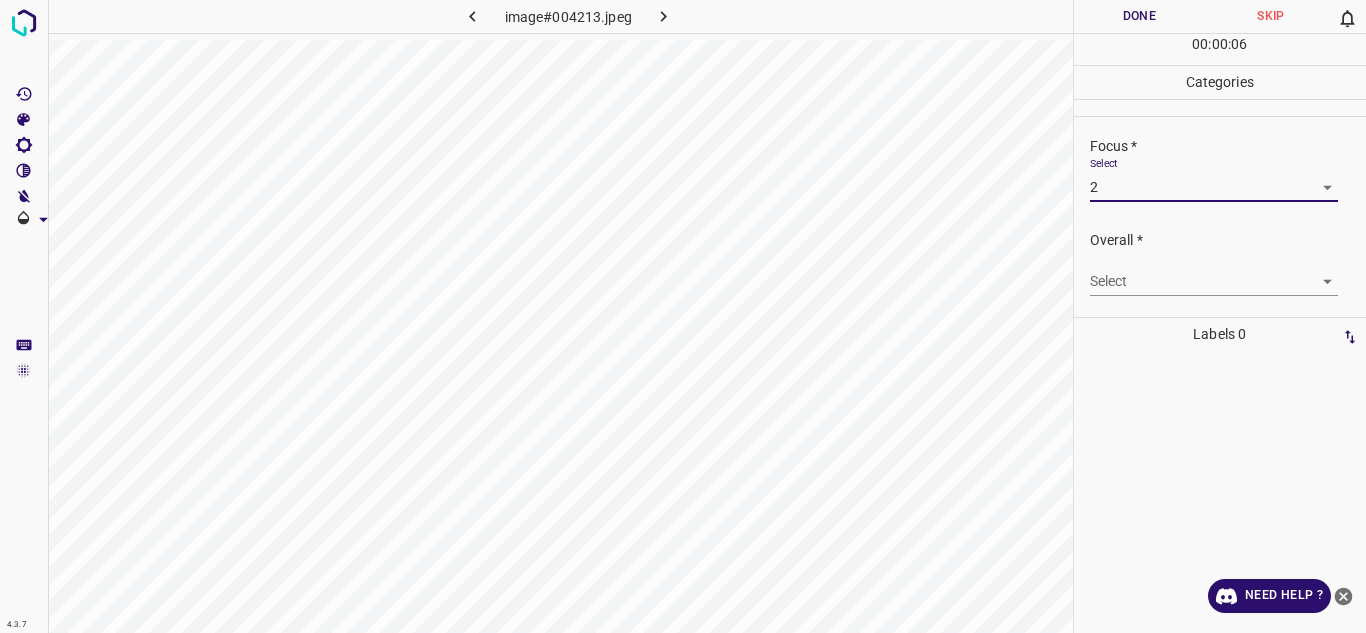 click on "4.3.7 image#004213.jpeg Done Skip 0 00   : 00   : 06   Categories Lighting *  Select 3 3 Focus *  Select 2 2 Overall *  Select ​ Labels   0 Categories 1 Lighting 2 Focus 3 Overall Tools Space Change between modes (Draw & Edit) I Auto labeling R Restore zoom M Zoom in N Zoom out Delete Delete selecte label Filters Z Restore filters X Saturation filter C Brightness filter V Contrast filter B Gray scale filter General O Download Need Help ? - Text - Hide - Delete" at bounding box center (683, 316) 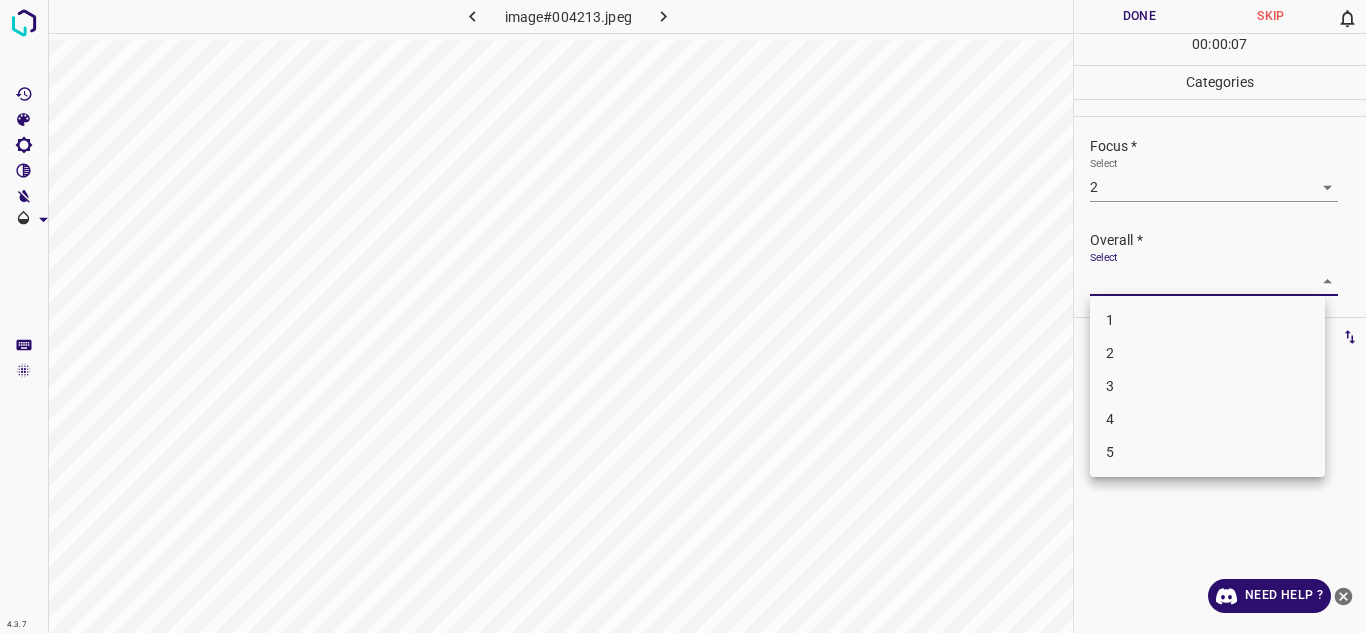 click on "3" at bounding box center [1207, 386] 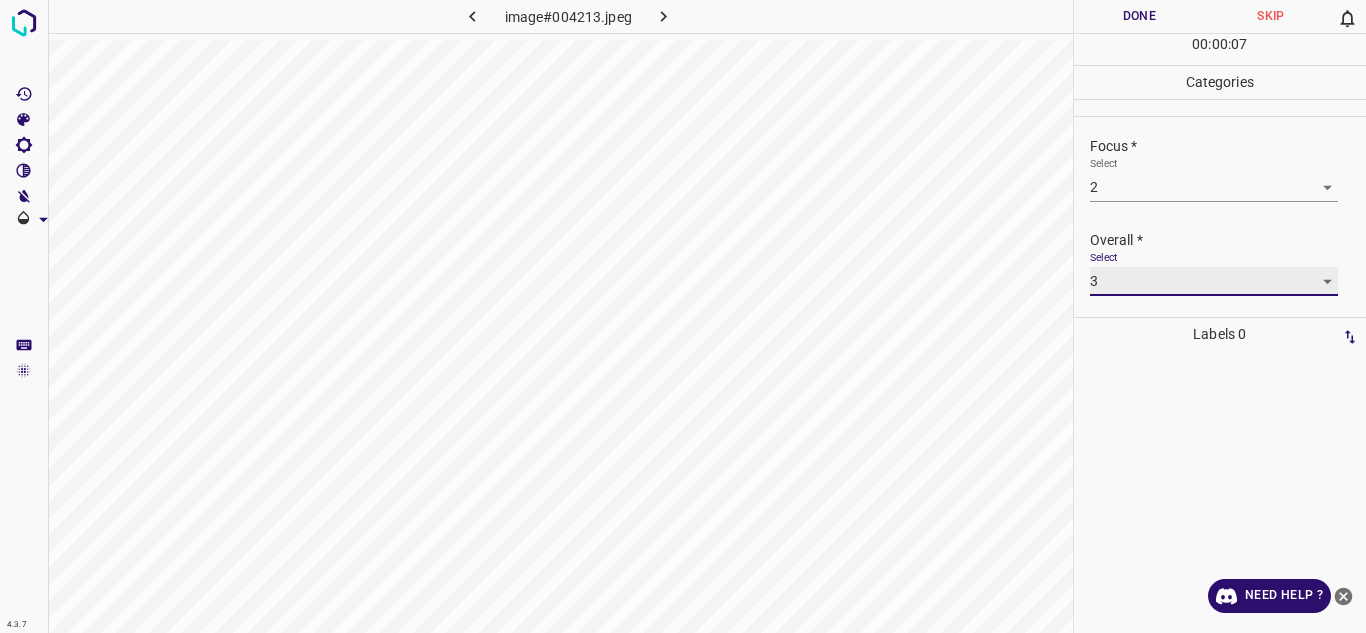 type on "3" 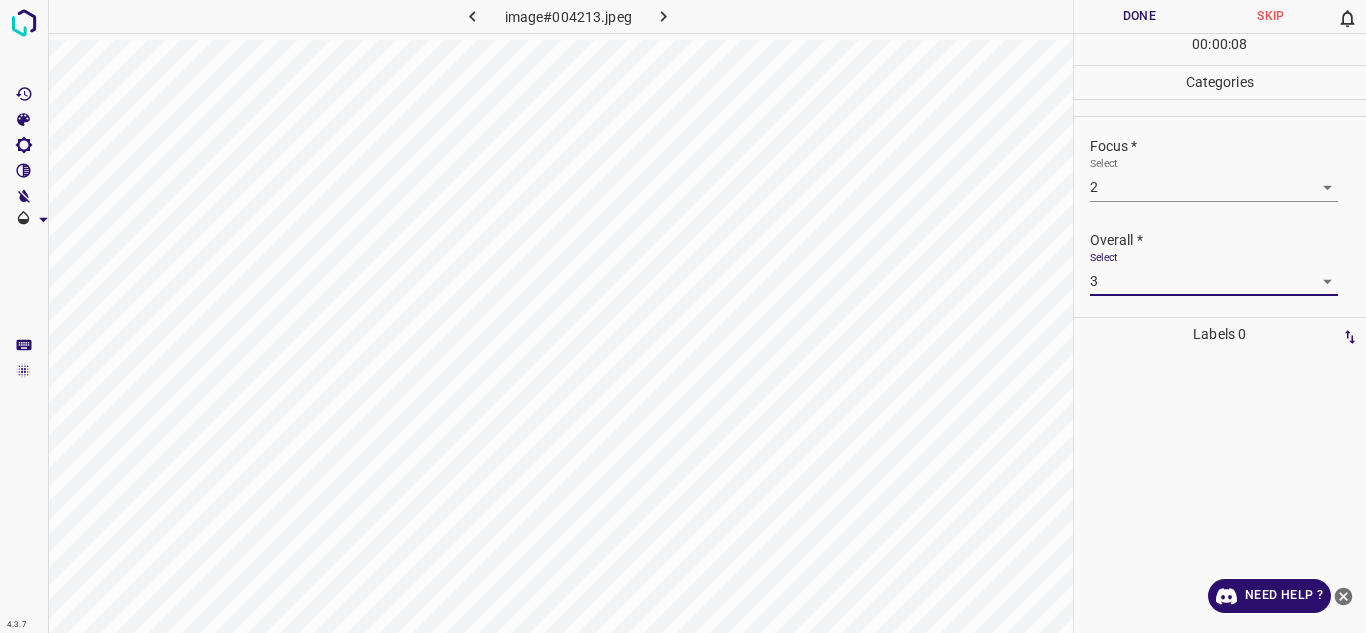click on "Done" at bounding box center [1140, 16] 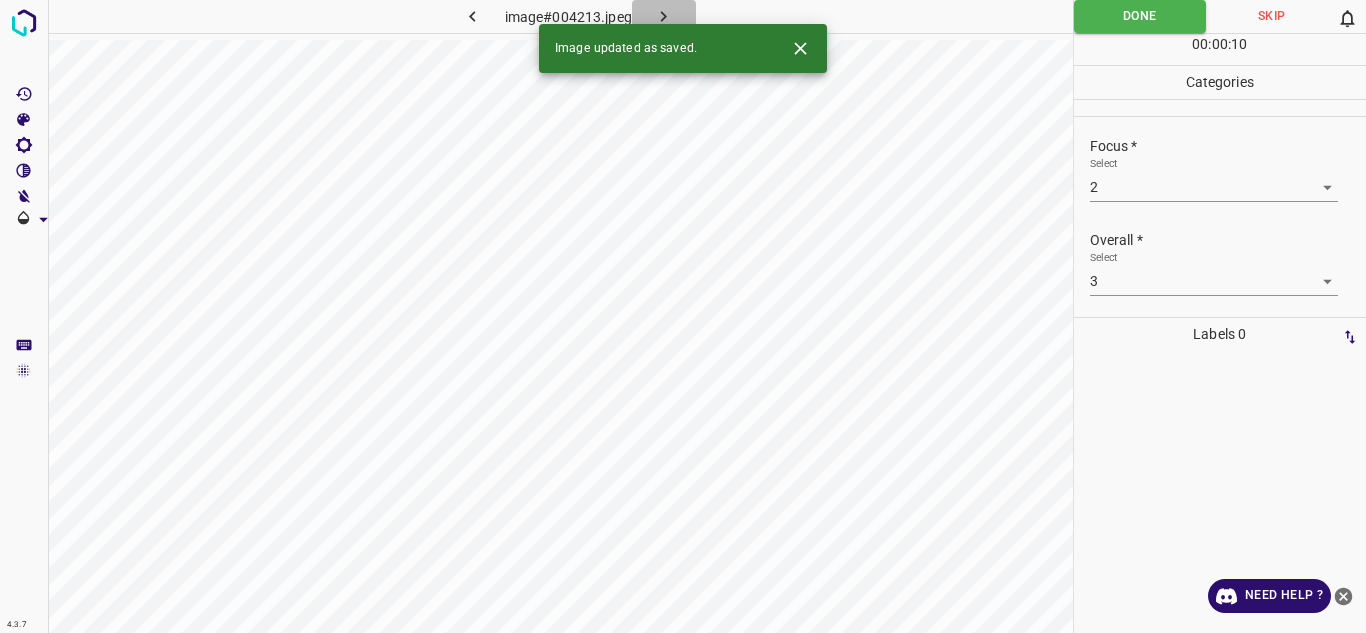 click 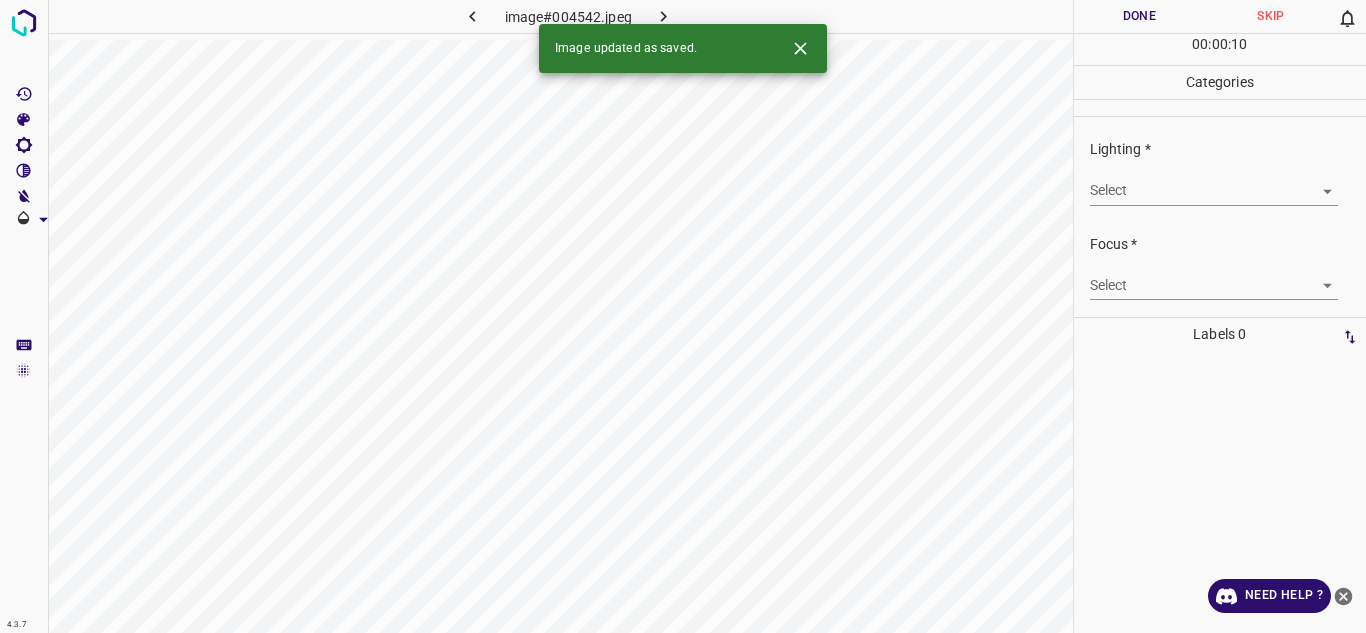 click on "4.3.7 image#004542.jpeg Done Skip 0 00   : 00   : 10   Categories Lighting *  Select ​ Focus *  Select ​ Overall *  Select ​ Labels   0 Categories 1 Lighting 2 Focus 3 Overall Tools Space Change between modes (Draw & Edit) I Auto labeling R Restore zoom M Zoom in N Zoom out Delete Delete selecte label Filters Z Restore filters X Saturation filter C Brightness filter V Contrast filter B Gray scale filter General O Download Image updated as saved. Need Help ? - Text - Hide - Delete" at bounding box center (683, 316) 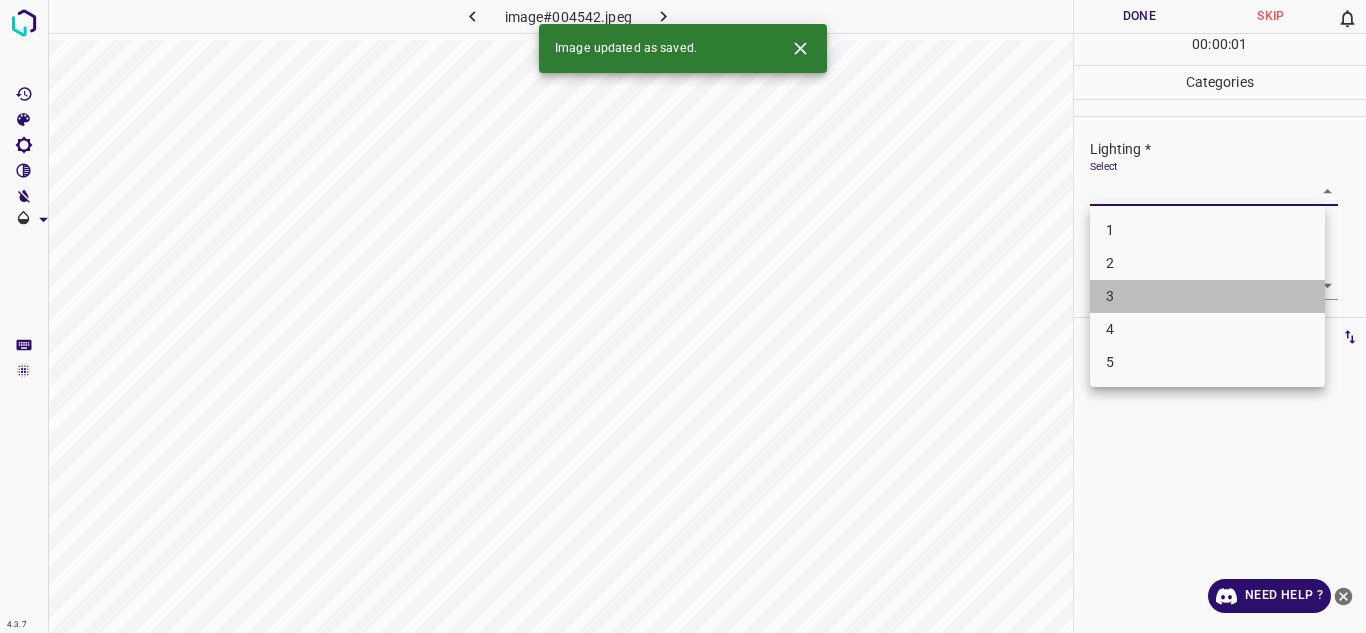 click on "3" at bounding box center (1207, 296) 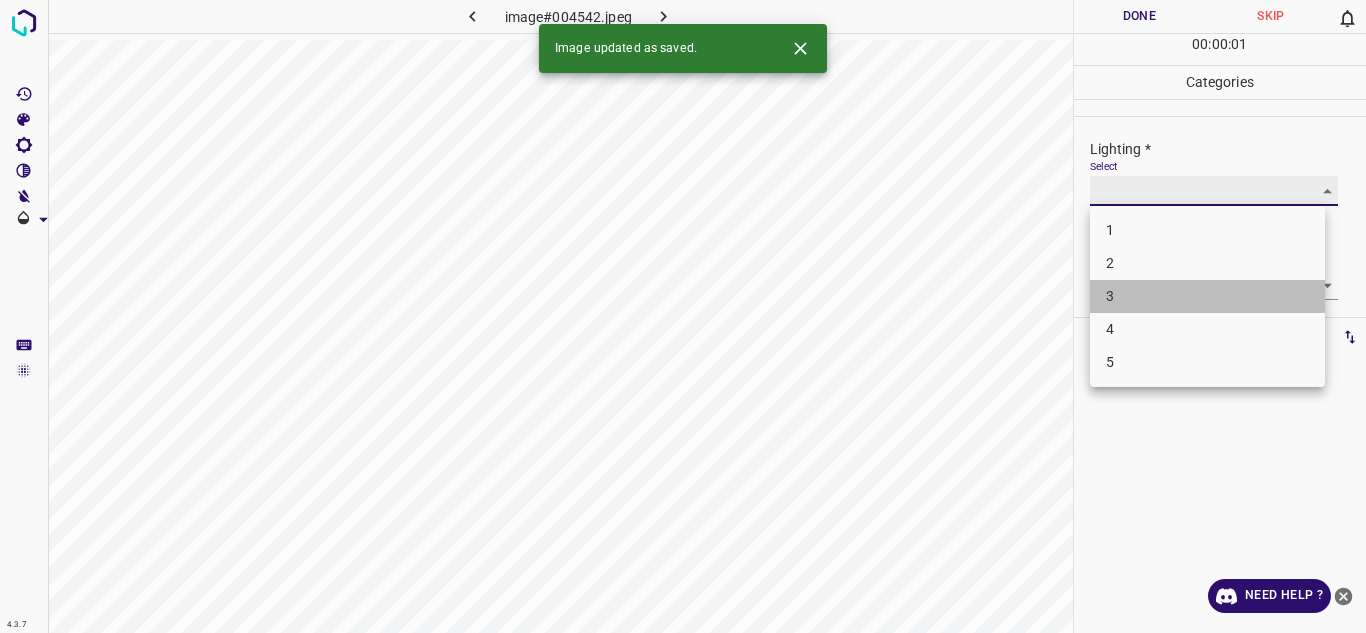 type on "3" 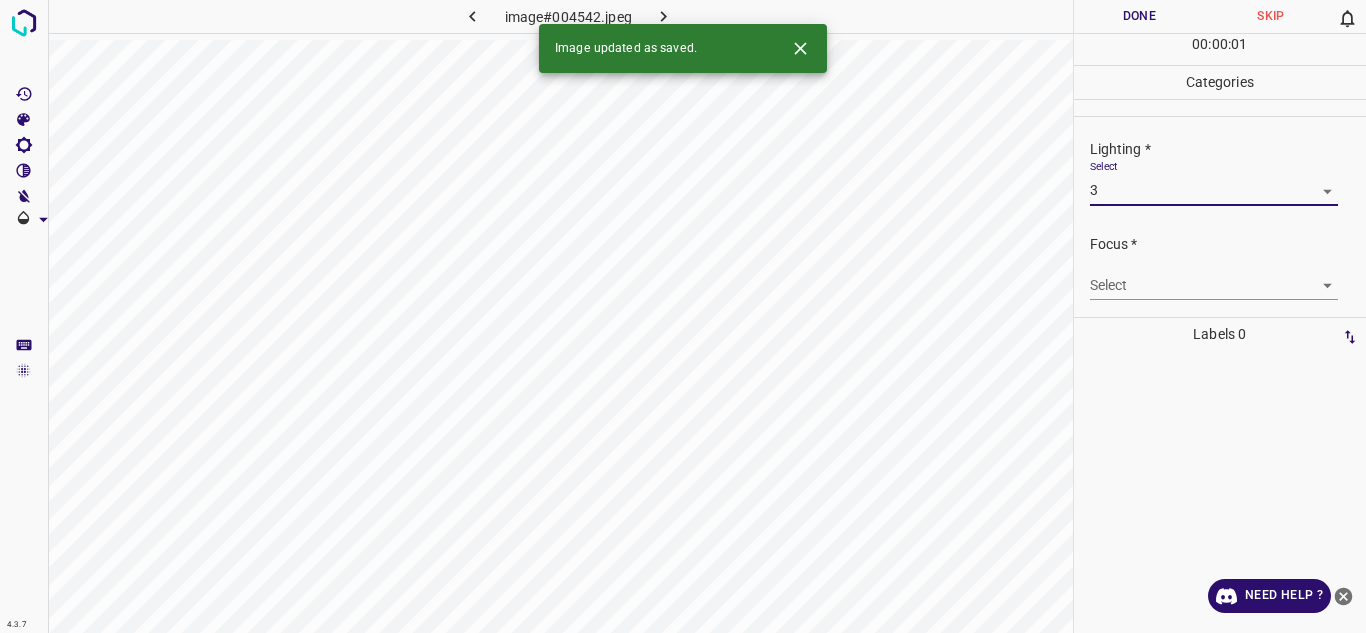 click on "4.3.7 image#004542.jpeg Done Skip 0 00   : 00   : 01   Categories Lighting *  Select 3 3 Focus *  Select ​ Overall *  Select ​ Labels   0 Categories 1 Lighting 2 Focus 3 Overall Tools Space Change between modes (Draw & Edit) I Auto labeling R Restore zoom M Zoom in N Zoom out Delete Delete selecte label Filters Z Restore filters X Saturation filter C Brightness filter V Contrast filter B Gray scale filter General O Download Image updated as saved. Need Help ? - Text - Hide - Delete 1 2 3 4 5" at bounding box center [683, 316] 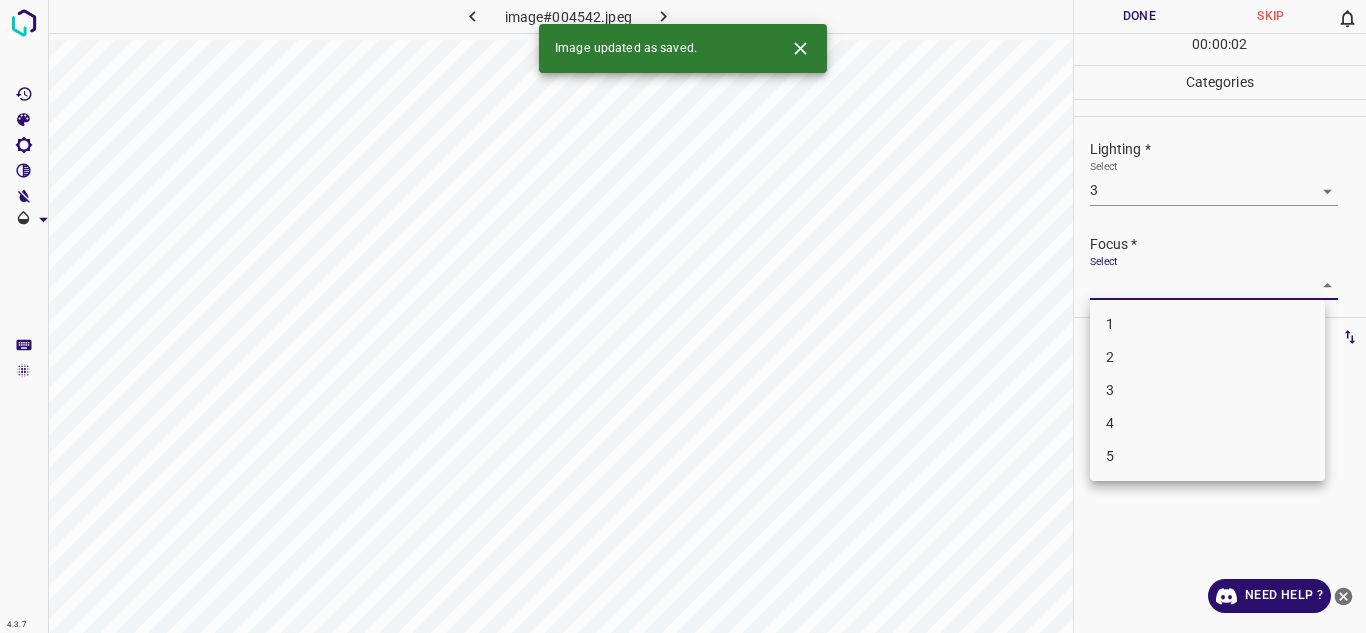 click on "3" at bounding box center (1207, 390) 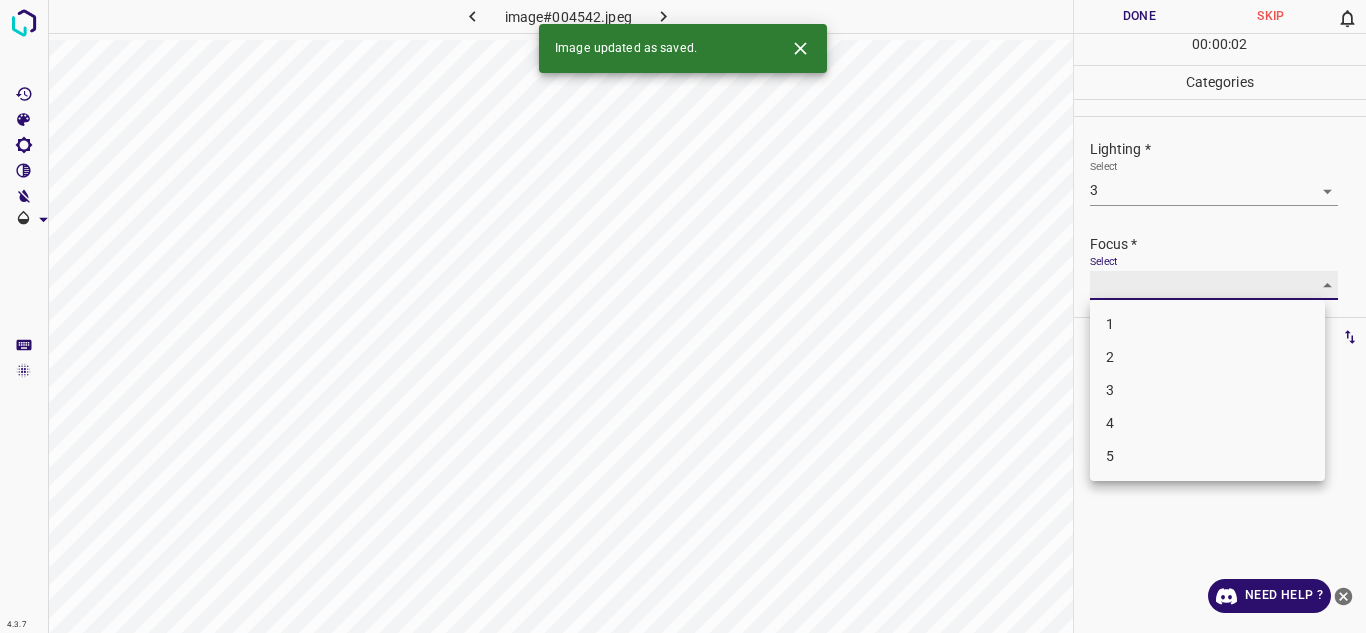 type on "3" 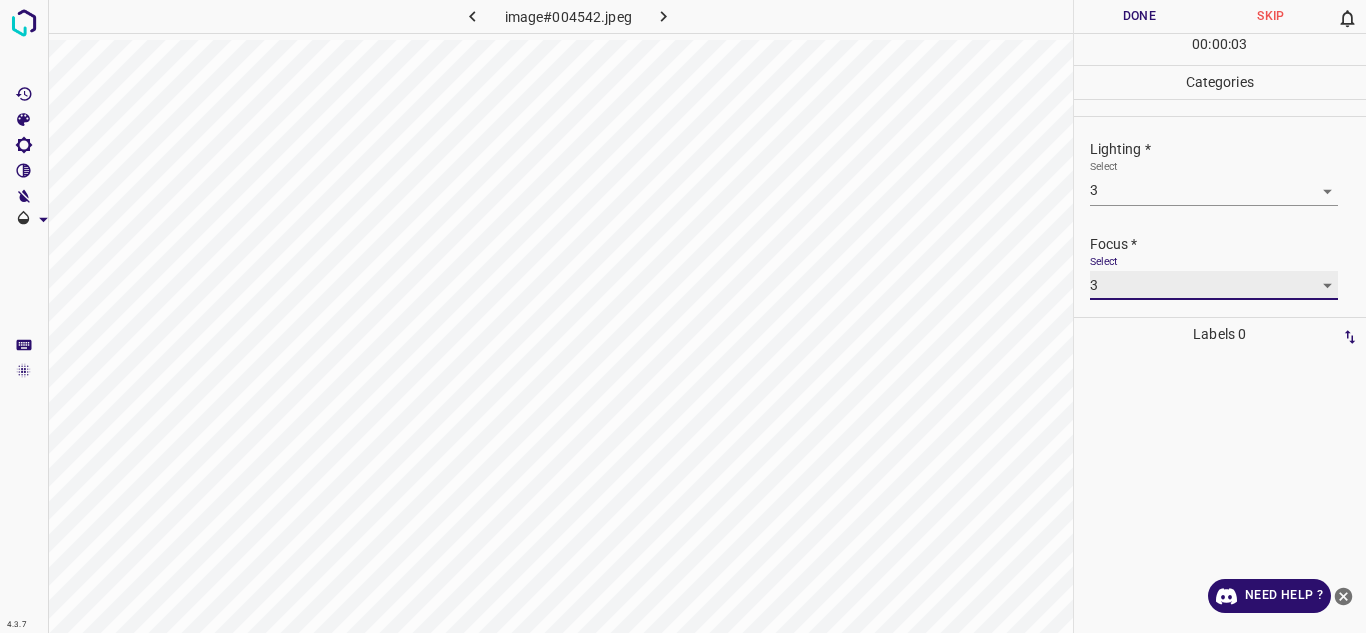 scroll, scrollTop: 98, scrollLeft: 0, axis: vertical 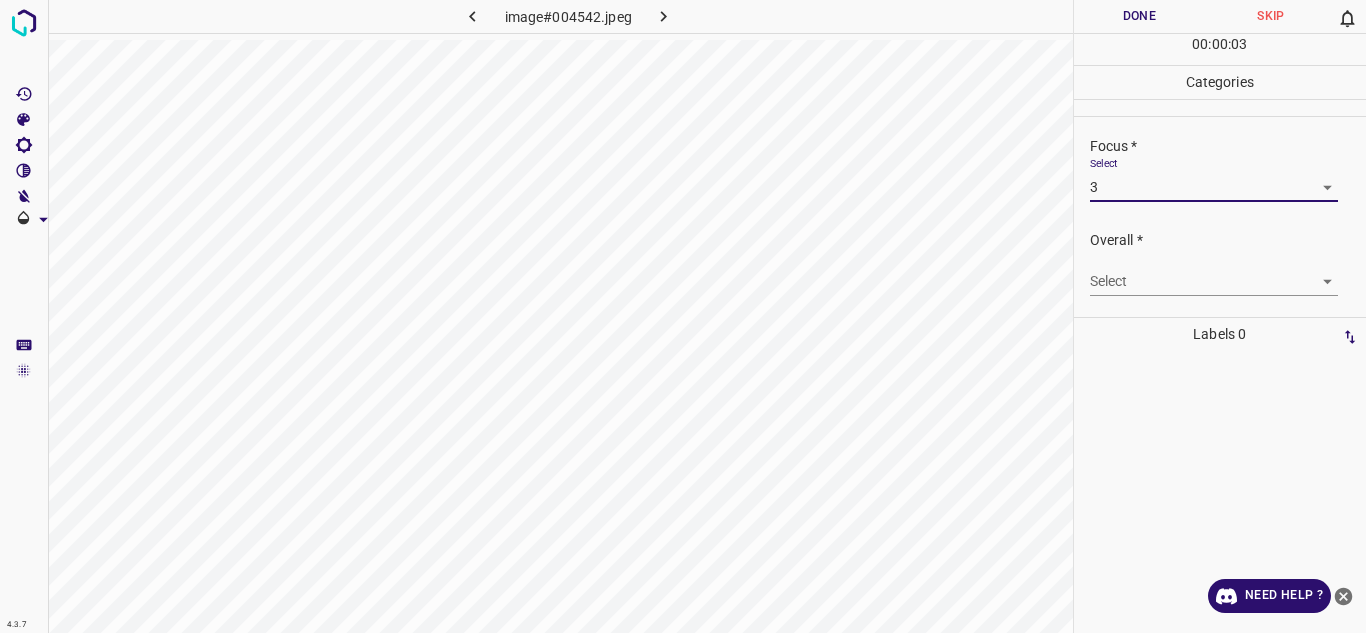 click on "Overall *  Select ​" at bounding box center [1220, 263] 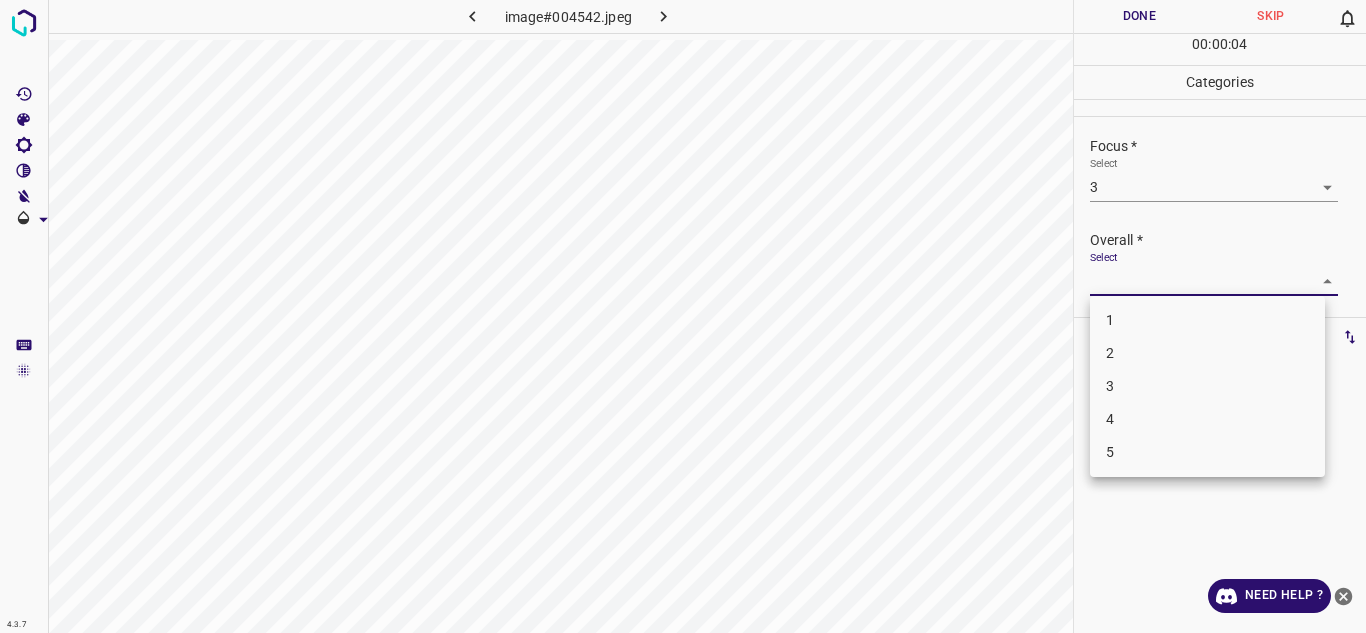 click on "4.3.7 image#004542.jpeg Done Skip 0 00   : 00   : 04   Categories Lighting *  Select 3 3 Focus *  Select 3 3 Overall *  Select ​ Labels   0 Categories 1 Lighting 2 Focus 3 Overall Tools Space Change between modes (Draw & Edit) I Auto labeling R Restore zoom M Zoom in N Zoom out Delete Delete selecte label Filters Z Restore filters X Saturation filter C Brightness filter V Contrast filter B Gray scale filter General O Download Need Help ? - Text - Hide - Delete 1 2 3 4 5" at bounding box center (683, 316) 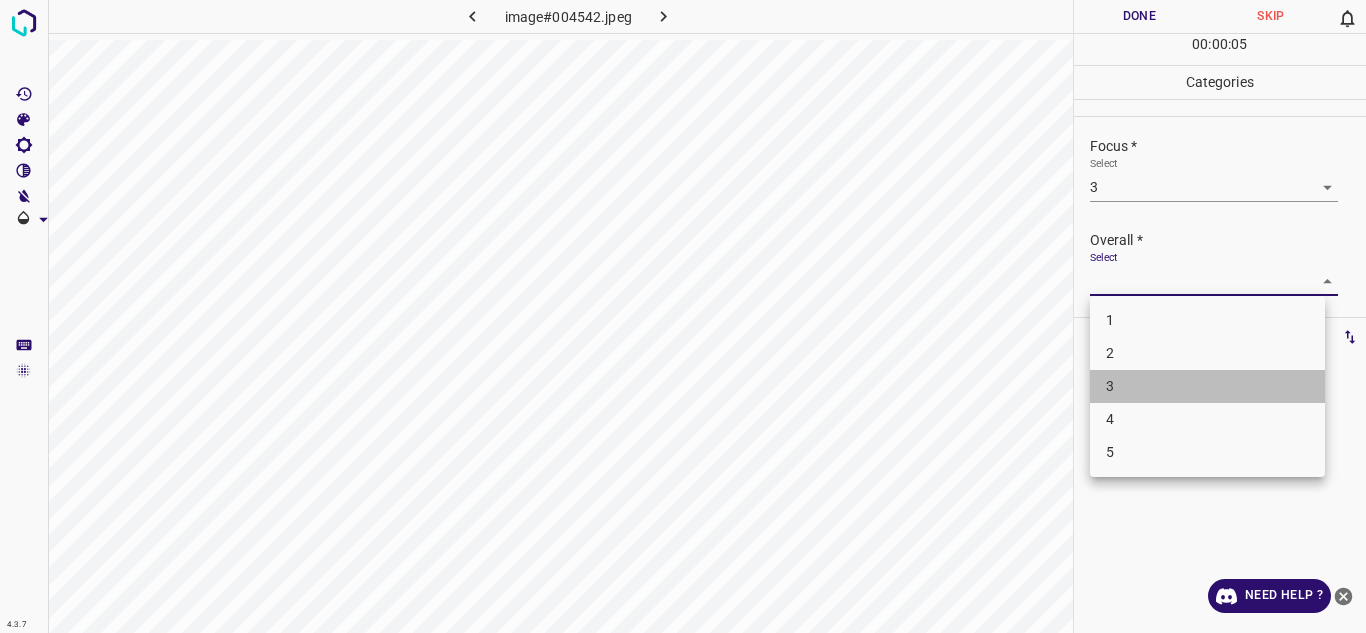 click on "3" at bounding box center (1207, 386) 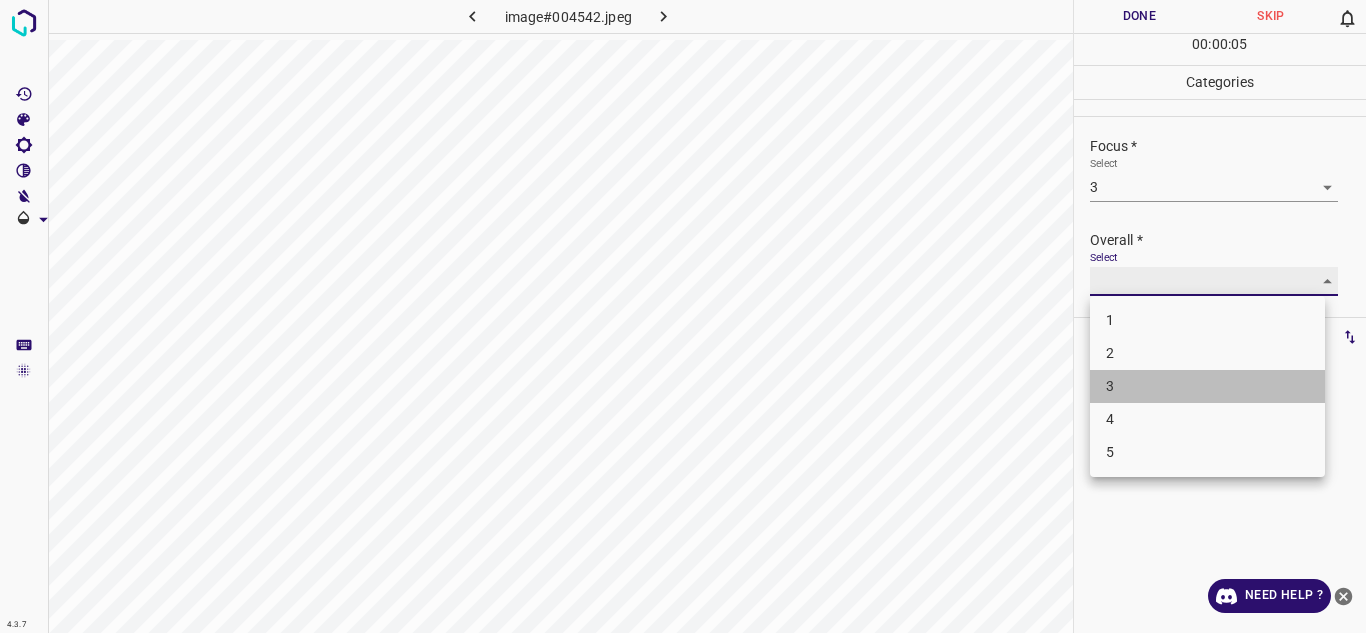 type on "3" 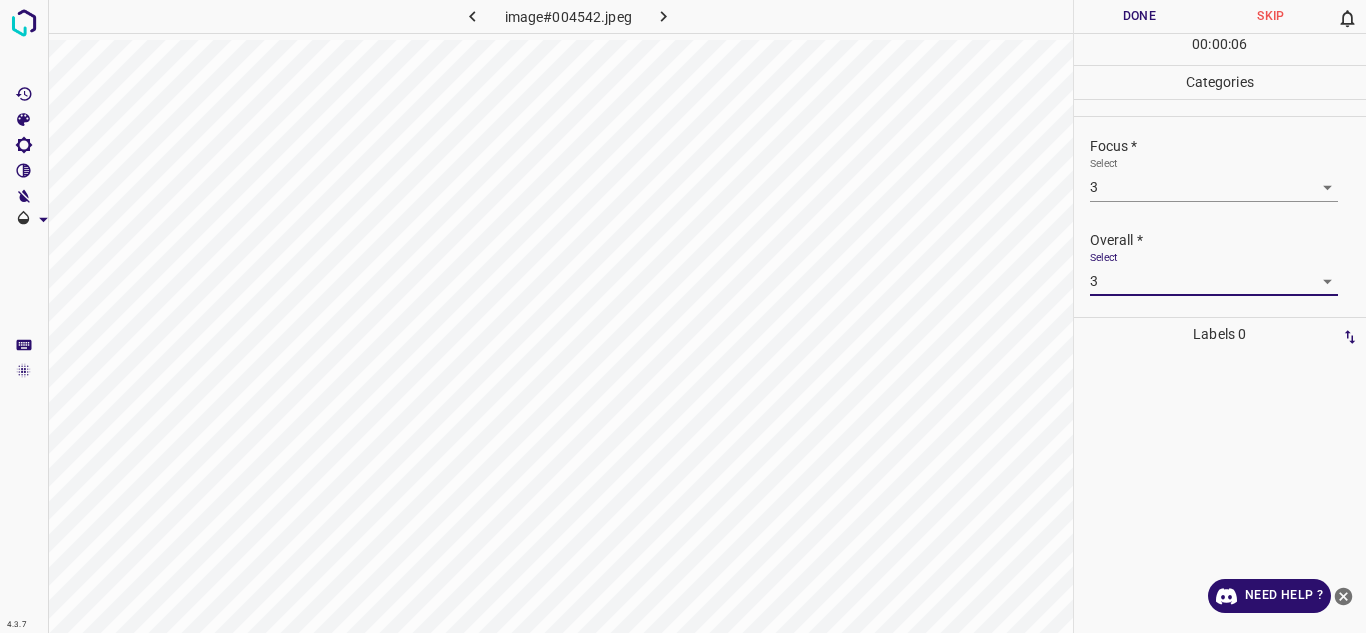 click on "Done" at bounding box center [1140, 16] 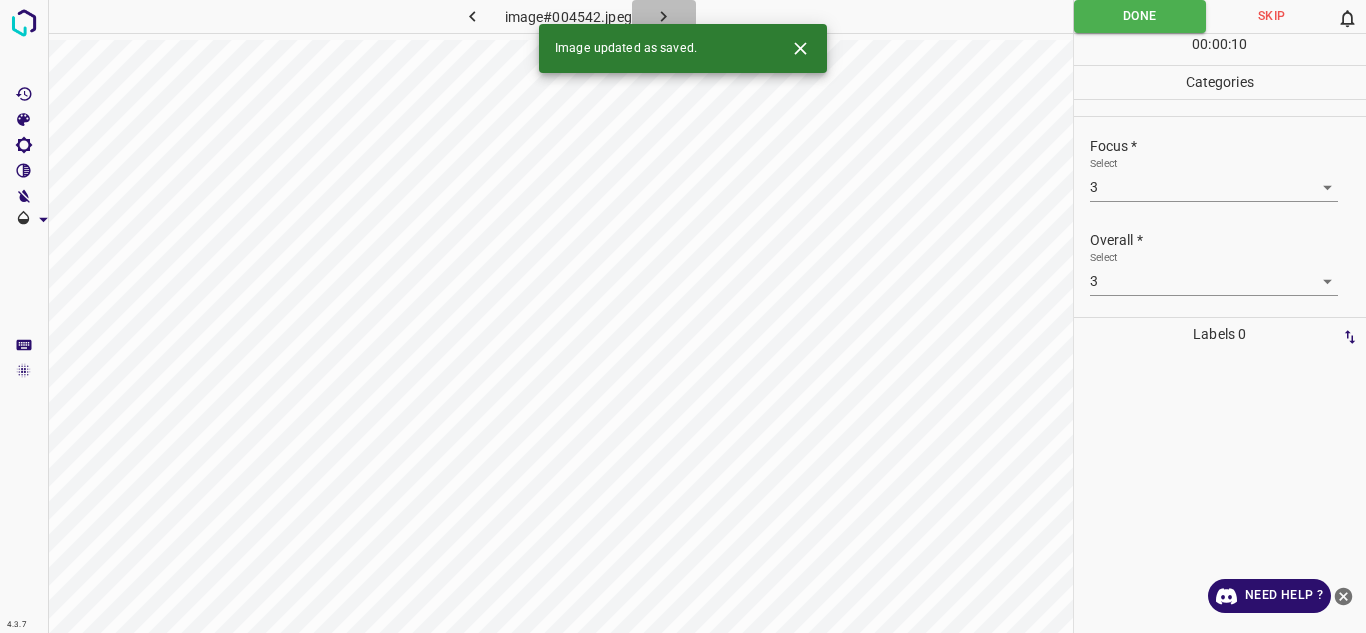 click at bounding box center (664, 16) 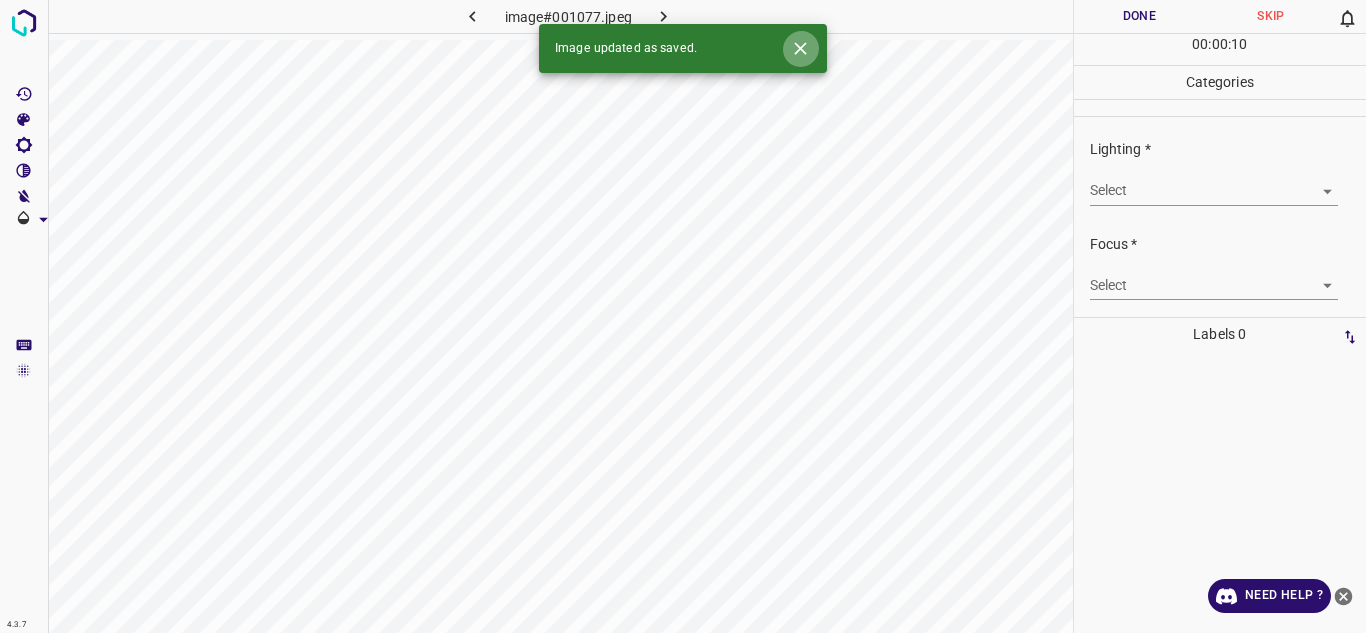 click 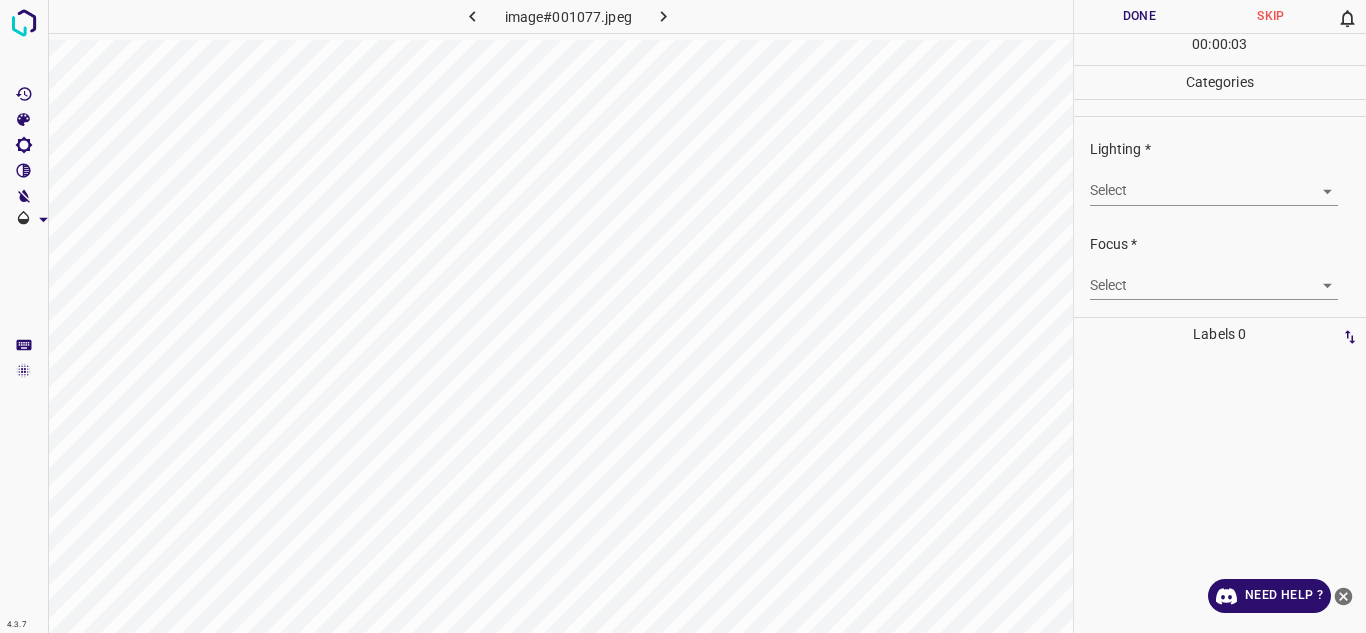 click on "4.3.7 image#001077.jpeg Done Skip 0 00   : 00   : 03   Categories Lighting *  Select ​ Focus *  Select ​ Overall *  Select ​ Labels   0 Categories 1 Lighting 2 Focus 3 Overall Tools Space Change between modes (Draw & Edit) I Auto labeling R Restore zoom M Zoom in N Zoom out Delete Delete selecte label Filters Z Restore filters X Saturation filter C Brightness filter V Contrast filter B Gray scale filter General O Download Need Help ? - Text - Hide - Delete" at bounding box center [683, 316] 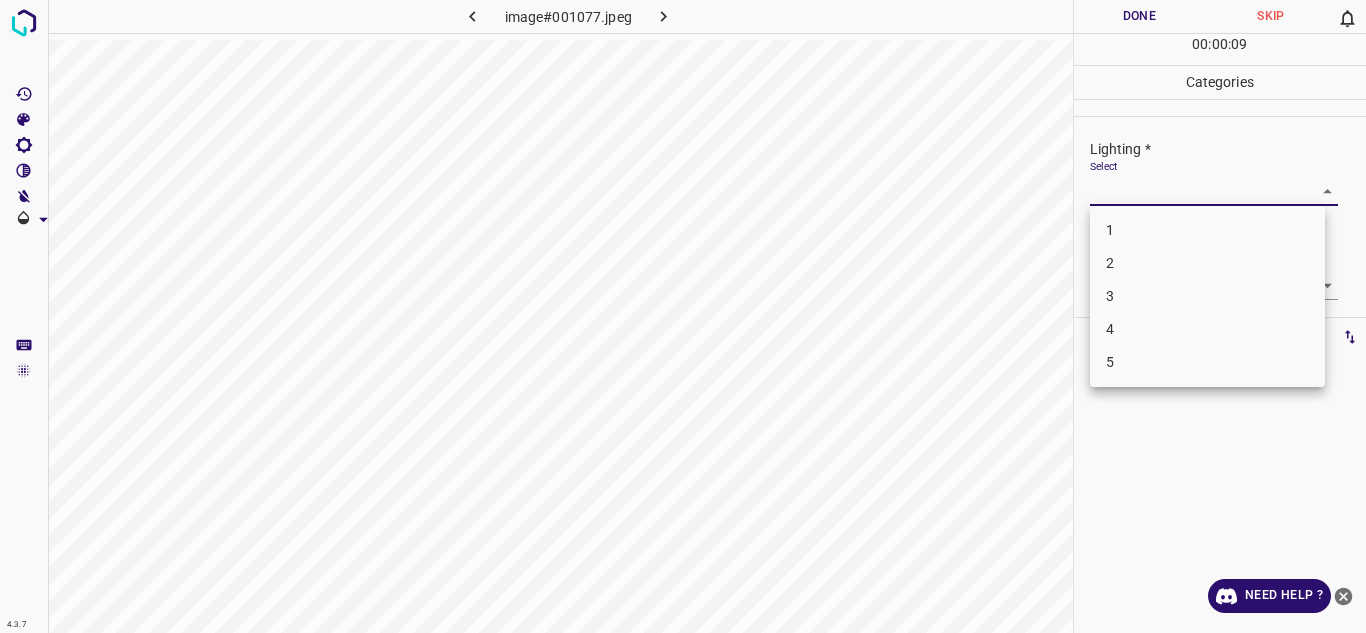 click on "3" at bounding box center [1207, 296] 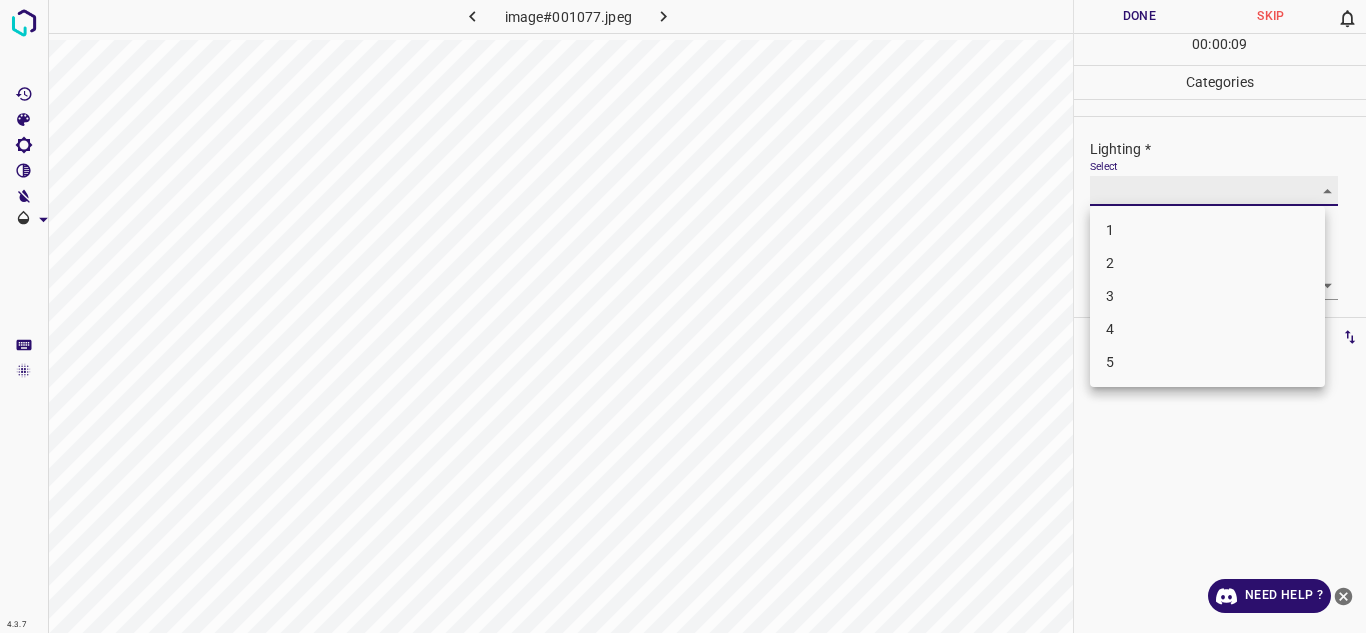 type on "3" 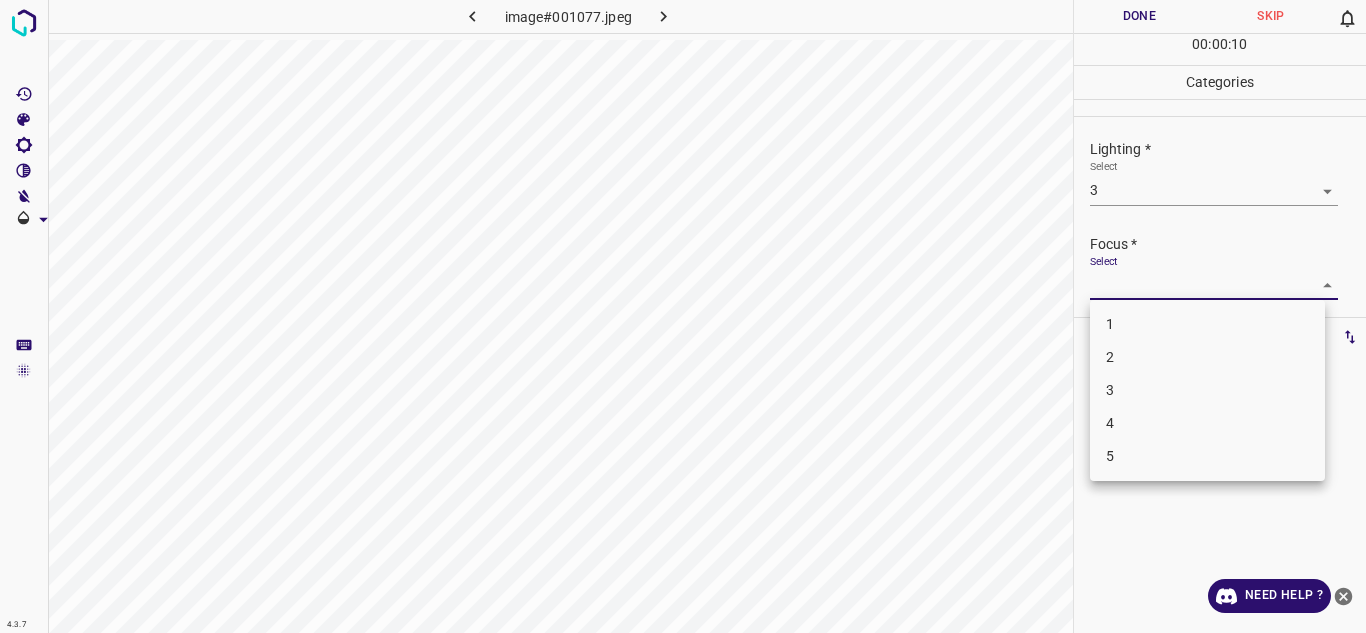 click on "4.3.7 image#001077.jpeg Done Skip 0 00   : 00   : 10   Categories Lighting *  Select 3 3 Focus *  Select ​ Overall *  Select ​ Labels   0 Categories 1 Lighting 2 Focus 3 Overall Tools Space Change between modes (Draw & Edit) I Auto labeling R Restore zoom M Zoom in N Zoom out Delete Delete selecte label Filters Z Restore filters X Saturation filter C Brightness filter V Contrast filter B Gray scale filter General O Download Need Help ? - Text - Hide - Delete 1 2 3 4 5" at bounding box center (683, 316) 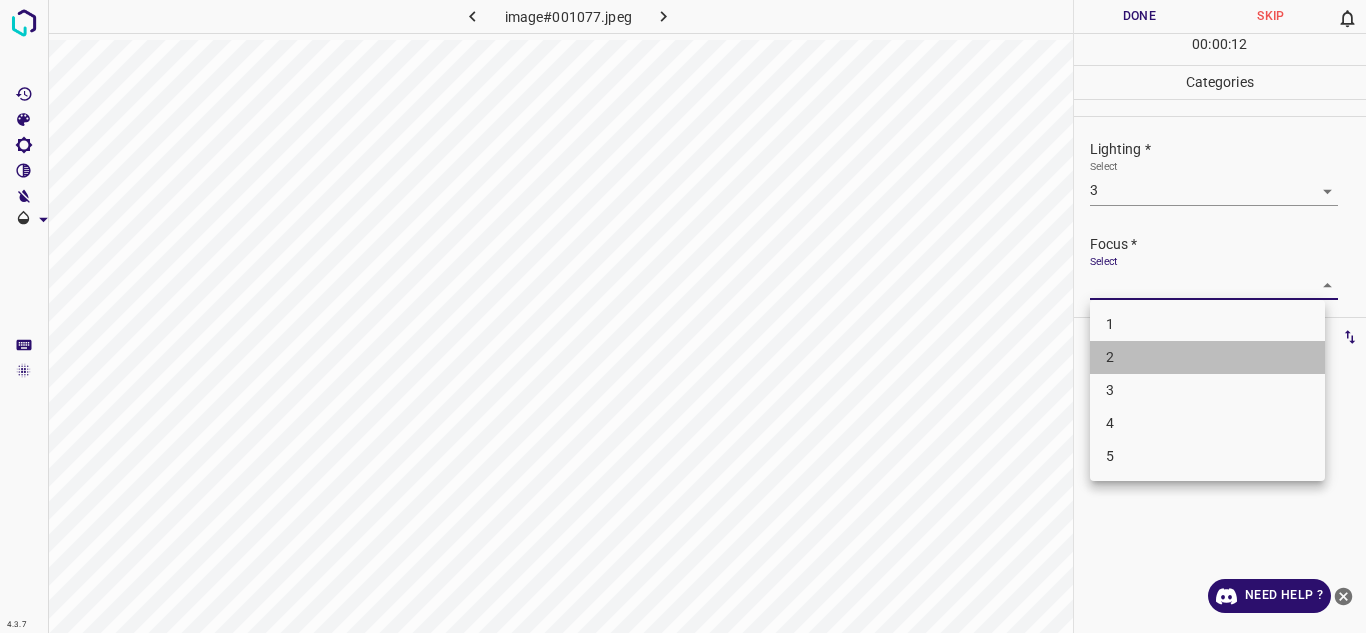 drag, startPoint x: 1140, startPoint y: 364, endPoint x: 1146, endPoint y: 337, distance: 27.658634 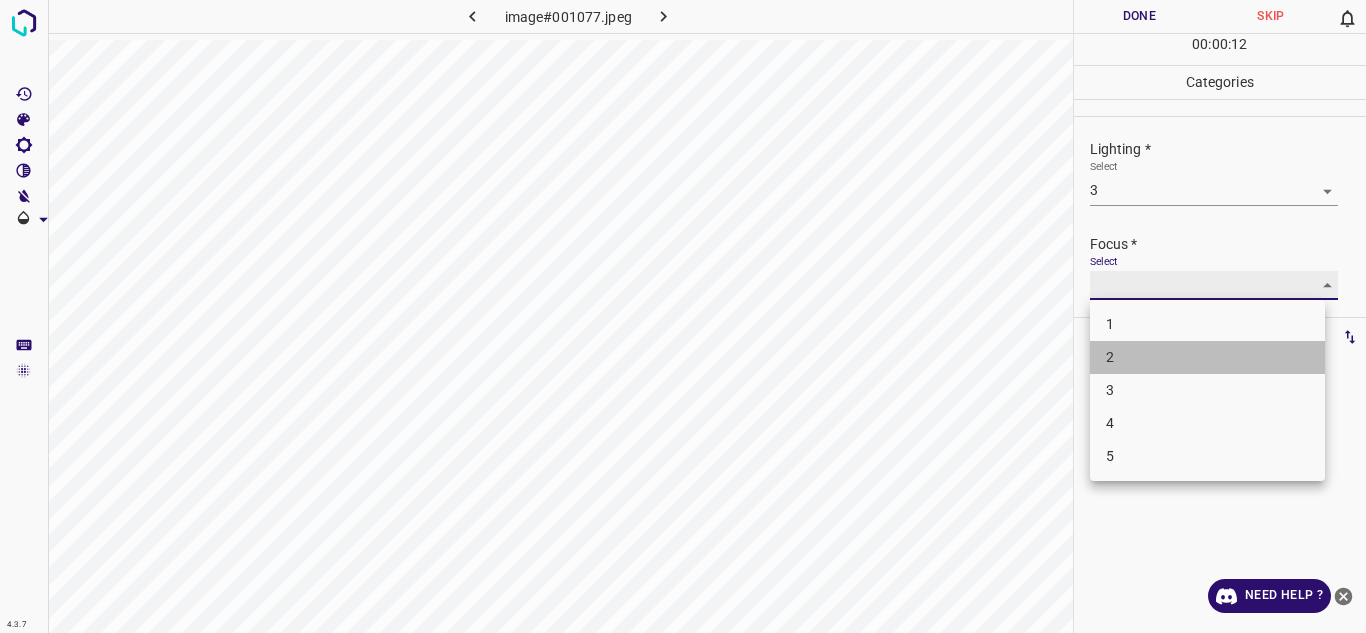 type on "2" 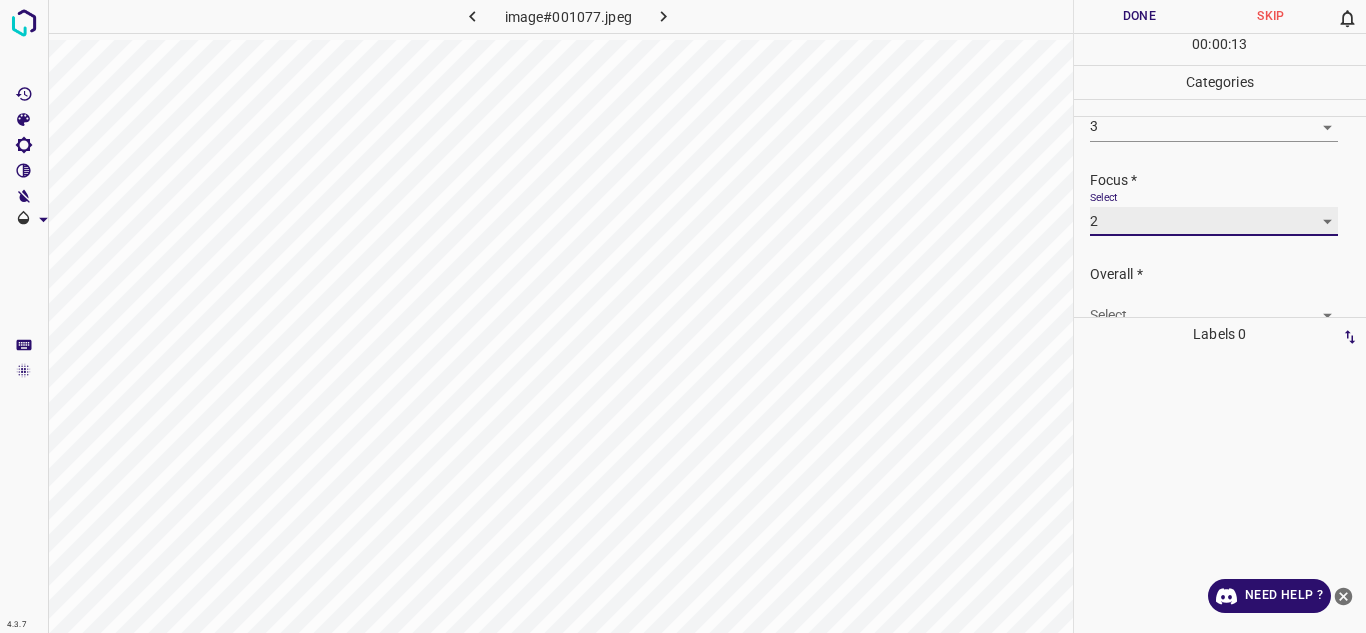 scroll, scrollTop: 98, scrollLeft: 0, axis: vertical 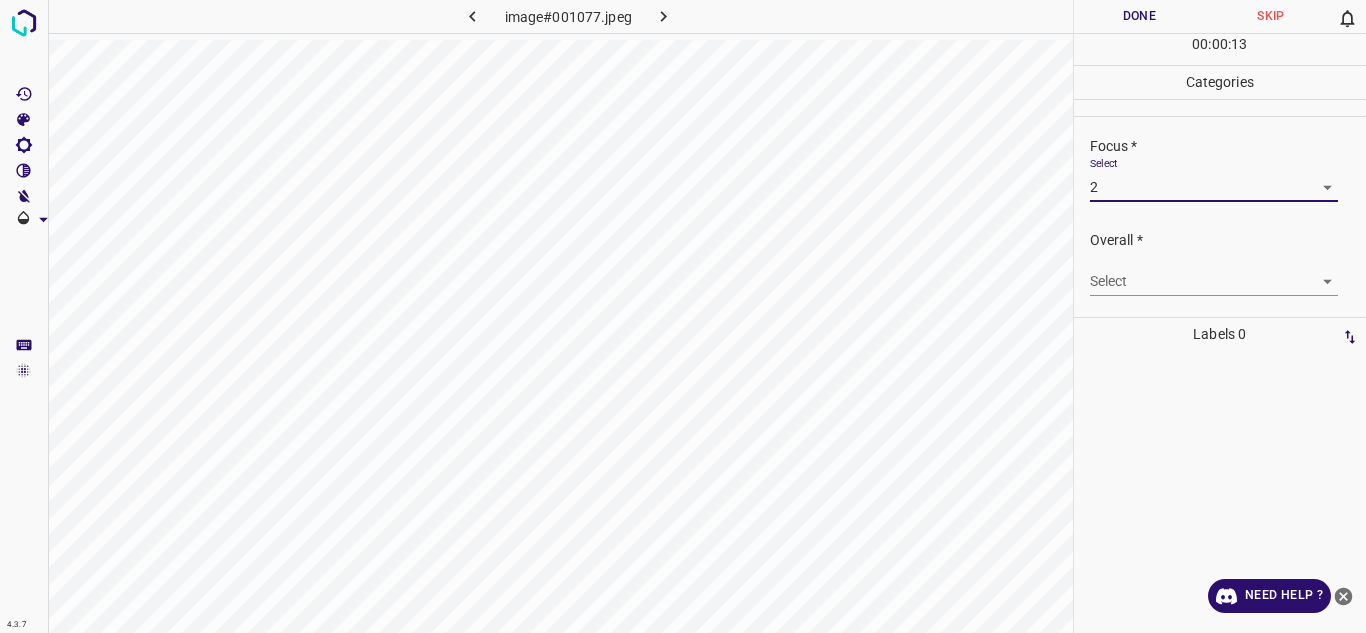 click on "4.3.7 image#001077.jpeg Done Skip 0 00   : 00   : 13   Categories Lighting *  Select 3 3 Focus *  Select 2 2 Overall *  Select ​ Labels   0 Categories 1 Lighting 2 Focus 3 Overall Tools Space Change between modes (Draw & Edit) I Auto labeling R Restore zoom M Zoom in N Zoom out Delete Delete selecte label Filters Z Restore filters X Saturation filter C Brightness filter V Contrast filter B Gray scale filter General O Download Need Help ? - Text - Hide - Delete" at bounding box center [683, 316] 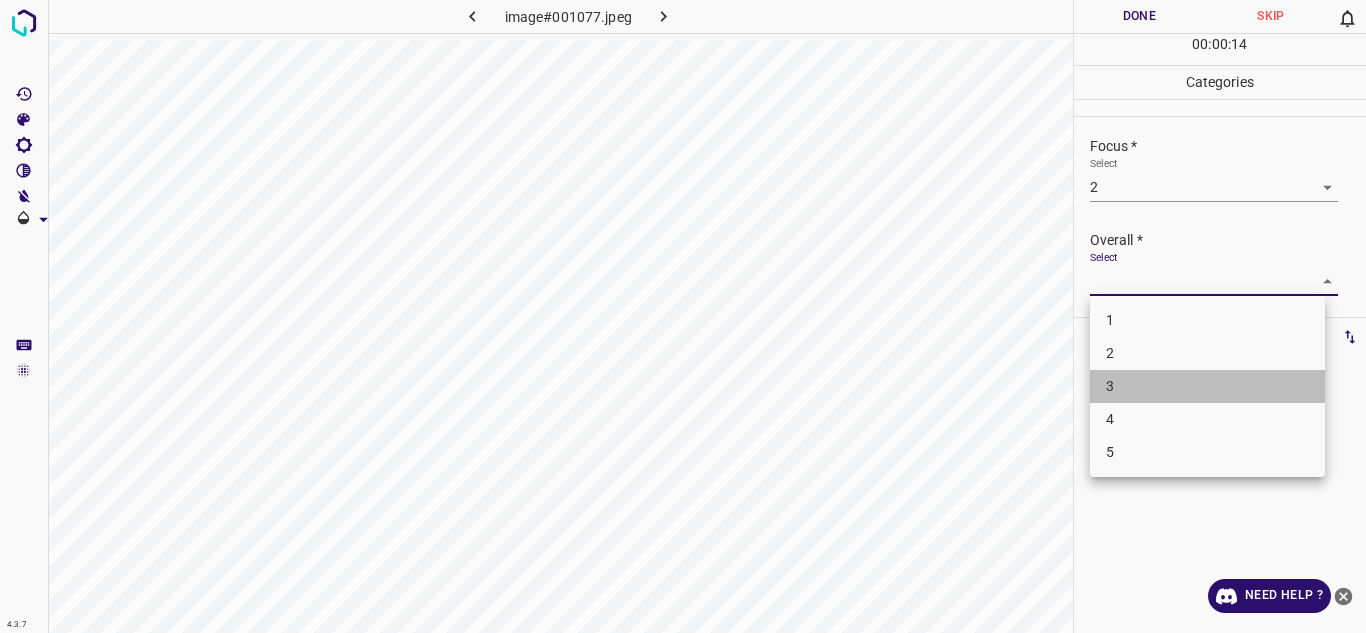 click on "3" at bounding box center (1207, 386) 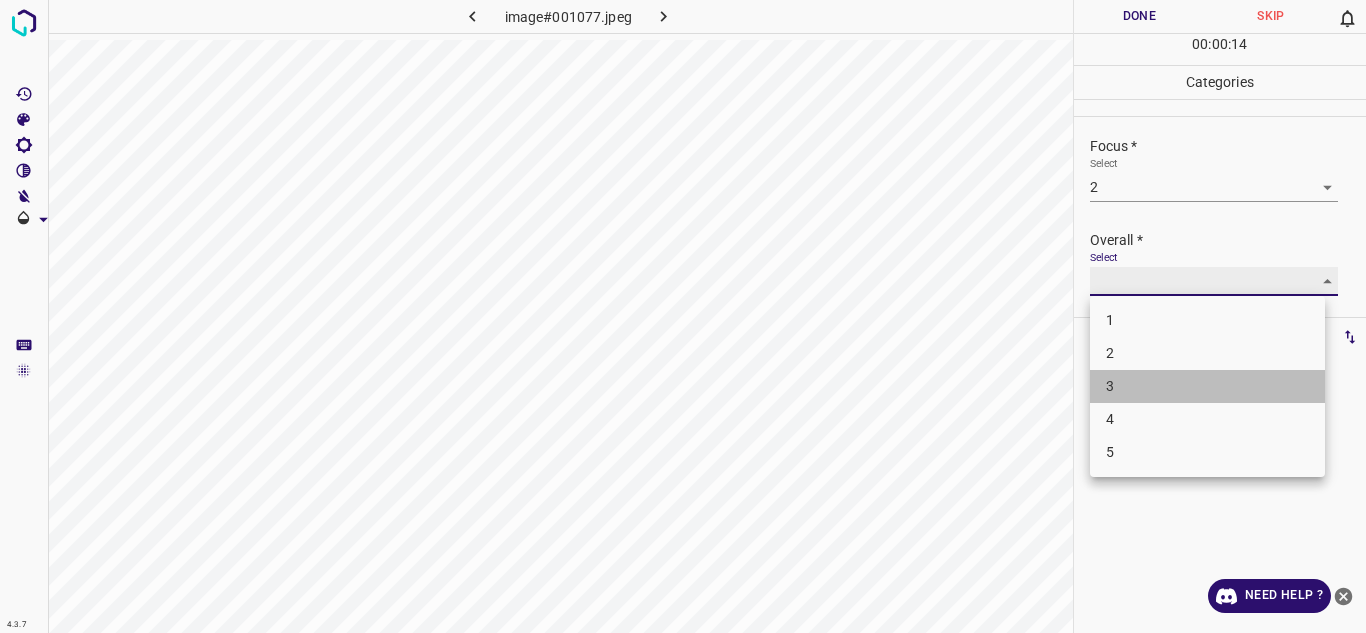 type on "3" 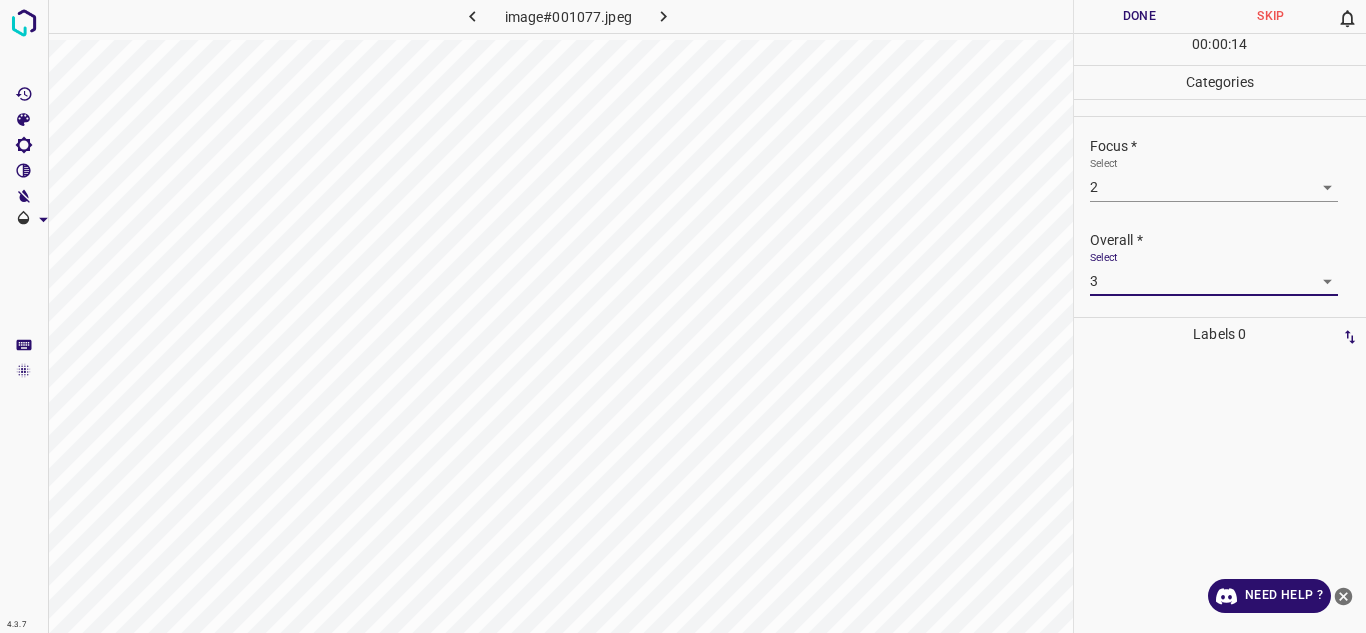 click on "Done" at bounding box center (1140, 16) 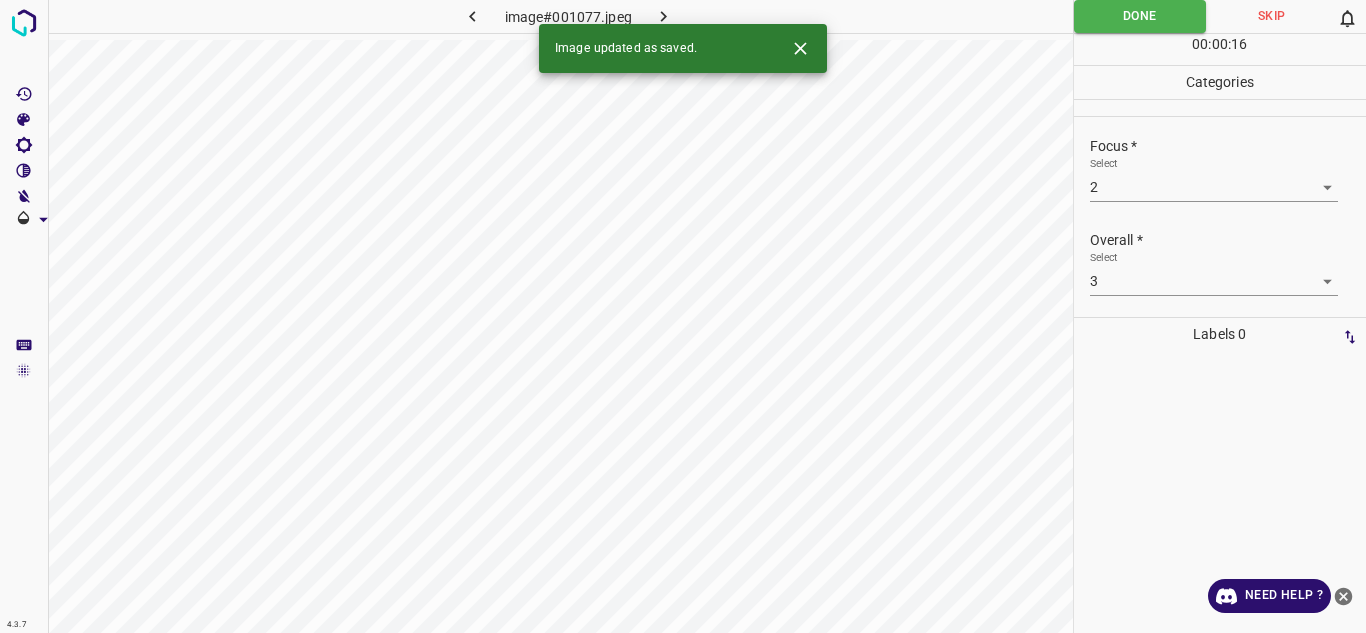 click at bounding box center (664, 16) 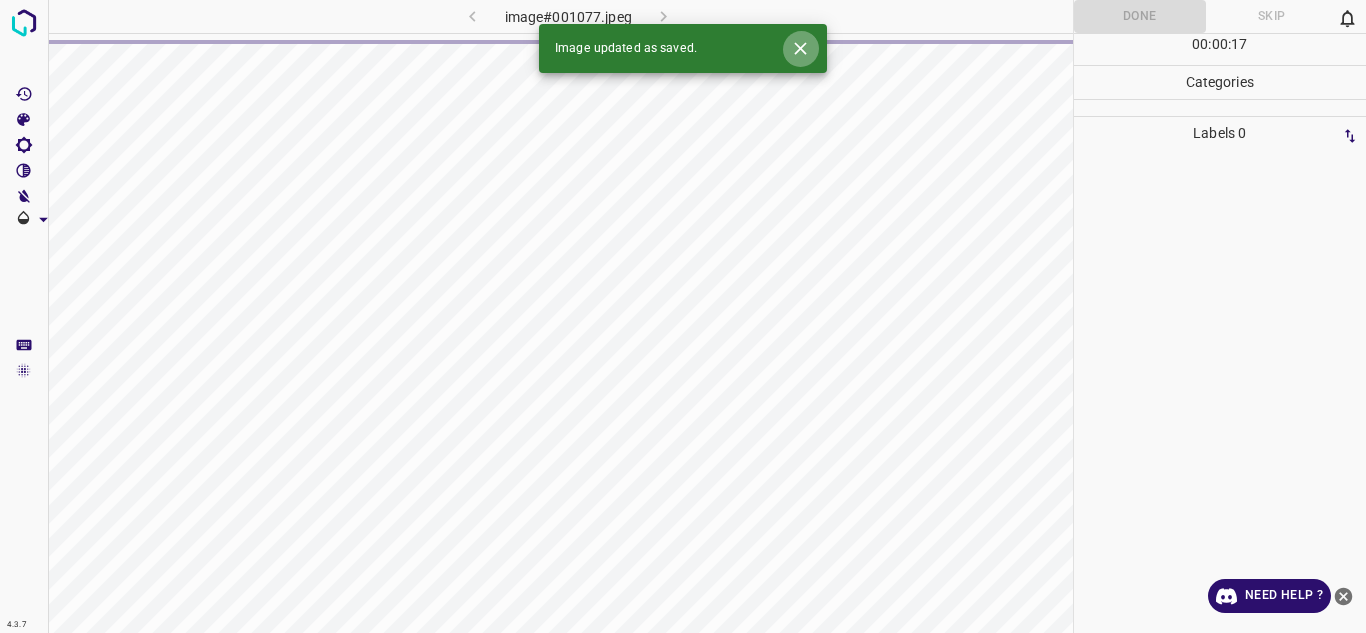 click 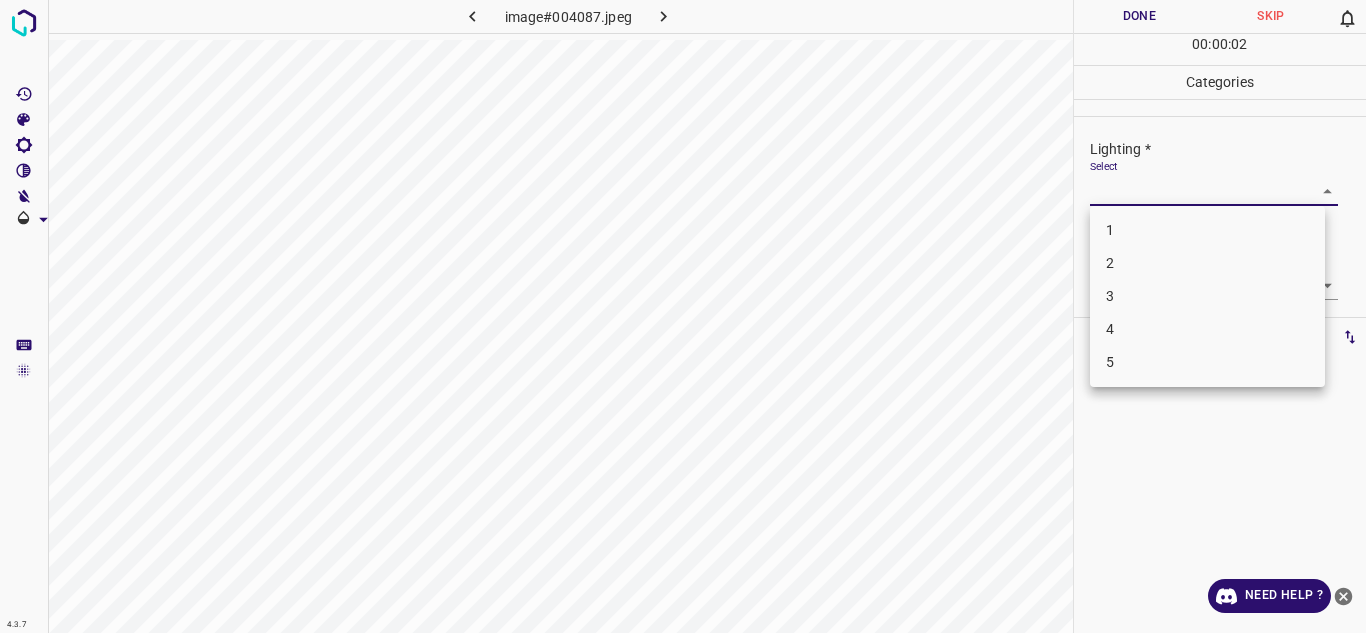click on "4.3.7 image#004087.jpeg Done Skip 0 00   : 00   : 02   Categories Lighting *  Select ​ Focus *  Select ​ Overall *  Select ​ Labels   0 Categories 1 Lighting 2 Focus 3 Overall Tools Space Change between modes (Draw & Edit) I Auto labeling R Restore zoom M Zoom in N Zoom out Delete Delete selecte label Filters Z Restore filters X Saturation filter C Brightness filter V Contrast filter B Gray scale filter General O Download Need Help ? - Text - Hide - Delete 1 2 3 4 5" at bounding box center (683, 316) 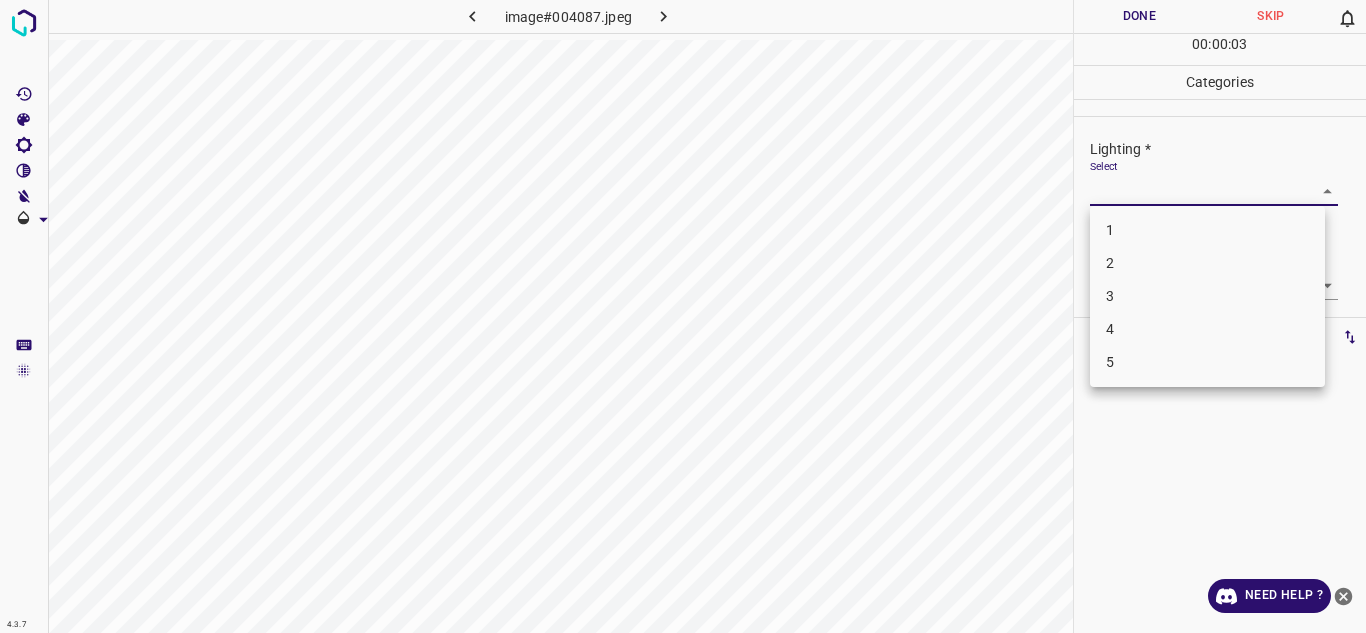 click on "3" at bounding box center [1207, 296] 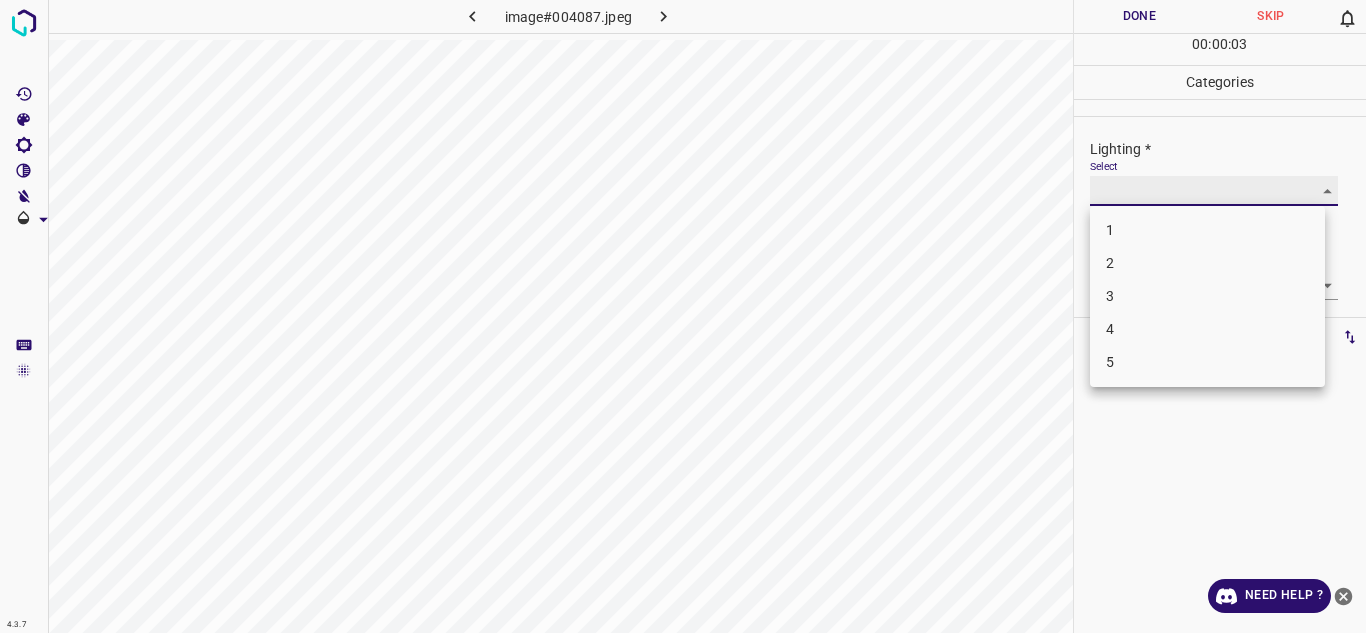 type on "3" 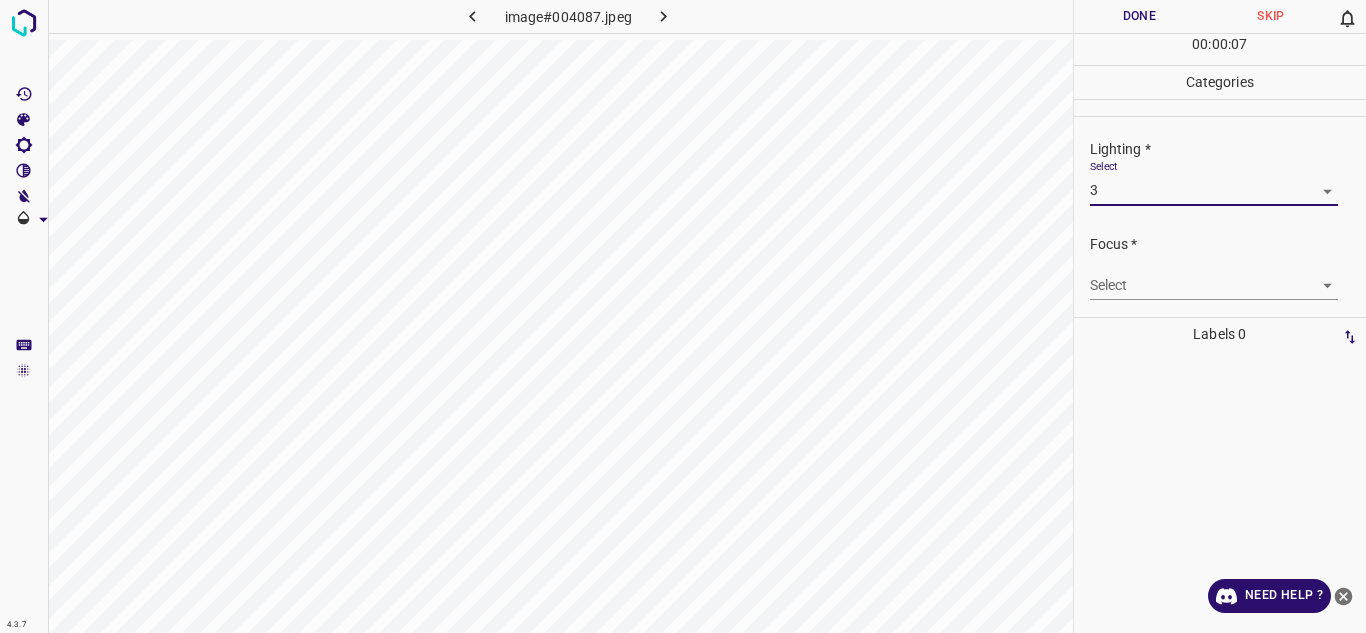 click on "4.3.7 image#004087.jpeg Done Skip 0 00   : 00   : 07   Categories Lighting *  Select 3 3 Focus *  Select ​ Overall *  Select ​ Labels   0 Categories 1 Lighting 2 Focus 3 Overall Tools Space Change between modes (Draw & Edit) I Auto labeling R Restore zoom M Zoom in N Zoom out Delete Delete selecte label Filters Z Restore filters X Saturation filter C Brightness filter V Contrast filter B Gray scale filter General O Download Need Help ? - Text - Hide - Delete" at bounding box center (683, 316) 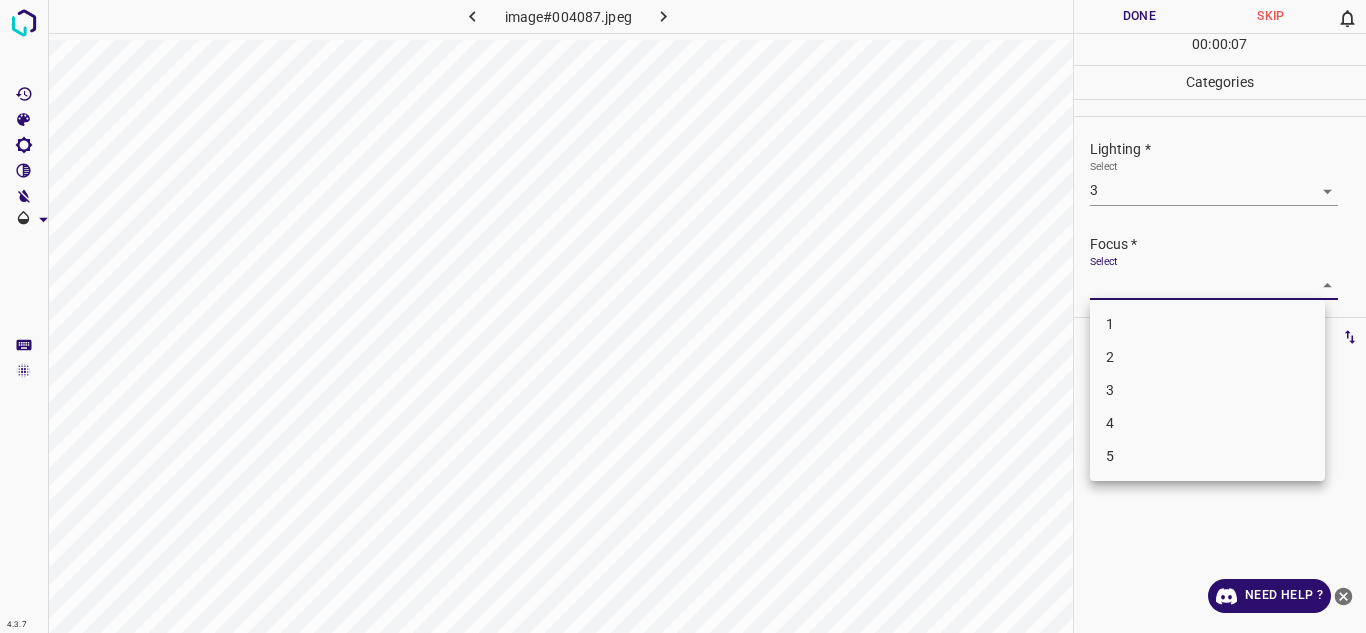 click on "3" at bounding box center [1207, 390] 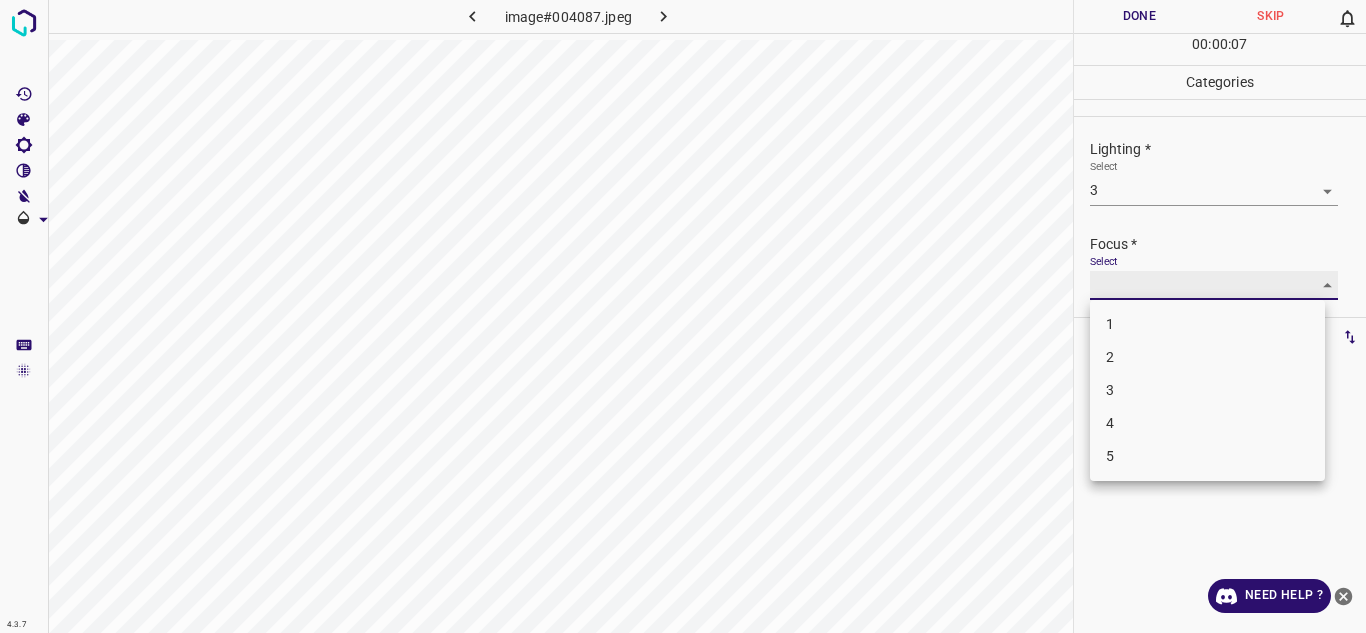 type on "3" 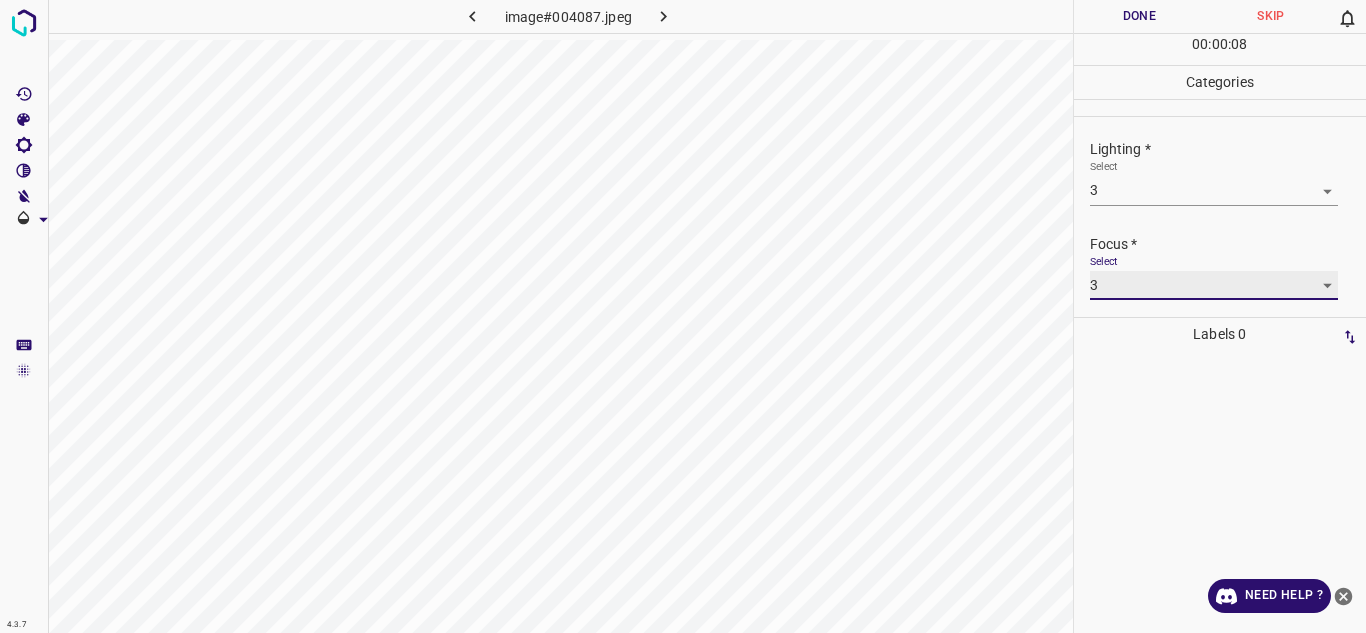 scroll, scrollTop: 98, scrollLeft: 0, axis: vertical 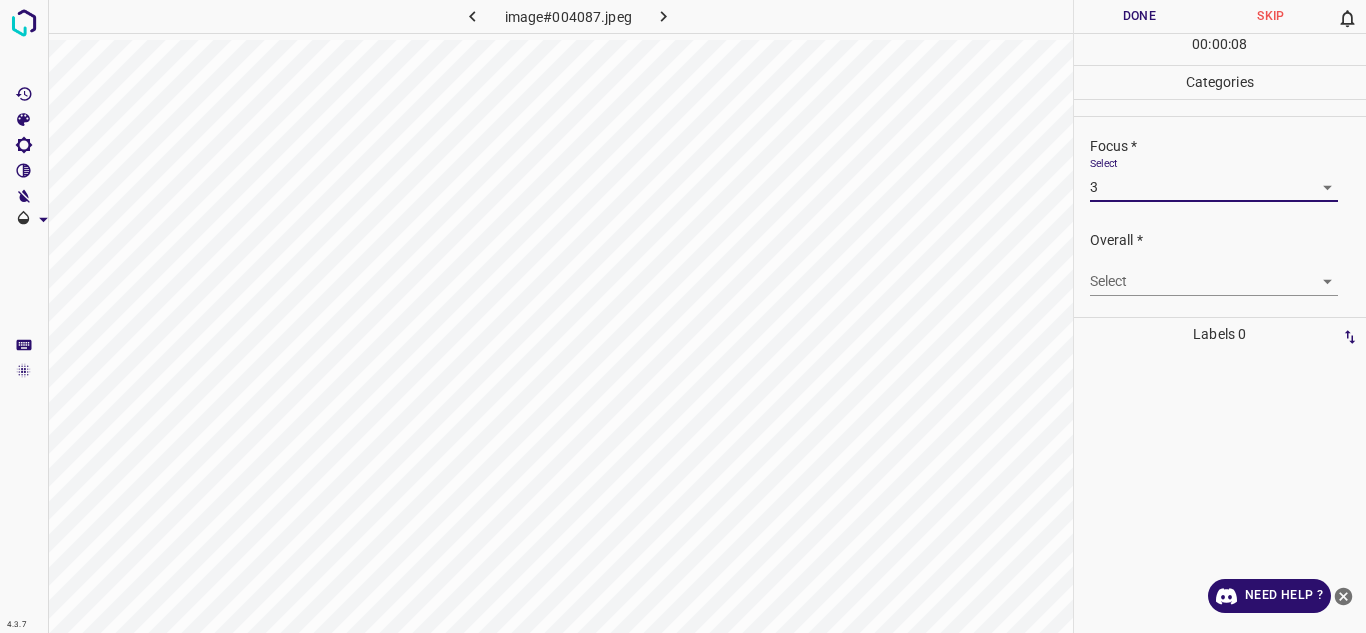 click on "4.3.7 image#004087.jpeg Done Skip 0 00   : 00   : 08   Categories Lighting *  Select 3 3 Focus *  Select 3 3 Overall *  Select ​ Labels   0 Categories 1 Lighting 2 Focus 3 Overall Tools Space Change between modes (Draw & Edit) I Auto labeling R Restore zoom M Zoom in N Zoom out Delete Delete selecte label Filters Z Restore filters X Saturation filter C Brightness filter V Contrast filter B Gray scale filter General O Download Need Help ? - Text - Hide - Delete" at bounding box center [683, 316] 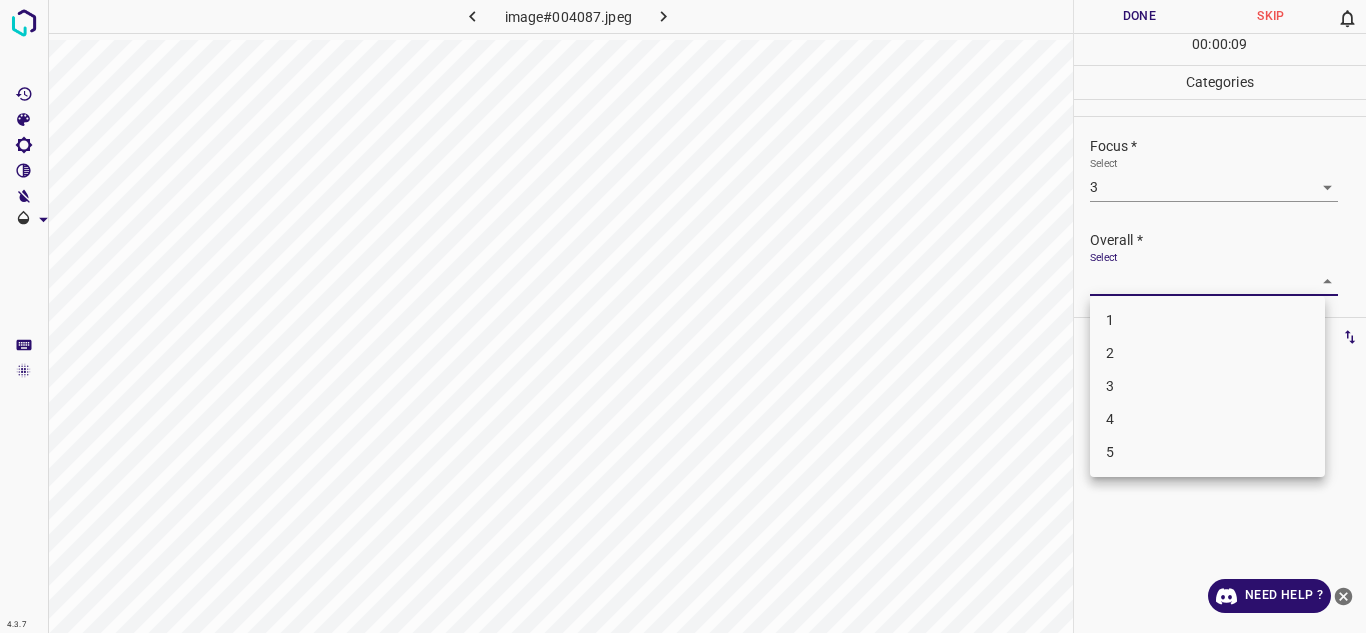 click on "3" at bounding box center (1207, 386) 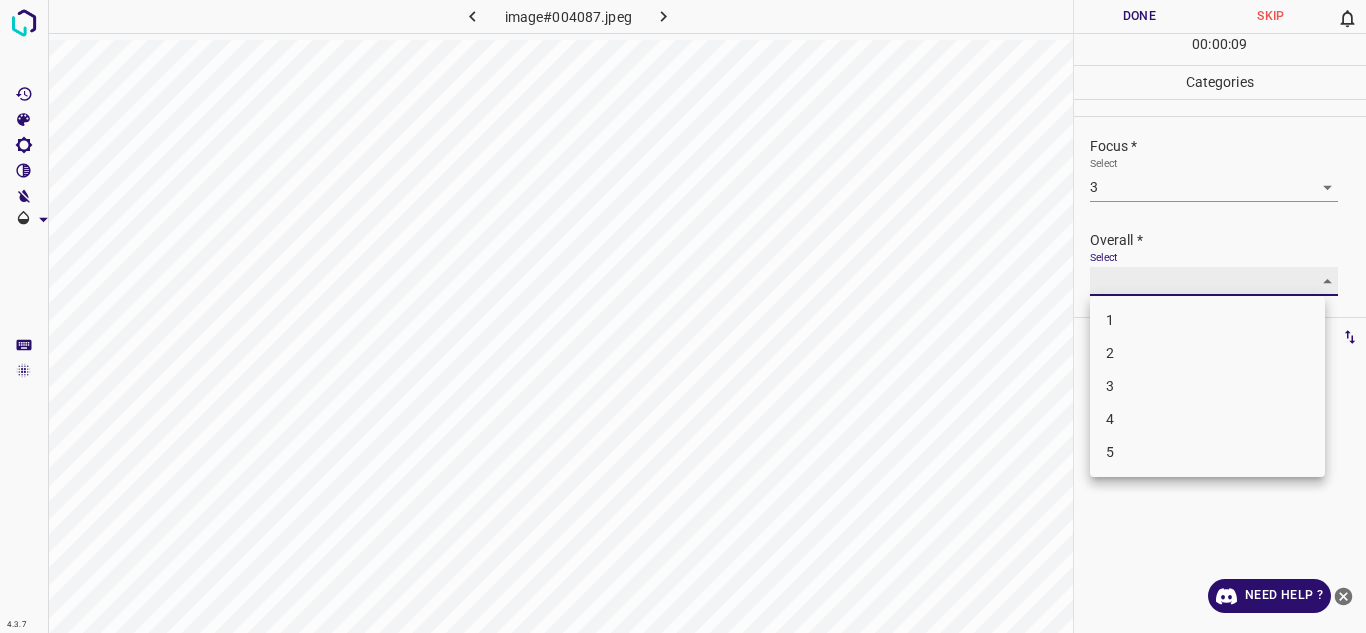 type on "3" 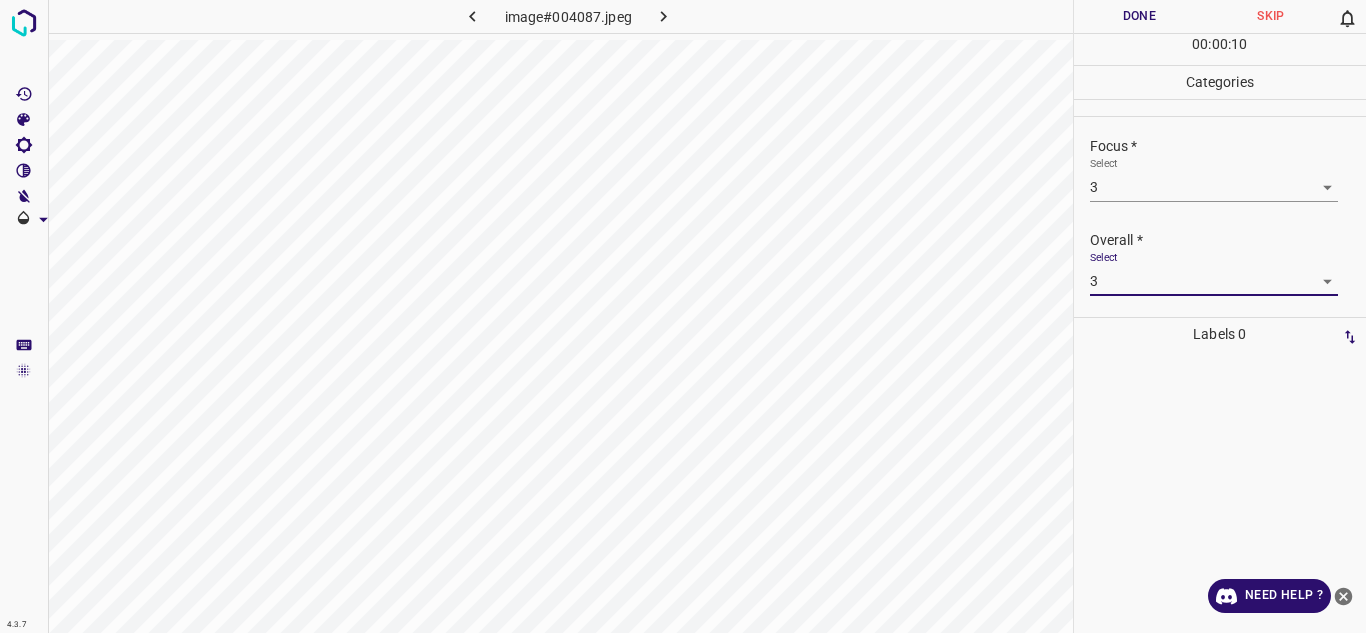 click on "Done" at bounding box center [1140, 16] 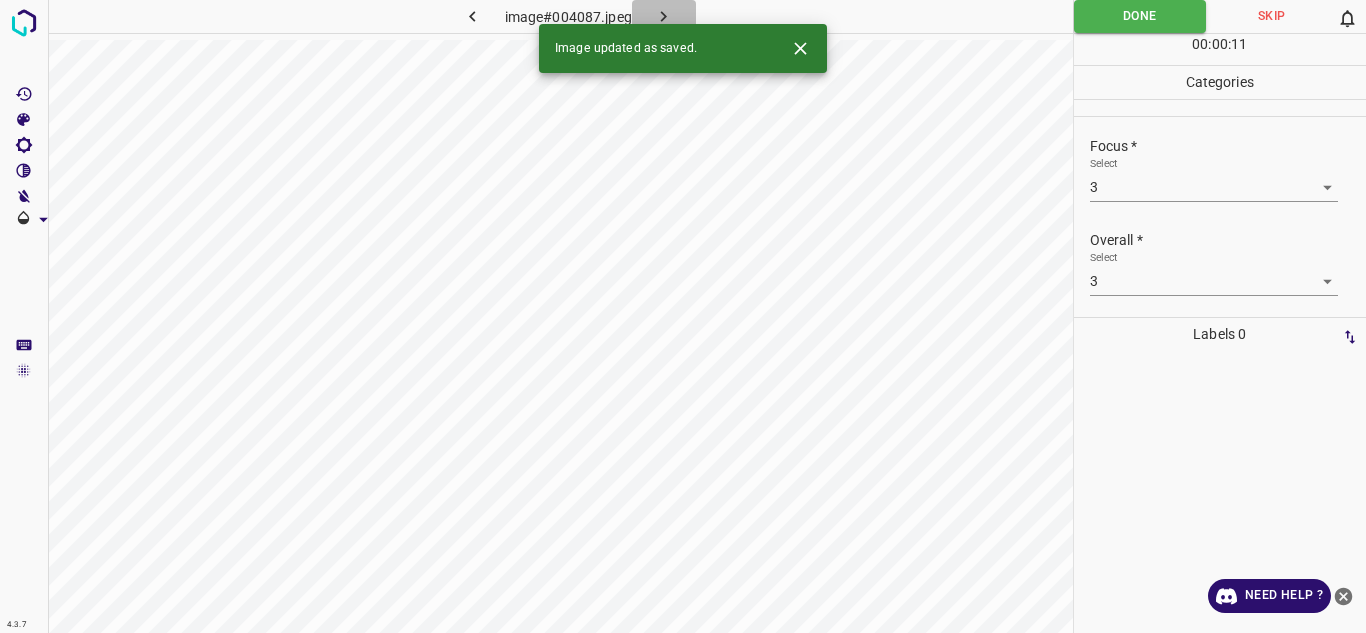 click 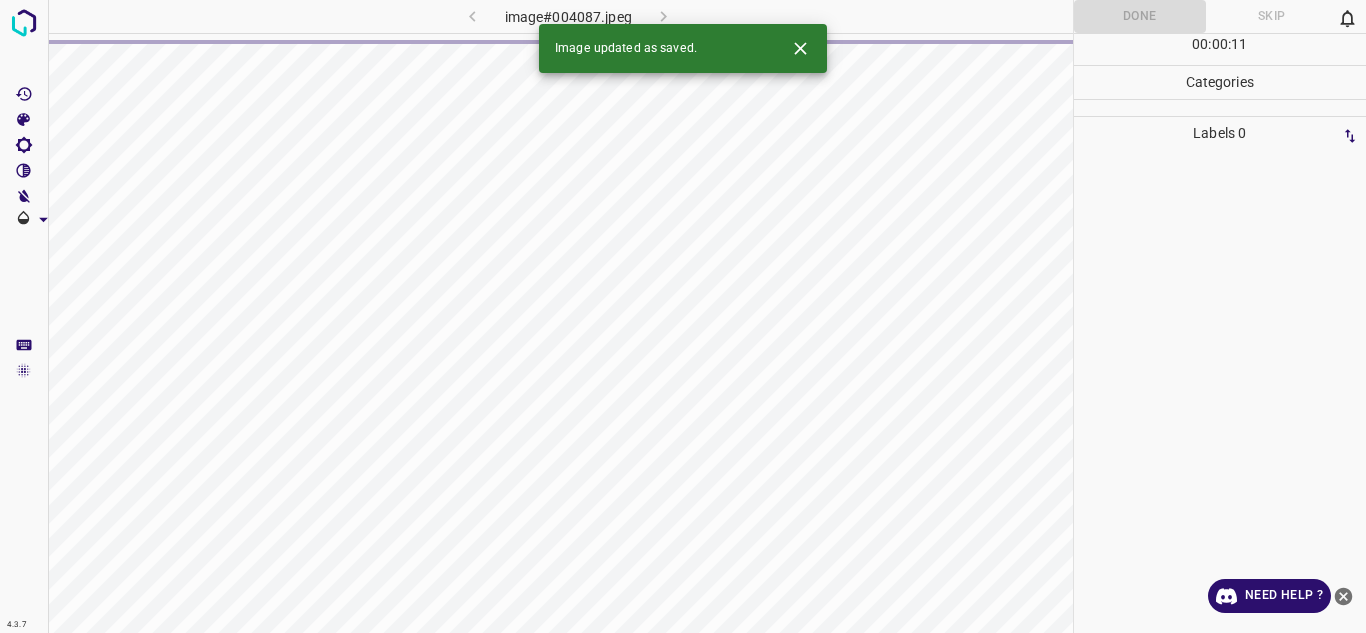 click 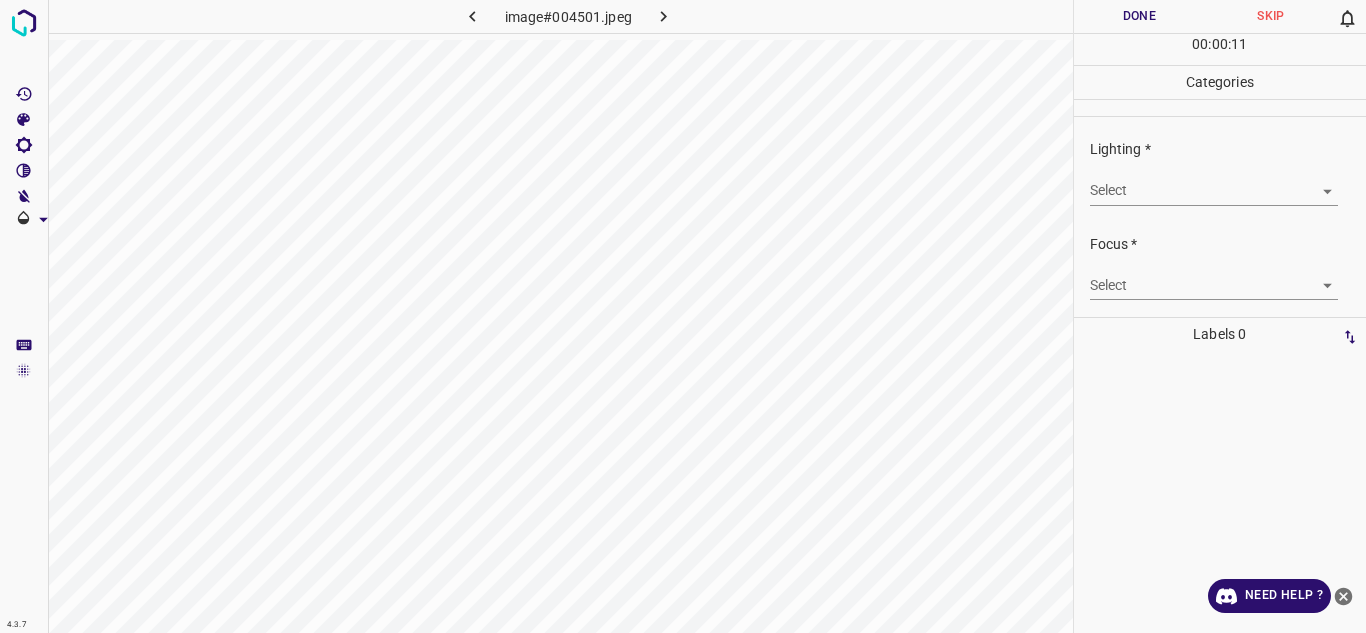 click on "4.3.7 image#004501.jpeg Done Skip 0 00   : 00   : 11   Categories Lighting *  Select ​ Focus *  Select ​ Overall *  Select ​ Labels   0 Categories 1 Lighting 2 Focus 3 Overall Tools Space Change between modes (Draw & Edit) I Auto labeling R Restore zoom M Zoom in N Zoom out Delete Delete selecte label Filters Z Restore filters X Saturation filter C Brightness filter V Contrast filter B Gray scale filter General O Download Need Help ? - Text - Hide - Delete" at bounding box center [683, 316] 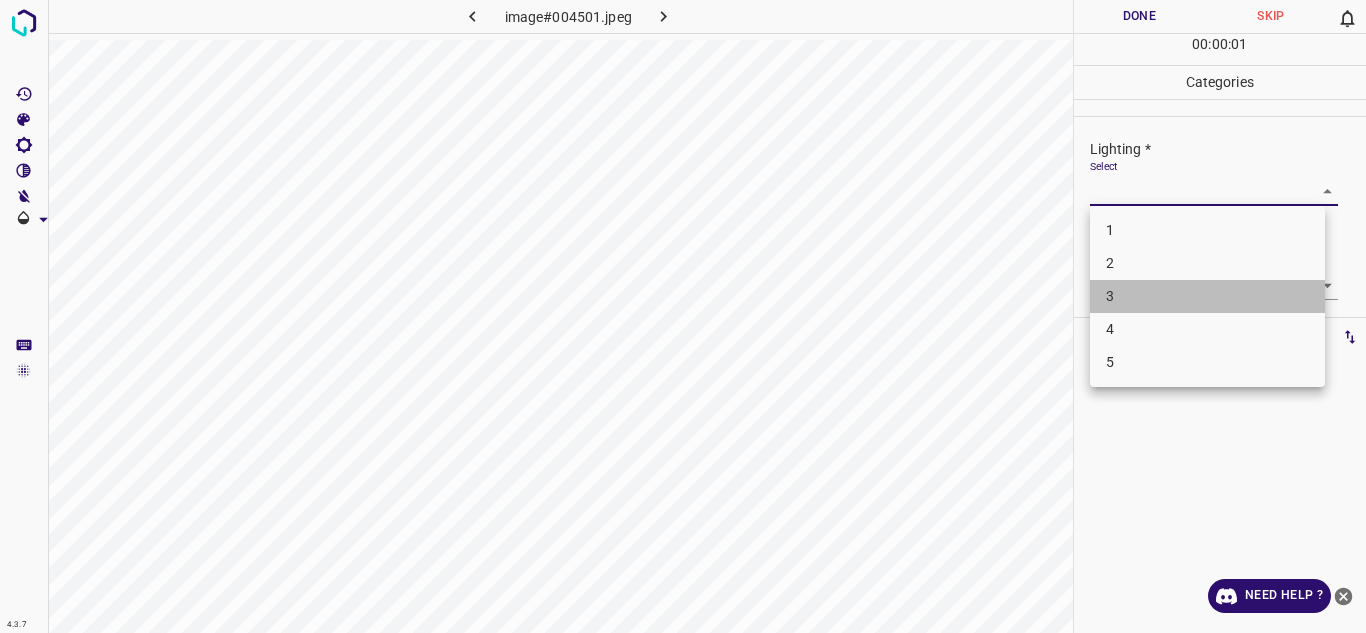 click on "3" at bounding box center [1207, 296] 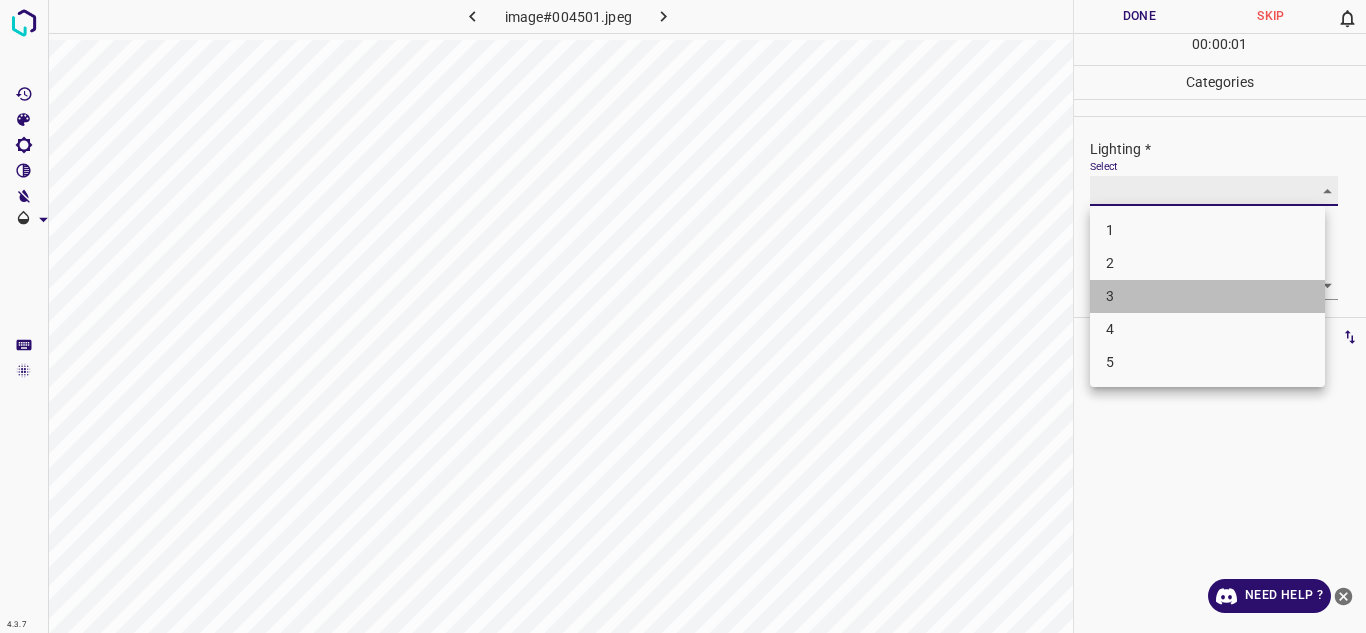type on "3" 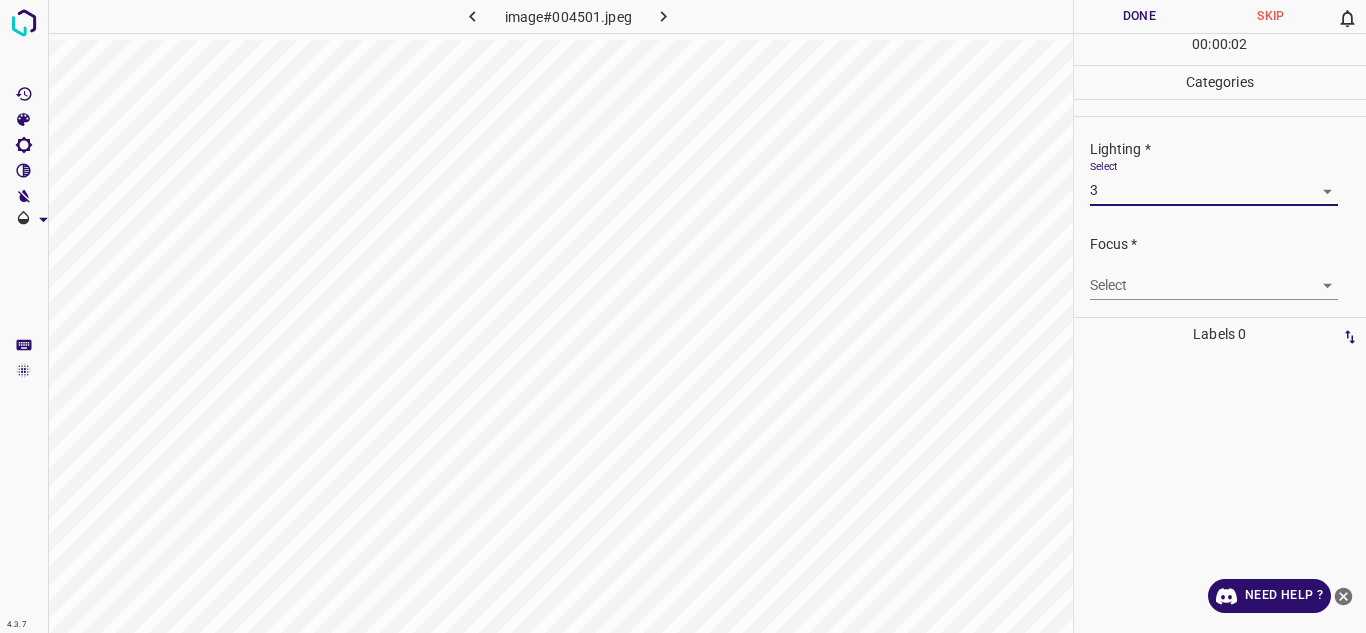 click on "4.3.7 image#004501.jpeg Done Skip 0 00   : 00   : 02   Categories Lighting *  Select 3 3 Focus *  Select ​ Overall *  Select ​ Labels   0 Categories 1 Lighting 2 Focus 3 Overall Tools Space Change between modes (Draw & Edit) I Auto labeling R Restore zoom M Zoom in N Zoom out Delete Delete selecte label Filters Z Restore filters X Saturation filter C Brightness filter V Contrast filter B Gray scale filter General O Download Need Help ? - Text - Hide - Delete" at bounding box center [683, 316] 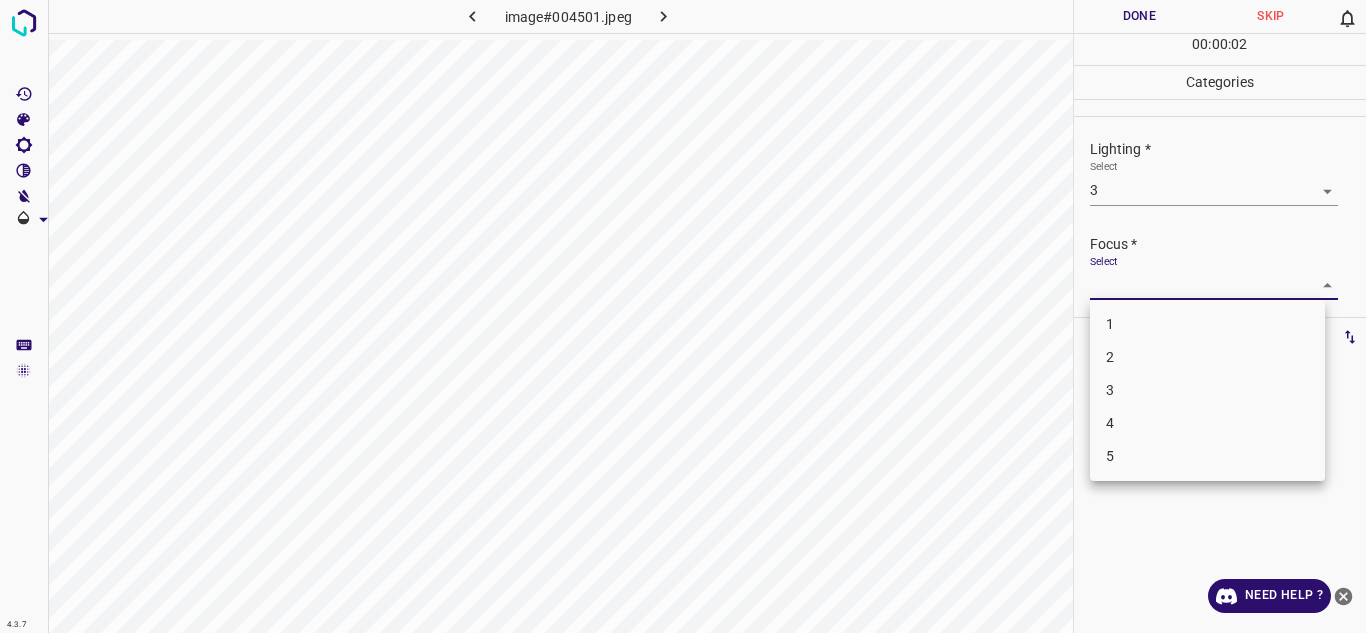 click on "3" at bounding box center (1207, 390) 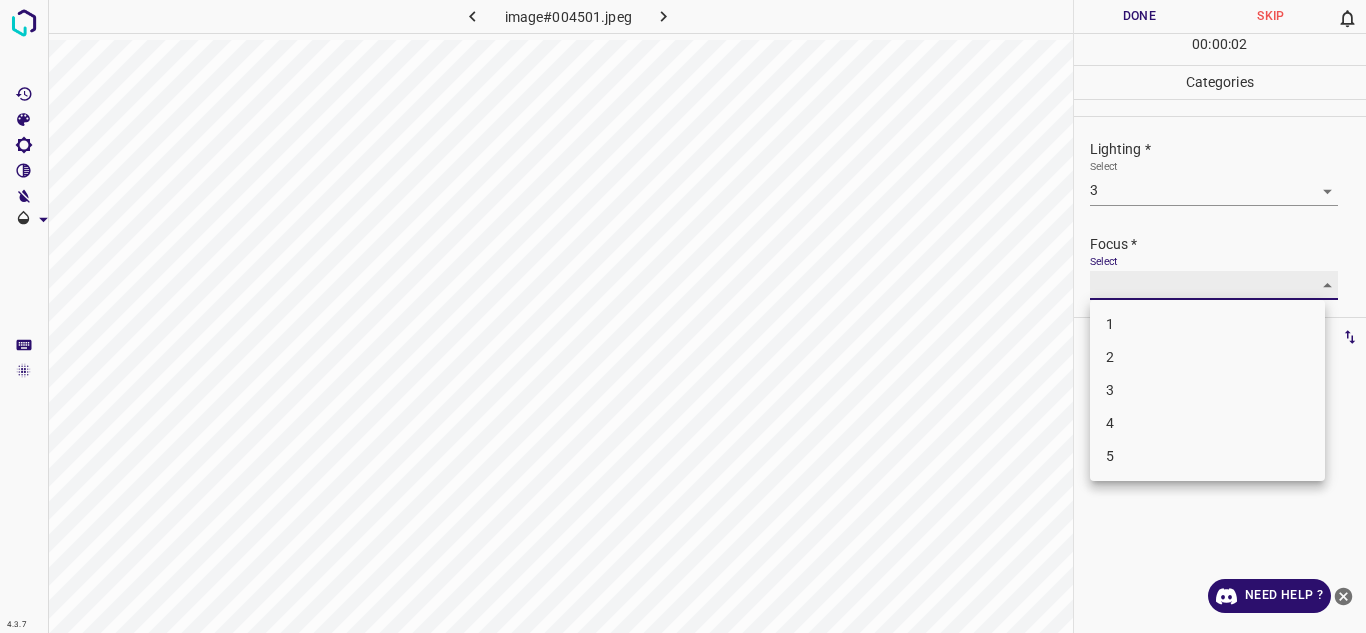 type on "3" 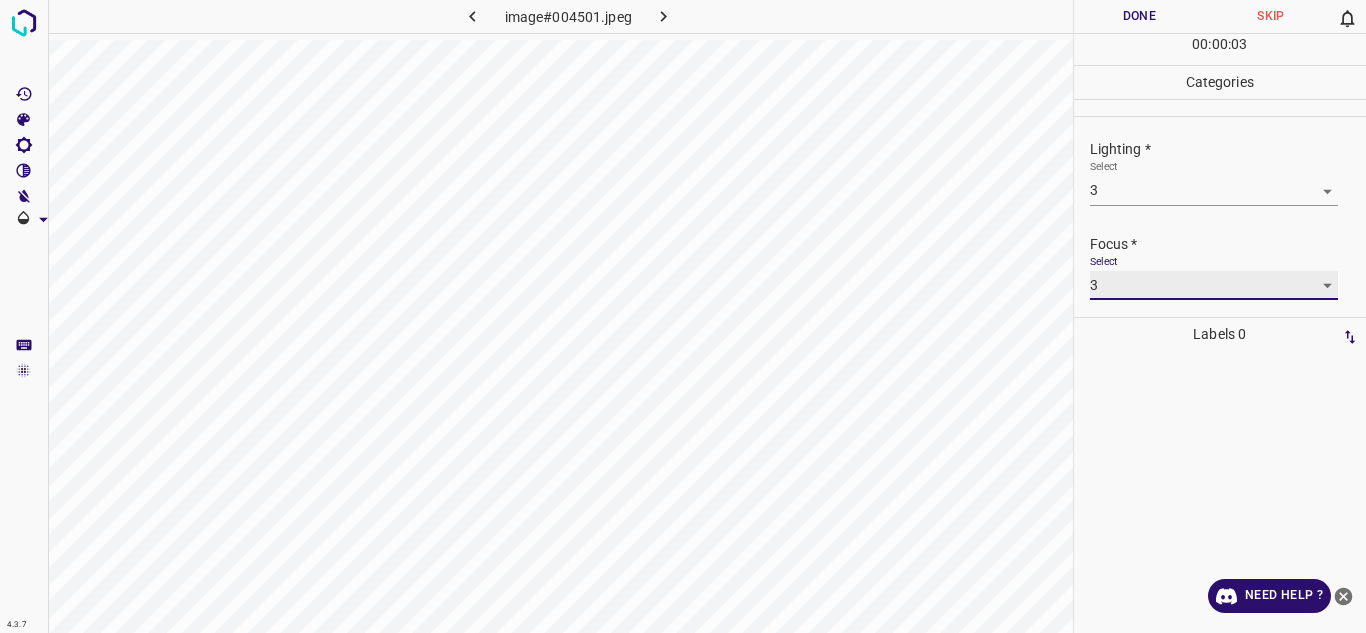 scroll, scrollTop: 98, scrollLeft: 0, axis: vertical 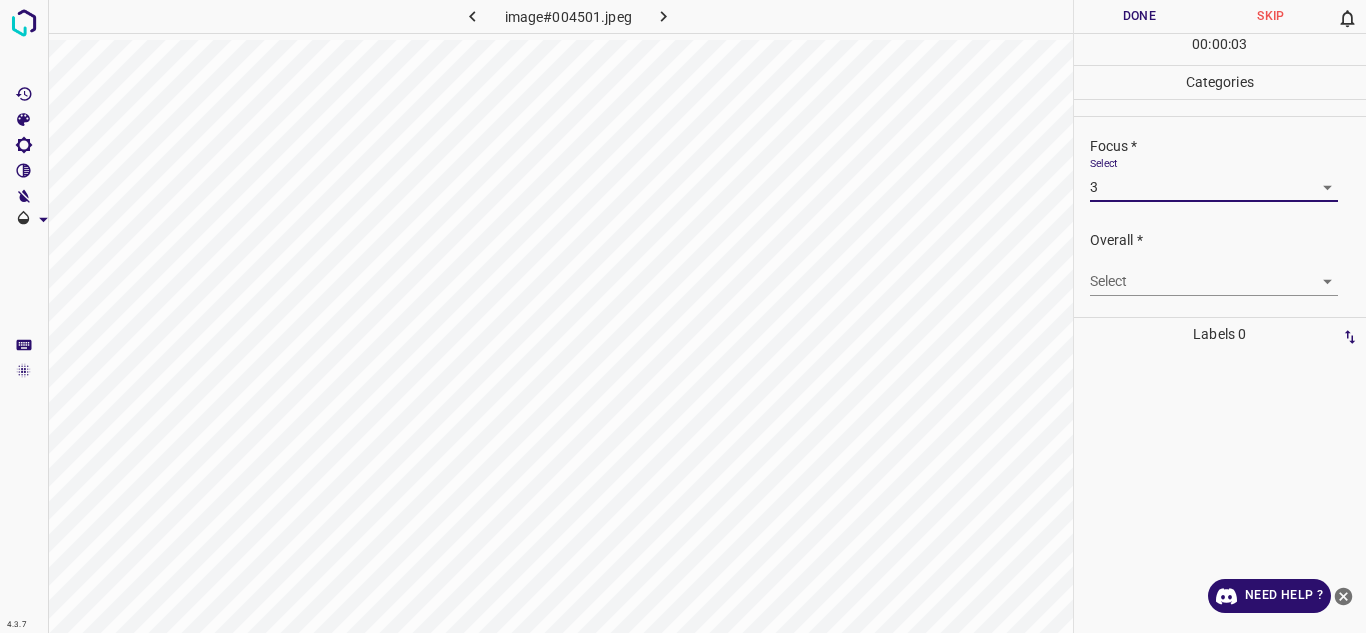 click on "4.3.7 image#004501.jpeg Done Skip 0 00   : 00   : 03   Categories Lighting *  Select 3 3 Focus *  Select 3 3 Overall *  Select ​ Labels   0 Categories 1 Lighting 2 Focus 3 Overall Tools Space Change between modes (Draw & Edit) I Auto labeling R Restore zoom M Zoom in N Zoom out Delete Delete selecte label Filters Z Restore filters X Saturation filter C Brightness filter V Contrast filter B Gray scale filter General O Download Need Help ? - Text - Hide - Delete" at bounding box center [683, 316] 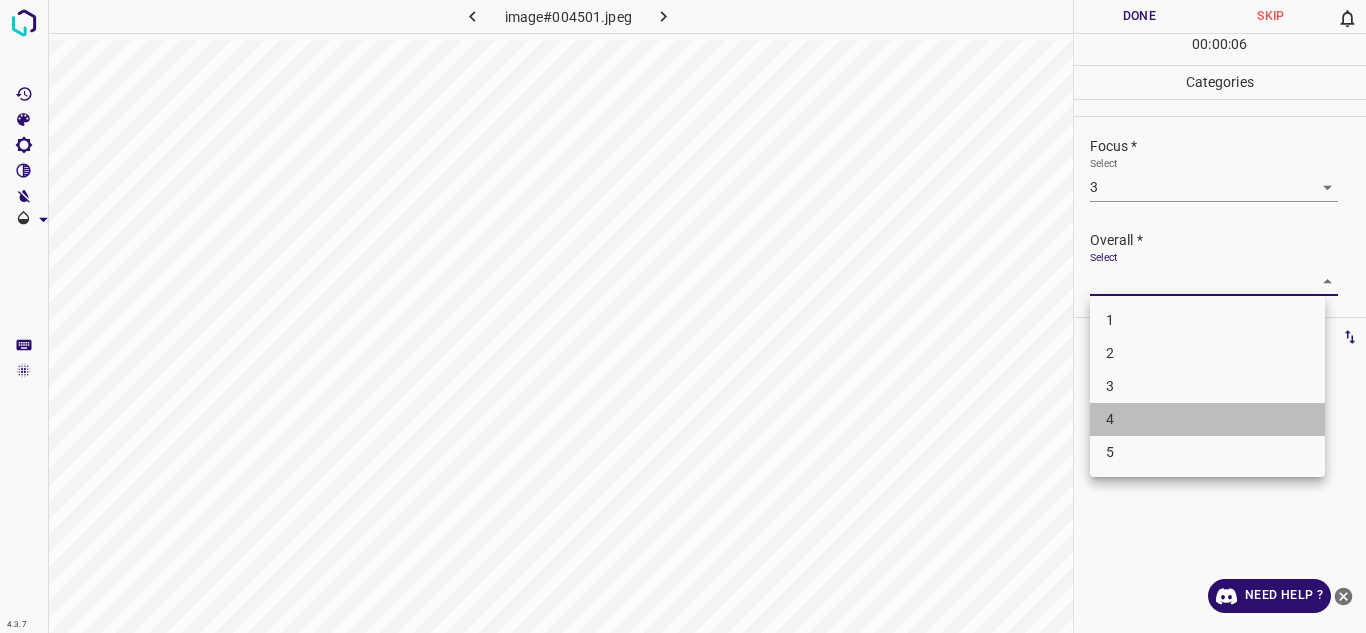 click on "4" at bounding box center [1207, 419] 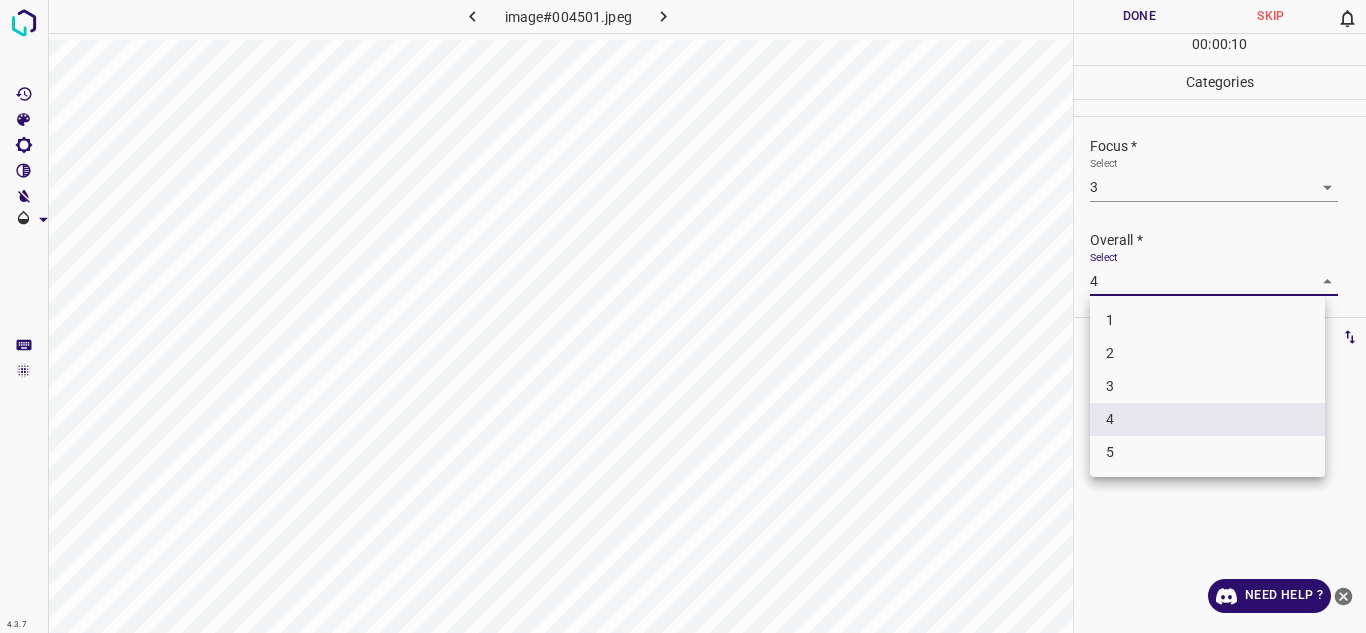 click on "4.3.7 image#004501.jpeg Done Skip 0 00   : 00   : 10   Categories Lighting *  Select 3 3 Focus *  Select 3 3 Overall *  Select 4 4 Labels   0 Categories 1 Lighting 2 Focus 3 Overall Tools Space Change between modes (Draw & Edit) I Auto labeling R Restore zoom M Zoom in N Zoom out Delete Delete selecte label Filters Z Restore filters X Saturation filter C Brightness filter V Contrast filter B Gray scale filter General O Download Need Help ? - Text - Hide - Delete 1 2 3 4 5" at bounding box center (683, 316) 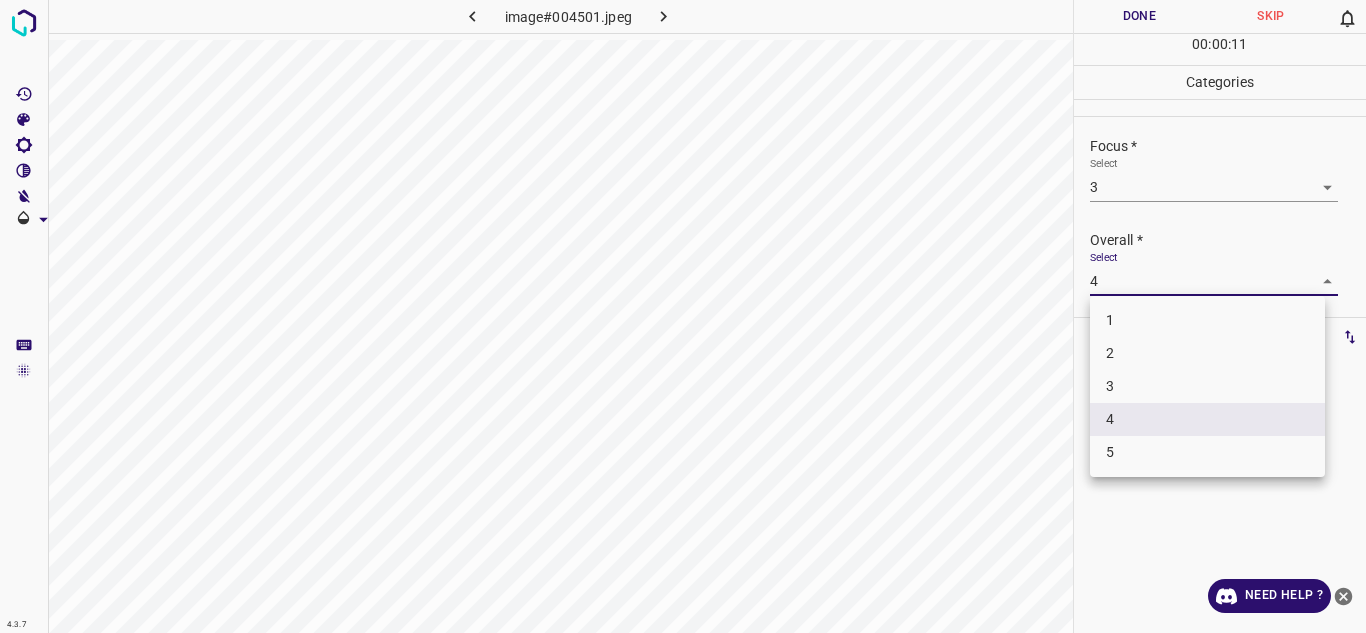 click on "3" at bounding box center [1207, 386] 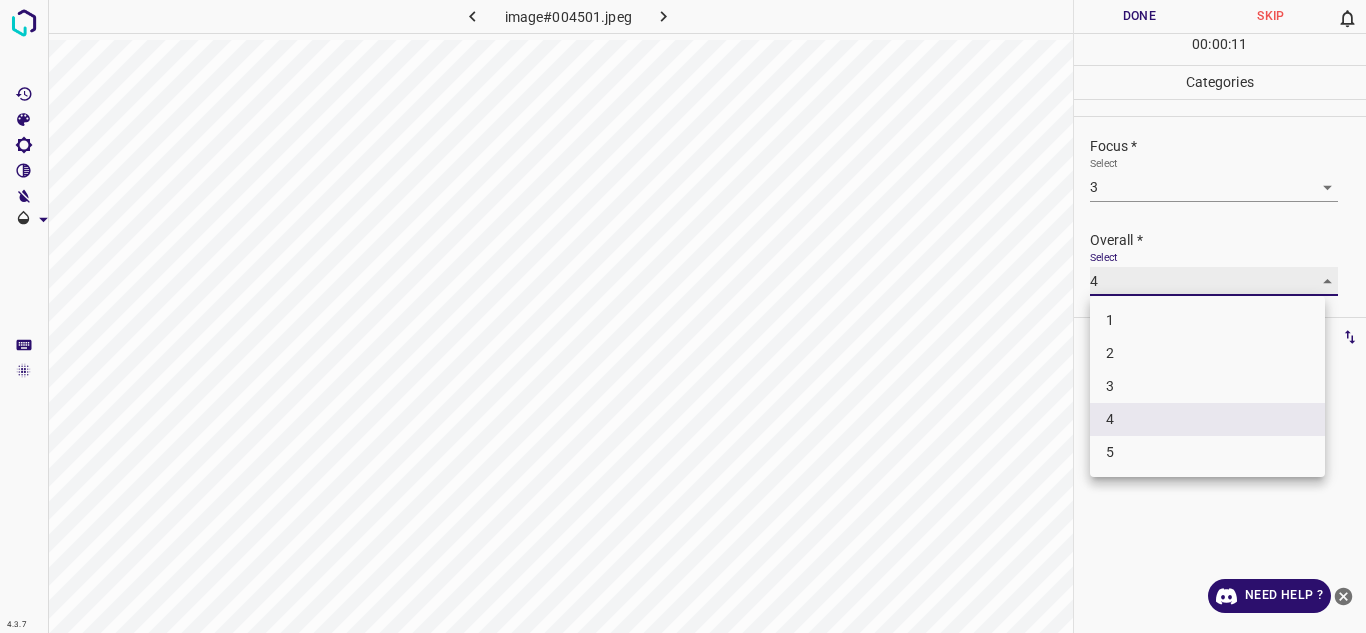 type on "3" 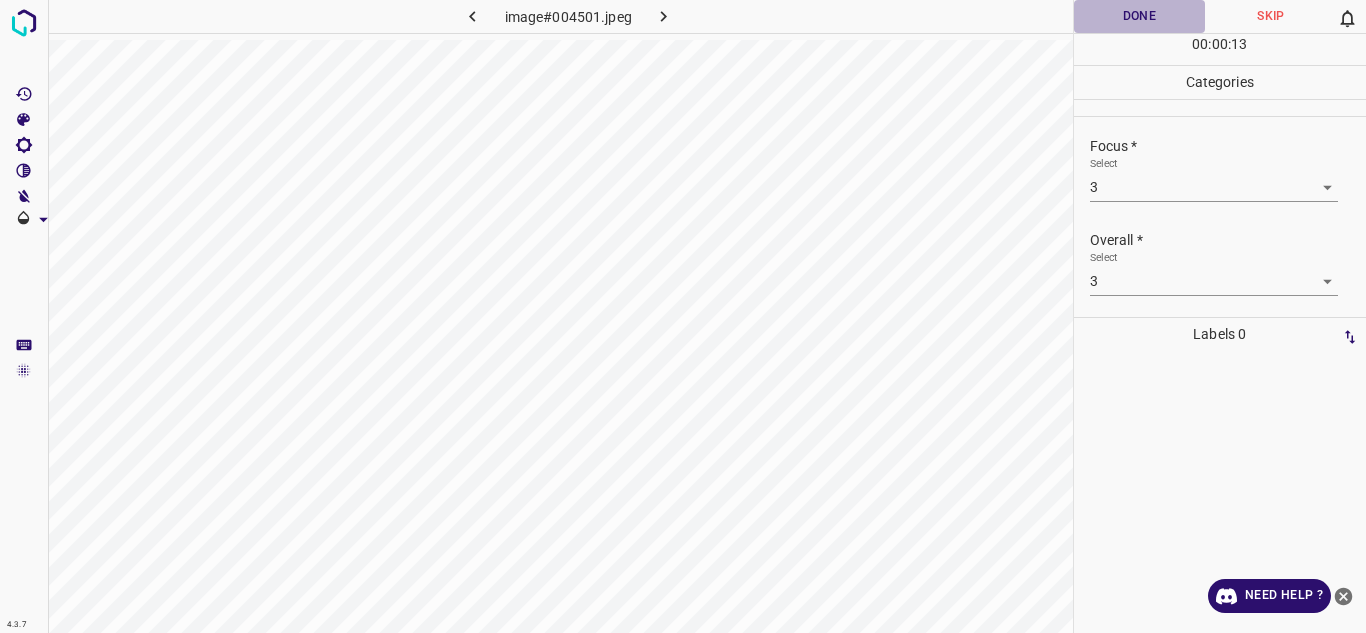 click on "Done" at bounding box center (1140, 16) 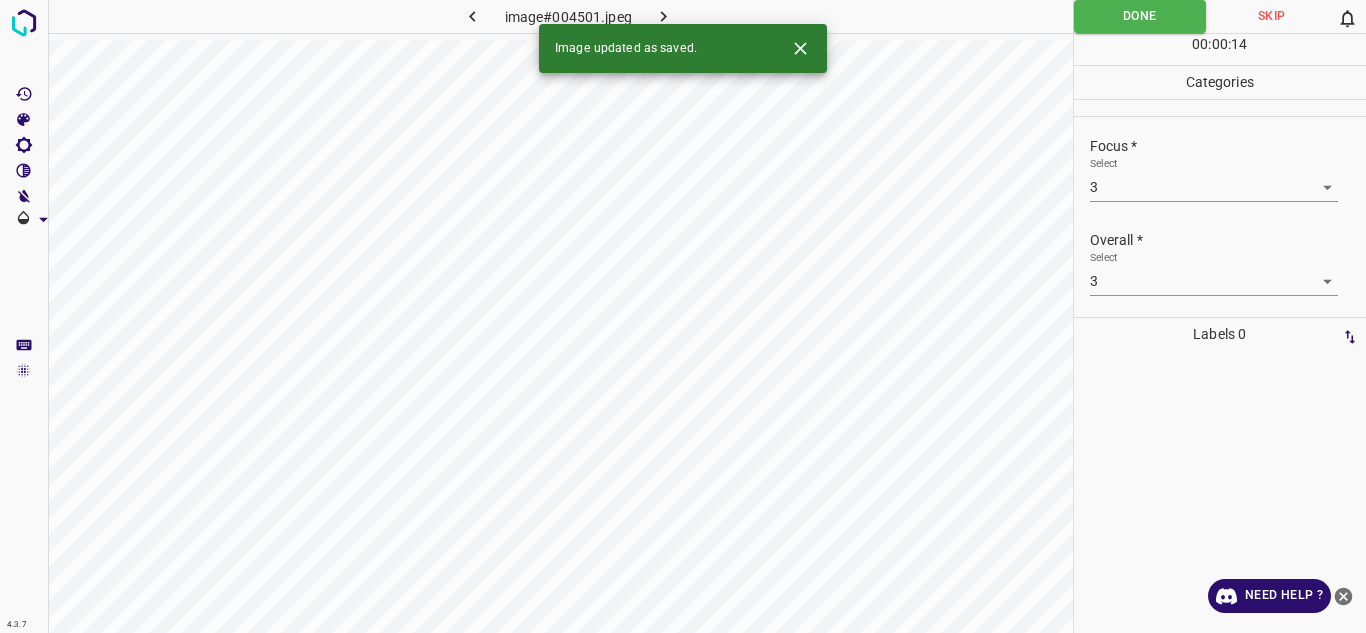 click 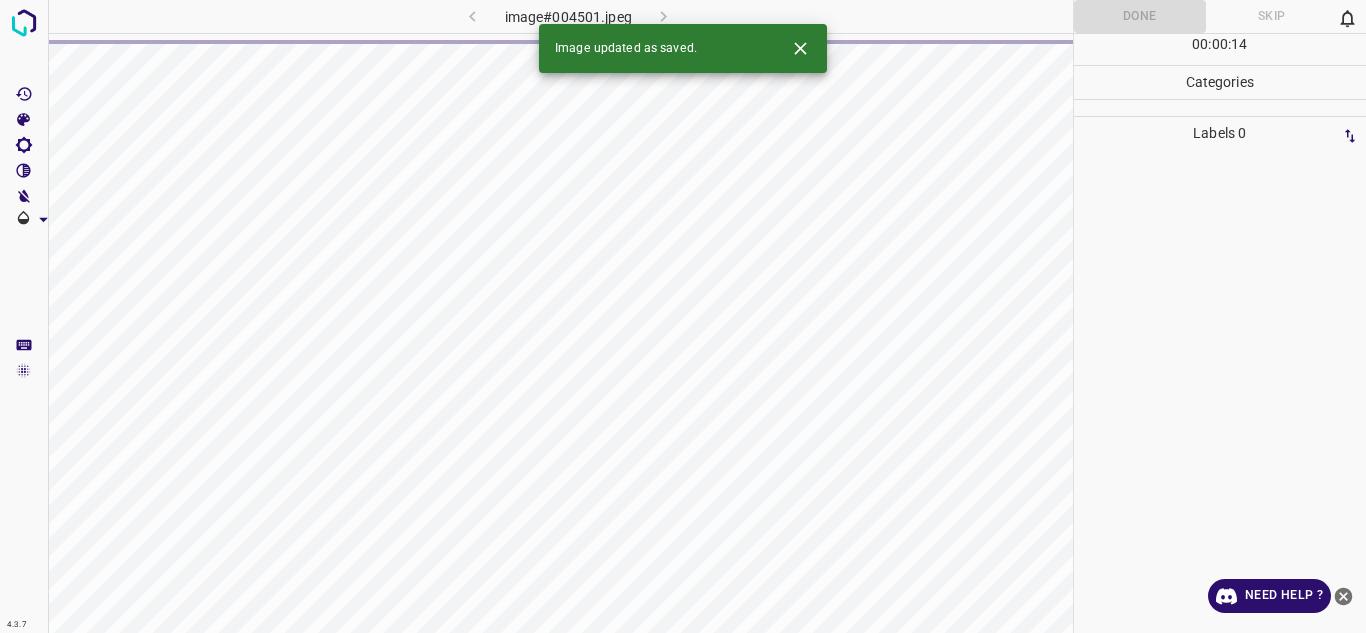 click 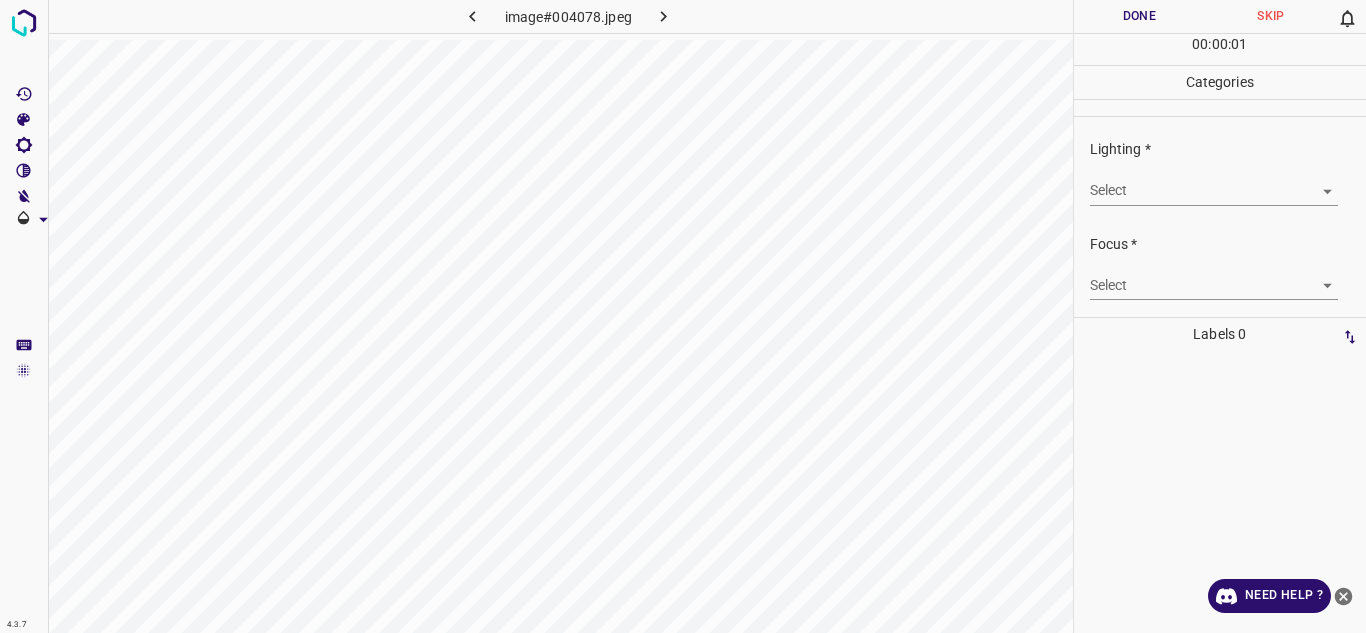 click on "4.3.7 image#004078.jpeg Done Skip 0 00   : 00   : 01   Categories Lighting *  Select ​ Focus *  Select ​ Overall *  Select ​ Labels   0 Categories 1 Lighting 2 Focus 3 Overall Tools Space Change between modes (Draw & Edit) I Auto labeling R Restore zoom M Zoom in N Zoom out Delete Delete selecte label Filters Z Restore filters X Saturation filter C Brightness filter V Contrast filter B Gray scale filter General O Download Need Help ? - Text - Hide - Delete" at bounding box center [683, 316] 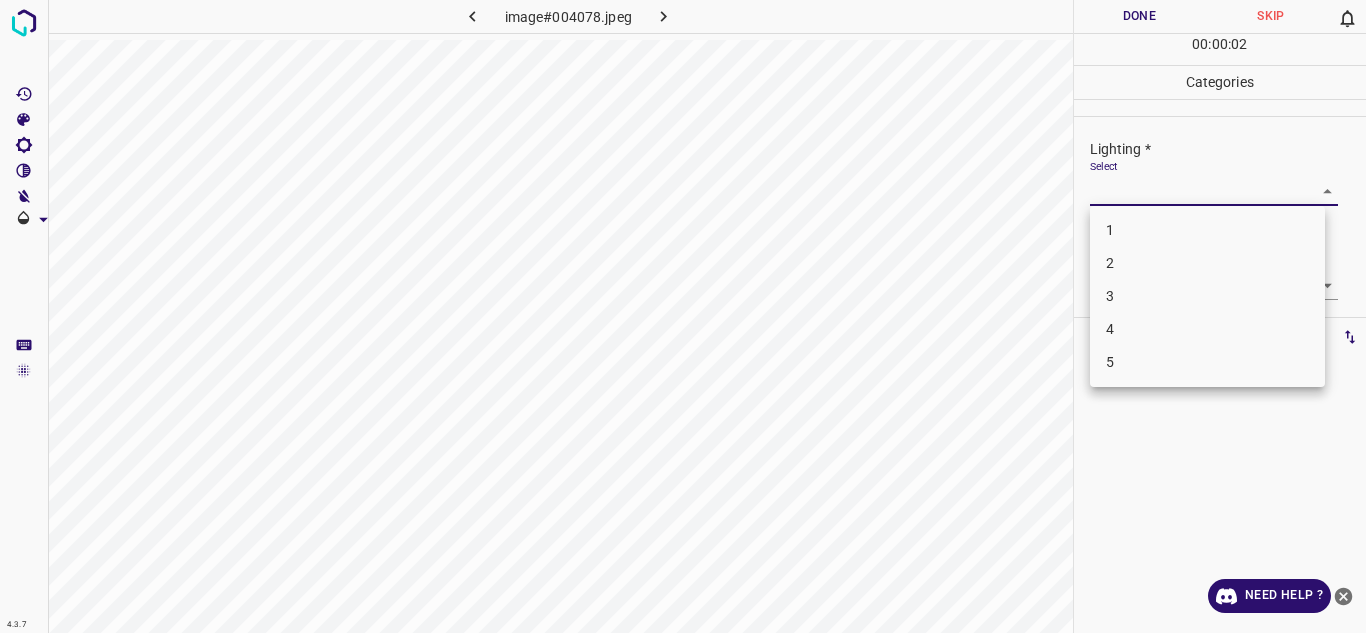 click on "3" at bounding box center [1207, 296] 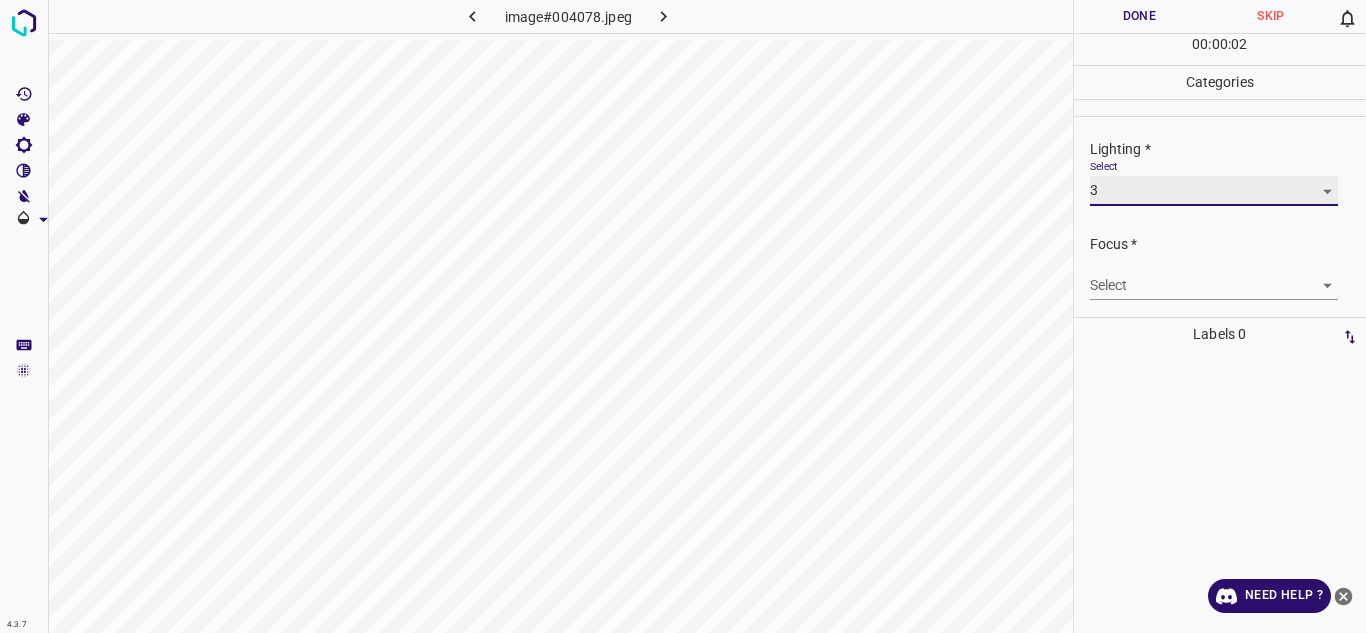 type on "3" 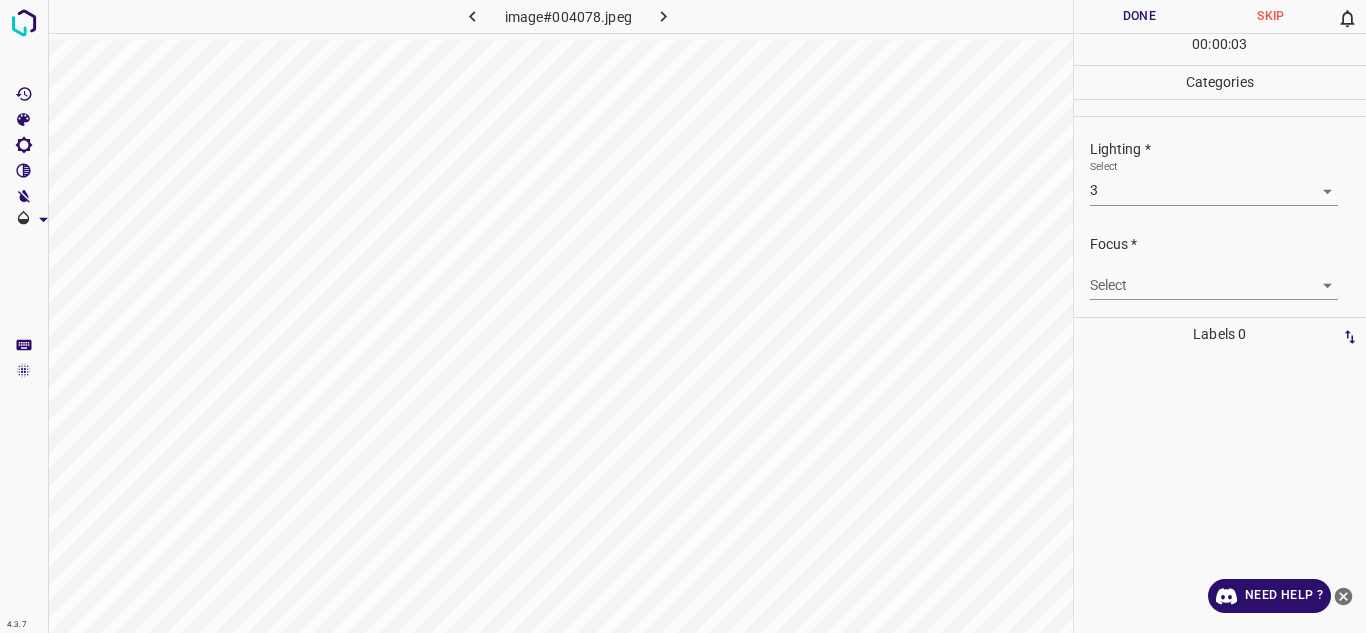 click on "4.3.7 image#004078.jpeg Done Skip 0 00   : 00   : 03   Categories Lighting *  Select 3 3 Focus *  Select ​ Overall *  Select ​ Labels   0 Categories 1 Lighting 2 Focus 3 Overall Tools Space Change between modes (Draw & Edit) I Auto labeling R Restore zoom M Zoom in N Zoom out Delete Delete selecte label Filters Z Restore filters X Saturation filter C Brightness filter V Contrast filter B Gray scale filter General O Download Need Help ? - Text - Hide - Delete" at bounding box center (683, 316) 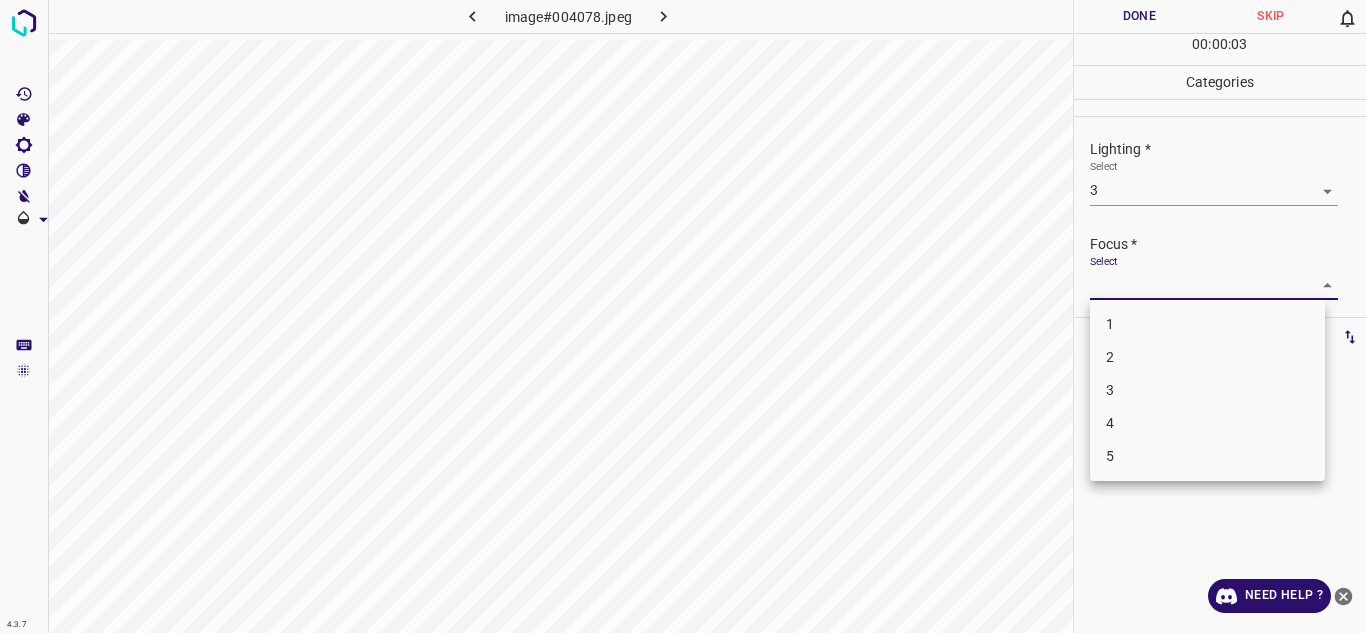 click on "3" at bounding box center (1207, 390) 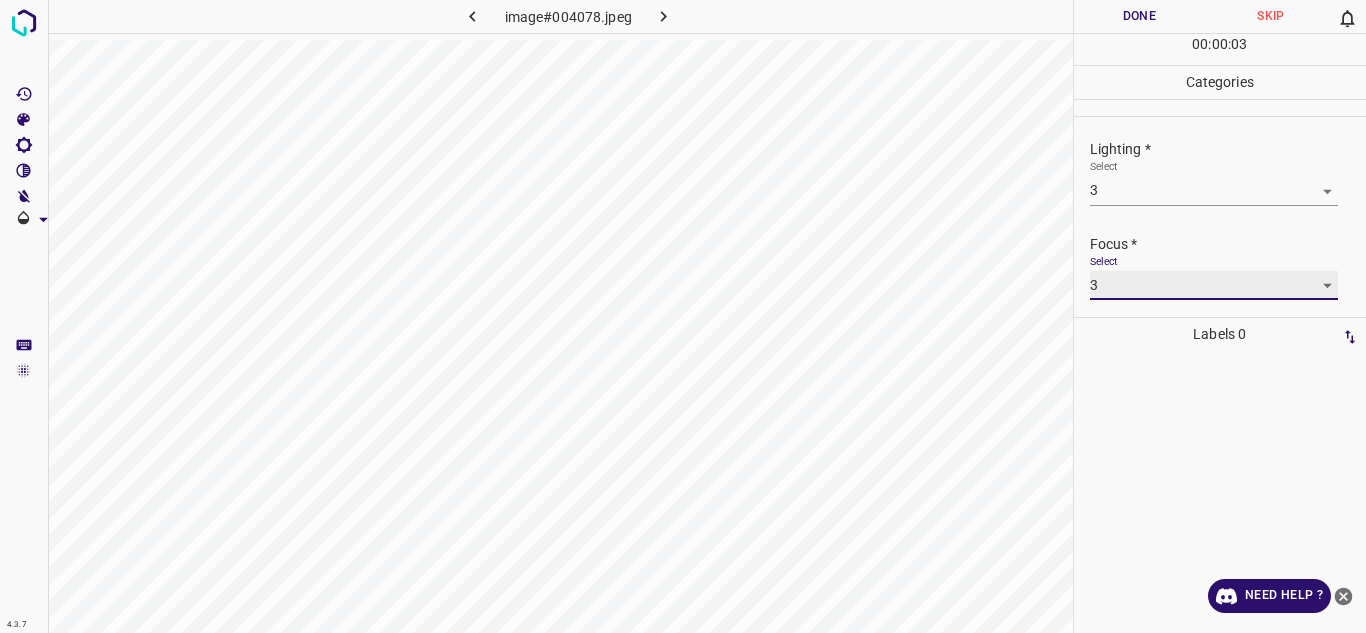 type on "3" 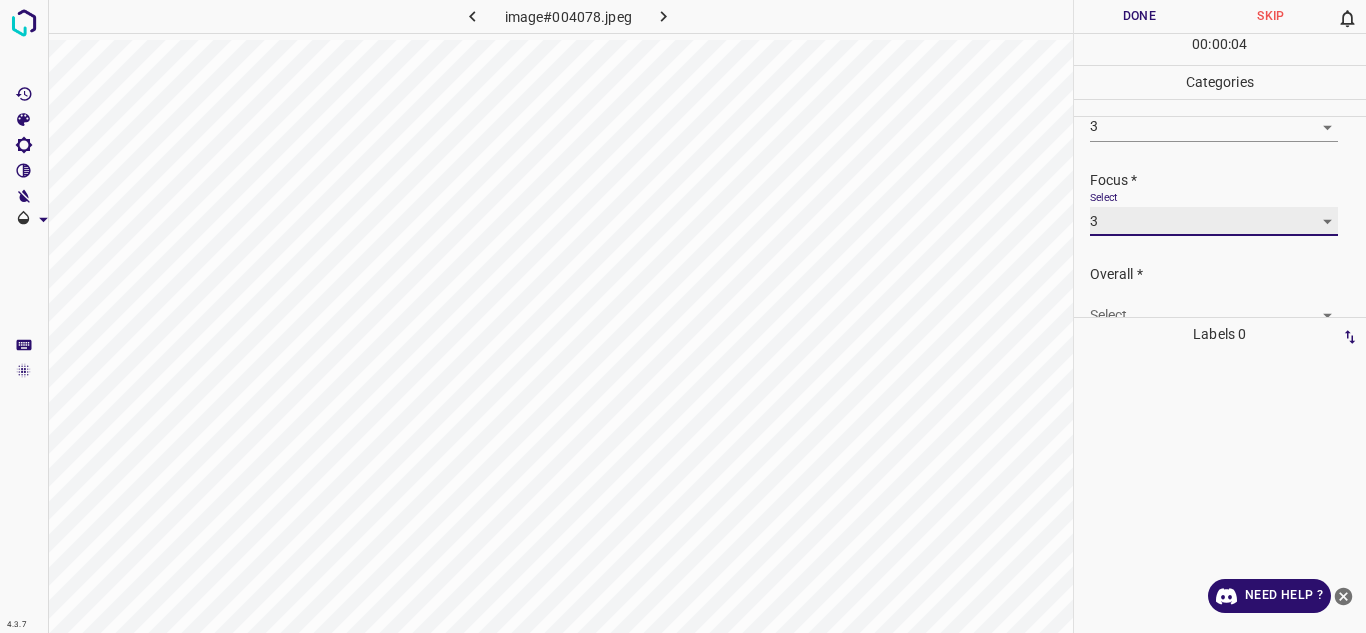 scroll, scrollTop: 98, scrollLeft: 0, axis: vertical 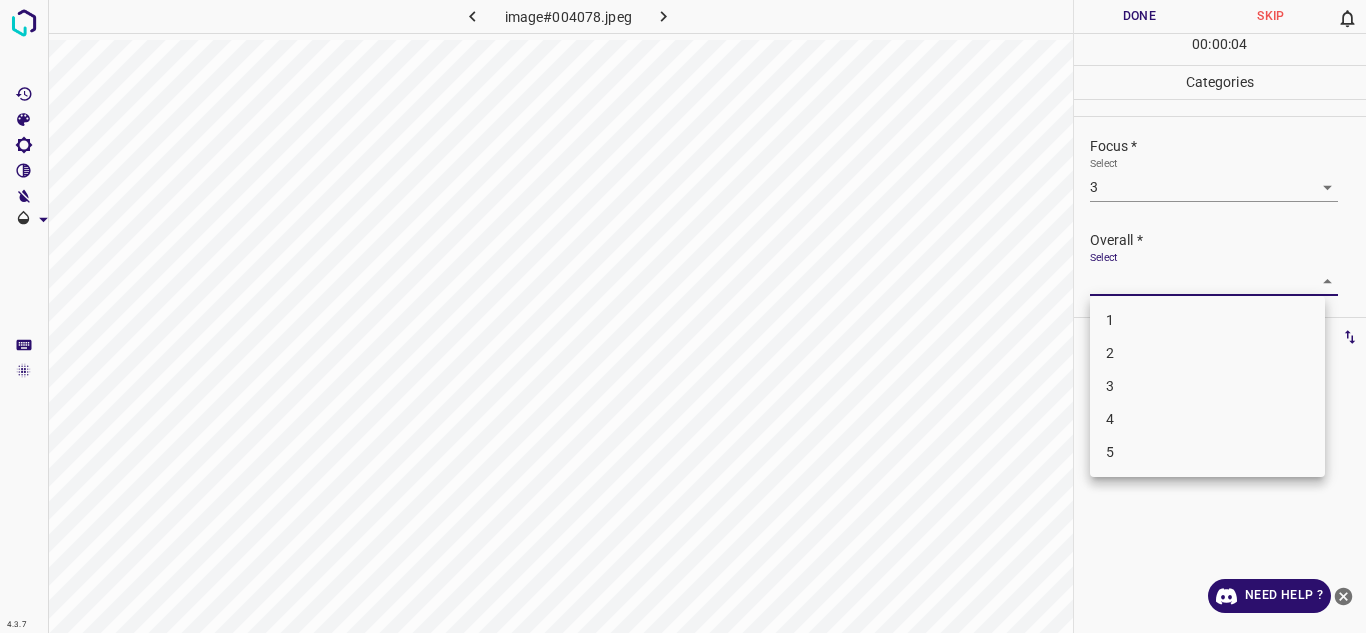 click on "4.3.7 image#004078.jpeg Done Skip 0 00   : 00   : 04   Categories Lighting *  Select 3 3 Focus *  Select 3 3 Overall *  Select ​ Labels   0 Categories 1 Lighting 2 Focus 3 Overall Tools Space Change between modes (Draw & Edit) I Auto labeling R Restore zoom M Zoom in N Zoom out Delete Delete selecte label Filters Z Restore filters X Saturation filter C Brightness filter V Contrast filter B Gray scale filter General O Download Need Help ? - Text - Hide - Delete 1 2 3 4 5" at bounding box center [683, 316] 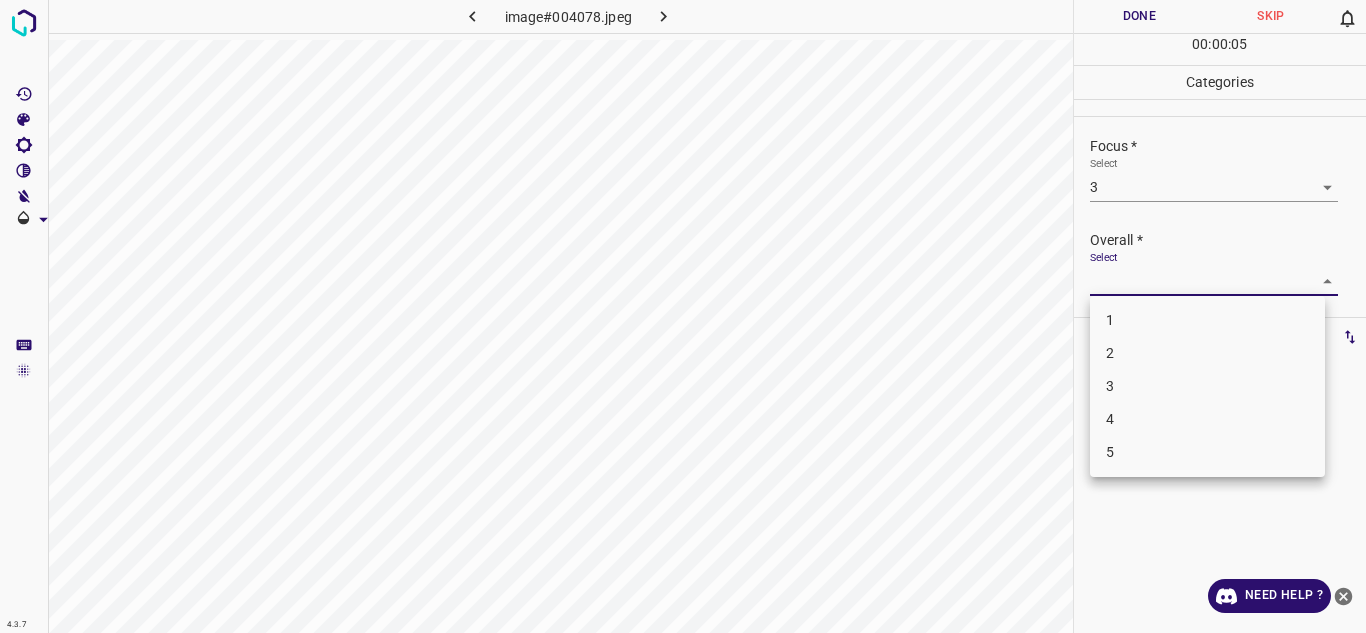 click on "3" at bounding box center [1207, 386] 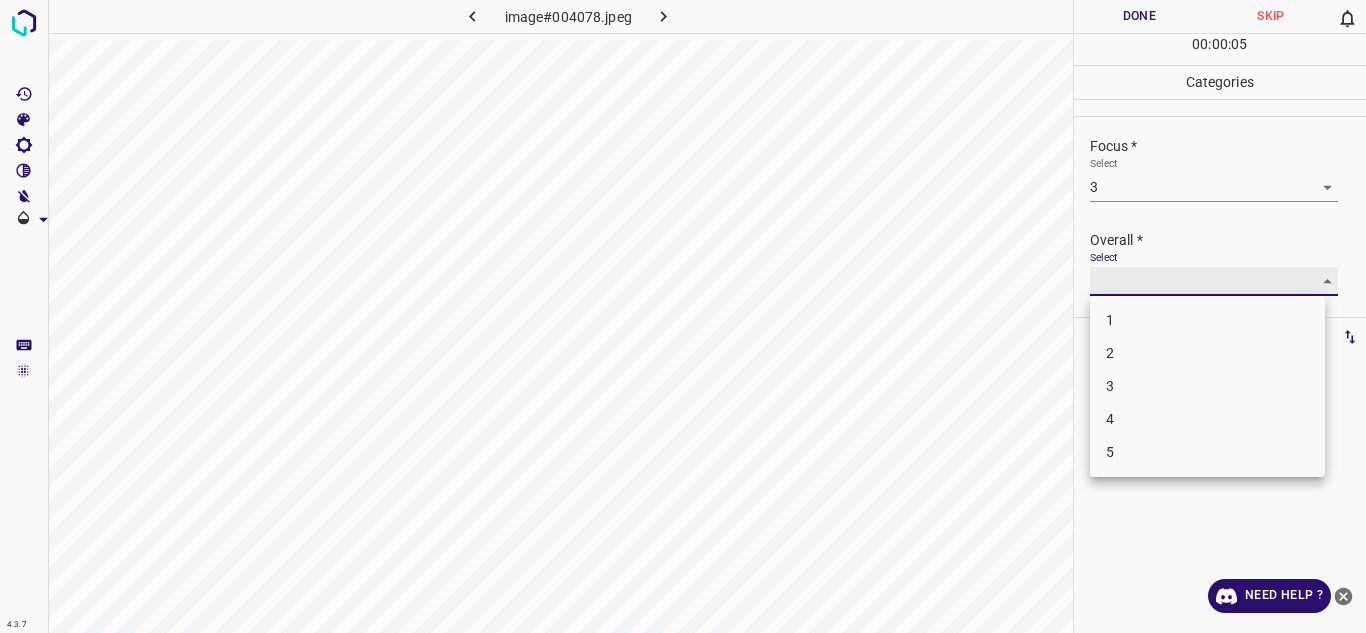 type on "3" 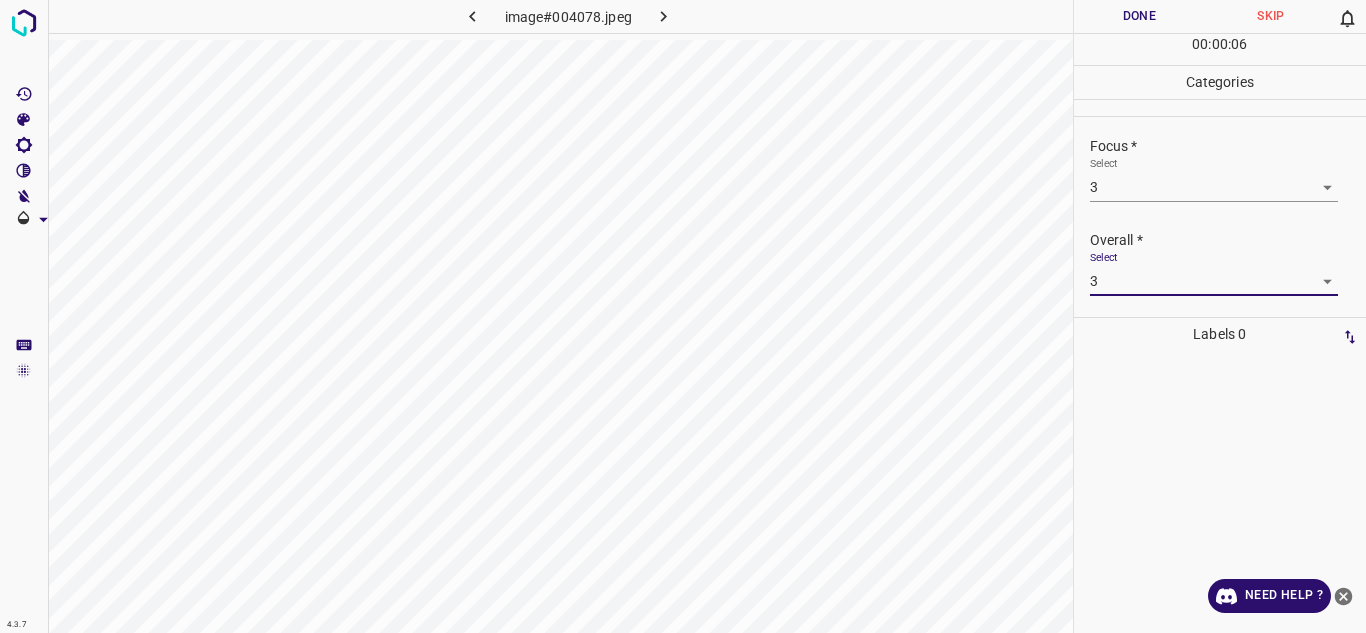 click on "Done" at bounding box center [1140, 16] 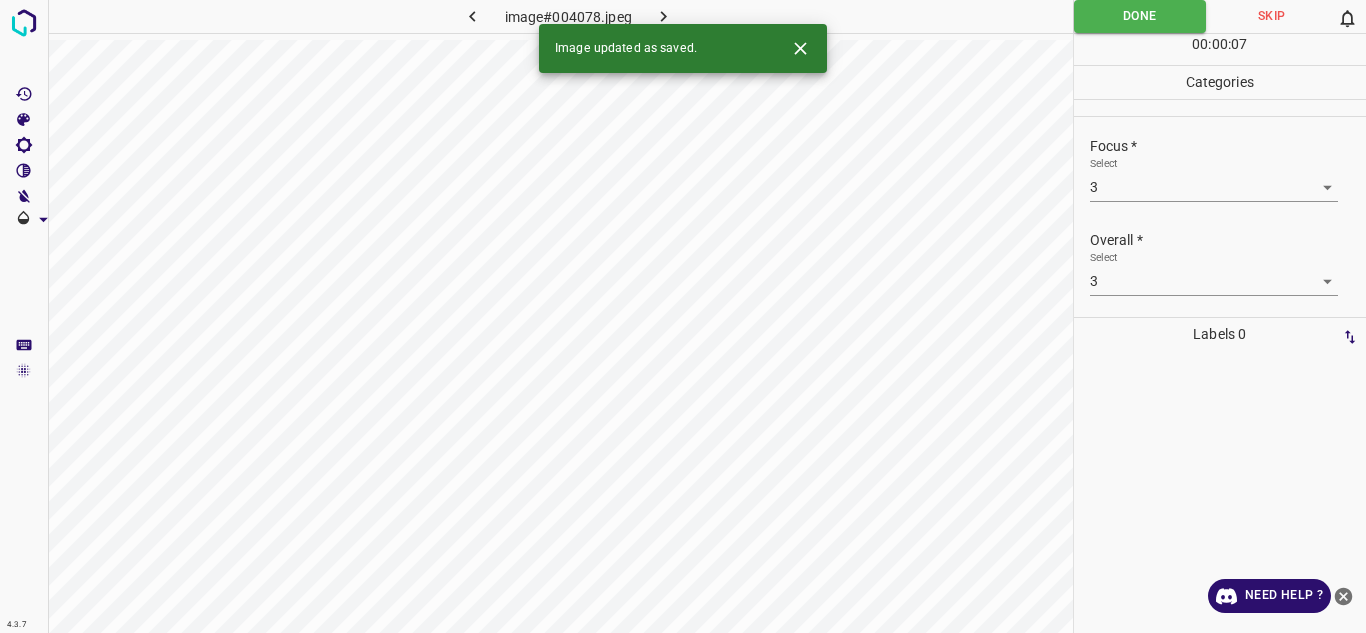 click 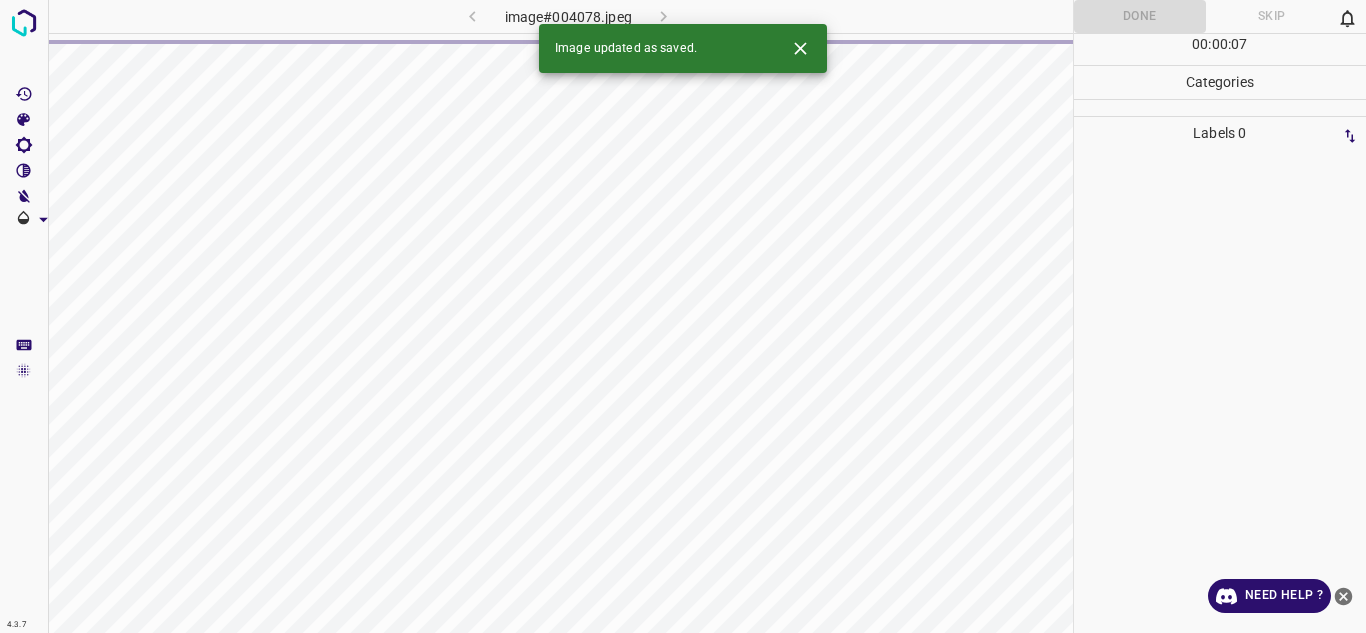 click at bounding box center [800, 48] 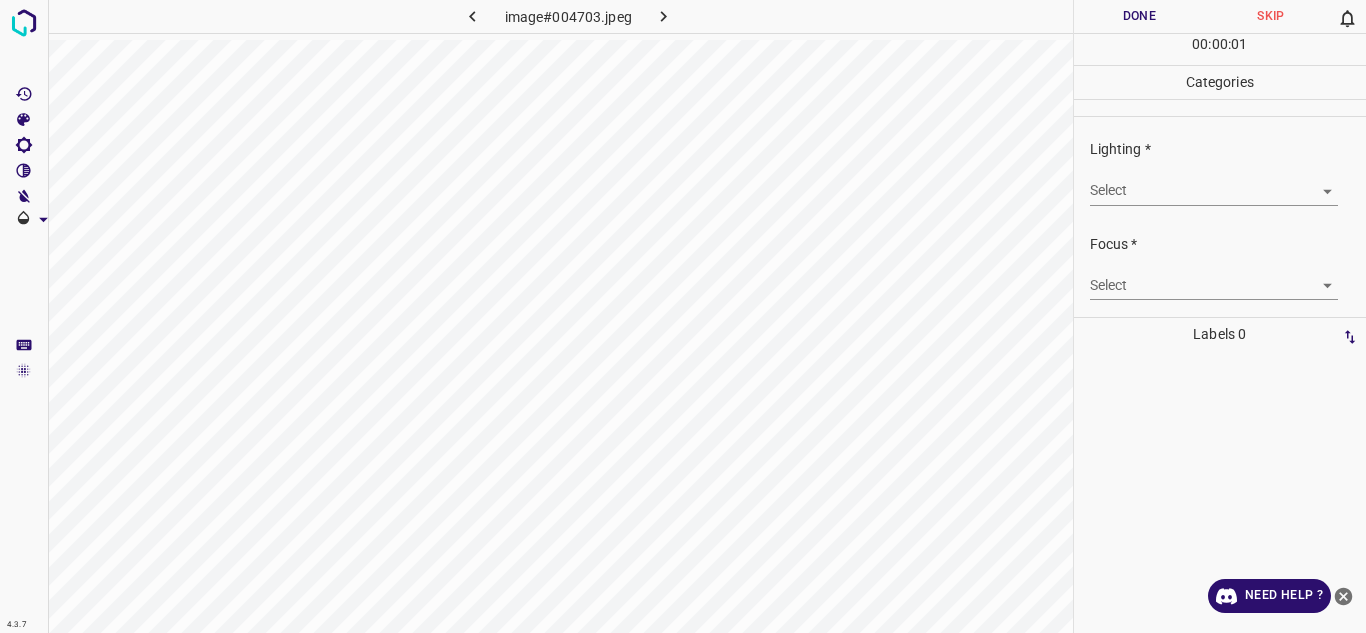 click on "4.3.7 image#004703.jpeg Done Skip 0 00   : 00   : 01   Categories Lighting *  Select ​ Focus *  Select ​ Overall *  Select ​ Labels   0 Categories 1 Lighting 2 Focus 3 Overall Tools Space Change between modes (Draw & Edit) I Auto labeling R Restore zoom M Zoom in N Zoom out Delete Delete selecte label Filters Z Restore filters X Saturation filter C Brightness filter V Contrast filter B Gray scale filter General O Download Need Help ? - Text - Hide - Delete" at bounding box center [683, 316] 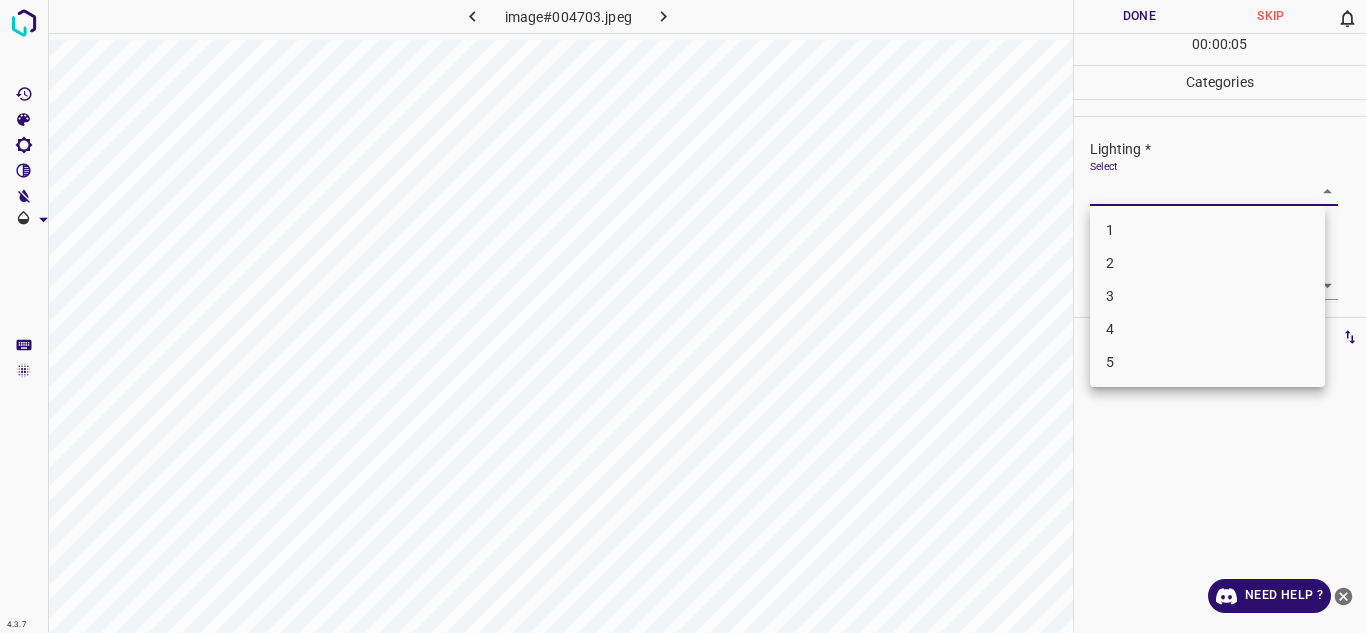 click on "3" at bounding box center (1207, 296) 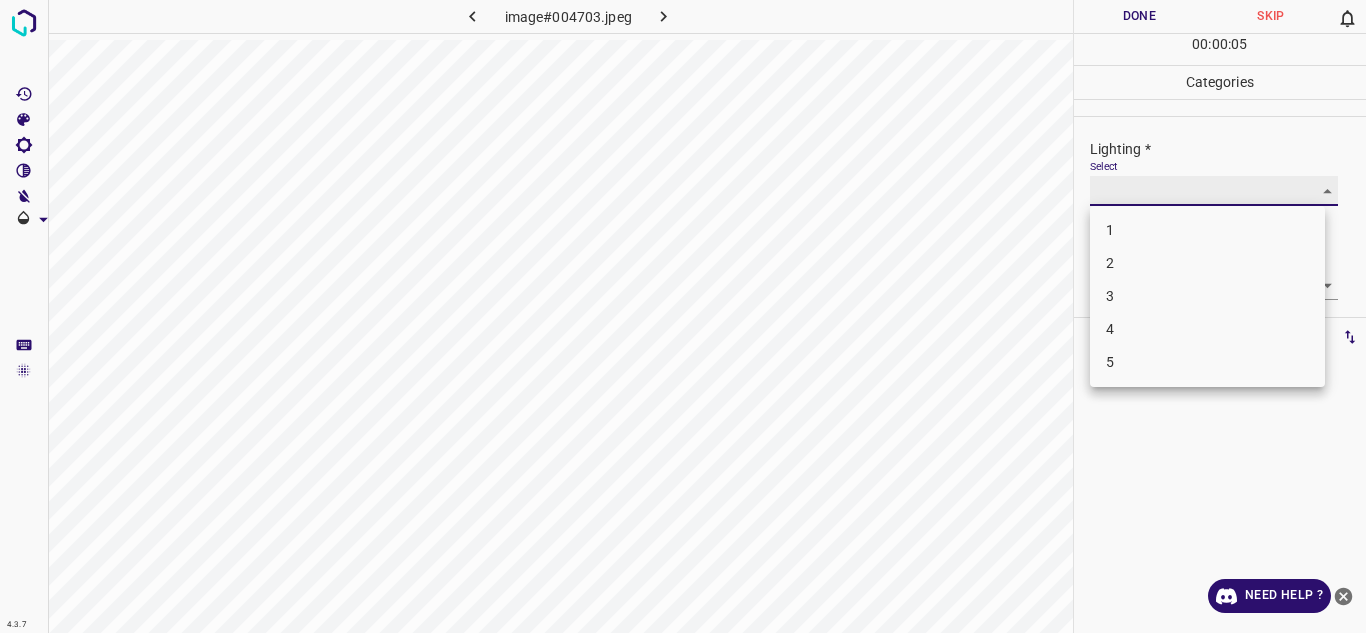 type on "3" 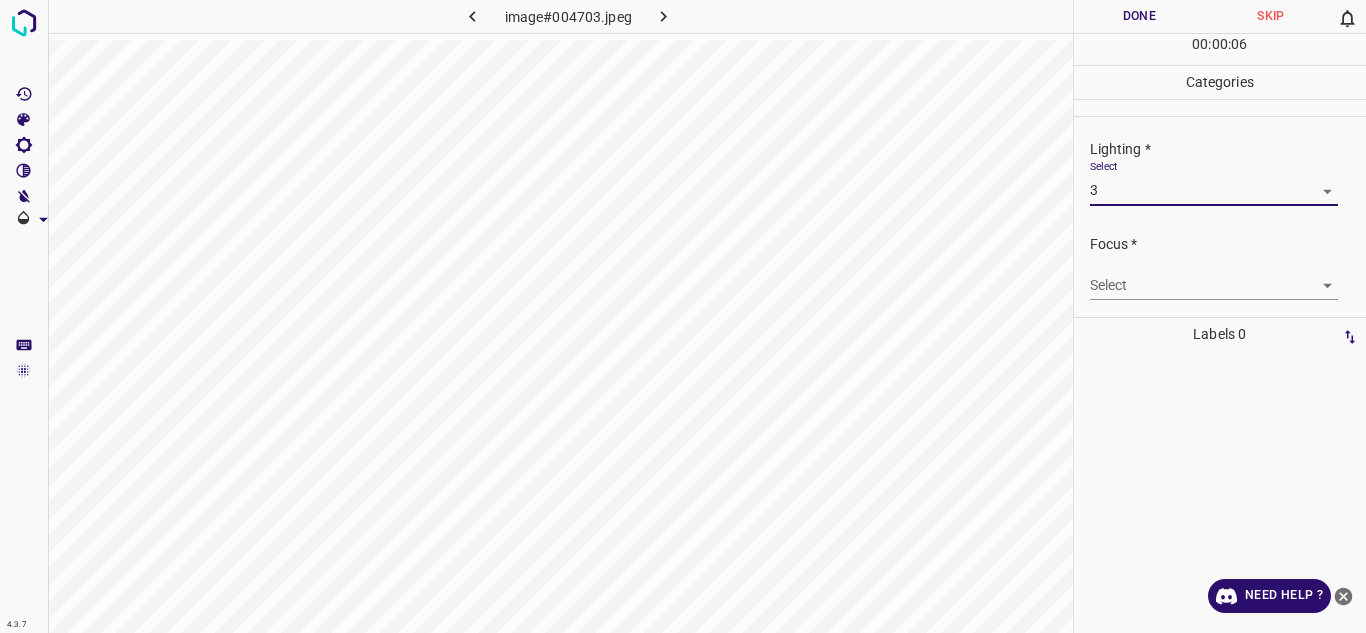 click on "4.3.7 image#004703.jpeg Done Skip 0 00   : 00   : 06   Categories Lighting *  Select 3 3 Focus *  Select ​ Overall *  Select ​ Labels   0 Categories 1 Lighting 2 Focus 3 Overall Tools Space Change between modes (Draw & Edit) I Auto labeling R Restore zoom M Zoom in N Zoom out Delete Delete selecte label Filters Z Restore filters X Saturation filter C Brightness filter V Contrast filter B Gray scale filter General O Download Need Help ? - Text - Hide - Delete 1 2 3 4 5" at bounding box center [683, 316] 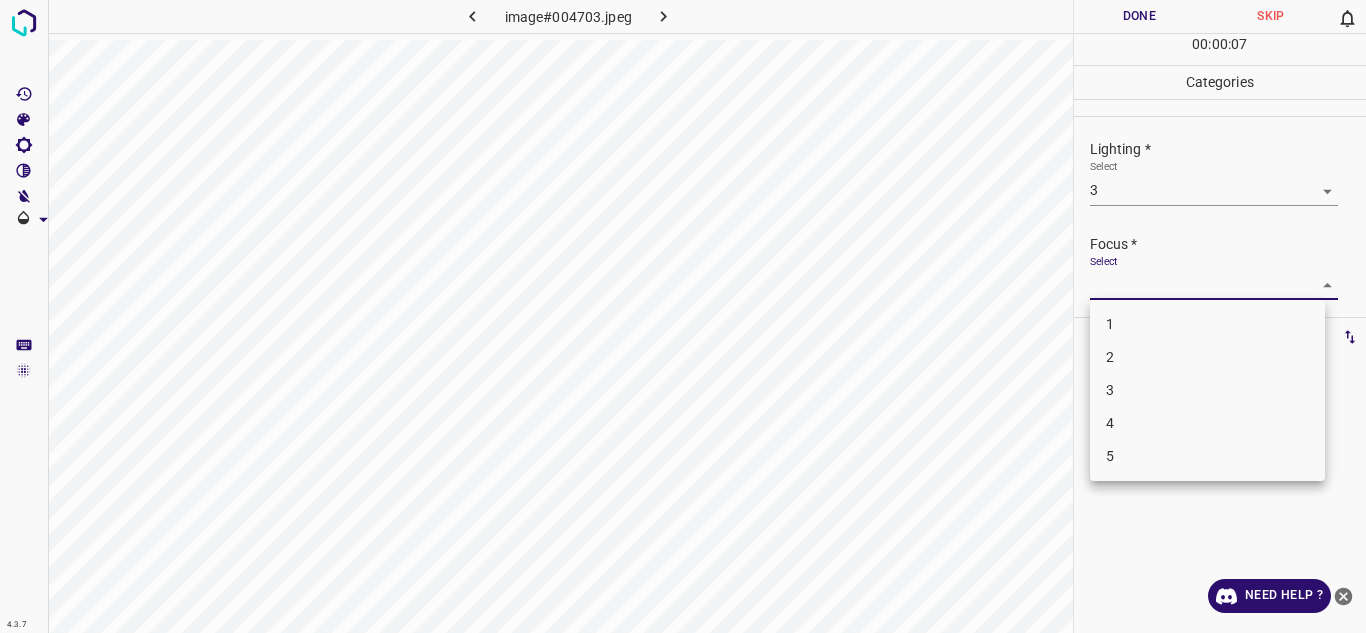 click on "3" at bounding box center [1207, 390] 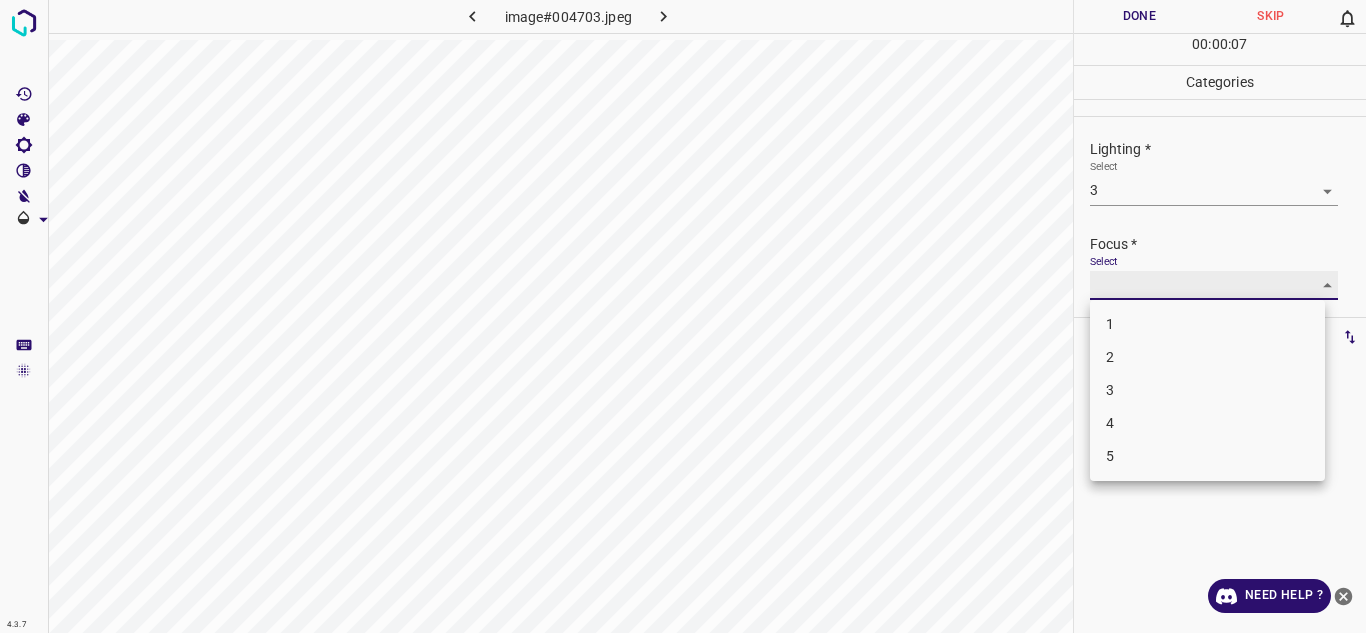 type on "3" 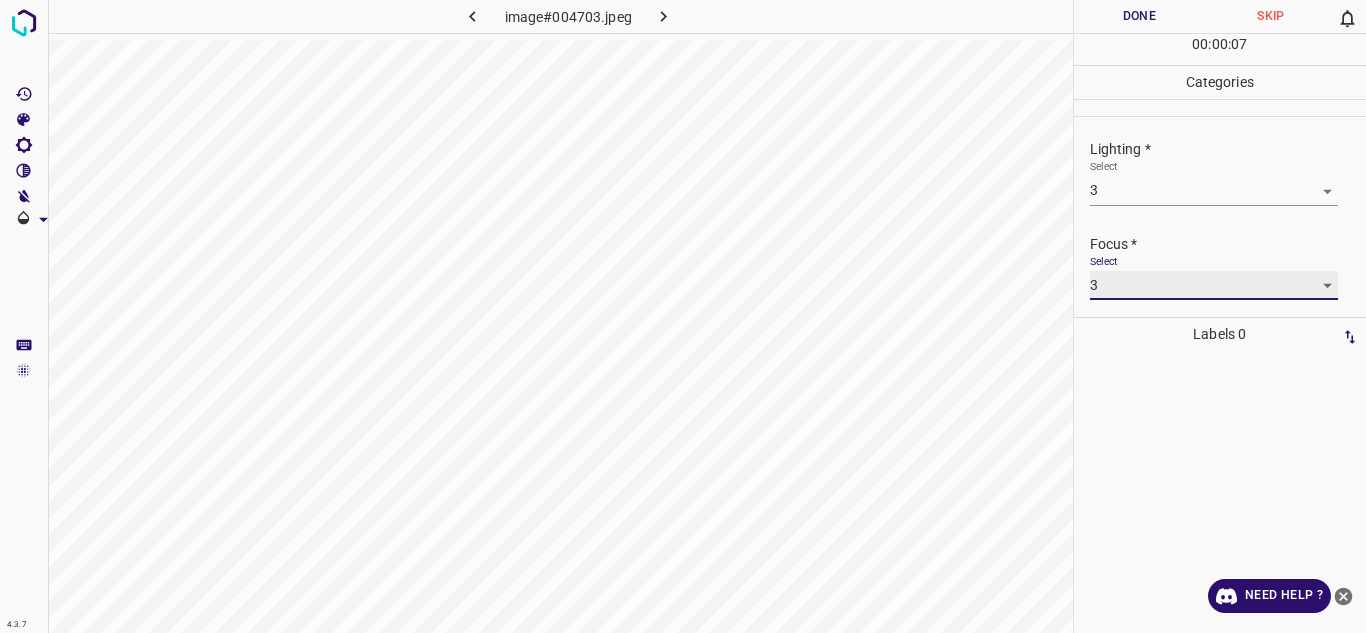 scroll, scrollTop: 98, scrollLeft: 0, axis: vertical 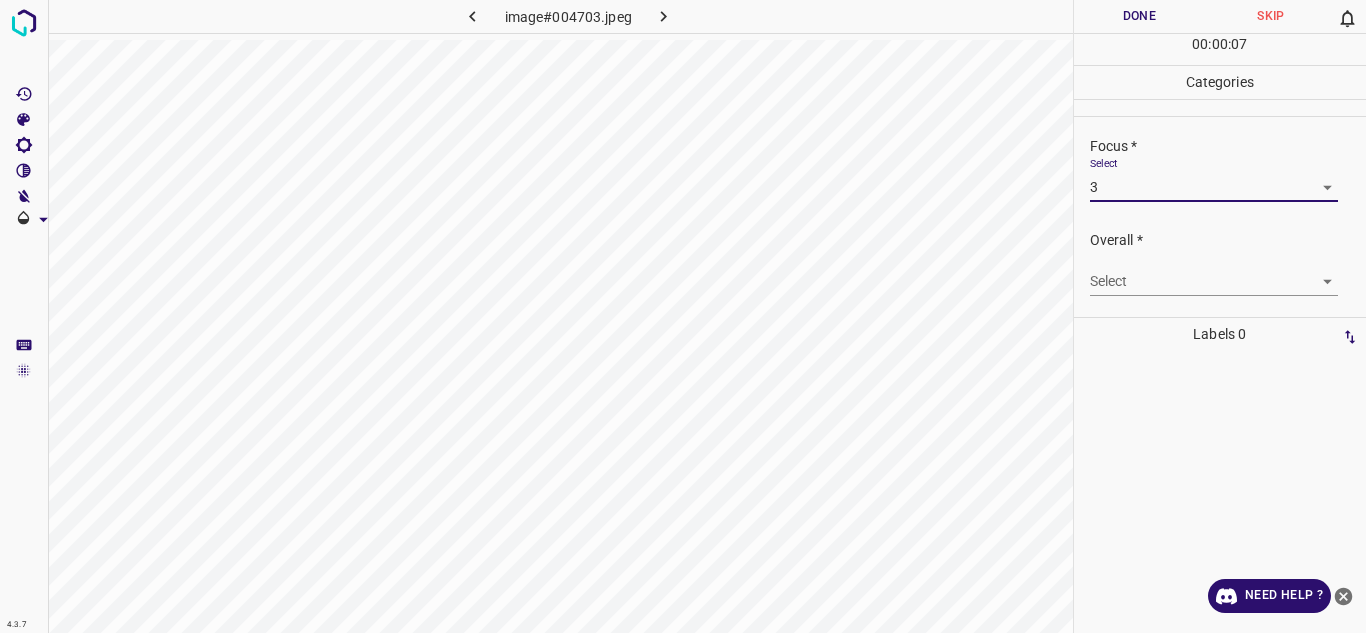 click on "4.3.7 image#004703.jpeg Done Skip 0 00   : 00   : 07   Categories Lighting *  Select 3 3 Focus *  Select 3 3 Overall *  Select ​ Labels   0 Categories 1 Lighting 2 Focus 3 Overall Tools Space Change between modes (Draw & Edit) I Auto labeling R Restore zoom M Zoom in N Zoom out Delete Delete selecte label Filters Z Restore filters X Saturation filter C Brightness filter V Contrast filter B Gray scale filter General O Download Need Help ? - Text - Hide - Delete" at bounding box center (683, 316) 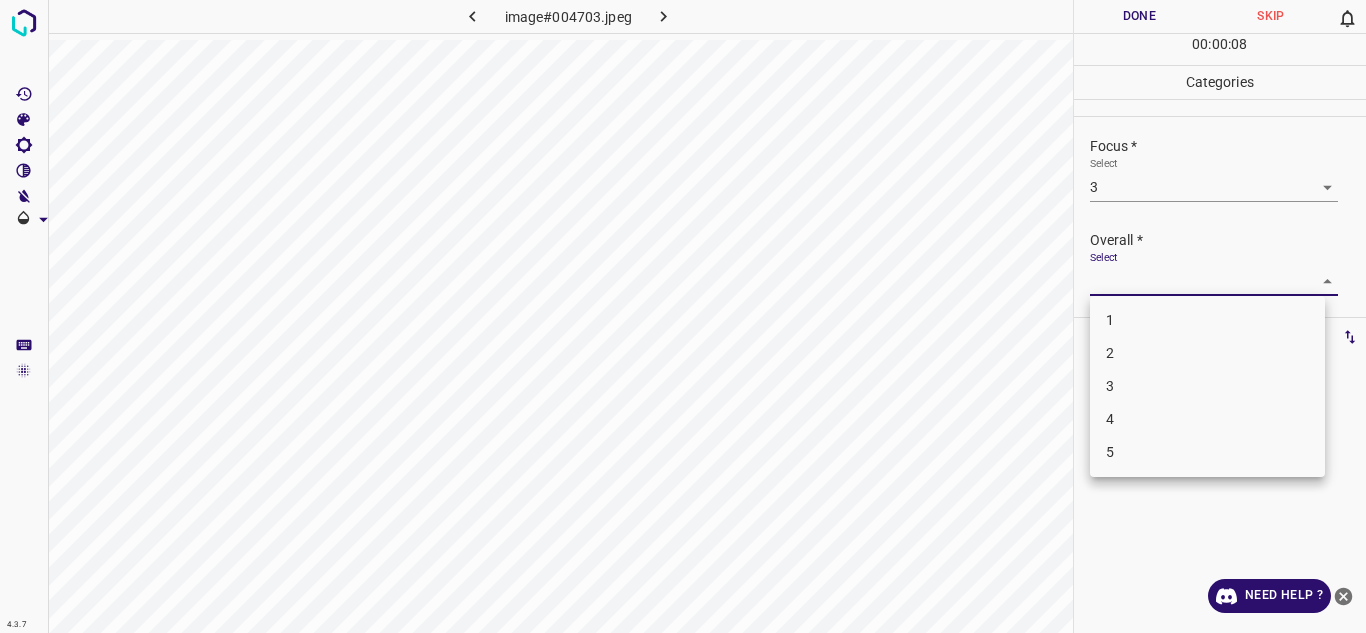 click on "3" at bounding box center (1207, 386) 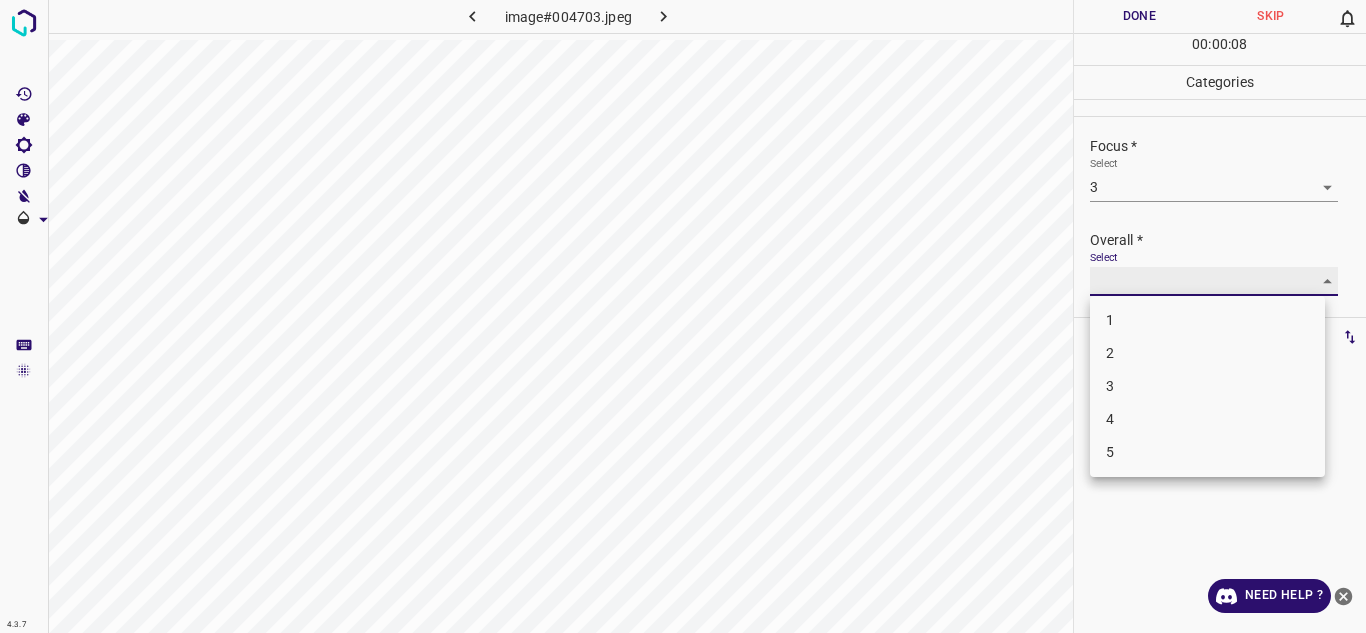 type on "3" 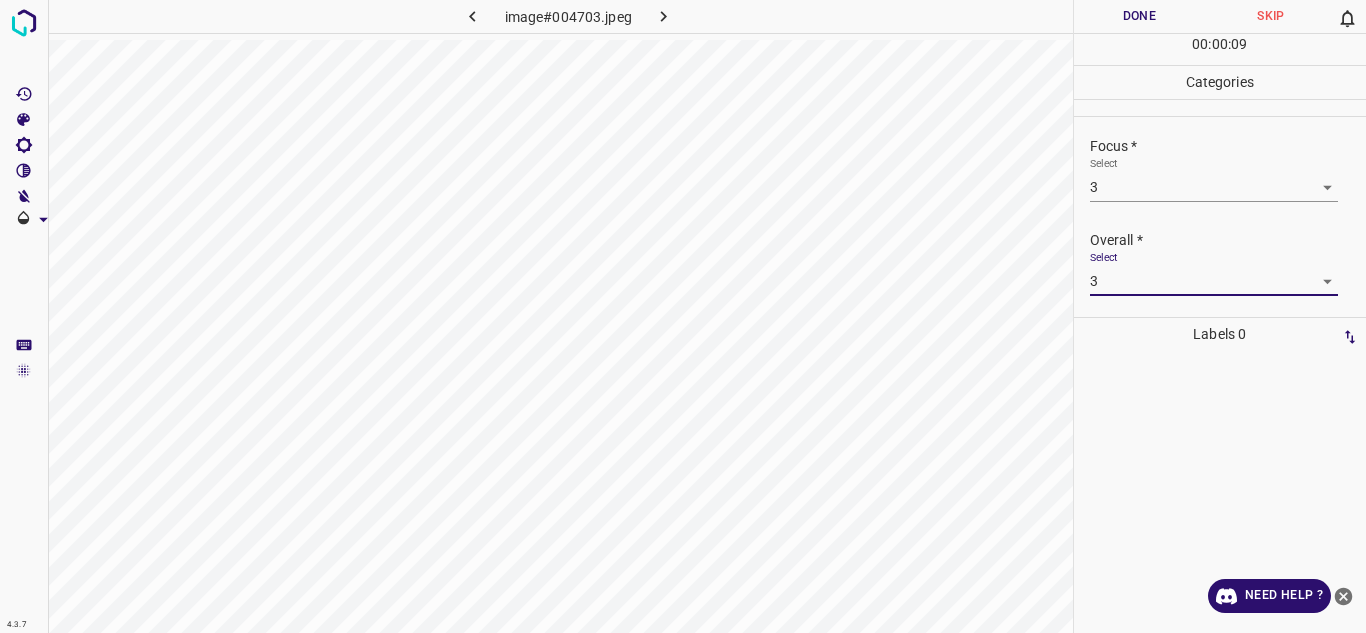 click on "Done" at bounding box center [1140, 16] 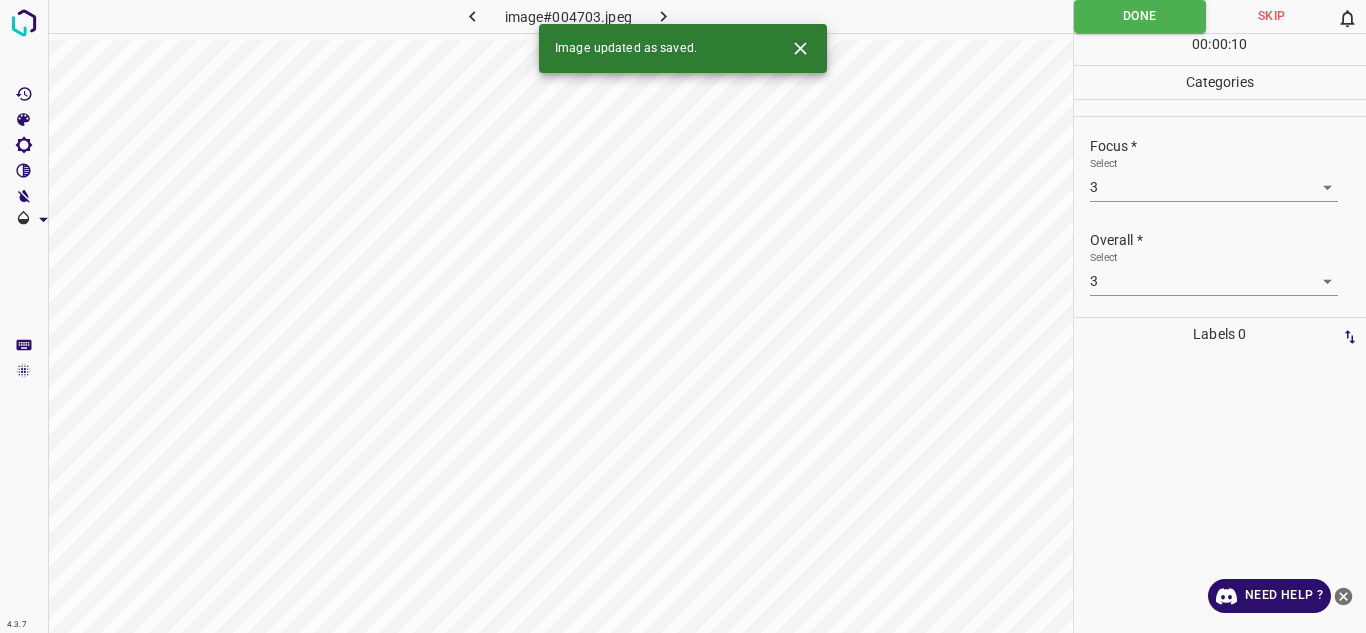 click at bounding box center [664, 16] 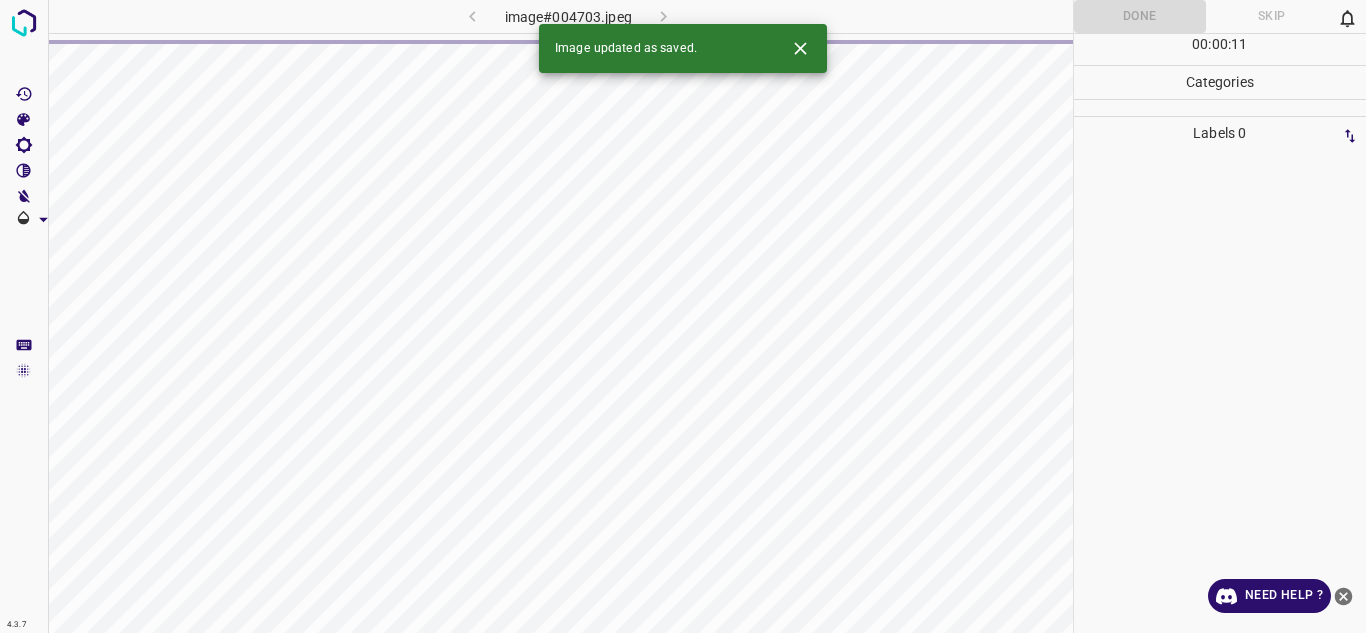 click 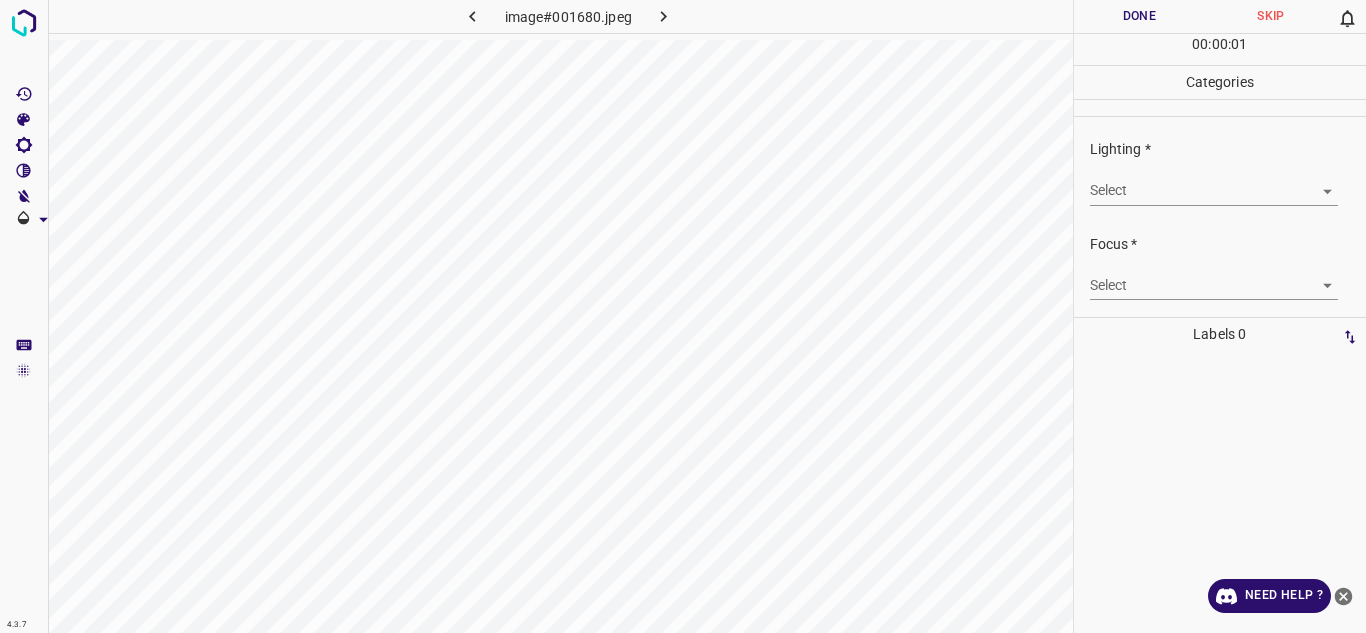 click on "4.3.7 image#001680.jpeg Done Skip 0 00   : 00   : 01   Categories Lighting *  Select ​ Focus *  Select ​ Overall *  Select ​ Labels   0 Categories 1 Lighting 2 Focus 3 Overall Tools Space Change between modes (Draw & Edit) I Auto labeling R Restore zoom M Zoom in N Zoom out Delete Delete selecte label Filters Z Restore filters X Saturation filter C Brightness filter V Contrast filter B Gray scale filter General O Download Need Help ? - Text - Hide - Delete" at bounding box center [683, 316] 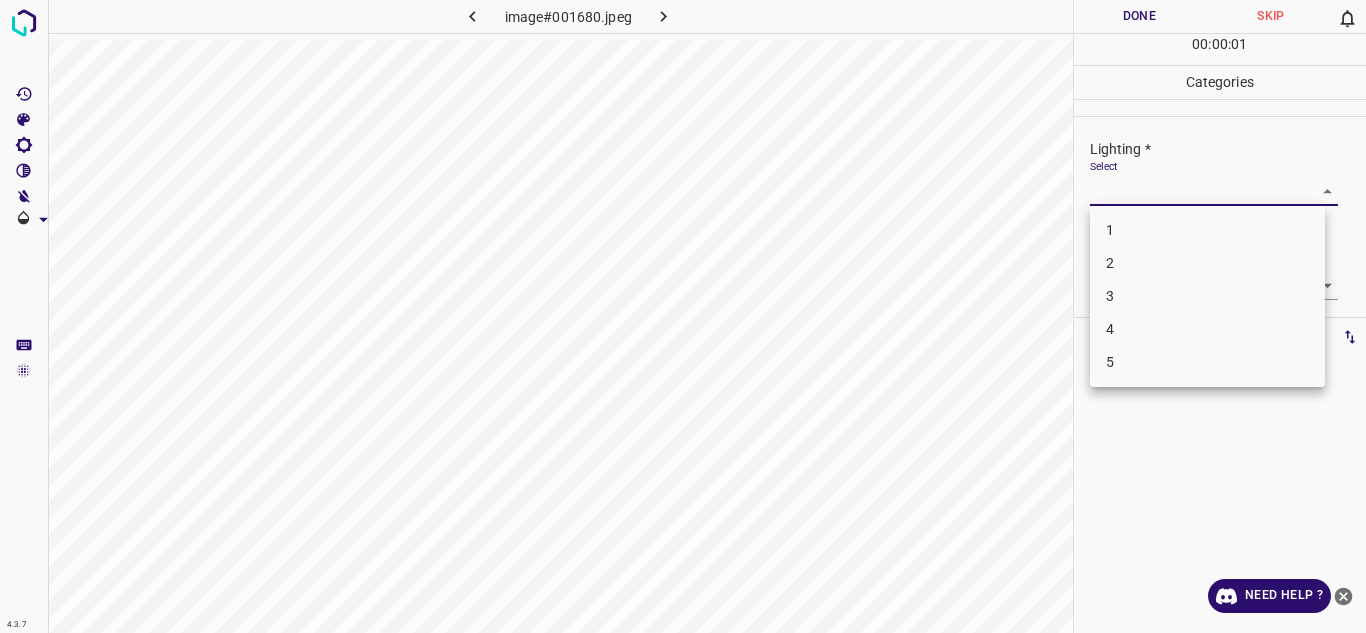 click on "3" at bounding box center [1207, 296] 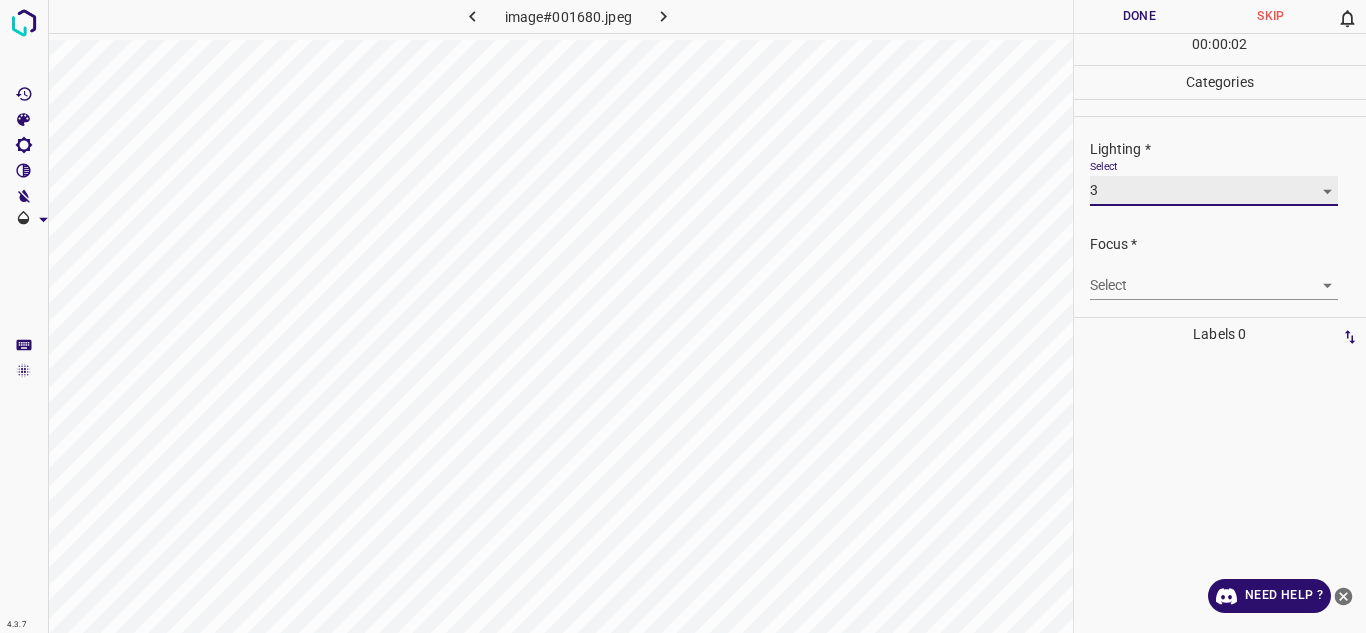 type on "3" 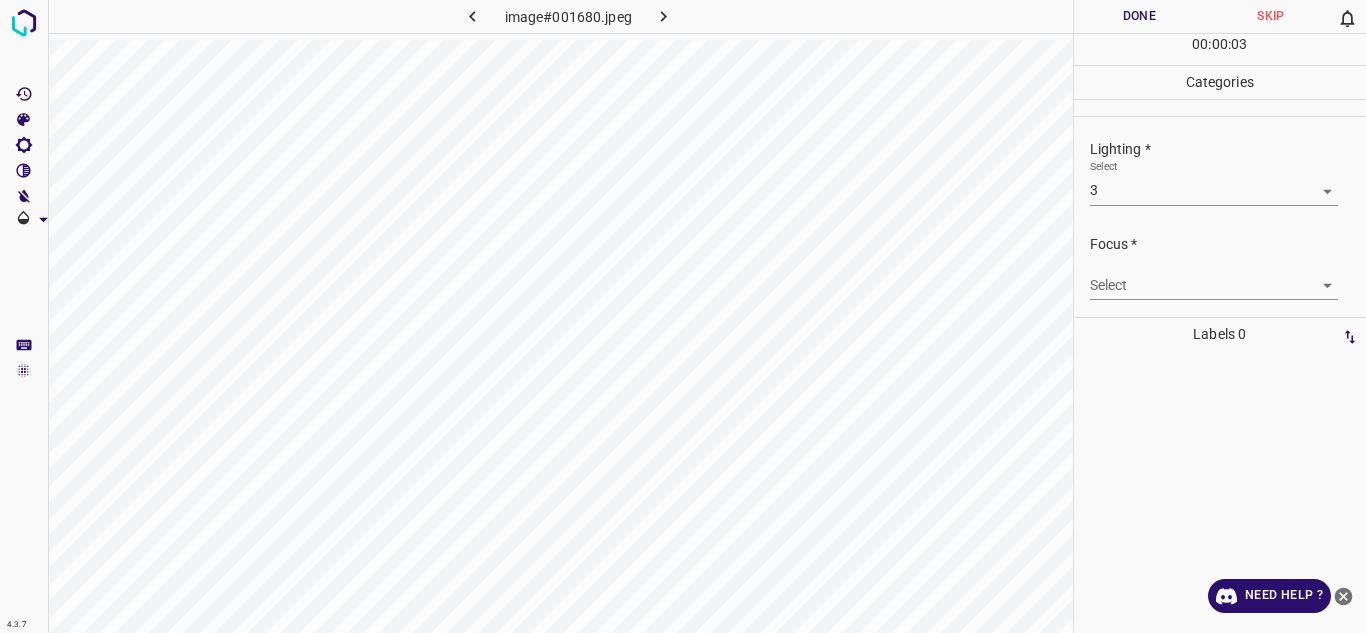 click on "4.3.7 image#001680.jpeg Done Skip 0 00   : 00   : 03   Categories Lighting *  Select 3 3 Focus *  Select ​ Overall *  Select ​ Labels   0 Categories 1 Lighting 2 Focus 3 Overall Tools Space Change between modes (Draw & Edit) I Auto labeling R Restore zoom M Zoom in N Zoom out Delete Delete selecte label Filters Z Restore filters X Saturation filter C Brightness filter V Contrast filter B Gray scale filter General O Download Need Help ? - Text - Hide - Delete" at bounding box center [683, 316] 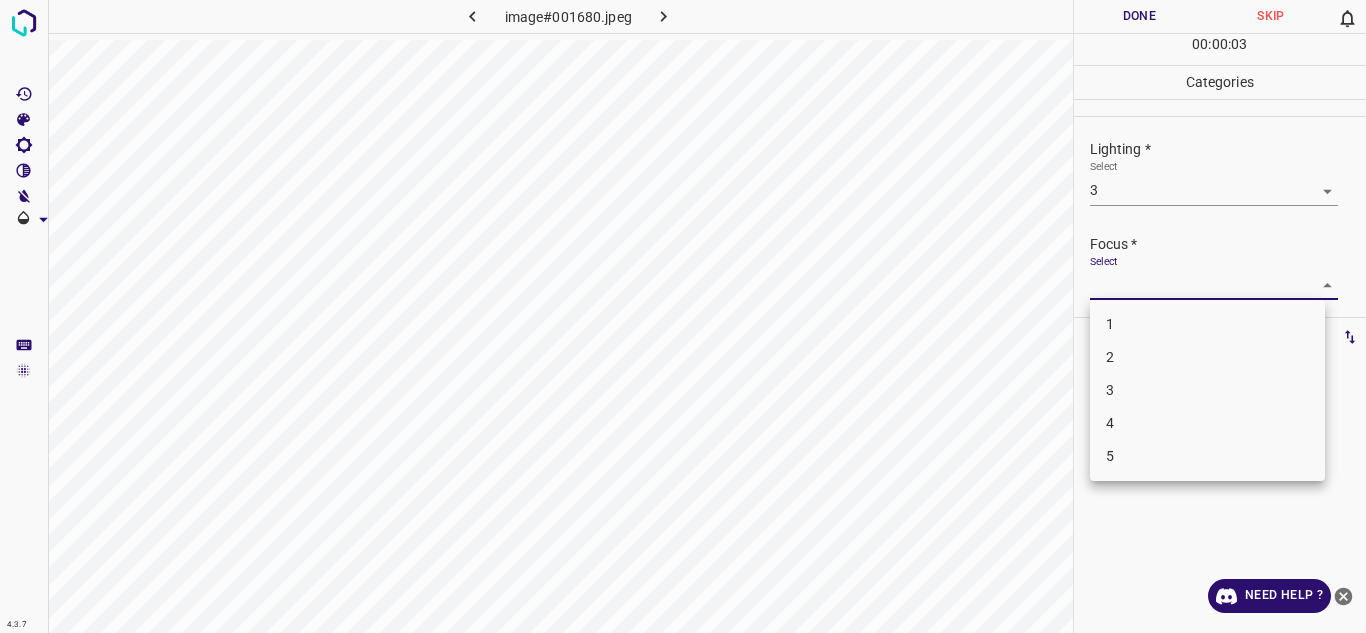 click on "3" at bounding box center [1207, 390] 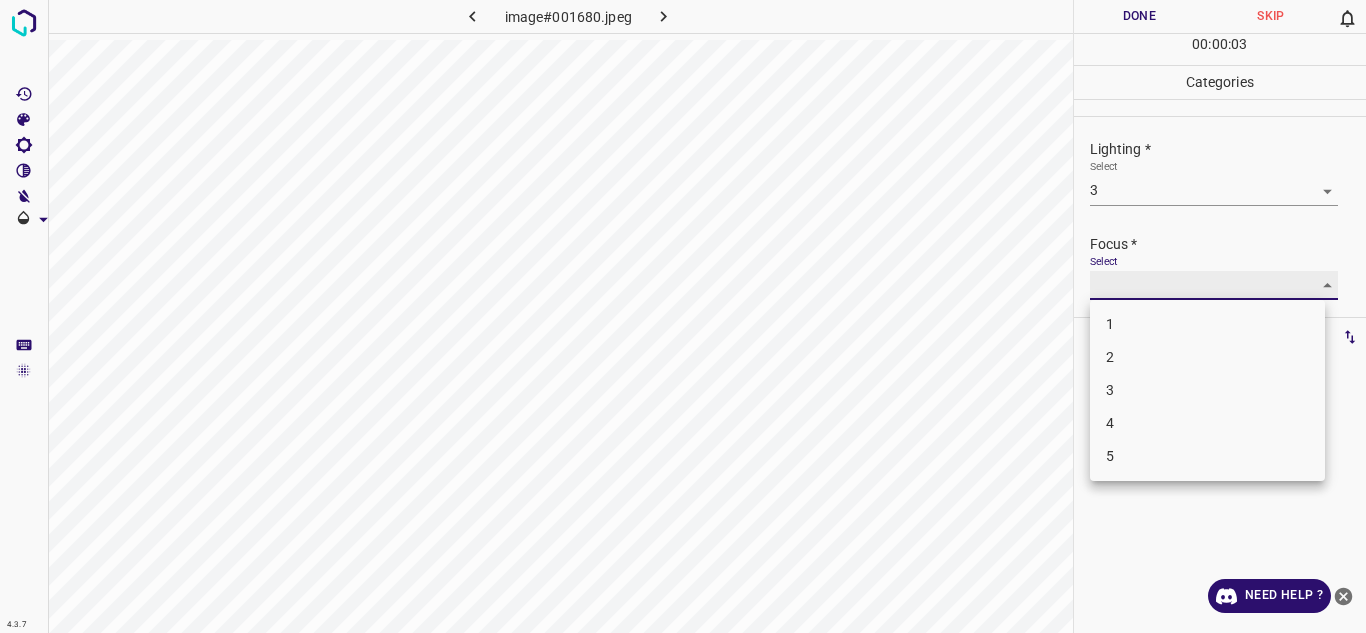 type on "3" 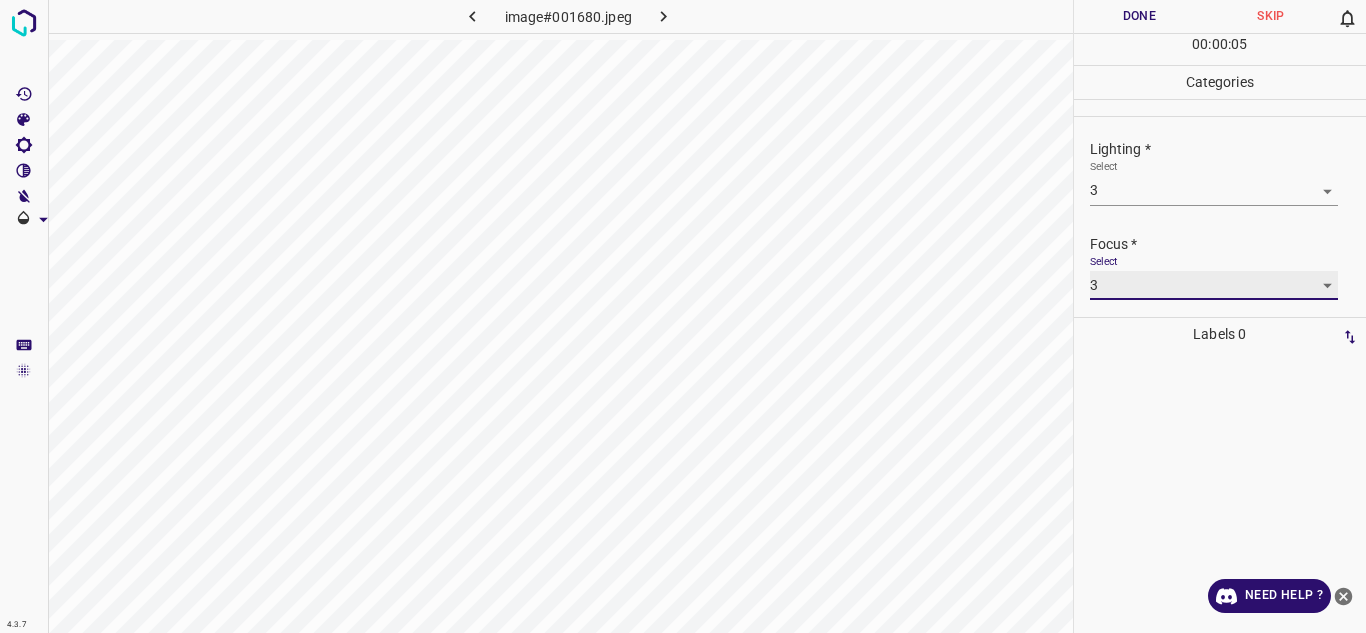 scroll, scrollTop: 98, scrollLeft: 0, axis: vertical 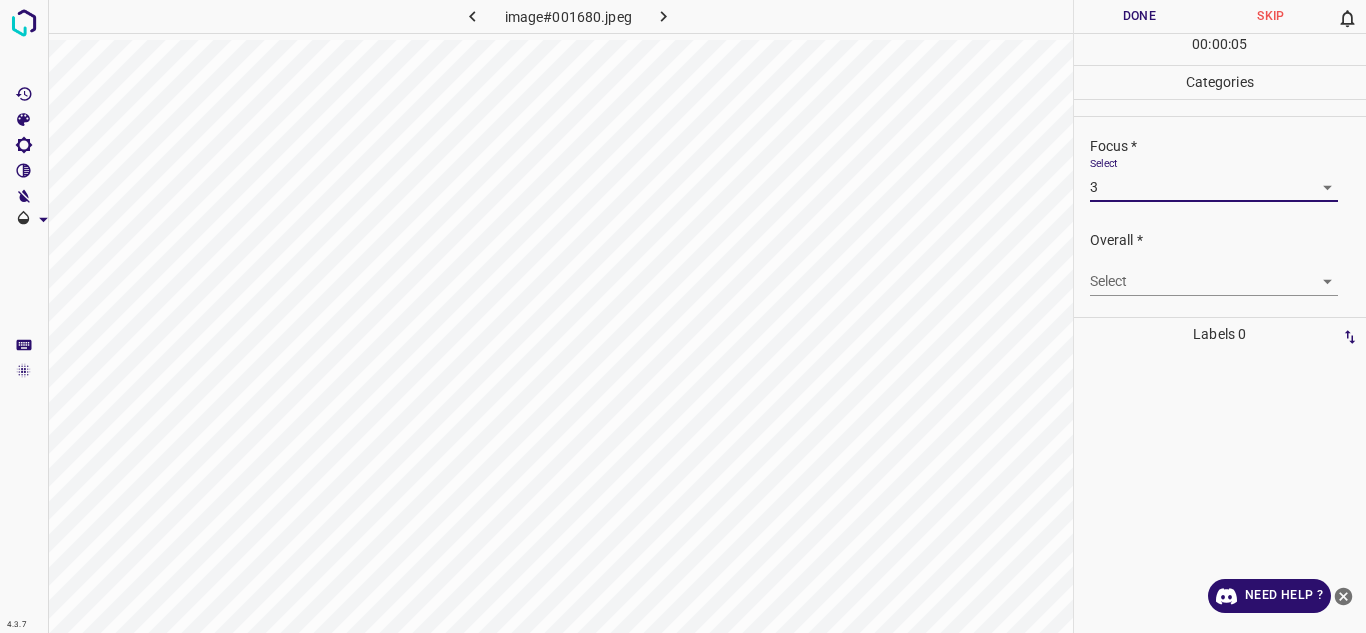 click on "4.3.7 image#001680.jpeg Done Skip 0 00   : 00   : 05   Categories Lighting *  Select 3 3 Focus *  Select 3 3 Overall *  Select ​ Labels   0 Categories 1 Lighting 2 Focus 3 Overall Tools Space Change between modes (Draw & Edit) I Auto labeling R Restore zoom M Zoom in N Zoom out Delete Delete selecte label Filters Z Restore filters X Saturation filter C Brightness filter V Contrast filter B Gray scale filter General O Download Need Help ? - Text - Hide - Delete" at bounding box center [683, 316] 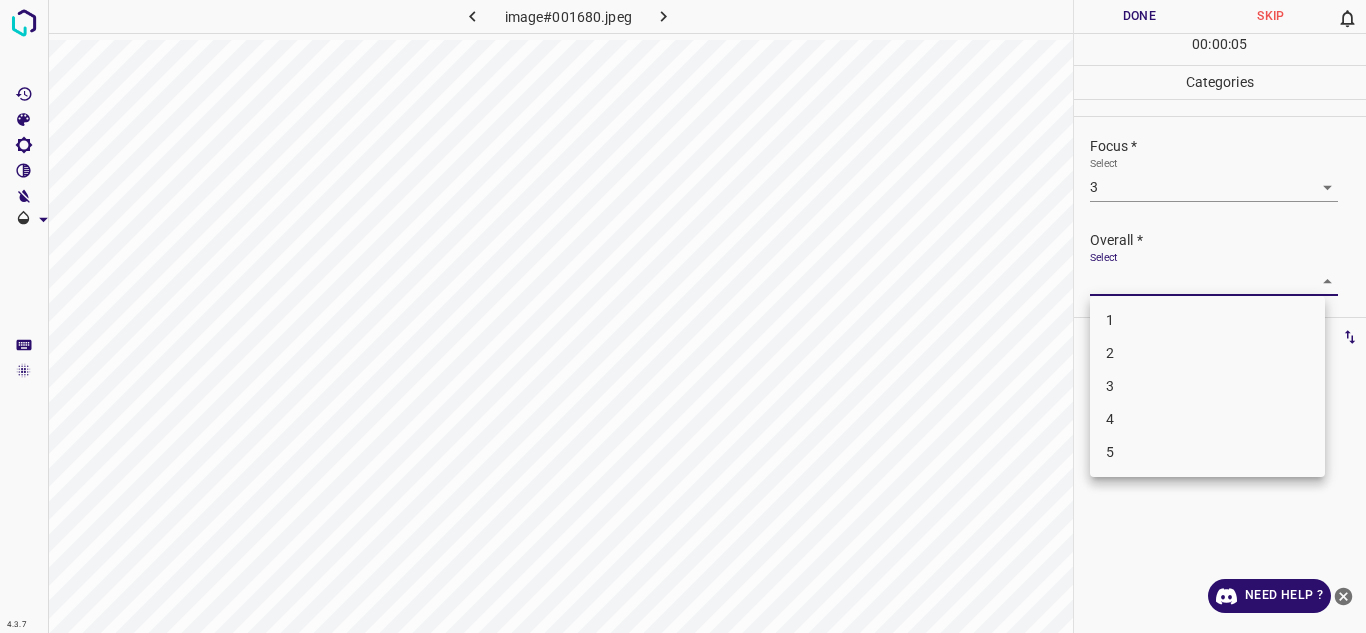 click on "3" at bounding box center [1207, 386] 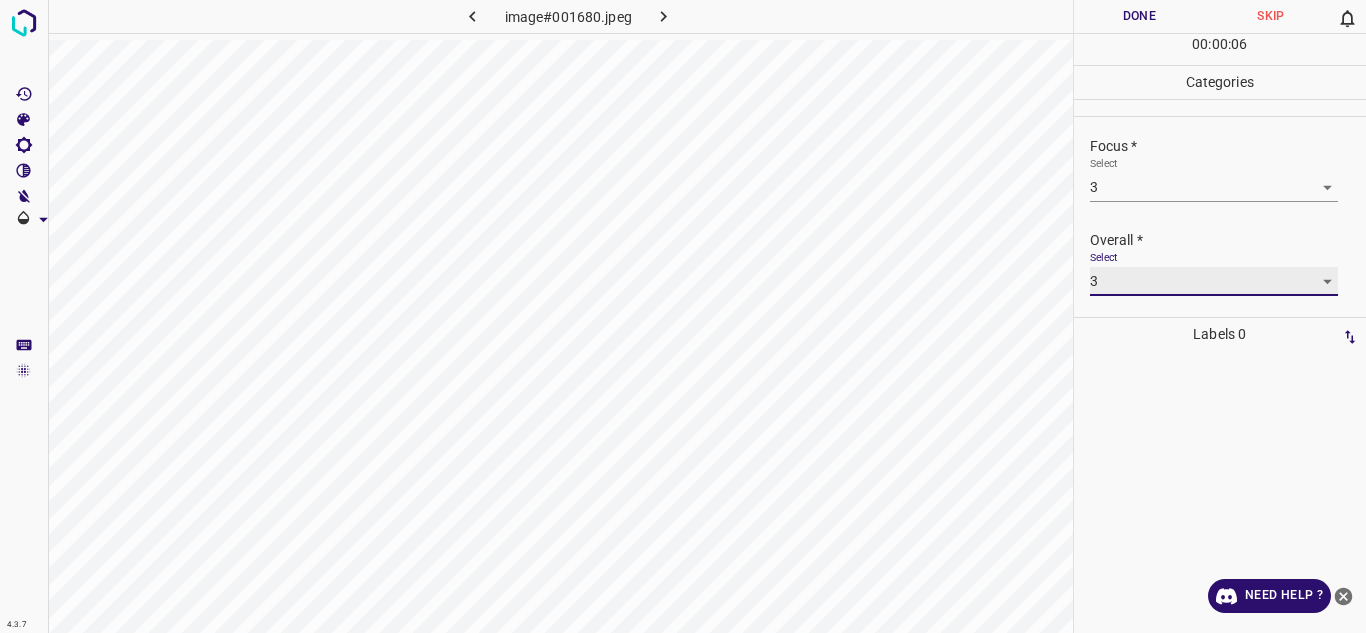 type on "3" 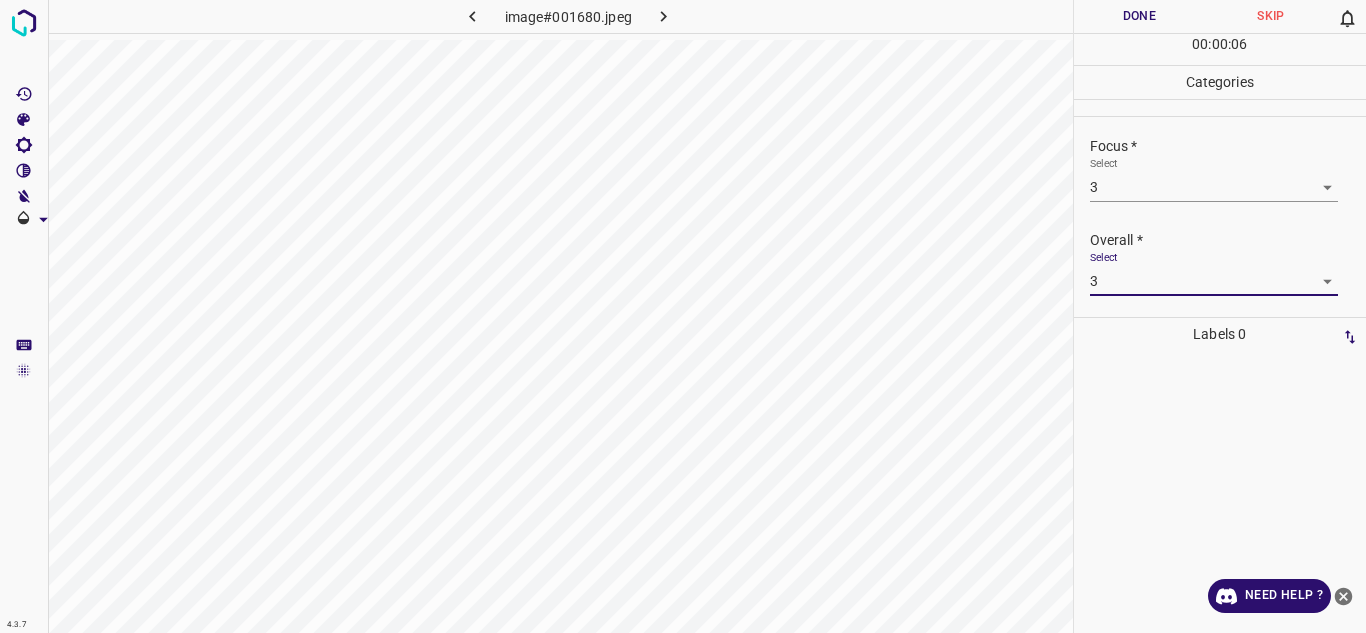 click on "Done" at bounding box center [1140, 16] 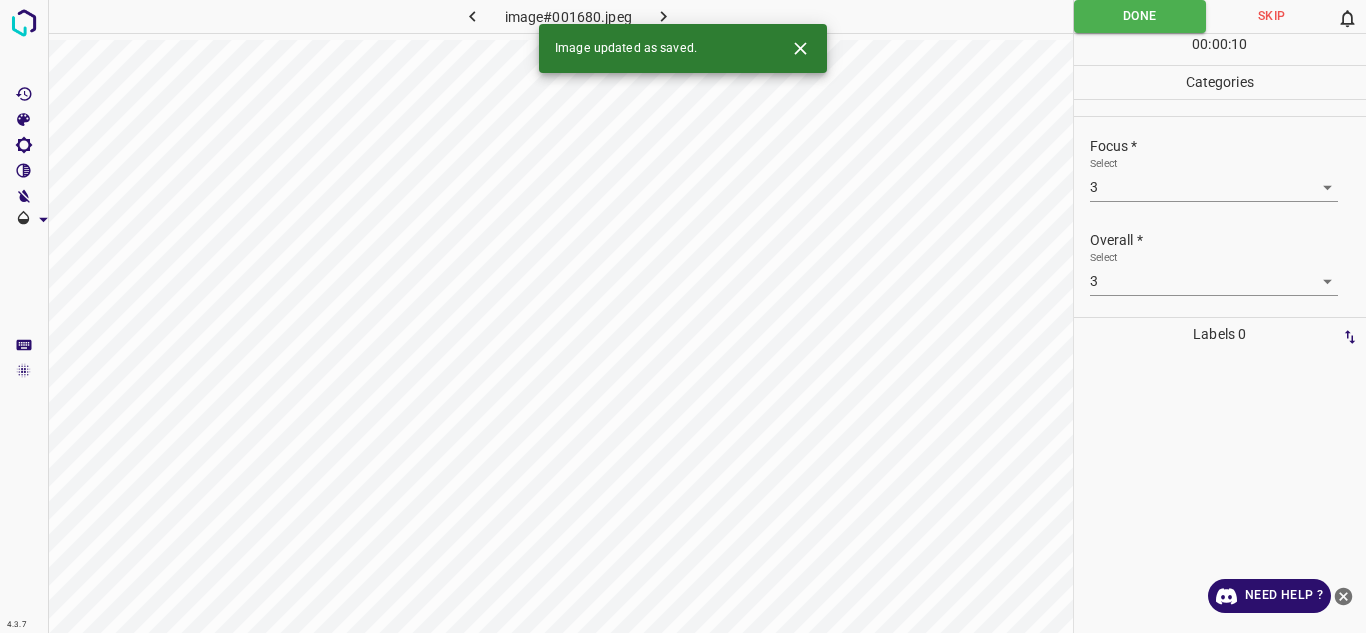click 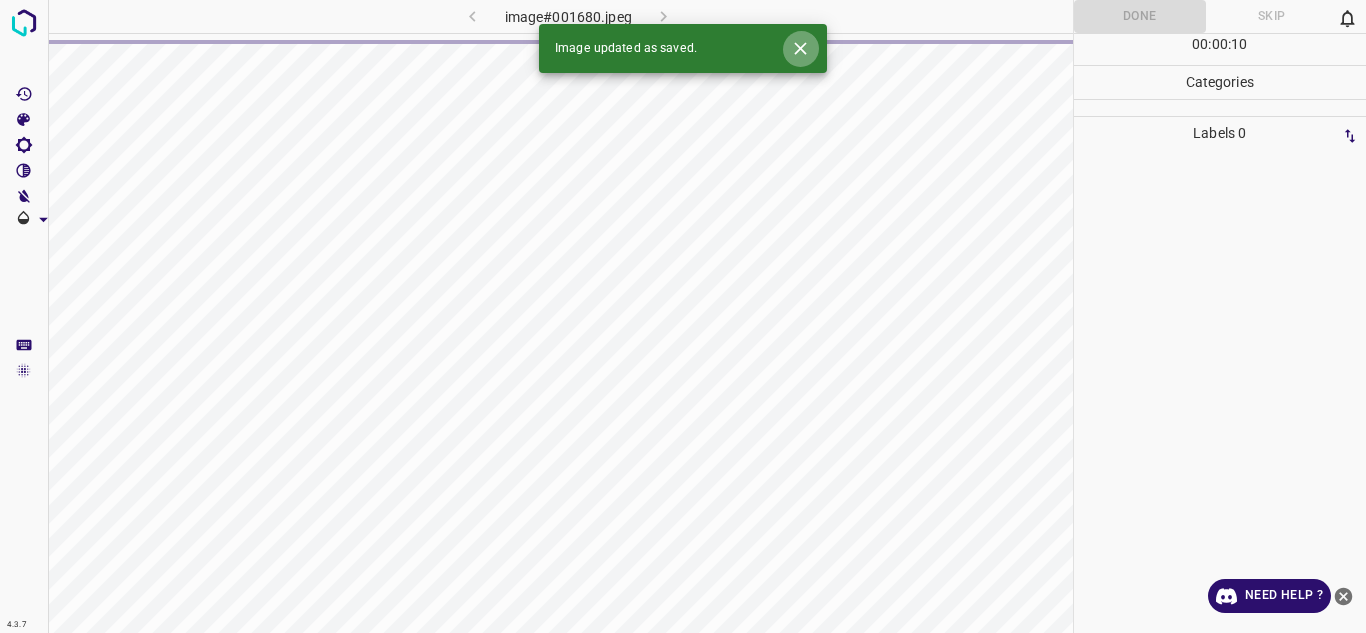 click 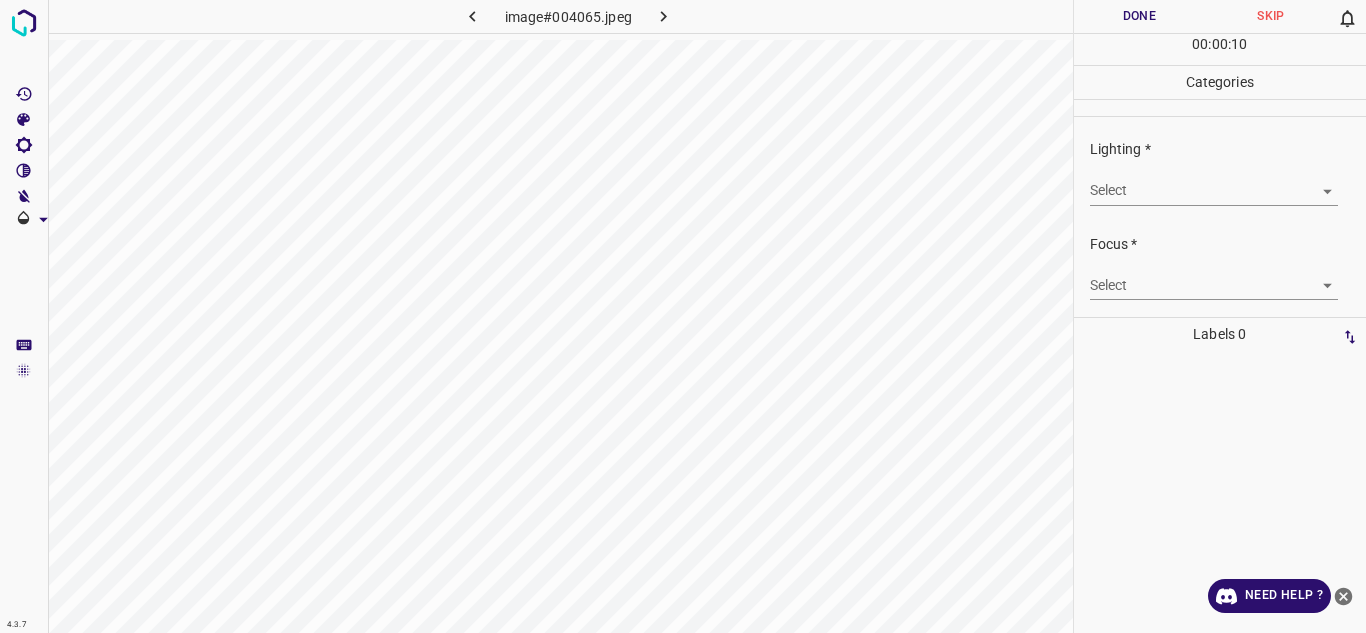 click on "4.3.7 image#004065.jpeg Done Skip 0 00   : 00   : 10   Categories Lighting *  Select ​ Focus *  Select ​ Overall *  Select ​ Labels   0 Categories 1 Lighting 2 Focus 3 Overall Tools Space Change between modes (Draw & Edit) I Auto labeling R Restore zoom M Zoom in N Zoom out Delete Delete selecte label Filters Z Restore filters X Saturation filter C Brightness filter V Contrast filter B Gray scale filter General O Download Need Help ? - Text - Hide - Delete" at bounding box center [683, 316] 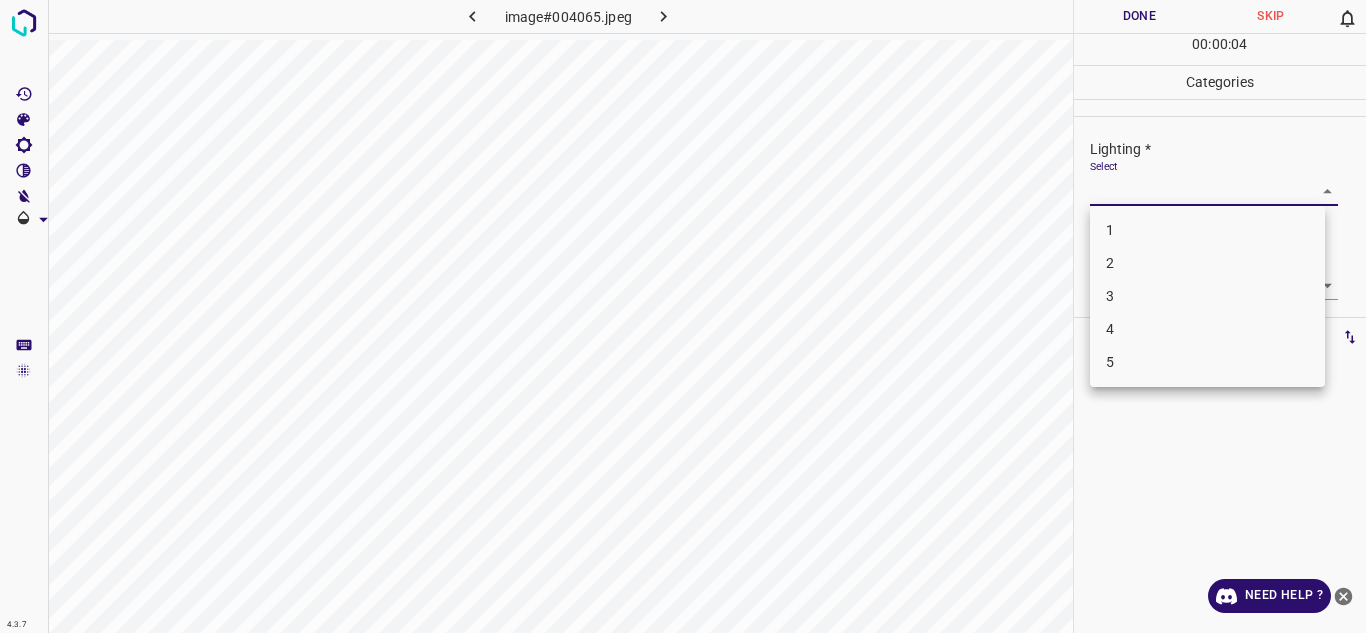 click on "3" at bounding box center (1207, 296) 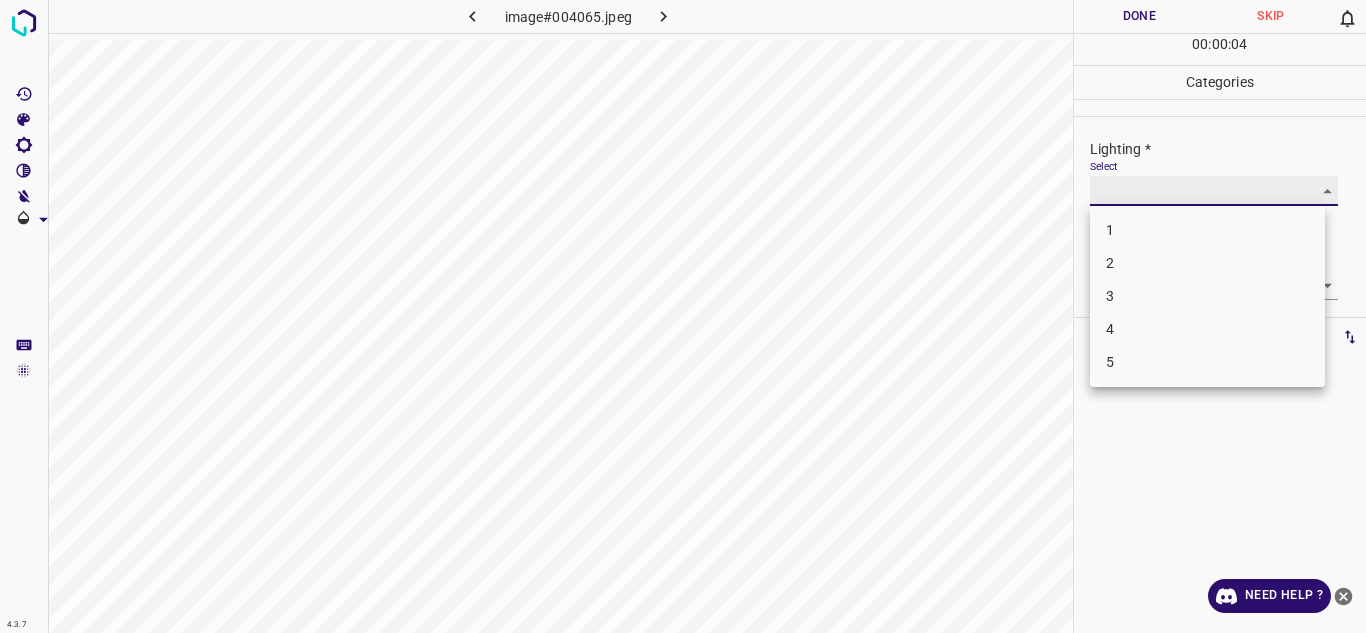 type on "3" 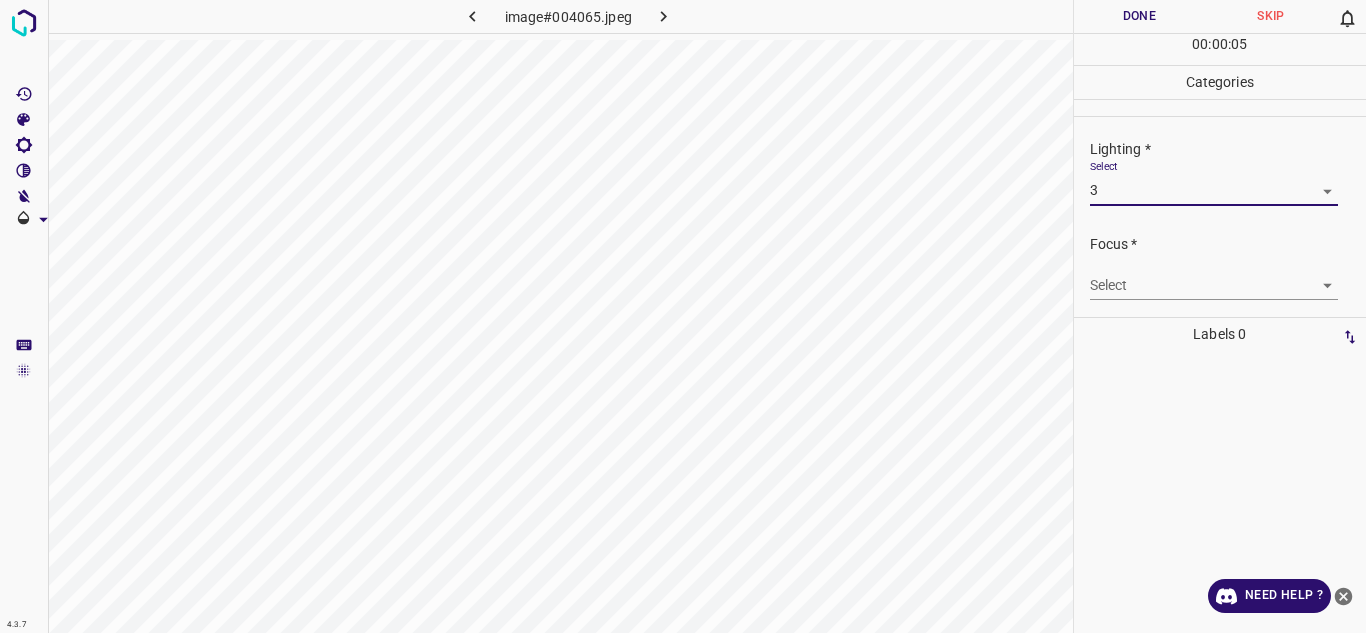 click on "4.3.7 image#004065.jpeg Done Skip 0 00   : 00   : 05   Categories Lighting *  Select 3 3 Focus *  Select ​ Overall *  Select ​ Labels   0 Categories 1 Lighting 2 Focus 3 Overall Tools Space Change between modes (Draw & Edit) I Auto labeling R Restore zoom M Zoom in N Zoom out Delete Delete selecte label Filters Z Restore filters X Saturation filter C Brightness filter V Contrast filter B Gray scale filter General O Download Need Help ? - Text - Hide - Delete" at bounding box center (683, 316) 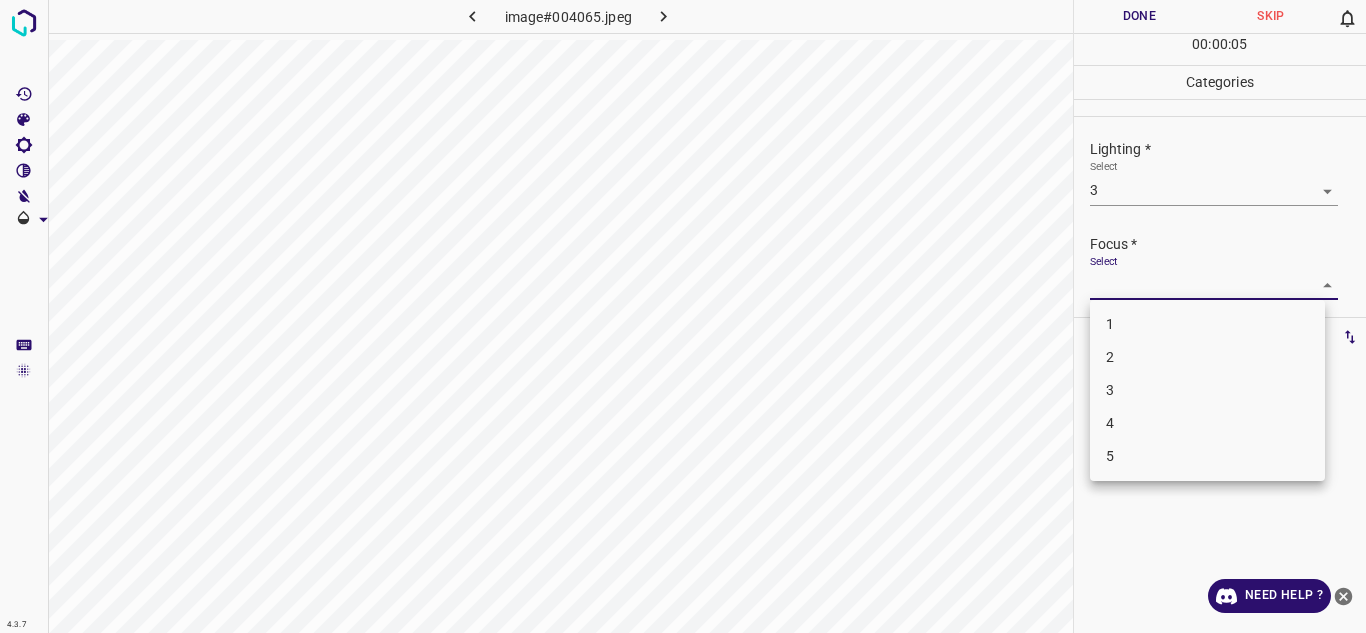 click on "3" at bounding box center [1207, 390] 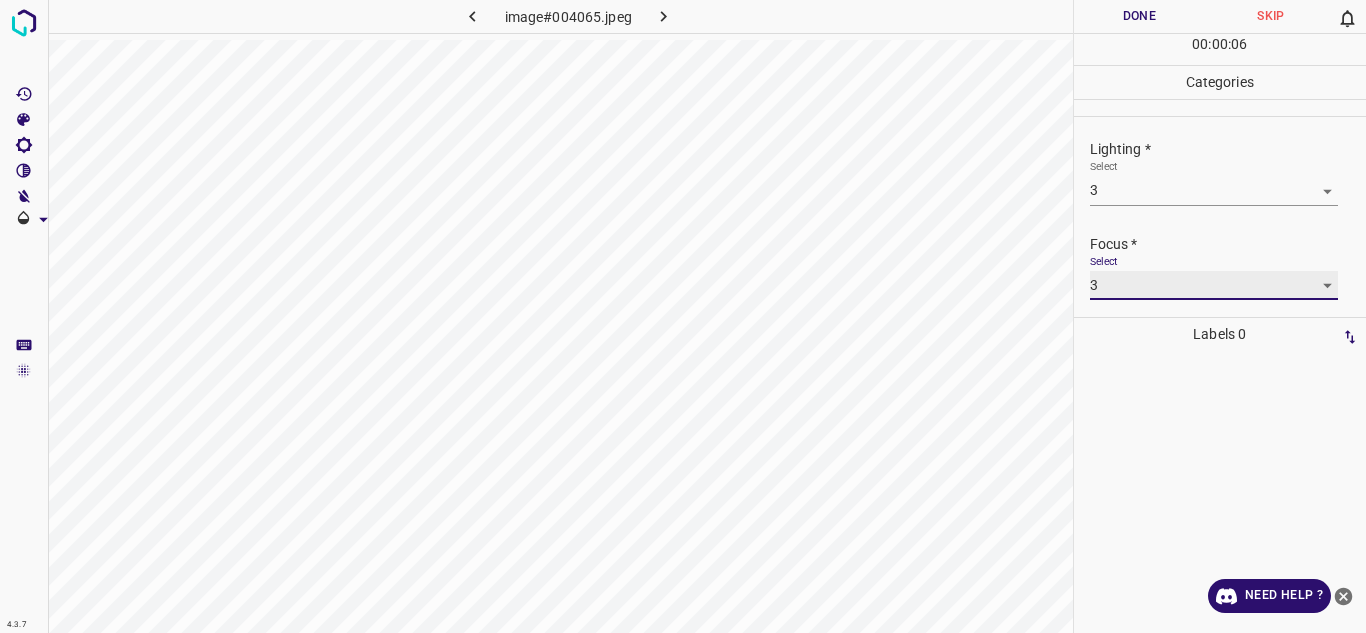 type on "3" 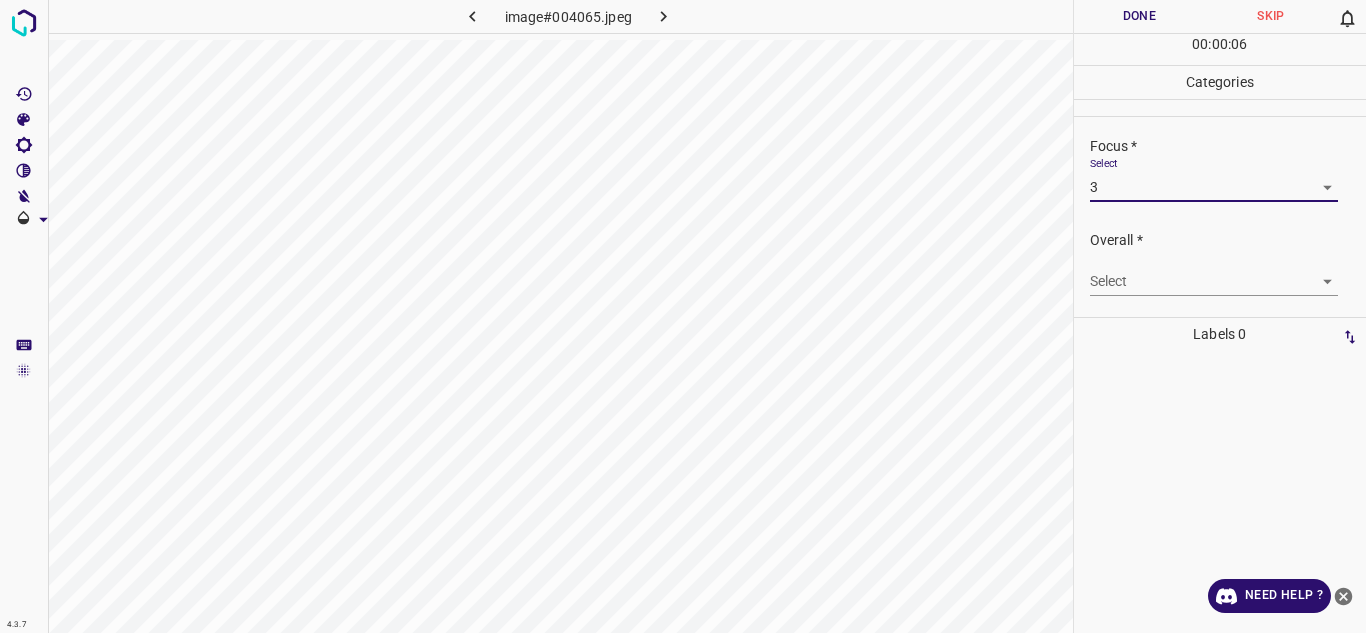 click on "4.3.7 image#004065.jpeg Done Skip 0 00   : 00   : 06   Categories Lighting *  Select 3 3 Focus *  Select 3 3 Overall *  Select ​ Labels   0 Categories 1 Lighting 2 Focus 3 Overall Tools Space Change between modes (Draw & Edit) I Auto labeling R Restore zoom M Zoom in N Zoom out Delete Delete selecte label Filters Z Restore filters X Saturation filter C Brightness filter V Contrast filter B Gray scale filter General O Download Need Help ? - Text - Hide - Delete" at bounding box center [683, 316] 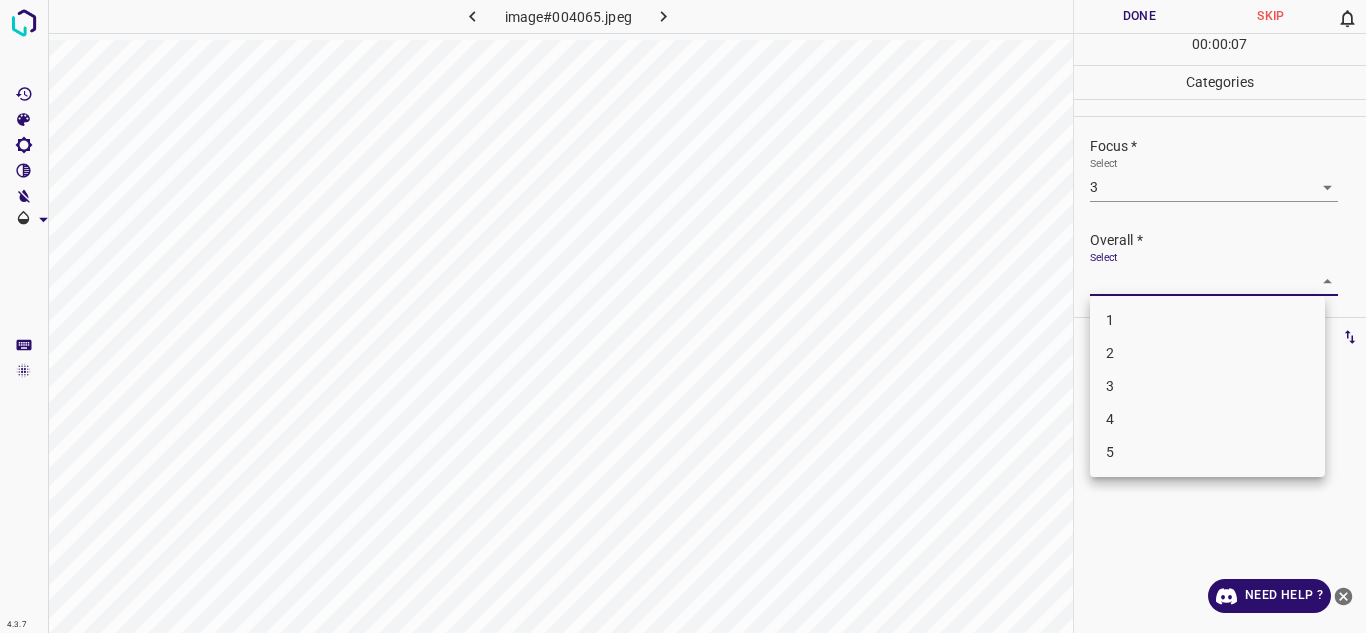 drag, startPoint x: 1149, startPoint y: 375, endPoint x: 1149, endPoint y: 272, distance: 103 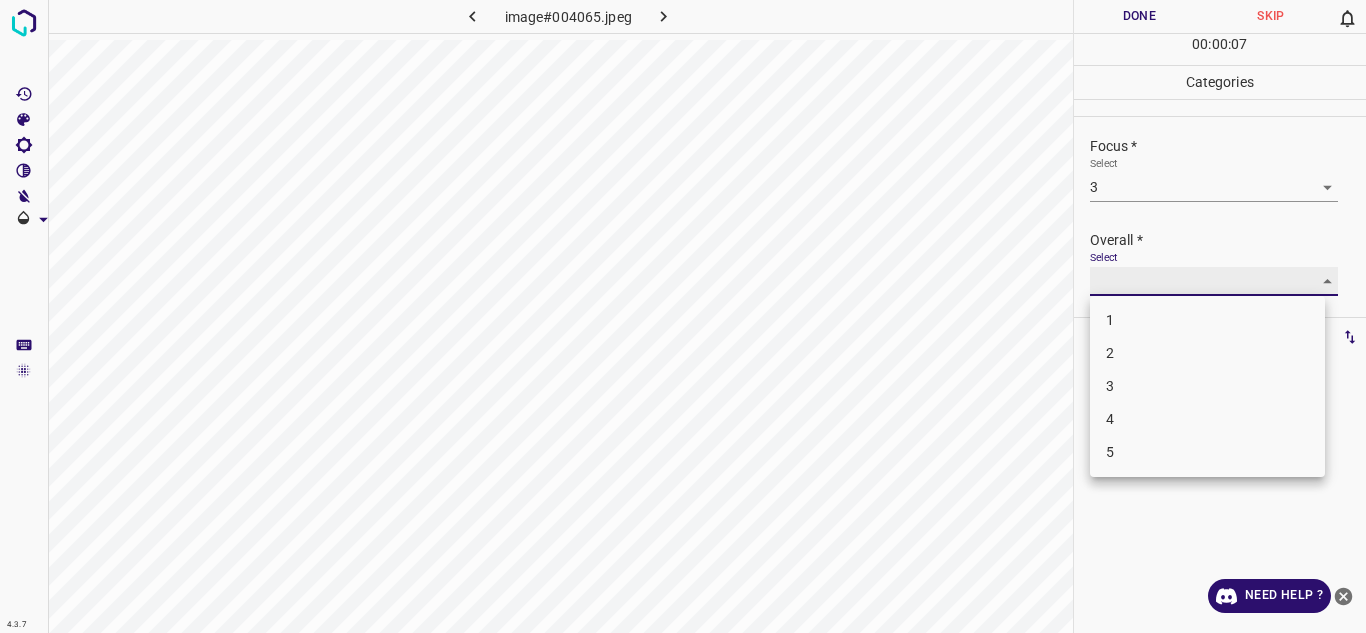 type on "3" 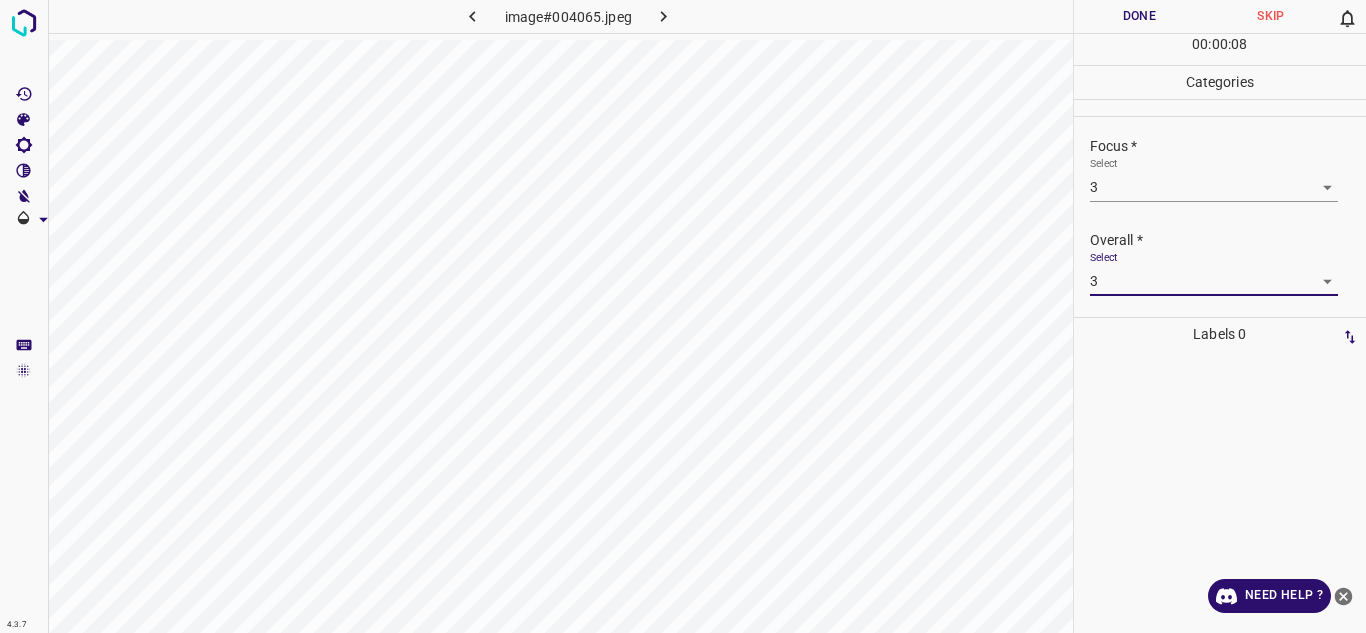 click on "Done" at bounding box center (1140, 16) 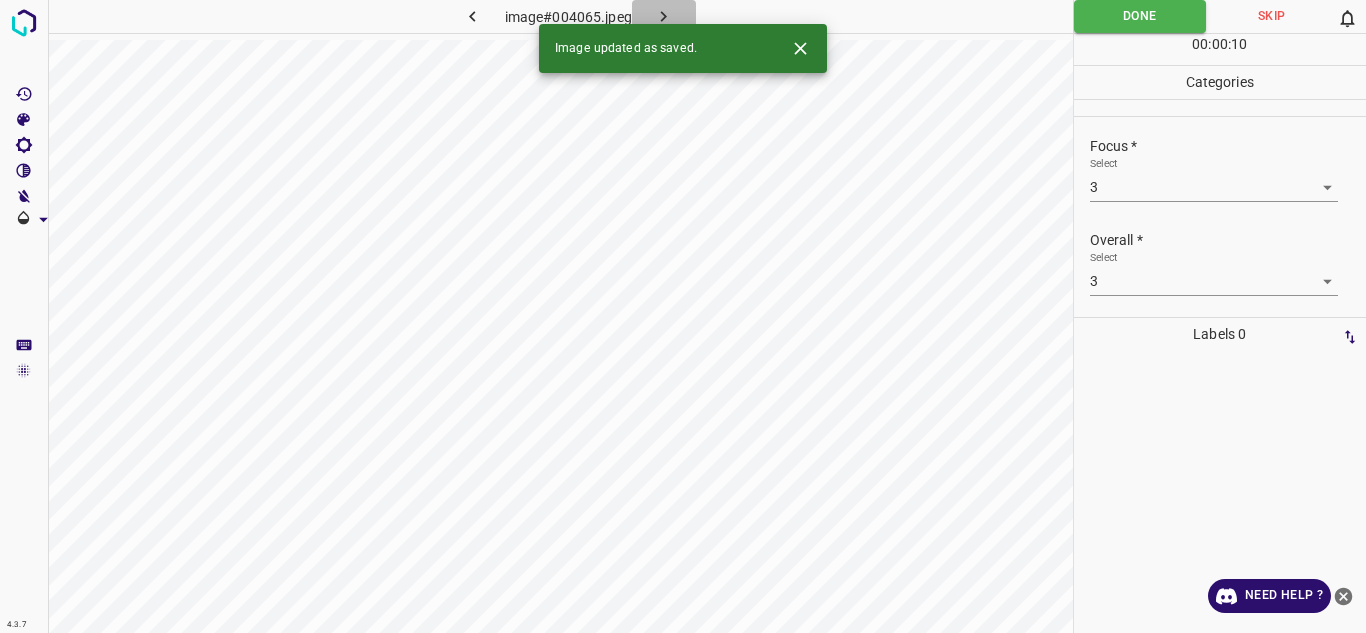 click 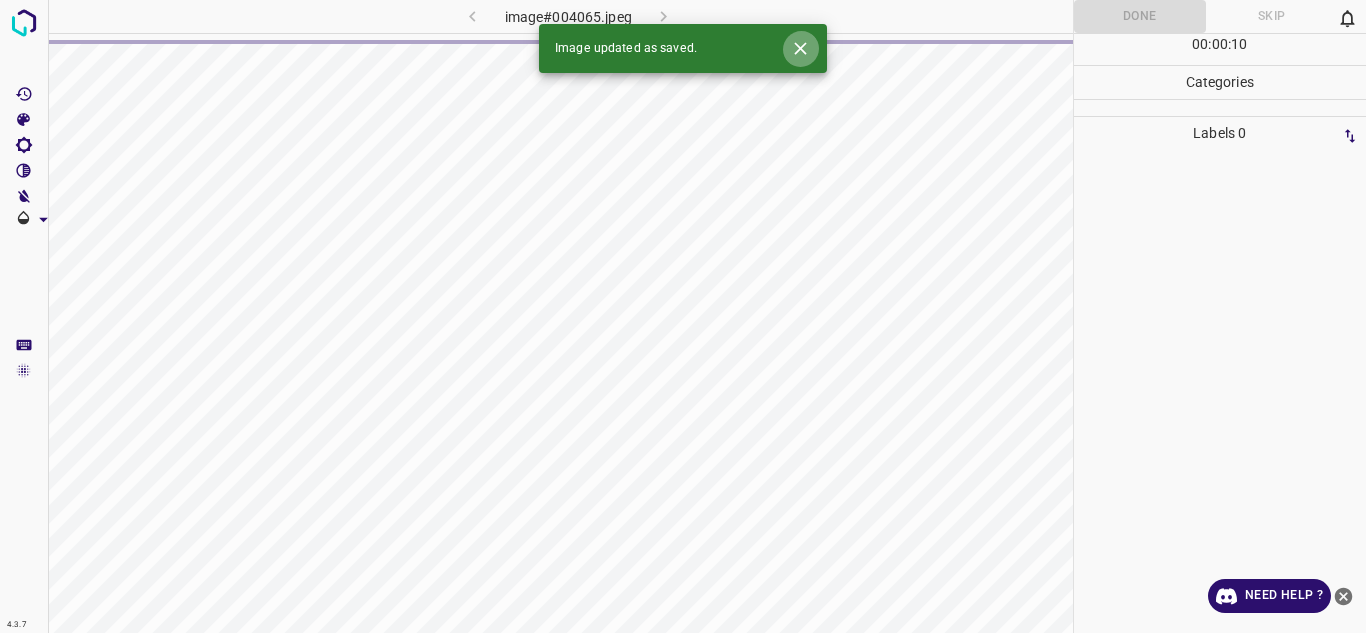 click 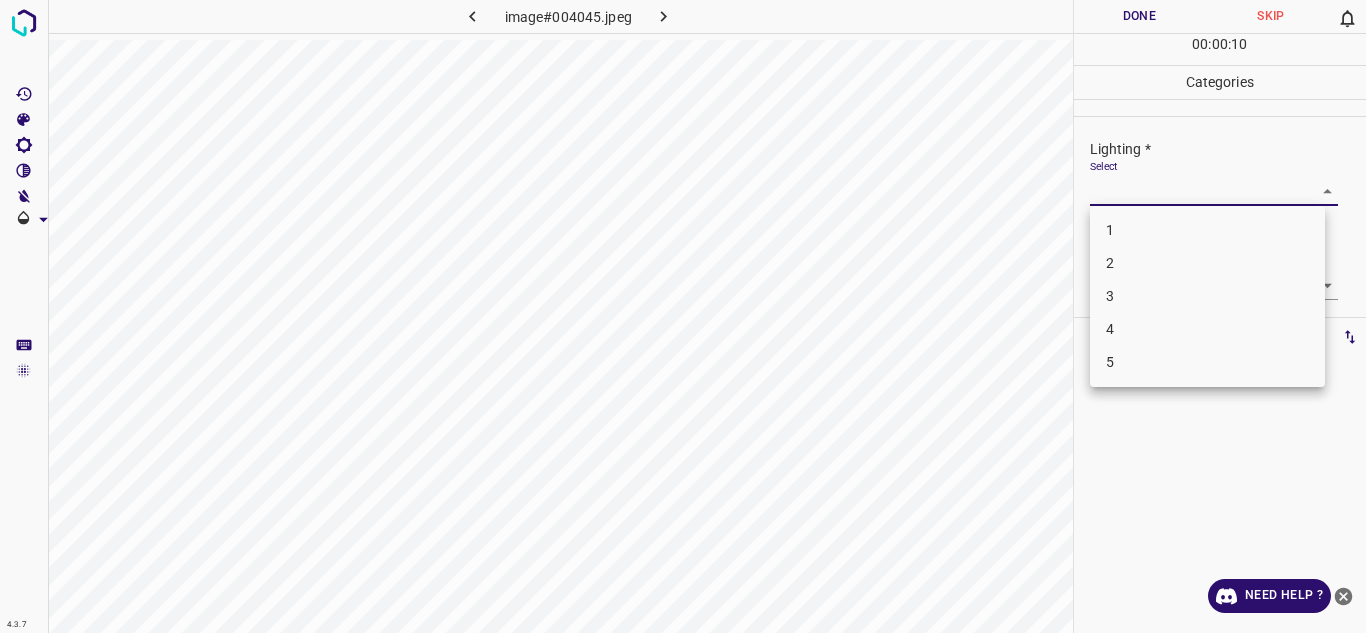 click on "4.3.7 image#004045.jpeg Done Skip 0 00   : 00   : 10   Categories Lighting *  Select ​ Focus *  Select ​ Overall *  Select ​ Labels   0 Categories 1 Lighting 2 Focus 3 Overall Tools Space Change between modes (Draw & Edit) I Auto labeling R Restore zoom M Zoom in N Zoom out Delete Delete selecte label Filters Z Restore filters X Saturation filter C Brightness filter V Contrast filter B Gray scale filter General O Download Need Help ? - Text - Hide - Delete 1 2 3 4 5" at bounding box center [683, 316] 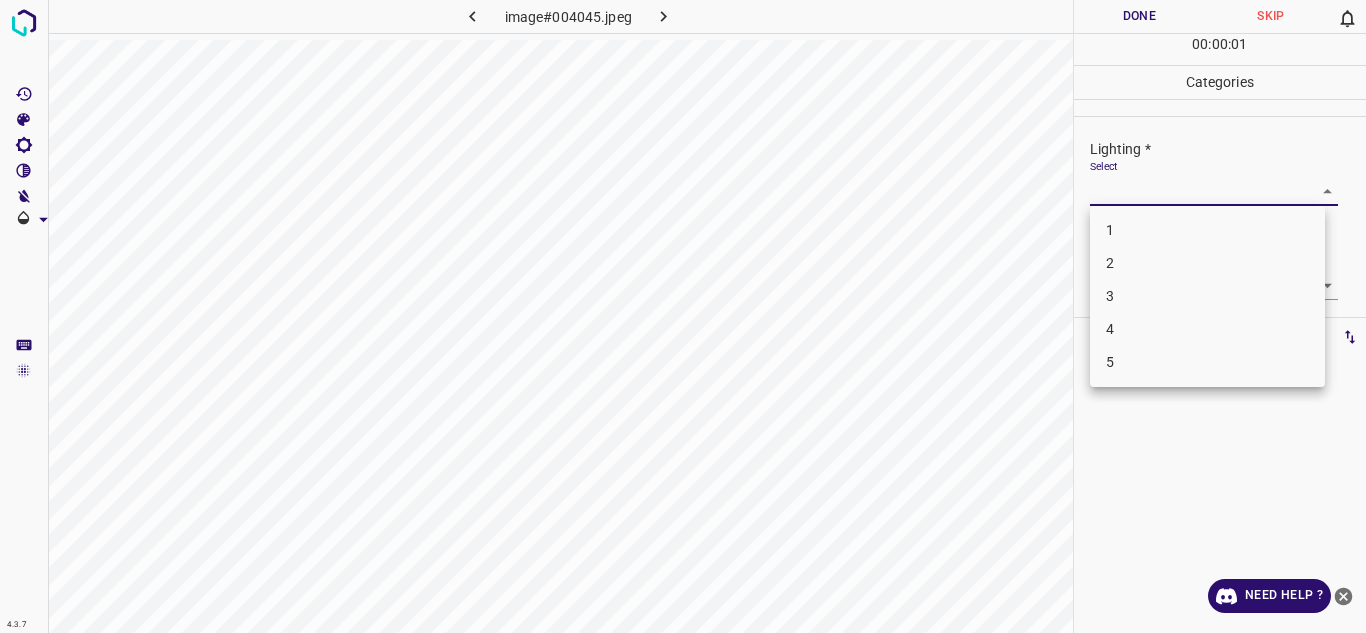 click on "3" at bounding box center (1207, 296) 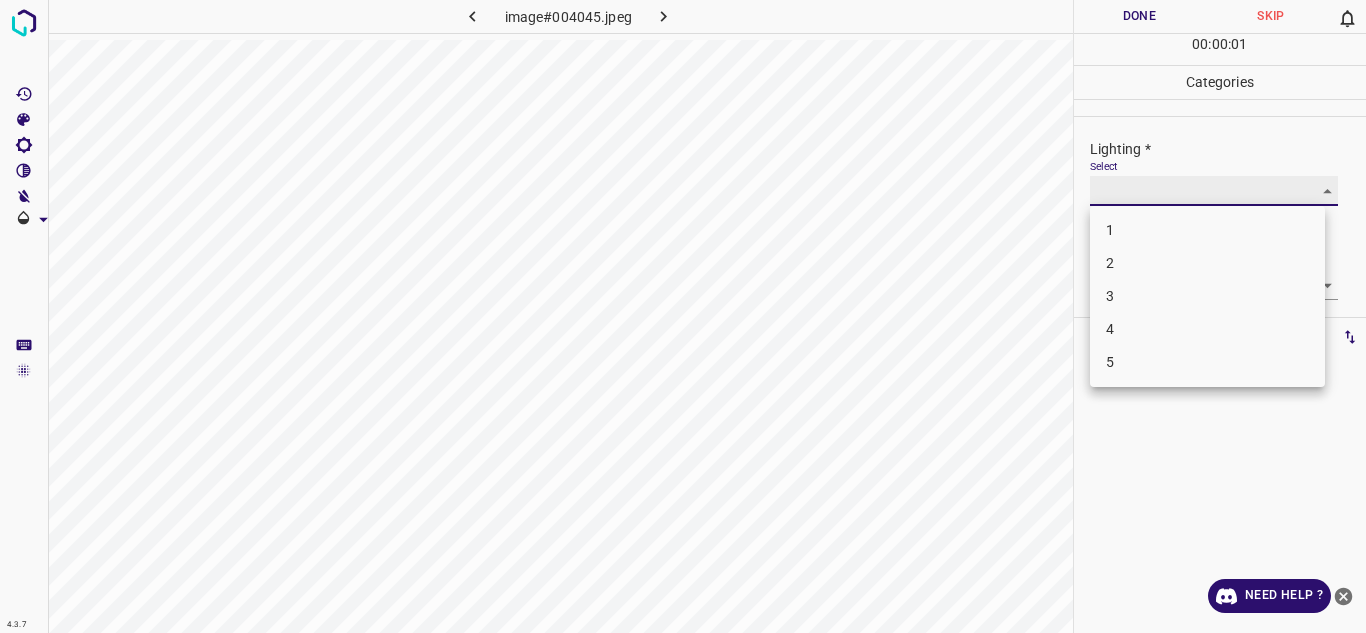 type on "3" 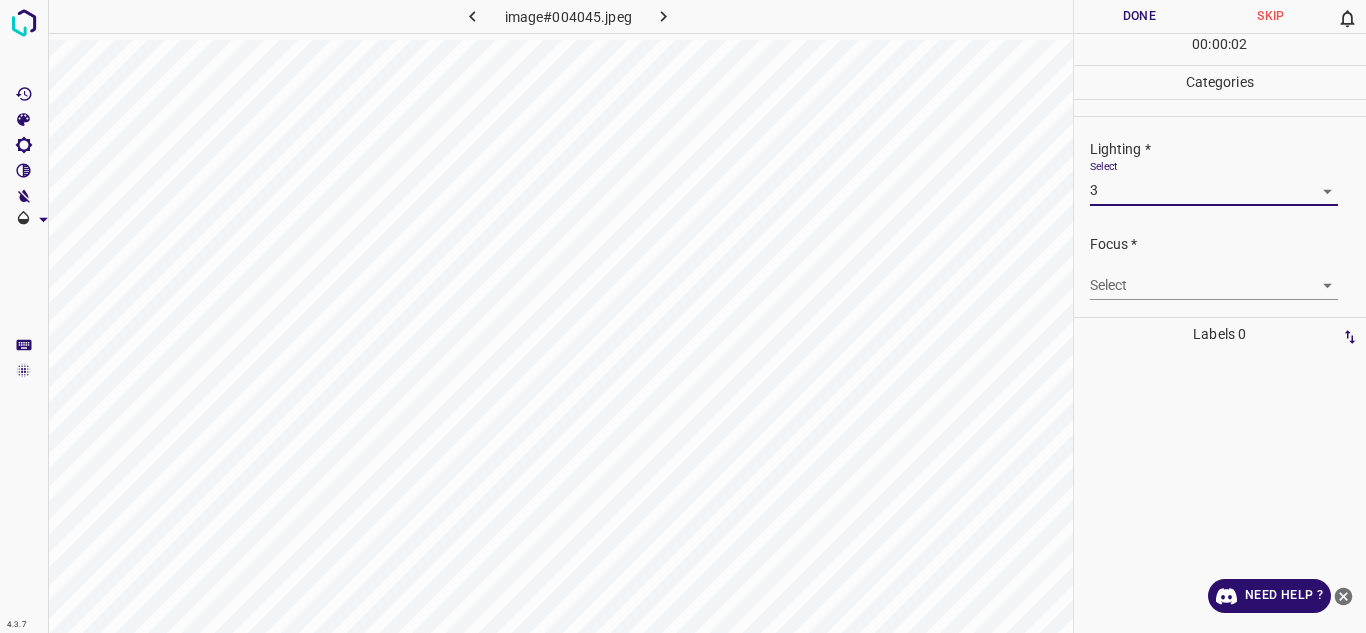 click on "4.3.7 image#004045.jpeg Done Skip 0 00   : 00   : 02   Categories Lighting *  Select 3 3 Focus *  Select ​ Overall *  Select ​ Labels   0 Categories 1 Lighting 2 Focus 3 Overall Tools Space Change between modes (Draw & Edit) I Auto labeling R Restore zoom M Zoom in N Zoom out Delete Delete selecte label Filters Z Restore filters X Saturation filter C Brightness filter V Contrast filter B Gray scale filter General O Download Need Help ? - Text - Hide - Delete" at bounding box center [683, 316] 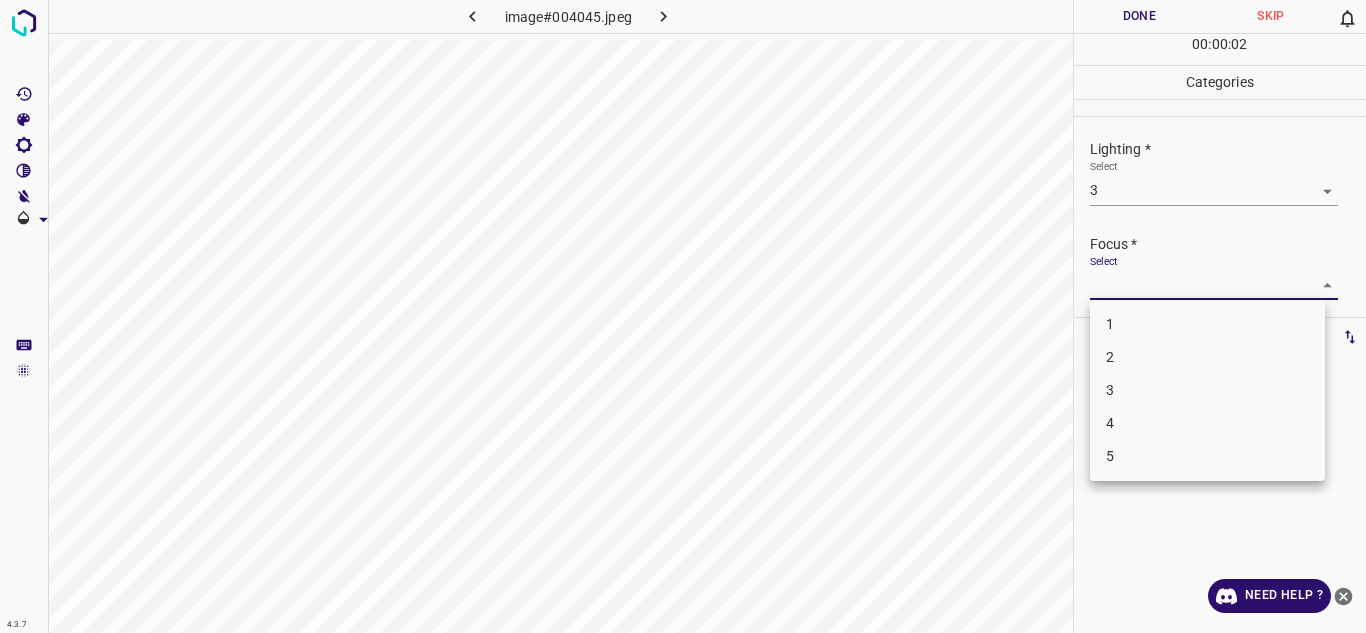 click on "3" at bounding box center (1207, 390) 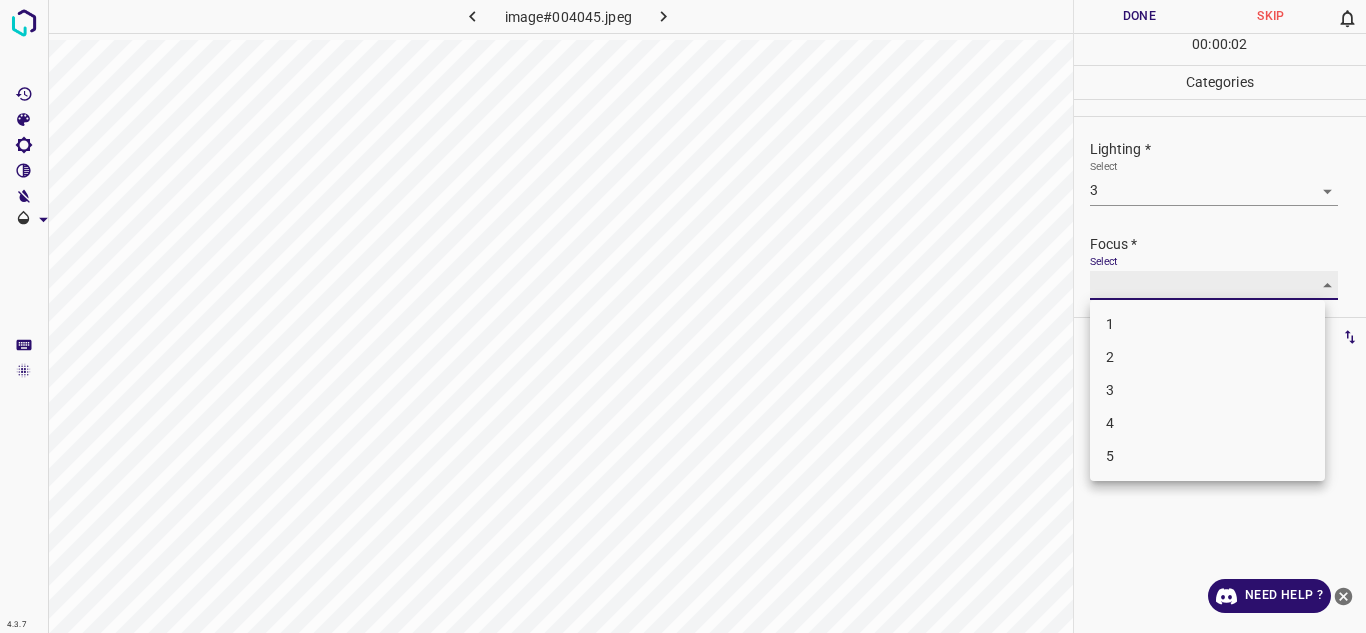 type on "3" 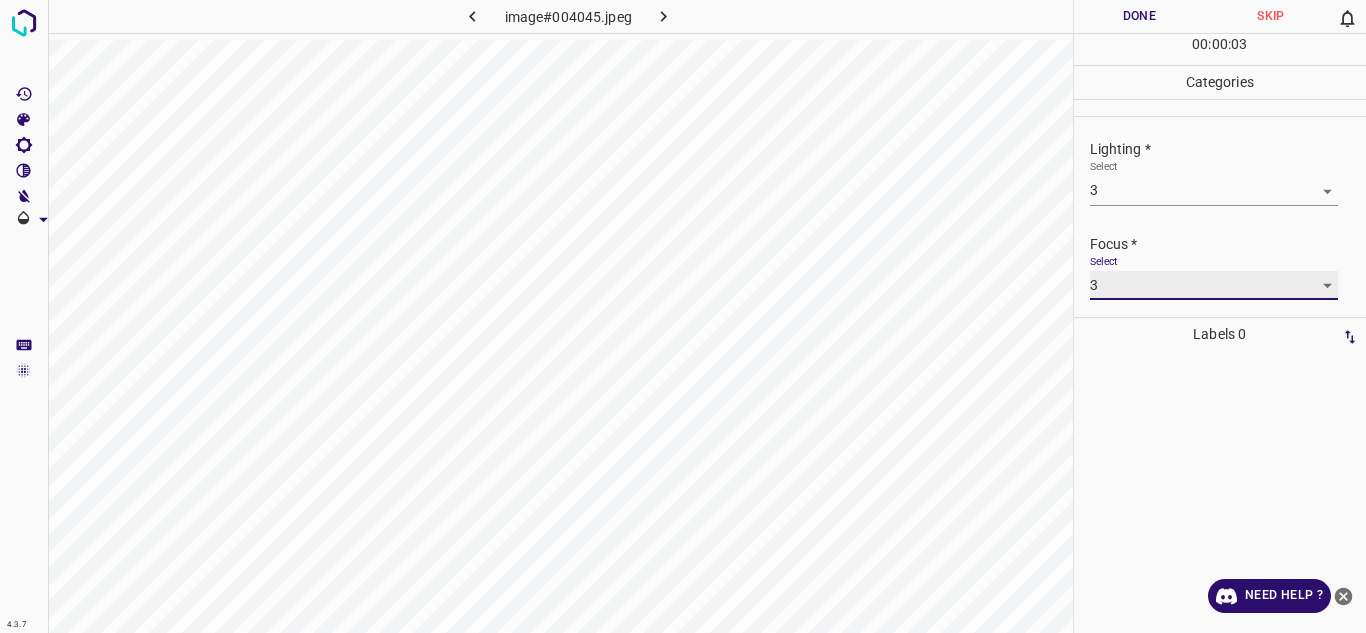 scroll, scrollTop: 98, scrollLeft: 0, axis: vertical 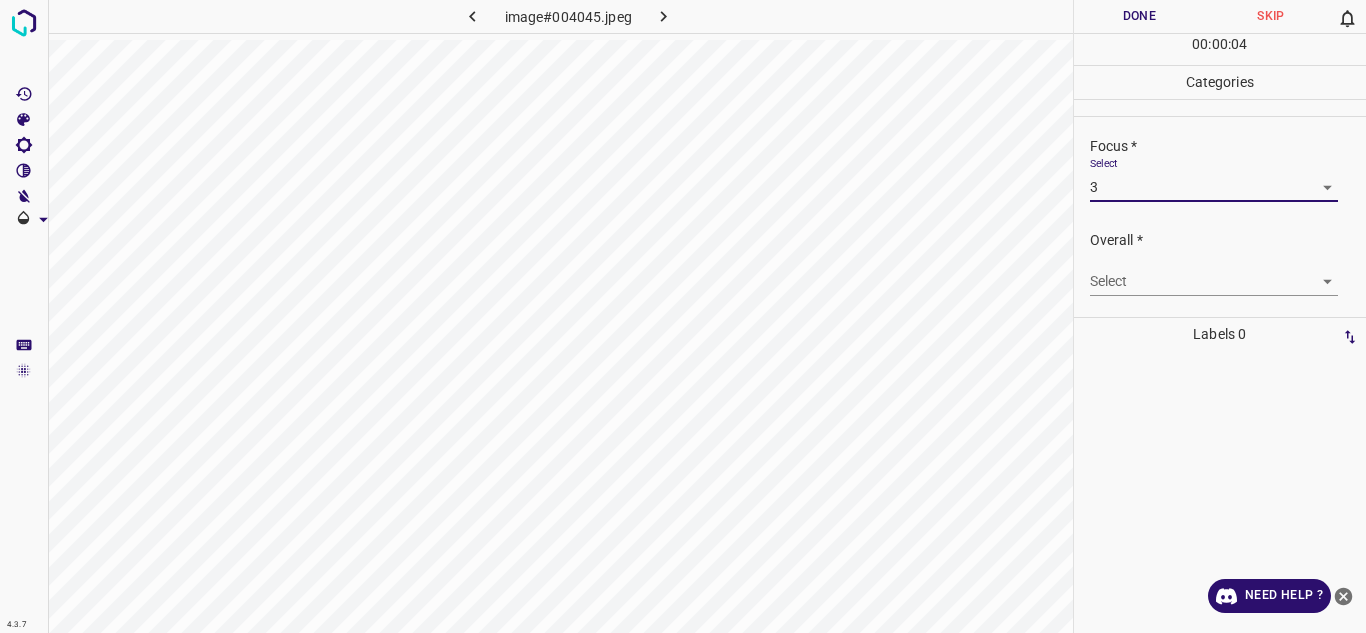 click on "4.3.7 image#004045.jpeg Done Skip 0 00   : 00   : 04   Categories Lighting *  Select 3 3 Focus *  Select 3 3 Overall *  Select ​ Labels   0 Categories 1 Lighting 2 Focus 3 Overall Tools Space Change between modes (Draw & Edit) I Auto labeling R Restore zoom M Zoom in N Zoom out Delete Delete selecte label Filters Z Restore filters X Saturation filter C Brightness filter V Contrast filter B Gray scale filter General O Download Need Help ? - Text - Hide - Delete" at bounding box center [683, 316] 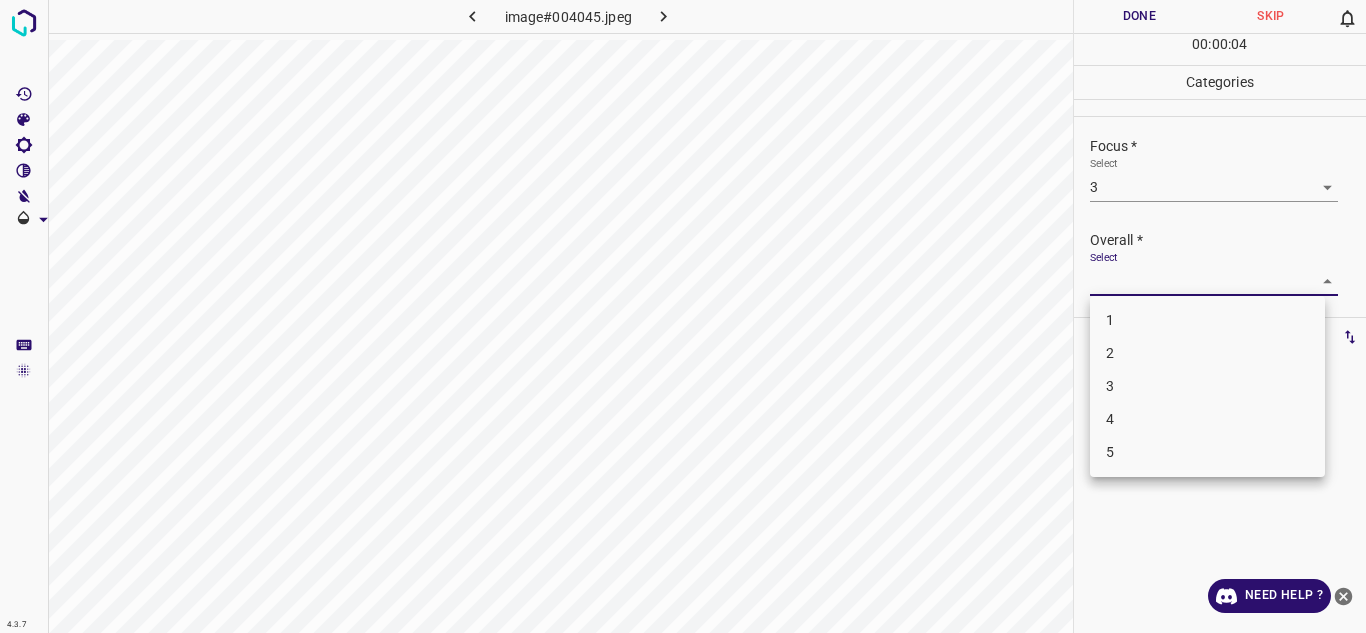 click on "3" at bounding box center (1207, 386) 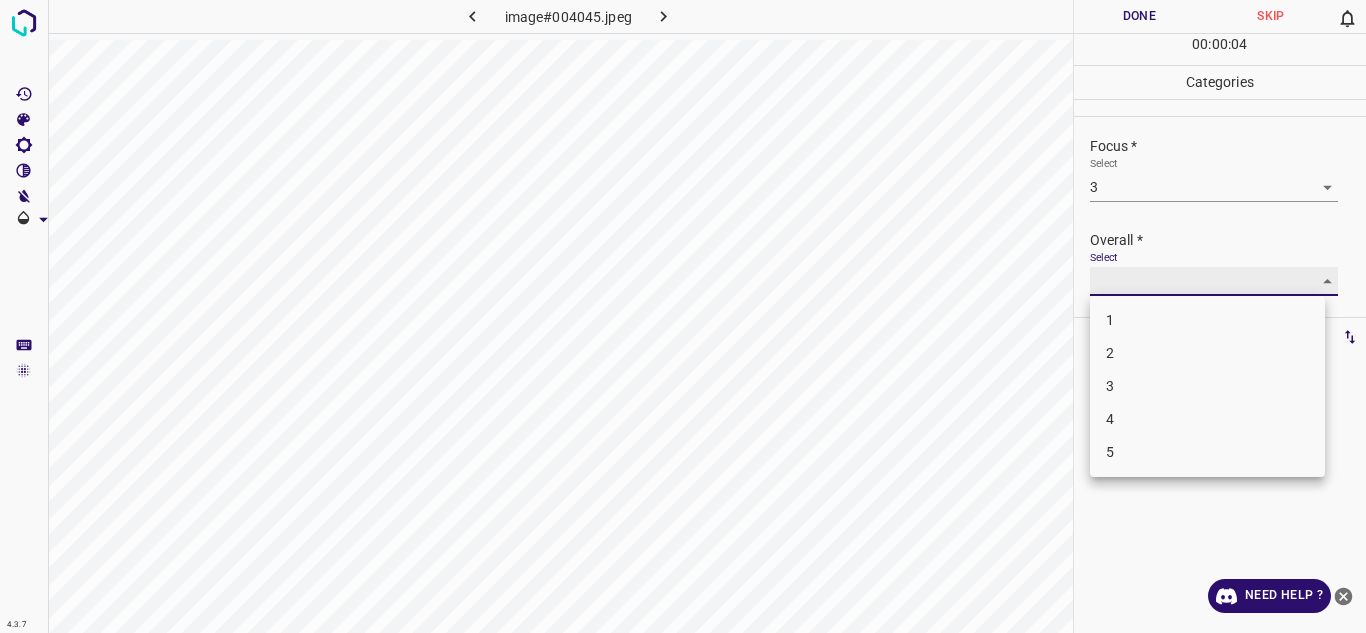 type on "3" 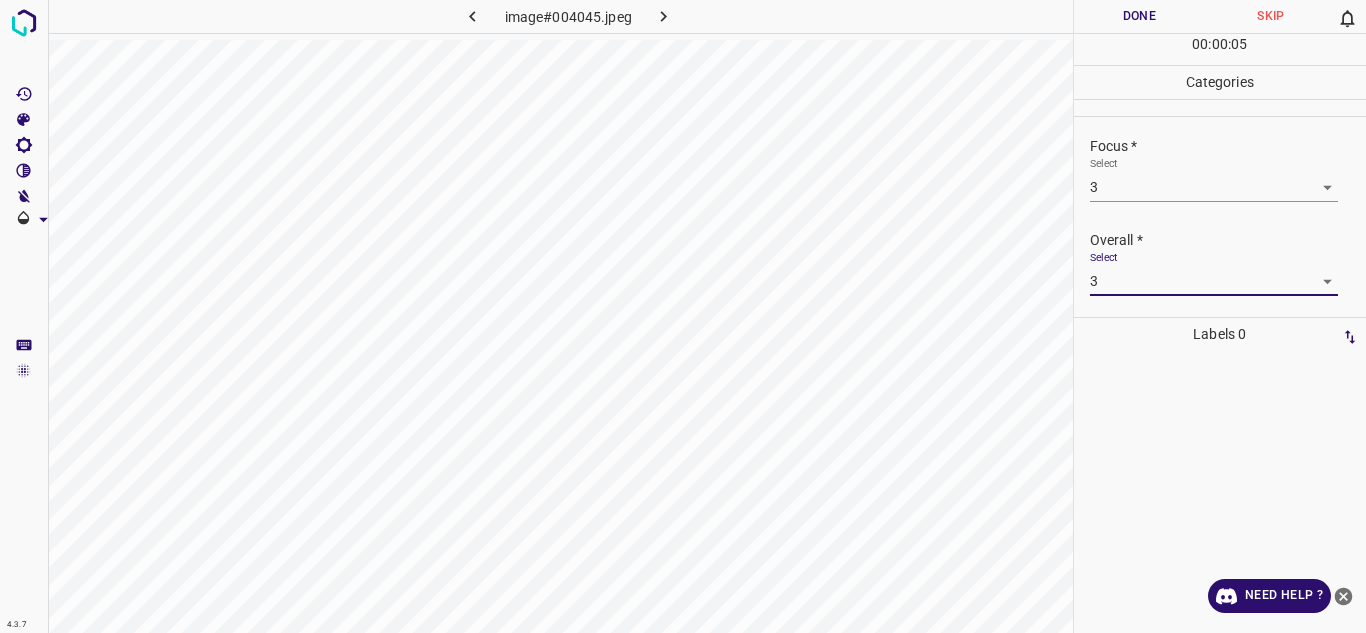 click on "Done" at bounding box center (1140, 16) 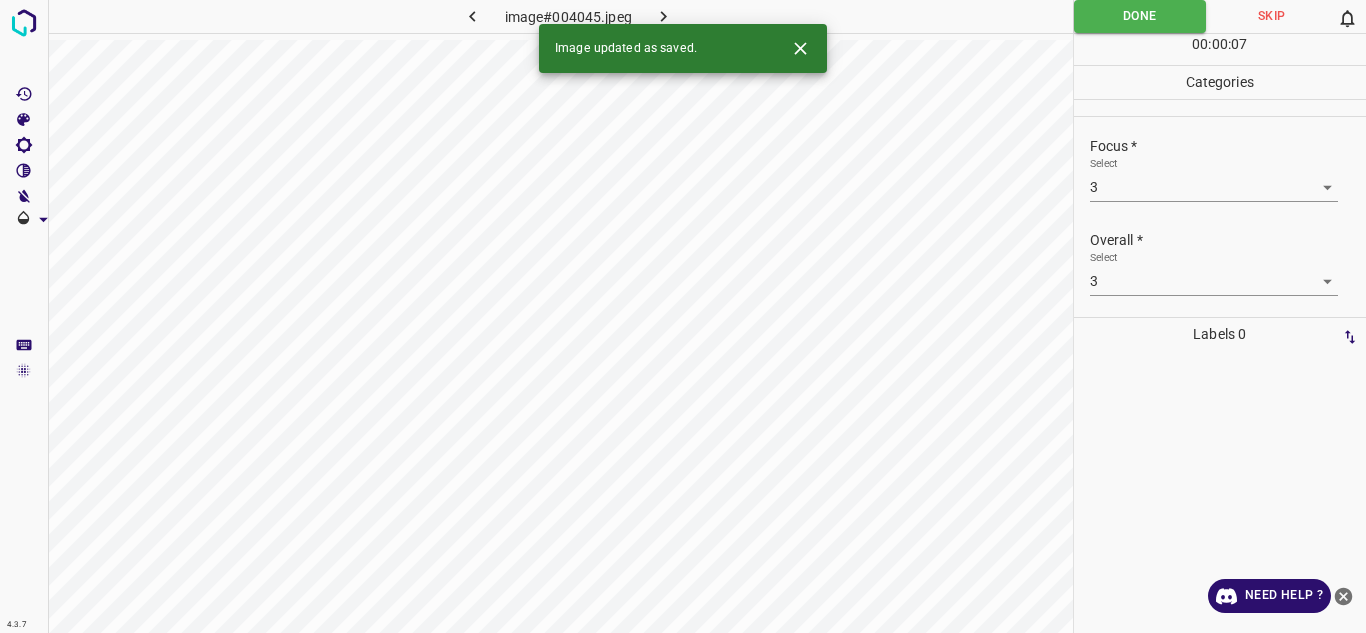 click 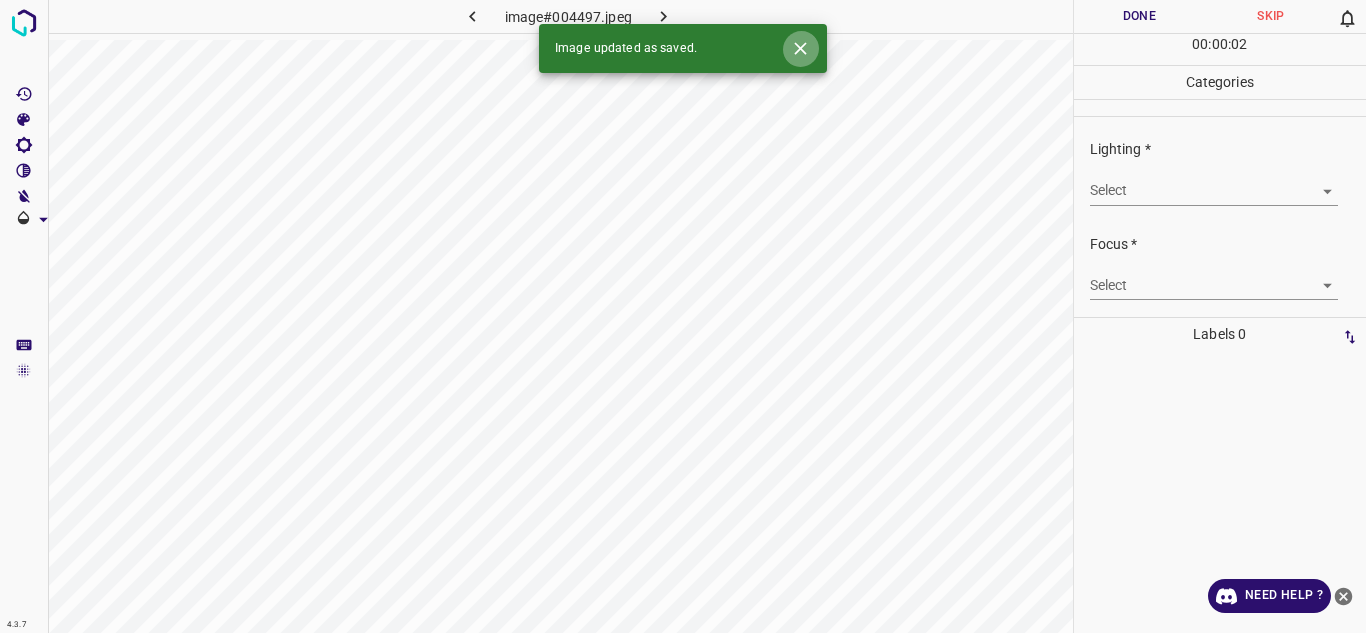 click 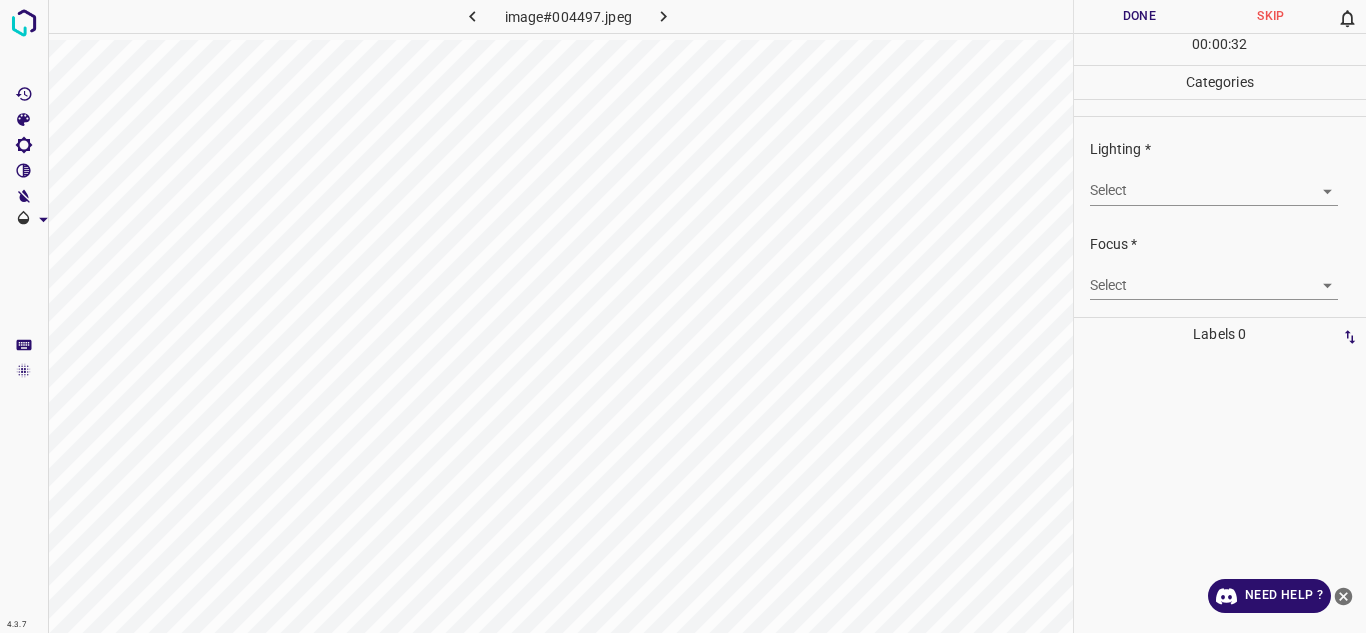 click on "4.3.7 image#004497.jpeg Done Skip 0 00   : 00   : 32   Categories Lighting *  Select ​ Focus *  Select ​ Overall *  Select ​ Labels   0 Categories 1 Lighting 2 Focus 3 Overall Tools Space Change between modes (Draw & Edit) I Auto labeling R Restore zoom M Zoom in N Zoom out Delete Delete selecte label Filters Z Restore filters X Saturation filter C Brightness filter V Contrast filter B Gray scale filter General O Download Need Help ? - Text - Hide - Delete" at bounding box center [683, 316] 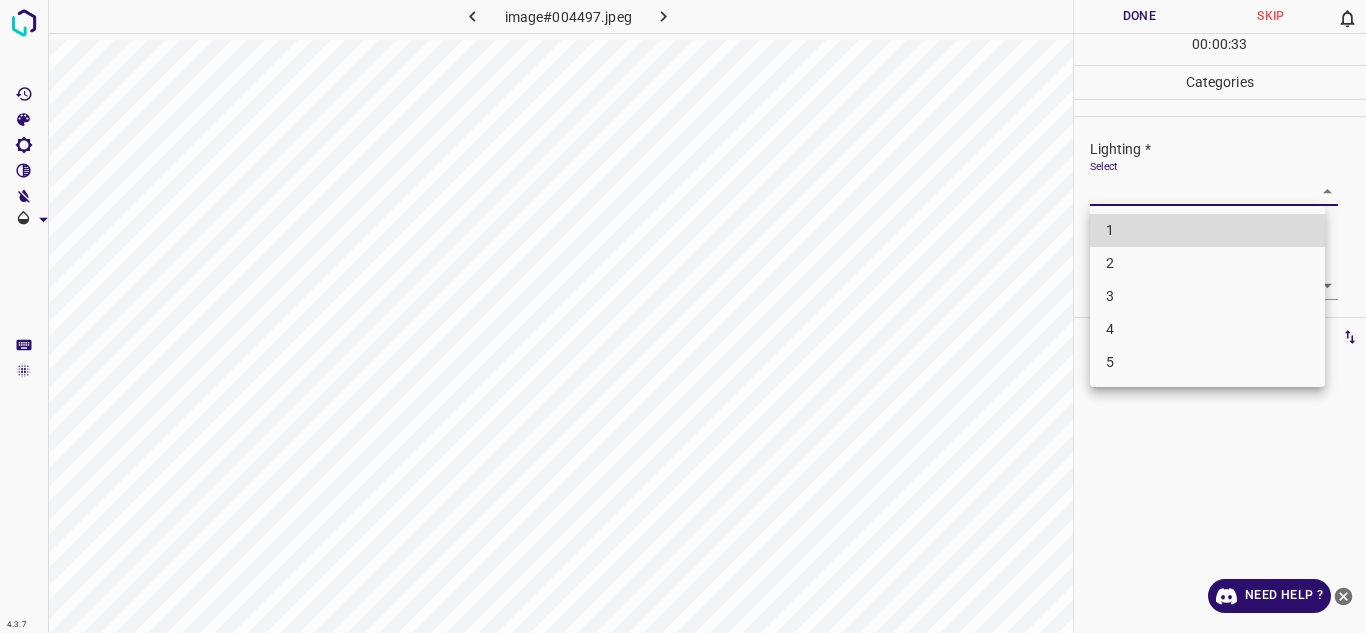 click on "3" at bounding box center [1207, 296] 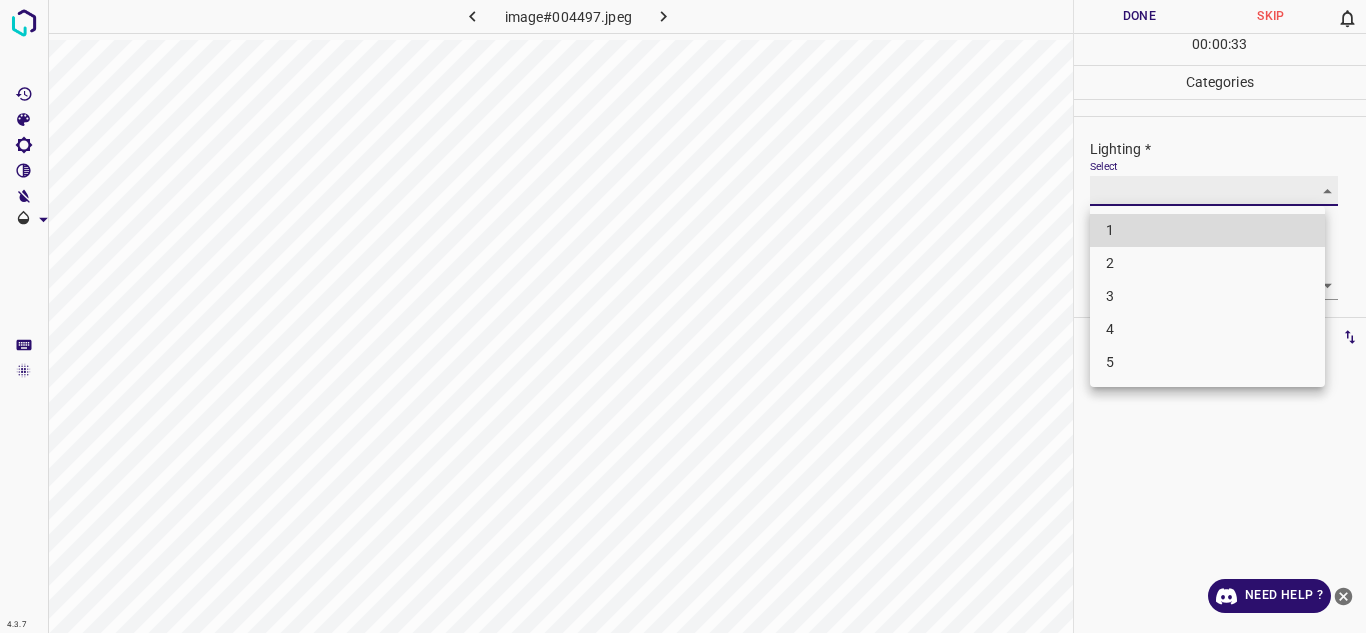 type on "3" 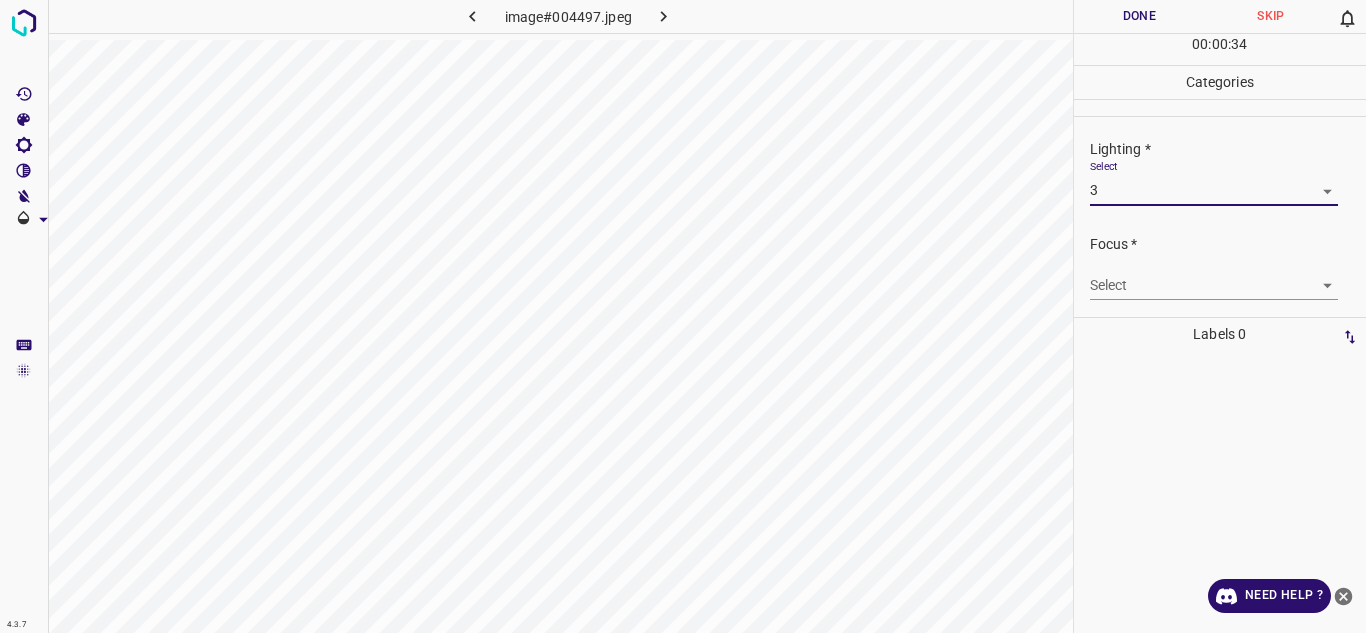 click on "Select ​" at bounding box center (1214, 277) 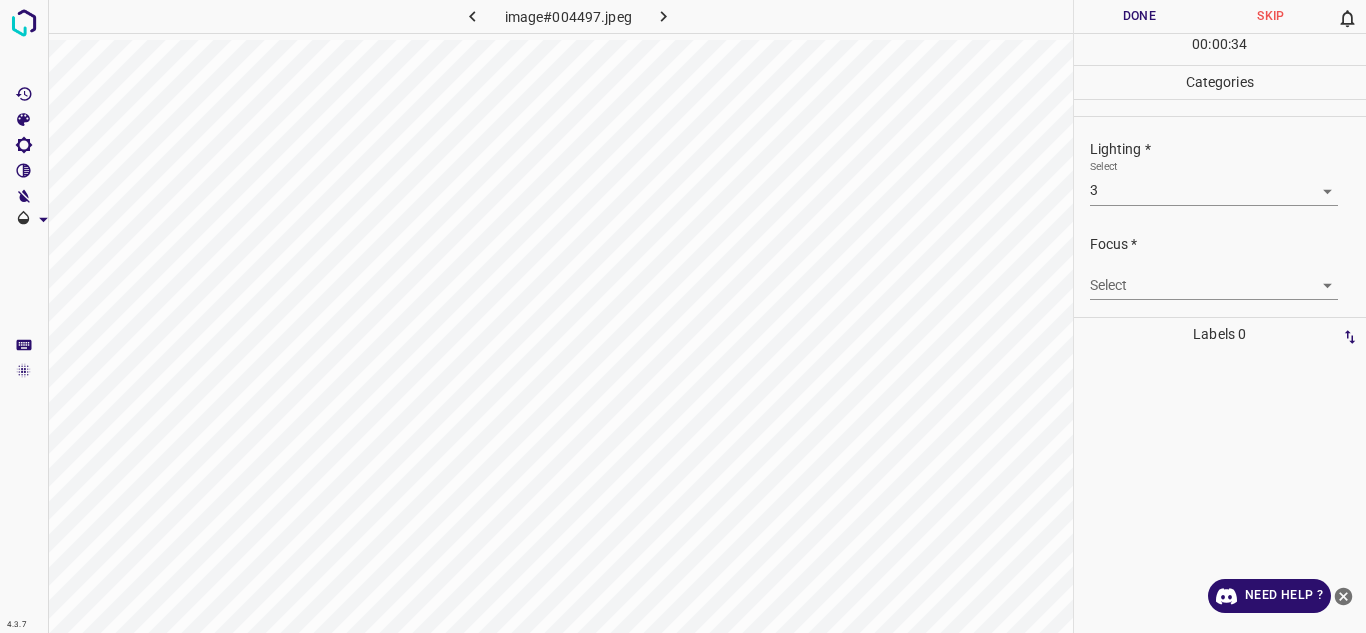 click on "4.3.7 image#004497.jpeg Done Skip 0 00   : 00   : 34   Categories Lighting *  Select 3 3 Focus *  Select ​ Overall *  Select ​ Labels   0 Categories 1 Lighting 2 Focus 3 Overall Tools Space Change between modes (Draw & Edit) I Auto labeling R Restore zoom M Zoom in N Zoom out Delete Delete selecte label Filters Z Restore filters X Saturation filter C Brightness filter V Contrast filter B Gray scale filter General O Download Need Help ? - Text - Hide - Delete" at bounding box center [683, 316] 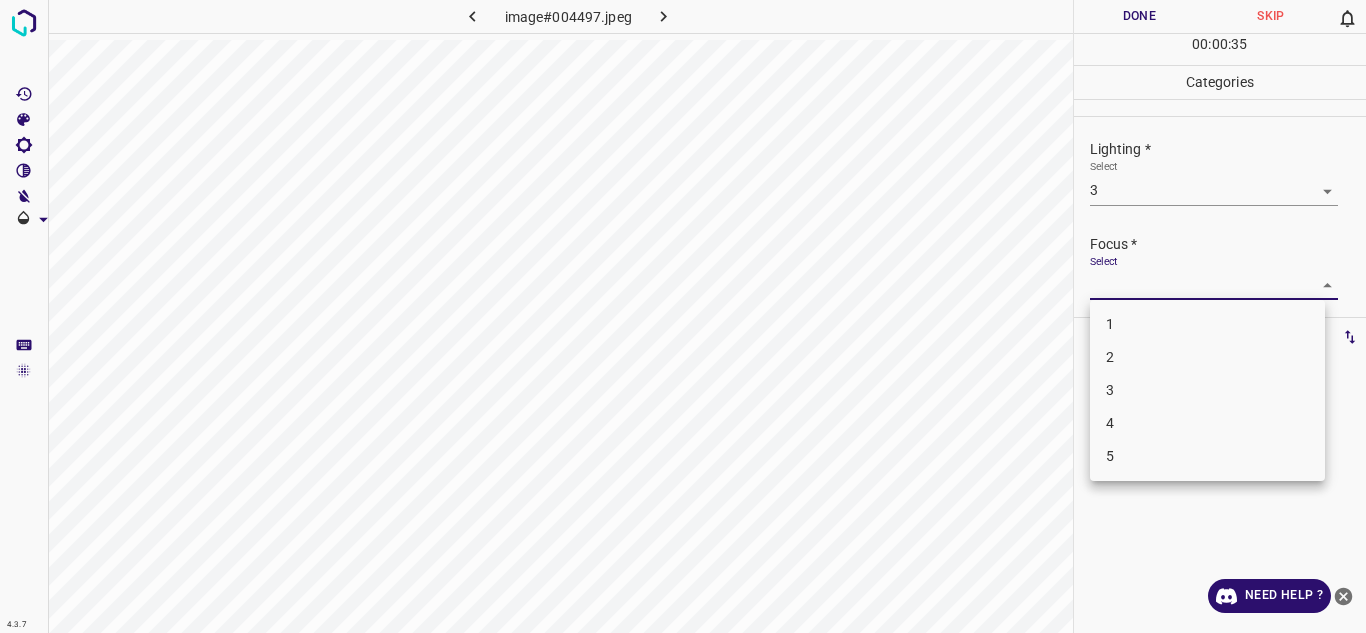 click on "3" at bounding box center [1207, 390] 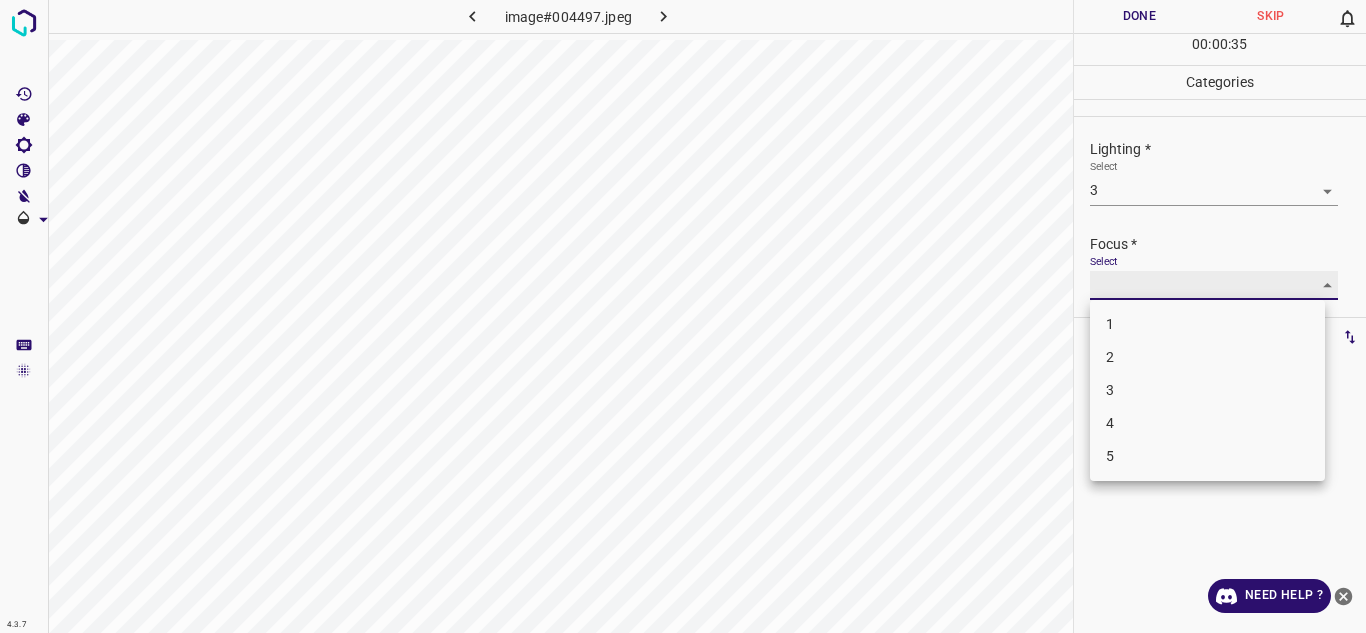 type on "3" 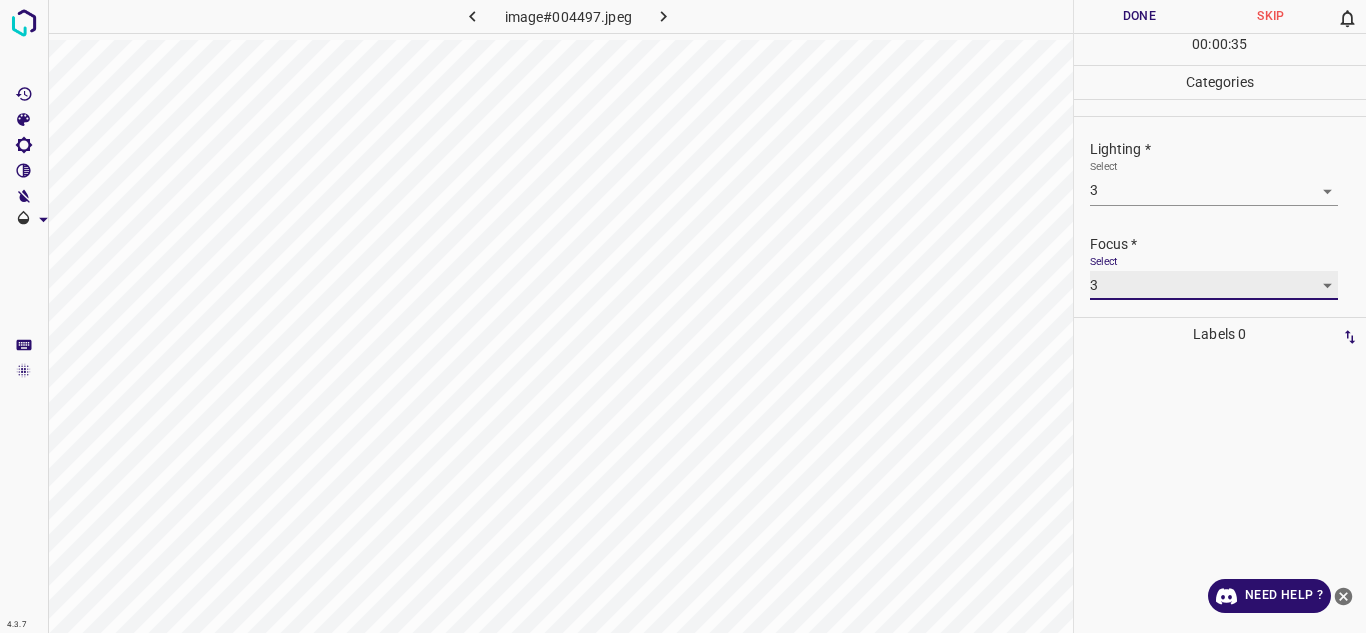 scroll, scrollTop: 98, scrollLeft: 0, axis: vertical 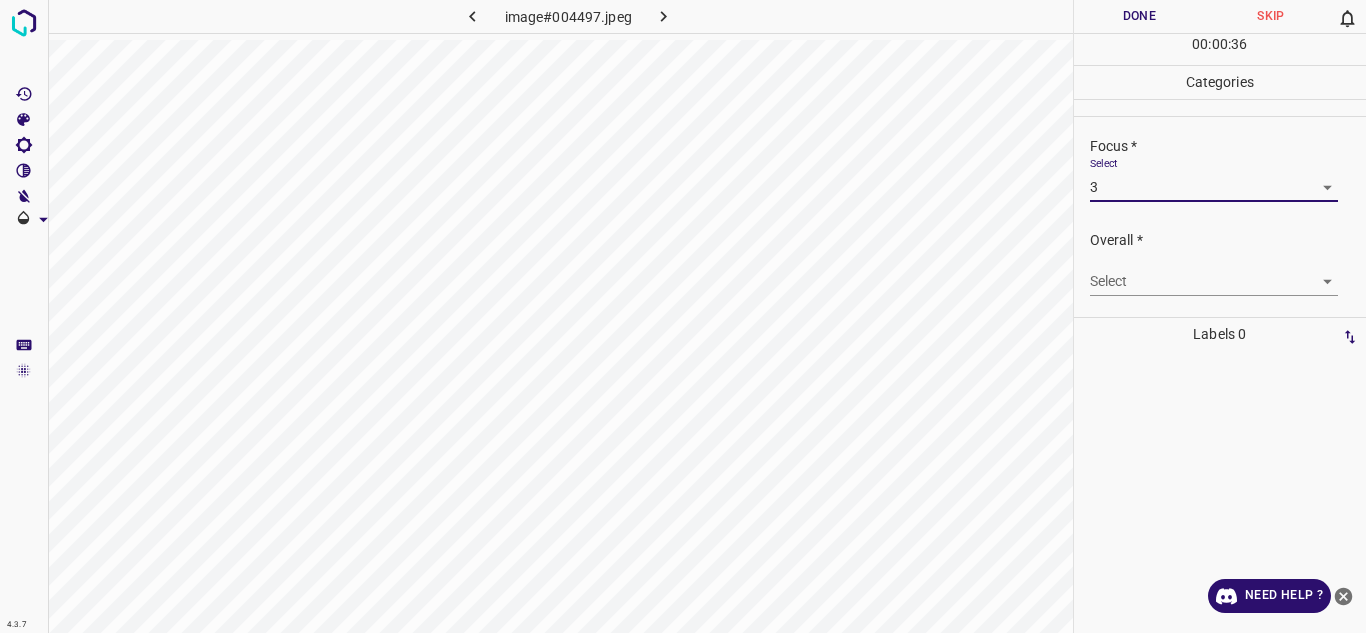 click on "4.3.7 image#004497.jpeg Done Skip 0 00   : 00   : 36   Categories Lighting *  Select 3 3 Focus *  Select 3 3 Overall *  Select ​ Labels   0 Categories 1 Lighting 2 Focus 3 Overall Tools Space Change between modes (Draw & Edit) I Auto labeling R Restore zoom M Zoom in N Zoom out Delete Delete selecte label Filters Z Restore filters X Saturation filter C Brightness filter V Contrast filter B Gray scale filter General O Download Need Help ? - Text - Hide - Delete" at bounding box center [683, 316] 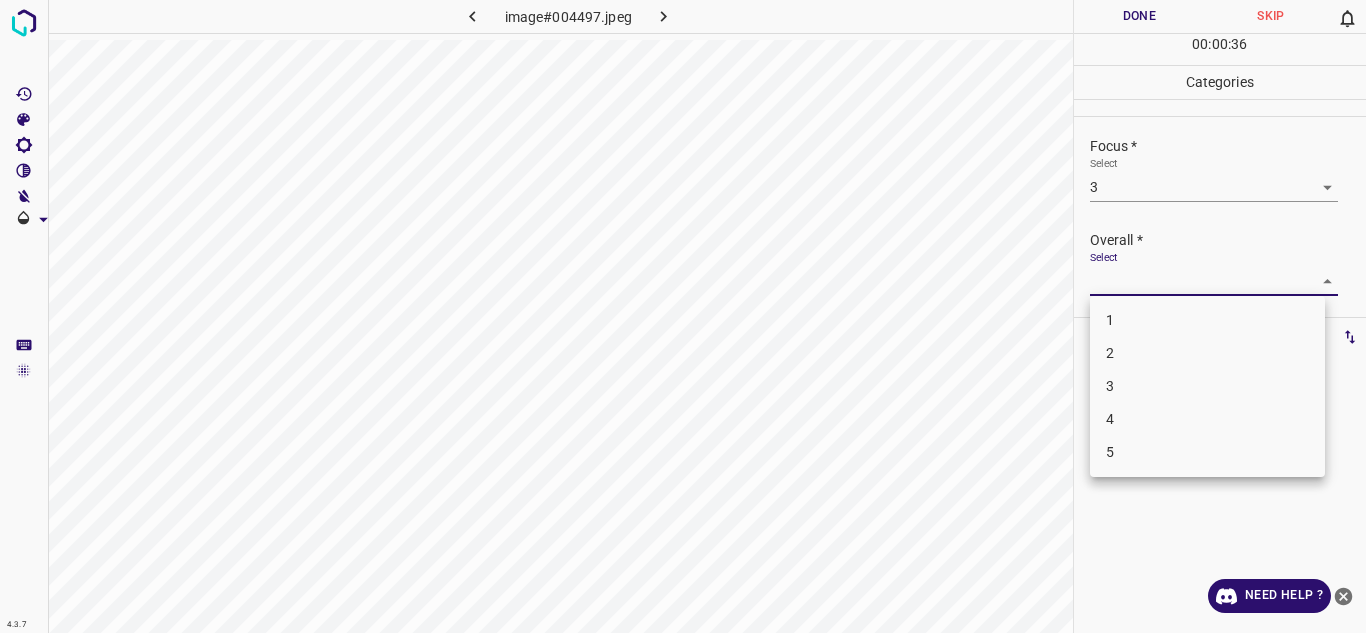 click on "3" at bounding box center [1207, 386] 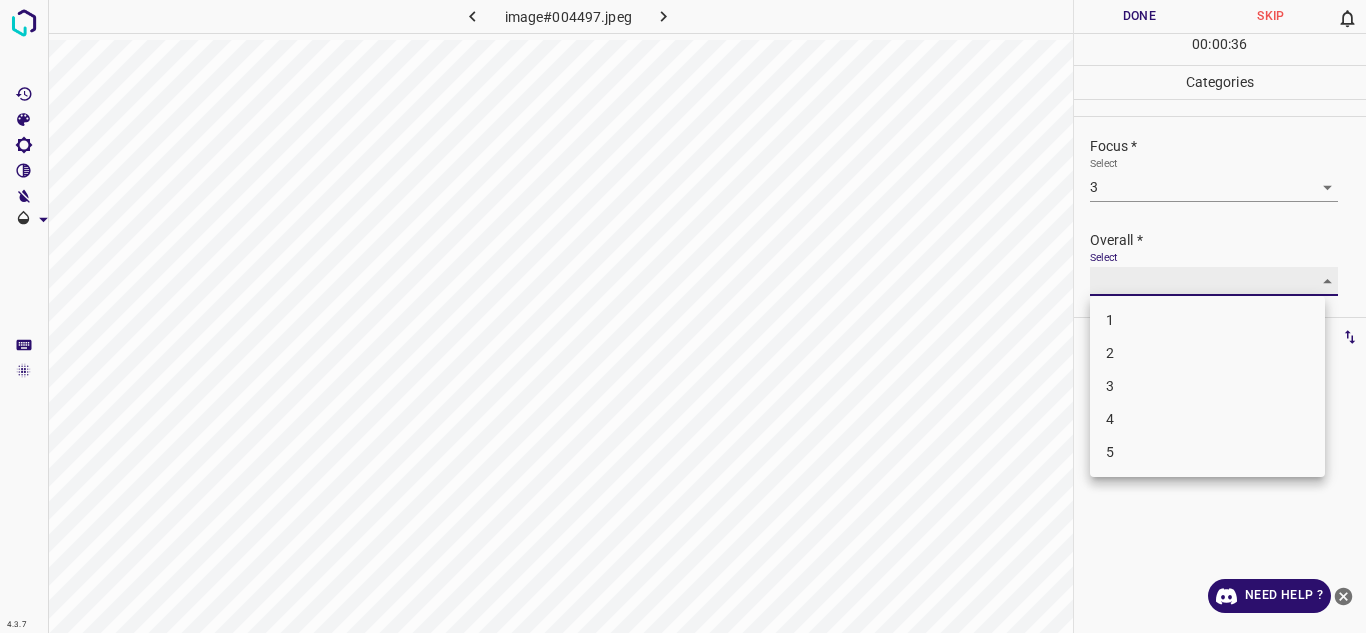 type on "3" 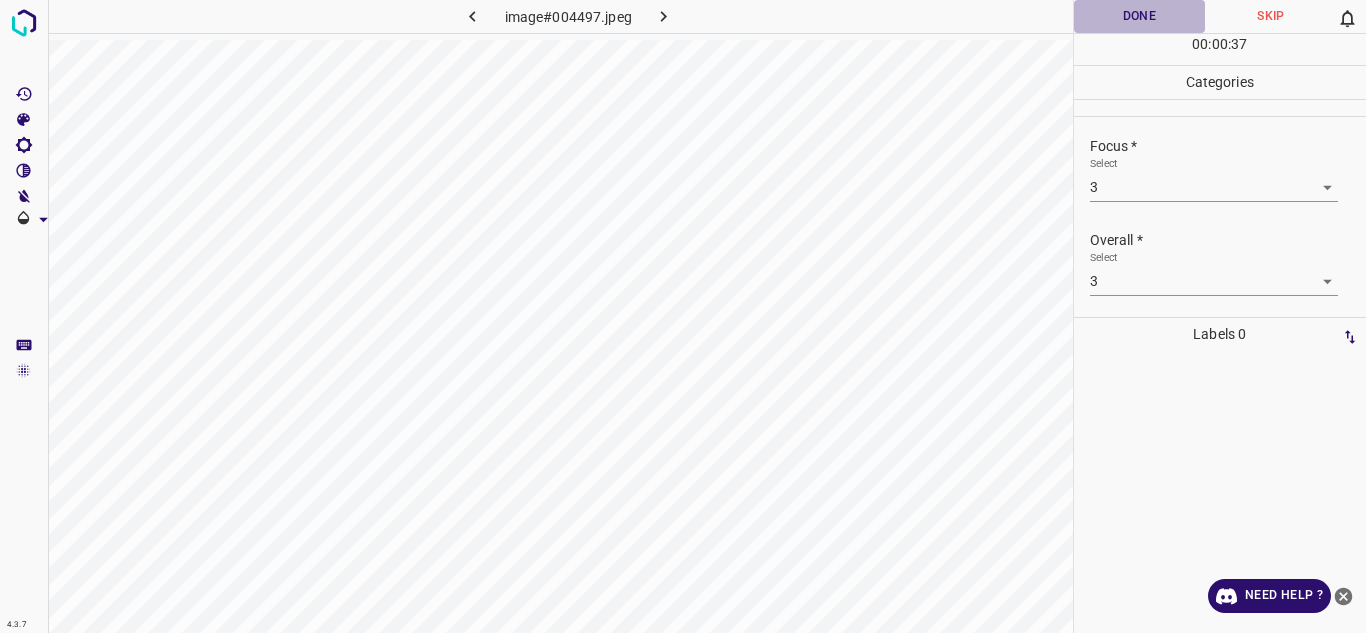 click on "Done" at bounding box center [1140, 16] 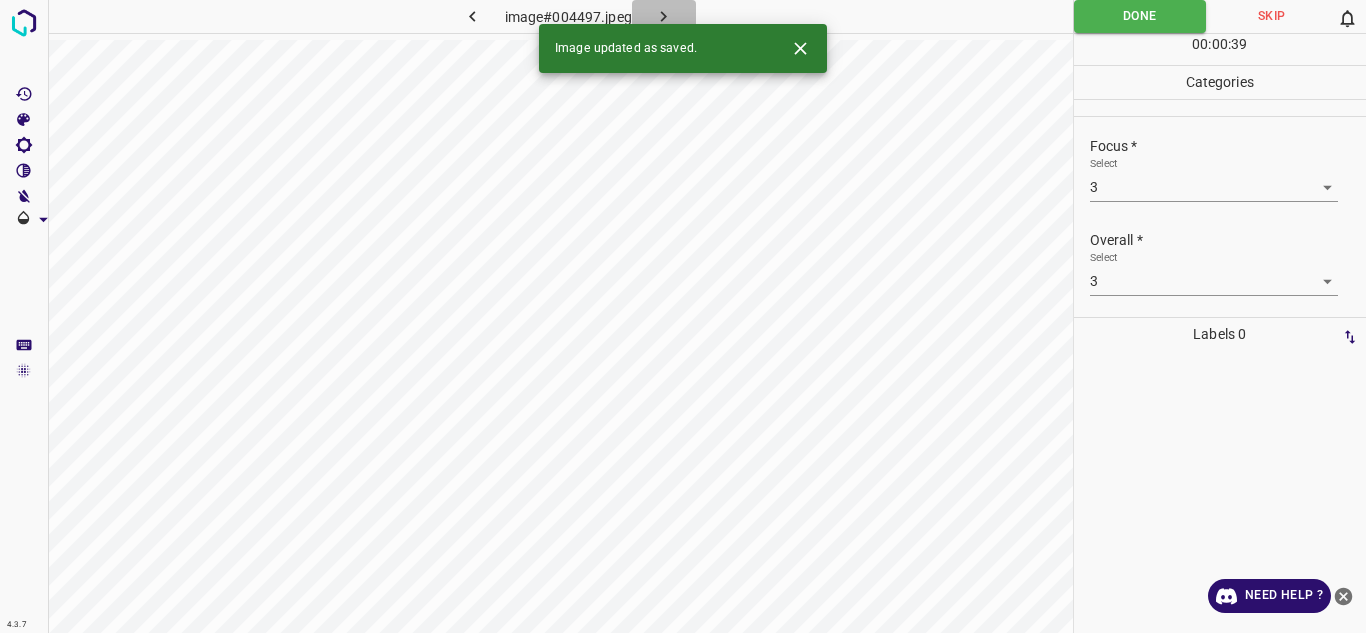 click 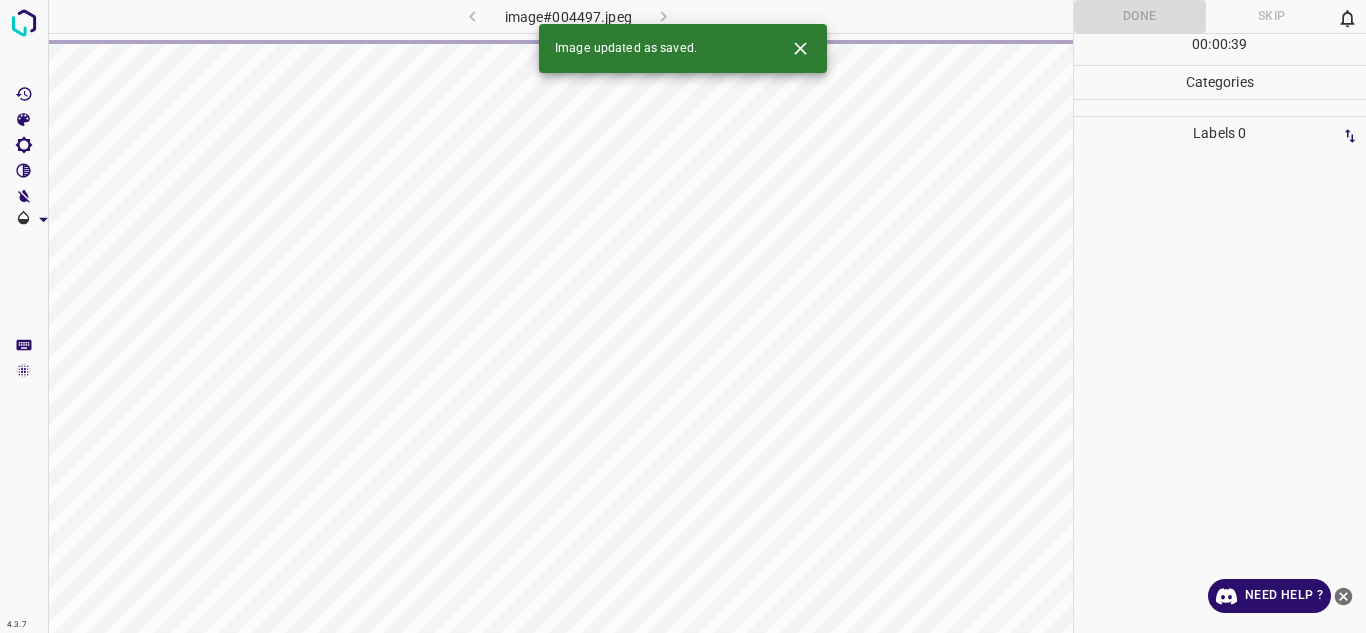 click 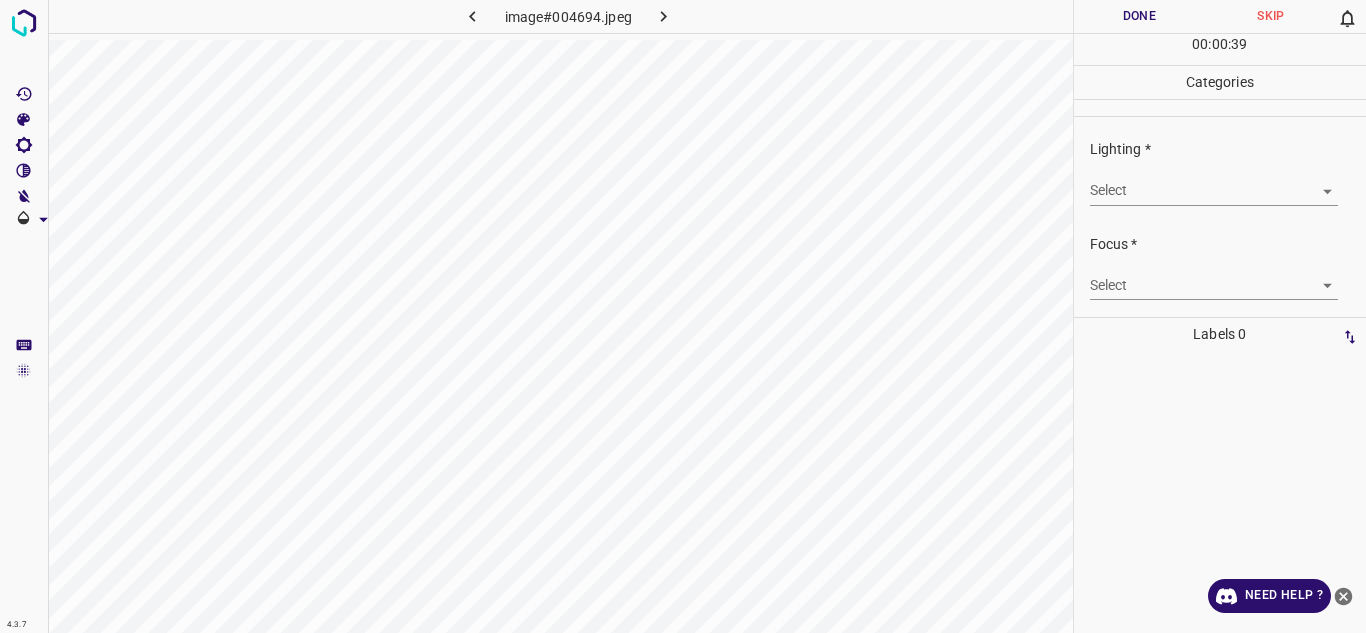 click on "4.3.7 image#004694.jpeg Done Skip 0 00   : 00   : 39   Categories Lighting *  Select ​ Focus *  Select ​ Overall *  Select ​ Labels   0 Categories 1 Lighting 2 Focus 3 Overall Tools Space Change between modes (Draw & Edit) I Auto labeling R Restore zoom M Zoom in N Zoom out Delete Delete selecte label Filters Z Restore filters X Saturation filter C Brightness filter V Contrast filter B Gray scale filter General O Download Need Help ? - Text - Hide - Delete" at bounding box center (683, 316) 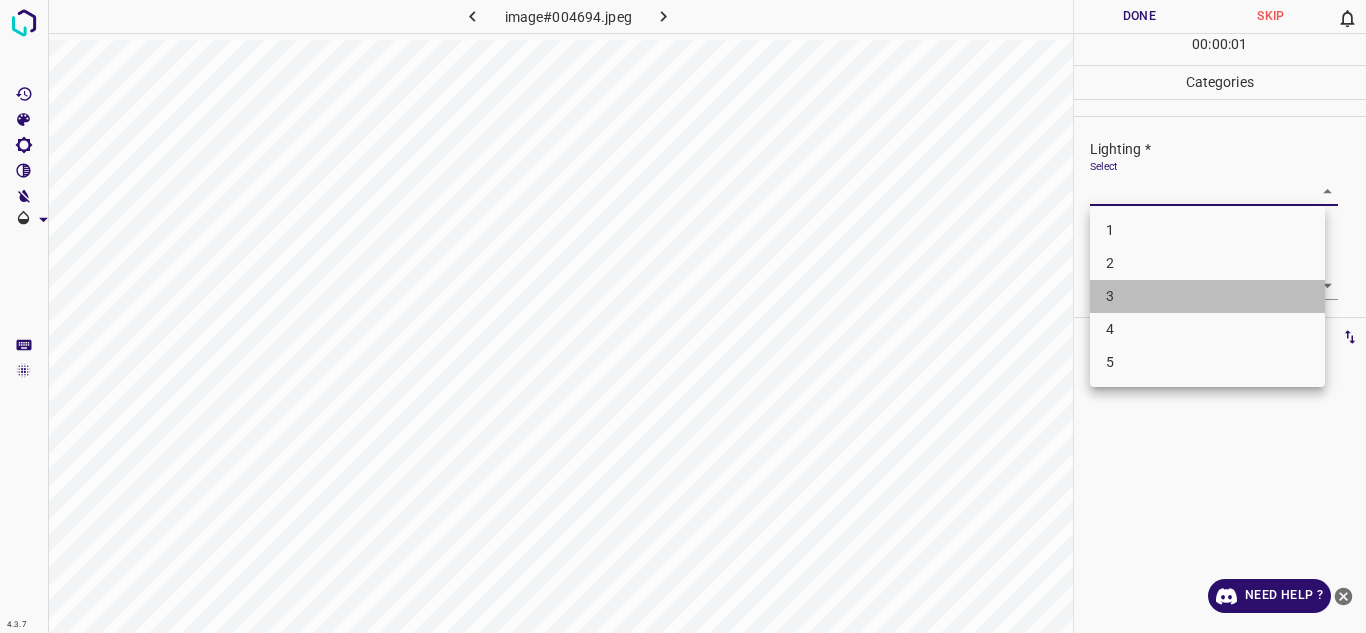 click on "3" at bounding box center (1207, 296) 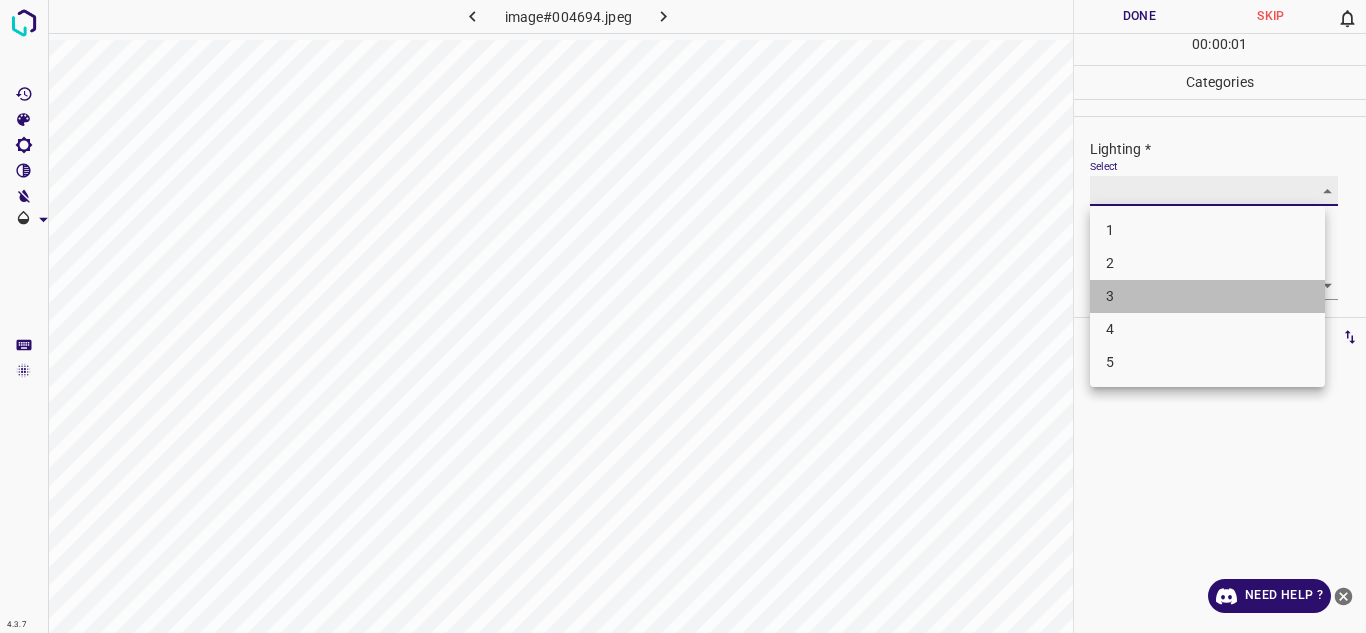 type on "3" 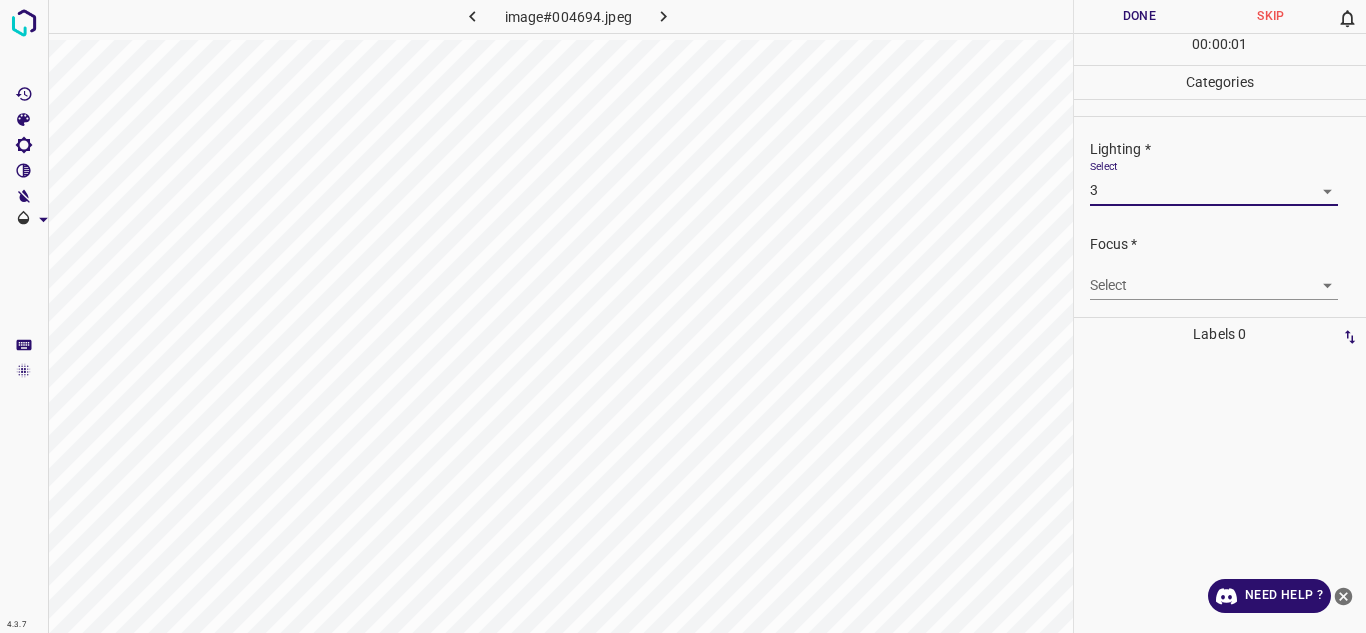 click on "4.3.7 image#004694.jpeg Done Skip 0 00   : 00   : 01   Categories Lighting *  Select 3 3 Focus *  Select ​ Overall *  Select ​ Labels   0 Categories 1 Lighting 2 Focus 3 Overall Tools Space Change between modes (Draw & Edit) I Auto labeling R Restore zoom M Zoom in N Zoom out Delete Delete selecte label Filters Z Restore filters X Saturation filter C Brightness filter V Contrast filter B Gray scale filter General O Download Need Help ? - Text - Hide - Delete 1 2 3 4 5" at bounding box center (683, 316) 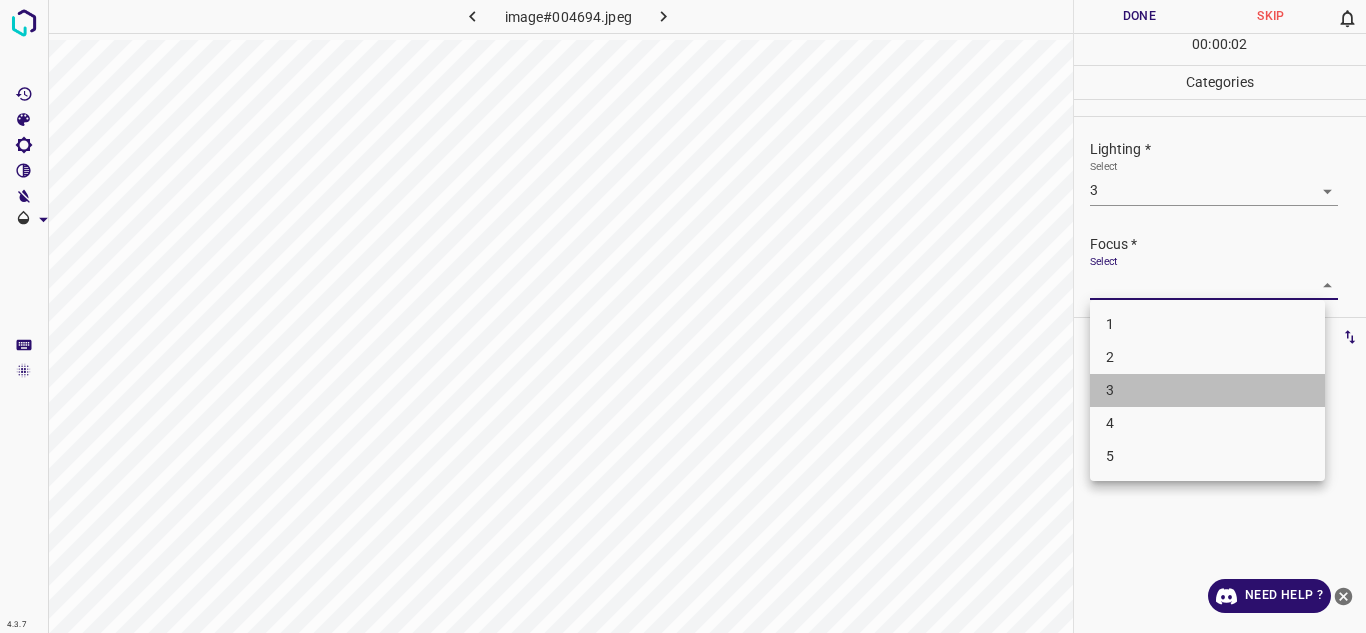 click on "3" at bounding box center [1207, 390] 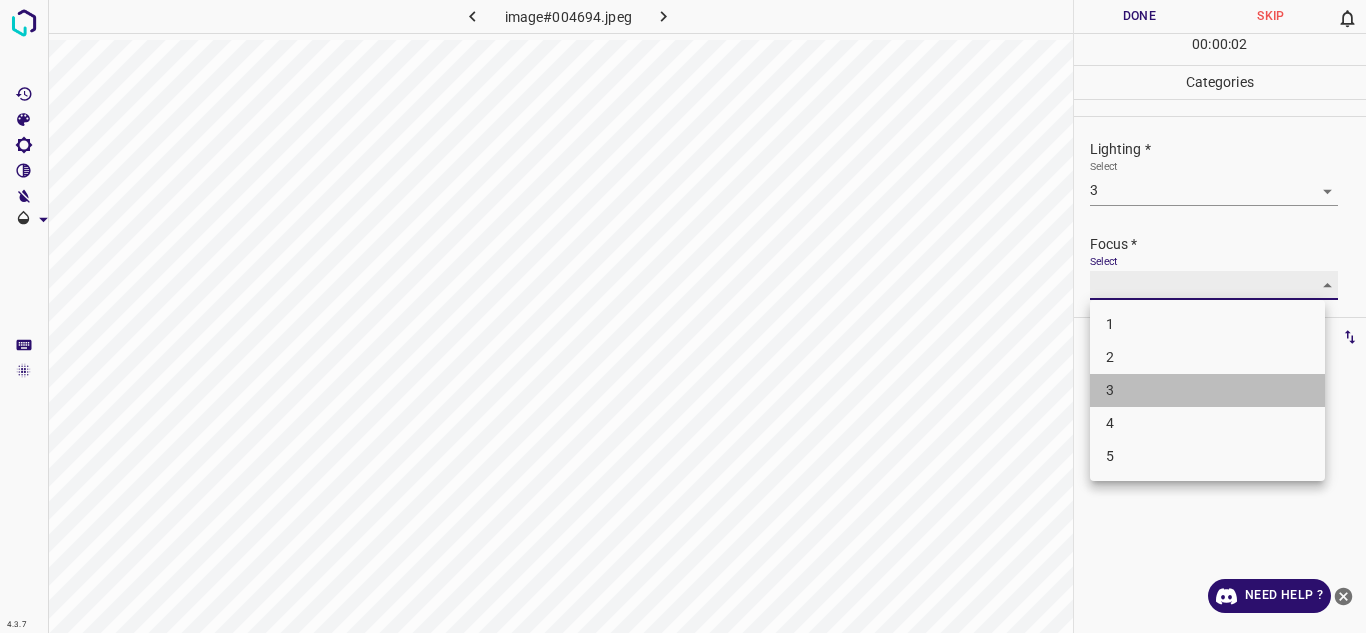 type on "3" 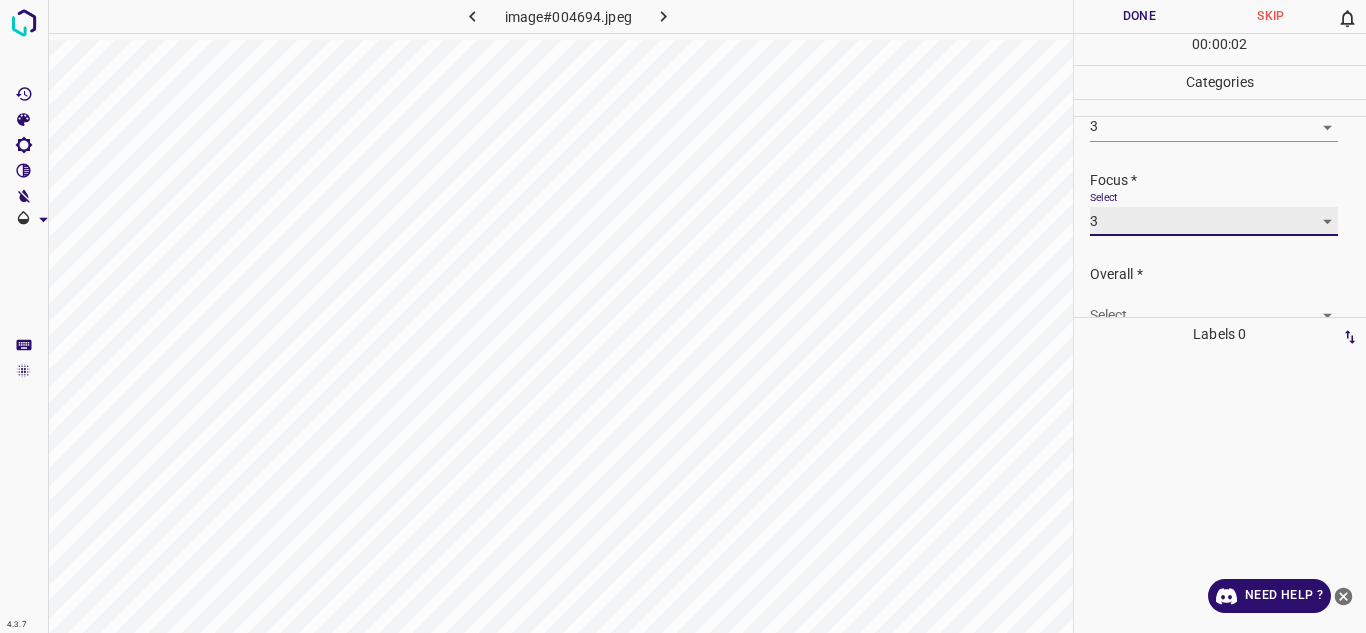 scroll, scrollTop: 98, scrollLeft: 0, axis: vertical 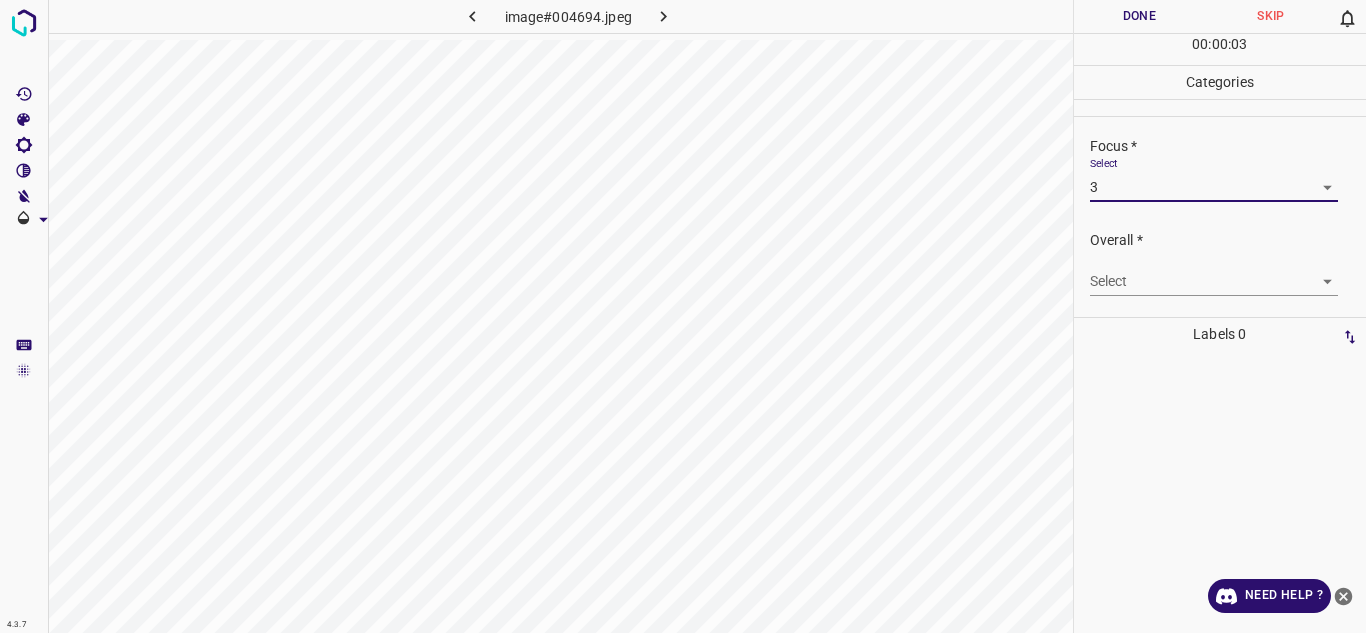 click on "4.3.7 image#004694.jpeg Done Skip 0 00   : 00   : 03   Categories Lighting *  Select 3 3 Focus *  Select 3 3 Overall *  Select ​ Labels   0 Categories 1 Lighting 2 Focus 3 Overall Tools Space Change between modes (Draw & Edit) I Auto labeling R Restore zoom M Zoom in N Zoom out Delete Delete selecte label Filters Z Restore filters X Saturation filter C Brightness filter V Contrast filter B Gray scale filter General O Download Need Help ? - Text - Hide - Delete" at bounding box center [683, 316] 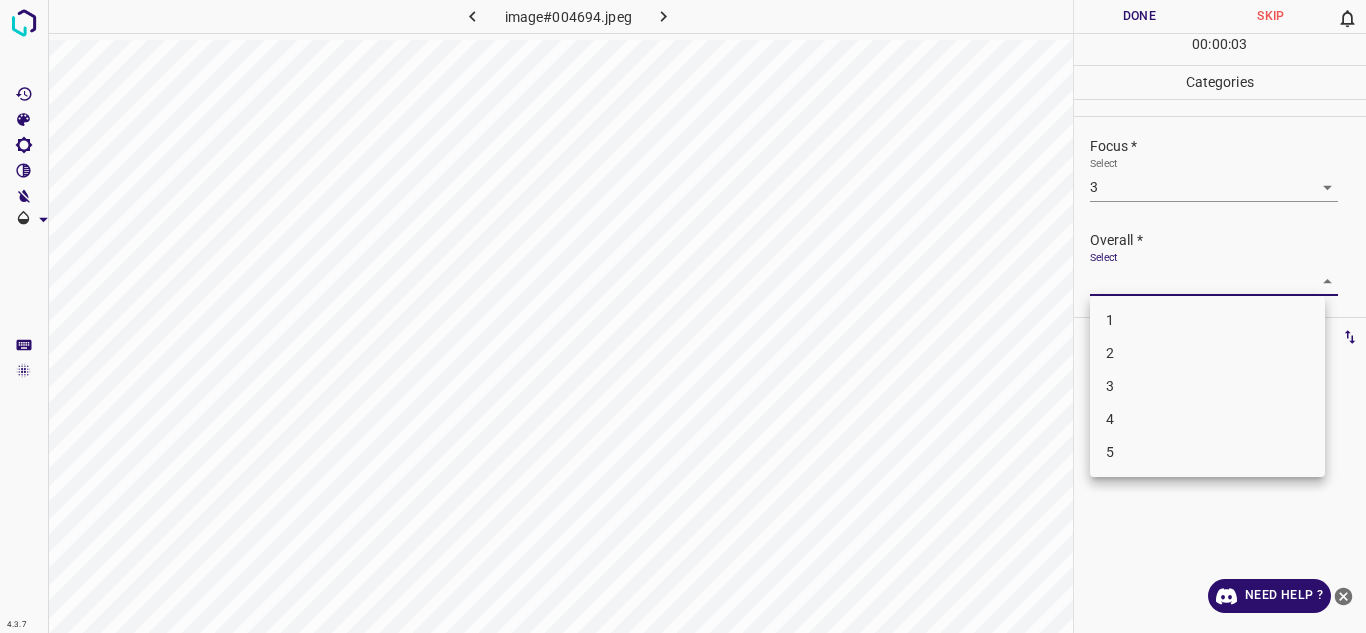click on "3" at bounding box center (1207, 386) 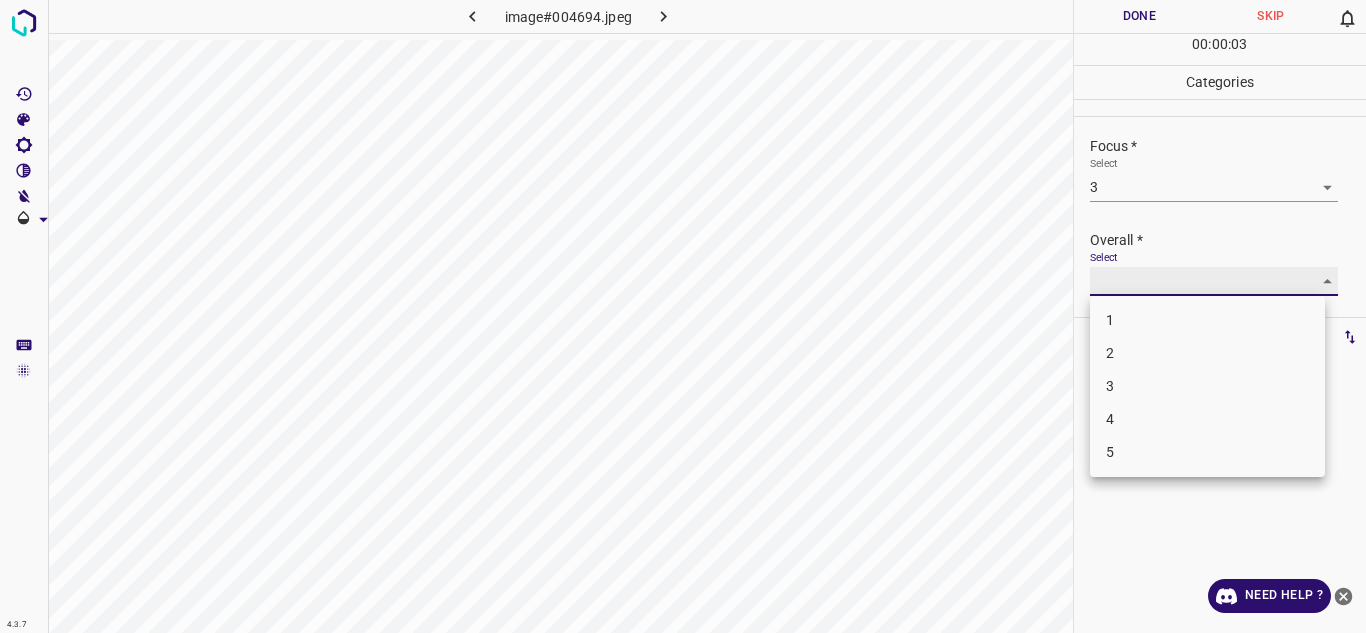 type on "3" 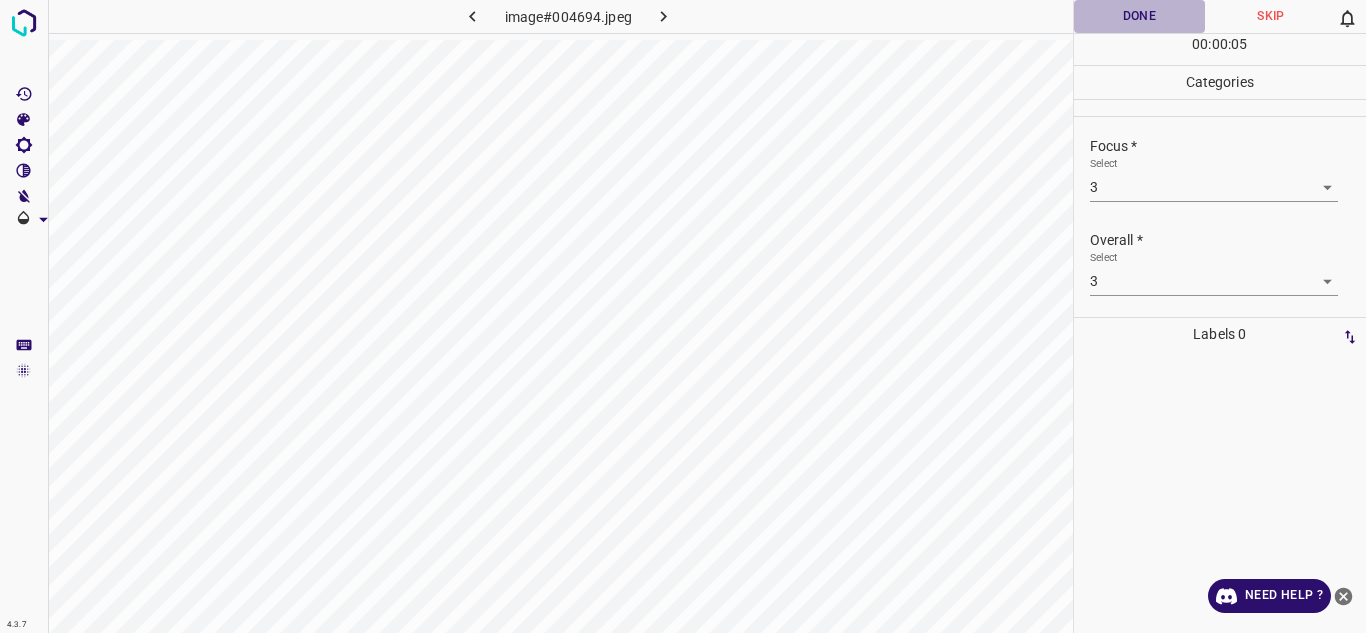 click on "Done" at bounding box center (1140, 16) 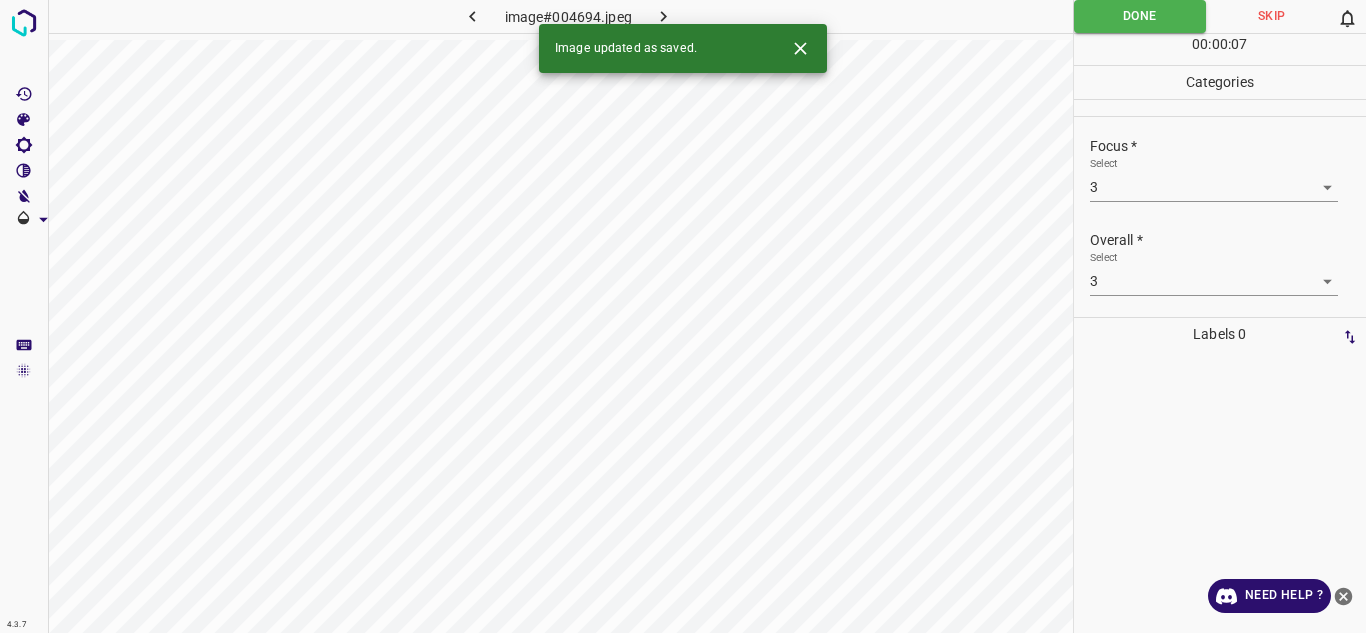 click at bounding box center [664, 16] 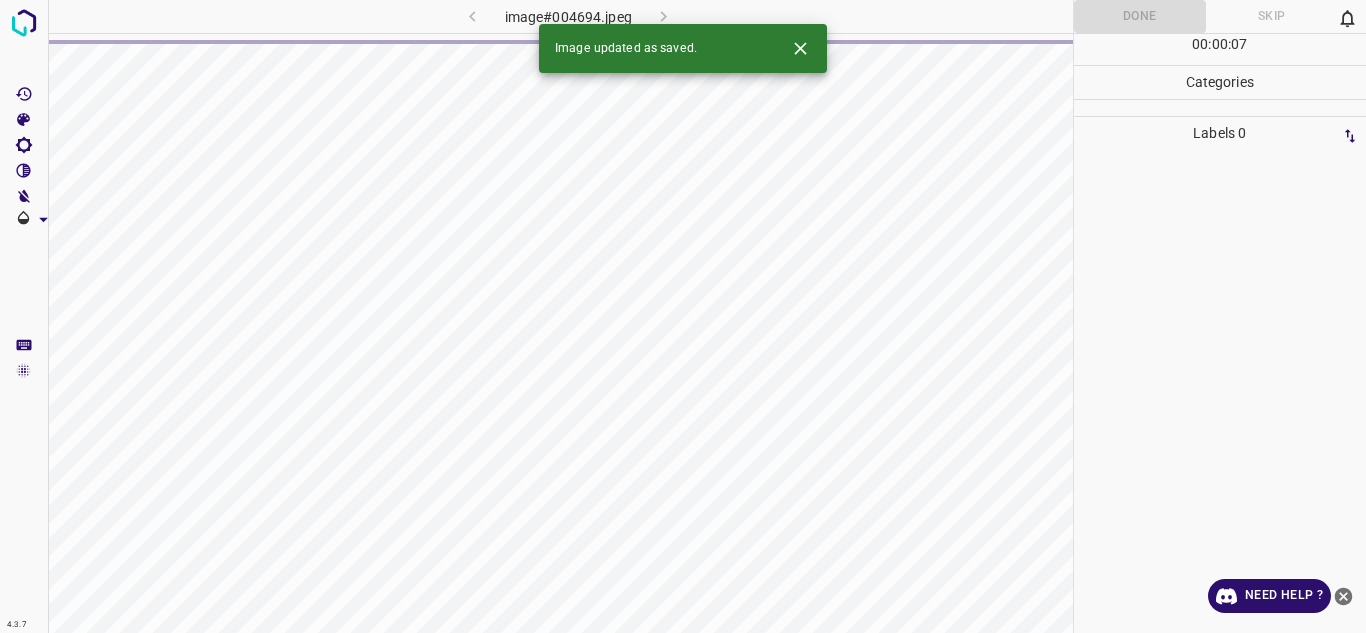 click 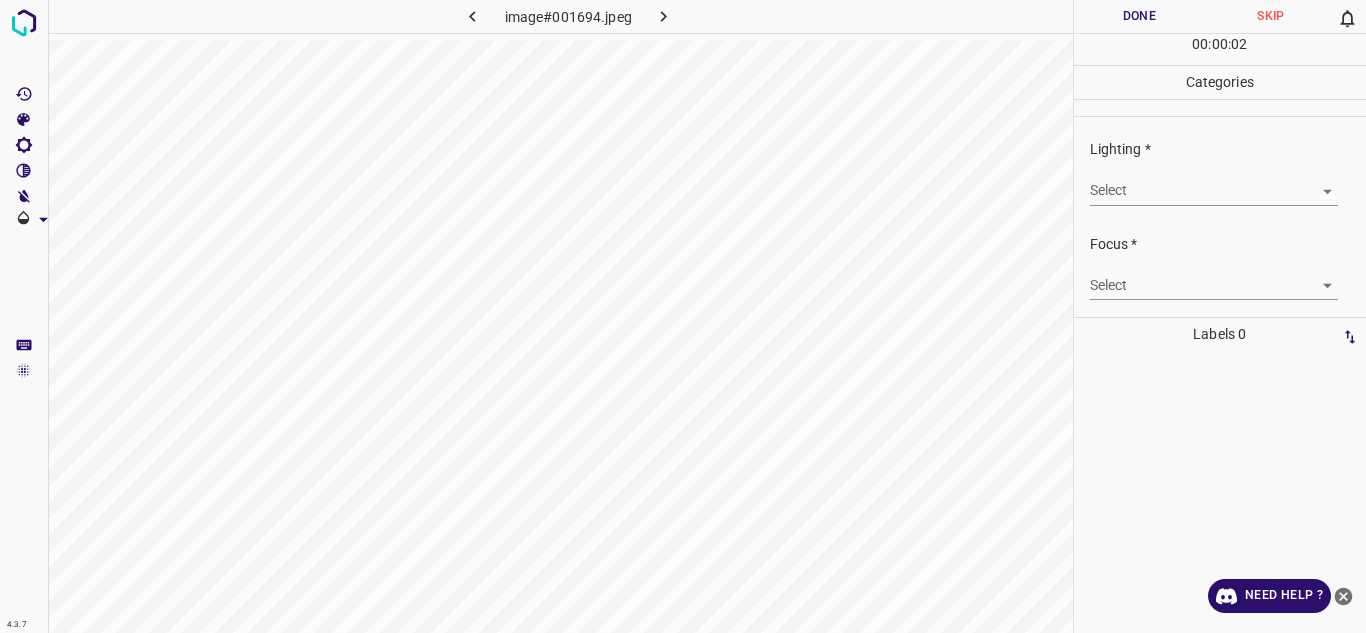 click on "4.3.7 image#001694.jpeg Done Skip 0 00   : 00   : 02   Categories Lighting *  Select ​ Focus *  Select ​ Overall *  Select ​ Labels   0 Categories 1 Lighting 2 Focus 3 Overall Tools Space Change between modes (Draw & Edit) I Auto labeling R Restore zoom M Zoom in N Zoom out Delete Delete selecte label Filters Z Restore filters X Saturation filter C Brightness filter V Contrast filter B Gray scale filter General O Download Need Help ? - Text - Hide - Delete" at bounding box center (683, 316) 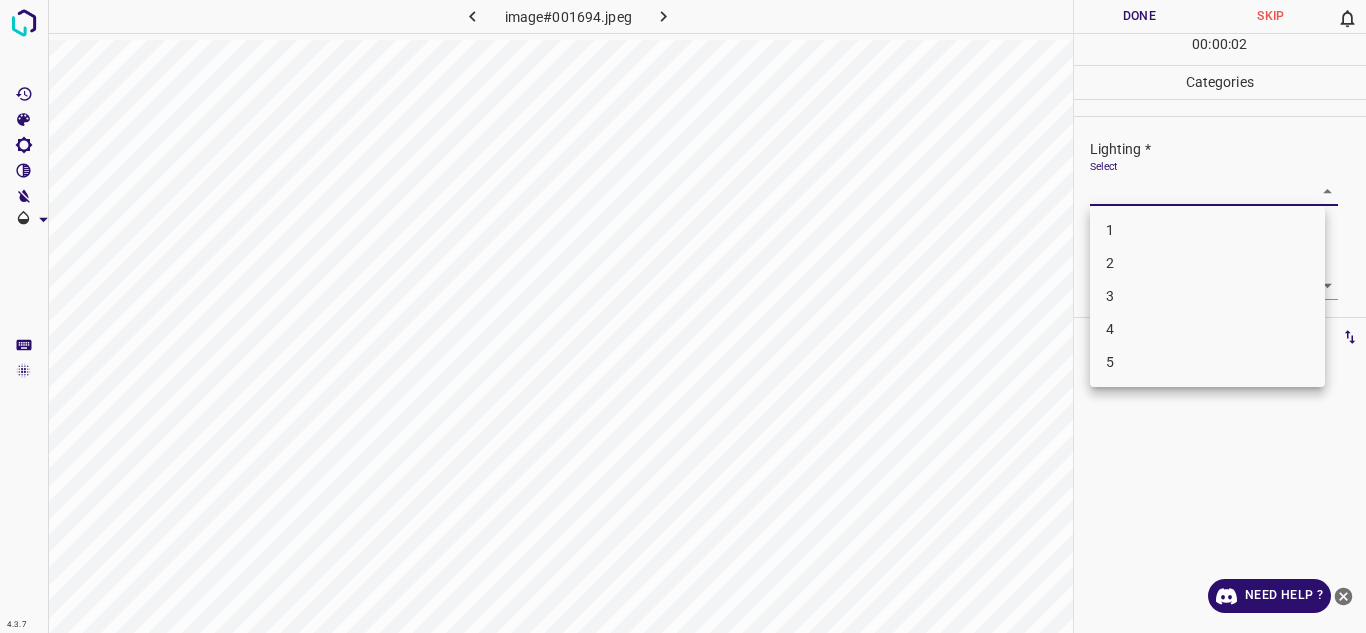 click on "2" at bounding box center (1207, 263) 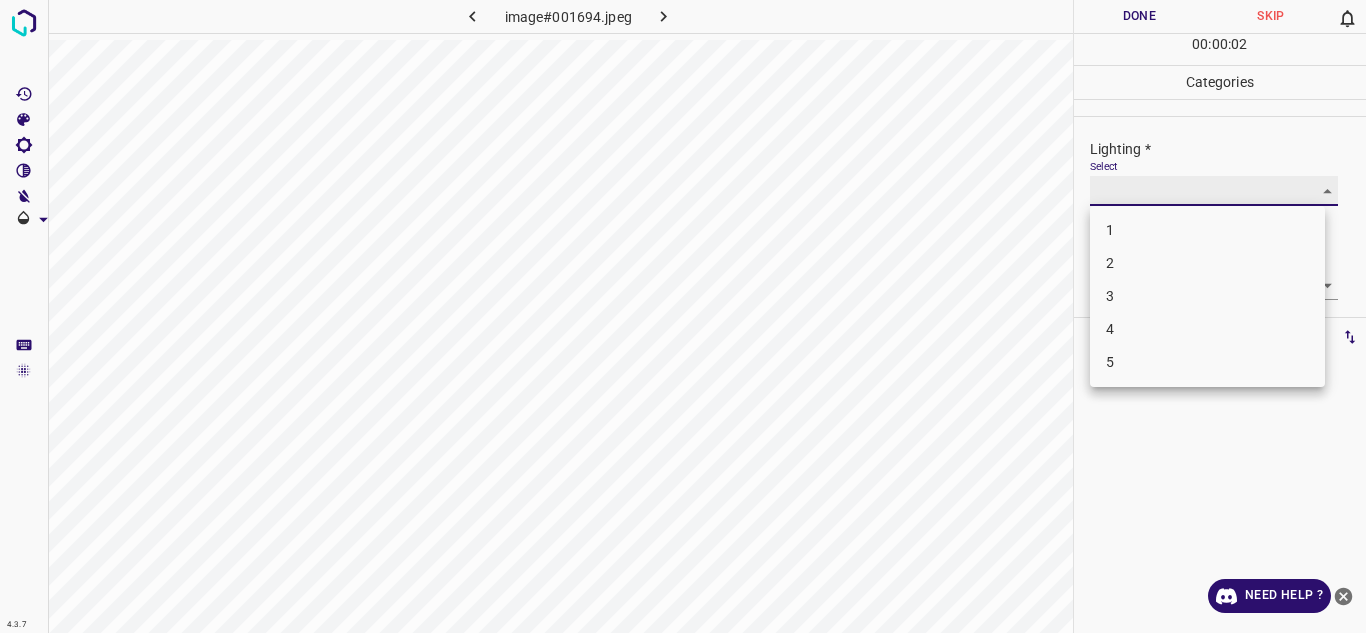 type on "2" 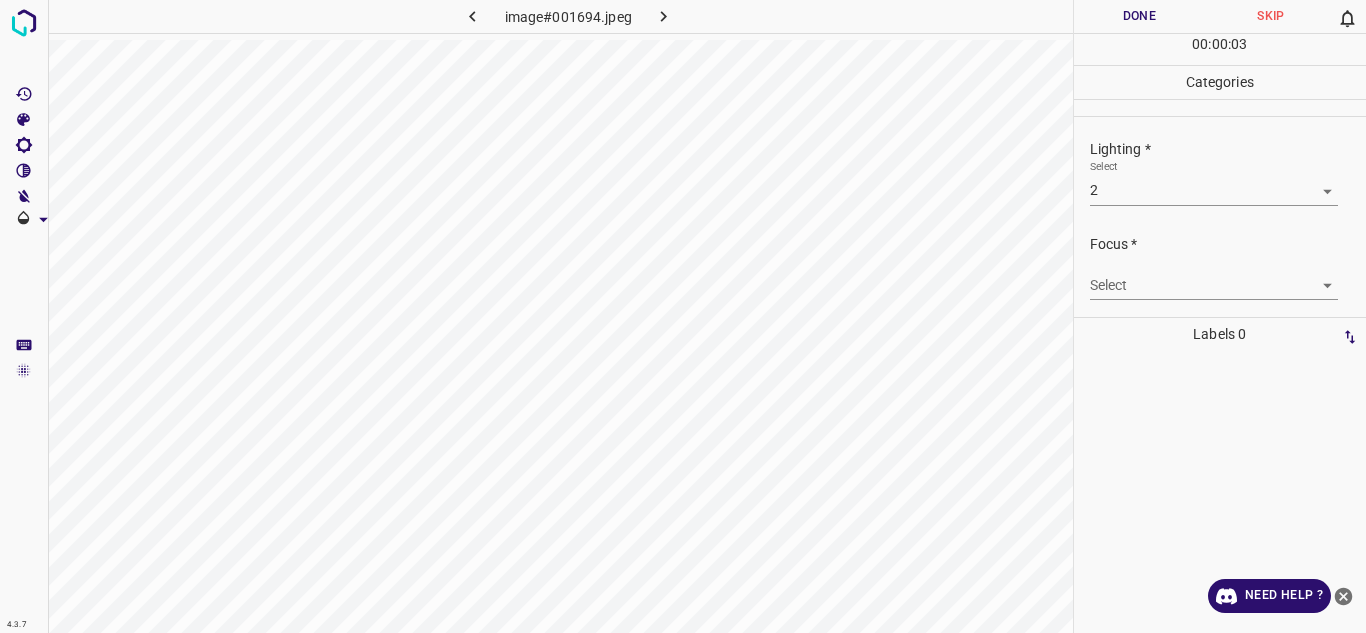 click on "Select ​" at bounding box center (1214, 277) 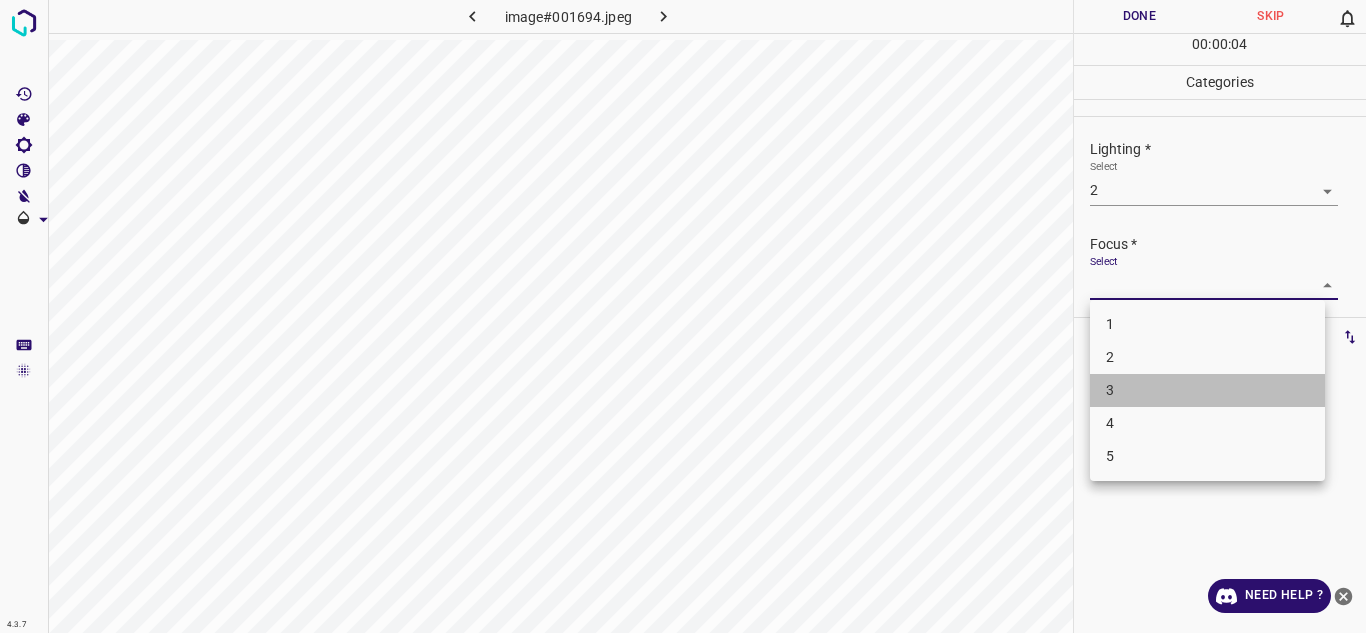 click on "3" at bounding box center [1207, 390] 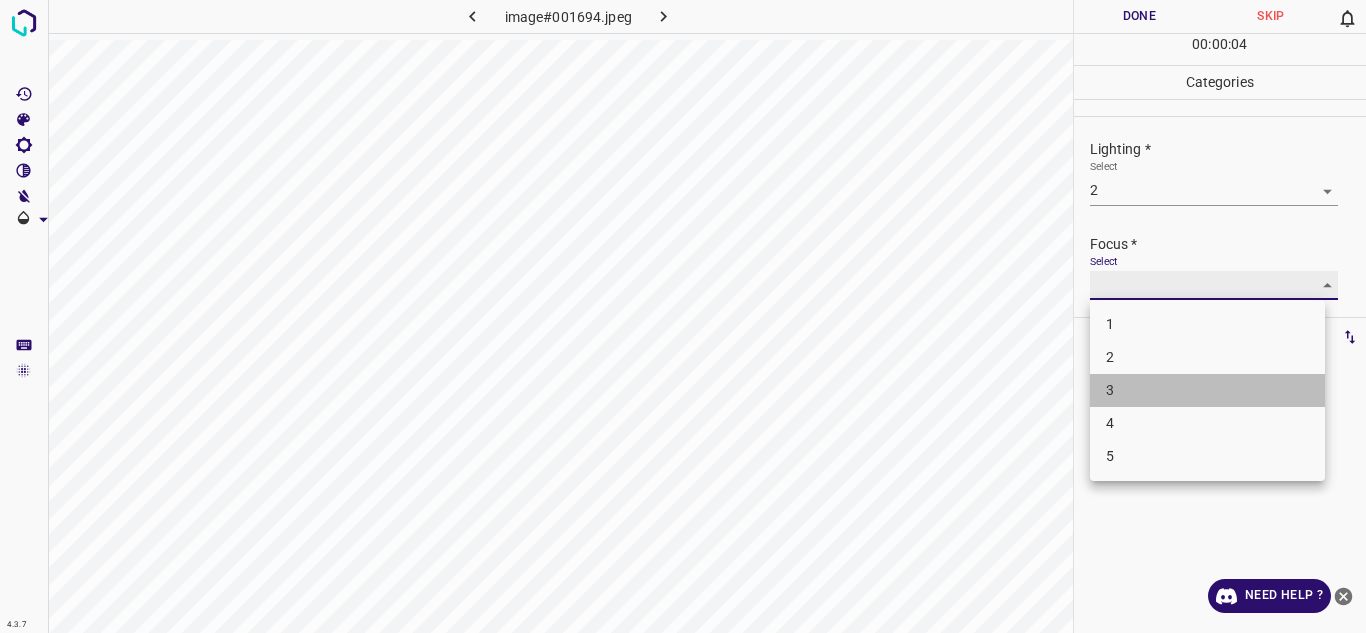 type on "3" 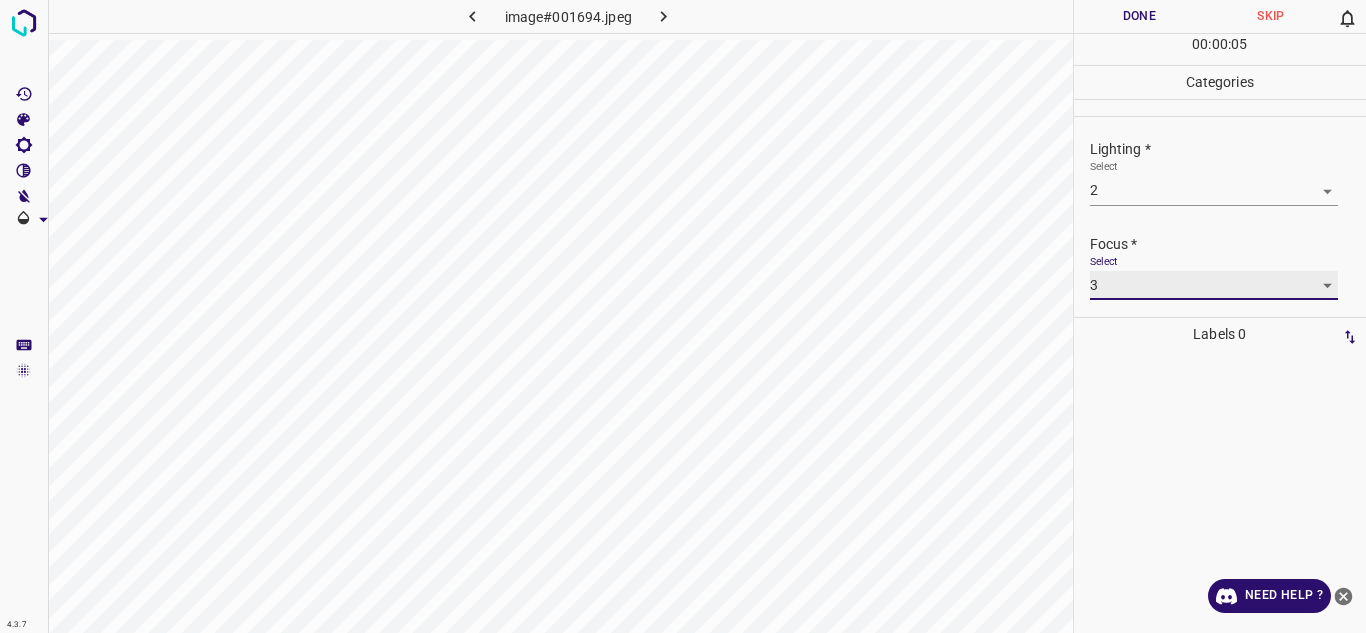 scroll, scrollTop: 98, scrollLeft: 0, axis: vertical 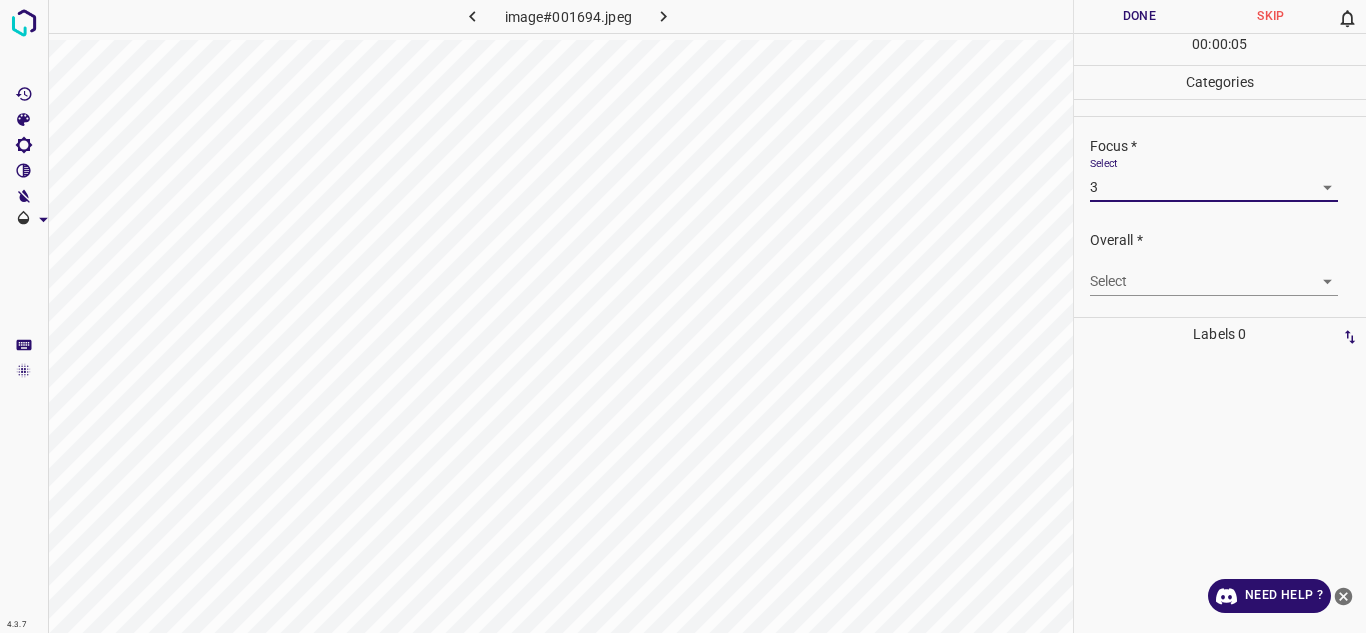 click on "4.3.7 image#001694.jpeg Done Skip 0 00   : 00   : 05   Categories Lighting *  Select 2 2 Focus *  Select 3 3 Overall *  Select ​ Labels   0 Categories 1 Lighting 2 Focus 3 Overall Tools Space Change between modes (Draw & Edit) I Auto labeling R Restore zoom M Zoom in N Zoom out Delete Delete selecte label Filters Z Restore filters X Saturation filter C Brightness filter V Contrast filter B Gray scale filter General O Download Need Help ? - Text - Hide - Delete" at bounding box center [683, 316] 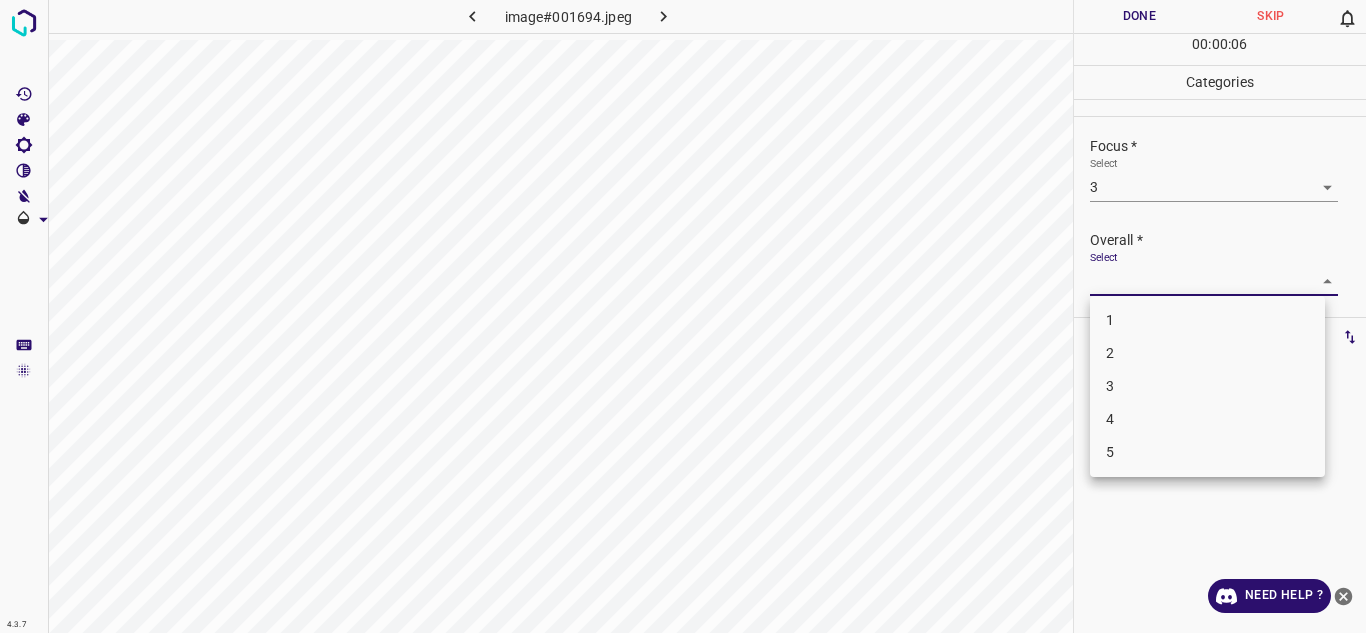 click on "3" at bounding box center [1207, 386] 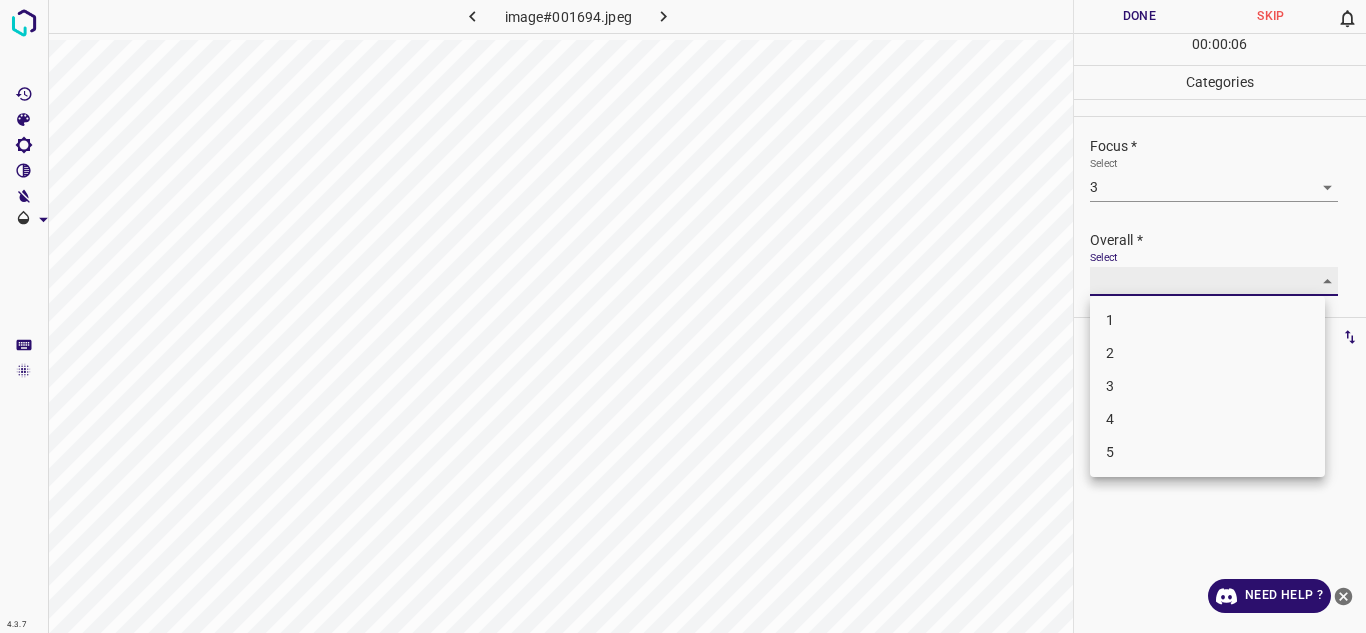 type on "3" 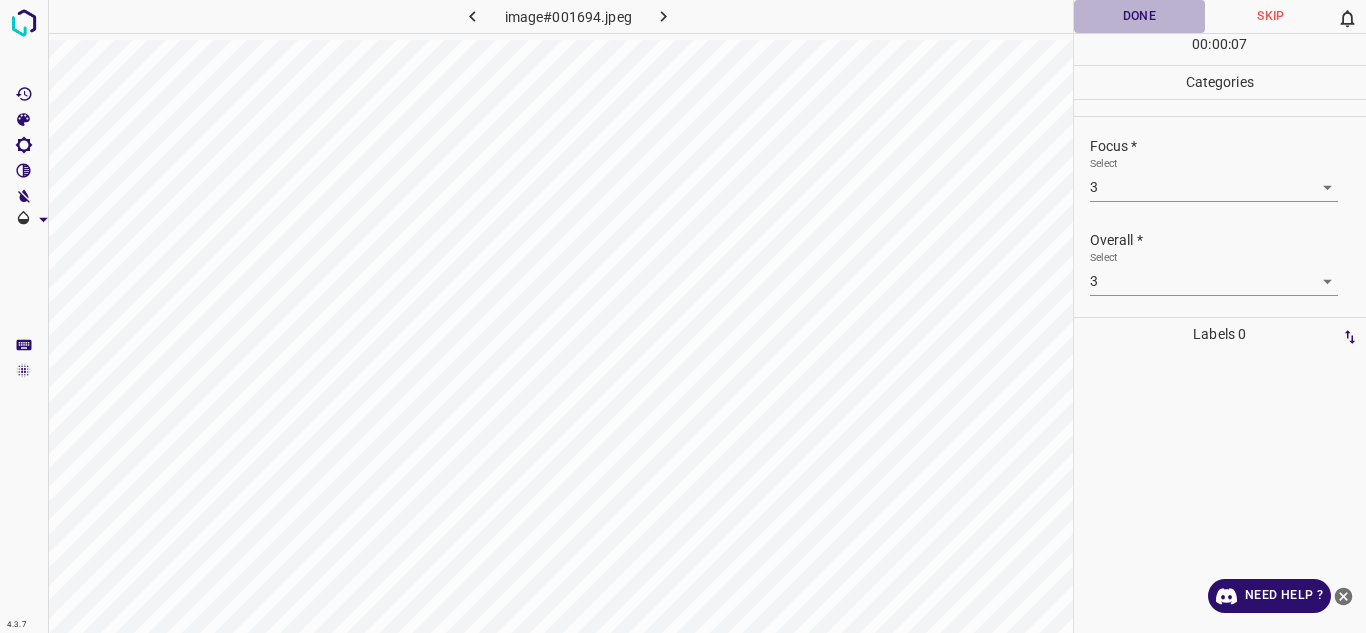 click on "Done" at bounding box center (1140, 16) 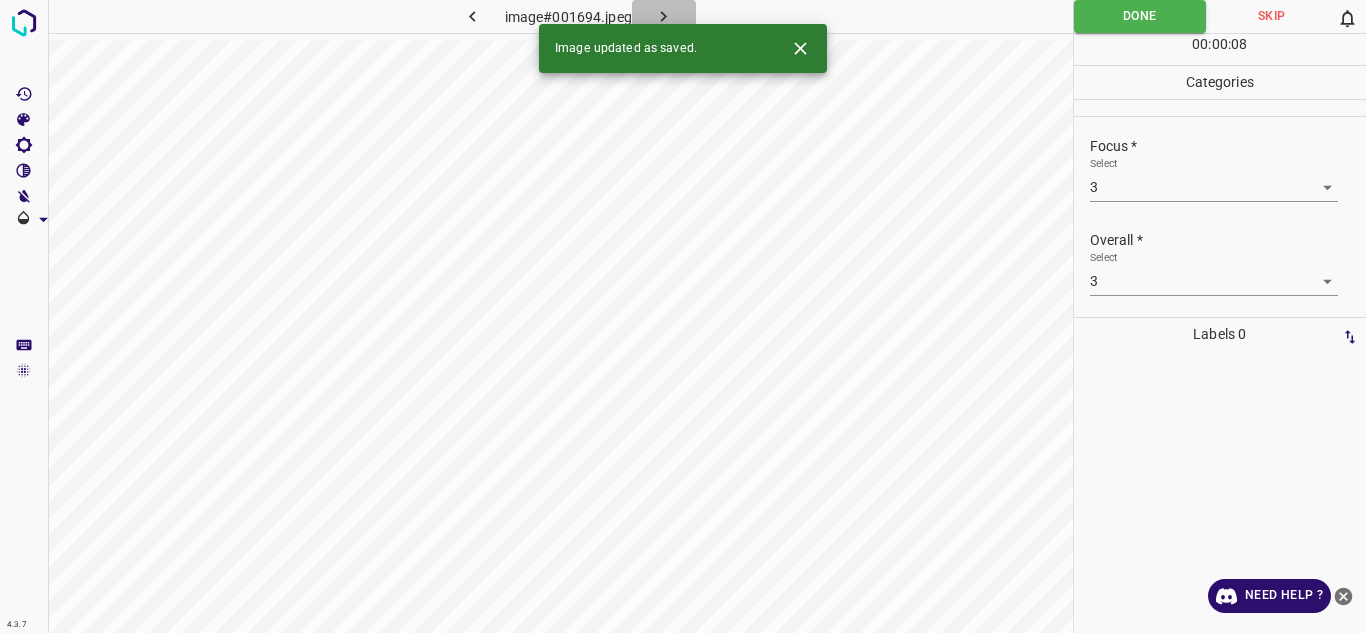 click 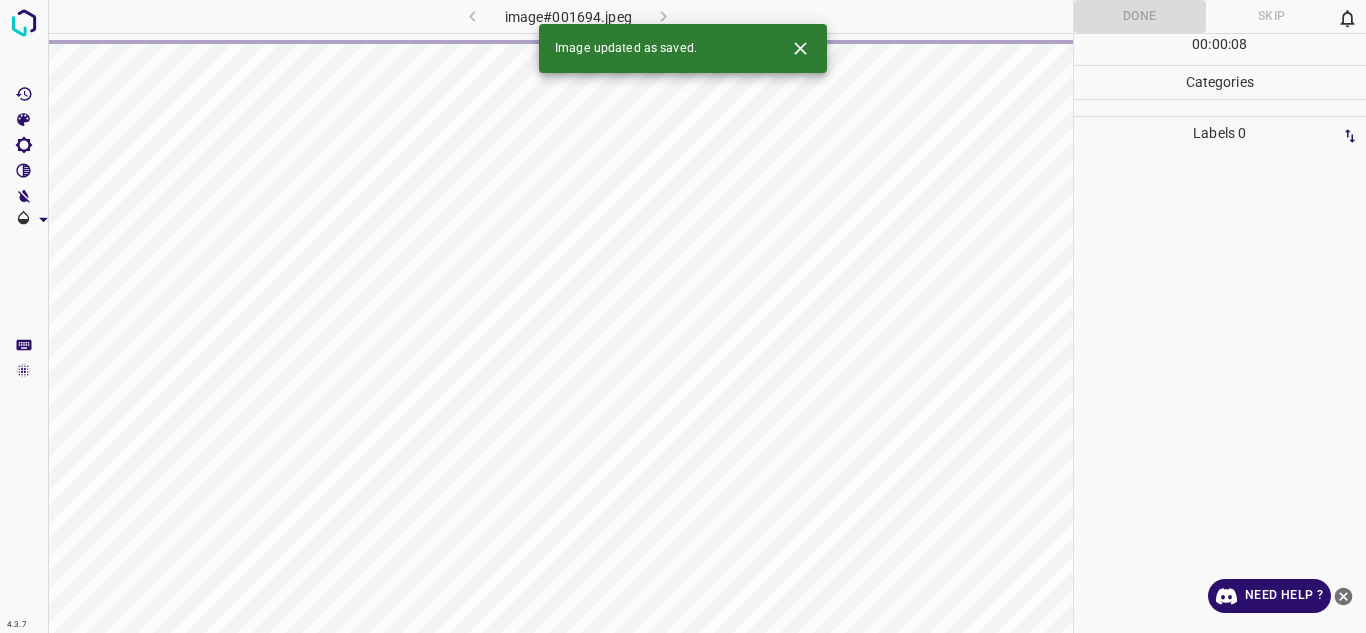 click 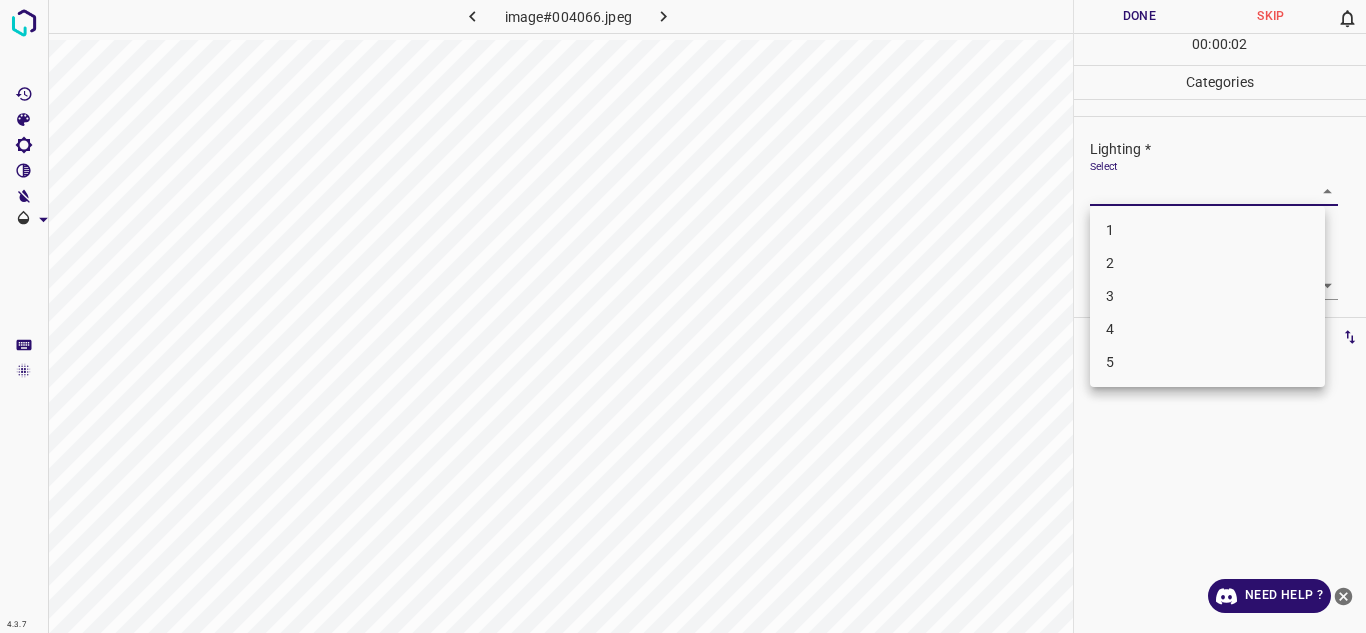 click on "4.3.7 image#004066.jpeg Done Skip 0 00   : 00   : 02   Categories Lighting *  Select ​ Focus *  Select ​ Overall *  Select ​ Labels   0 Categories 1 Lighting 2 Focus 3 Overall Tools Space Change between modes (Draw & Edit) I Auto labeling R Restore zoom M Zoom in N Zoom out Delete Delete selecte label Filters Z Restore filters X Saturation filter C Brightness filter V Contrast filter B Gray scale filter General O Download Need Help ? - Text - Hide - Delete 1 2 3 4 5" at bounding box center (683, 316) 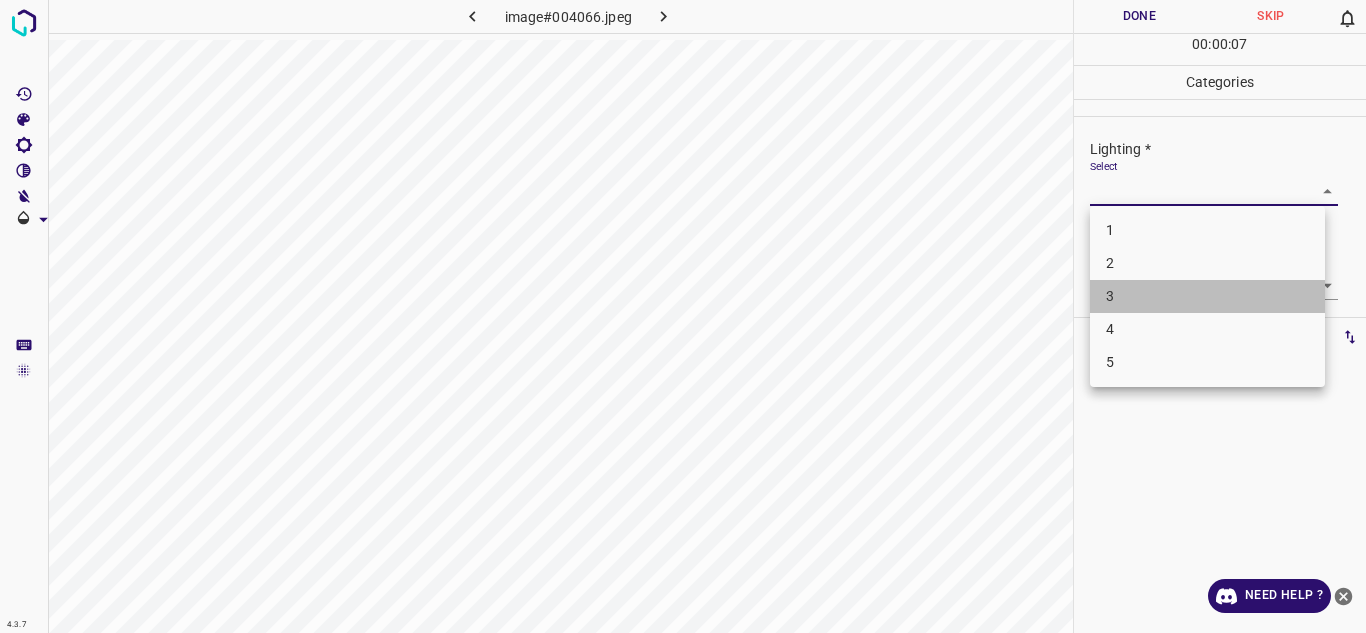 click on "3" at bounding box center [1207, 296] 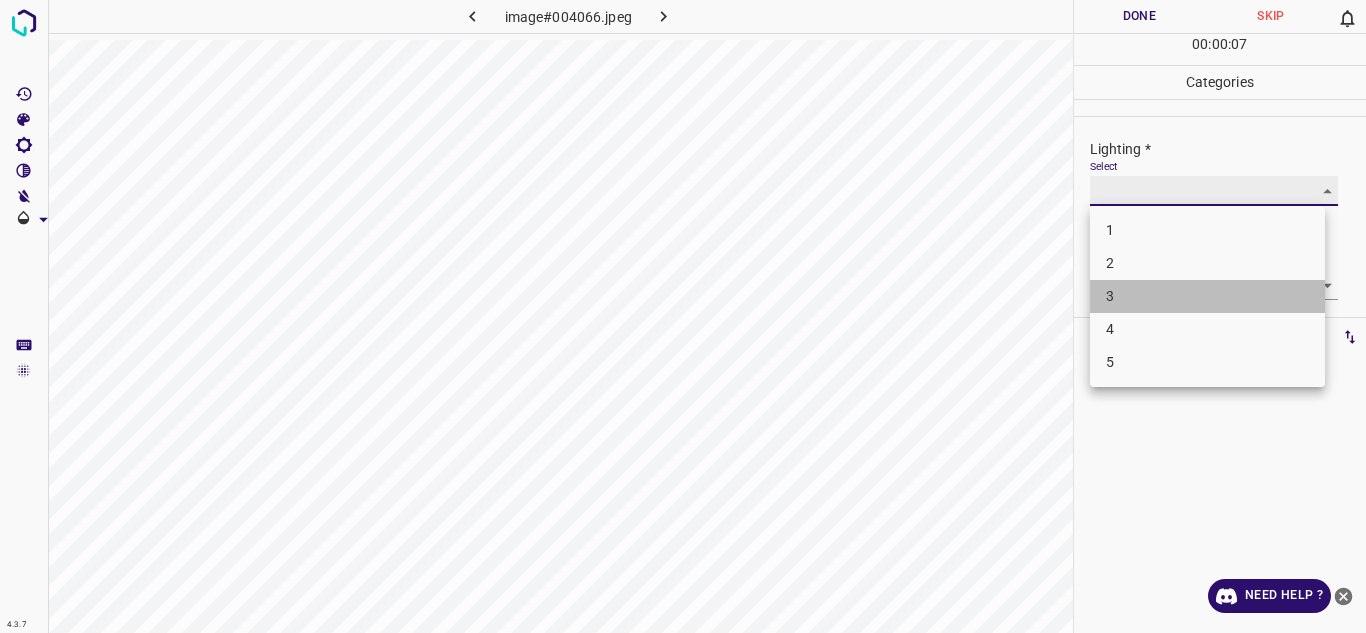 type on "3" 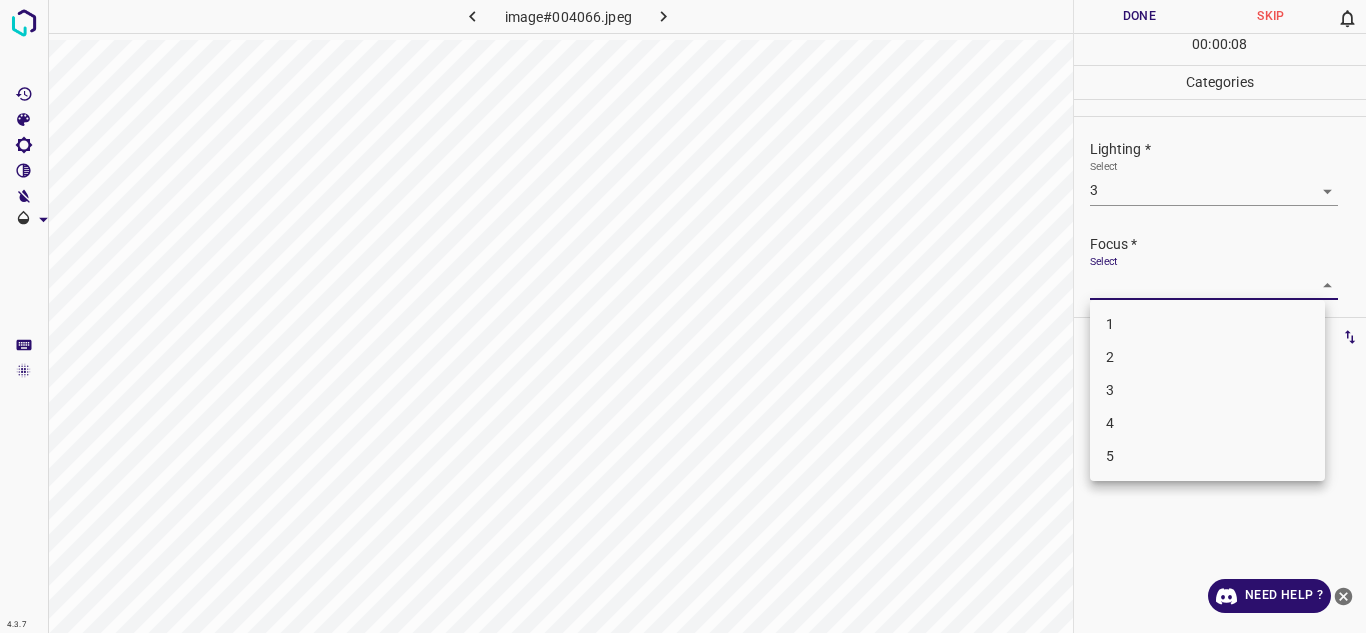 click on "4.3.7 image#004066.jpeg Done Skip 0 00   : 00   : 08   Categories Lighting *  Select 3 3 Focus *  Select ​ Overall *  Select ​ Labels   0 Categories 1 Lighting 2 Focus 3 Overall Tools Space Change between modes (Draw & Edit) I Auto labeling R Restore zoom M Zoom in N Zoom out Delete Delete selecte label Filters Z Restore filters X Saturation filter C Brightness filter V Contrast filter B Gray scale filter General O Download Need Help ? - Text - Hide - Delete 1 2 3 4 5" at bounding box center (683, 316) 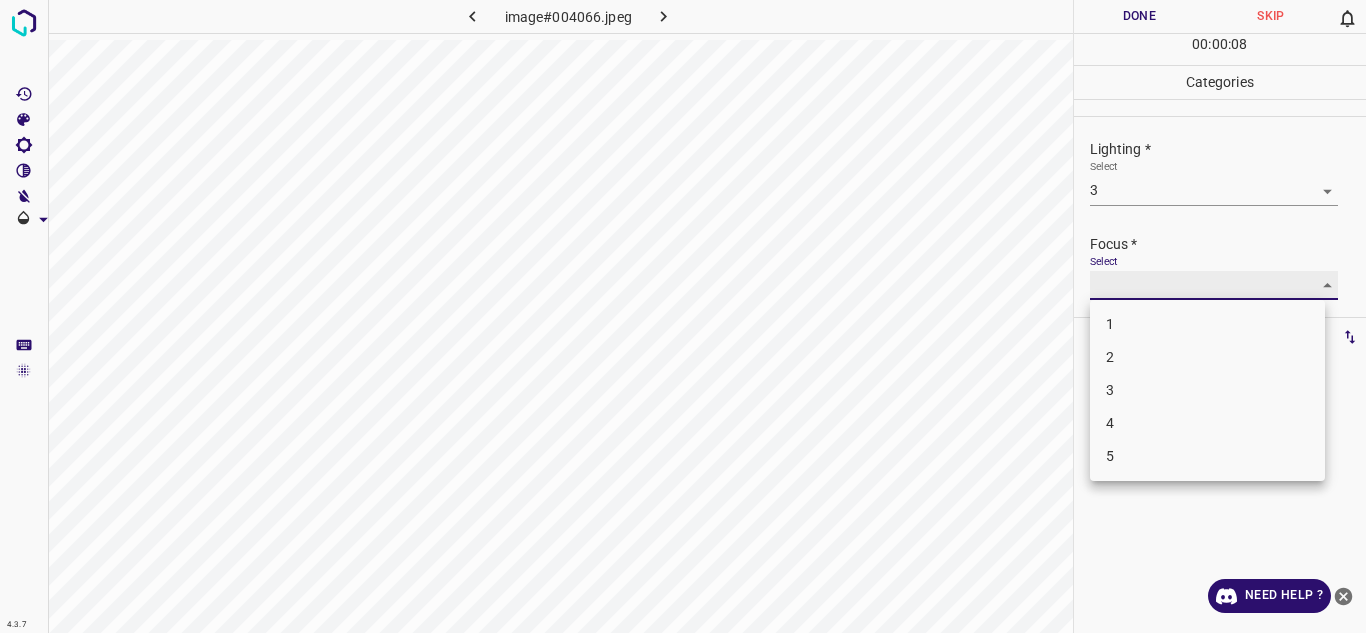 type on "3" 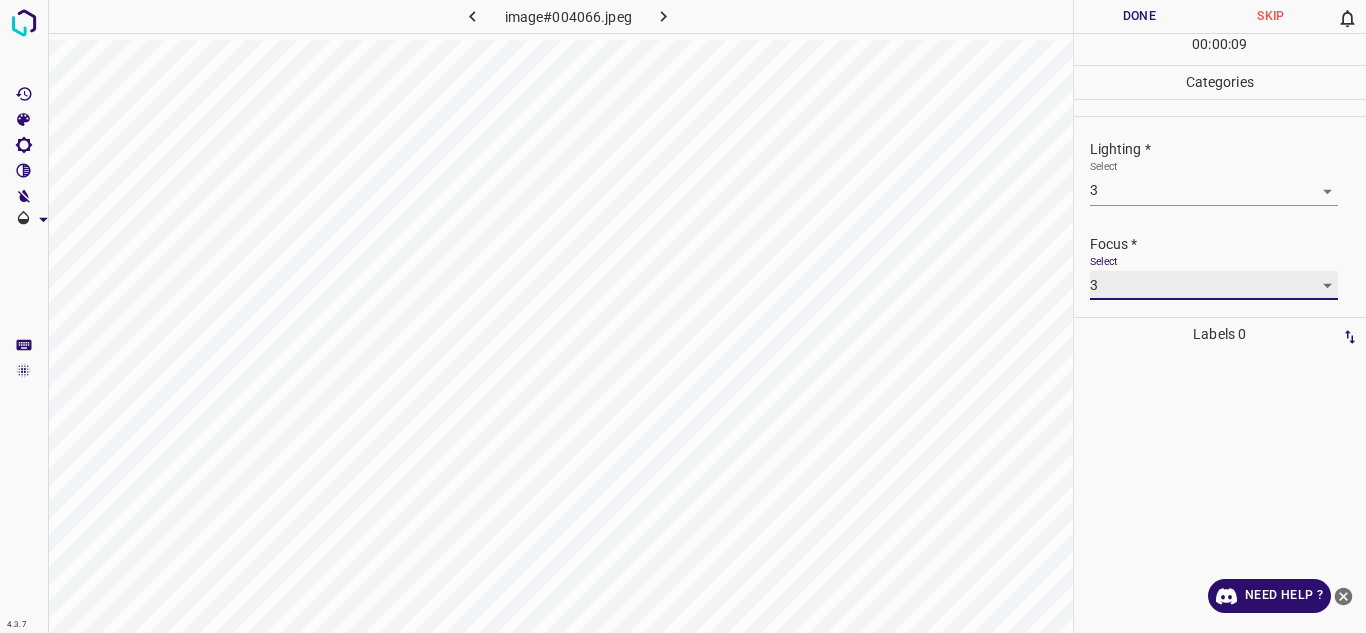 scroll, scrollTop: 98, scrollLeft: 0, axis: vertical 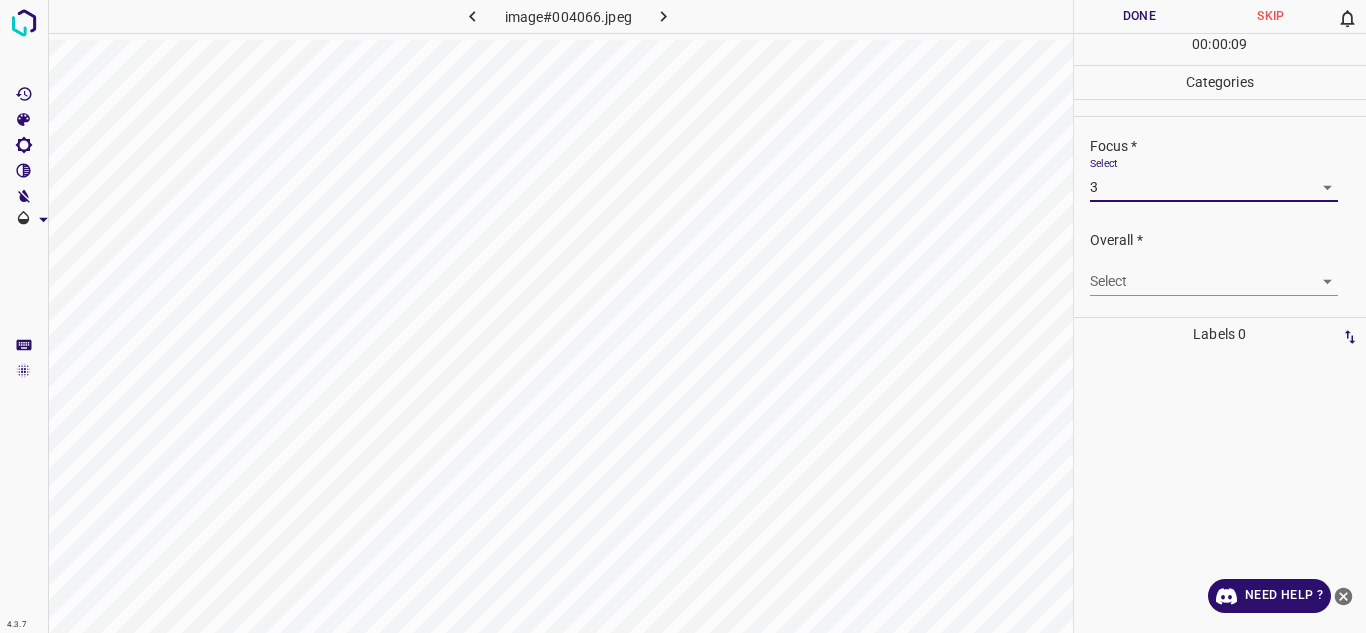 click on "4.3.7 image#004066.jpeg Done Skip 0 00   : 00   : 09   Categories Lighting *  Select 3 3 Focus *  Select 3 3 Overall *  Select ​ Labels   0 Categories 1 Lighting 2 Focus 3 Overall Tools Space Change between modes (Draw & Edit) I Auto labeling R Restore zoom M Zoom in N Zoom out Delete Delete selecte label Filters Z Restore filters X Saturation filter C Brightness filter V Contrast filter B Gray scale filter General O Download Need Help ? - Text - Hide - Delete" at bounding box center (683, 316) 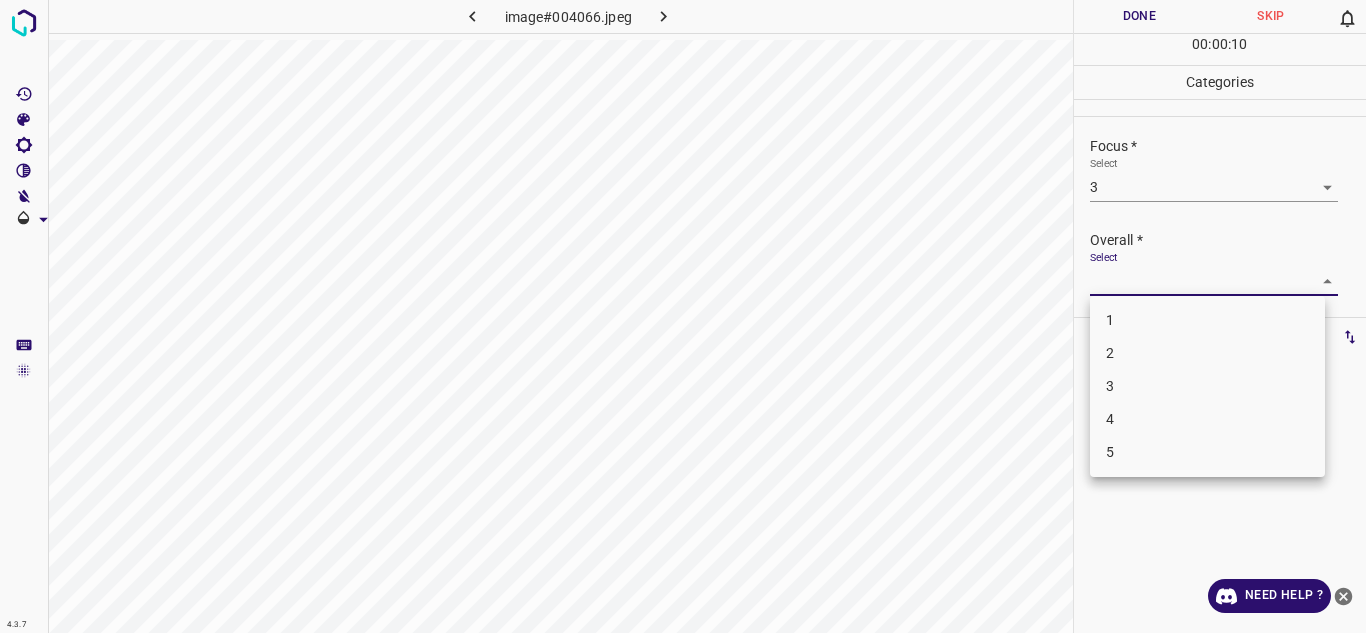 click on "3" at bounding box center [1207, 386] 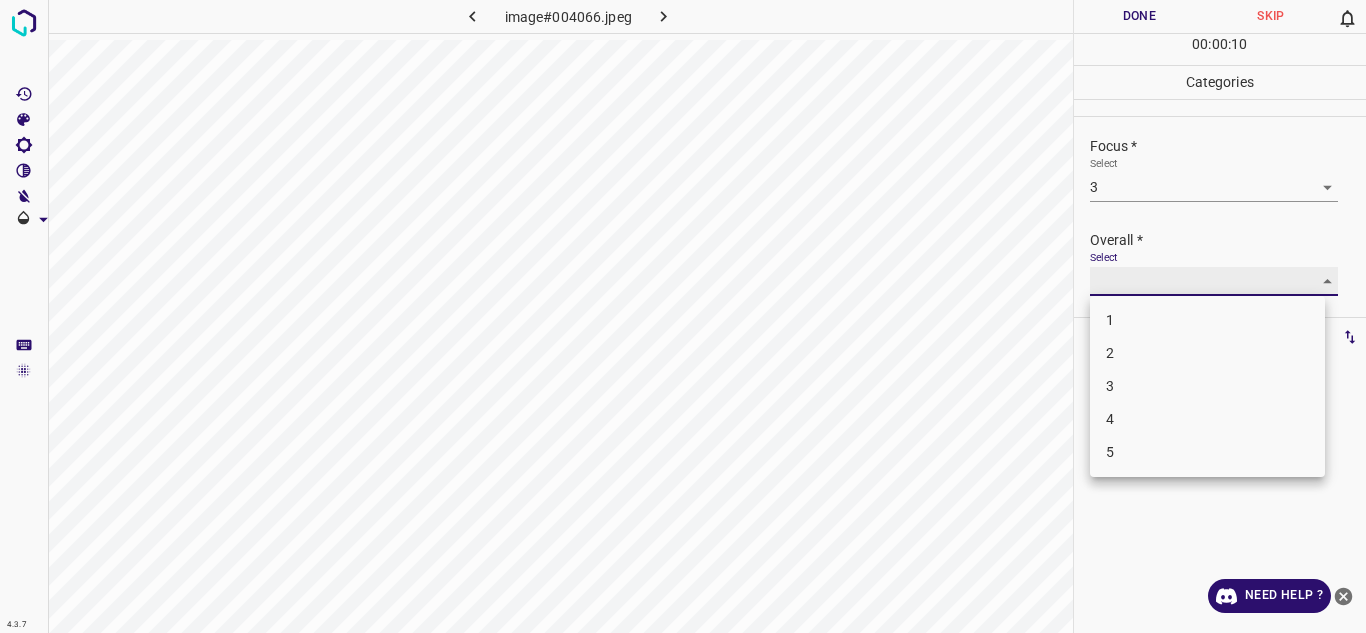 type on "3" 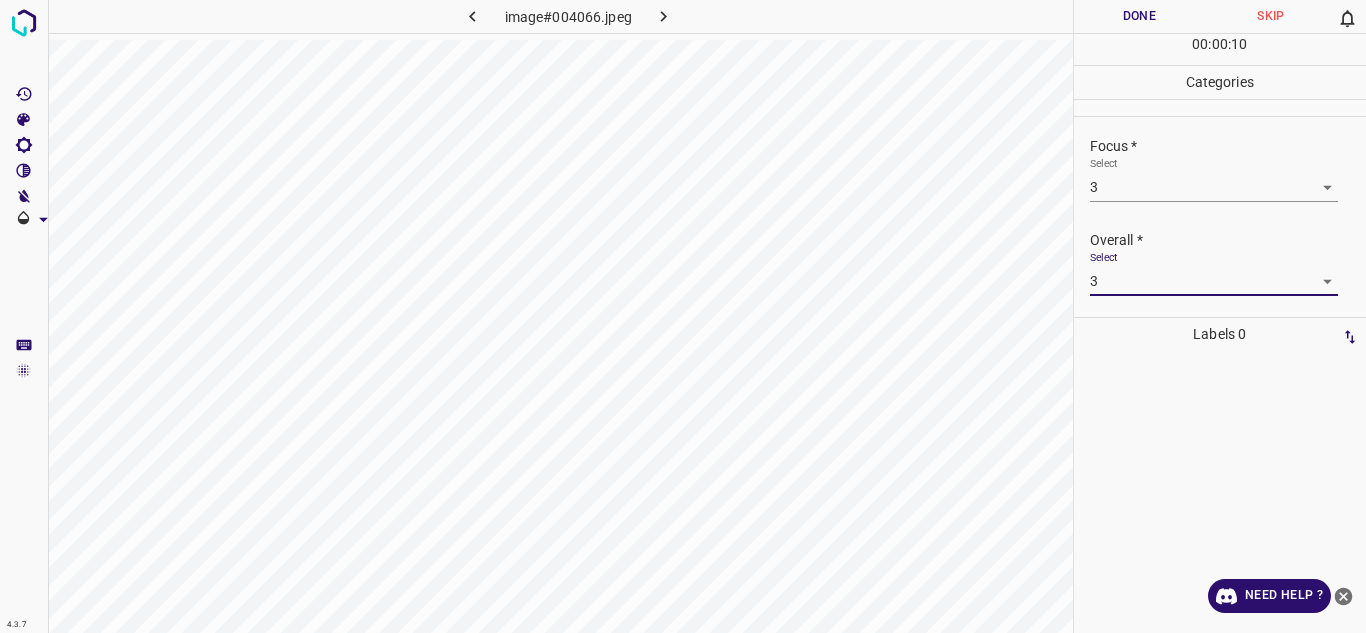 click on "Done" at bounding box center (1140, 16) 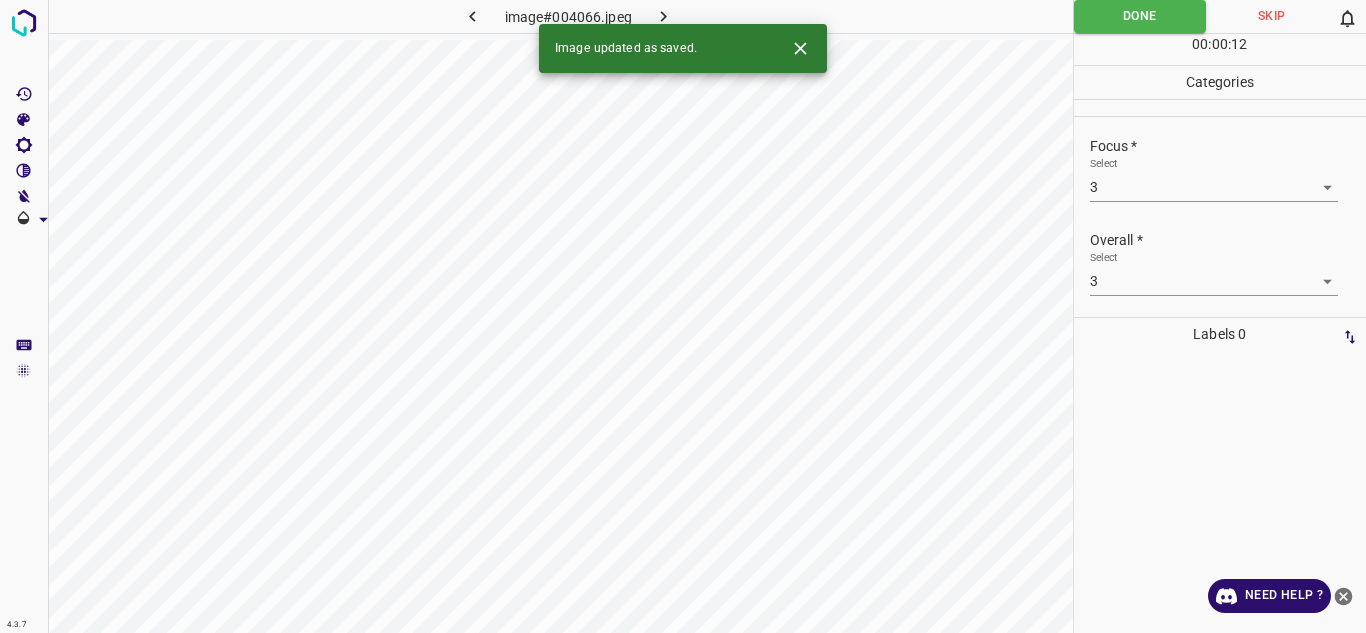click at bounding box center (664, 16) 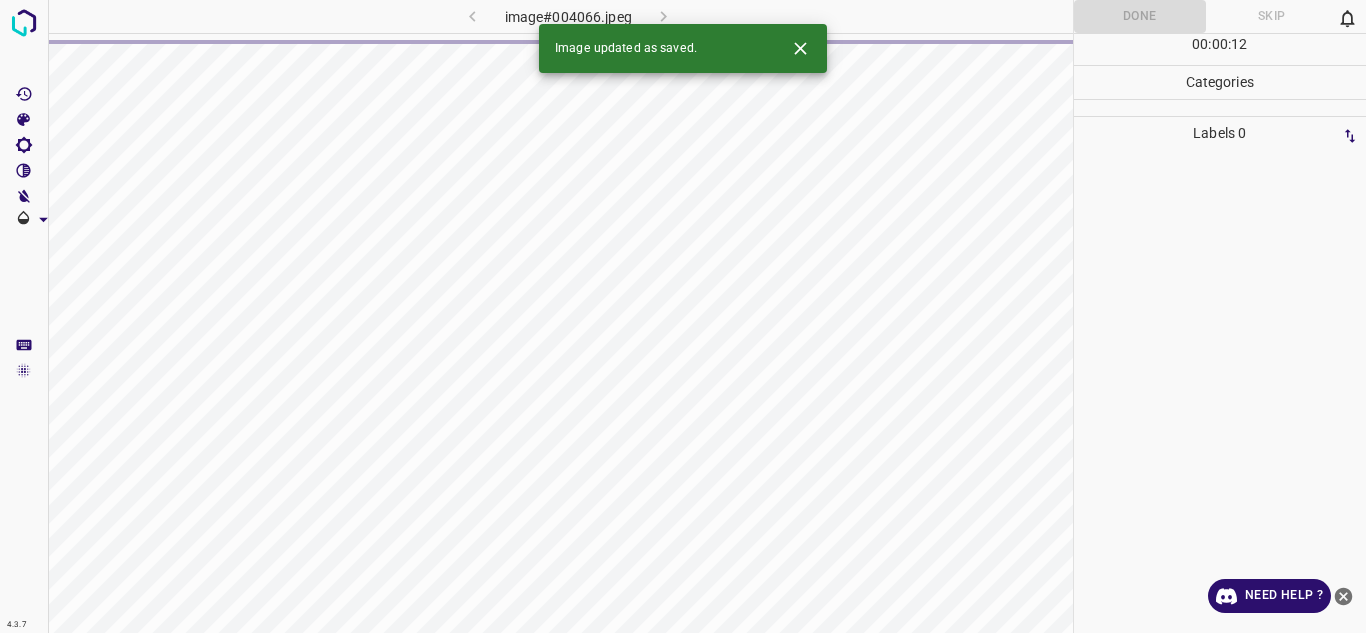 click 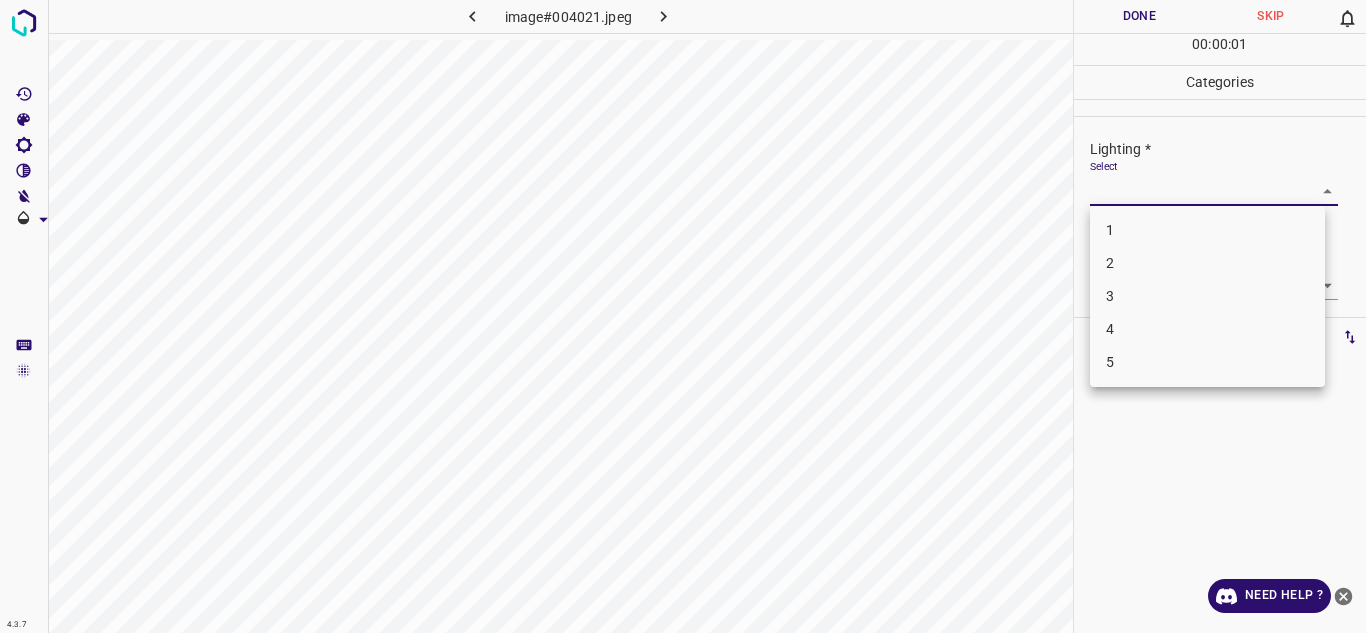 click on "4.3.7 image#004021.jpeg Done Skip 0 00   : 00   : 01   Categories Lighting *  Select ​ Focus *  Select ​ Overall *  Select ​ Labels   0 Categories 1 Lighting 2 Focus 3 Overall Tools Space Change between modes (Draw & Edit) I Auto labeling R Restore zoom M Zoom in N Zoom out Delete Delete selecte label Filters Z Restore filters X Saturation filter C Brightness filter V Contrast filter B Gray scale filter General O Download Need Help ? - Text - Hide - Delete 1 2 3 4 5" at bounding box center [683, 316] 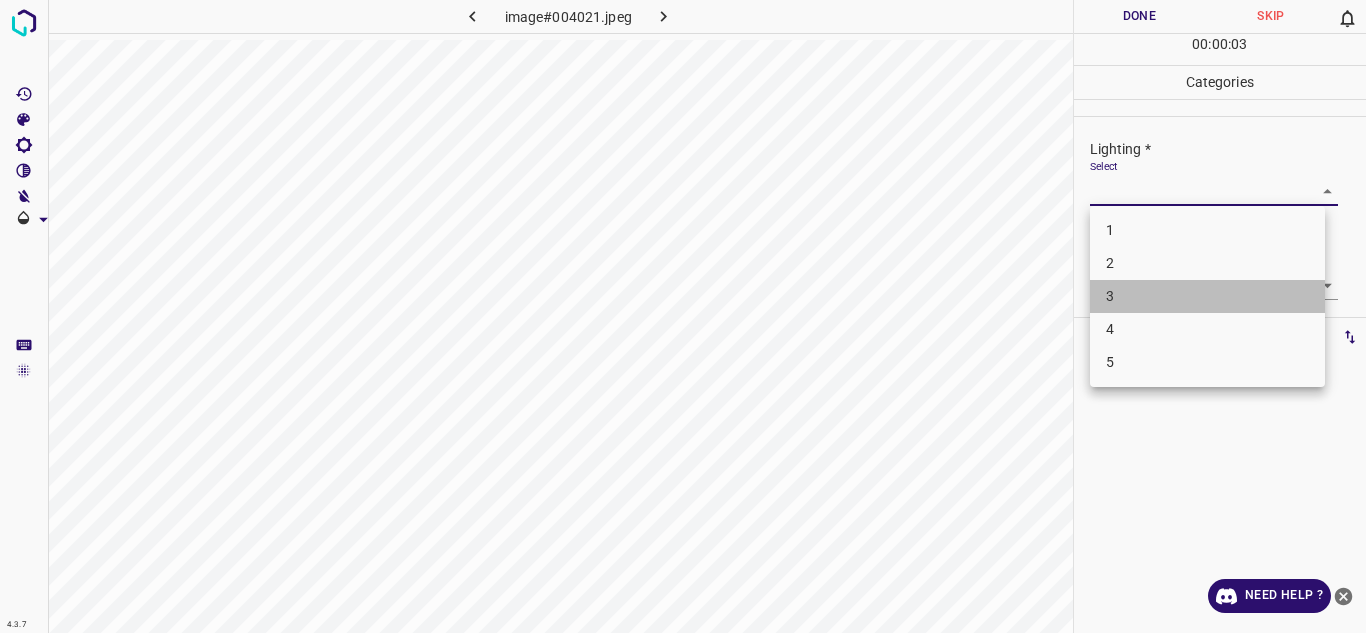click on "3" at bounding box center [1207, 296] 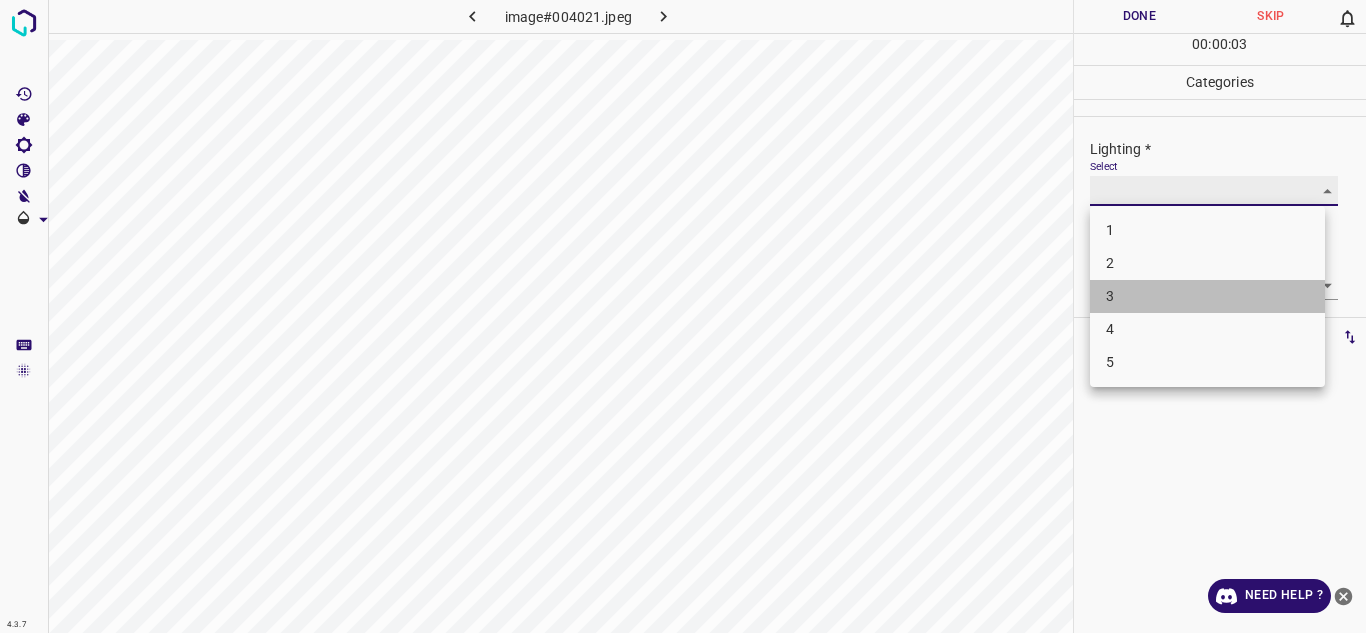 type on "3" 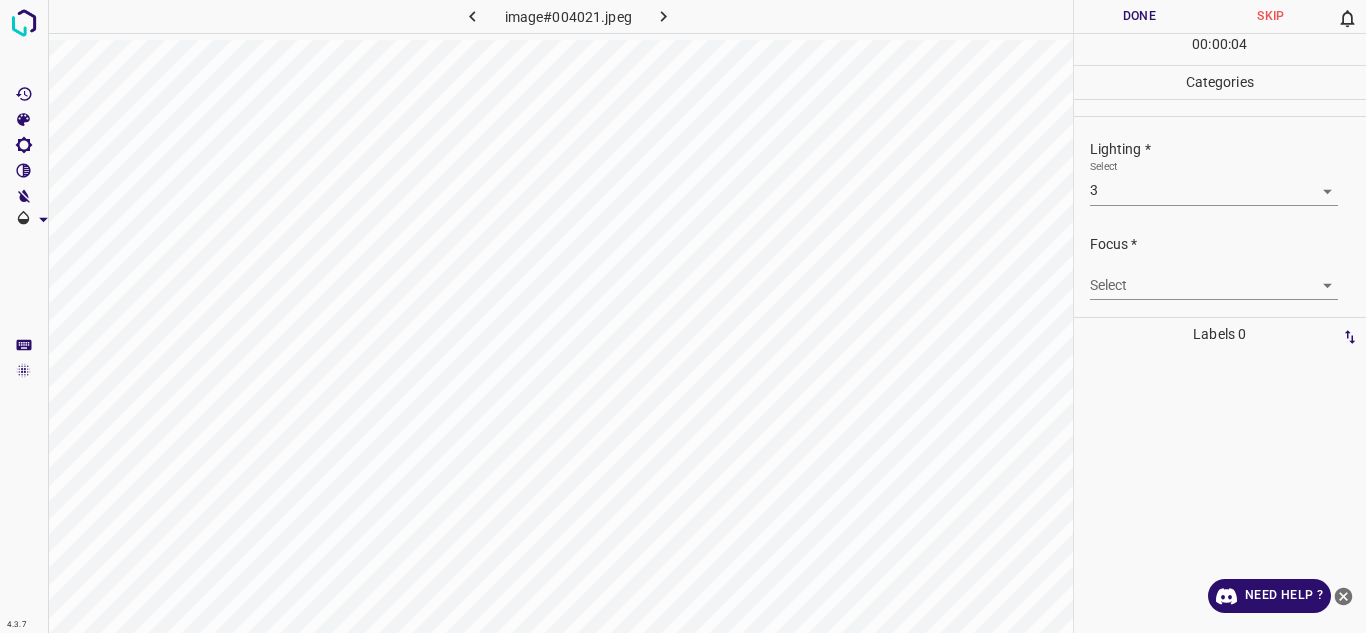 click on "4.3.7 image#004021.jpeg Done Skip 0 00   : 00   : 04   Categories Lighting *  Select 3 3 Focus *  Select ​ Overall *  Select ​ Labels   0 Categories 1 Lighting 2 Focus 3 Overall Tools Space Change between modes (Draw & Edit) I Auto labeling R Restore zoom M Zoom in N Zoom out Delete Delete selecte label Filters Z Restore filters X Saturation filter C Brightness filter V Contrast filter B Gray scale filter General O Download Need Help ? - Text - Hide - Delete" at bounding box center [683, 316] 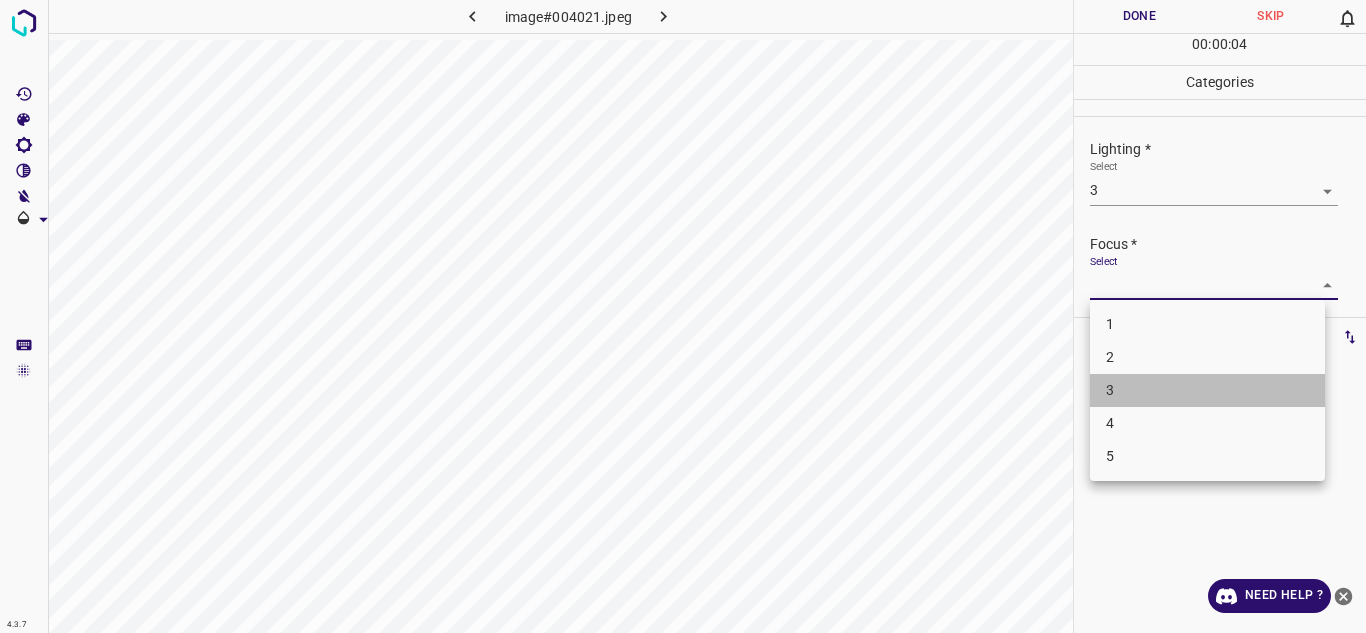 click on "3" at bounding box center [1207, 390] 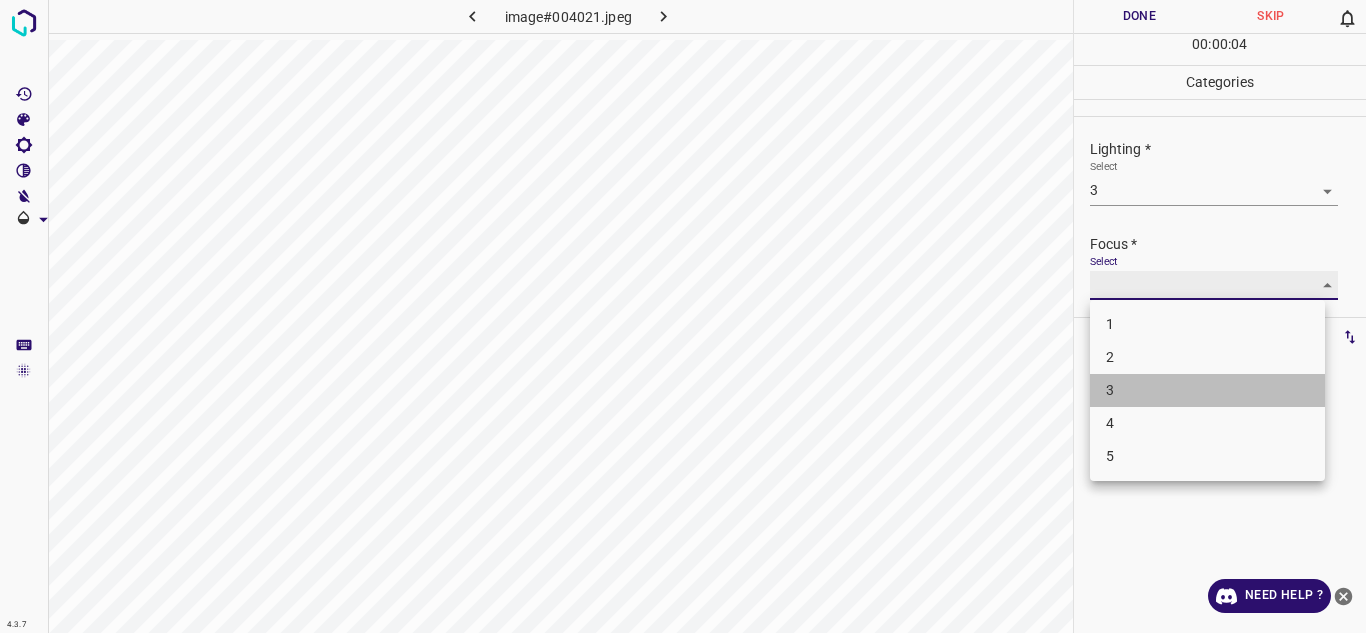 type on "3" 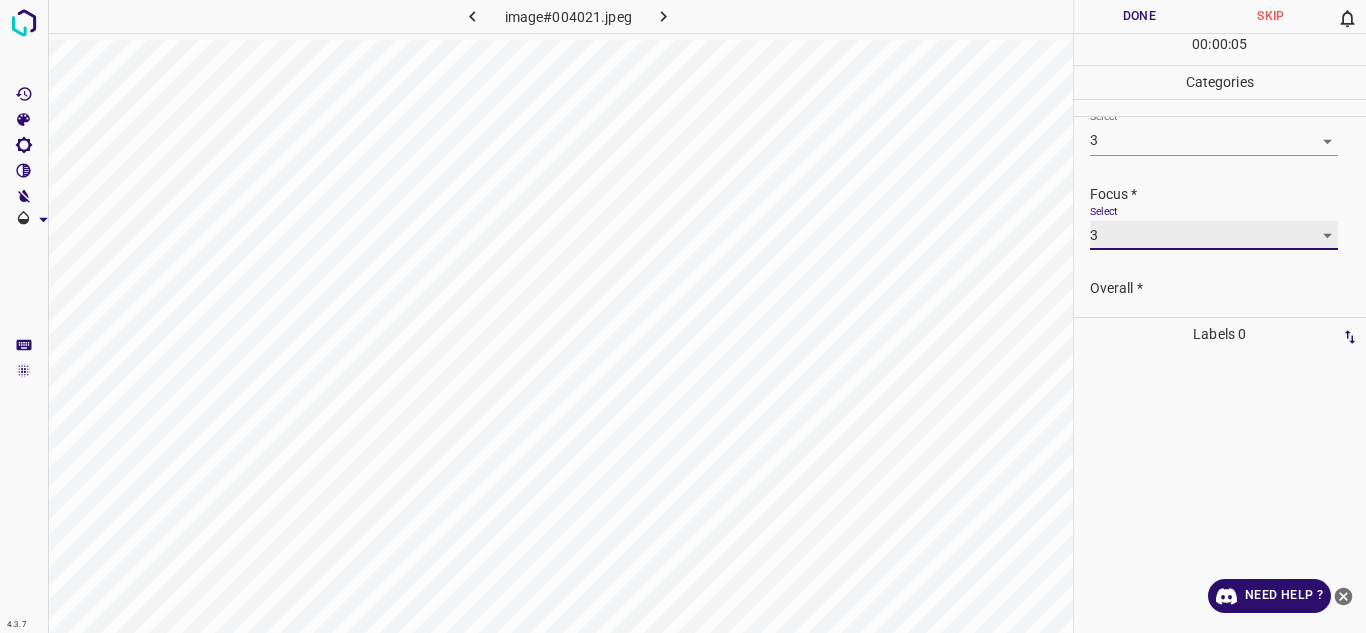 scroll, scrollTop: 98, scrollLeft: 0, axis: vertical 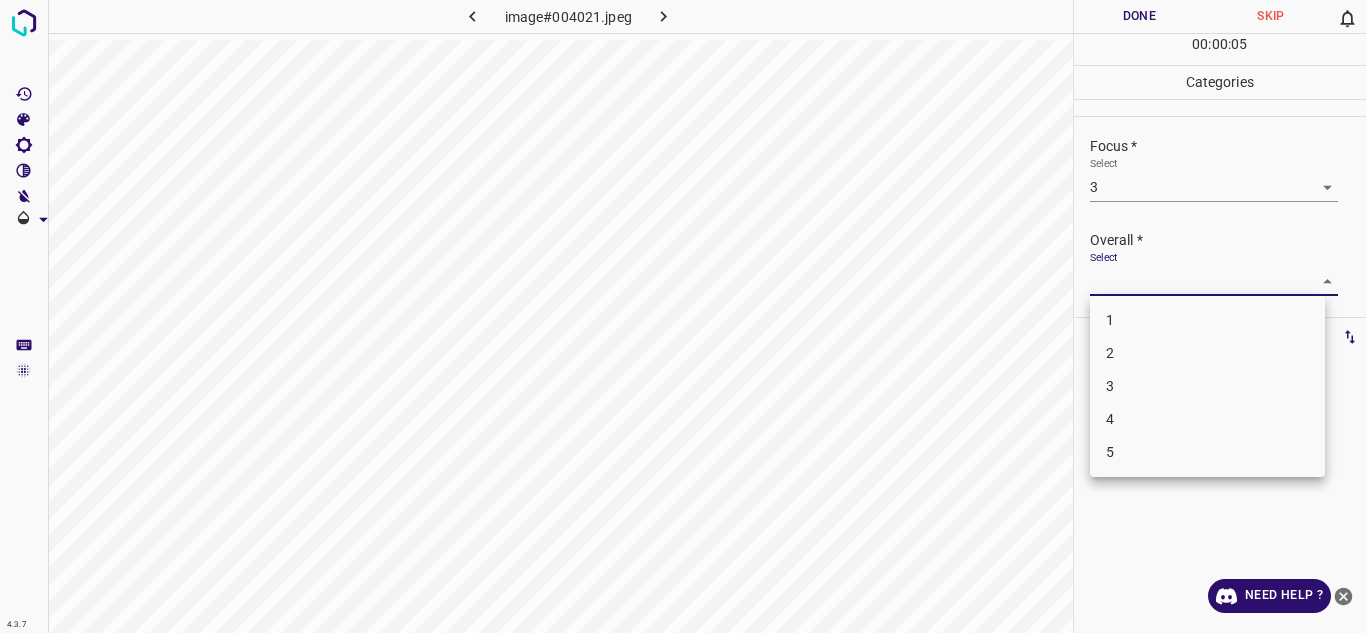 click on "4.3.7 image#004021.jpeg Done Skip 0 00   : 00   : 05   Categories Lighting *  Select 3 3 Focus *  Select 3 3 Overall *  Select ​ Labels   0 Categories 1 Lighting 2 Focus 3 Overall Tools Space Change between modes (Draw & Edit) I Auto labeling R Restore zoom M Zoom in N Zoom out Delete Delete selecte label Filters Z Restore filters X Saturation filter C Brightness filter V Contrast filter B Gray scale filter General O Download Need Help ? - Text - Hide - Delete 1 2 3 4 5" at bounding box center [683, 316] 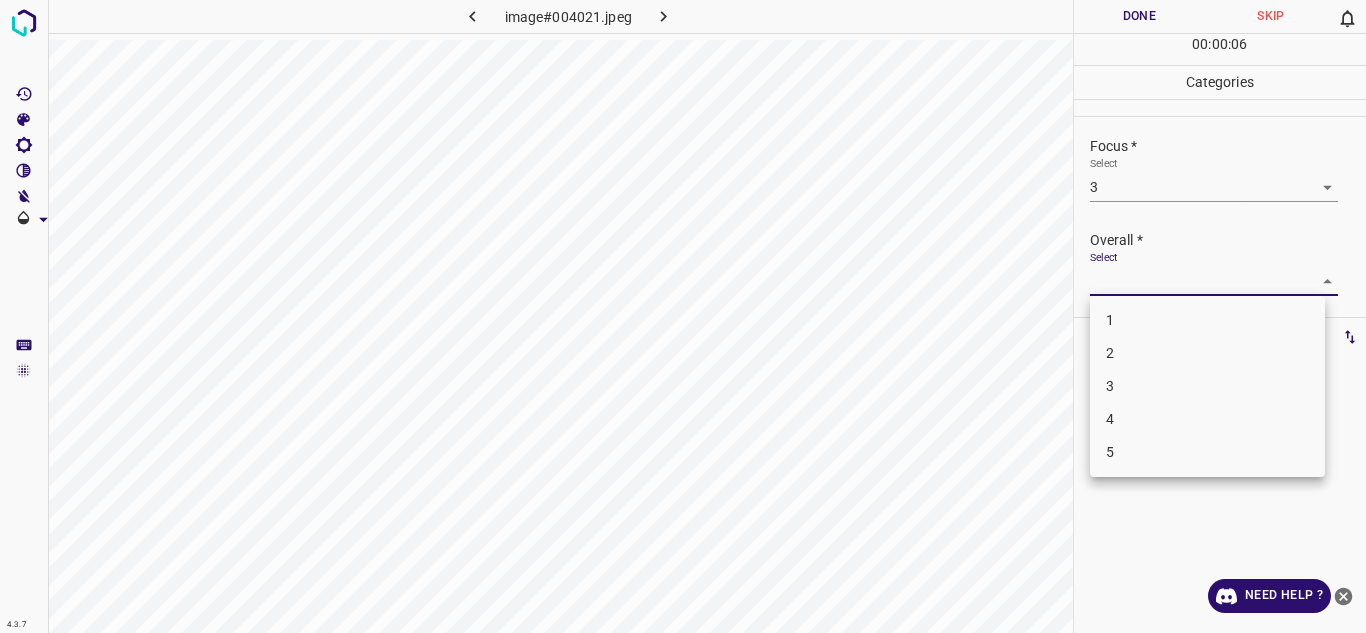 click on "4" at bounding box center [1207, 419] 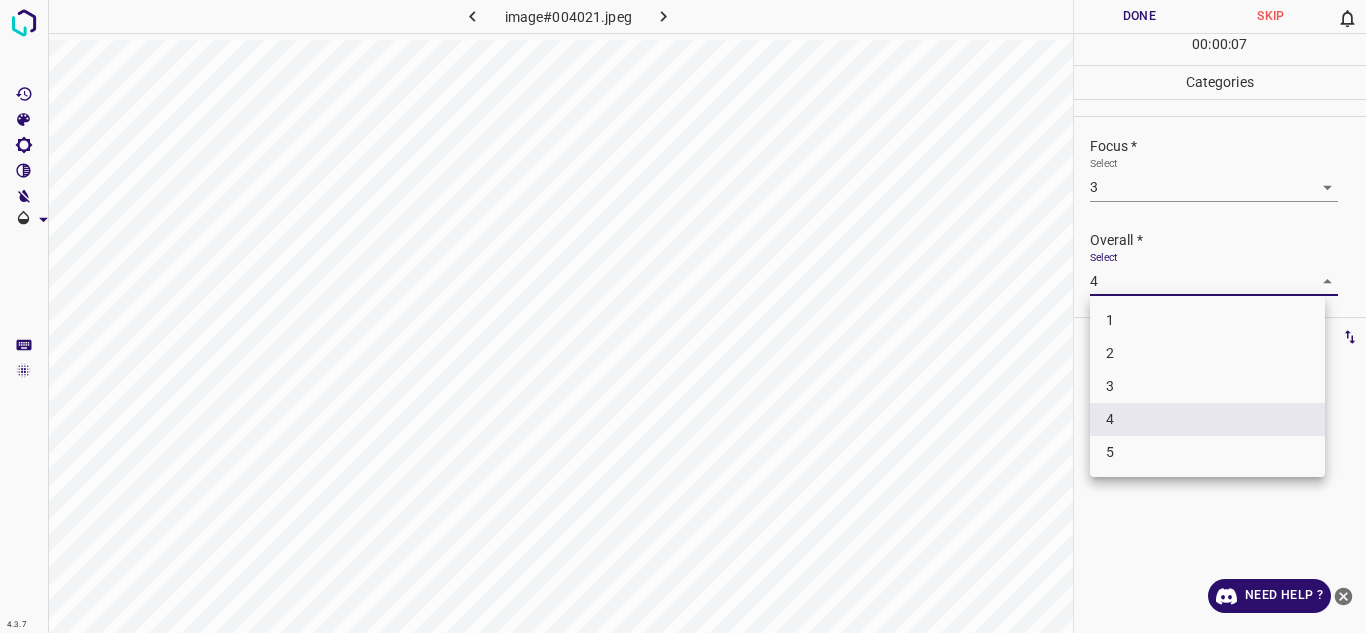 click on "4.3.7 image#004021.jpeg Done Skip 0 00   : 00   : 07   Categories Lighting *  Select 3 3 Focus *  Select 3 3 Overall *  Select 4 4 Labels   0 Categories 1 Lighting 2 Focus 3 Overall Tools Space Change between modes (Draw & Edit) I Auto labeling R Restore zoom M Zoom in N Zoom out Delete Delete selecte label Filters Z Restore filters X Saturation filter C Brightness filter V Contrast filter B Gray scale filter General O Download Need Help ? - Text - Hide - Delete 1 2 3 4 5" at bounding box center [683, 316] 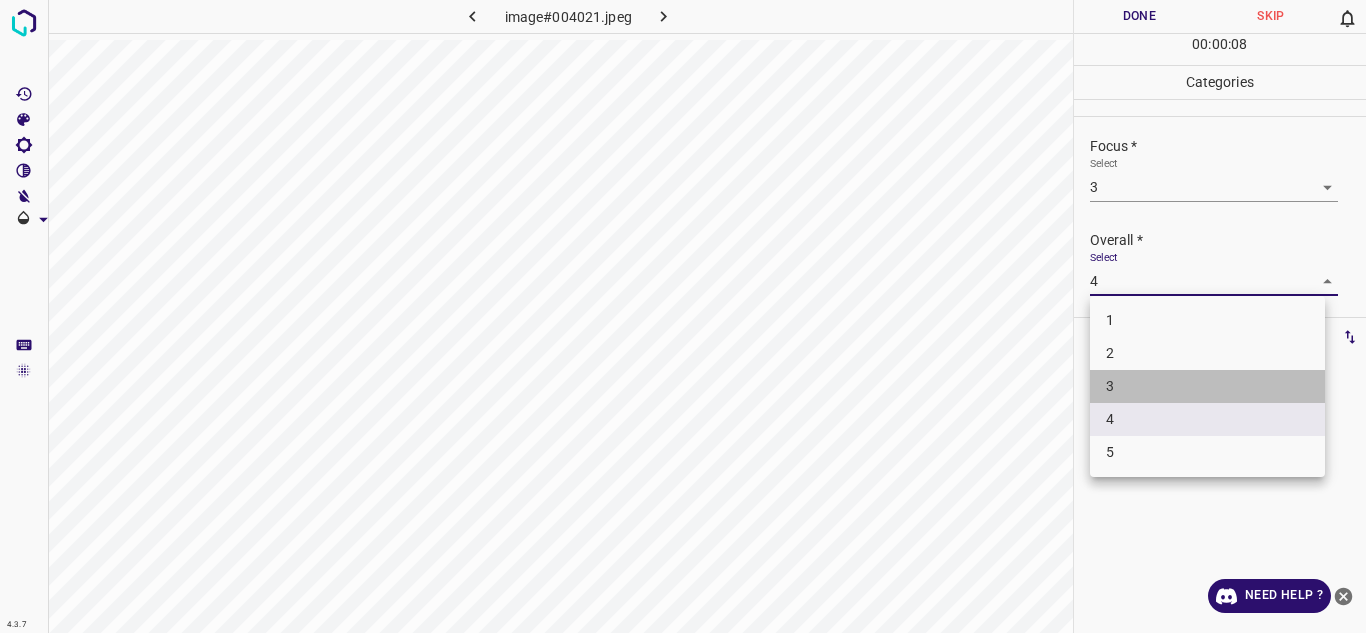click on "3" at bounding box center (1207, 386) 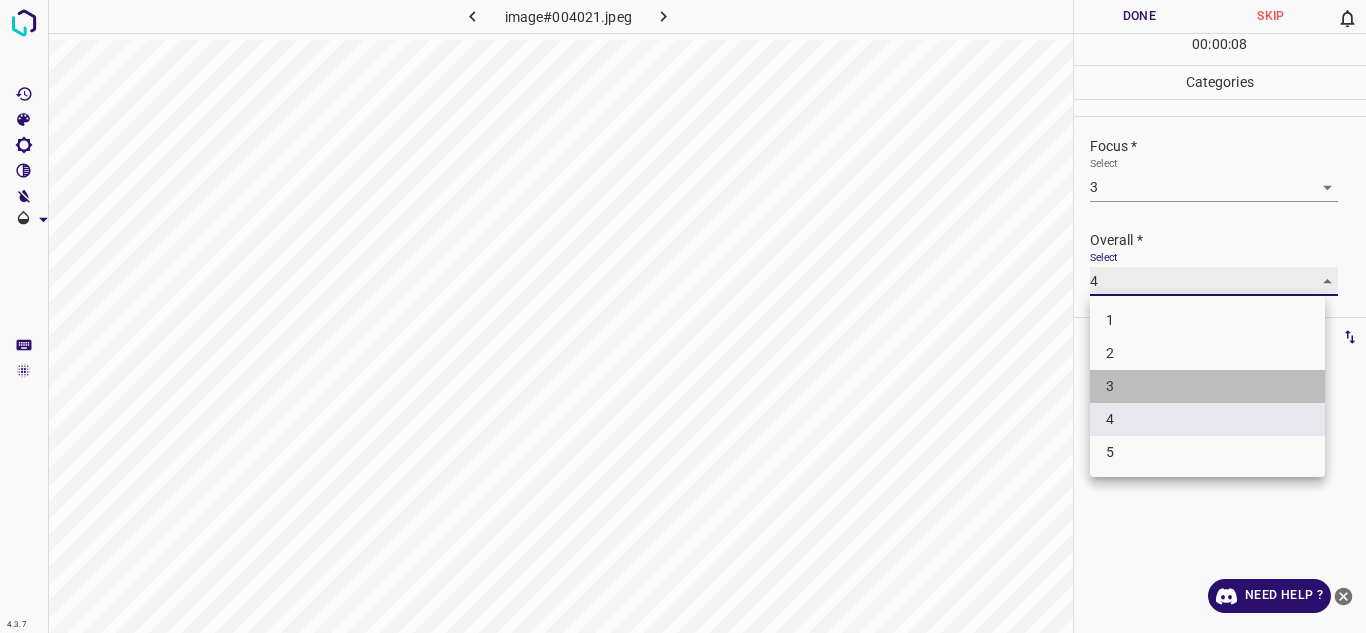 type on "3" 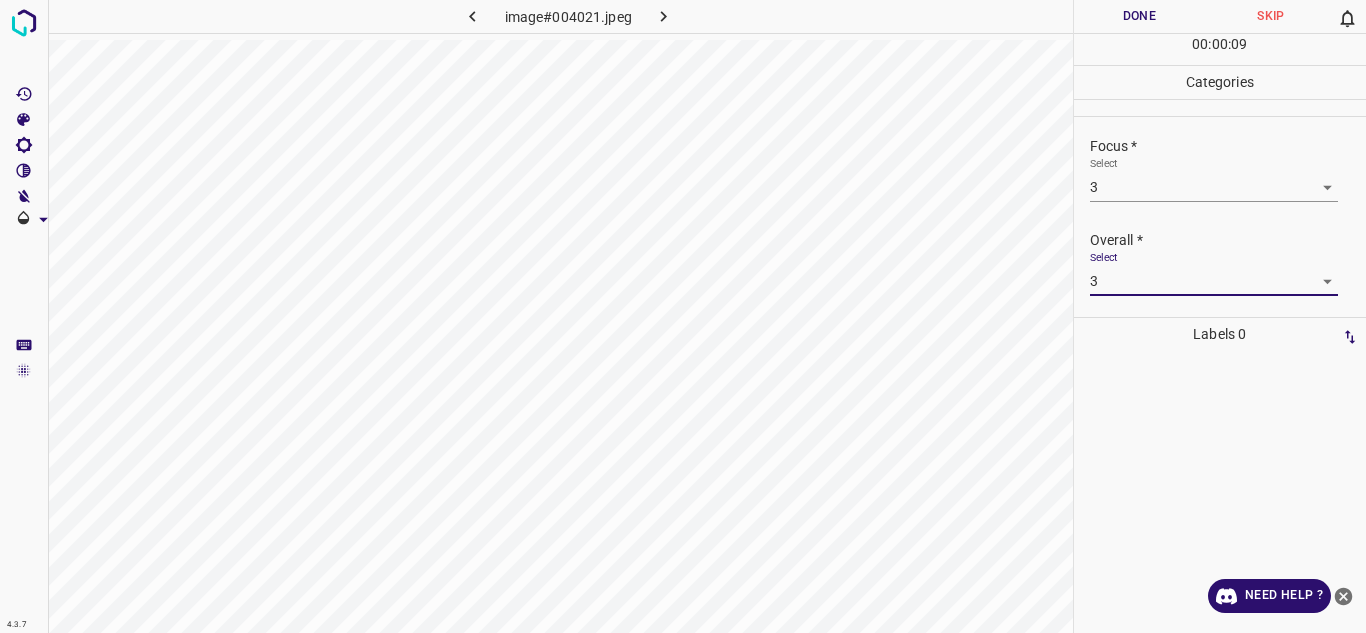click on "Done" at bounding box center (1140, 16) 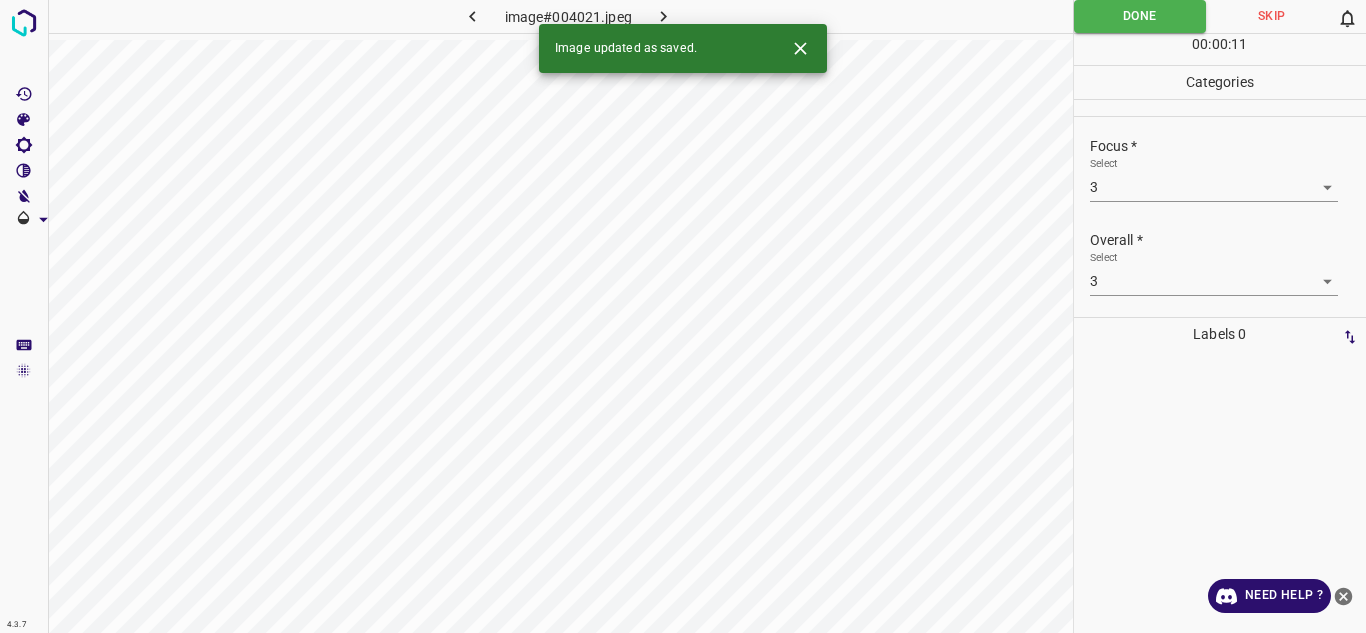click 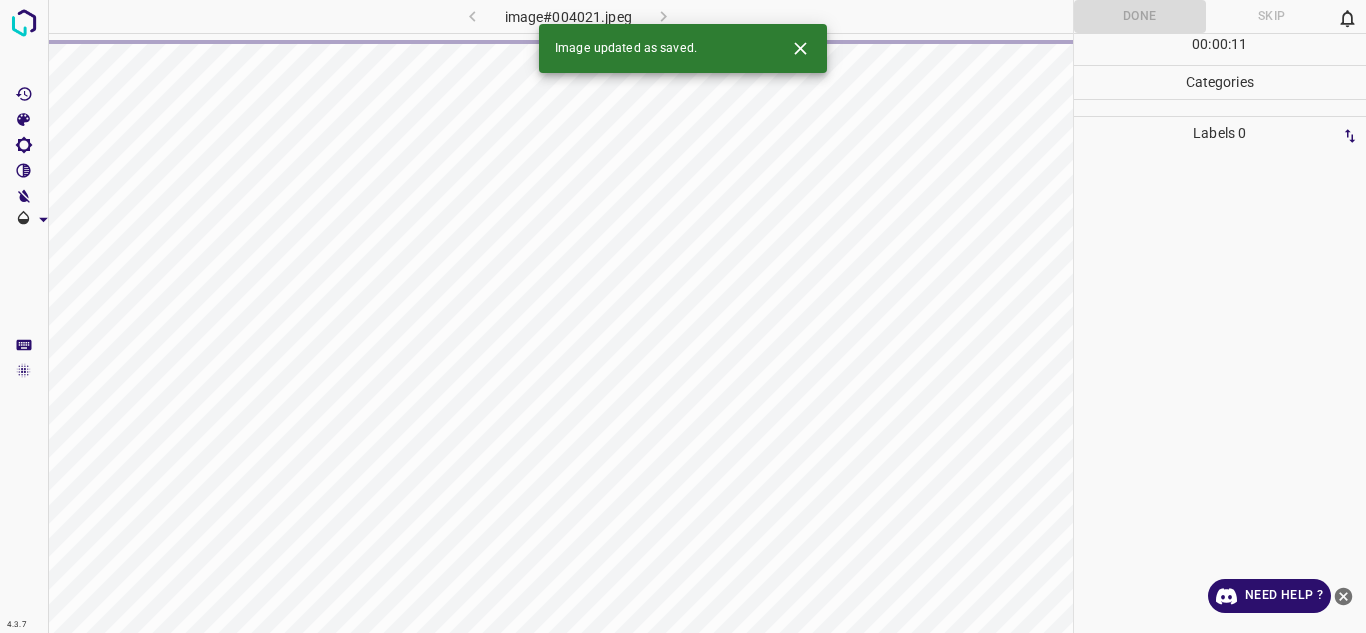 click 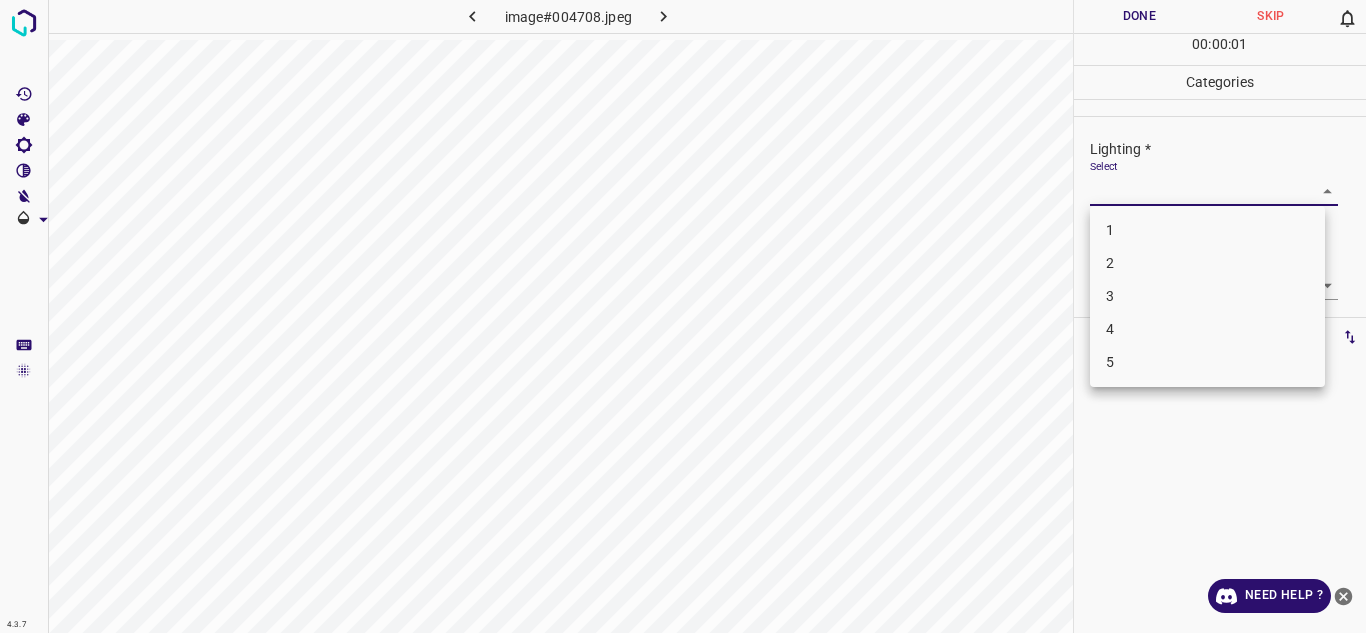 click on "4.3.7 image#004708.jpeg Done Skip 0 00   : 00   : 01   Categories Lighting *  Select ​ Focus *  Select ​ Overall *  Select ​ Labels   0 Categories 1 Lighting 2 Focus 3 Overall Tools Space Change between modes (Draw & Edit) I Auto labeling R Restore zoom M Zoom in N Zoom out Delete Delete selecte label Filters Z Restore filters X Saturation filter C Brightness filter V Contrast filter B Gray scale filter General O Download Need Help ? - Text - Hide - Delete 1 2 3 4 5" at bounding box center (683, 316) 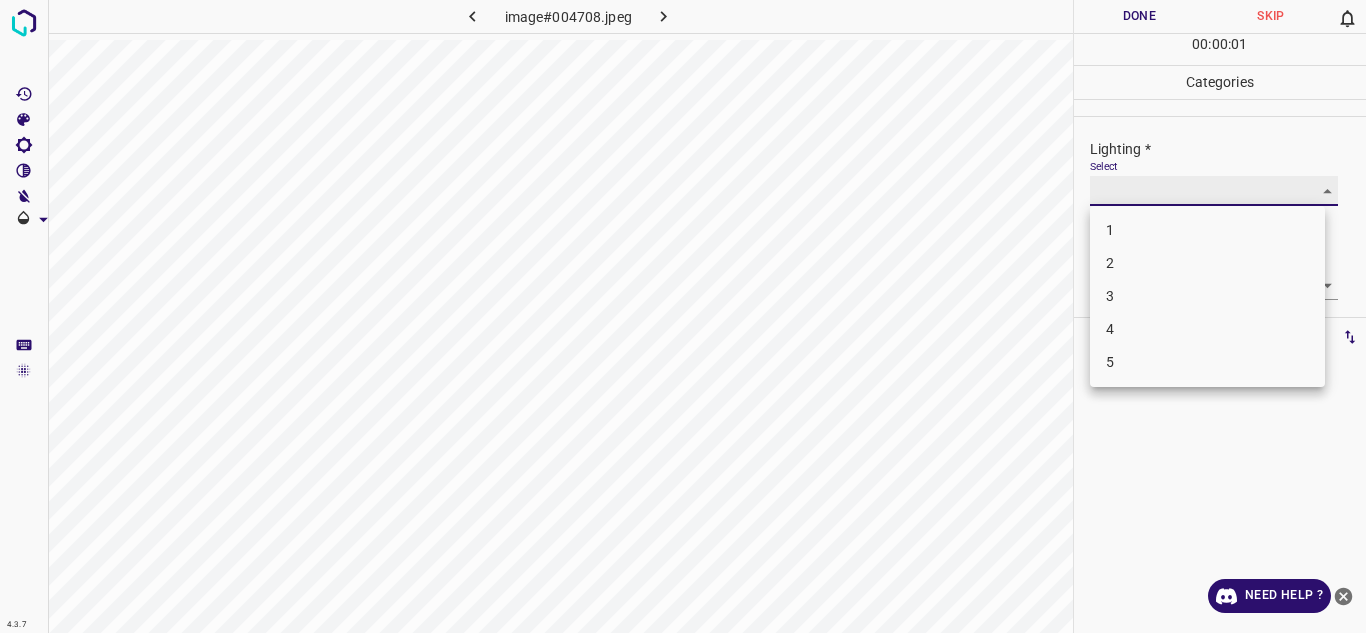 type on "3" 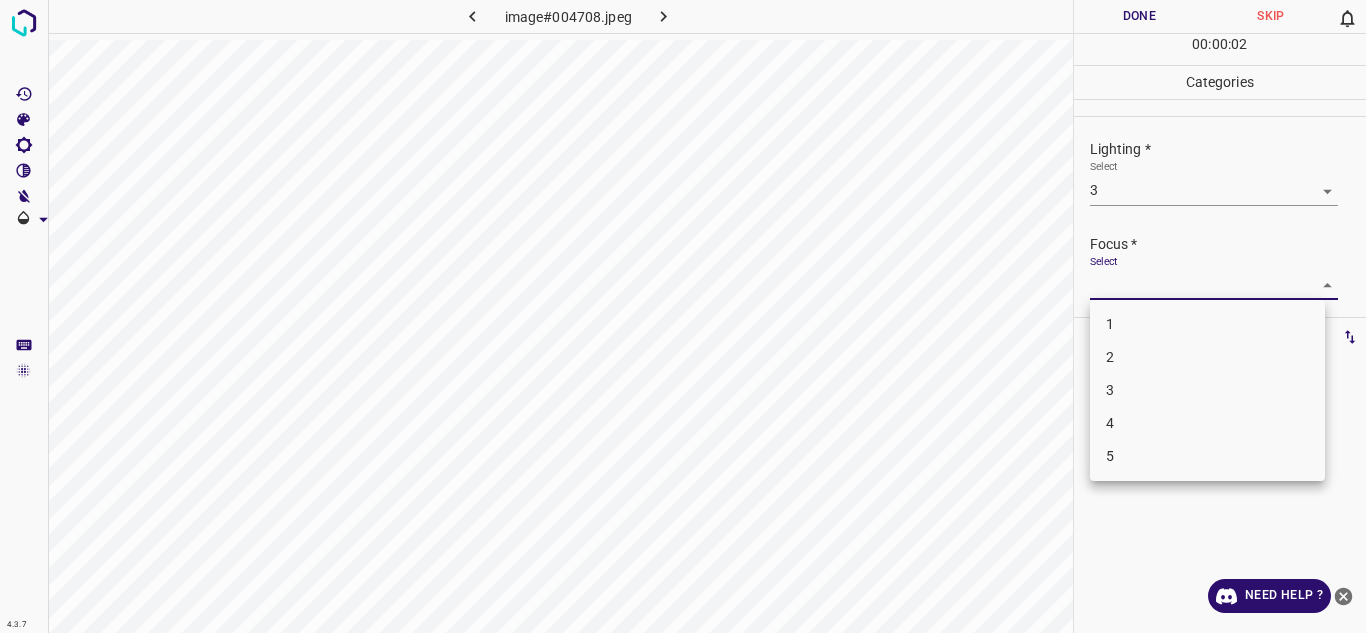 click on "4.3.7 image#004708.jpeg Done Skip 0 00   : 00   : 02   Categories Lighting *  Select 3 3 Focus *  Select ​ Overall *  Select ​ Labels   0 Categories 1 Lighting 2 Focus 3 Overall Tools Space Change between modes (Draw & Edit) I Auto labeling R Restore zoom M Zoom in N Zoom out Delete Delete selecte label Filters Z Restore filters X Saturation filter C Brightness filter V Contrast filter B Gray scale filter General O Download Need Help ? - Text - Hide - Delete 1 2 3 4 5" at bounding box center [683, 316] 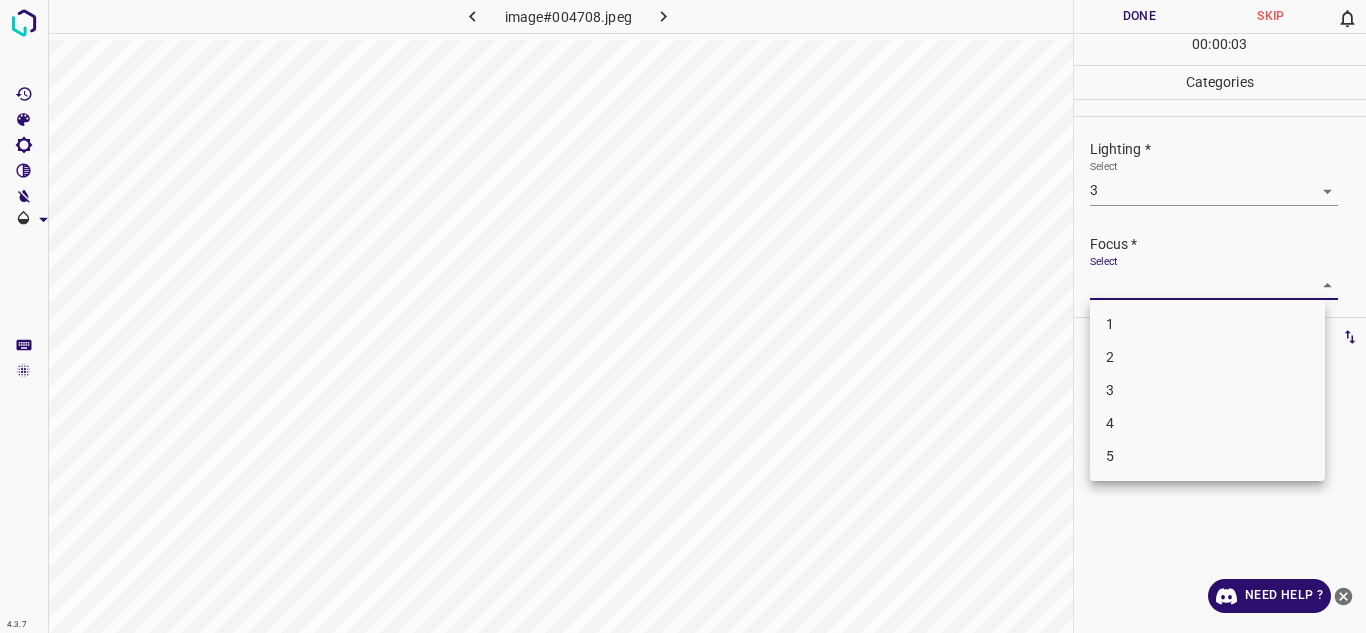 click on "2" at bounding box center [1207, 357] 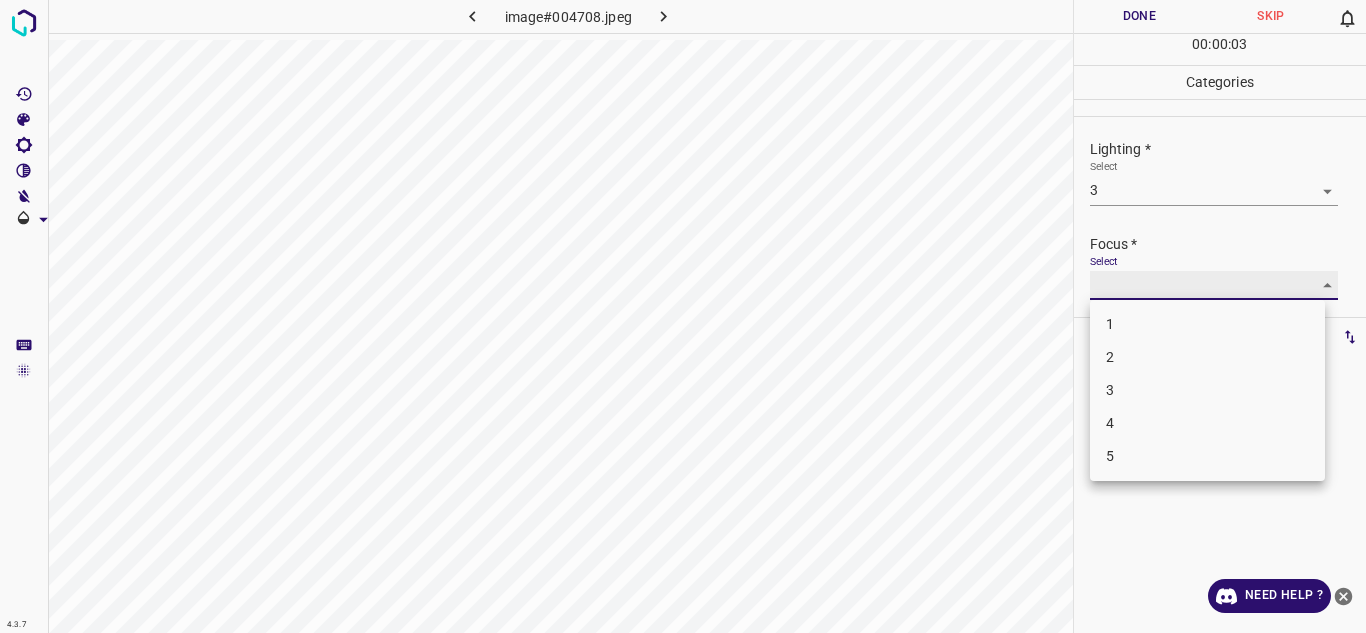 type on "2" 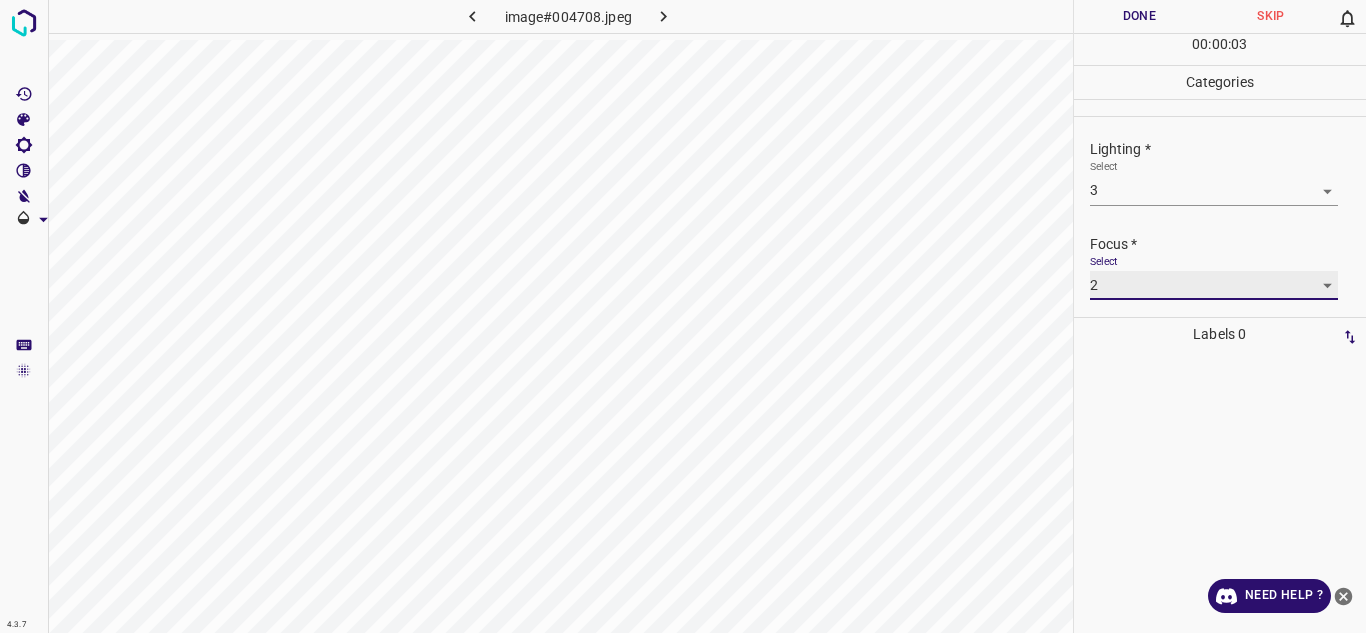 scroll, scrollTop: 98, scrollLeft: 0, axis: vertical 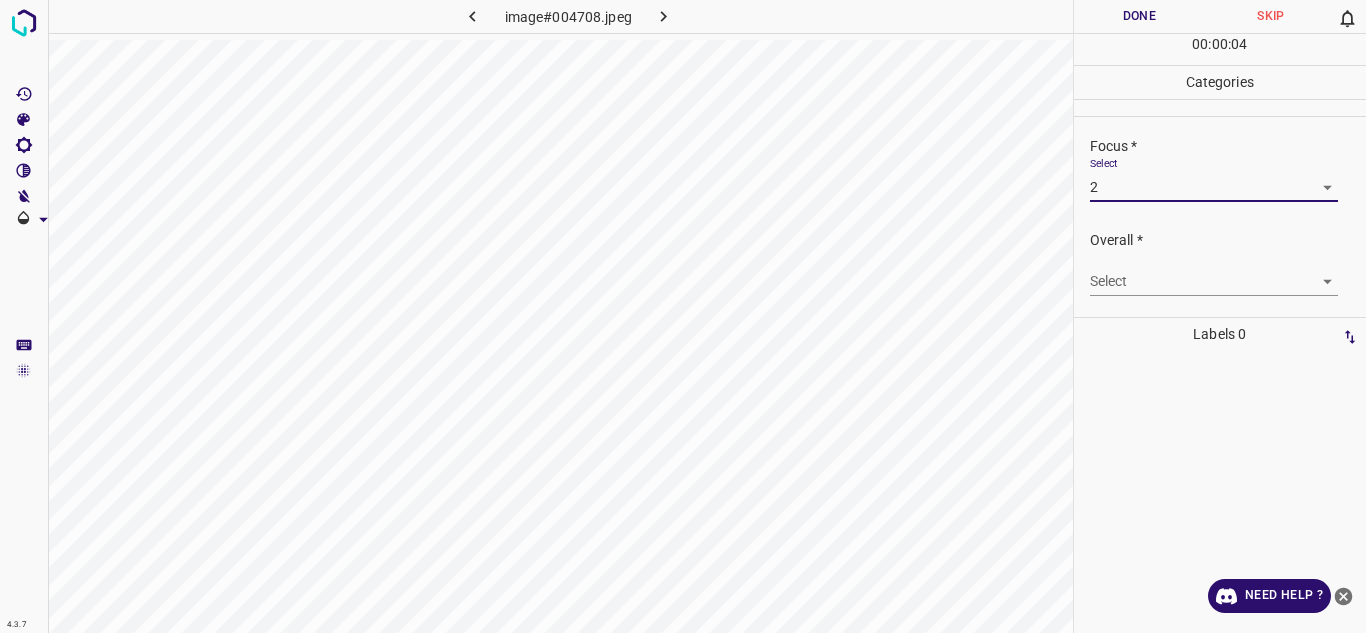 click on "4.3.7 image#004708.jpeg Done Skip 0 00   : 00   : 04   Categories Lighting *  Select 3 3 Focus *  Select 2 2 Overall *  Select ​ Labels   0 Categories 1 Lighting 2 Focus 3 Overall Tools Space Change between modes (Draw & Edit) I Auto labeling R Restore zoom M Zoom in N Zoom out Delete Delete selecte label Filters Z Restore filters X Saturation filter C Brightness filter V Contrast filter B Gray scale filter General O Download Need Help ? - Text - Hide - Delete" at bounding box center [683, 316] 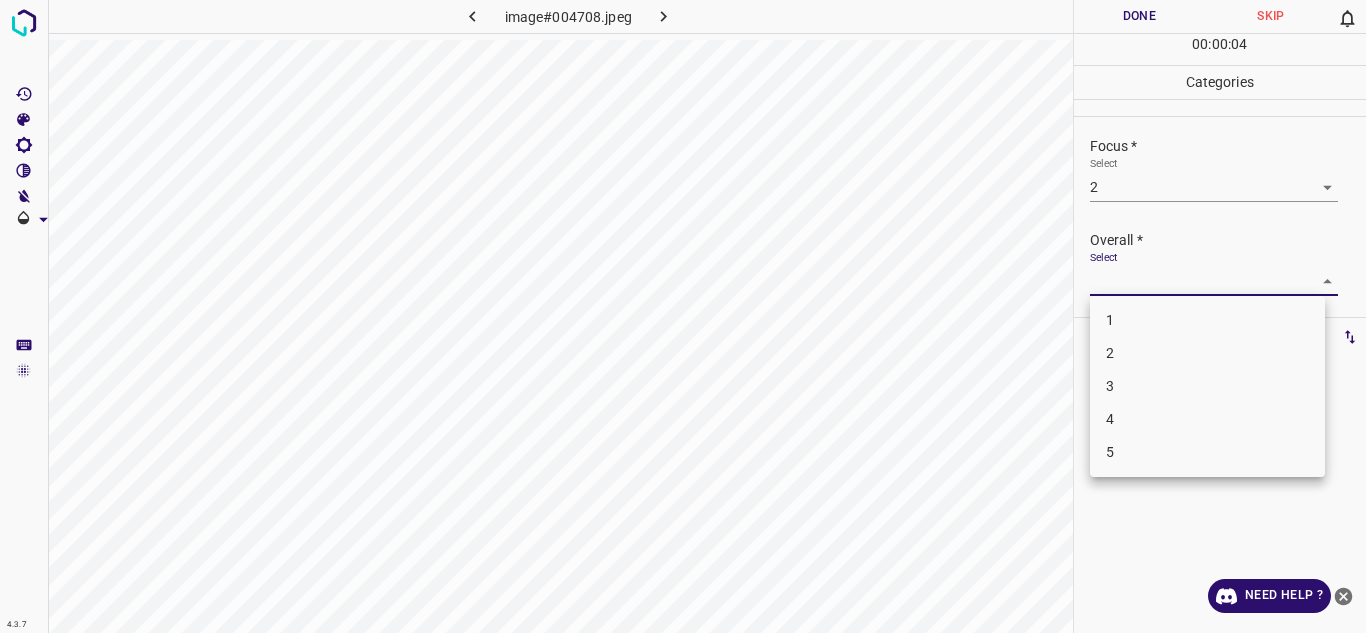 click on "3" at bounding box center (1207, 386) 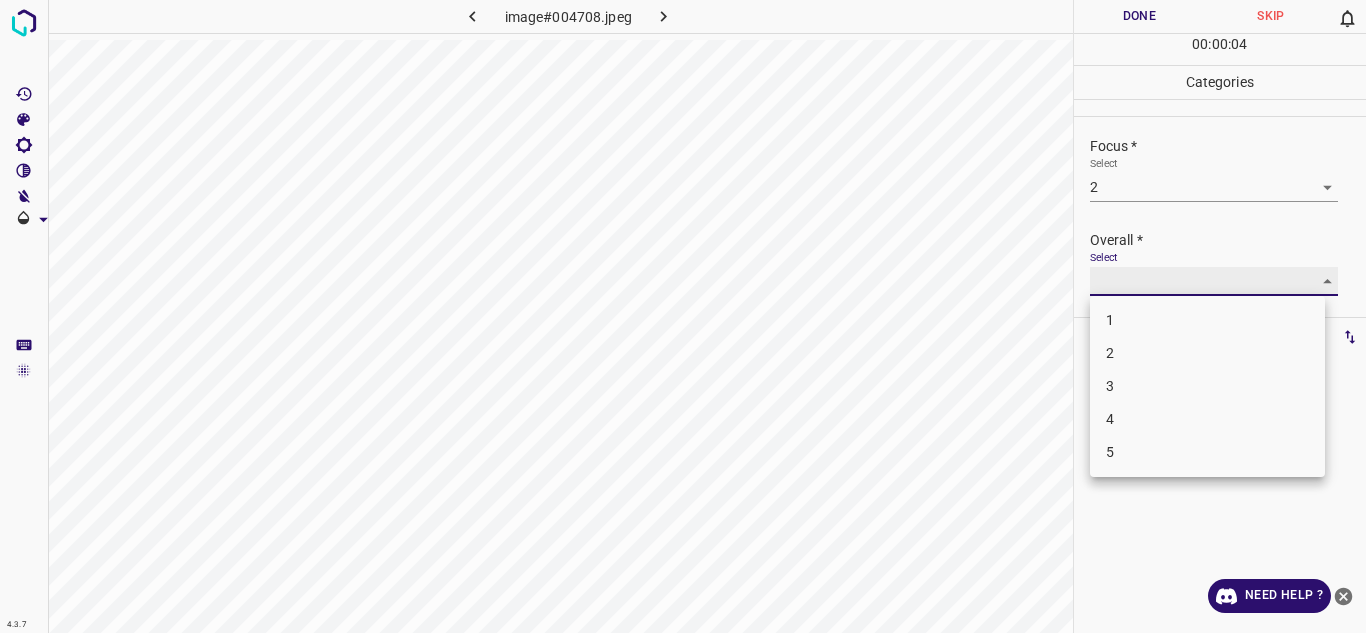 type on "3" 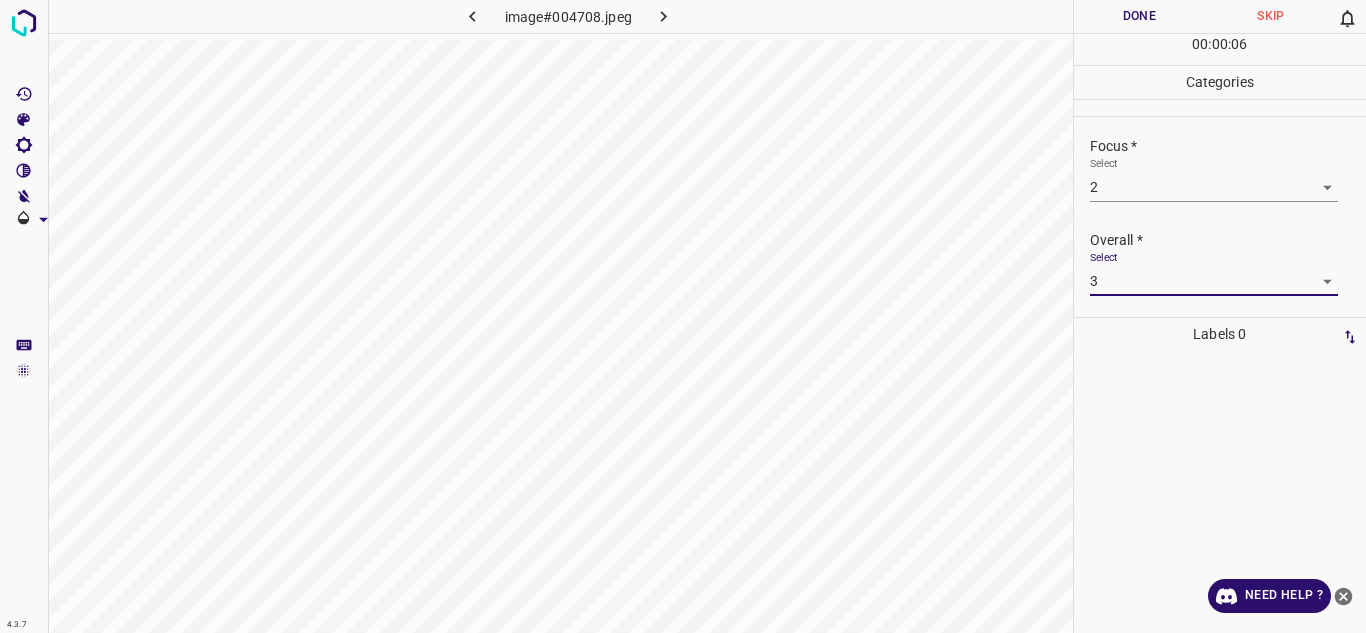 click on "Done" at bounding box center [1140, 16] 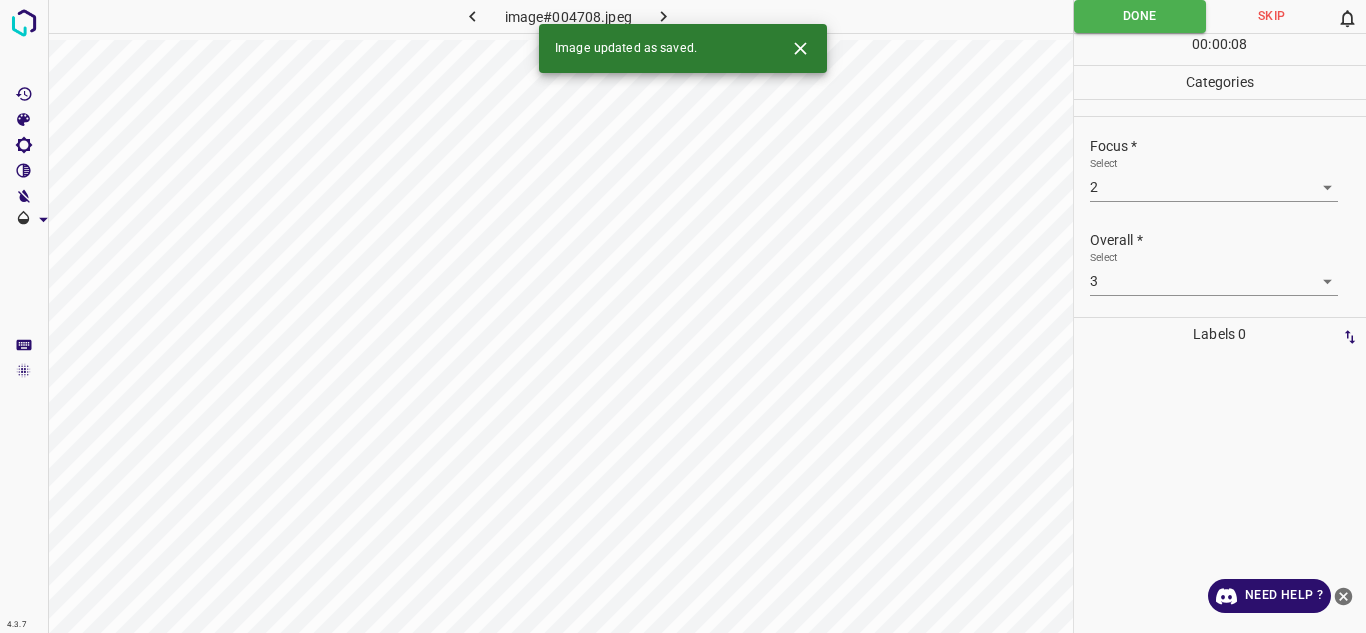 click 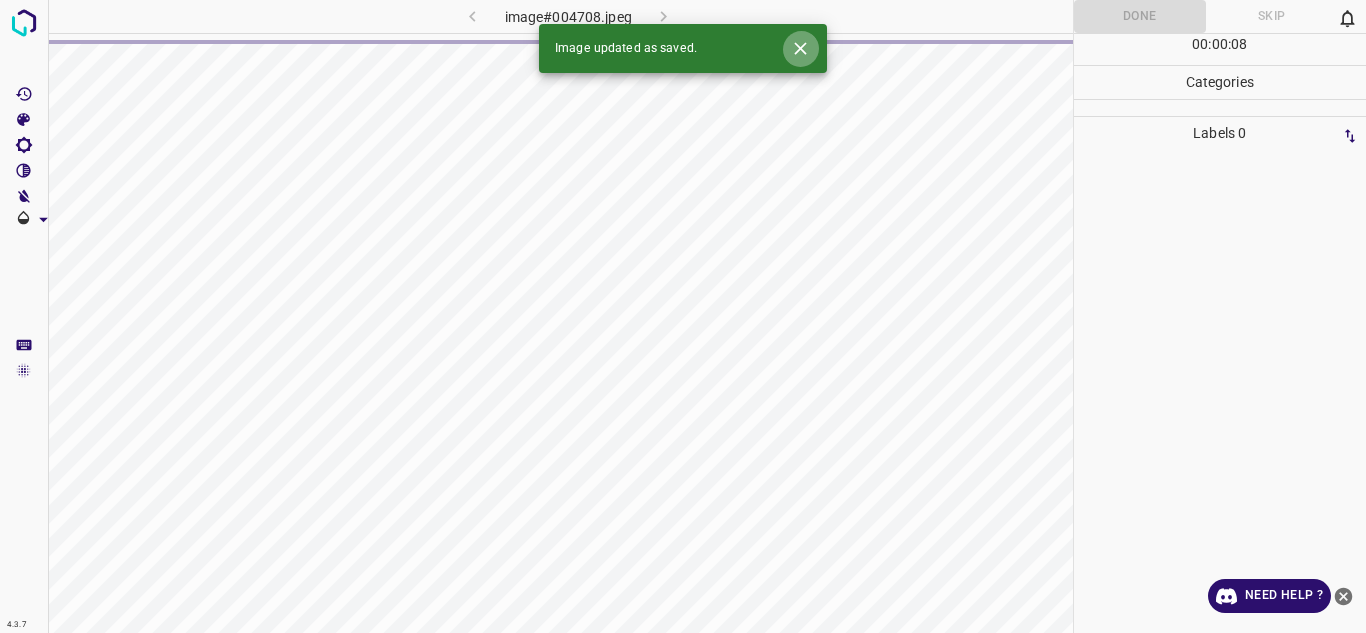 click 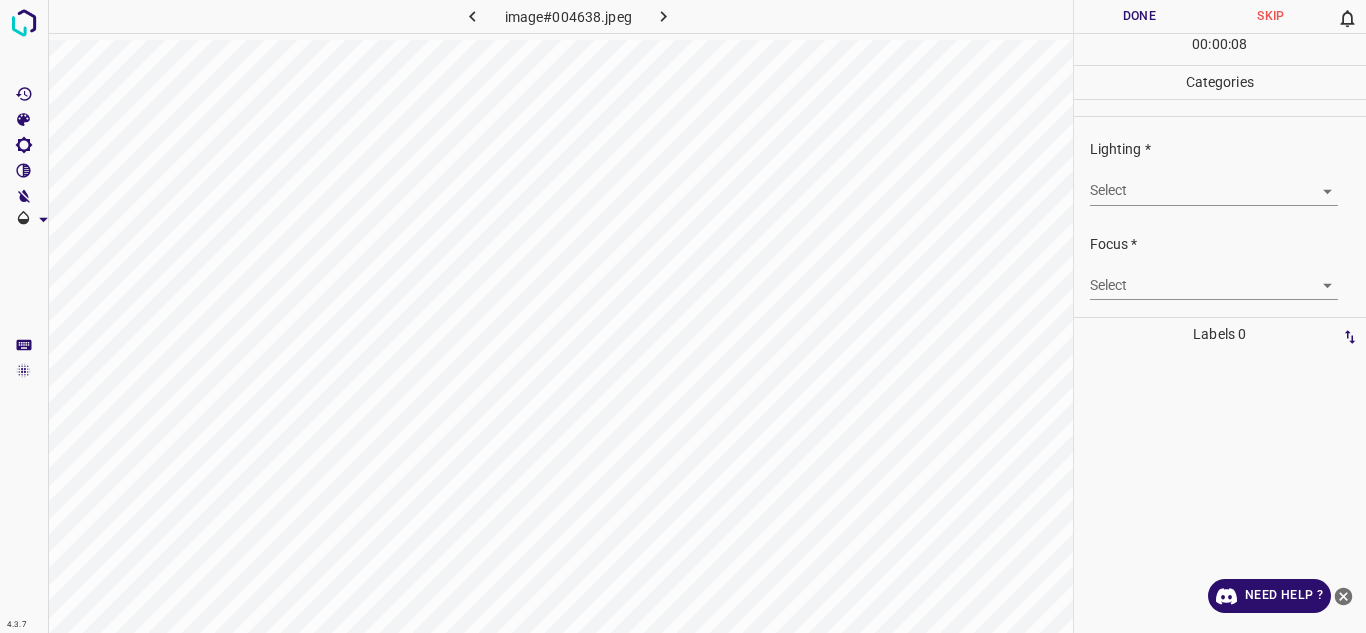 click on "4.3.7 image#004638.jpeg Done Skip 0 00   : 00   : 08   Categories Lighting *  Select ​ Focus *  Select ​ Overall *  Select ​ Labels   0 Categories 1 Lighting 2 Focus 3 Overall Tools Space Change between modes (Draw & Edit) I Auto labeling R Restore zoom M Zoom in N Zoom out Delete Delete selecte label Filters Z Restore filters X Saturation filter C Brightness filter V Contrast filter B Gray scale filter General O Download Need Help ? - Text - Hide - Delete" at bounding box center (683, 316) 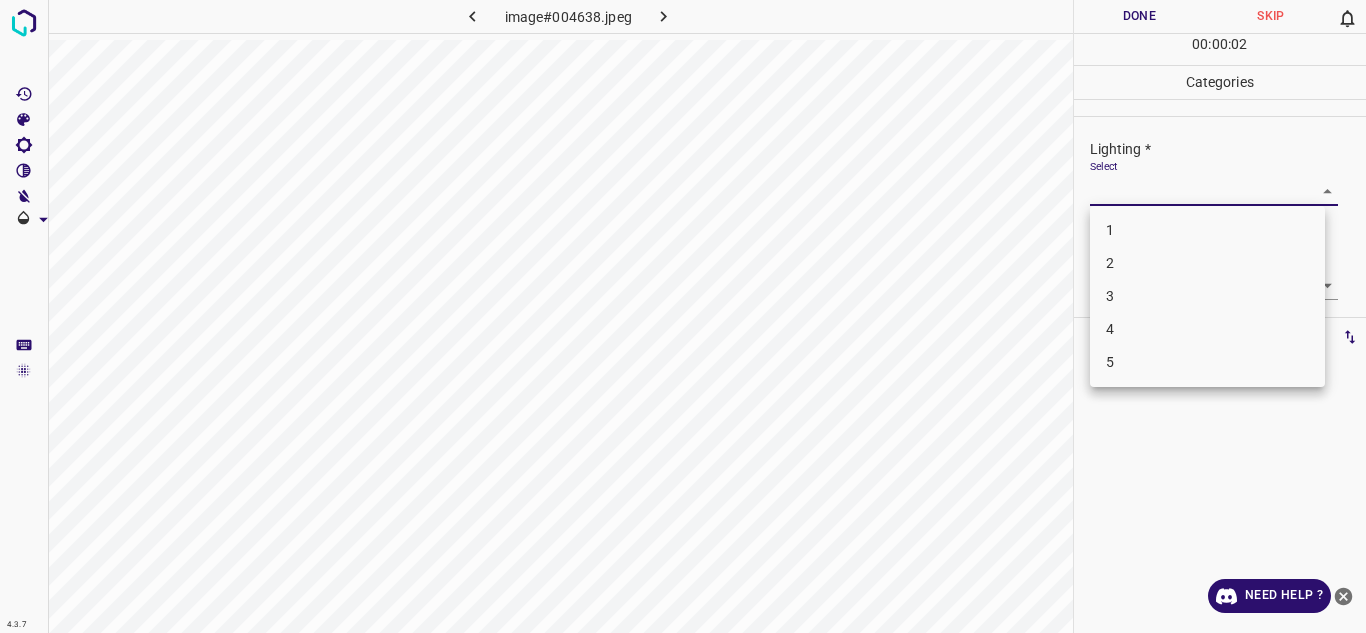 click on "2" at bounding box center [1207, 263] 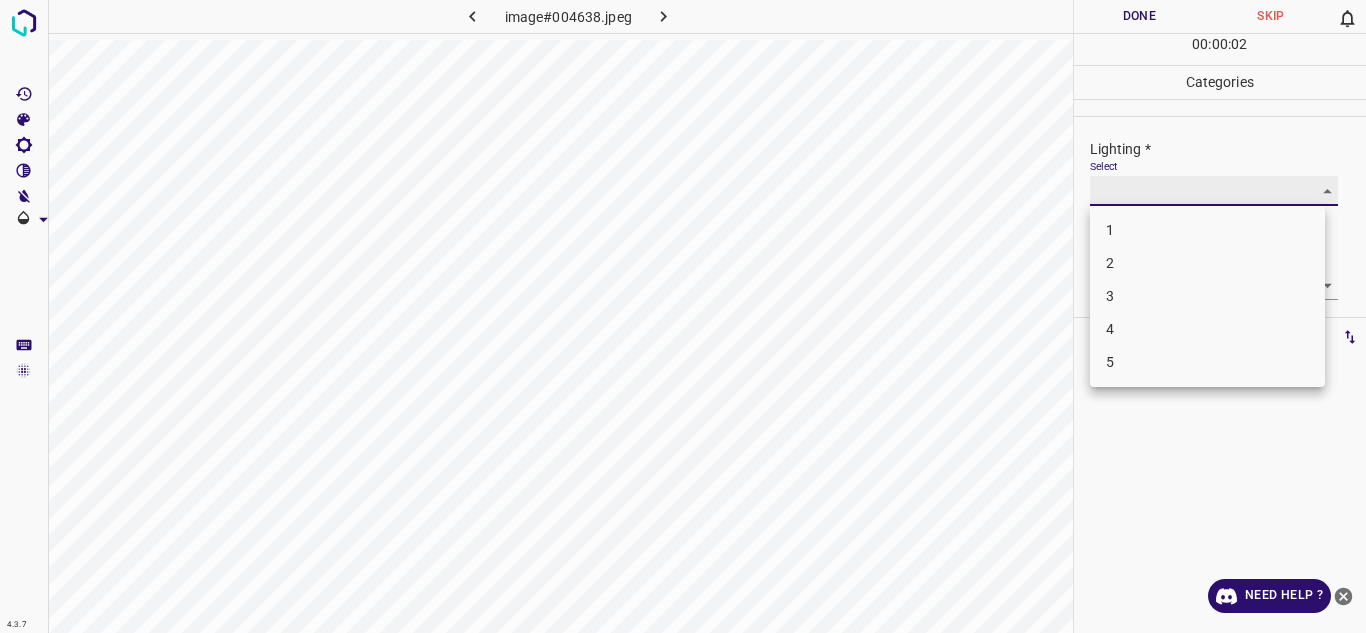 type on "2" 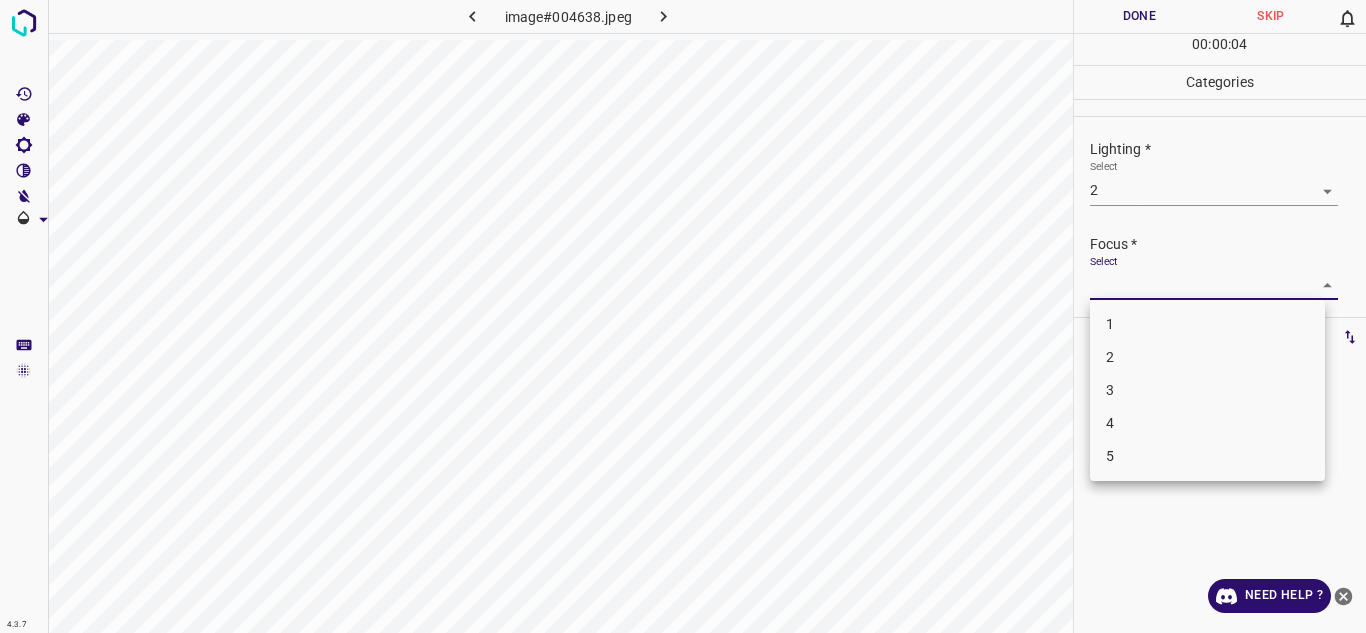 click on "4.3.7 image#004638.jpeg Done Skip 0 00   : 00   : 04   Categories Lighting *  Select 2 2 Focus *  Select ​ Overall *  Select ​ Labels   0 Categories 1 Lighting 2 Focus 3 Overall Tools Space Change between modes (Draw & Edit) I Auto labeling R Restore zoom M Zoom in N Zoom out Delete Delete selecte label Filters Z Restore filters X Saturation filter C Brightness filter V Contrast filter B Gray scale filter General O Download Need Help ? - Text - Hide - Delete 1 2 3 4 5" at bounding box center (683, 316) 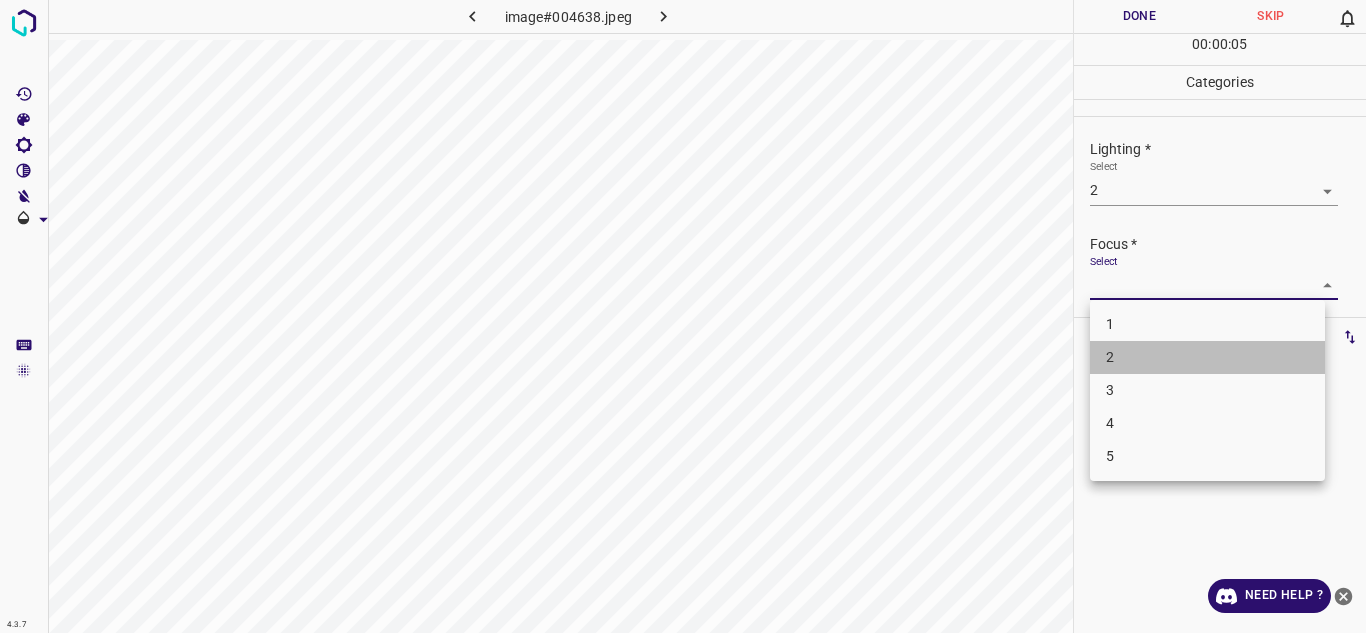 click on "2" at bounding box center (1207, 357) 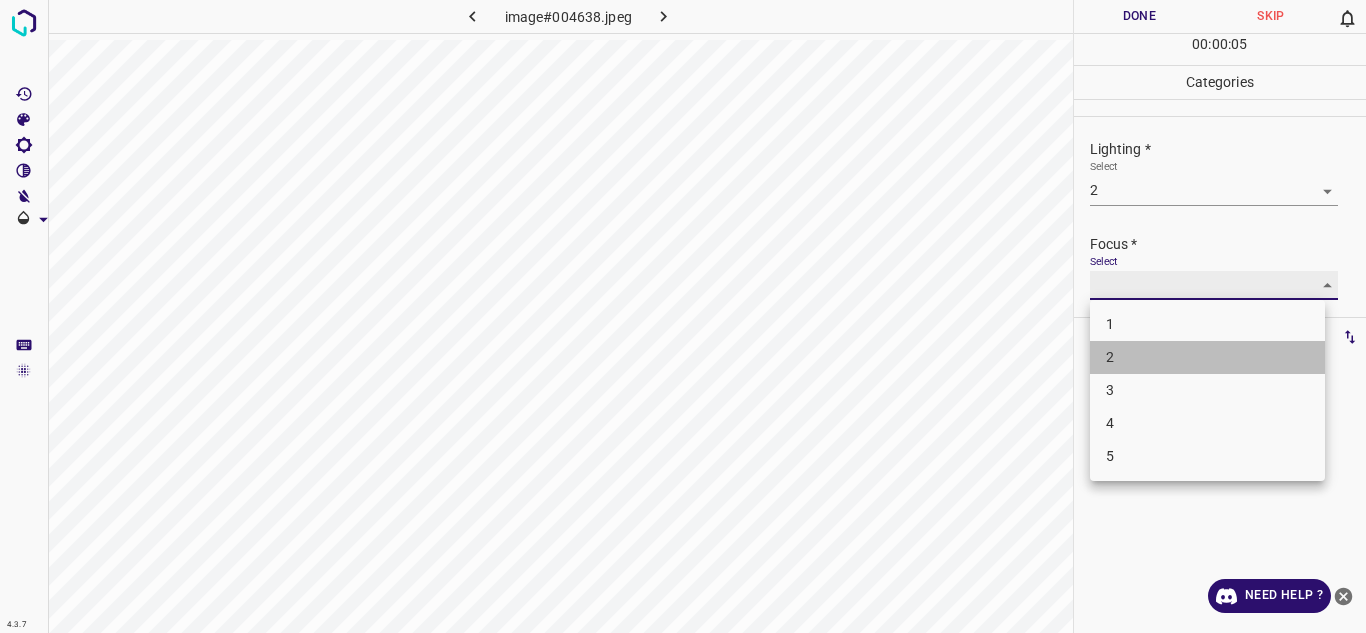 type on "2" 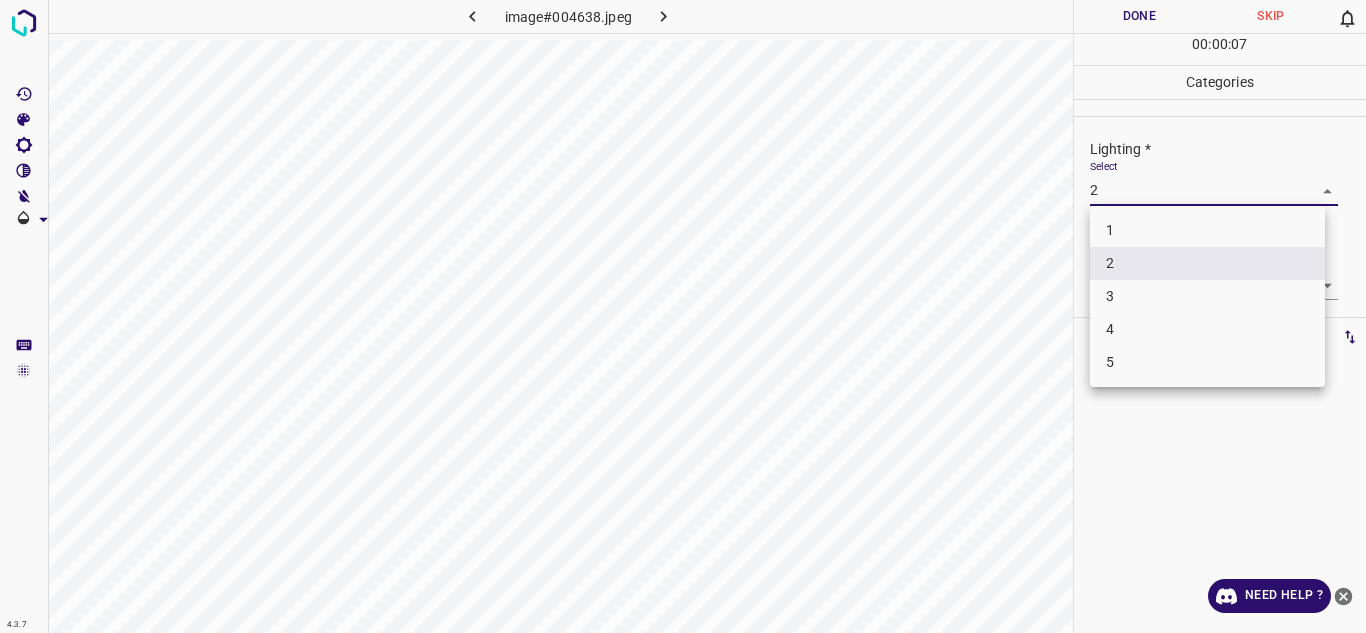 click on "4.3.7 image#004638.jpeg Done Skip 0 00   : 00   : 07   Categories Lighting *  Select 2 2 Focus *  Select 2 2 Overall *  Select ​ Labels   0 Categories 1 Lighting 2 Focus 3 Overall Tools Space Change between modes (Draw & Edit) I Auto labeling R Restore zoom M Zoom in N Zoom out Delete Delete selecte label Filters Z Restore filters X Saturation filter C Brightness filter V Contrast filter B Gray scale filter General O Download Need Help ? - Text - Hide - Delete 1 2 3 4 5" at bounding box center [683, 316] 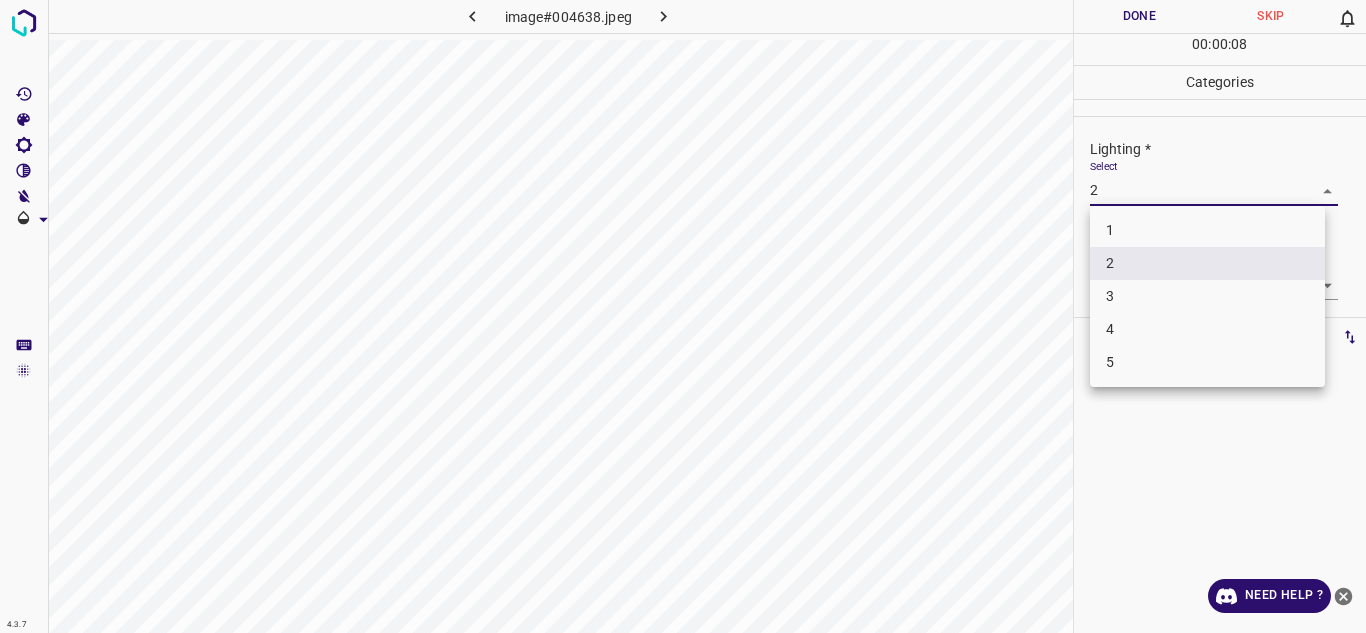 click on "3" at bounding box center [1207, 296] 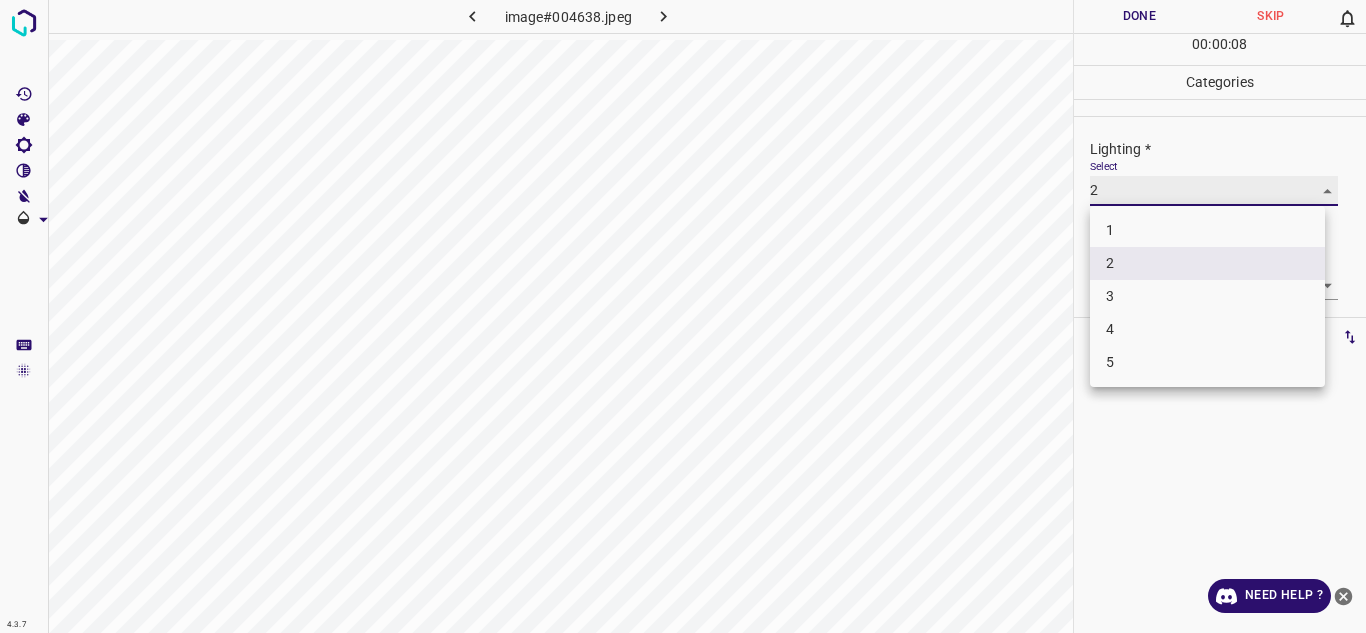 type on "3" 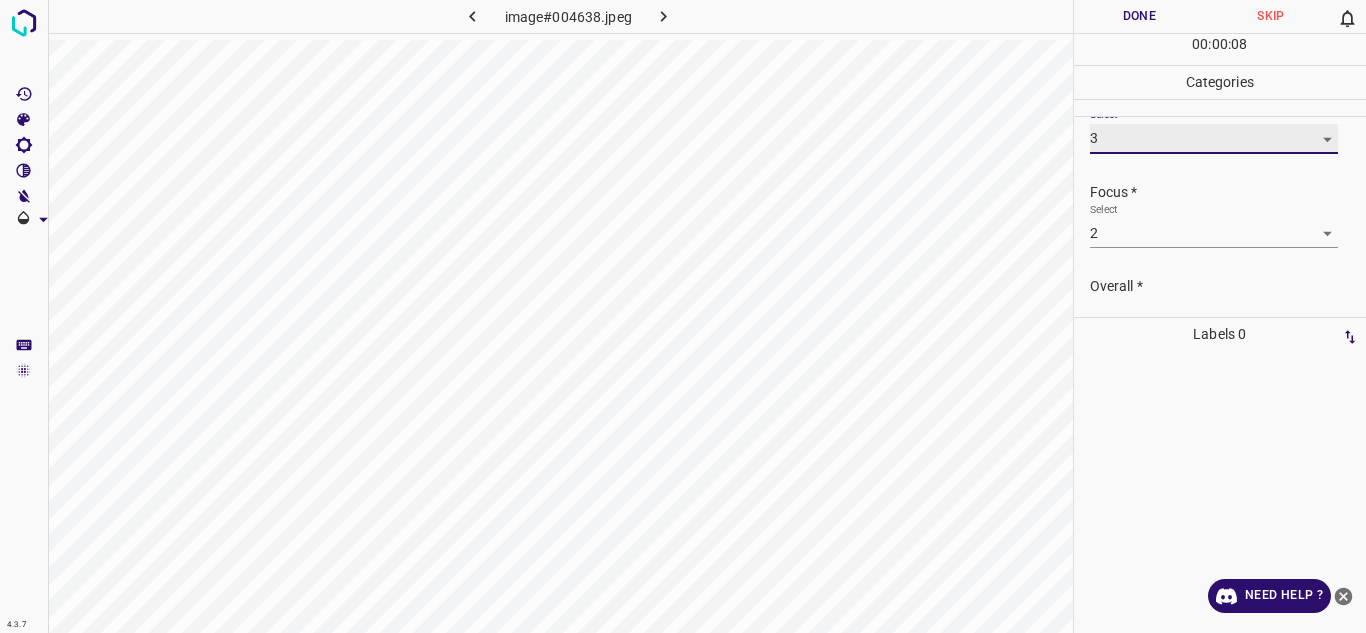 scroll, scrollTop: 98, scrollLeft: 0, axis: vertical 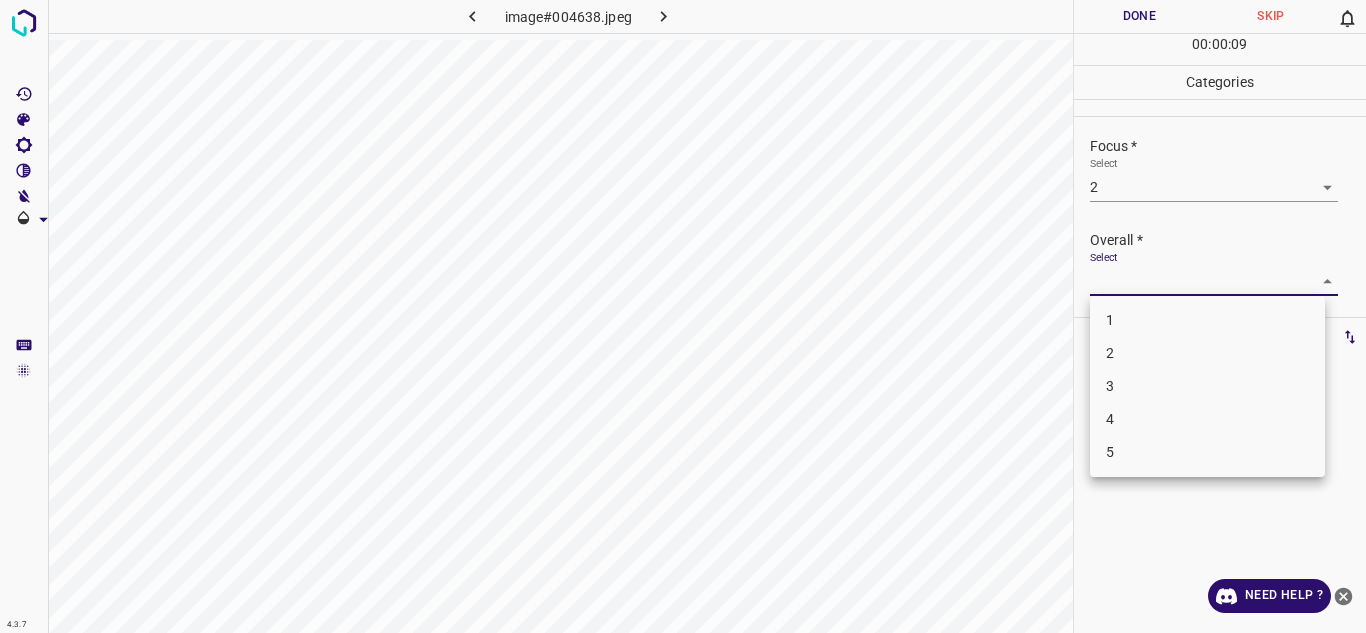 click on "4.3.7 image#004638.jpeg Done Skip 0 00   : 00   : 09   Categories Lighting *  Select 3 3 Focus *  Select 2 2 Overall *  Select ​ Labels   0 Categories 1 Lighting 2 Focus 3 Overall Tools Space Change between modes (Draw & Edit) I Auto labeling R Restore zoom M Zoom in N Zoom out Delete Delete selecte label Filters Z Restore filters X Saturation filter C Brightness filter V Contrast filter B Gray scale filter General O Download Need Help ? - Text - Hide - Delete 1 2 3 4 5" at bounding box center (683, 316) 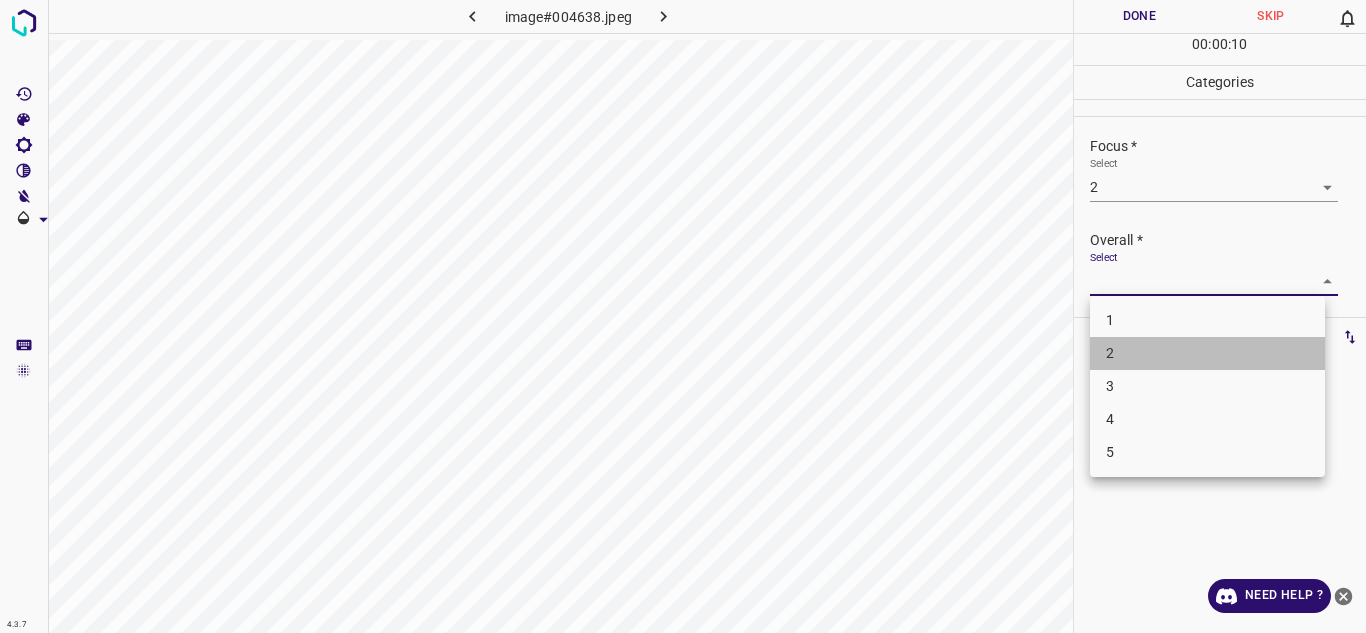 click on "2" at bounding box center (1207, 353) 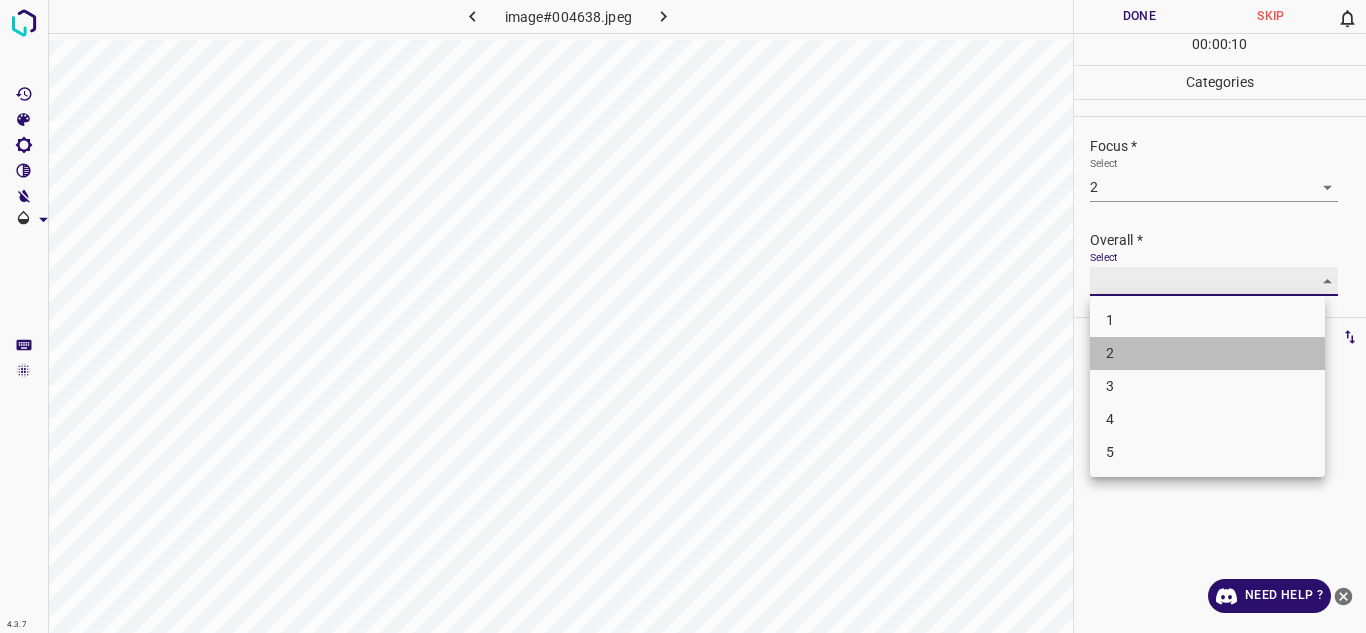 type on "2" 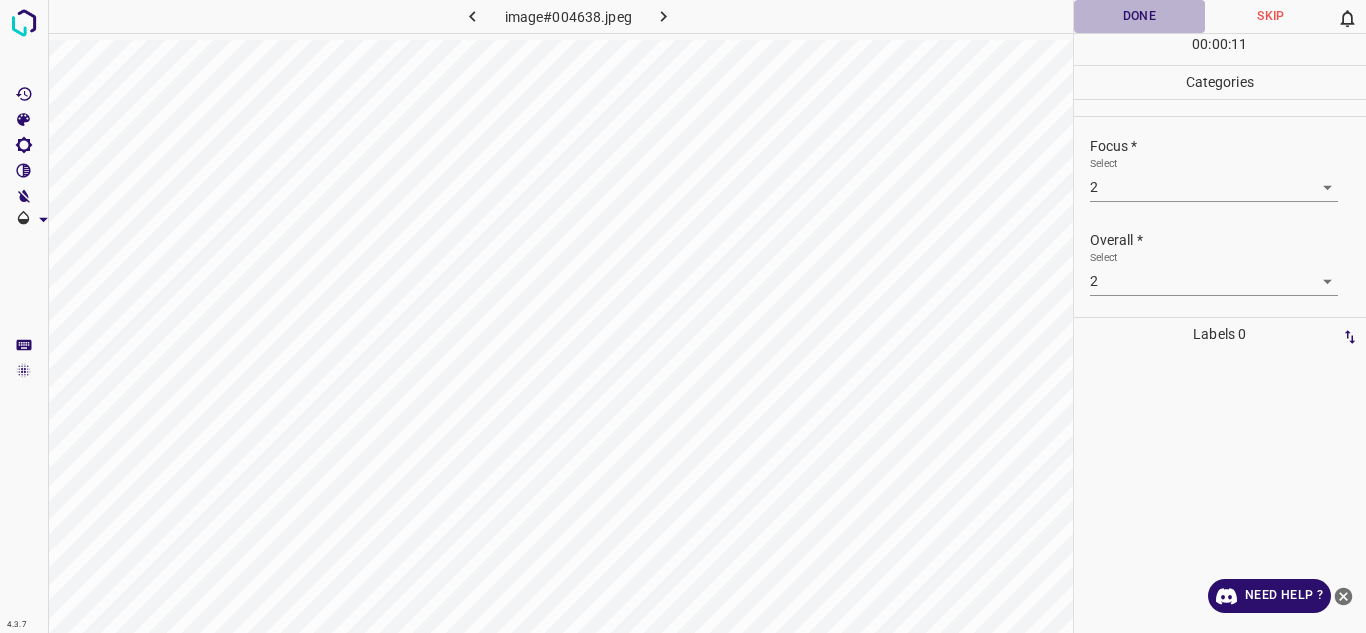 click on "Done" at bounding box center [1140, 16] 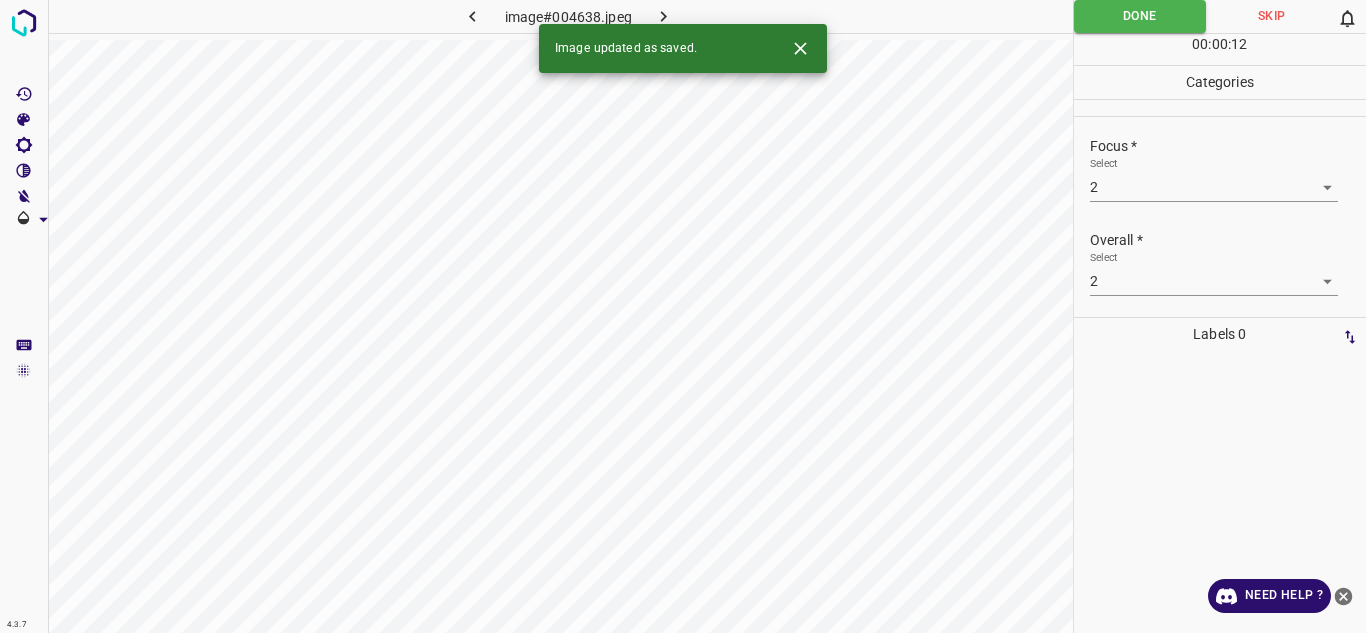 click 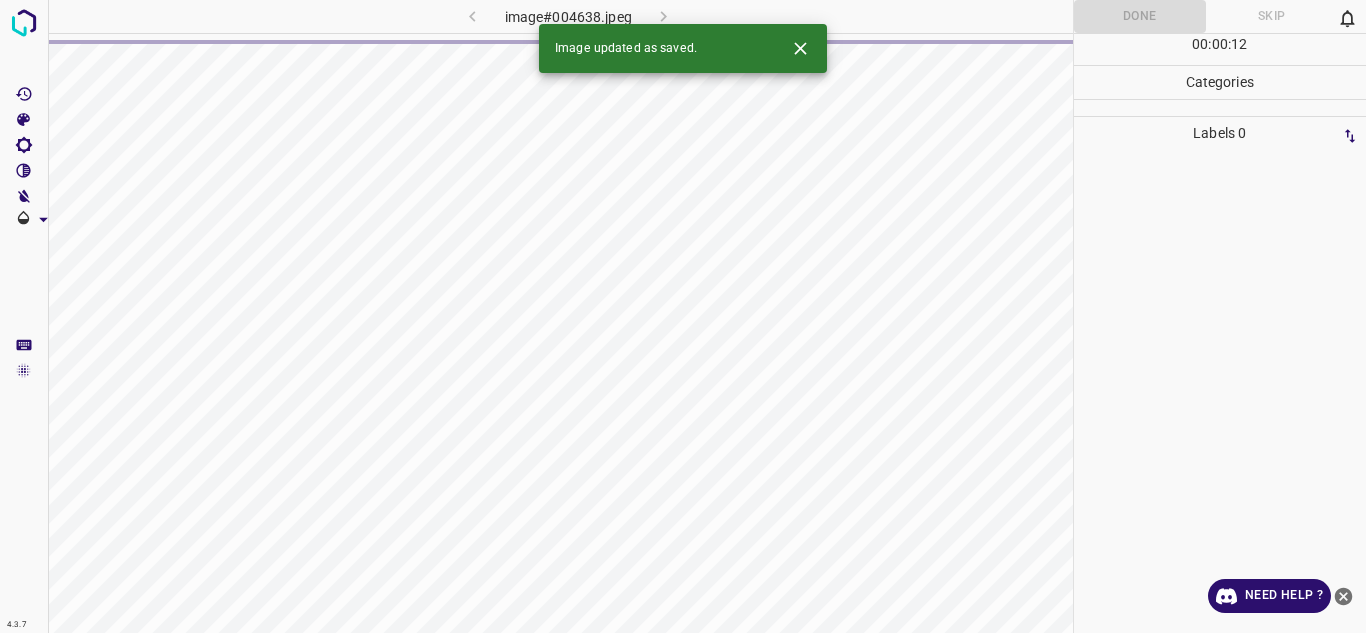 click 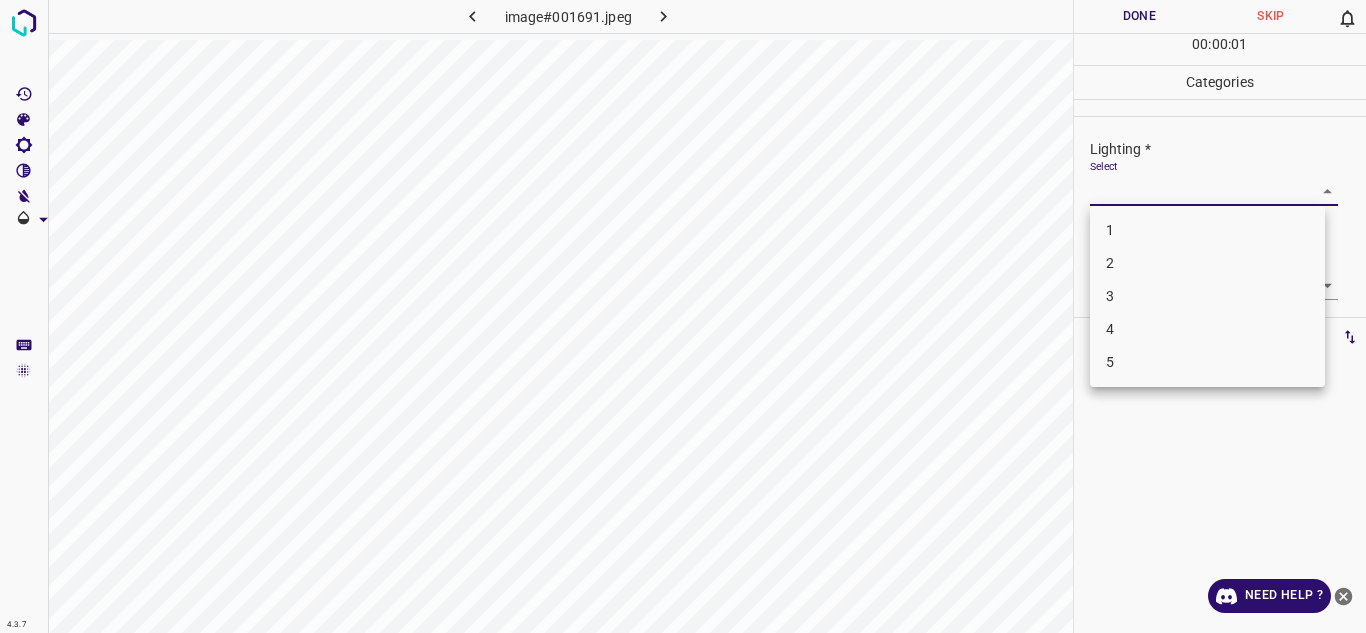 drag, startPoint x: 1156, startPoint y: 198, endPoint x: 1148, endPoint y: 224, distance: 27.202942 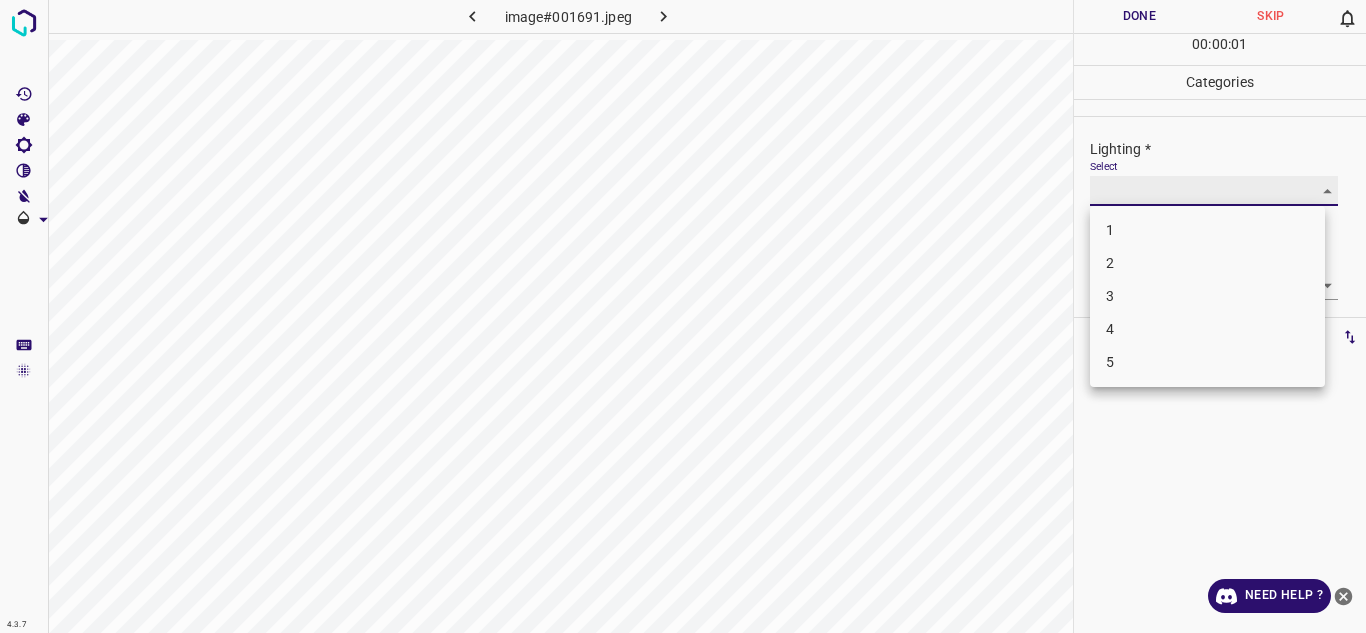 type on "3" 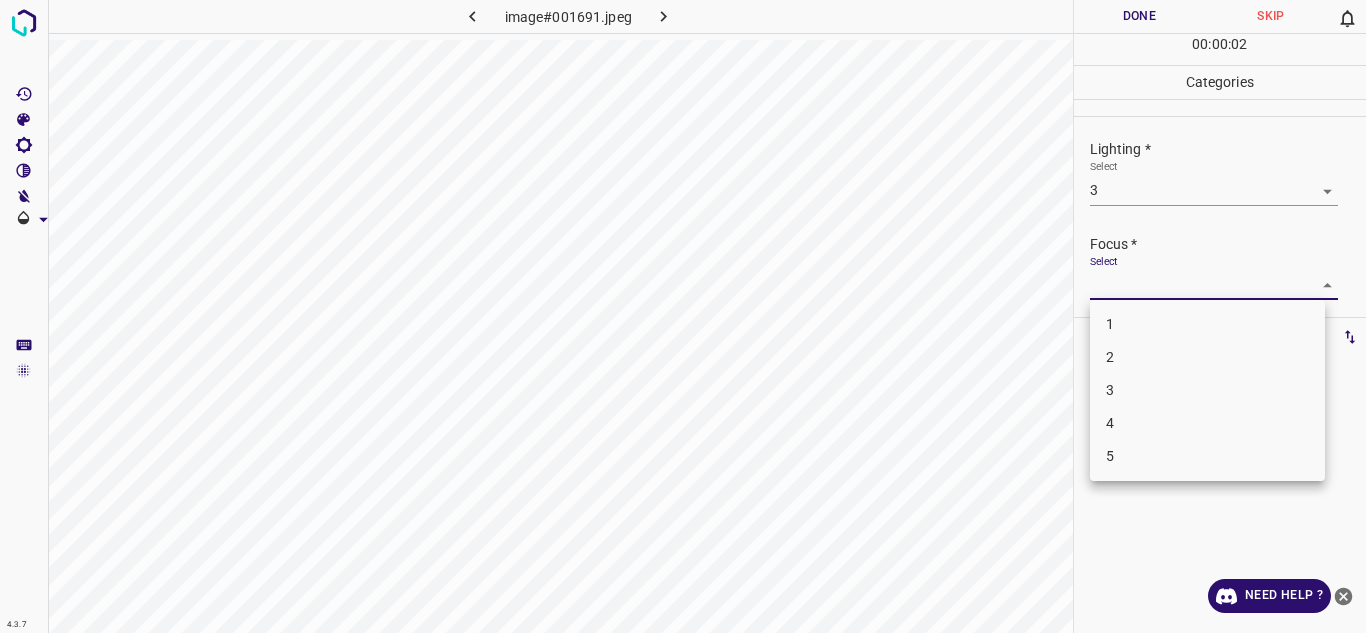 click on "4.3.7 image#001691.jpeg Done Skip 0 00   : 00   : 02   Categories Lighting *  Select 3 3 Focus *  Select ​ Overall *  Select ​ Labels   0 Categories 1 Lighting 2 Focus 3 Overall Tools Space Change between modes (Draw & Edit) I Auto labeling R Restore zoom M Zoom in N Zoom out Delete Delete selecte label Filters Z Restore filters X Saturation filter C Brightness filter V Contrast filter B Gray scale filter General O Download Need Help ? - Text - Hide - Delete 1 2 3 4 5" at bounding box center (683, 316) 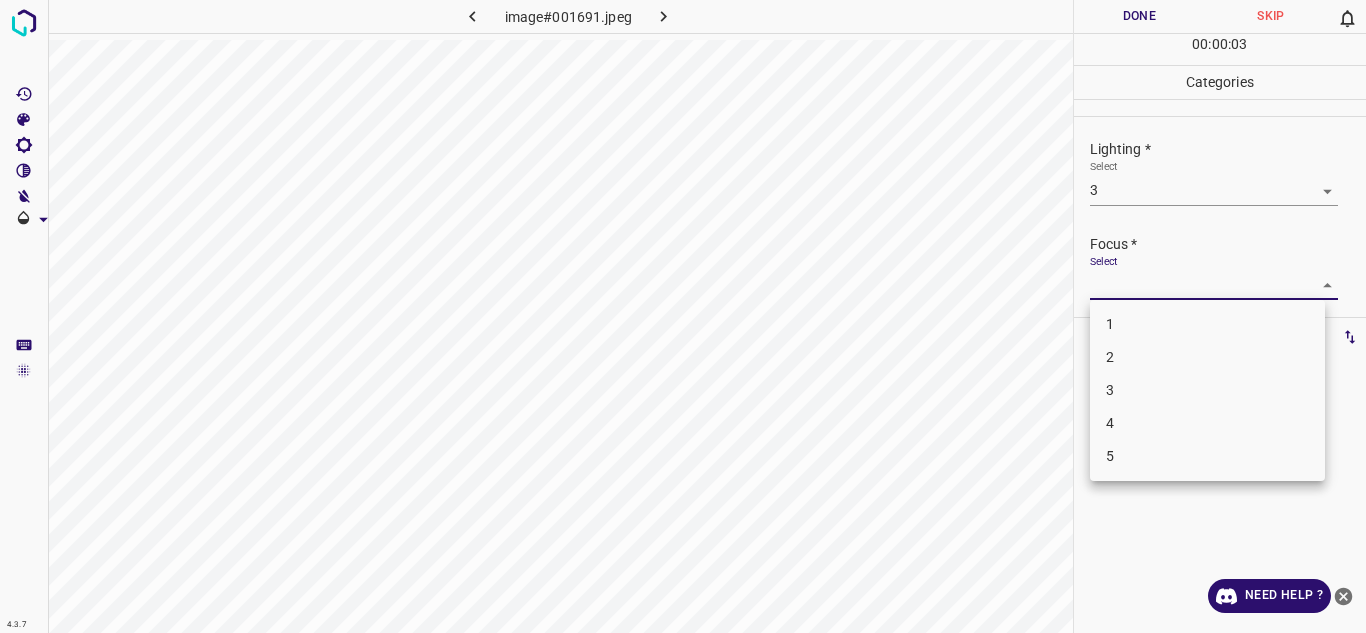 click on "3" at bounding box center [1207, 390] 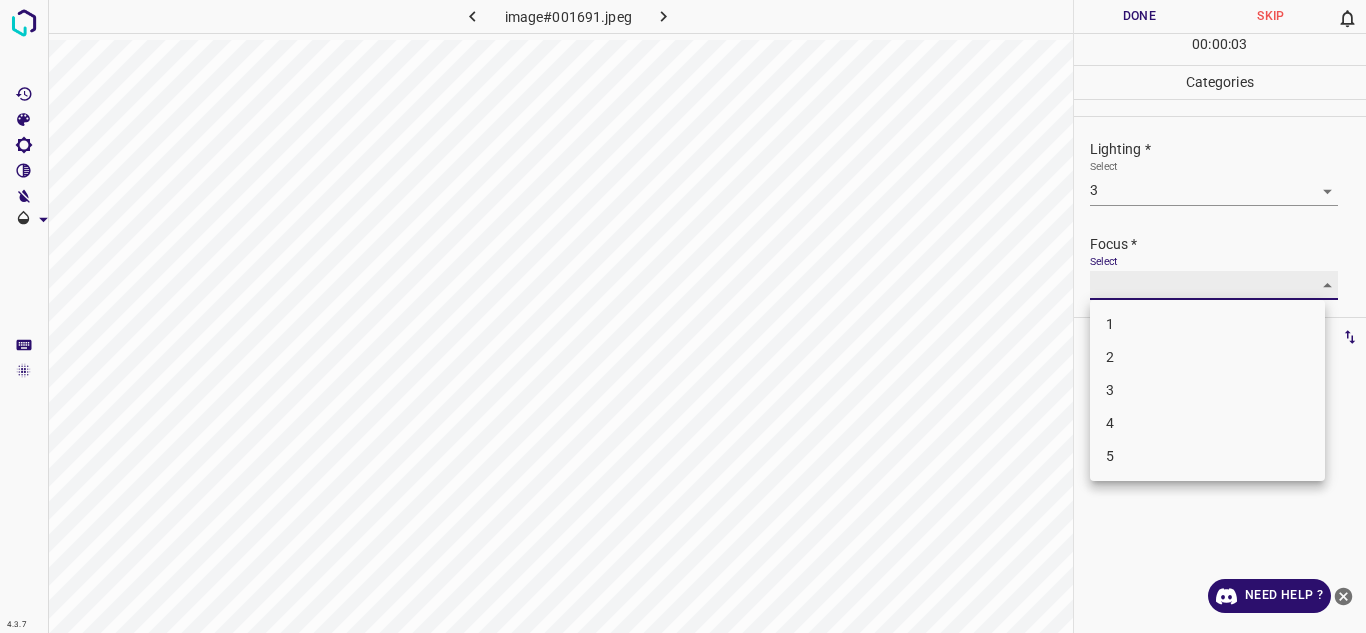 type on "3" 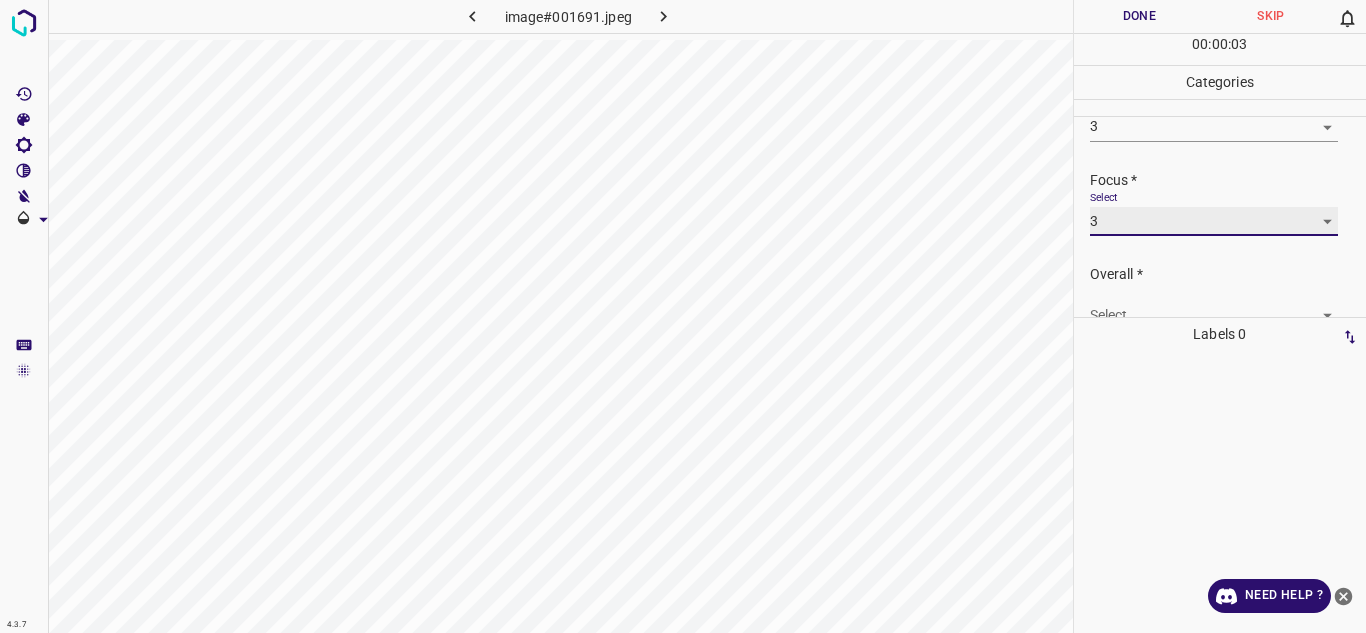 scroll, scrollTop: 98, scrollLeft: 0, axis: vertical 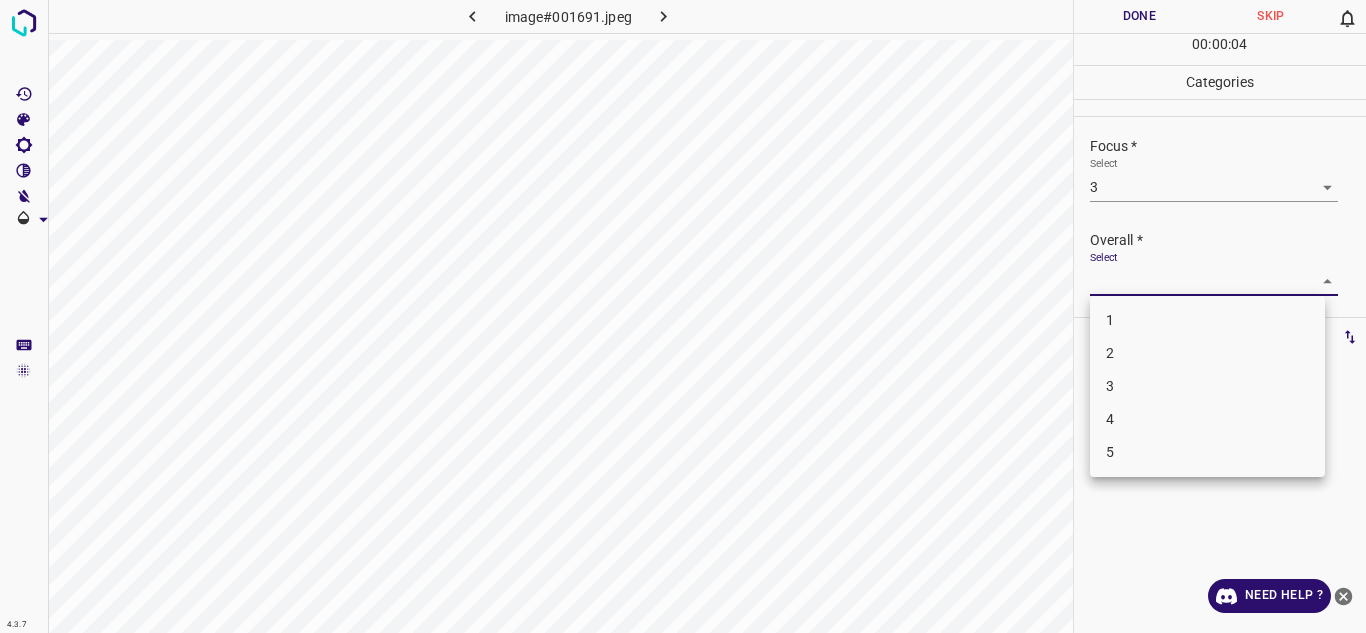 click on "4.3.7 image#001691.jpeg Done Skip 0 00   : 00   : 04   Categories Lighting *  Select 3 3 Focus *  Select 3 3 Overall *  Select ​ Labels   0 Categories 1 Lighting 2 Focus 3 Overall Tools Space Change between modes (Draw & Edit) I Auto labeling R Restore zoom M Zoom in N Zoom out Delete Delete selecte label Filters Z Restore filters X Saturation filter C Brightness filter V Contrast filter B Gray scale filter General O Download Need Help ? - Text - Hide - Delete 1 2 3 4 5" at bounding box center (683, 316) 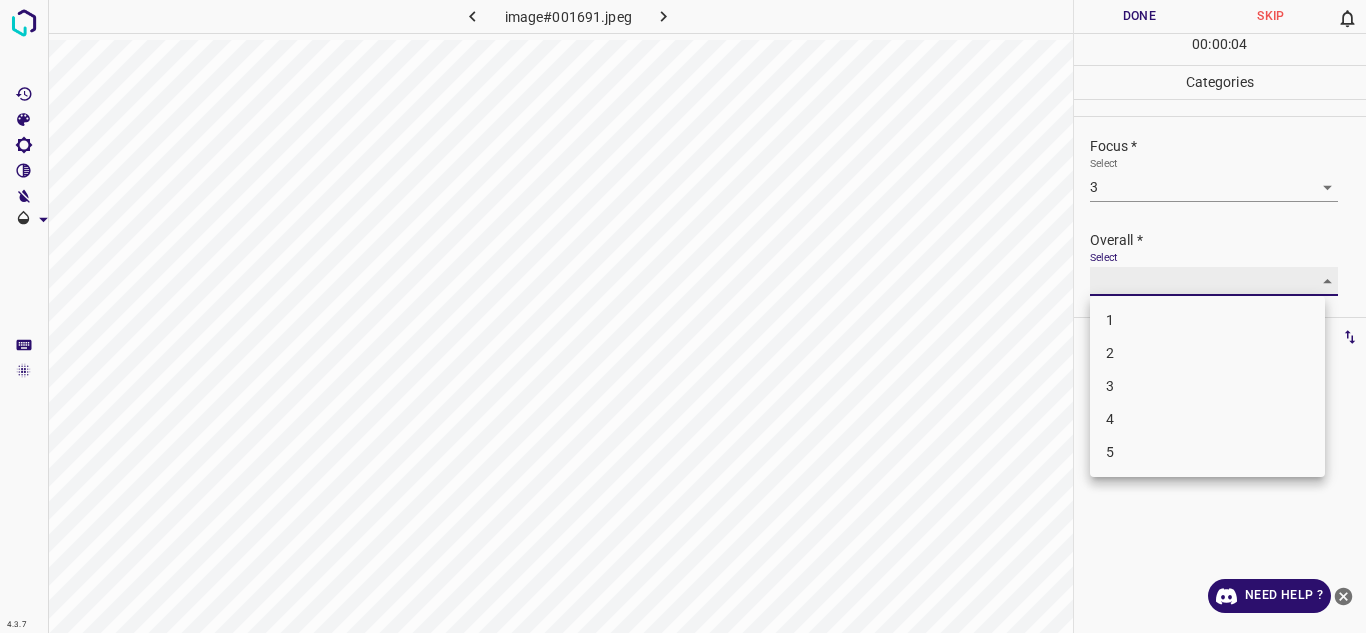 type on "3" 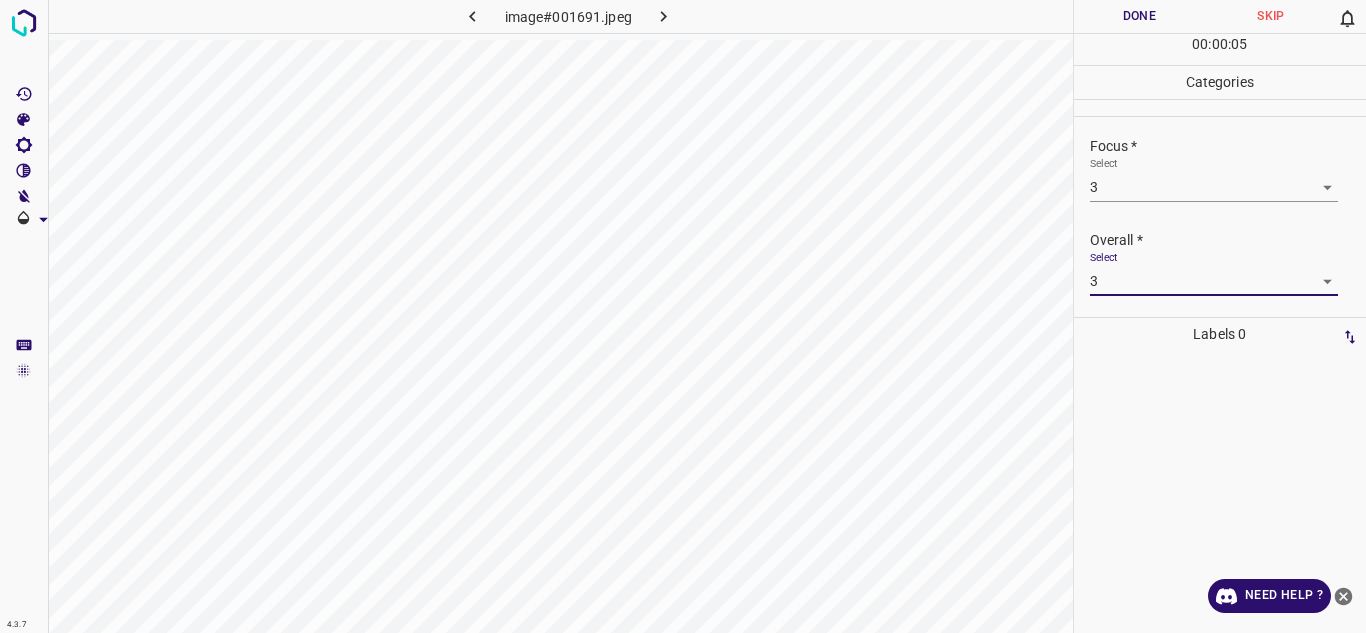 click on "Done" at bounding box center (1140, 16) 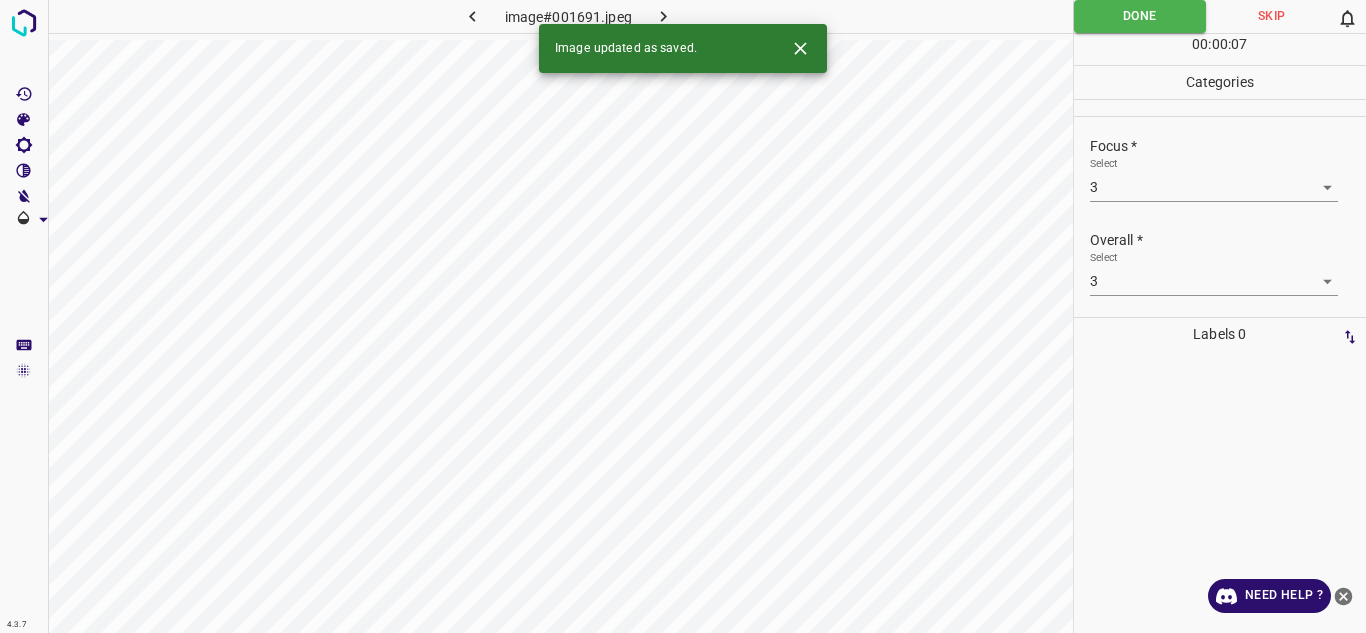 click 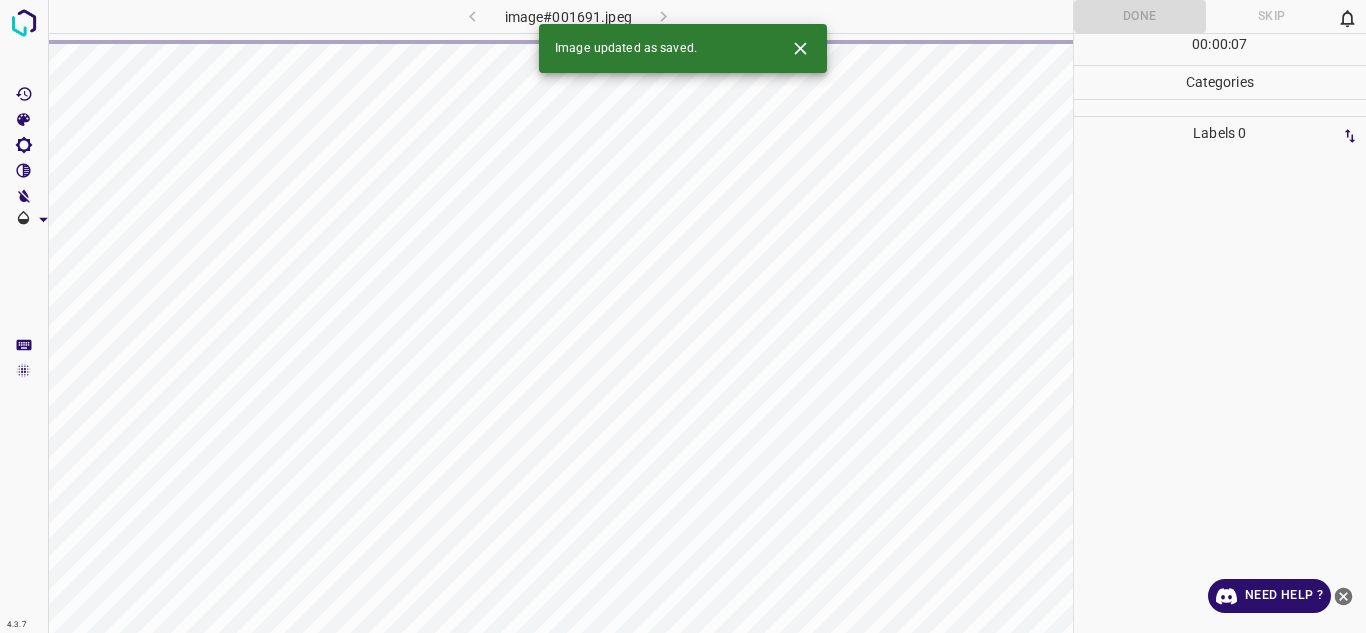 click 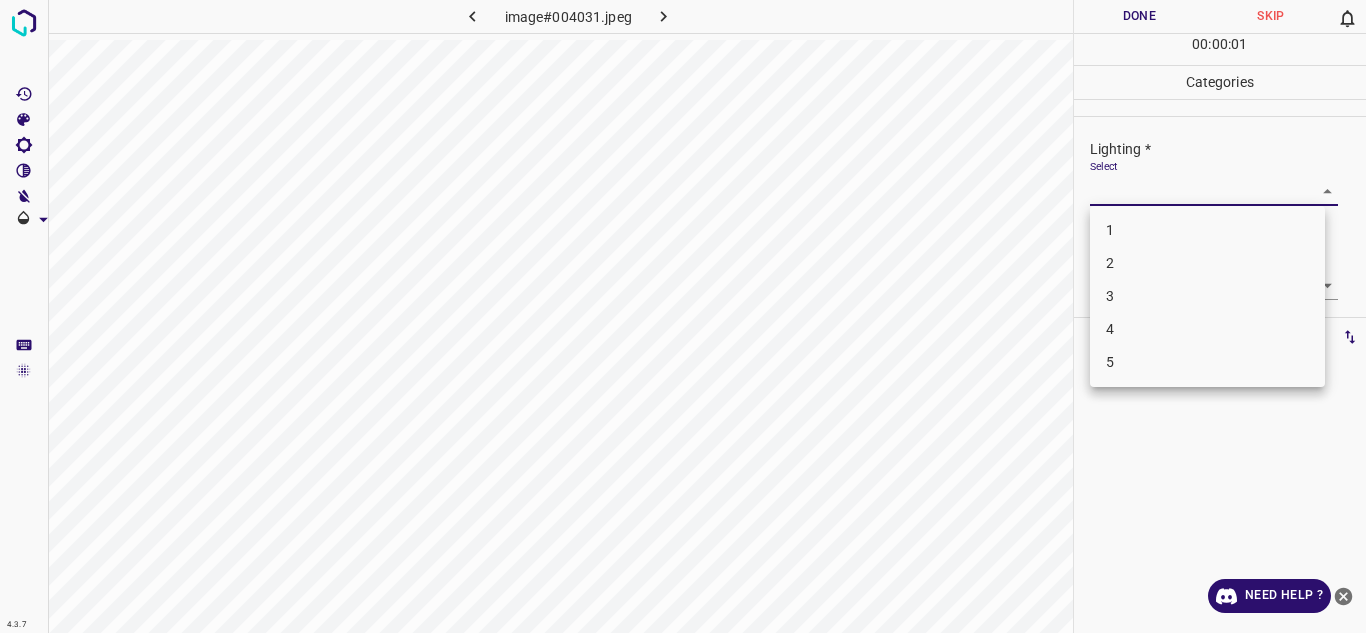 click on "4.3.7 image#004031.jpeg Done Skip 0 00   : 00   : 01   Categories Lighting *  Select ​ Focus *  Select ​ Overall *  Select ​ Labels   0 Categories 1 Lighting 2 Focus 3 Overall Tools Space Change between modes (Draw & Edit) I Auto labeling R Restore zoom M Zoom in N Zoom out Delete Delete selecte label Filters Z Restore filters X Saturation filter C Brightness filter V Contrast filter B Gray scale filter General O Download Need Help ? - Text - Hide - Delete 1 2 3 4 5" at bounding box center (683, 316) 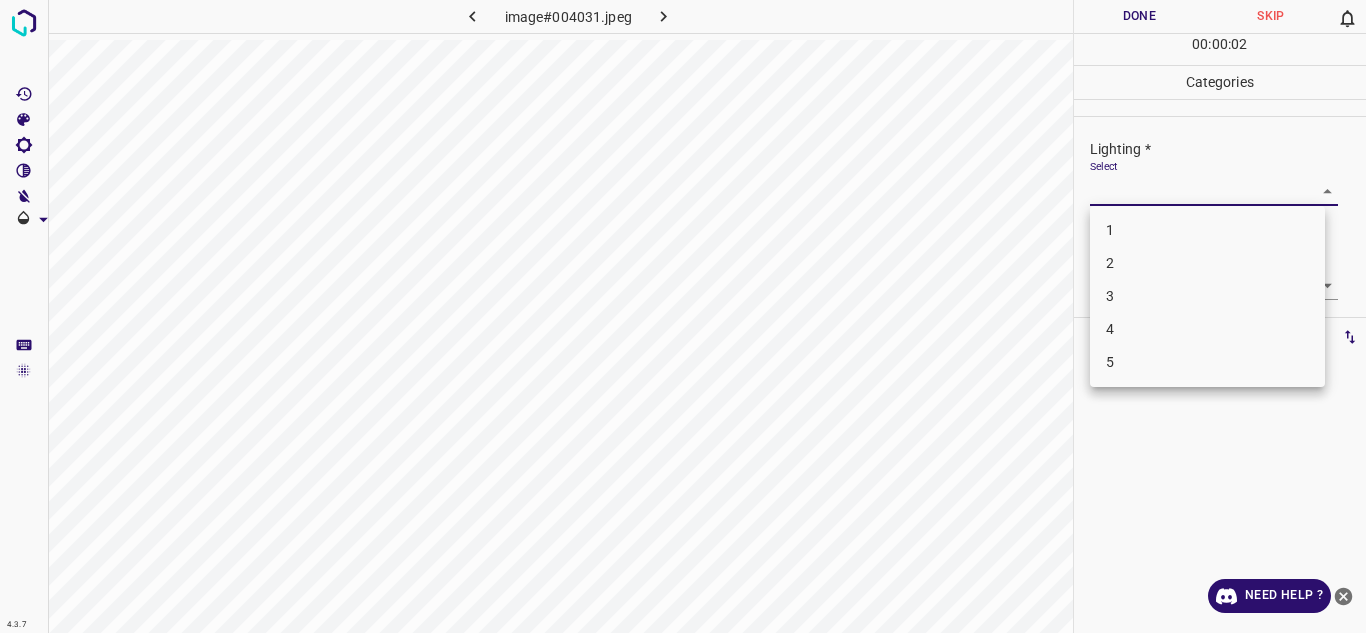 click on "3" at bounding box center [1207, 296] 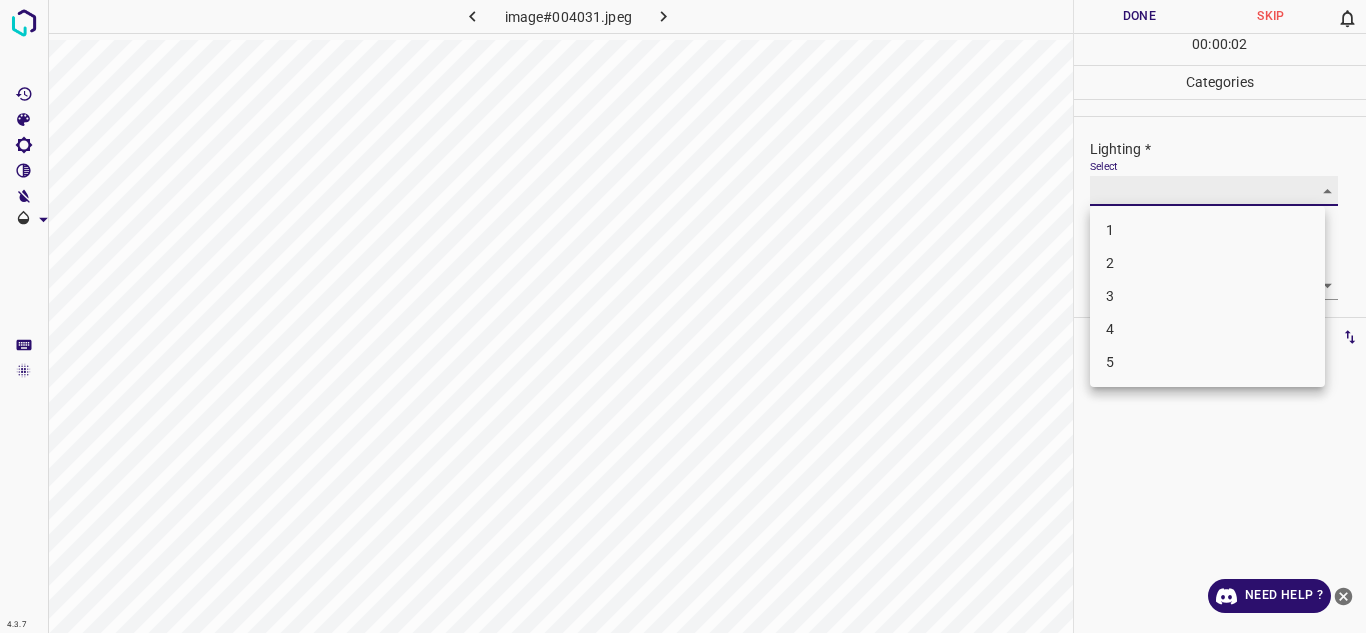 type on "3" 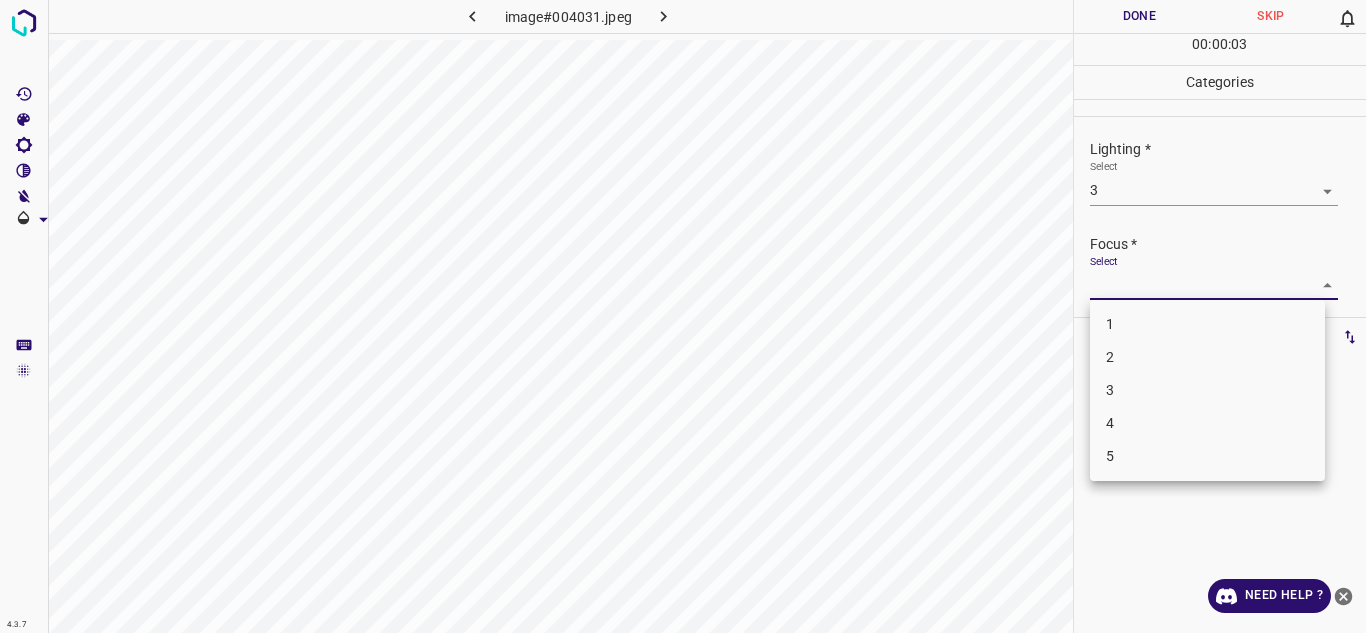 click on "4.3.7 image#004031.jpeg Done Skip 0 00   : 00   : 03   Categories Lighting *  Select 3 3 Focus *  Select ​ Overall *  Select ​ Labels   0 Categories 1 Lighting 2 Focus 3 Overall Tools Space Change between modes (Draw & Edit) I Auto labeling R Restore zoom M Zoom in N Zoom out Delete Delete selecte label Filters Z Restore filters X Saturation filter C Brightness filter V Contrast filter B Gray scale filter General O Download Need Help ? - Text - Hide - Delete 1 2 3 4 5" at bounding box center [683, 316] 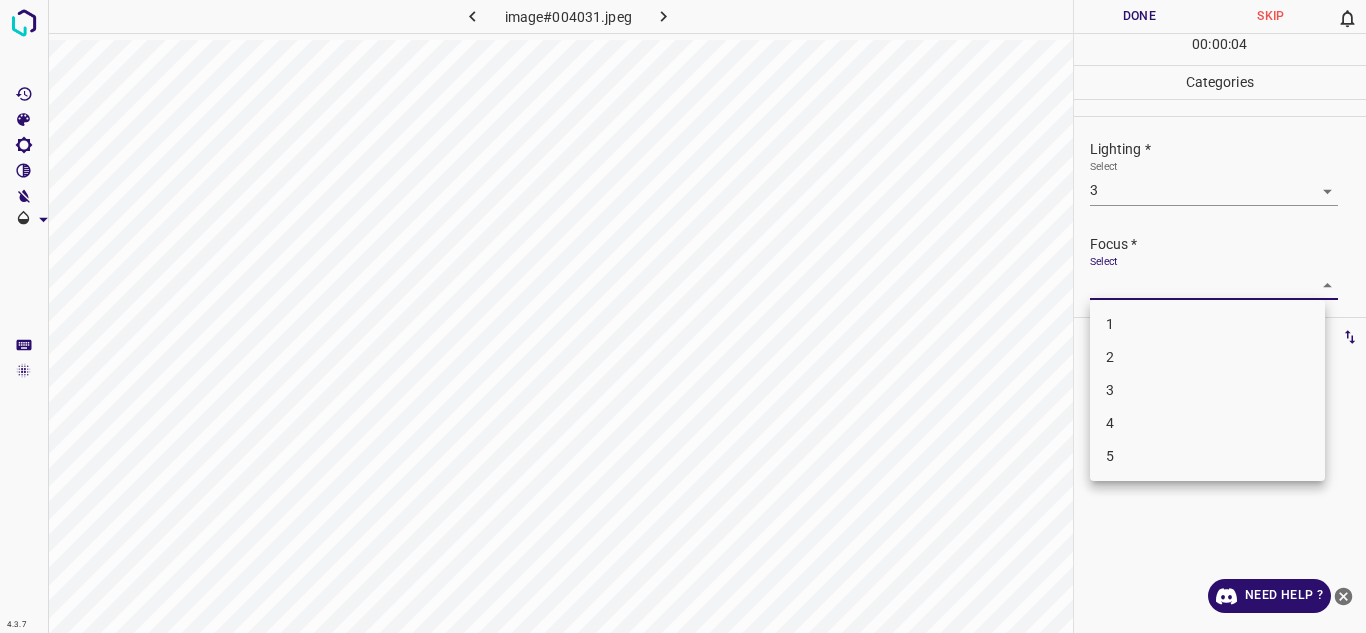 click on "3" at bounding box center [1207, 390] 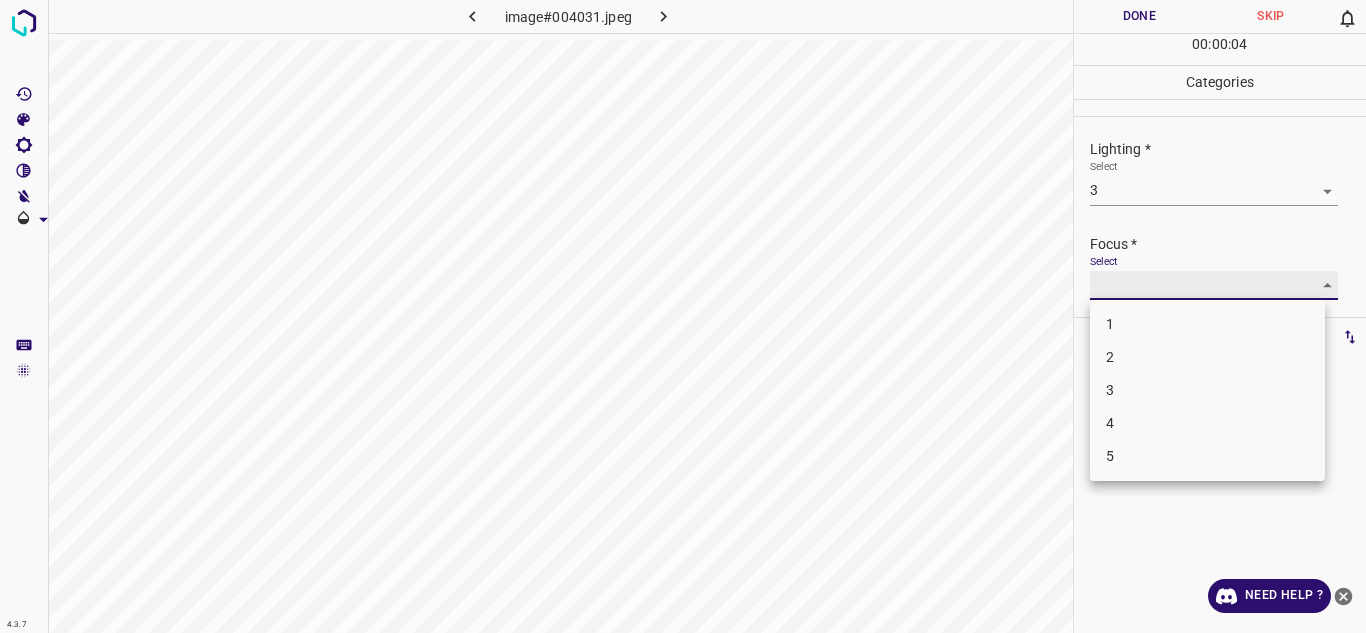 type on "3" 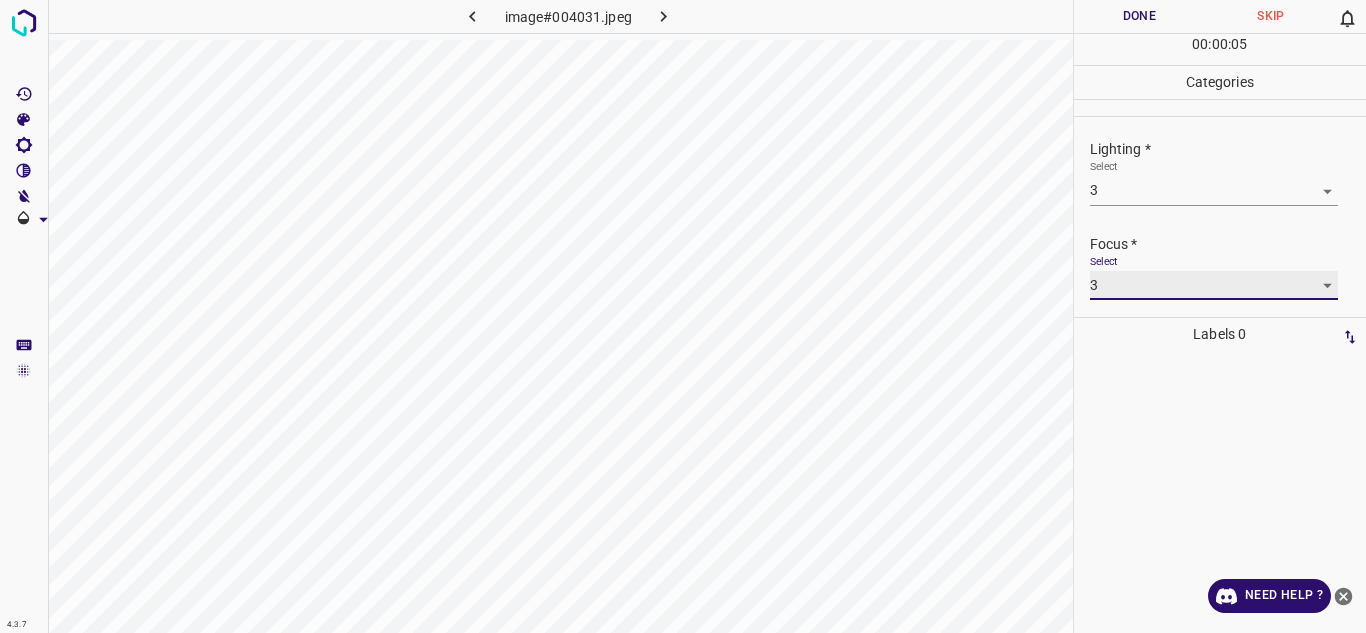 scroll, scrollTop: 98, scrollLeft: 0, axis: vertical 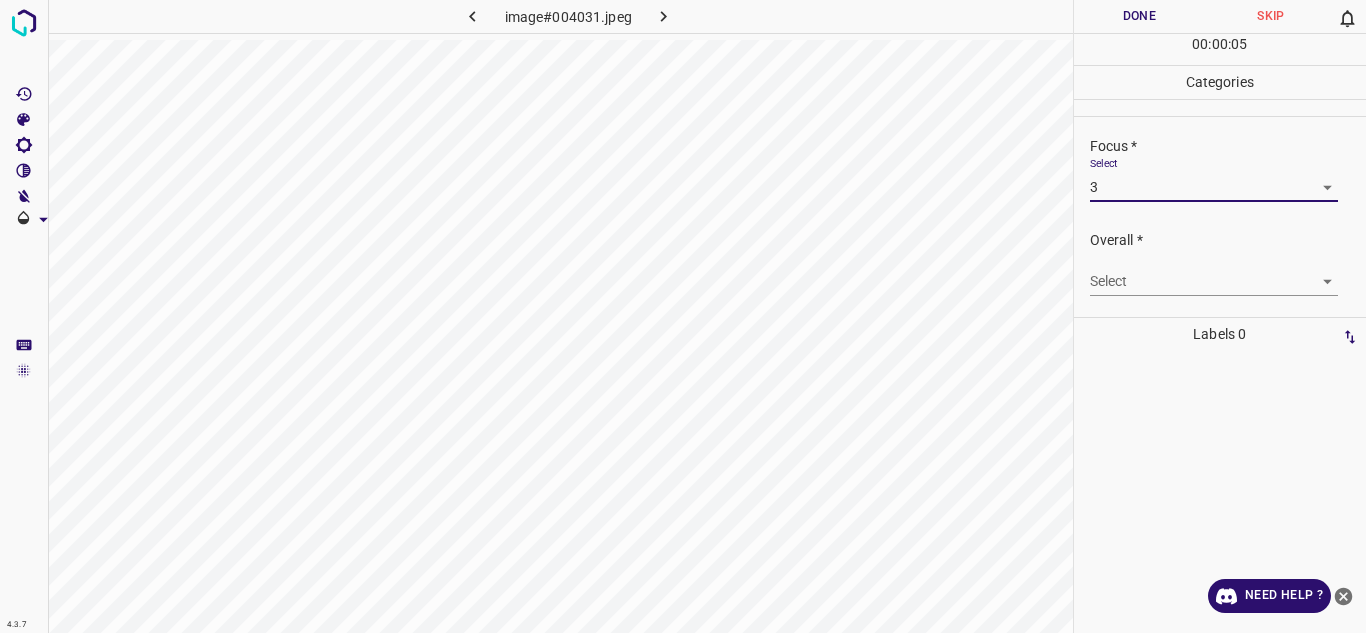 click on "4.3.7 image#004031.jpeg Done Skip 0 00   : 00   : 05   Categories Lighting *  Select 3 3 Focus *  Select 3 3 Overall *  Select ​ Labels   0 Categories 1 Lighting 2 Focus 3 Overall Tools Space Change between modes (Draw & Edit) I Auto labeling R Restore zoom M Zoom in N Zoom out Delete Delete selecte label Filters Z Restore filters X Saturation filter C Brightness filter V Contrast filter B Gray scale filter General O Download Need Help ? - Text - Hide - Delete" at bounding box center [683, 316] 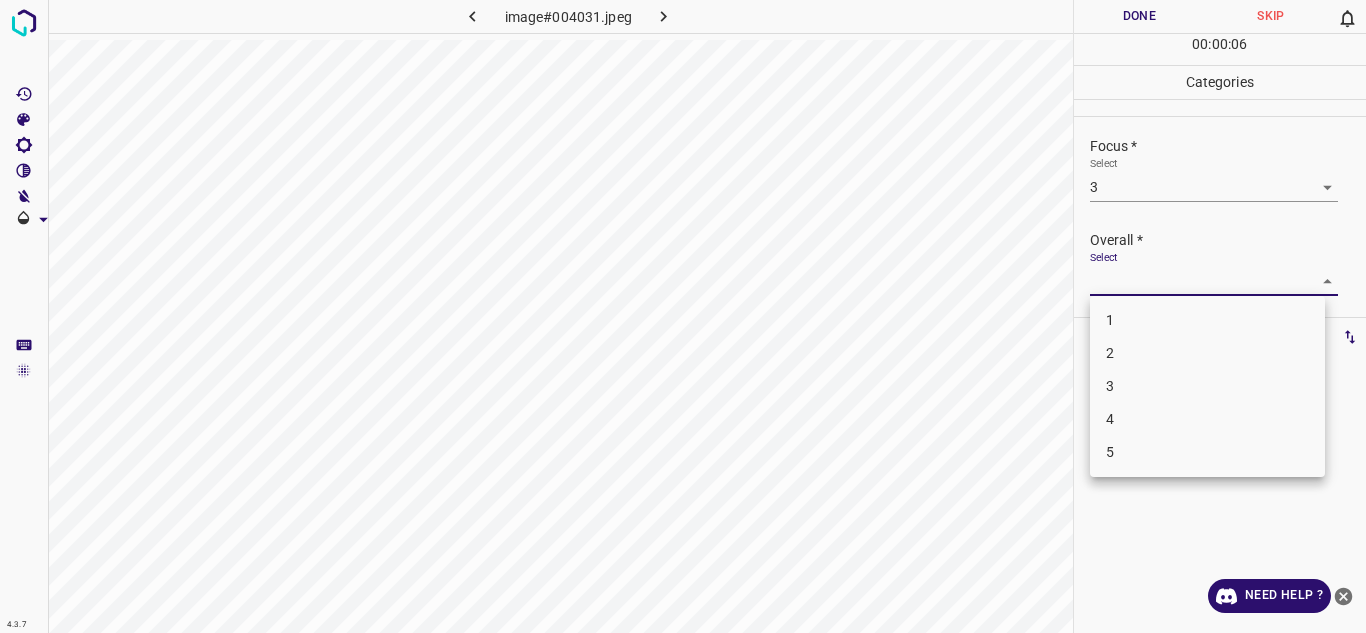 click on "3" at bounding box center (1207, 386) 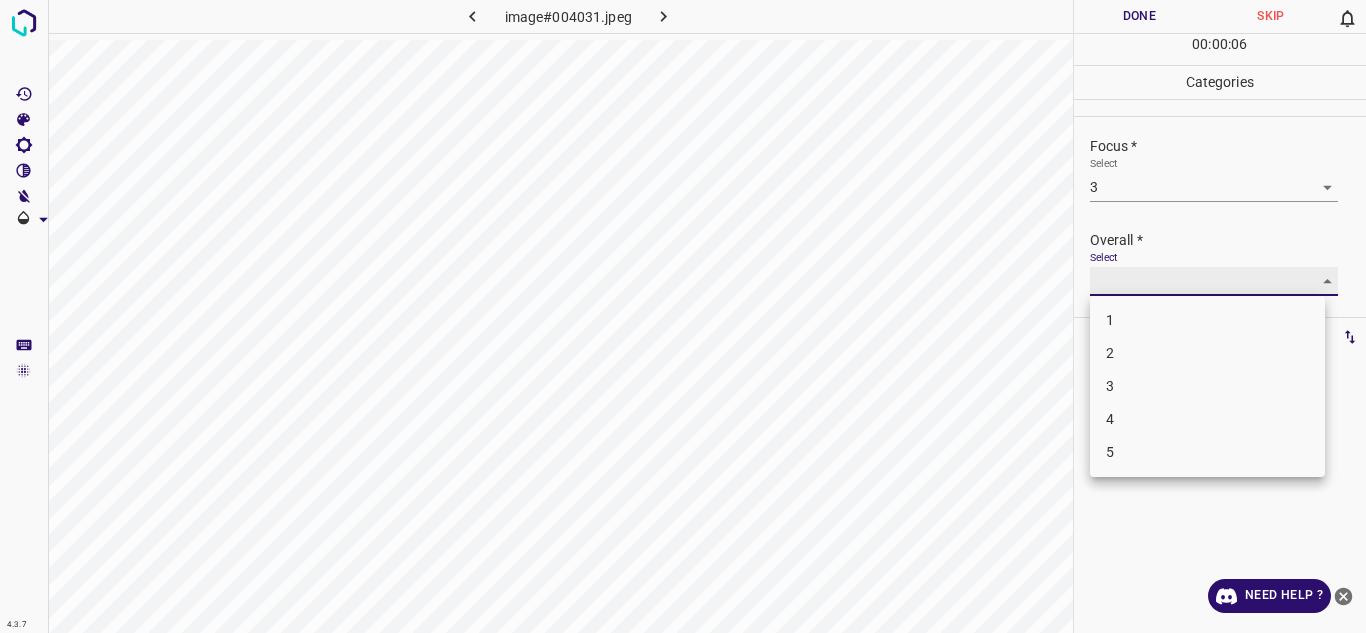 type on "3" 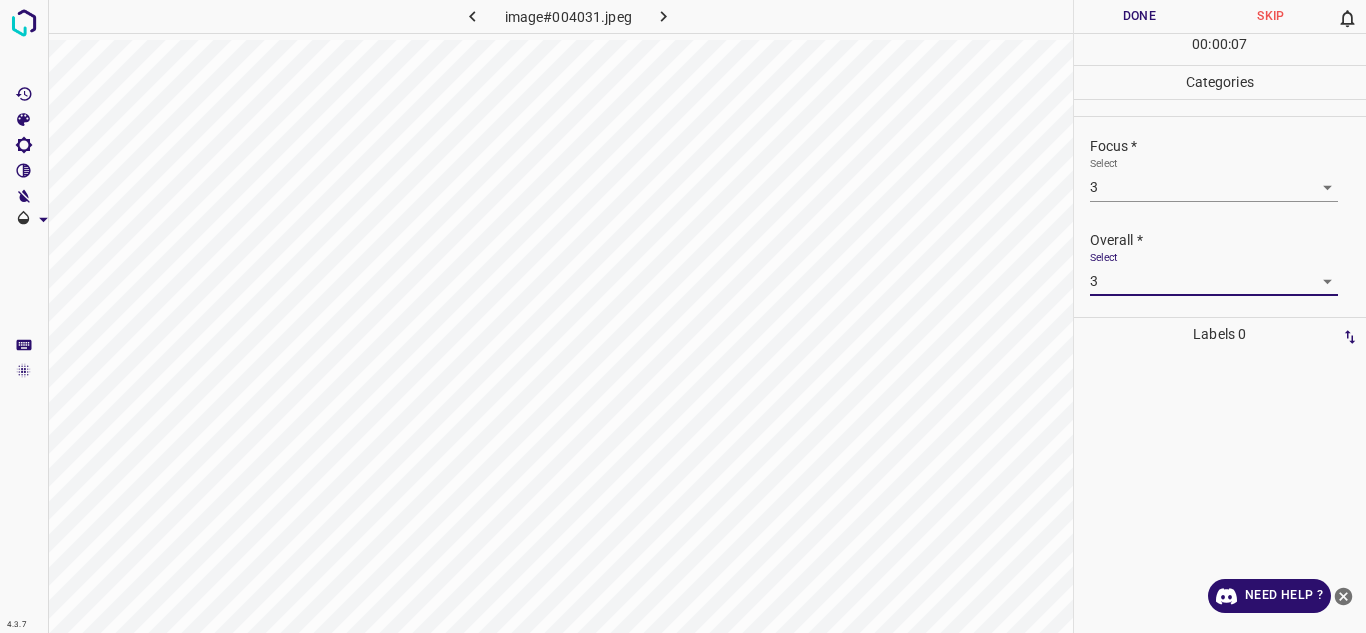 click on "Done" at bounding box center [1140, 16] 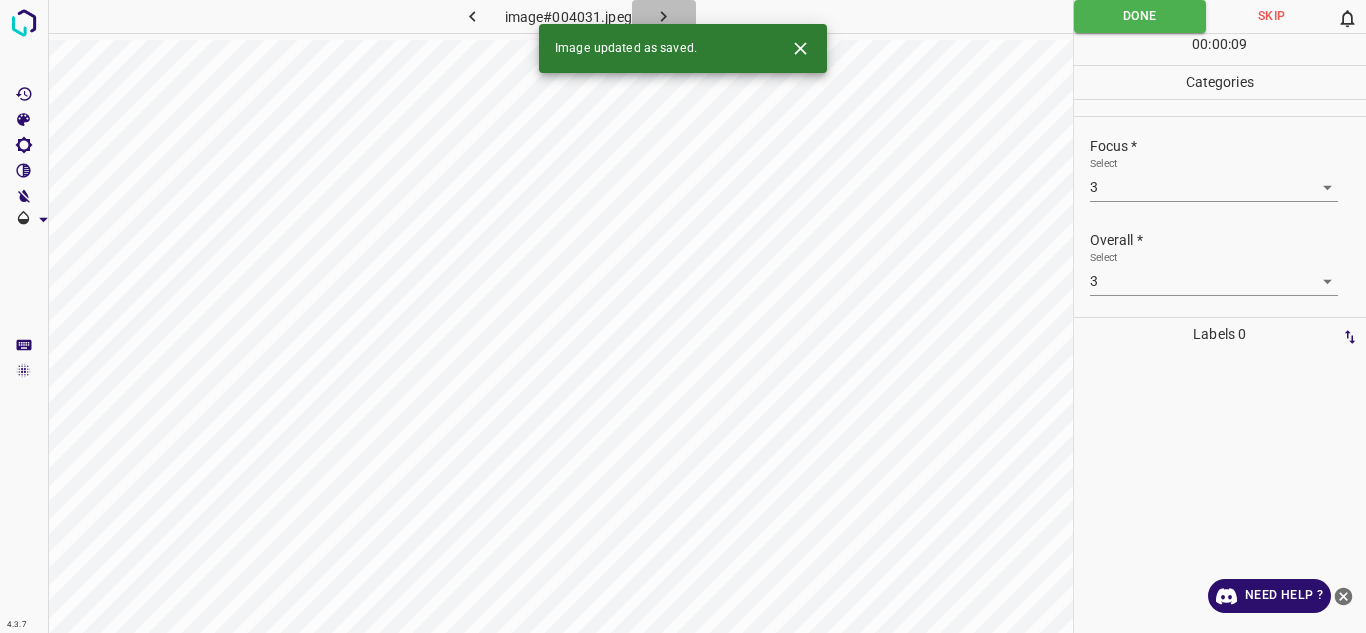 click 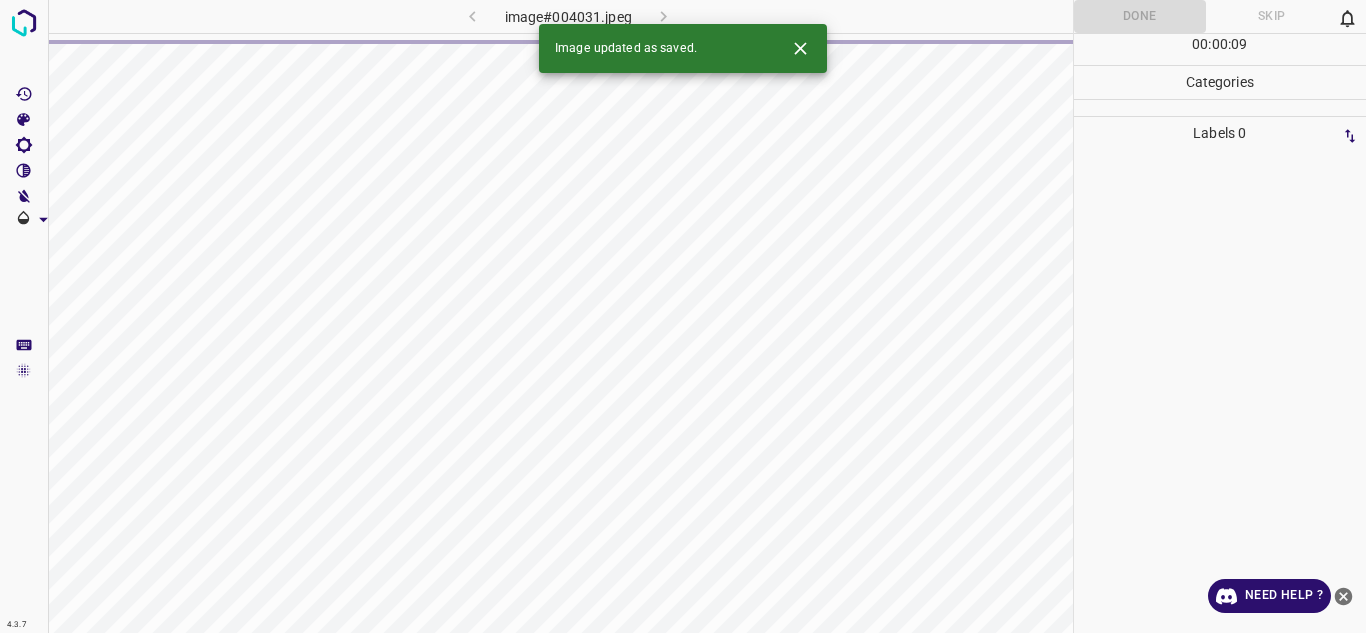 click 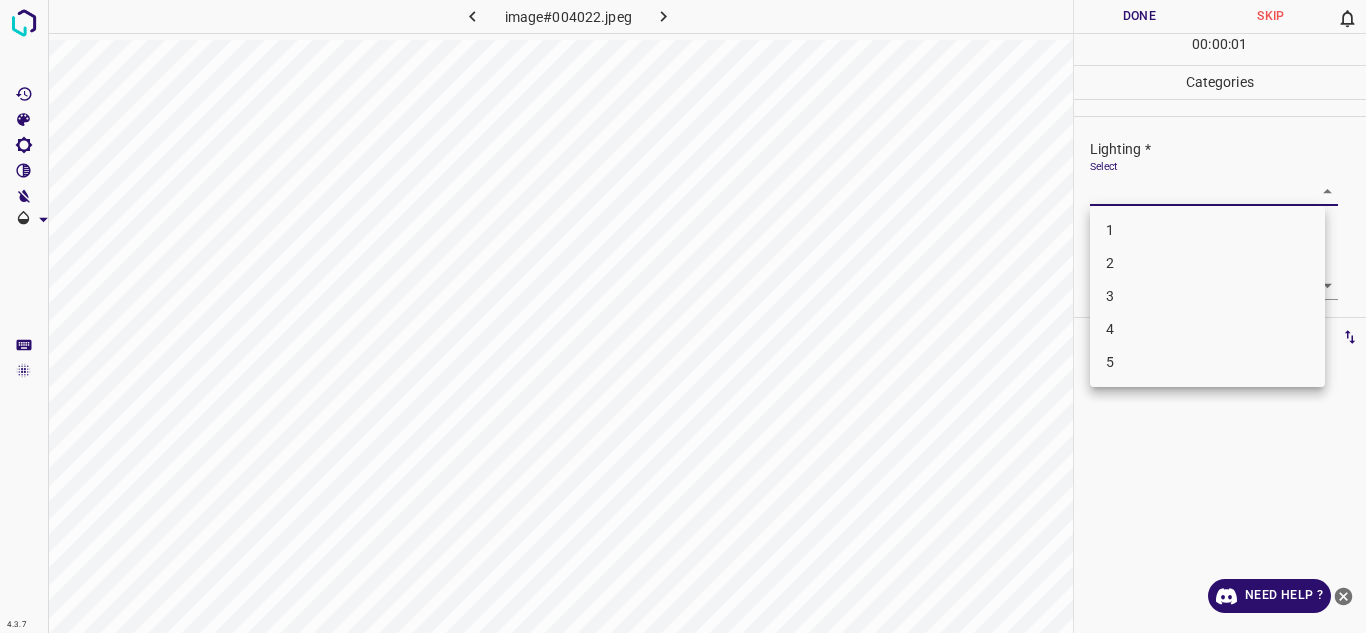 click on "4.3.7 image#004022.jpeg Done Skip 0 00   : 00   : 01   Categories Lighting *  Select ​ Focus *  Select ​ Overall *  Select ​ Labels   0 Categories 1 Lighting 2 Focus 3 Overall Tools Space Change between modes (Draw & Edit) I Auto labeling R Restore zoom M Zoom in N Zoom out Delete Delete selecte label Filters Z Restore filters X Saturation filter C Brightness filter V Contrast filter B Gray scale filter General O Download Need Help ? - Text - Hide - Delete 1 2 3 4 5" at bounding box center [683, 316] 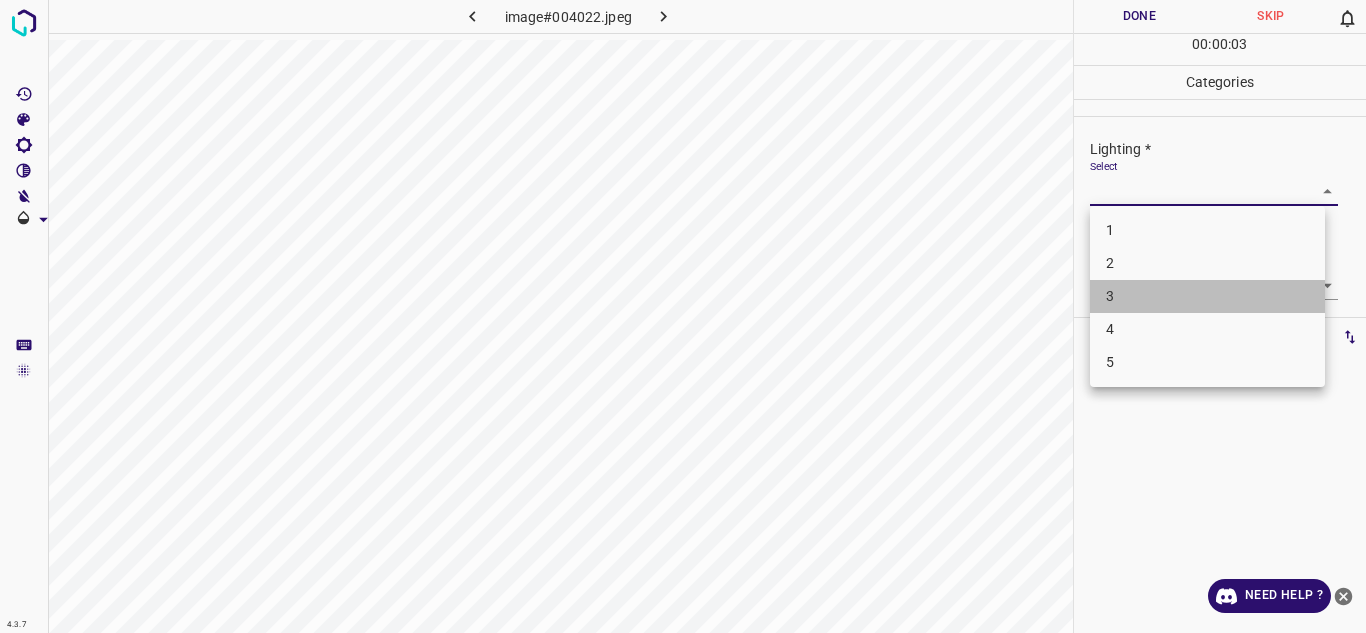 click on "3" at bounding box center [1207, 296] 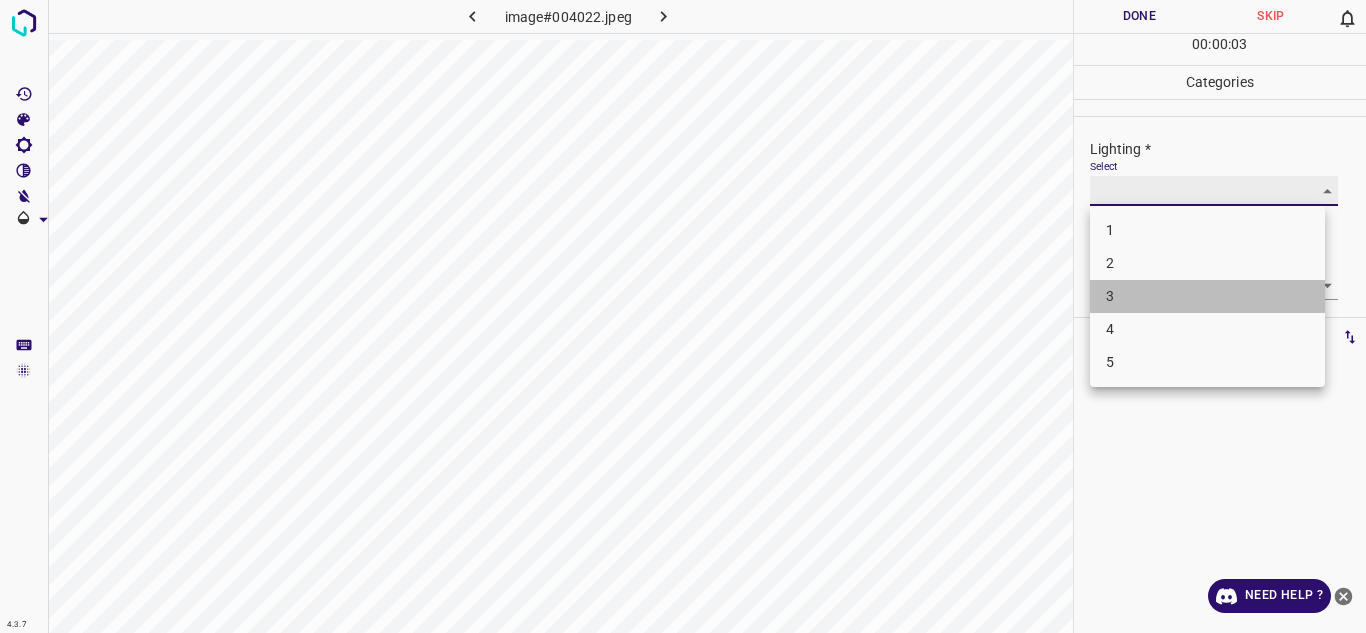 type on "3" 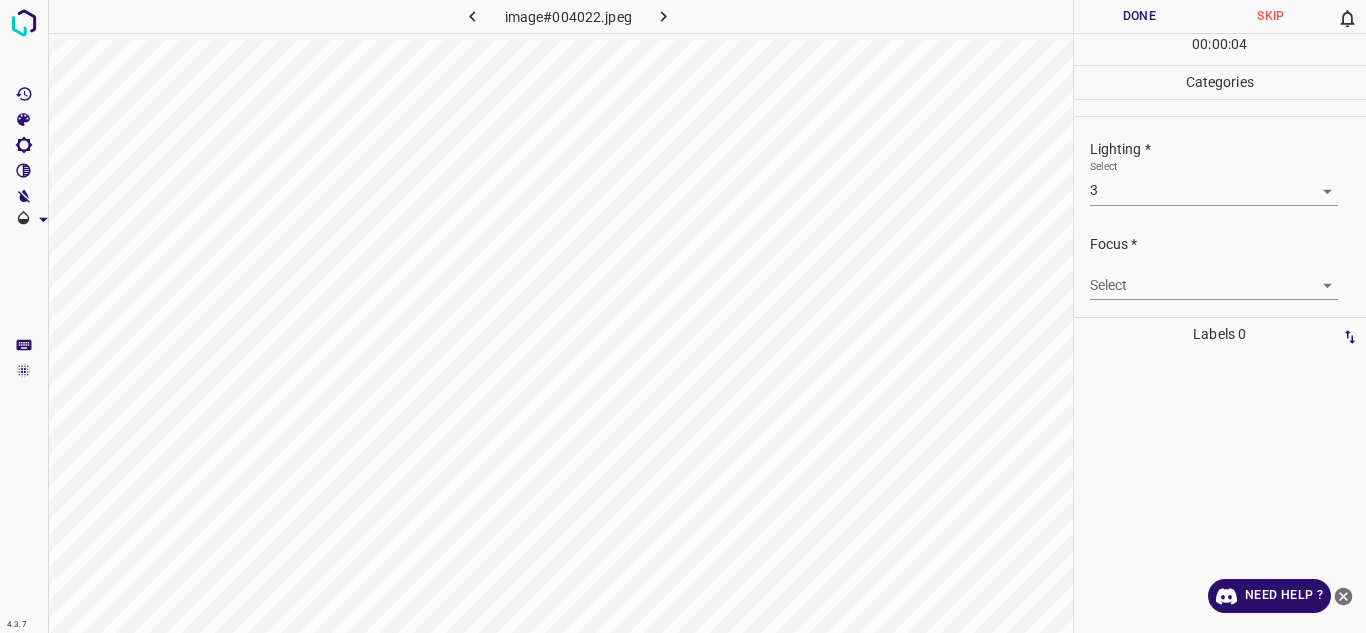 click on "Select ​" at bounding box center [1214, 277] 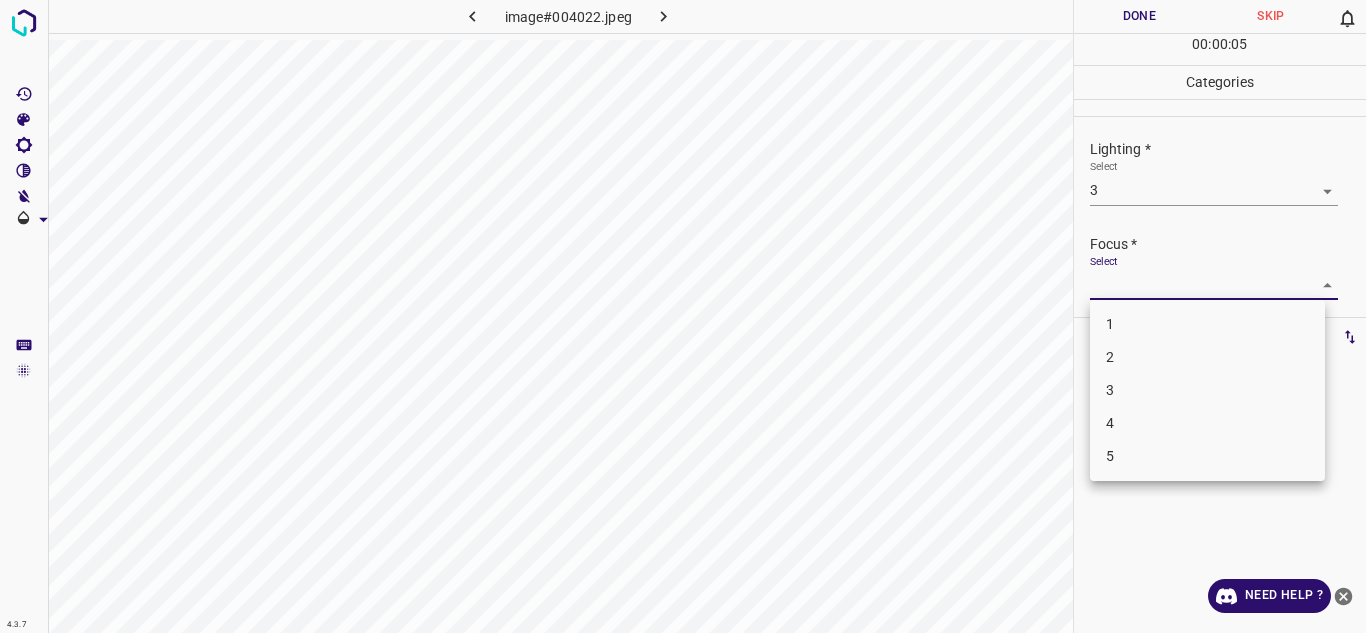 drag, startPoint x: 1156, startPoint y: 389, endPoint x: 1158, endPoint y: 344, distance: 45.044422 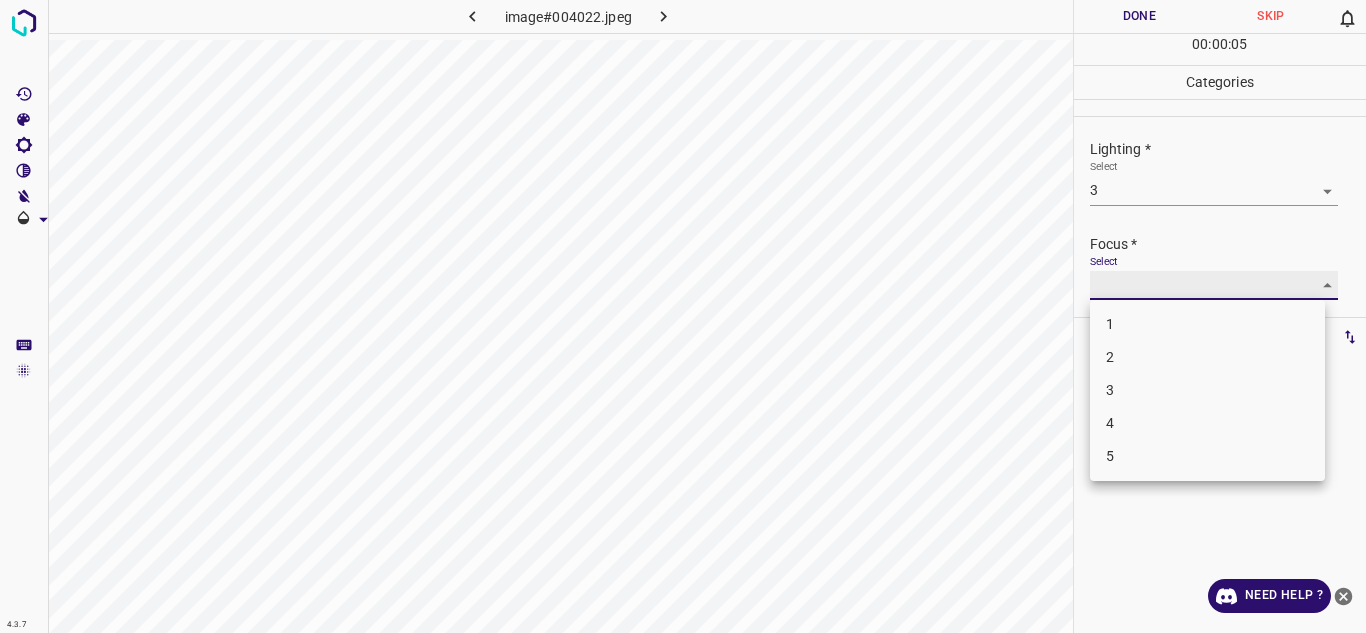 type on "3" 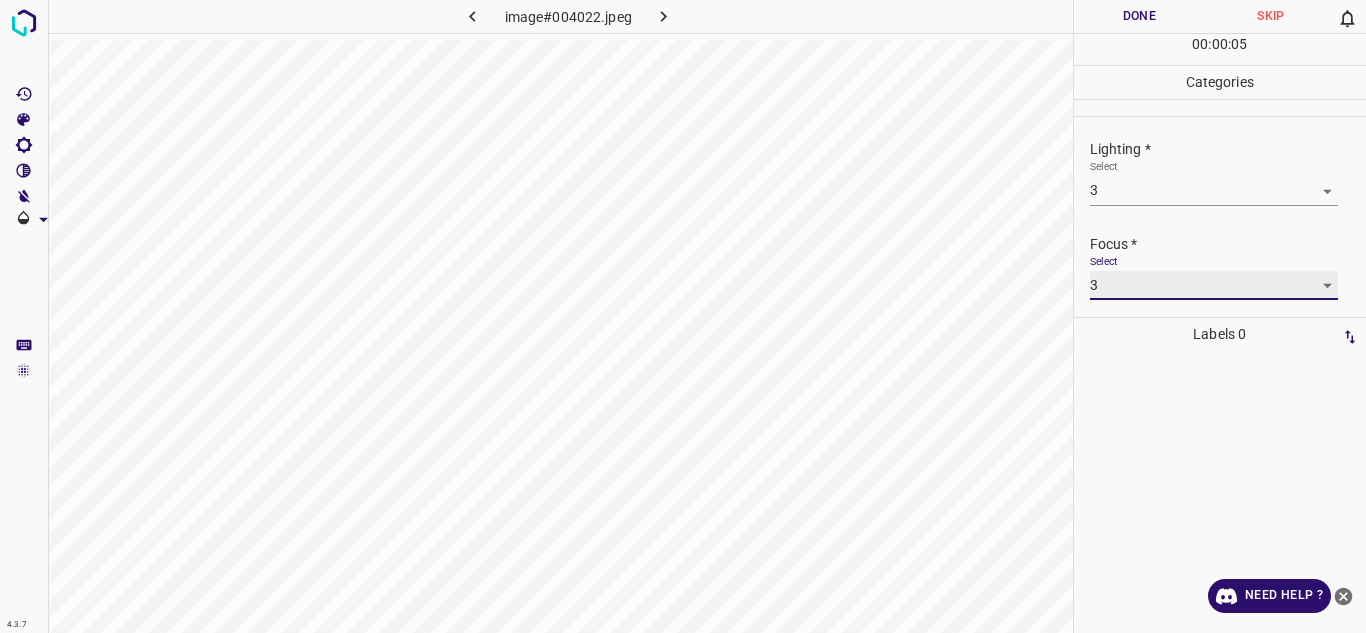 scroll, scrollTop: 98, scrollLeft: 0, axis: vertical 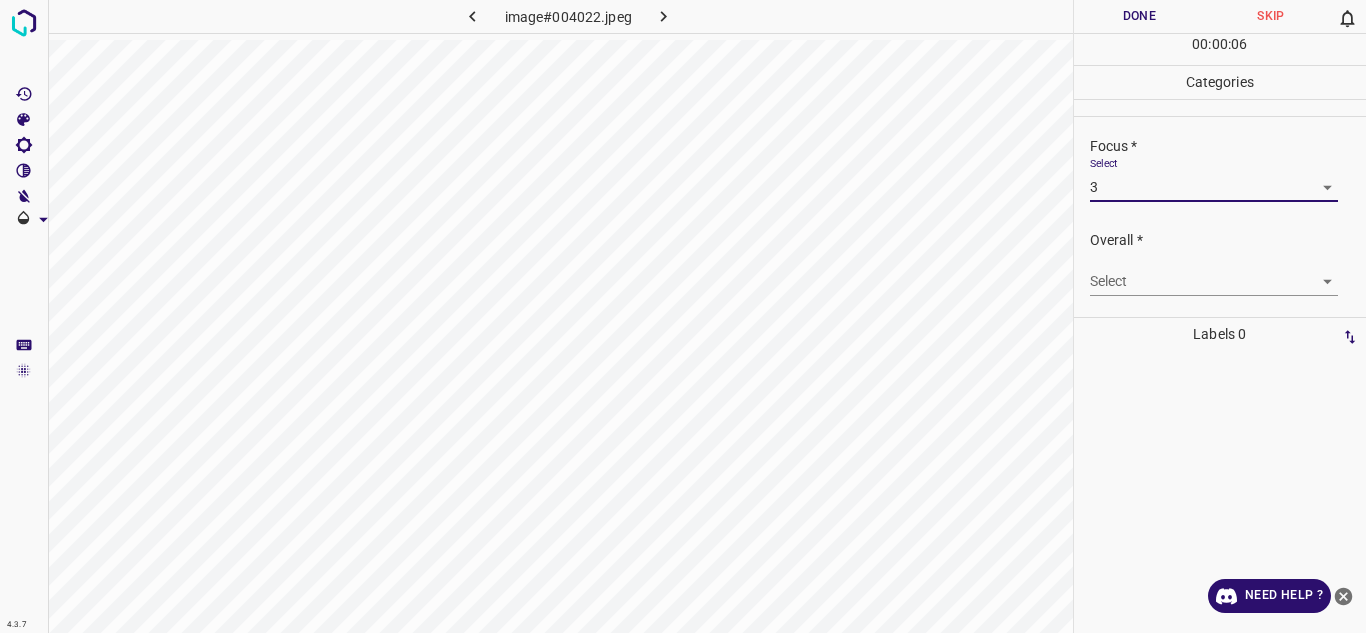 click on "Overall *  Select ​" at bounding box center [1220, 263] 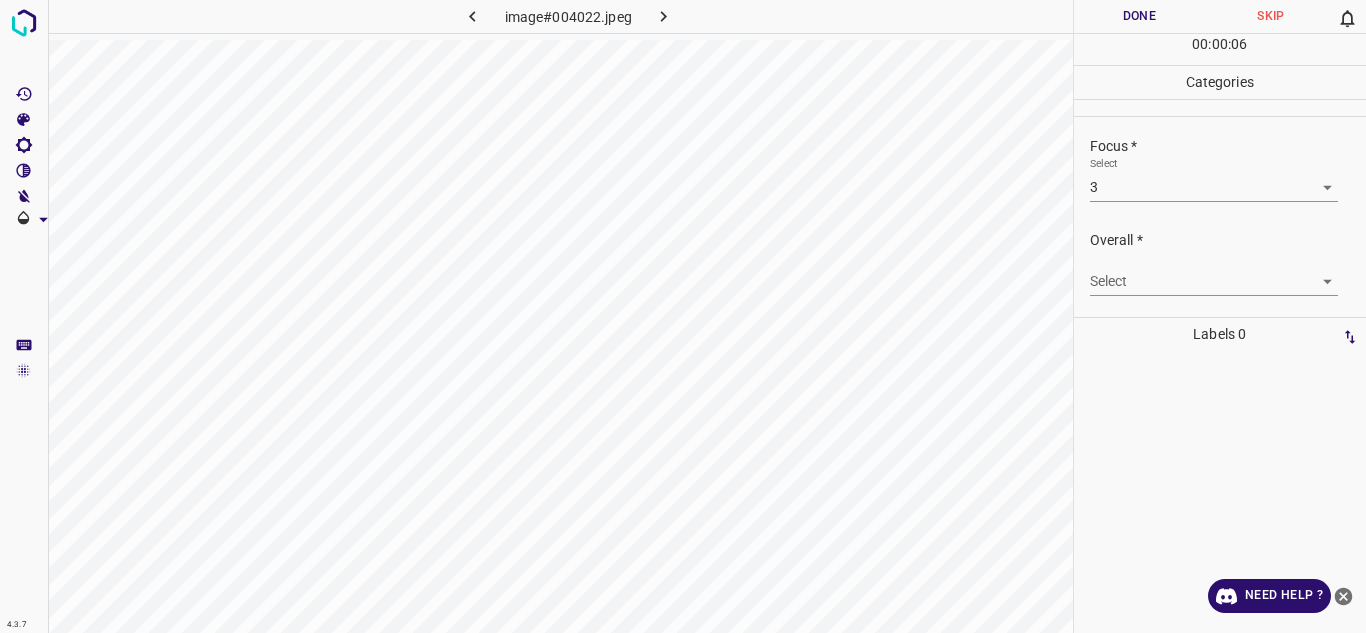 click on "4.3.7 image#004022.jpeg Done Skip 0 00   : 00   : 06   Categories Lighting *  Select 3 3 Focus *  Select 3 3 Overall *  Select ​ Labels   0 Categories 1 Lighting 2 Focus 3 Overall Tools Space Change between modes (Draw & Edit) I Auto labeling R Restore zoom M Zoom in N Zoom out Delete Delete selecte label Filters Z Restore filters X Saturation filter C Brightness filter V Contrast filter B Gray scale filter General O Download Need Help ? - Text - Hide - Delete" at bounding box center (683, 316) 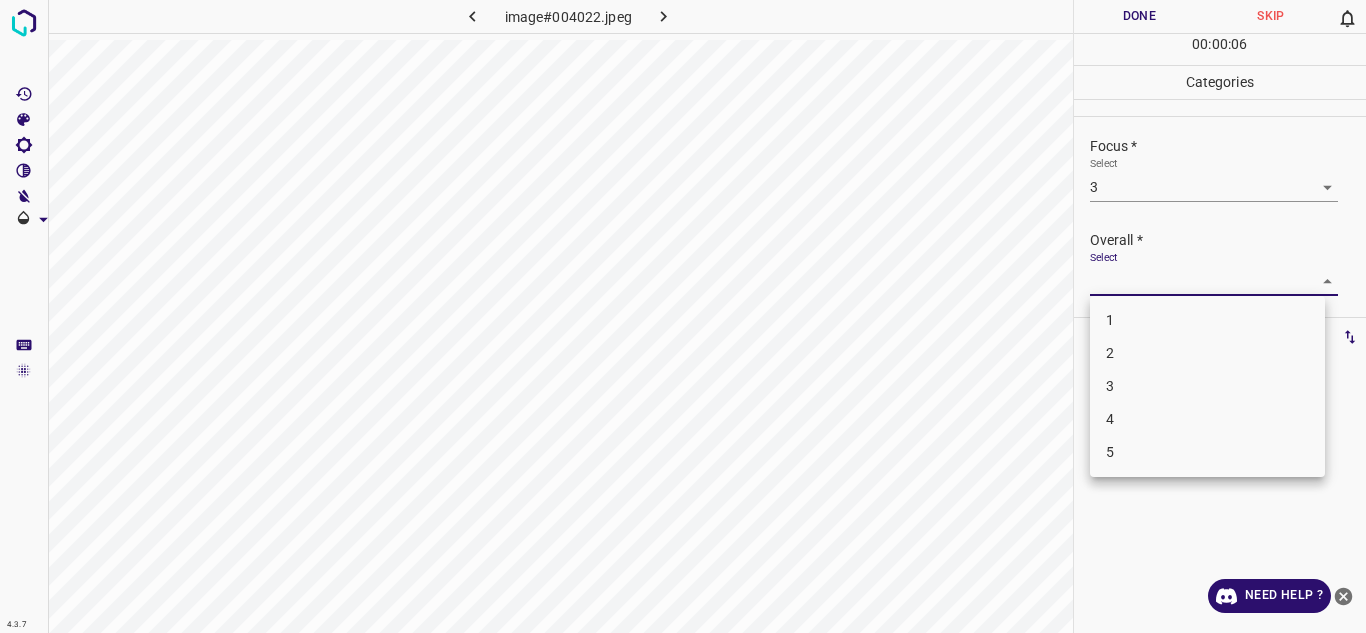 click on "3" at bounding box center [1207, 386] 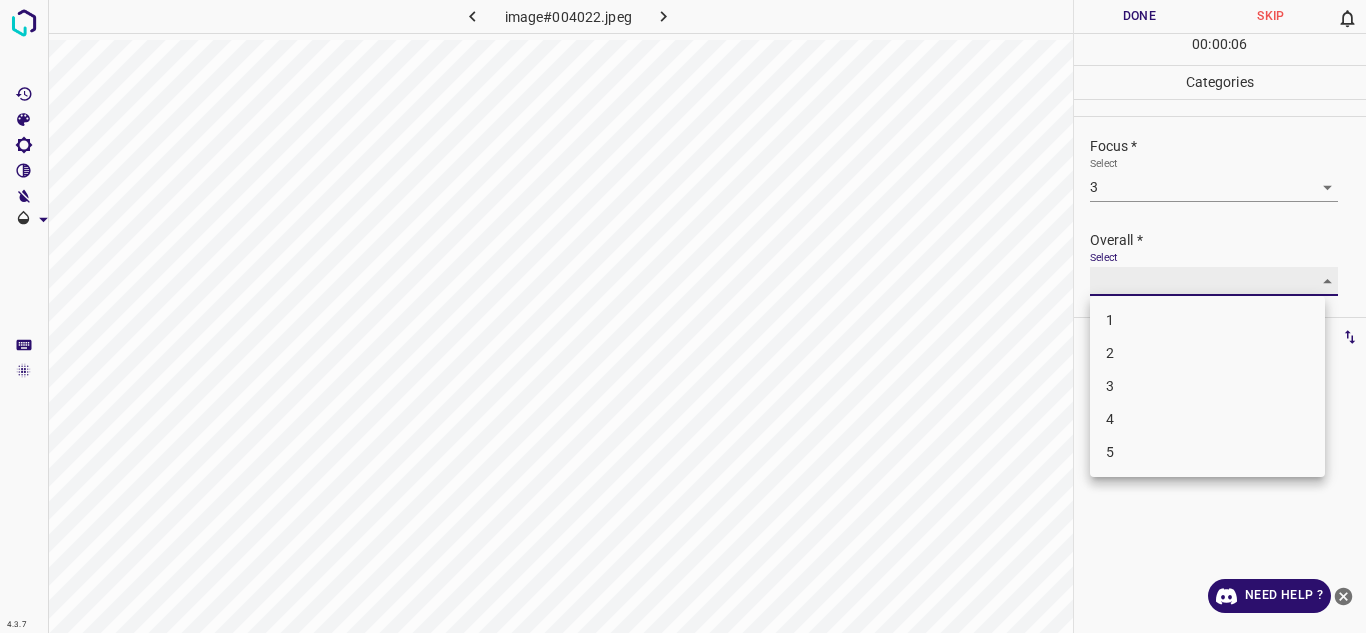 type on "3" 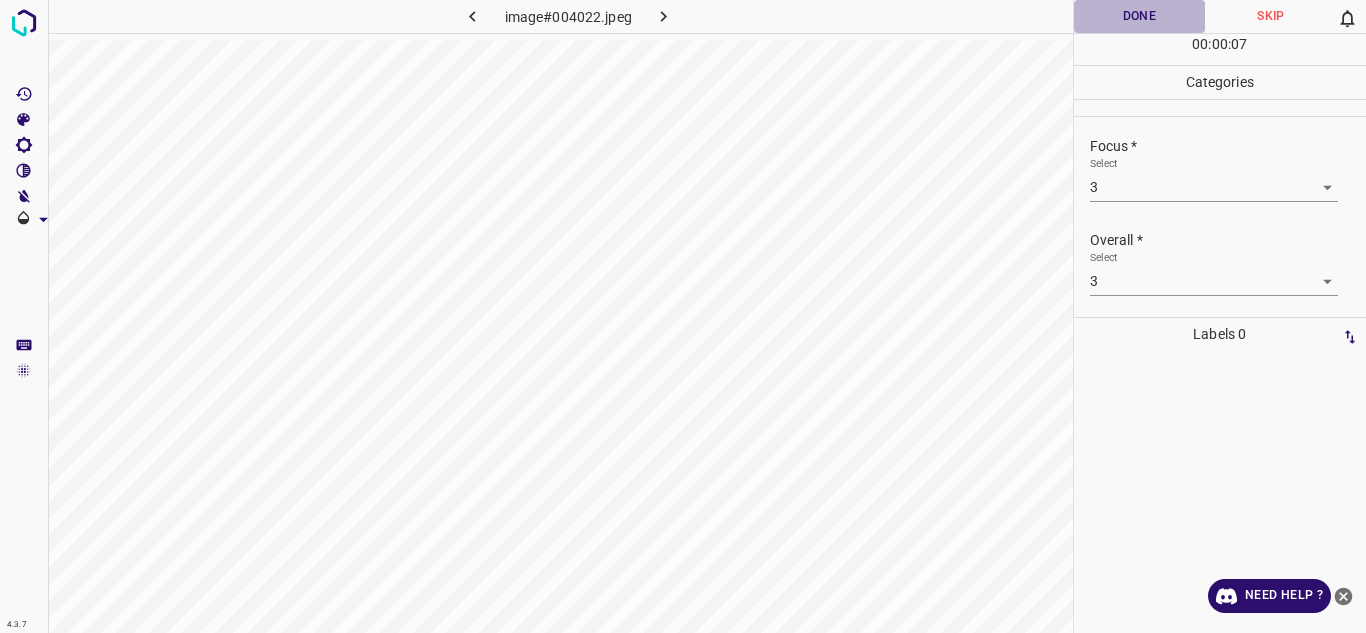 click on "Done" at bounding box center (1140, 16) 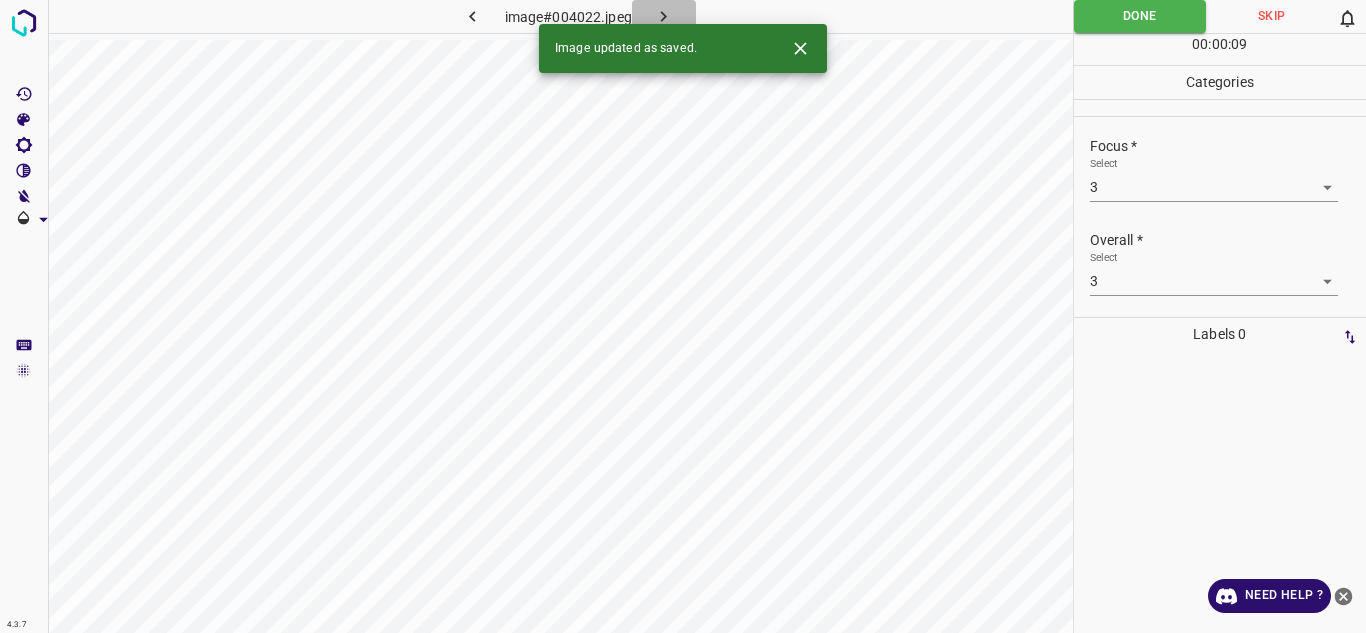 click at bounding box center (664, 16) 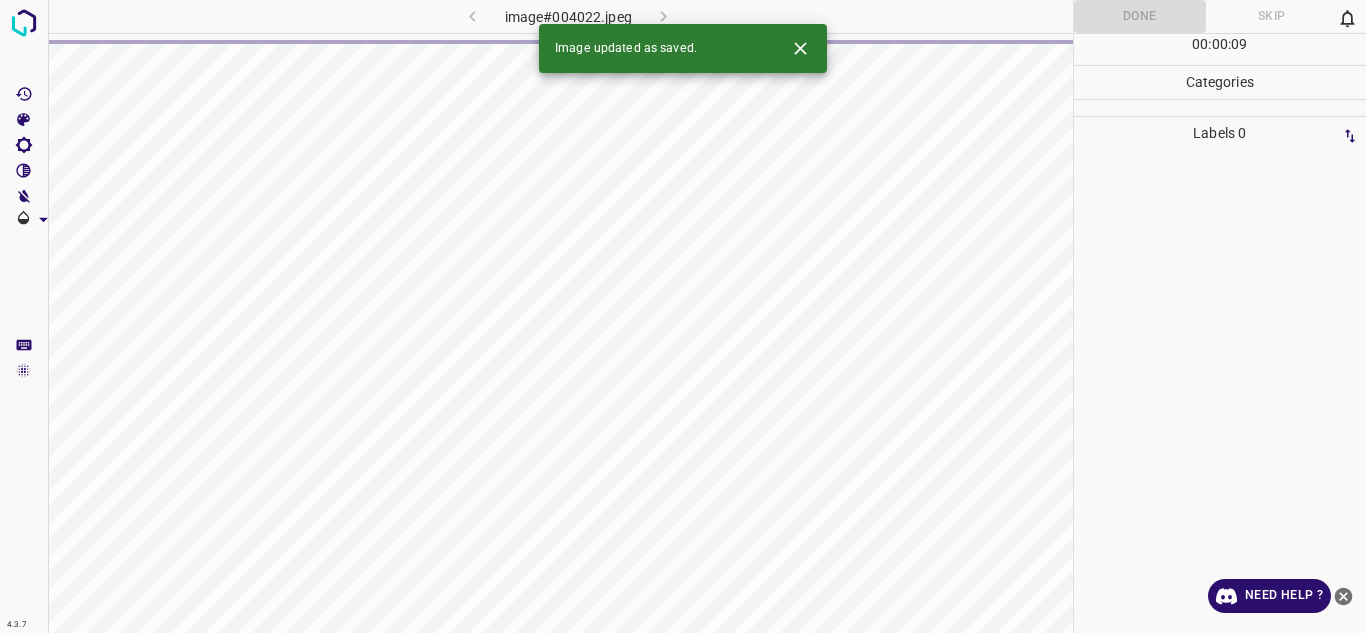 click 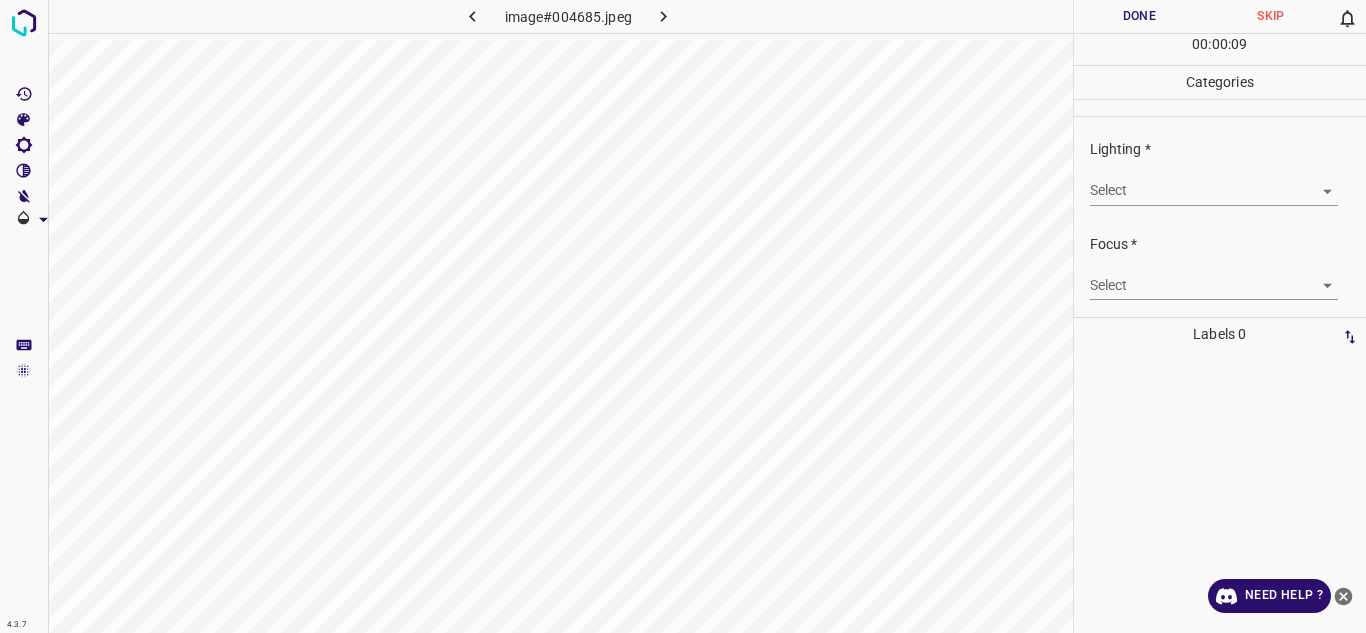 click on "4.3.7 image#004685.jpeg Done Skip 0 00   : 00   : 09   Categories Lighting *  Select ​ Focus *  Select ​ Overall *  Select ​ Labels   0 Categories 1 Lighting 2 Focus 3 Overall Tools Space Change between modes (Draw & Edit) I Auto labeling R Restore zoom M Zoom in N Zoom out Delete Delete selecte label Filters Z Restore filters X Saturation filter C Brightness filter V Contrast filter B Gray scale filter General O Download Need Help ? - Text - Hide - Delete" at bounding box center (683, 316) 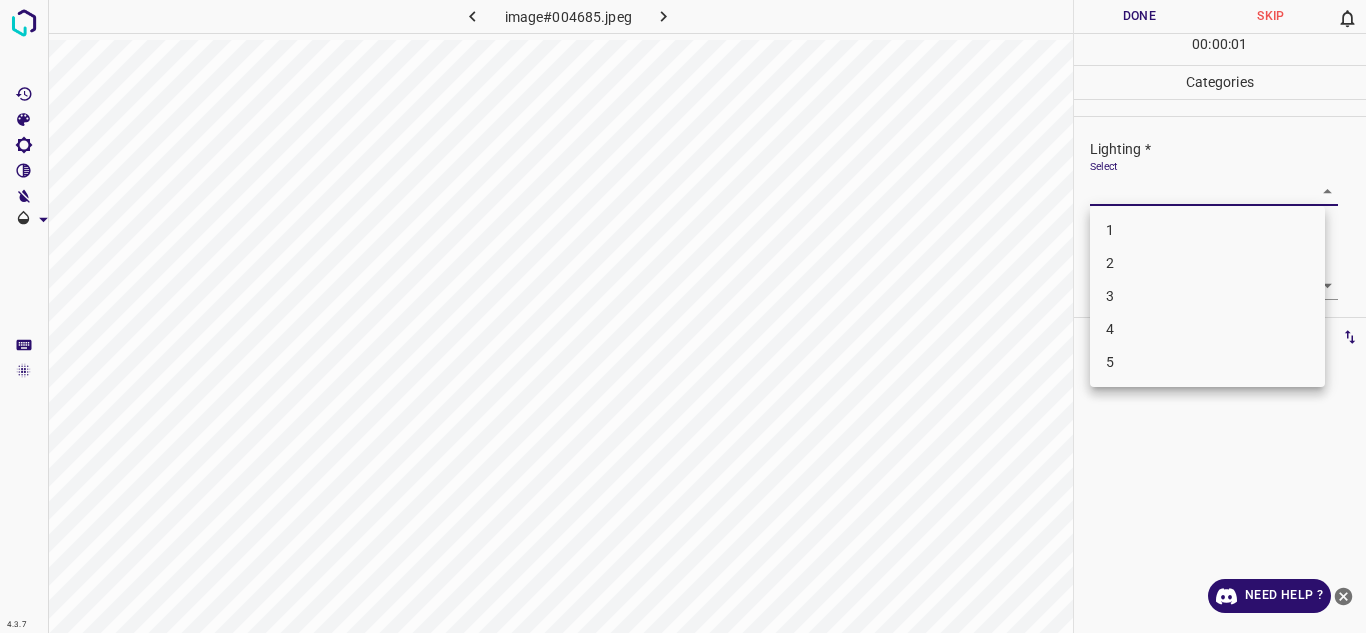 click on "2" at bounding box center [1207, 263] 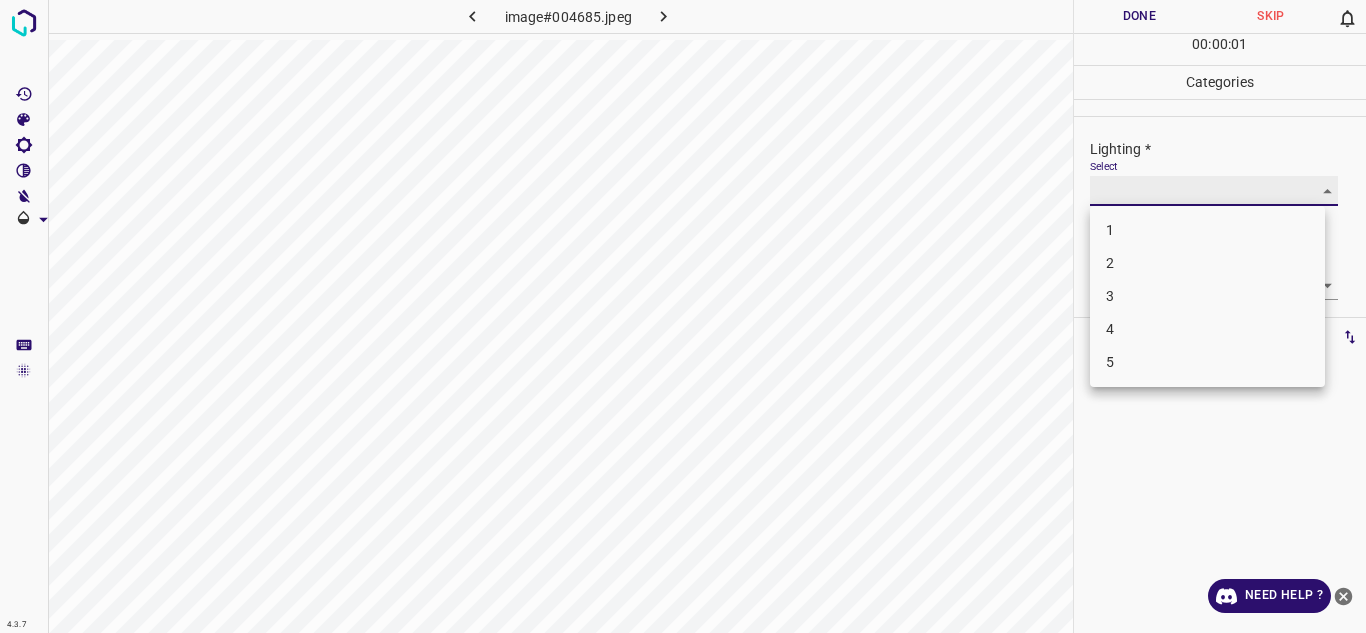 type on "2" 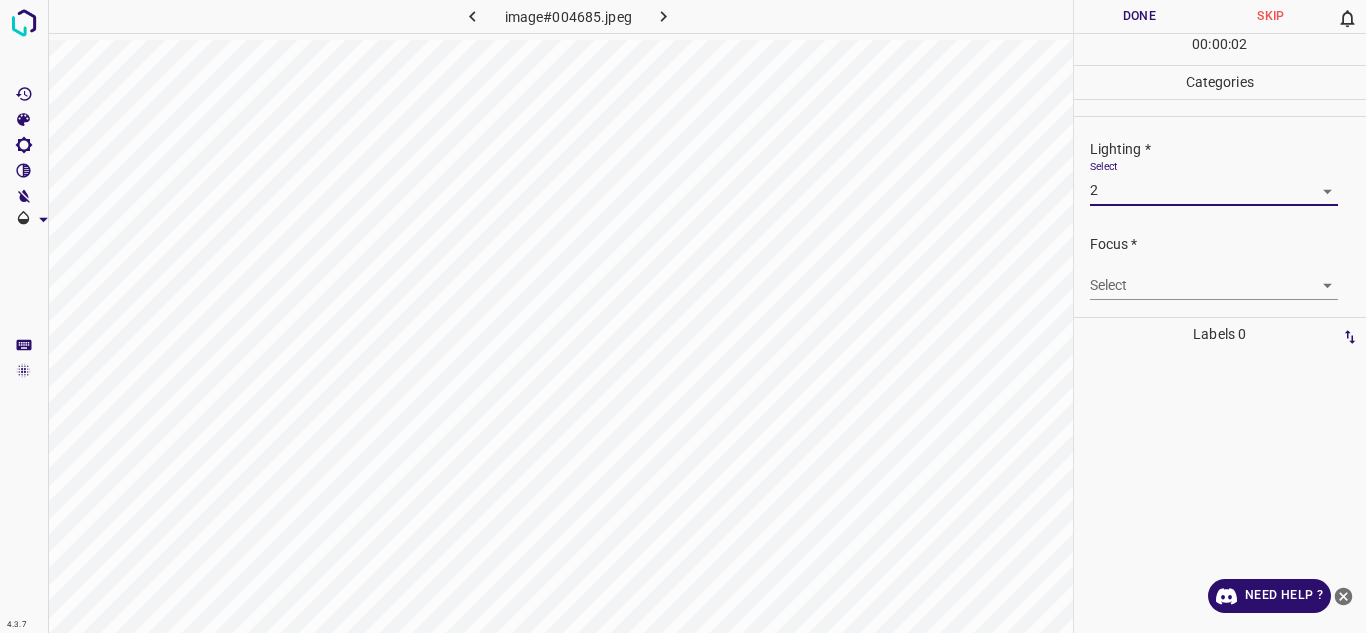 click on "4.3.7 image#004685.jpeg Done Skip 0 00   : 00   : 02   Categories Lighting *  Select 2 2 Focus *  Select ​ Overall *  Select ​ Labels   0 Categories 1 Lighting 2 Focus 3 Overall Tools Space Change between modes (Draw & Edit) I Auto labeling R Restore zoom M Zoom in N Zoom out Delete Delete selecte label Filters Z Restore filters X Saturation filter C Brightness filter V Contrast filter B Gray scale filter General O Download Need Help ? - Text - Hide - Delete" at bounding box center [683, 316] 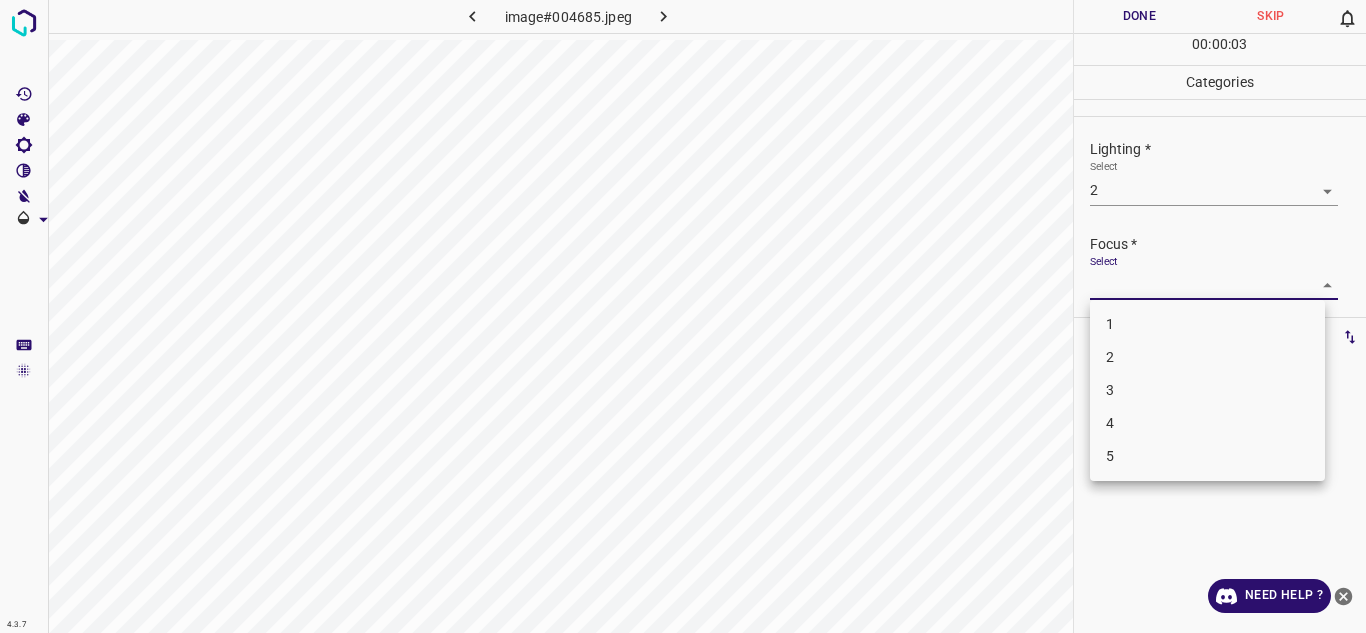 click on "3" at bounding box center [1207, 390] 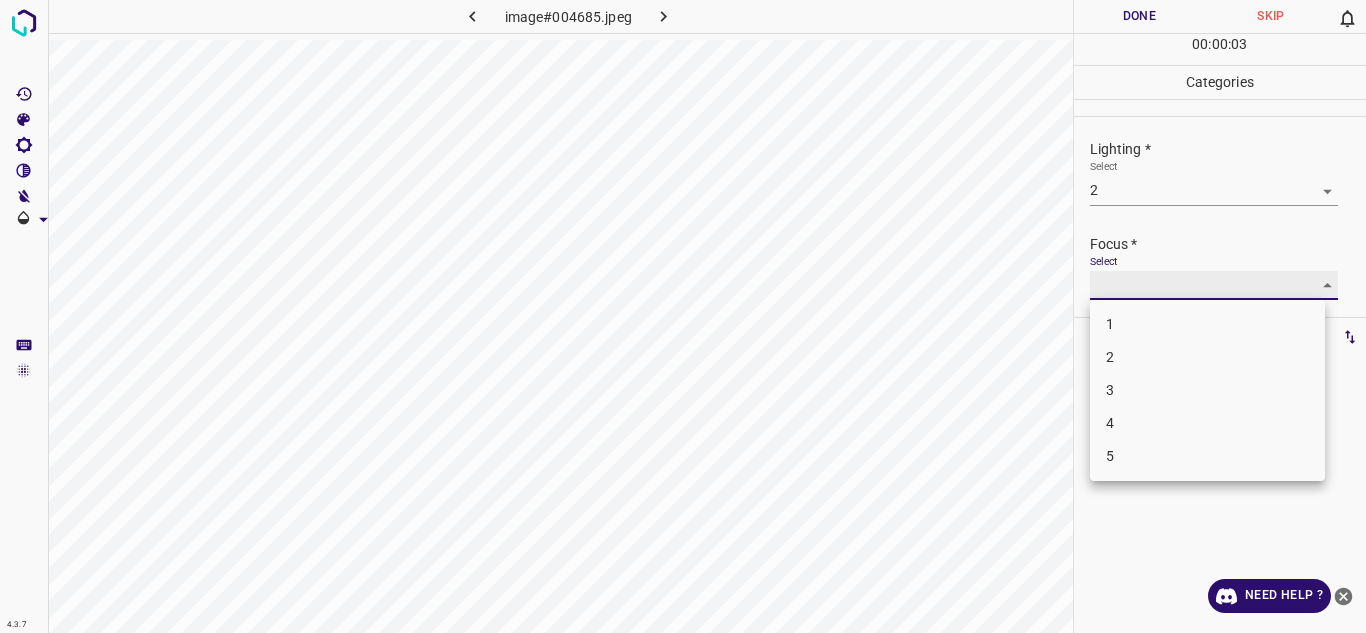 type on "3" 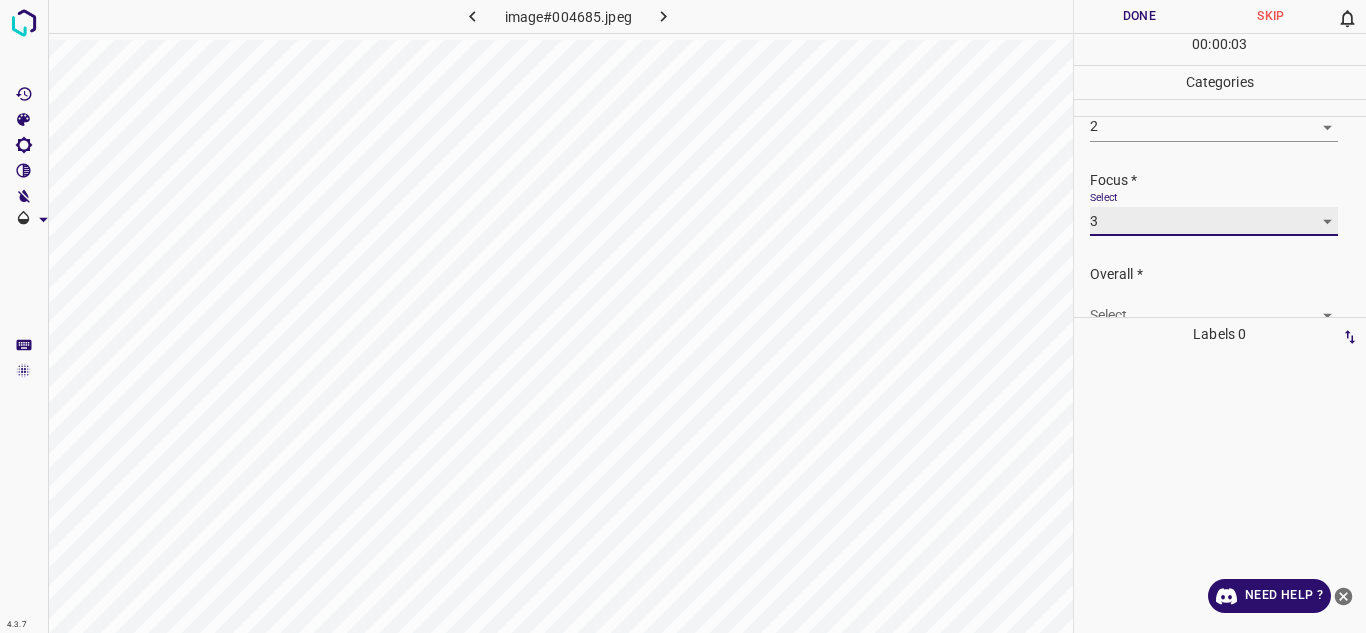 scroll, scrollTop: 98, scrollLeft: 0, axis: vertical 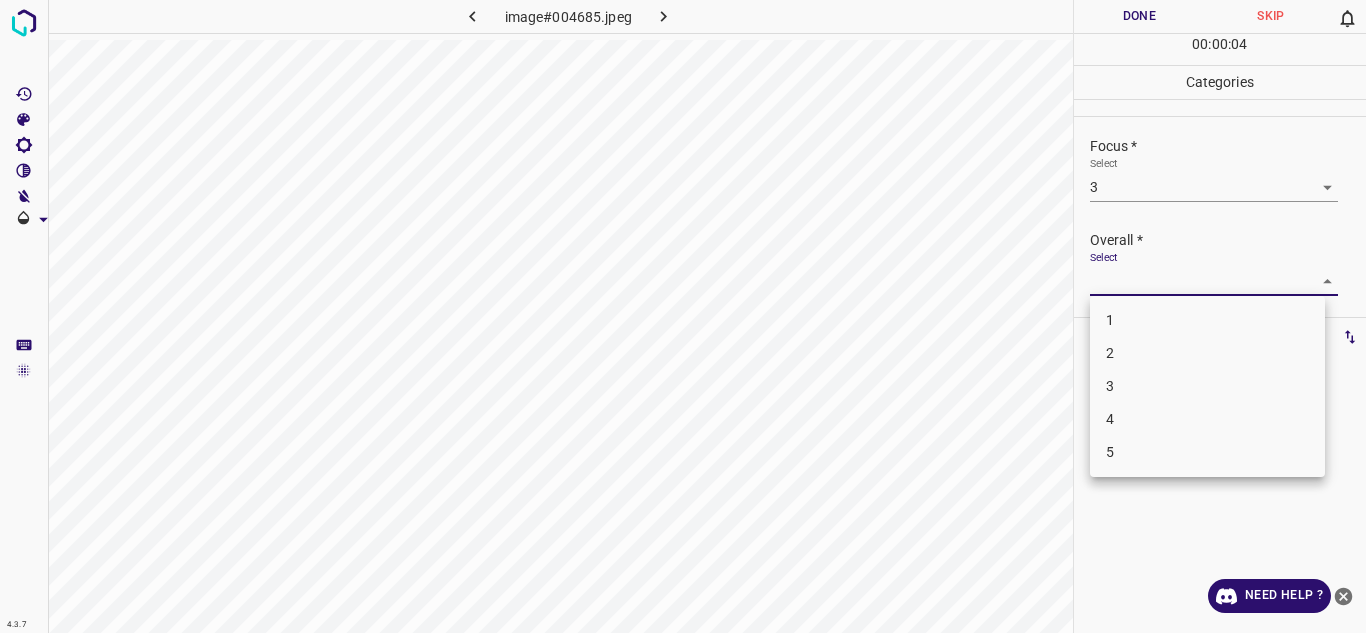click on "4.3.7 image#004685.jpeg Done Skip 0 00   : 00   : 04   Categories Lighting *  Select 2 2 Focus *  Select 3 3 Overall *  Select ​ Labels   0 Categories 1 Lighting 2 Focus 3 Overall Tools Space Change between modes (Draw & Edit) I Auto labeling R Restore zoom M Zoom in N Zoom out Delete Delete selecte label Filters Z Restore filters X Saturation filter C Brightness filter V Contrast filter B Gray scale filter General O Download Need Help ? - Text - Hide - Delete 1 2 3 4 5" at bounding box center [683, 316] 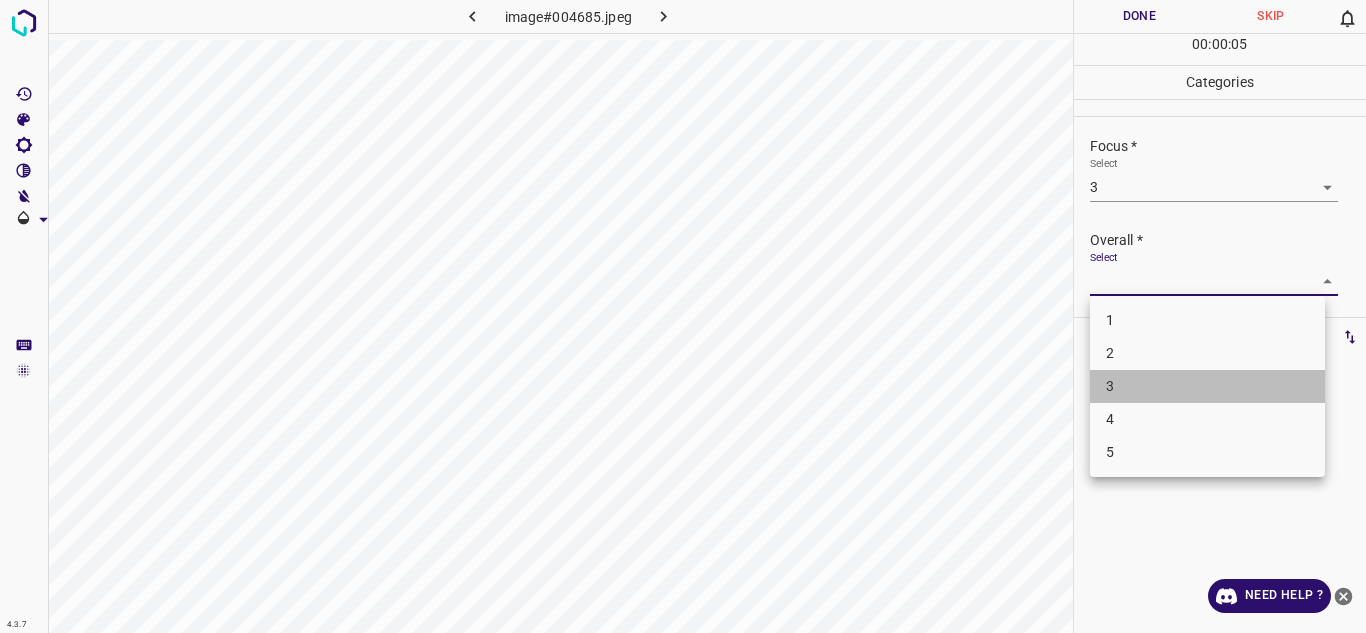click on "3" at bounding box center [1207, 386] 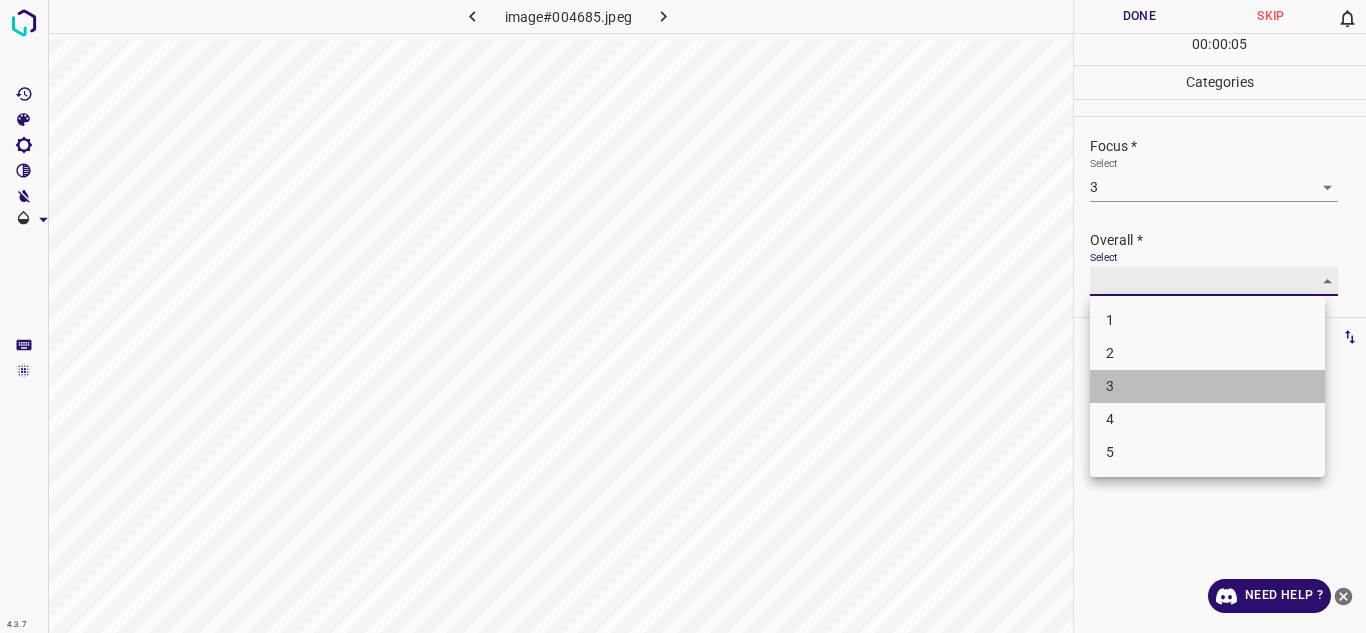 type on "3" 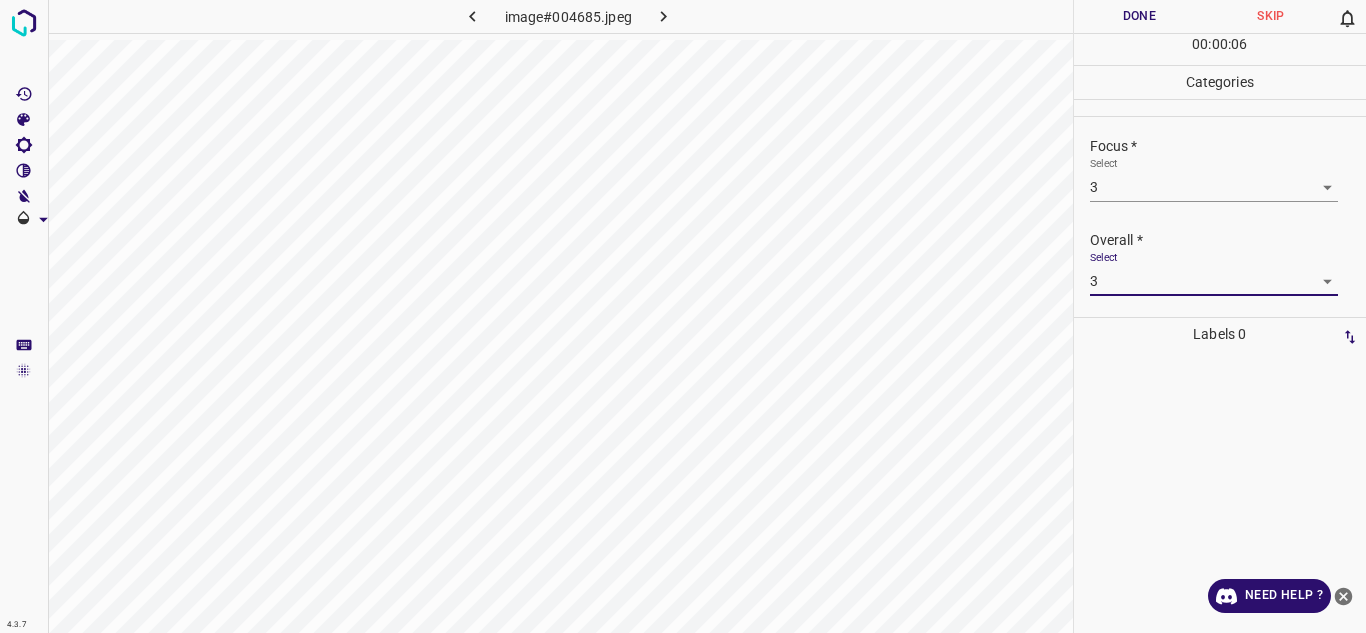 click on "Done" at bounding box center (1140, 16) 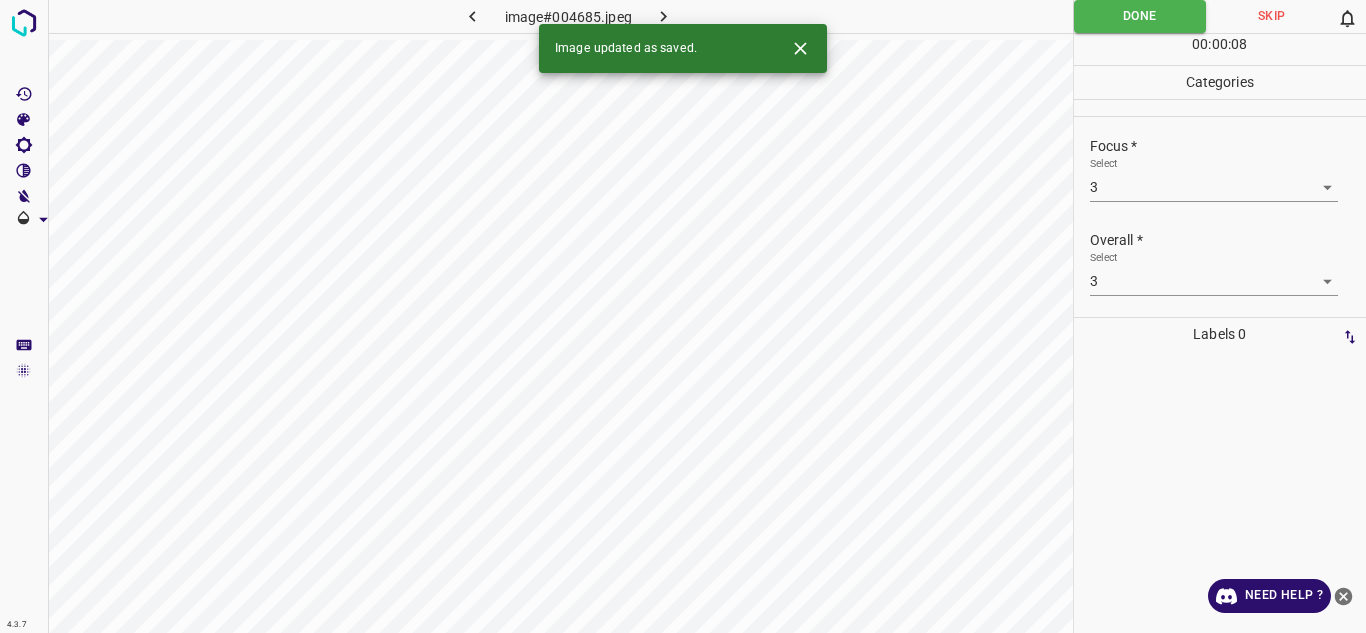 drag, startPoint x: 662, startPoint y: 9, endPoint x: 729, endPoint y: 33, distance: 71.168816 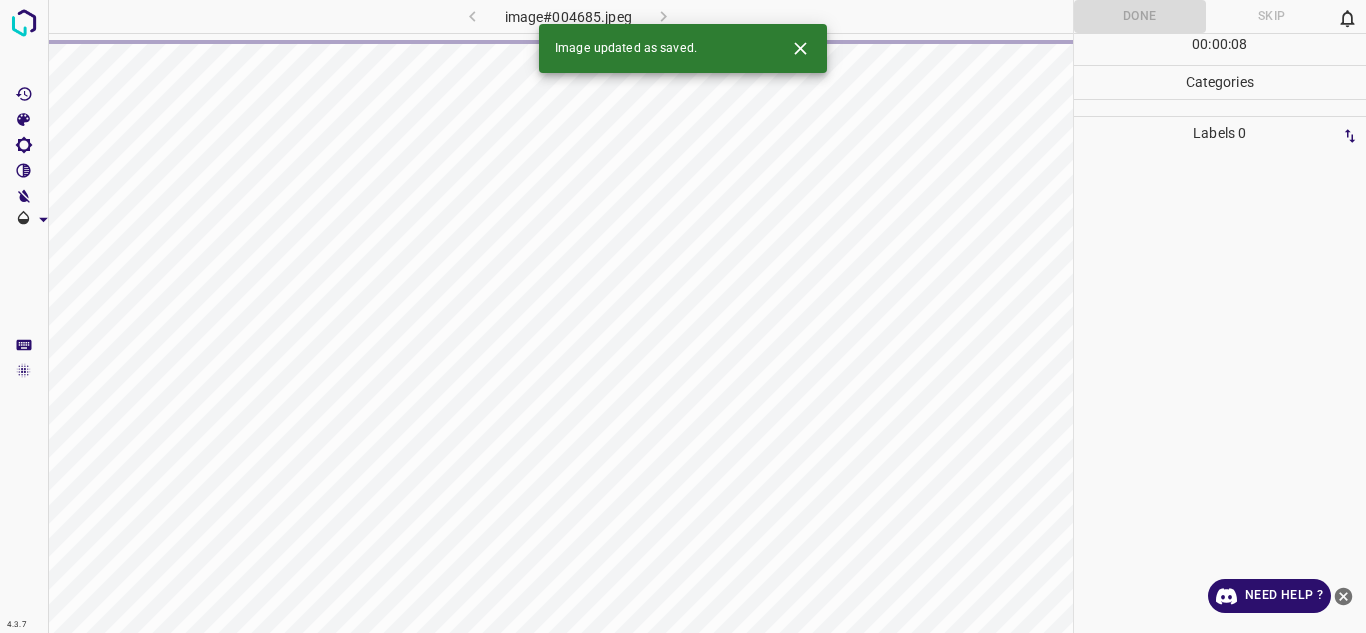 click 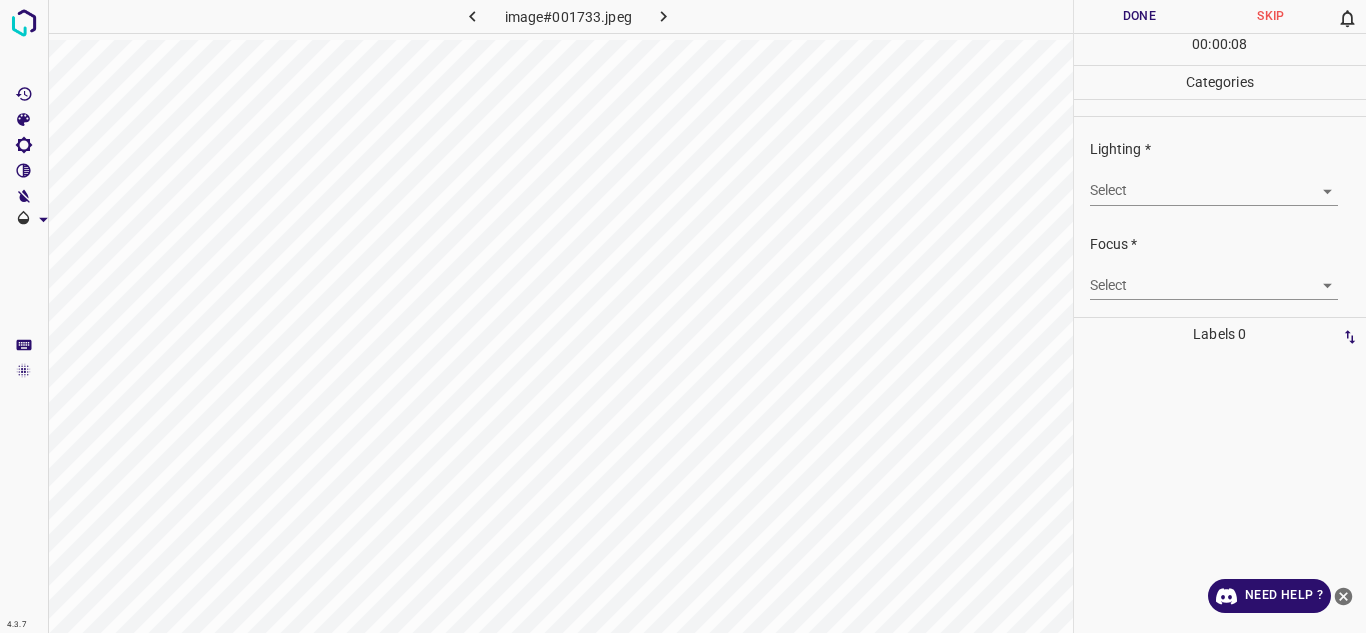 click on "4.3.7 image#001733.jpeg Done Skip 0 00   : 00   : 08   Categories Lighting *  Select ​ Focus *  Select ​ Overall *  Select ​ Labels   0 Categories 1 Lighting 2 Focus 3 Overall Tools Space Change between modes (Draw & Edit) I Auto labeling R Restore zoom M Zoom in N Zoom out Delete Delete selecte label Filters Z Restore filters X Saturation filter C Brightness filter V Contrast filter B Gray scale filter General O Download Need Help ? - Text - Hide - Delete" at bounding box center [683, 316] 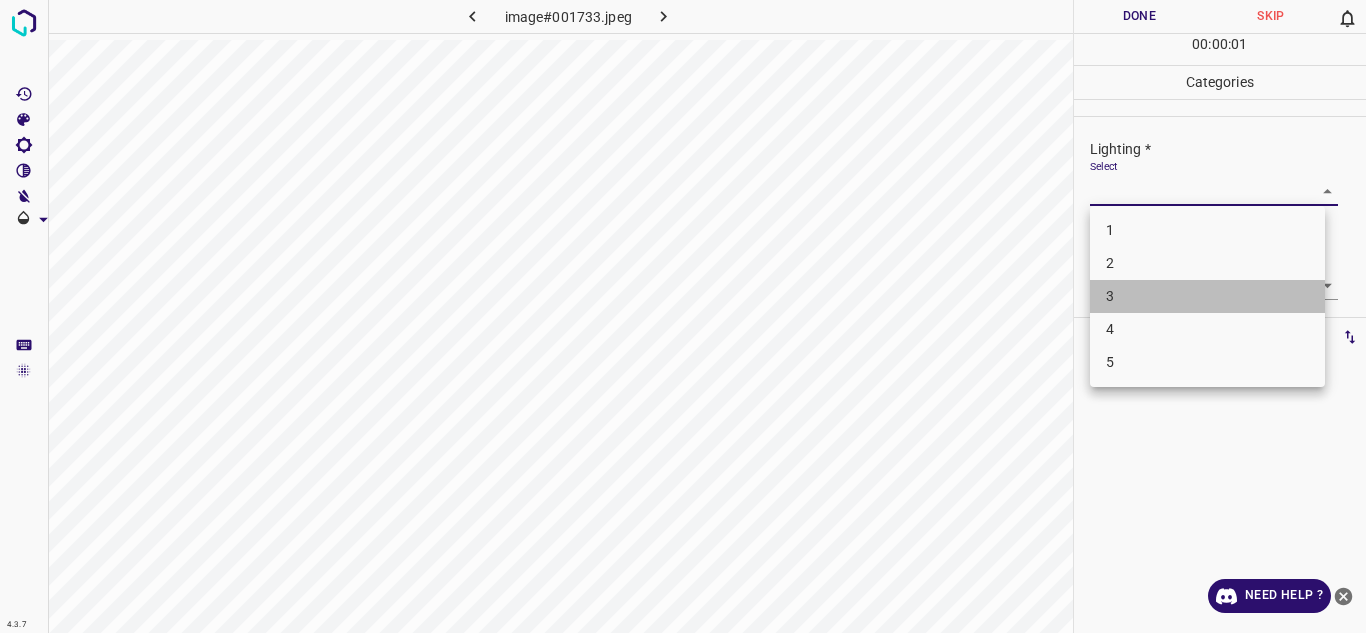 click on "3" at bounding box center (1207, 296) 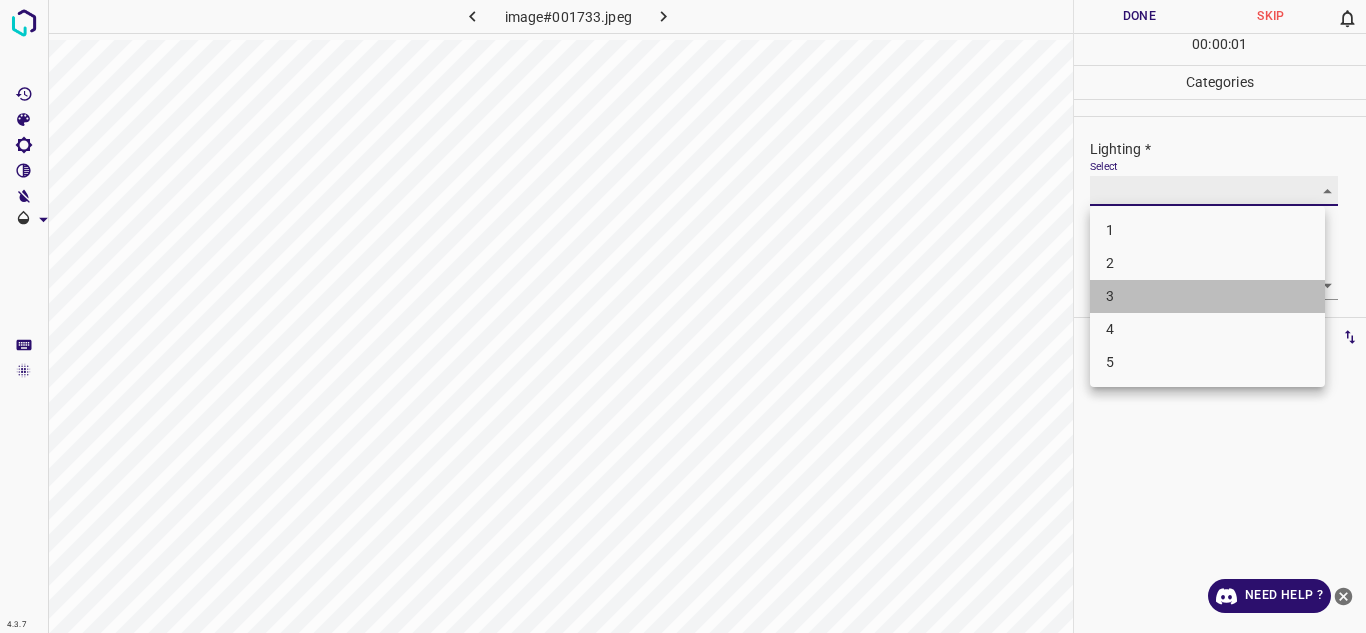 type on "3" 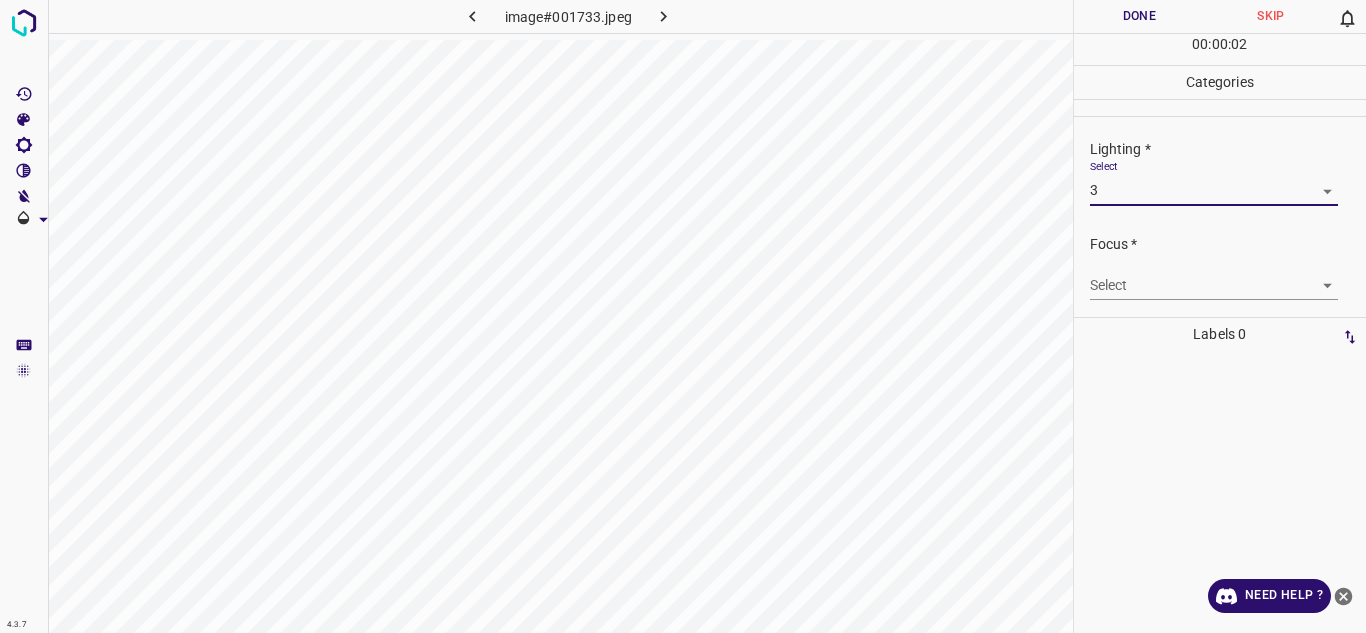 click on "4.3.7 image#001733.jpeg Done Skip 0 00   : 00   : 02   Categories Lighting *  Select 3 3 Focus *  Select ​ Overall *  Select ​ Labels   0 Categories 1 Lighting 2 Focus 3 Overall Tools Space Change between modes (Draw & Edit) I Auto labeling R Restore zoom M Zoom in N Zoom out Delete Delete selecte label Filters Z Restore filters X Saturation filter C Brightness filter V Contrast filter B Gray scale filter General O Download Need Help ? - Text - Hide - Delete" at bounding box center [683, 316] 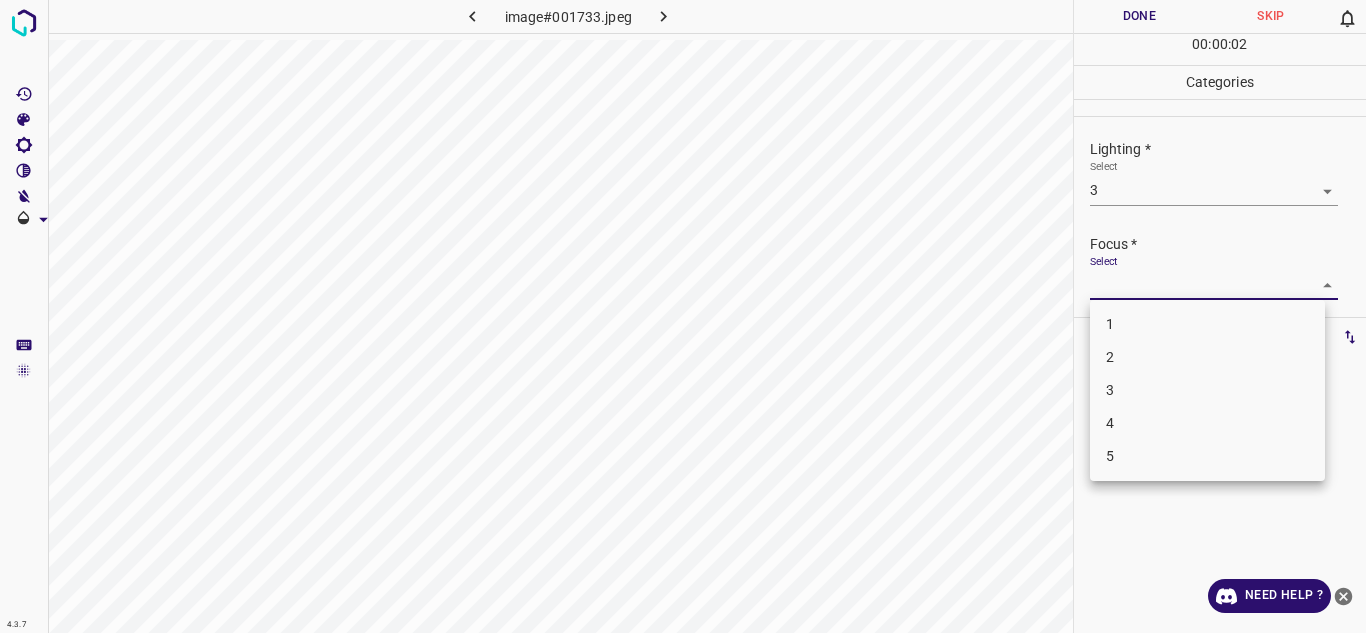 click on "2" at bounding box center [1207, 357] 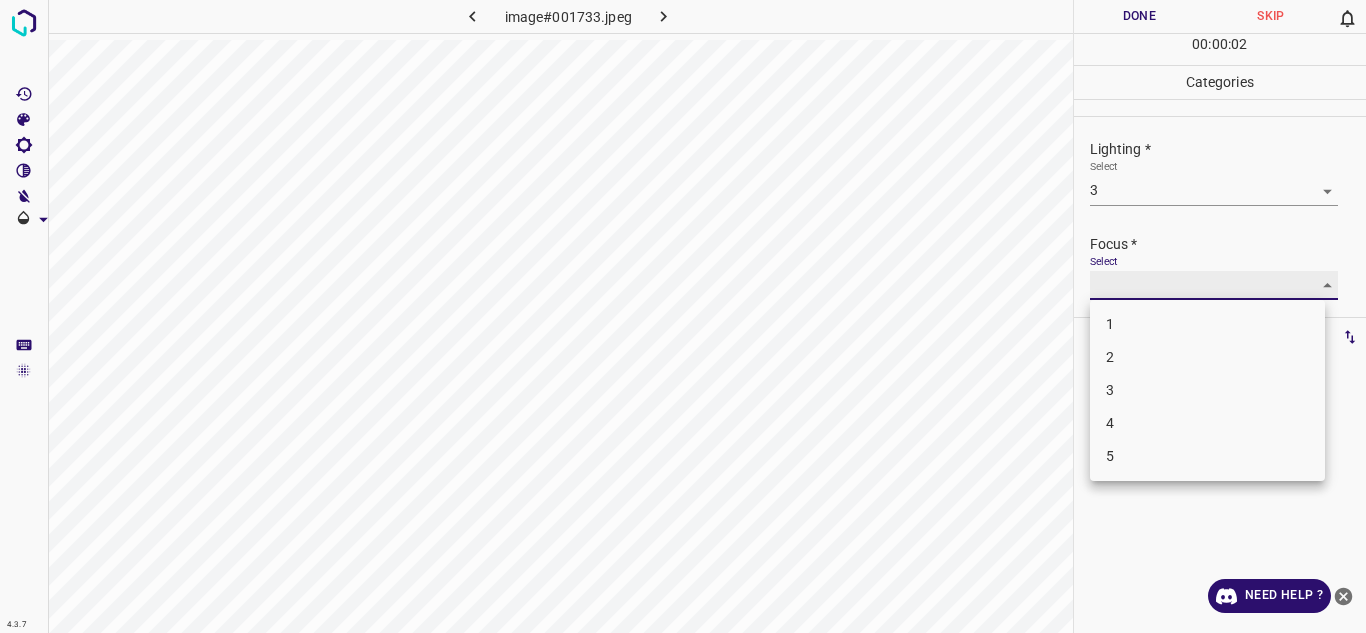 type on "2" 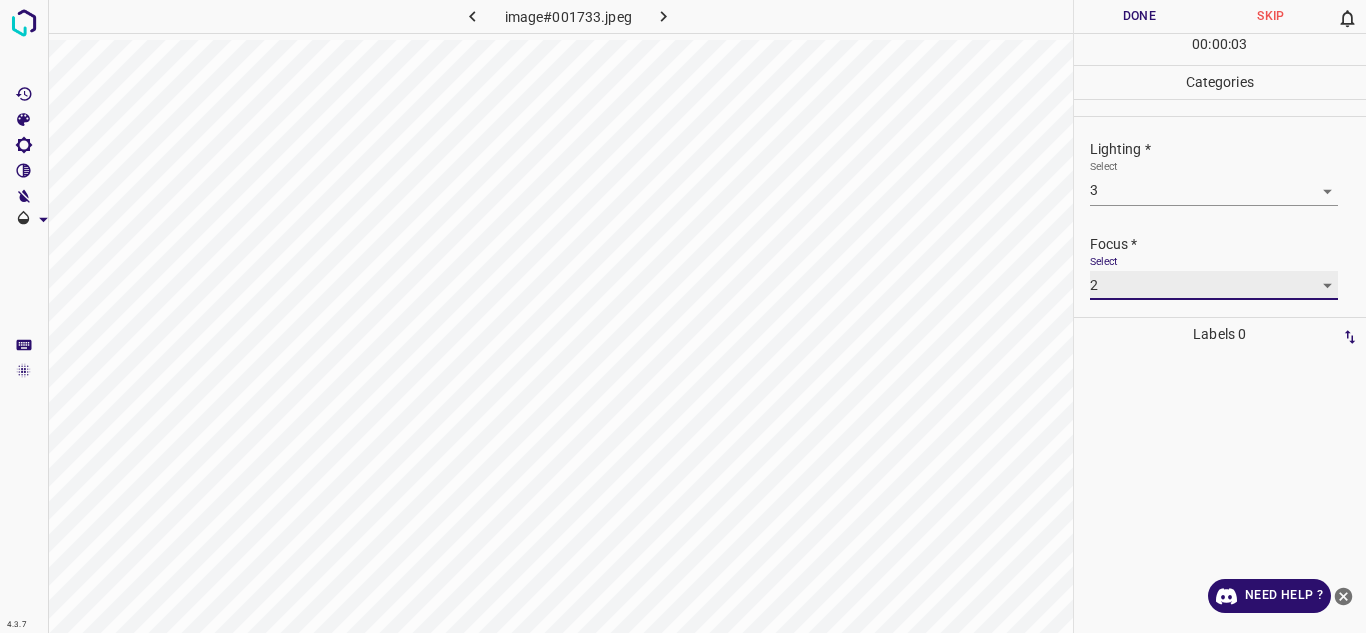 scroll, scrollTop: 98, scrollLeft: 0, axis: vertical 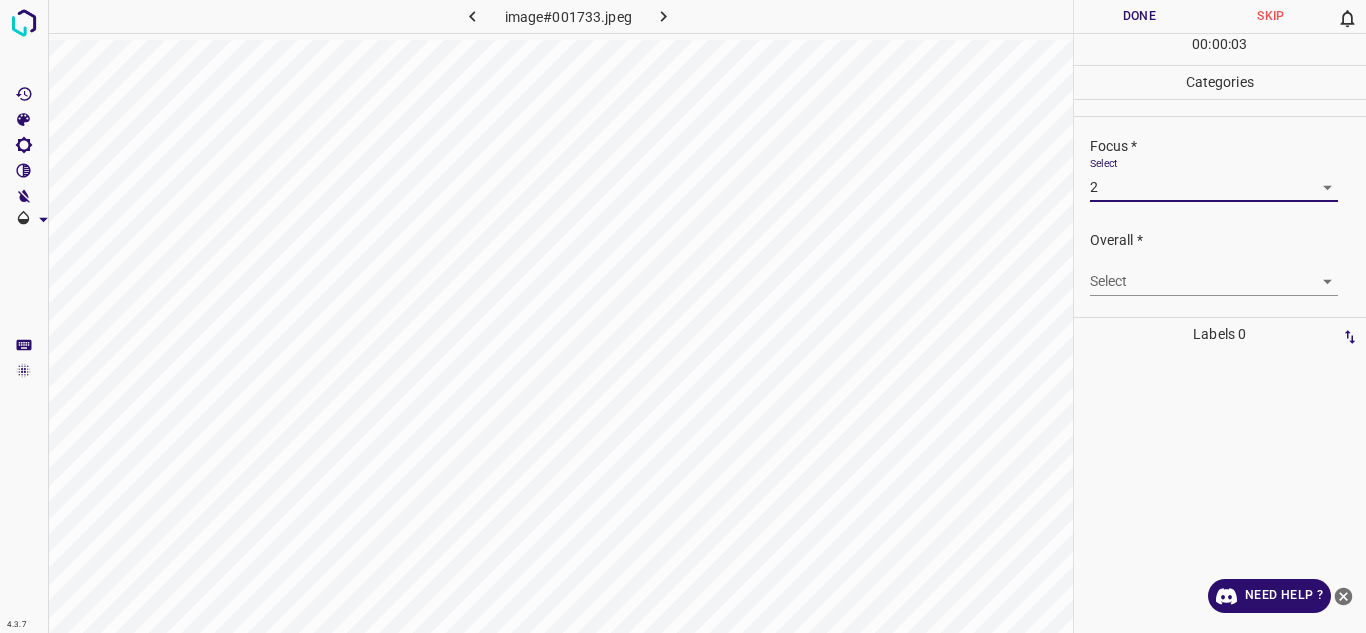 click on "4.3.7 image#001733.jpeg Done Skip 0 00   : 00   : 03   Categories Lighting *  Select 3 3 Focus *  Select 2 2 Overall *  Select ​ Labels   0 Categories 1 Lighting 2 Focus 3 Overall Tools Space Change between modes (Draw & Edit) I Auto labeling R Restore zoom M Zoom in N Zoom out Delete Delete selecte label Filters Z Restore filters X Saturation filter C Brightness filter V Contrast filter B Gray scale filter General O Download Need Help ? - Text - Hide - Delete" at bounding box center [683, 316] 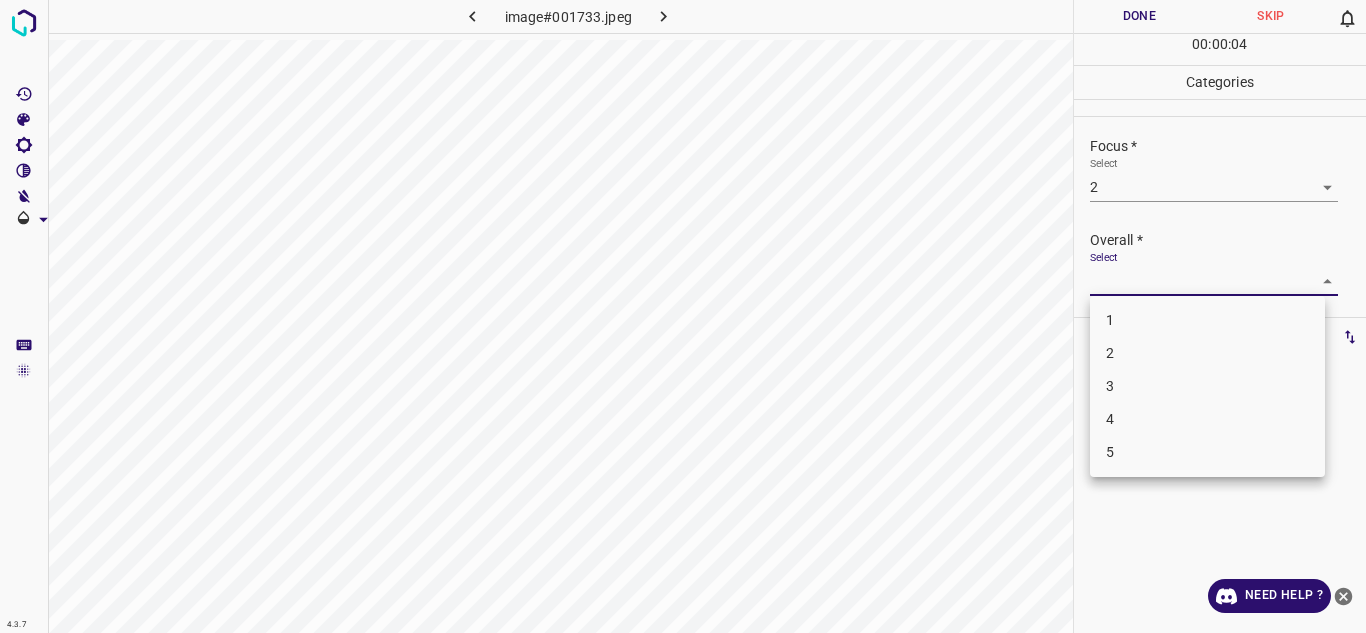 click on "3" at bounding box center [1207, 386] 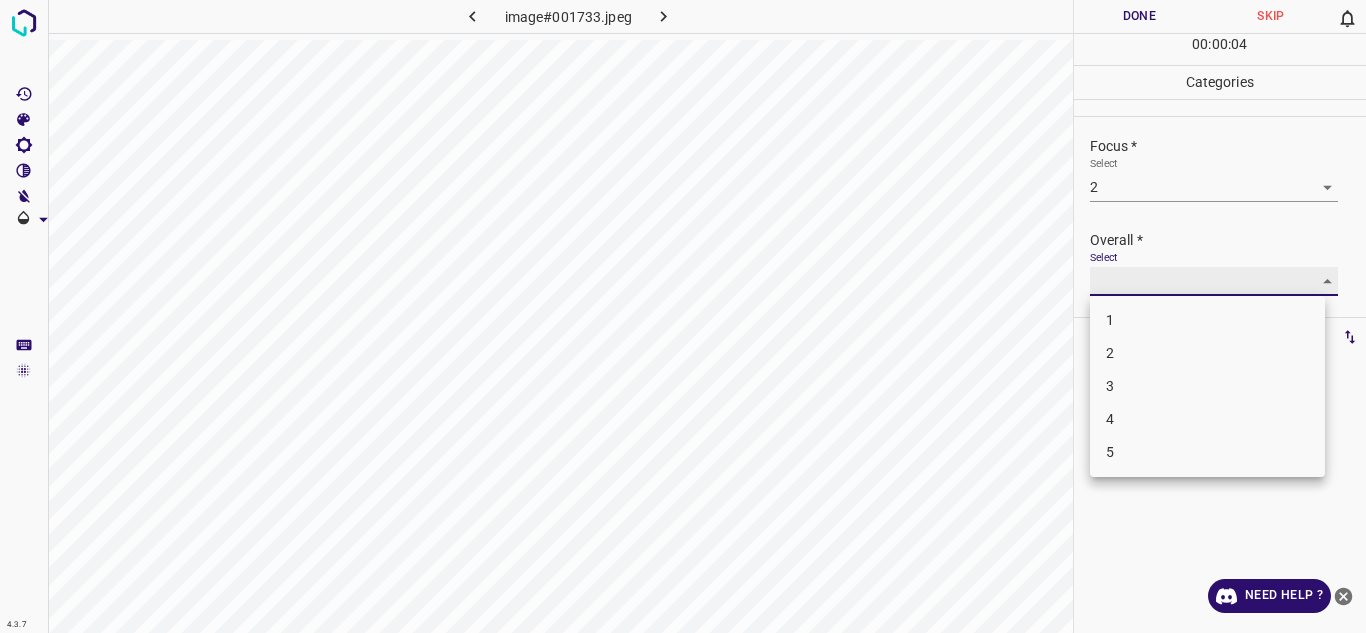 type on "3" 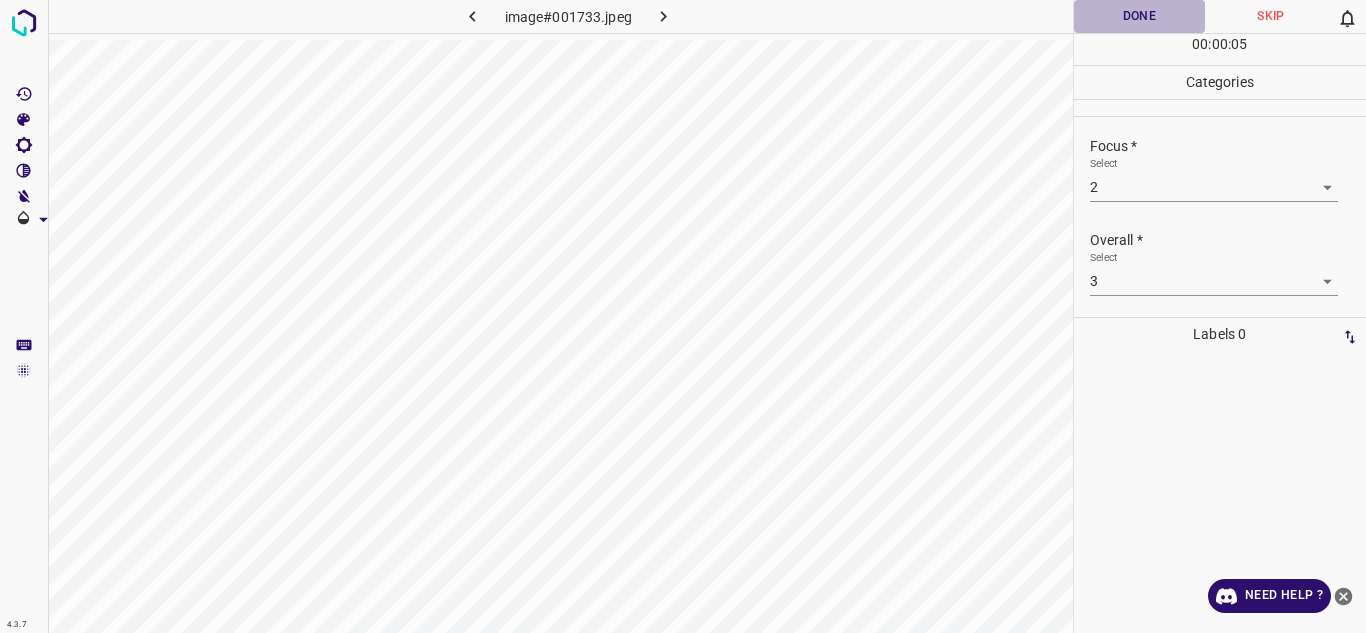 click on "Done" at bounding box center [1140, 16] 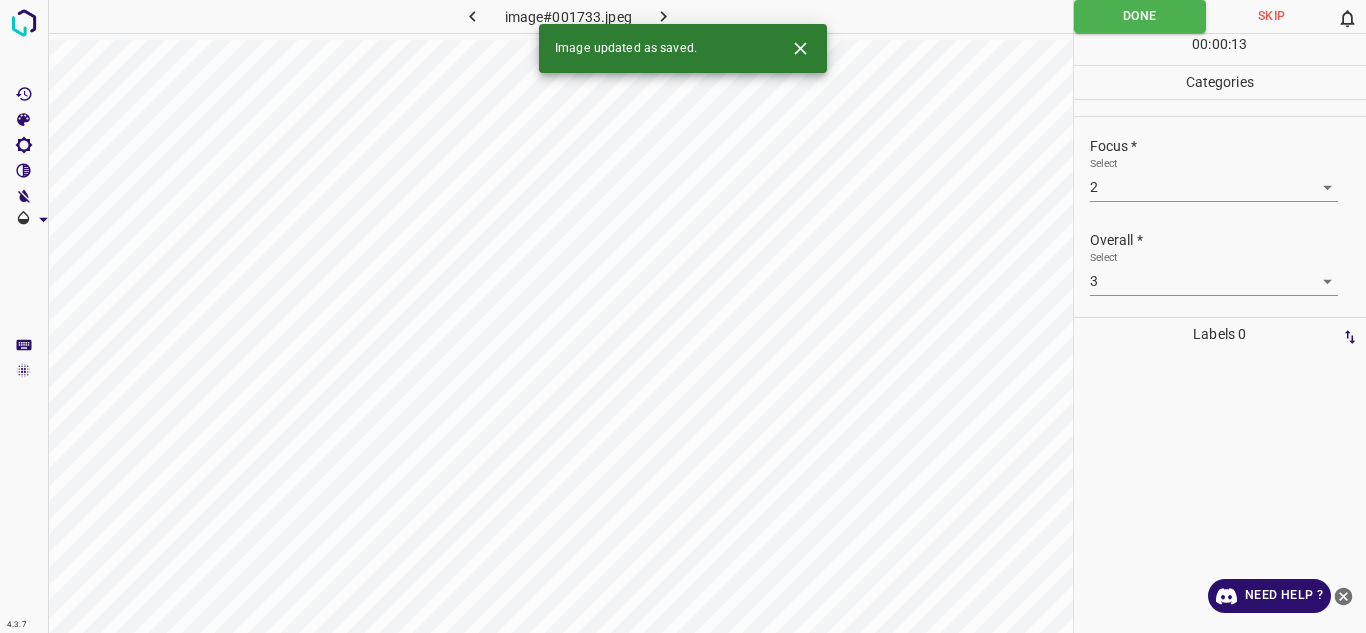 click at bounding box center (664, 16) 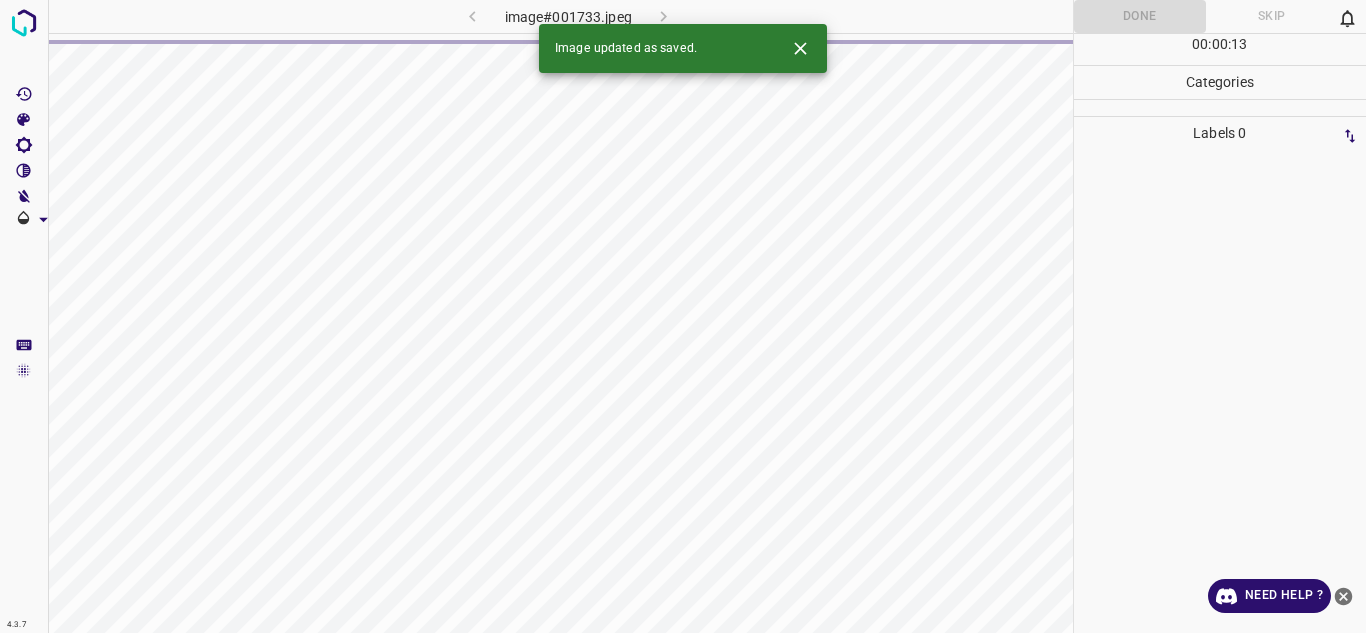 click 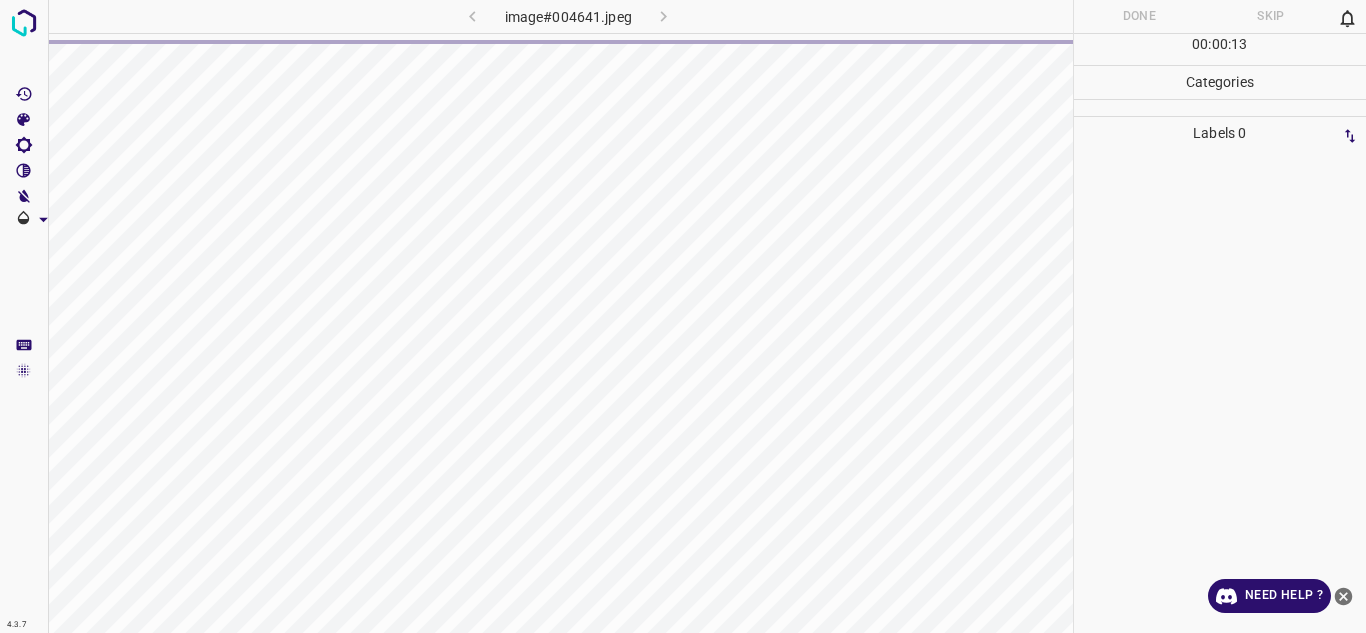 click 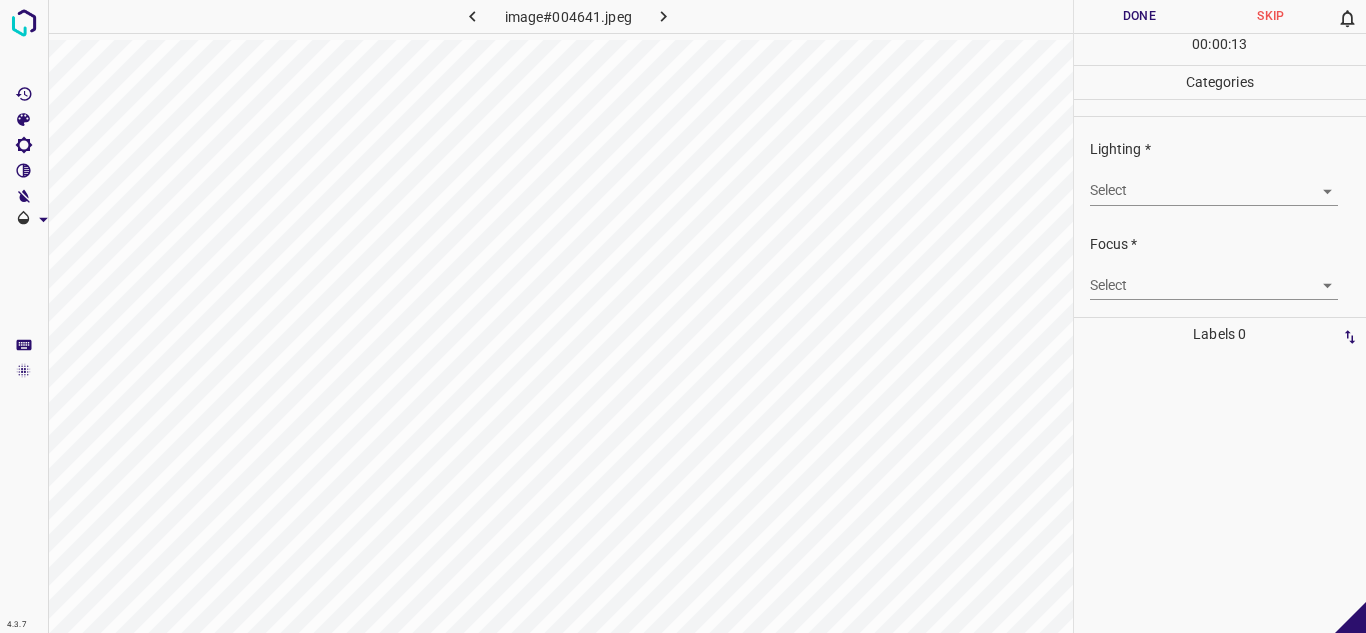 click on "4.3.7 image#004641.jpeg Done Skip 0 00   : 00   : 13   Categories Lighting *  Select ​ Focus *  Select ​ Overall *  Select ​ Labels   0 Categories 1 Lighting 2 Focus 3 Overall Tools Space Change between modes (Draw & Edit) I Auto labeling R Restore zoom M Zoom in N Zoom out Delete Delete selecte label Filters Z Restore filters X Saturation filter C Brightness filter V Contrast filter B Gray scale filter General O Download - Text - Hide - Delete" at bounding box center (683, 316) 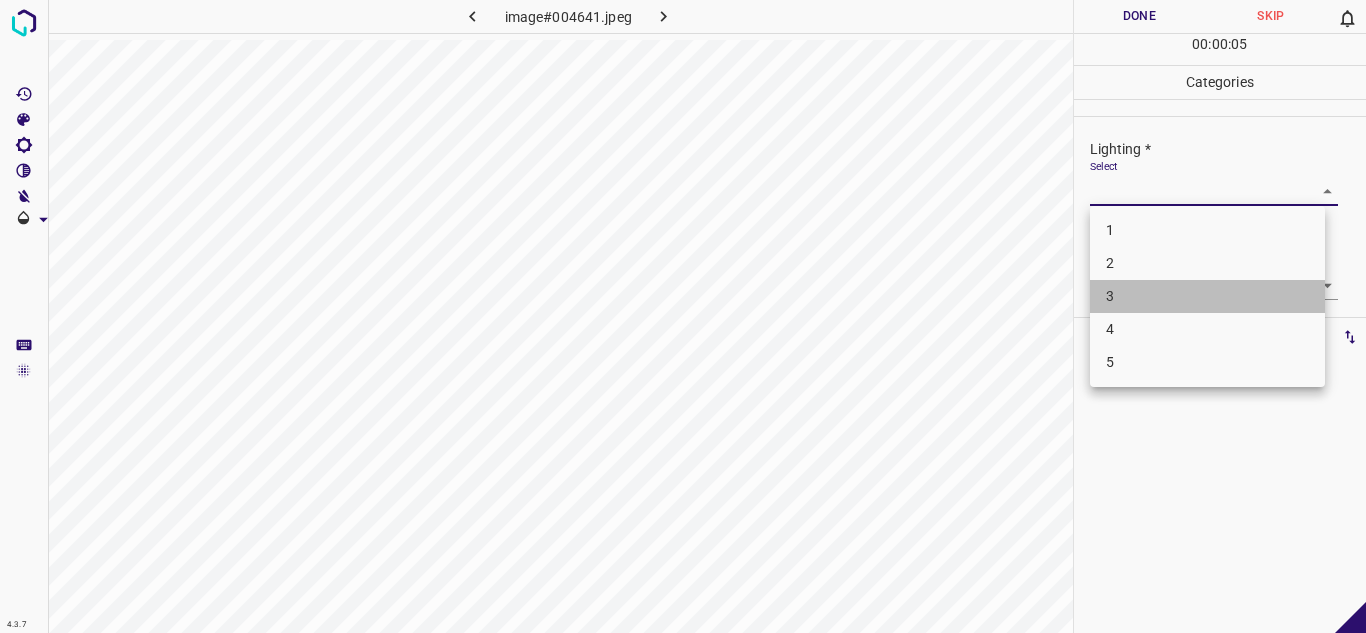 click on "3" at bounding box center (1207, 296) 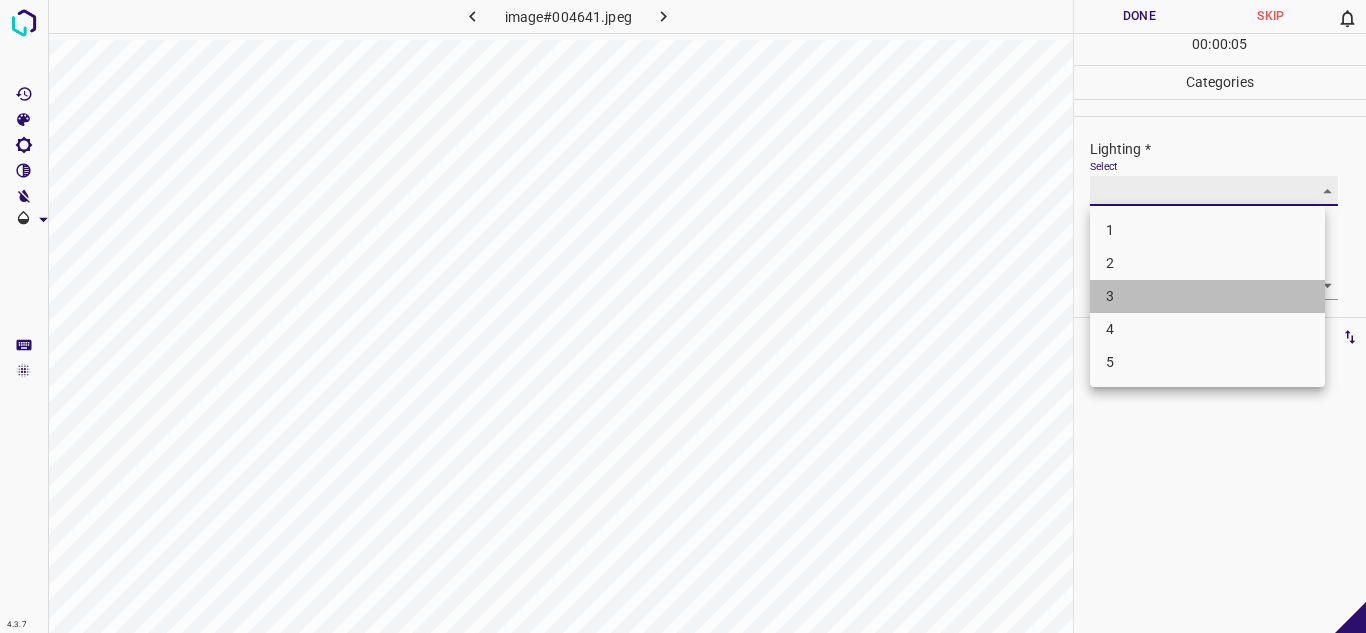 type on "3" 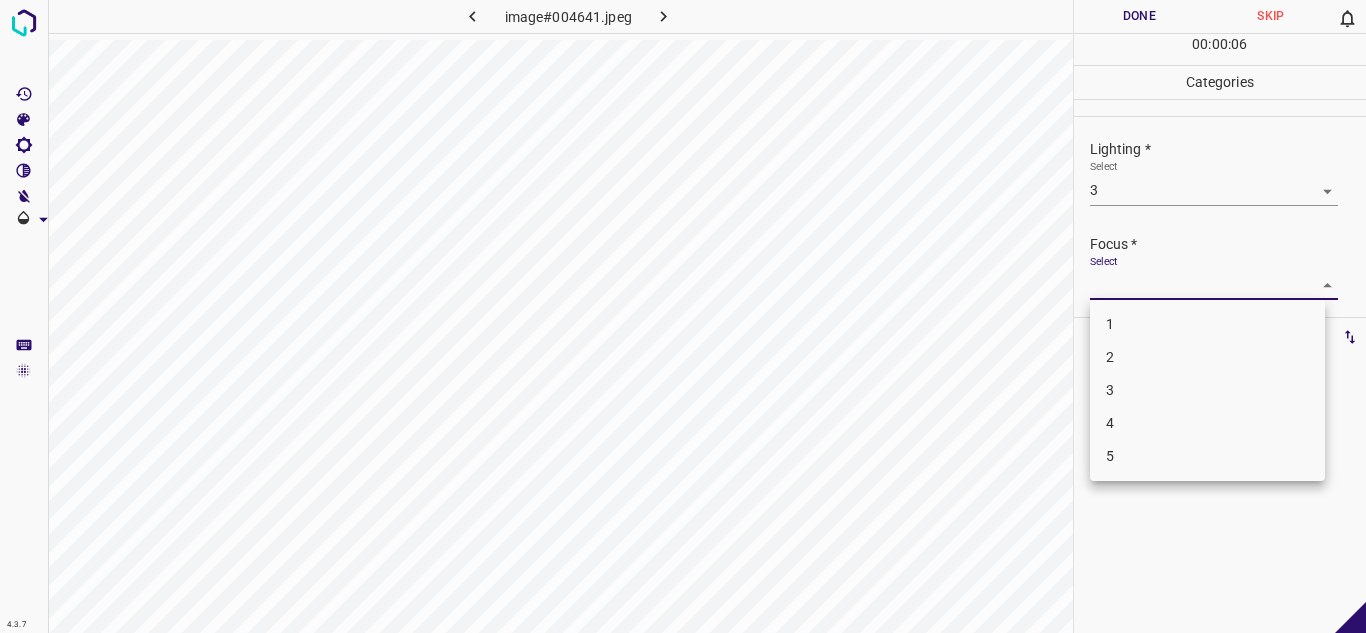 click on "4.3.7 image#004641.jpeg Done Skip 0 00   : 00   : 06   Categories Lighting *  Select 3 3 Focus *  Select ​ Overall *  Select ​ Labels   0 Categories 1 Lighting 2 Focus 3 Overall Tools Space Change between modes (Draw & Edit) I Auto labeling R Restore zoom M Zoom in N Zoom out Delete Delete selecte label Filters Z Restore filters X Saturation filter C Brightness filter V Contrast filter B Gray scale filter General O Download - Text - Hide - Delete 1 2 3 4 5" at bounding box center (683, 316) 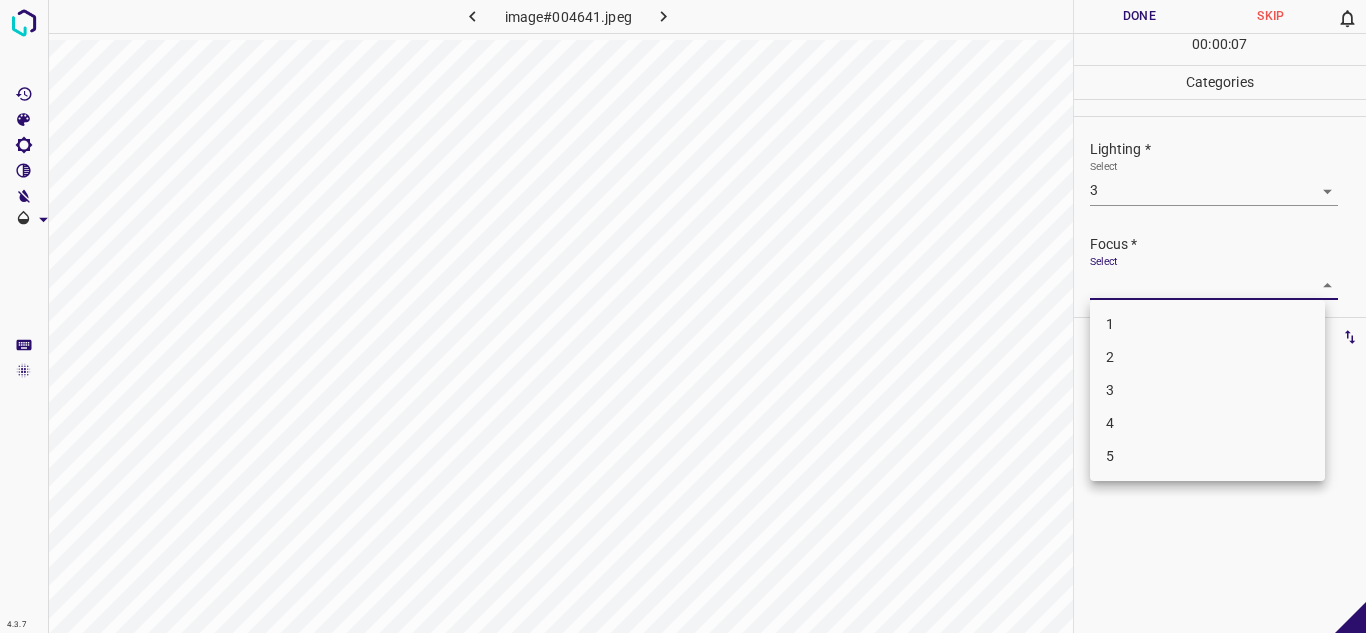 click on "3" at bounding box center [1207, 390] 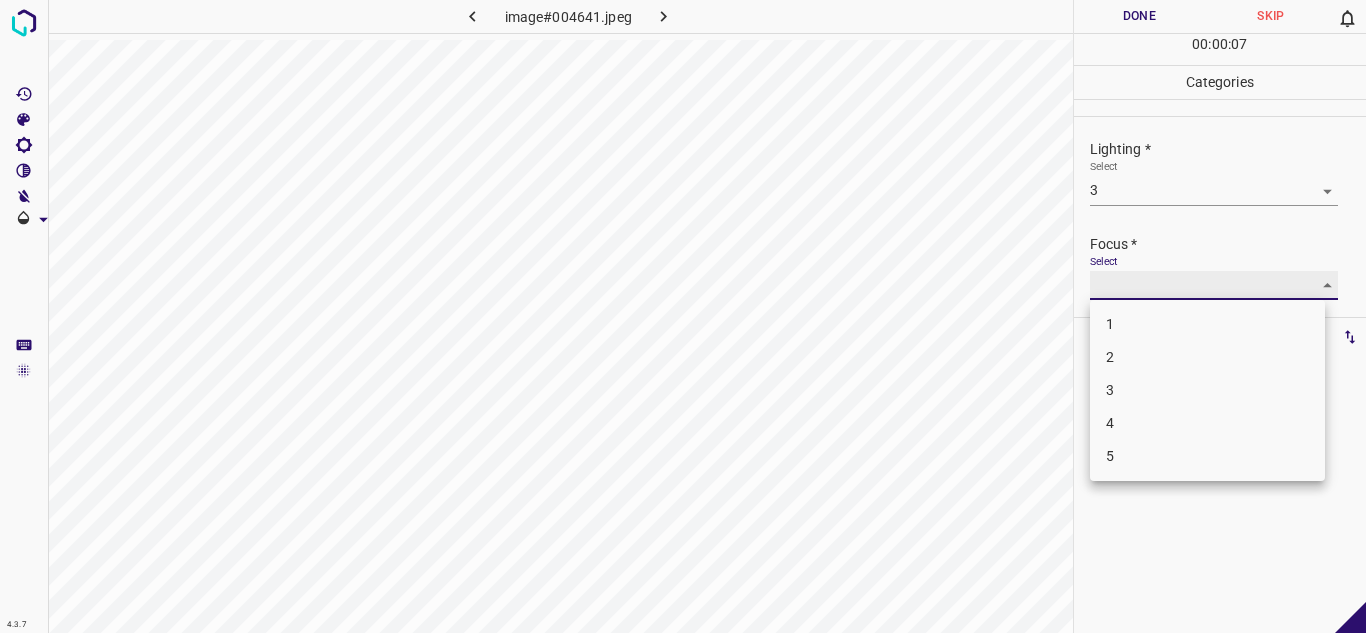 type on "3" 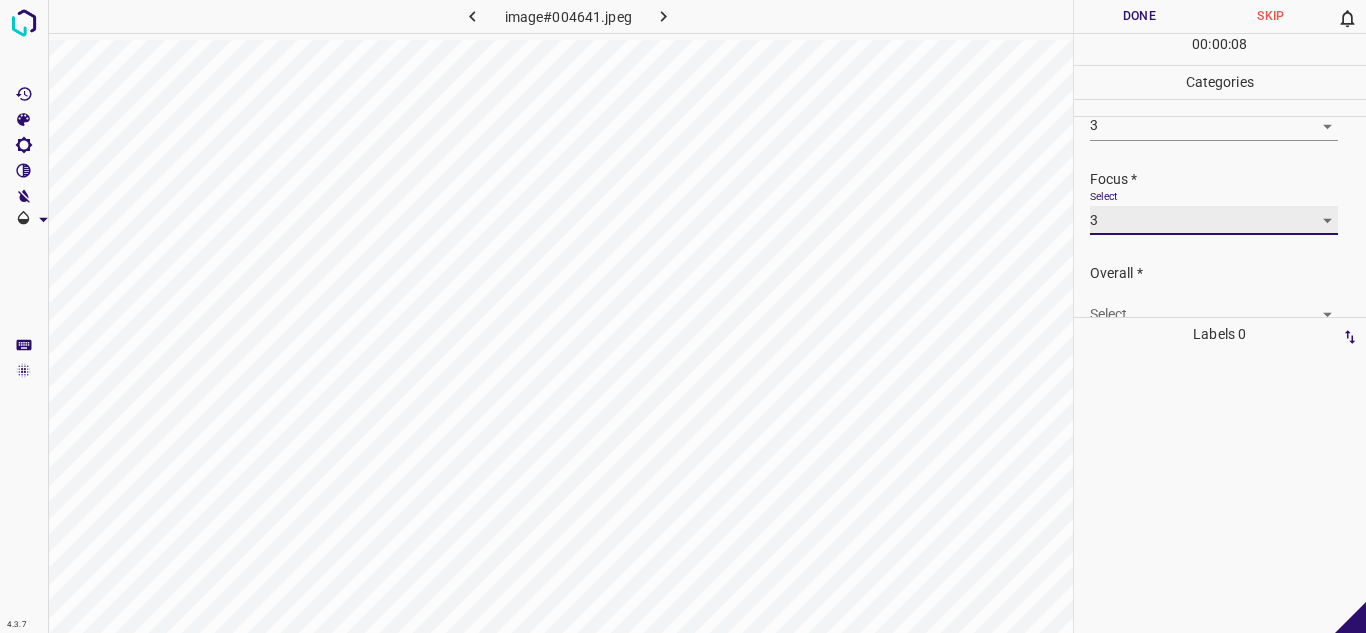 scroll, scrollTop: 98, scrollLeft: 0, axis: vertical 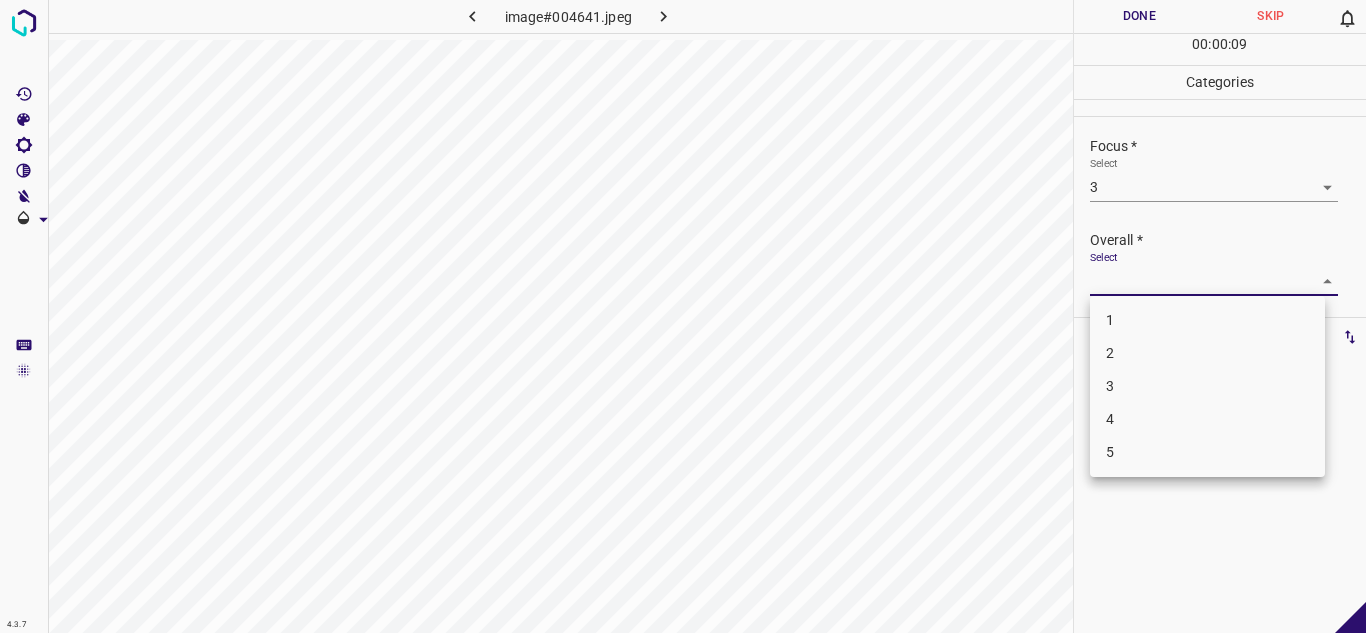 click on "4.3.7 image#004641.jpeg Done Skip 0 00   : 00   : 09   Categories Lighting *  Select 3 3 Focus *  Select 3 3 Overall *  Select ​ Labels   0 Categories 1 Lighting 2 Focus 3 Overall Tools Space Change between modes (Draw & Edit) I Auto labeling R Restore zoom M Zoom in N Zoom out Delete Delete selecte label Filters Z Restore filters X Saturation filter C Brightness filter V Contrast filter B Gray scale filter General O Download - Text - Hide - Delete 1 2 3 4 5" at bounding box center (683, 316) 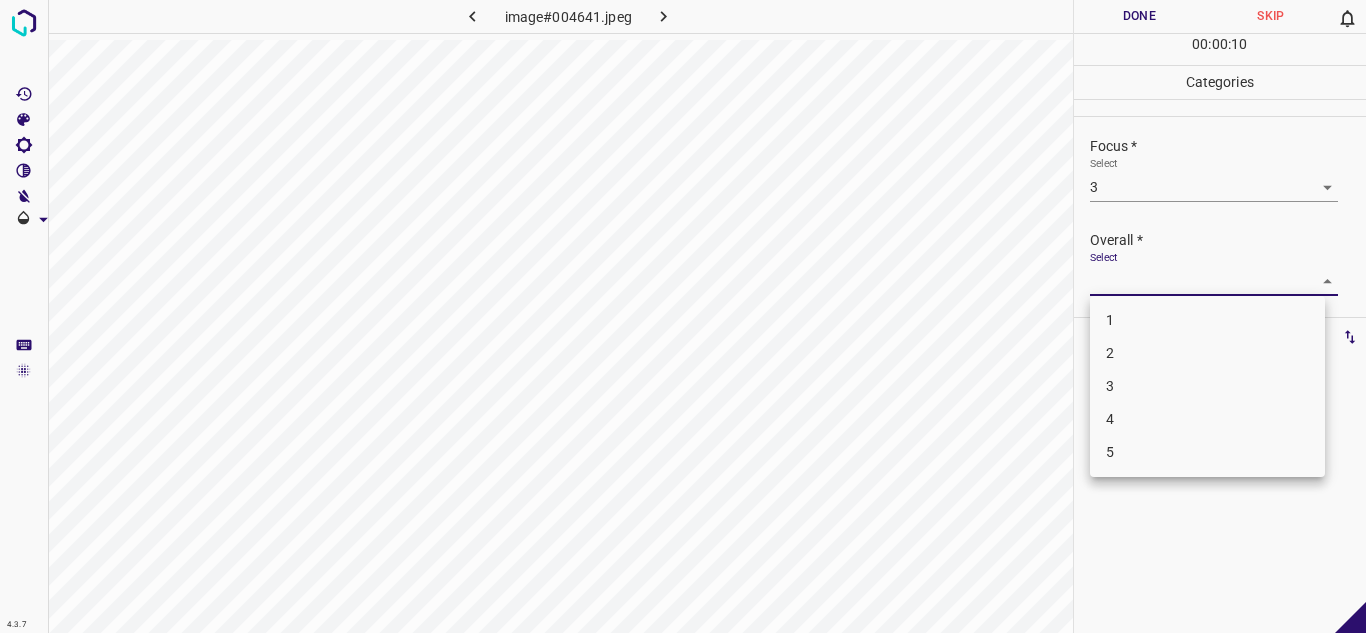 click on "3" at bounding box center (1207, 386) 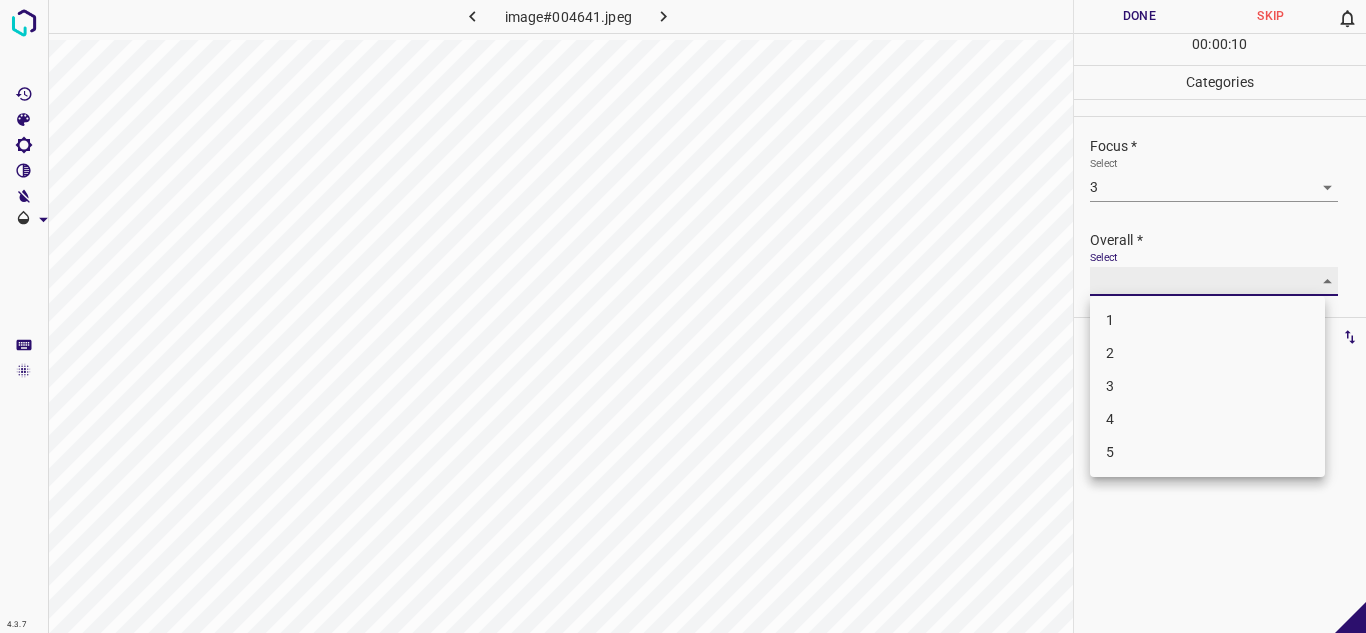 type on "3" 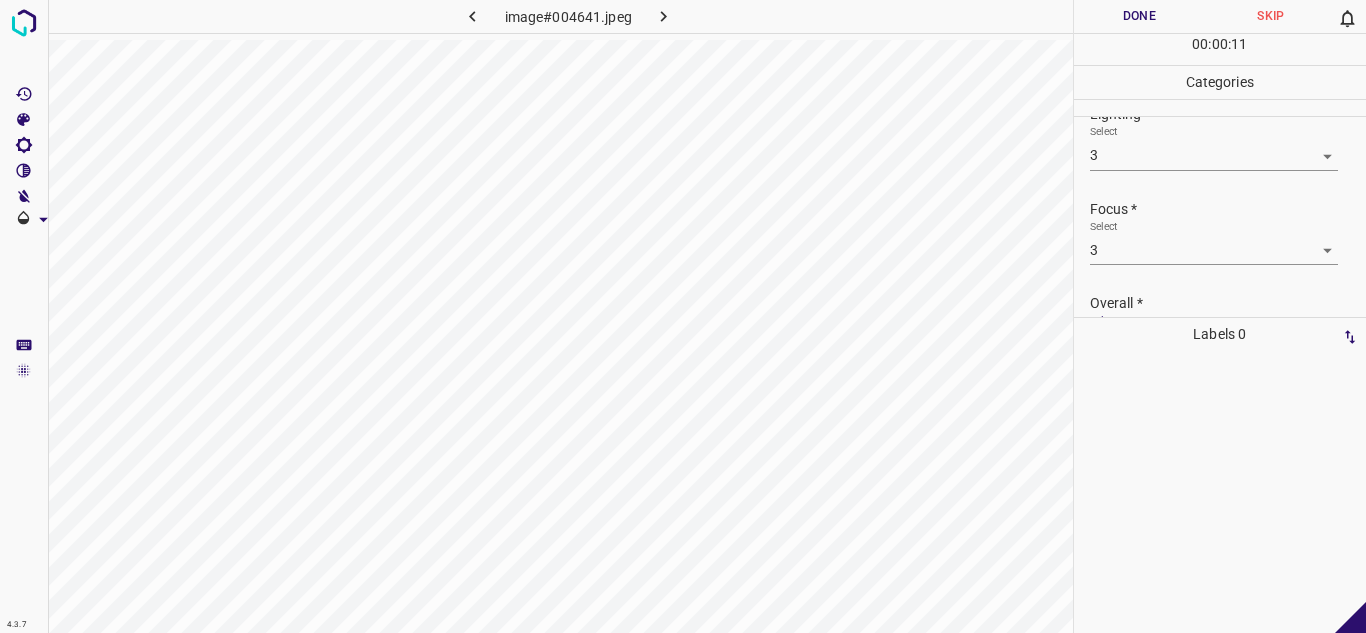 scroll, scrollTop: 0, scrollLeft: 0, axis: both 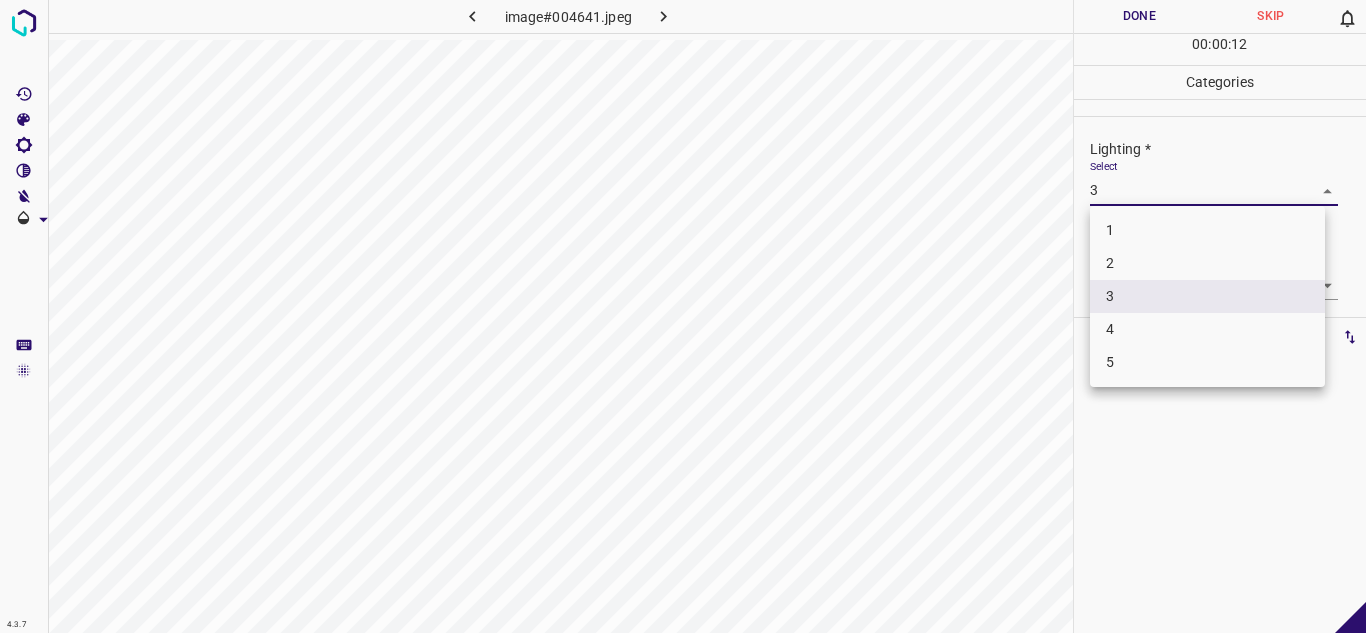 click on "4.3.7 image#004641.jpeg Done Skip 0 00   : 00   : 12   Categories Lighting *  Select 3 3 Focus *  Select 3 3 Overall *  Select 3 3 Labels   0 Categories 1 Lighting 2 Focus 3 Overall Tools Space Change between modes (Draw & Edit) I Auto labeling R Restore zoom M Zoom in N Zoom out Delete Delete selecte label Filters Z Restore filters X Saturation filter C Brightness filter V Contrast filter B Gray scale filter General O Download - Text - Hide - Delete 1 2 3 4 5" at bounding box center [683, 316] 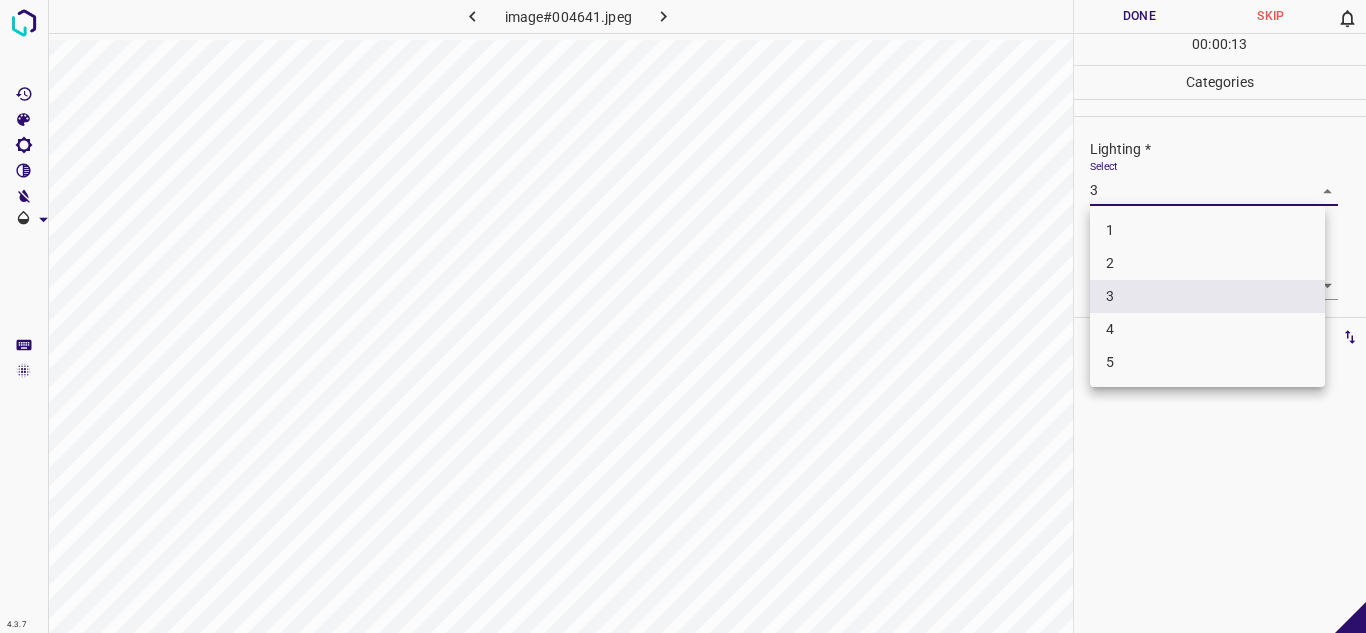 click on "4" at bounding box center (1207, 329) 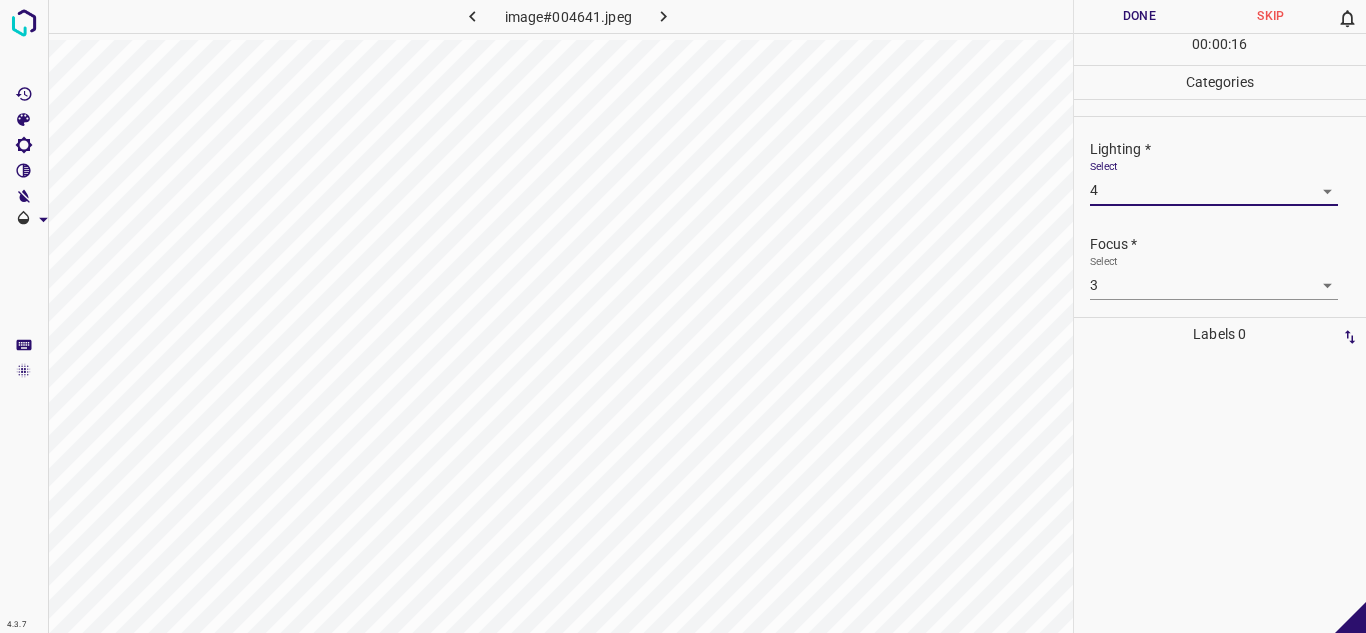 click on "4.3.7 image#004641.jpeg Done Skip 0 00   : 00   : 16   Categories Lighting *  Select 4 4 Focus *  Select 3 3 Overall *  Select 3 3 Labels   0 Categories 1 Lighting 2 Focus 3 Overall Tools Space Change between modes (Draw & Edit) I Auto labeling R Restore zoom M Zoom in N Zoom out Delete Delete selecte label Filters Z Restore filters X Saturation filter C Brightness filter V Contrast filter B Gray scale filter General O Download - Text - Hide - Delete" at bounding box center [683, 316] 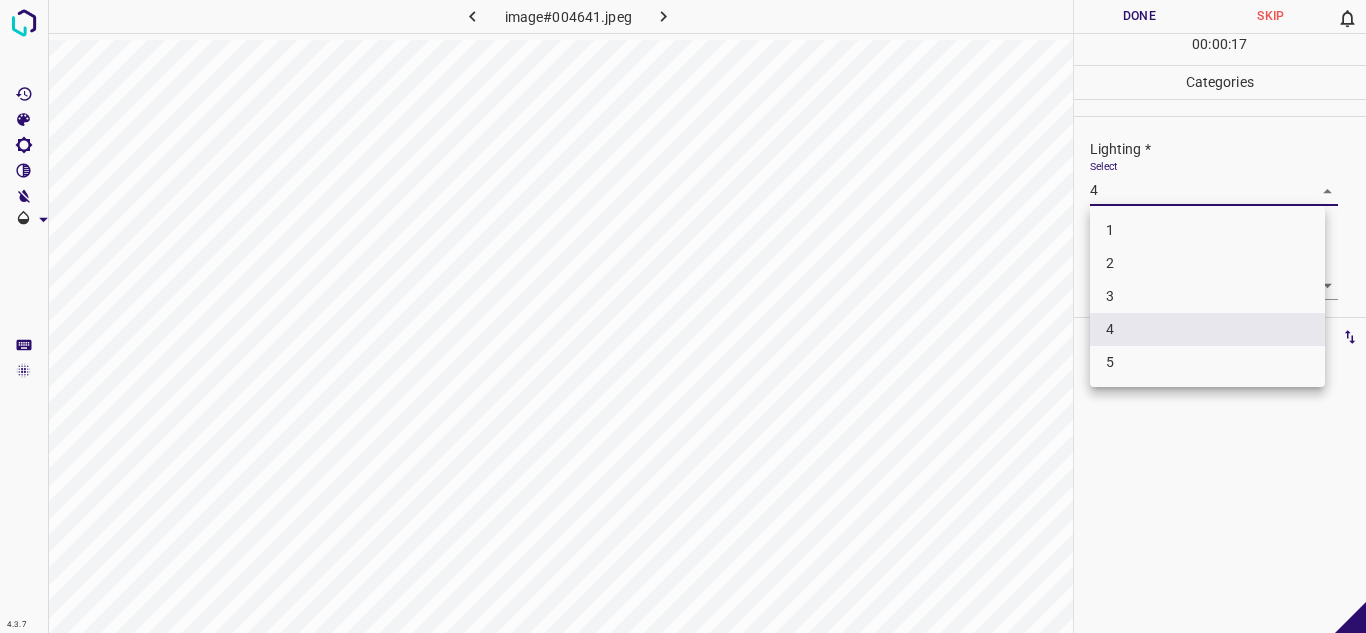 click on "3" at bounding box center [1207, 296] 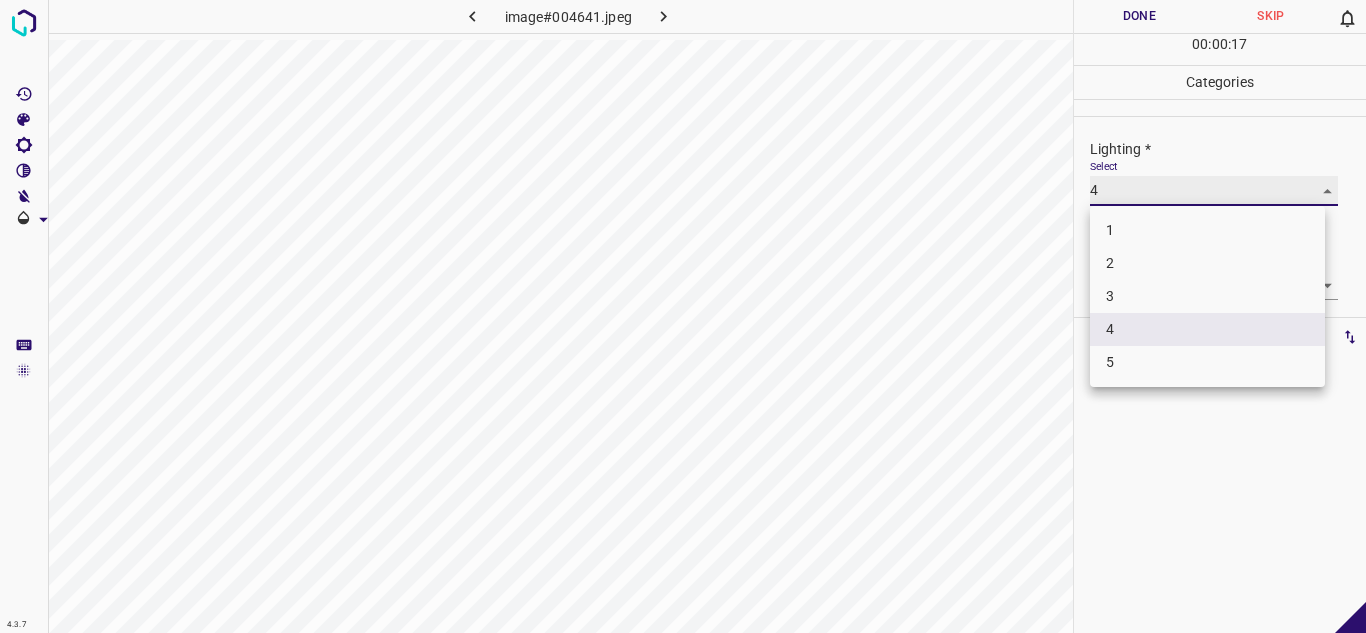 type on "3" 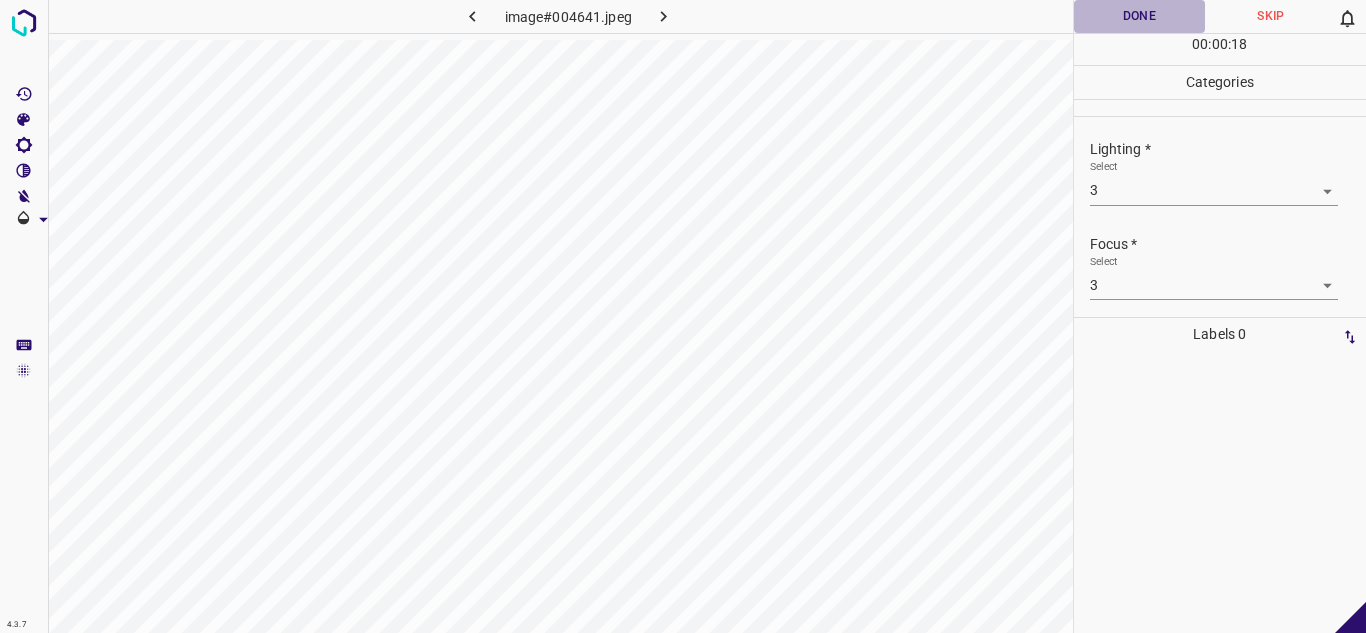 click on "Done" at bounding box center (1140, 16) 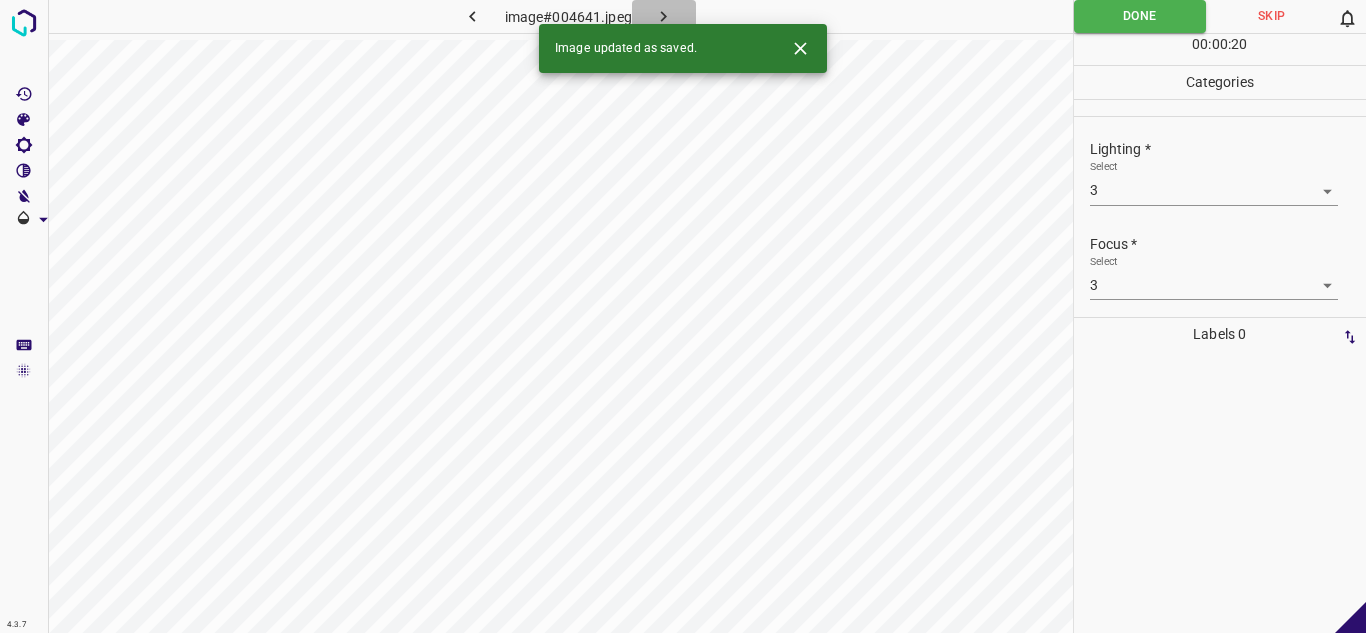 click 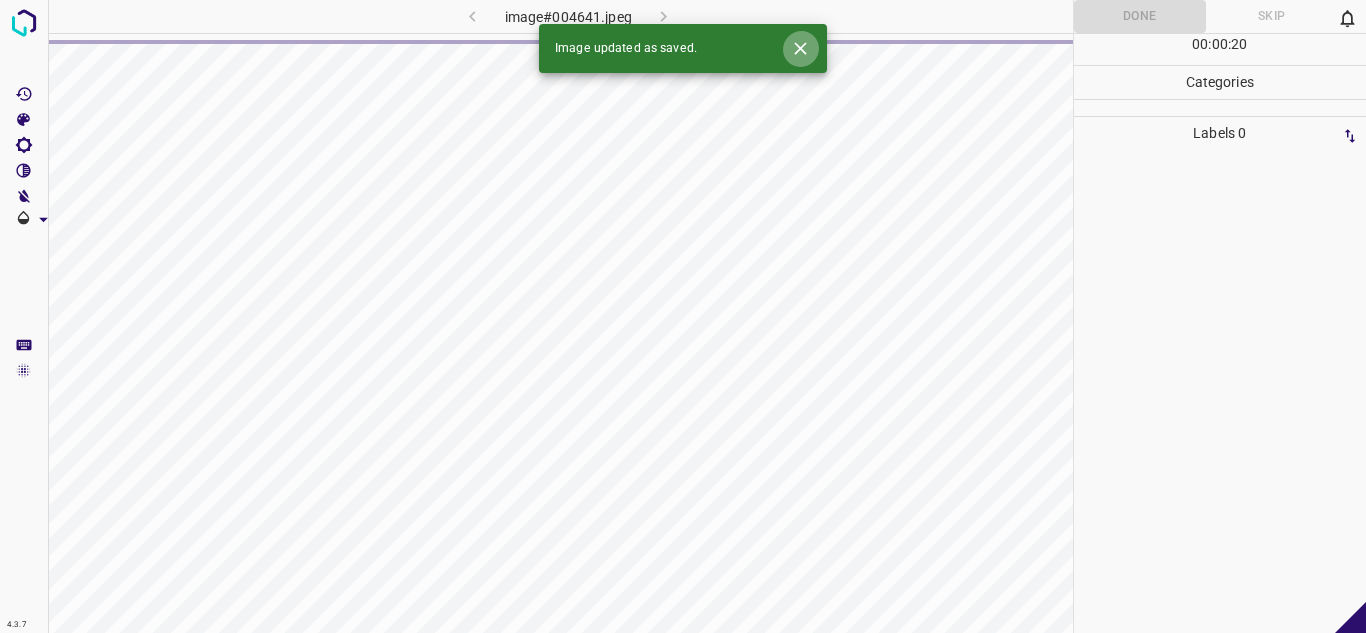 click 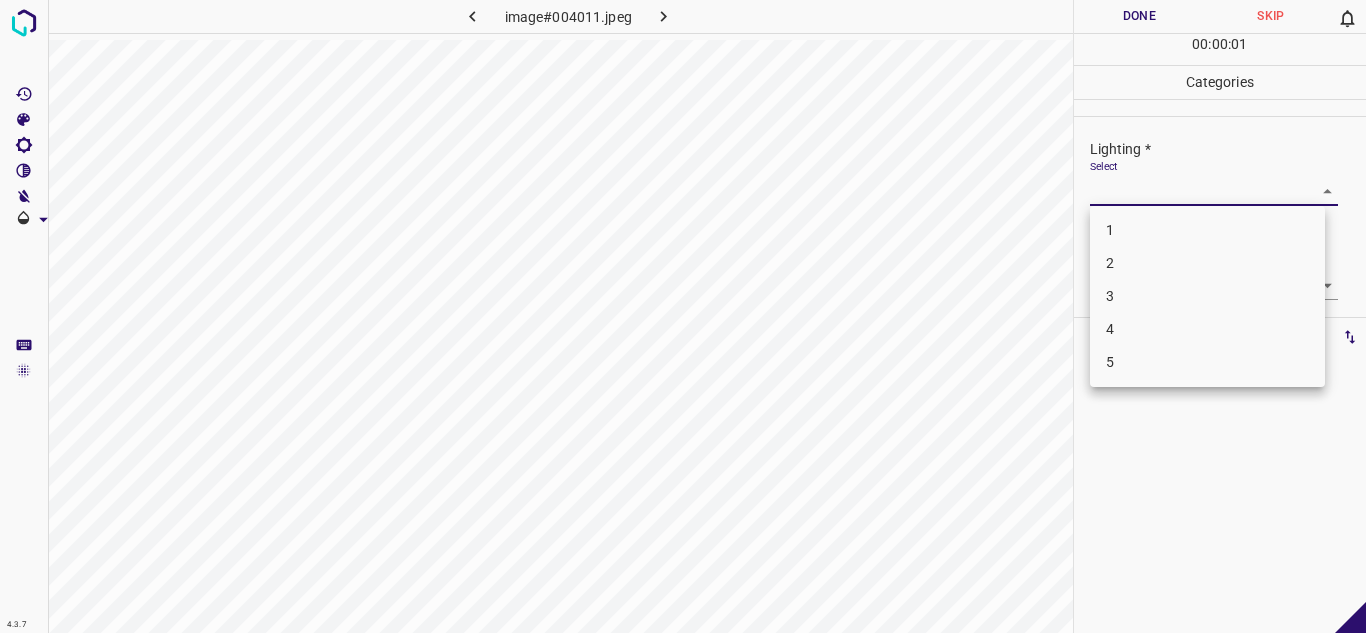 click on "4.3.7 image#004011.jpeg Done Skip 0 00   : 00   : 01   Categories Lighting *  Select ​ Focus *  Select ​ Overall *  Select ​ Labels   0 Categories 1 Lighting 2 Focus 3 Overall Tools Space Change between modes (Draw & Edit) I Auto labeling R Restore zoom M Zoom in N Zoom out Delete Delete selecte label Filters Z Restore filters X Saturation filter C Brightness filter V Contrast filter B Gray scale filter General O Download - Text - Hide - Delete 1 2 3 4 5" at bounding box center [683, 316] 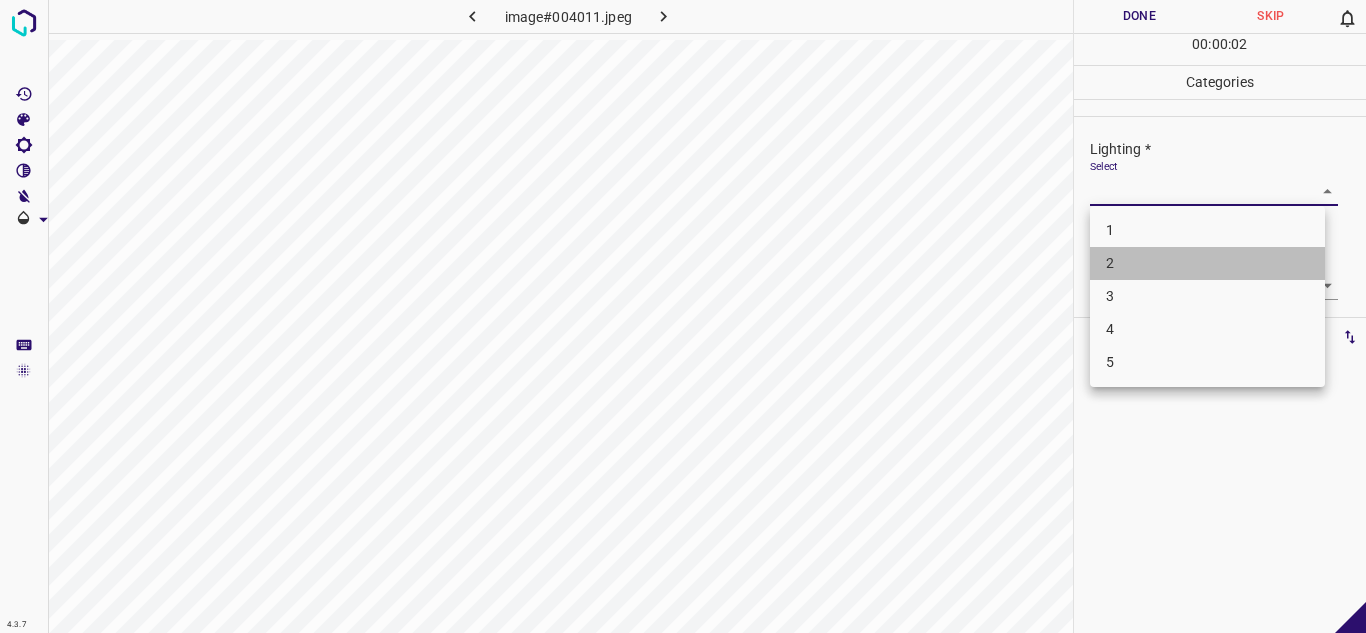 click on "2" at bounding box center [1207, 263] 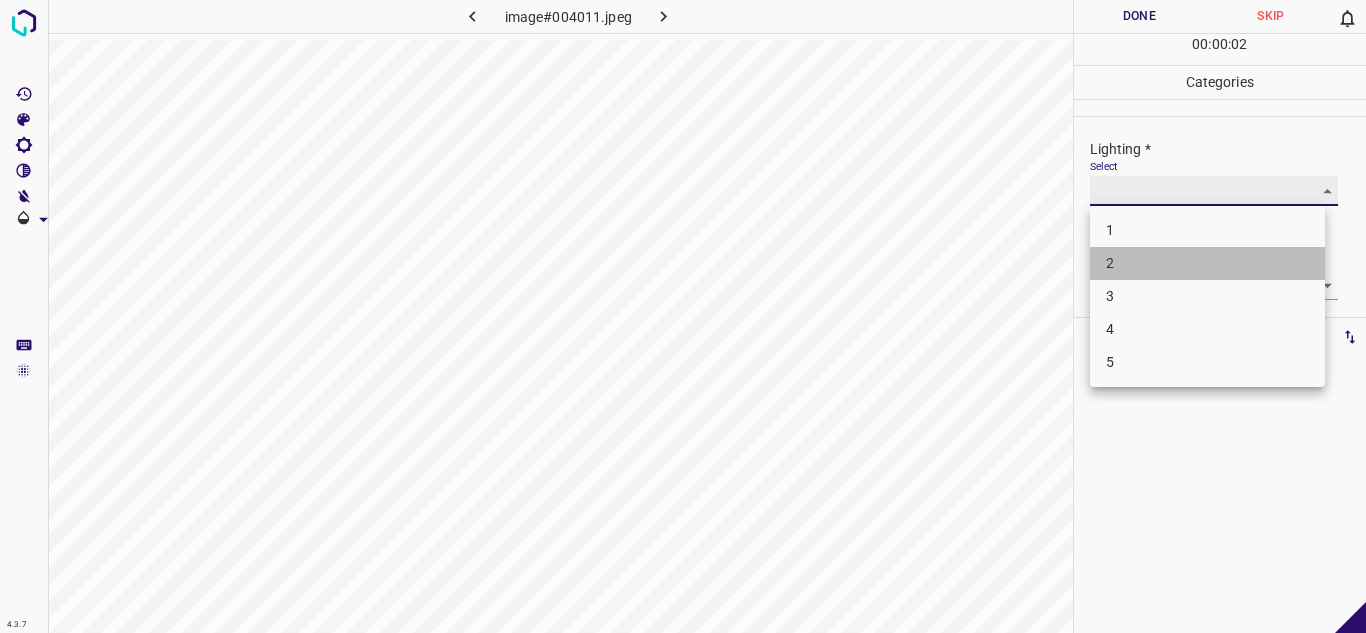 type on "2" 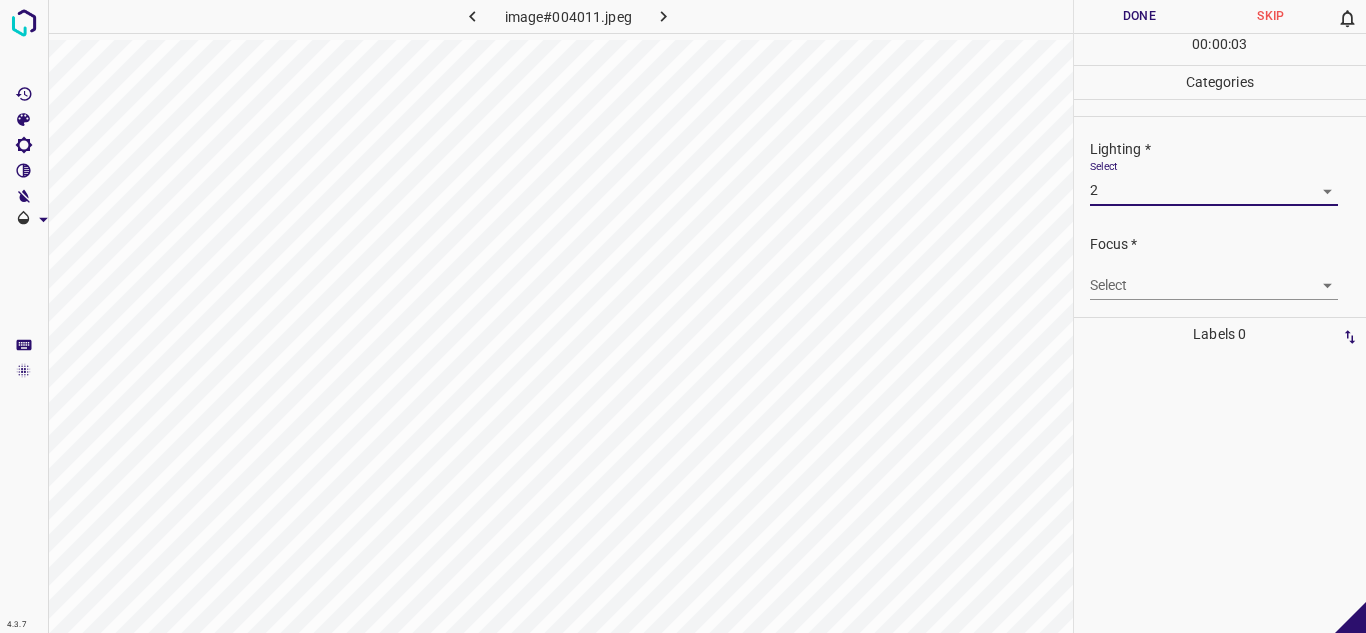 click on "4.3.7 image#004011.jpeg Done Skip 0 00   : 00   : 03   Categories Lighting *  Select 2 2 Focus *  Select ​ Overall *  Select ​ Labels   0 Categories 1 Lighting 2 Focus 3 Overall Tools Space Change between modes (Draw & Edit) I Auto labeling R Restore zoom M Zoom in N Zoom out Delete Delete selecte label Filters Z Restore filters X Saturation filter C Brightness filter V Contrast filter B Gray scale filter General O Download - Text - Hide - Delete" at bounding box center (683, 316) 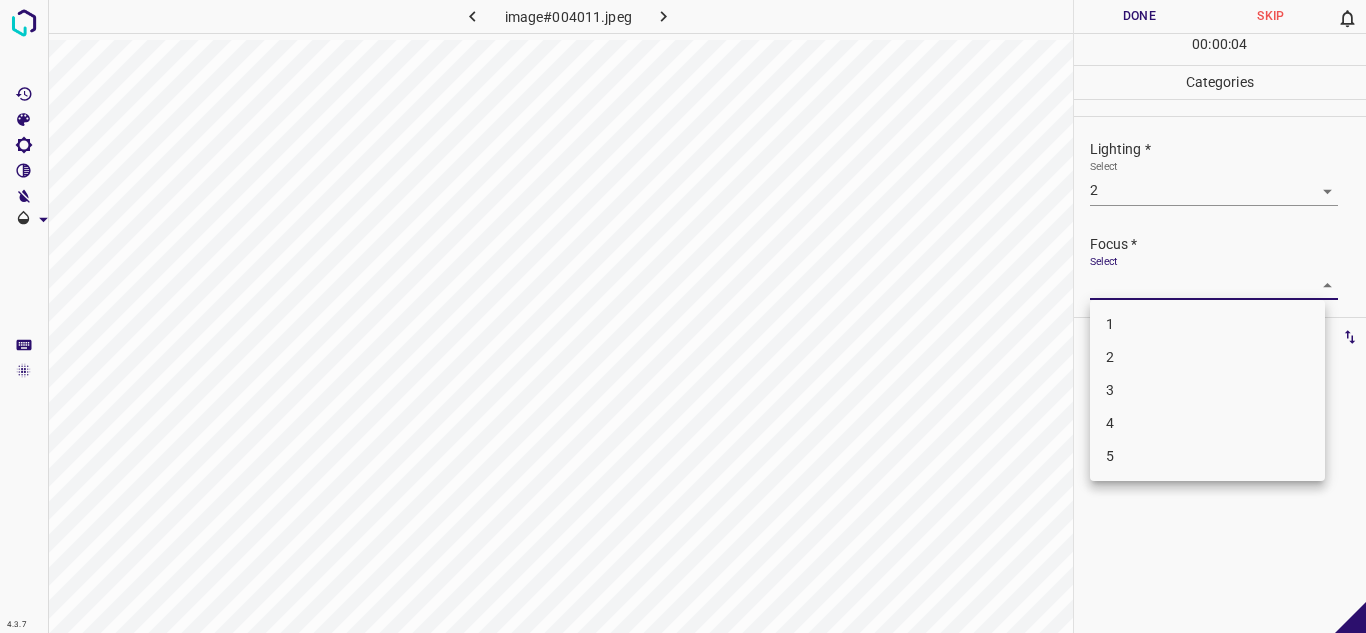 click on "3" at bounding box center [1207, 390] 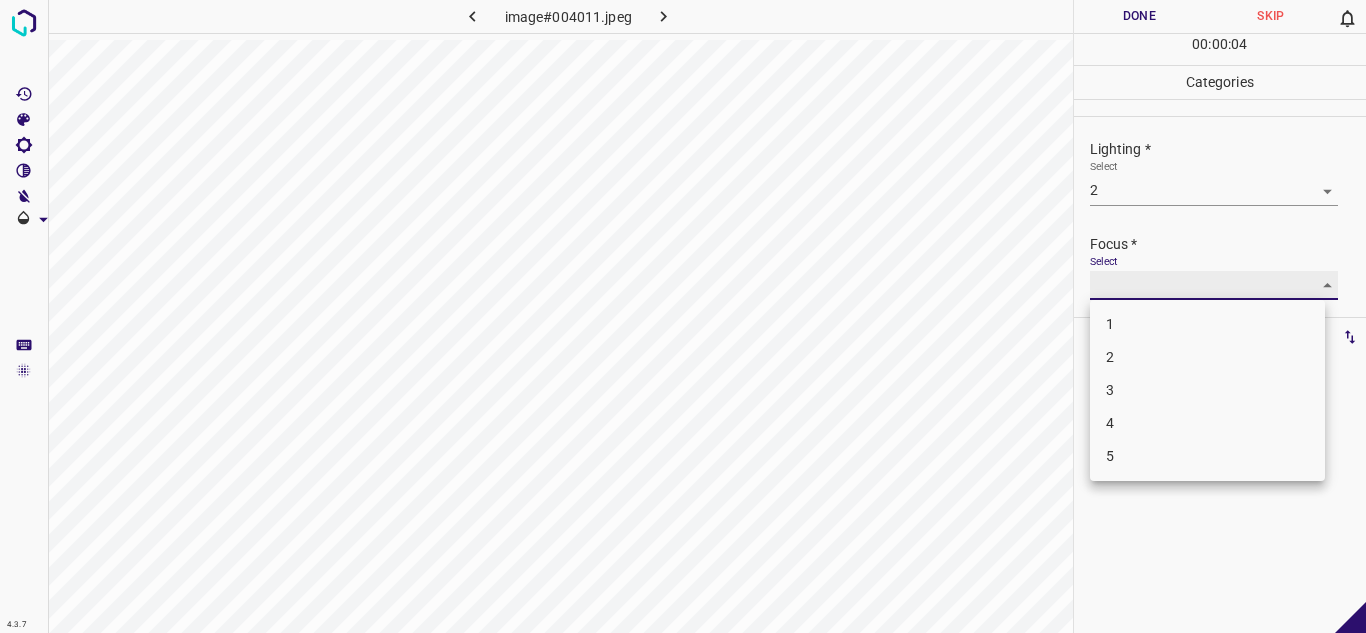 type on "3" 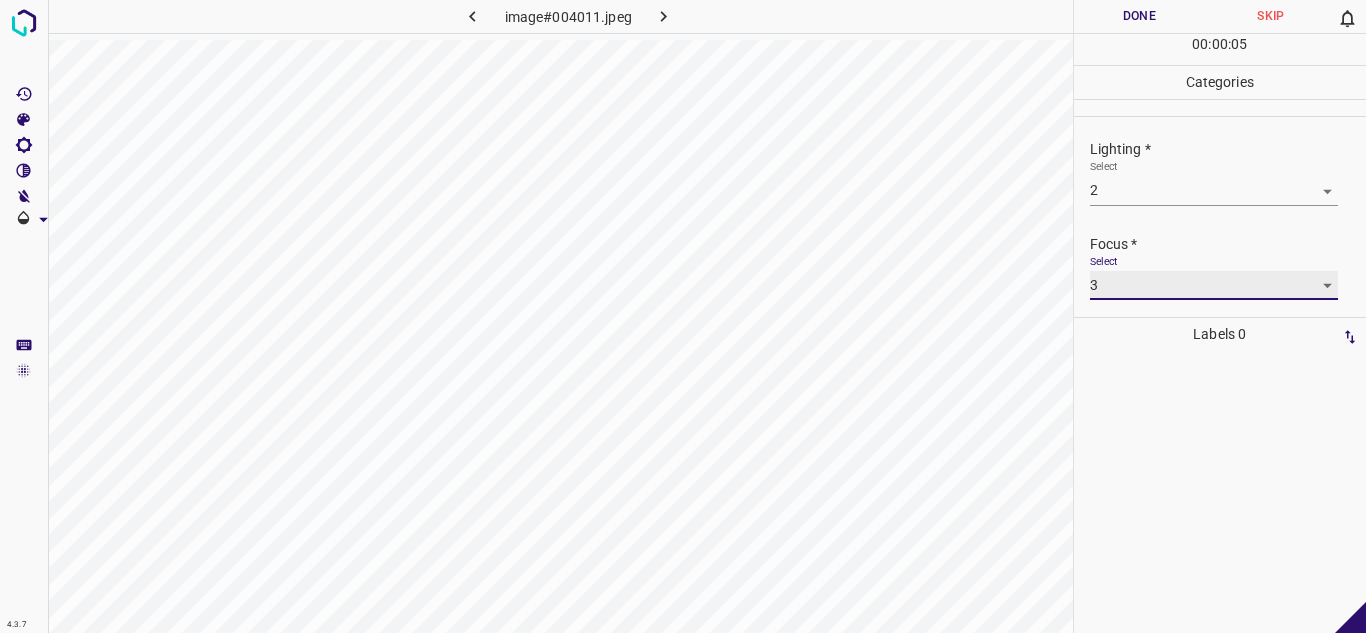 scroll, scrollTop: 98, scrollLeft: 0, axis: vertical 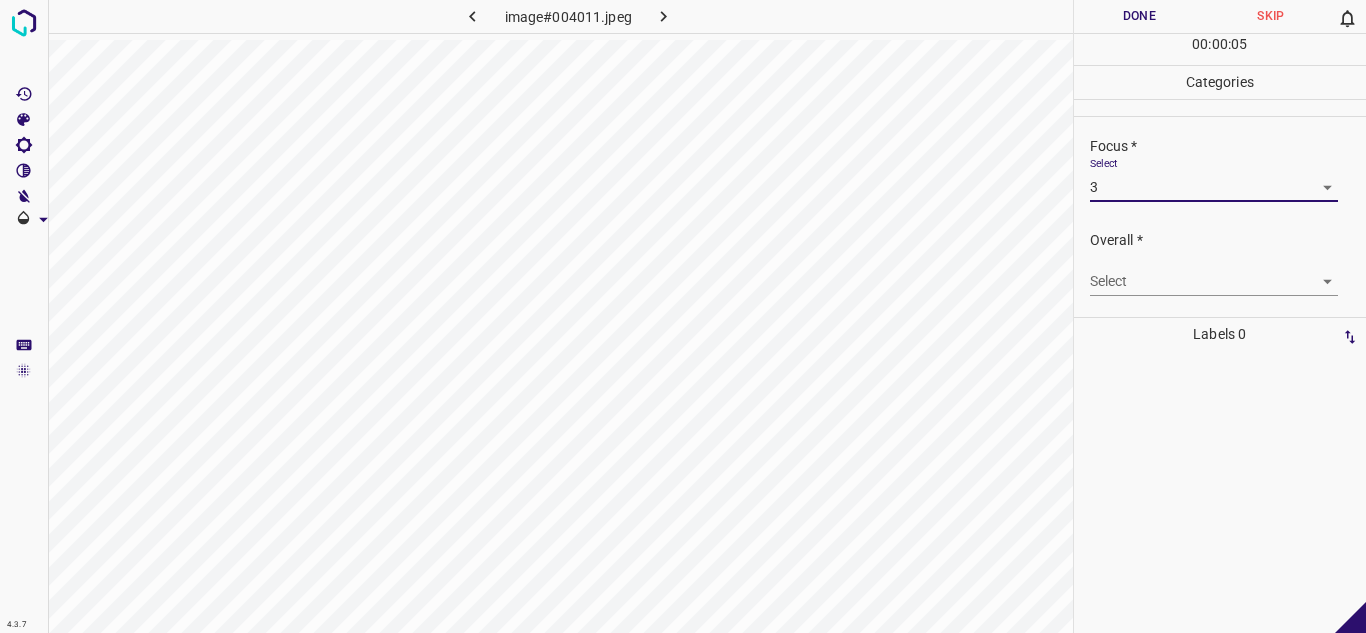click on "4.3.7 image#004011.jpeg Done Skip 0 00   : 00   : 05   Categories Lighting *  Select 2 2 Focus *  Select 3 3 Overall *  Select ​ Labels   0 Categories 1 Lighting 2 Focus 3 Overall Tools Space Change between modes (Draw & Edit) I Auto labeling R Restore zoom M Zoom in N Zoom out Delete Delete selecte label Filters Z Restore filters X Saturation filter C Brightness filter V Contrast filter B Gray scale filter General O Download - Text - Hide - Delete" at bounding box center [683, 316] 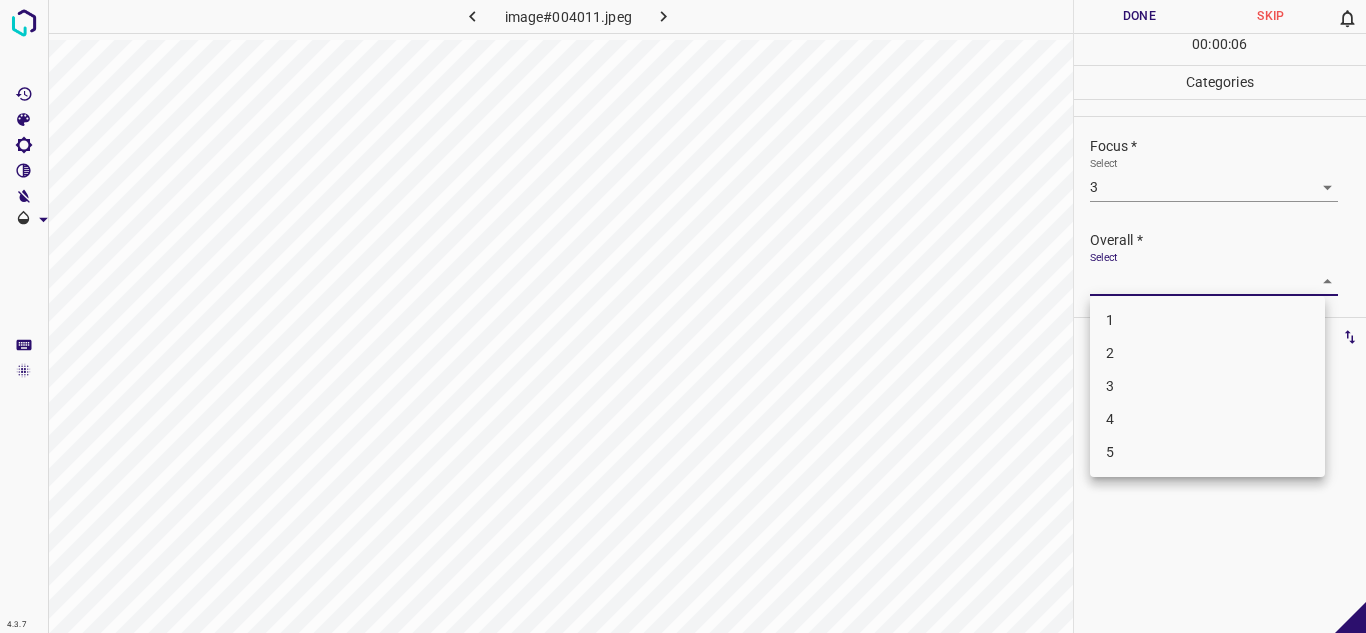 click on "3" at bounding box center [1207, 386] 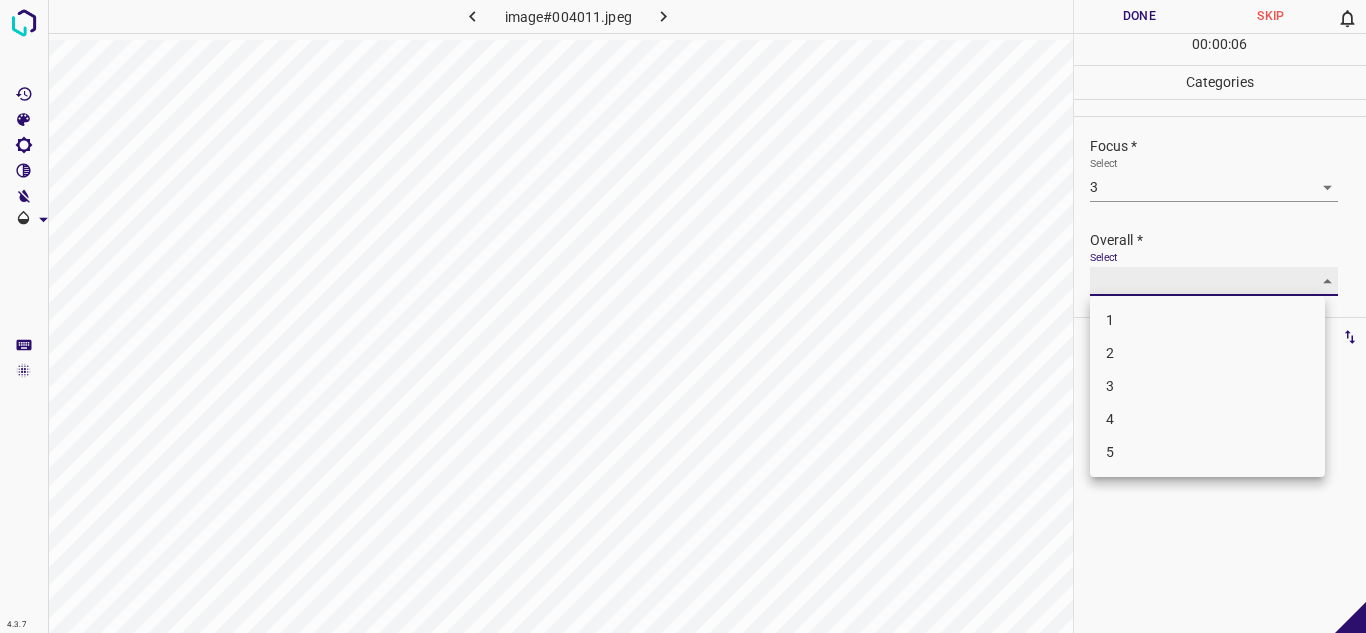 type on "3" 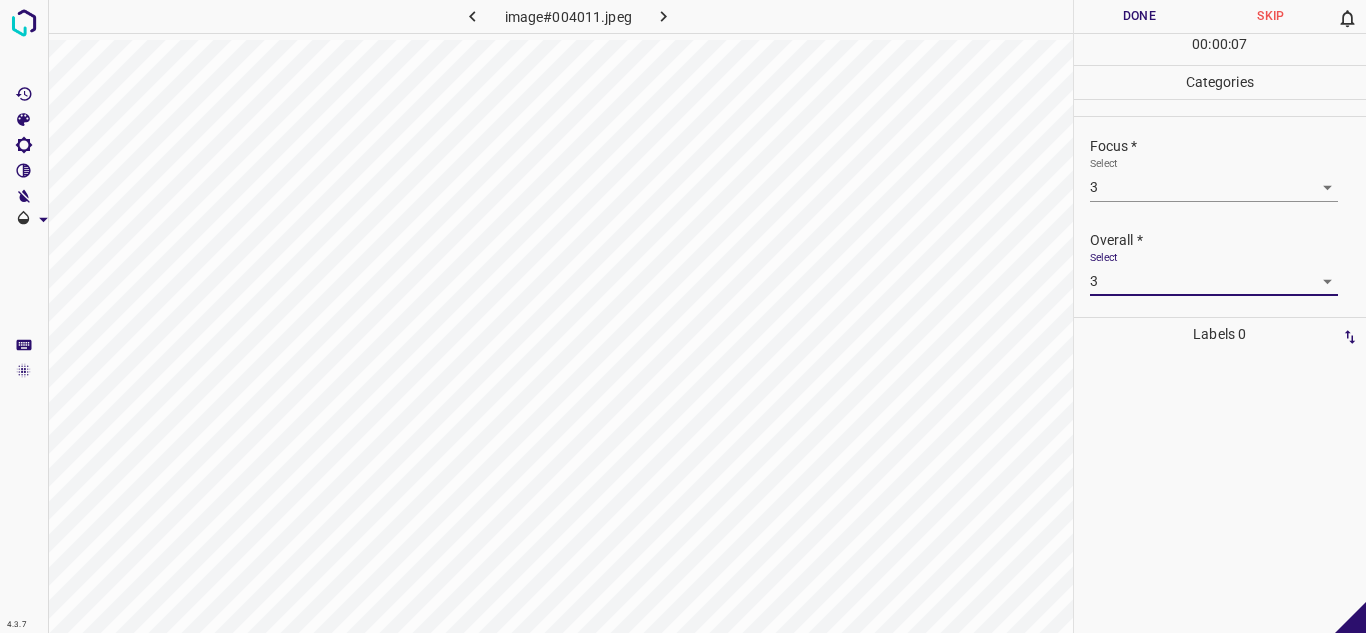 click on "Done" at bounding box center (1140, 16) 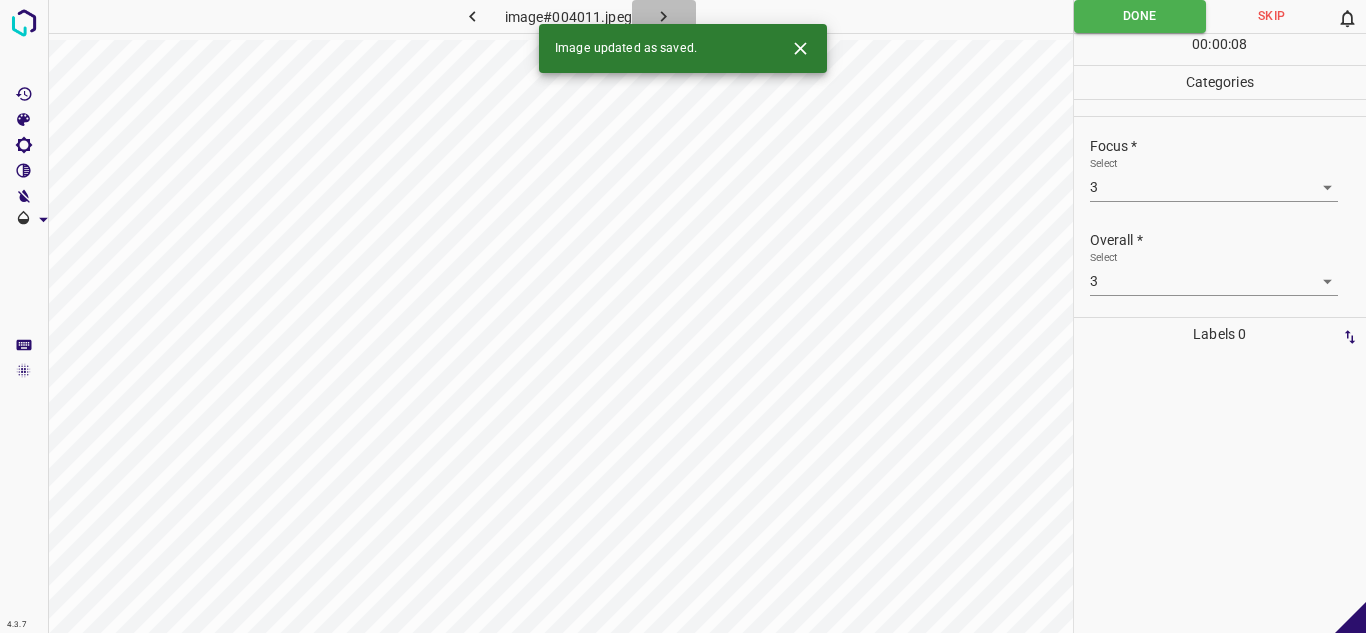 click at bounding box center (664, 16) 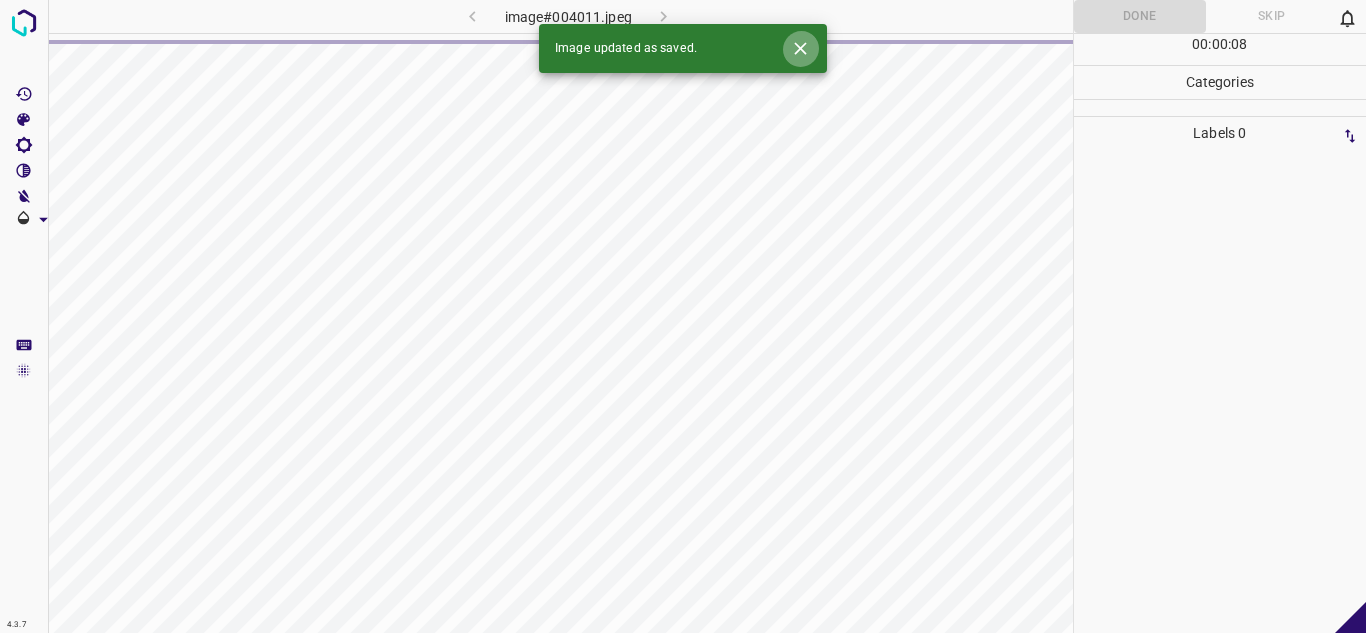 click 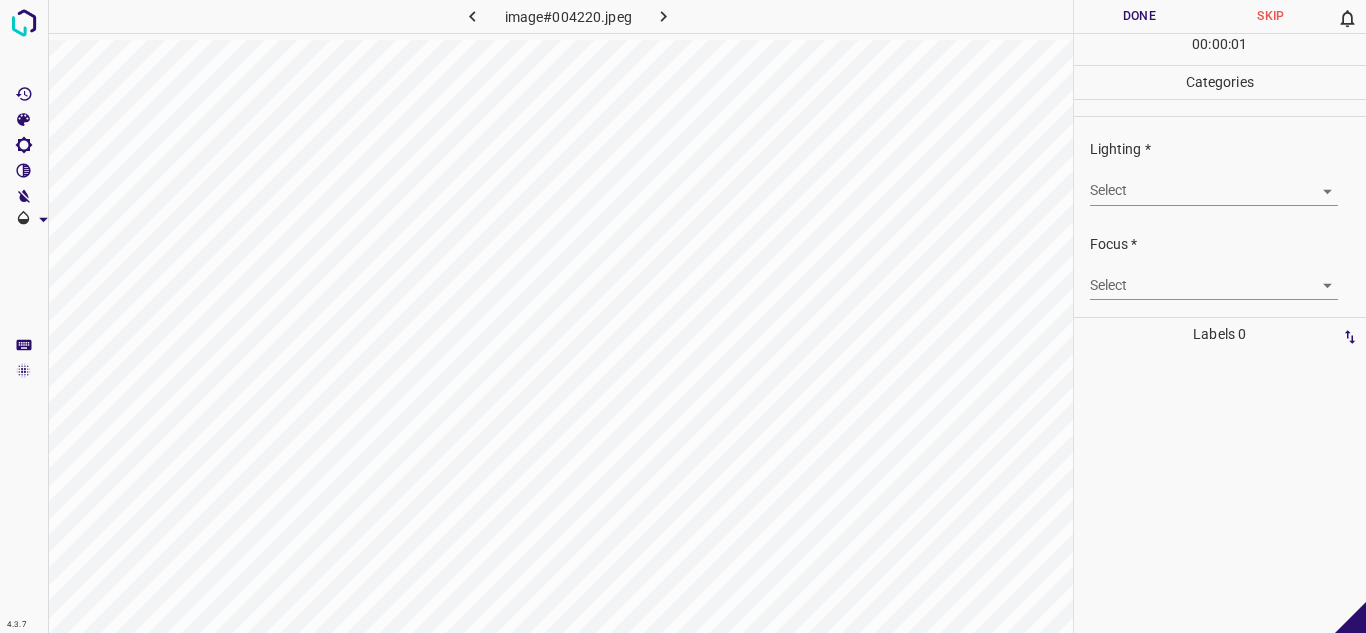 click on "4.3.7 image#004220.jpeg Done Skip 0 00   : 00   : 01   Categories Lighting *  Select ​ Focus *  Select ​ Overall *  Select ​ Labels   0 Categories 1 Lighting 2 Focus 3 Overall Tools Space Change between modes (Draw & Edit) I Auto labeling R Restore zoom M Zoom in N Zoom out Delete Delete selecte label Filters Z Restore filters X Saturation filter C Brightness filter V Contrast filter B Gray scale filter General O Download - Text - Hide - Delete" at bounding box center [683, 316] 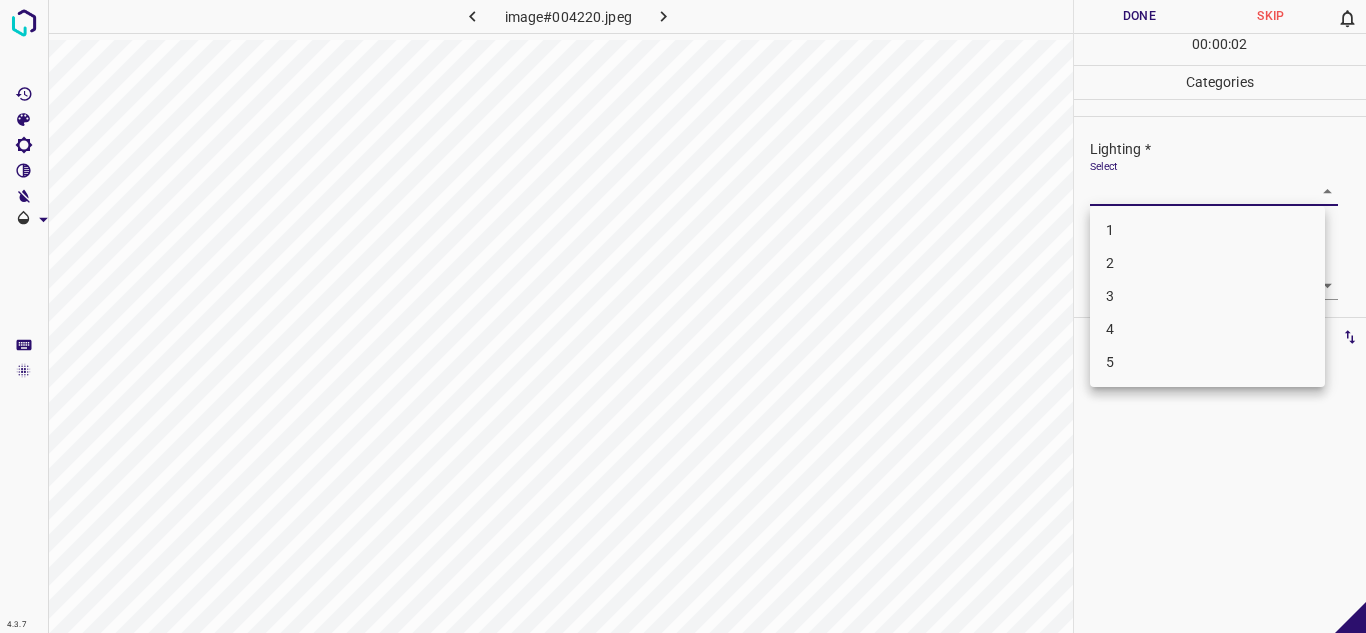 click on "3" at bounding box center [1207, 296] 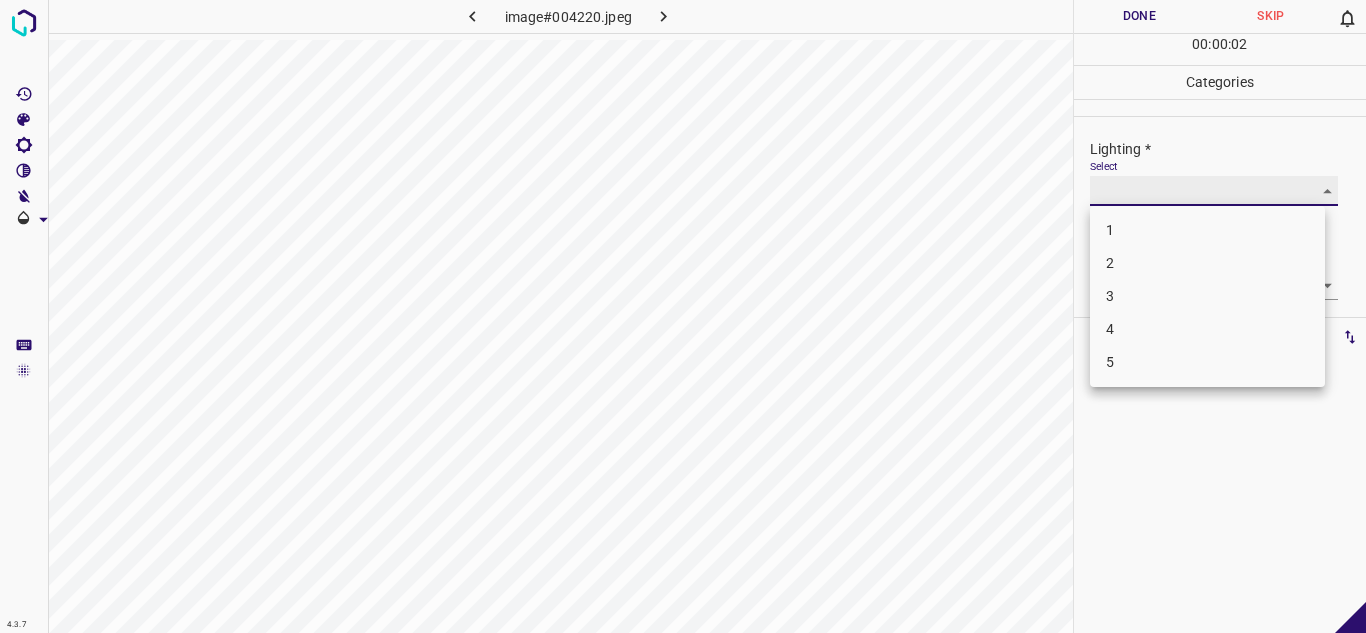 type on "3" 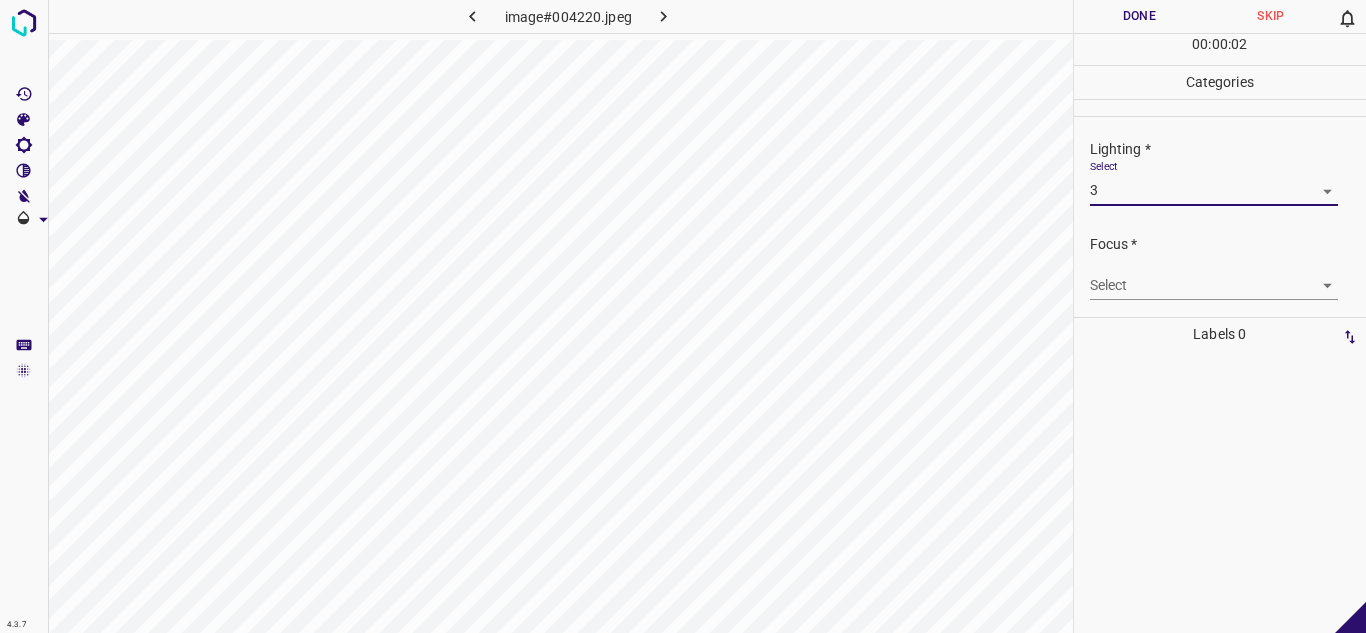 click on "4.3.7 image#004220.jpeg Done Skip 0 00   : 00   : 02   Categories Lighting *  Select 3 3 Focus *  Select ​ Overall *  Select ​ Labels   0 Categories 1 Lighting 2 Focus 3 Overall Tools Space Change between modes (Draw & Edit) I Auto labeling R Restore zoom M Zoom in N Zoom out Delete Delete selecte label Filters Z Restore filters X Saturation filter C Brightness filter V Contrast filter B Gray scale filter General O Download - Text - Hide - Delete 1 2 3 4 5" at bounding box center (683, 316) 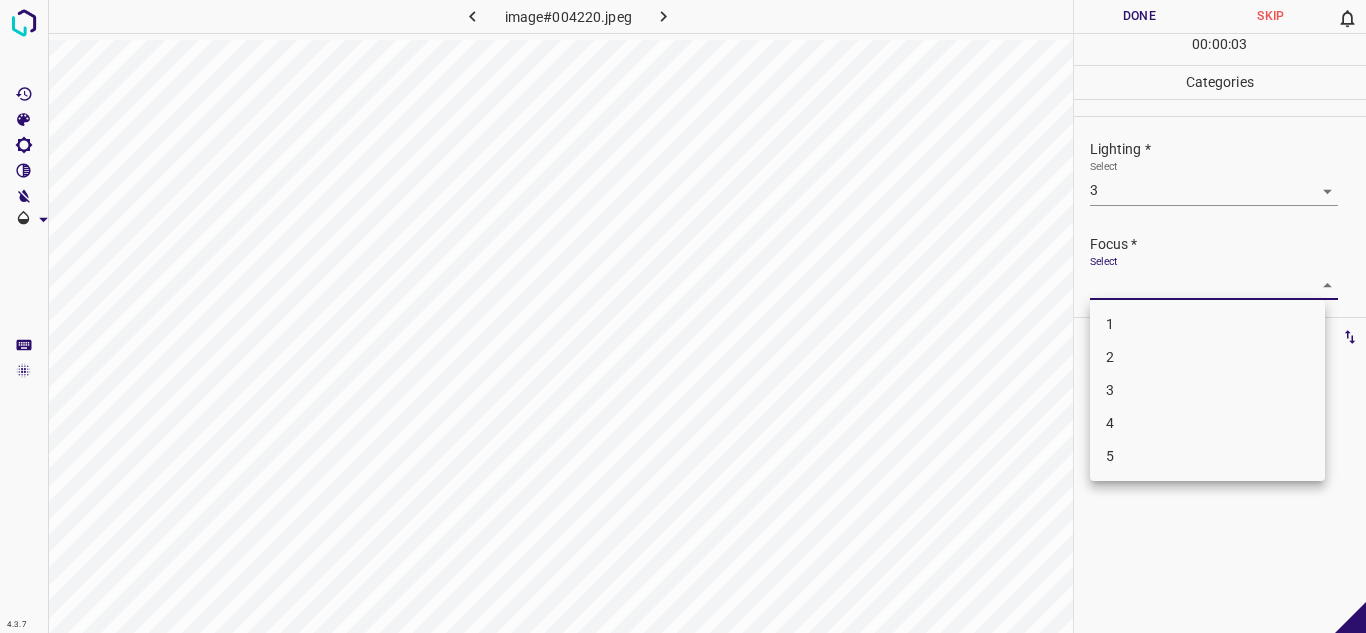 click on "2" at bounding box center [1207, 357] 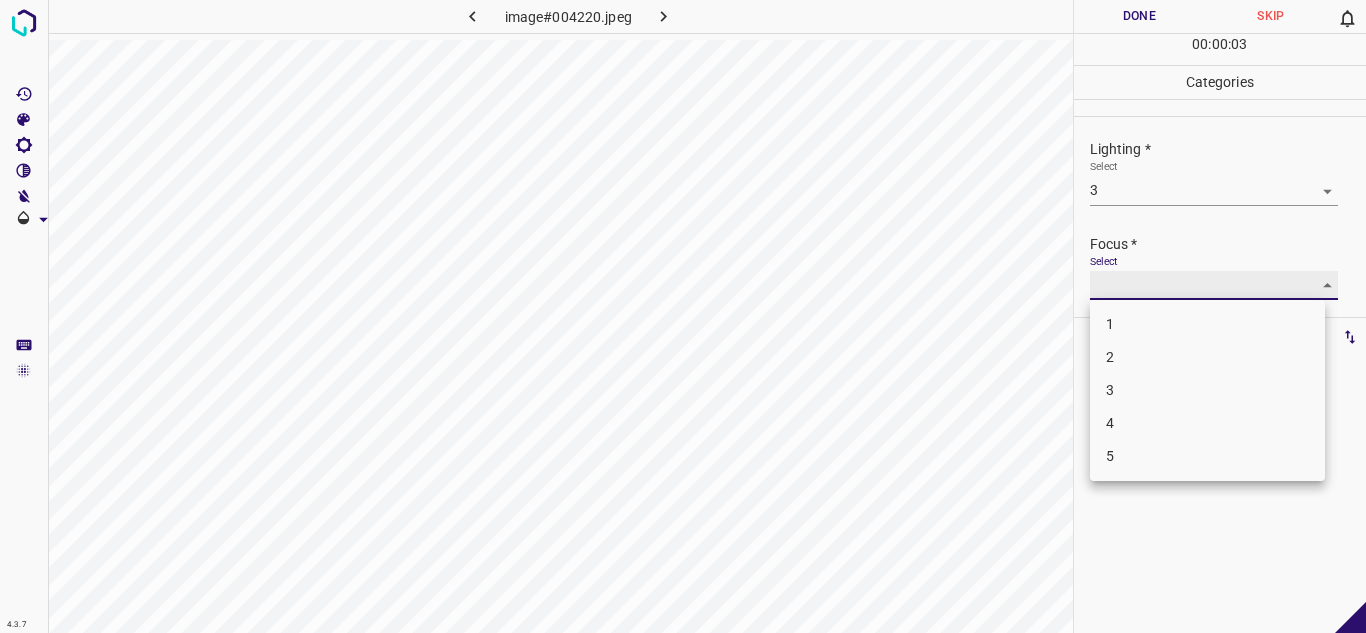 type on "2" 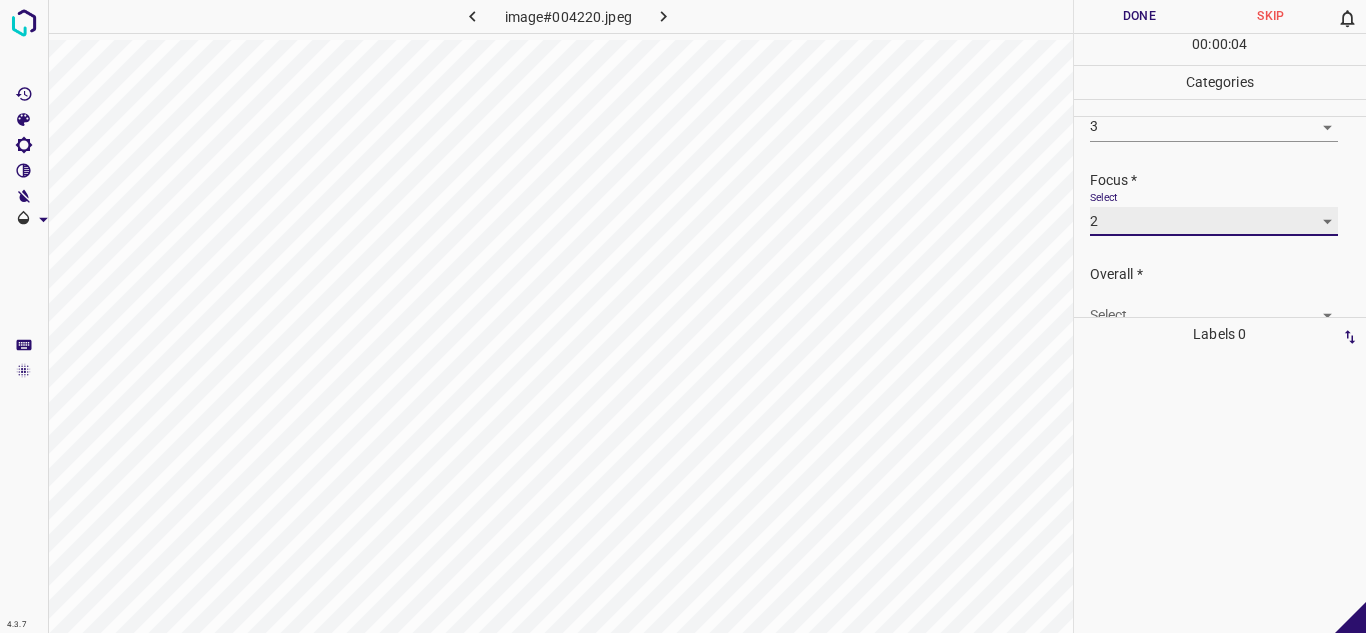 scroll, scrollTop: 98, scrollLeft: 0, axis: vertical 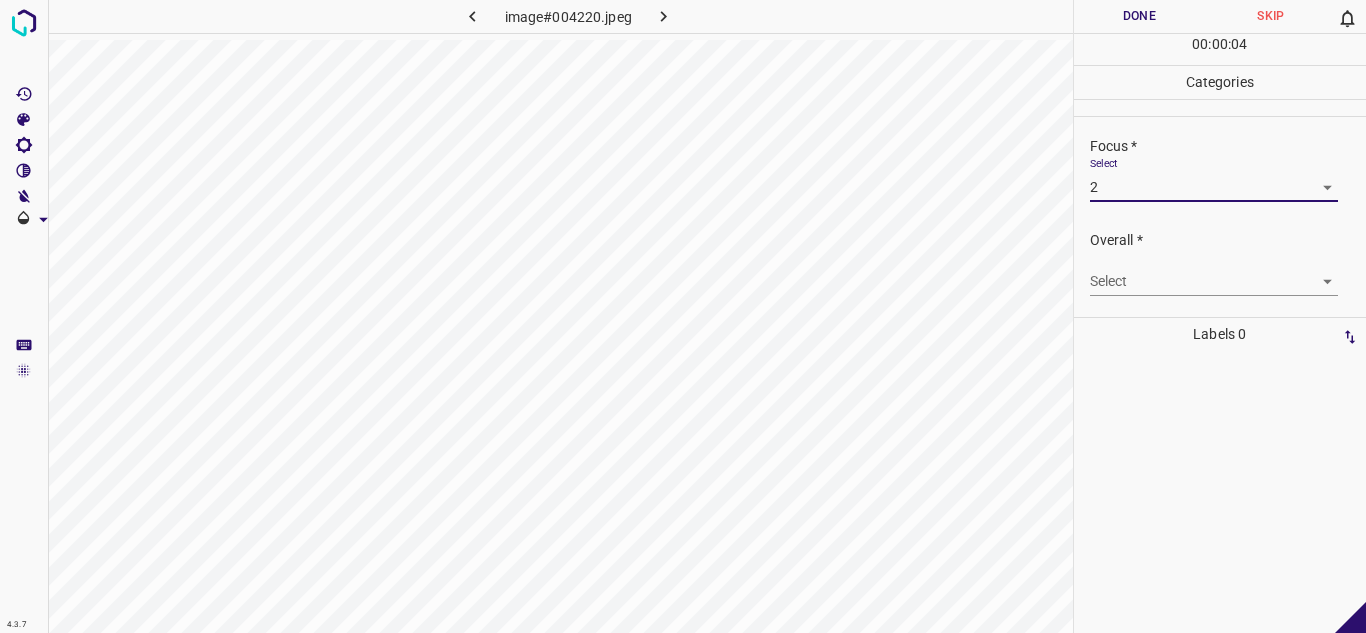 click on "Select ​" at bounding box center (1214, 273) 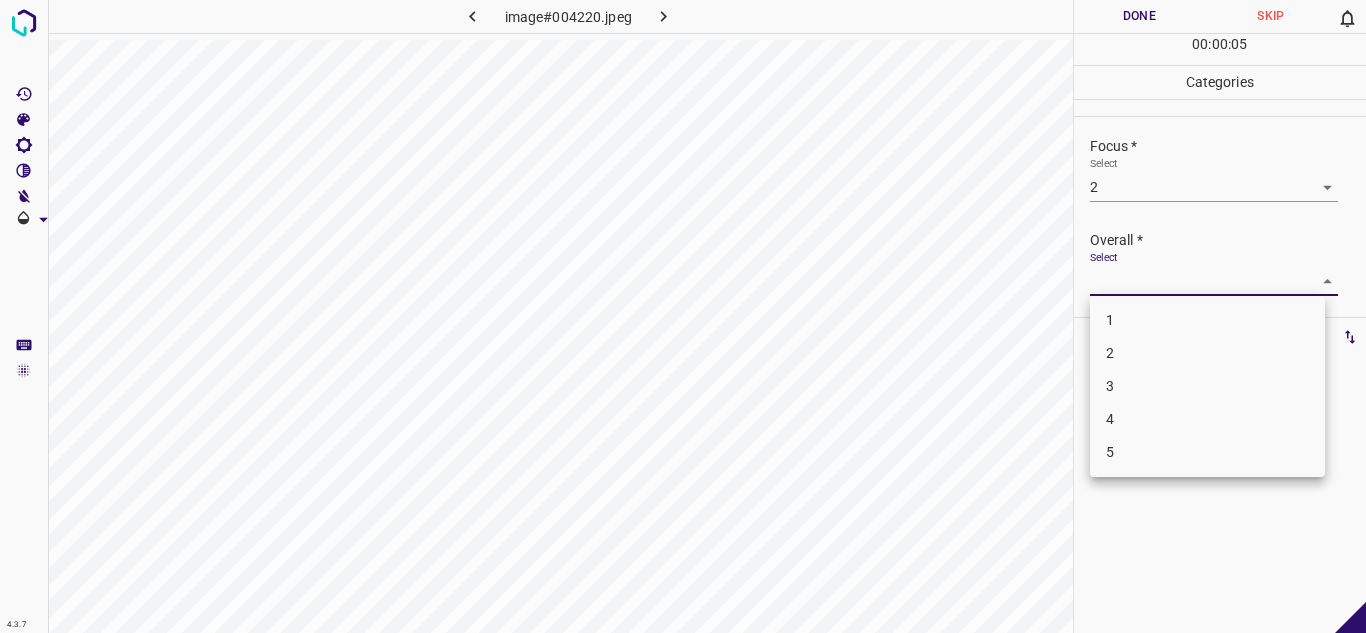 click on "4.3.7 image#004220.jpeg Done Skip 0 00   : 00   : 05   Categories Lighting *  Select 3 3 Focus *  Select 2 2 Overall *  Select ​ Labels   0 Categories 1 Lighting 2 Focus 3 Overall Tools Space Change between modes (Draw & Edit) I Auto labeling R Restore zoom M Zoom in N Zoom out Delete Delete selecte label Filters Z Restore filters X Saturation filter C Brightness filter V Contrast filter B Gray scale filter General O Download - Text - Hide - Delete 1 2 3 4 5" at bounding box center [683, 316] 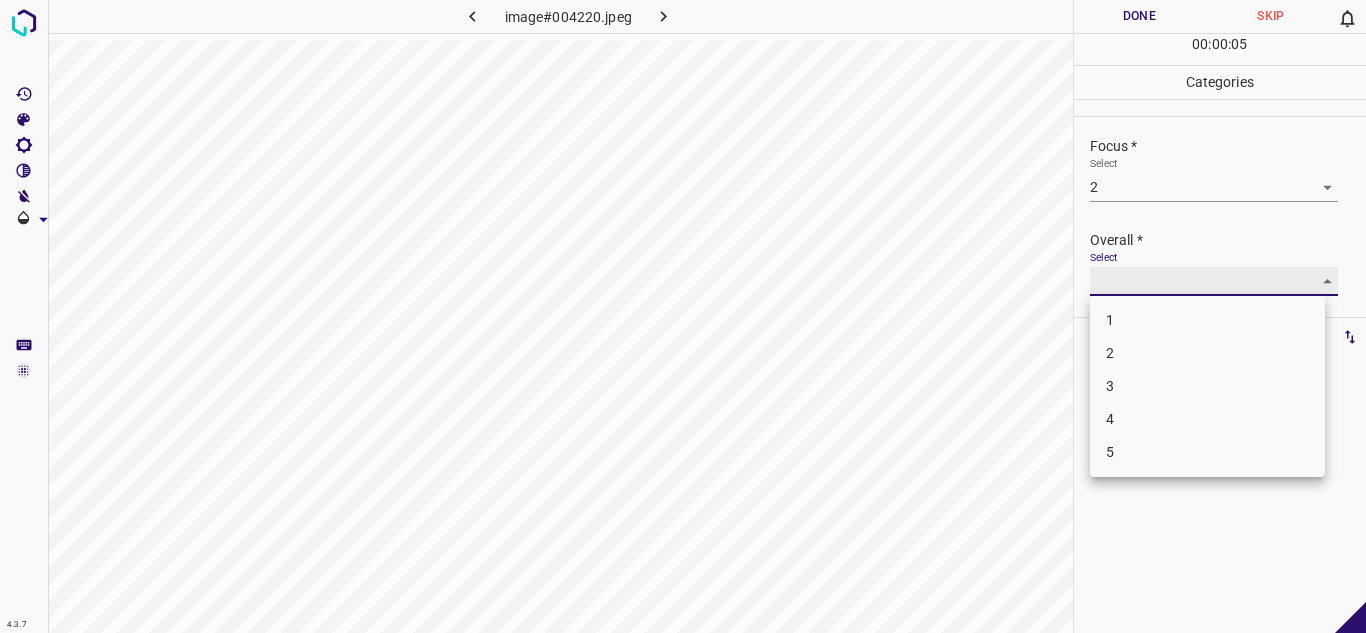 type on "3" 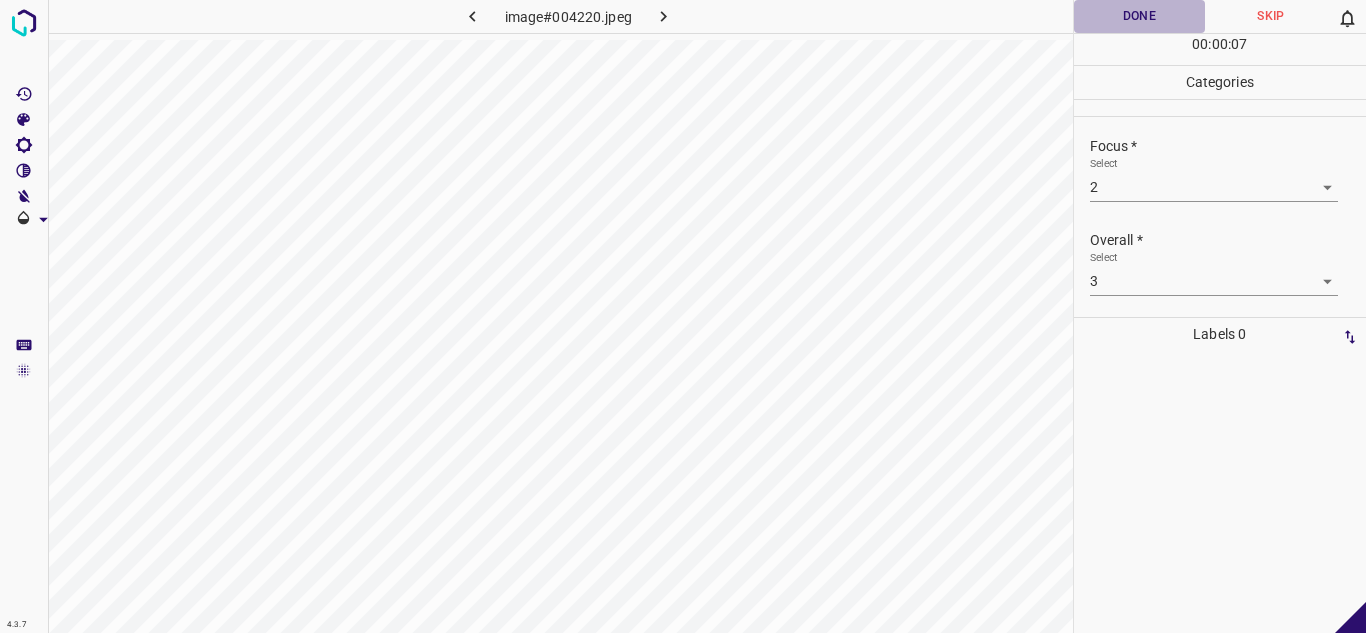 click on "Done" at bounding box center [1140, 16] 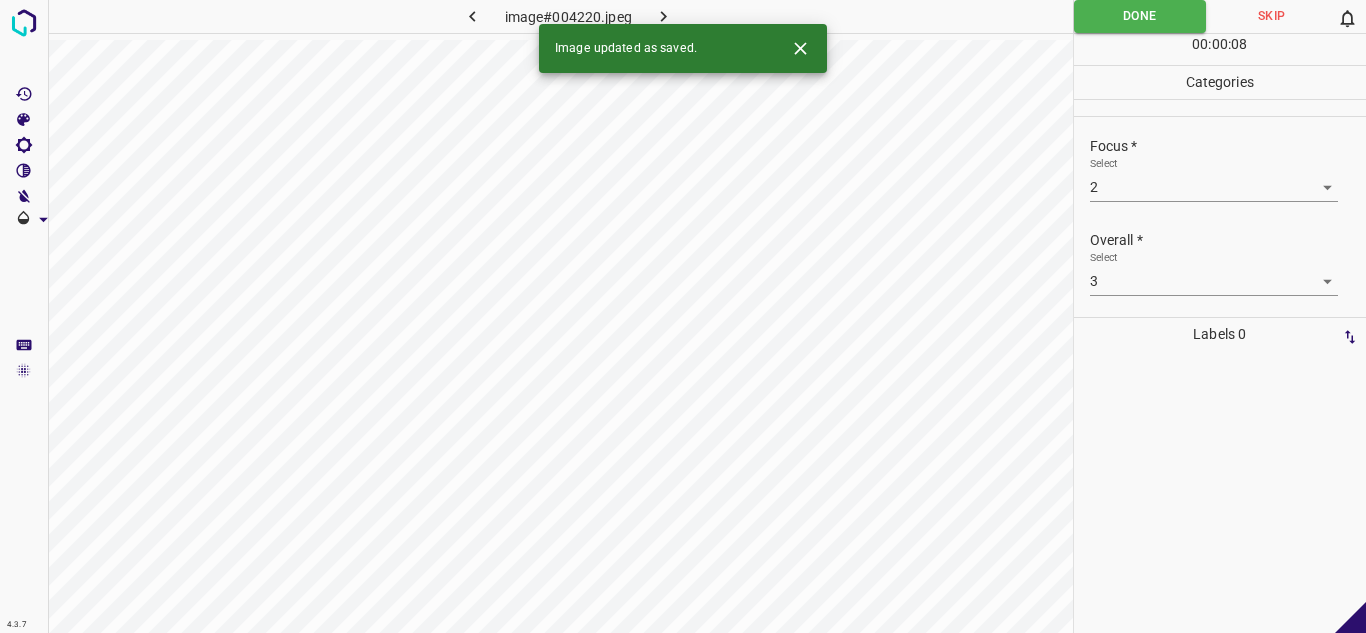 click 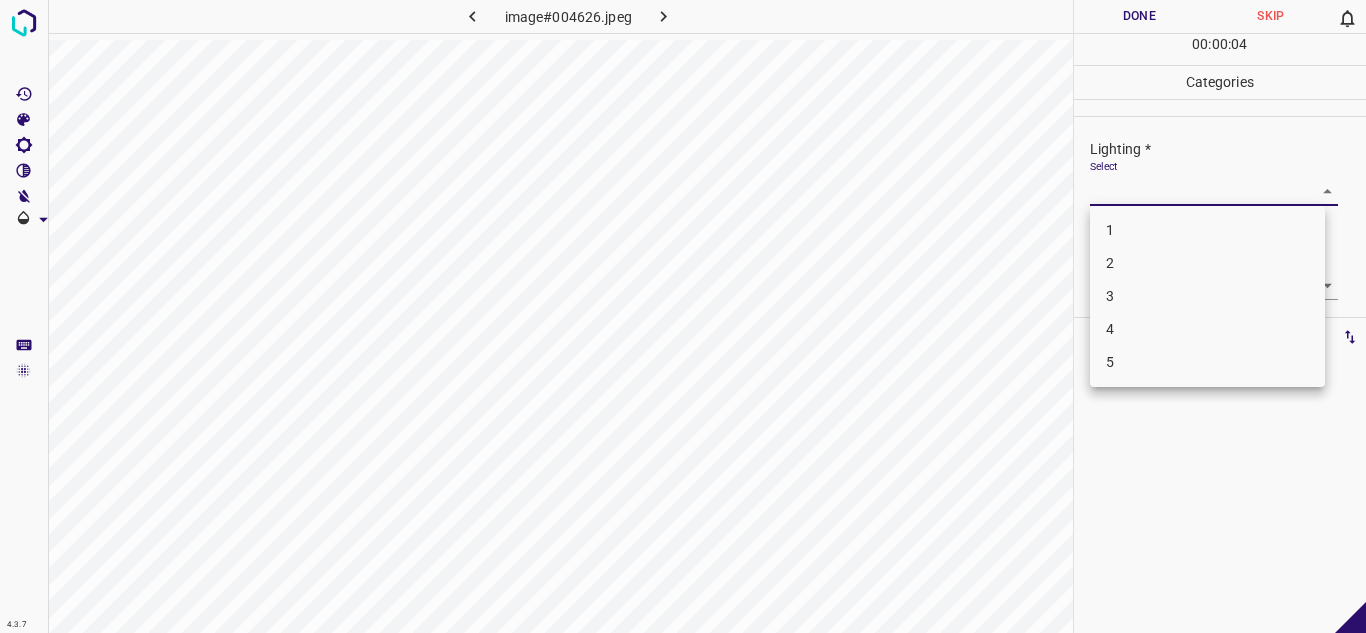click on "4.3.7 image#004626.jpeg Done Skip 0 00   : 00   : 04   Categories Lighting *  Select ​ Focus *  Select ​ Overall *  Select ​ Labels   0 Categories 1 Lighting 2 Focus 3 Overall Tools Space Change between modes (Draw & Edit) I Auto labeling R Restore zoom M Zoom in N Zoom out Delete Delete selecte label Filters Z Restore filters X Saturation filter C Brightness filter V Contrast filter B Gray scale filter General O Download - Text - Hide - Delete 1 2 3 4 5" at bounding box center [683, 316] 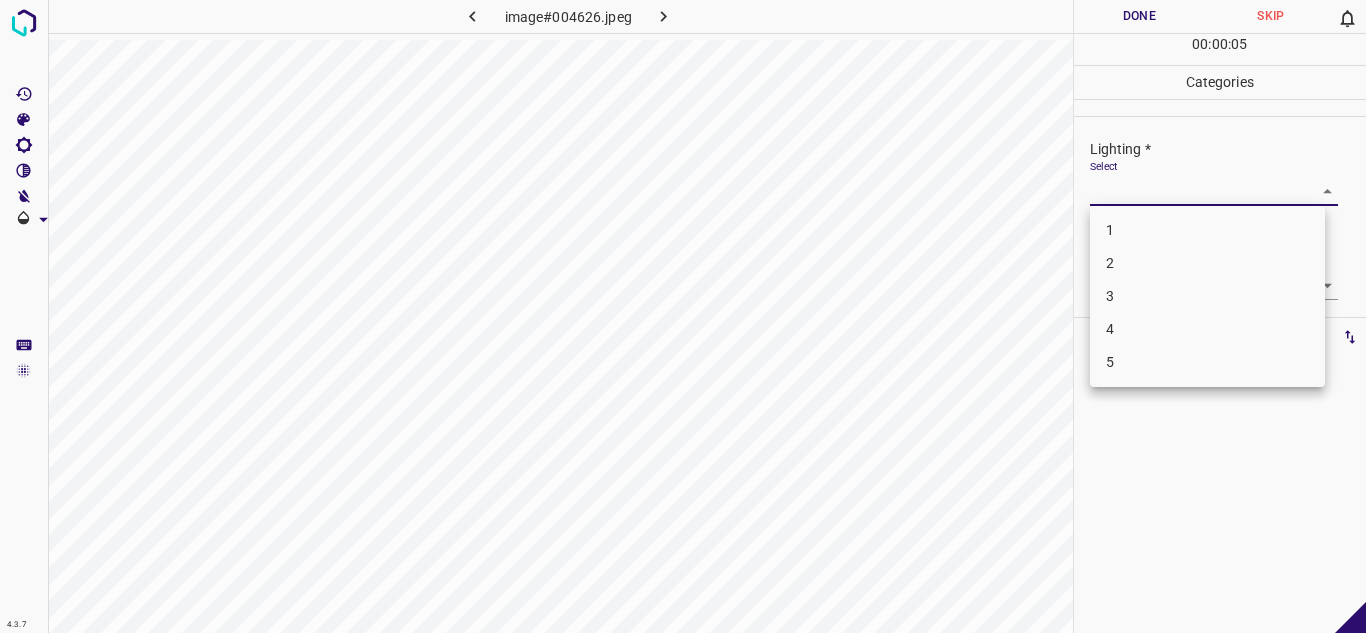 click on "2" at bounding box center [1207, 263] 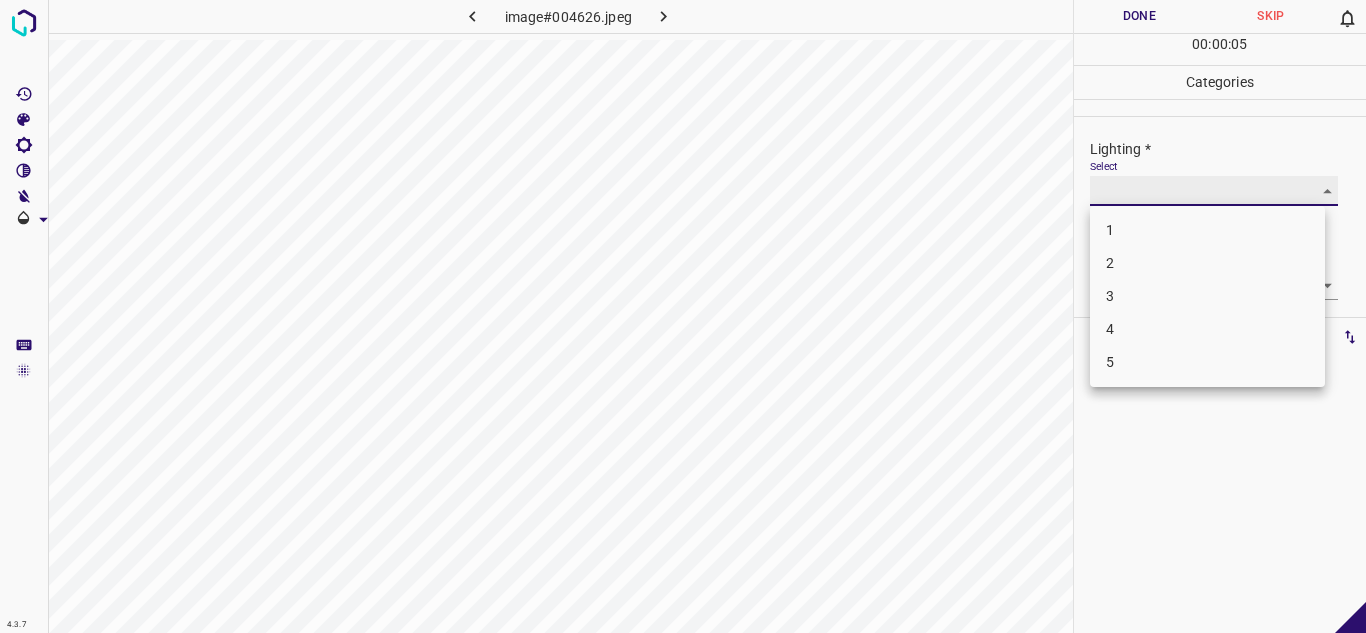 type on "2" 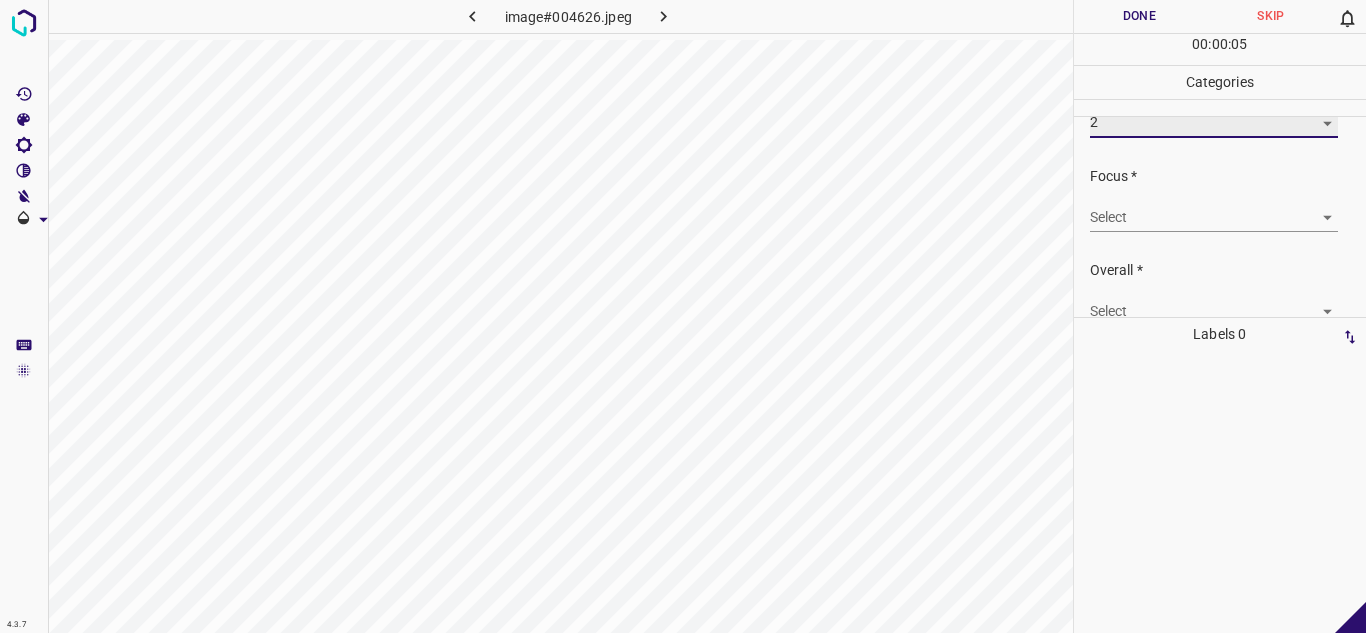 scroll, scrollTop: 98, scrollLeft: 0, axis: vertical 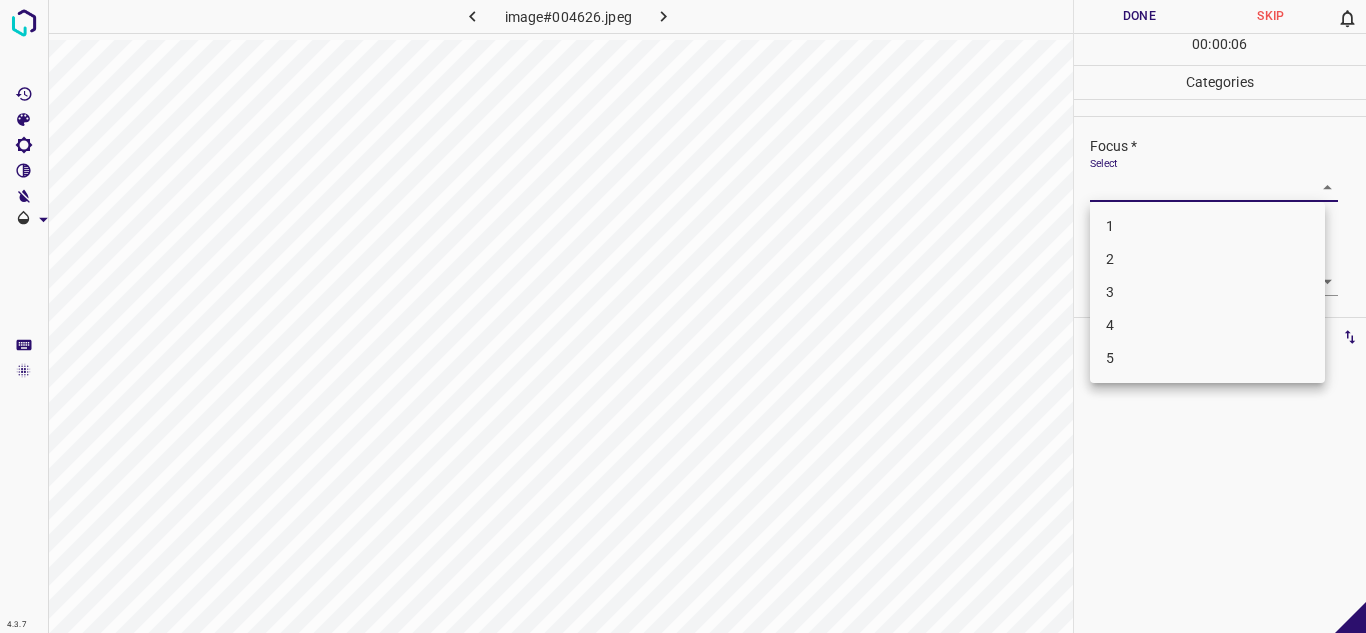 click on "4.3.7 image#004626.jpeg Done Skip 0 00   : 00   : 06   Categories Lighting *  Select 2 2 Focus *  Select ​ Overall *  Select ​ Labels   0 Categories 1 Lighting 2 Focus 3 Overall Tools Space Change between modes (Draw & Edit) I Auto labeling R Restore zoom M Zoom in N Zoom out Delete Delete selecte label Filters Z Restore filters X Saturation filter C Brightness filter V Contrast filter B Gray scale filter General O Download - Text - Hide - Delete 1 2 3 4 5" at bounding box center (683, 316) 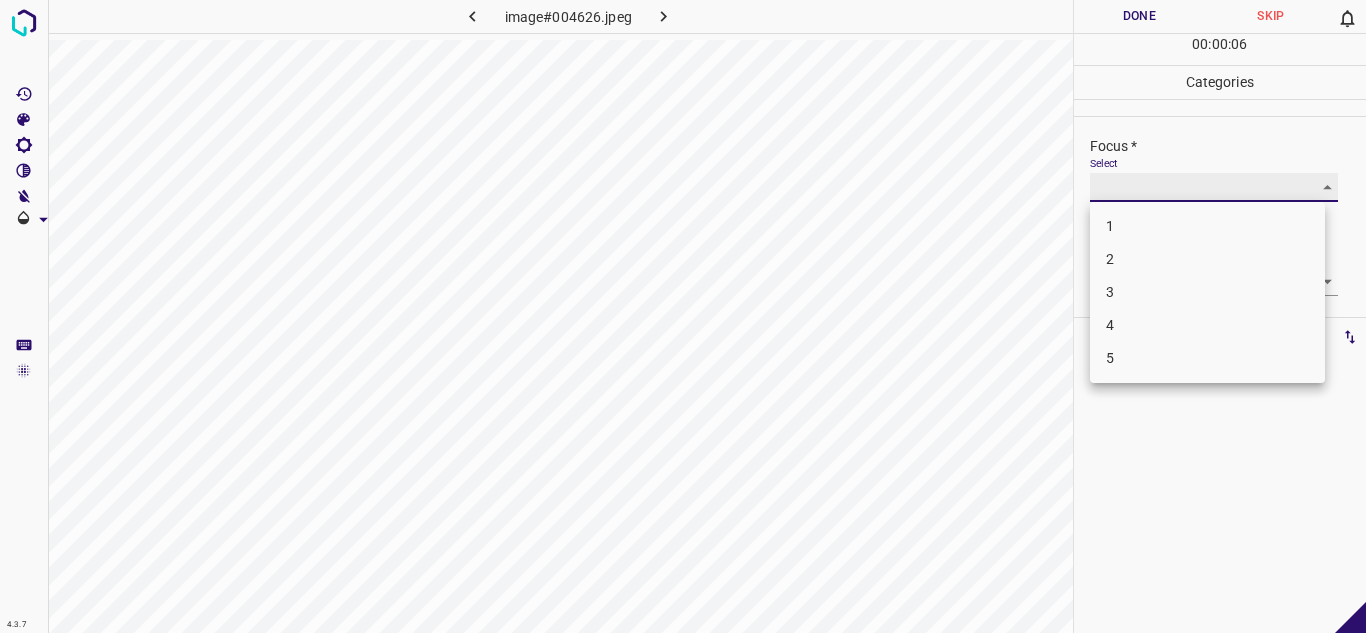 type on "3" 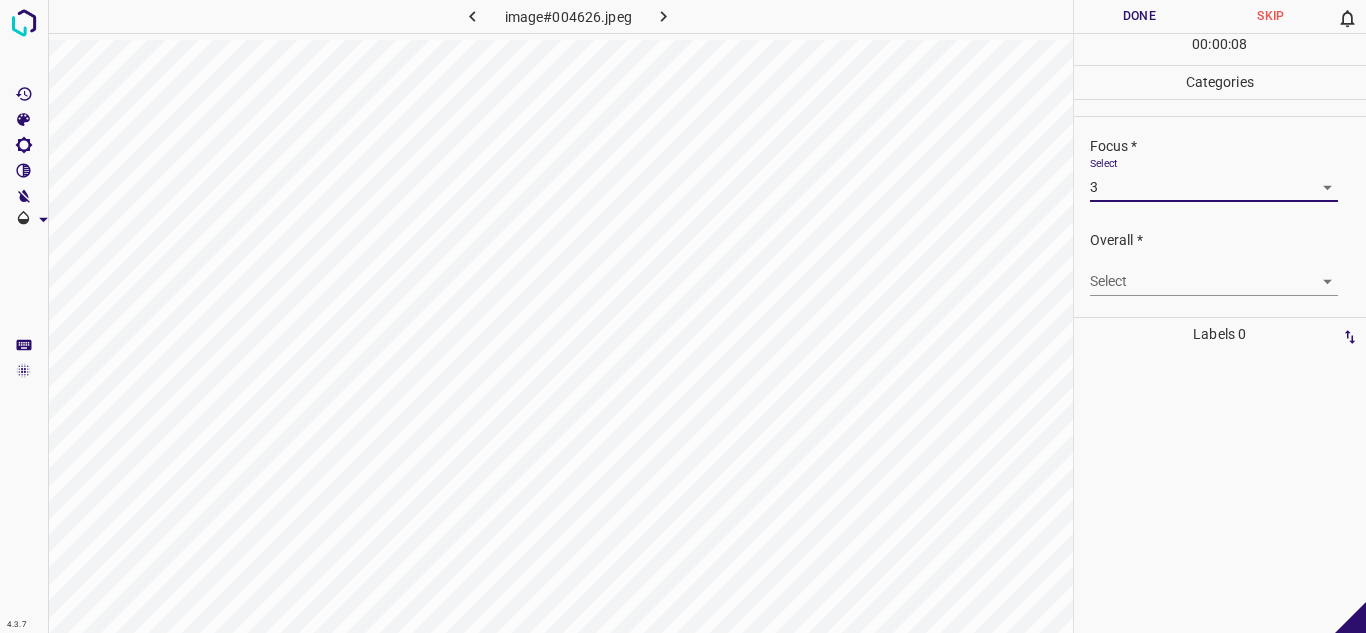 click on "4.3.7 image#004626.jpeg Done Skip 0 00   : 00   : 08   Categories Lighting *  Select 2 2 Focus *  Select 3 3 Overall *  Select ​ Labels   0 Categories 1 Lighting 2 Focus 3 Overall Tools Space Change between modes (Draw & Edit) I Auto labeling R Restore zoom M Zoom in N Zoom out Delete Delete selecte label Filters Z Restore filters X Saturation filter C Brightness filter V Contrast filter B Gray scale filter General O Download - Text - Hide - Delete" at bounding box center (683, 316) 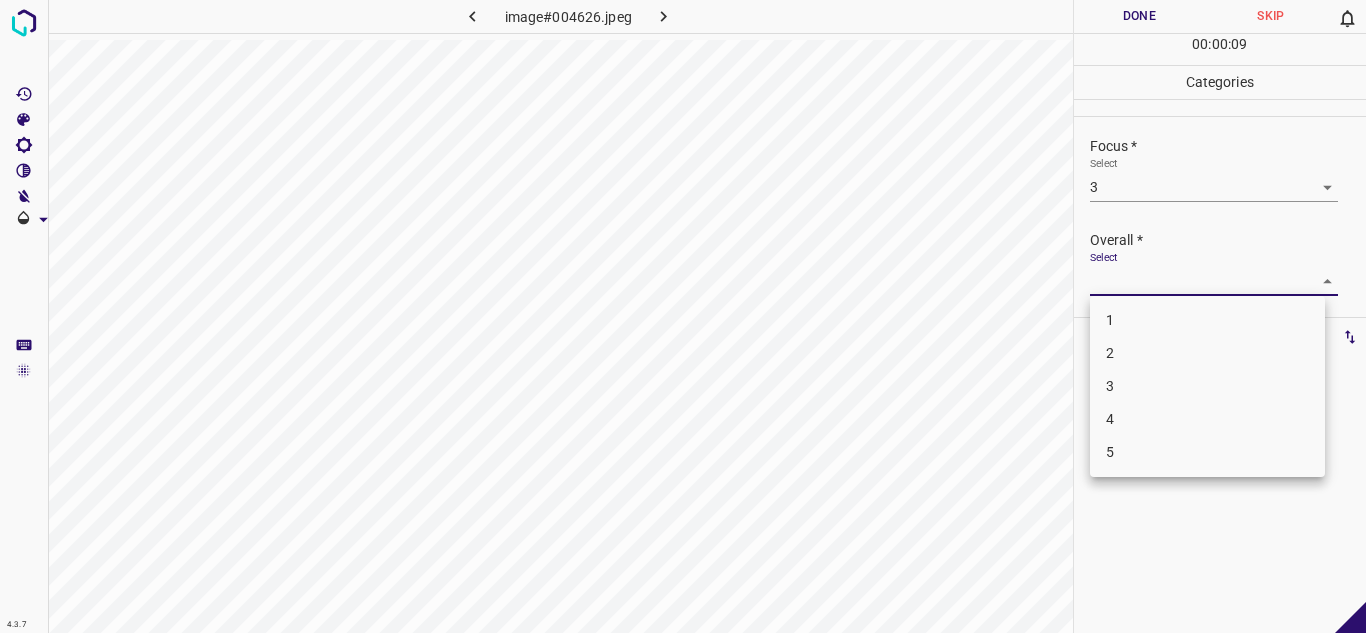 click on "3" at bounding box center [1207, 386] 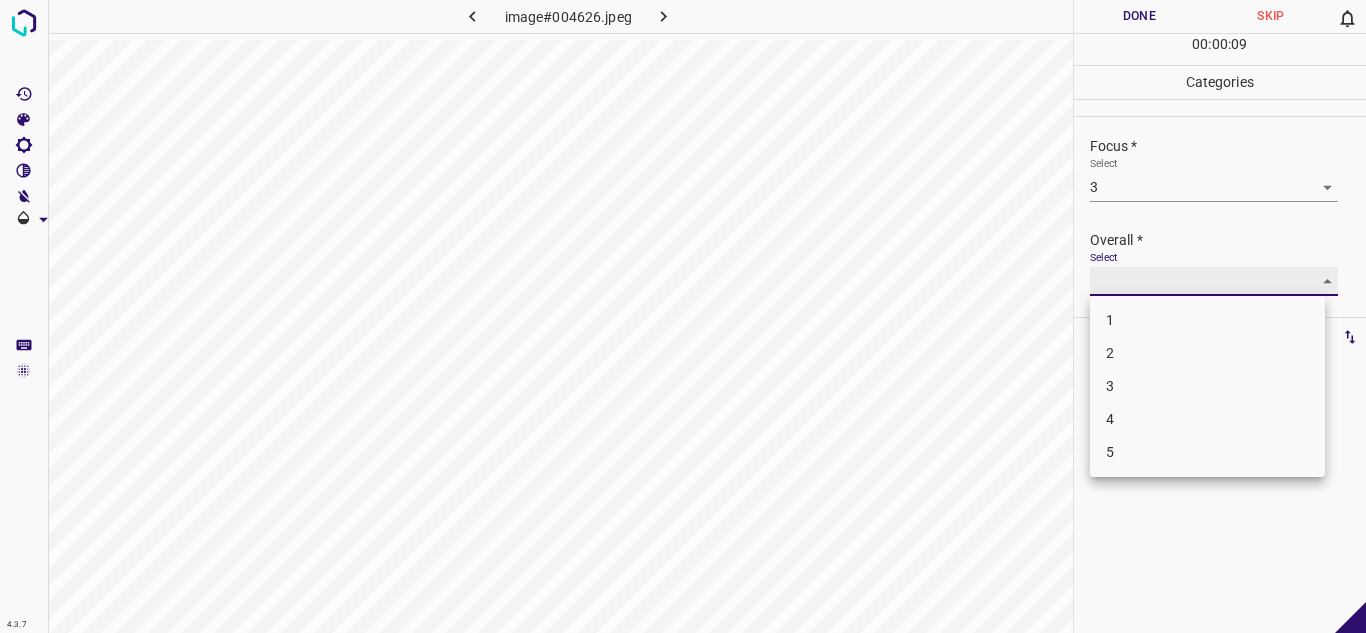 type on "3" 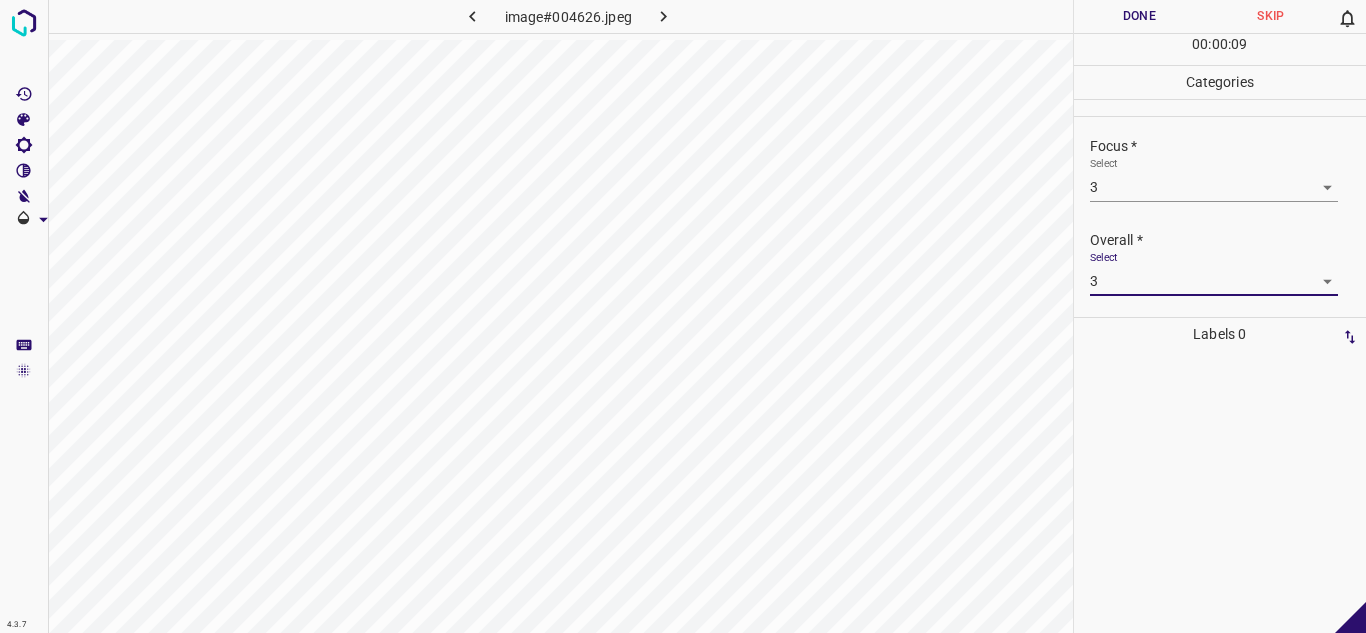 click on "Done" at bounding box center (1140, 16) 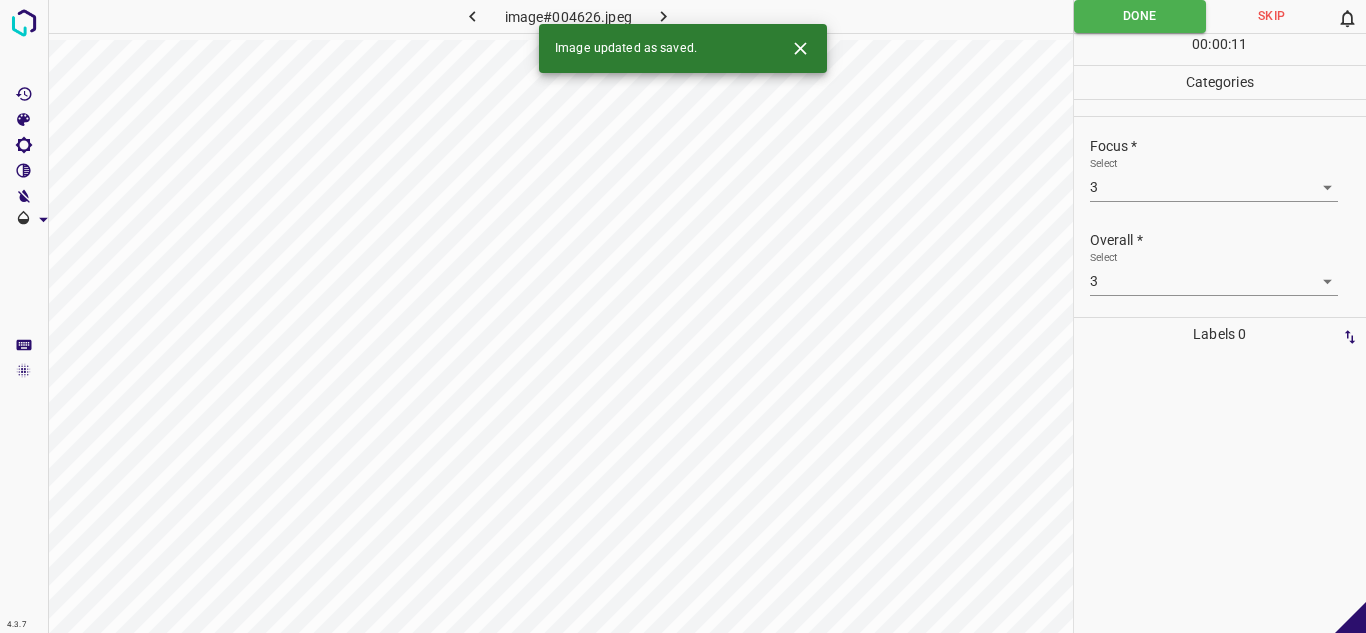 click 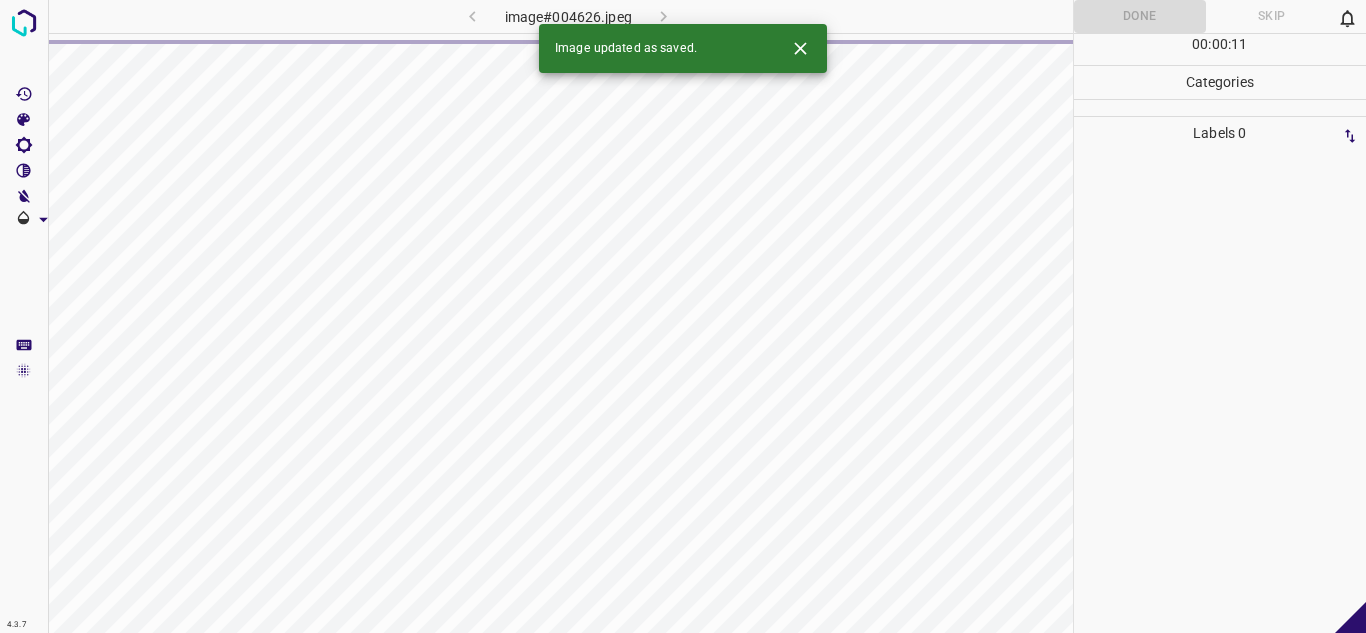 click 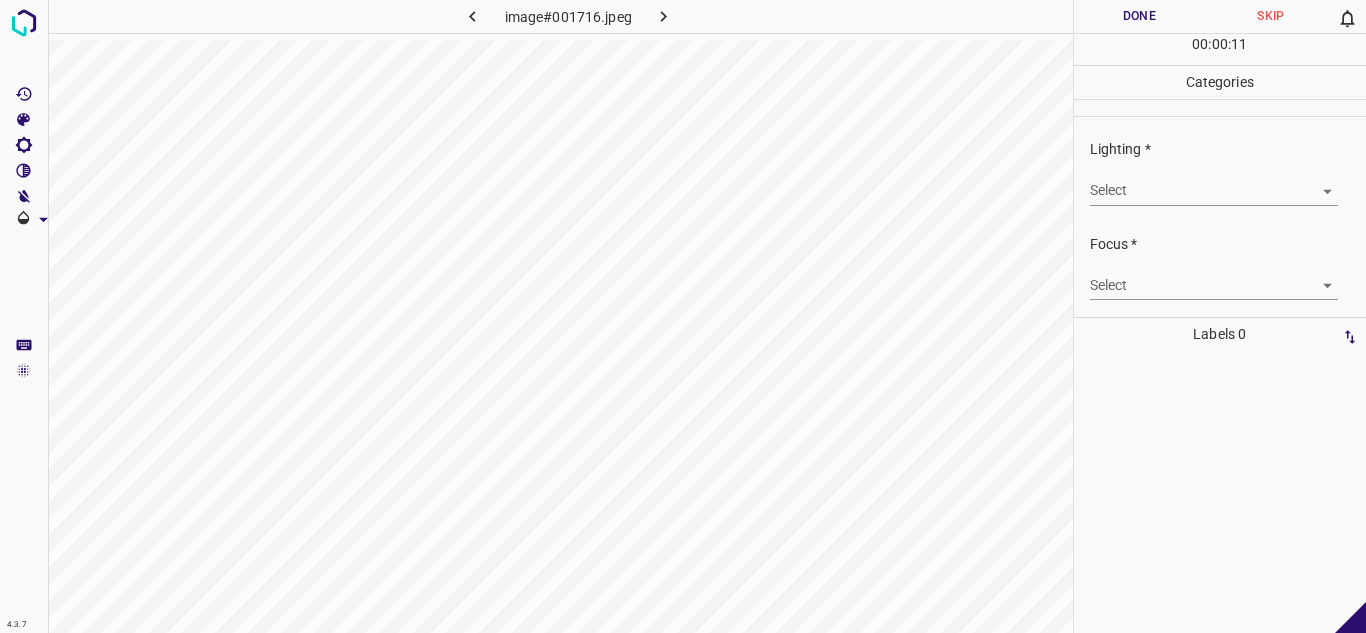 click on "4.3.7 image#001716.jpeg Done Skip 0 00   : 00   : 11   Categories Lighting *  Select ​ Focus *  Select ​ Overall *  Select ​ Labels   0 Categories 1 Lighting 2 Focus 3 Overall Tools Space Change between modes (Draw & Edit) I Auto labeling R Restore zoom M Zoom in N Zoom out Delete Delete selecte label Filters Z Restore filters X Saturation filter C Brightness filter V Contrast filter B Gray scale filter General O Download - Text - Hide - Delete" at bounding box center (683, 316) 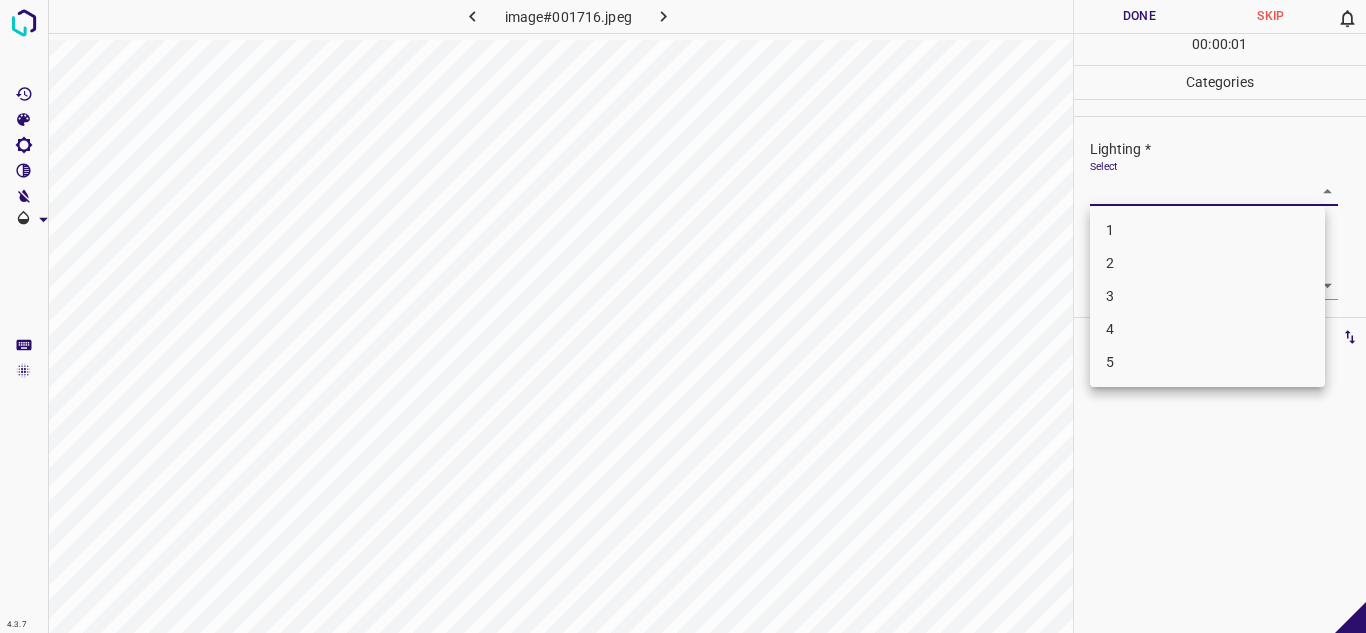 click on "3" at bounding box center [1207, 296] 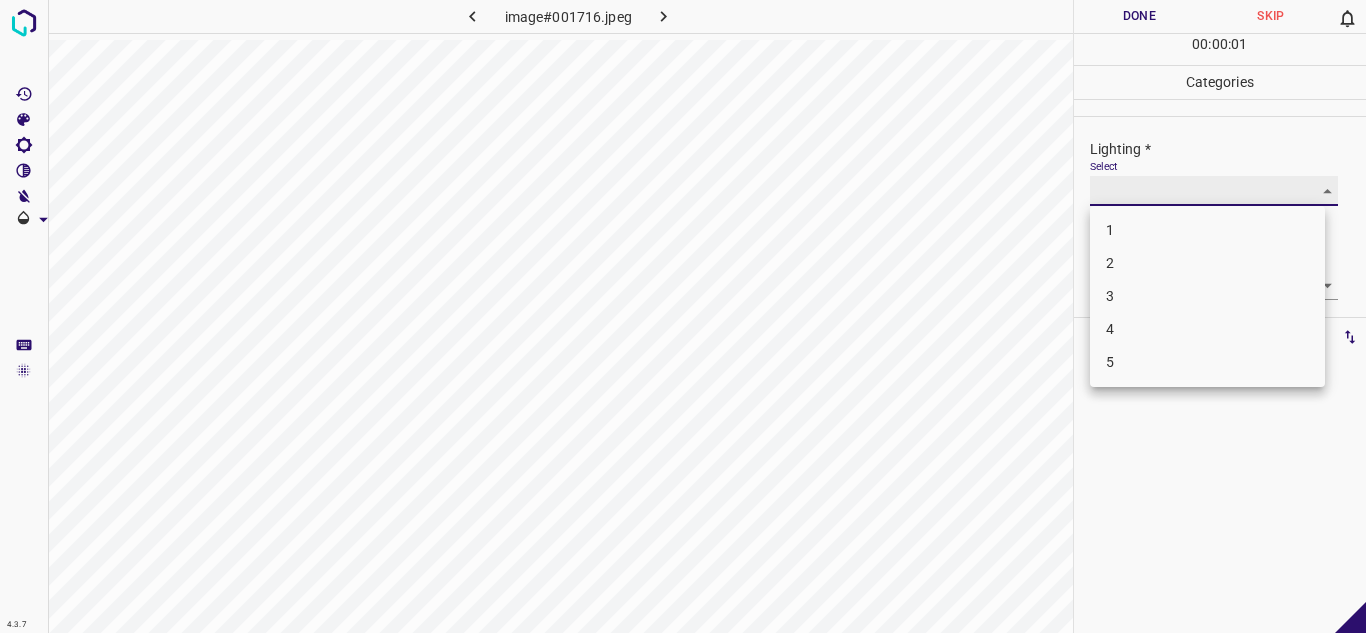 type on "3" 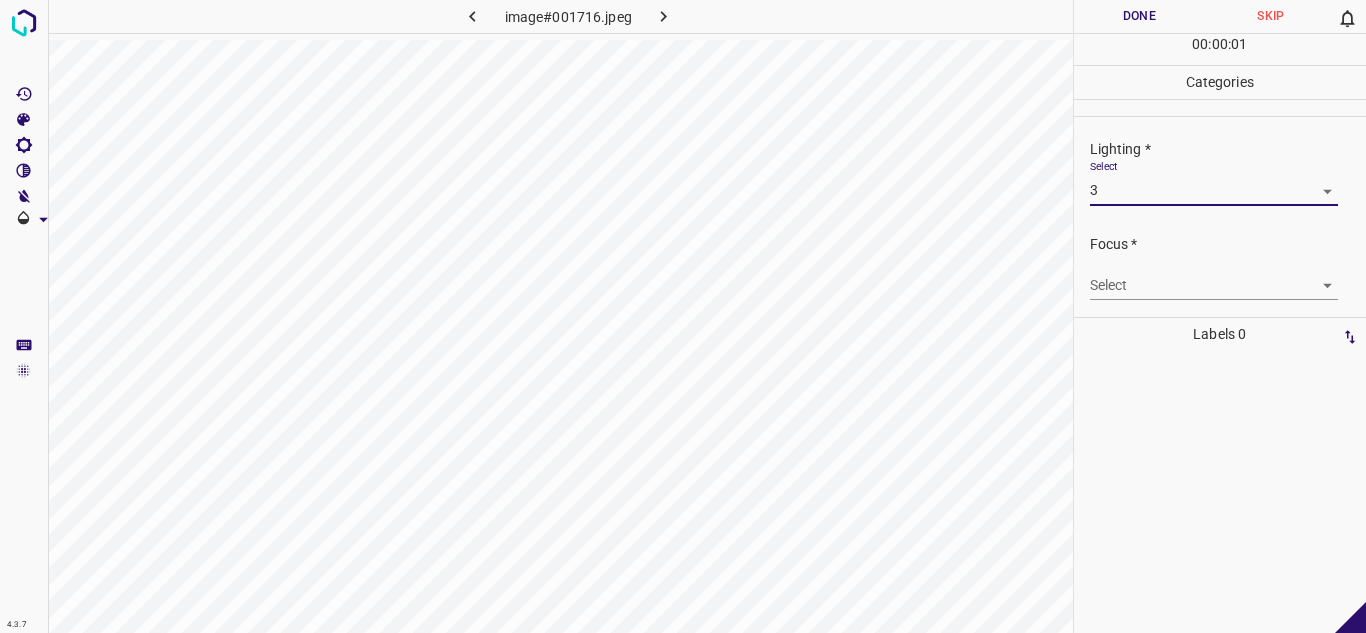 click on "4.3.7 image#001716.jpeg Done Skip 0 00   : 00   : 01   Categories Lighting *  Select 3 3 Focus *  Select ​ Overall *  Select ​ Labels   0 Categories 1 Lighting 2 Focus 3 Overall Tools Space Change between modes (Draw & Edit) I Auto labeling R Restore zoom M Zoom in N Zoom out Delete Delete selecte label Filters Z Restore filters X Saturation filter C Brightness filter V Contrast filter B Gray scale filter General O Download - Text - Hide - Delete" at bounding box center [683, 316] 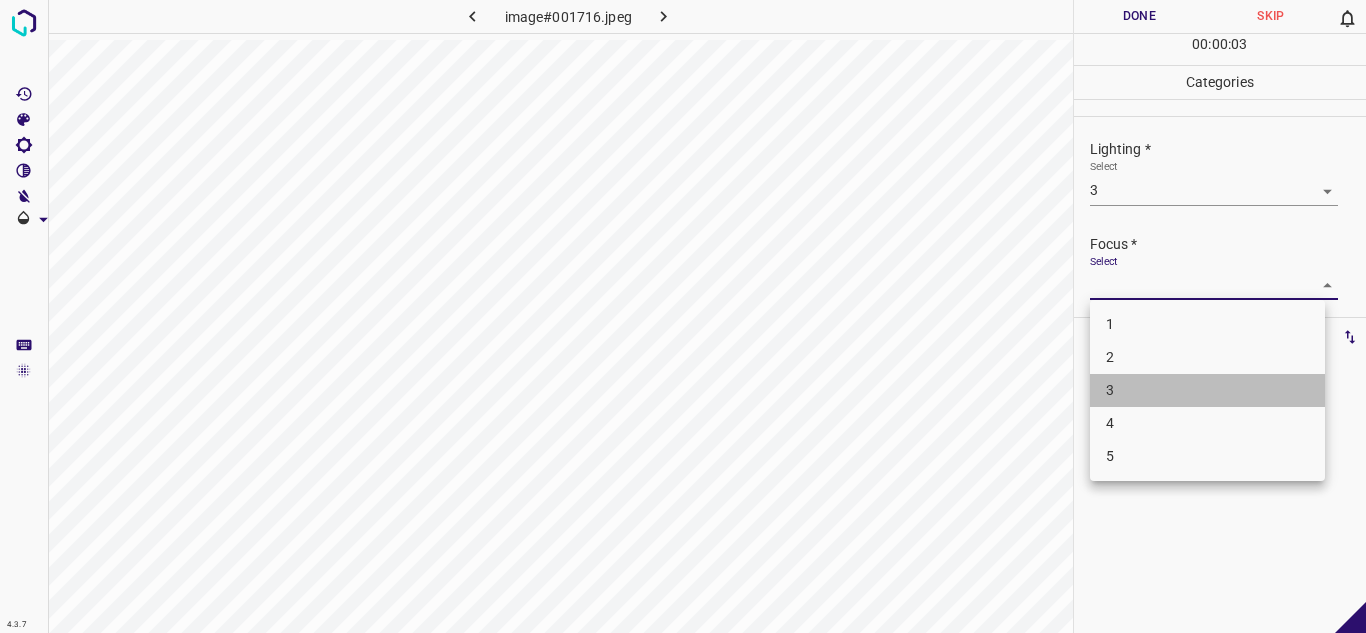 click on "3" at bounding box center [1207, 390] 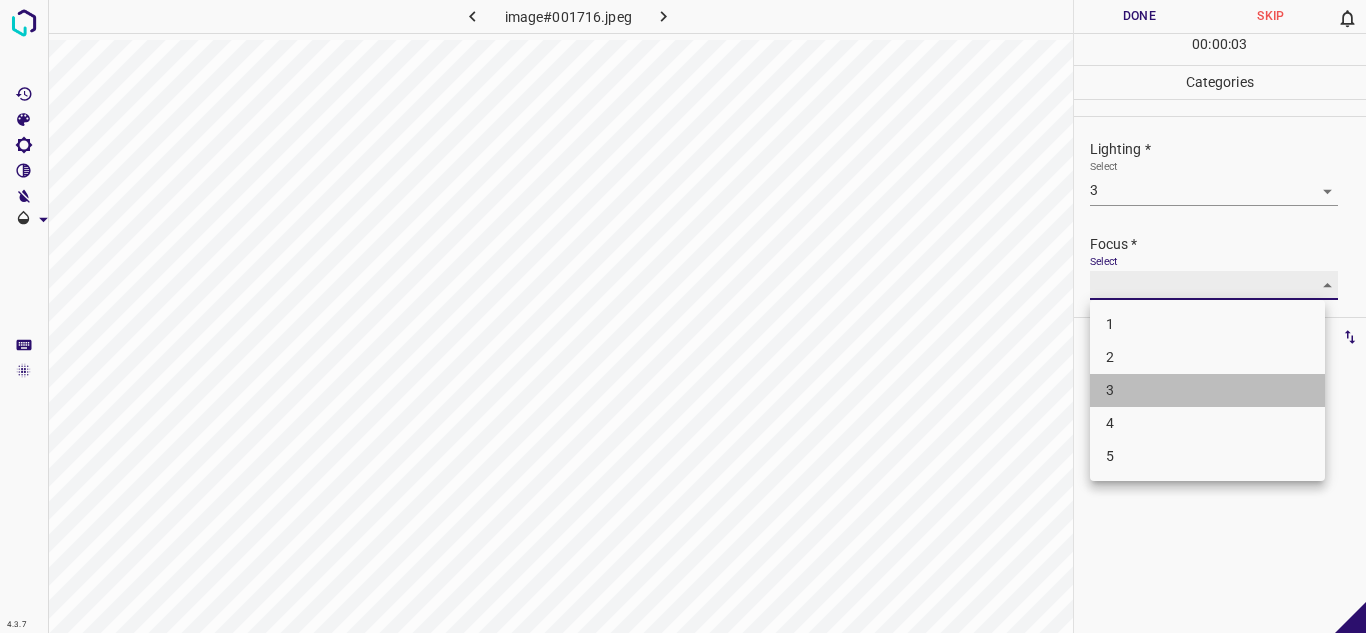 type on "3" 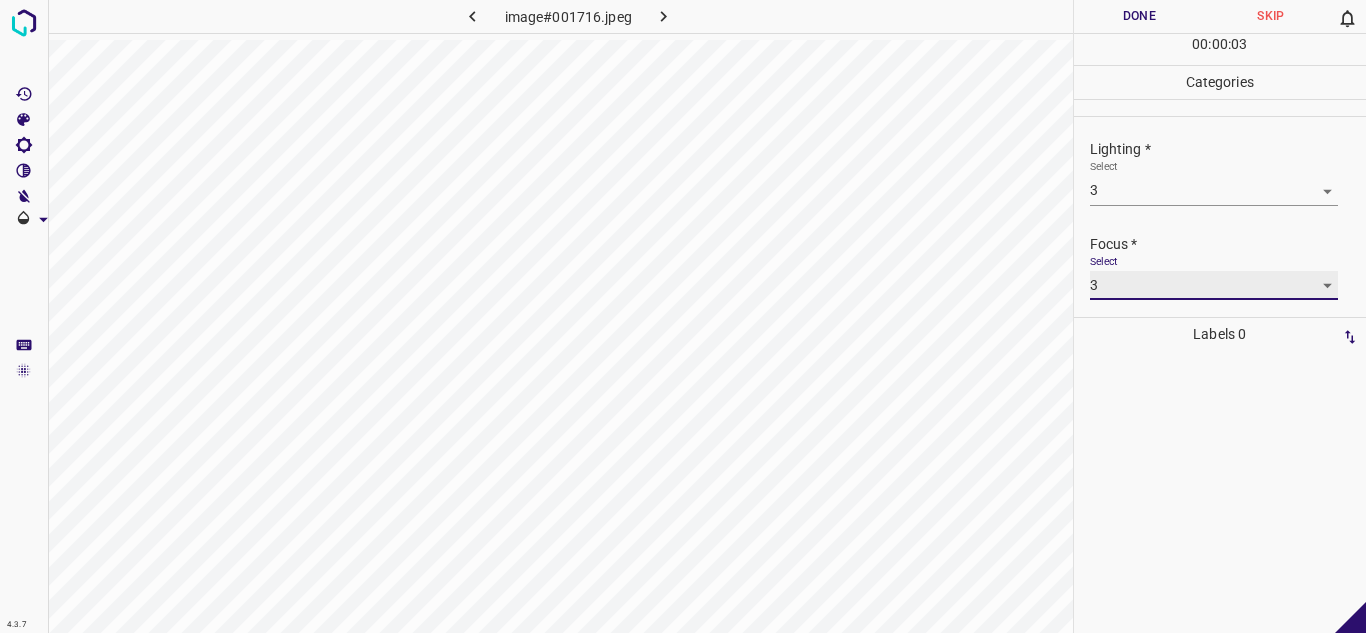 scroll, scrollTop: 98, scrollLeft: 0, axis: vertical 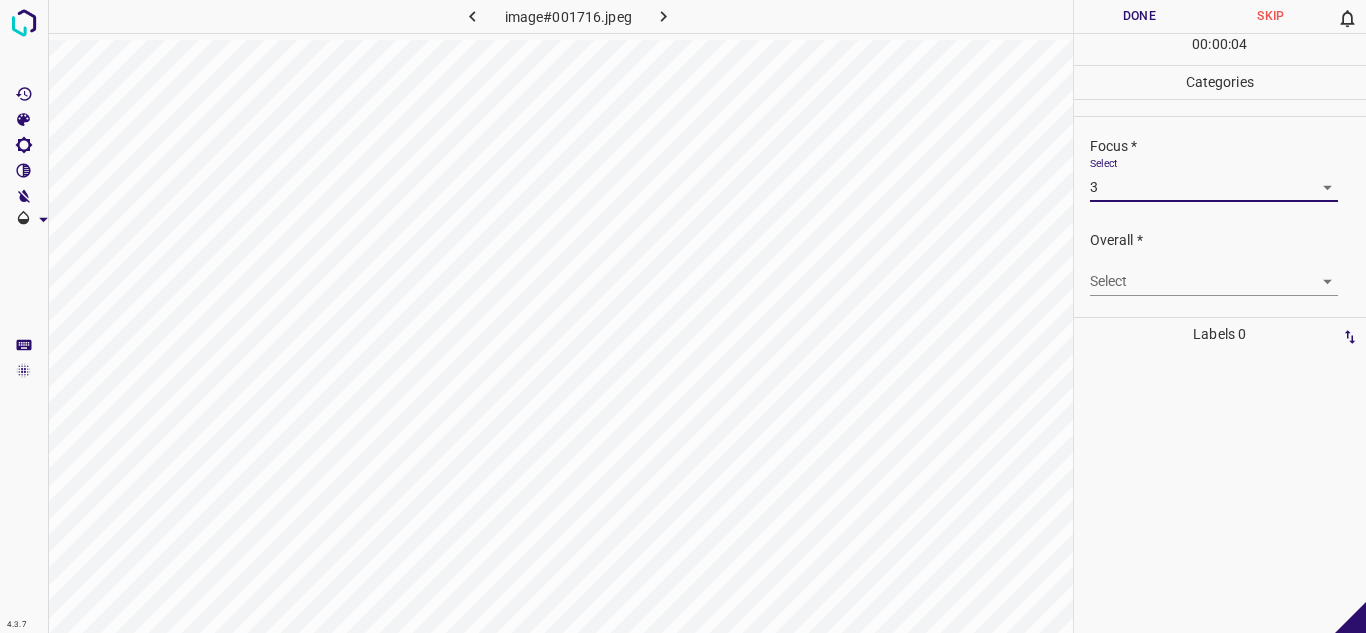 click on "4.3.7 image#001716.jpeg Done Skip 0 00   : 00   : 04   Categories Lighting *  Select 3 3 Focus *  Select 3 3 Overall *  Select ​ Labels   0 Categories 1 Lighting 2 Focus 3 Overall Tools Space Change between modes (Draw & Edit) I Auto labeling R Restore zoom M Zoom in N Zoom out Delete Delete selecte label Filters Z Restore filters X Saturation filter C Brightness filter V Contrast filter B Gray scale filter General O Download - Text - Hide - Delete" at bounding box center [683, 316] 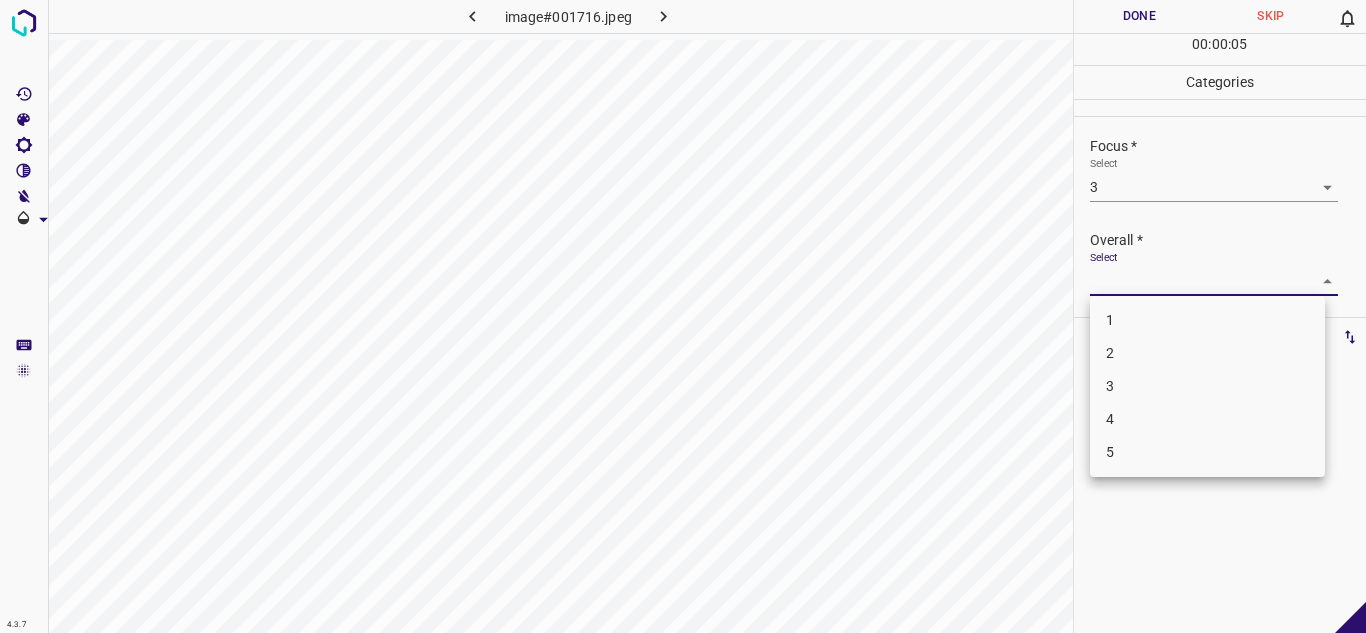 click on "3" at bounding box center [1207, 386] 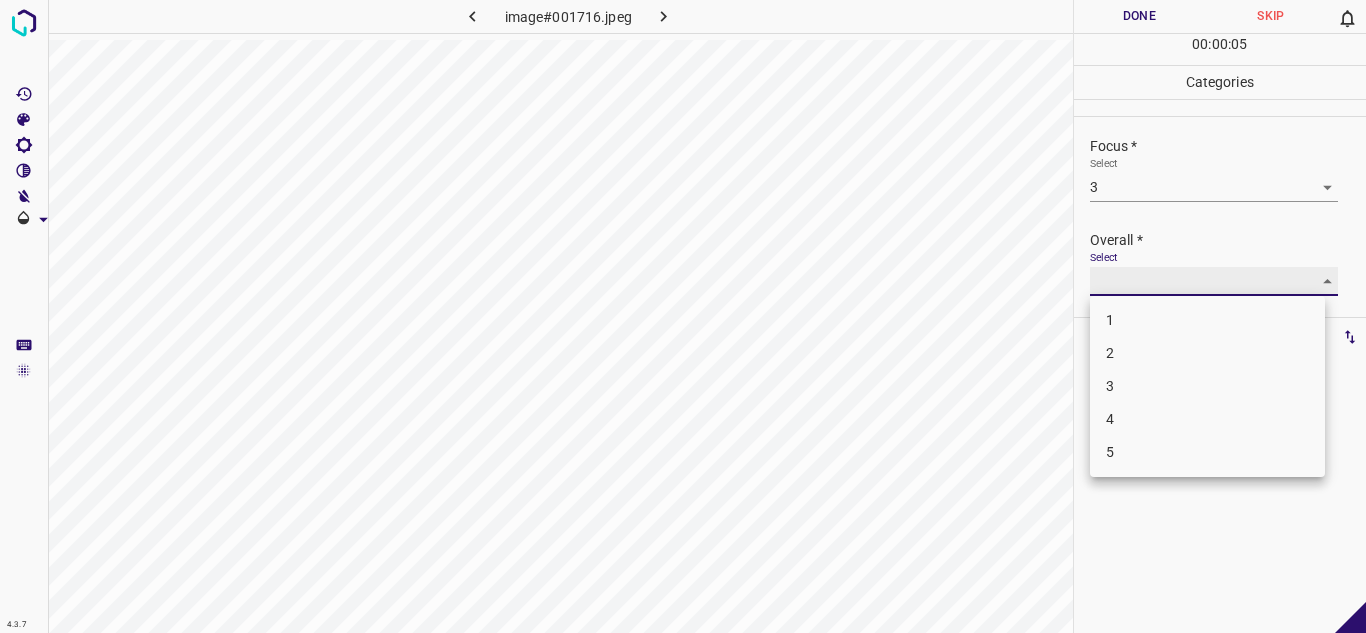 type on "3" 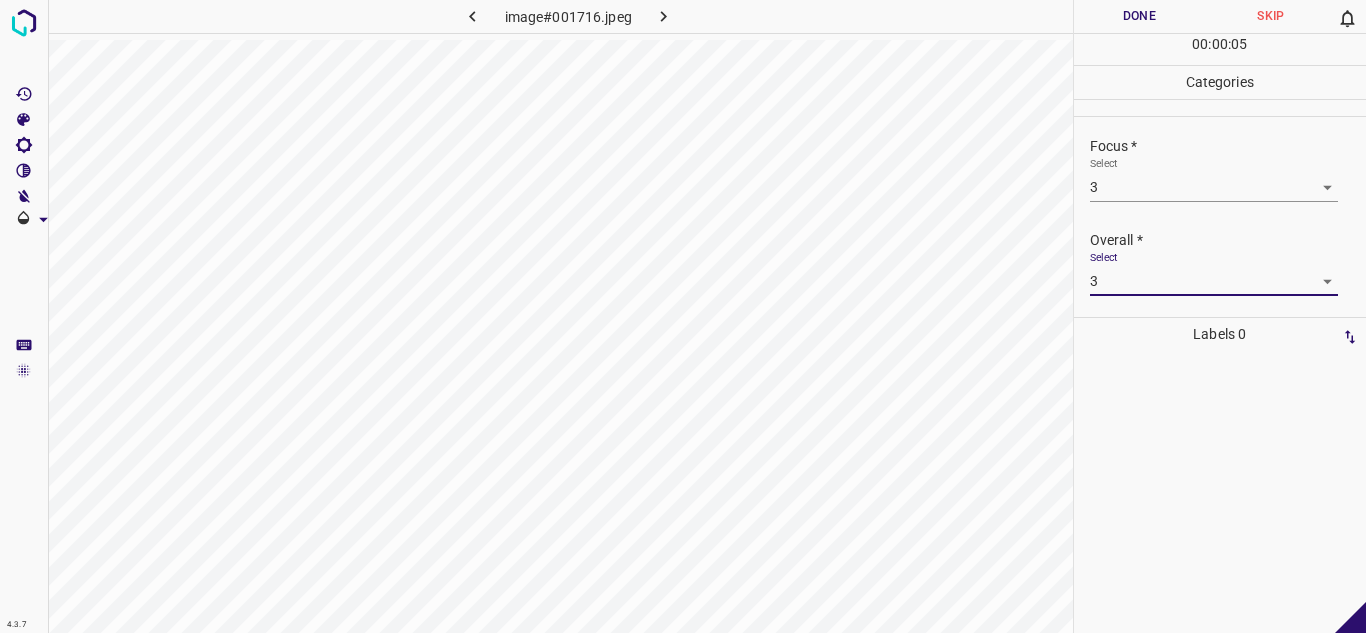 click on "Done" at bounding box center [1140, 16] 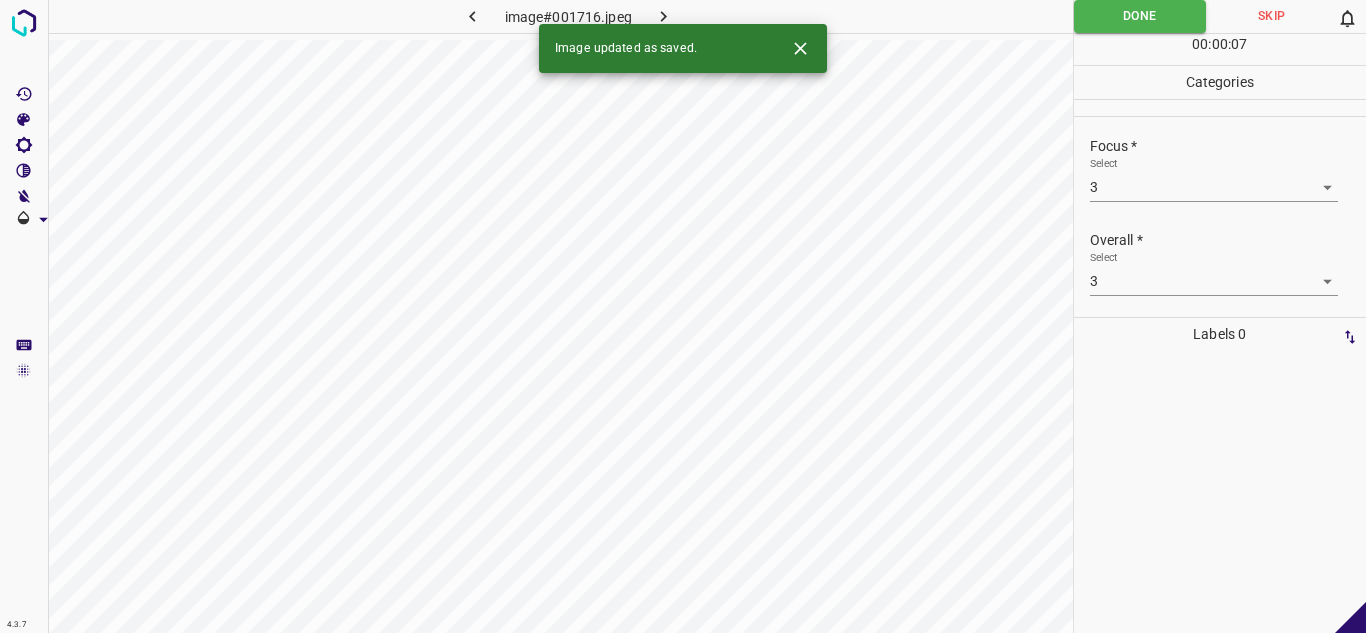 click 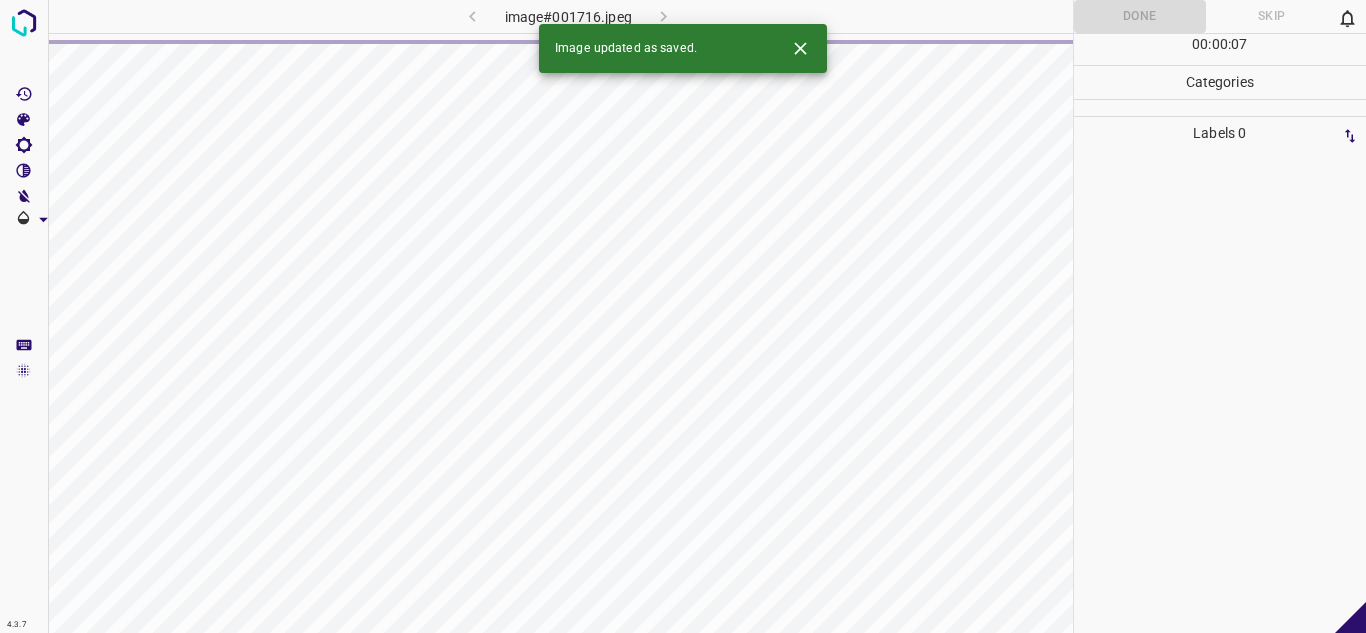 click 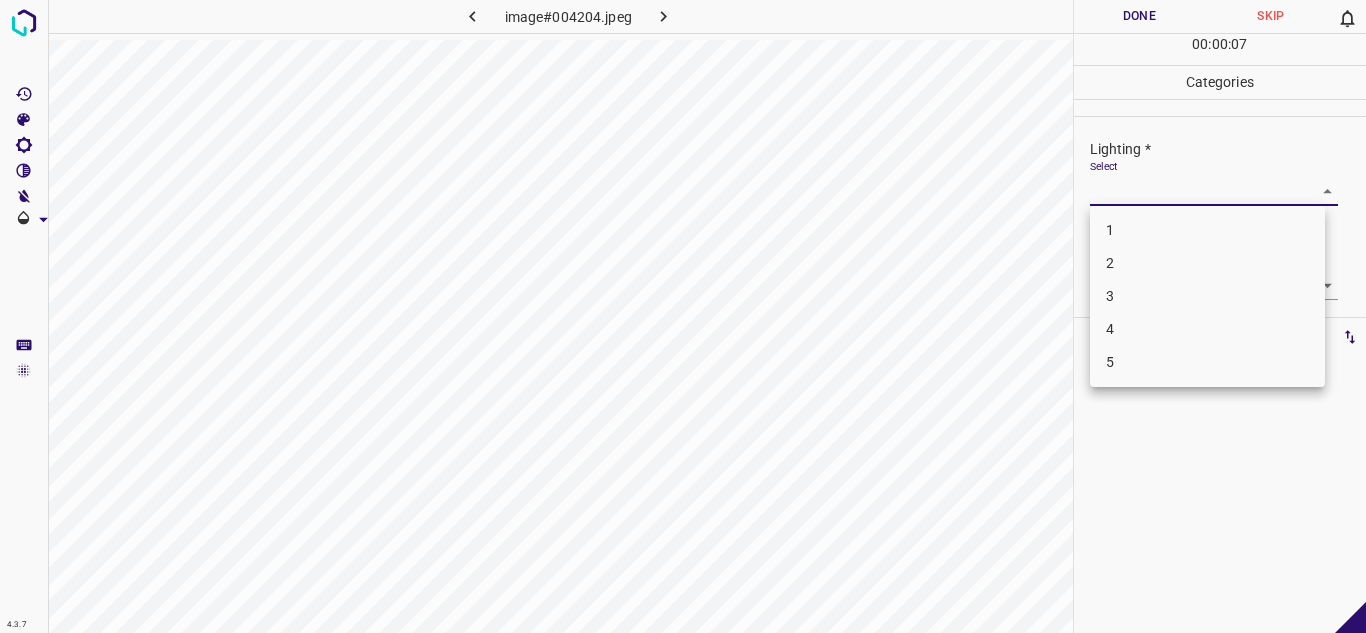 click on "4.3.7 image#004204.jpeg Done Skip 0 00   : 00   : 07   Categories Lighting *  Select ​ Focus *  Select ​ Overall *  Select ​ Labels   0 Categories 1 Lighting 2 Focus 3 Overall Tools Space Change between modes (Draw & Edit) I Auto labeling R Restore zoom M Zoom in N Zoom out Delete Delete selecte label Filters Z Restore filters X Saturation filter C Brightness filter V Contrast filter B Gray scale filter General O Download - Text - Hide - Delete 1 2 3 4 5" at bounding box center (683, 316) 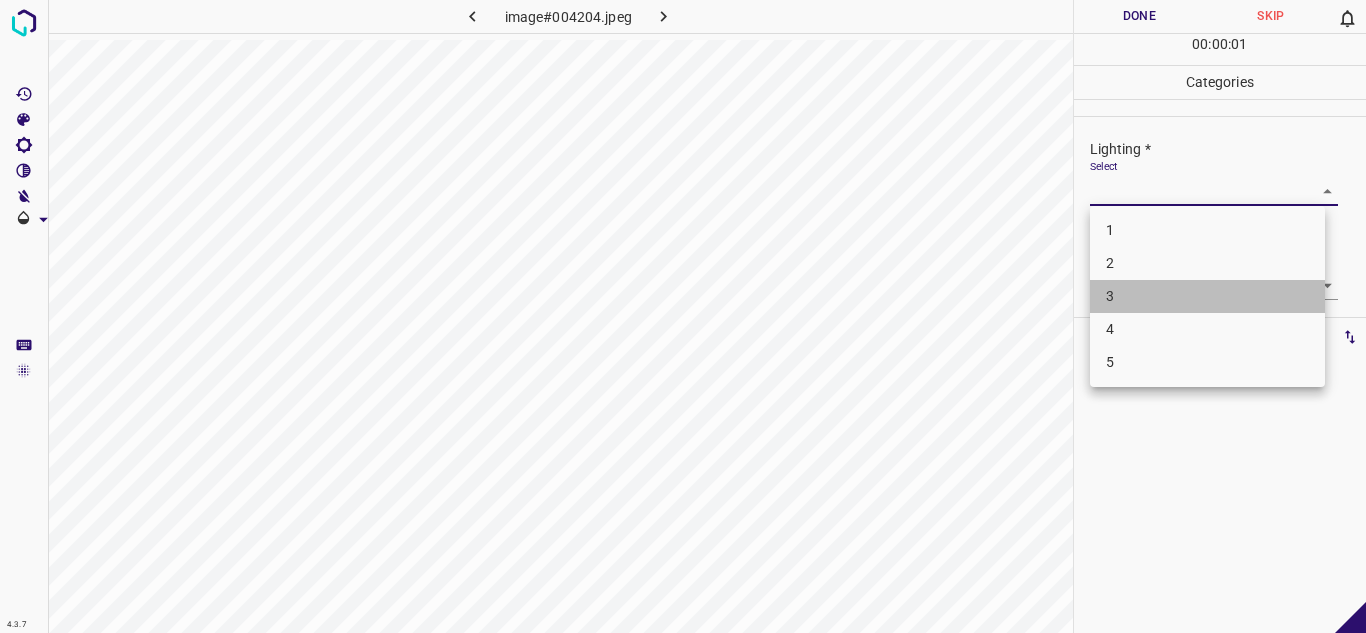 click on "3" at bounding box center [1207, 296] 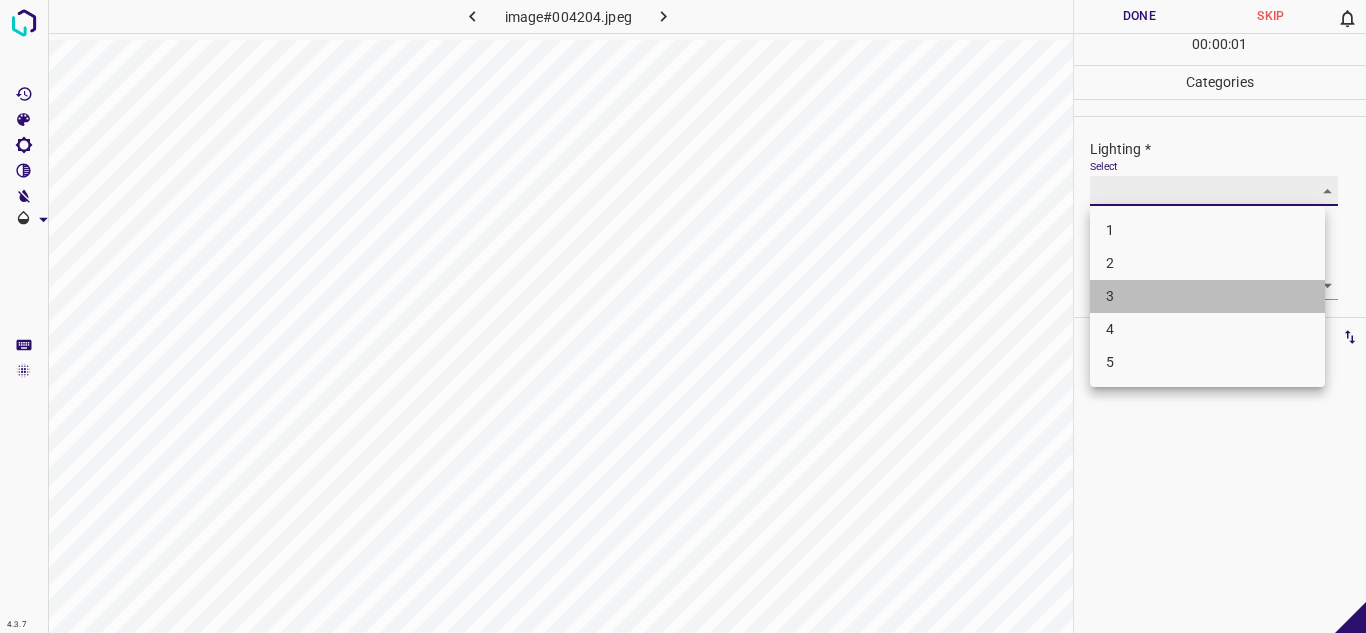 type on "3" 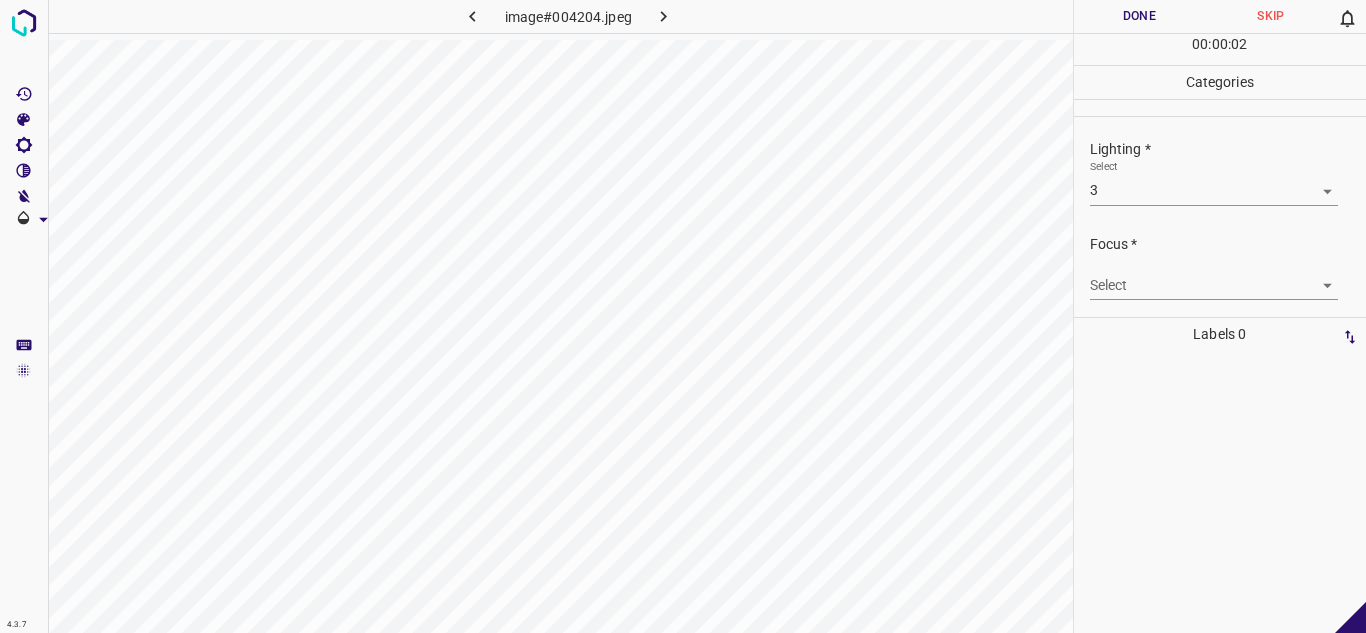 click on "4.3.7 image#004204.jpeg Done Skip 0 00   : 00   : 02   Categories Lighting *  Select 3 3 Focus *  Select ​ Overall *  Select ​ Labels   0 Categories 1 Lighting 2 Focus 3 Overall Tools Space Change between modes (Draw & Edit) I Auto labeling R Restore zoom M Zoom in N Zoom out Delete Delete selecte label Filters Z Restore filters X Saturation filter C Brightness filter V Contrast filter B Gray scale filter General O Download - Text - Hide - Delete" at bounding box center [683, 316] 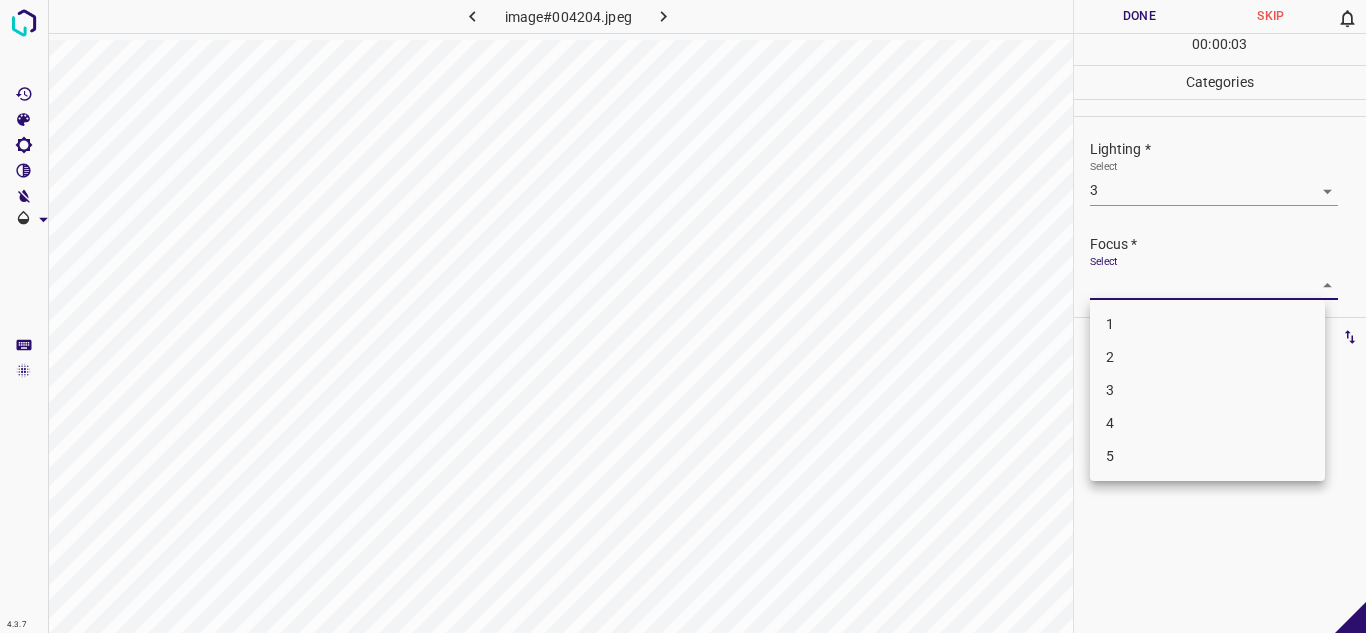 click on "4" at bounding box center (1207, 423) 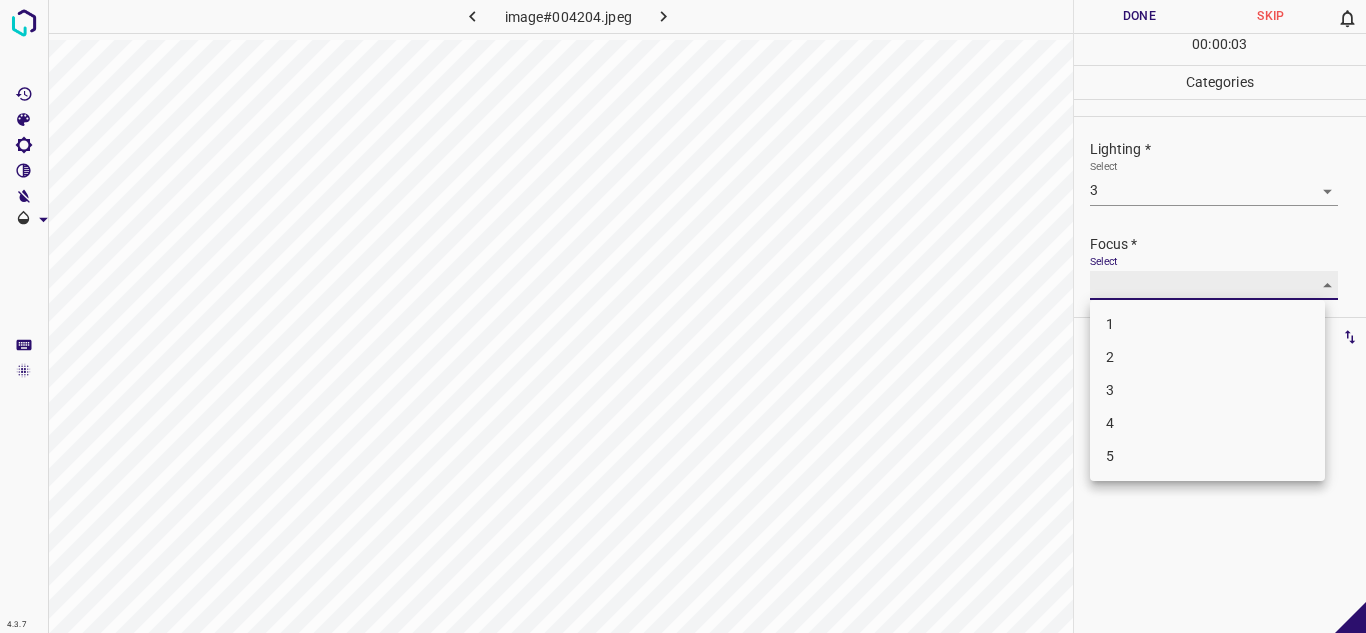 type on "4" 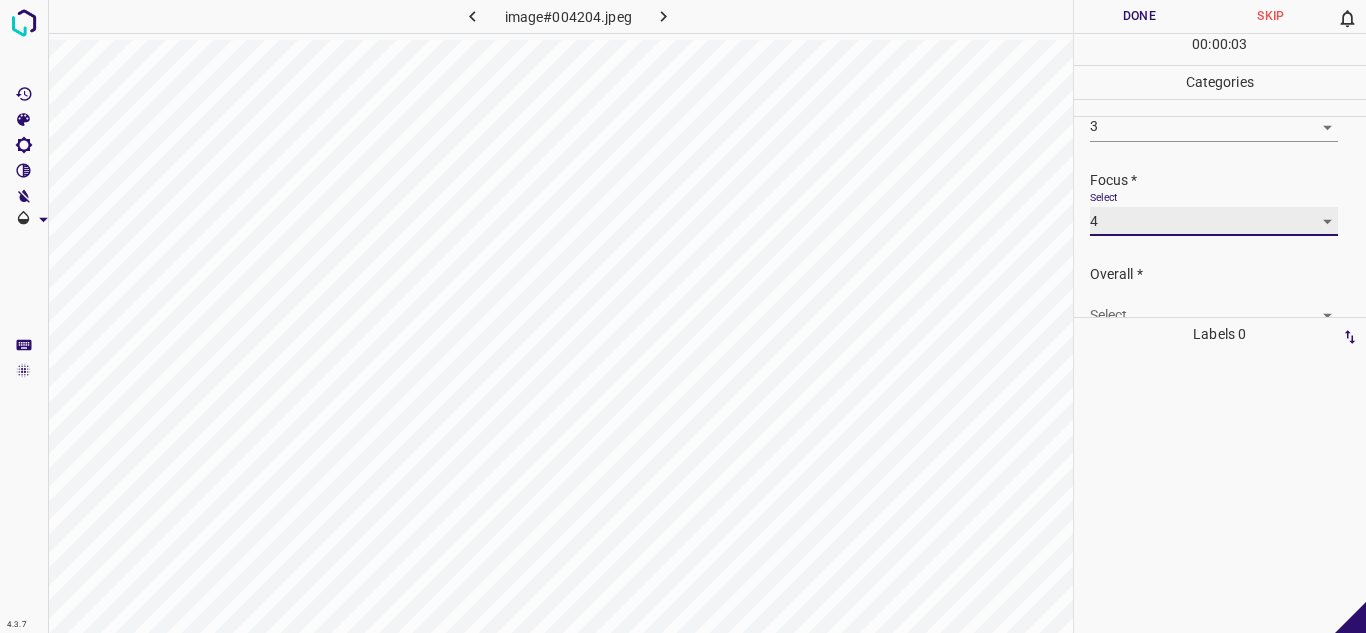 scroll, scrollTop: 98, scrollLeft: 0, axis: vertical 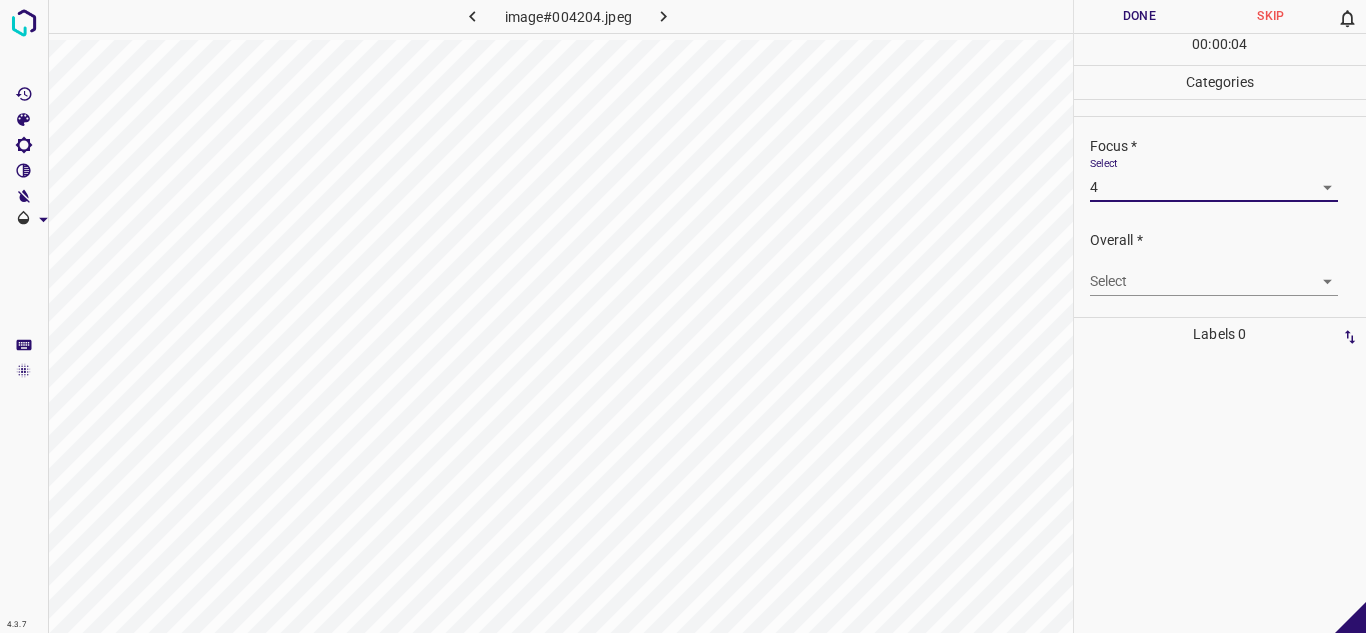 click on "4.3.7 image#004204.jpeg Done Skip 0 00   : 00   : 04   Categories Lighting *  Select 3 3 Focus *  Select 4 4 Overall *  Select ​ Labels   0 Categories 1 Lighting 2 Focus 3 Overall Tools Space Change between modes (Draw & Edit) I Auto labeling R Restore zoom M Zoom in N Zoom out Delete Delete selecte label Filters Z Restore filters X Saturation filter C Brightness filter V Contrast filter B Gray scale filter General O Download - Text - Hide - Delete" at bounding box center (683, 316) 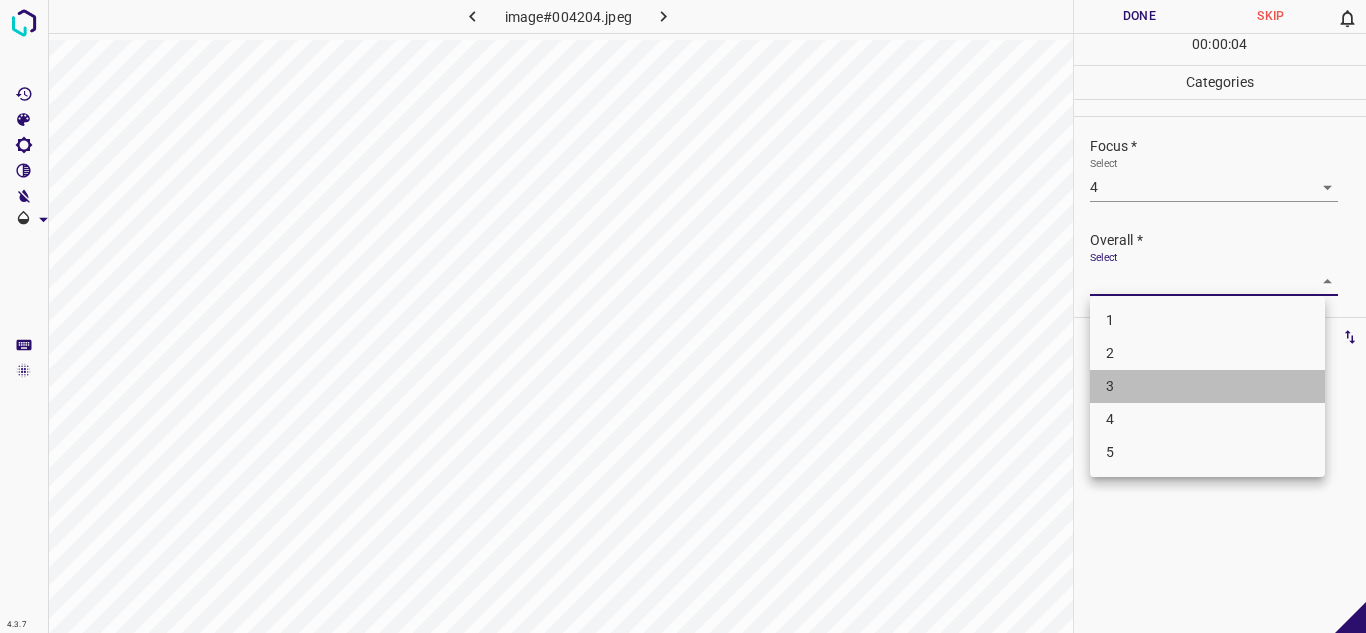 click on "3" at bounding box center (1207, 386) 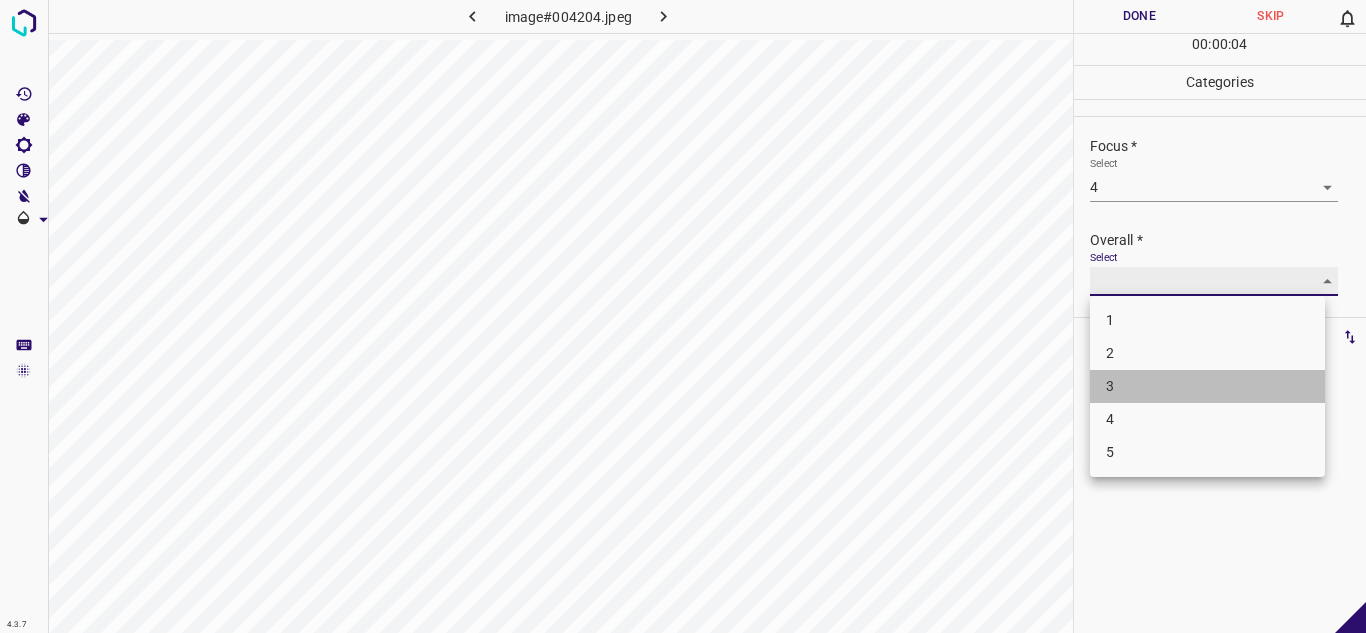 type on "3" 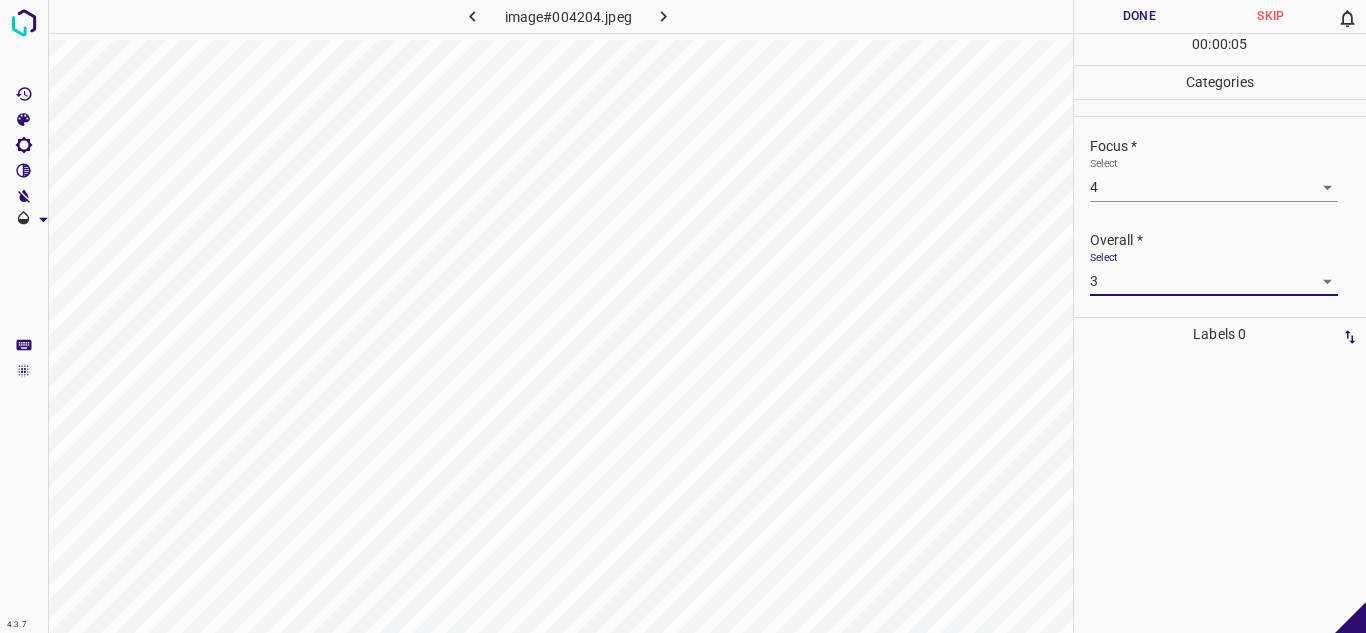 click on "Done" at bounding box center (1140, 16) 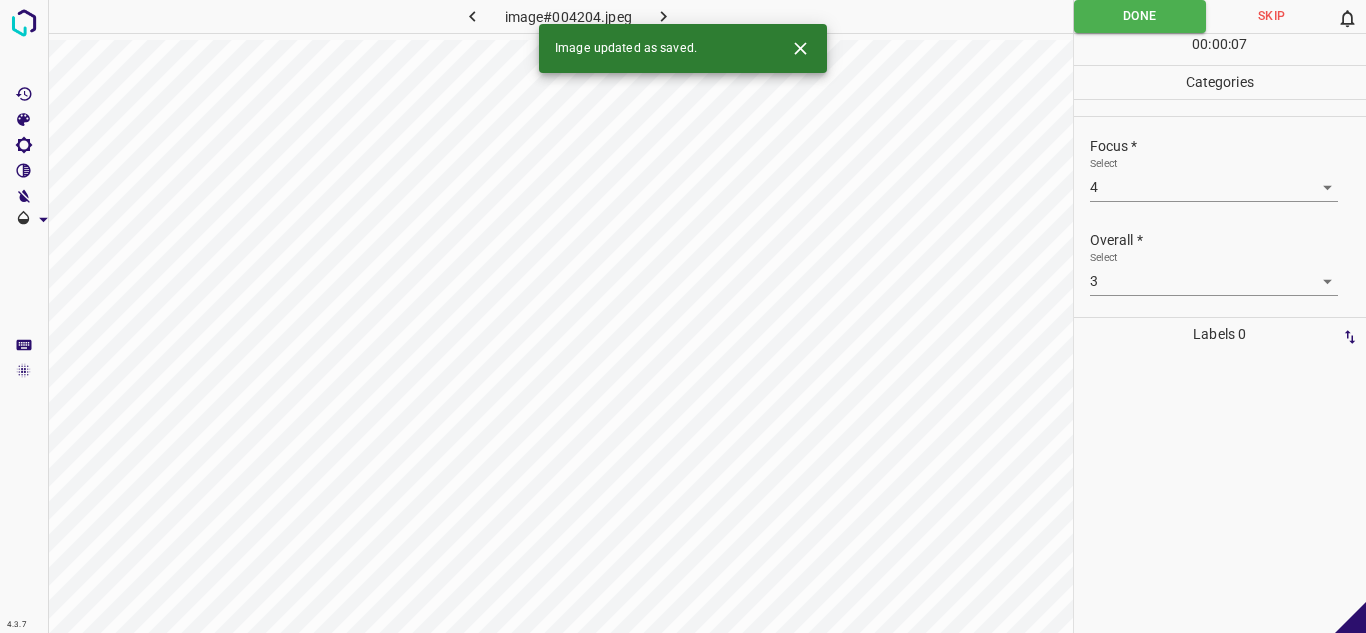 click 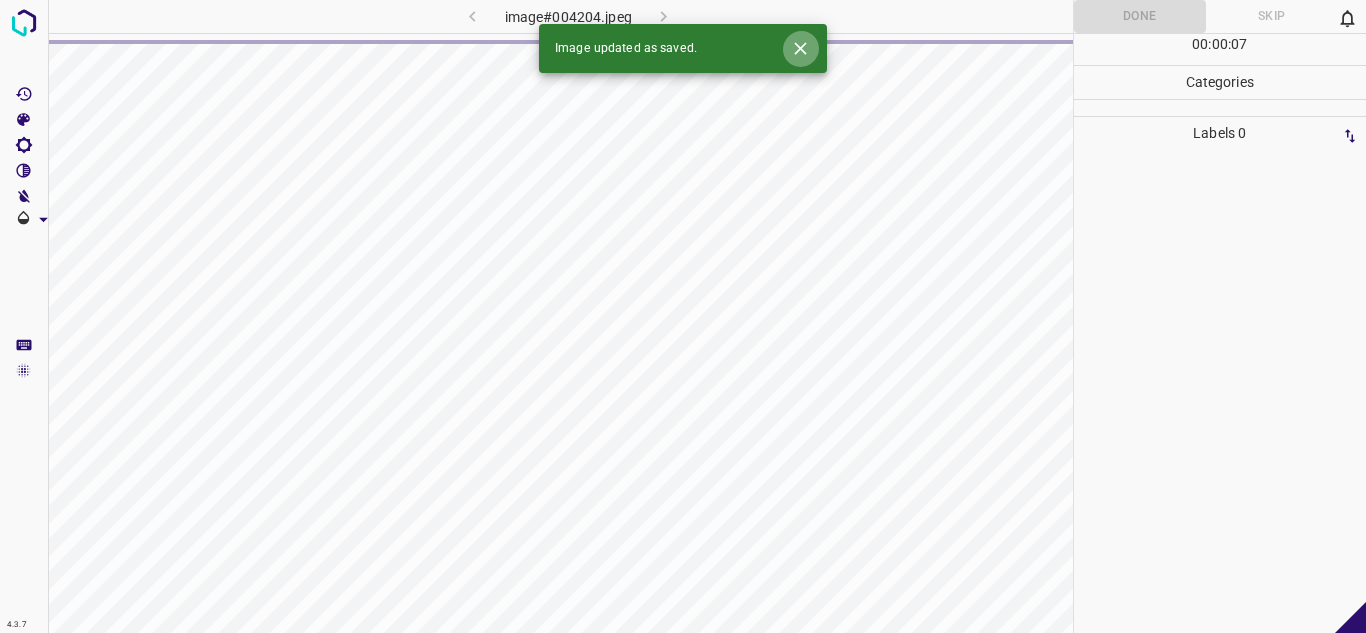 click 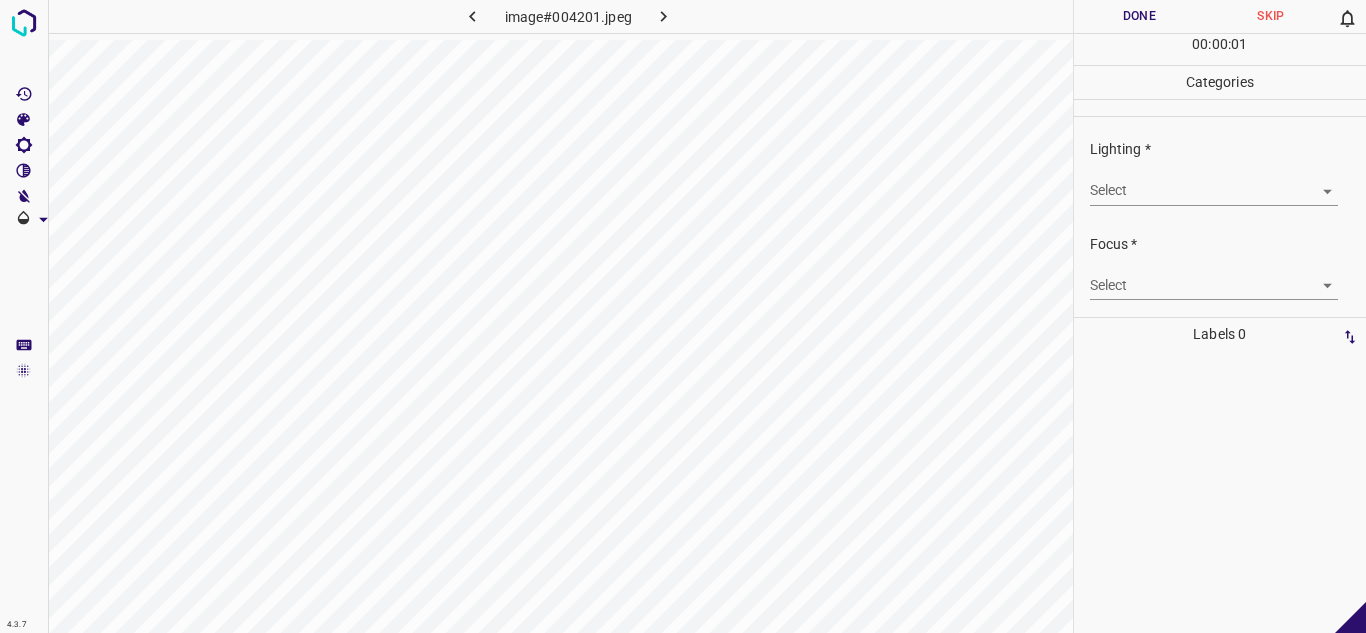 click on "4.3.7 image#004201.jpeg Done Skip 0 00   : 00   : 01   Categories Lighting *  Select ​ Focus *  Select ​ Overall *  Select ​ Labels   0 Categories 1 Lighting 2 Focus 3 Overall Tools Space Change between modes (Draw & Edit) I Auto labeling R Restore zoom M Zoom in N Zoom out Delete Delete selecte label Filters Z Restore filters X Saturation filter C Brightness filter V Contrast filter B Gray scale filter General O Download - Text - Hide - Delete" at bounding box center [683, 316] 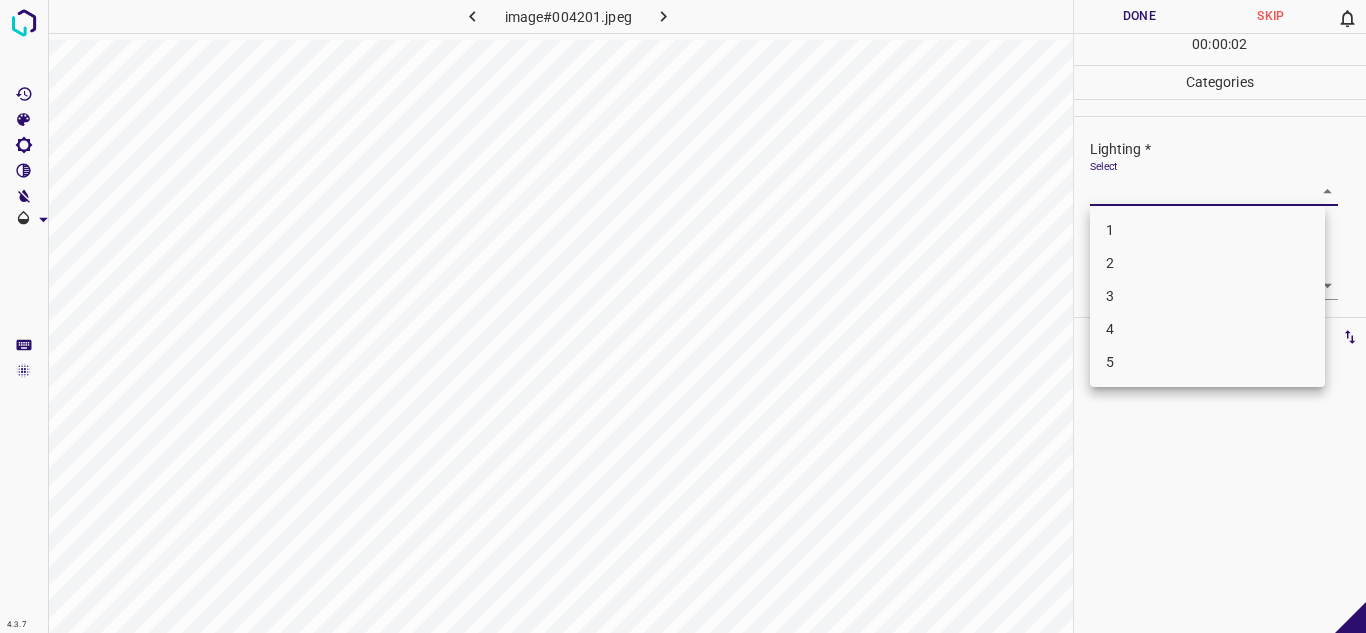 click on "3" at bounding box center (1207, 296) 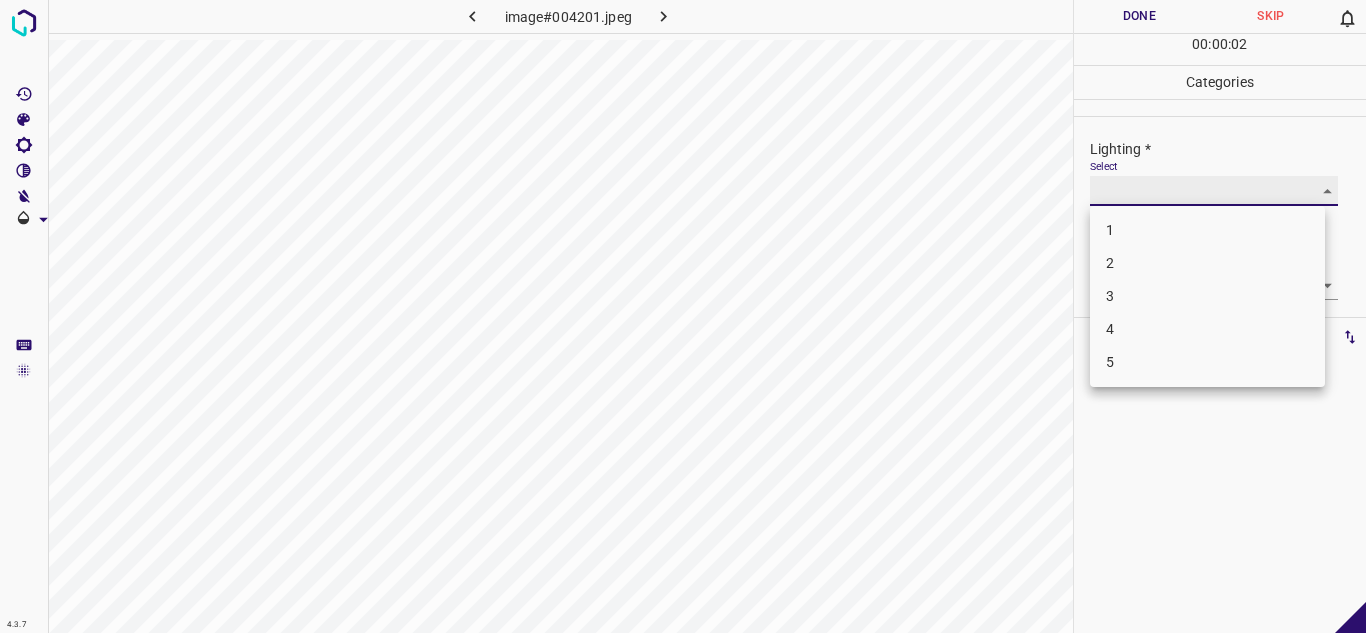 type on "3" 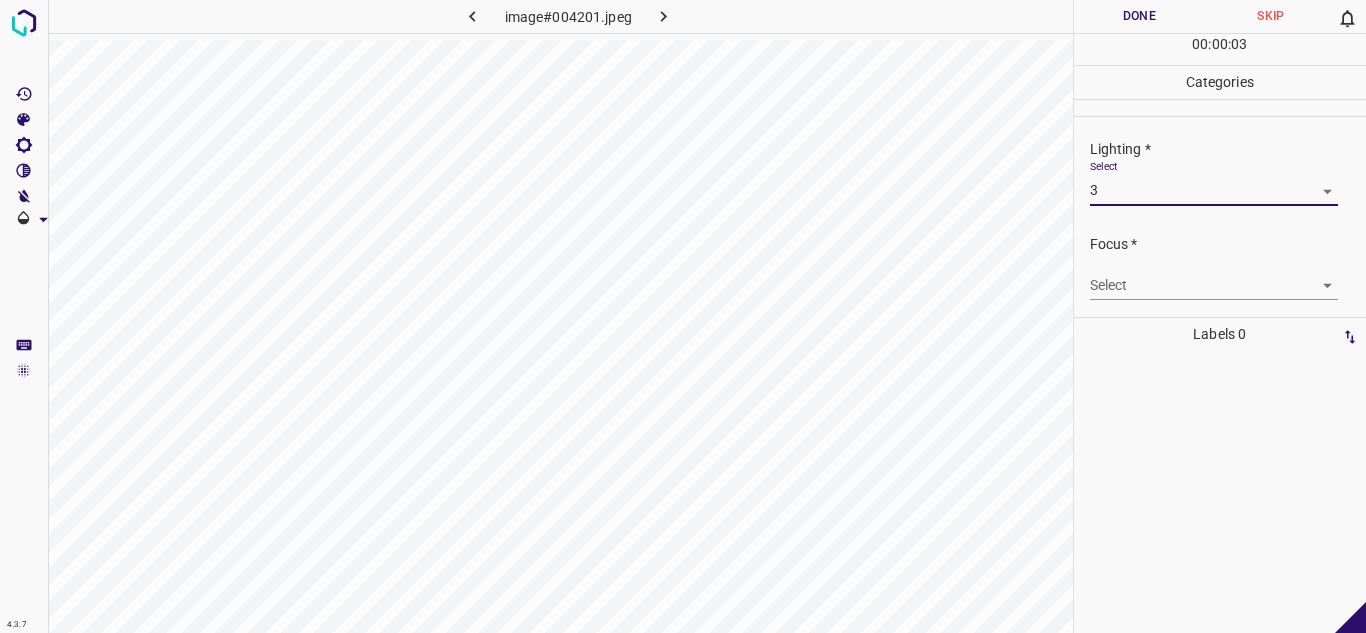 click on "4.3.7 image#004201.jpeg Done Skip 0 00   : 00   : 03   Categories Lighting *  Select 3 3 Focus *  Select ​ Overall *  Select ​ Labels   0 Categories 1 Lighting 2 Focus 3 Overall Tools Space Change between modes (Draw & Edit) I Auto labeling R Restore zoom M Zoom in N Zoom out Delete Delete selecte label Filters Z Restore filters X Saturation filter C Brightness filter V Contrast filter B Gray scale filter General O Download - Text - Hide - Delete" at bounding box center (683, 316) 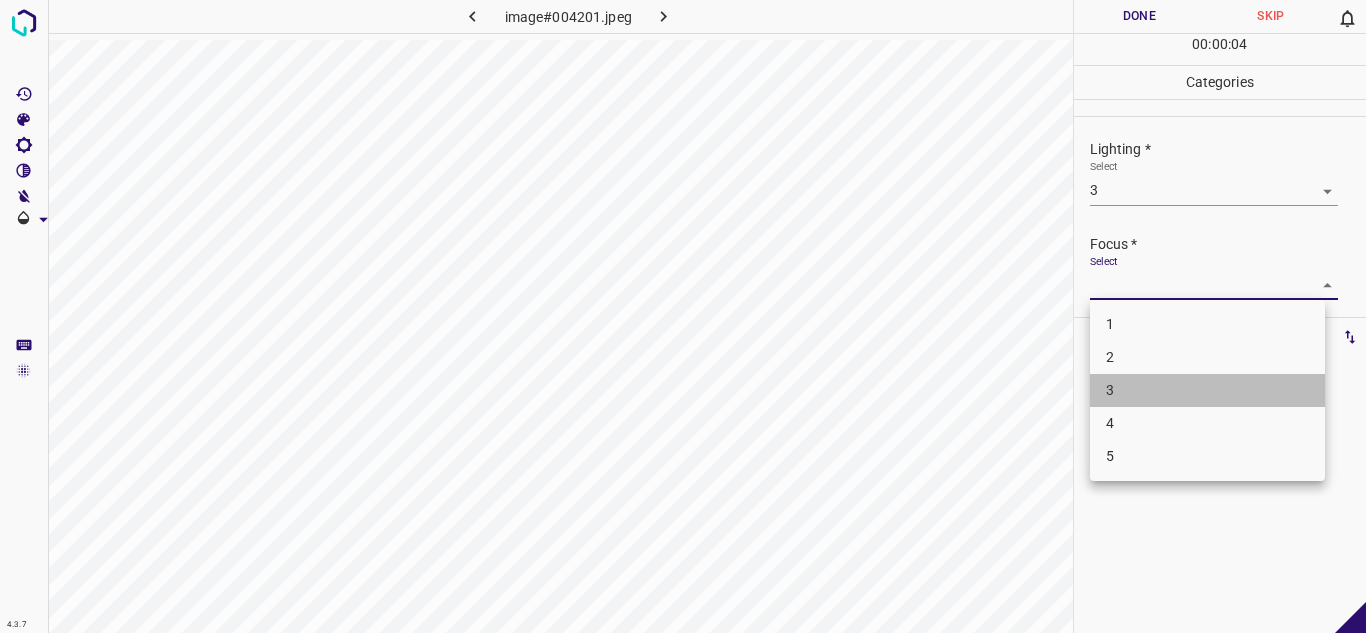click on "3" at bounding box center [1207, 390] 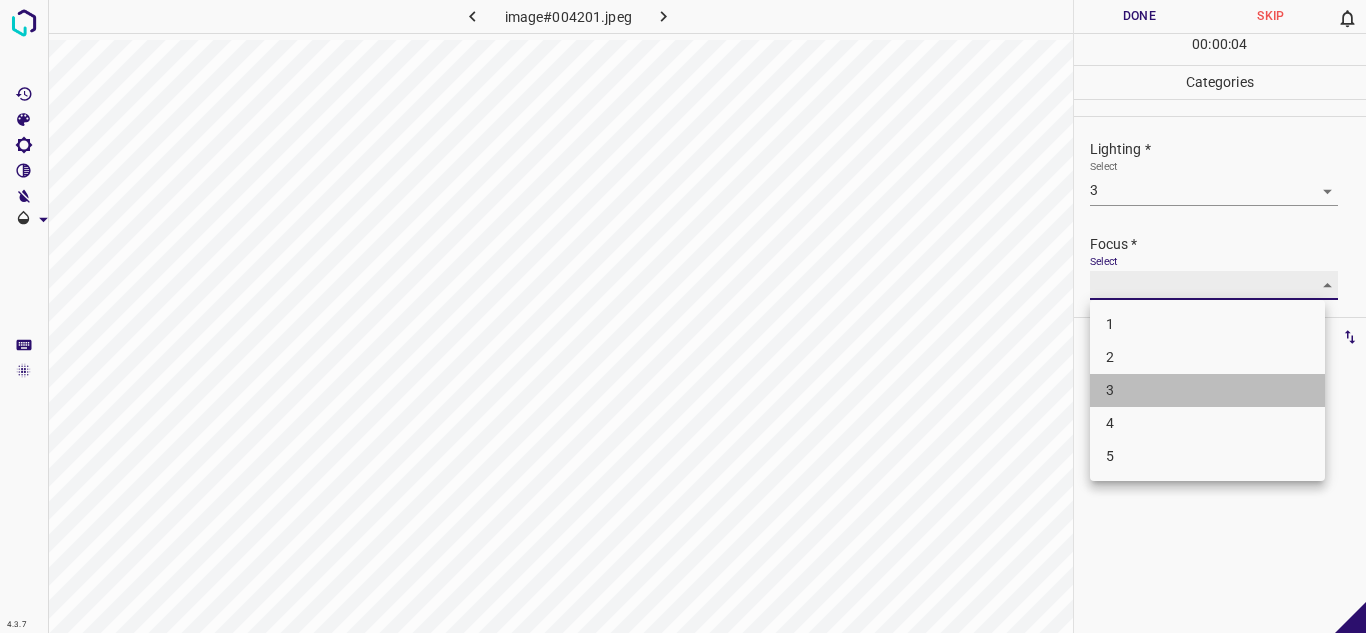 type on "3" 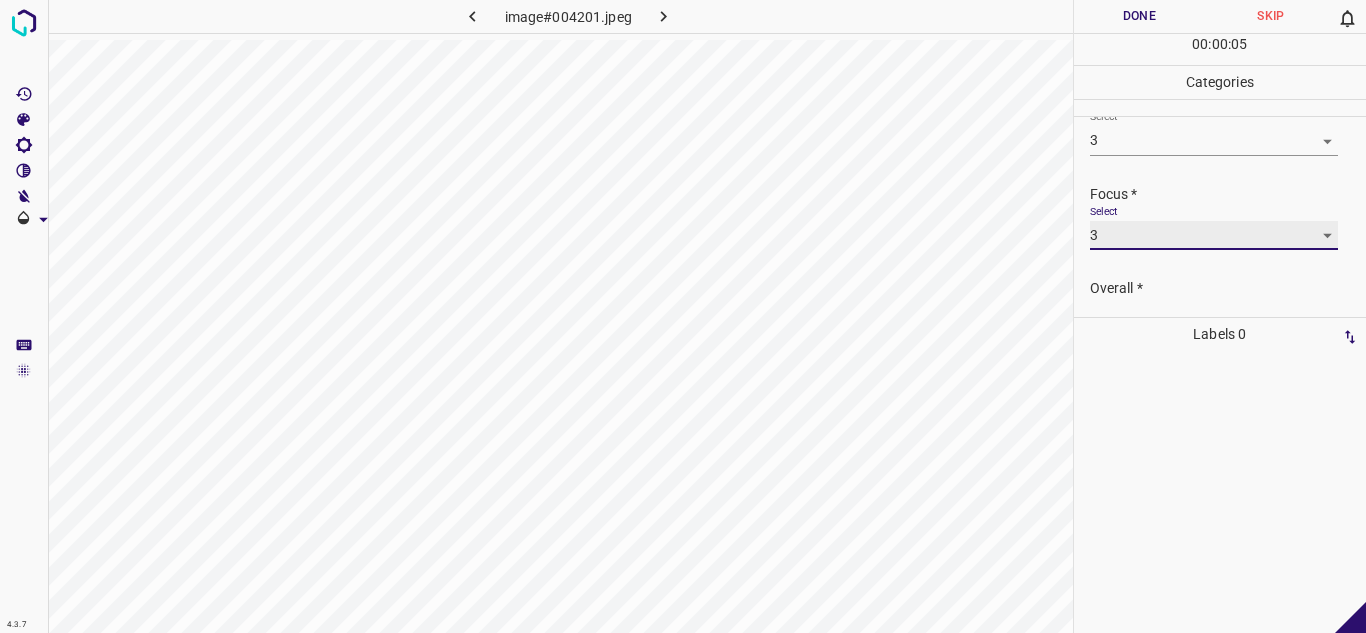scroll, scrollTop: 98, scrollLeft: 0, axis: vertical 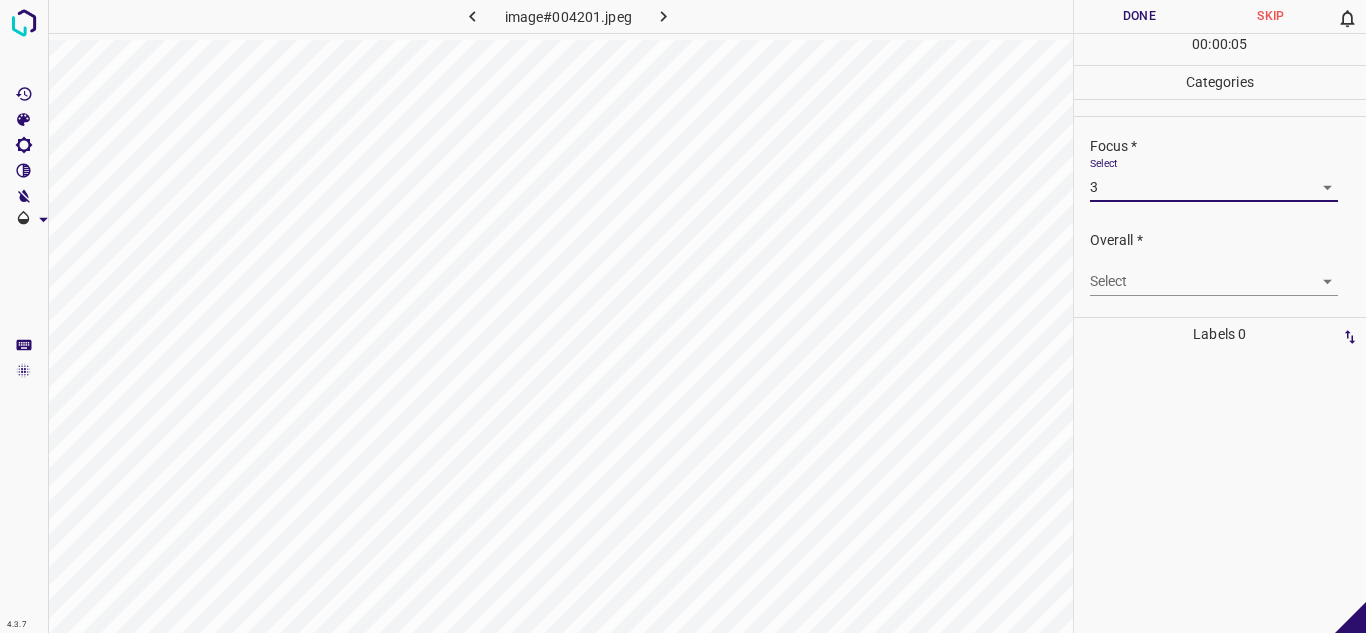 click on "4.3.7 image#004201.jpeg Done Skip 0 00   : 00   : 05   Categories Lighting *  Select 3 3 Focus *  Select 3 3 Overall *  Select ​ Labels   0 Categories 1 Lighting 2 Focus 3 Overall Tools Space Change between modes (Draw & Edit) I Auto labeling R Restore zoom M Zoom in N Zoom out Delete Delete selecte label Filters Z Restore filters X Saturation filter C Brightness filter V Contrast filter B Gray scale filter General O Download - Text - Hide - Delete" at bounding box center [683, 316] 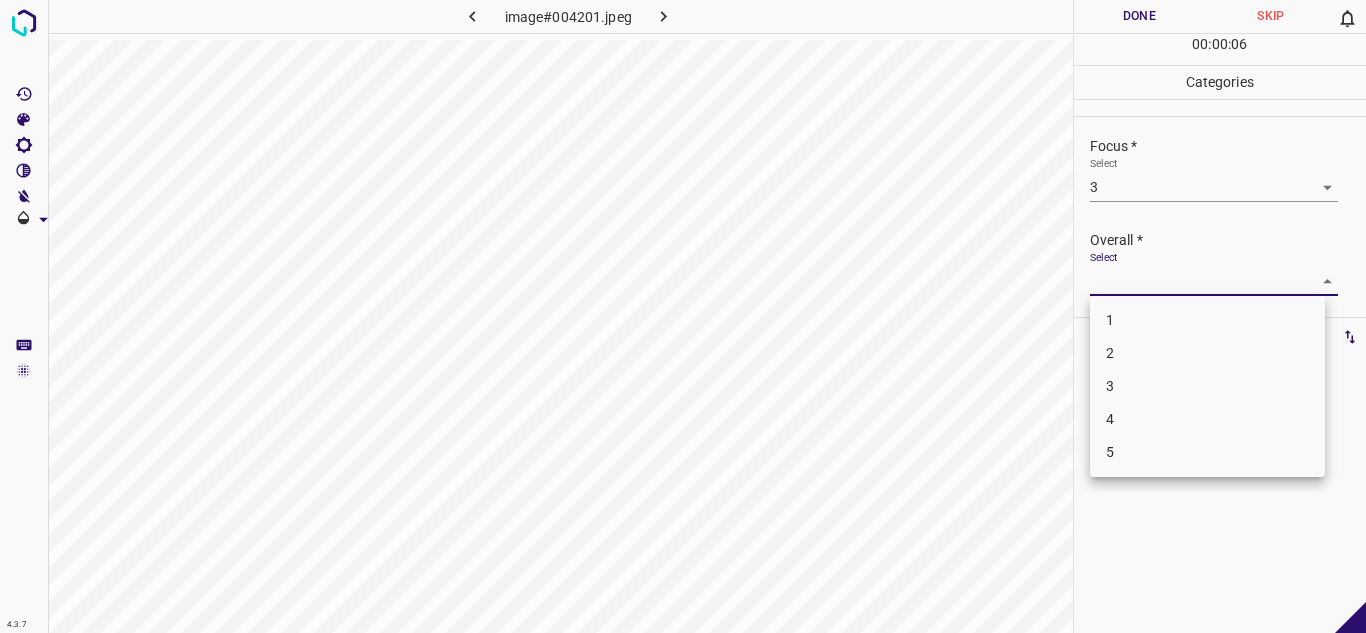 click on "3" at bounding box center (1207, 386) 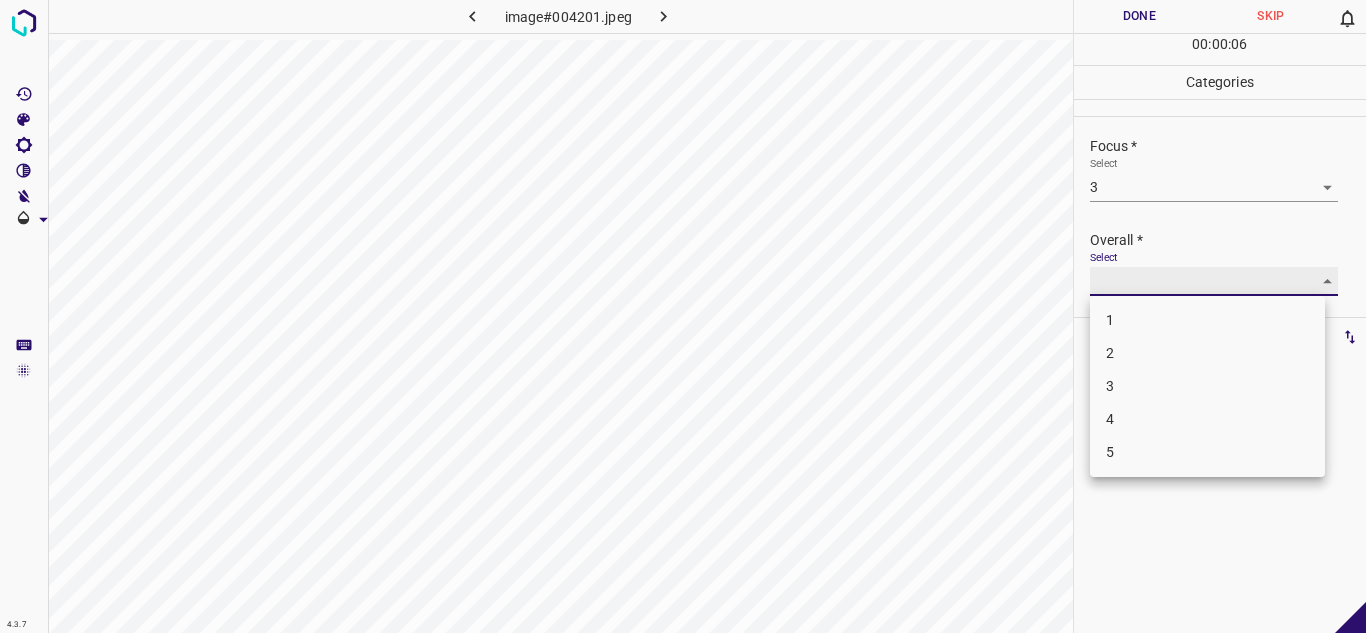 type on "3" 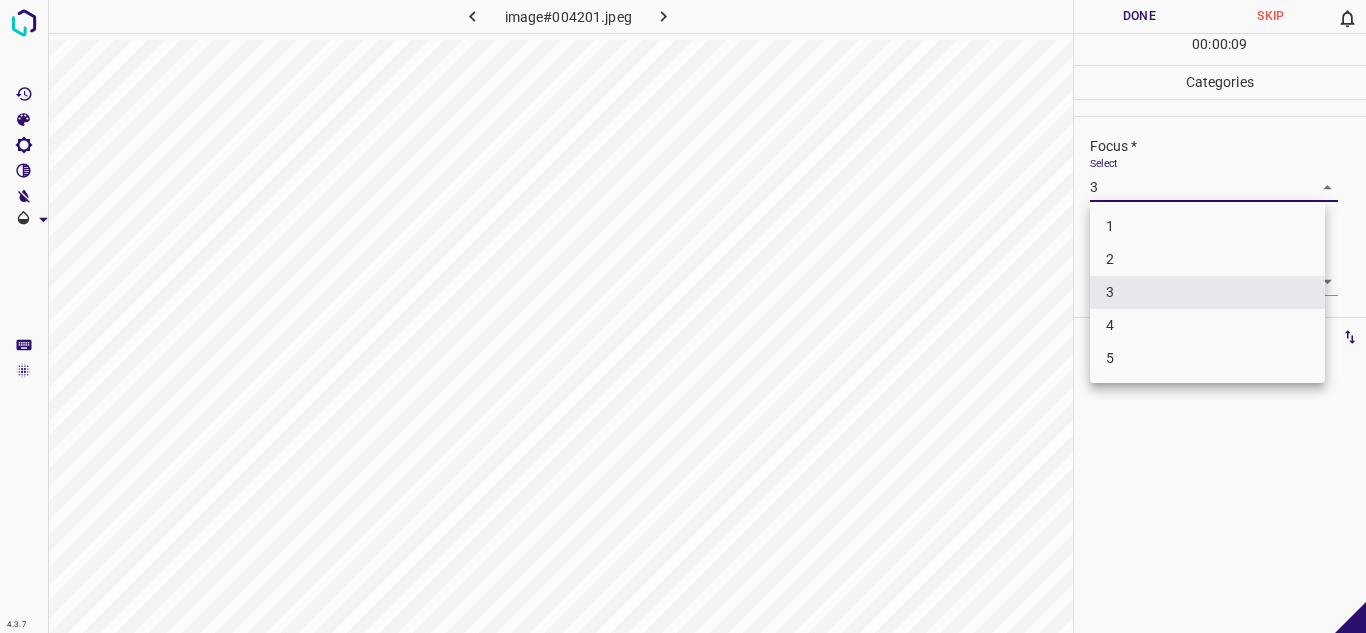 click on "4.3.7 image#004201.jpeg Done Skip 0 00   : 00   : 09   Categories Lighting *  Select 3 3 Focus *  Select 3 3 Overall *  Select 3 3 Labels   0 Categories 1 Lighting 2 Focus 3 Overall Tools Space Change between modes (Draw & Edit) I Auto labeling R Restore zoom M Zoom in N Zoom out Delete Delete selecte label Filters Z Restore filters X Saturation filter C Brightness filter V Contrast filter B Gray scale filter General O Download - Text - Hide - Delete 1 2 3 4 5" at bounding box center [683, 316] 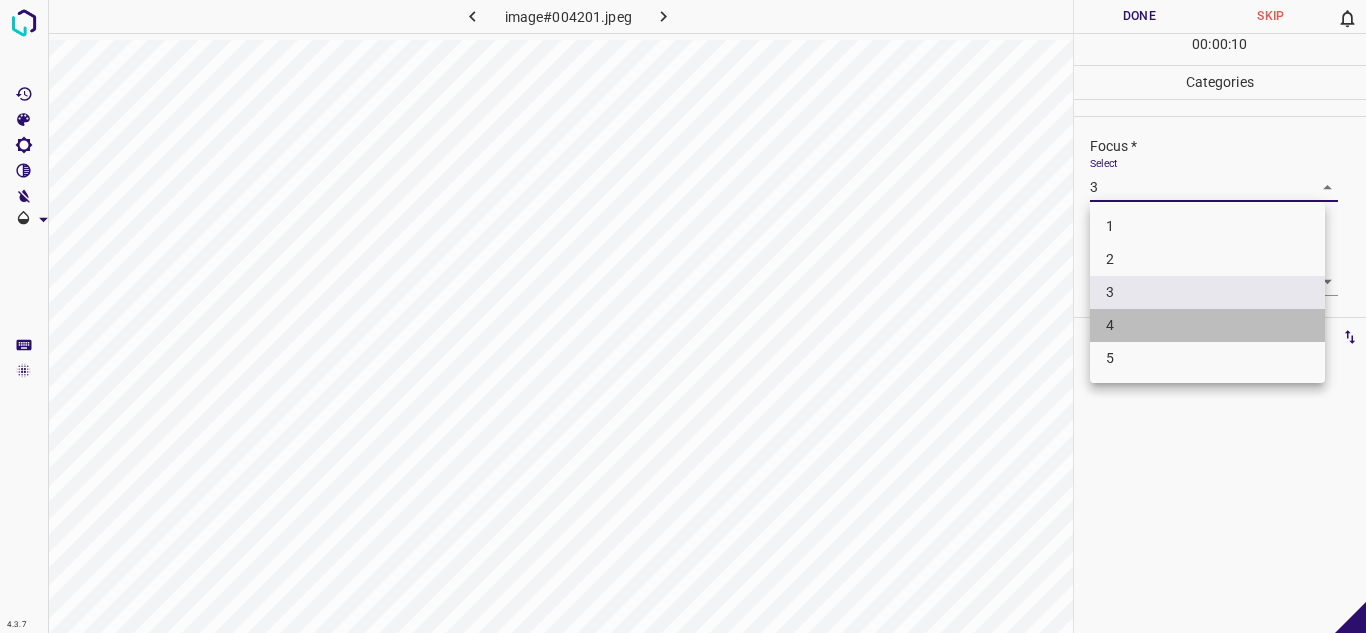 click on "4" at bounding box center (1207, 325) 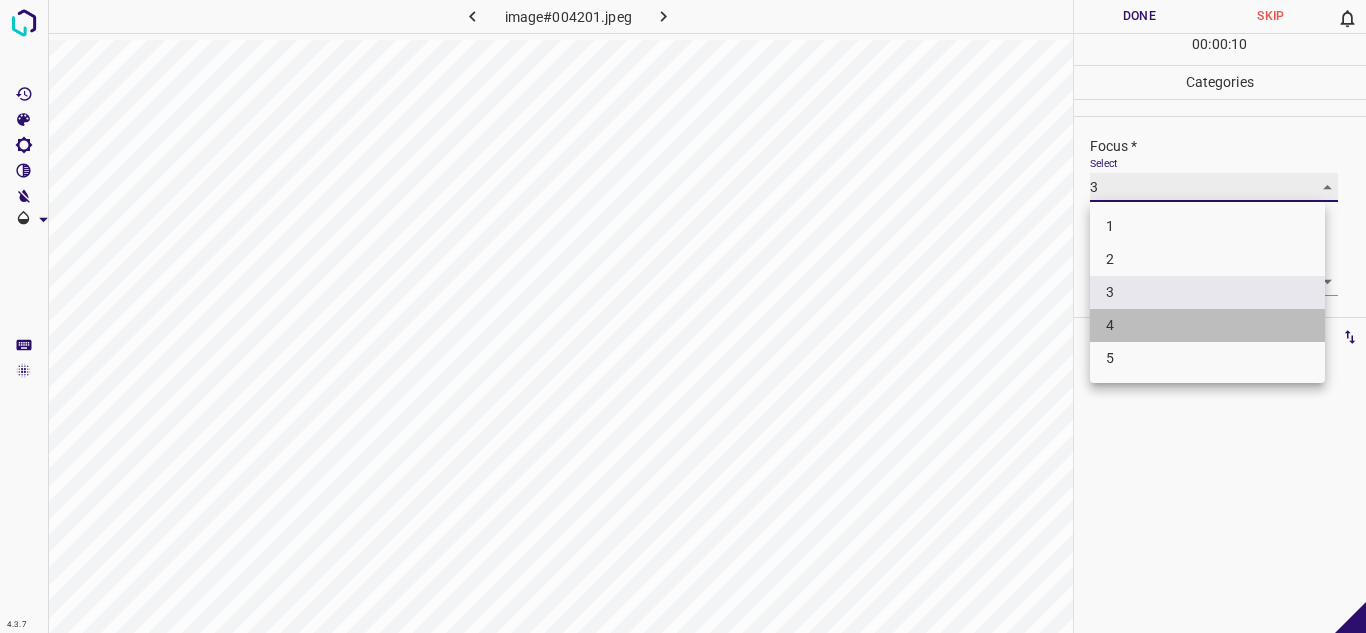 type on "4" 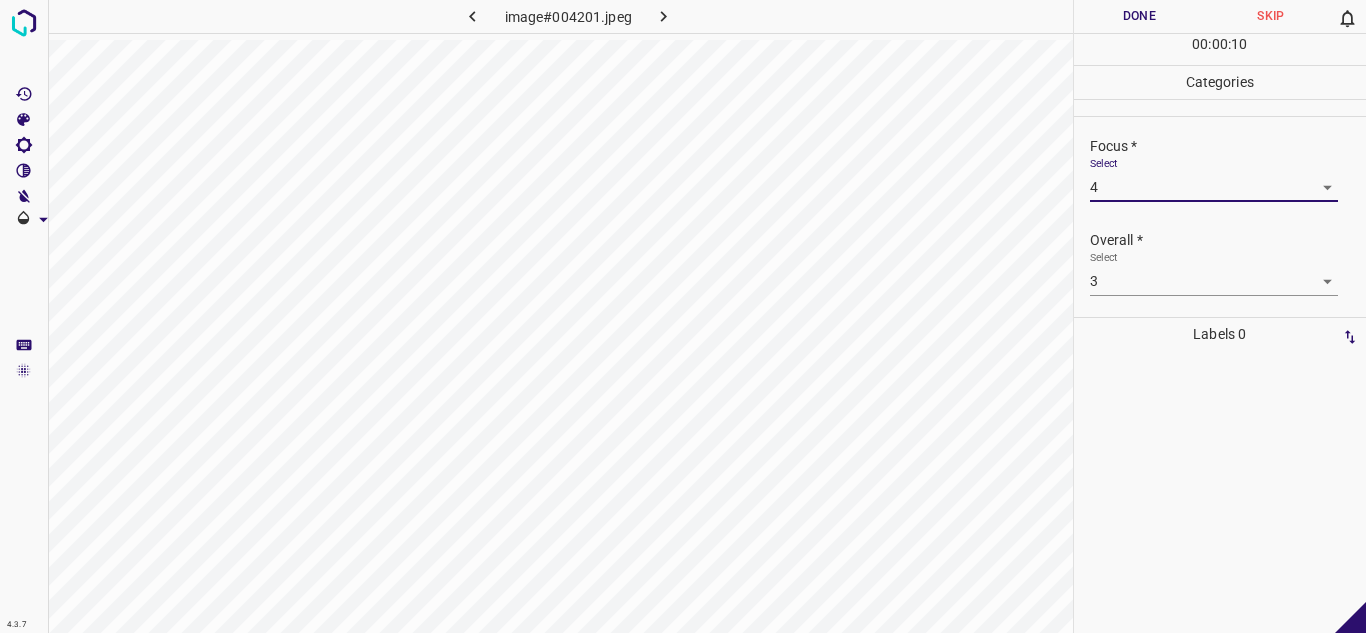 click on "Done" at bounding box center [1140, 16] 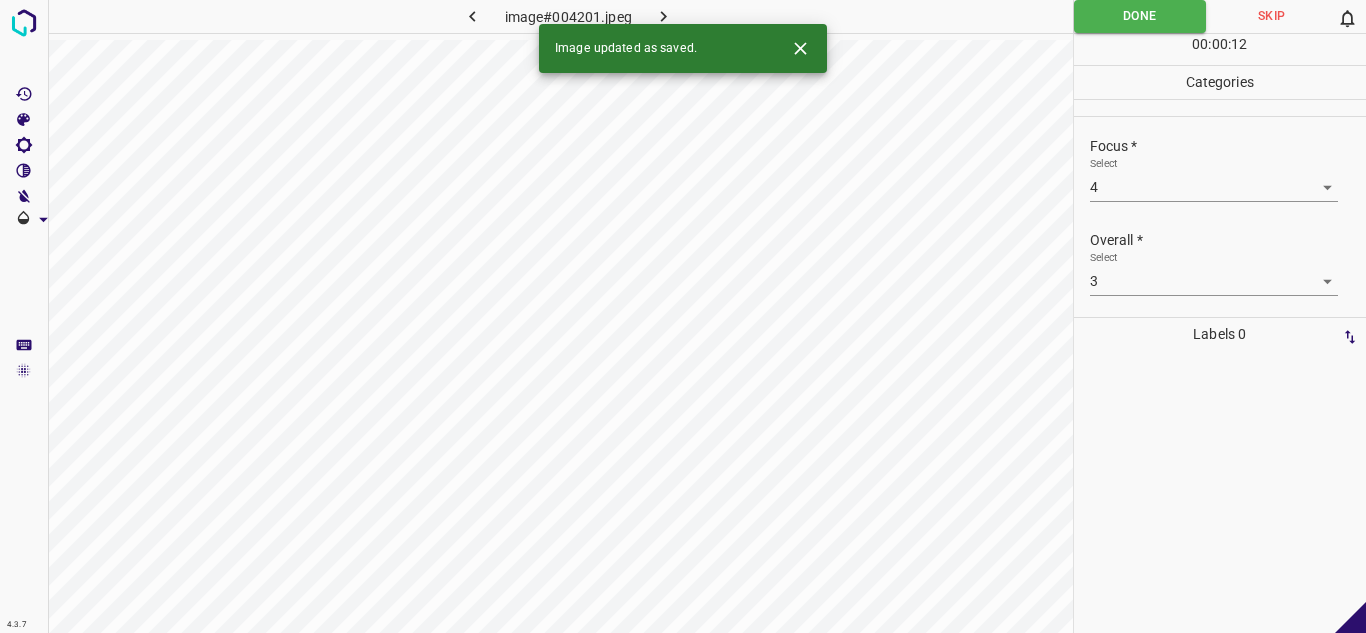 click 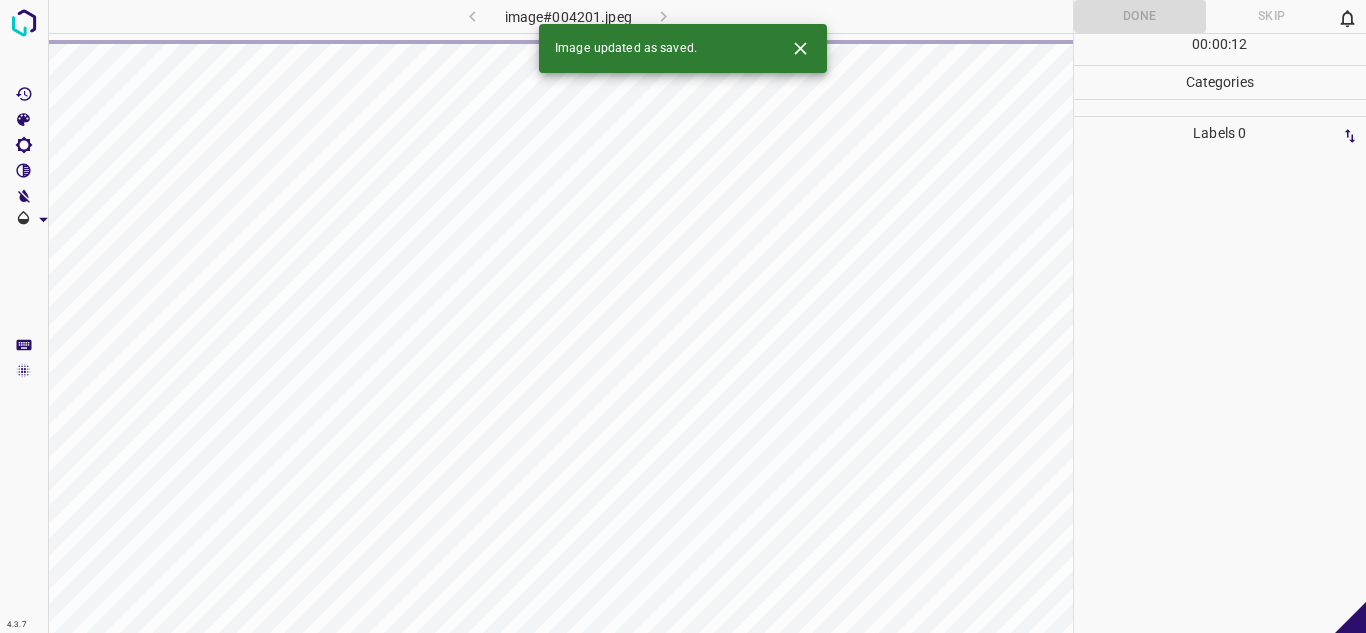 click 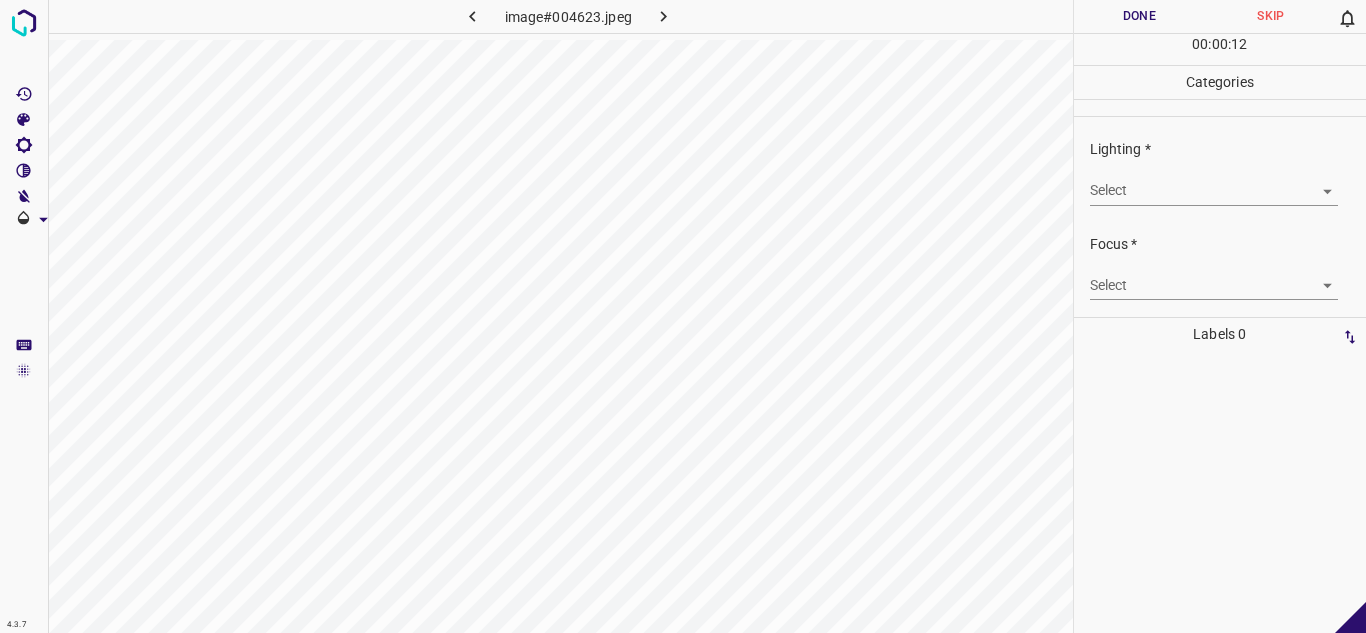 click on "4.3.7 image#004623.jpeg Done Skip 0 00   : 00   : 12   Categories Lighting *  Select ​ Focus *  Select ​ Overall *  Select ​ Labels   0 Categories 1 Lighting 2 Focus 3 Overall Tools Space Change between modes (Draw & Edit) I Auto labeling R Restore zoom M Zoom in N Zoom out Delete Delete selecte label Filters Z Restore filters X Saturation filter C Brightness filter V Contrast filter B Gray scale filter General O Download - Text - Hide - Delete" at bounding box center (683, 316) 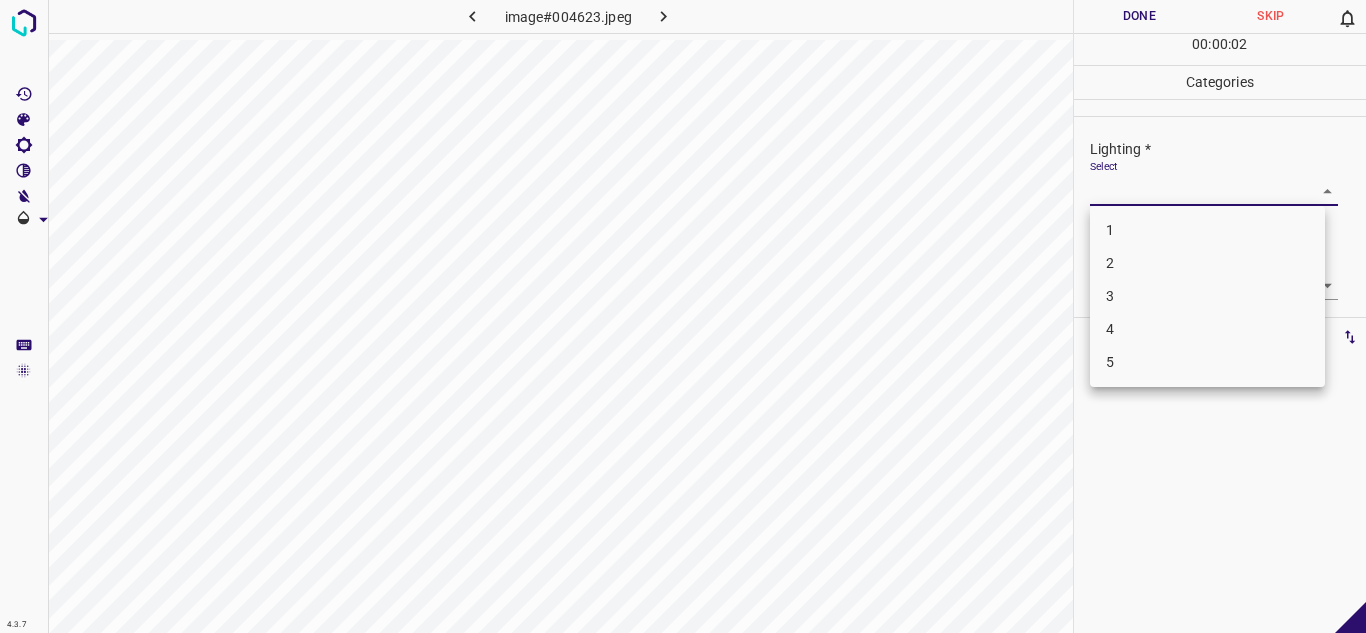 click on "3" at bounding box center [1207, 296] 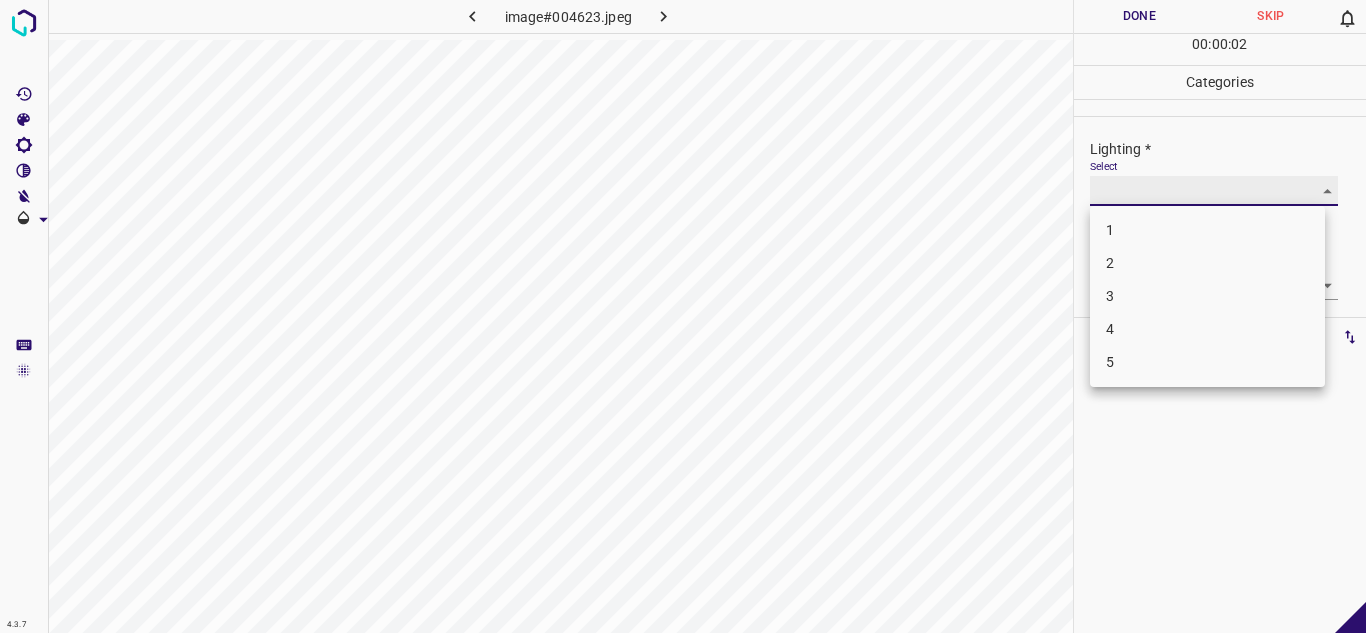 type on "3" 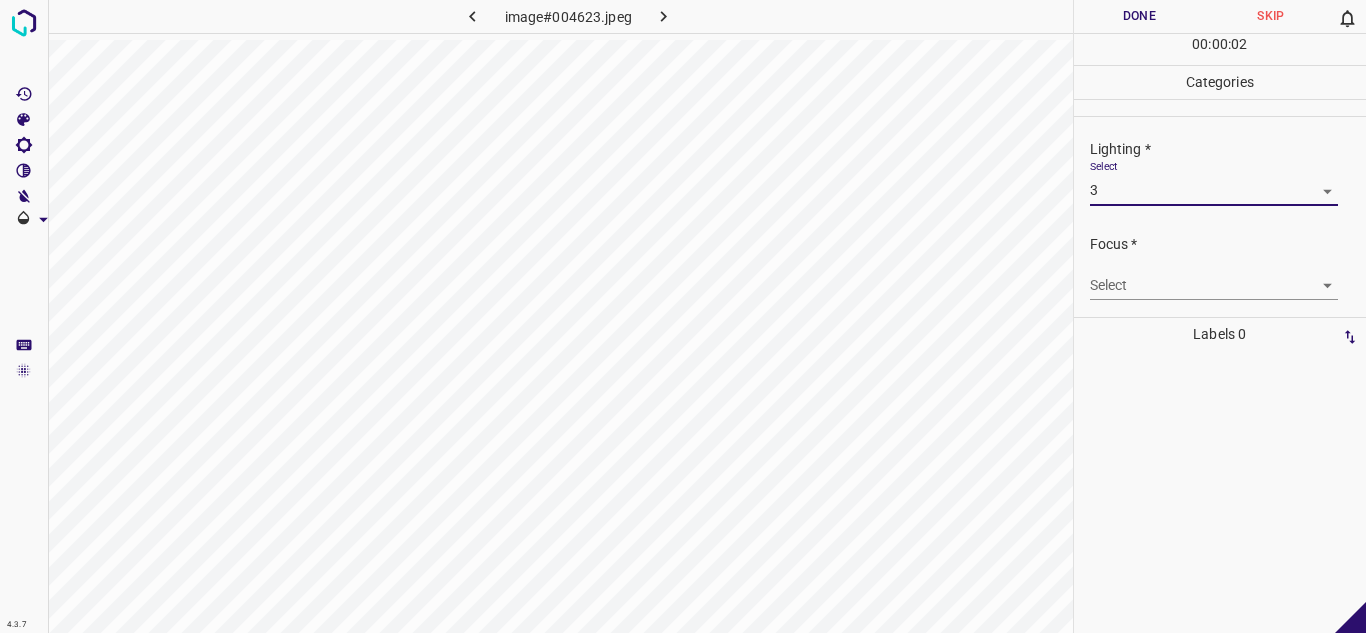 click on "4.3.7 image#004623.jpeg Done Skip 0 00   : 00   : 02   Categories Lighting *  Select 3 3 Focus *  Select ​ Overall *  Select ​ Labels   0 Categories 1 Lighting 2 Focus 3 Overall Tools Space Change between modes (Draw & Edit) I Auto labeling R Restore zoom M Zoom in N Zoom out Delete Delete selecte label Filters Z Restore filters X Saturation filter C Brightness filter V Contrast filter B Gray scale filter General O Download - Text - Hide - Delete" at bounding box center (683, 316) 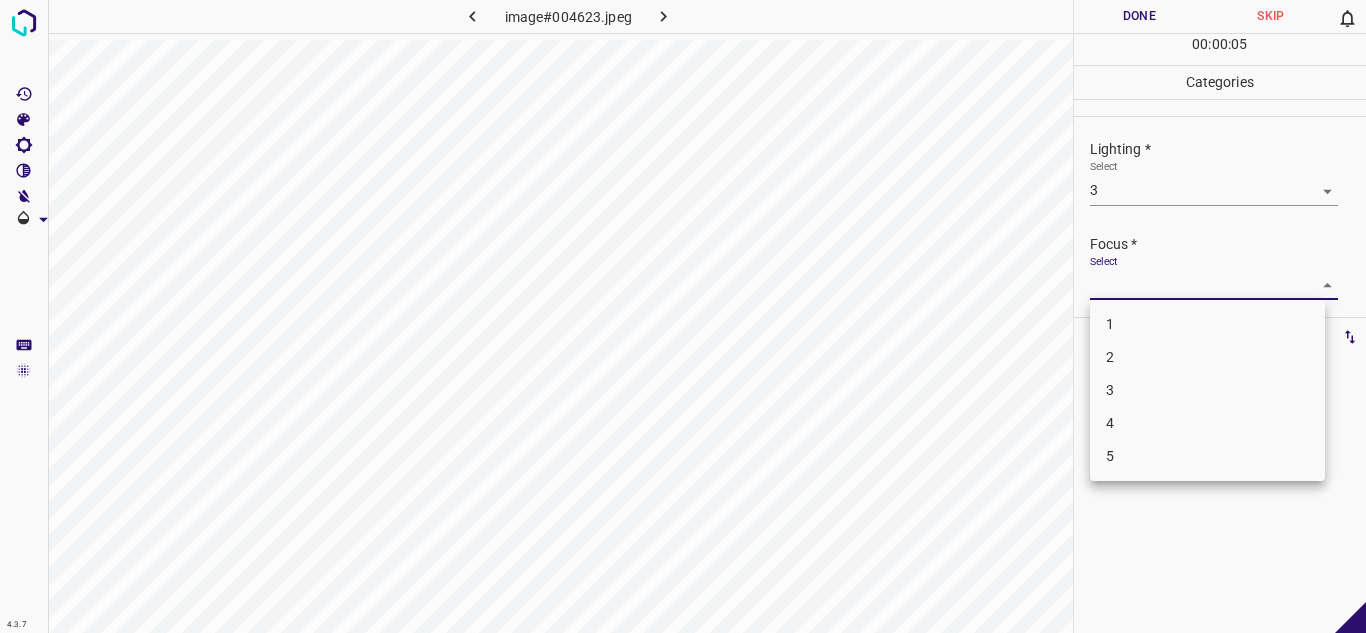 click on "3" at bounding box center (1207, 390) 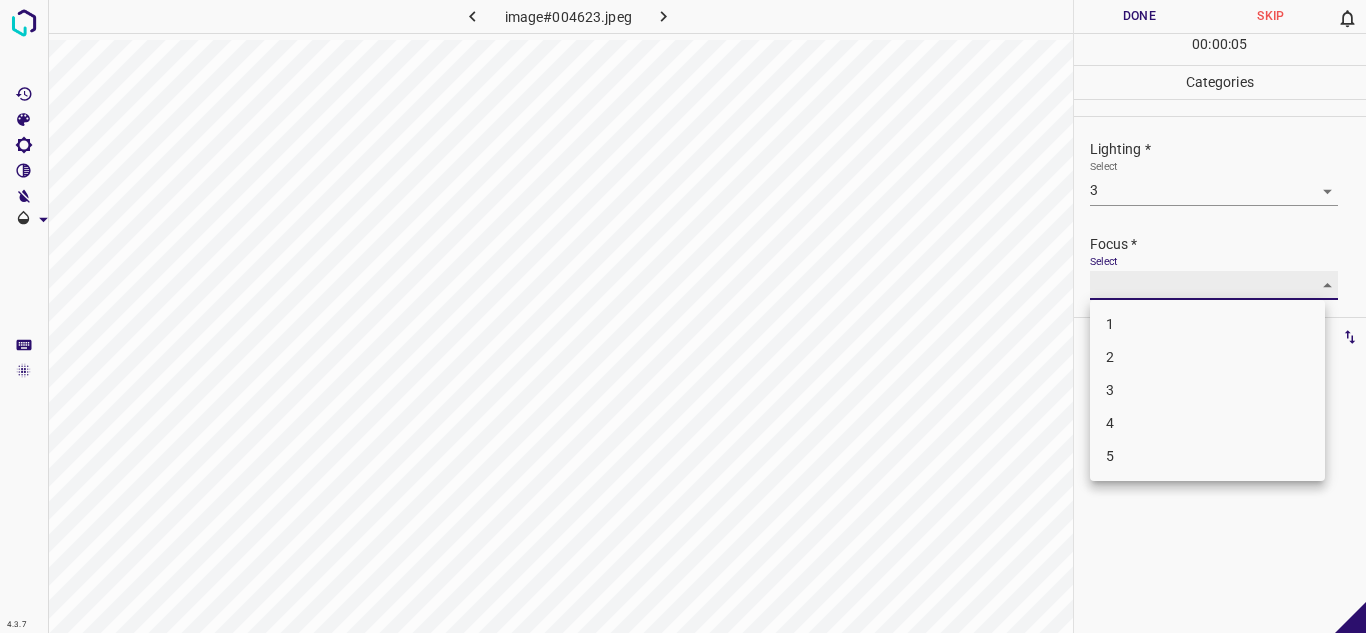 type on "3" 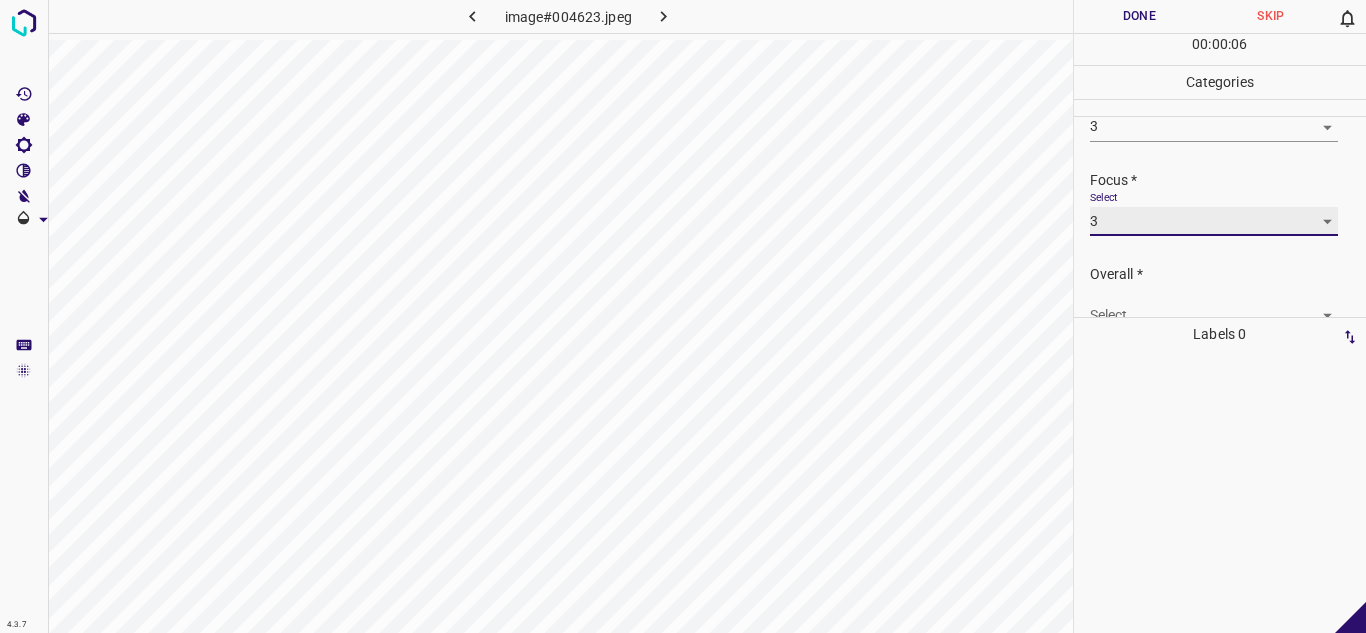 scroll, scrollTop: 98, scrollLeft: 0, axis: vertical 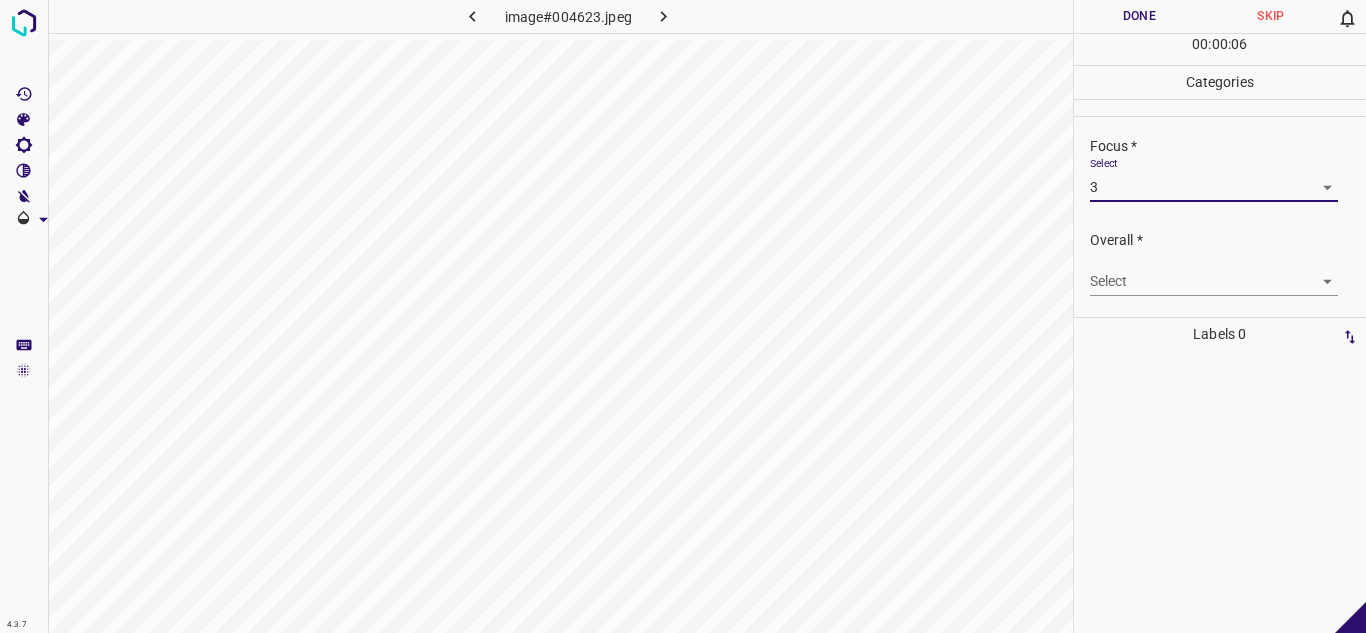 click on "Overall *  Select ​" at bounding box center [1220, 263] 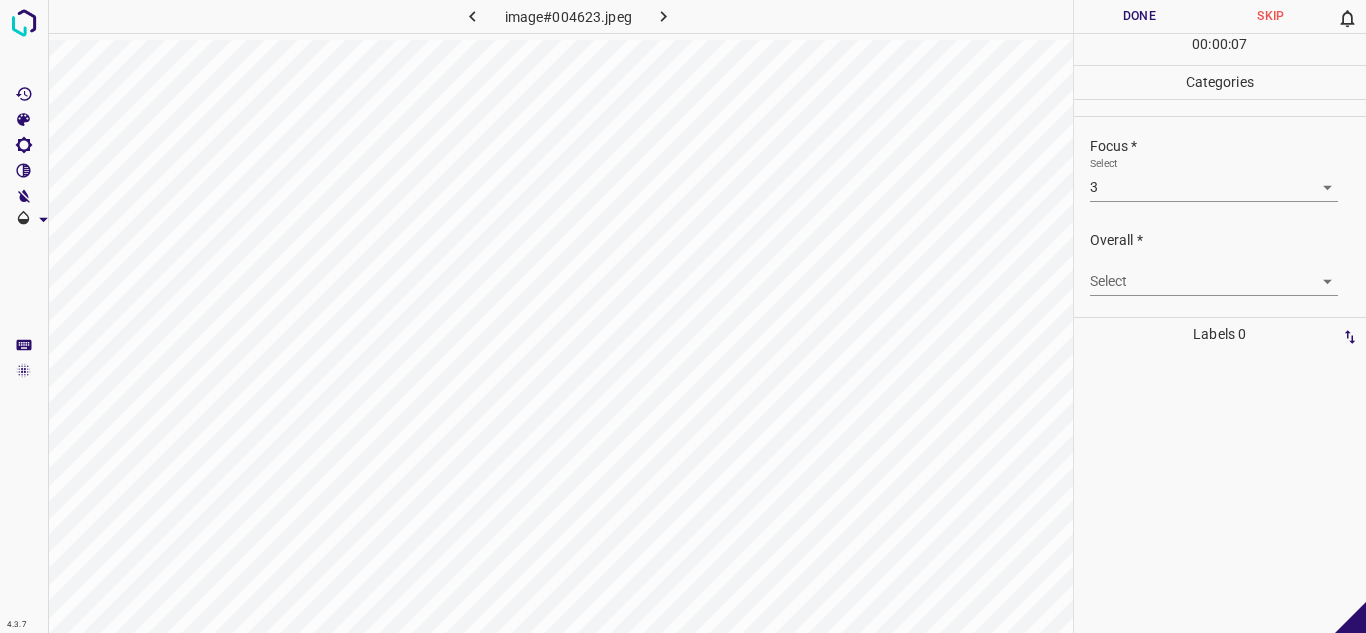 click on "4.3.7 image#004623.jpeg Done Skip 0 00   : 00   : 07   Categories Lighting *  Select 3 3 Focus *  Select 3 3 Overall *  Select ​ Labels   0 Categories 1 Lighting 2 Focus 3 Overall Tools Space Change between modes (Draw & Edit) I Auto labeling R Restore zoom M Zoom in N Zoom out Delete Delete selecte label Filters Z Restore filters X Saturation filter C Brightness filter V Contrast filter B Gray scale filter General O Download - Text - Hide - Delete" at bounding box center (683, 316) 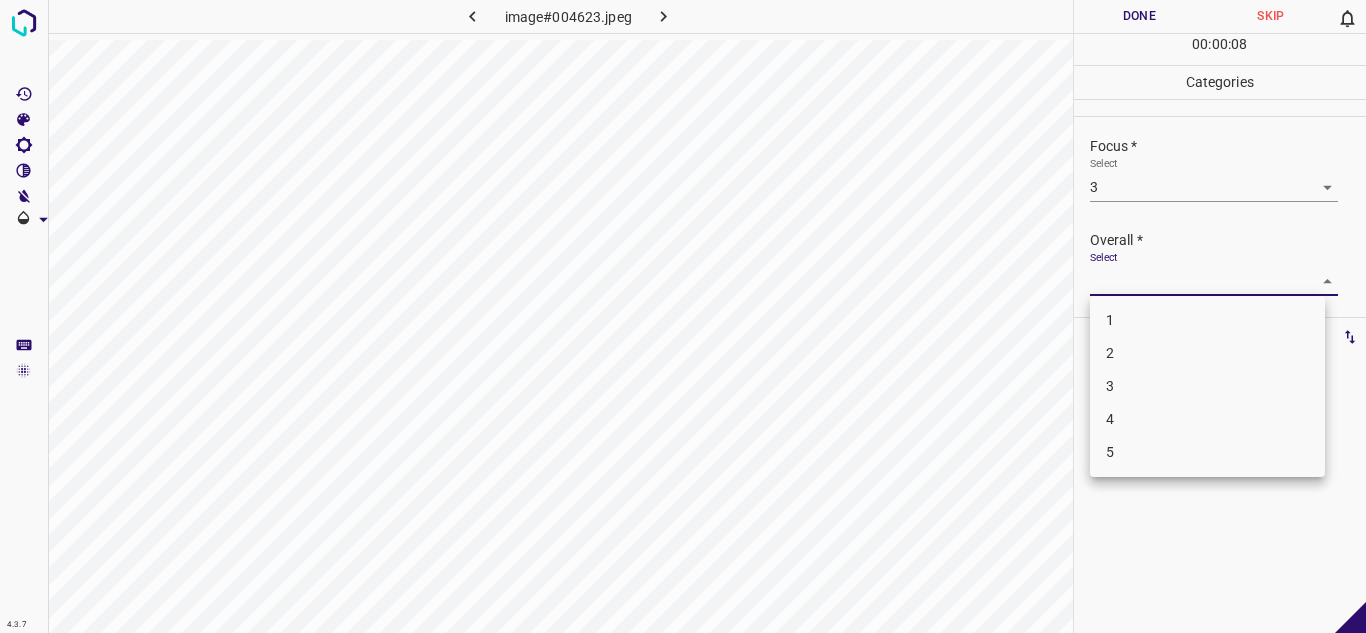 click on "3" at bounding box center [1207, 386] 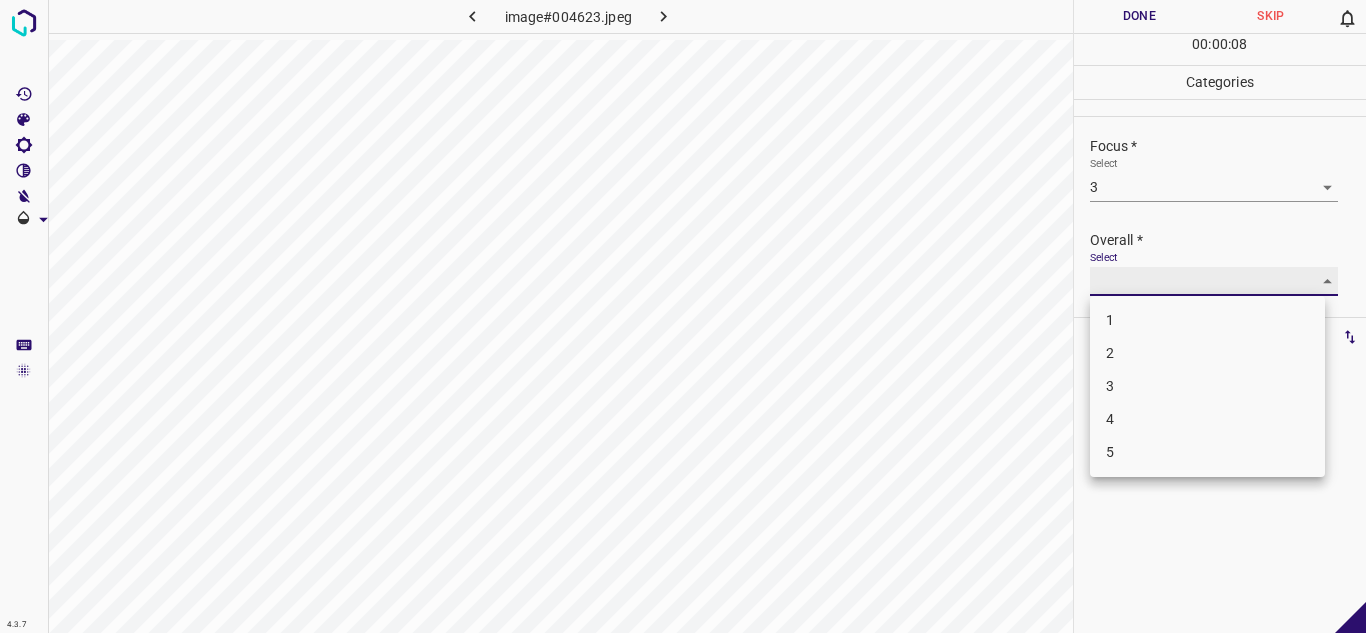 type on "3" 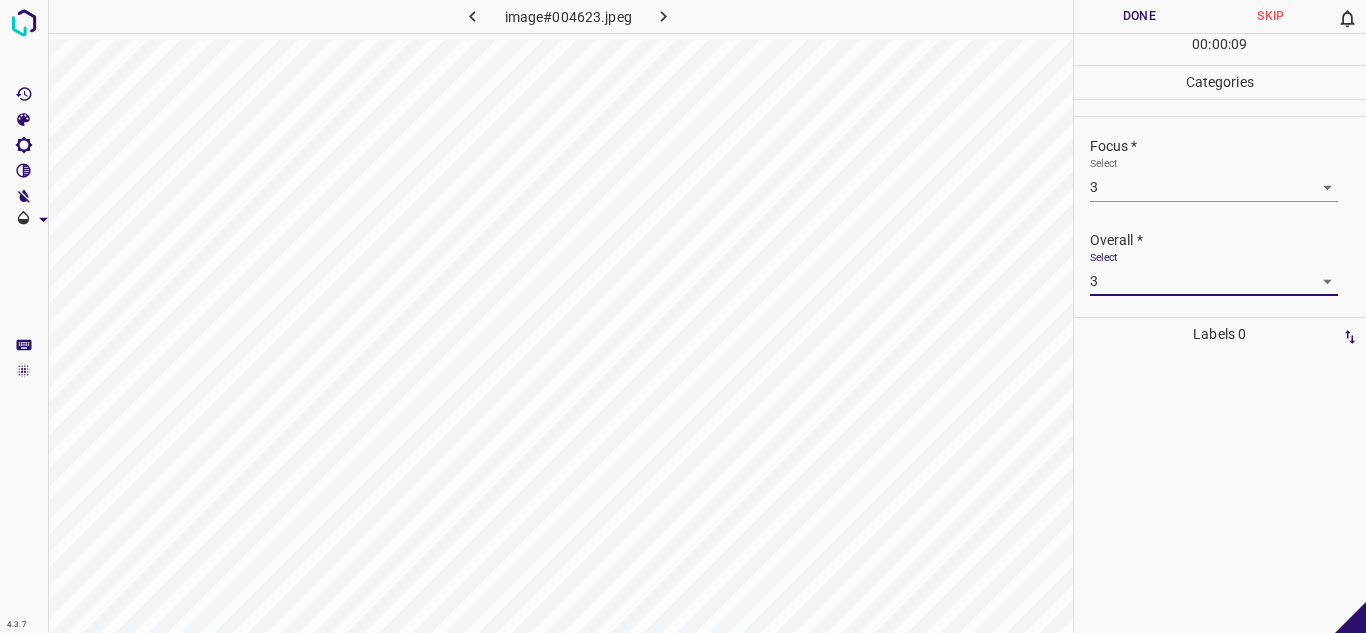 click on "Done" at bounding box center [1140, 16] 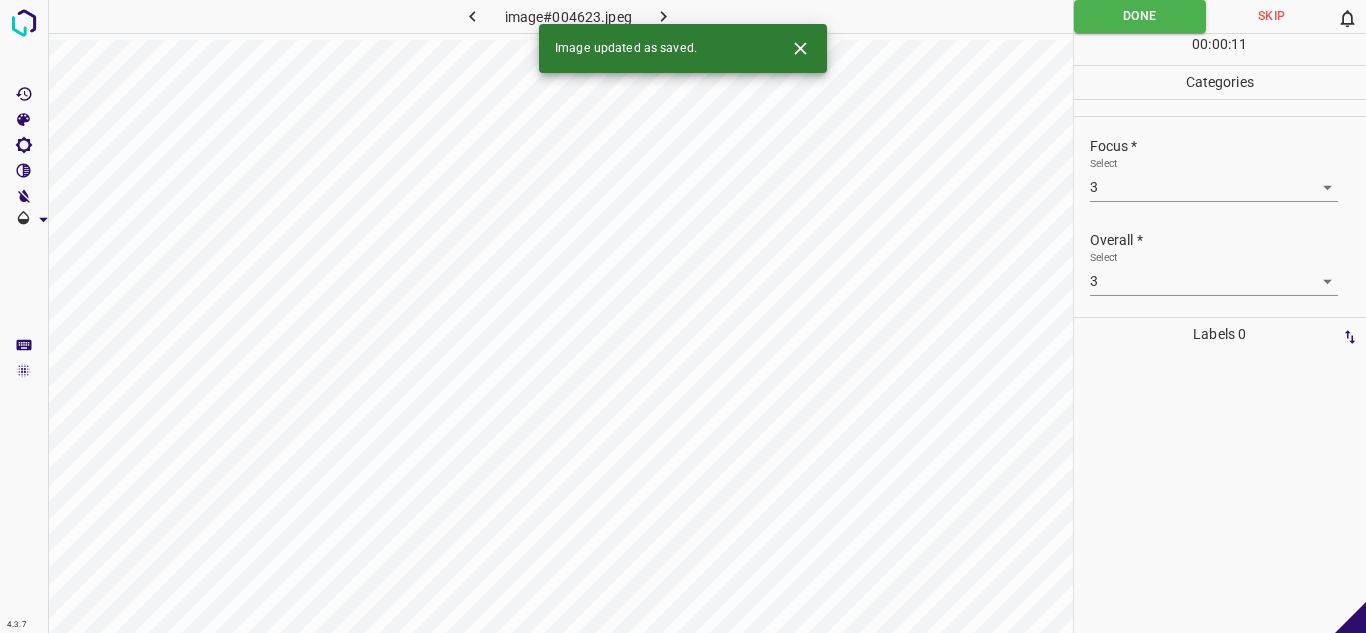 click 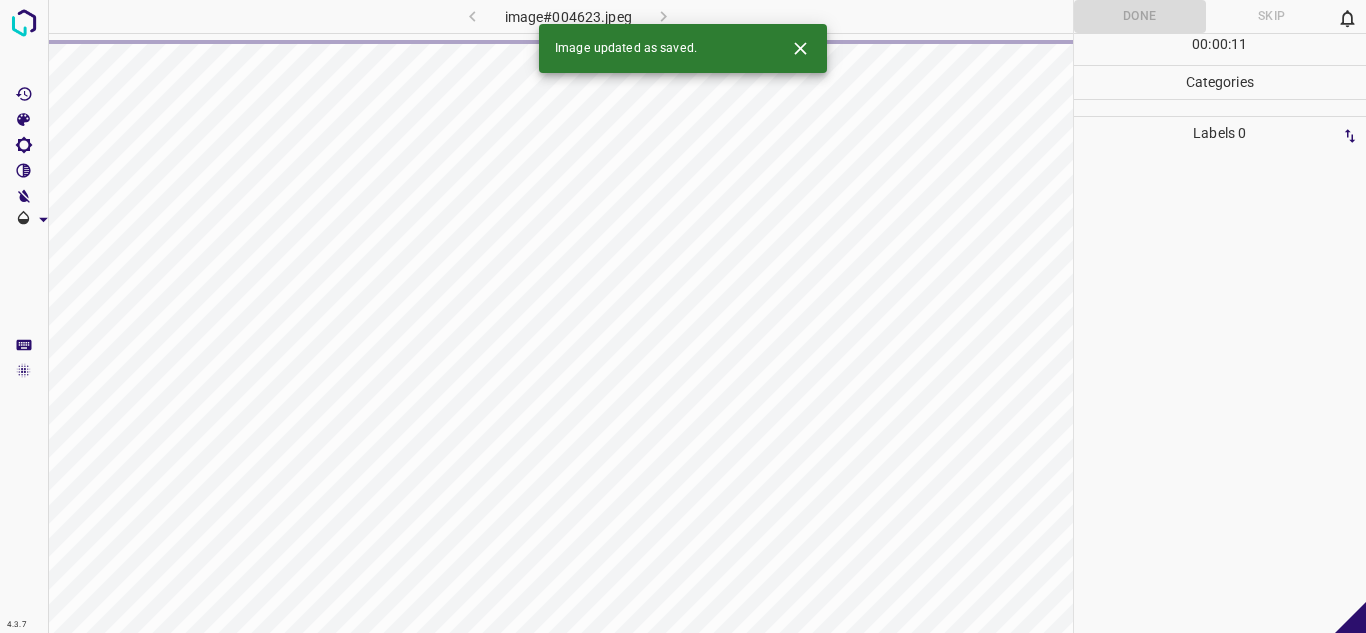 click 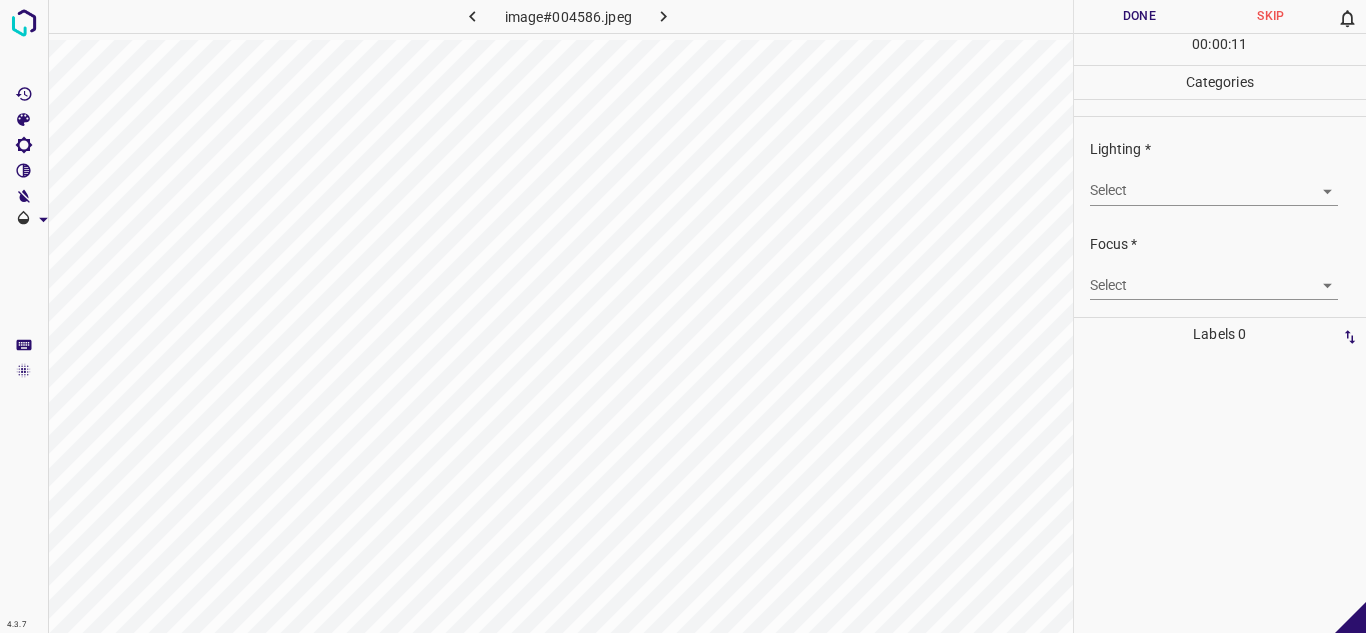 click on "4.3.7 image#004586.jpeg Done Skip 0 00   : 00   : 11   Categories Lighting *  Select ​ Focus *  Select ​ Overall *  Select ​ Labels   0 Categories 1 Lighting 2 Focus 3 Overall Tools Space Change between modes (Draw & Edit) I Auto labeling R Restore zoom M Zoom in N Zoom out Delete Delete selecte label Filters Z Restore filters X Saturation filter C Brightness filter V Contrast filter B Gray scale filter General O Download - Text - Hide - Delete" at bounding box center [683, 316] 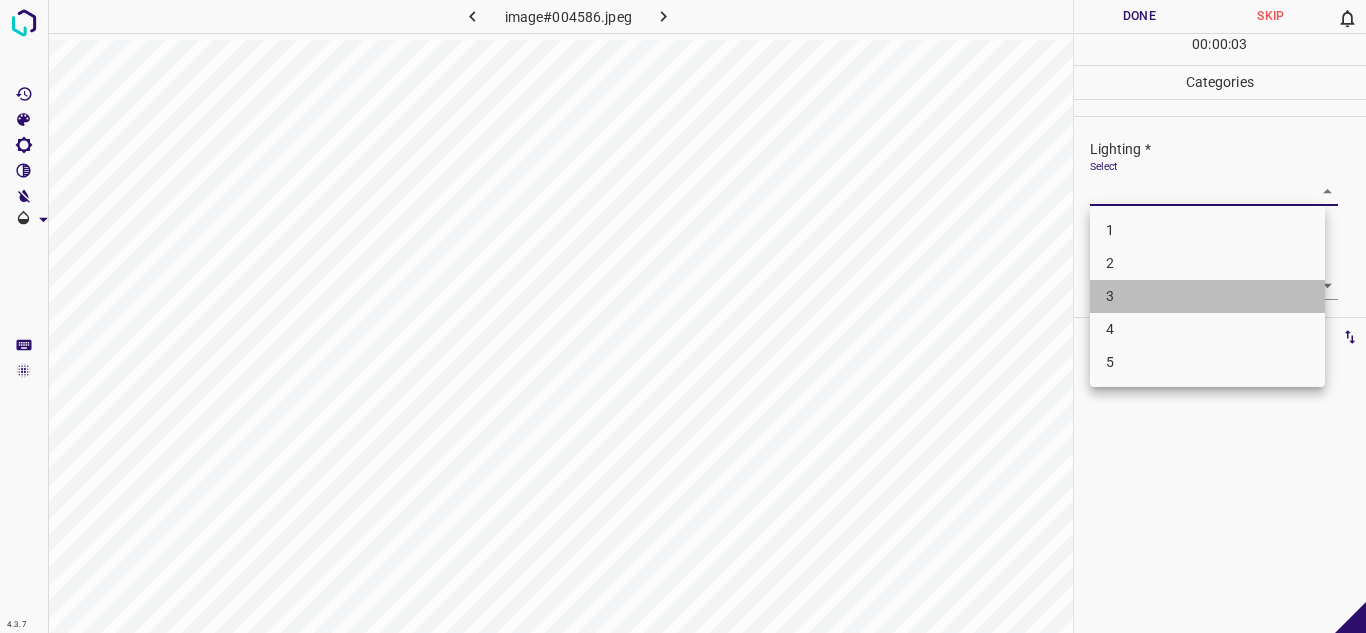 click on "3" at bounding box center [1207, 296] 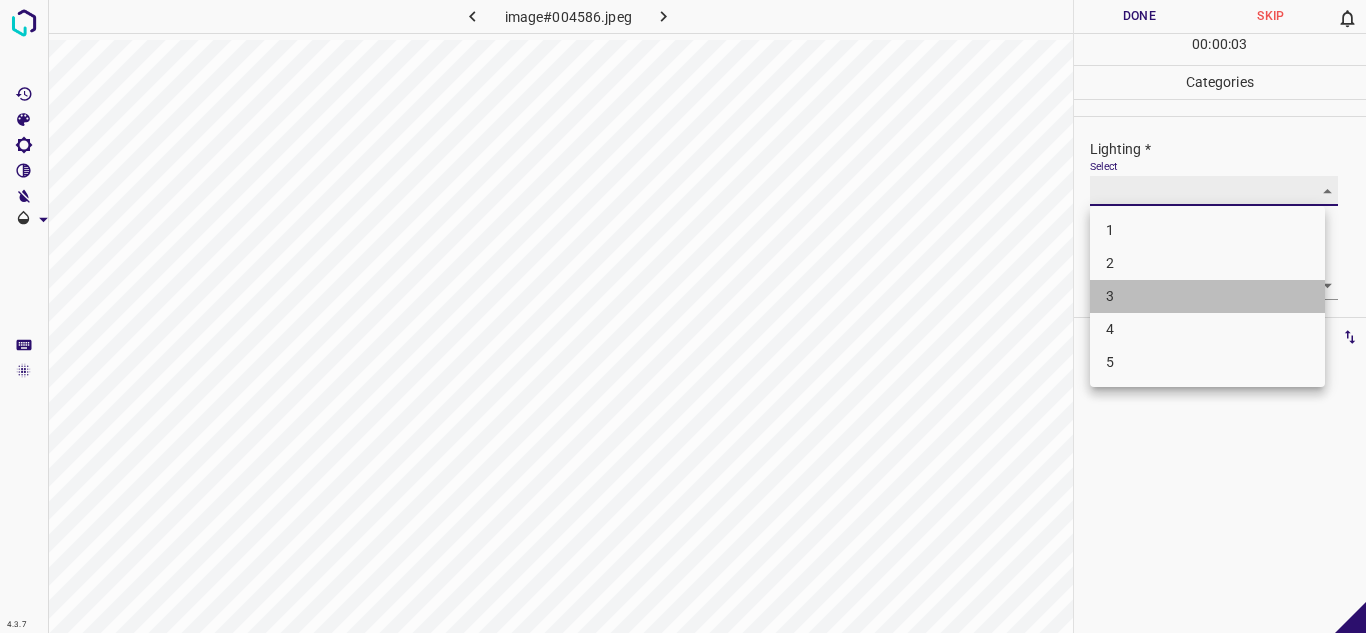 type on "3" 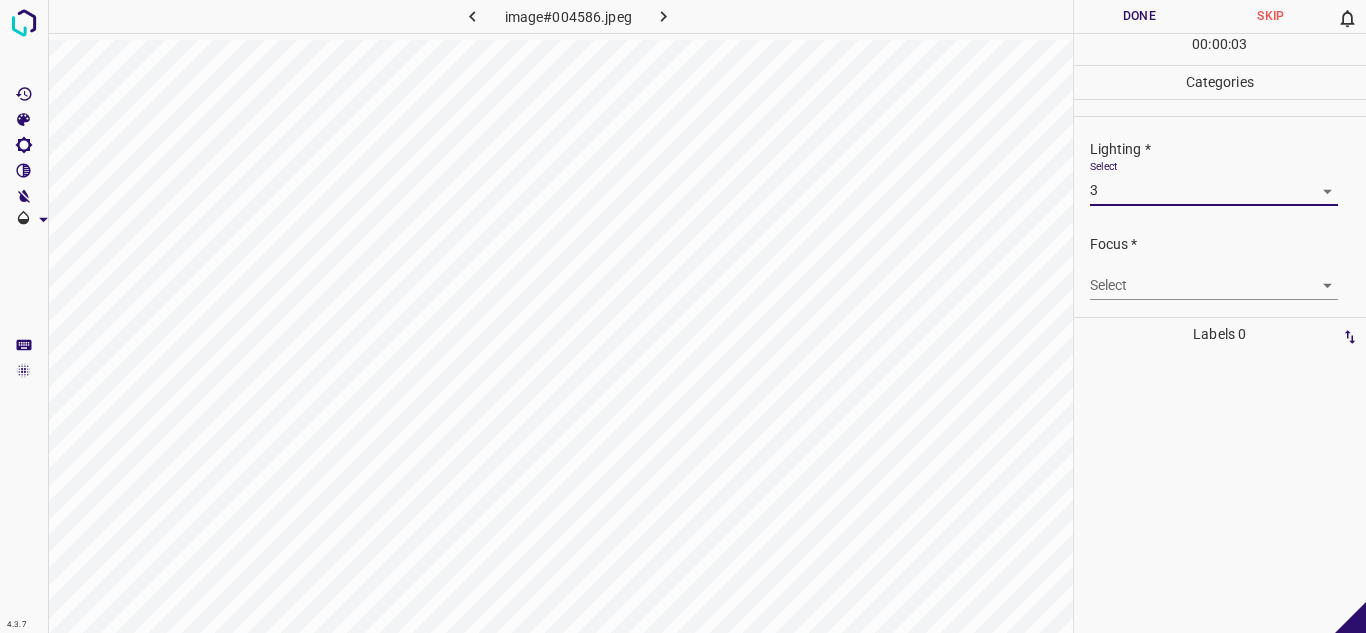 click on "4.3.7 image#004586.jpeg Done Skip 0 00   : 00   : 03   Categories Lighting *  Select 3 3 Focus *  Select ​ Overall *  Select ​ Labels   0 Categories 1 Lighting 2 Focus 3 Overall Tools Space Change between modes (Draw & Edit) I Auto labeling R Restore zoom M Zoom in N Zoom out Delete Delete selecte label Filters Z Restore filters X Saturation filter C Brightness filter V Contrast filter B Gray scale filter General O Download - Text - Hide - Delete" at bounding box center (683, 316) 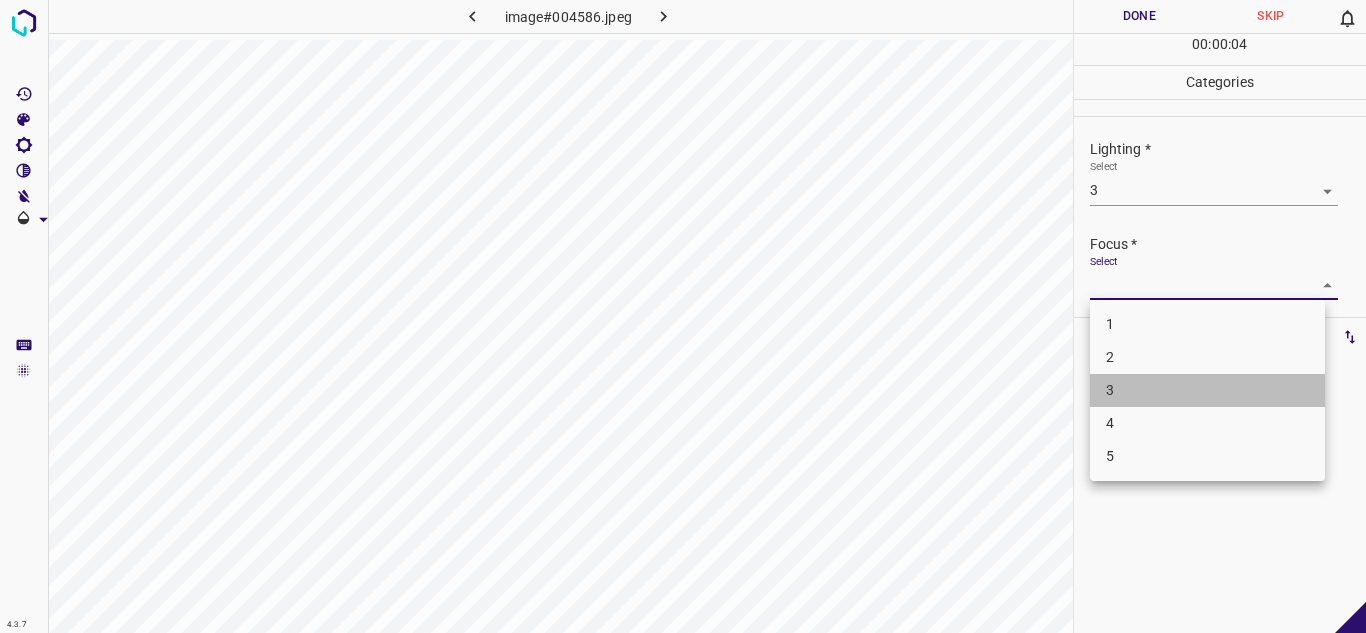 click on "3" at bounding box center (1207, 390) 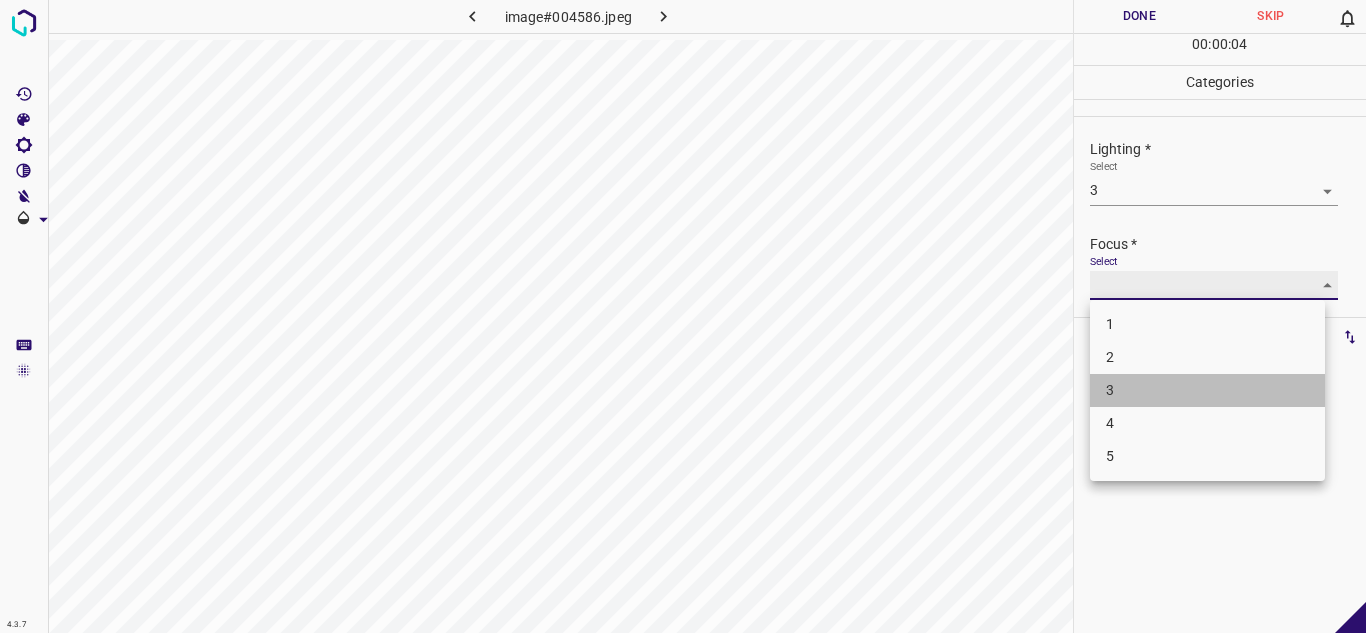 type on "3" 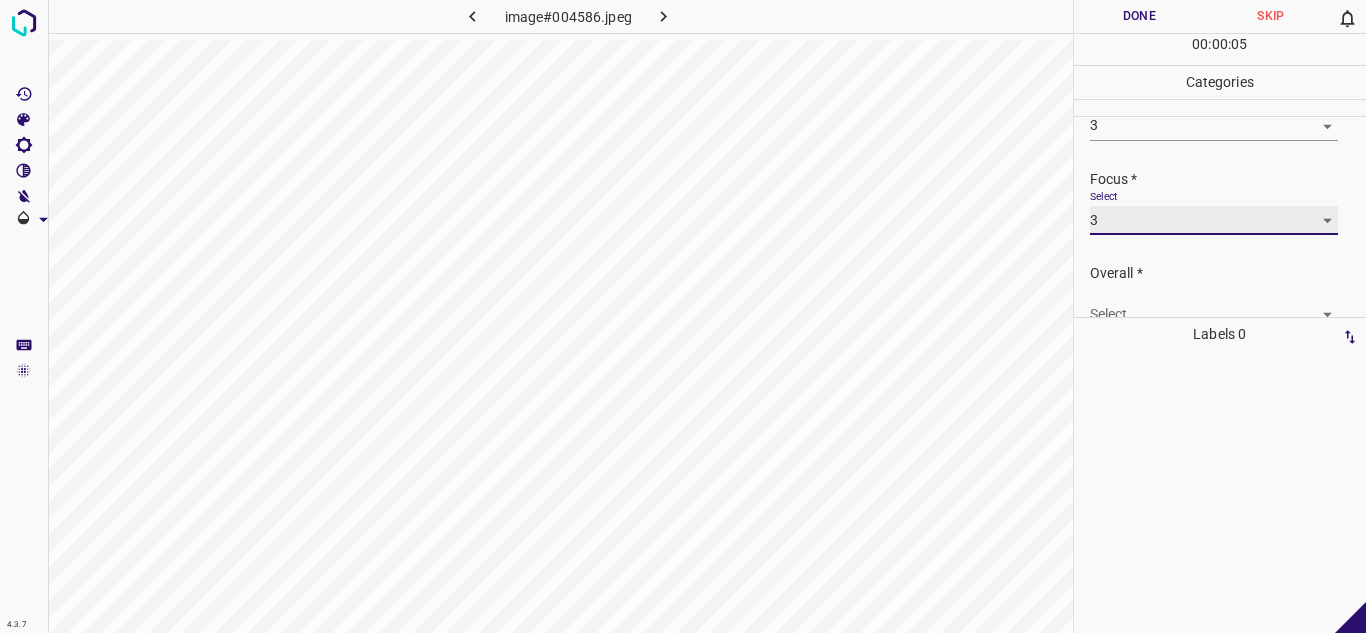 scroll, scrollTop: 98, scrollLeft: 0, axis: vertical 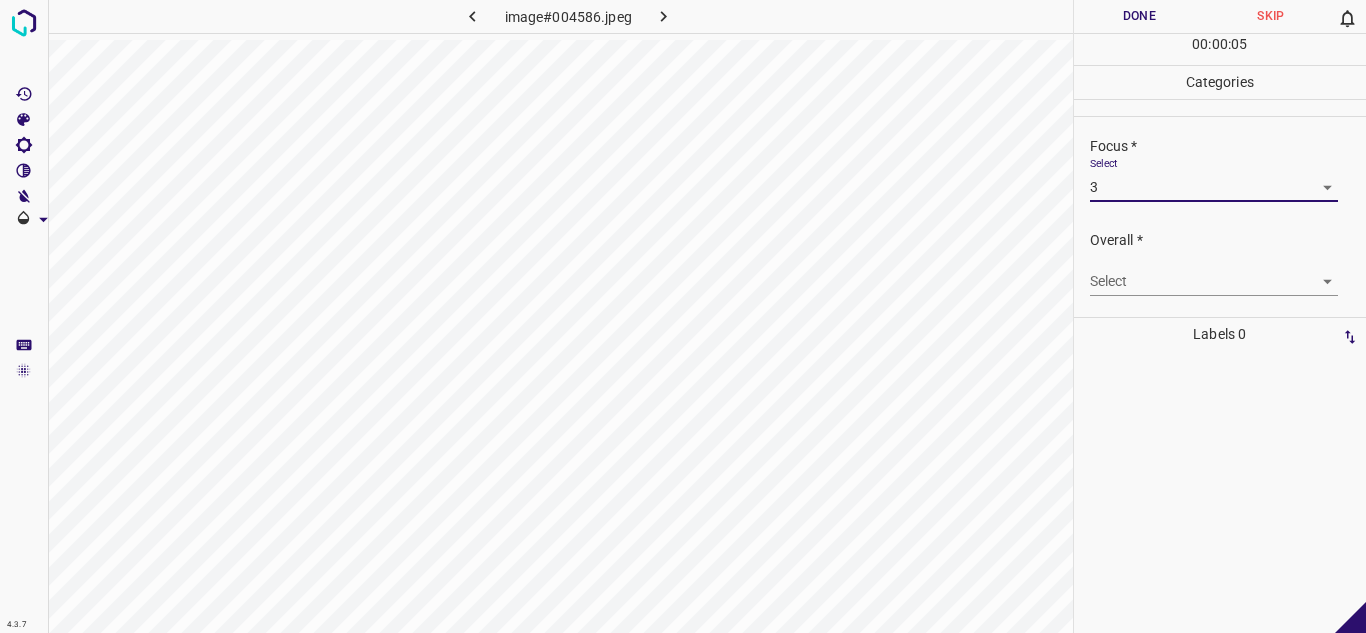click on "4.3.7 image#004586.jpeg Done Skip 0 00   : 00   : 05   Categories Lighting *  Select 3 3 Focus *  Select 3 3 Overall *  Select ​ Labels   0 Categories 1 Lighting 2 Focus 3 Overall Tools Space Change between modes (Draw & Edit) I Auto labeling R Restore zoom M Zoom in N Zoom out Delete Delete selecte label Filters Z Restore filters X Saturation filter C Brightness filter V Contrast filter B Gray scale filter General O Download - Text - Hide - Delete" at bounding box center [683, 316] 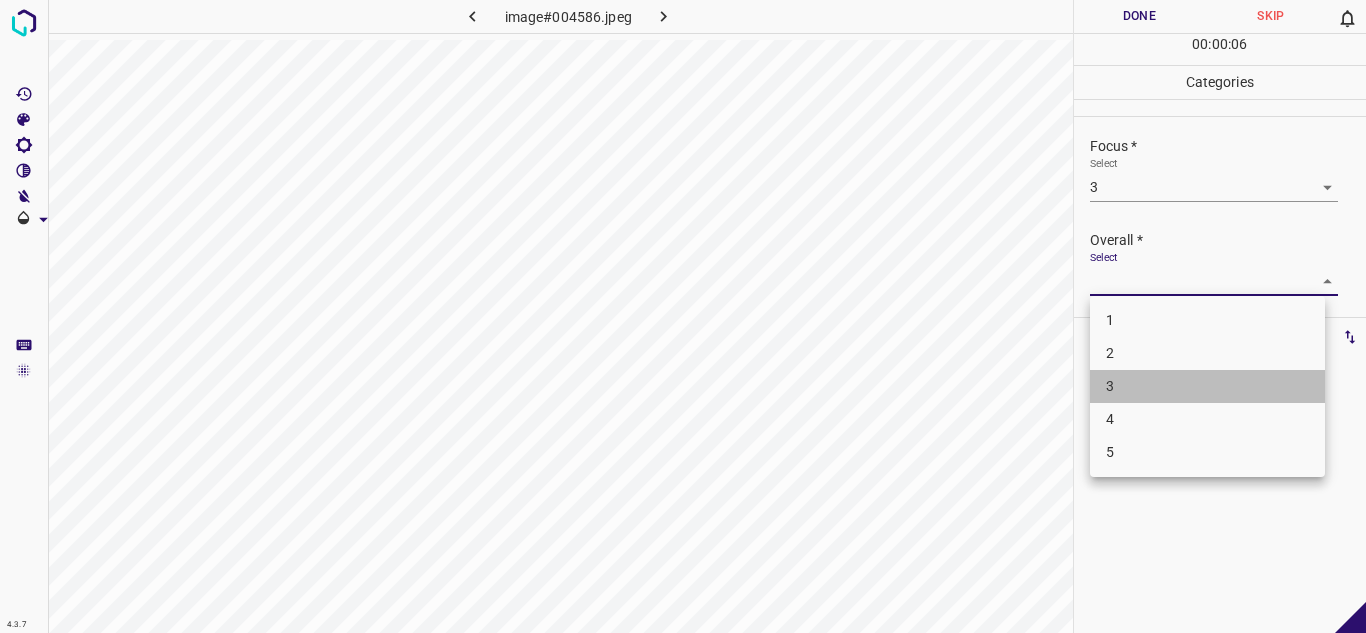 click on "3" at bounding box center (1207, 386) 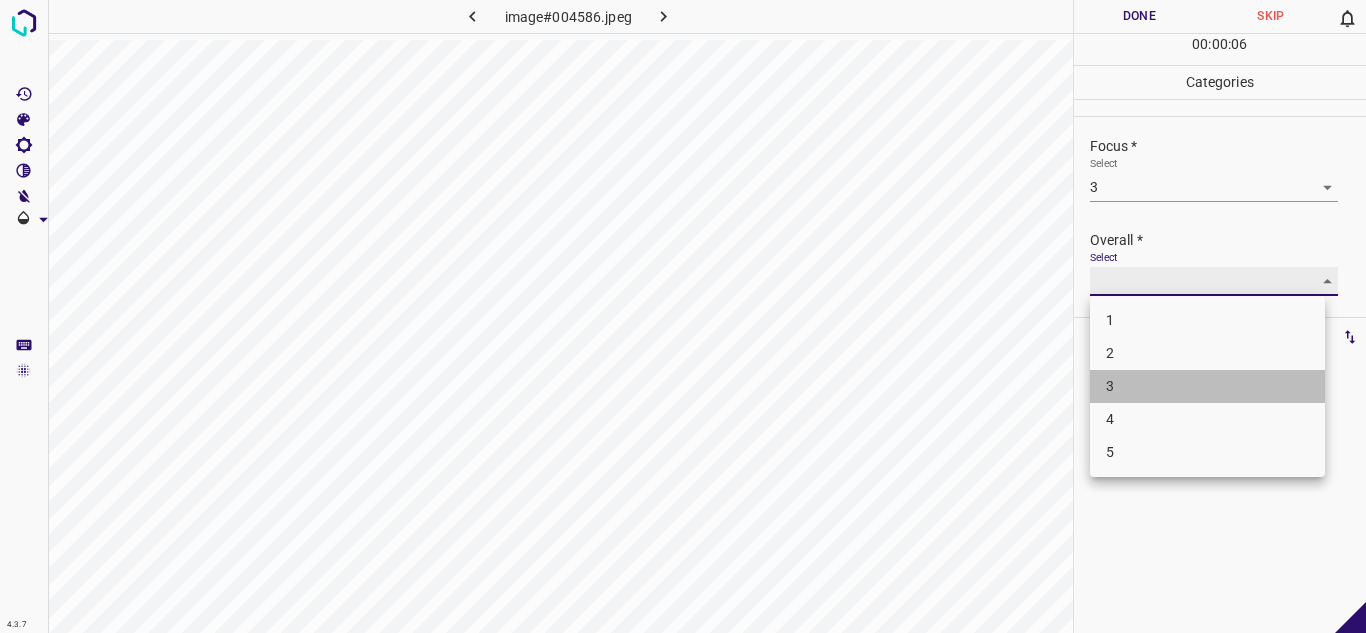 type on "3" 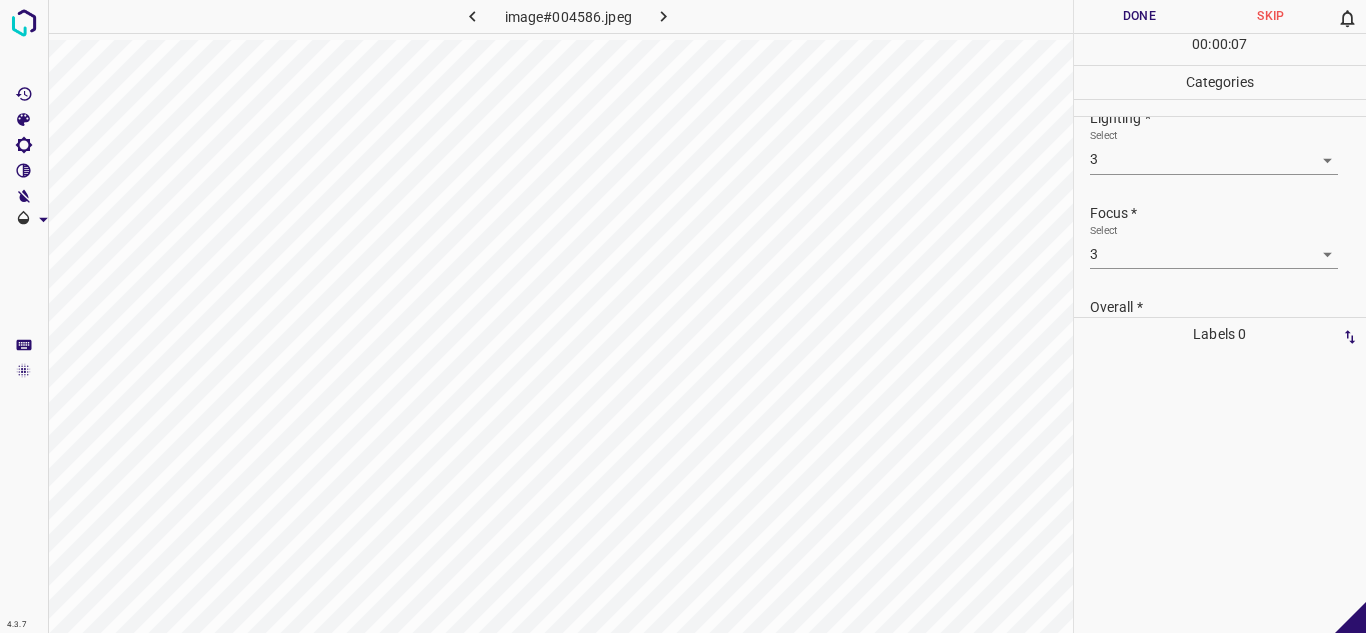 scroll, scrollTop: 0, scrollLeft: 0, axis: both 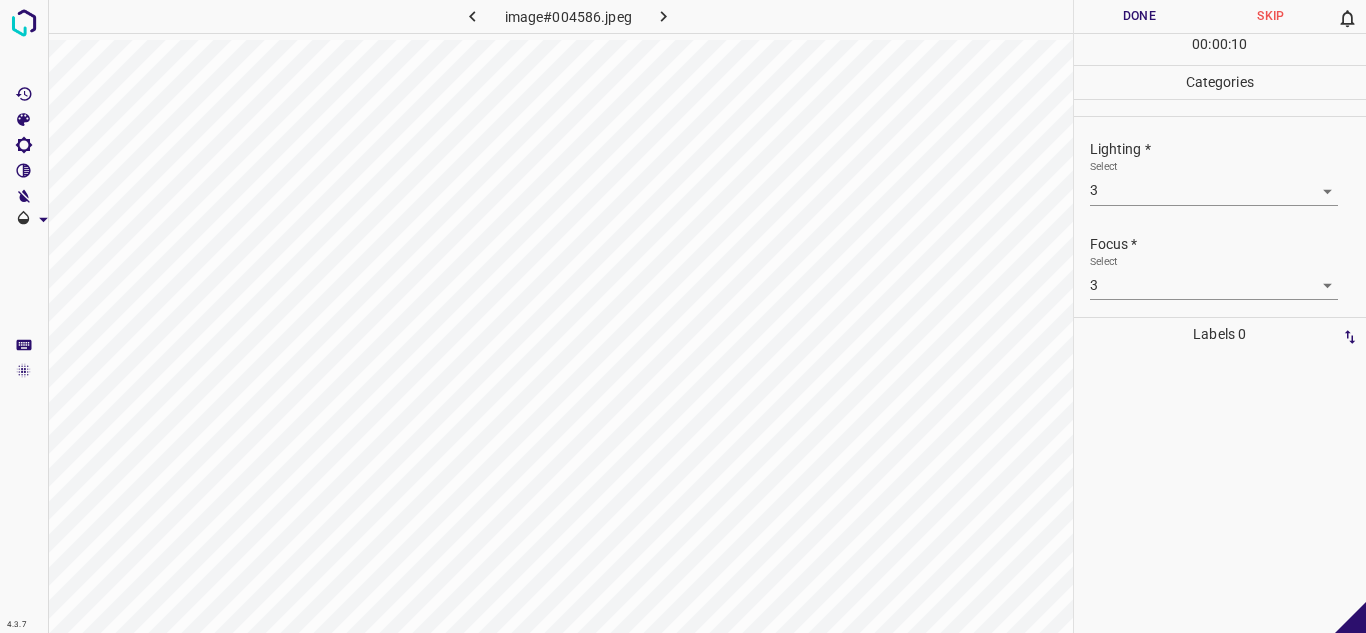 click on "4.3.7 image#004586.jpeg Done Skip 0 00   : 00   : 10   Categories Lighting *  Select 3 3 Focus *  Select 3 3 Overall *  Select 3 3 Labels   0 Categories 1 Lighting 2 Focus 3 Overall Tools Space Change between modes (Draw & Edit) I Auto labeling R Restore zoom M Zoom in N Zoom out Delete Delete selecte label Filters Z Restore filters X Saturation filter C Brightness filter V Contrast filter B Gray scale filter General O Download - Text - Hide - Delete" at bounding box center [683, 316] 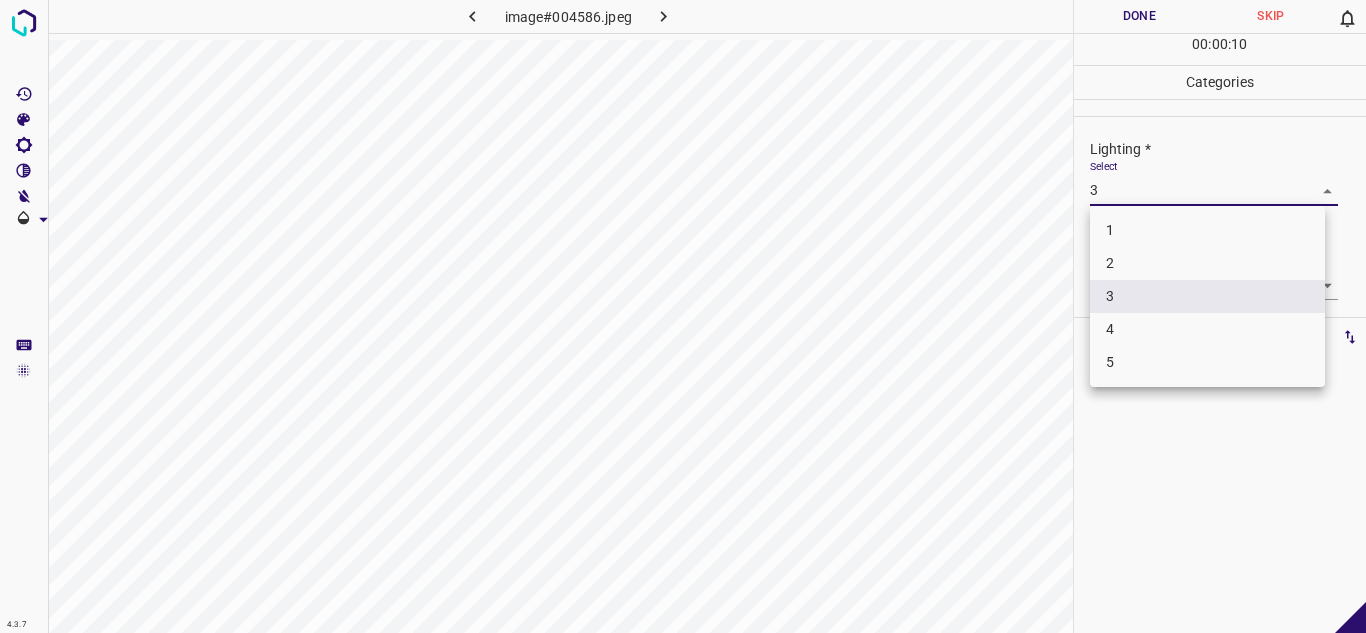 click on "2" at bounding box center [1207, 263] 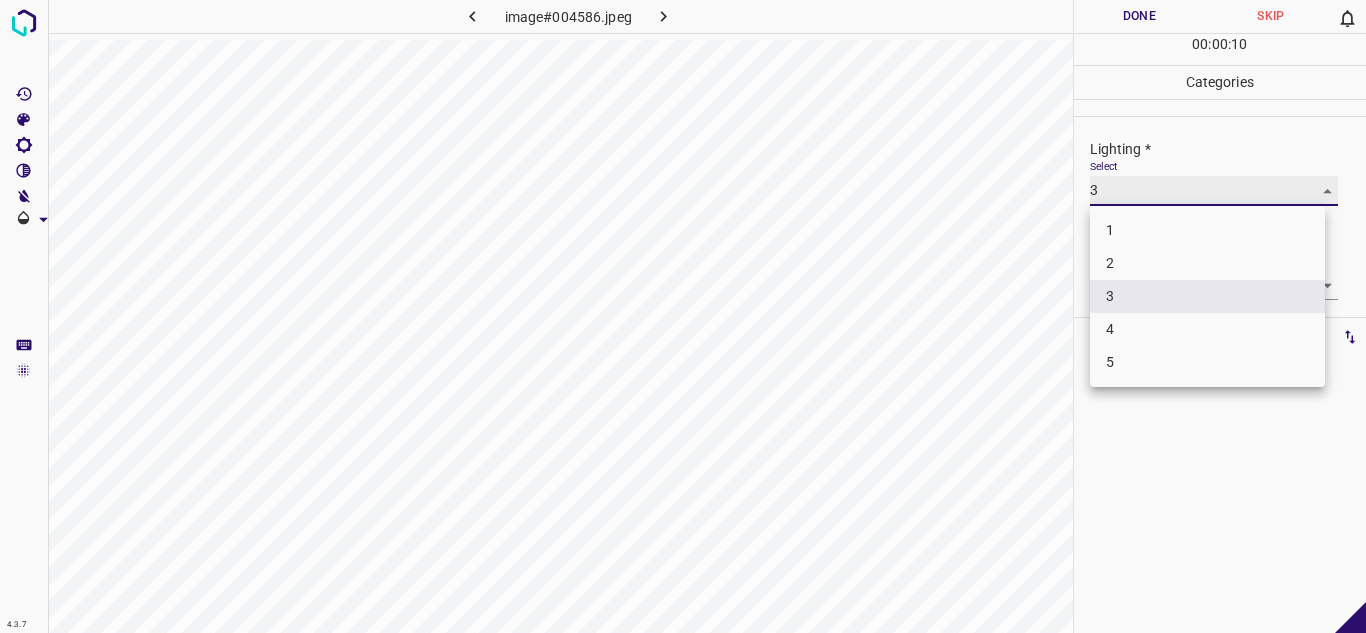 type on "2" 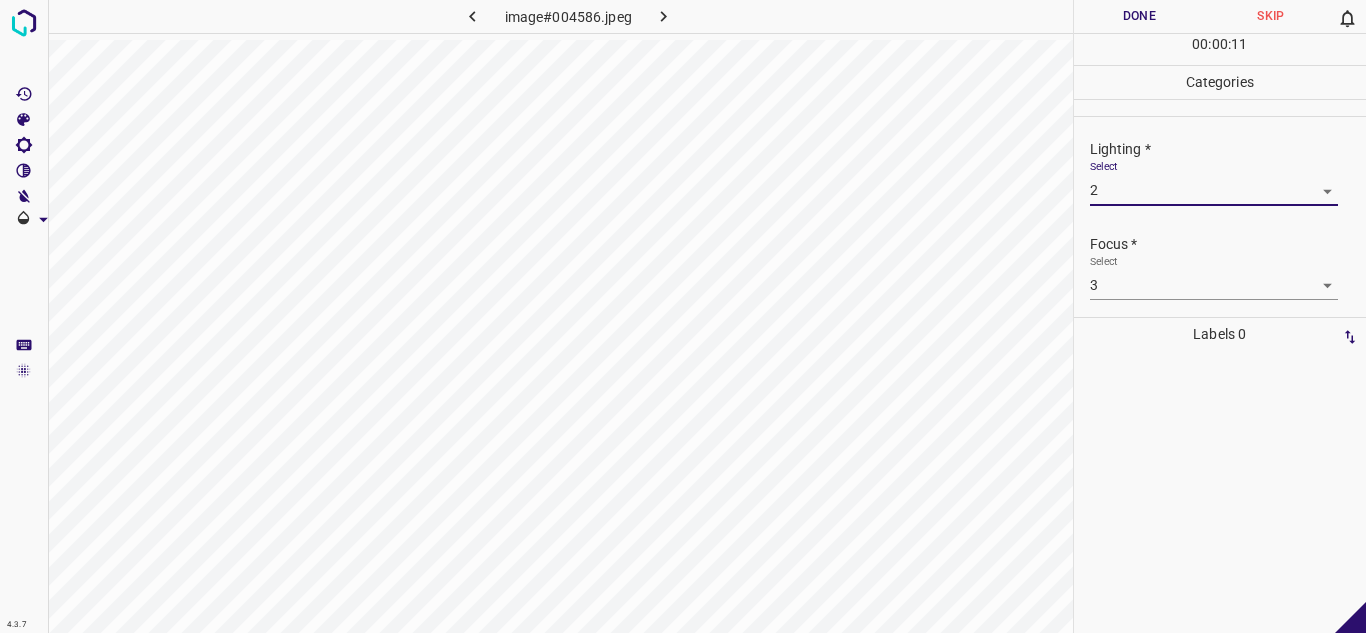 click on "Done" at bounding box center (1140, 16) 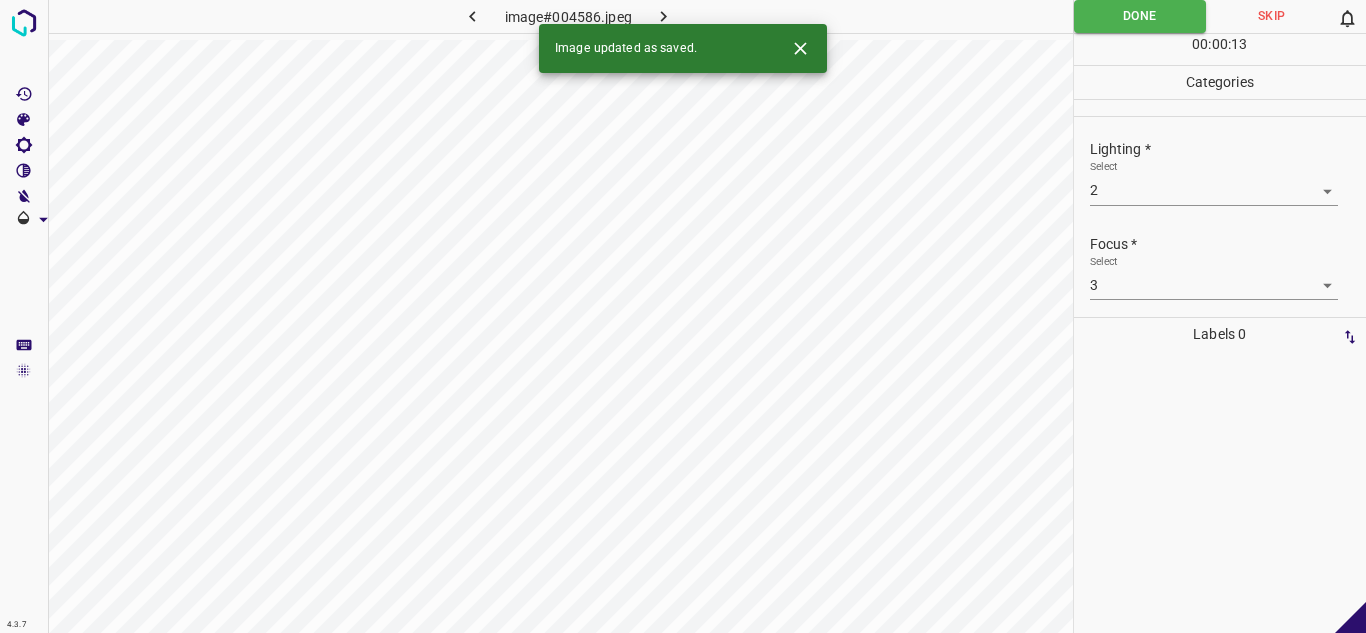 click 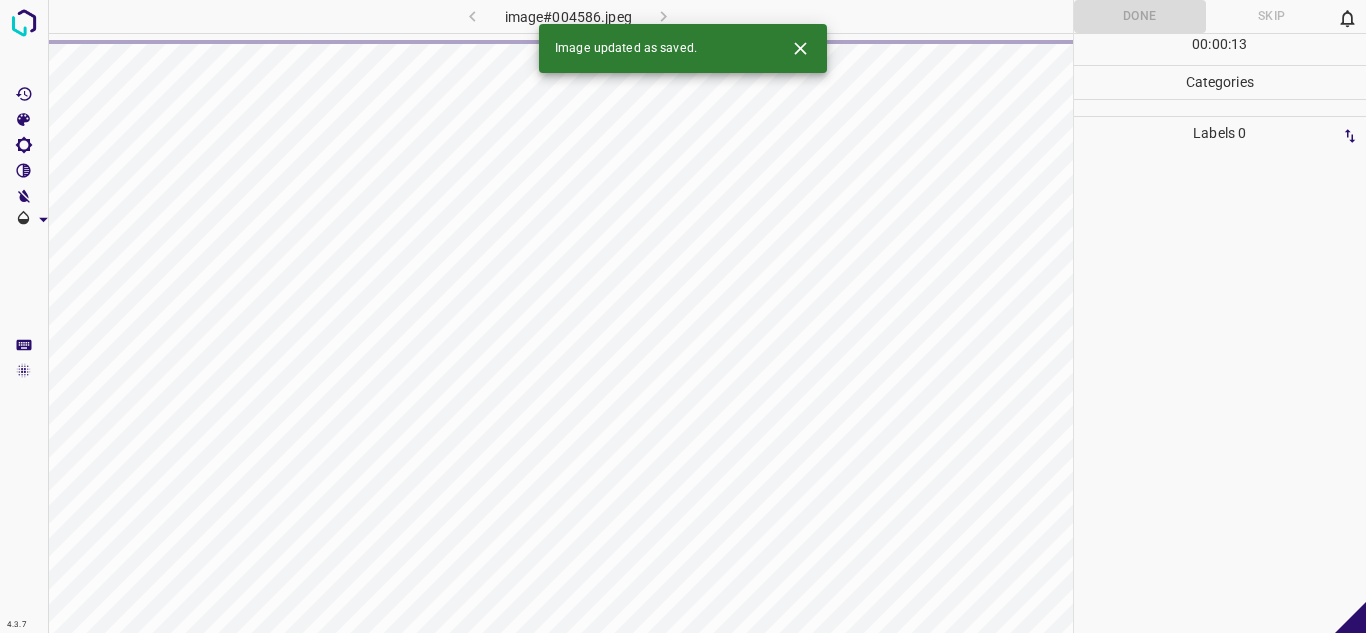 click 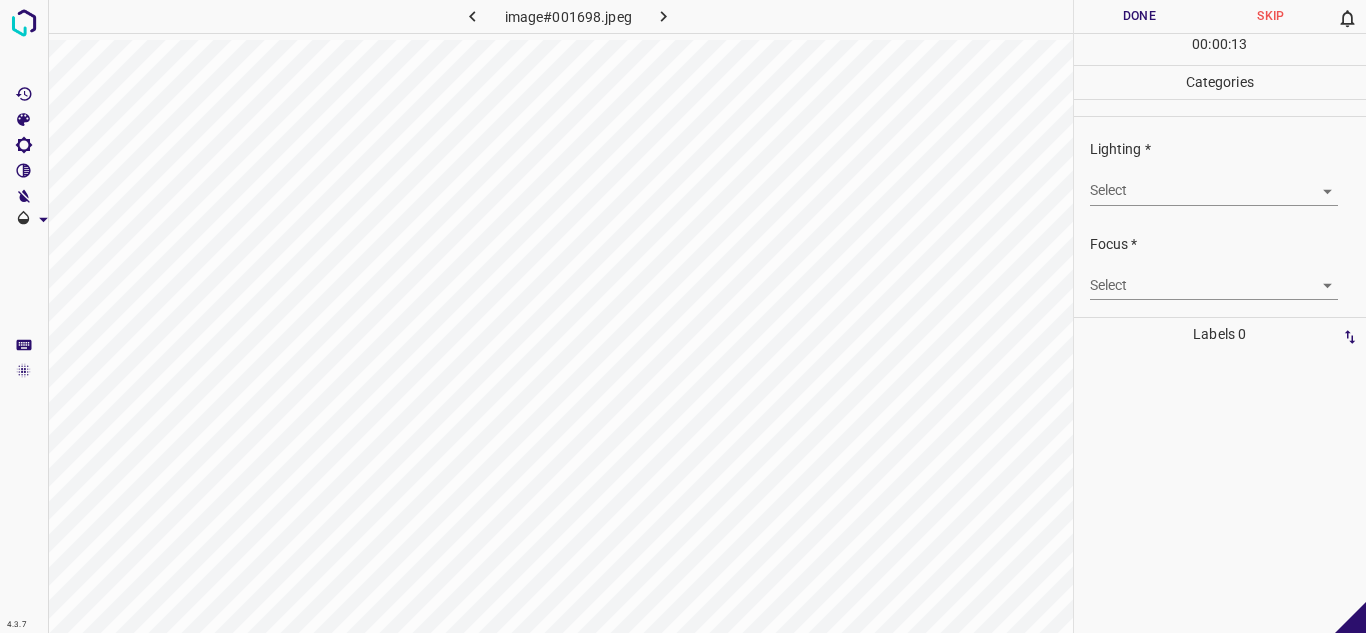 click on "4.3.7 image#001698.jpeg Done Skip 0 00   : 00   : 13   Categories Lighting *  Select ​ Focus *  Select ​ Overall *  Select ​ Labels   0 Categories 1 Lighting 2 Focus 3 Overall Tools Space Change between modes (Draw & Edit) I Auto labeling R Restore zoom M Zoom in N Zoom out Delete Delete selecte label Filters Z Restore filters X Saturation filter C Brightness filter V Contrast filter B Gray scale filter General O Download - Text - Hide - Delete" at bounding box center [683, 316] 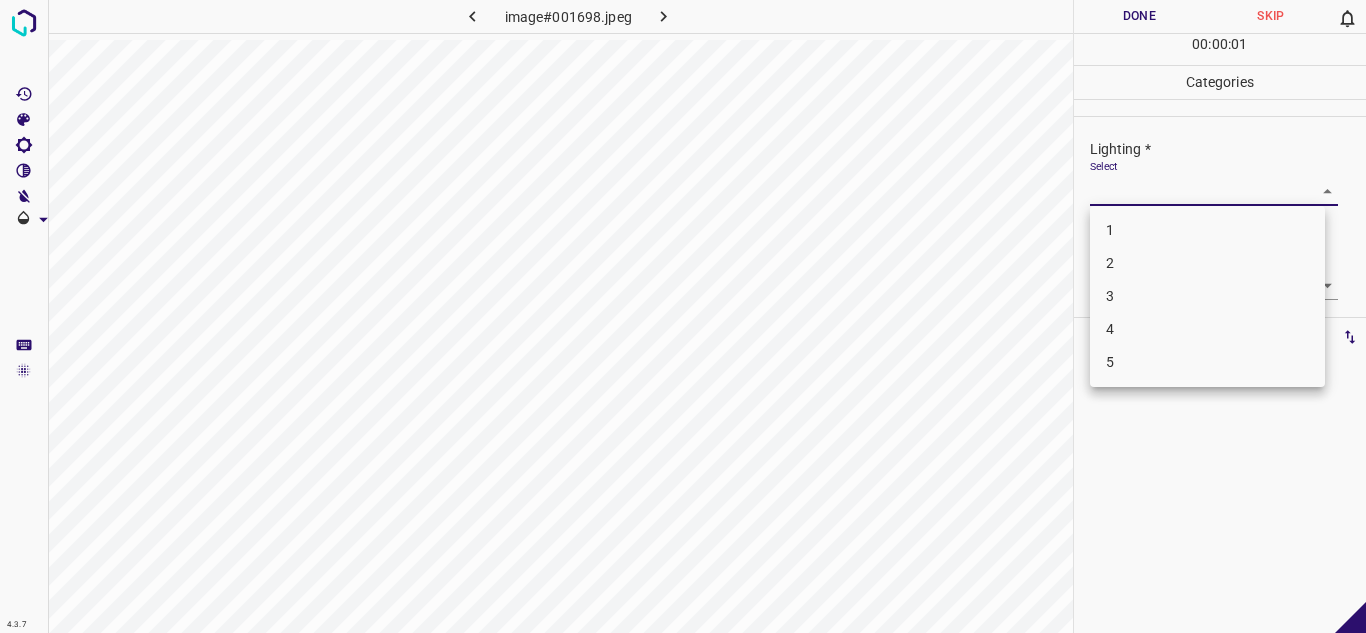 click on "3" at bounding box center (1207, 296) 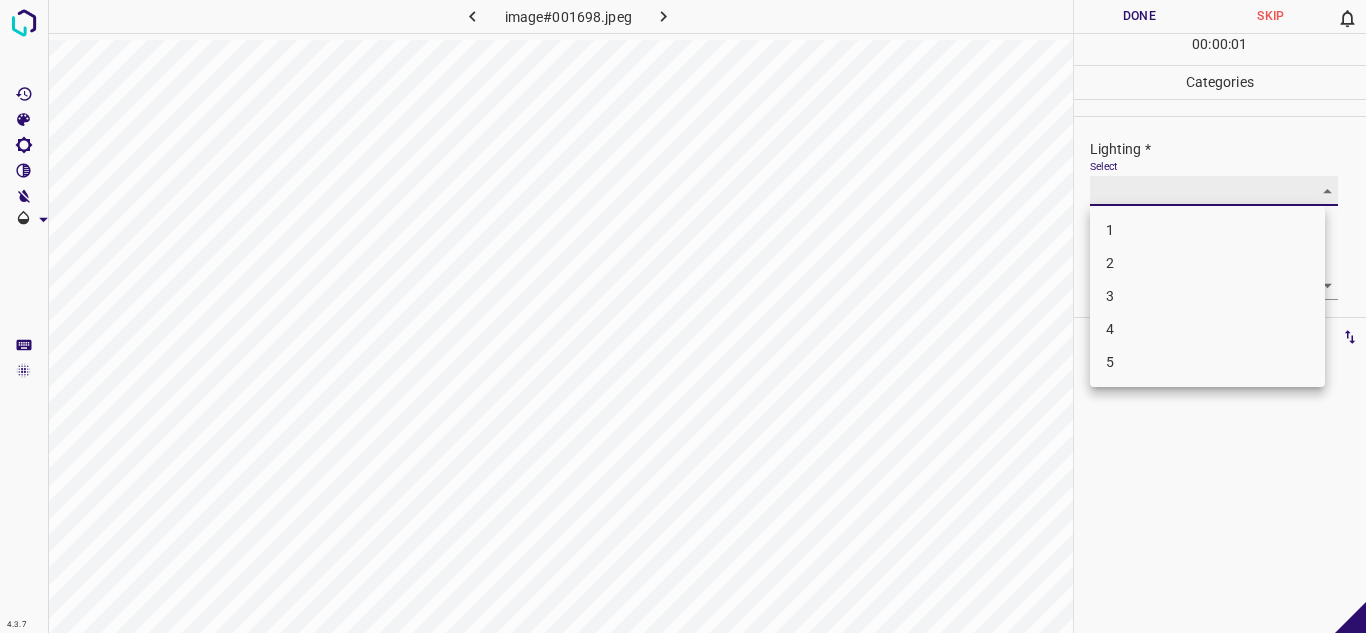 type on "3" 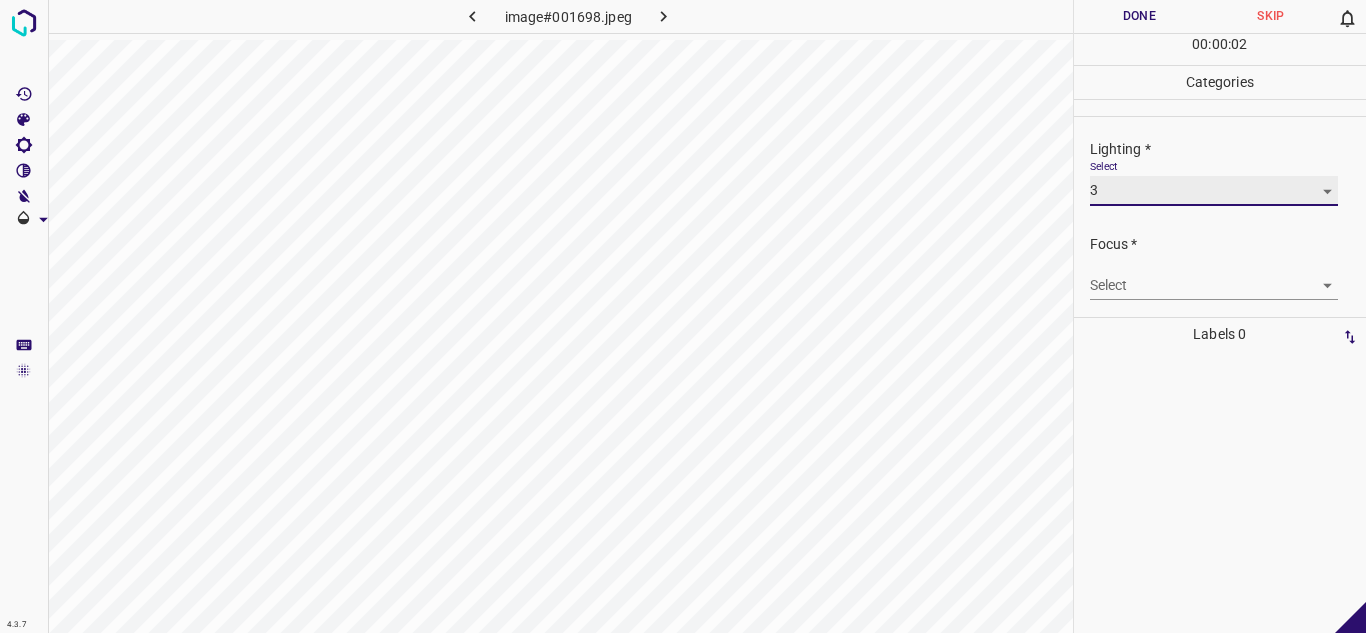 scroll, scrollTop: 98, scrollLeft: 0, axis: vertical 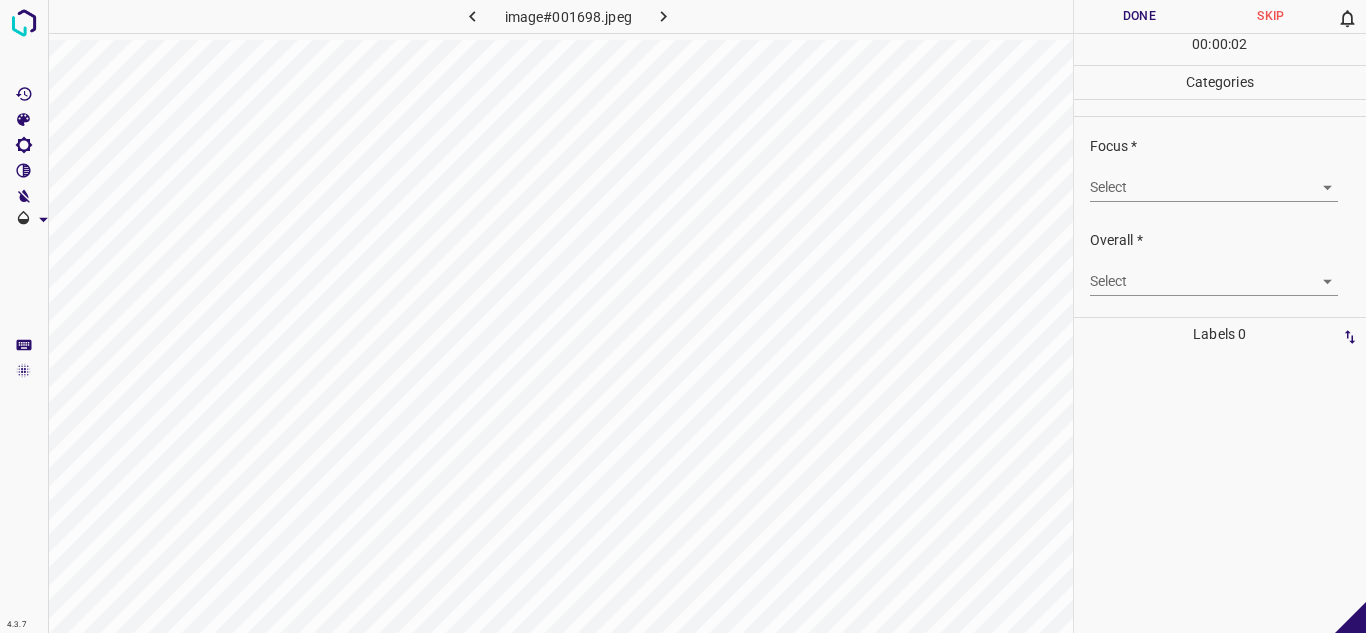 click on "4.3.7 image#001698.jpeg Done Skip 0 00   : 00   : 02   Categories Lighting *  Select 3 3 Focus *  Select ​ Overall *  Select ​ Labels   0 Categories 1 Lighting 2 Focus 3 Overall Tools Space Change between modes (Draw & Edit) I Auto labeling R Restore zoom M Zoom in N Zoom out Delete Delete selecte label Filters Z Restore filters X Saturation filter C Brightness filter V Contrast filter B Gray scale filter General O Download - Text - Hide - Delete" at bounding box center [683, 316] 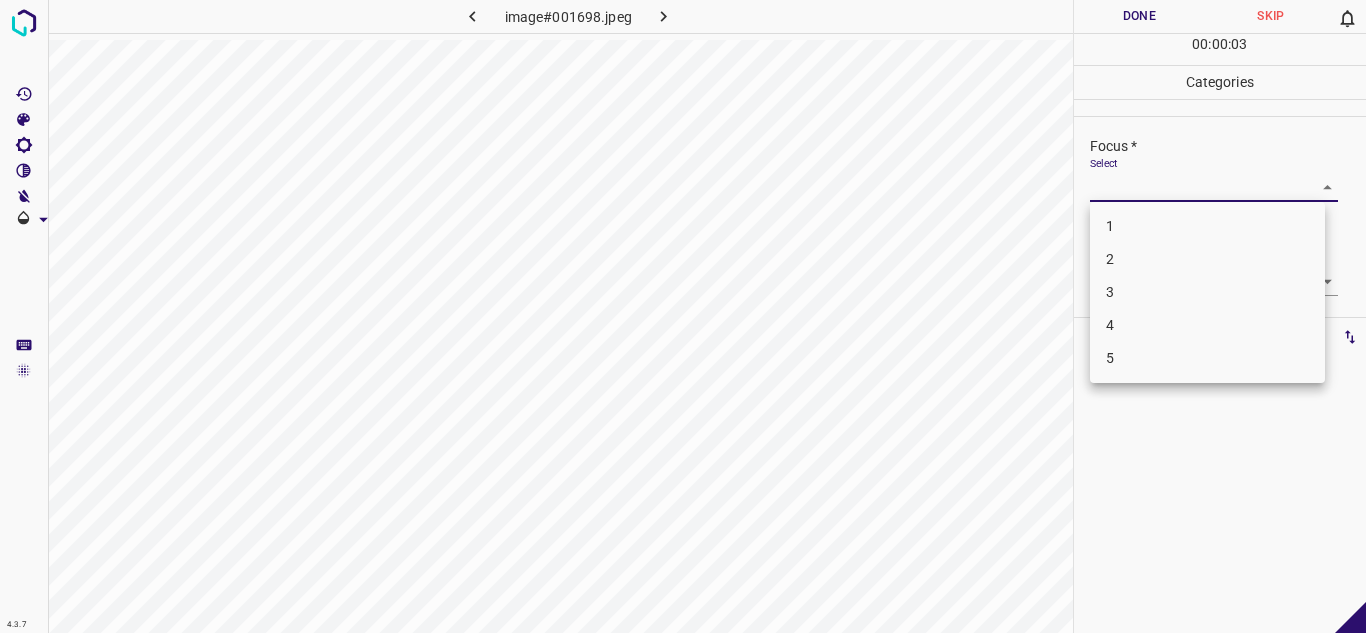click on "3" at bounding box center (1207, 292) 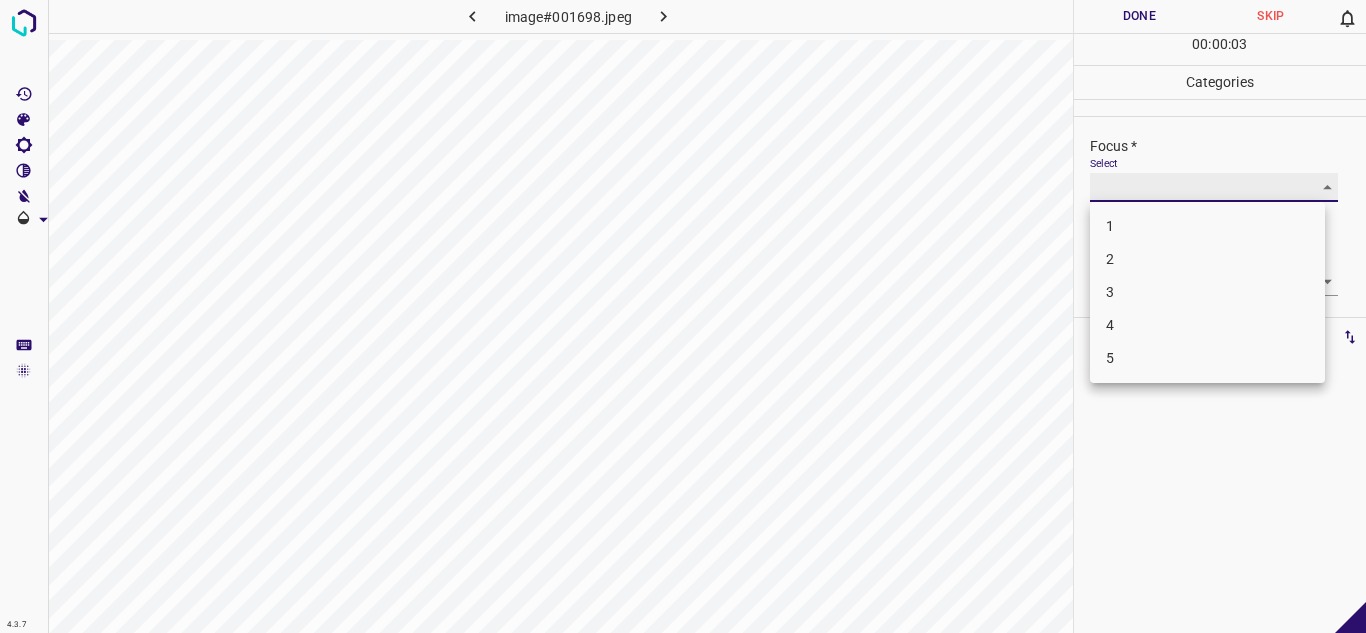 type on "3" 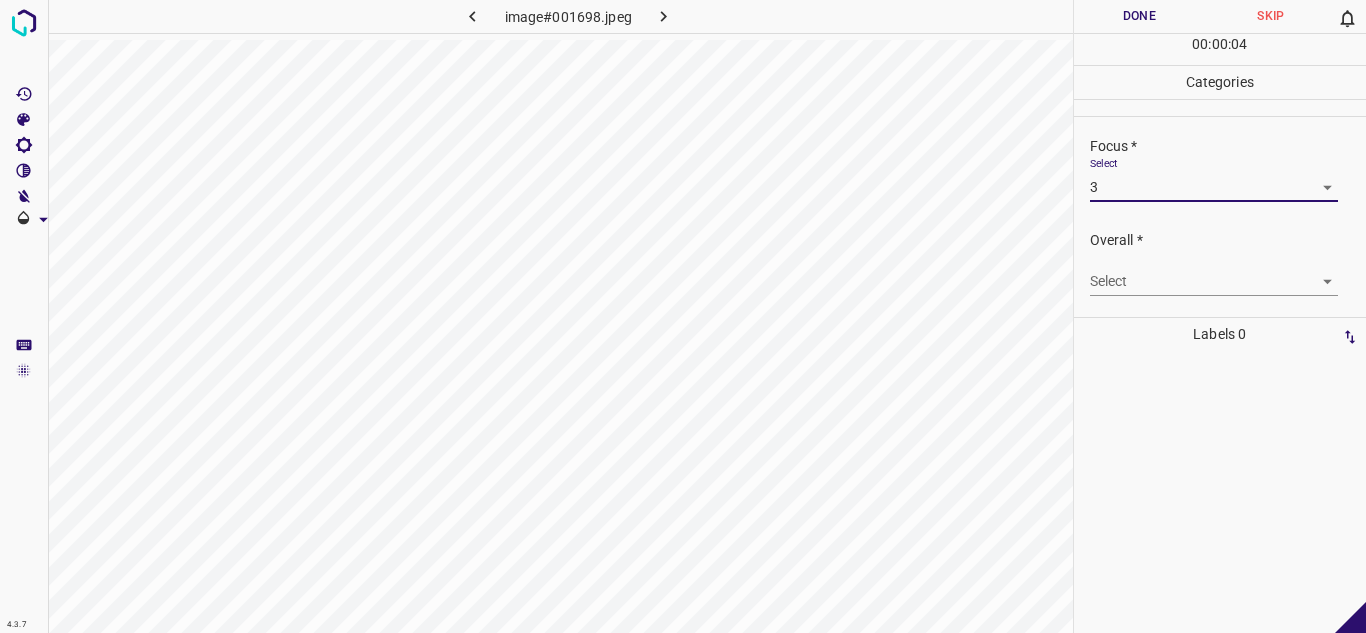 click on "4.3.7 image#001698.jpeg Done Skip 0 00   : 00   : 04   Categories Lighting *  Select 3 3 Focus *  Select 3 3 Overall *  Select ​ Labels   0 Categories 1 Lighting 2 Focus 3 Overall Tools Space Change between modes (Draw & Edit) I Auto labeling R Restore zoom M Zoom in N Zoom out Delete Delete selecte label Filters Z Restore filters X Saturation filter C Brightness filter V Contrast filter B Gray scale filter General O Download - Text - Hide - Delete 1 2 3 4 5" at bounding box center [683, 316] 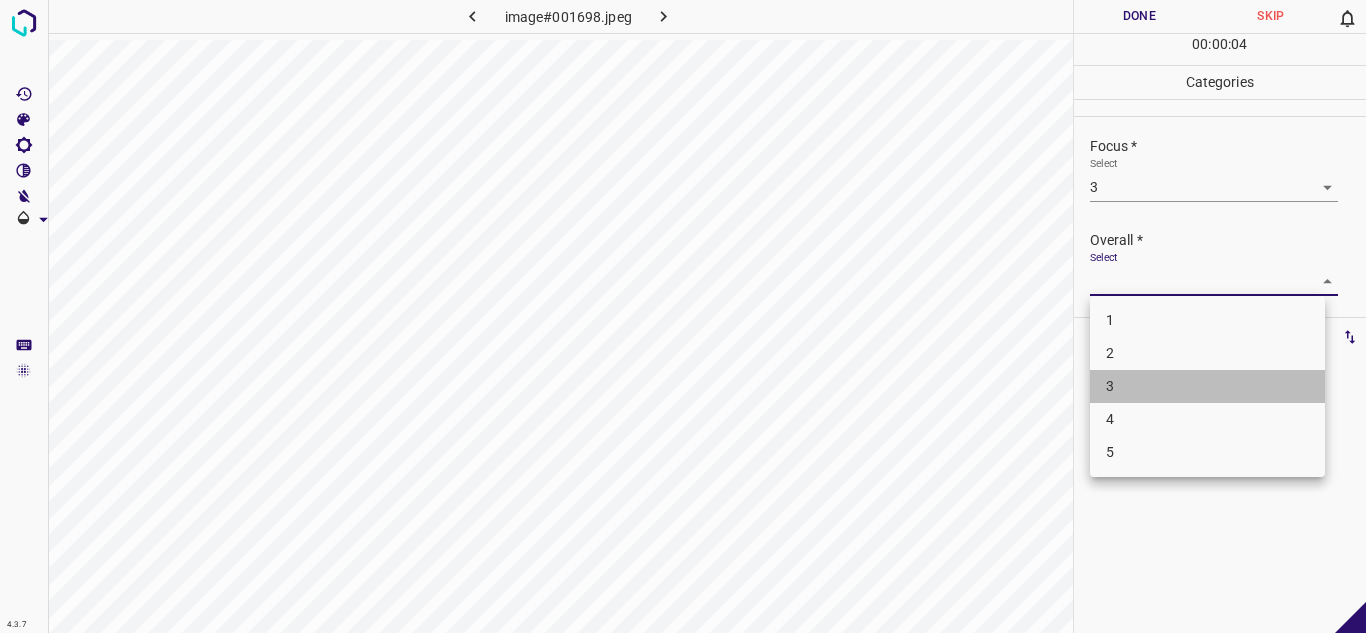 click on "3" at bounding box center (1207, 386) 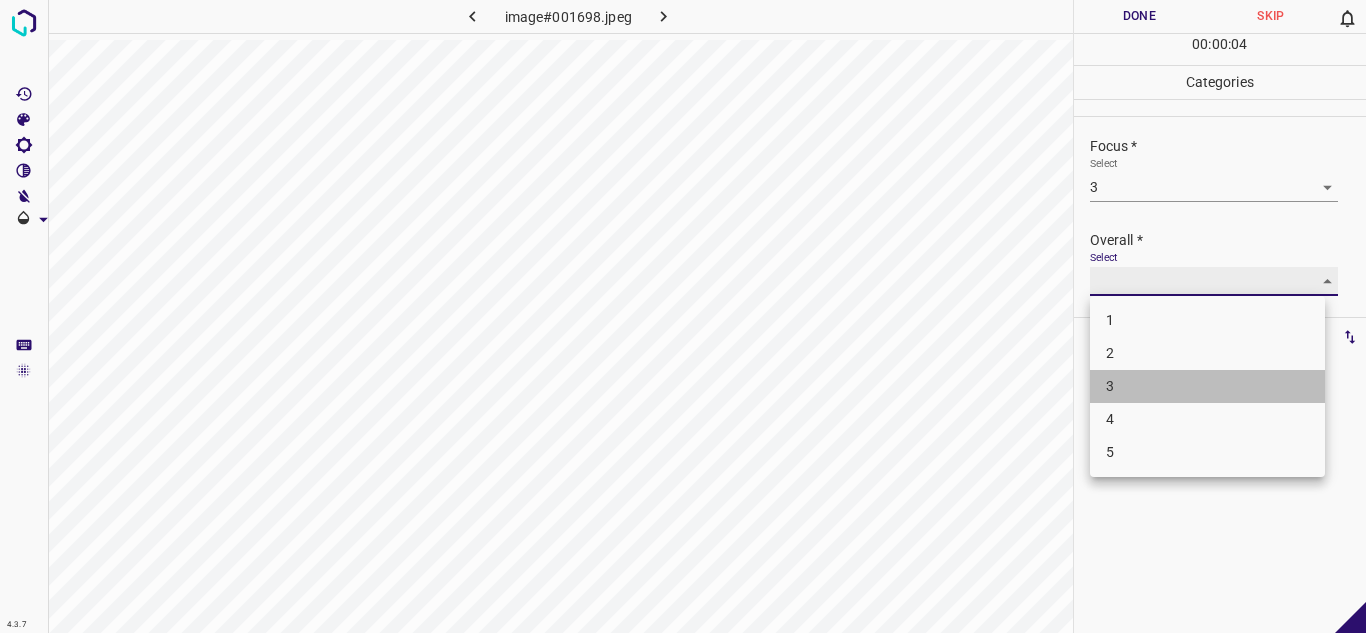 type on "3" 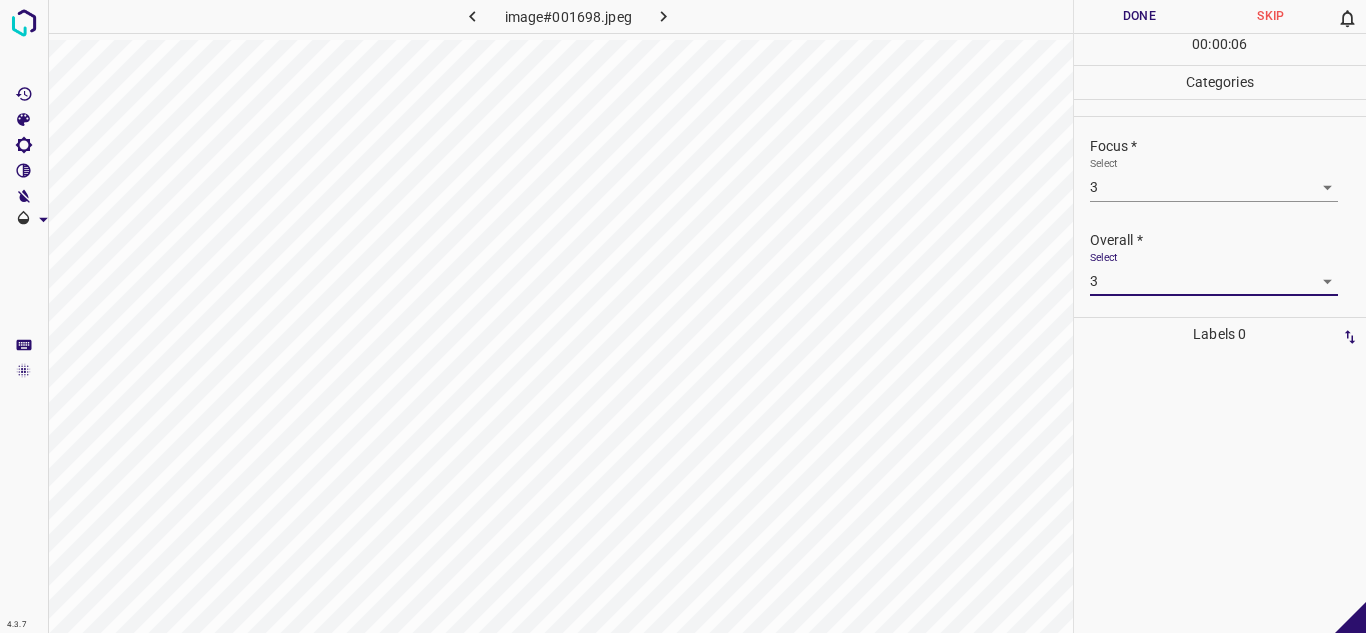 click on "Done" at bounding box center (1140, 16) 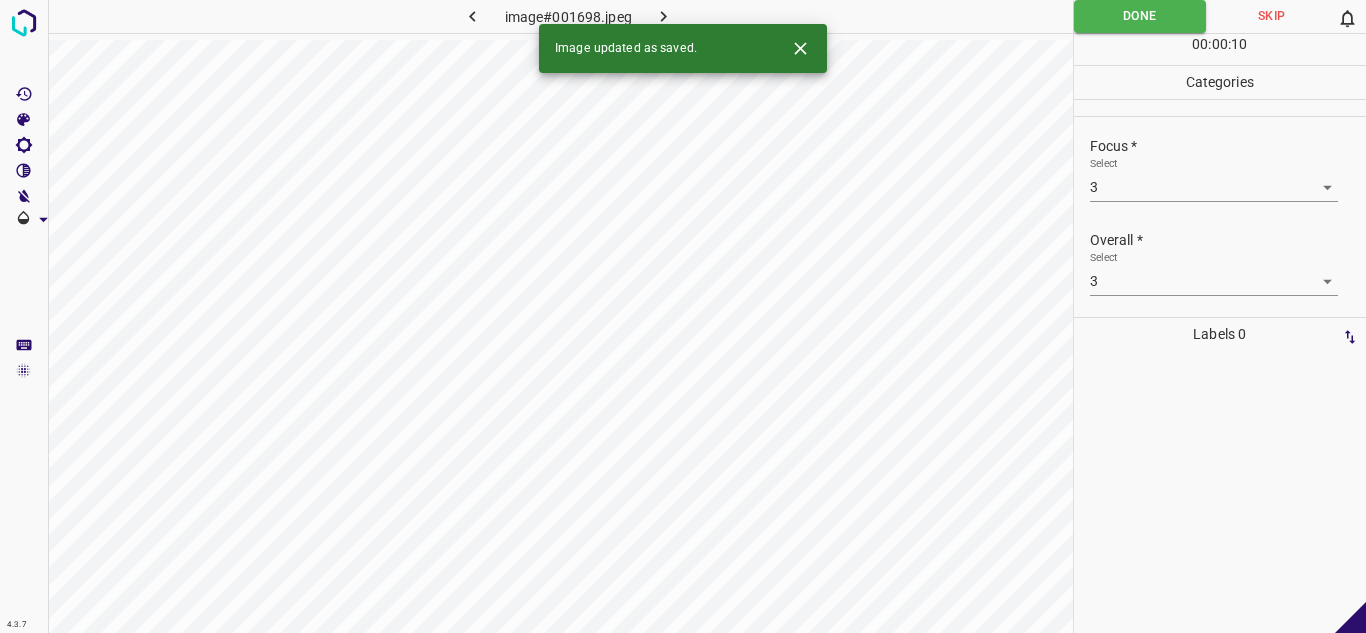 click 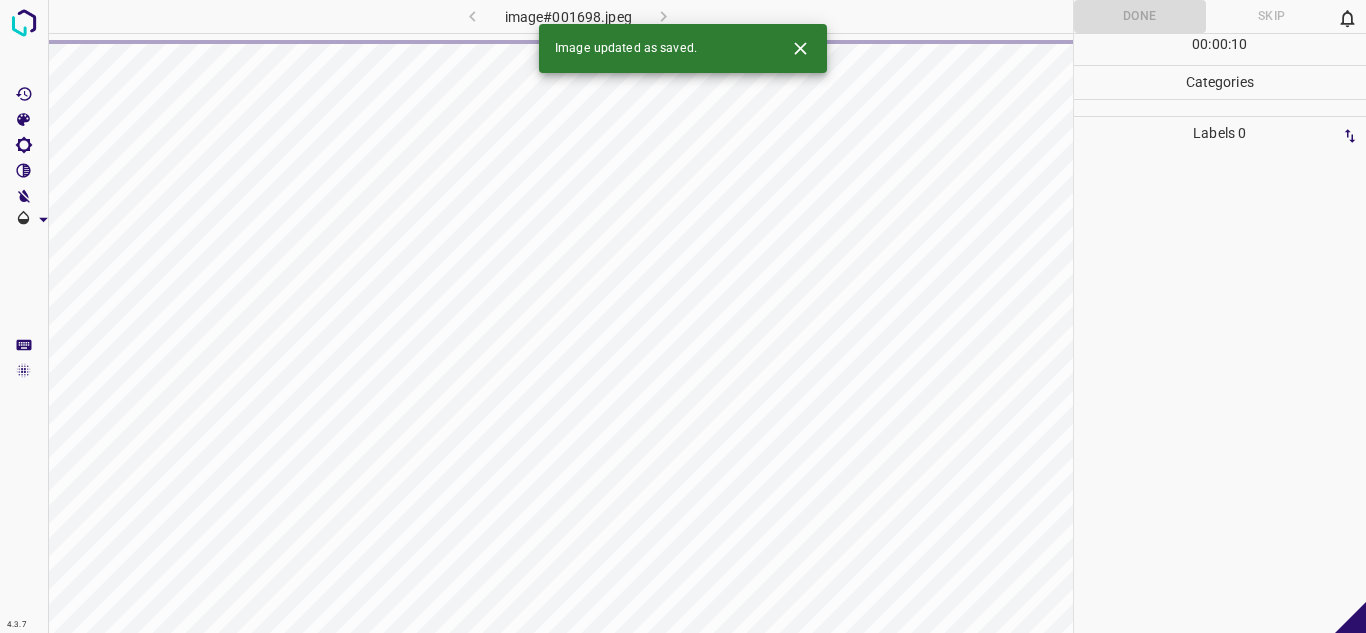 click 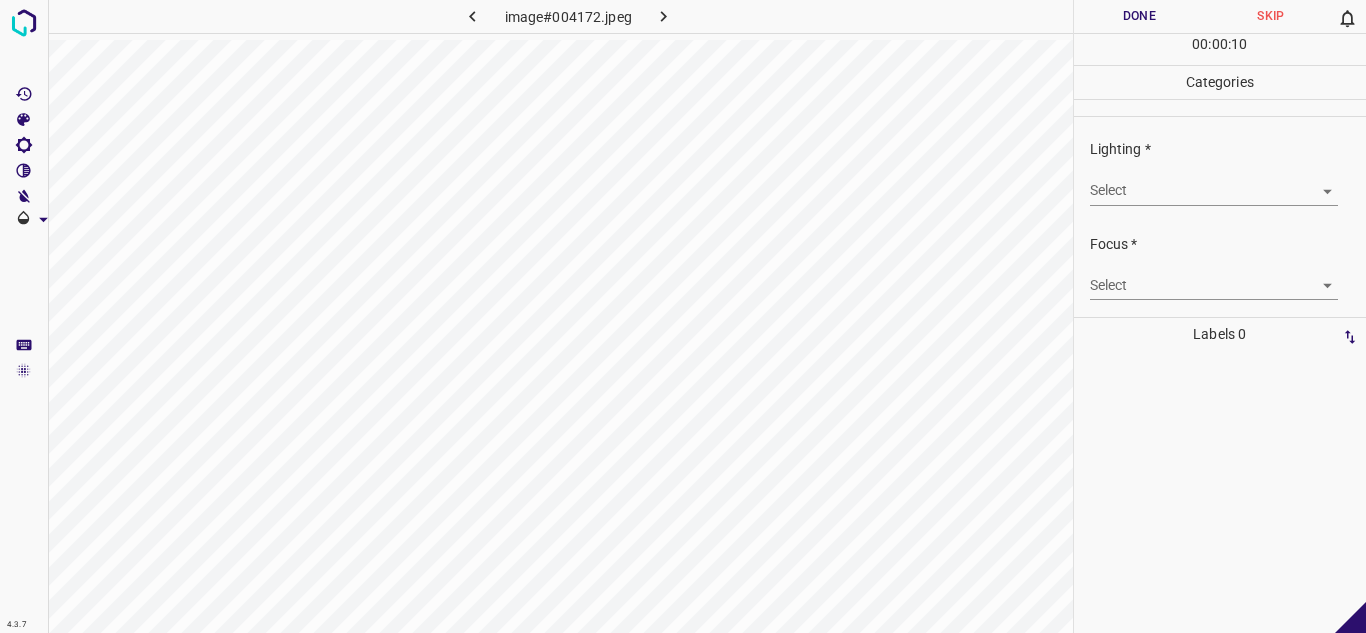 click on "4.3.7 image#004172.jpeg Done Skip 0 00   : 00   : 10   Categories Lighting *  Select ​ Focus *  Select ​ Overall *  Select ​ Labels   0 Categories 1 Lighting 2 Focus 3 Overall Tools Space Change between modes (Draw & Edit) I Auto labeling R Restore zoom M Zoom in N Zoom out Delete Delete selecte label Filters Z Restore filters X Saturation filter C Brightness filter V Contrast filter B Gray scale filter General O Download - Text - Hide - Delete" at bounding box center (683, 316) 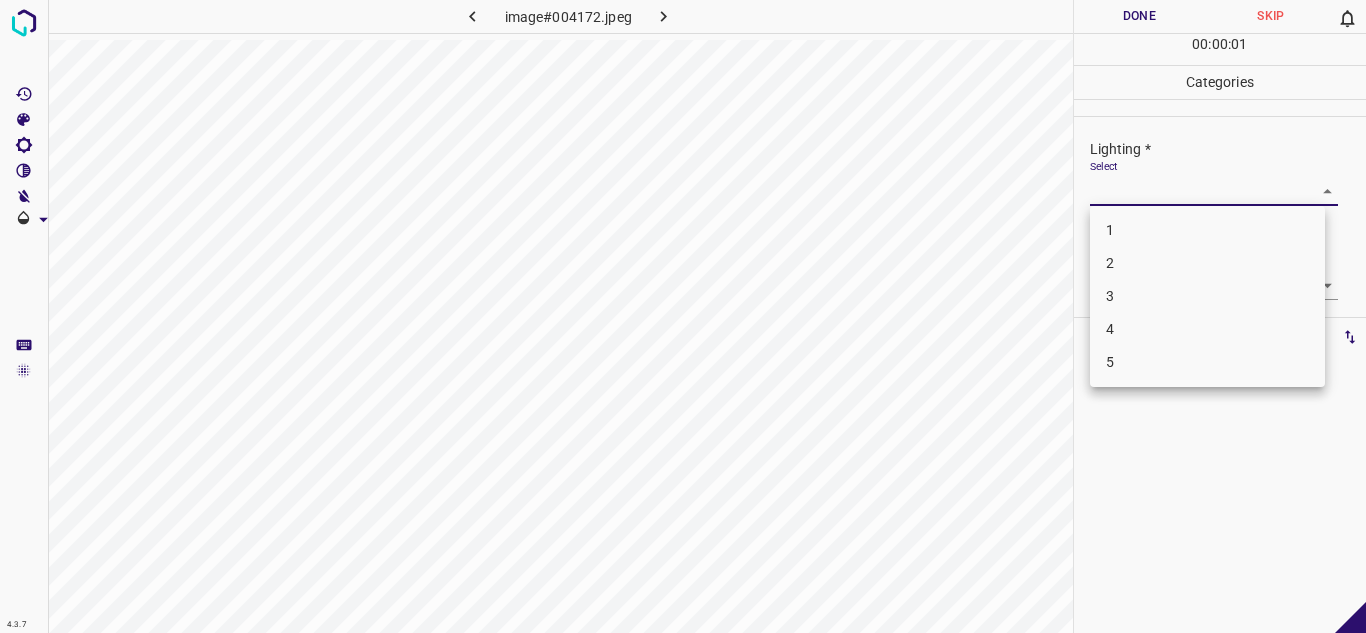 click on "3" at bounding box center [1207, 296] 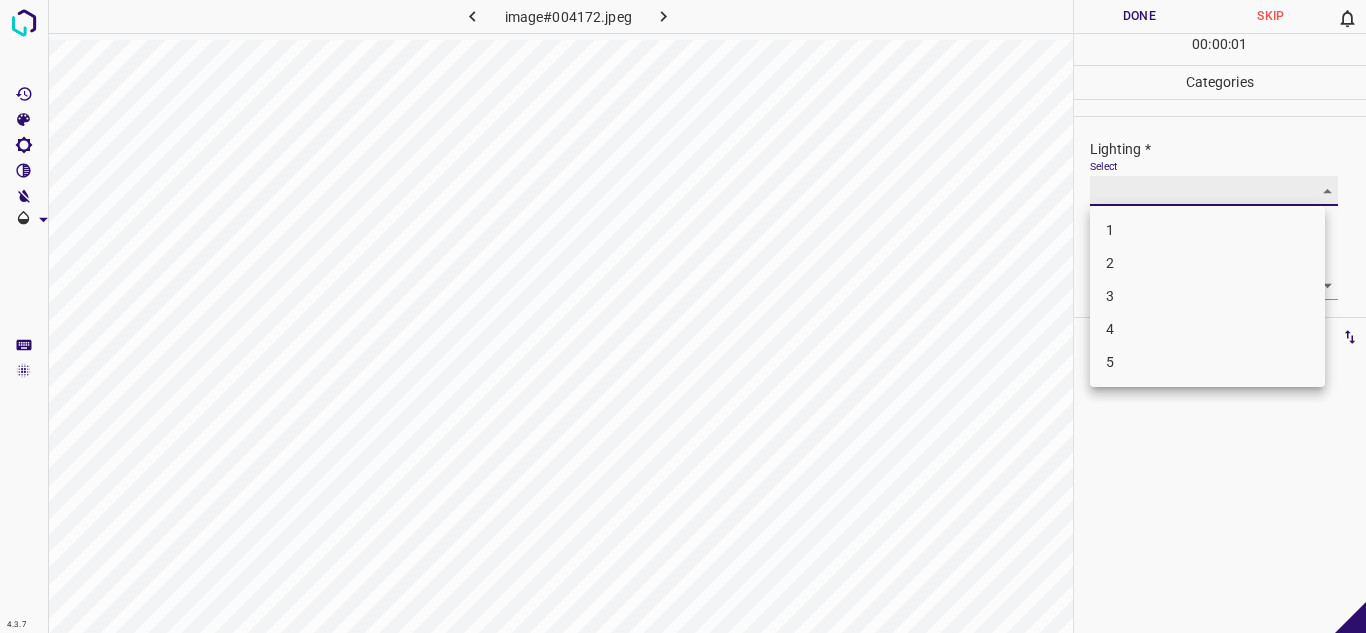 type on "3" 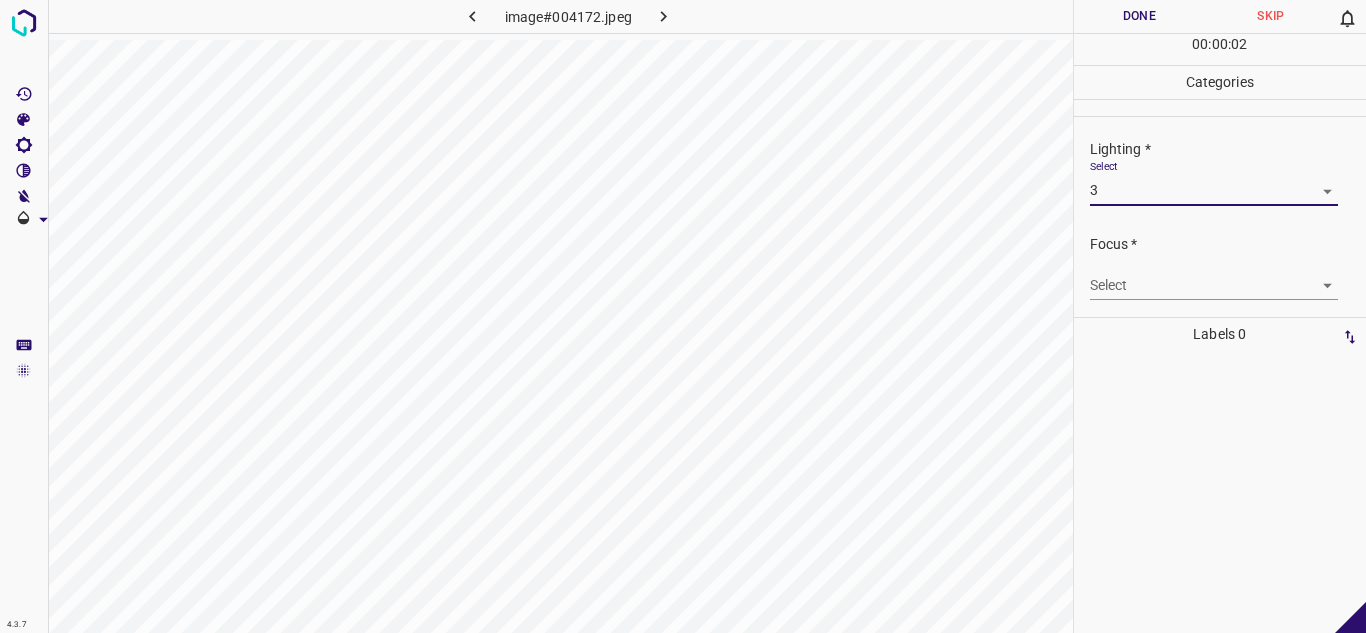 click on "4.3.7 image#004172.jpeg Done Skip 0 00   : 00   : 02   Categories Lighting *  Select 3 3 Focus *  Select ​ Overall *  Select ​ Labels   0 Categories 1 Lighting 2 Focus 3 Overall Tools Space Change between modes (Draw & Edit) I Auto labeling R Restore zoom M Zoom in N Zoom out Delete Delete selecte label Filters Z Restore filters X Saturation filter C Brightness filter V Contrast filter B Gray scale filter General O Download - Text - Hide - Delete" at bounding box center (683, 316) 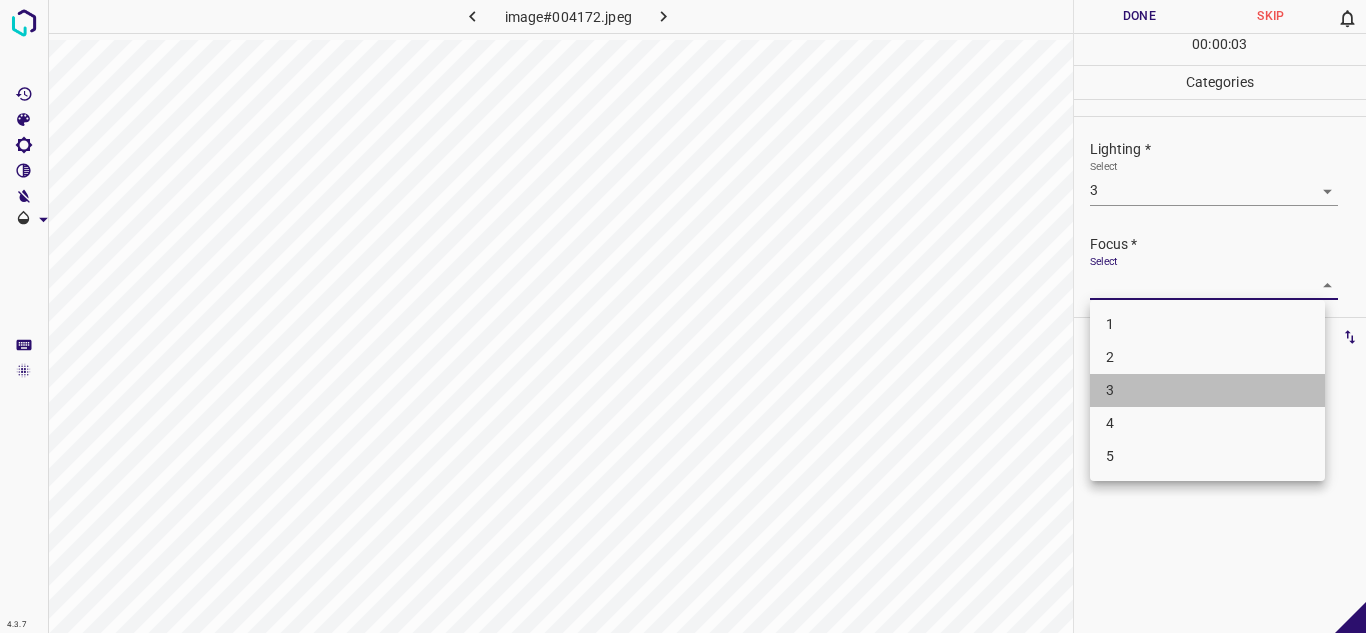 click on "3" at bounding box center (1207, 390) 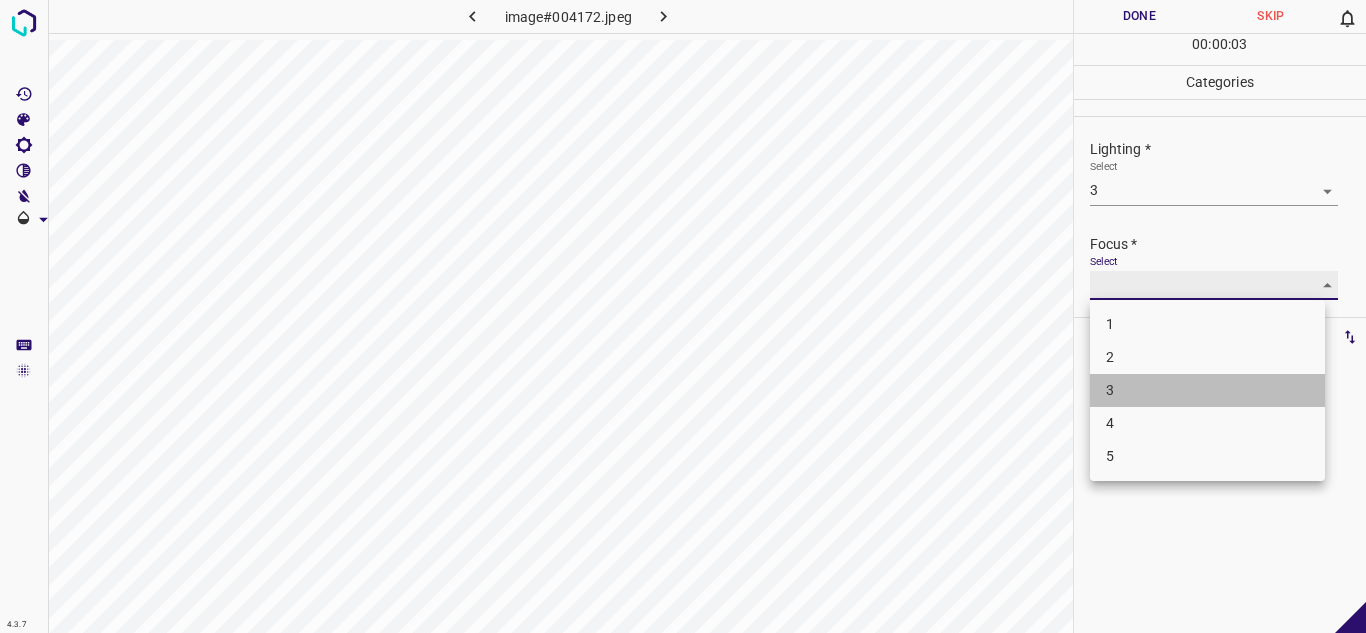 type on "3" 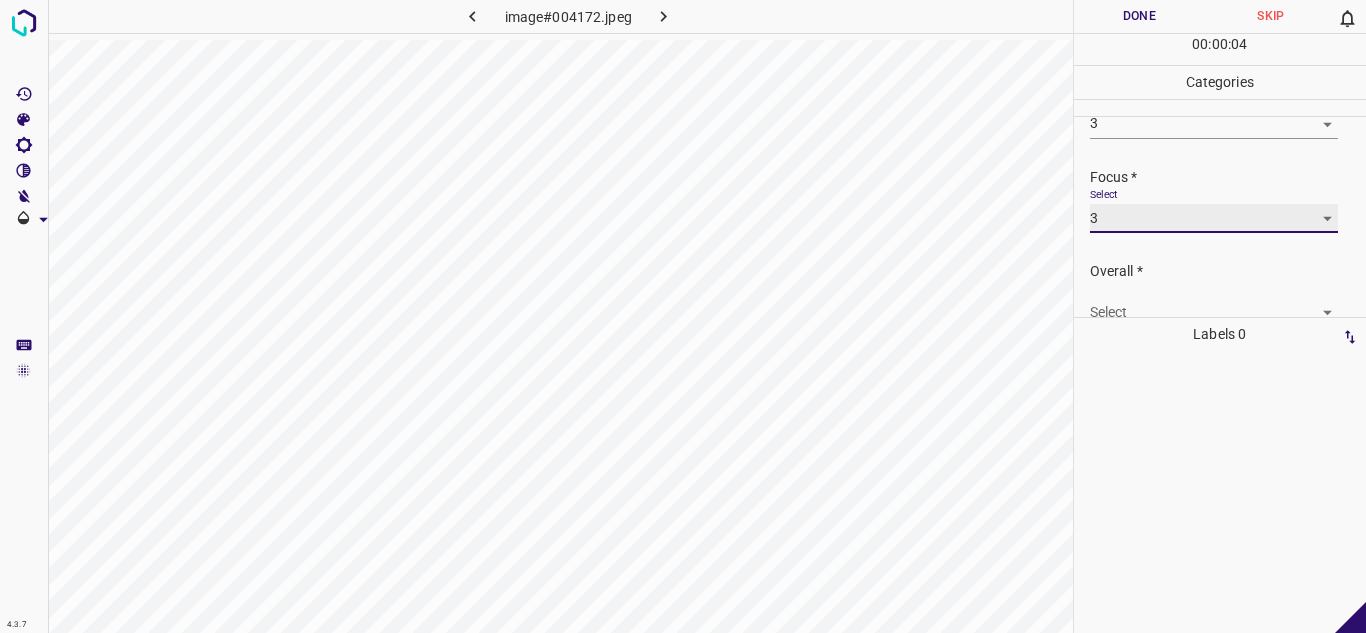 scroll, scrollTop: 98, scrollLeft: 0, axis: vertical 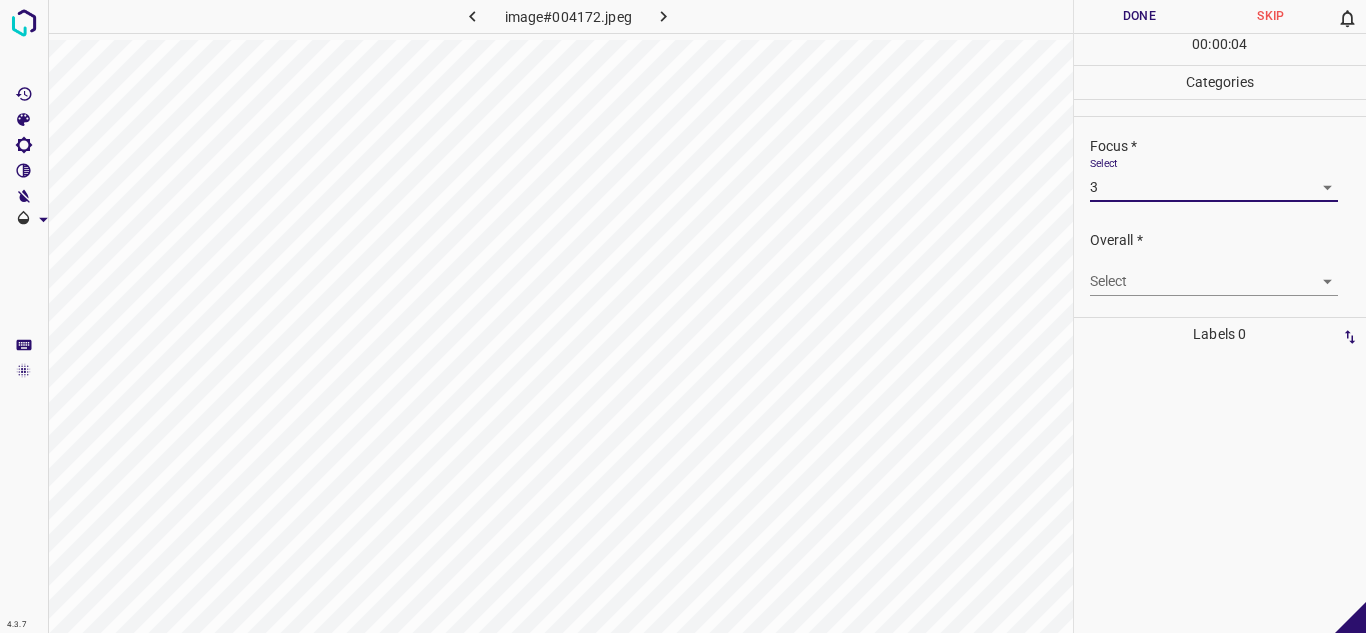 click on "4.3.7 image#004172.jpeg Done Skip 0 00   : 00   : 04   Categories Lighting *  Select 3 3 Focus *  Select 3 3 Overall *  Select ​ Labels   0 Categories 1 Lighting 2 Focus 3 Overall Tools Space Change between modes (Draw & Edit) I Auto labeling R Restore zoom M Zoom in N Zoom out Delete Delete selecte label Filters Z Restore filters X Saturation filter C Brightness filter V Contrast filter B Gray scale filter General O Download - Text - Hide - Delete" at bounding box center [683, 316] 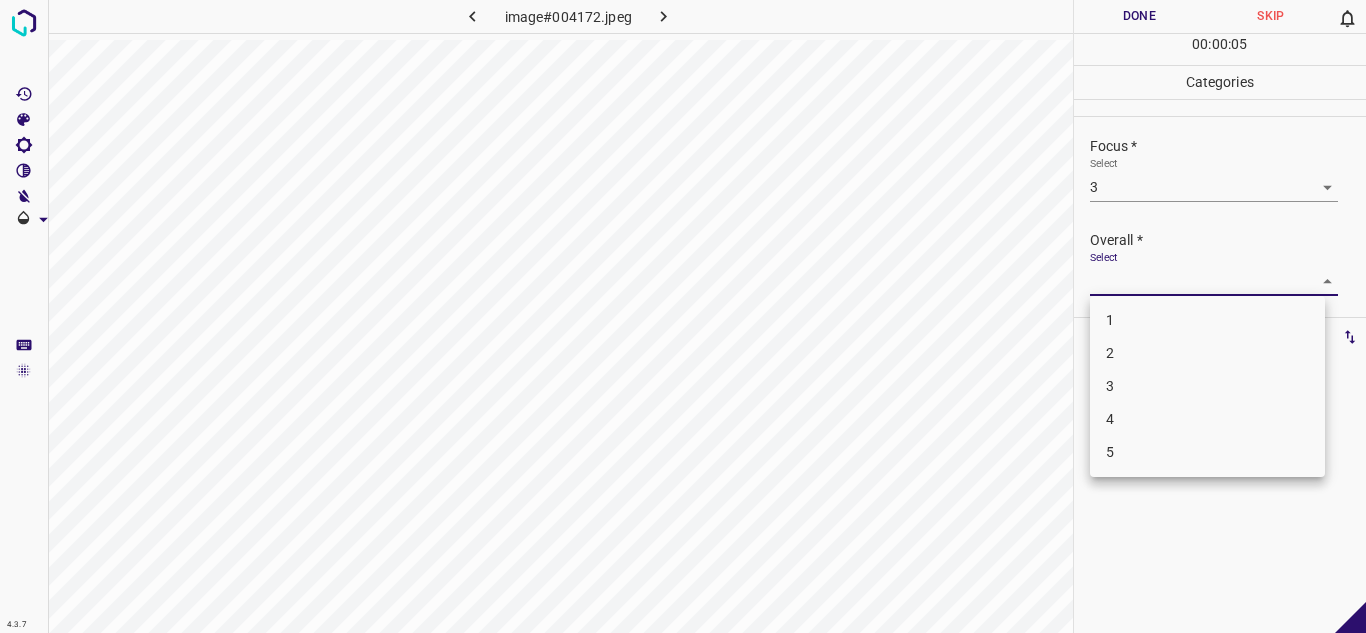 click on "3" at bounding box center (1207, 386) 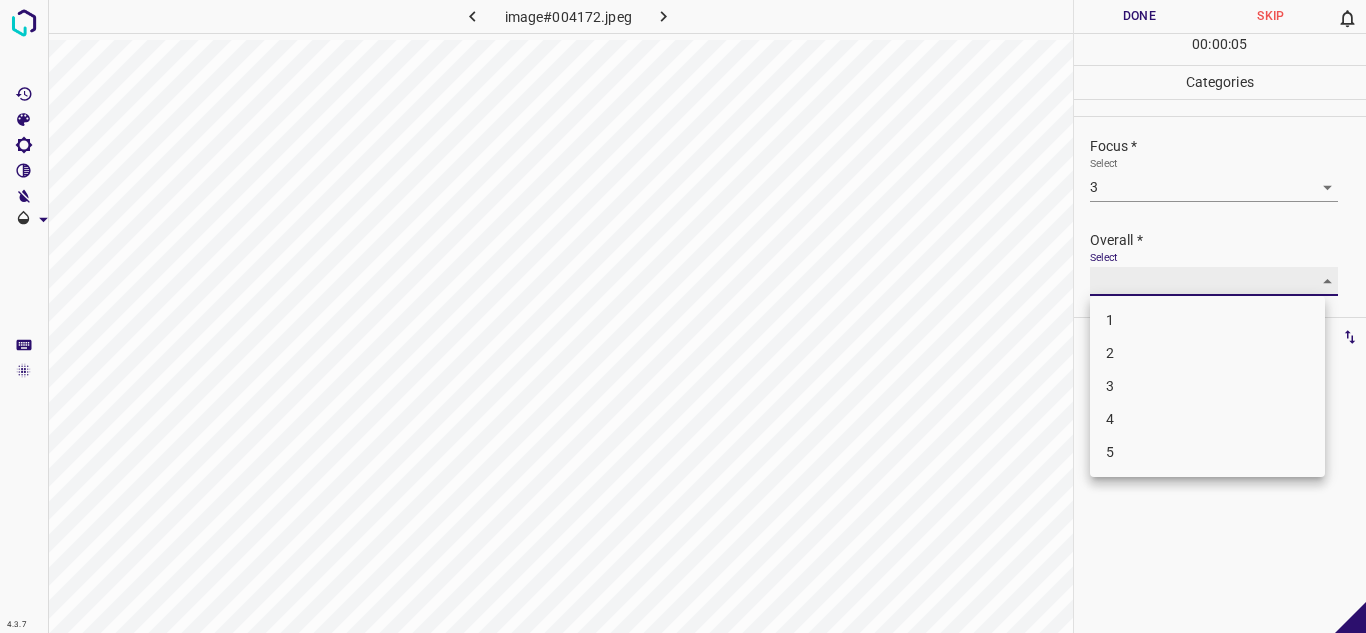 type on "3" 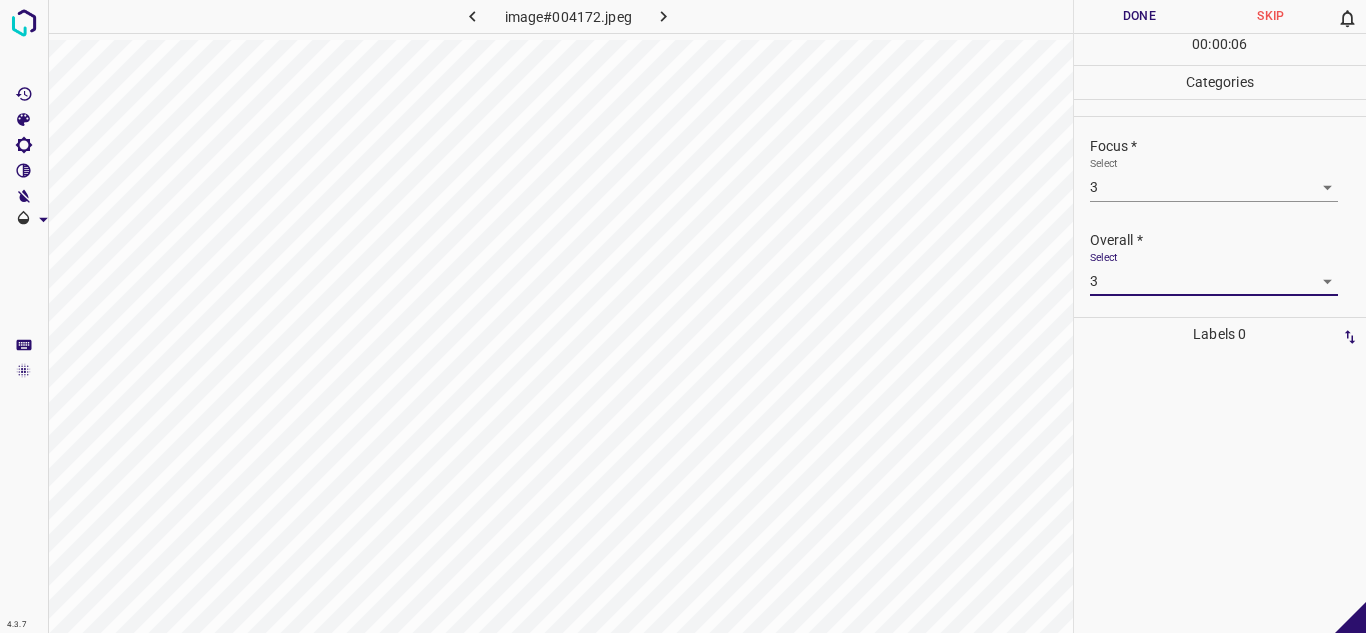 click on "Done" at bounding box center [1140, 16] 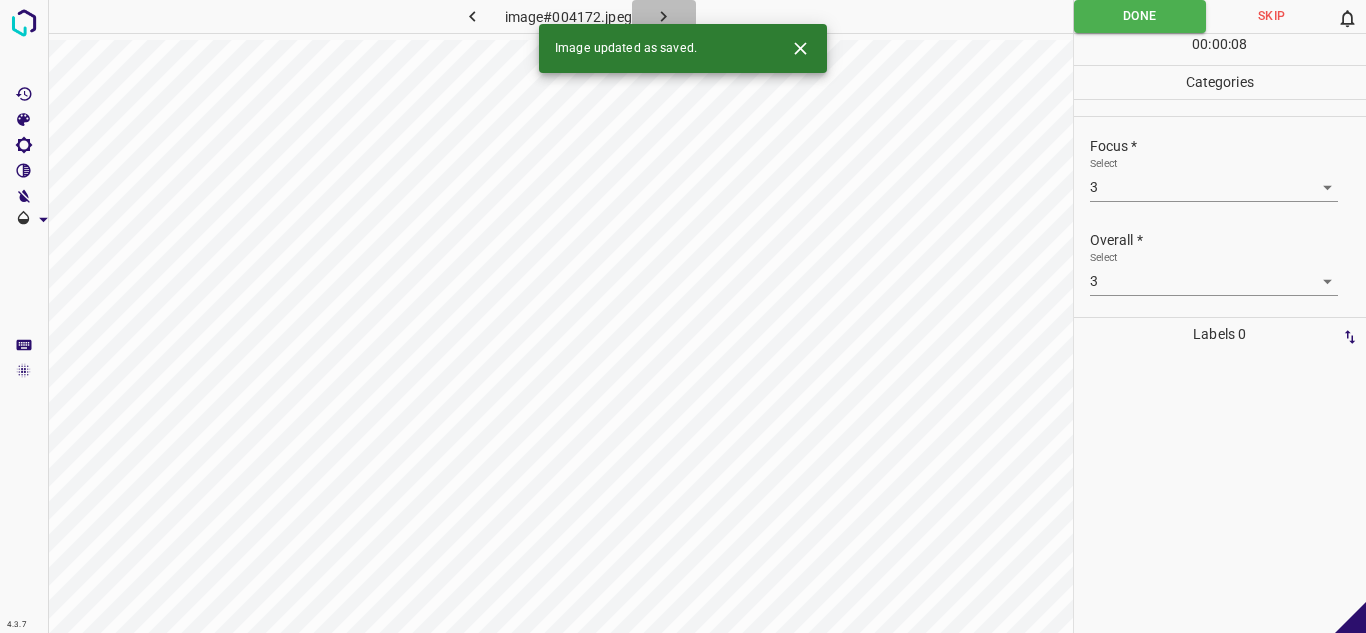click 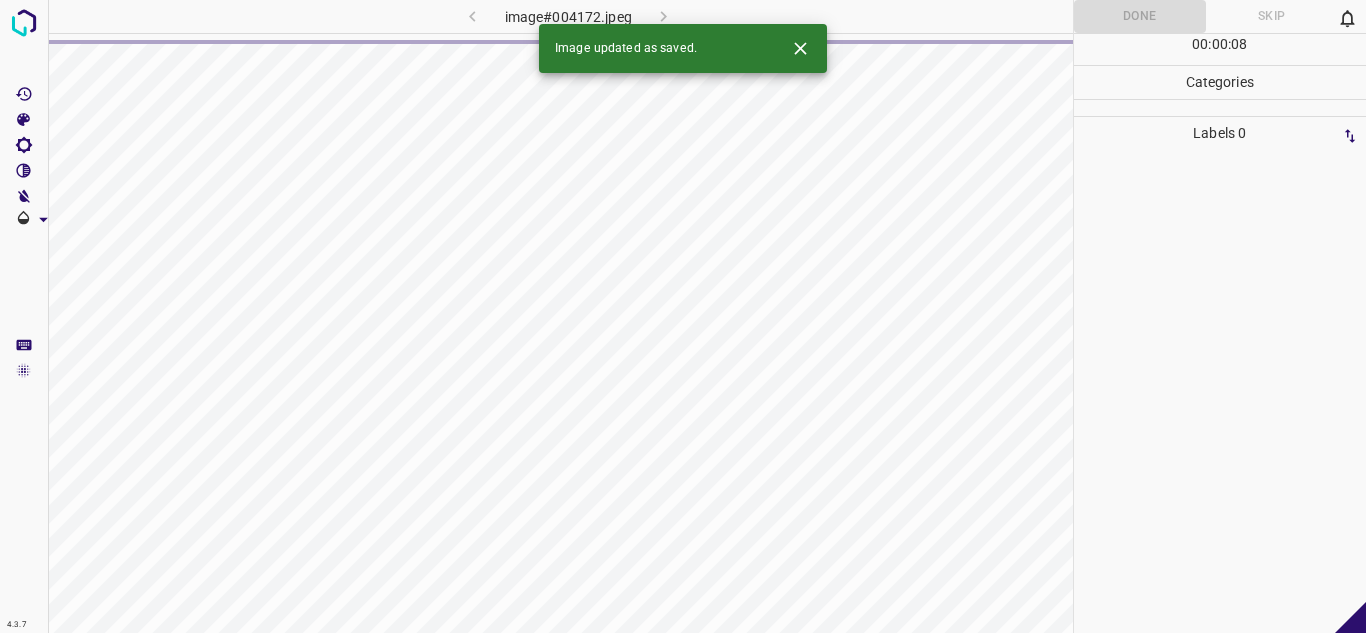 click 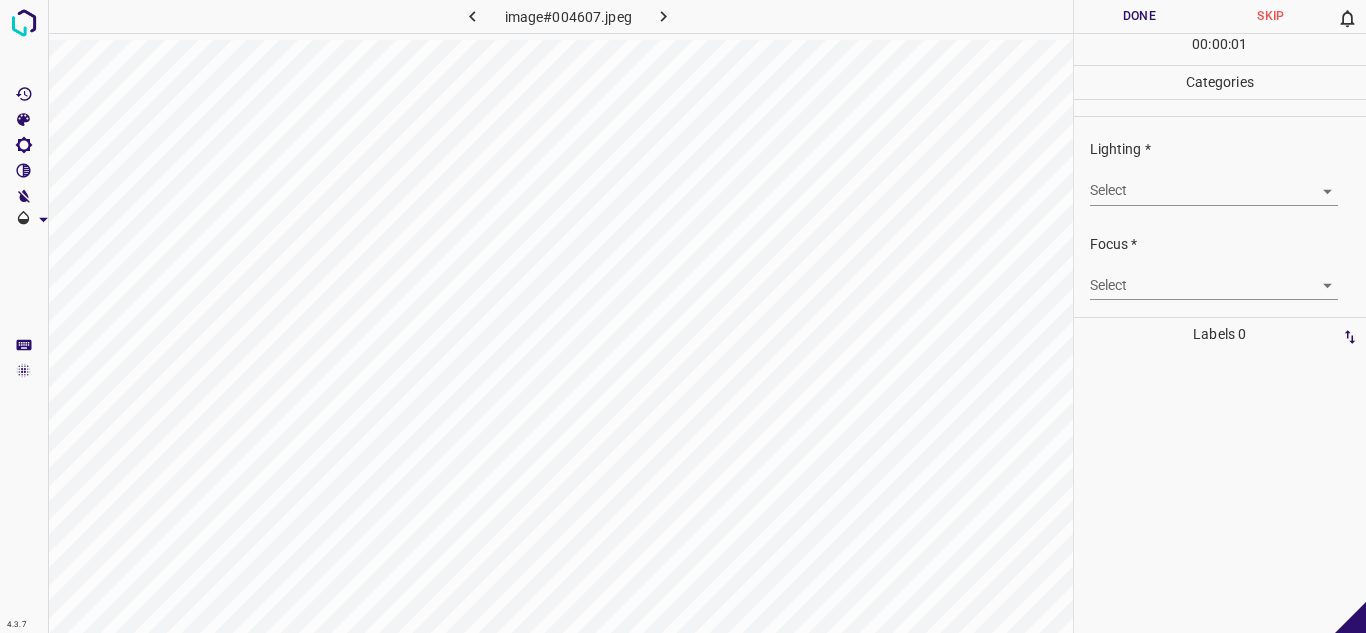 click on "4.3.7 image#004607.jpeg Done Skip 0 00   : 00   : 01   Categories Lighting *  Select ​ Focus *  Select ​ Overall *  Select ​ Labels   0 Categories 1 Lighting 2 Focus 3 Overall Tools Space Change between modes (Draw & Edit) I Auto labeling R Restore zoom M Zoom in N Zoom out Delete Delete selecte label Filters Z Restore filters X Saturation filter C Brightness filter V Contrast filter B Gray scale filter General O Download - Text - Hide - Delete" at bounding box center (683, 316) 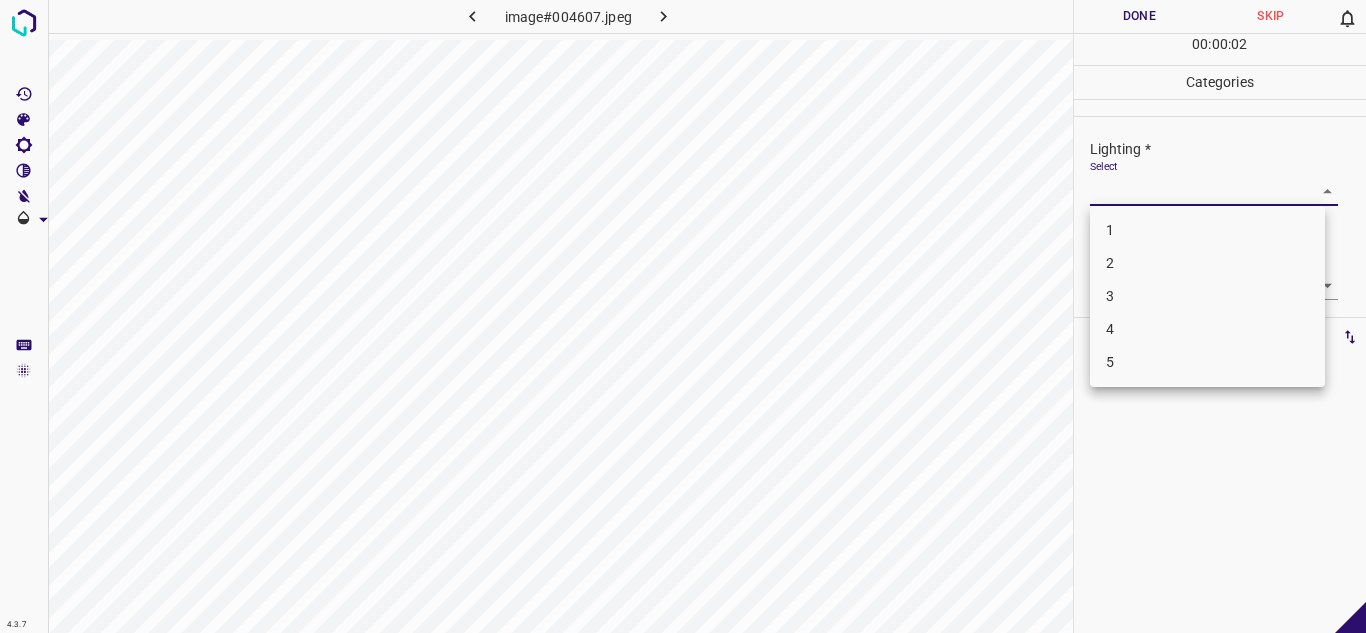 click on "3" at bounding box center [1207, 296] 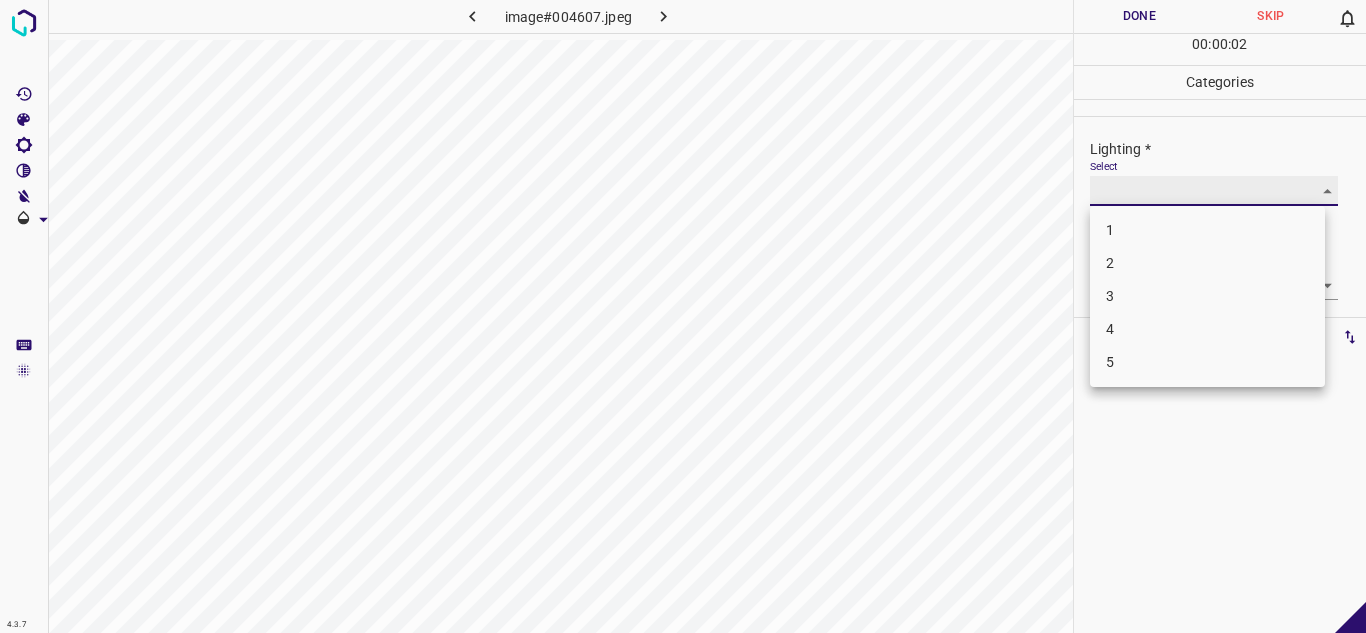 type on "3" 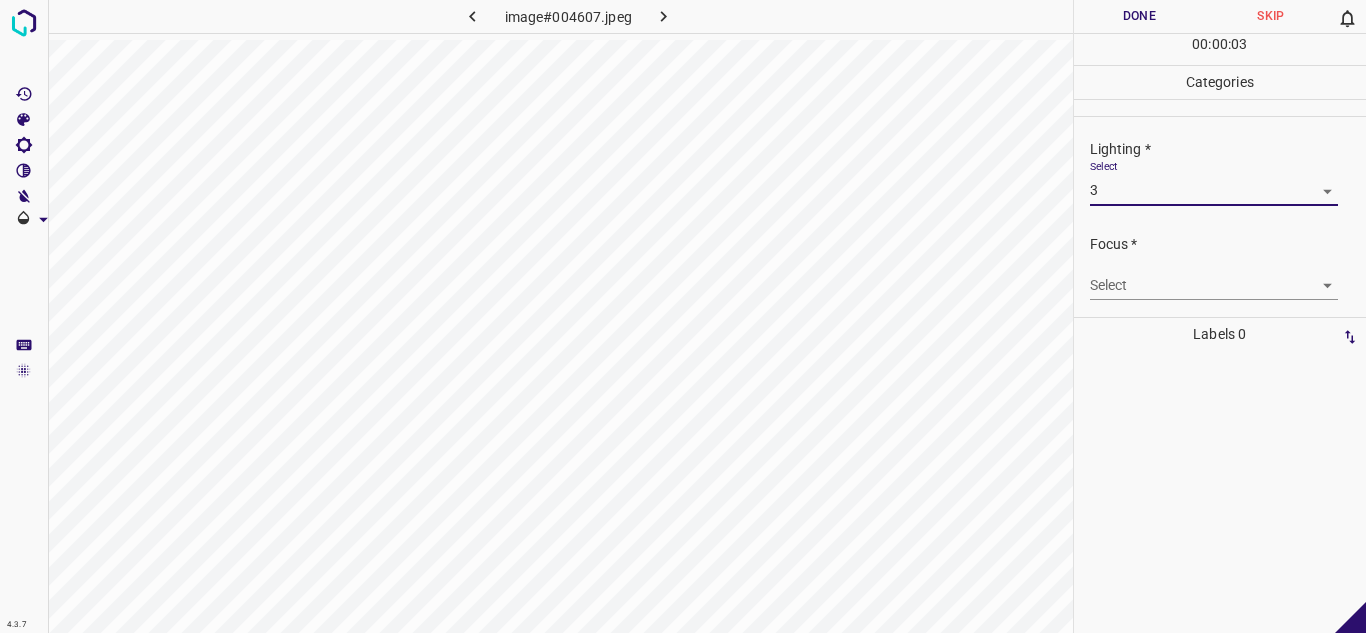 click on "4.3.7 image#004607.jpeg Done Skip 0 00   : 00   : 03   Categories Lighting *  Select 3 3 Focus *  Select ​ Overall *  Select ​ Labels   0 Categories 1 Lighting 2 Focus 3 Overall Tools Space Change between modes (Draw & Edit) I Auto labeling R Restore zoom M Zoom in N Zoom out Delete Delete selecte label Filters Z Restore filters X Saturation filter C Brightness filter V Contrast filter B Gray scale filter General O Download - Text - Hide - Delete" at bounding box center [683, 316] 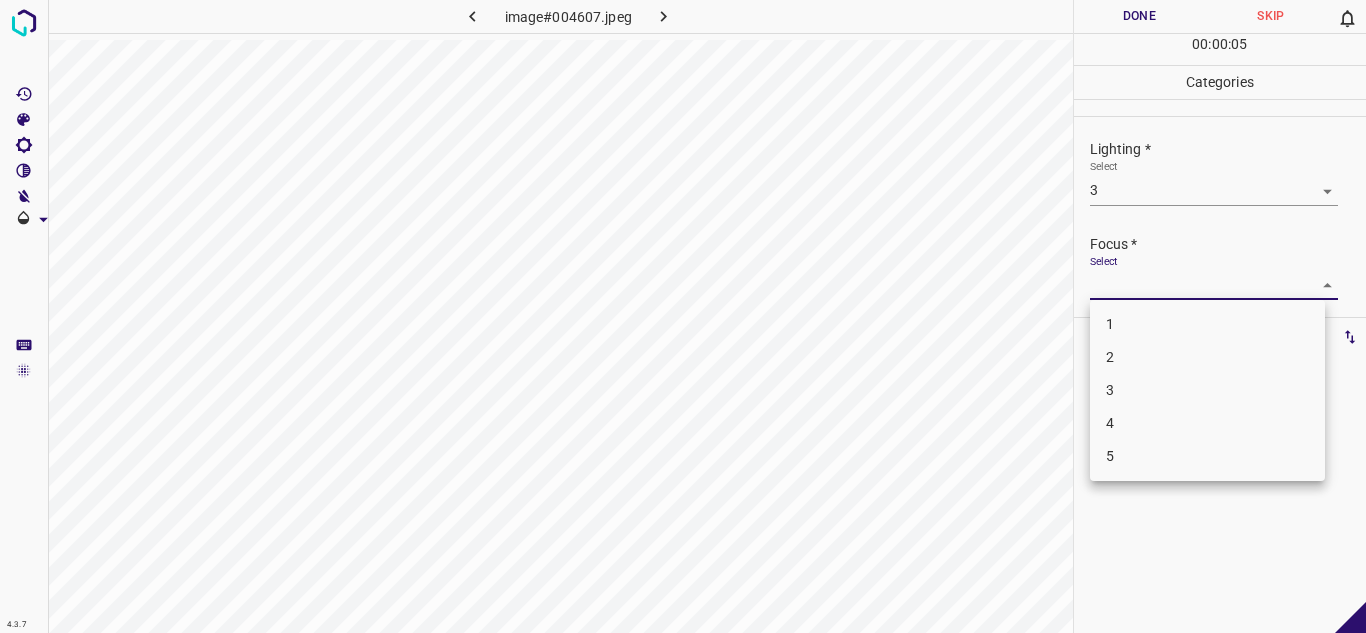 click on "3" at bounding box center [1207, 390] 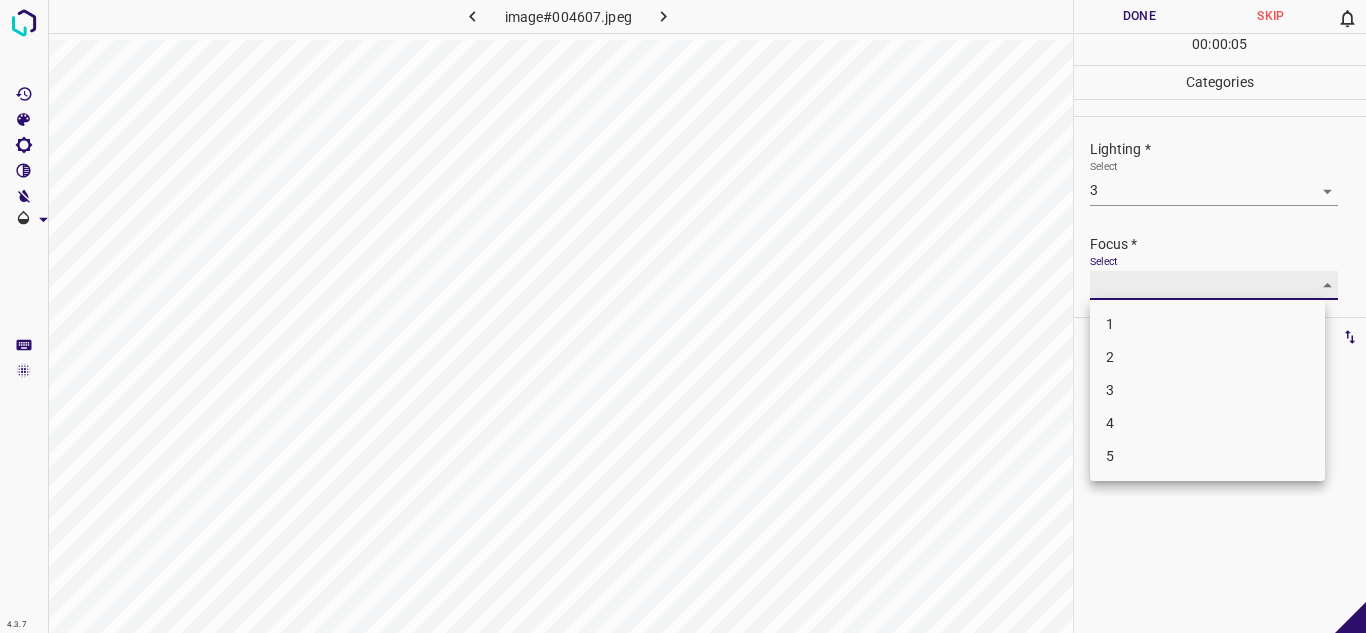 type on "3" 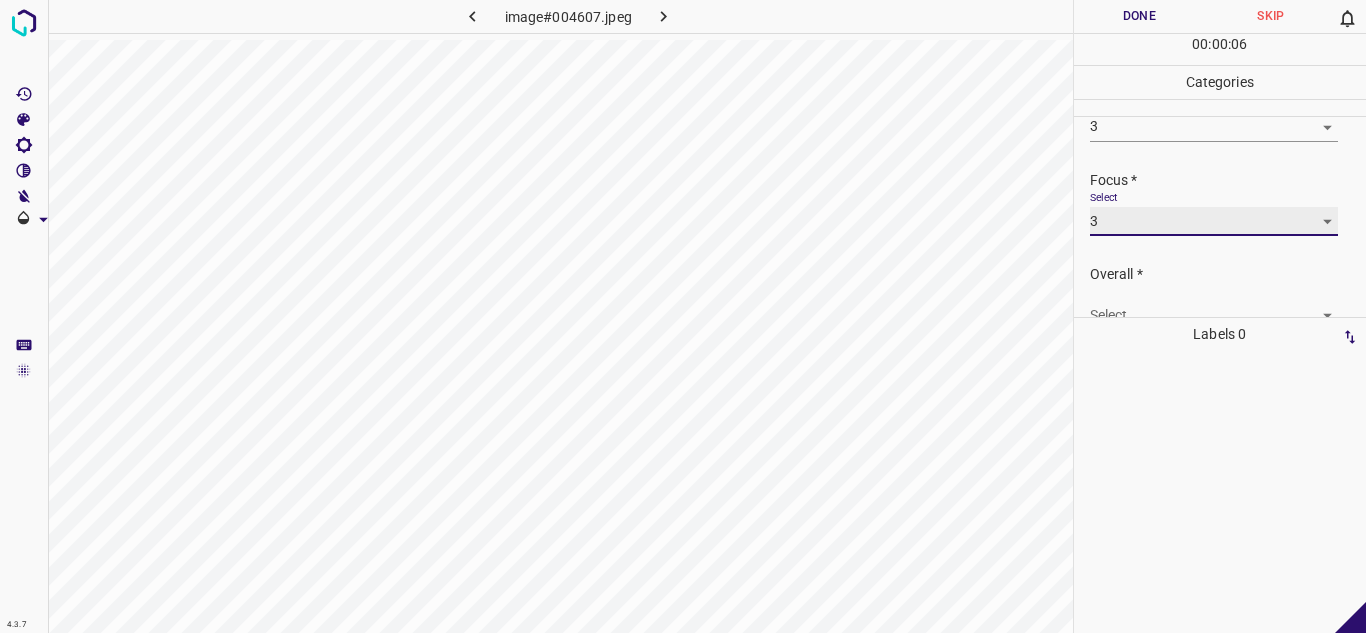 scroll, scrollTop: 98, scrollLeft: 0, axis: vertical 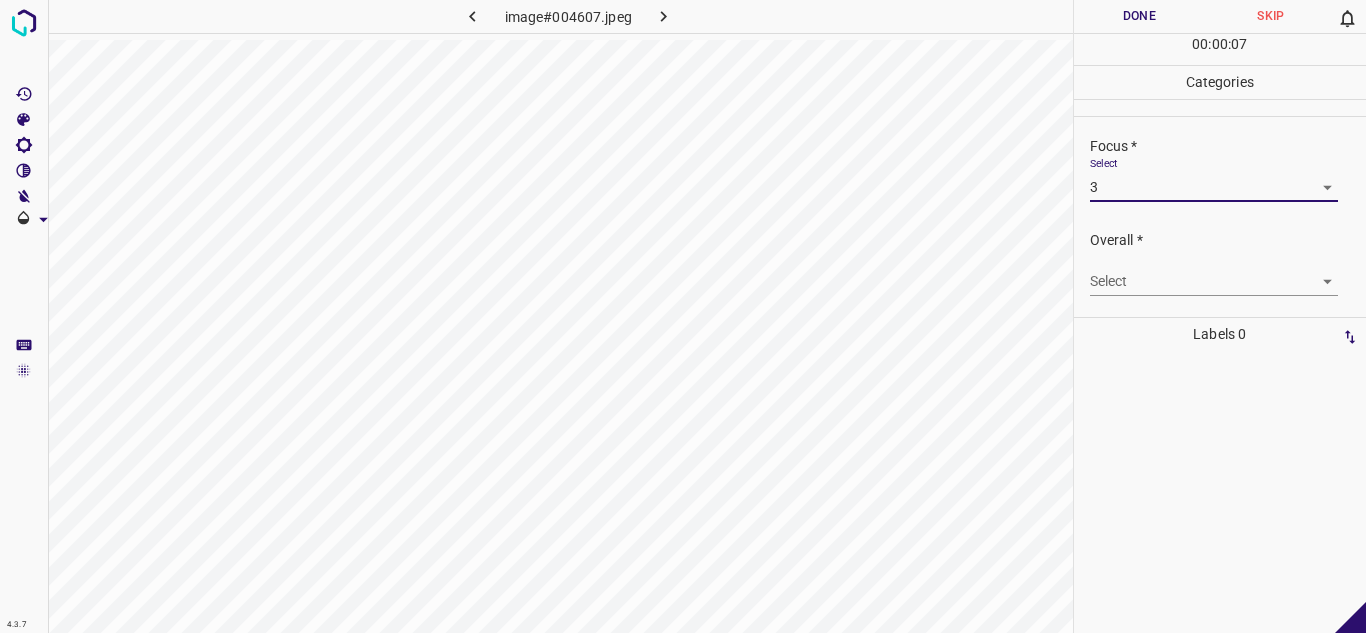 click on "4.3.7 image#004607.jpeg Done Skip 0 00   : 00   : 07   Categories Lighting *  Select 3 3 Focus *  Select 3 3 Overall *  Select ​ Labels   0 Categories 1 Lighting 2 Focus 3 Overall Tools Space Change between modes (Draw & Edit) I Auto labeling R Restore zoom M Zoom in N Zoom out Delete Delete selecte label Filters Z Restore filters X Saturation filter C Brightness filter V Contrast filter B Gray scale filter General O Download - Text - Hide - Delete" at bounding box center [683, 316] 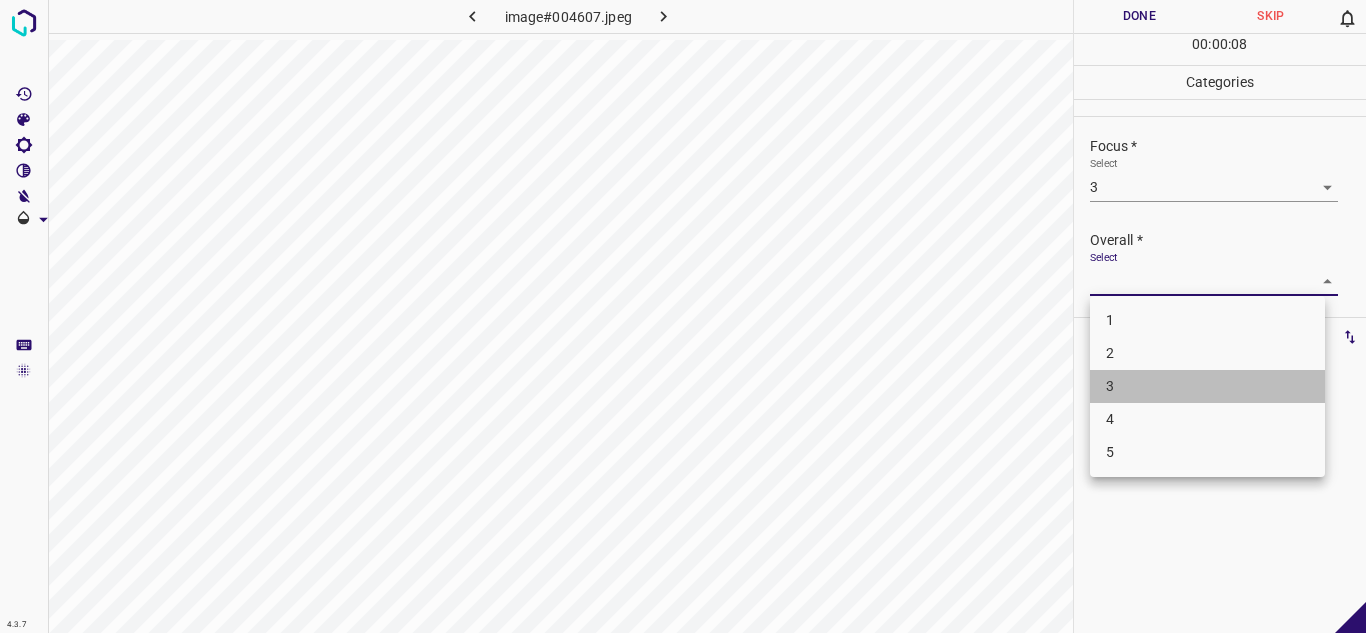 click on "3" at bounding box center [1207, 386] 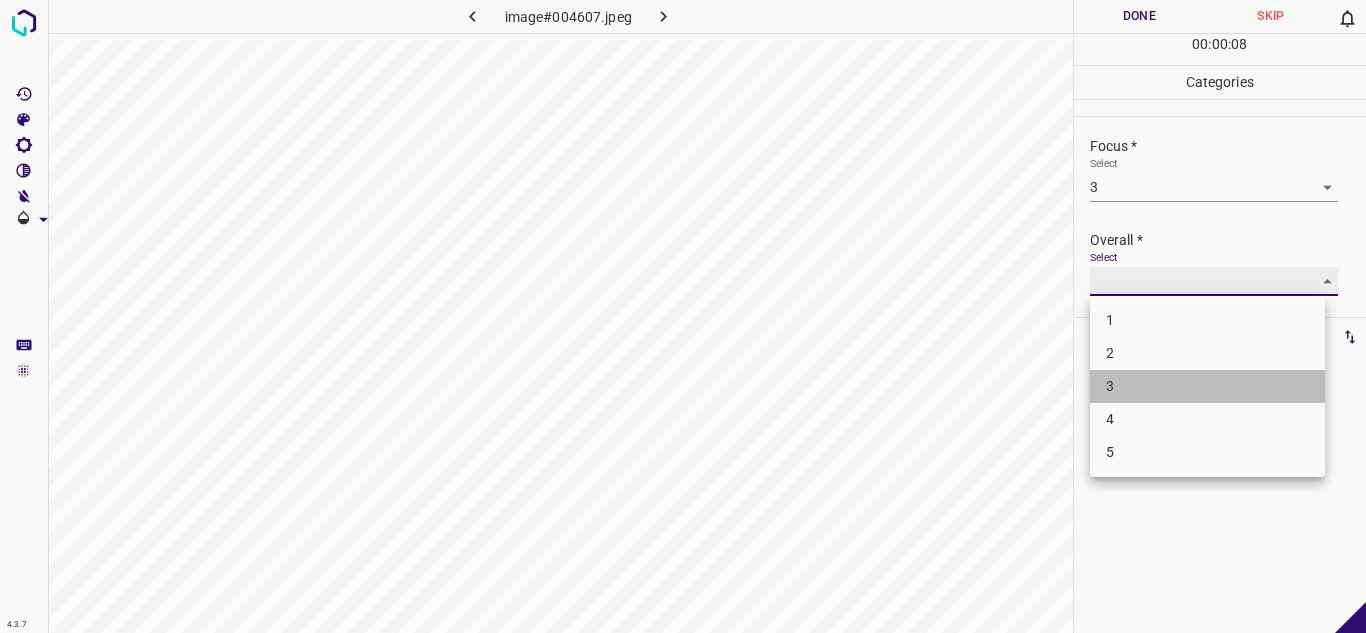 type on "3" 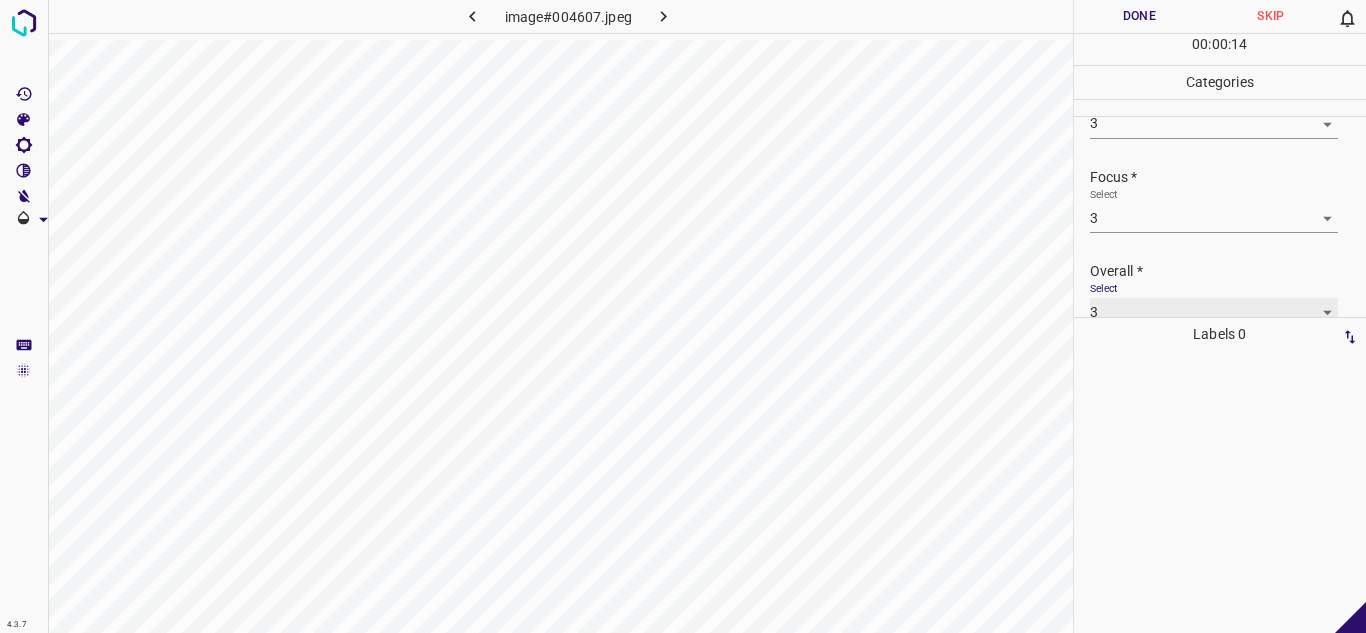 scroll, scrollTop: 98, scrollLeft: 0, axis: vertical 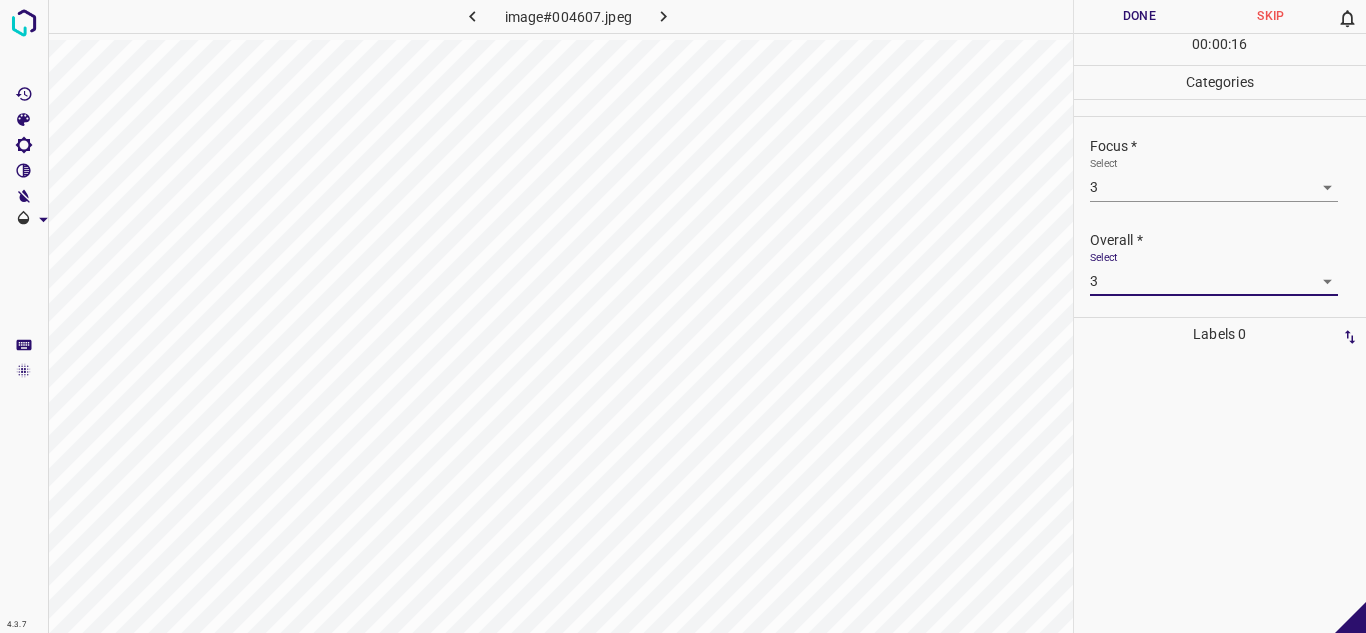click on "Focus *  Select 3 3" at bounding box center (1220, 169) 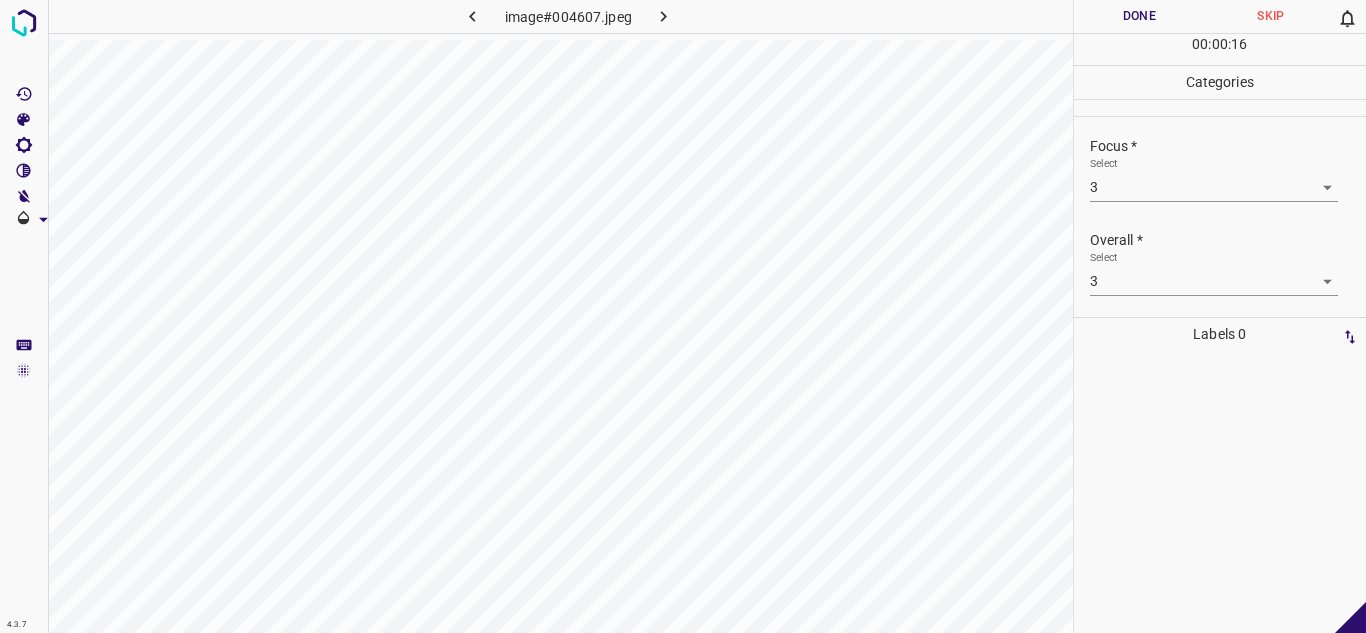 click on "4.3.7 image#004607.jpeg Done Skip 0 00   : 00   : 16   Categories Lighting *  Select 3 3 Focus *  Select 3 3 Overall *  Select 3 3 Labels   0 Categories 1 Lighting 2 Focus 3 Overall Tools Space Change between modes (Draw & Edit) I Auto labeling R Restore zoom M Zoom in N Zoom out Delete Delete selecte label Filters Z Restore filters X Saturation filter C Brightness filter V Contrast filter B Gray scale filter General O Download - Text - Hide - Delete" at bounding box center [683, 316] 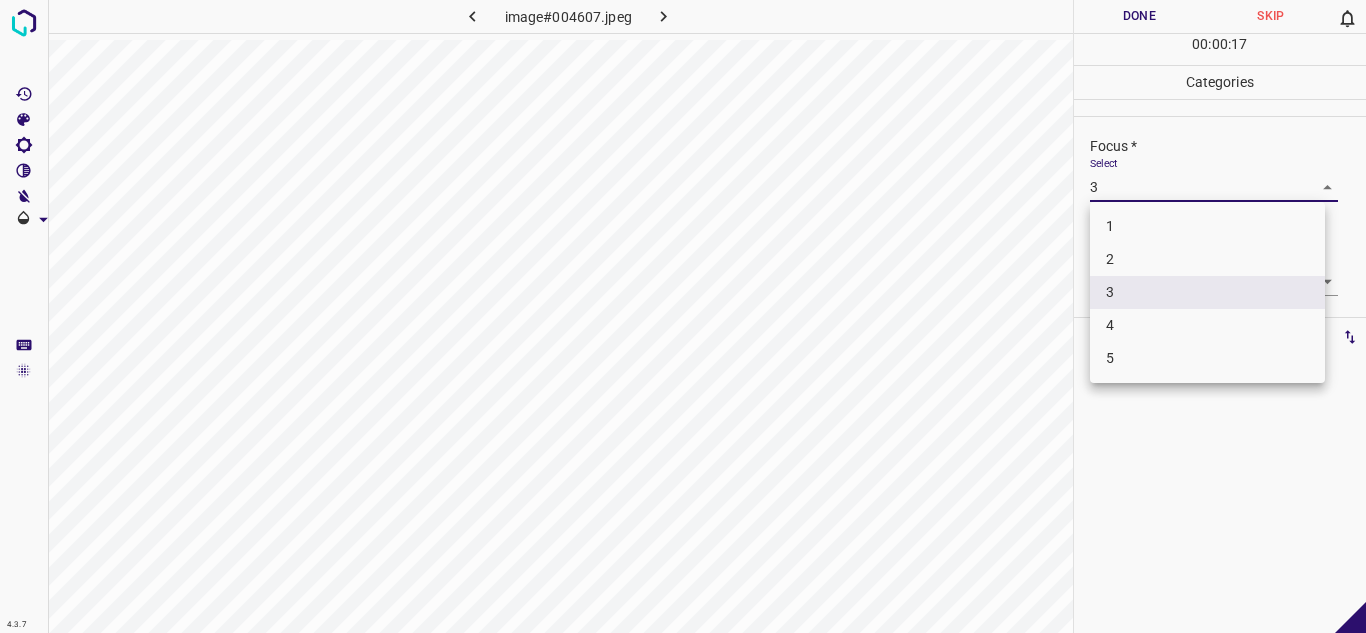click on "4" at bounding box center [1207, 325] 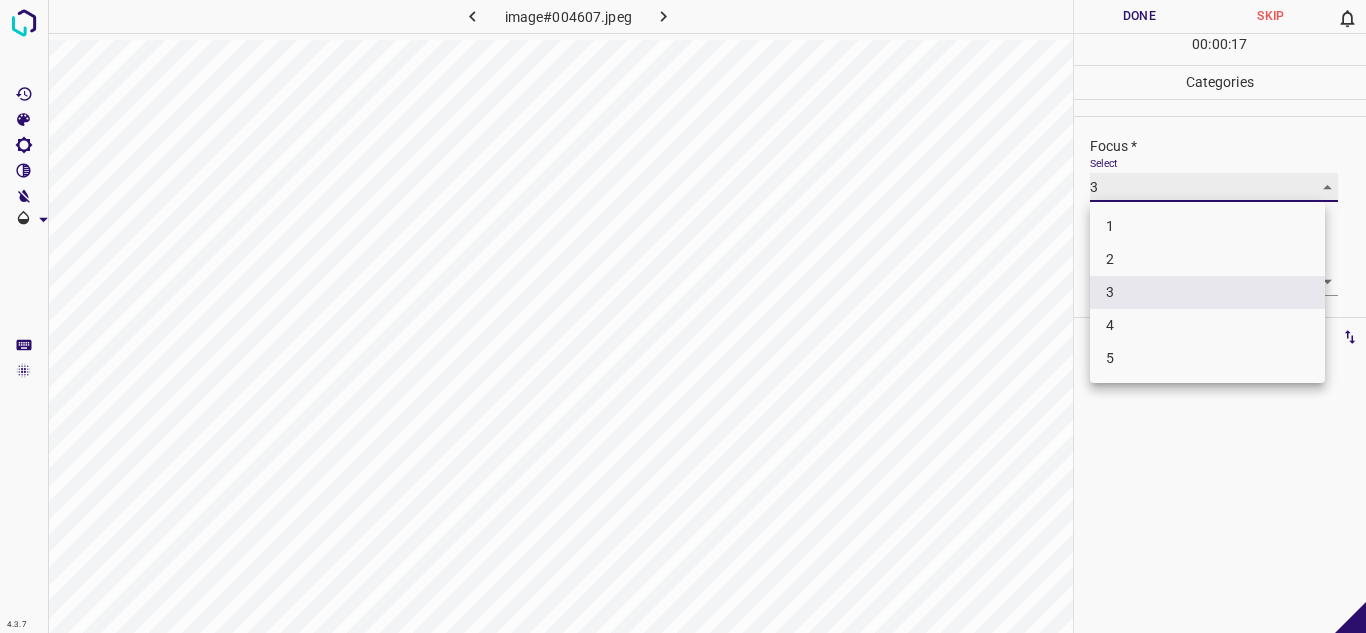 type on "4" 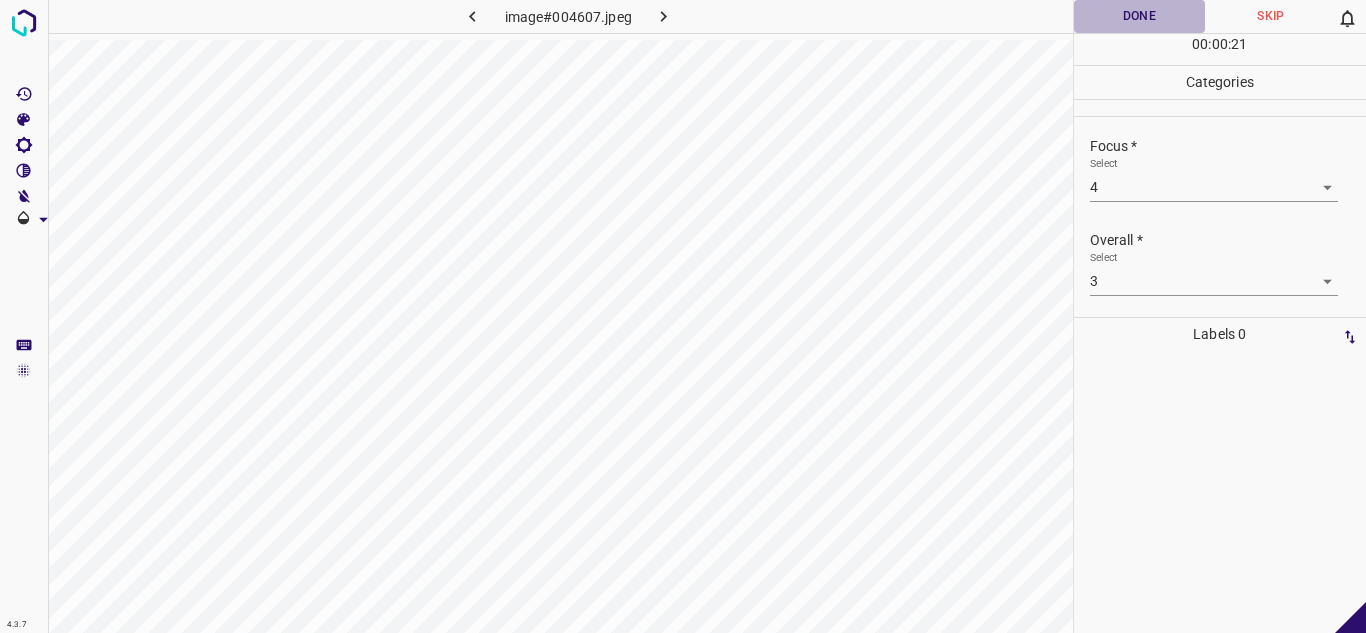 click on "Done" at bounding box center (1140, 16) 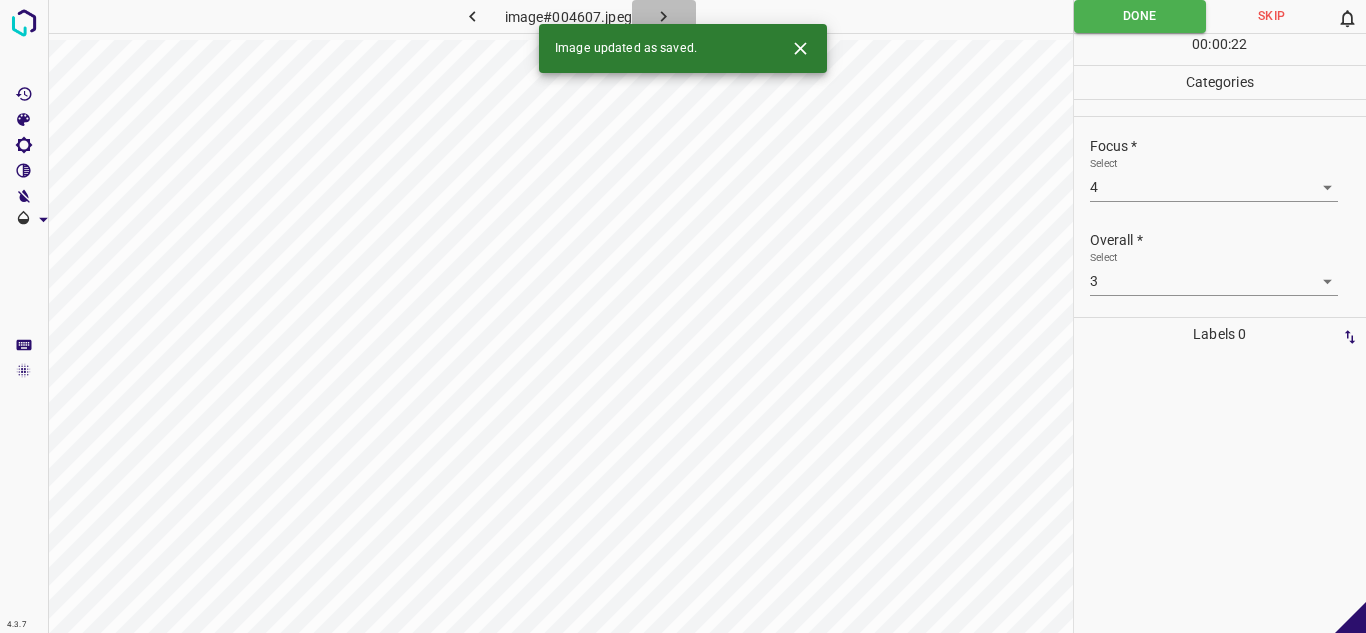 click at bounding box center [664, 16] 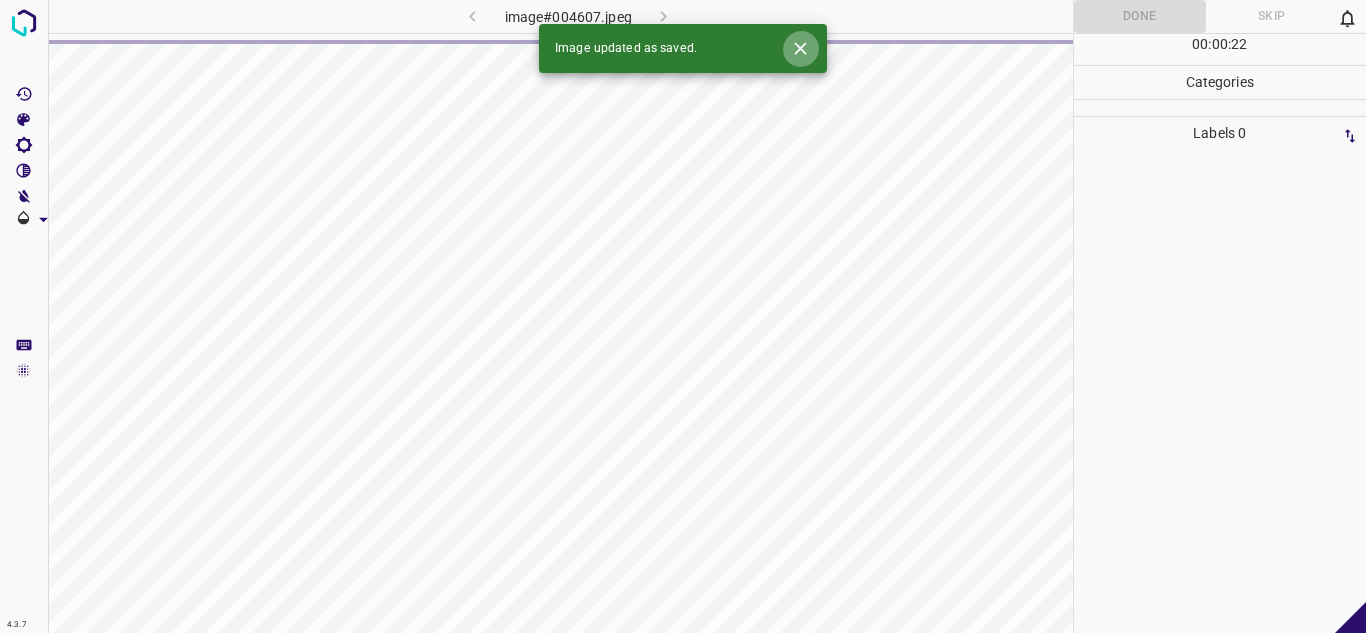 click 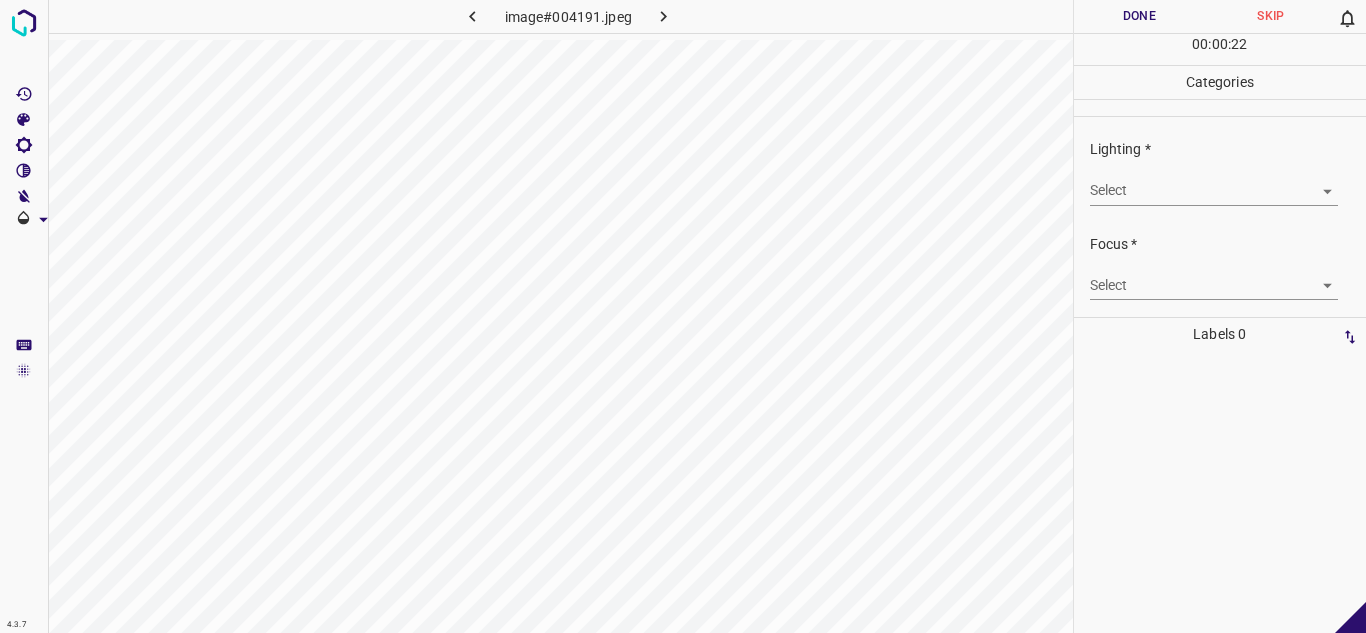 click on "4.3.7 image#004191.jpeg Done Skip 0 00   : 00   : 22   Categories Lighting *  Select ​ Focus *  Select ​ Overall *  Select ​ Labels   0 Categories 1 Lighting 2 Focus 3 Overall Tools Space Change between modes (Draw & Edit) I Auto labeling R Restore zoom M Zoom in N Zoom out Delete Delete selecte label Filters Z Restore filters X Saturation filter C Brightness filter V Contrast filter B Gray scale filter General O Download - Text - Hide - Delete" at bounding box center [683, 316] 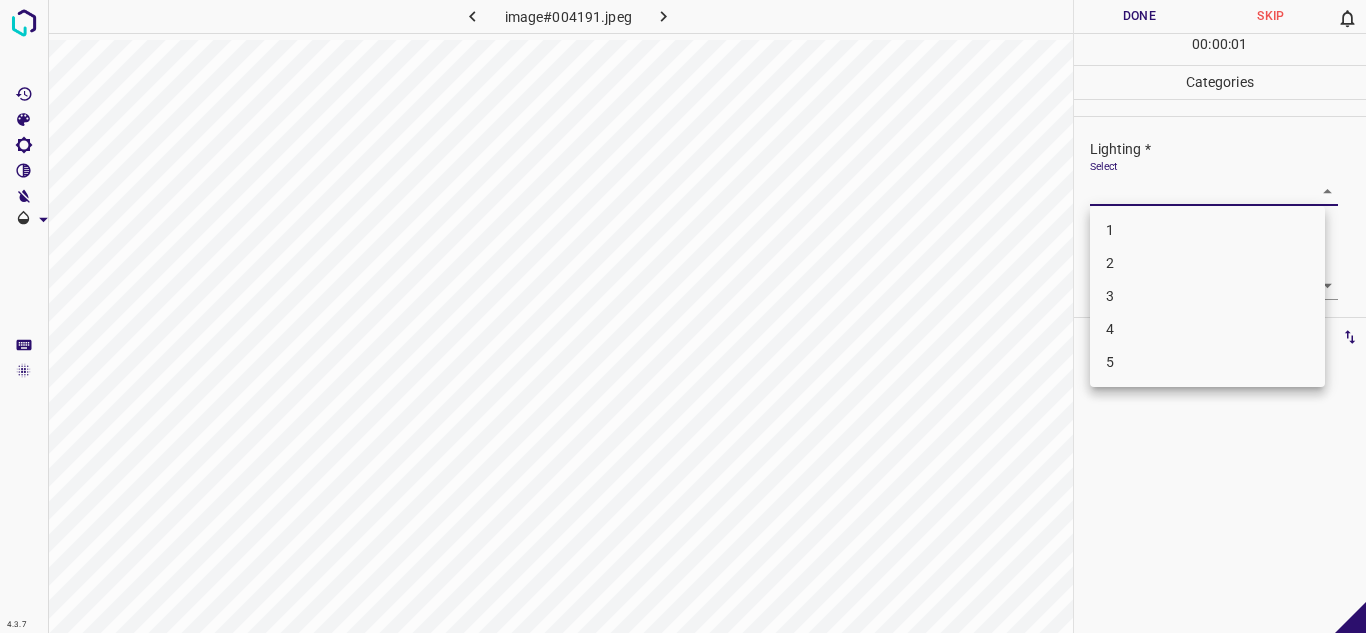click on "3" at bounding box center (1207, 296) 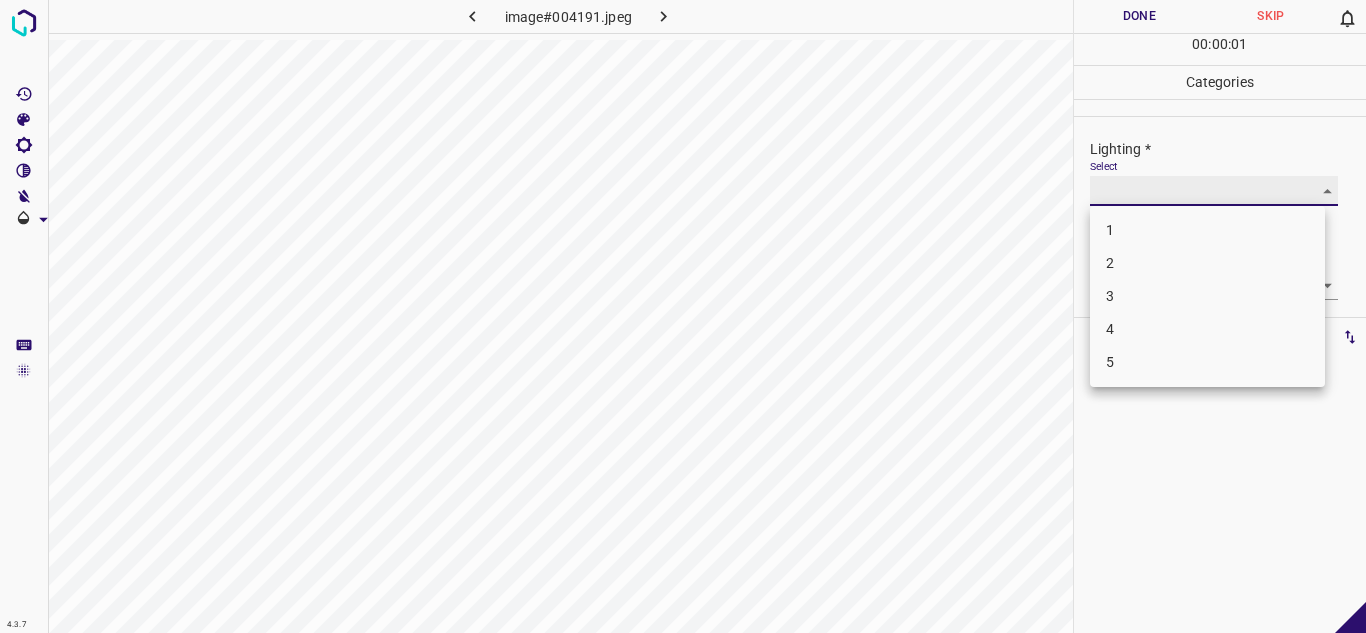 type 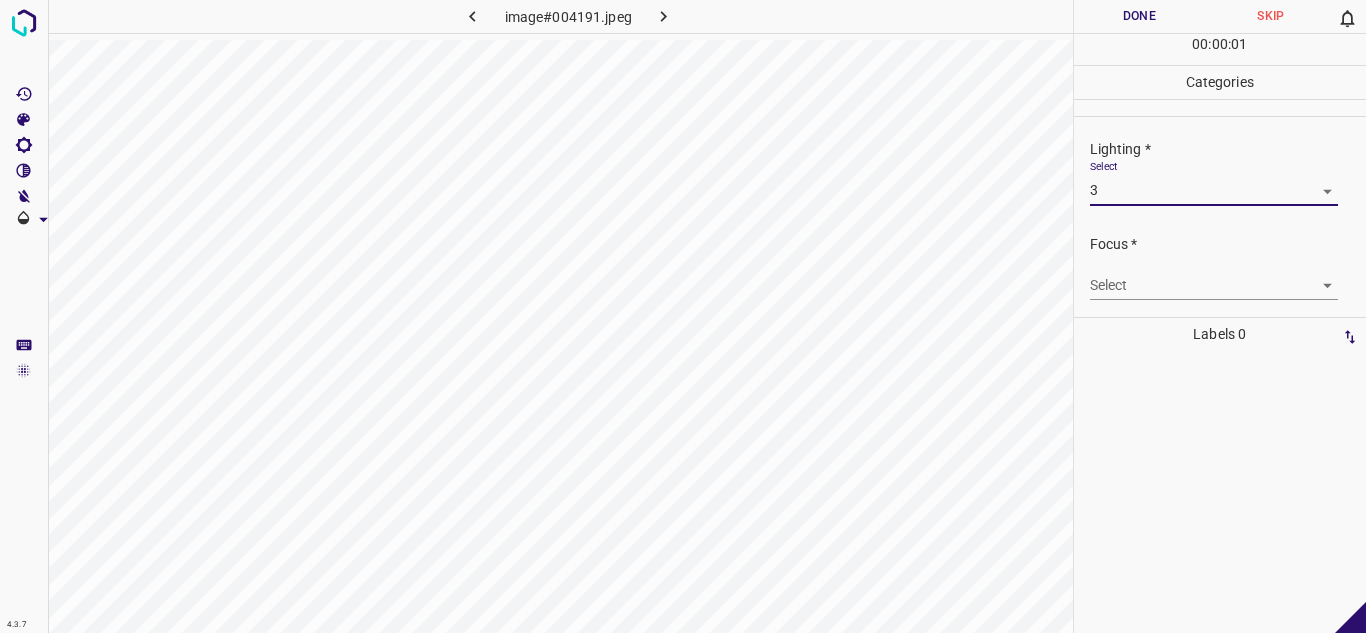 click on "4.3.7 image#004191.jpeg Done Skip 0 00   : 00   : 01   Categories Lighting *  Select 3 3 Focus *  Select ​ Overall *  Select ​ Labels   0 Categories 1 Lighting 2 Focus 3 Overall Tools Space Change between modes (Draw & Edit) I Auto labeling R Restore zoom M Zoom in N Zoom out Delete Delete selecte label Filters Z Restore filters X Saturation filter C Brightness filter V Contrast filter B Gray scale filter General O Download - Text - Hide - Delete 1 2 3 4 5" at bounding box center [683, 316] 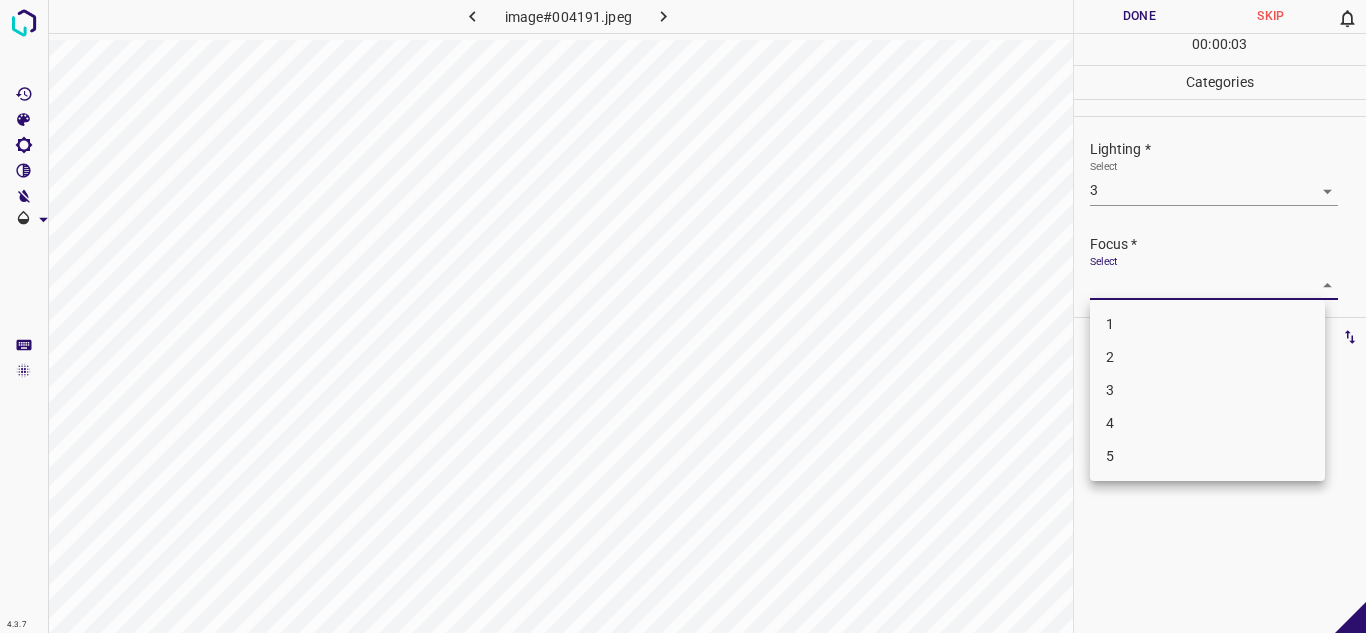 click on "3" at bounding box center (1207, 390) 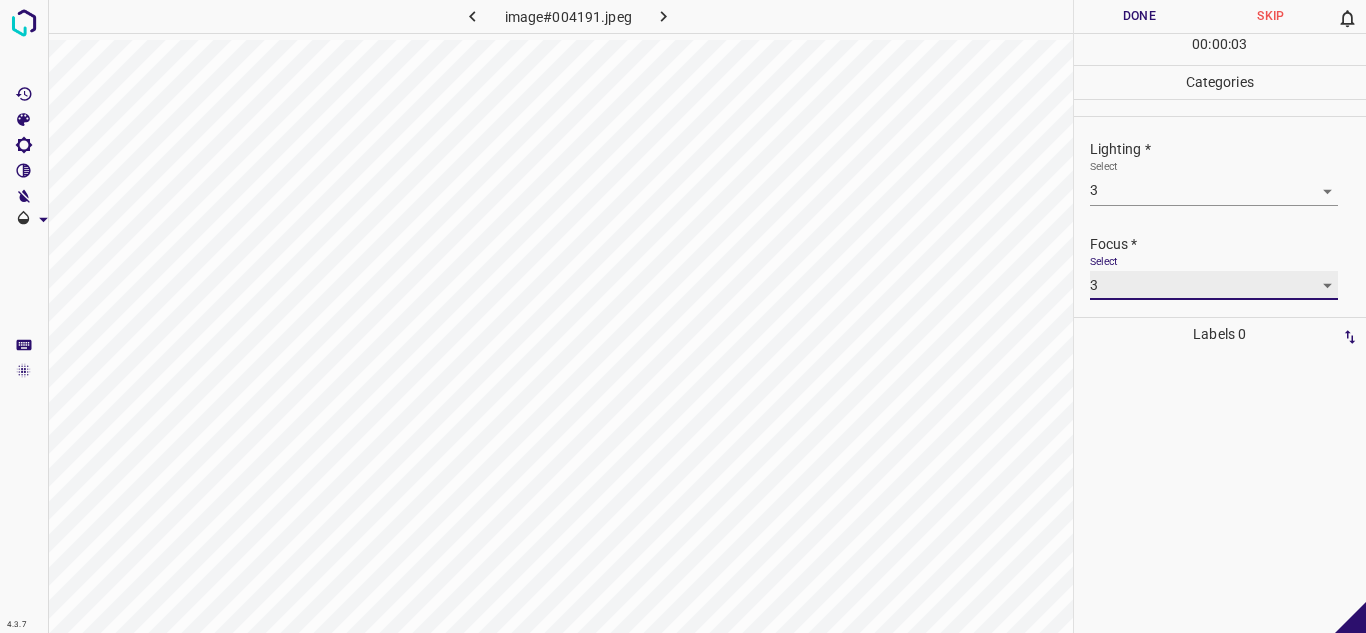 scroll, scrollTop: 98, scrollLeft: 0, axis: vertical 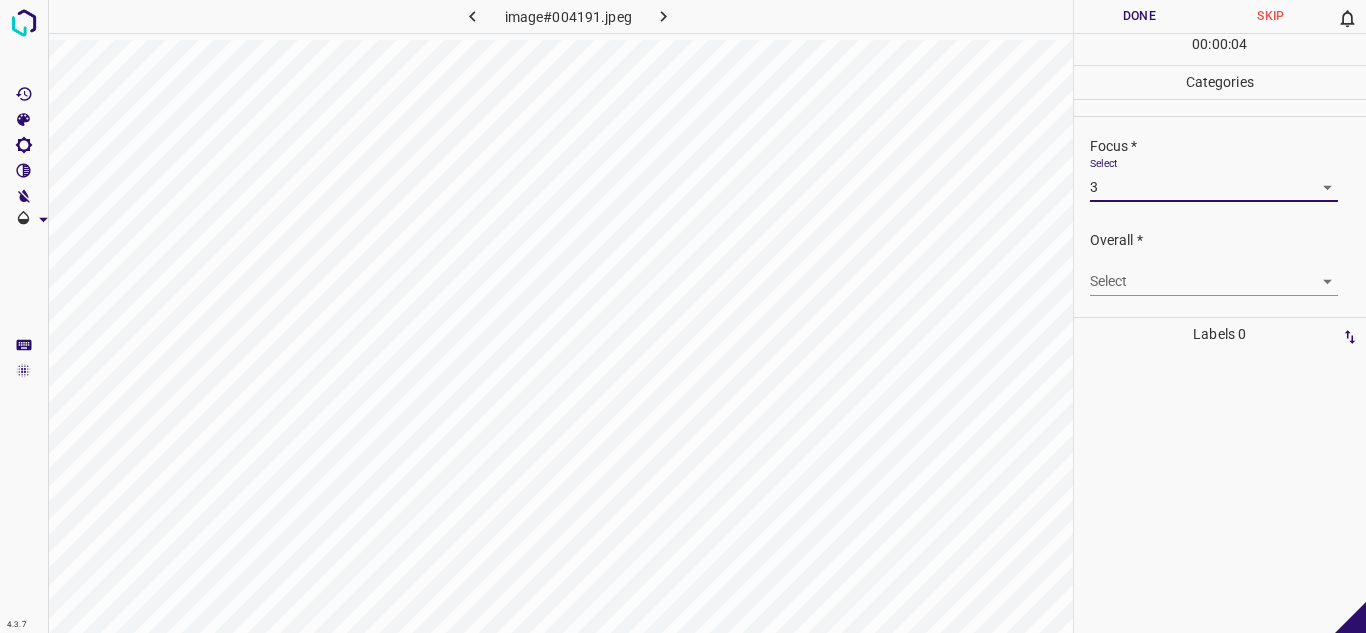click on "4.3.7 image#004191.jpeg Done Skip 0 00   : 00   : 04   Categories Lighting *  Select 3 3 Focus *  Select 3 3 Overall *  Select ​ Labels   0 Categories 1 Lighting 2 Focus 3 Overall Tools Space Change between modes (Draw & Edit) I Auto labeling R Restore zoom M Zoom in N Zoom out Delete Delete selecte label Filters Z Restore filters X Saturation filter C Brightness filter V Contrast filter B Gray scale filter General O Download - Text - Hide - Delete" at bounding box center [683, 316] 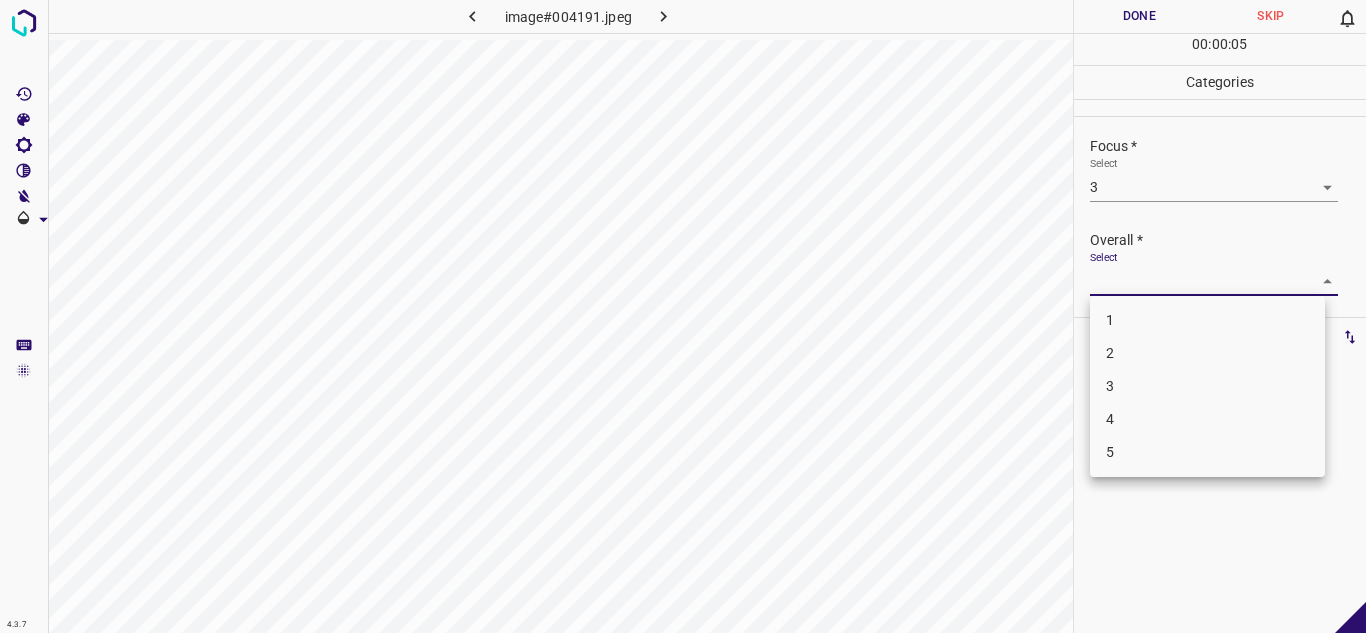 click on "3" at bounding box center (1207, 386) 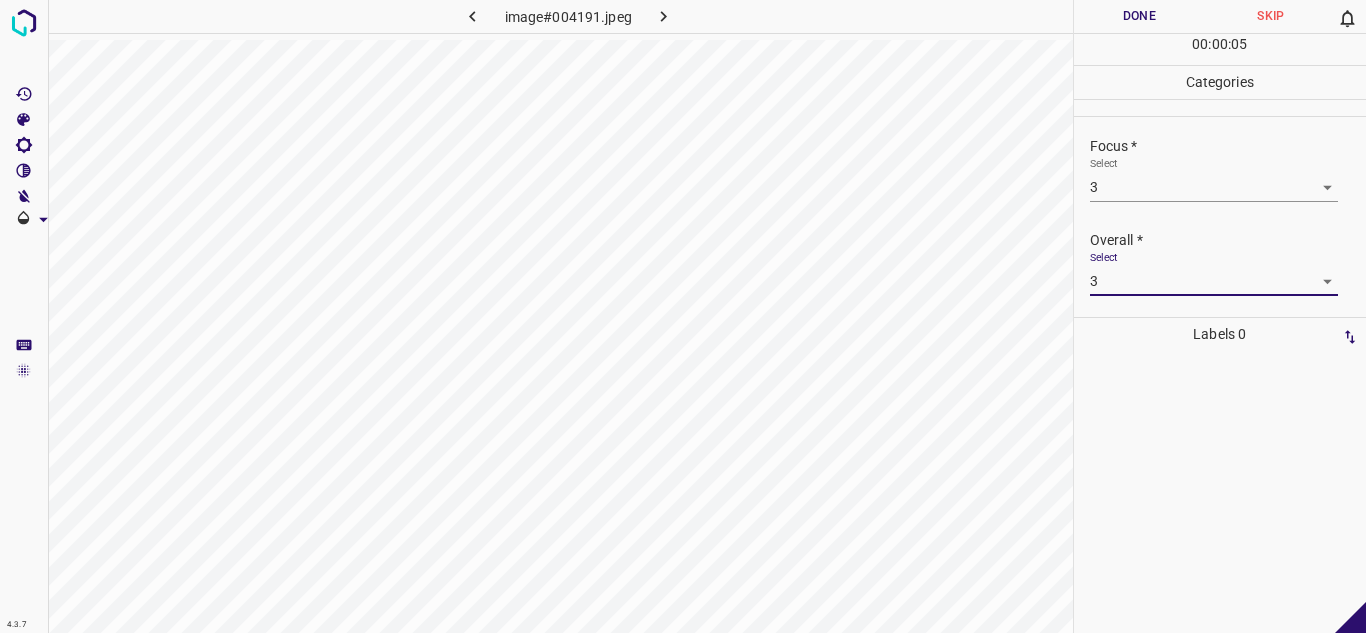click on "Done" at bounding box center [1140, 16] 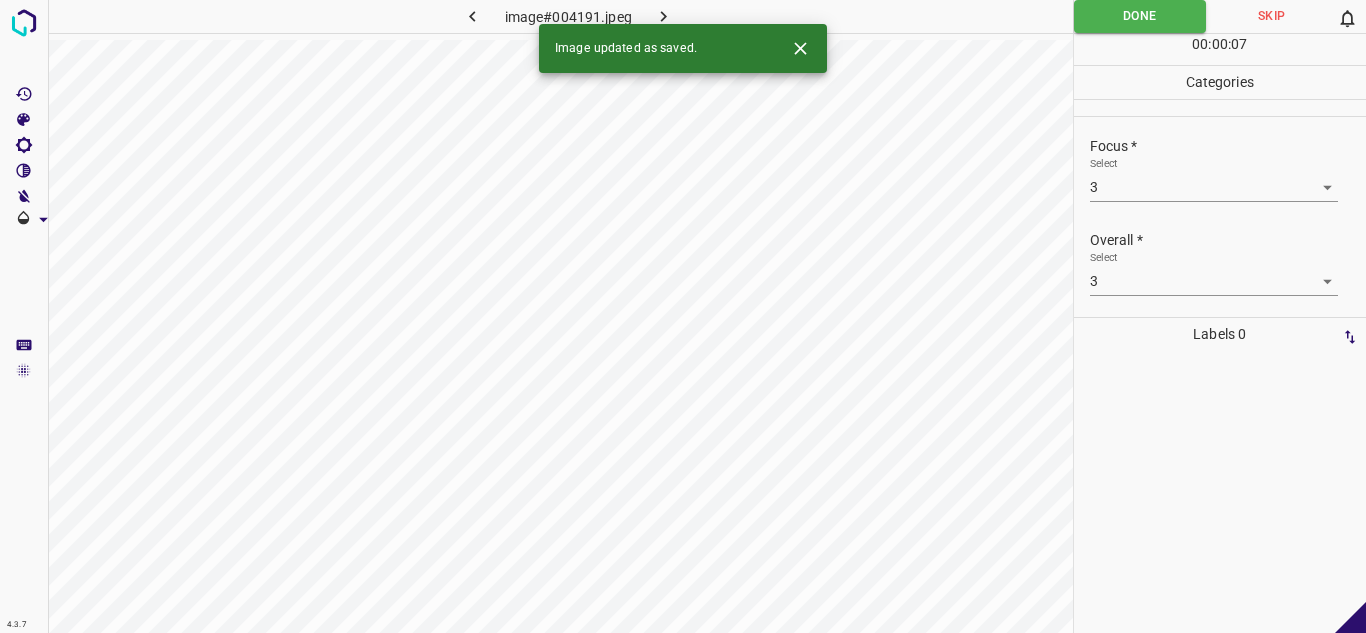 click at bounding box center (664, 16) 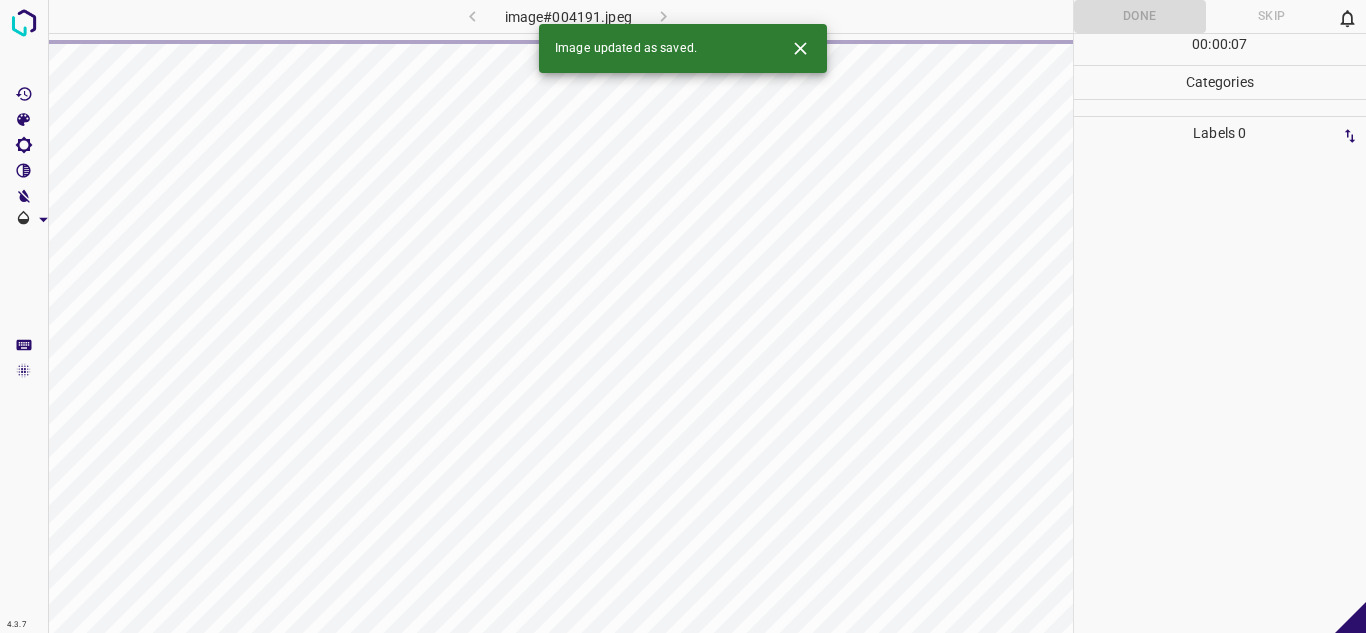 click 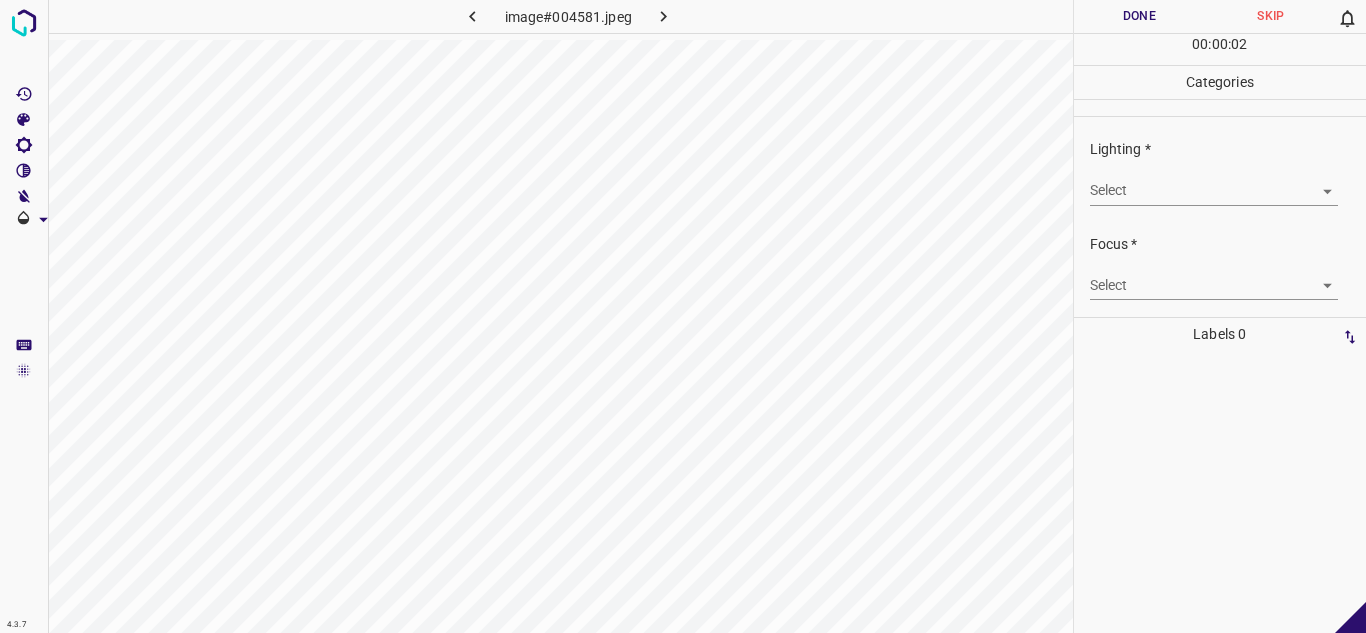 click on "4.3.7 image#004581.jpeg Done Skip 0 00   : 00   : 02   Categories Lighting *  Select ​ Focus *  Select ​ Overall *  Select ​ Labels   0 Categories 1 Lighting 2 Focus 3 Overall Tools Space Change between modes (Draw & Edit) I Auto labeling R Restore zoom M Zoom in N Zoom out Delete Delete selecte label Filters Z Restore filters X Saturation filter C Brightness filter V Contrast filter B Gray scale filter General O Download - Text - Hide - Delete" at bounding box center [683, 316] 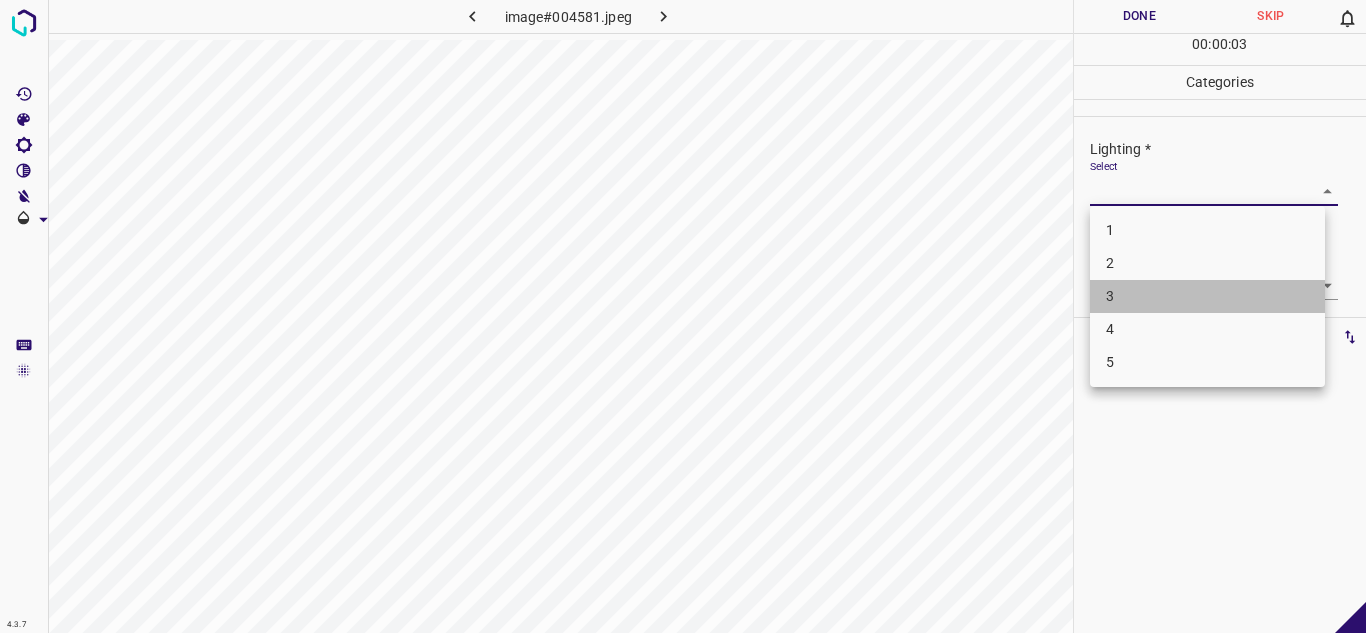 click on "3" at bounding box center (1207, 296) 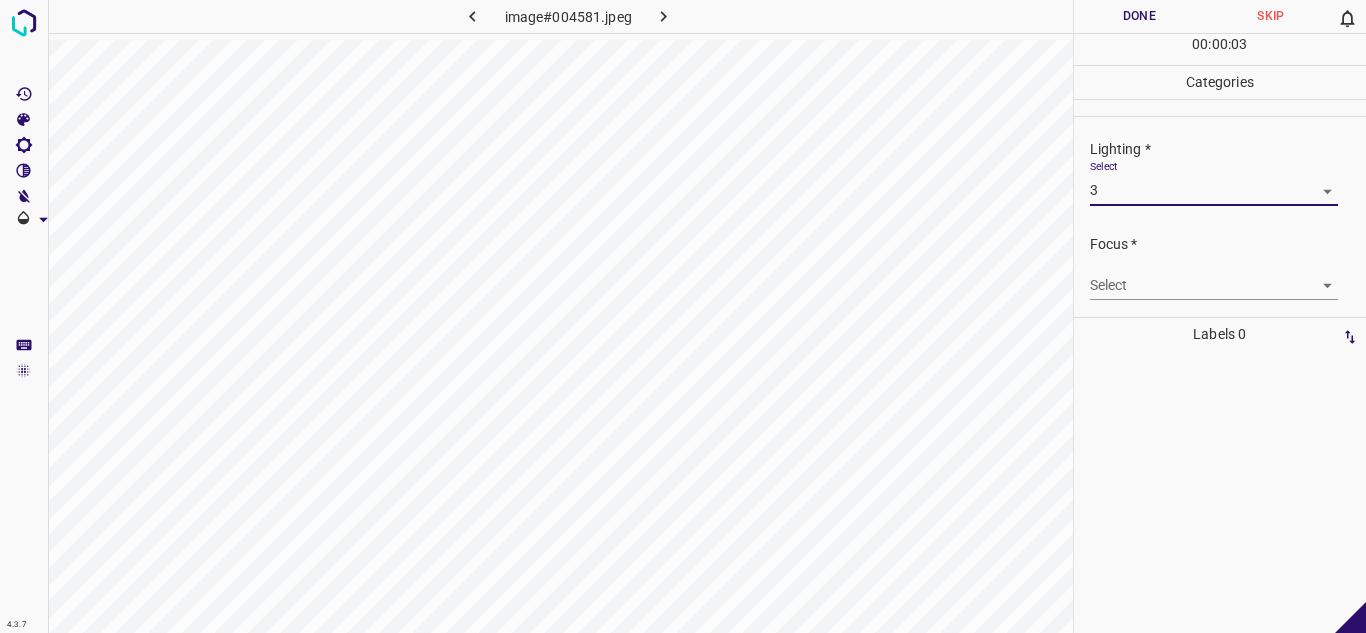 click on "4.3.7 image#004581.jpeg Done Skip 0 00   : 00   : 03   Categories Lighting *  Select 3 3 Focus *  Select ​ Overall *  Select ​ Labels   0 Categories 1 Lighting 2 Focus 3 Overall Tools Space Change between modes (Draw & Edit) I Auto labeling R Restore zoom M Zoom in N Zoom out Delete Delete selecte label Filters Z Restore filters X Saturation filter C Brightness filter V Contrast filter B Gray scale filter General O Download - Text - Hide - Delete" at bounding box center (683, 316) 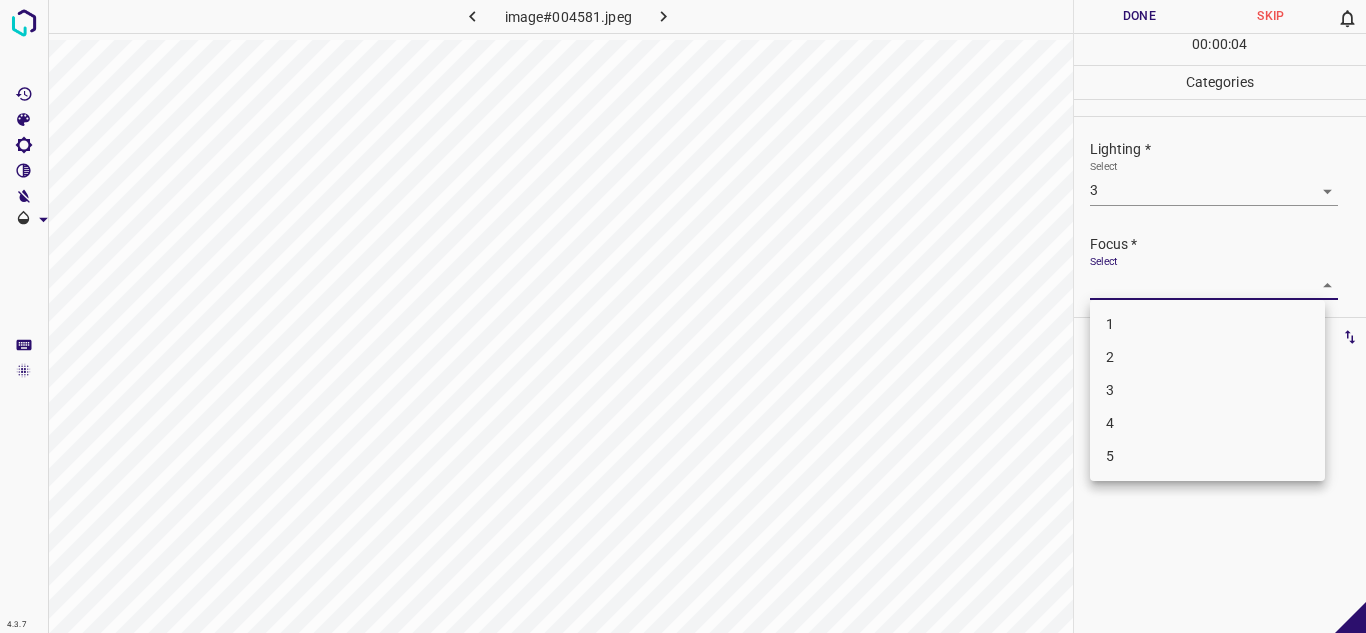 click on "2" at bounding box center (1207, 357) 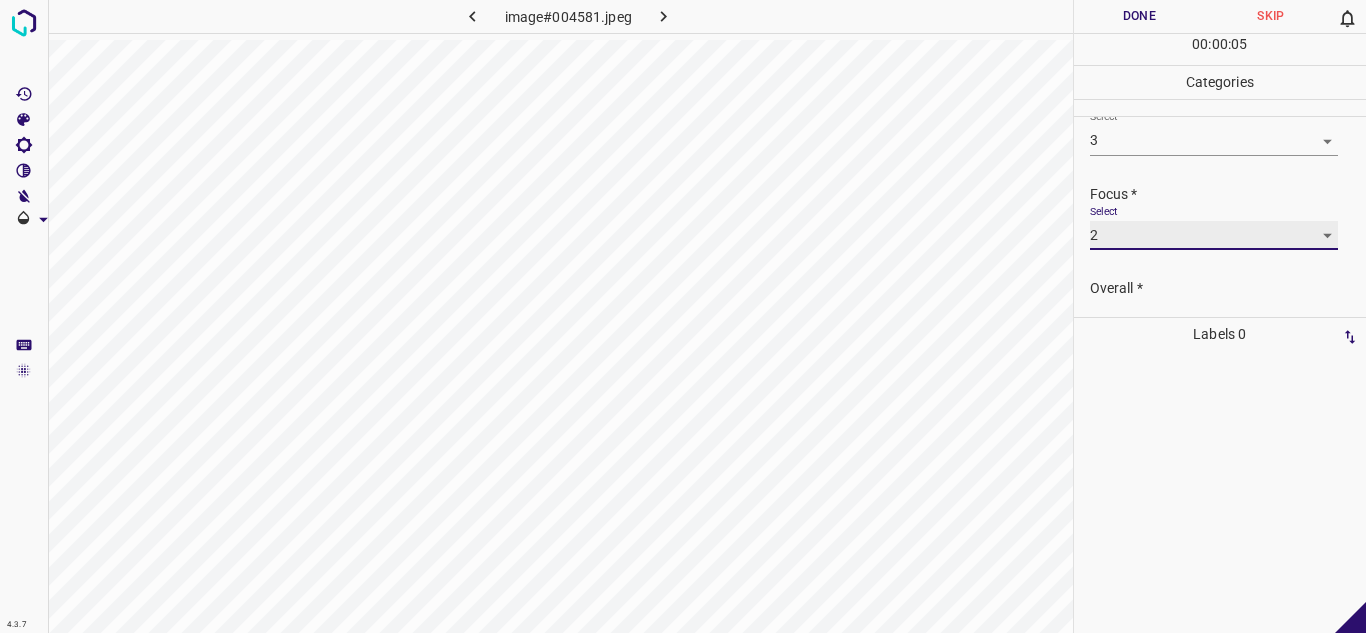 scroll, scrollTop: 98, scrollLeft: 0, axis: vertical 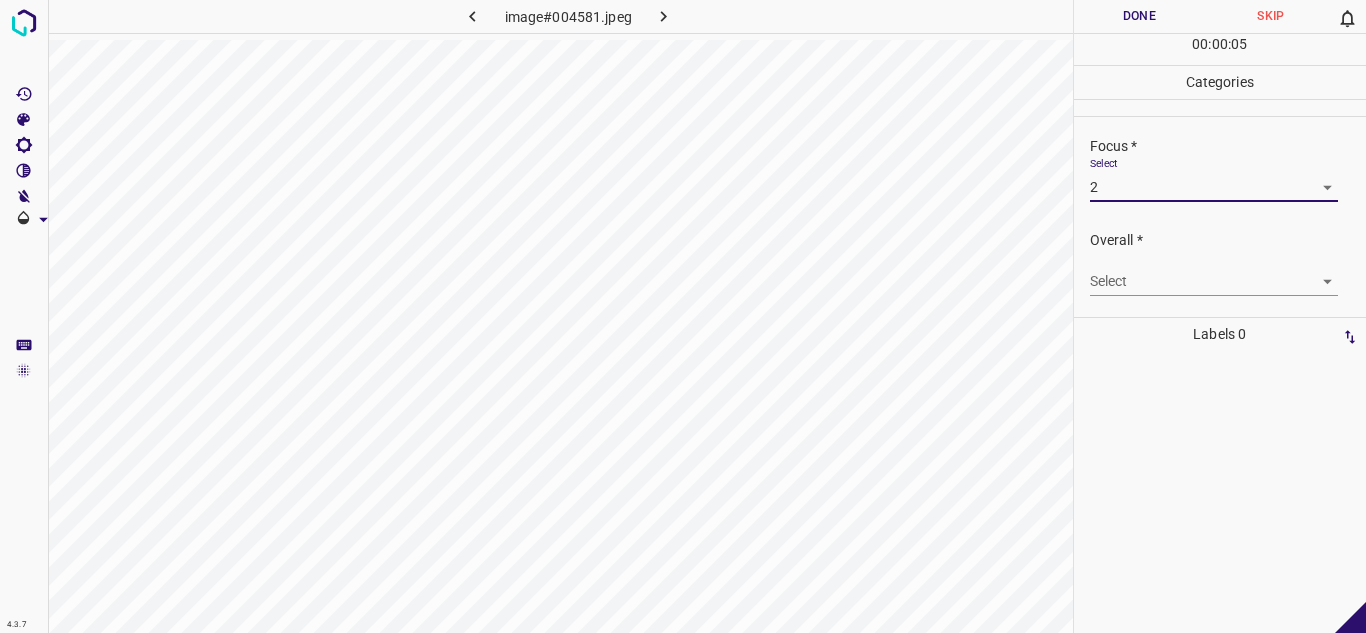 click on "4.3.7 image#004581.jpeg Done Skip 0 00   : 00   : 05   Categories Lighting *  Select 3 3 Focus *  Select 2 2 Overall *  Select ​ Labels   0 Categories 1 Lighting 2 Focus 3 Overall Tools Space Change between modes (Draw & Edit) I Auto labeling R Restore zoom M Zoom in N Zoom out Delete Delete selecte label Filters Z Restore filters X Saturation filter C Brightness filter V Contrast filter B Gray scale filter General O Download - Text - Hide - Delete" at bounding box center (683, 316) 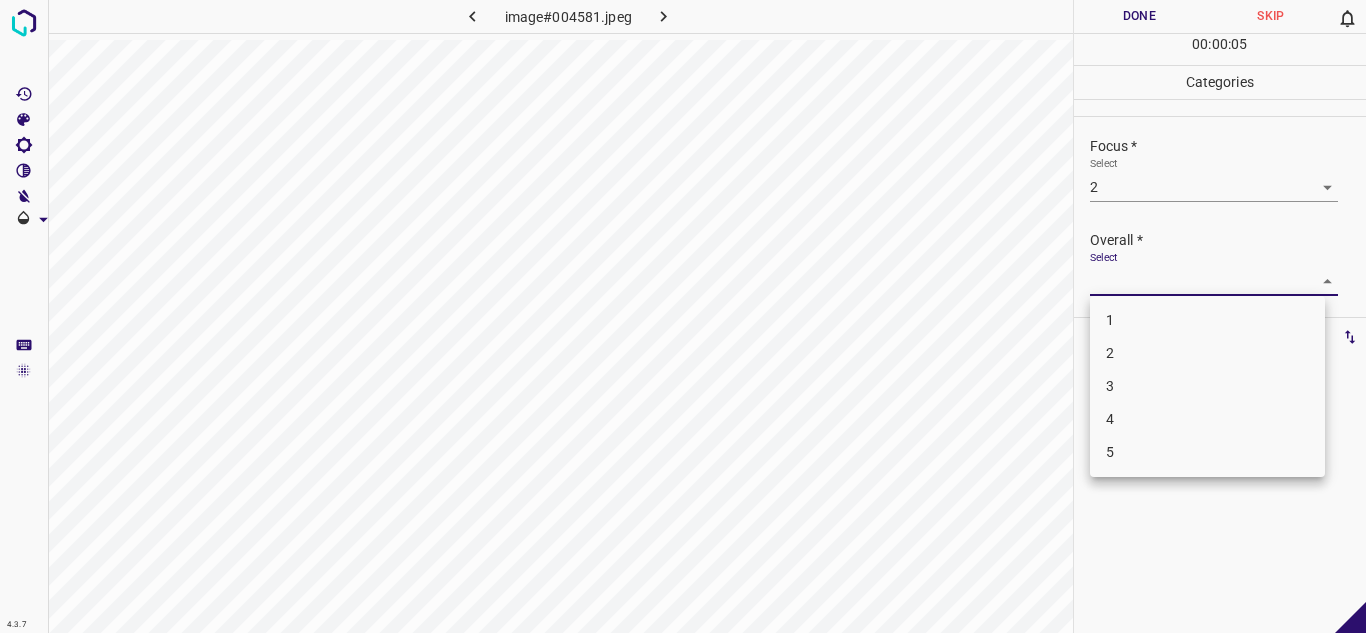 click on "3" at bounding box center (1207, 386) 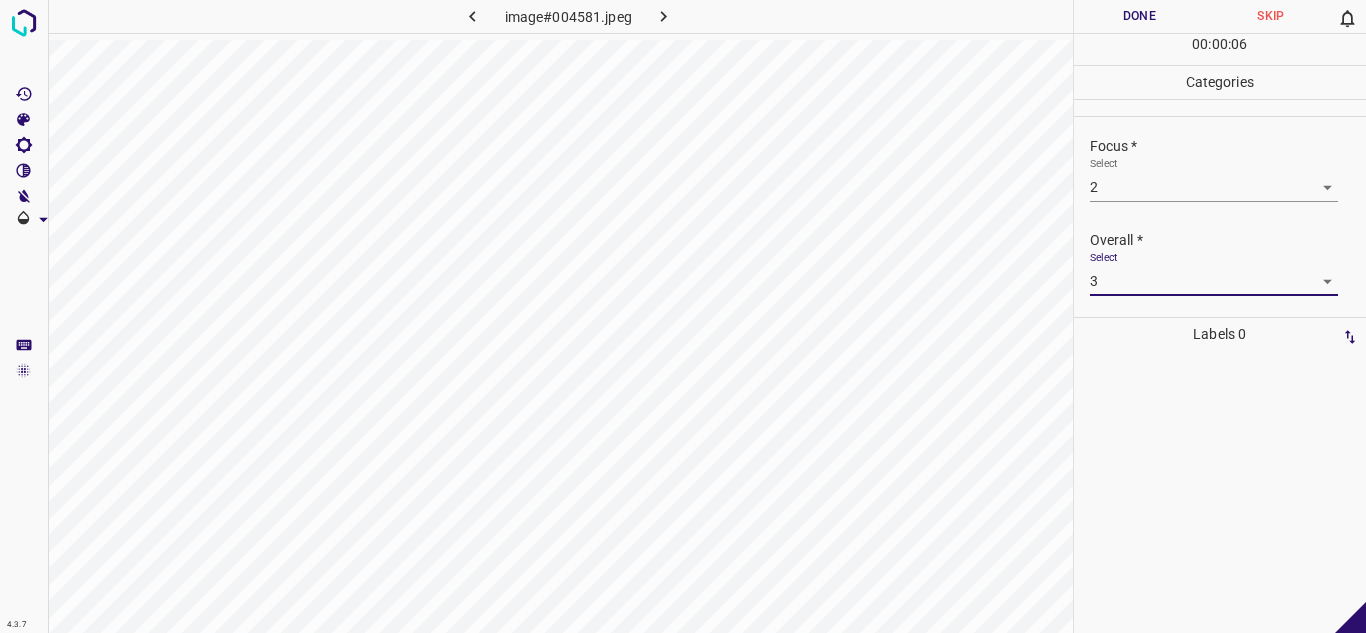 click on "Done" at bounding box center [1140, 16] 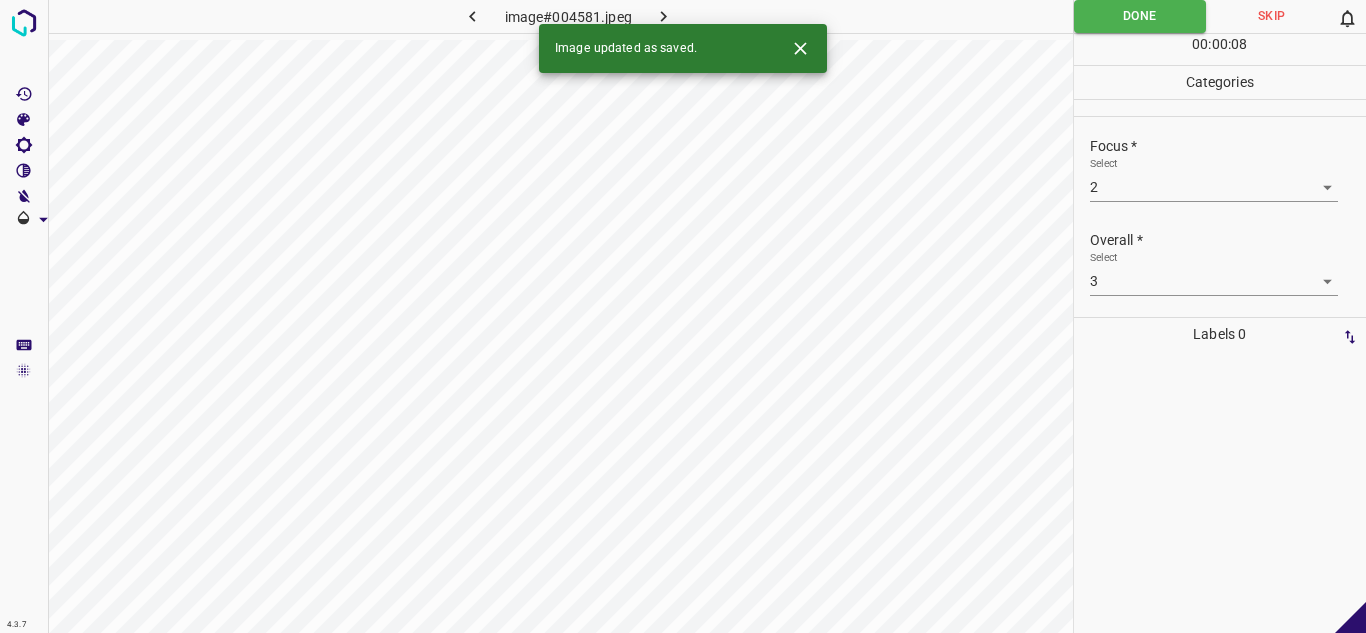 click at bounding box center [664, 16] 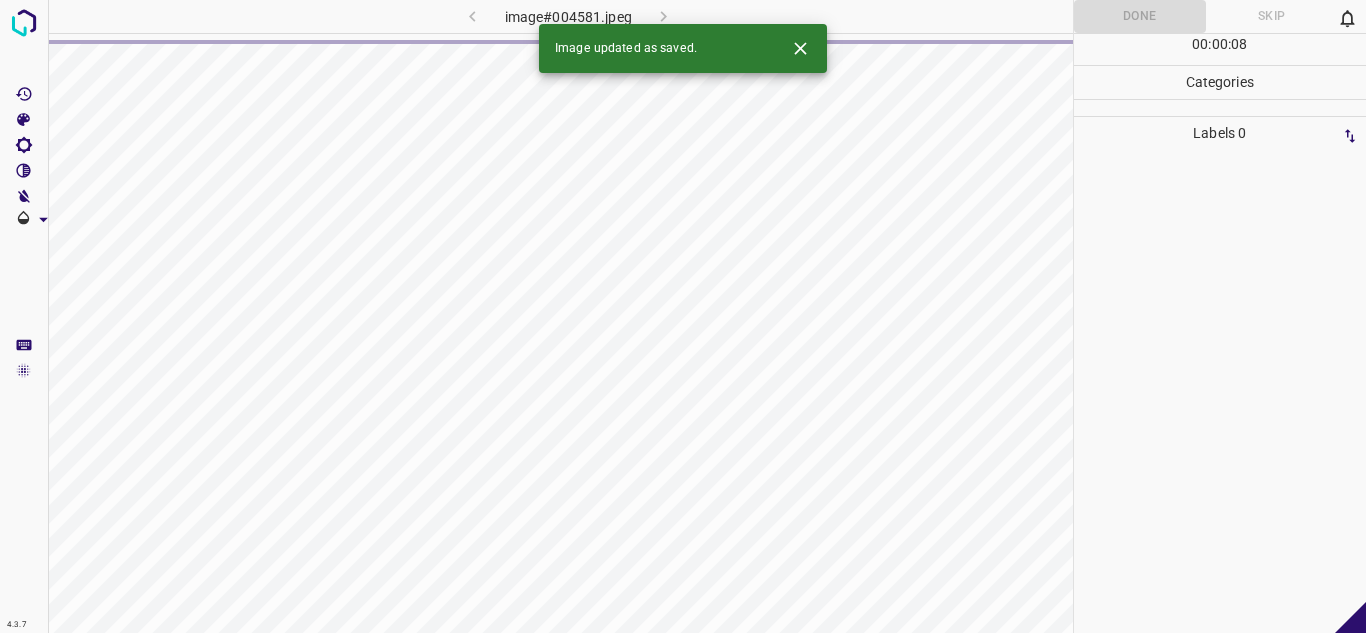 click 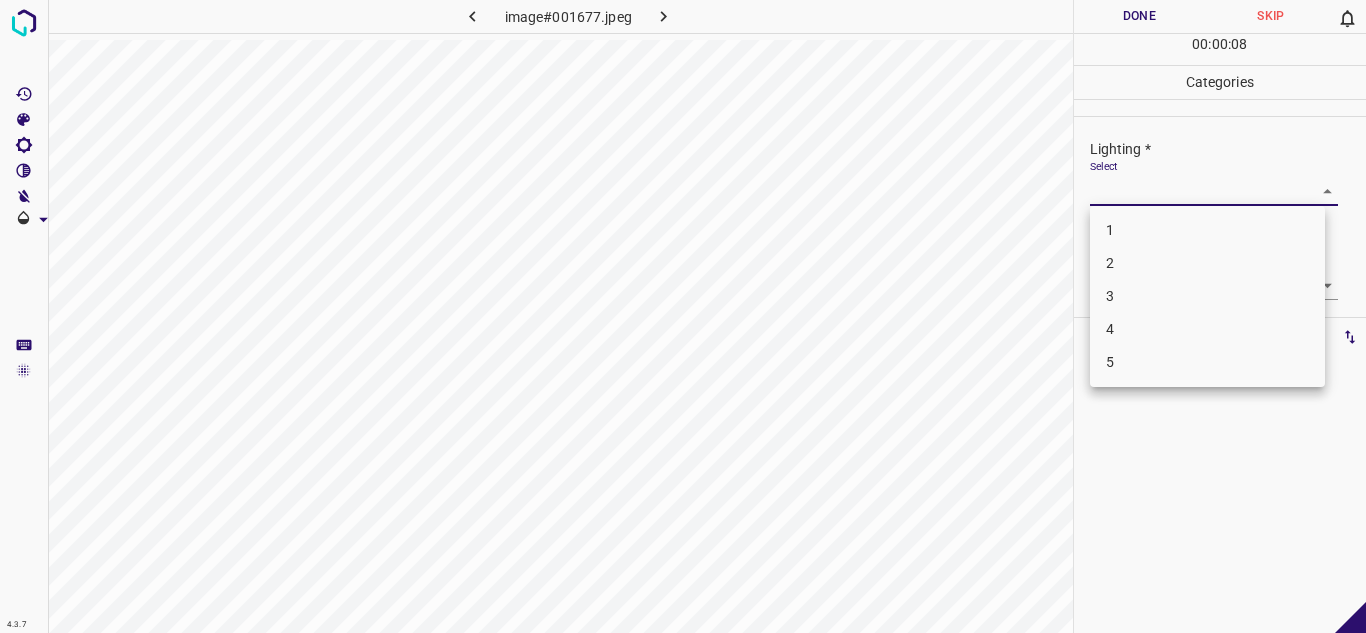 click on "4.3.7 image#001677.jpeg Done Skip 0 00   : 00   : 08   Categories Lighting *  Select ​ Focus *  Select ​ Overall *  Select ​ Labels   0 Categories 1 Lighting 2 Focus 3 Overall Tools Space Change between modes (Draw & Edit) I Auto labeling R Restore zoom M Zoom in N Zoom out Delete Delete selecte label Filters Z Restore filters X Saturation filter C Brightness filter V Contrast filter B Gray scale filter General O Download - Text - Hide - Delete 1 2 3 4 5" at bounding box center (683, 316) 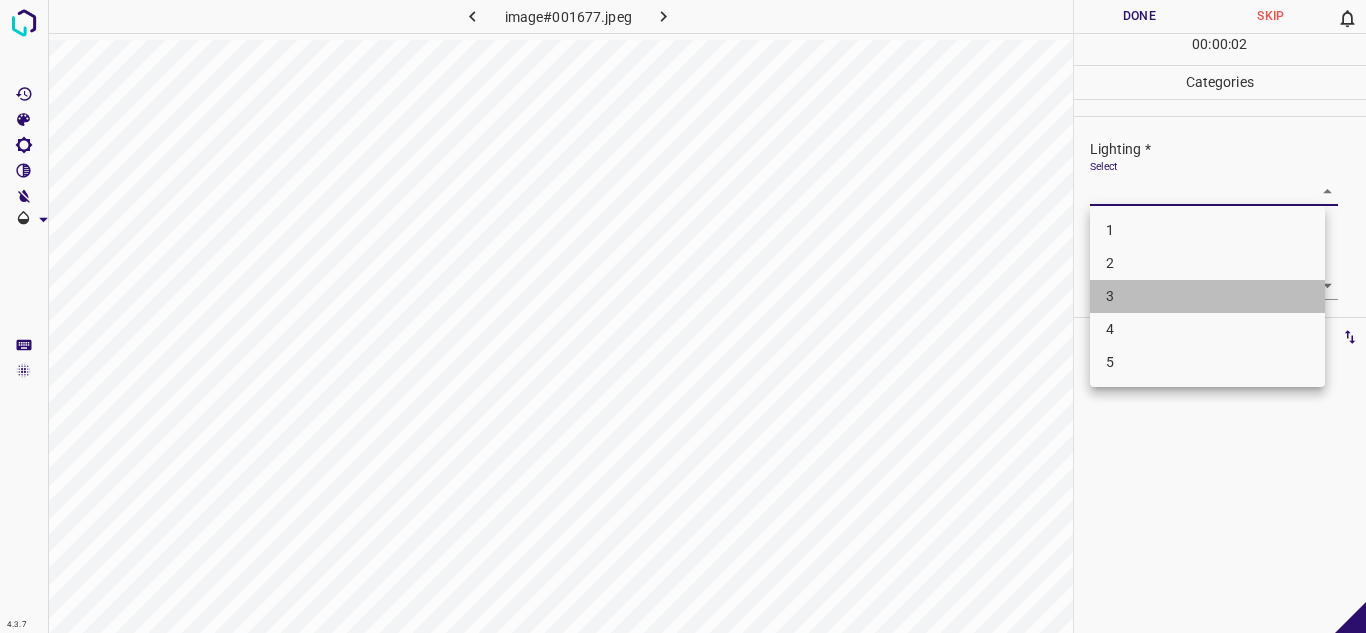 click on "3" at bounding box center [1207, 296] 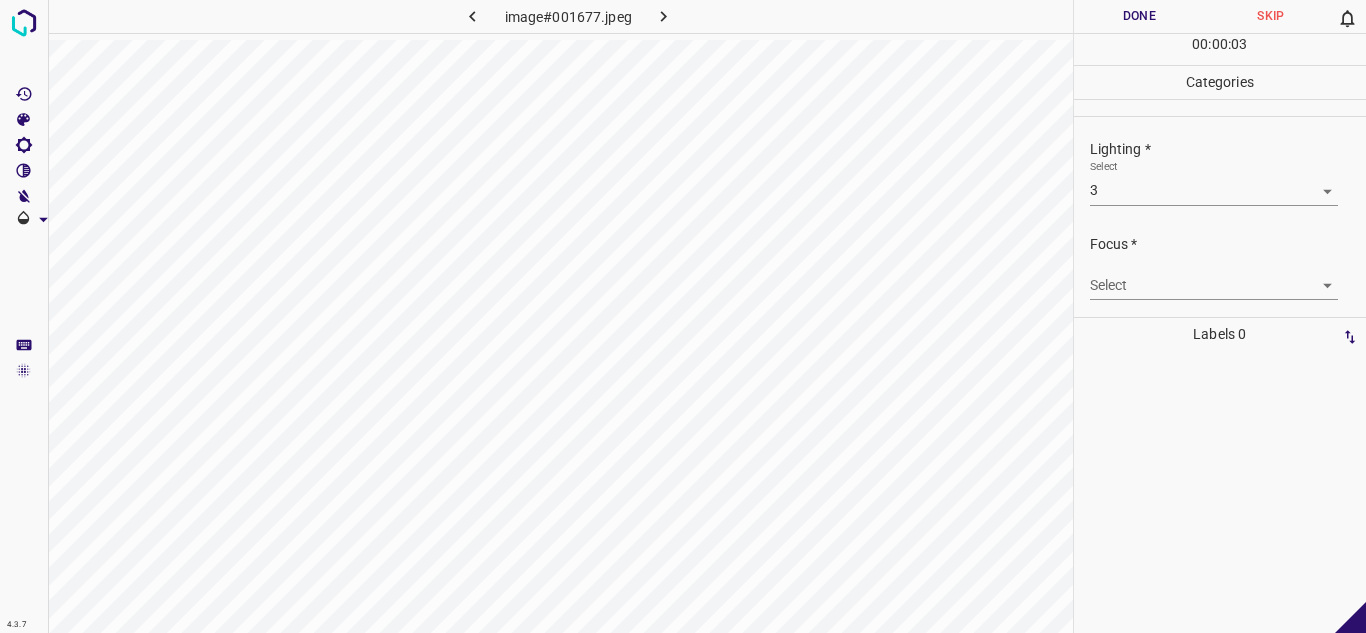 click on "Focus *  Select ​" at bounding box center (1220, 267) 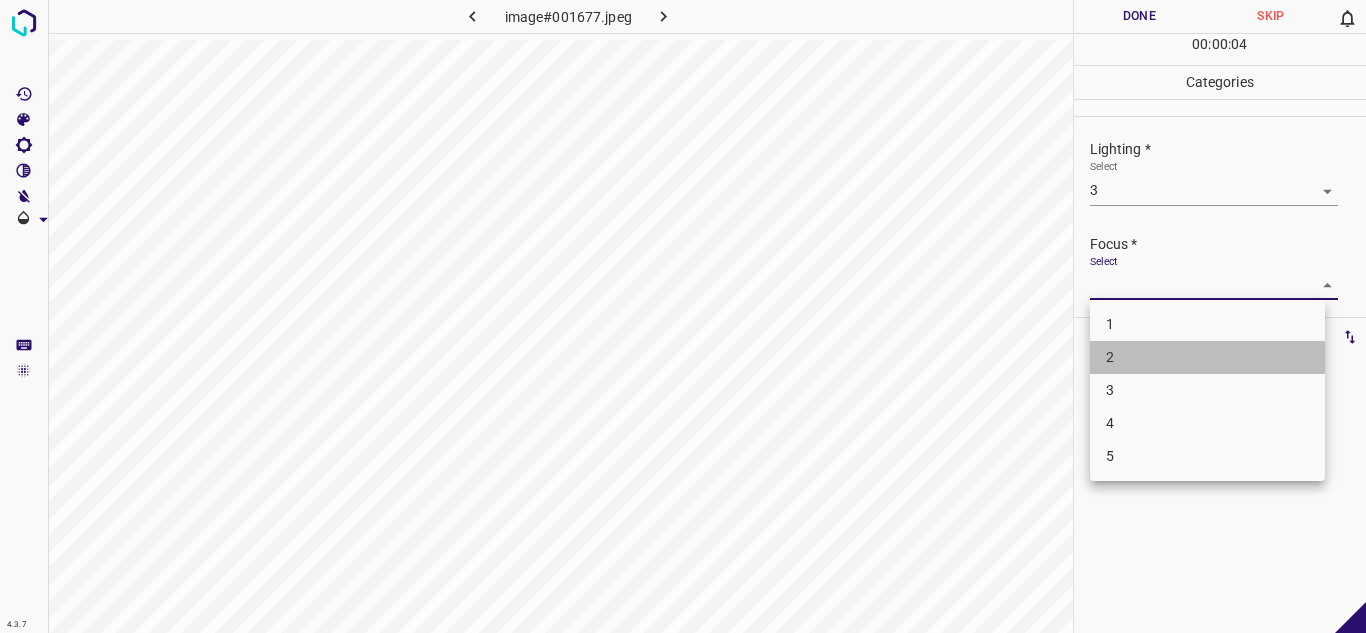 click on "2" at bounding box center (1207, 357) 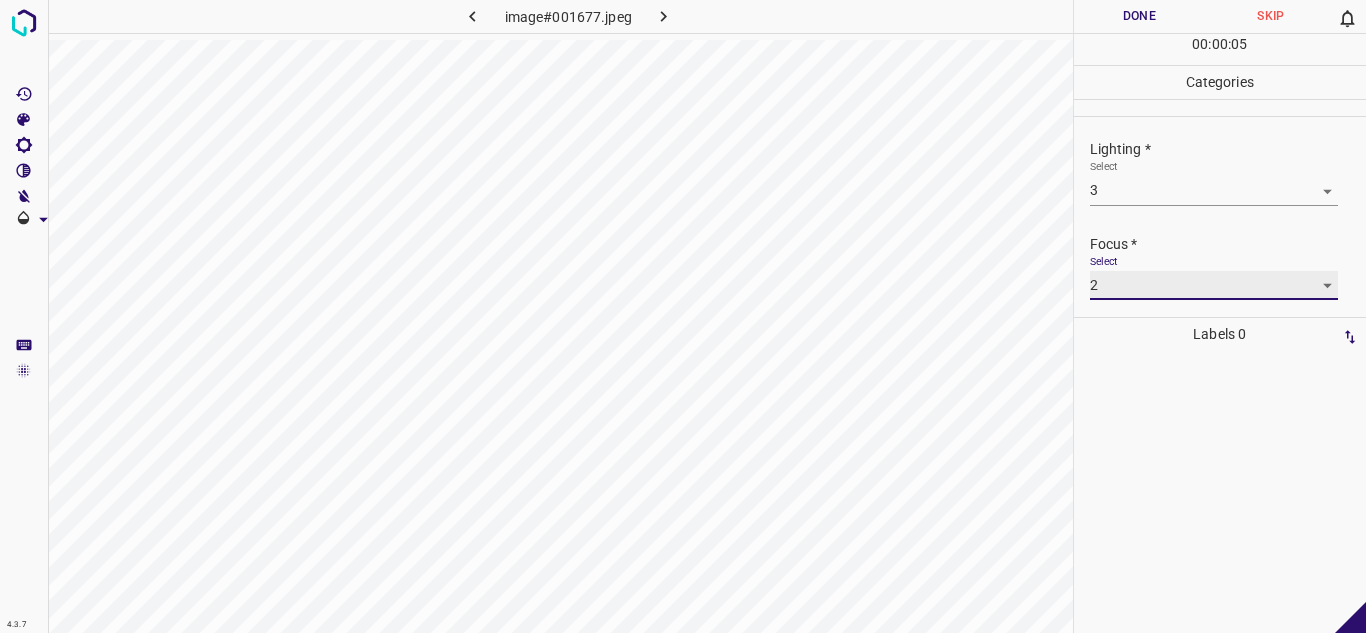 scroll, scrollTop: 98, scrollLeft: 0, axis: vertical 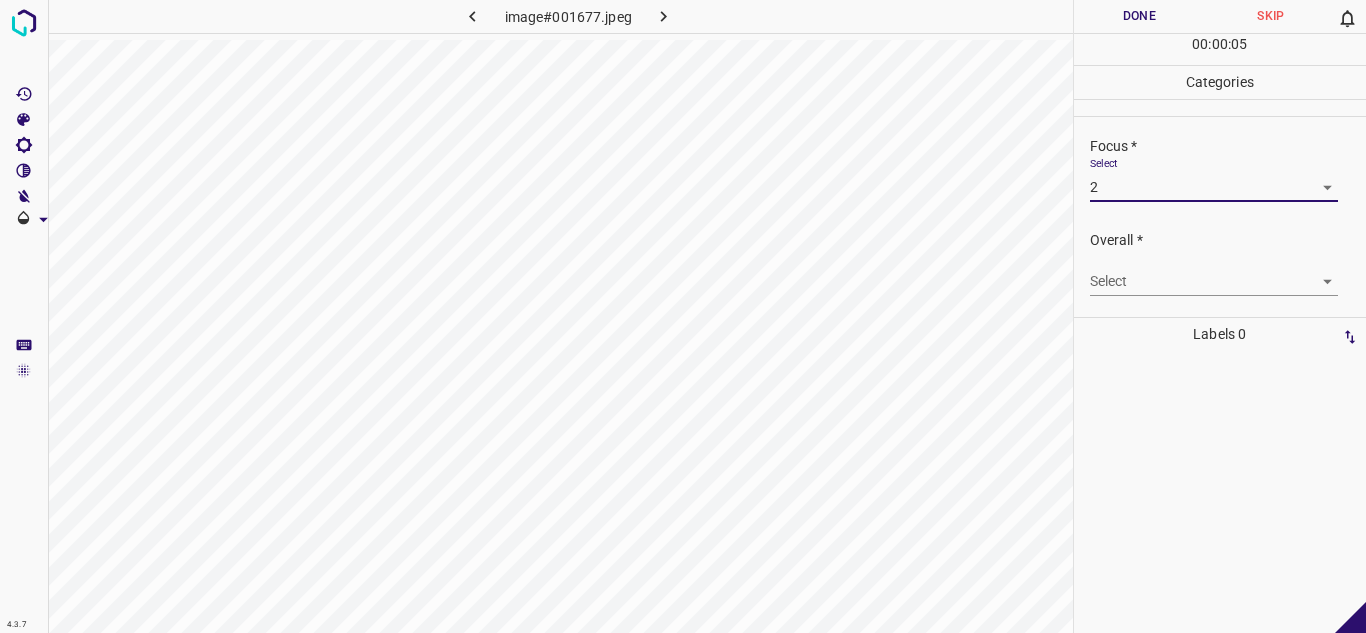 click on "4.3.7 image#001677.jpeg Done Skip 0 00   : 00   : 05   Categories Lighting *  Select 3 3 Focus *  Select 2 2 Overall *  Select ​ Labels   0 Categories 1 Lighting 2 Focus 3 Overall Tools Space Change between modes (Draw & Edit) I Auto labeling R Restore zoom M Zoom in N Zoom out Delete Delete selecte label Filters Z Restore filters X Saturation filter C Brightness filter V Contrast filter B Gray scale filter General O Download - Text - Hide - Delete" at bounding box center (683, 316) 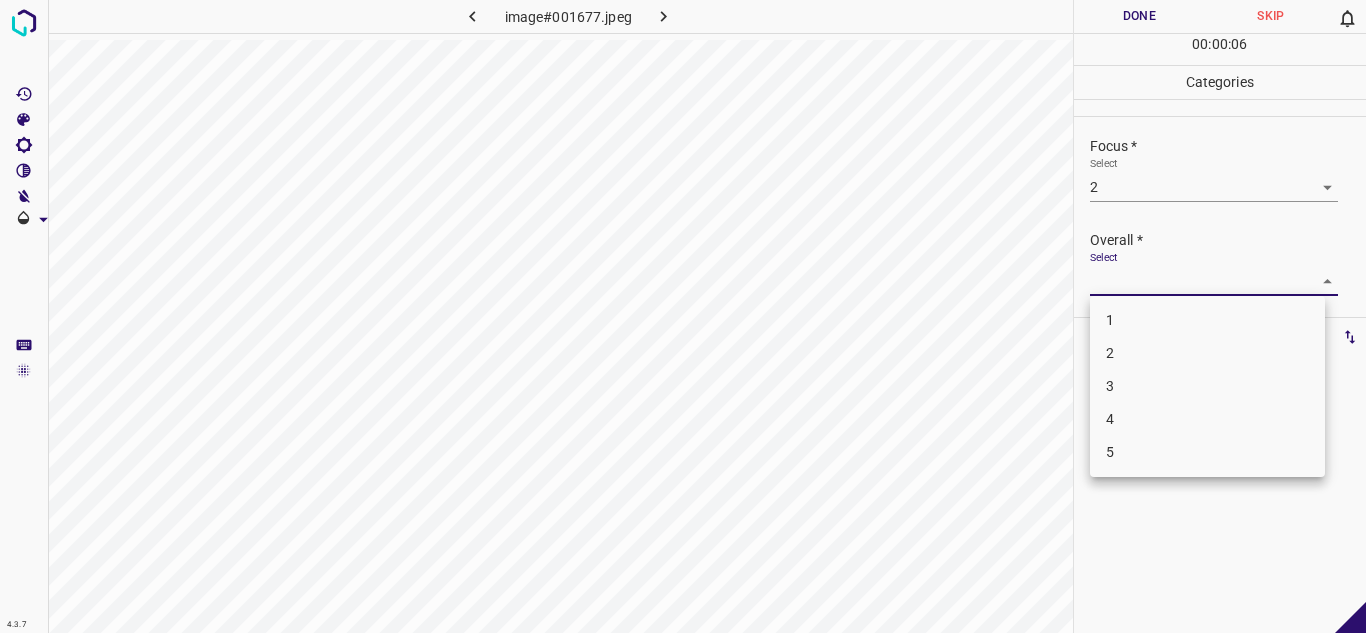 click on "3" at bounding box center (1207, 386) 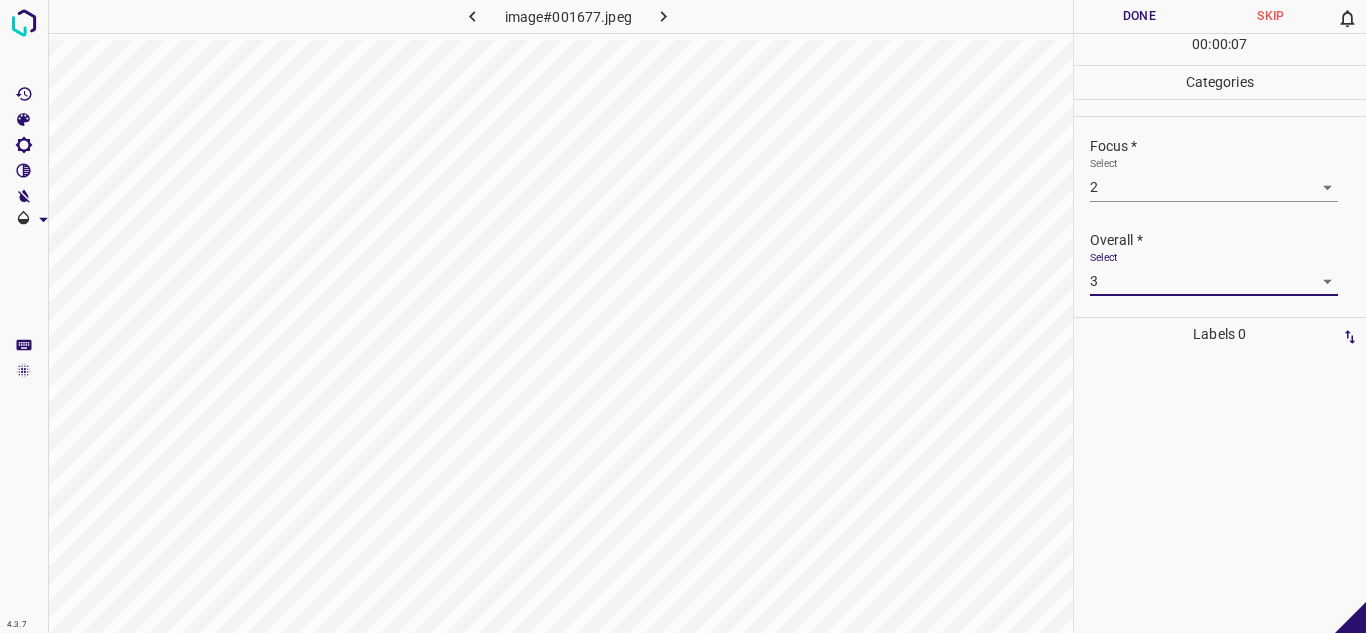 click on "Done" at bounding box center [1140, 16] 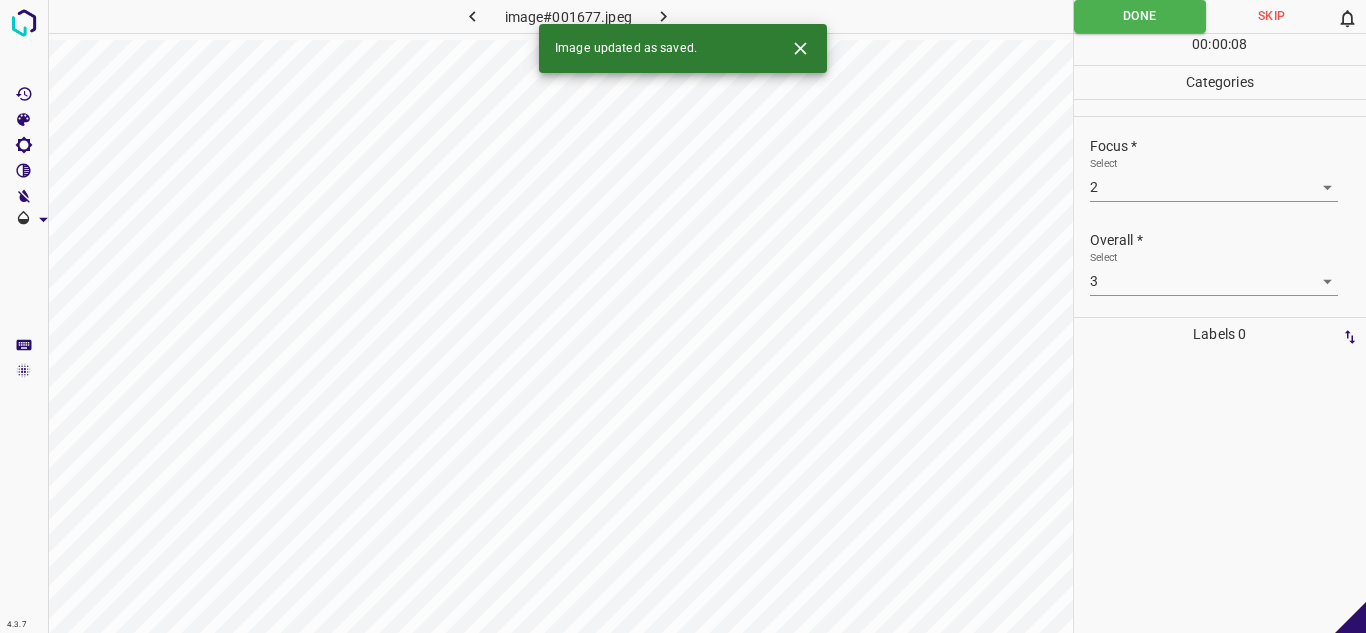 click at bounding box center (664, 16) 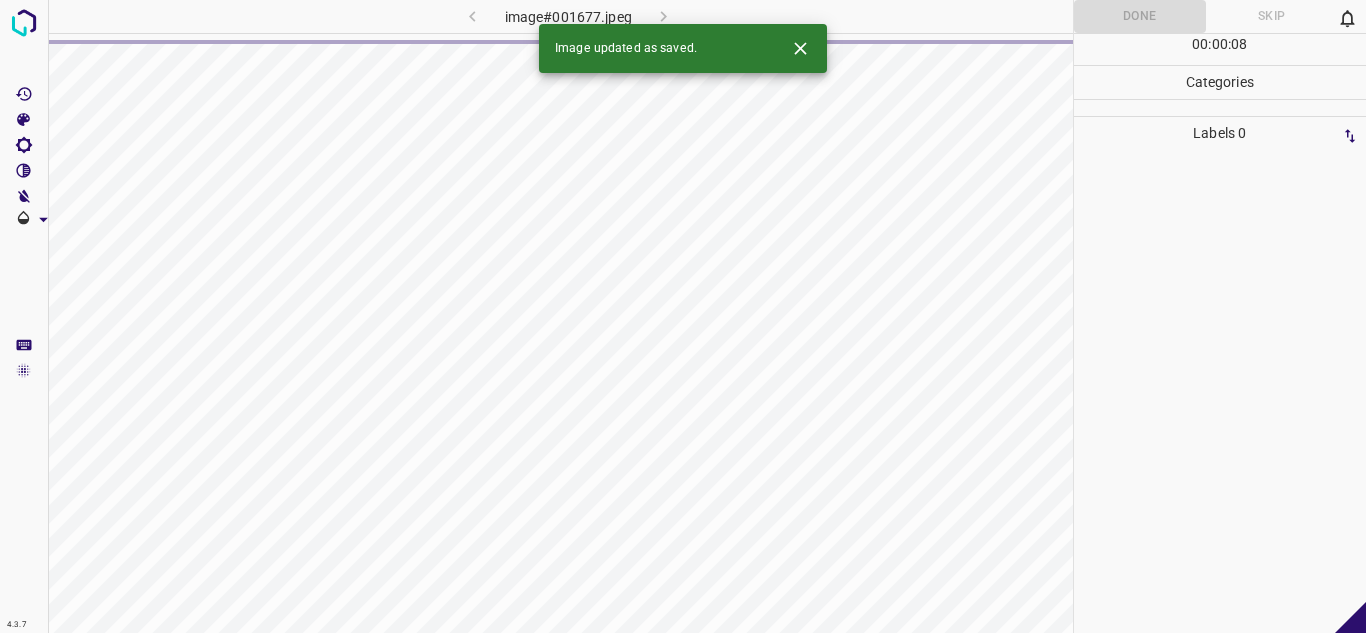 click 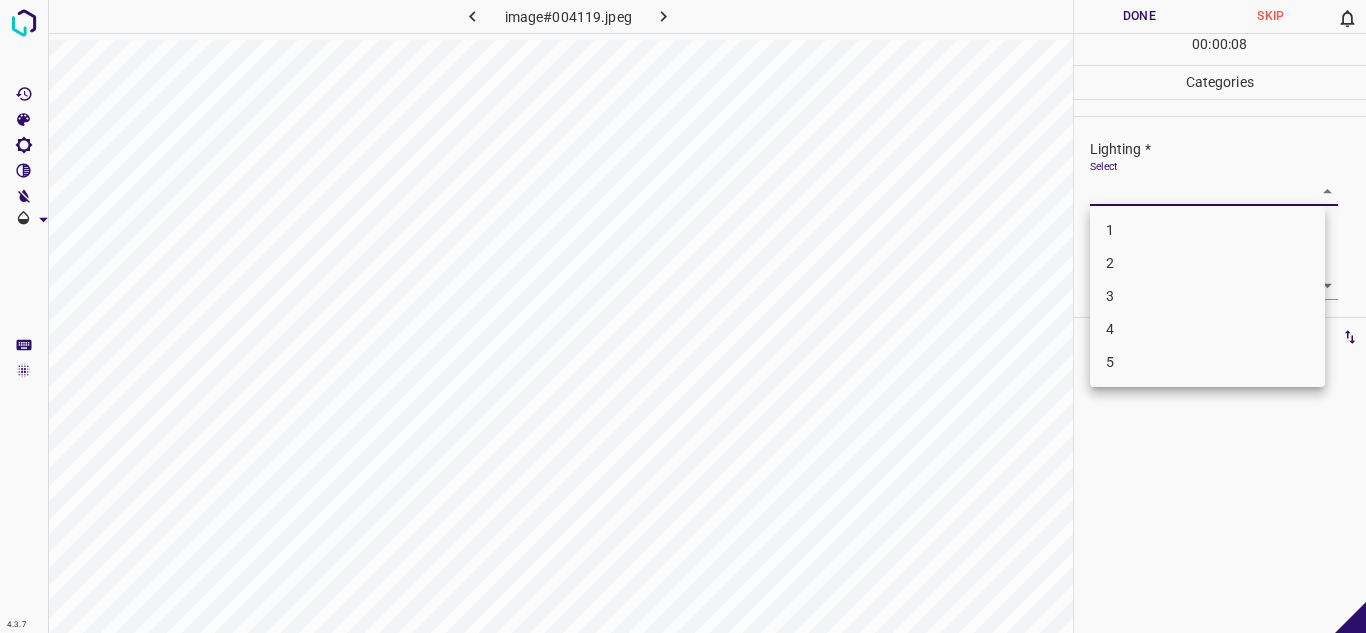 click on "4.3.7 image#004119.jpeg Done Skip 0 00   : 00   : 08   Categories Lighting *  Select ​ Focus *  Select ​ Overall *  Select ​ Labels   0 Categories 1 Lighting 2 Focus 3 Overall Tools Space Change between modes (Draw & Edit) I Auto labeling R Restore zoom M Zoom in N Zoom out Delete Delete selecte label Filters Z Restore filters X Saturation filter C Brightness filter V Contrast filter B Gray scale filter General O Download - Text - Hide - Delete 1 2 3 4 5" at bounding box center [683, 316] 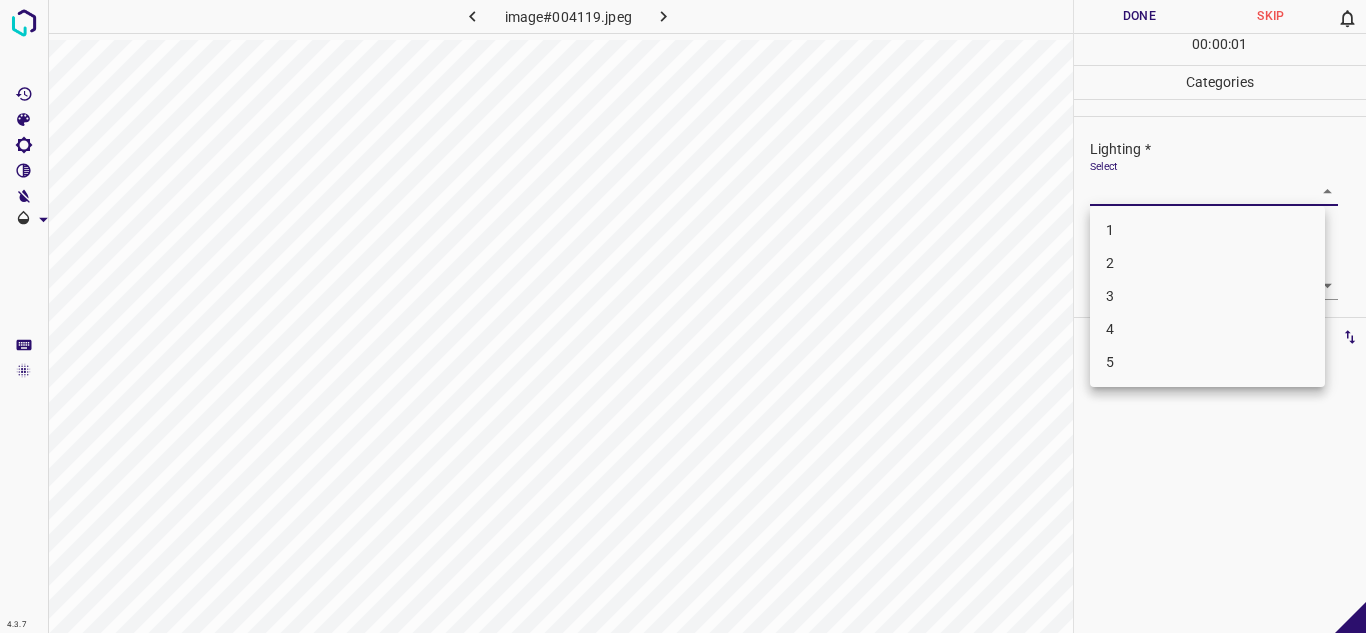 click on "3" at bounding box center (1207, 296) 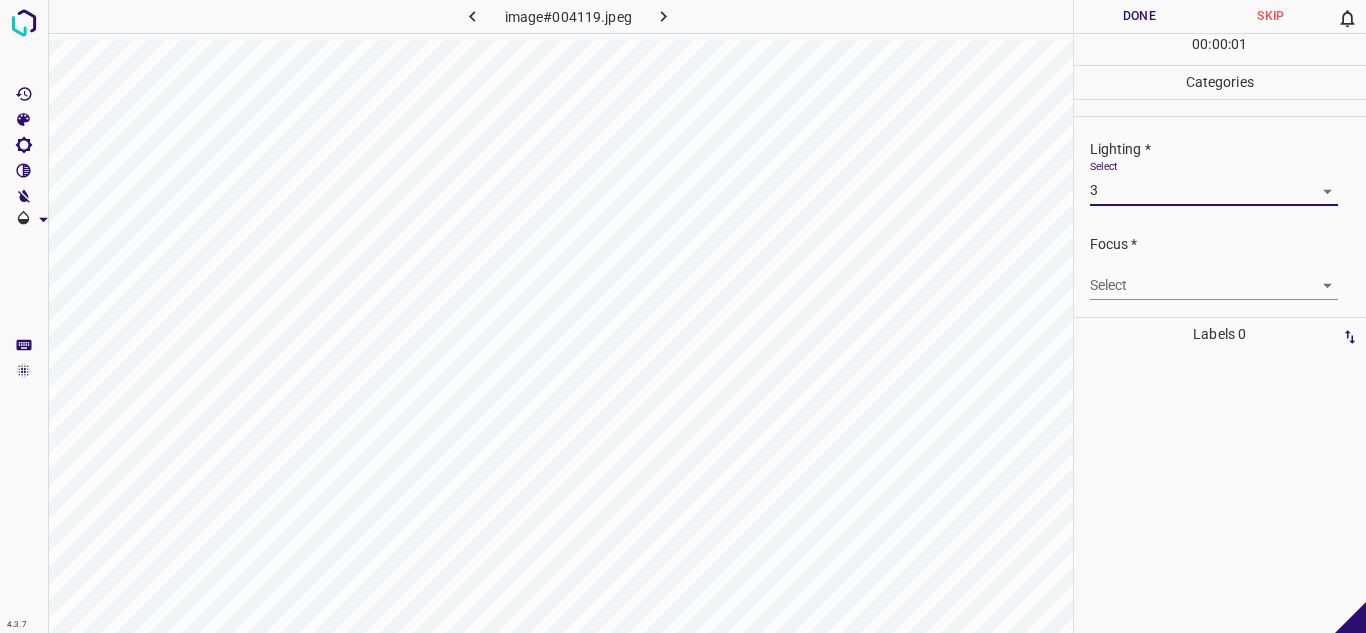click on "4.3.7 image#004119.jpeg Done Skip 0 00   : 00   : 01   Categories Lighting *  Select 3 3 Focus *  Select ​ Overall *  Select ​ Labels   0 Categories 1 Lighting 2 Focus 3 Overall Tools Space Change between modes (Draw & Edit) I Auto labeling R Restore zoom M Zoom in N Zoom out Delete Delete selecte label Filters Z Restore filters X Saturation filter C Brightness filter V Contrast filter B Gray scale filter General O Download - Text - Hide - Delete 1 2 3 4 5" at bounding box center [683, 316] 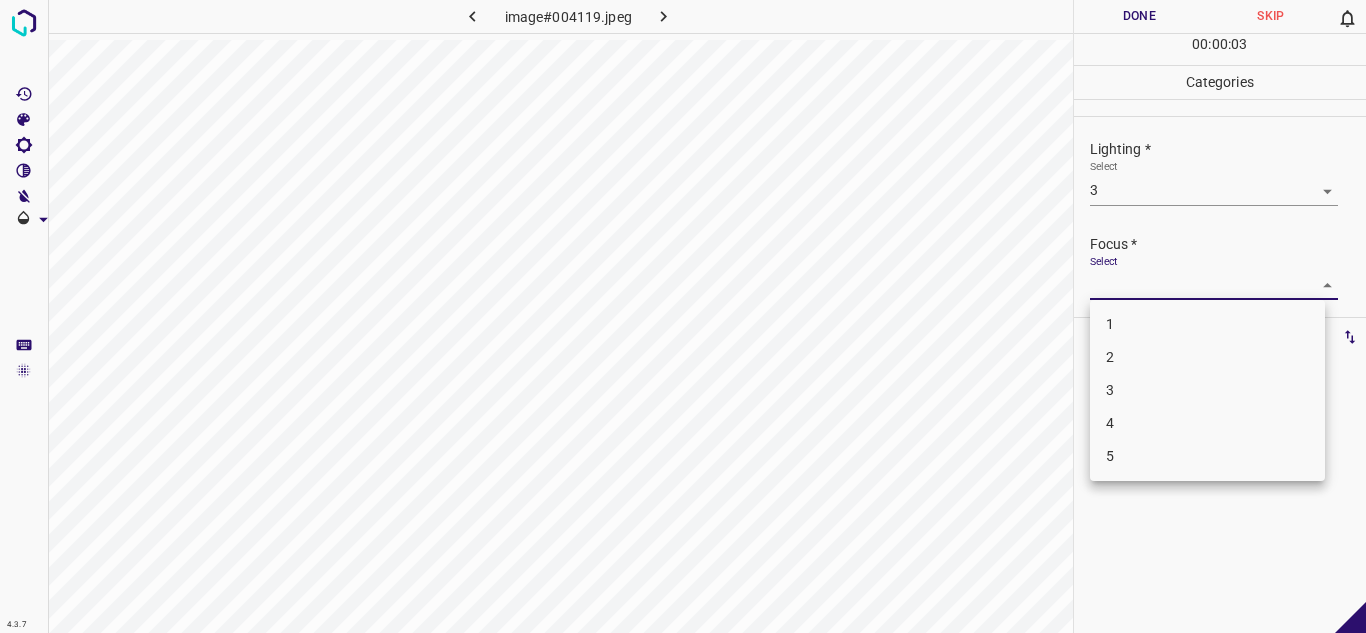 click on "3" at bounding box center [1207, 390] 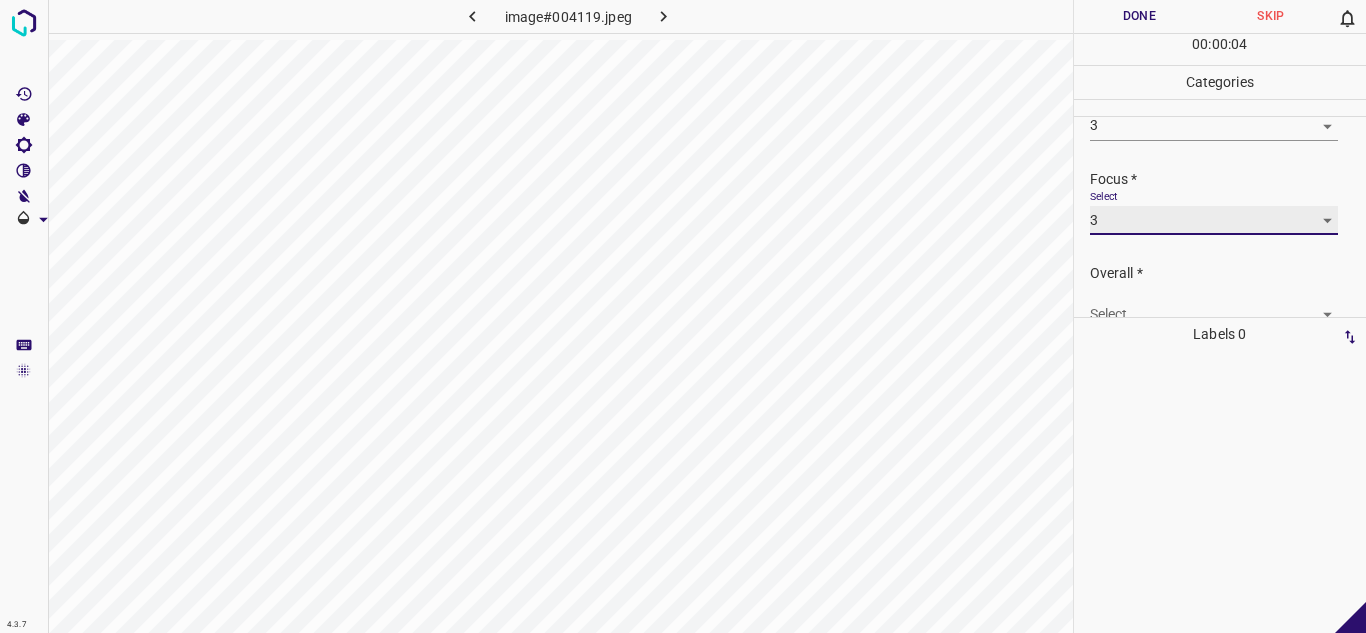 scroll, scrollTop: 98, scrollLeft: 0, axis: vertical 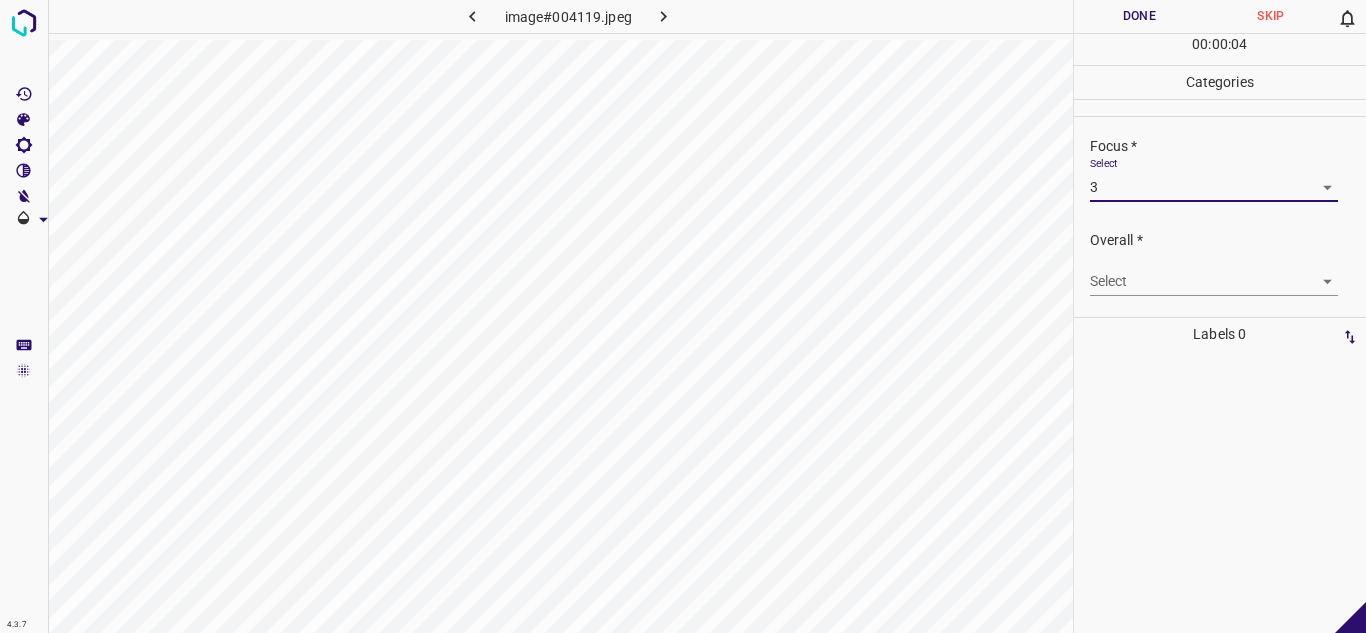 click on "4.3.7 image#004119.jpeg Done Skip 0 00   : 00   : 04   Categories Lighting *  Select 3 3 Focus *  Select 3 3 Overall *  Select ​ Labels   0 Categories 1 Lighting 2 Focus 3 Overall Tools Space Change between modes (Draw & Edit) I Auto labeling R Restore zoom M Zoom in N Zoom out Delete Delete selecte label Filters Z Restore filters X Saturation filter C Brightness filter V Contrast filter B Gray scale filter General O Download - Text - Hide - Delete" at bounding box center [683, 316] 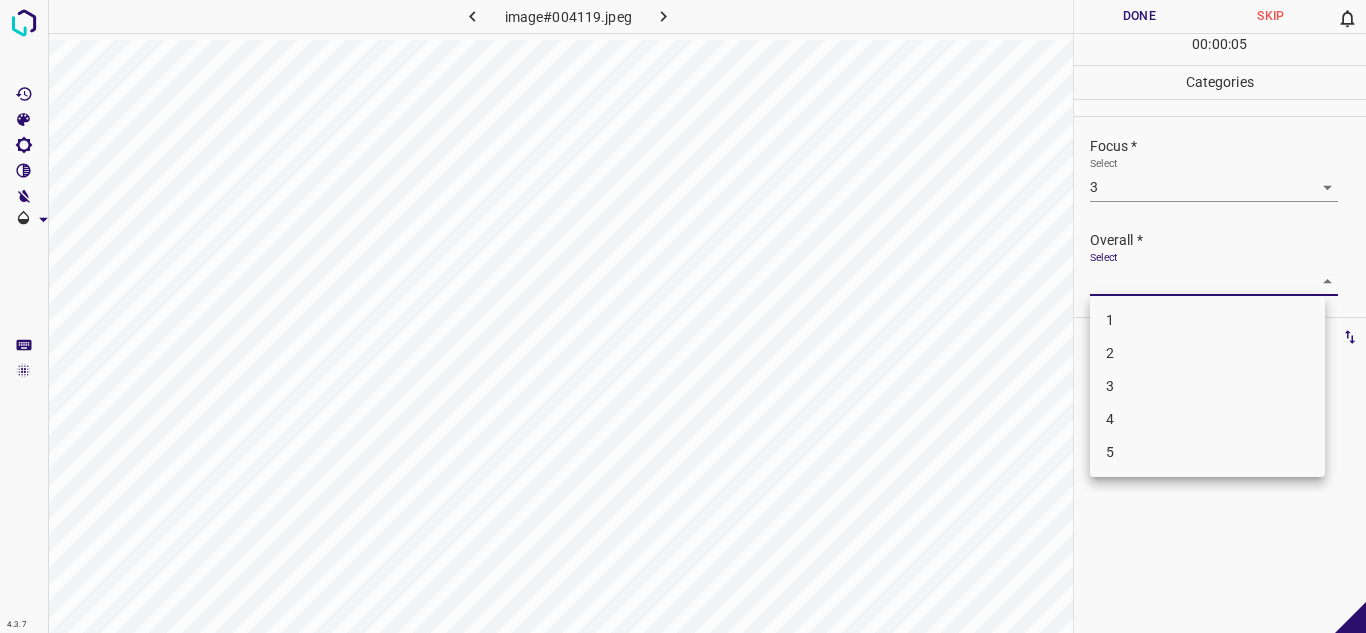 click on "3" at bounding box center (1207, 386) 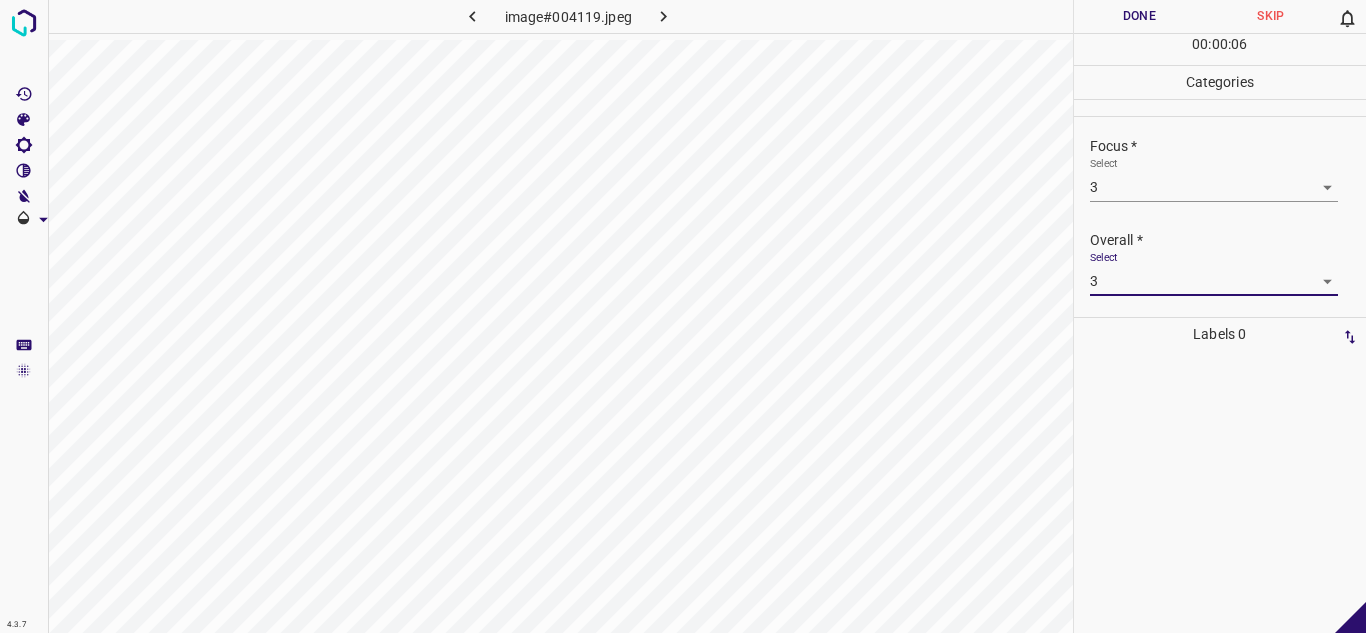 click on "Done" at bounding box center (1140, 16) 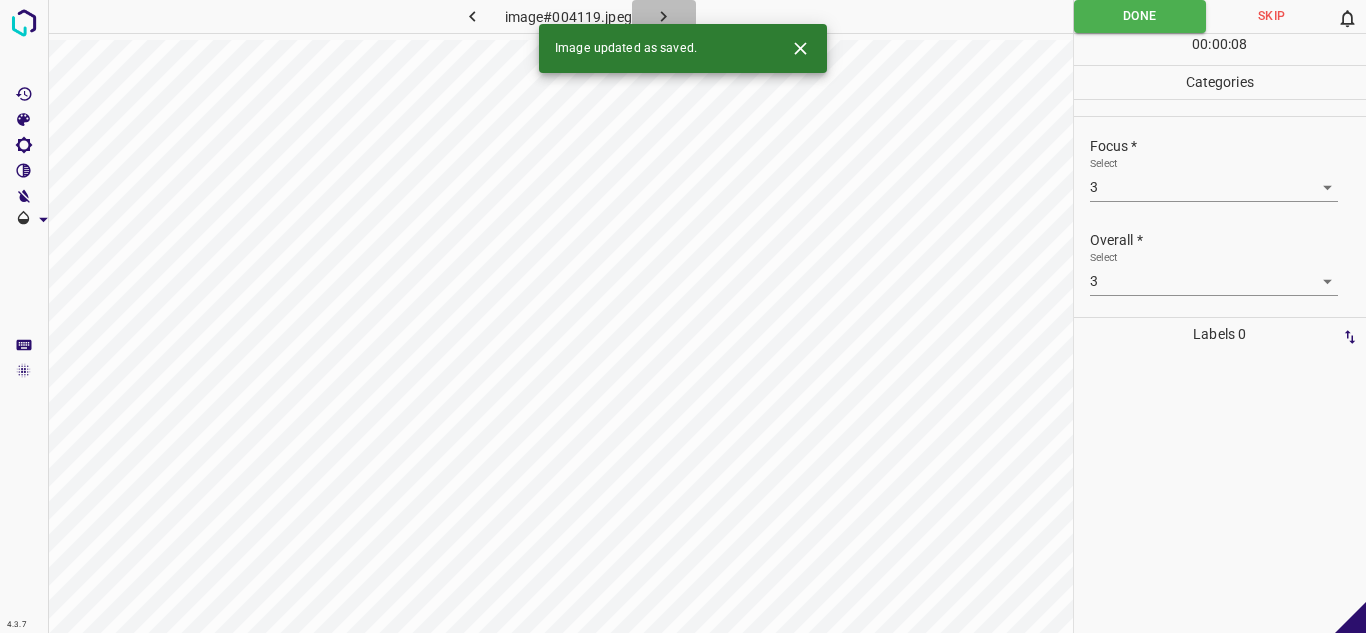 click 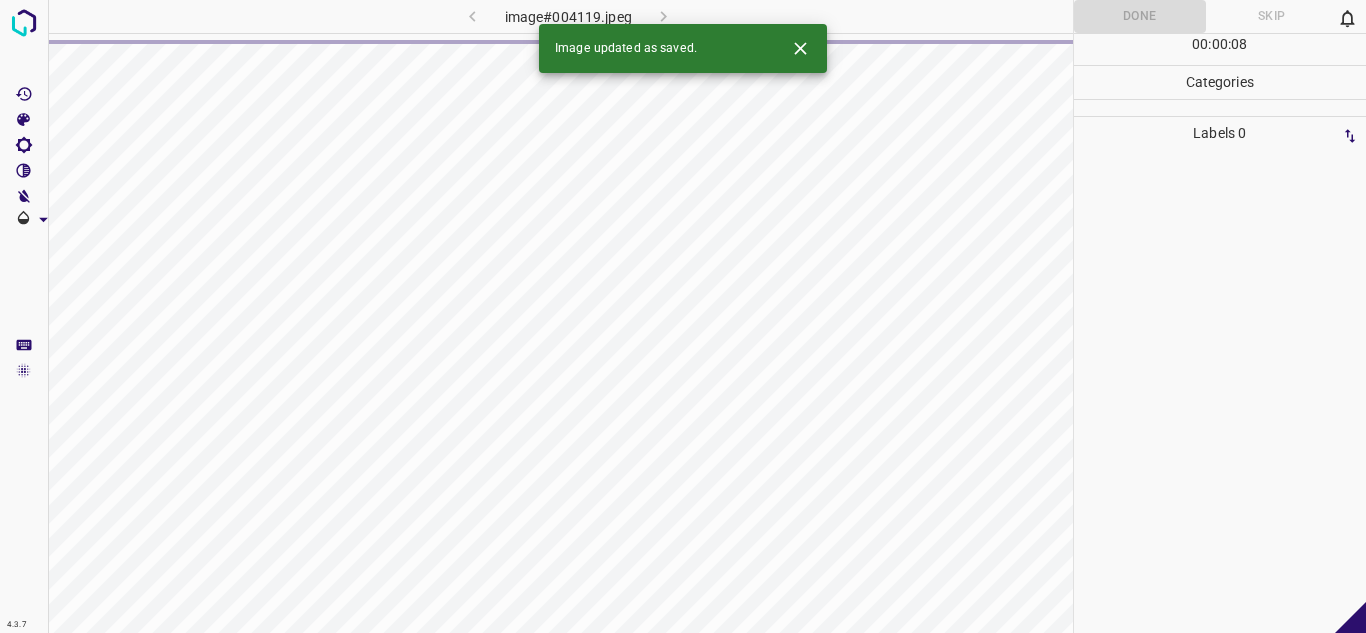 click 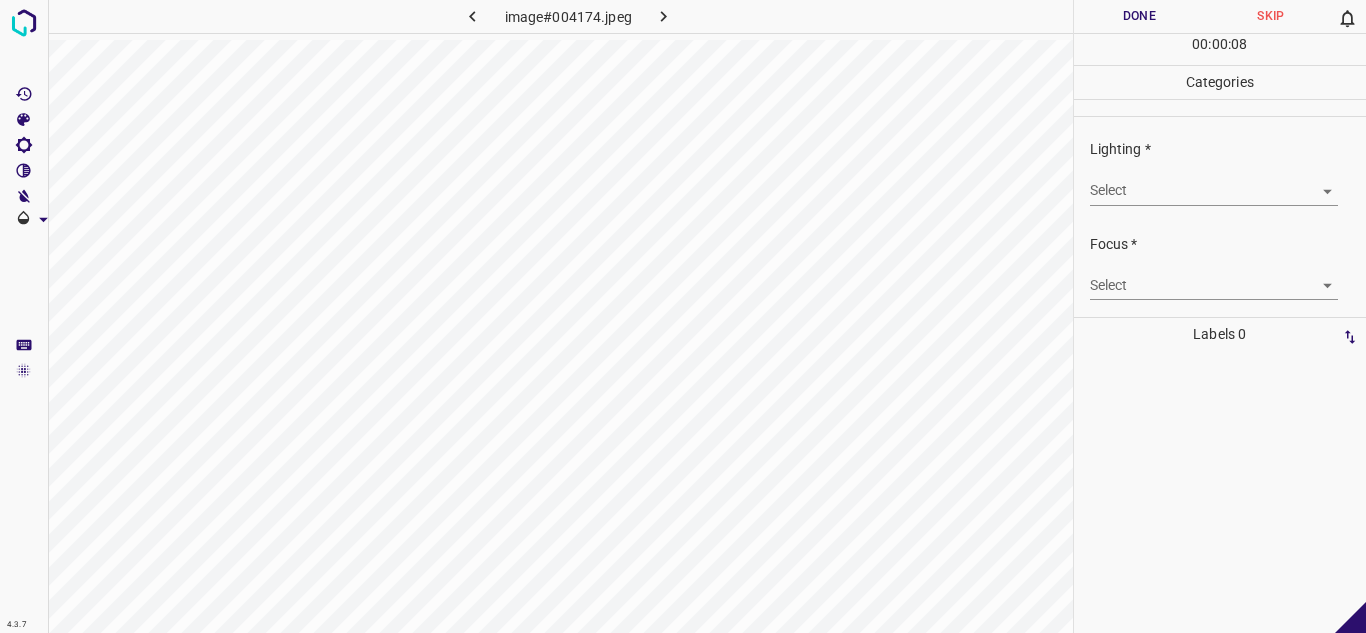 click on "4.3.7 image#004174.jpeg Done Skip 0 00   : 00   : 08   Categories Lighting *  Select ​ Focus *  Select ​ Overall *  Select ​ Labels   0 Categories 1 Lighting 2 Focus 3 Overall Tools Space Change between modes (Draw & Edit) I Auto labeling R Restore zoom M Zoom in N Zoom out Delete Delete selecte label Filters Z Restore filters X Saturation filter C Brightness filter V Contrast filter B Gray scale filter General O Download - Text - Hide - Delete" at bounding box center [683, 316] 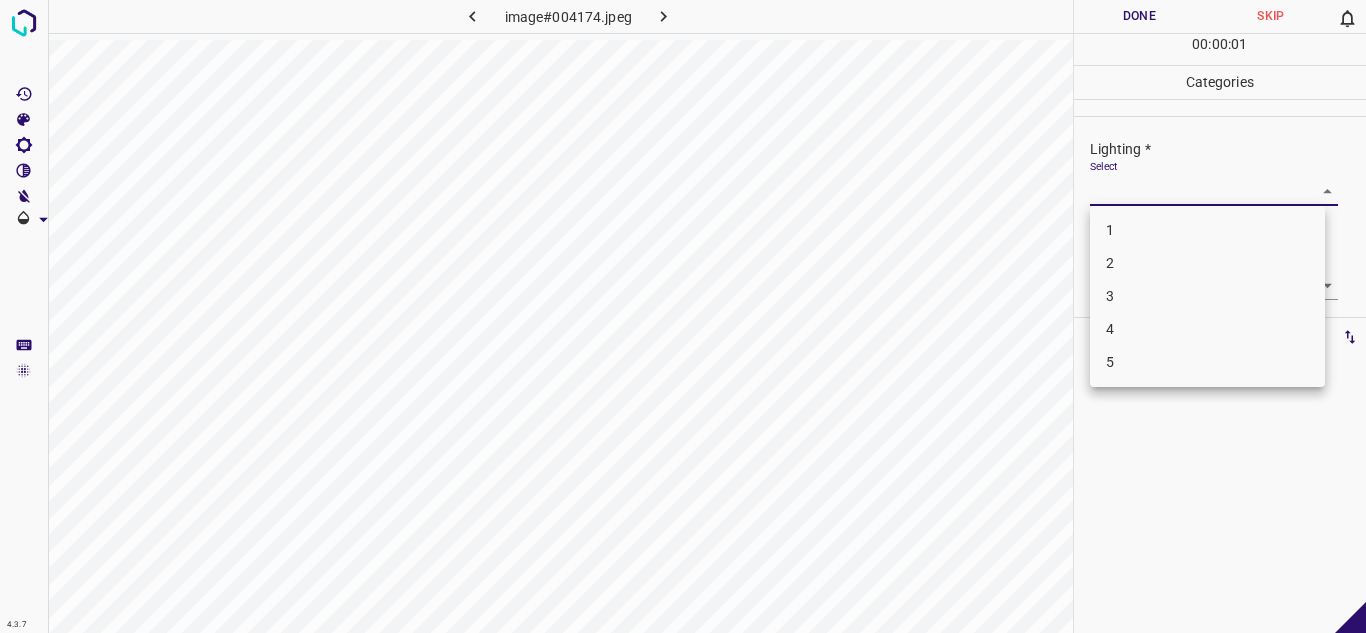 click on "3" at bounding box center [1207, 296] 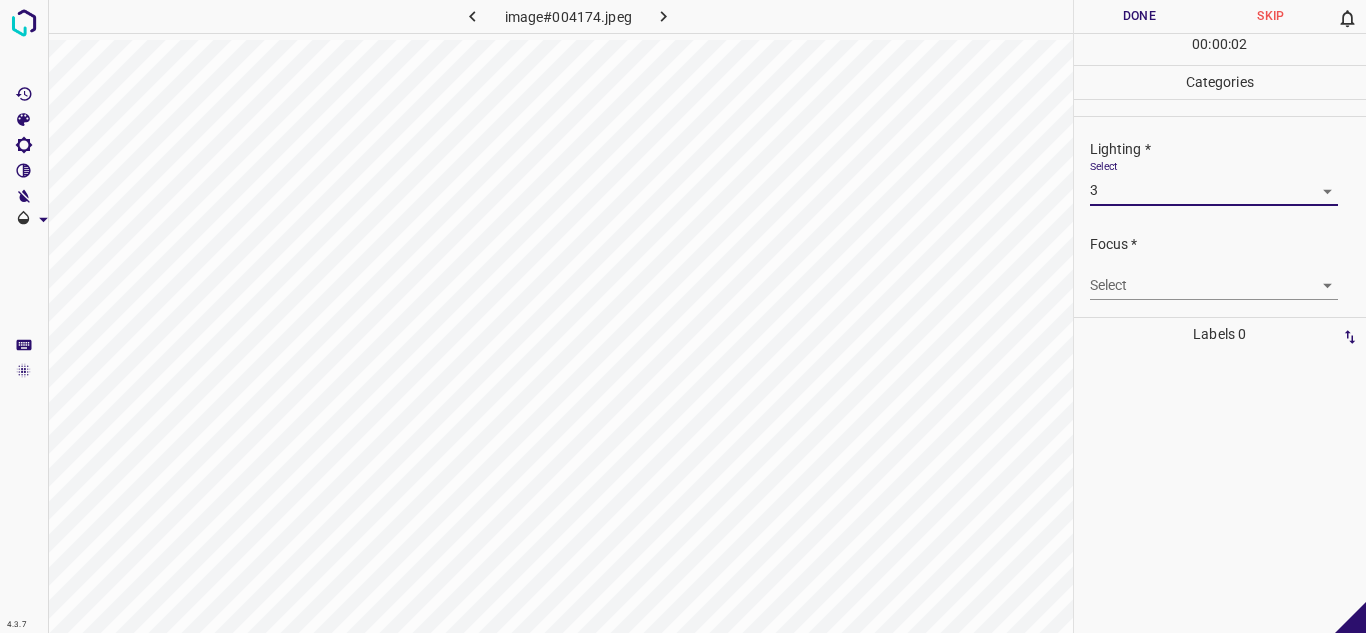 click on "4.3.7 image#004174.jpeg Done Skip 0 00   : 00   : 02   Categories Lighting *  Select 3 3 Focus *  Select ​ Overall *  Select ​ Labels   0 Categories 1 Lighting 2 Focus 3 Overall Tools Space Change between modes (Draw & Edit) I Auto labeling R Restore zoom M Zoom in N Zoom out Delete Delete selecte label Filters Z Restore filters X Saturation filter C Brightness filter V Contrast filter B Gray scale filter General O Download - Text - Hide - Delete 1 2 3 4 5" at bounding box center [683, 316] 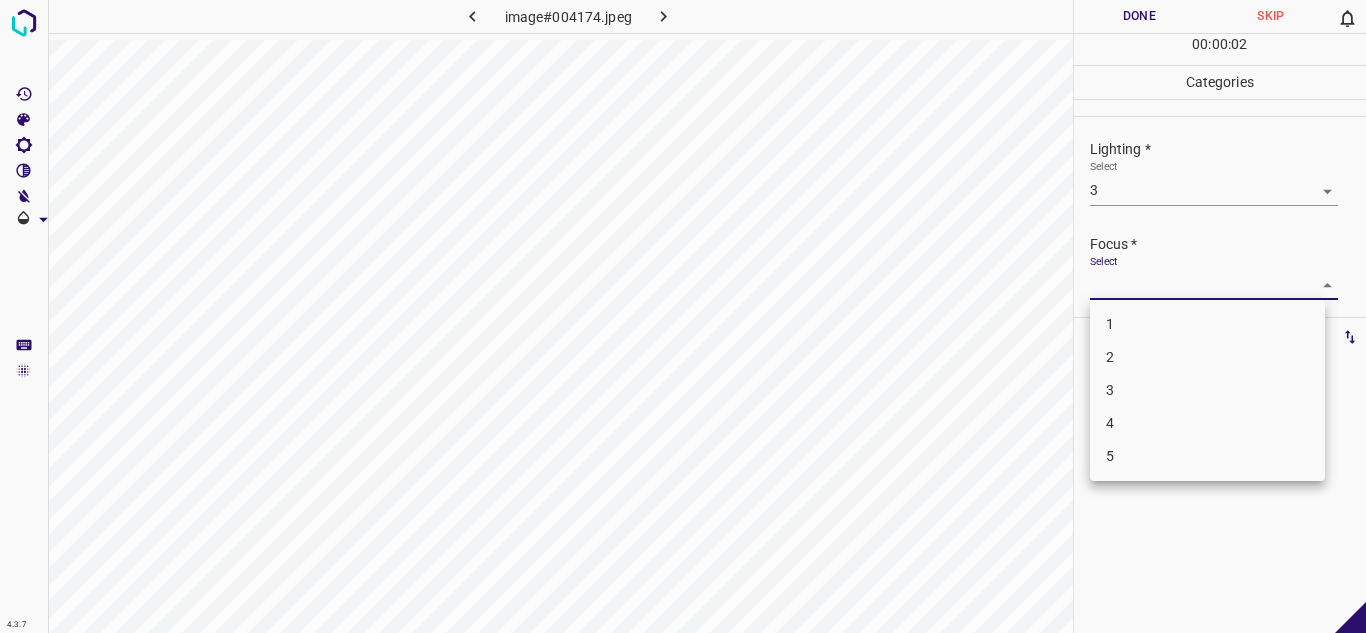 click on "3" at bounding box center (1207, 390) 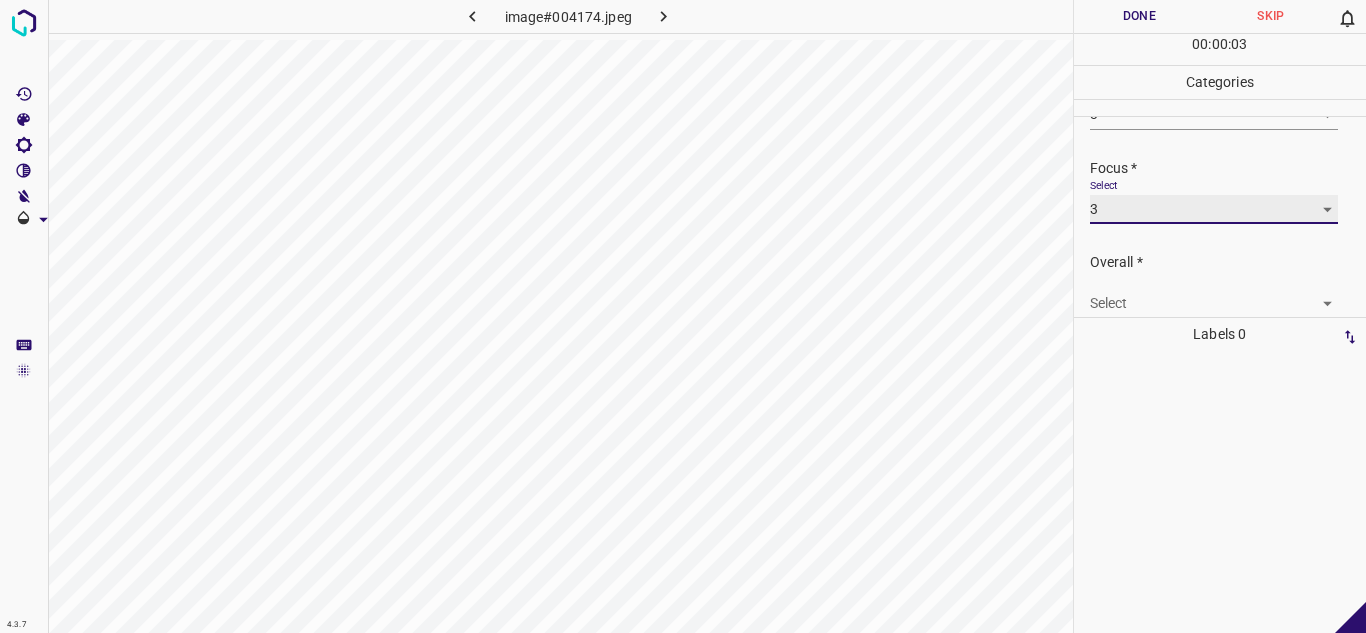 scroll, scrollTop: 98, scrollLeft: 0, axis: vertical 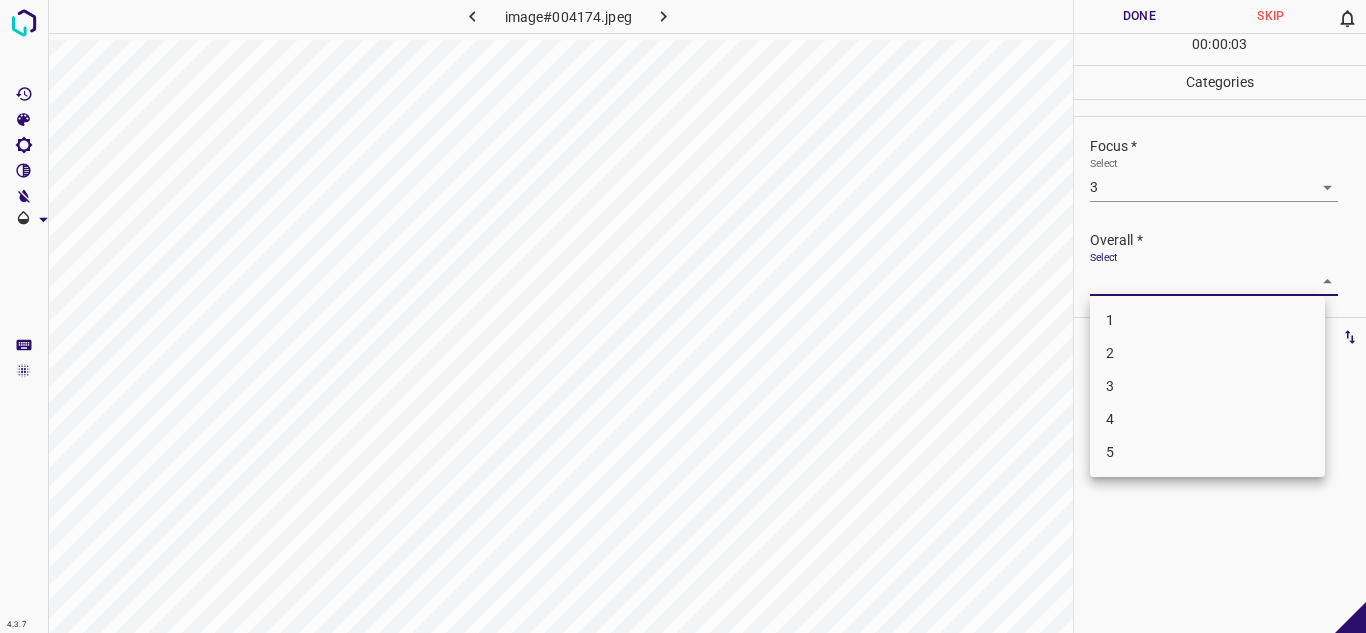 click on "4.3.7 image#004174.jpeg Done Skip 0 00   : 00   : 03   Categories Lighting *  Select 3 3 Focus *  Select 3 3 Overall *  Select ​ Labels   0 Categories 1 Lighting 2 Focus 3 Overall Tools Space Change between modes (Draw & Edit) I Auto labeling R Restore zoom M Zoom in N Zoom out Delete Delete selecte label Filters Z Restore filters X Saturation filter C Brightness filter V Contrast filter B Gray scale filter General O Download - Text - Hide - Delete 1 2 3 4 5" at bounding box center [683, 316] 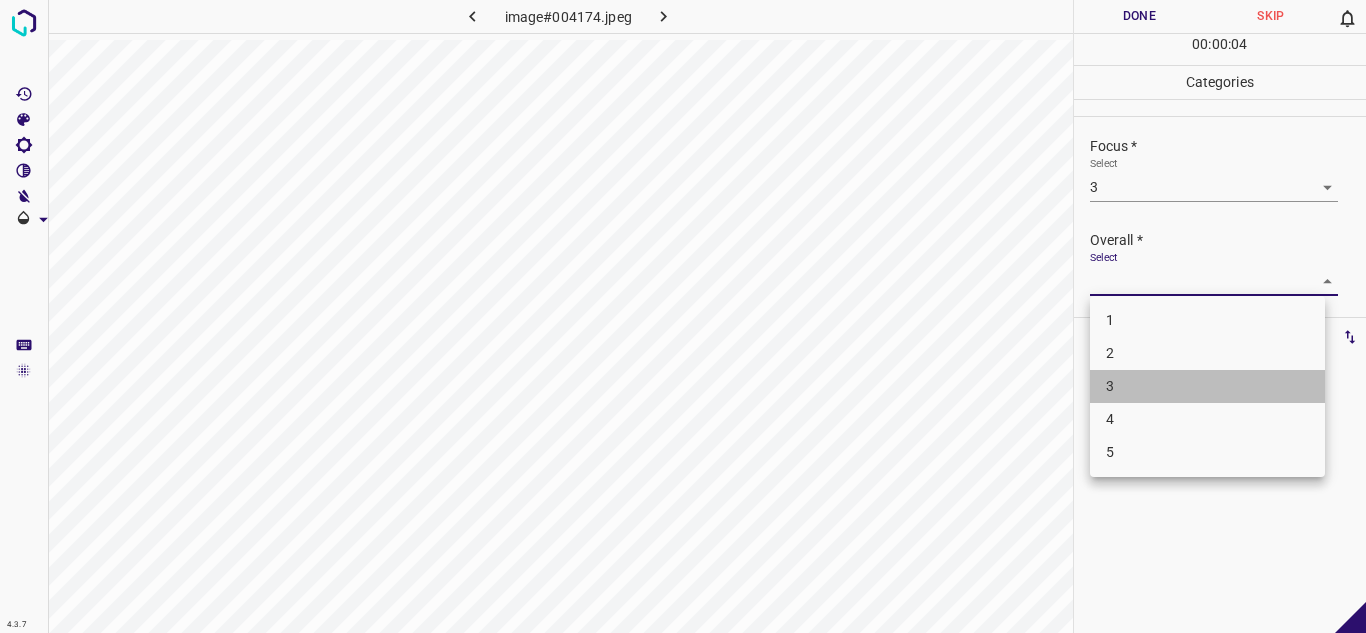 click on "3" at bounding box center (1207, 386) 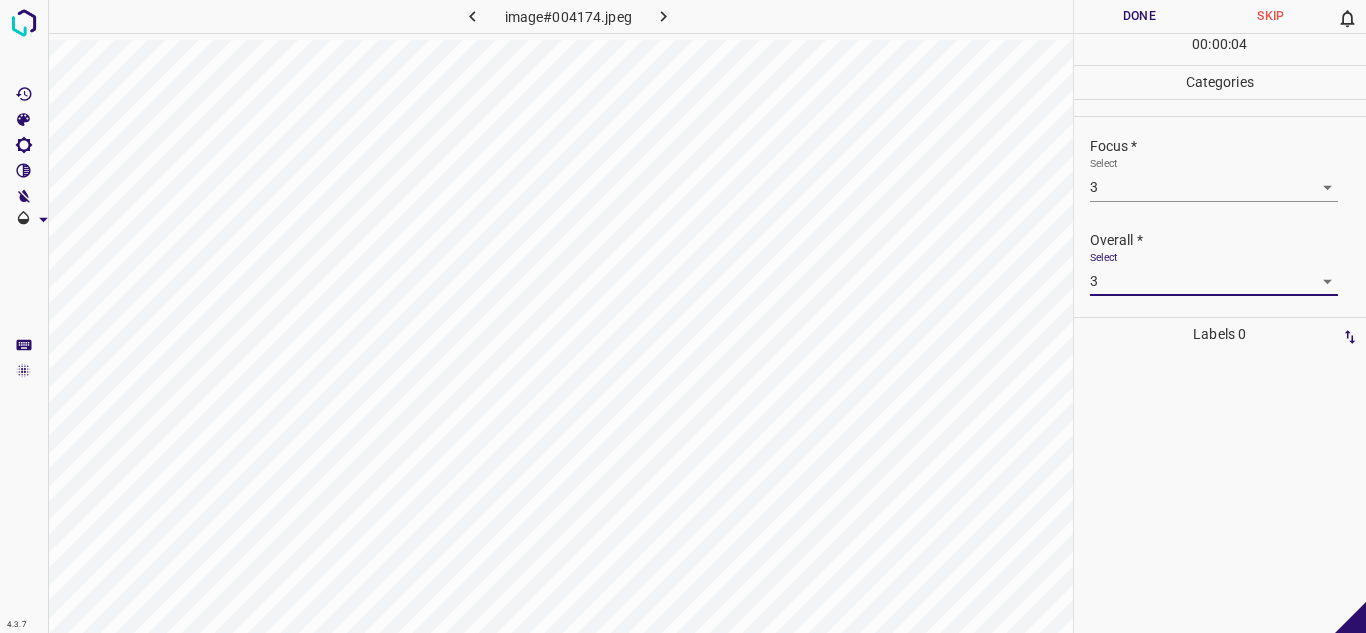 click on "Done" at bounding box center (1140, 16) 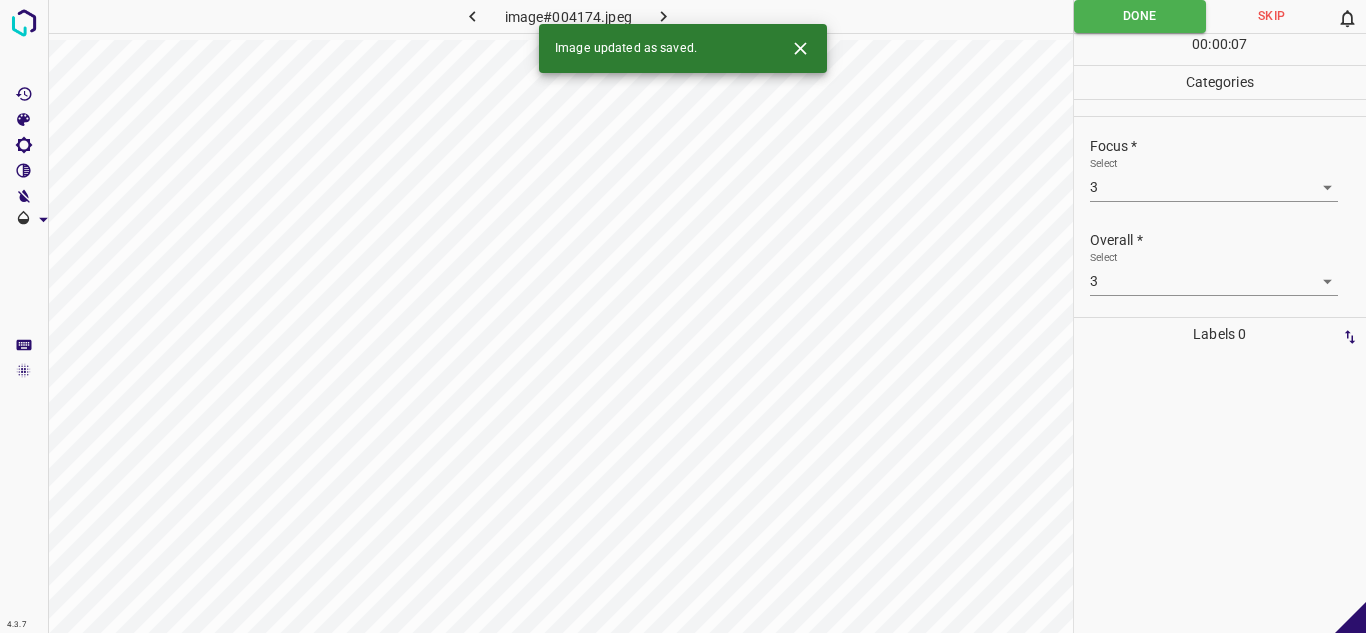 click at bounding box center (664, 16) 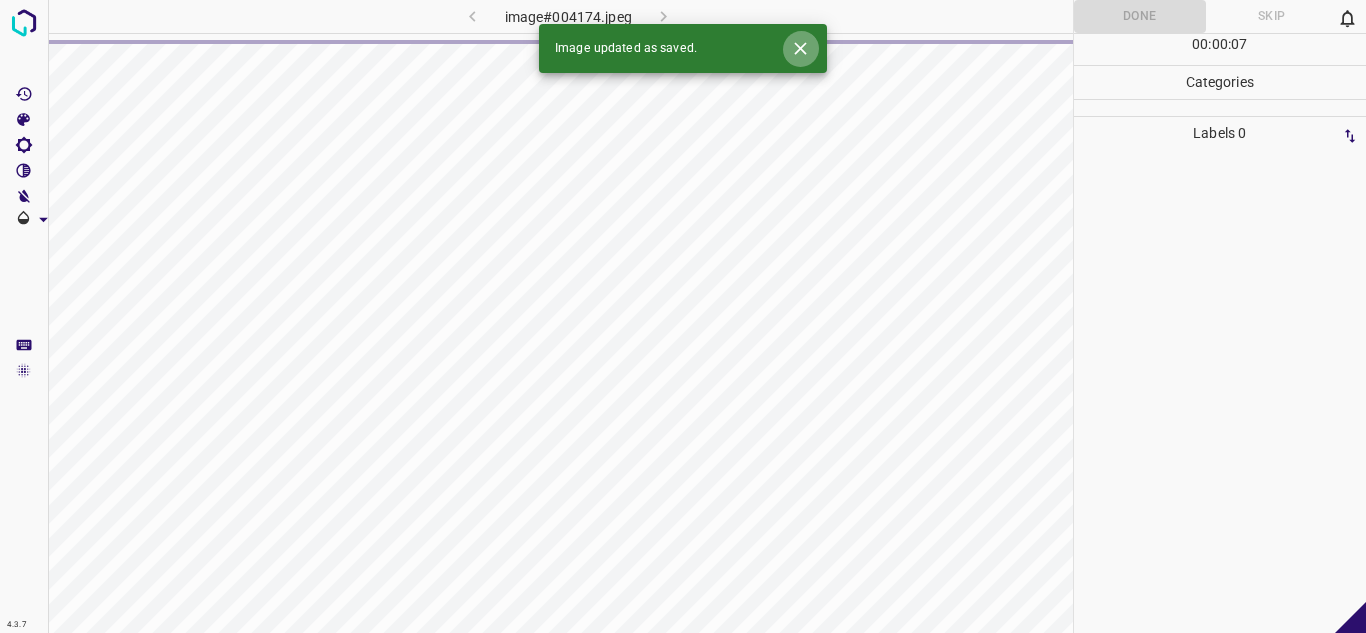 click 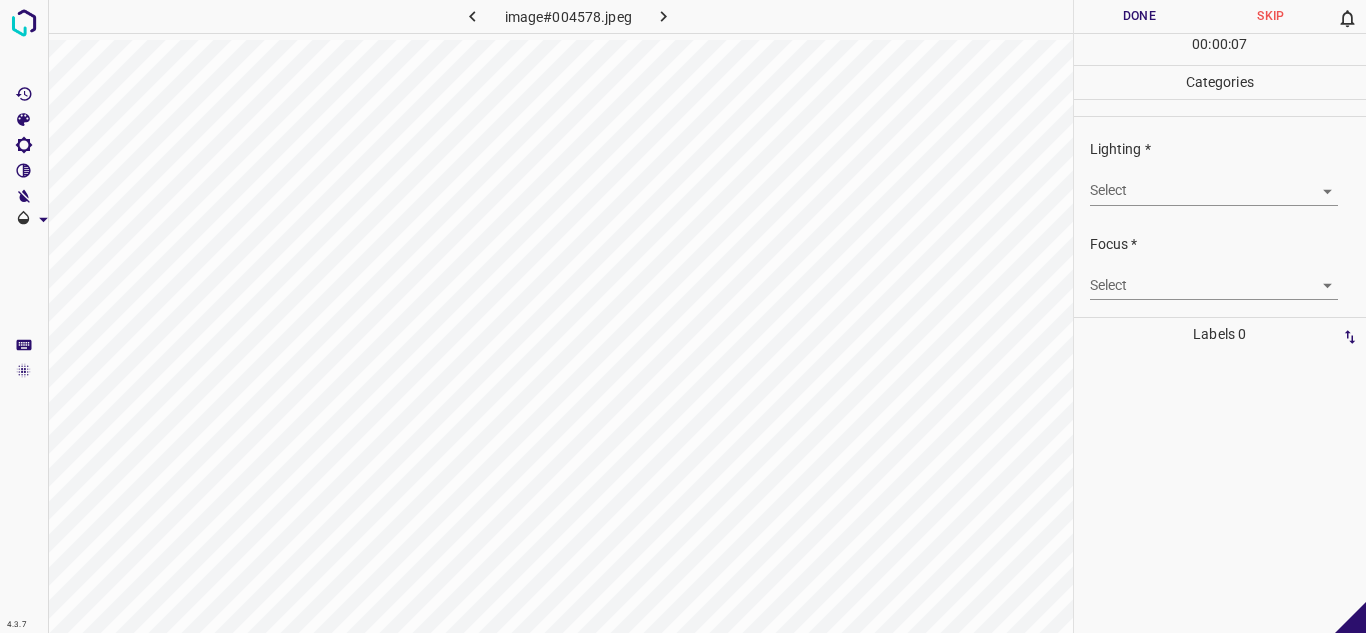 click on "4.3.7 image#004578.jpeg Done Skip 0 00   : 00   : 07   Categories Lighting *  Select ​ Focus *  Select ​ Overall *  Select ​ Labels   0 Categories 1 Lighting 2 Focus 3 Overall Tools Space Change between modes (Draw & Edit) I Auto labeling R Restore zoom M Zoom in N Zoom out Delete Delete selecte label Filters Z Restore filters X Saturation filter C Brightness filter V Contrast filter B Gray scale filter General O Download - Text - Hide - Delete" at bounding box center [683, 316] 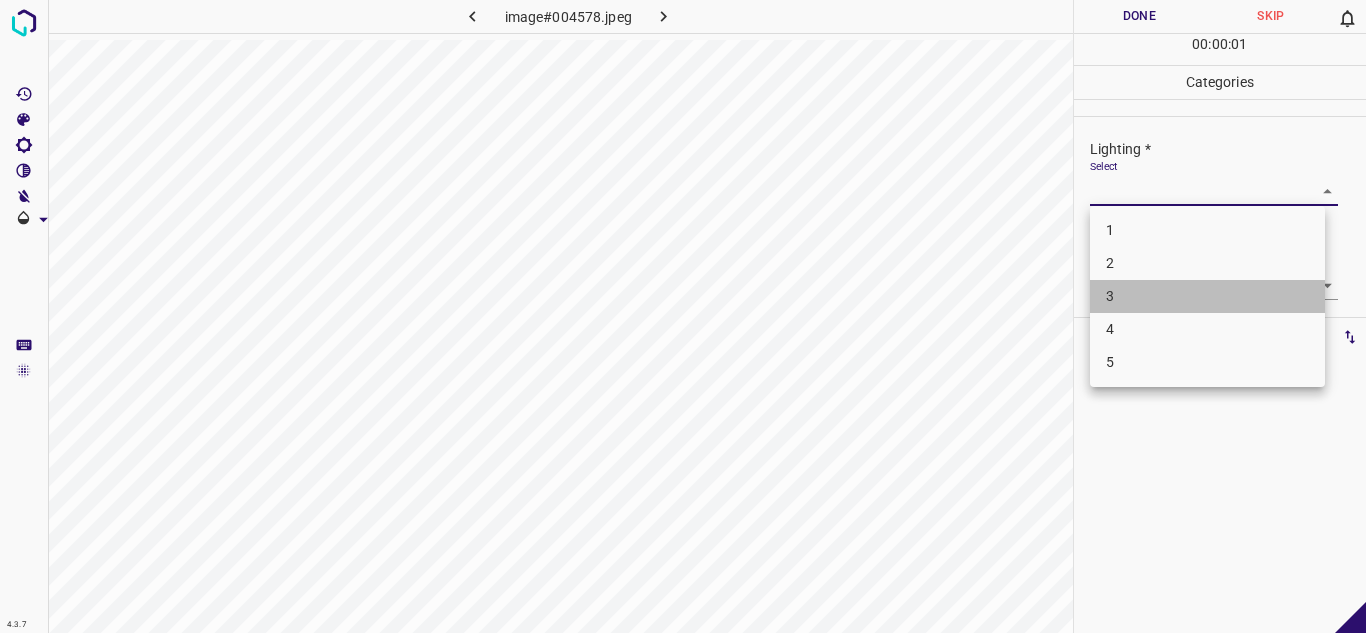 click on "3" at bounding box center [1207, 296] 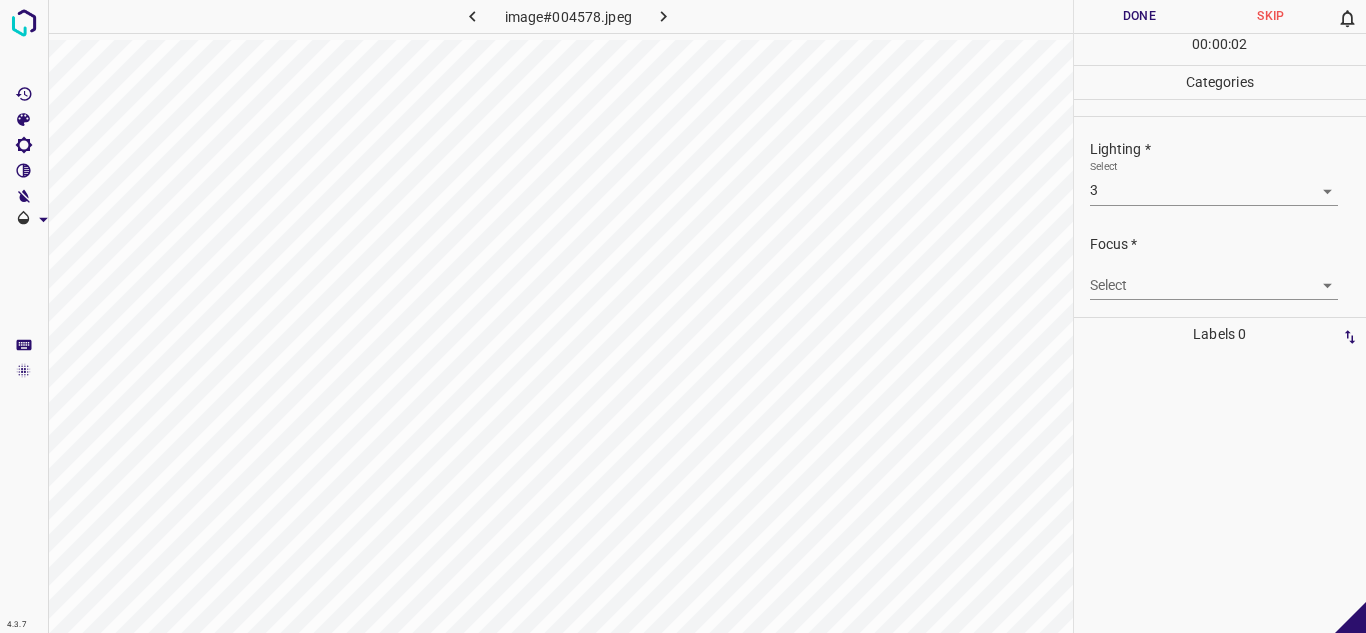 click on "Focus *" at bounding box center [1228, 244] 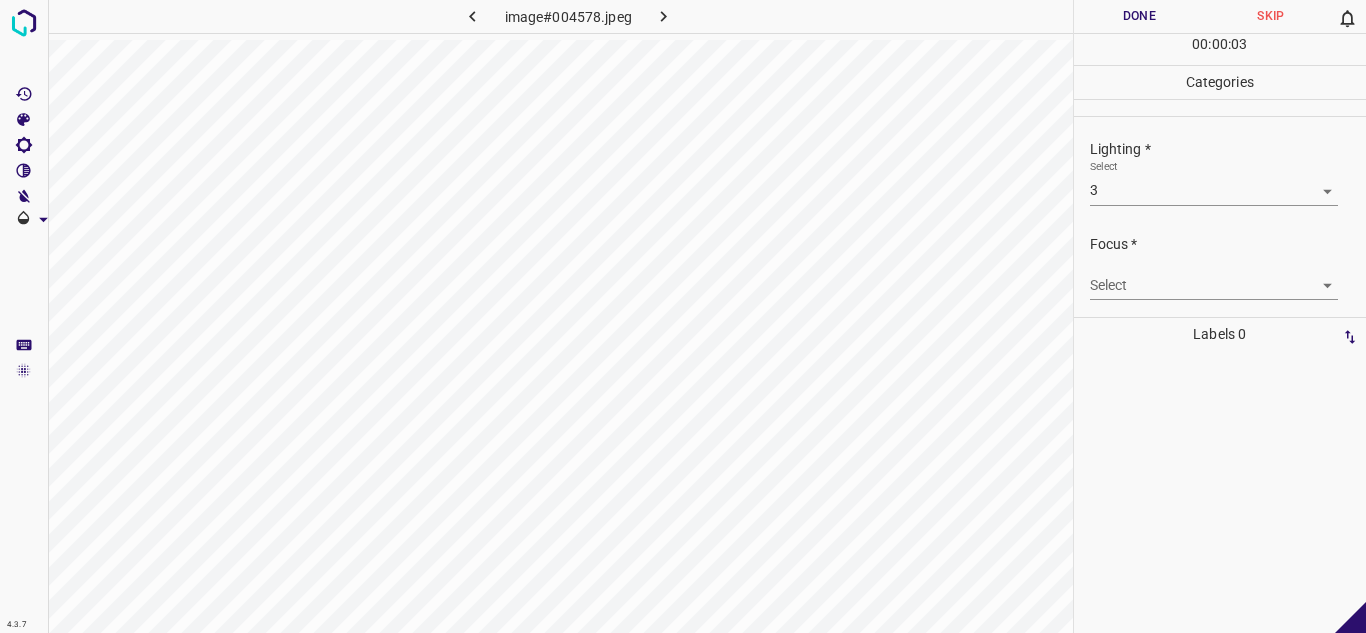 click on "4.3.7 image#004578.jpeg Done Skip 0 00   : 00   : 03   Categories Lighting *  Select 3 3 Focus *  Select ​ Overall *  Select ​ Labels   0 Categories 1 Lighting 2 Focus 3 Overall Tools Space Change between modes (Draw & Edit) I Auto labeling R Restore zoom M Zoom in N Zoom out Delete Delete selecte label Filters Z Restore filters X Saturation filter C Brightness filter V Contrast filter B Gray scale filter General O Download - Text - Hide - Delete" at bounding box center (683, 316) 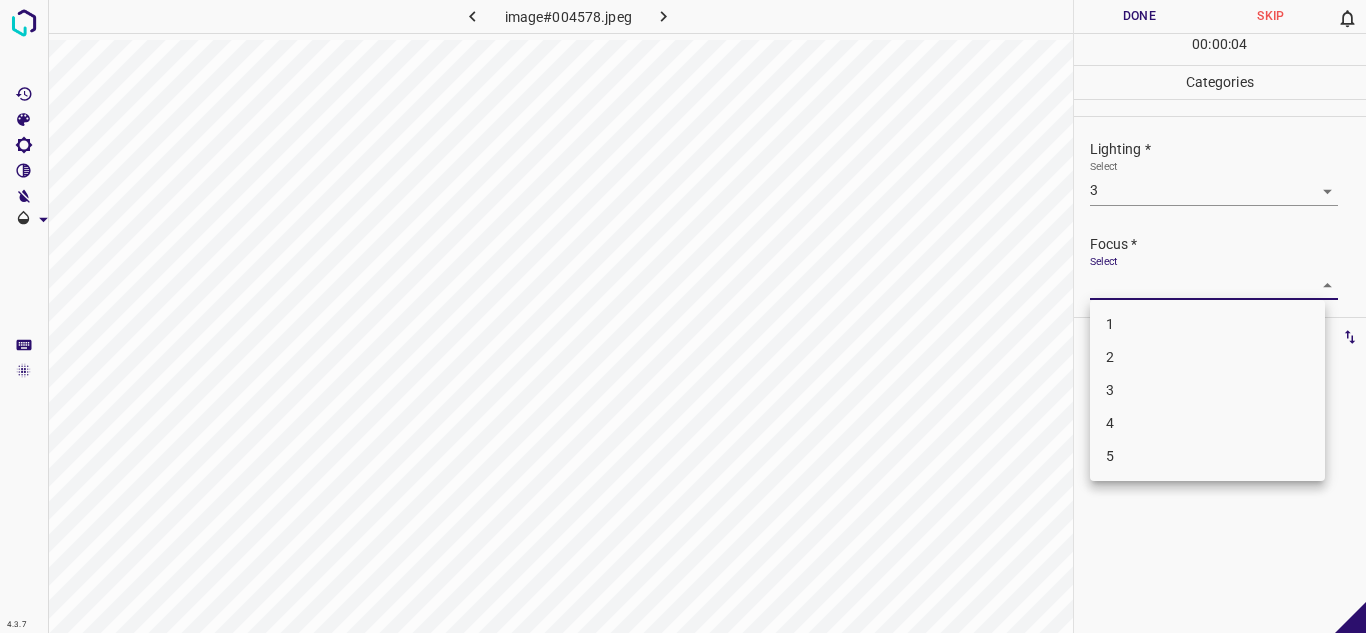 click on "3" at bounding box center (1207, 390) 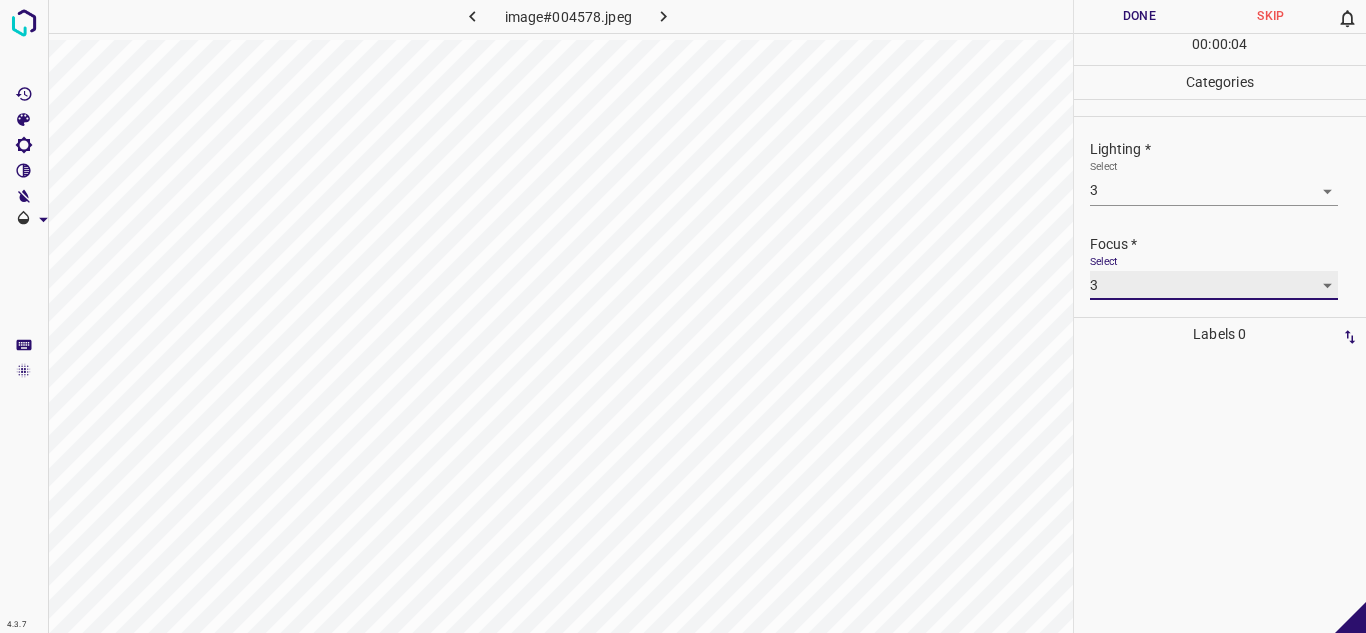 scroll, scrollTop: 98, scrollLeft: 0, axis: vertical 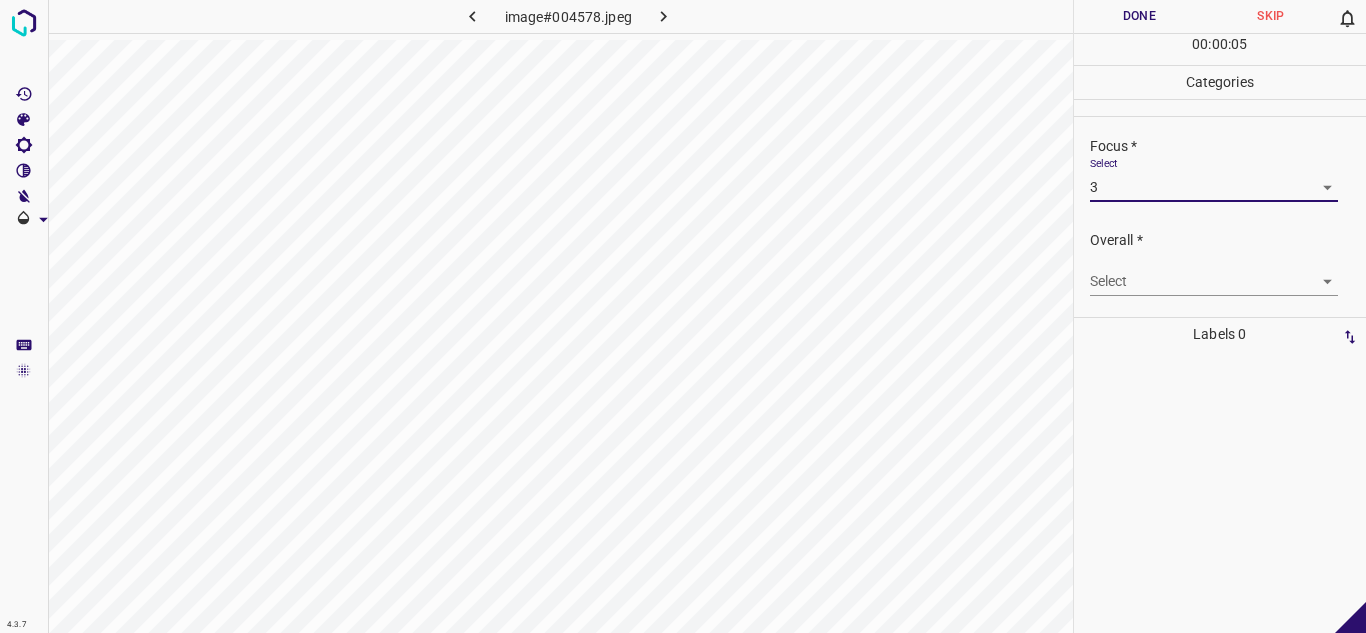 click on "4.3.7 image#004578.jpeg Done Skip 0 00   : 00   : 05   Categories Lighting *  Select 3 3 Focus *  Select 3 3 Overall *  Select ​ Labels   0 Categories 1 Lighting 2 Focus 3 Overall Tools Space Change between modes (Draw & Edit) I Auto labeling R Restore zoom M Zoom in N Zoom out Delete Delete selecte label Filters Z Restore filters X Saturation filter C Brightness filter V Contrast filter B Gray scale filter General O Download - Text - Hide - Delete" at bounding box center (683, 316) 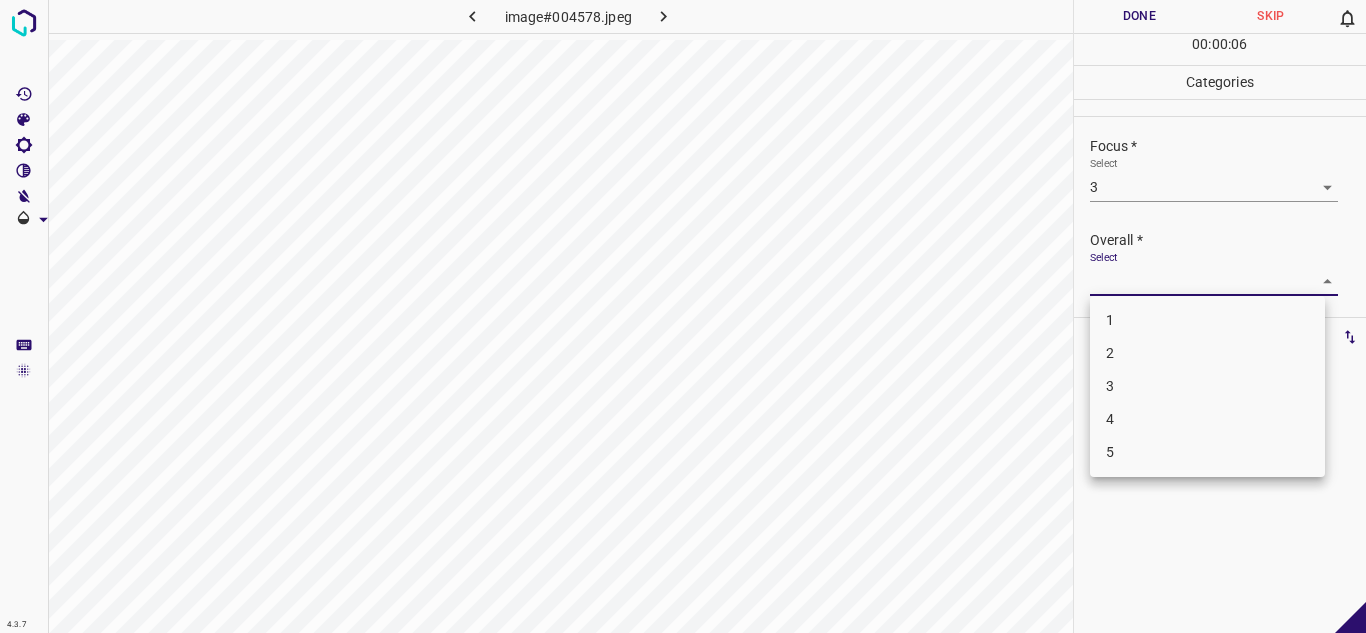 click on "3" at bounding box center [1207, 386] 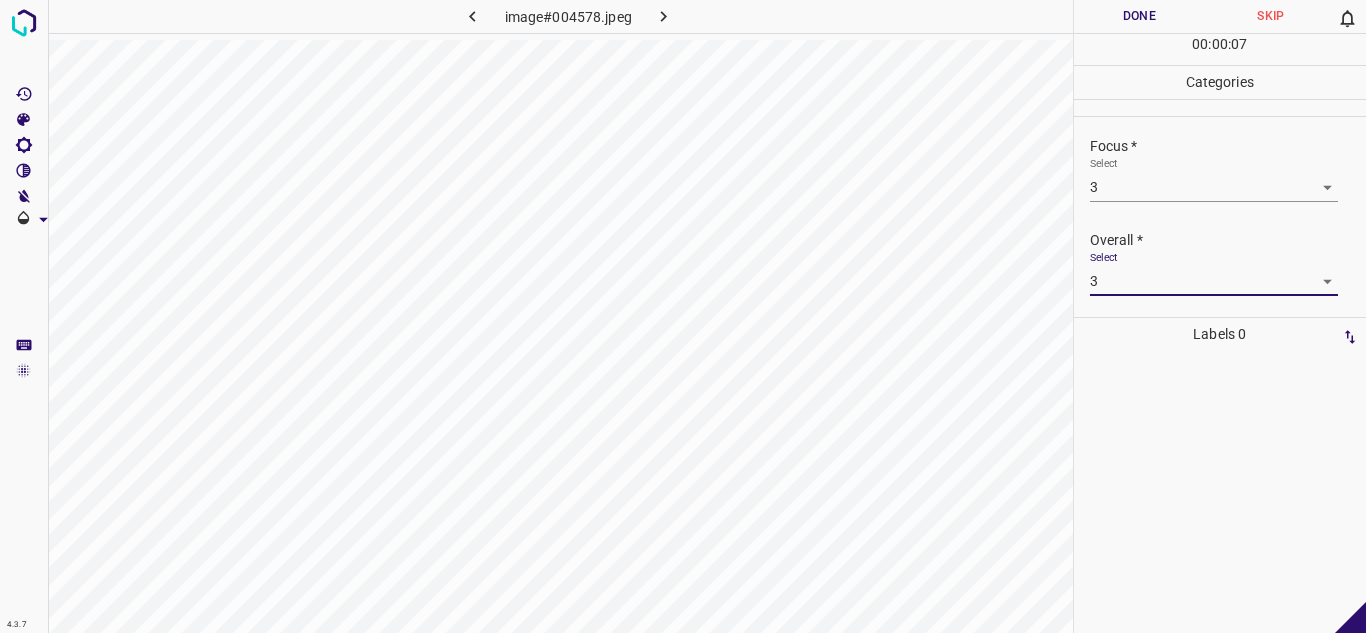 click on "Done" at bounding box center [1140, 16] 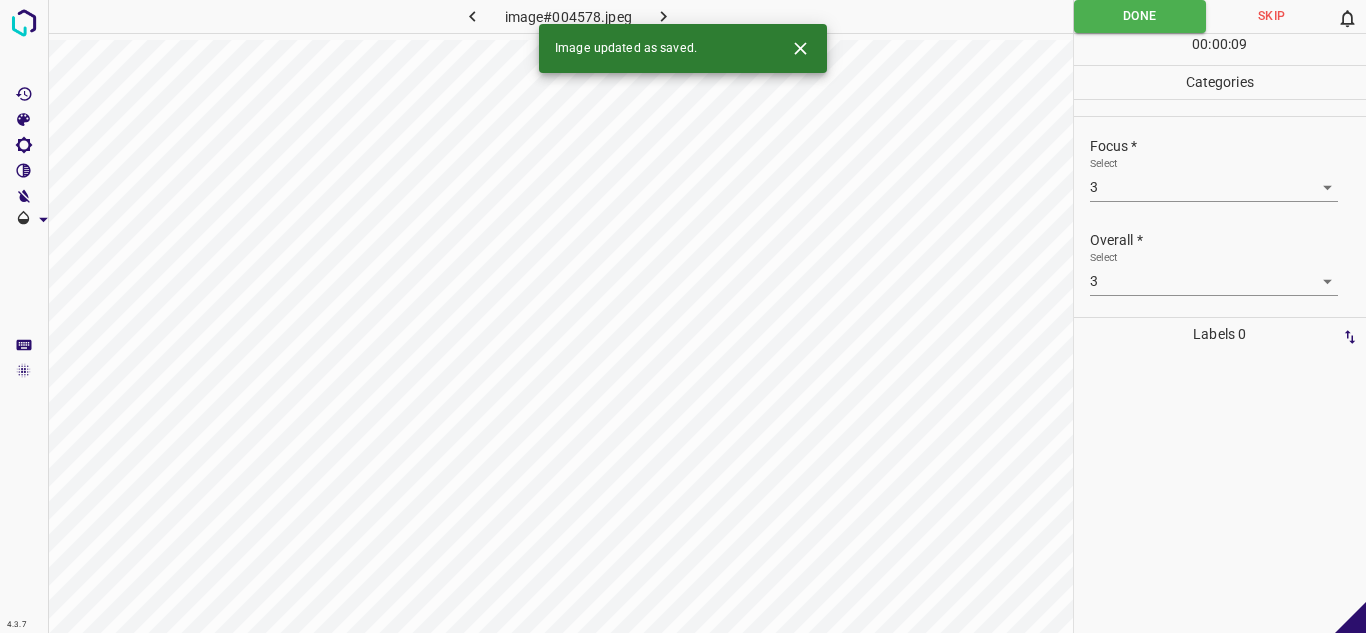 click 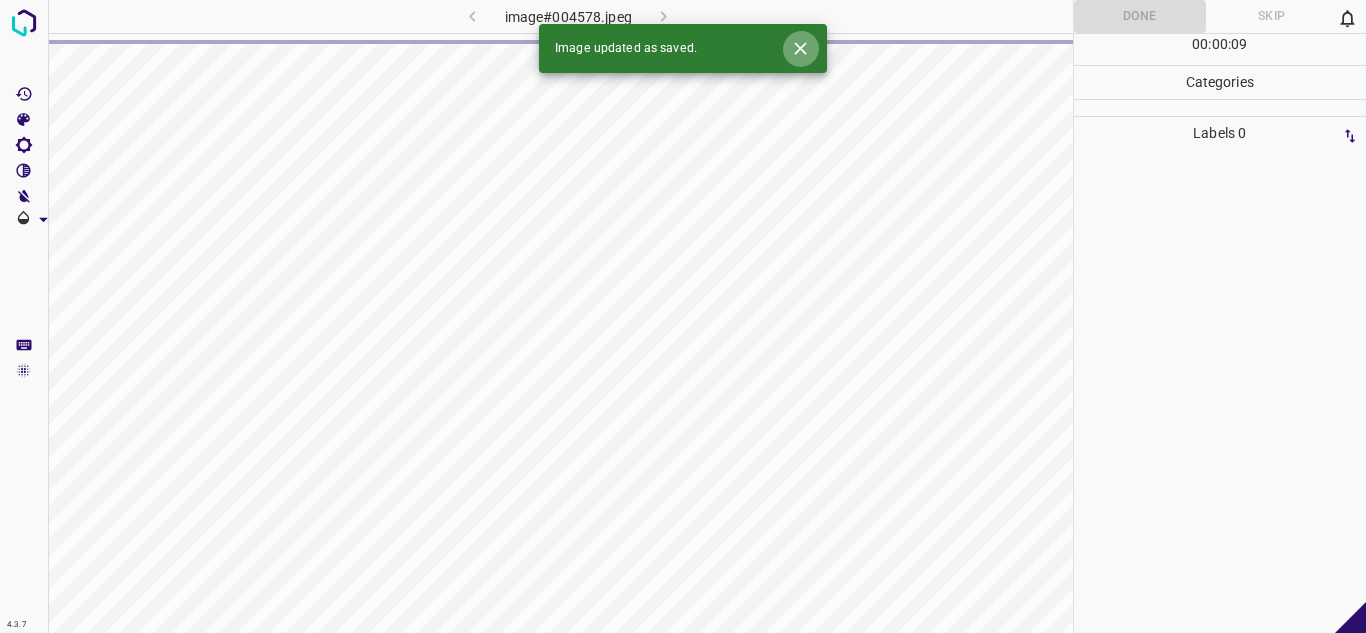 click 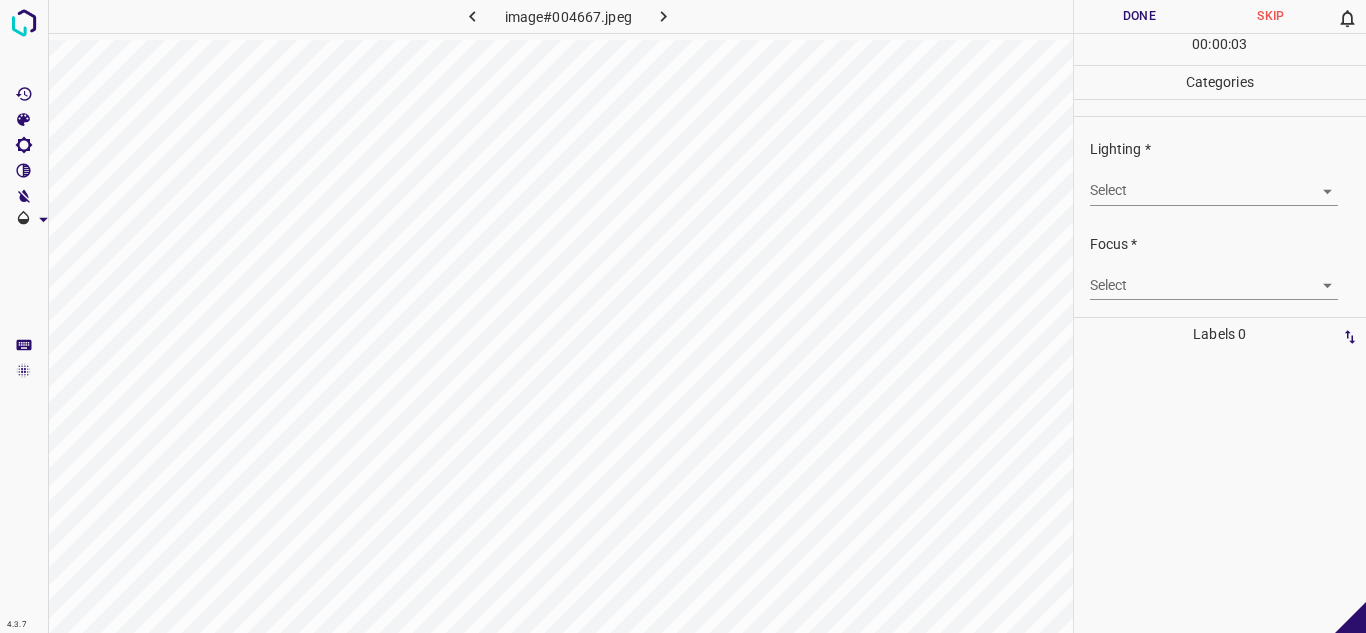 click on "4.3.7 image#004667.jpeg Done Skip 0 00   : 00   : 03   Categories Lighting *  Select ​ Focus *  Select ​ Overall *  Select ​ Labels   0 Categories 1 Lighting 2 Focus 3 Overall Tools Space Change between modes (Draw & Edit) I Auto labeling R Restore zoom M Zoom in N Zoom out Delete Delete selecte label Filters Z Restore filters X Saturation filter C Brightness filter V Contrast filter B Gray scale filter General O Download - Text - Hide - Delete" at bounding box center (683, 316) 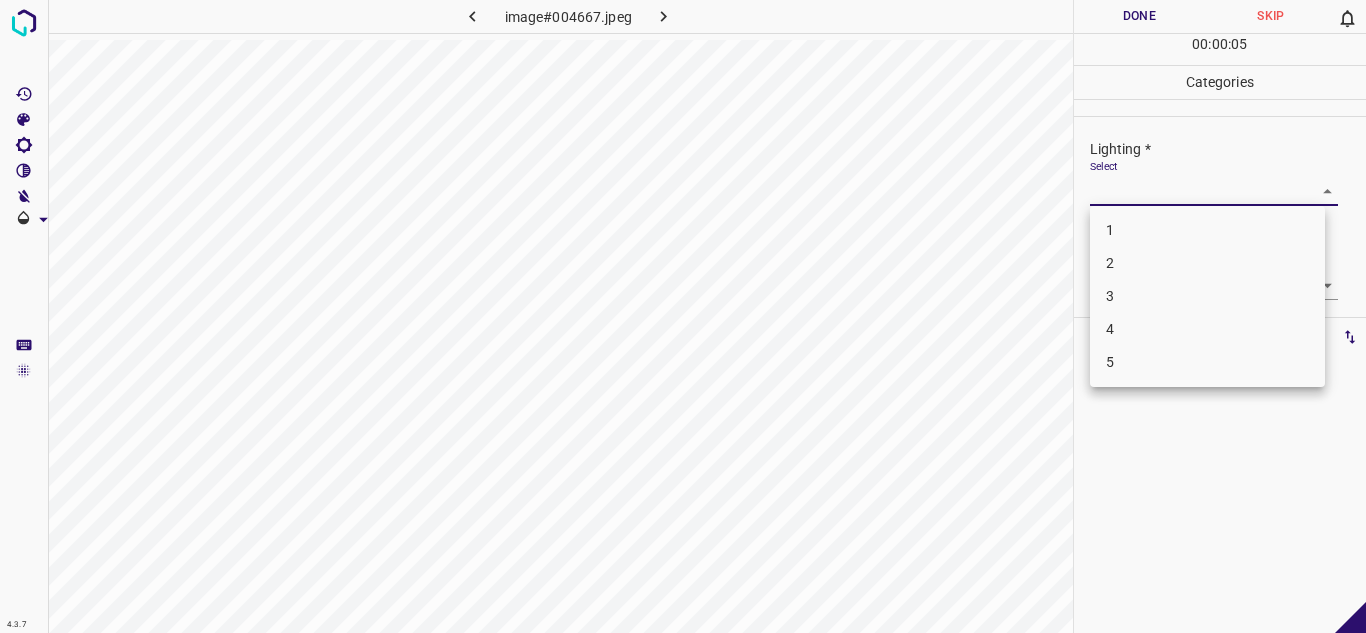 click on "3" at bounding box center [1207, 296] 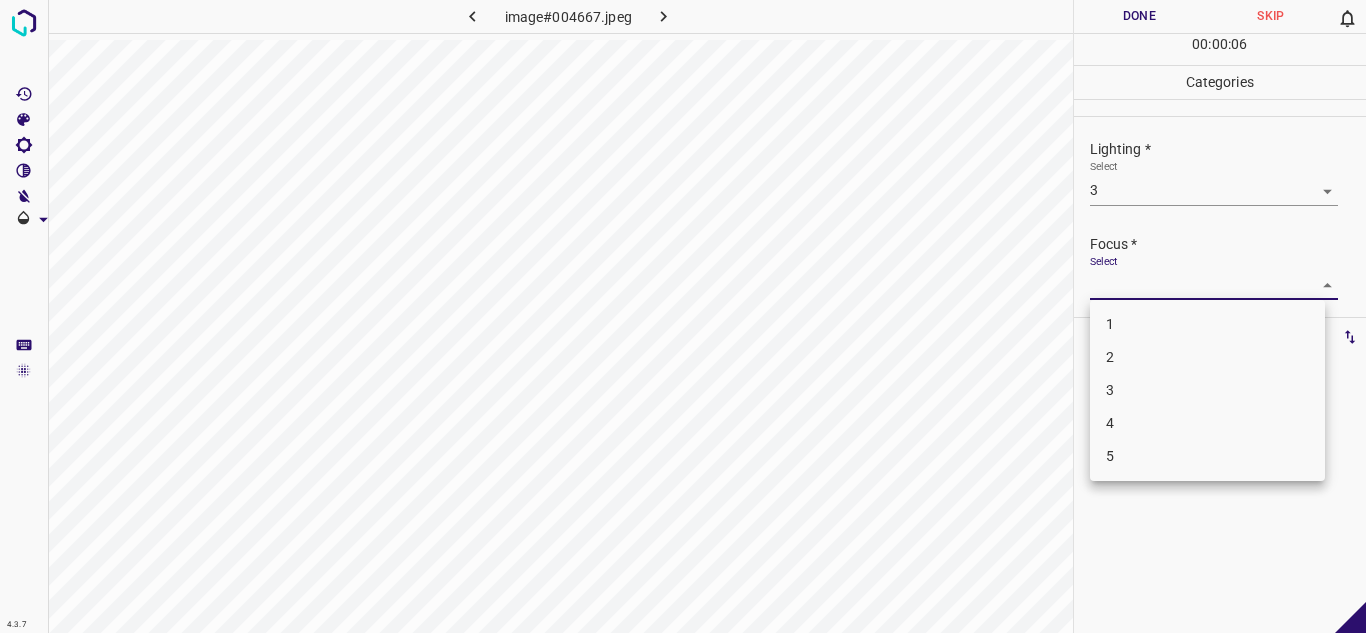 click on "4.3.7 image#004667.jpeg Done Skip 0 00   : 00   : 06   Categories Lighting *  Select 3 3 Focus *  Select ​ Overall *  Select ​ Labels   0 Categories 1 Lighting 2 Focus 3 Overall Tools Space Change between modes (Draw & Edit) I Auto labeling R Restore zoom M Zoom in N Zoom out Delete Delete selecte label Filters Z Restore filters X Saturation filter C Brightness filter V Contrast filter B Gray scale filter General O Download - Text - Hide - Delete 1 2 3 4 5" at bounding box center (683, 316) 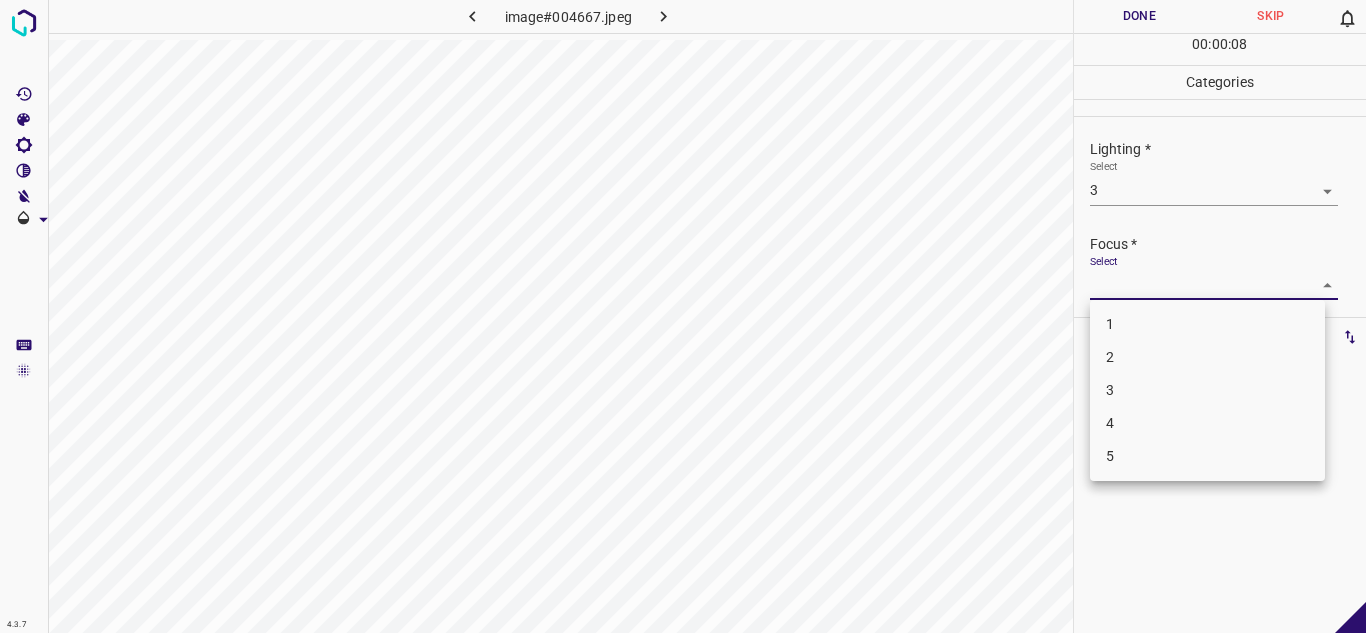 click on "3" at bounding box center (1207, 390) 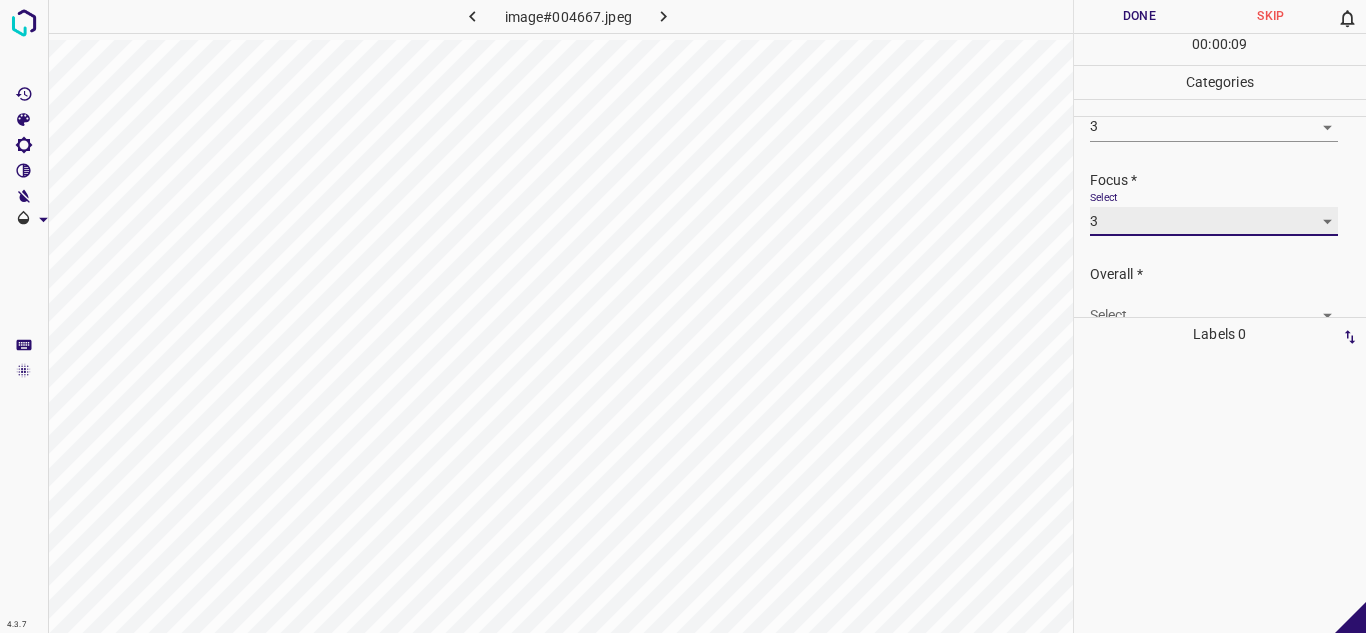 scroll, scrollTop: 98, scrollLeft: 0, axis: vertical 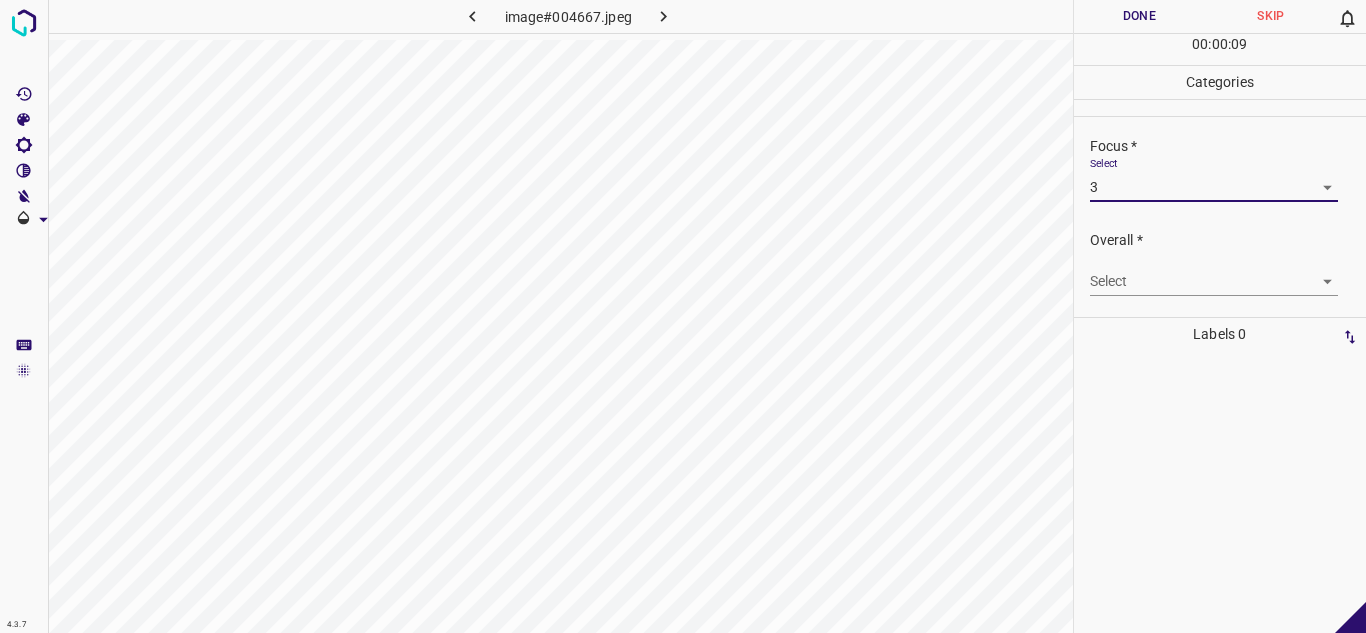 click on "4.3.7 image#004667.jpeg Done Skip 0 00   : 00   : 09   Categories Lighting *  Select 3 3 Focus *  Select 3 3 Overall *  Select ​ Labels   0 Categories 1 Lighting 2 Focus 3 Overall Tools Space Change between modes (Draw & Edit) I Auto labeling R Restore zoom M Zoom in N Zoom out Delete Delete selecte label Filters Z Restore filters X Saturation filter C Brightness filter V Contrast filter B Gray scale filter General O Download - Text - Hide - Delete" at bounding box center [683, 316] 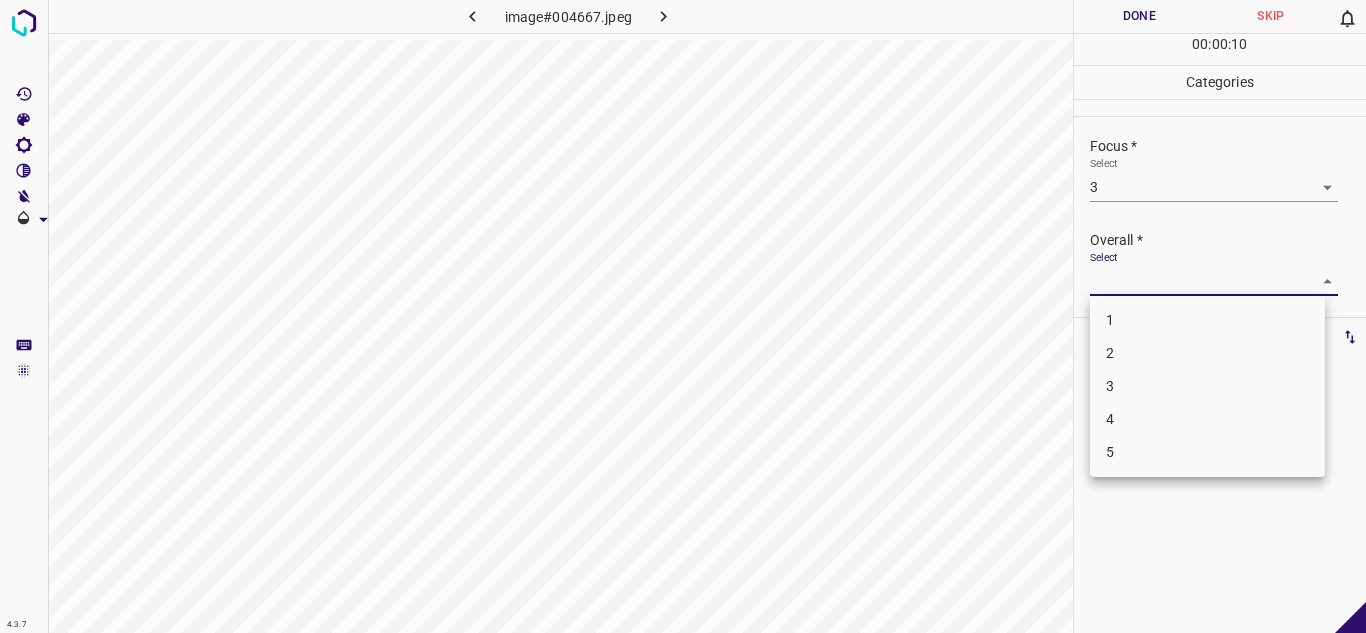 click on "3" at bounding box center [1207, 386] 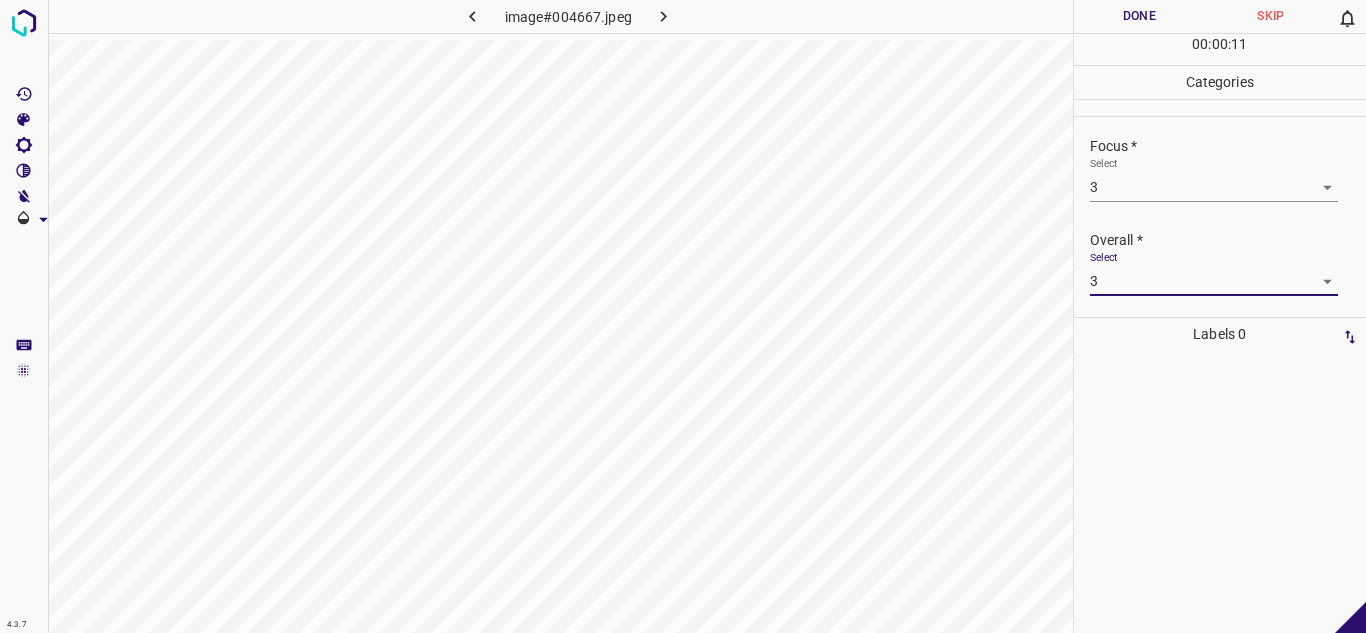 click on "Done" at bounding box center [1140, 16] 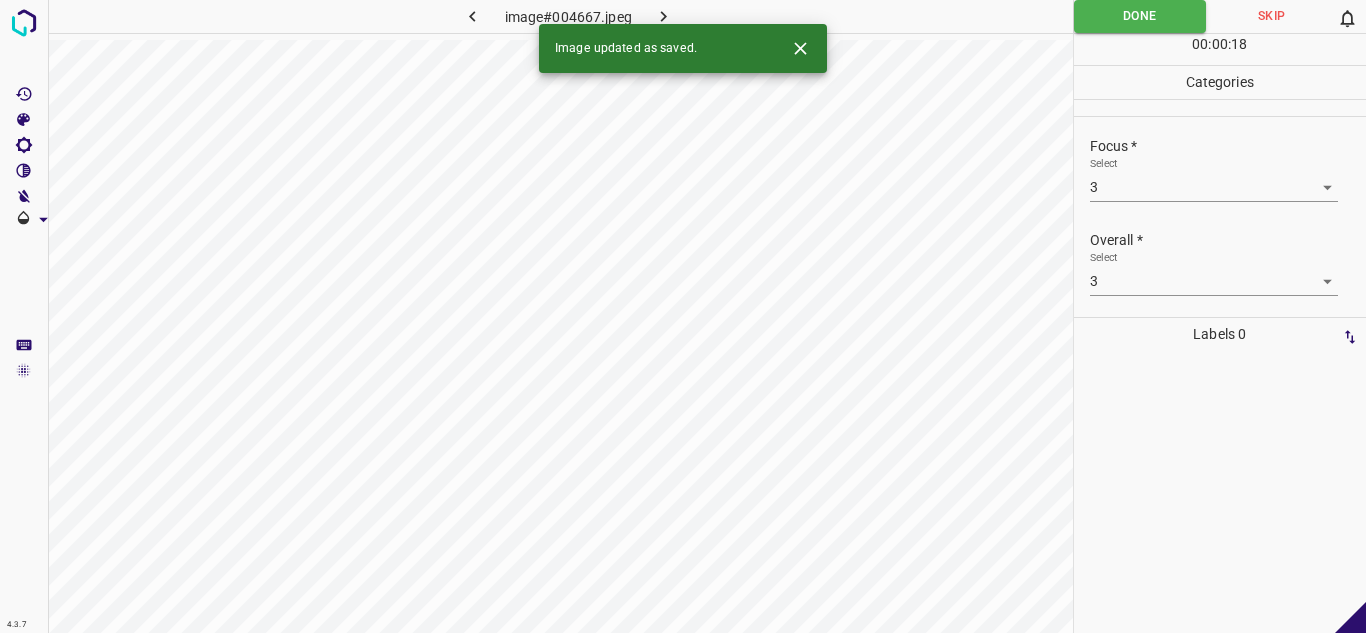 click 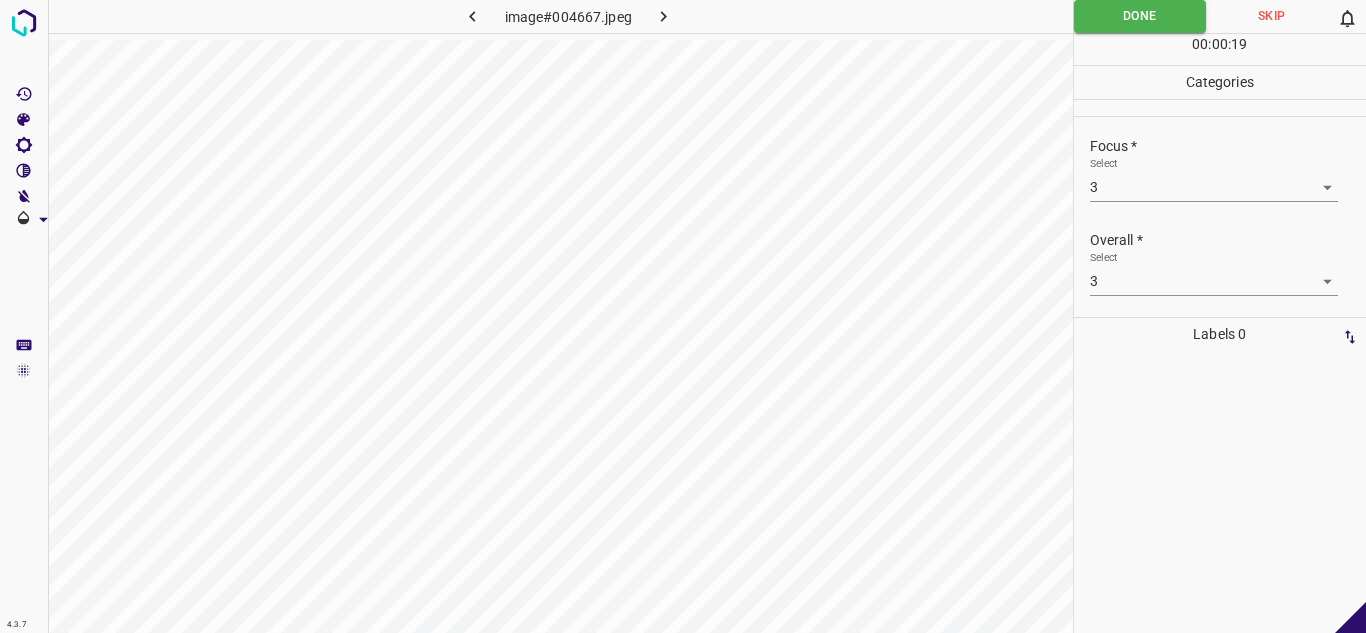 click 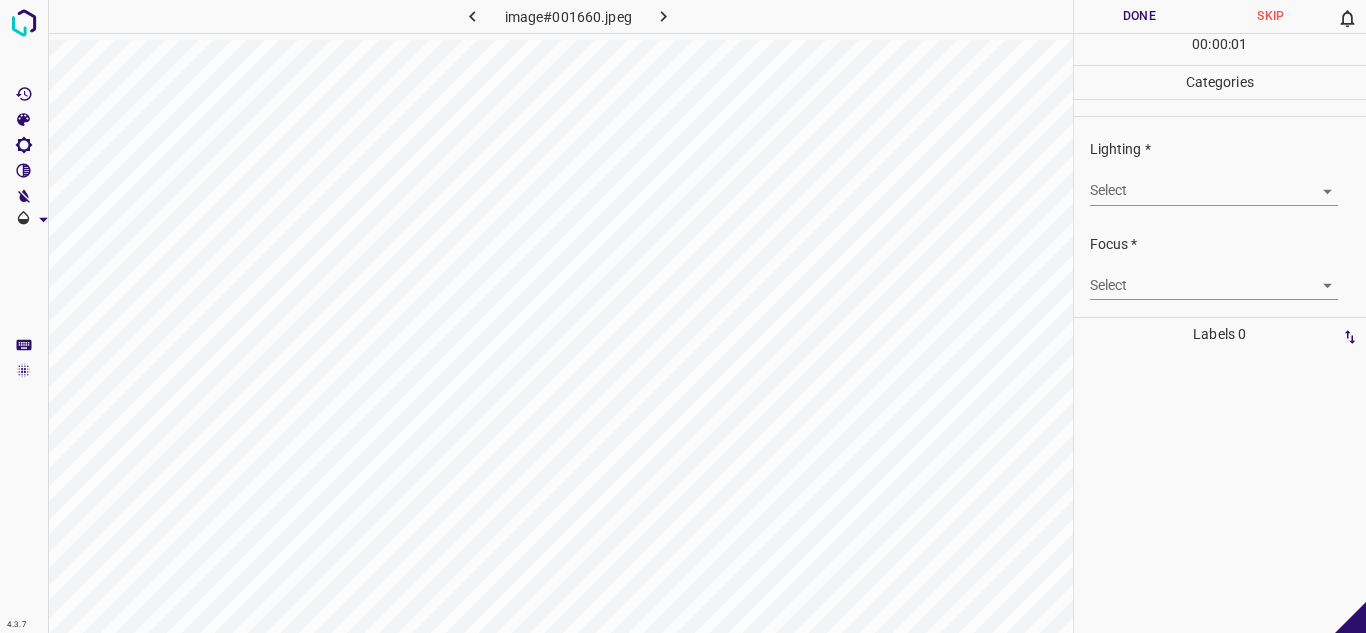 click on "4.3.7 image#001660.jpeg Done Skip 0 00   : 00   : 01   Categories Lighting *  Select ​ Focus *  Select ​ Overall *  Select ​ Labels   0 Categories 1 Lighting 2 Focus 3 Overall Tools Space Change between modes (Draw & Edit) I Auto labeling R Restore zoom M Zoom in N Zoom out Delete Delete selecte label Filters Z Restore filters X Saturation filter C Brightness filter V Contrast filter B Gray scale filter General O Download - Text - Hide - Delete" at bounding box center (683, 316) 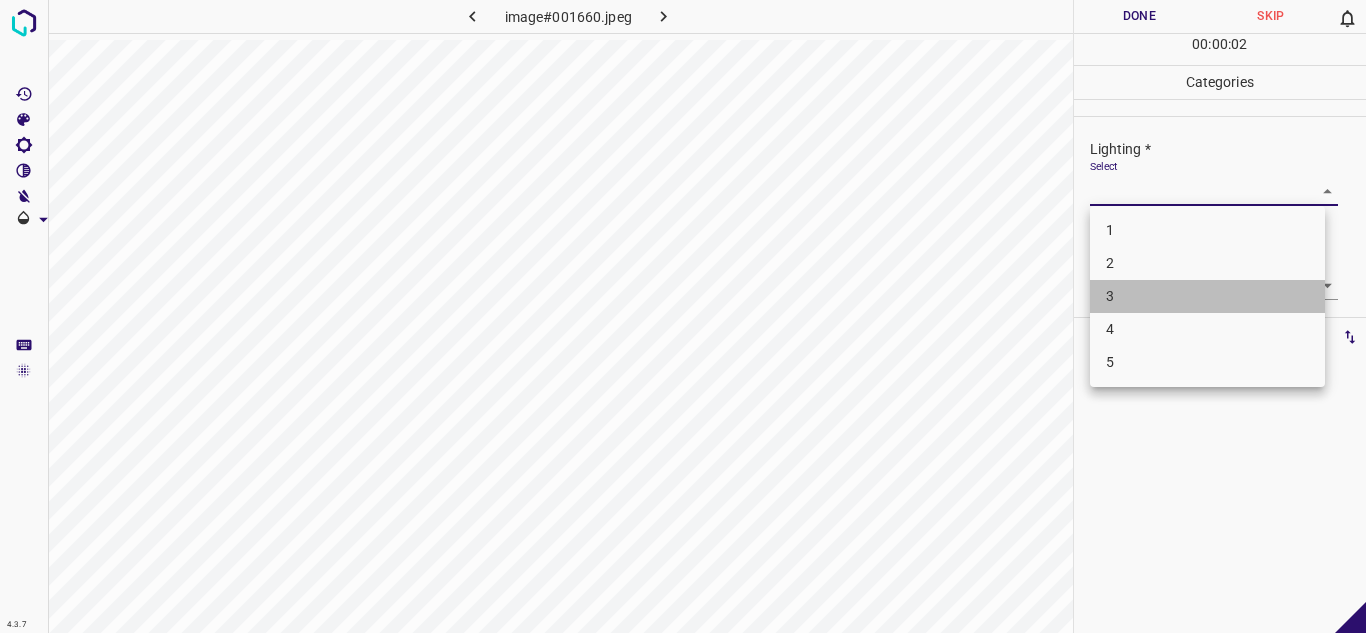 click on "3" at bounding box center [1207, 296] 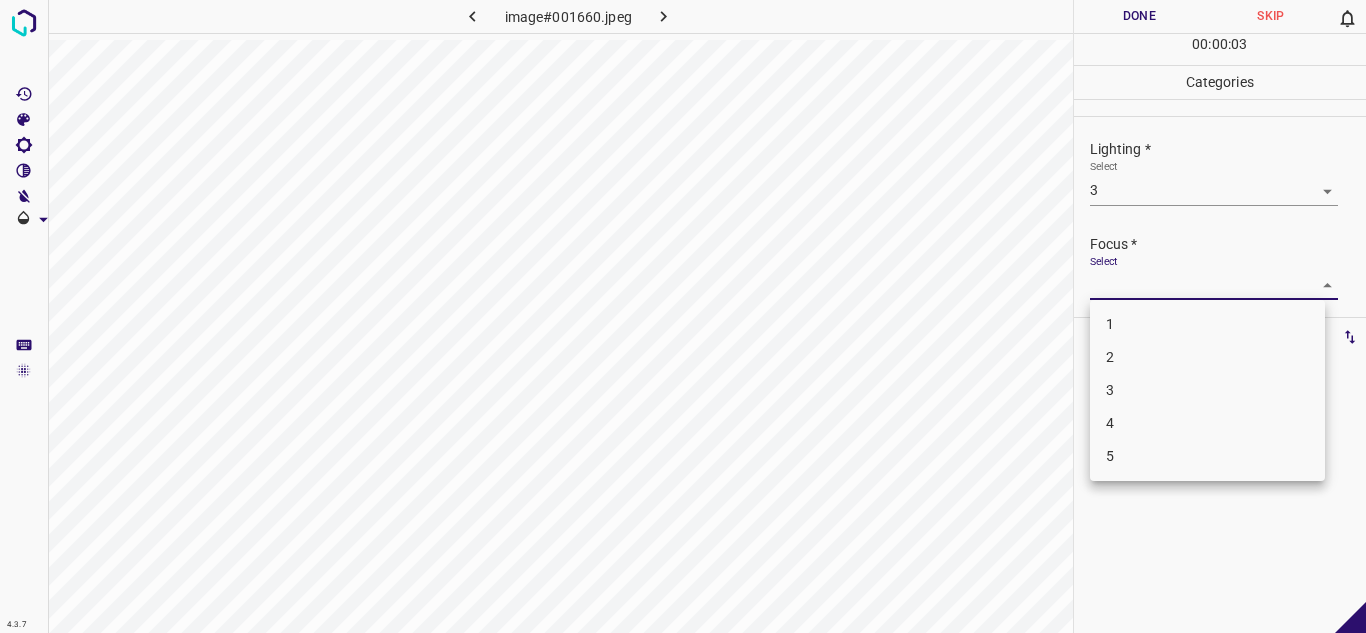 click on "4.3.7 image#001660.jpeg Done Skip 0 00   : 00   : 03   Categories Lighting *  Select 3 3 Focus *  Select ​ Overall *  Select ​ Labels   0 Categories 1 Lighting 2 Focus 3 Overall Tools Space Change between modes (Draw & Edit) I Auto labeling R Restore zoom M Zoom in N Zoom out Delete Delete selecte label Filters Z Restore filters X Saturation filter C Brightness filter V Contrast filter B Gray scale filter General O Download - Text - Hide - Delete 1 2 3 4 5" at bounding box center [683, 316] 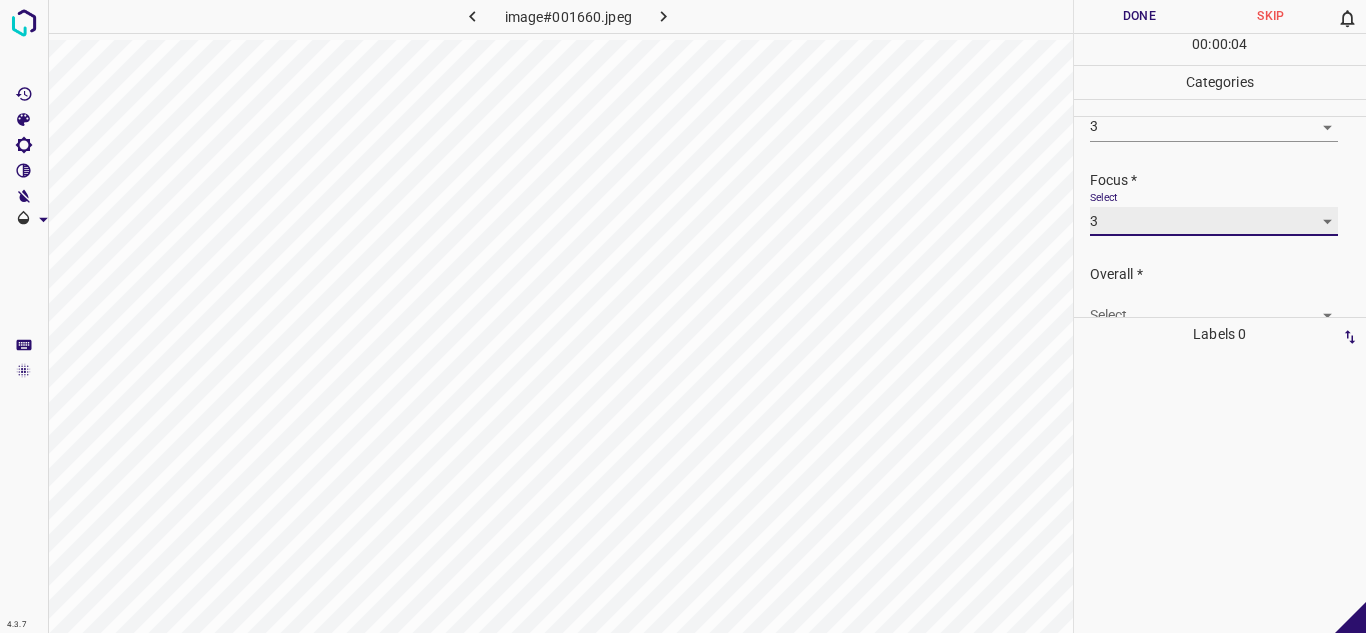 scroll, scrollTop: 98, scrollLeft: 0, axis: vertical 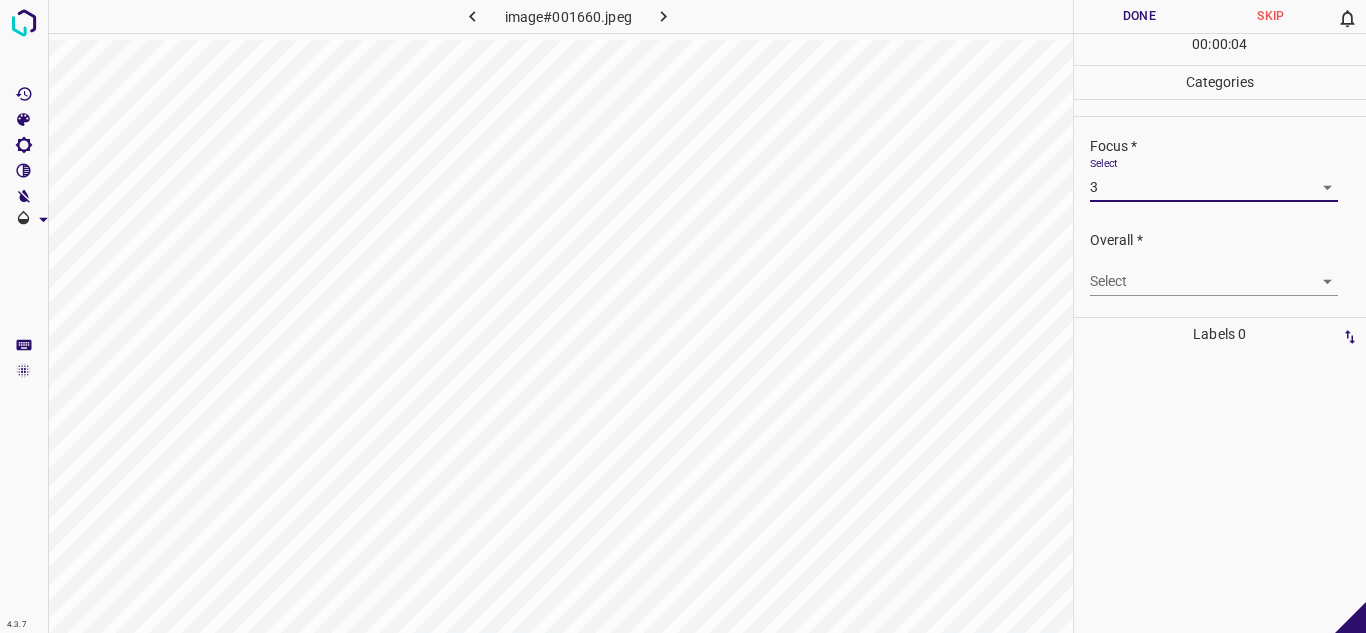 click on "4.3.7 image#001660.jpeg Done Skip 0 00   : 00   : 04   Categories Lighting *  Select 3 3 Focus *  Select 3 3 Overall *  Select ​ Labels   0 Categories 1 Lighting 2 Focus 3 Overall Tools Space Change between modes (Draw & Edit) I Auto labeling R Restore zoom M Zoom in N Zoom out Delete Delete selecte label Filters Z Restore filters X Saturation filter C Brightness filter V Contrast filter B Gray scale filter General O Download - Text - Hide - Delete" at bounding box center (683, 316) 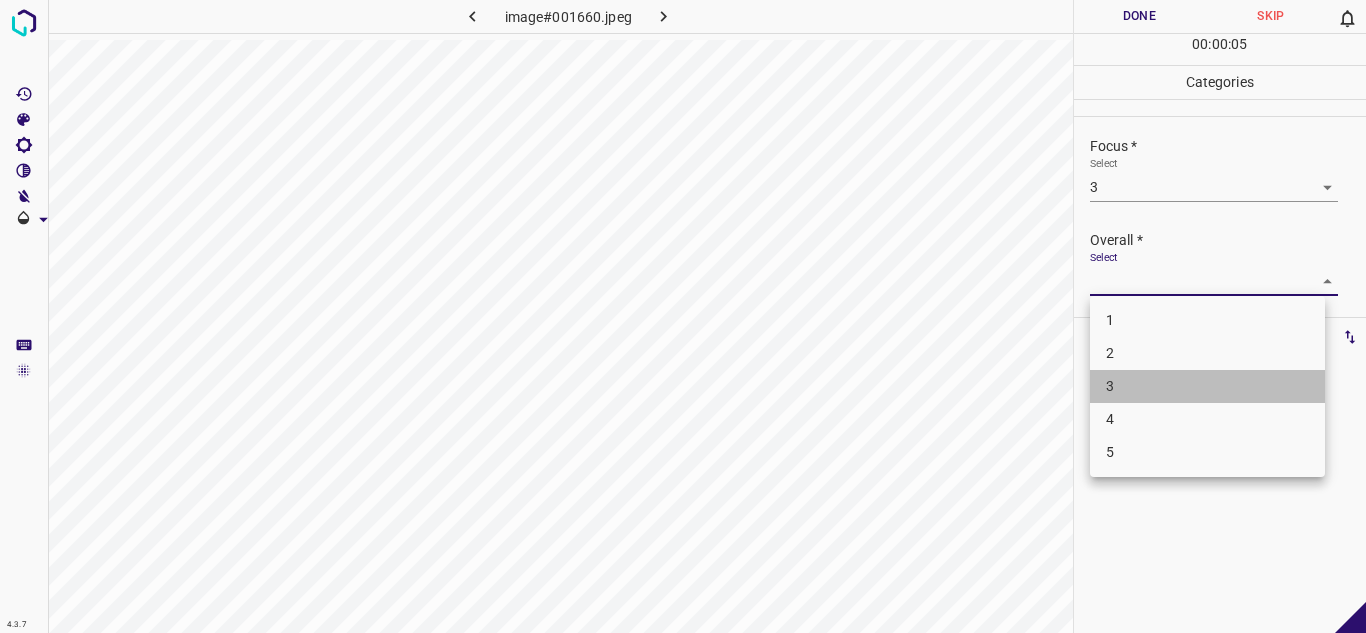 click on "3" at bounding box center [1207, 386] 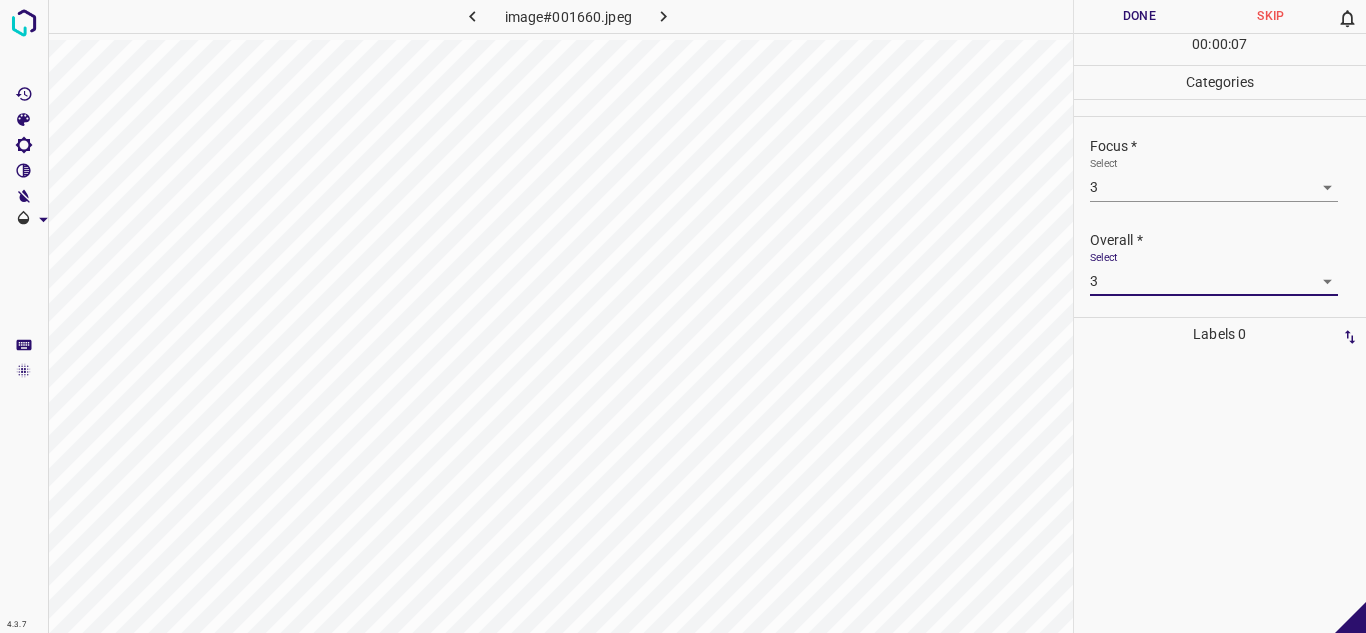 click on "Done" at bounding box center [1140, 16] 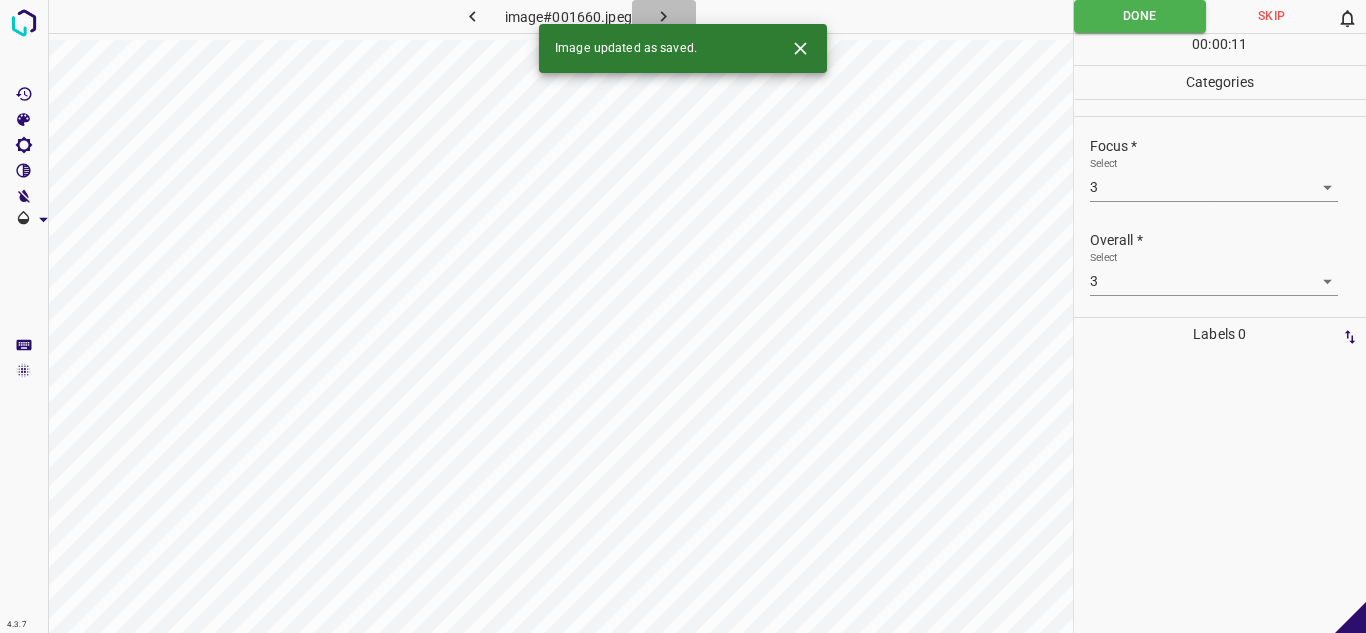click 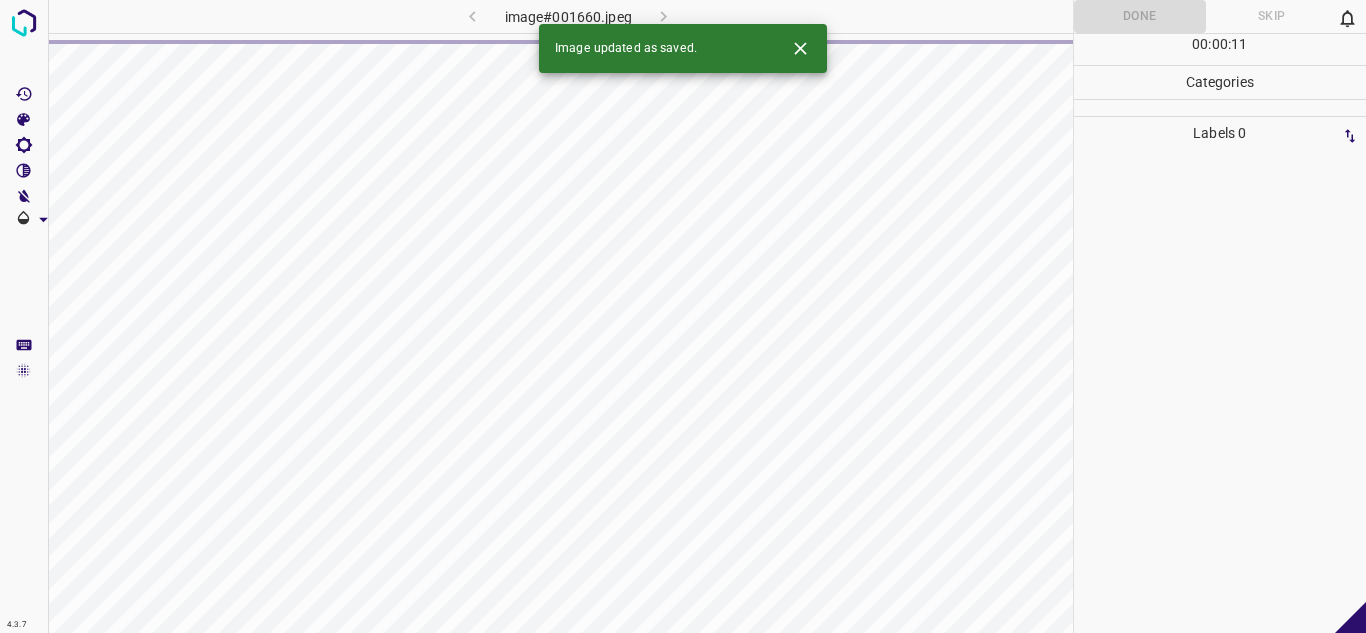 click 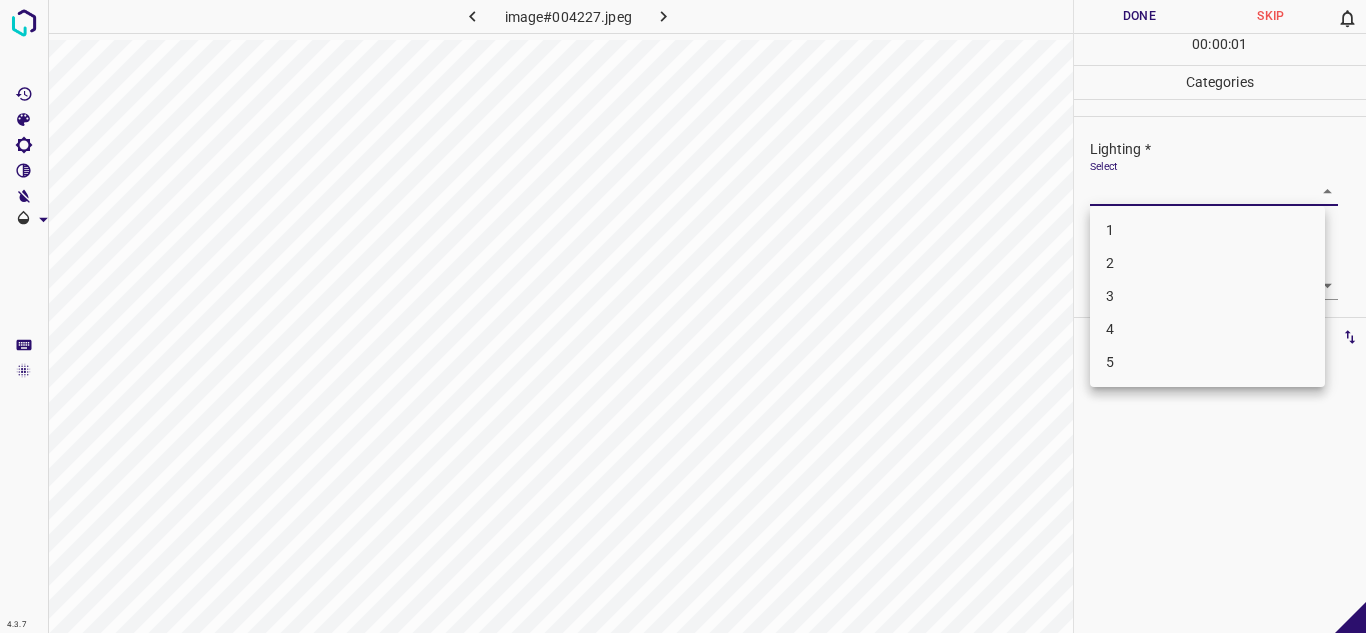 click on "4.3.7 image#004227.jpeg Done Skip 0 00   : 00   : 01   Categories Lighting *  Select ​ Focus *  Select ​ Overall *  Select ​ Labels   0 Categories 1 Lighting 2 Focus 3 Overall Tools Space Change between modes (Draw & Edit) I Auto labeling R Restore zoom M Zoom in N Zoom out Delete Delete selecte label Filters Z Restore filters X Saturation filter C Brightness filter V Contrast filter B Gray scale filter General O Download - Text - Hide - Delete 1 2 3 4 5" at bounding box center [683, 316] 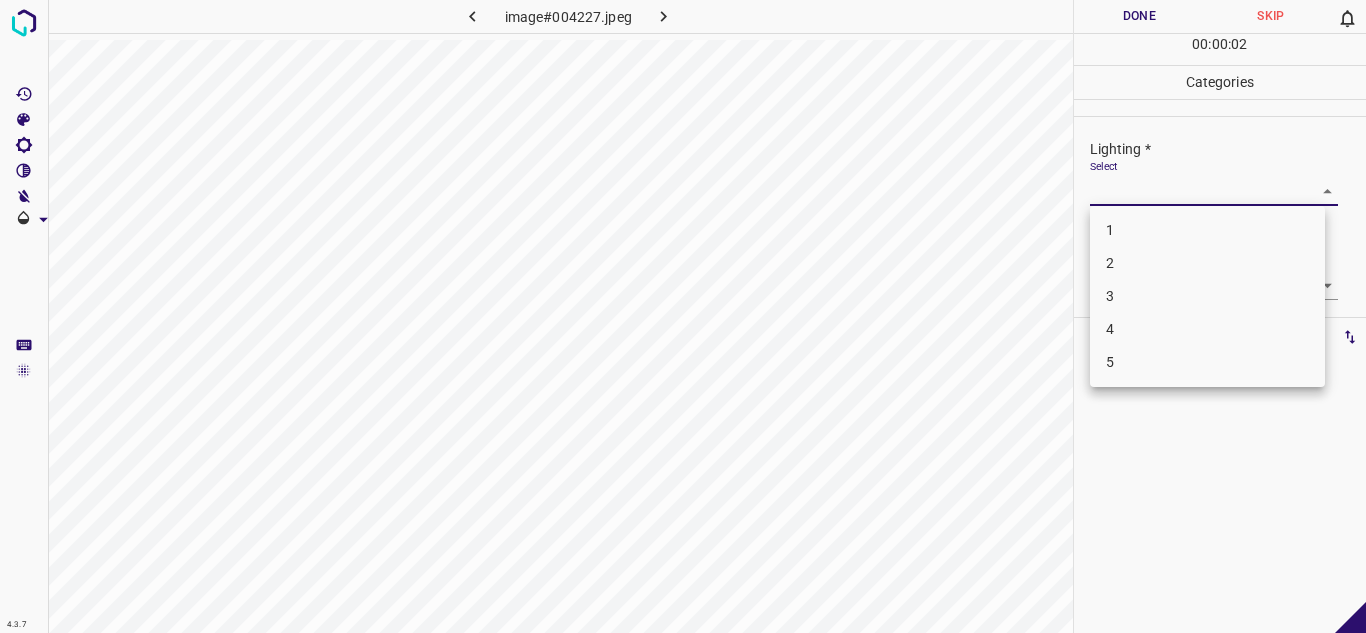 click on "3" at bounding box center [1207, 296] 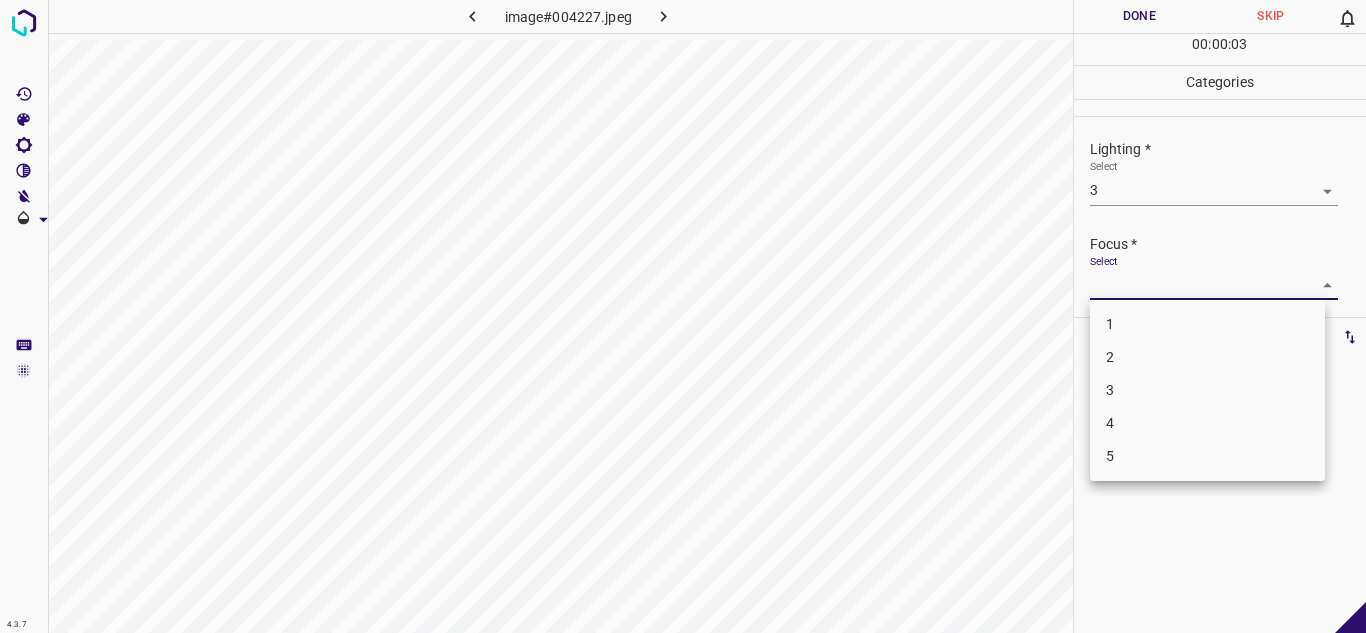 click on "4.3.7 image#004227.jpeg Done Skip 0 00   : 00   : 03   Categories Lighting *  Select 3 3 Focus *  Select ​ Overall *  Select ​ Labels   0 Categories 1 Lighting 2 Focus 3 Overall Tools Space Change between modes (Draw & Edit) I Auto labeling R Restore zoom M Zoom in N Zoom out Delete Delete selecte label Filters Z Restore filters X Saturation filter C Brightness filter V Contrast filter B Gray scale filter General O Download - Text - Hide - Delete 1 2 3 4 5" at bounding box center (683, 316) 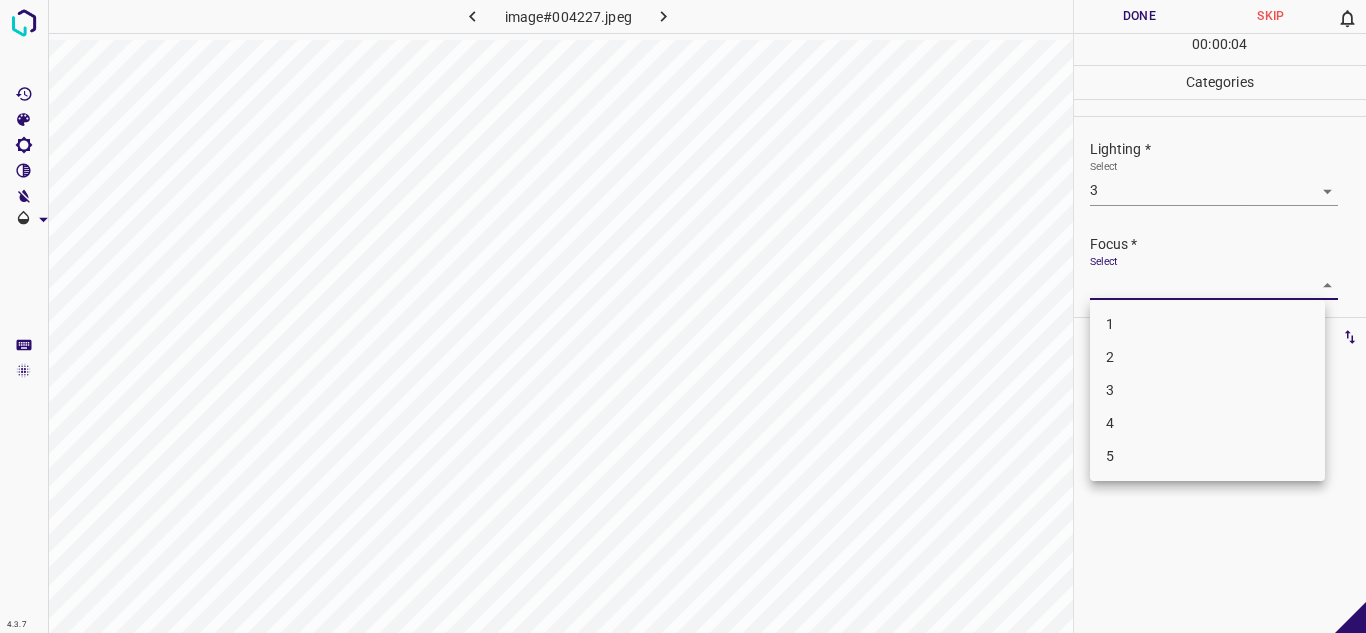 click on "2" at bounding box center (1207, 357) 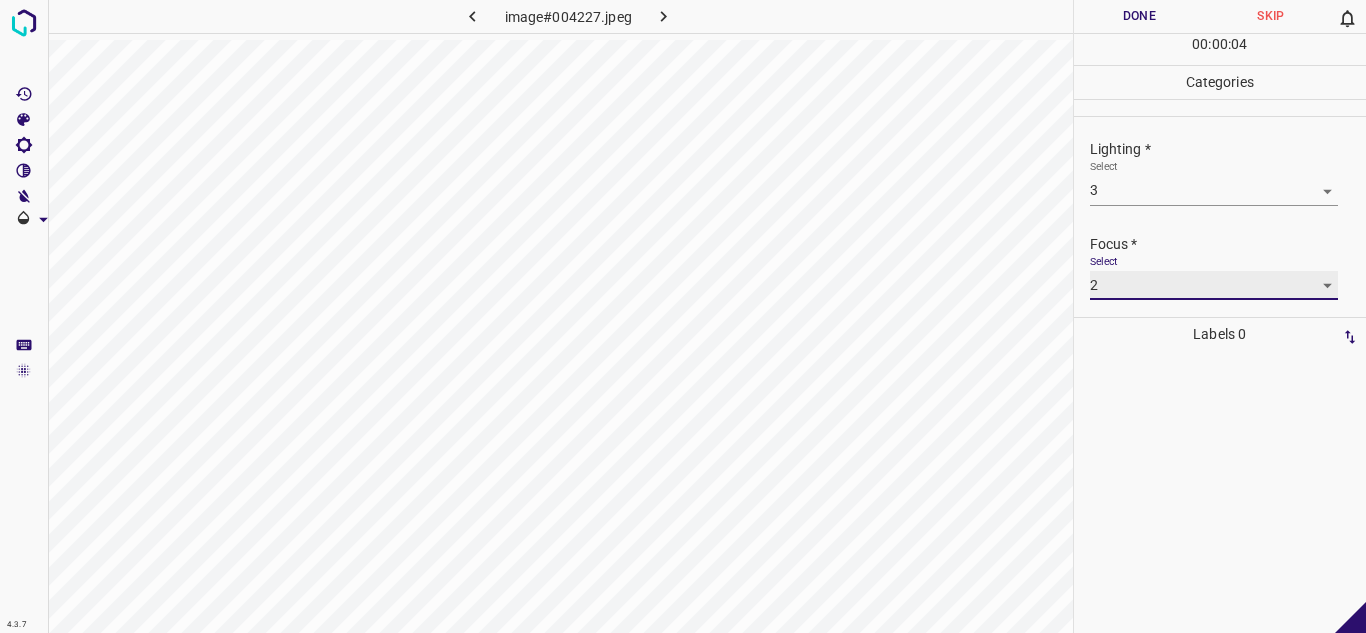 scroll, scrollTop: 98, scrollLeft: 0, axis: vertical 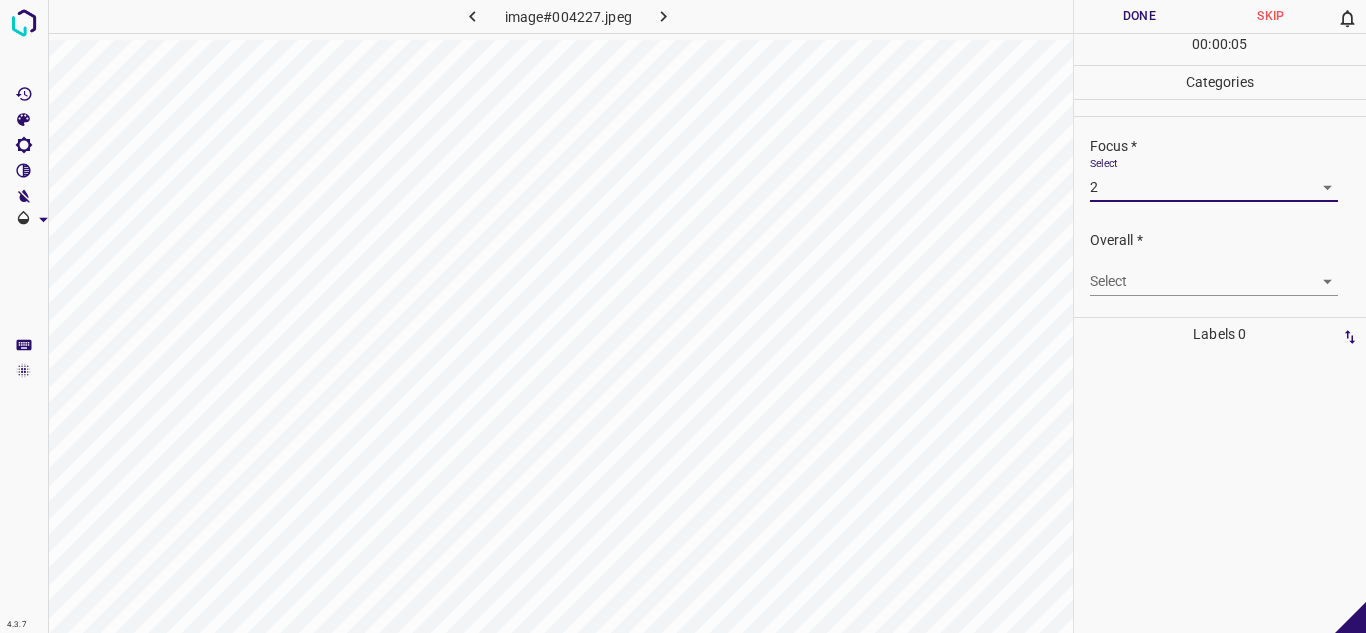 click on "4.3.7 image#004227.jpeg Done Skip 0 00   : 00   : 05   Categories Lighting *  Select 3 3 Focus *  Select 2 2 Overall *  Select ​ Labels   0 Categories 1 Lighting 2 Focus 3 Overall Tools Space Change between modes (Draw & Edit) I Auto labeling R Restore zoom M Zoom in N Zoom out Delete Delete selecte label Filters Z Restore filters X Saturation filter C Brightness filter V Contrast filter B Gray scale filter General O Download - Text - Hide - Delete" at bounding box center (683, 316) 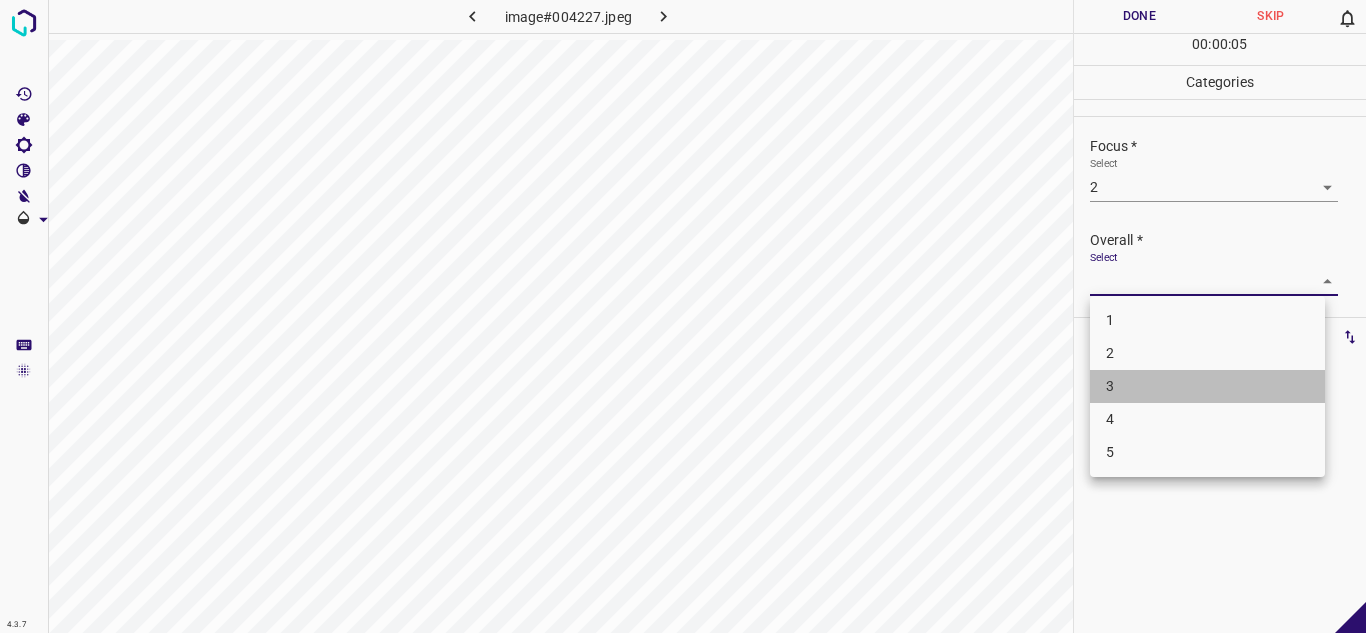click on "3" at bounding box center [1207, 386] 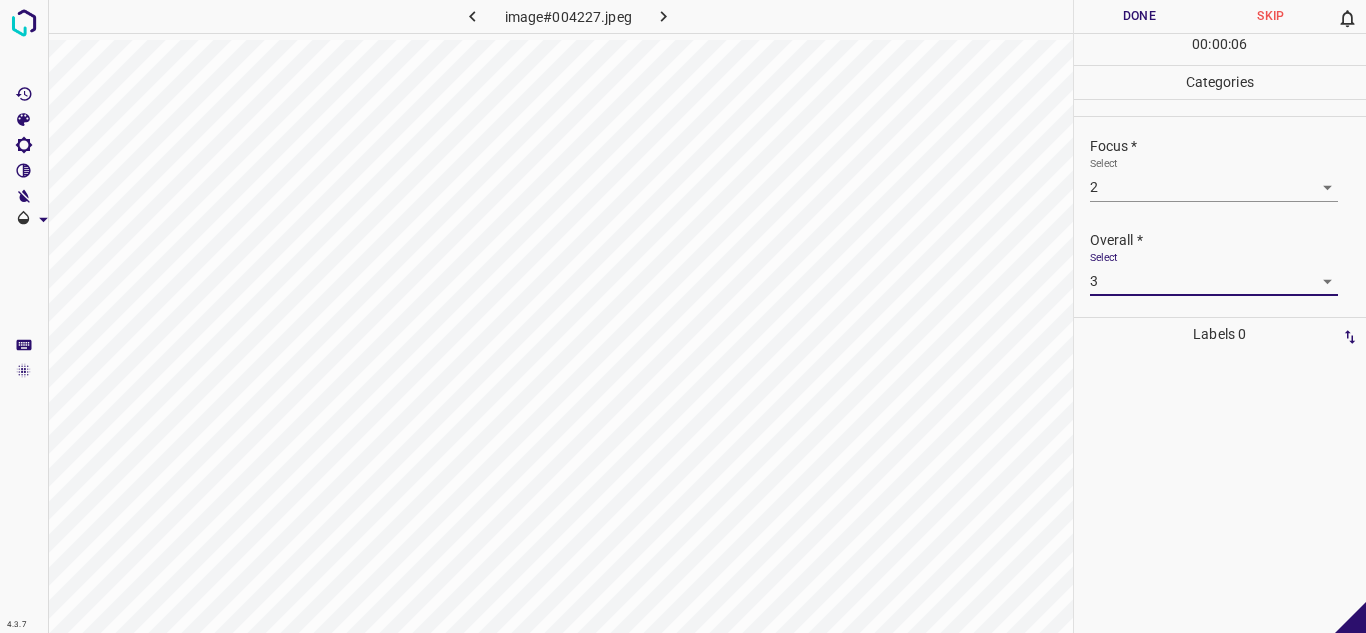 click on "Done" at bounding box center [1140, 16] 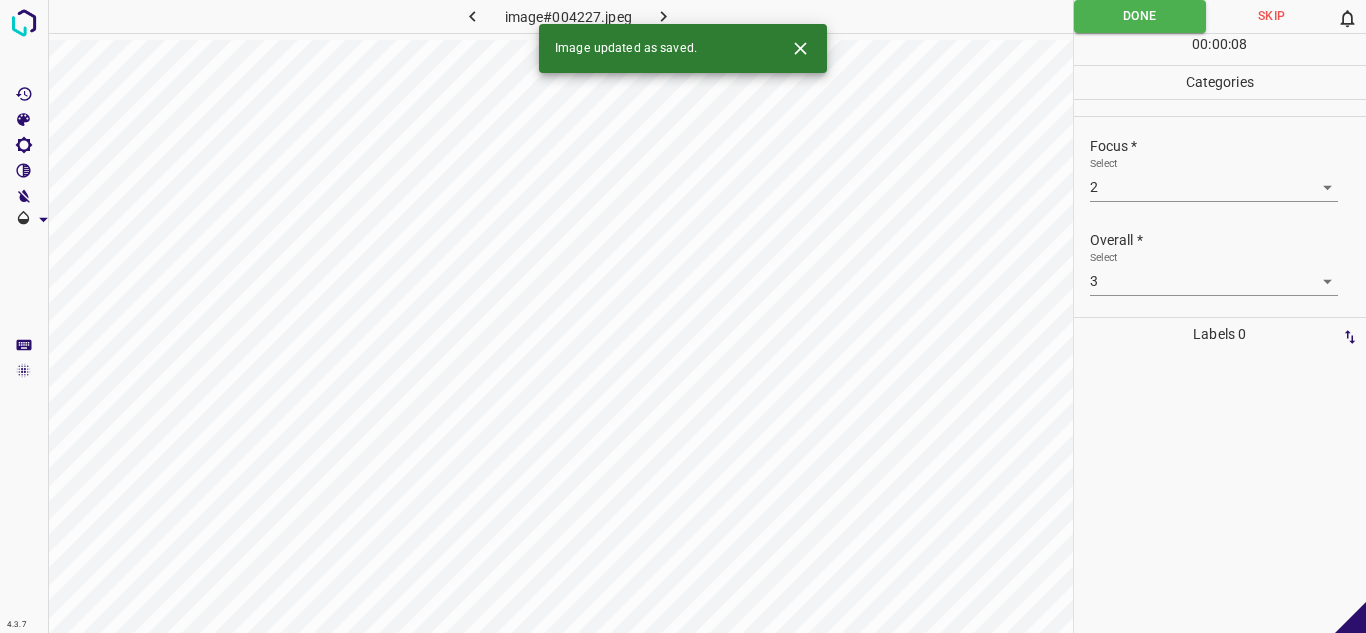 click at bounding box center [664, 16] 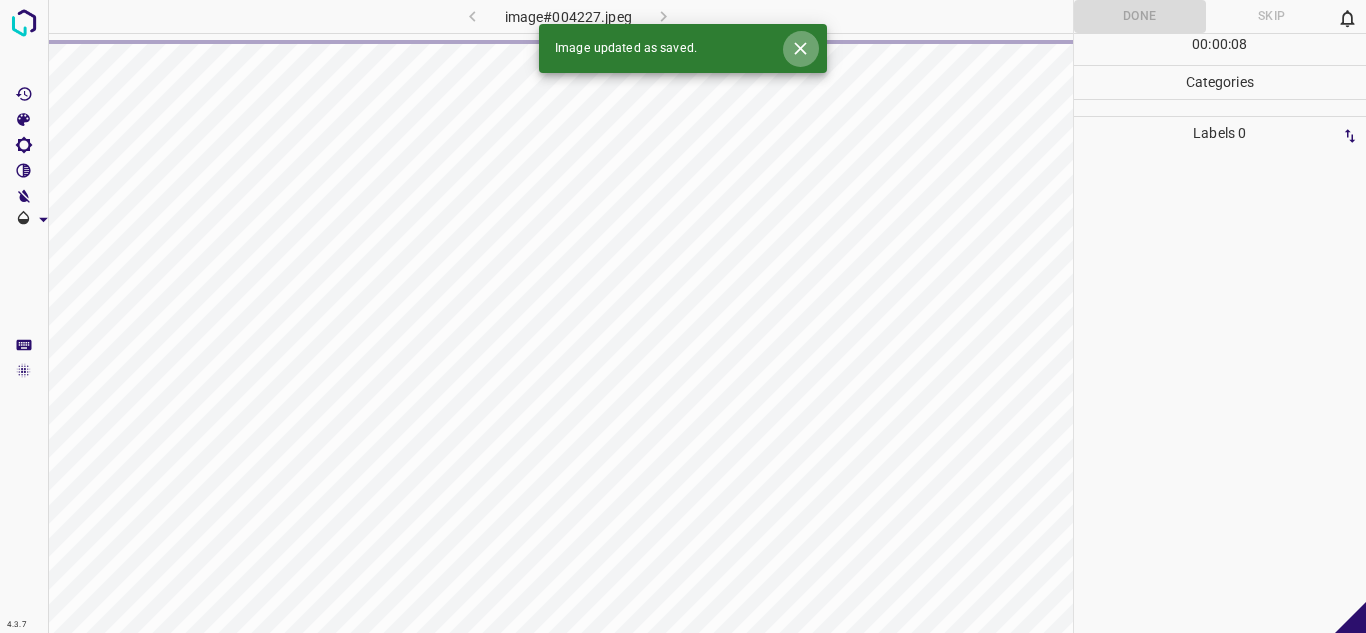 click 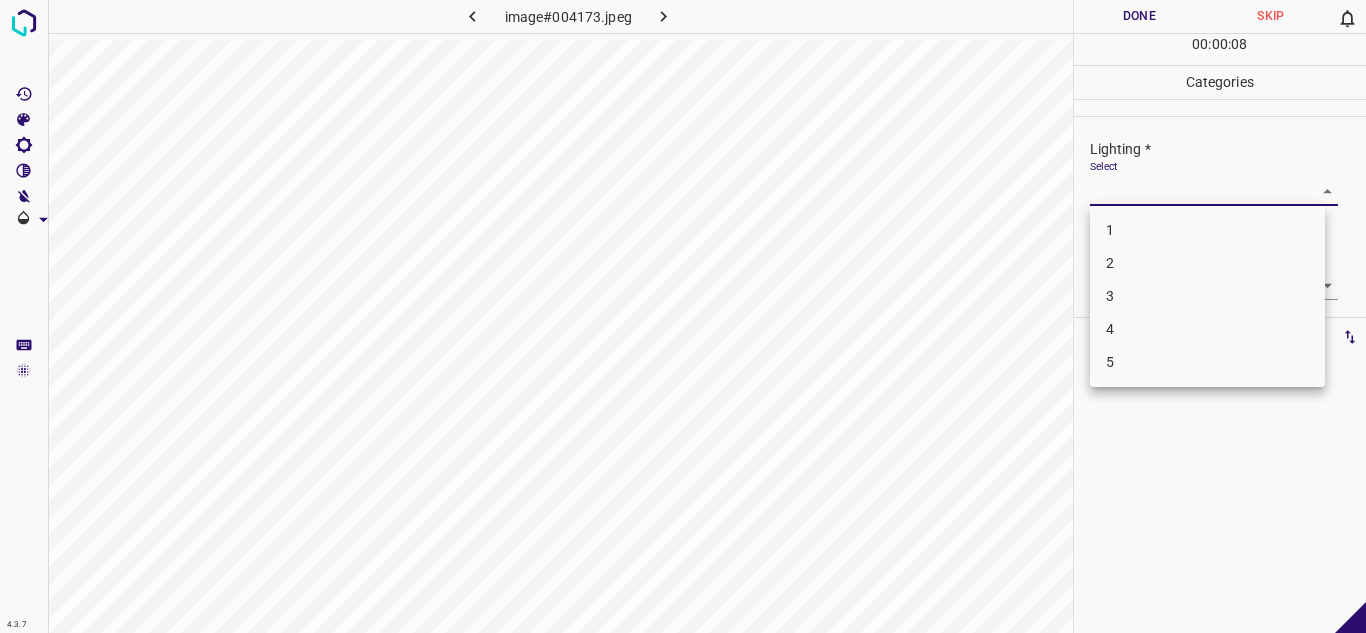 click on "4.3.7 image#004173.jpeg Done Skip 0 00   : 00   : 08   Categories Lighting *  Select ​ Focus *  Select ​ Overall *  Select ​ Labels   0 Categories 1 Lighting 2 Focus 3 Overall Tools Space Change between modes (Draw & Edit) I Auto labeling R Restore zoom M Zoom in N Zoom out Delete Delete selecte label Filters Z Restore filters X Saturation filter C Brightness filter V Contrast filter B Gray scale filter General O Download - Text - Hide - Delete 1 2 3 4 5" at bounding box center [683, 316] 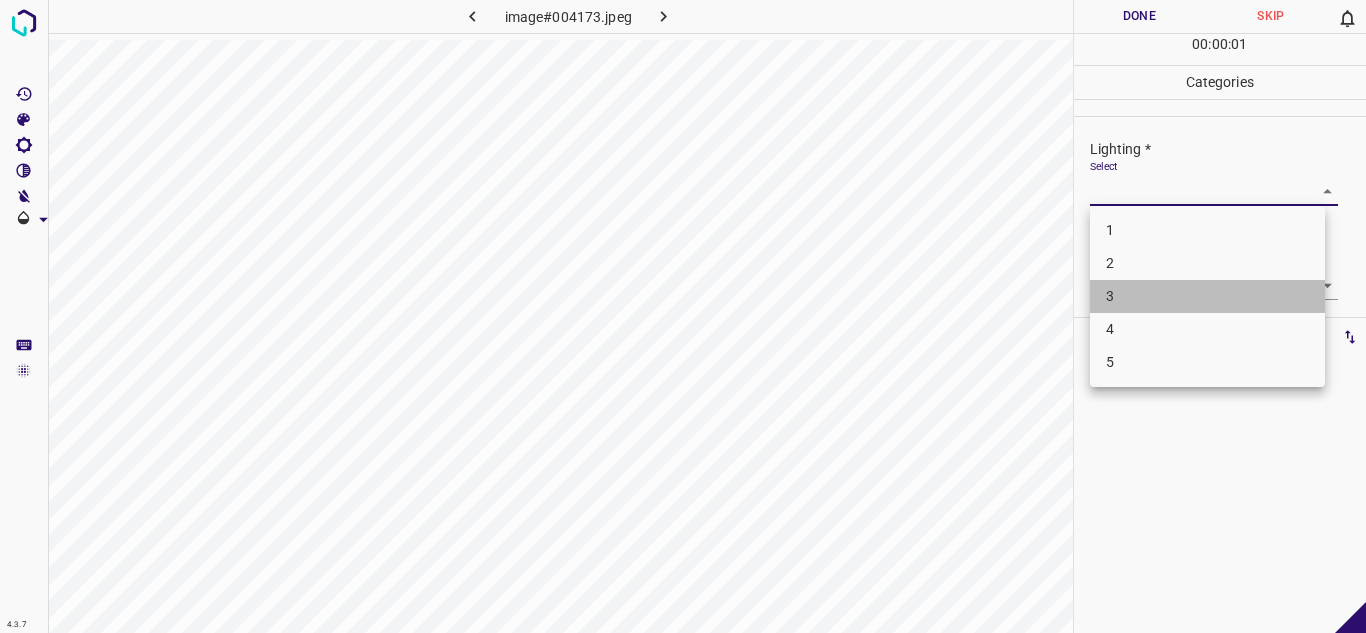click on "3" at bounding box center [1207, 296] 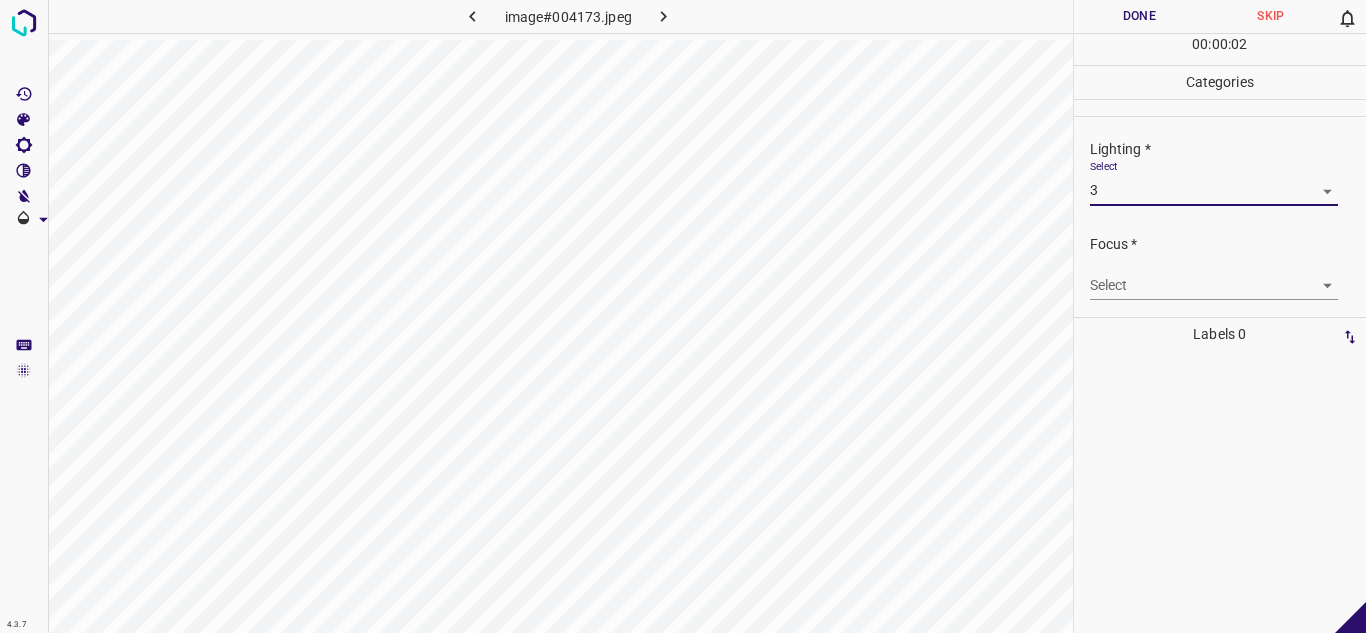 click on "4.3.7 image#004173.jpeg Done Skip 0 00   : 00   : 02   Categories Lighting *  Select 3 3 Focus *  Select ​ Overall *  Select ​ Labels   0 Categories 1 Lighting 2 Focus 3 Overall Tools Space Change between modes (Draw & Edit) I Auto labeling R Restore zoom M Zoom in N Zoom out Delete Delete selecte label Filters Z Restore filters X Saturation filter C Brightness filter V Contrast filter B Gray scale filter General O Download - Text - Hide - Delete" at bounding box center [683, 316] 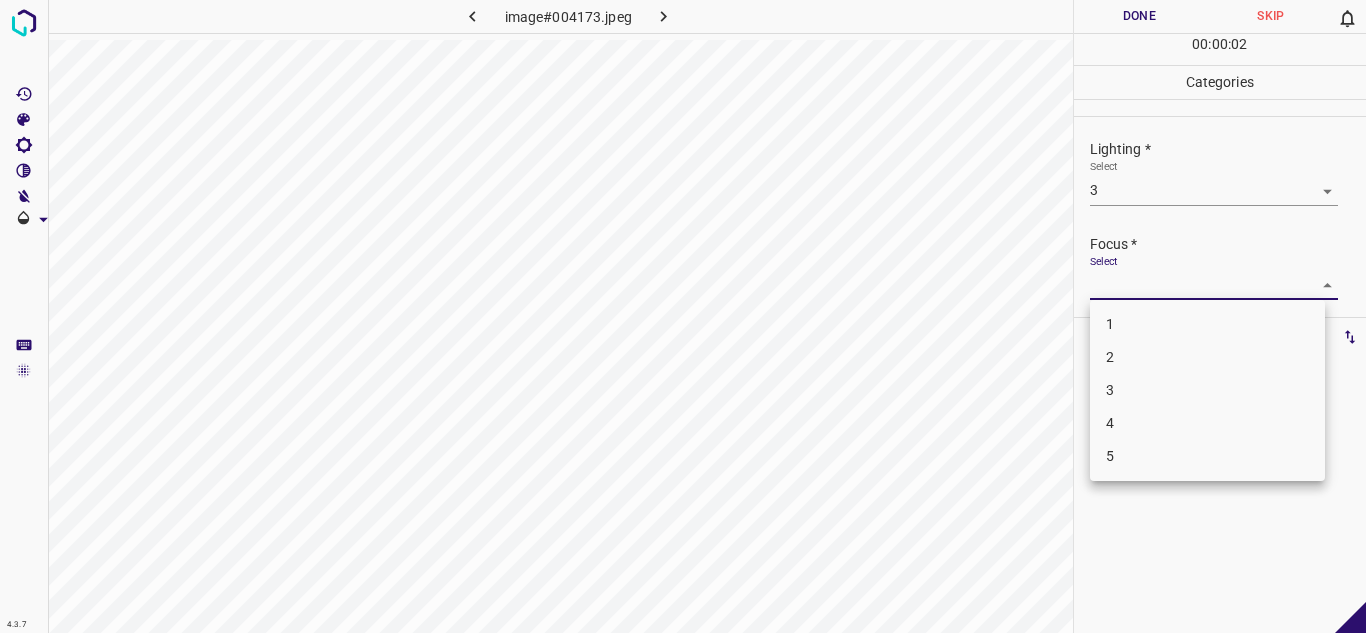 click on "3" at bounding box center [1207, 390] 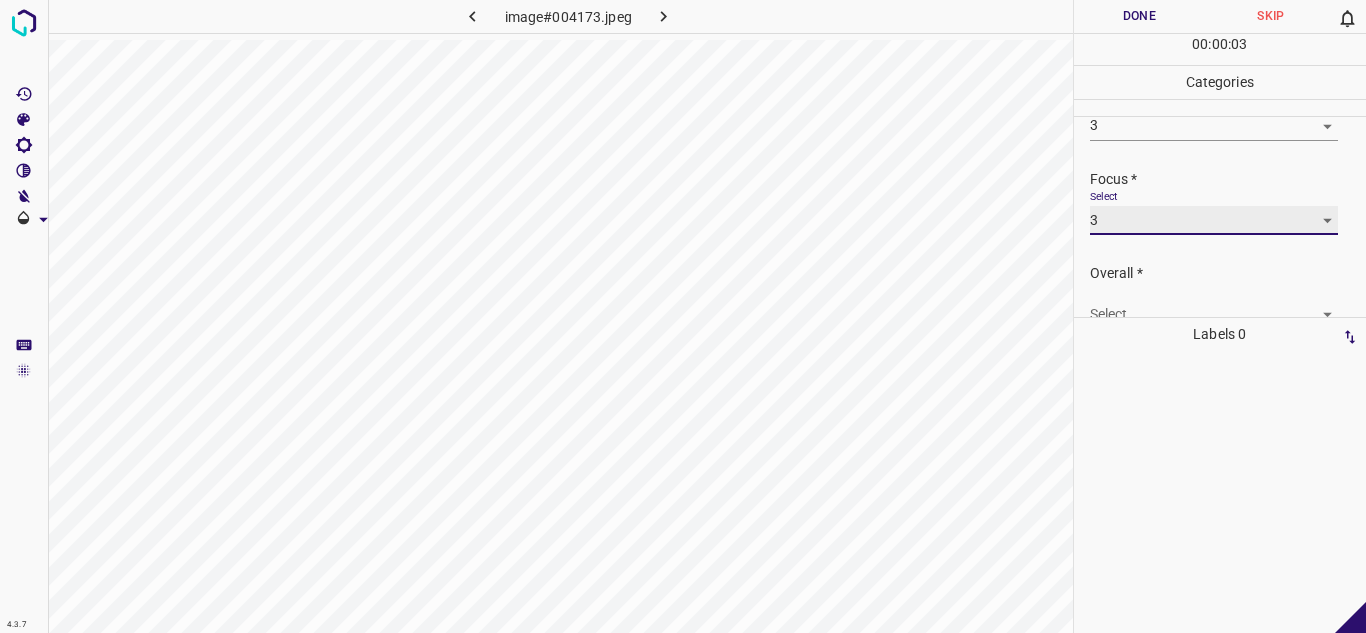 scroll, scrollTop: 98, scrollLeft: 0, axis: vertical 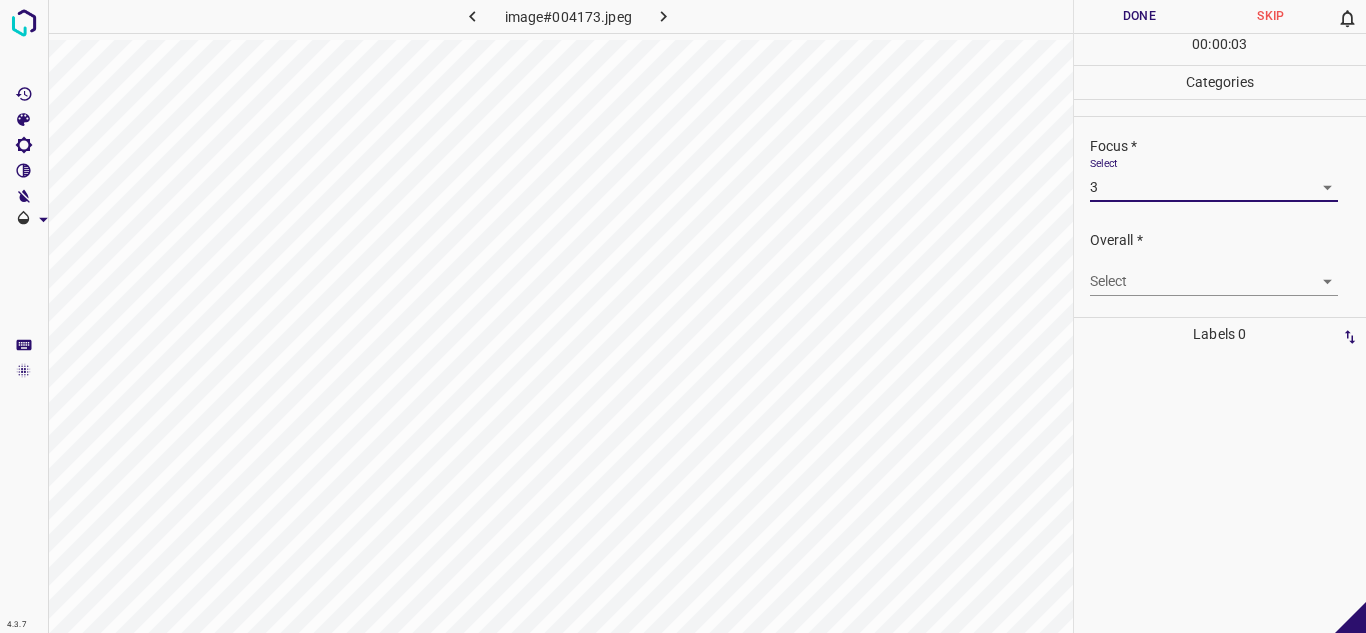 click on "4.3.7 image#004173.jpeg Done Skip 0 00   : 00   : 03   Categories Lighting *  Select 3 3 Focus *  Select 3 3 Overall *  Select ​ Labels   0 Categories 1 Lighting 2 Focus 3 Overall Tools Space Change between modes (Draw & Edit) I Auto labeling R Restore zoom M Zoom in N Zoom out Delete Delete selecte label Filters Z Restore filters X Saturation filter C Brightness filter V Contrast filter B Gray scale filter General O Download - Text - Hide - Delete" at bounding box center [683, 316] 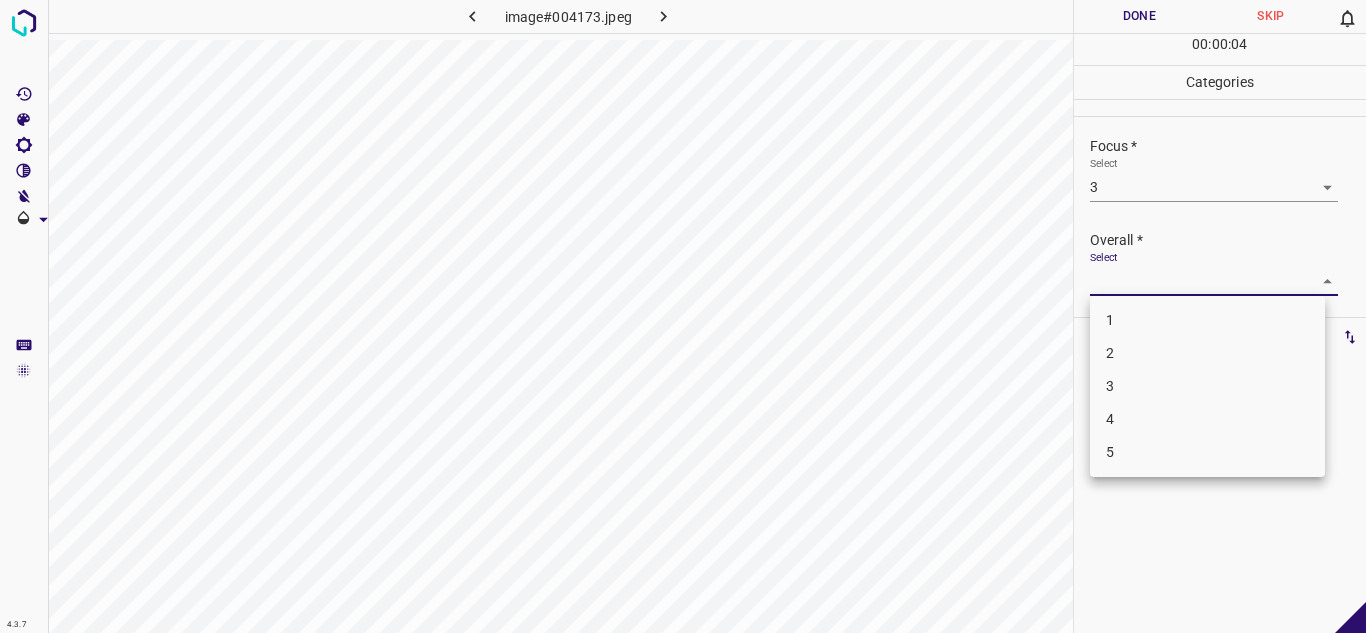 click on "3" at bounding box center [1207, 386] 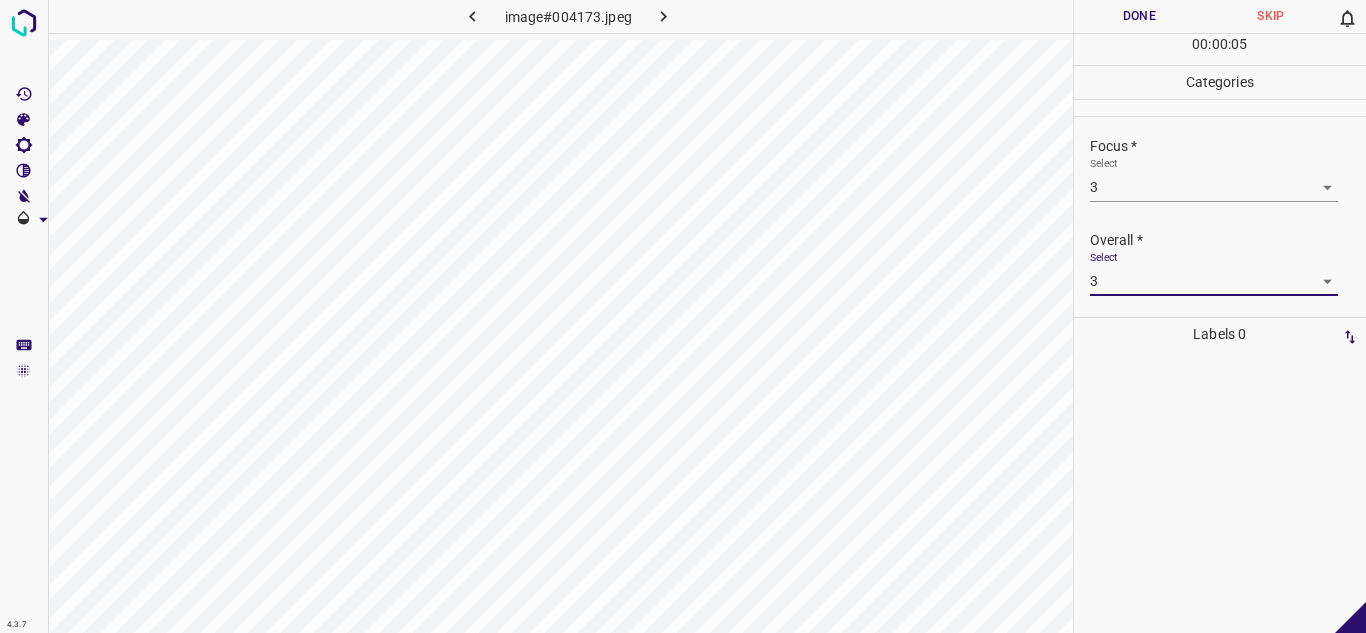 click on "Done" at bounding box center [1140, 16] 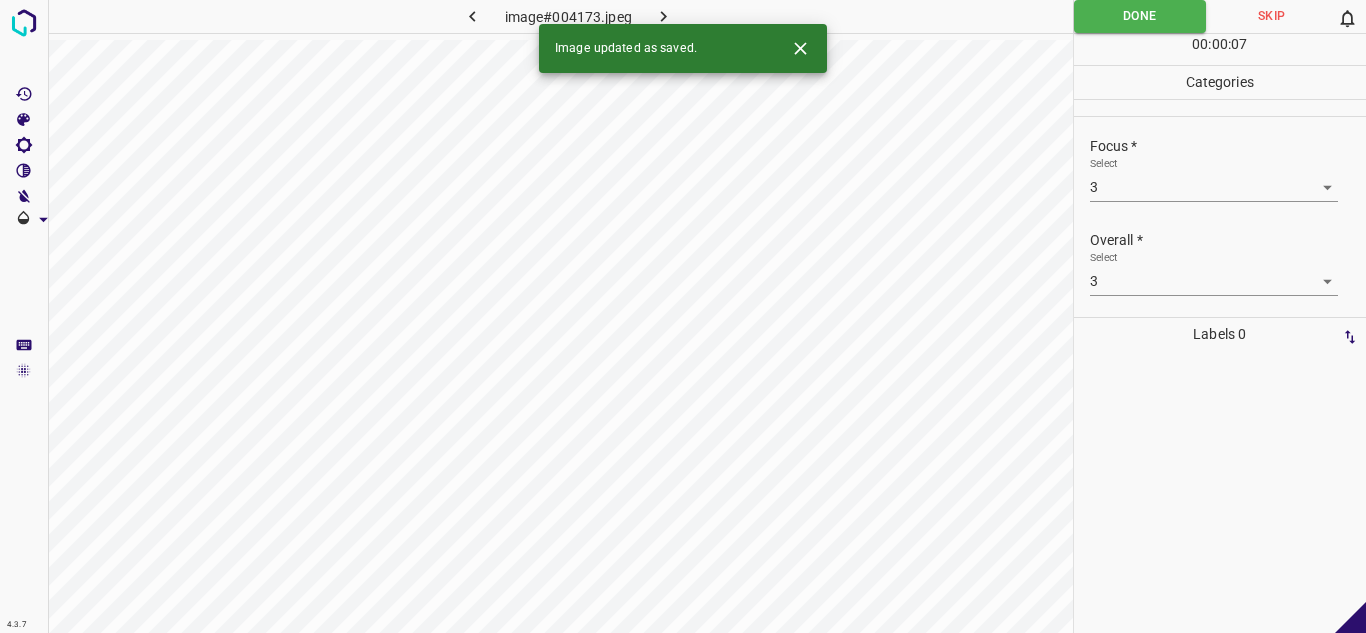 click 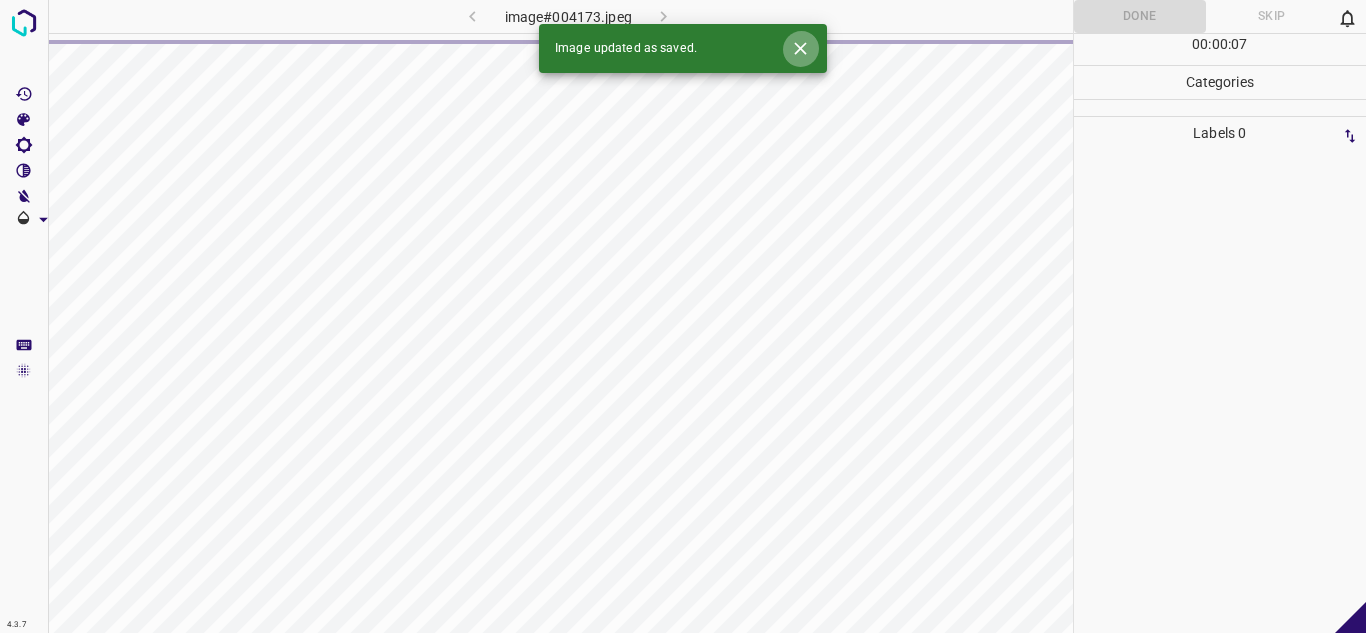 click 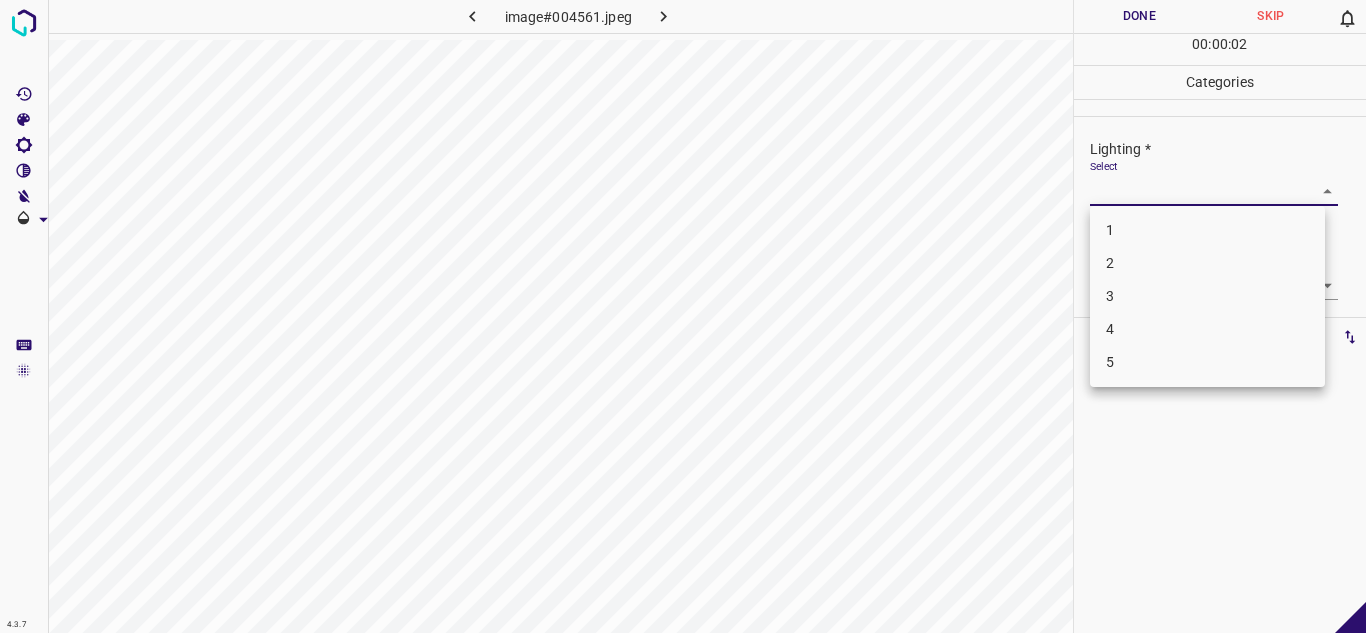 click on "4.3.7 image#004561.jpeg Done Skip 0 00   : 00   : 02   Categories Lighting *  Select ​ Focus *  Select ​ Overall *  Select ​ Labels   0 Categories 1 Lighting 2 Focus 3 Overall Tools Space Change between modes (Draw & Edit) I Auto labeling R Restore zoom M Zoom in N Zoom out Delete Delete selecte label Filters Z Restore filters X Saturation filter C Brightness filter V Contrast filter B Gray scale filter General O Download - Text - Hide - Delete 1 2 3 4 5" at bounding box center [683, 316] 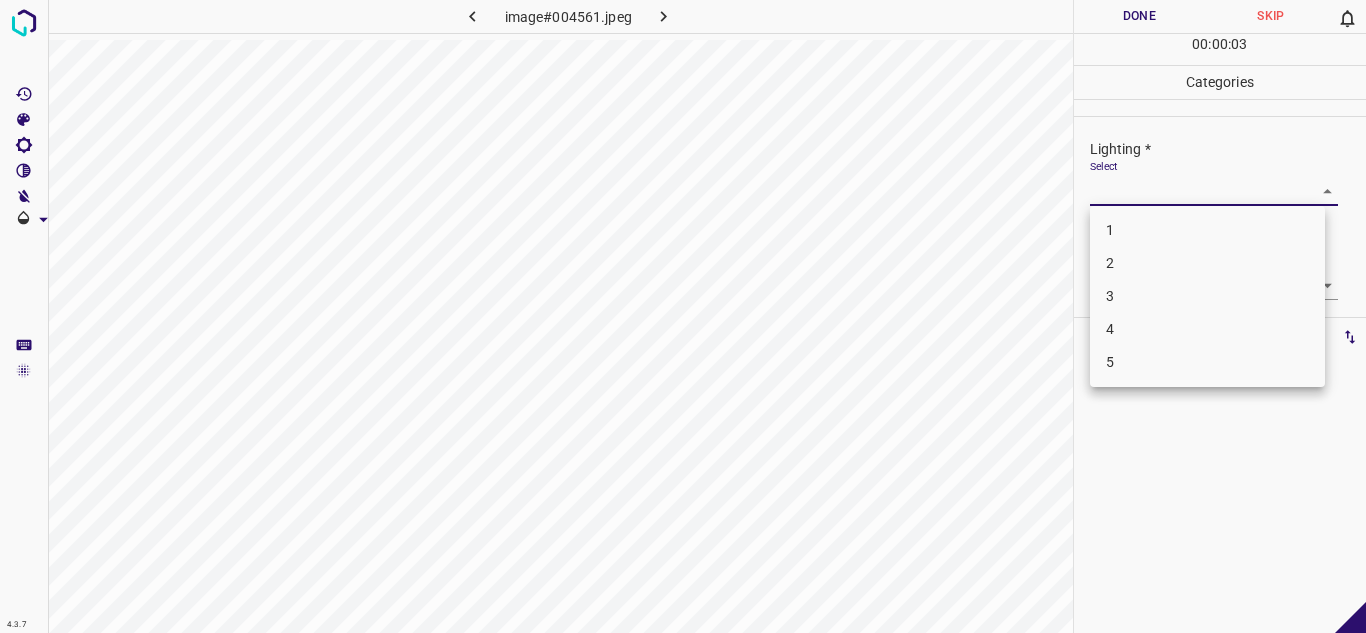 click on "3" at bounding box center (1207, 296) 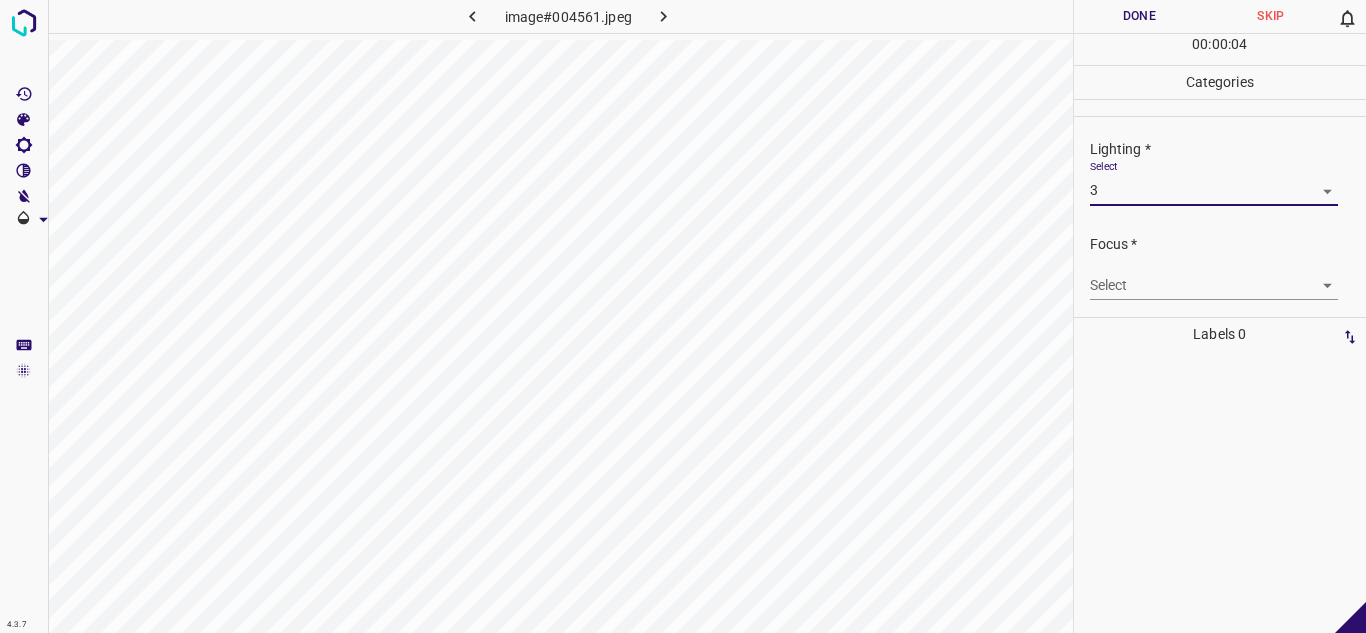 click on "4.3.7 image#004561.jpeg Done Skip 0 00   : 00   : 04   Categories Lighting *  Select 3 3 Focus *  Select ​ Overall *  Select ​ Labels   0 Categories 1 Lighting 2 Focus 3 Overall Tools Space Change between modes (Draw & Edit) I Auto labeling R Restore zoom M Zoom in N Zoom out Delete Delete selecte label Filters Z Restore filters X Saturation filter C Brightness filter V Contrast filter B Gray scale filter General O Download - Text - Hide - Delete" at bounding box center [683, 316] 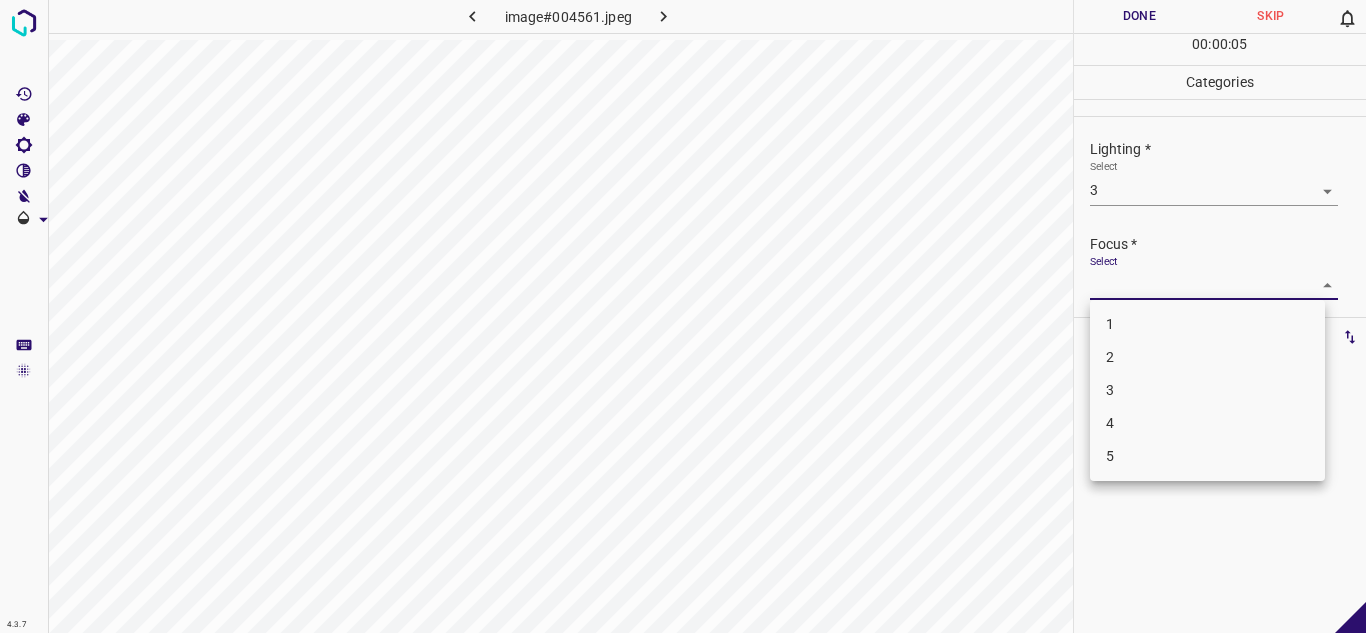 click on "3" at bounding box center [1207, 390] 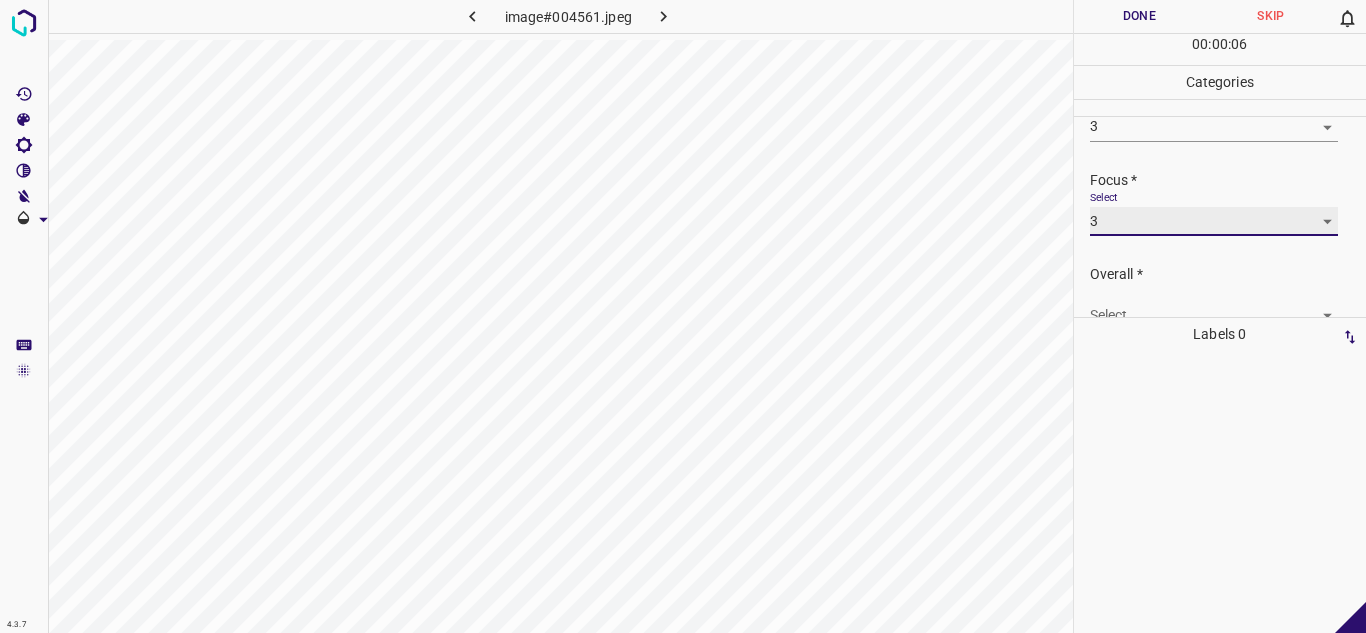 scroll, scrollTop: 98, scrollLeft: 0, axis: vertical 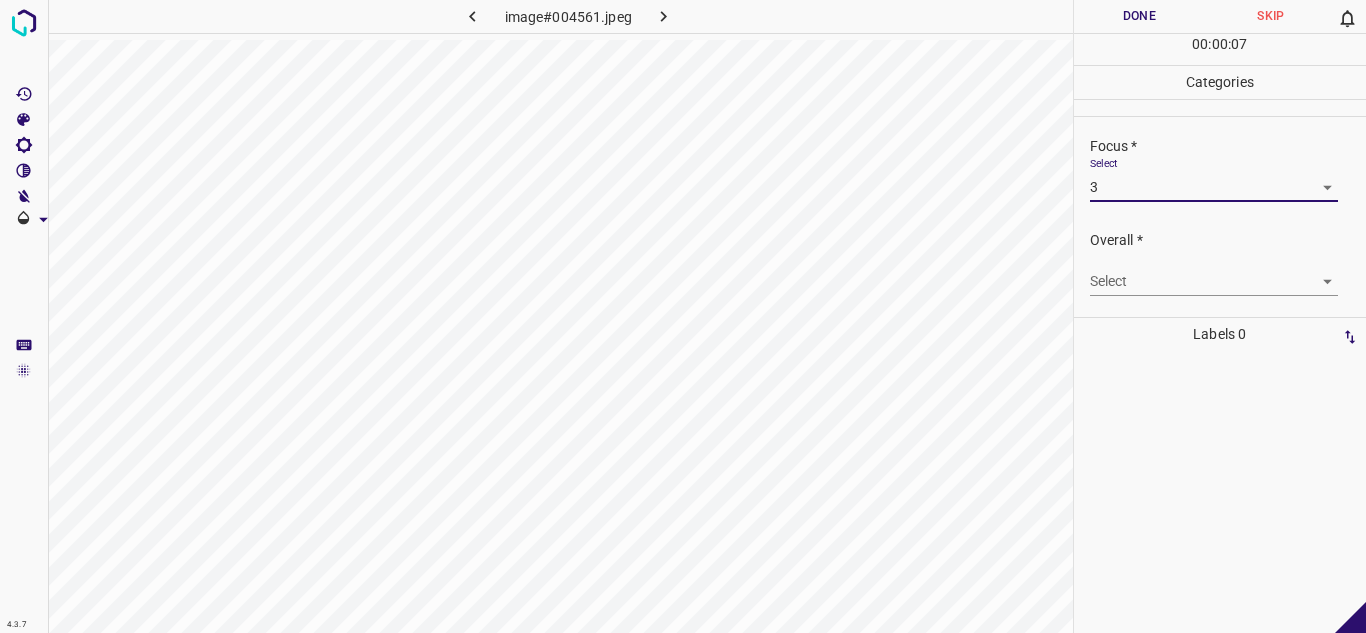 click on "4.3.7 image#004561.jpeg Done Skip 0 00   : 00   : 07   Categories Lighting *  Select 3 3 Focus *  Select 3 3 Overall *  Select ​ Labels   0 Categories 1 Lighting 2 Focus 3 Overall Tools Space Change between modes (Draw & Edit) I Auto labeling R Restore zoom M Zoom in N Zoom out Delete Delete selecte label Filters Z Restore filters X Saturation filter C Brightness filter V Contrast filter B Gray scale filter General O Download - Text - Hide - Delete" at bounding box center (683, 316) 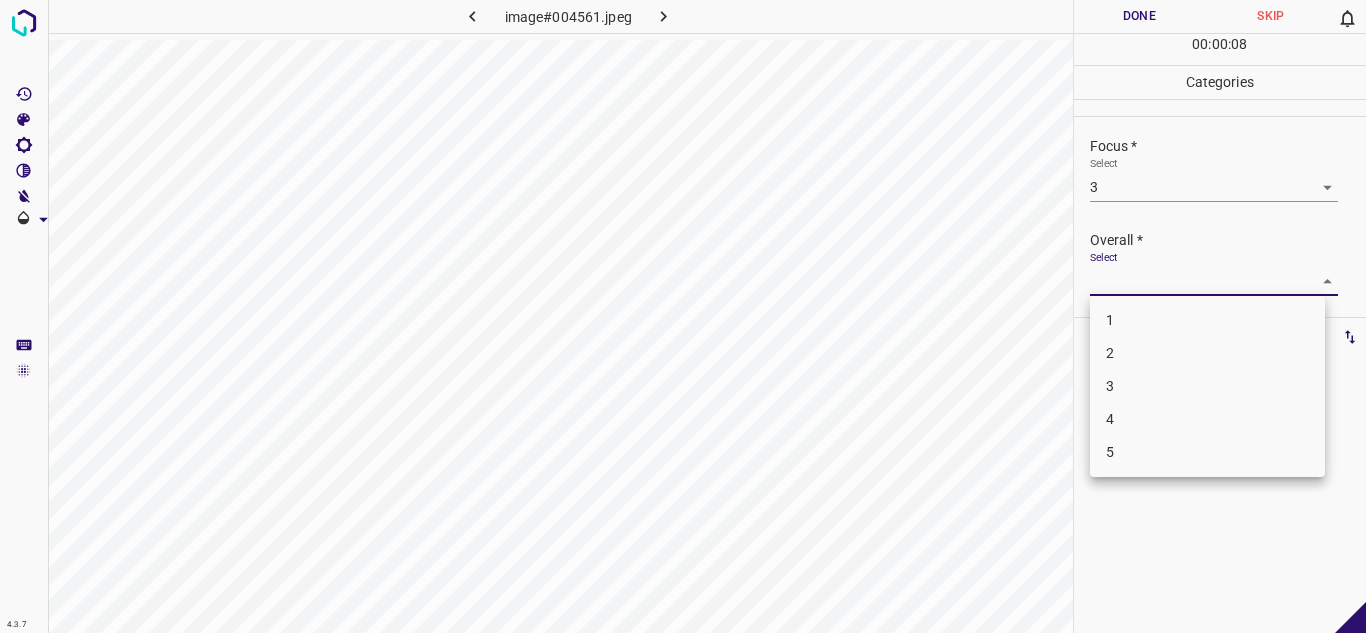 click on "3" at bounding box center (1207, 386) 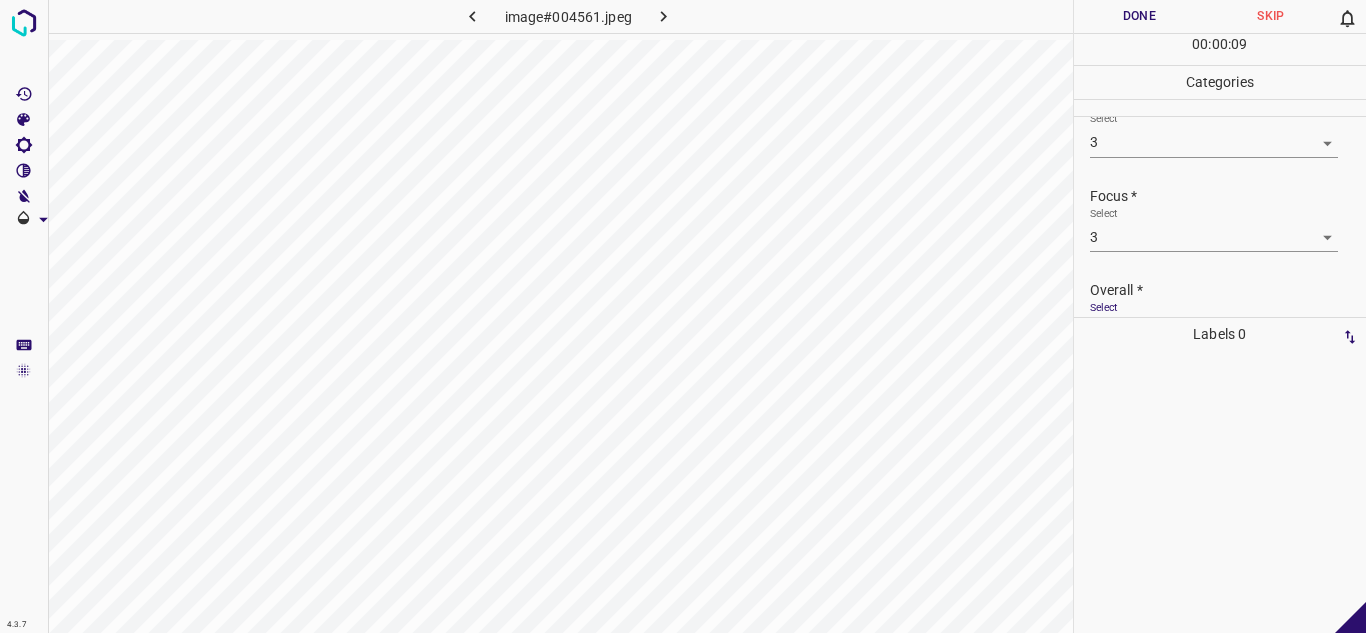 scroll, scrollTop: 0, scrollLeft: 0, axis: both 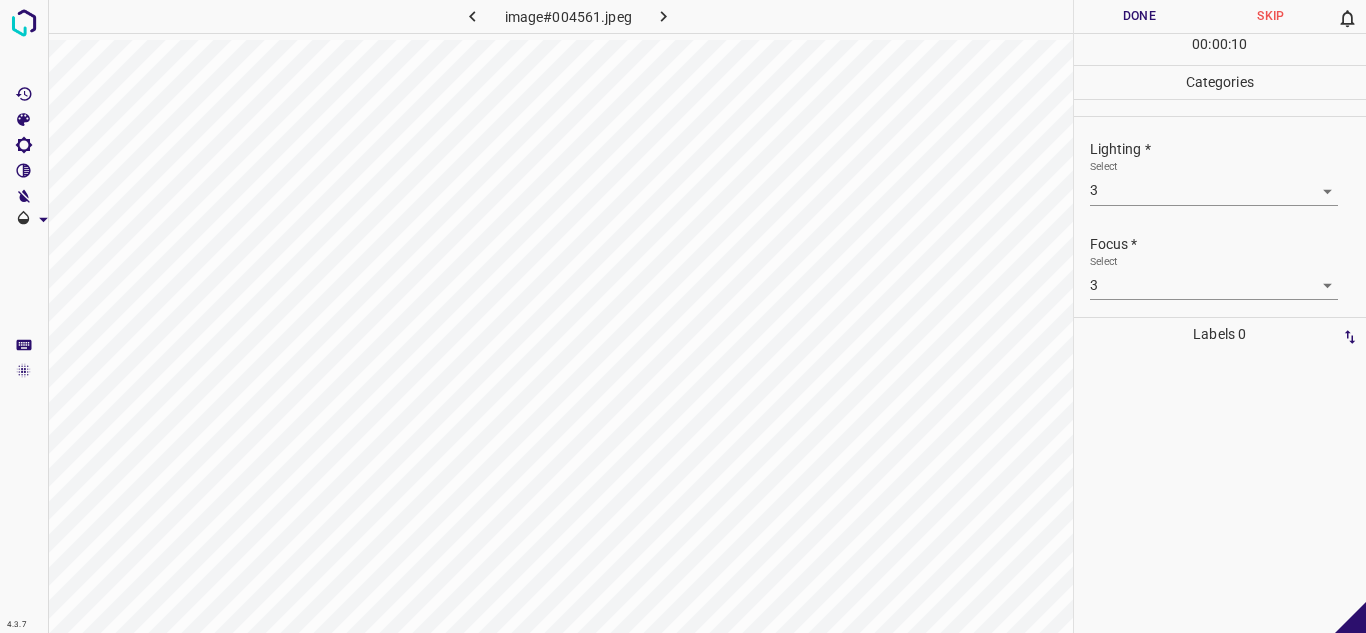 click on "Done" at bounding box center [1140, 16] 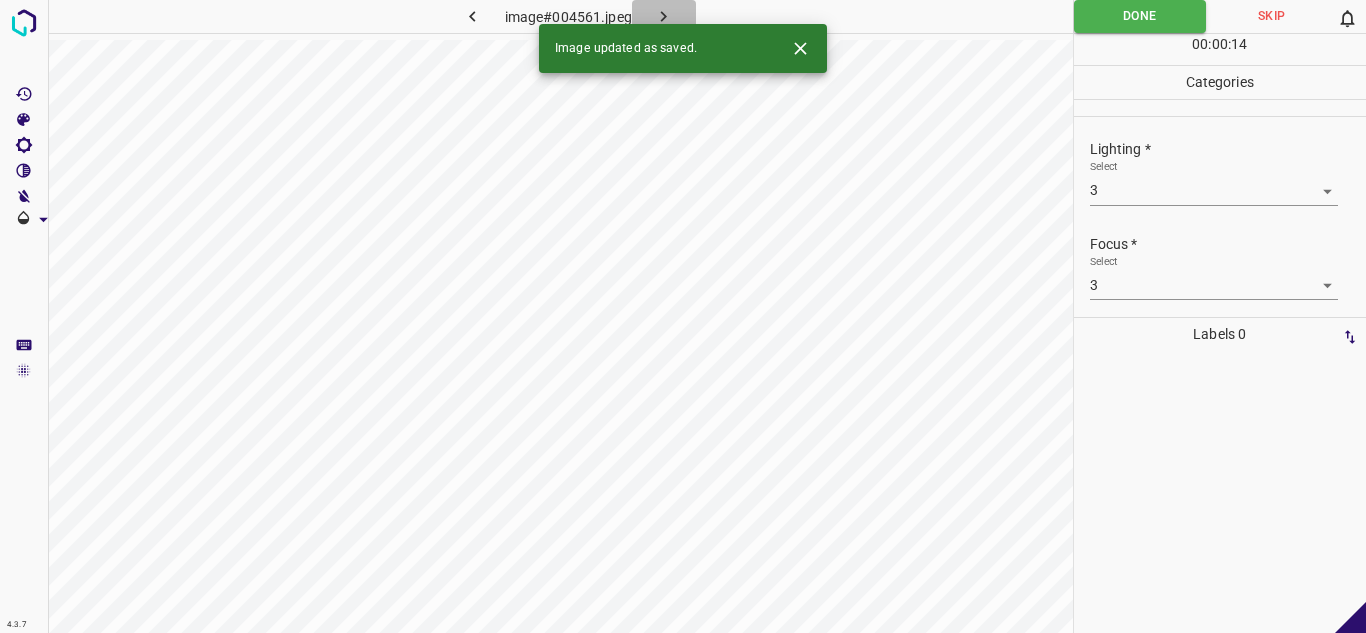 click 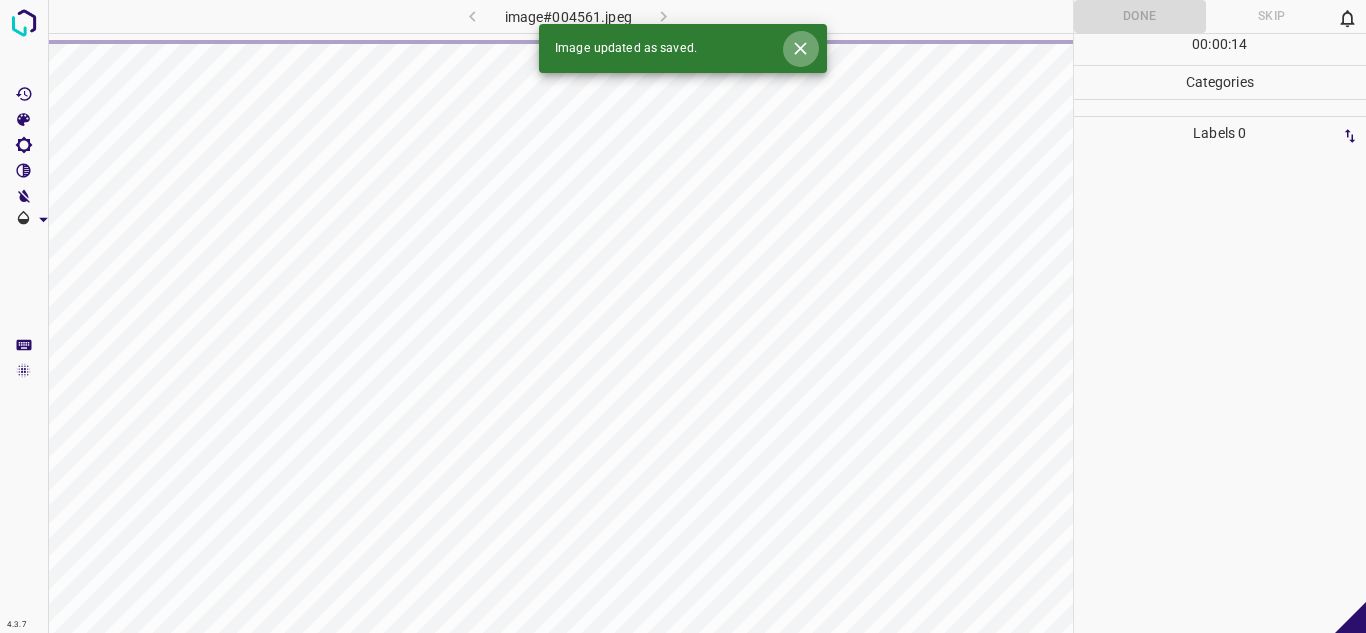 click 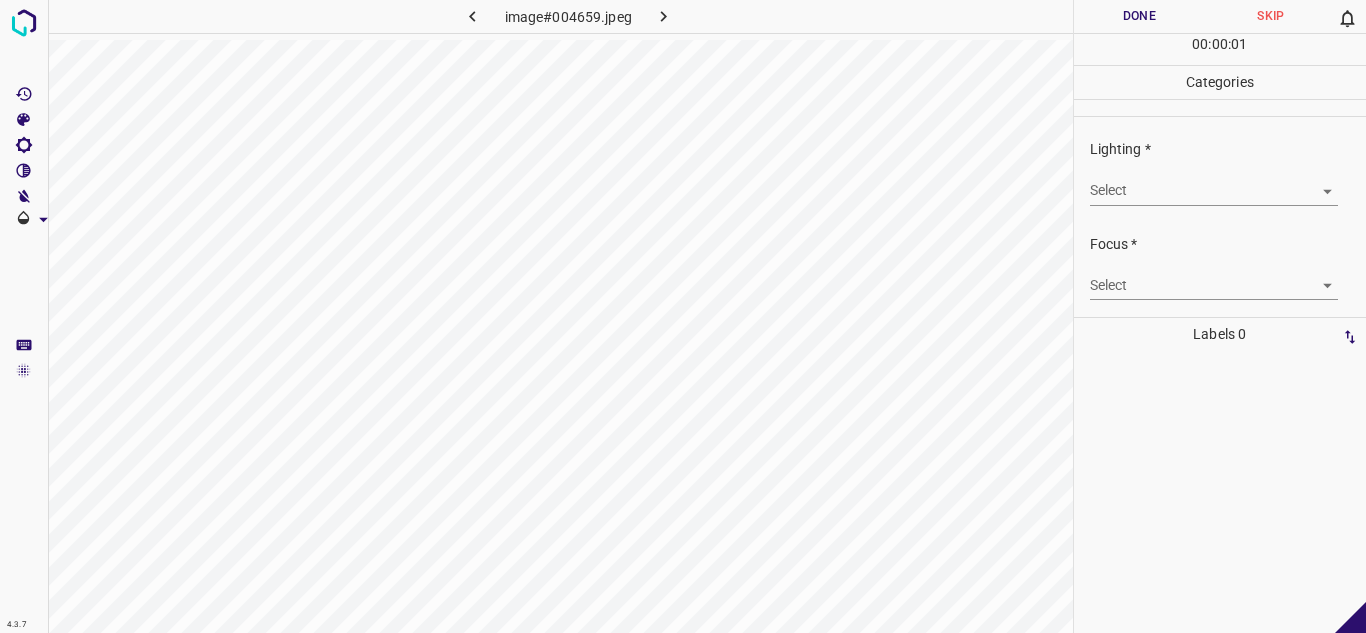click on "4.3.7 image#004659.jpeg Done Skip 0 00   : 00   : 01   Categories Lighting *  Select ​ Focus *  Select ​ Overall *  Select ​ Labels   0 Categories 1 Lighting 2 Focus 3 Overall Tools Space Change between modes (Draw & Edit) I Auto labeling R Restore zoom M Zoom in N Zoom out Delete Delete selecte label Filters Z Restore filters X Saturation filter C Brightness filter V Contrast filter B Gray scale filter General O Download - Text - Hide - Delete" at bounding box center [683, 316] 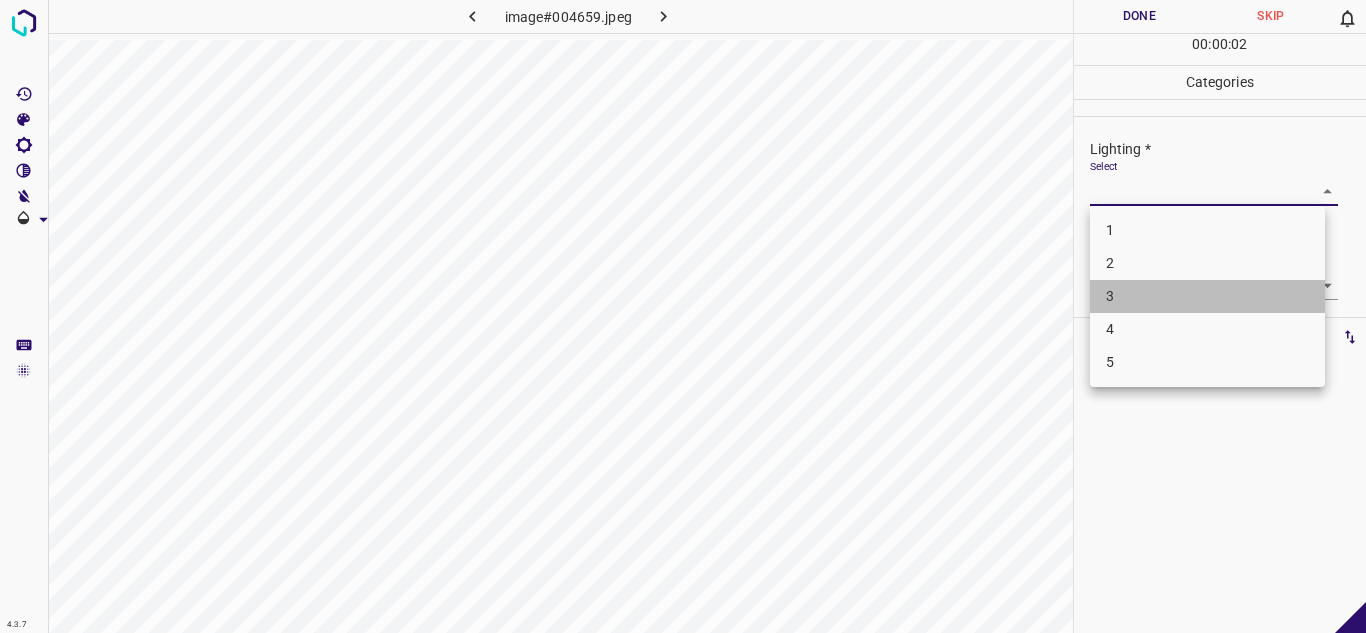 click on "3" at bounding box center [1207, 296] 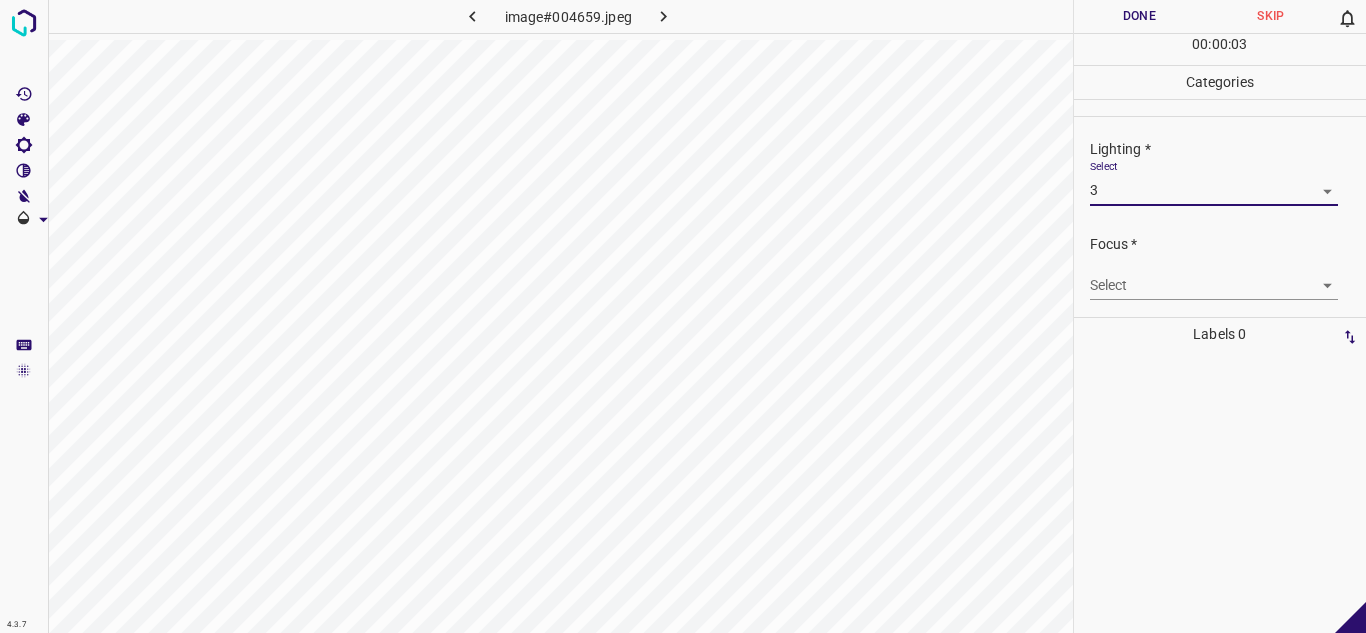 click on "4.3.7 image#004659.jpeg Done Skip 0 00   : 00   : 03   Categories Lighting *  Select 3 3 Focus *  Select ​ Overall *  Select ​ Labels   0 Categories 1 Lighting 2 Focus 3 Overall Tools Space Change between modes (Draw & Edit) I Auto labeling R Restore zoom M Zoom in N Zoom out Delete Delete selecte label Filters Z Restore filters X Saturation filter C Brightness filter V Contrast filter B Gray scale filter General O Download - Text - Hide - Delete" at bounding box center (683, 316) 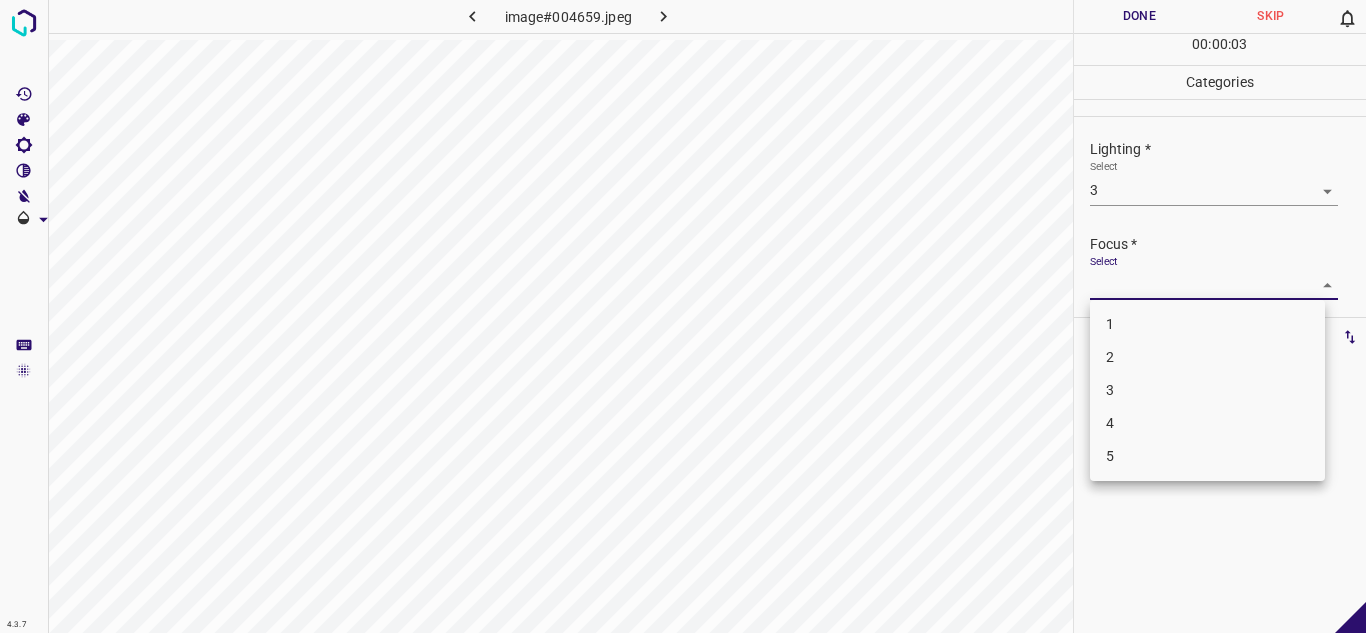 click on "3" at bounding box center [1207, 390] 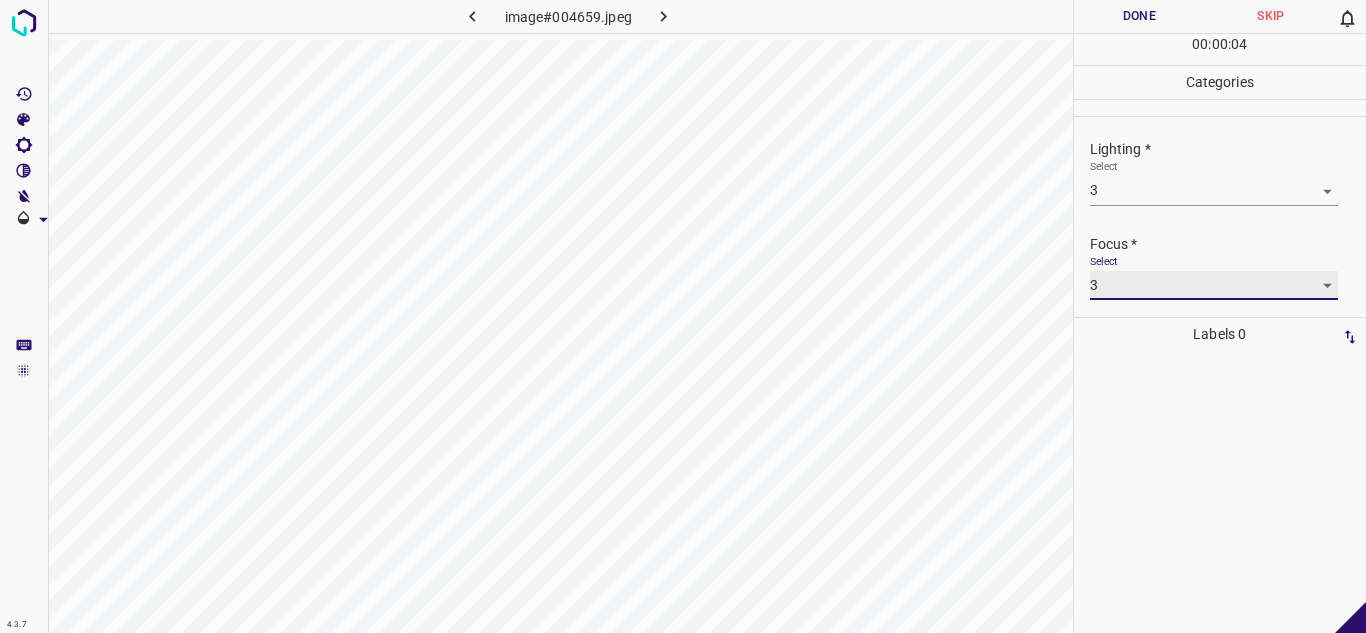 scroll, scrollTop: 98, scrollLeft: 0, axis: vertical 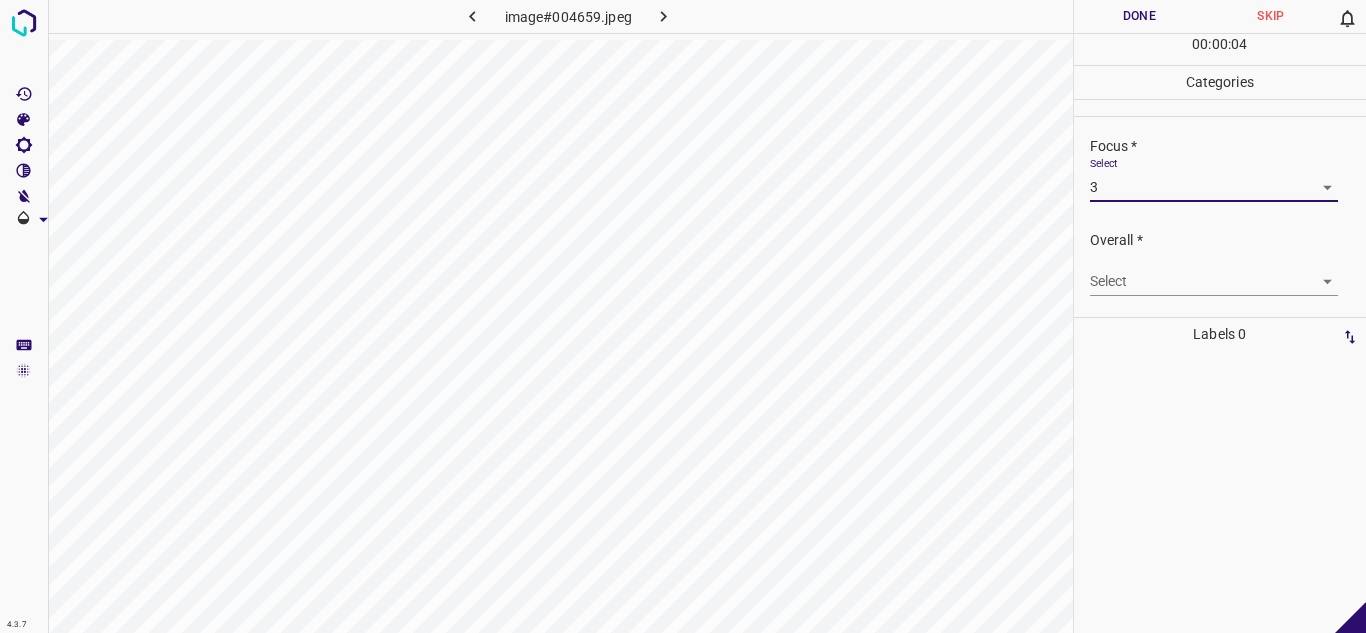 click on "4.3.7 image#004659.jpeg Done Skip 0 00   : 00   : 04   Categories Lighting *  Select 3 3 Focus *  Select 3 3 Overall *  Select ​ Labels   0 Categories 1 Lighting 2 Focus 3 Overall Tools Space Change between modes (Draw & Edit) I Auto labeling R Restore zoom M Zoom in N Zoom out Delete Delete selecte label Filters Z Restore filters X Saturation filter C Brightness filter V Contrast filter B Gray scale filter General O Download - Text - Hide - Delete" at bounding box center (683, 316) 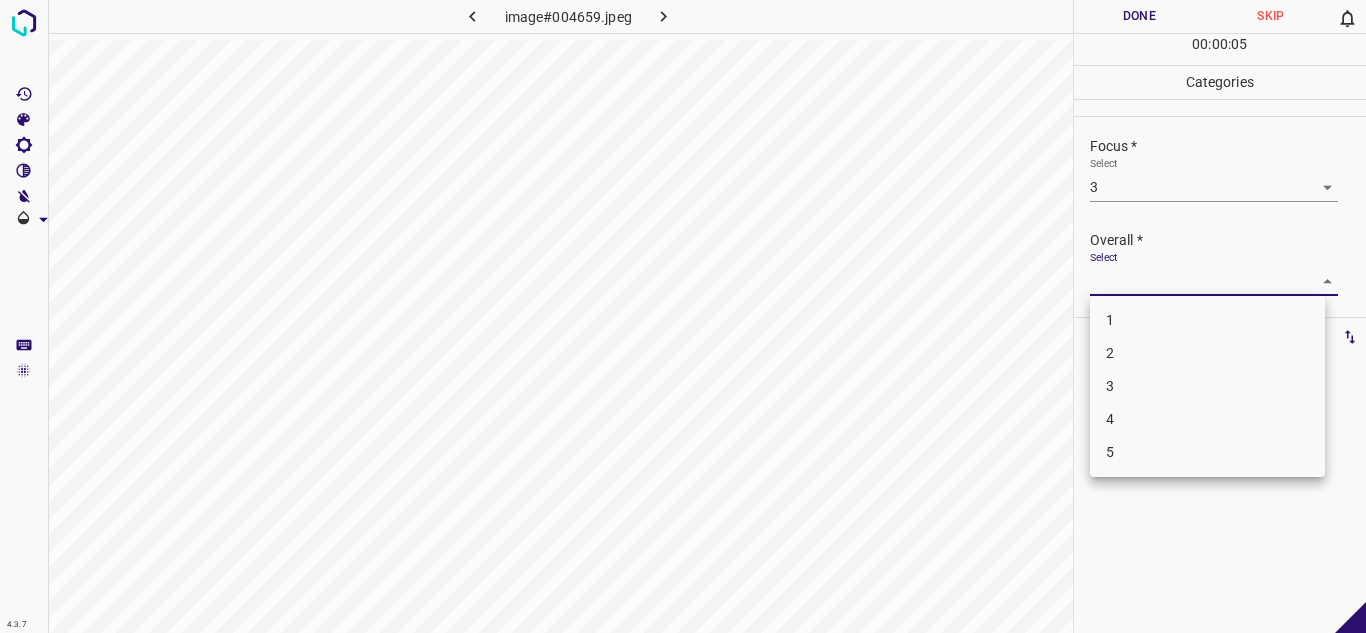click on "3" at bounding box center [1207, 386] 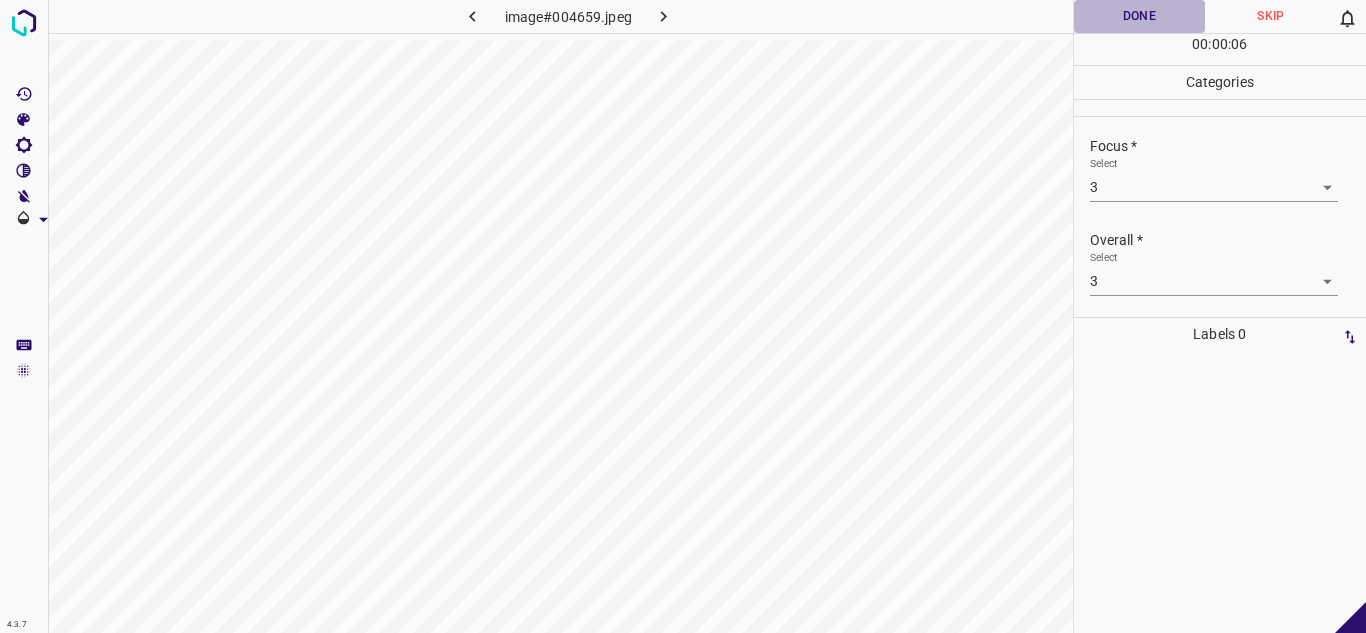 click on "Done" at bounding box center [1140, 16] 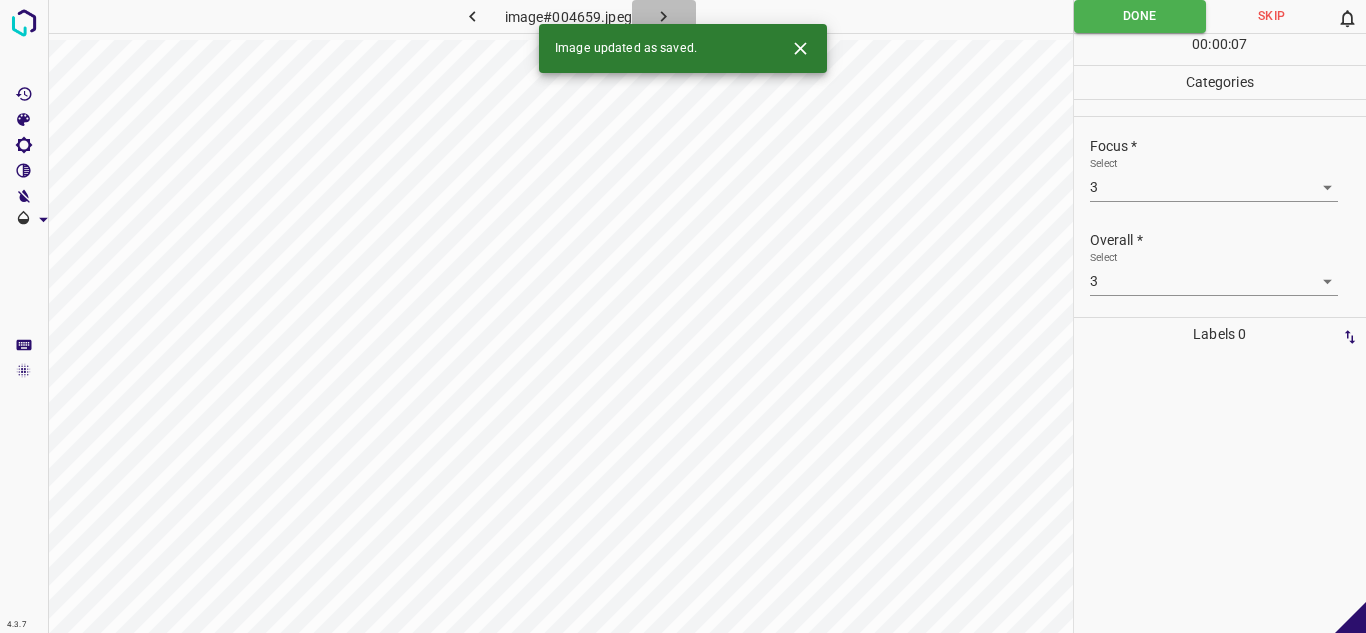 click 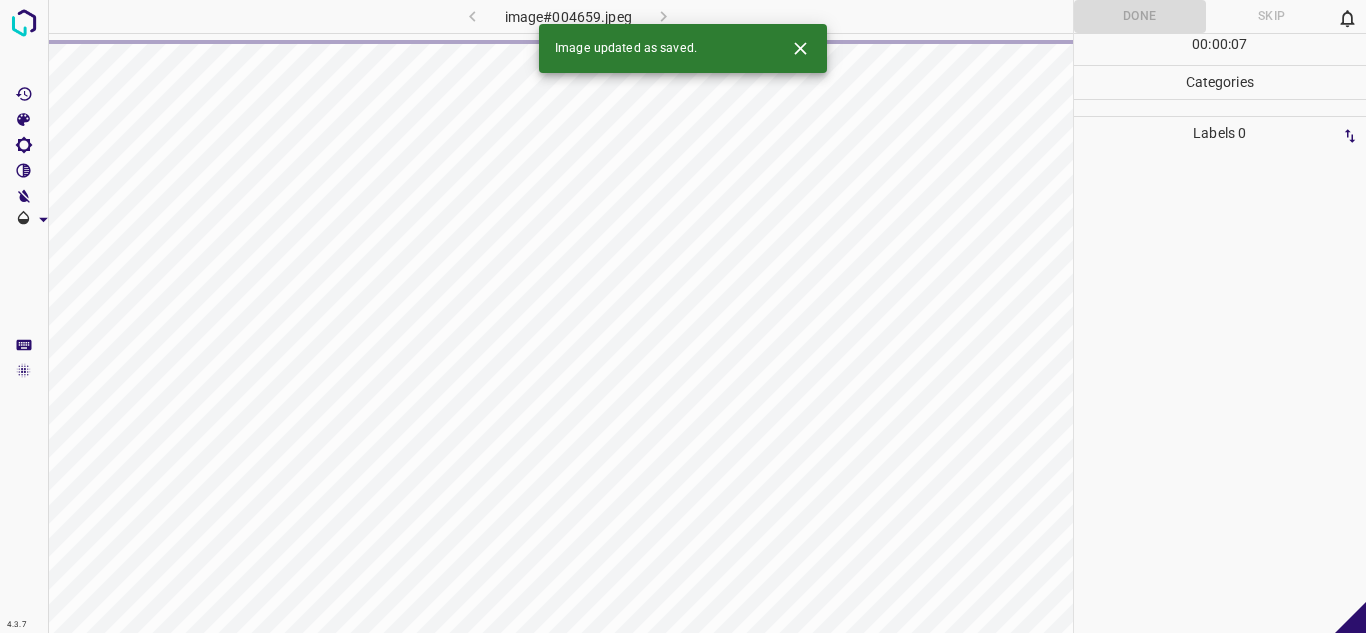 click 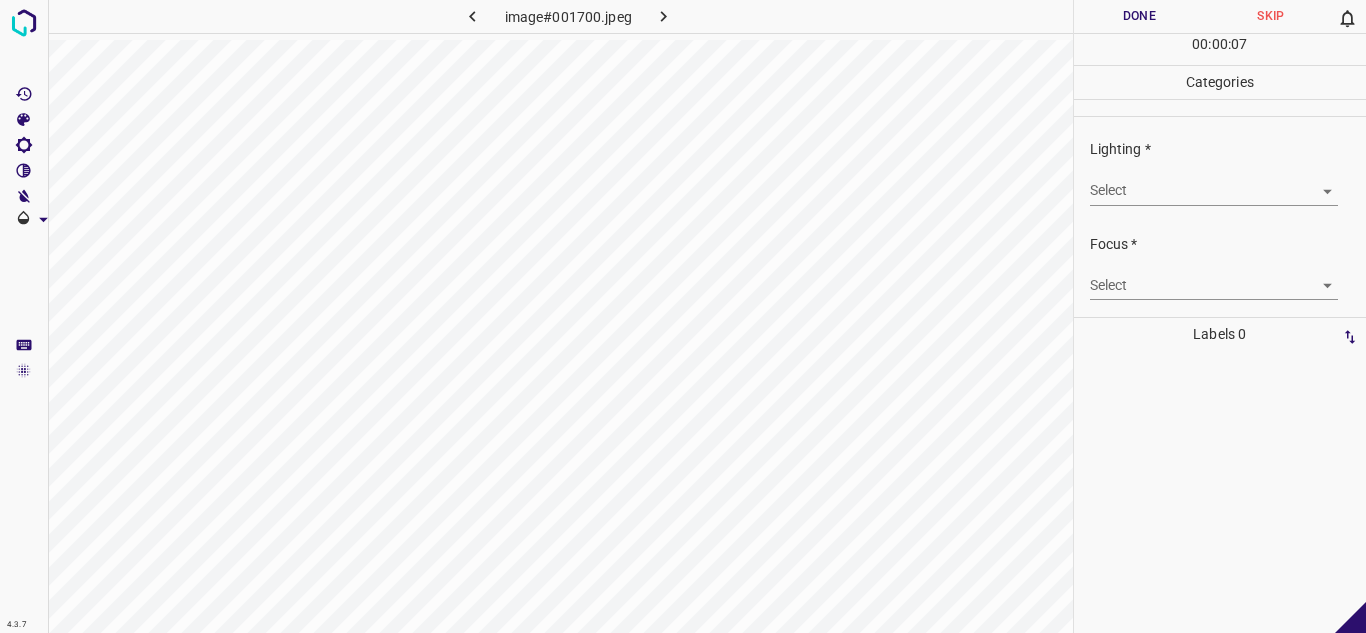 click on "4.3.7 image#001700.jpeg Done Skip 0 00   : 00   : 07   Categories Lighting *  Select ​ Focus *  Select ​ Overall *  Select ​ Labels   0 Categories 1 Lighting 2 Focus 3 Overall Tools Space Change between modes (Draw & Edit) I Auto labeling R Restore zoom M Zoom in N Zoom out Delete Delete selecte label Filters Z Restore filters X Saturation filter C Brightness filter V Contrast filter B Gray scale filter General O Download - Text - Hide - Delete" at bounding box center (683, 316) 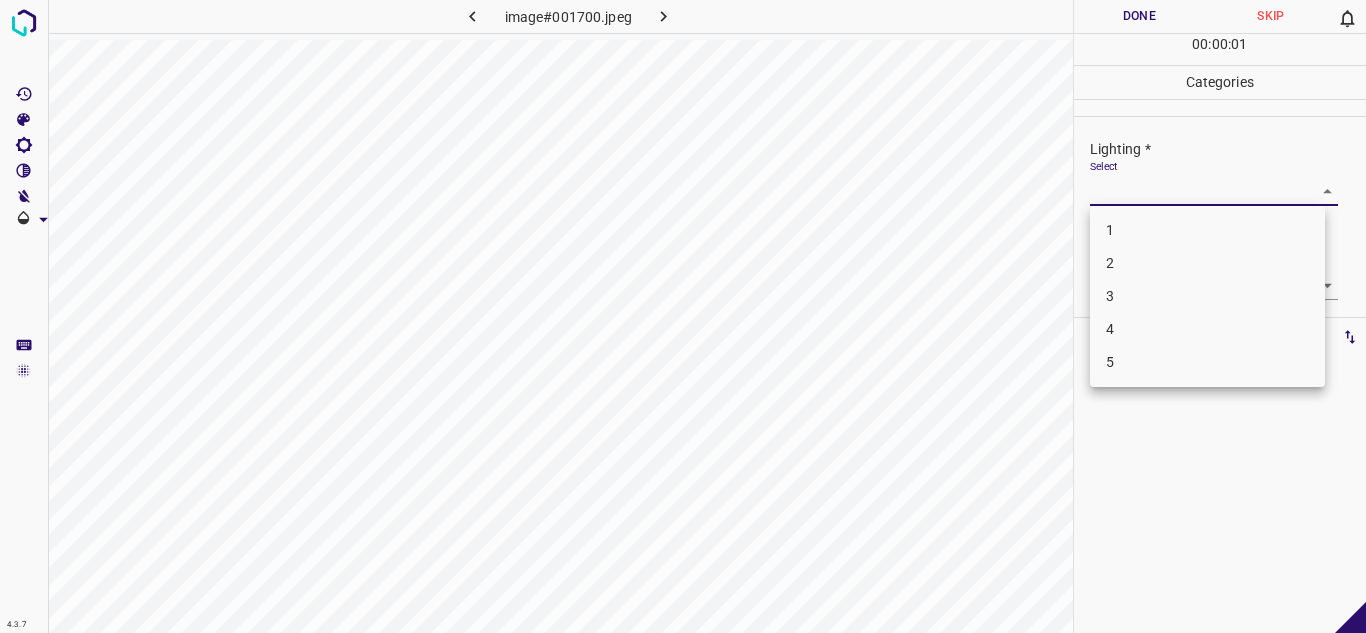click on "3" at bounding box center [1207, 296] 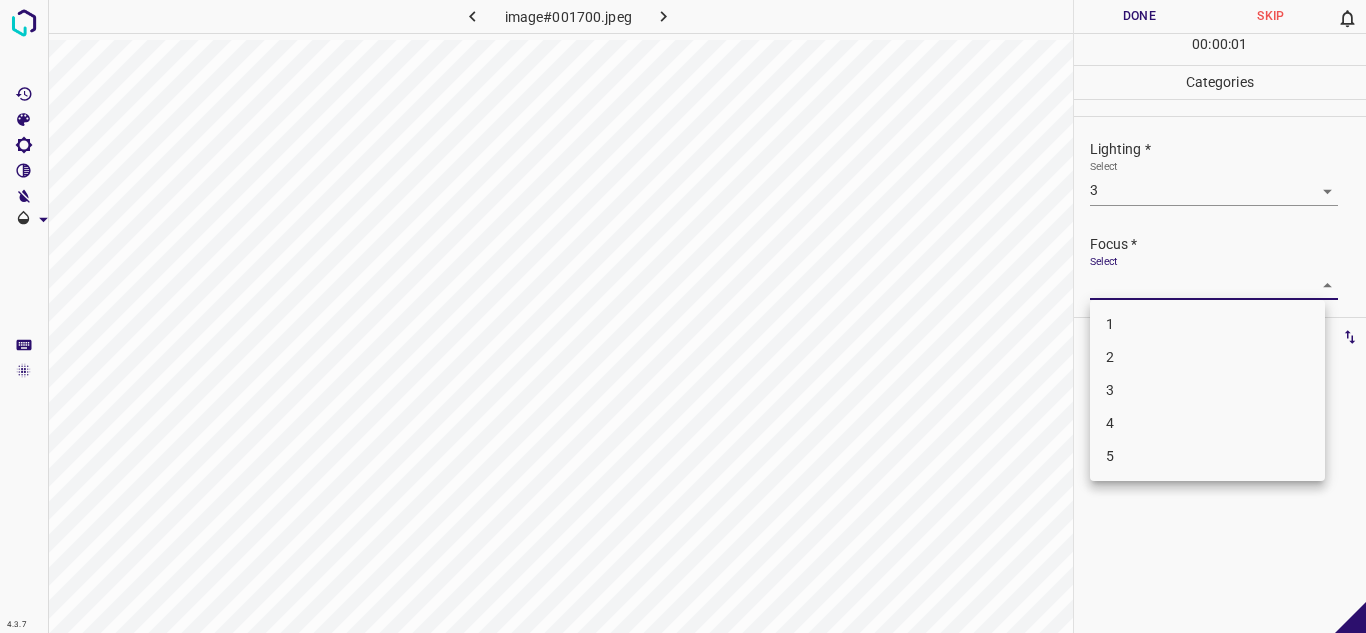 click on "4.3.7 image#001700.jpeg Done Skip 0 00   : 00   : 01   Categories Lighting *  Select 3 3 Focus *  Select ​ Overall *  Select ​ Labels   0 Categories 1 Lighting 2 Focus 3 Overall Tools Space Change between modes (Draw & Edit) I Auto labeling R Restore zoom M Zoom in N Zoom out Delete Delete selecte label Filters Z Restore filters X Saturation filter C Brightness filter V Contrast filter B Gray scale filter General O Download - Text - Hide - Delete 1 2 3 4 5" at bounding box center (683, 316) 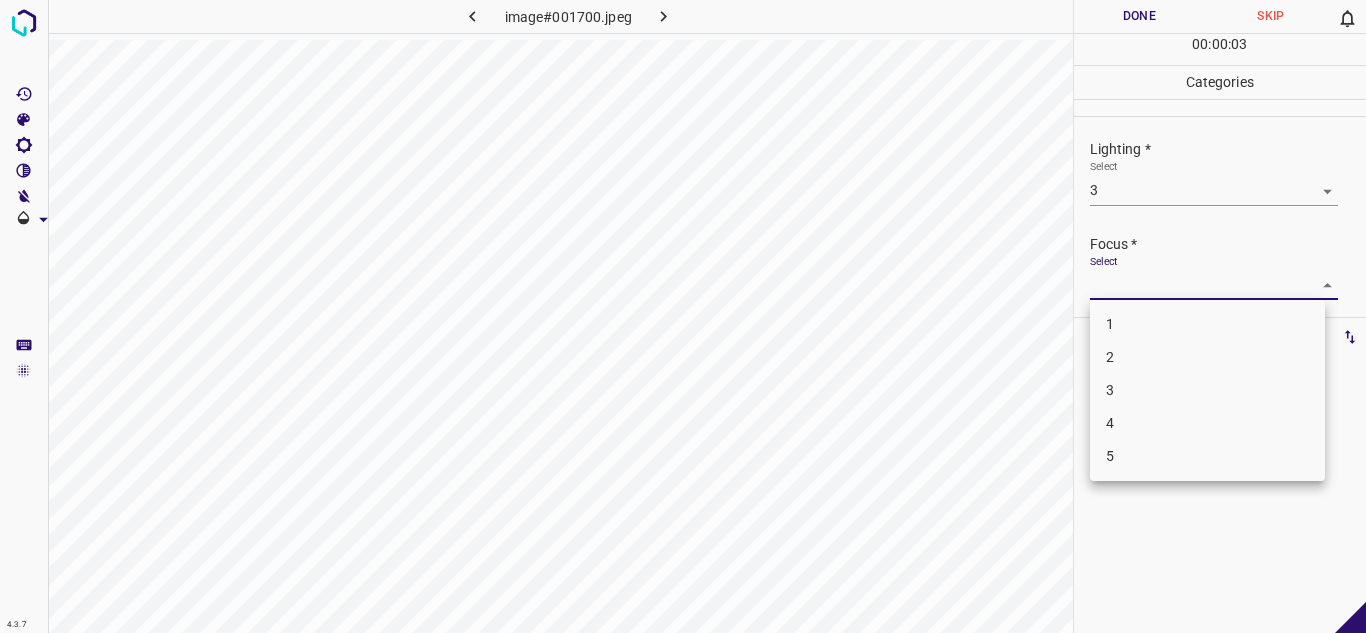 click on "3" at bounding box center (1207, 390) 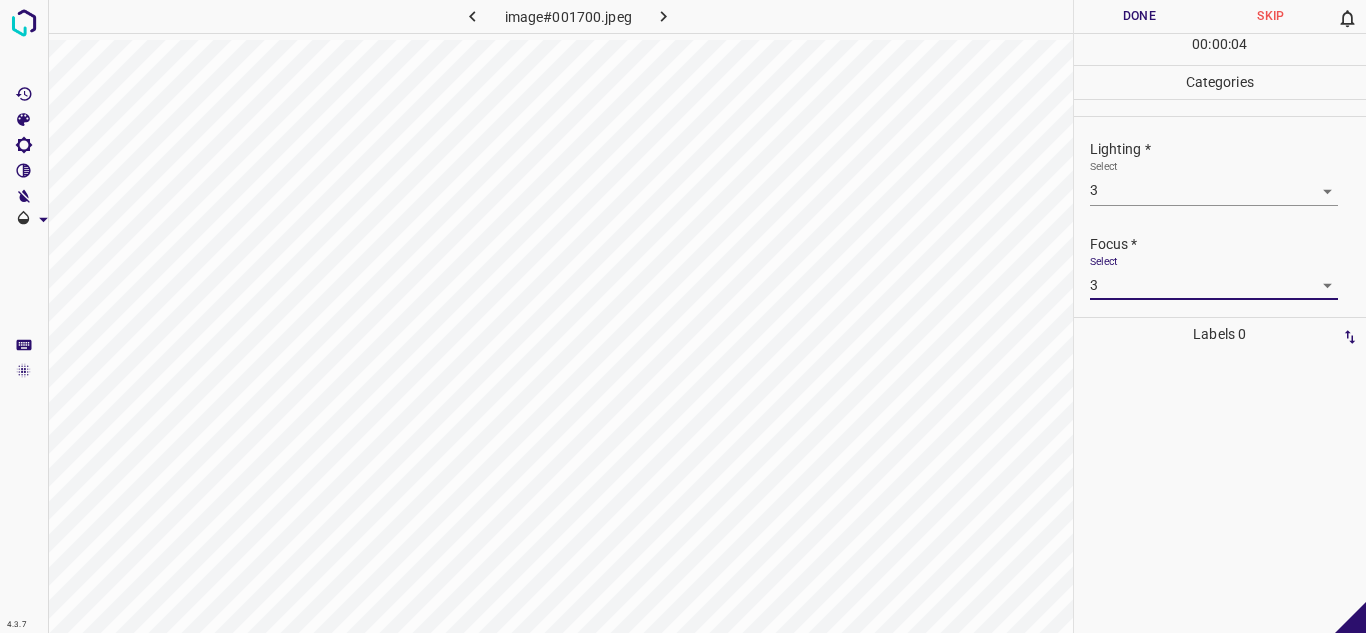 click on "4.3.7 image#001700.jpeg Done Skip 0 00   : 00   : 04   Categories Lighting *  Select 3 3 Focus *  Select 3 3 Overall *  Select ​ Labels   0 Categories 1 Lighting 2 Focus 3 Overall Tools Space Change between modes (Draw & Edit) I Auto labeling R Restore zoom M Zoom in N Zoom out Delete Delete selecte label Filters Z Restore filters X Saturation filter C Brightness filter V Contrast filter B Gray scale filter General O Download - Text - Hide - Delete" at bounding box center [683, 316] 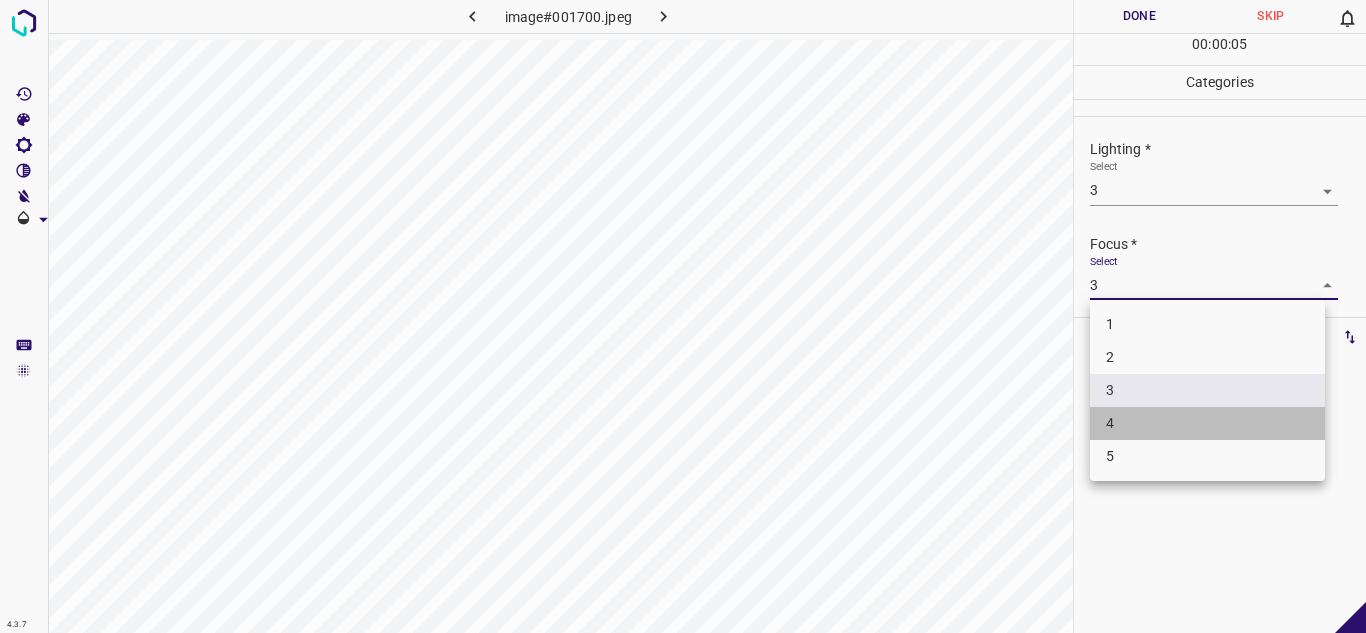 click on "4" at bounding box center (1207, 423) 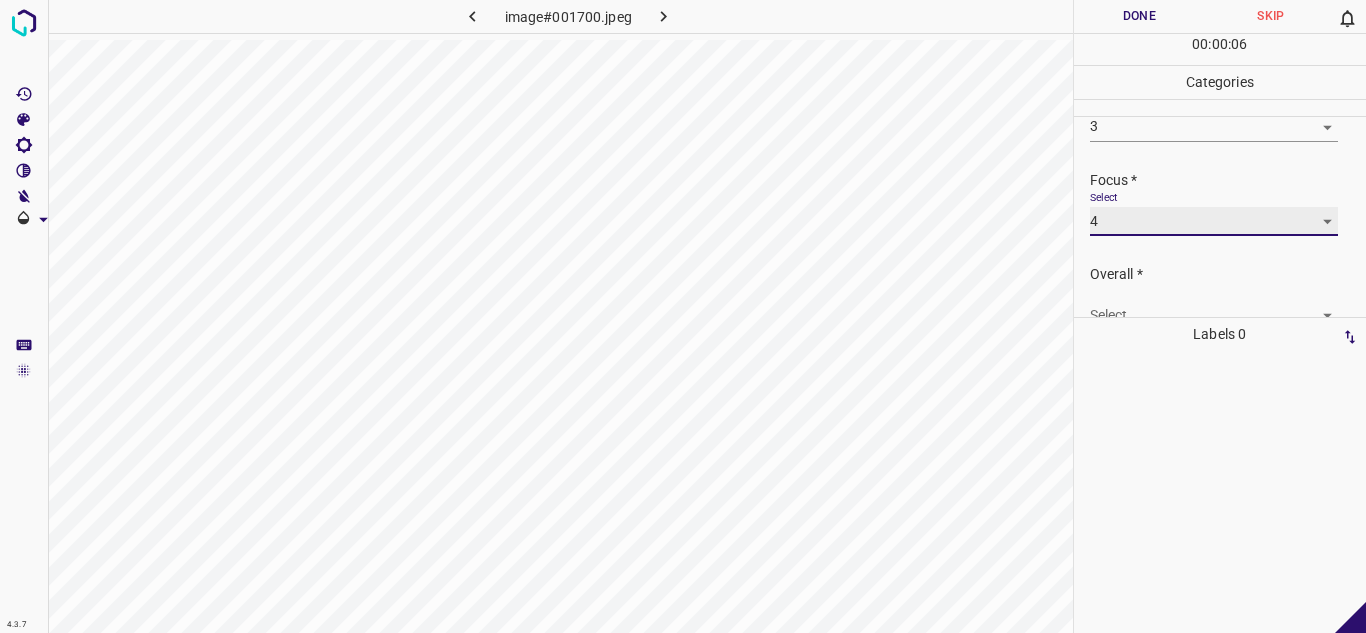 scroll, scrollTop: 98, scrollLeft: 0, axis: vertical 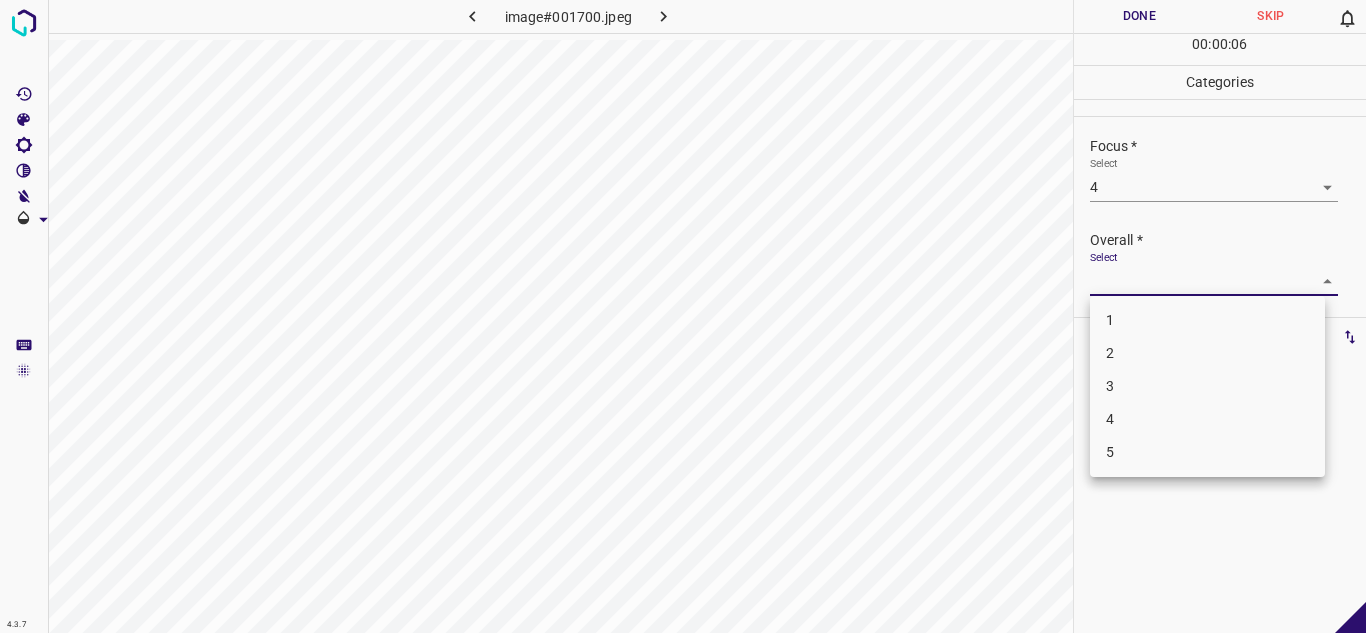 click on "4.3.7 image#001700.jpeg Done Skip 0 00   : 00   : 06   Categories Lighting *  Select 3 3 Focus *  Select 4 4 Overall *  Select ​ Labels   0 Categories 1 Lighting 2 Focus 3 Overall Tools Space Change between modes (Draw & Edit) I Auto labeling R Restore zoom M Zoom in N Zoom out Delete Delete selecte label Filters Z Restore filters X Saturation filter C Brightness filter V Contrast filter B Gray scale filter General O Download - Text - Hide - Delete 1 2 3 4 5" at bounding box center [683, 316] 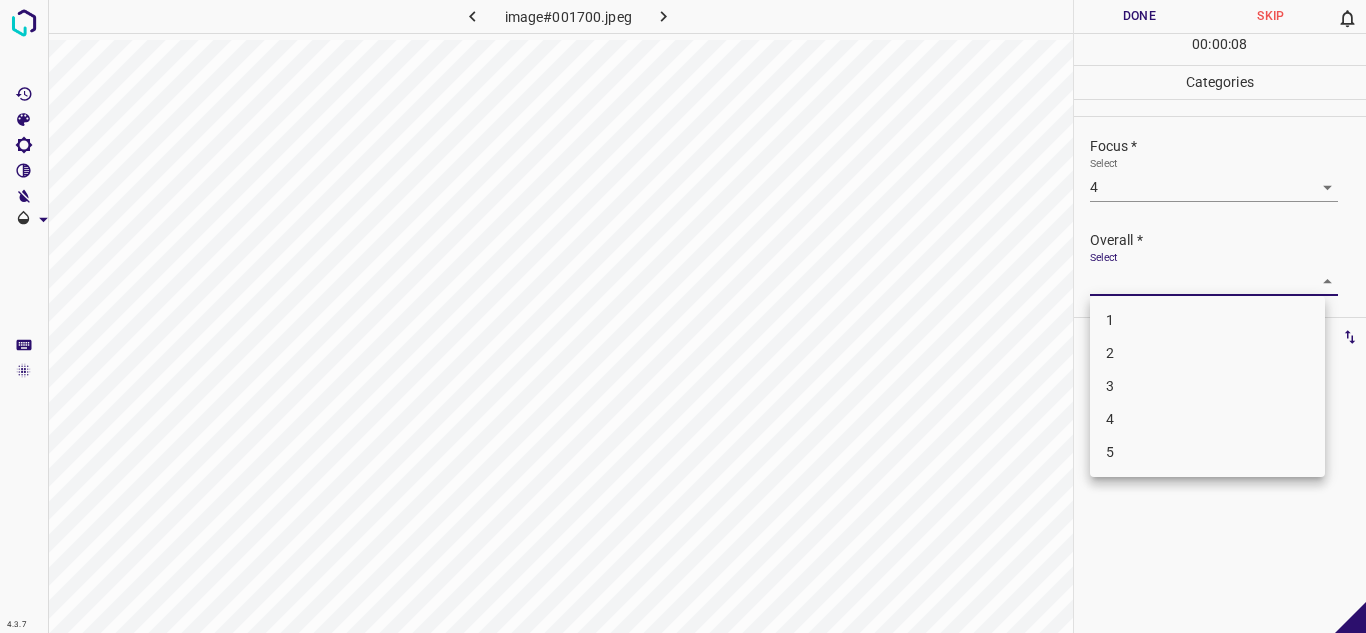 click on "3" at bounding box center (1207, 386) 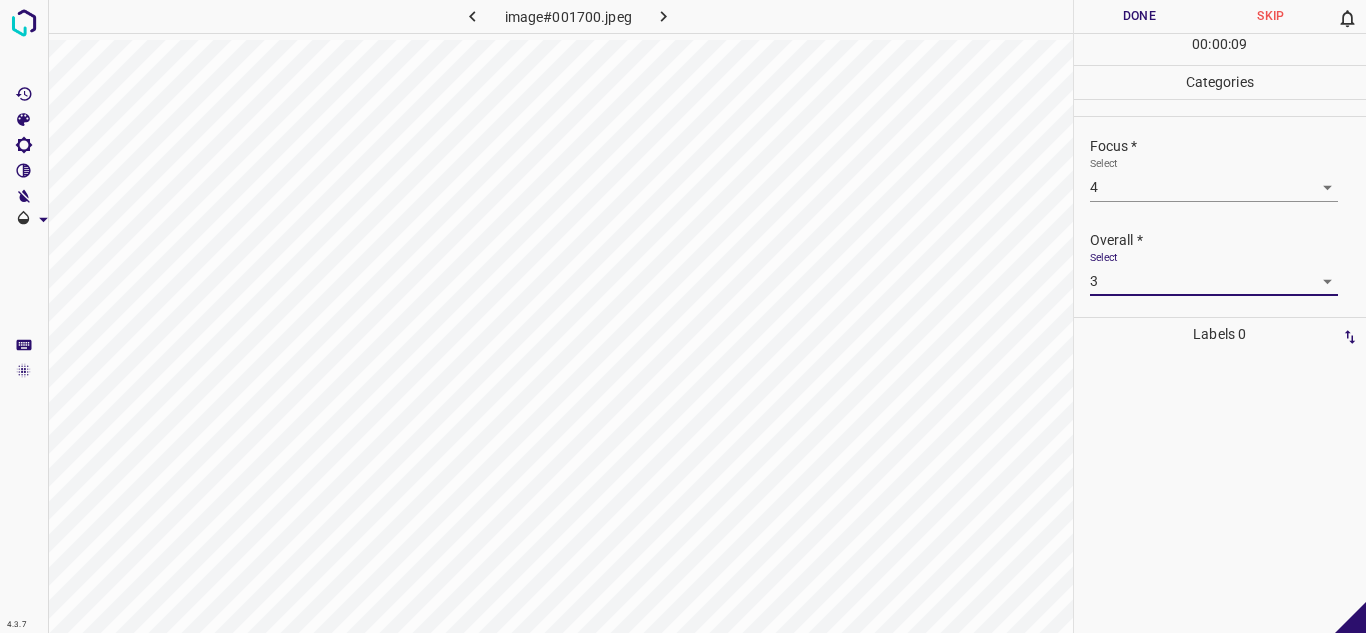 click on "Done" at bounding box center [1140, 16] 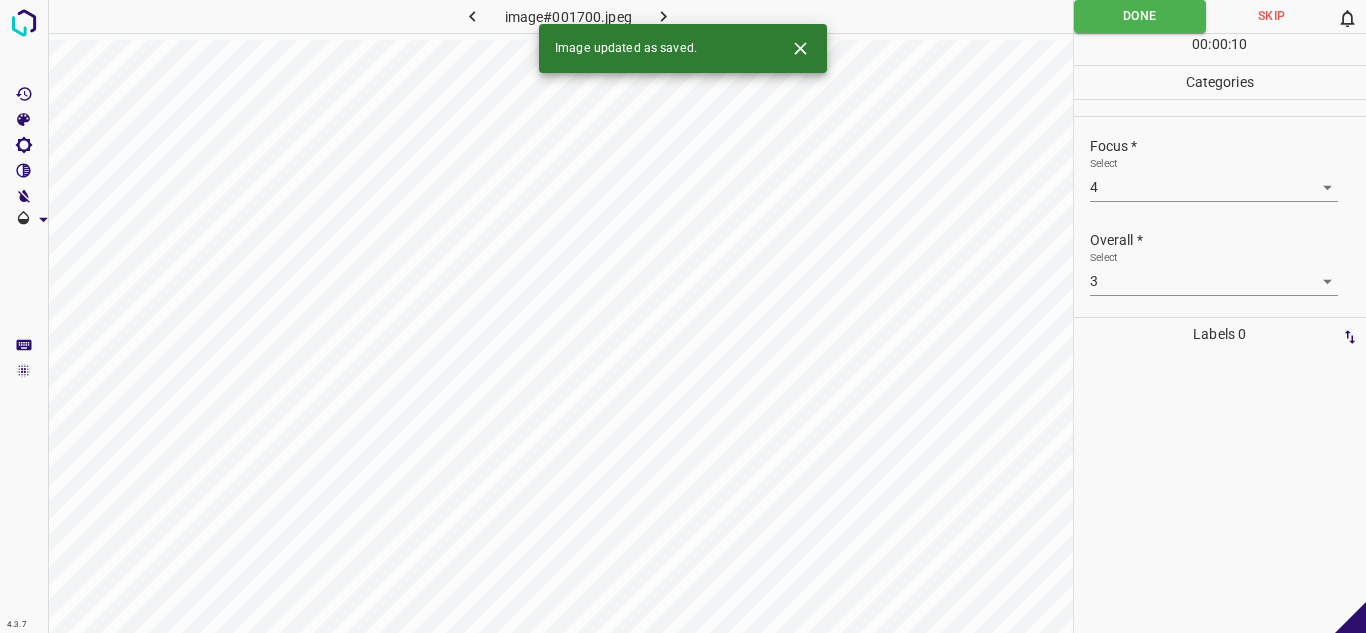 click 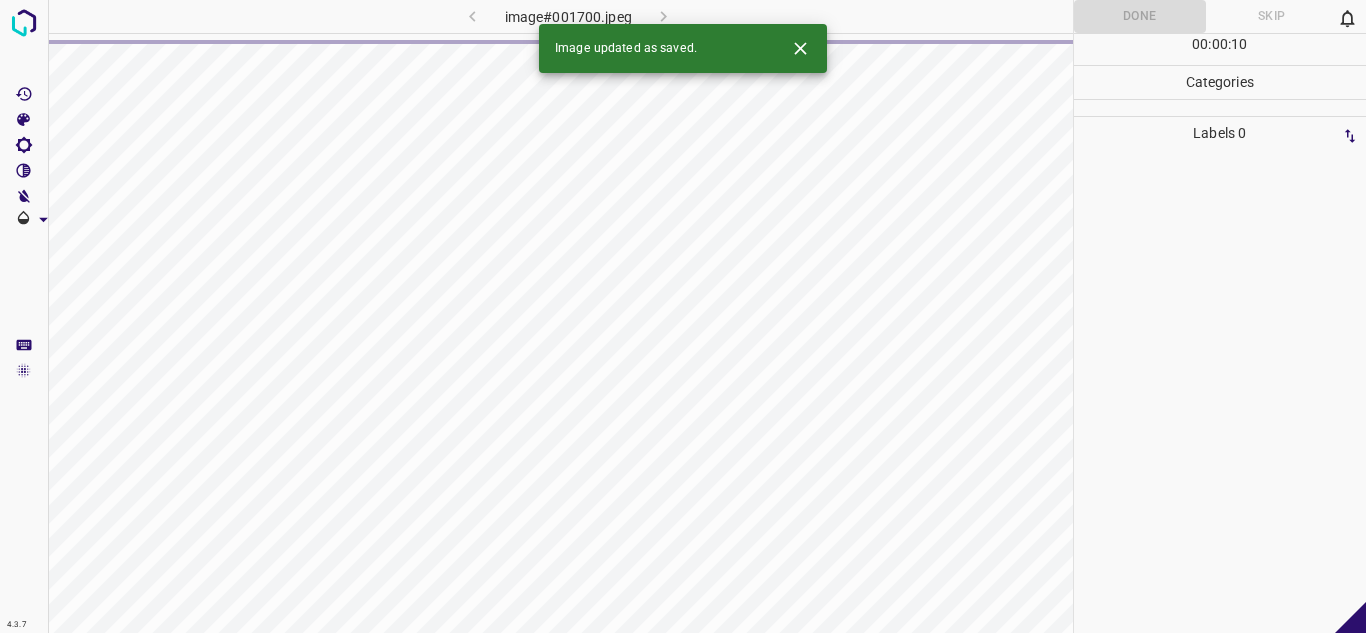 click 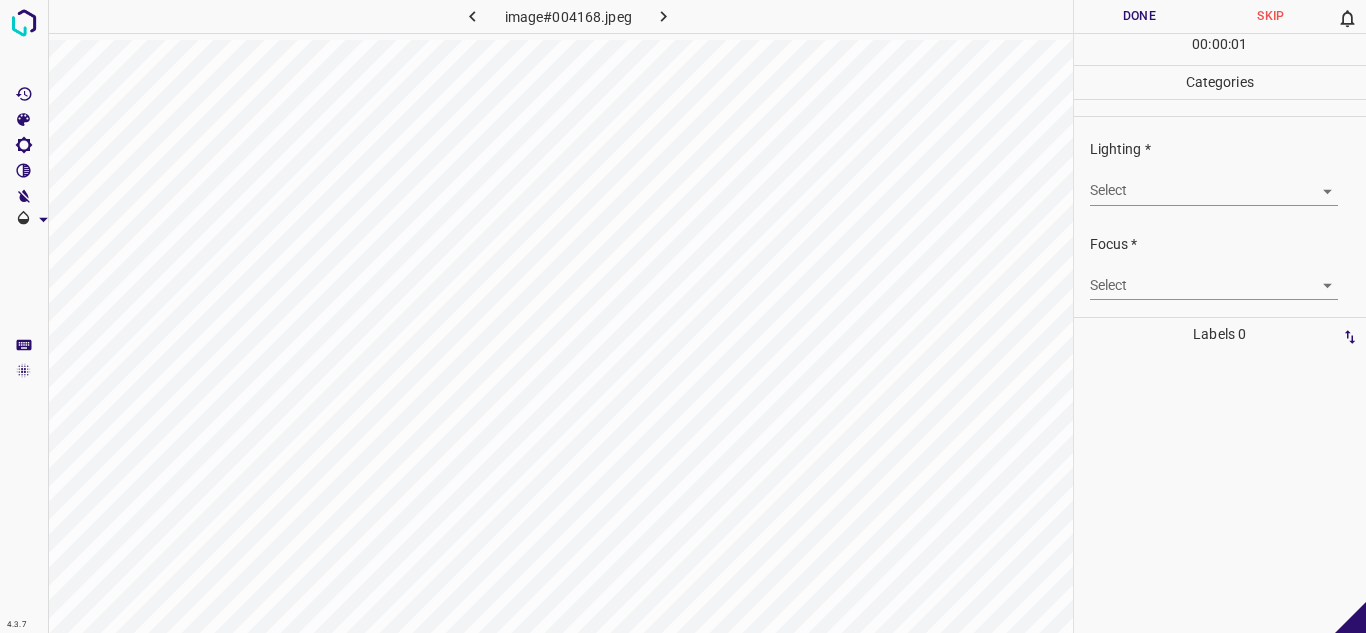 click on "4.3.7 image#004168.jpeg Done Skip 0 00   : 00   : 01   Categories Lighting *  Select ​ Focus *  Select ​ Overall *  Select ​ Labels   0 Categories 1 Lighting 2 Focus 3 Overall Tools Space Change between modes (Draw & Edit) I Auto labeling R Restore zoom M Zoom in N Zoom out Delete Delete selecte label Filters Z Restore filters X Saturation filter C Brightness filter V Contrast filter B Gray scale filter General O Download - Text - Hide - Delete" at bounding box center [683, 316] 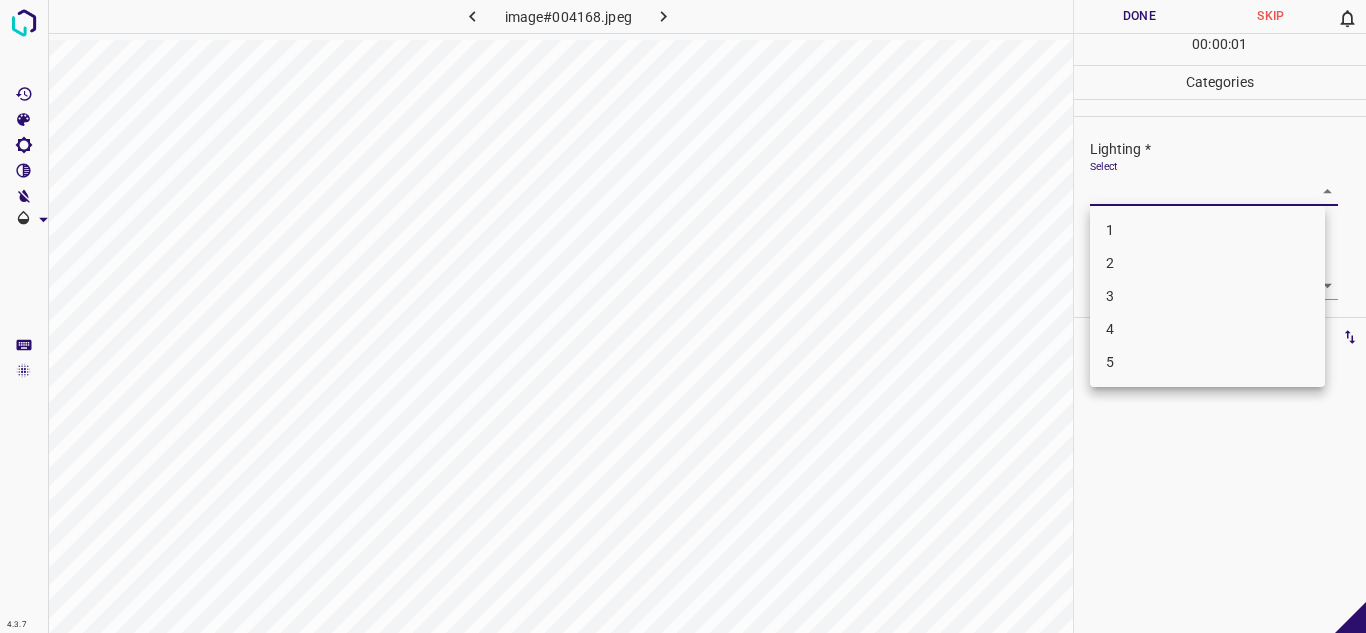 click on "3" at bounding box center [1207, 296] 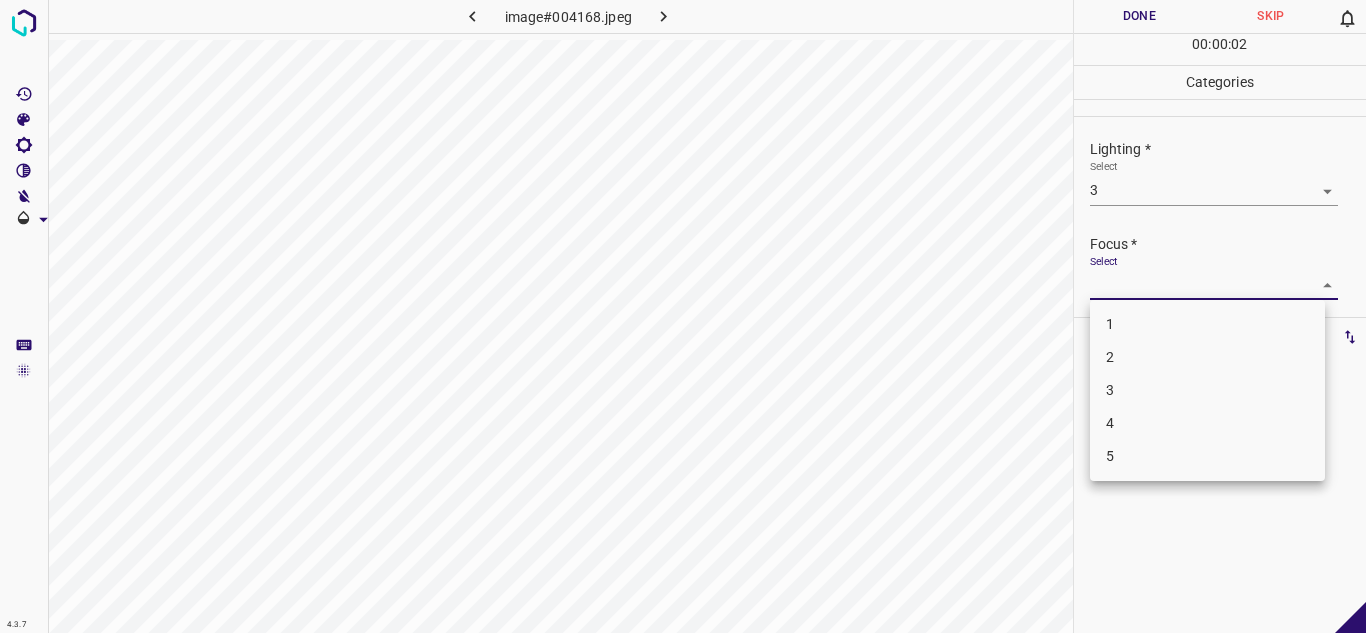 click on "4.3.7 image#004168.jpeg Done Skip 0 00   : 00   : 02   Categories Lighting *  Select 3 3 Focus *  Select ​ Overall *  Select ​ Labels   0 Categories 1 Lighting 2 Focus 3 Overall Tools Space Change between modes (Draw & Edit) I Auto labeling R Restore zoom M Zoom in N Zoom out Delete Delete selecte label Filters Z Restore filters X Saturation filter C Brightness filter V Contrast filter B Gray scale filter General O Download - Text - Hide - Delete 1 2 3 4 5" at bounding box center [683, 316] 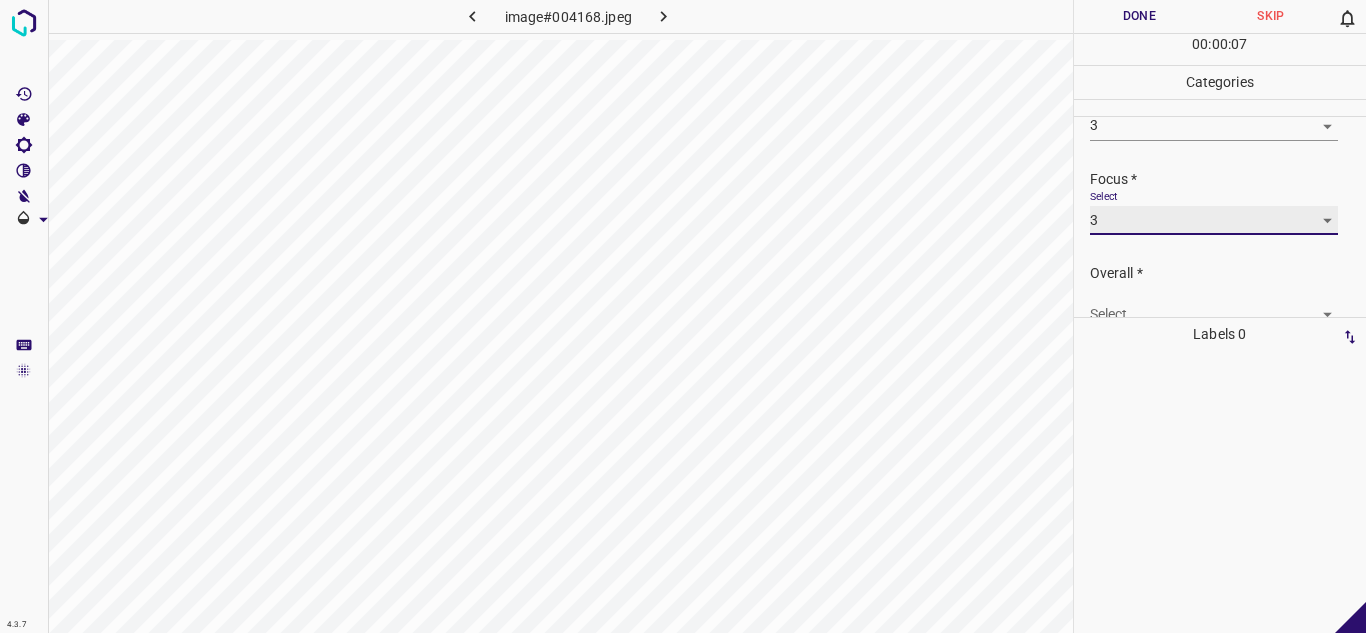 scroll, scrollTop: 98, scrollLeft: 0, axis: vertical 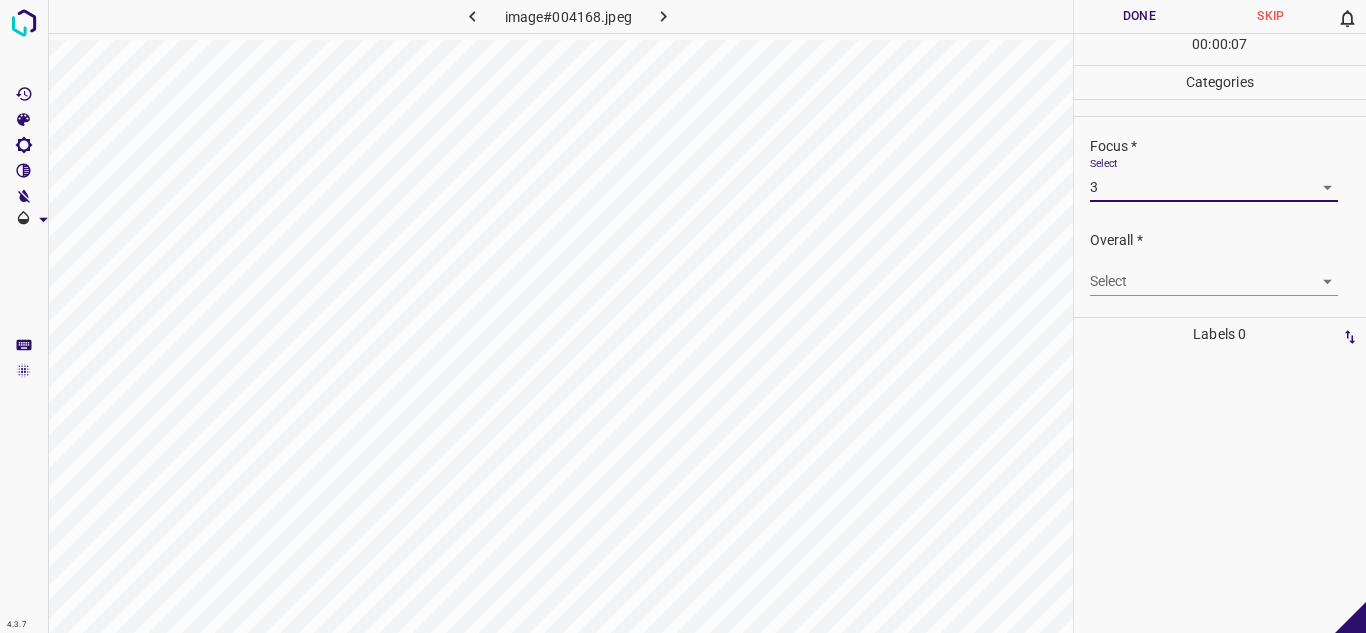 click on "4.3.7 image#004168.jpeg Done Skip 0 00   : 00   : 07   Categories Lighting *  Select 3 3 Focus *  Select 3 3 Overall *  Select ​ Labels   0 Categories 1 Lighting 2 Focus 3 Overall Tools Space Change between modes (Draw & Edit) I Auto labeling R Restore zoom M Zoom in N Zoom out Delete Delete selecte label Filters Z Restore filters X Saturation filter C Brightness filter V Contrast filter B Gray scale filter General O Download - Text - Hide - Delete" at bounding box center (683, 316) 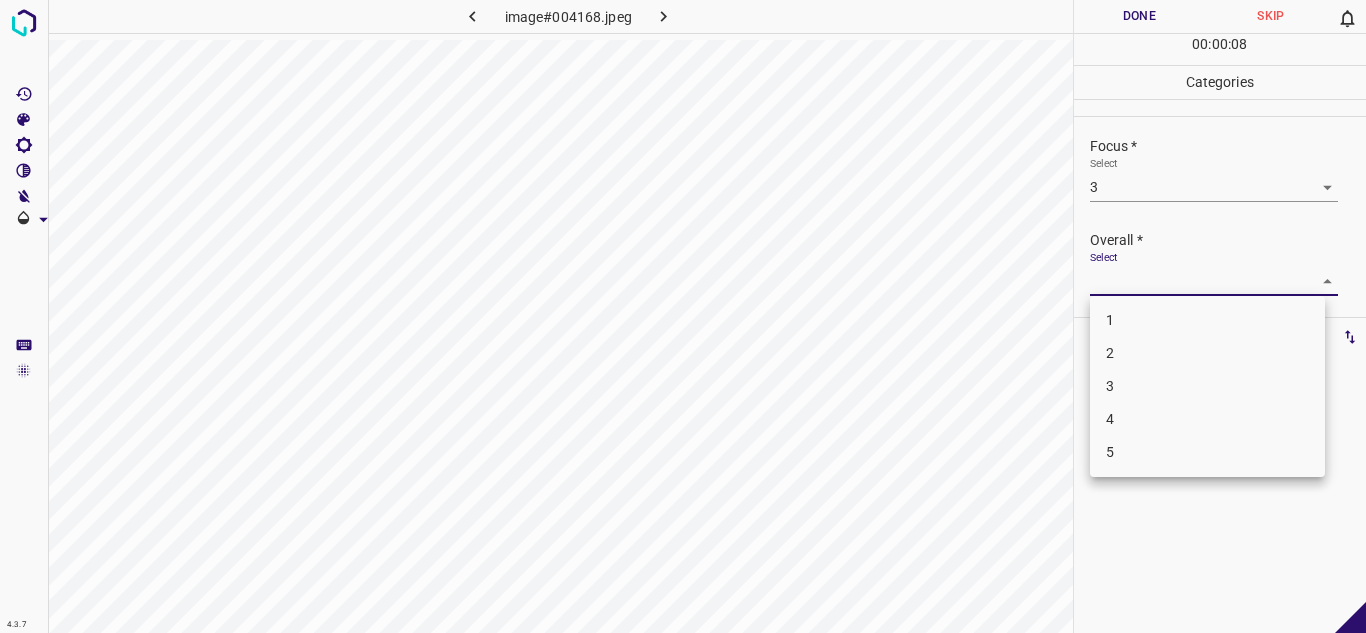 click on "3" at bounding box center [1207, 386] 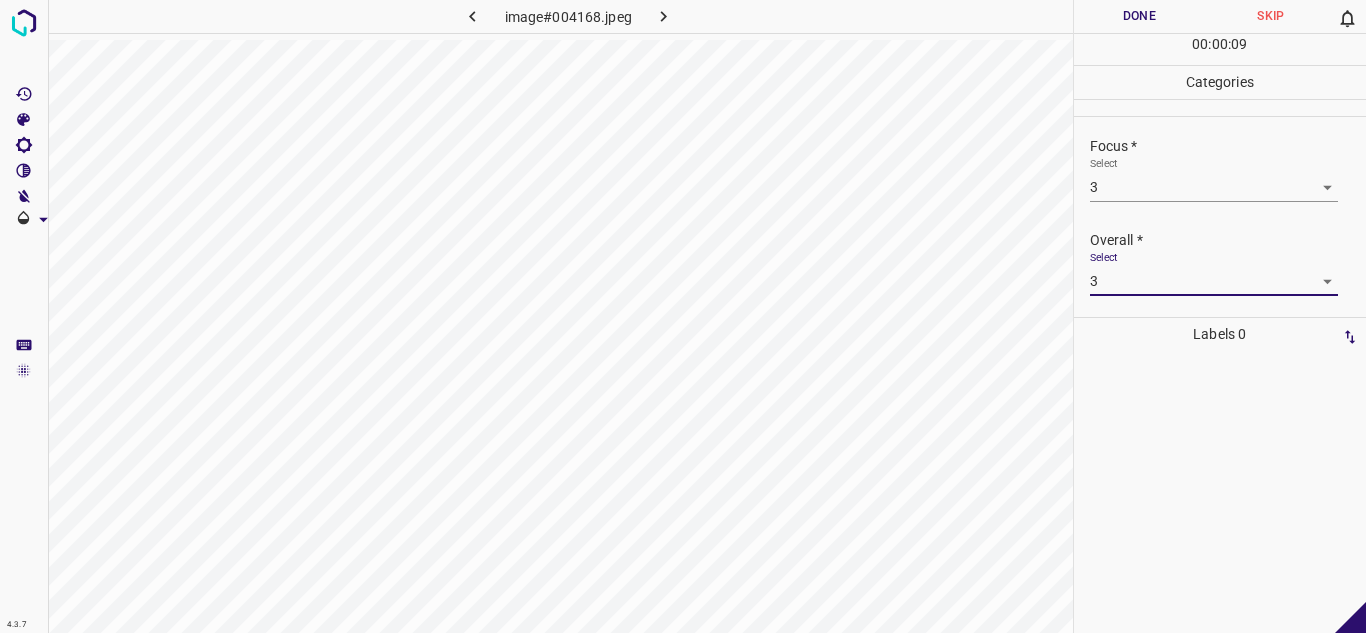 click on "Done" at bounding box center [1140, 16] 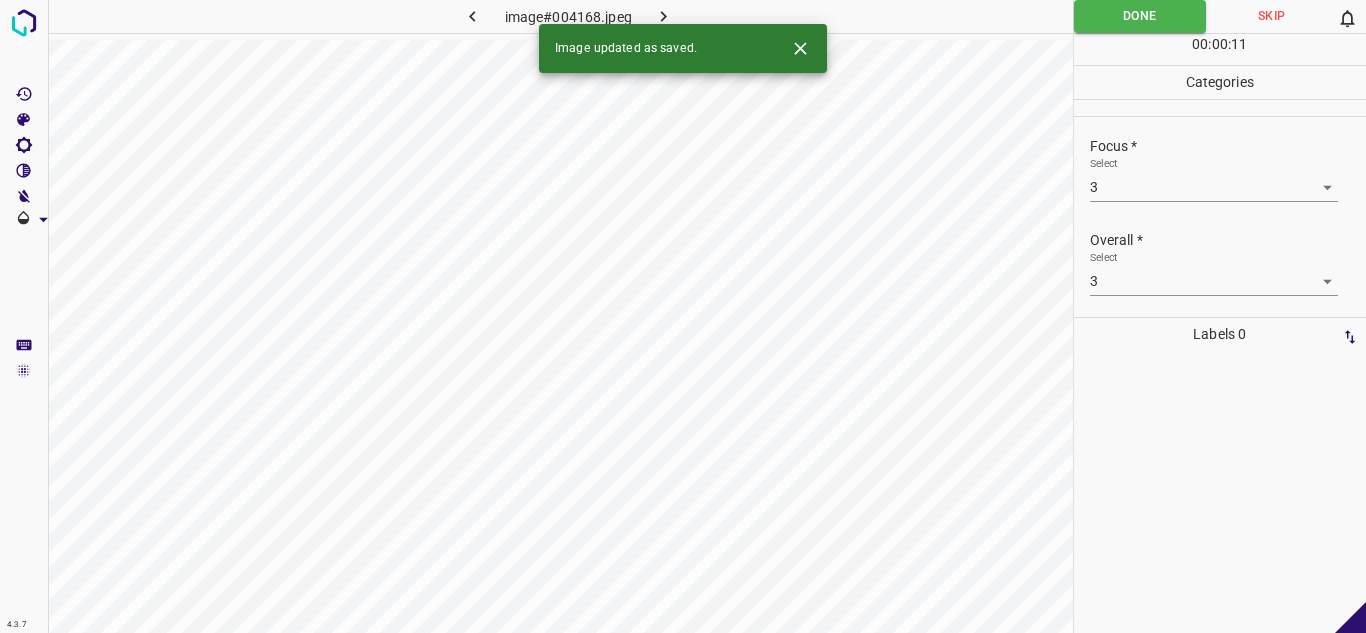 click 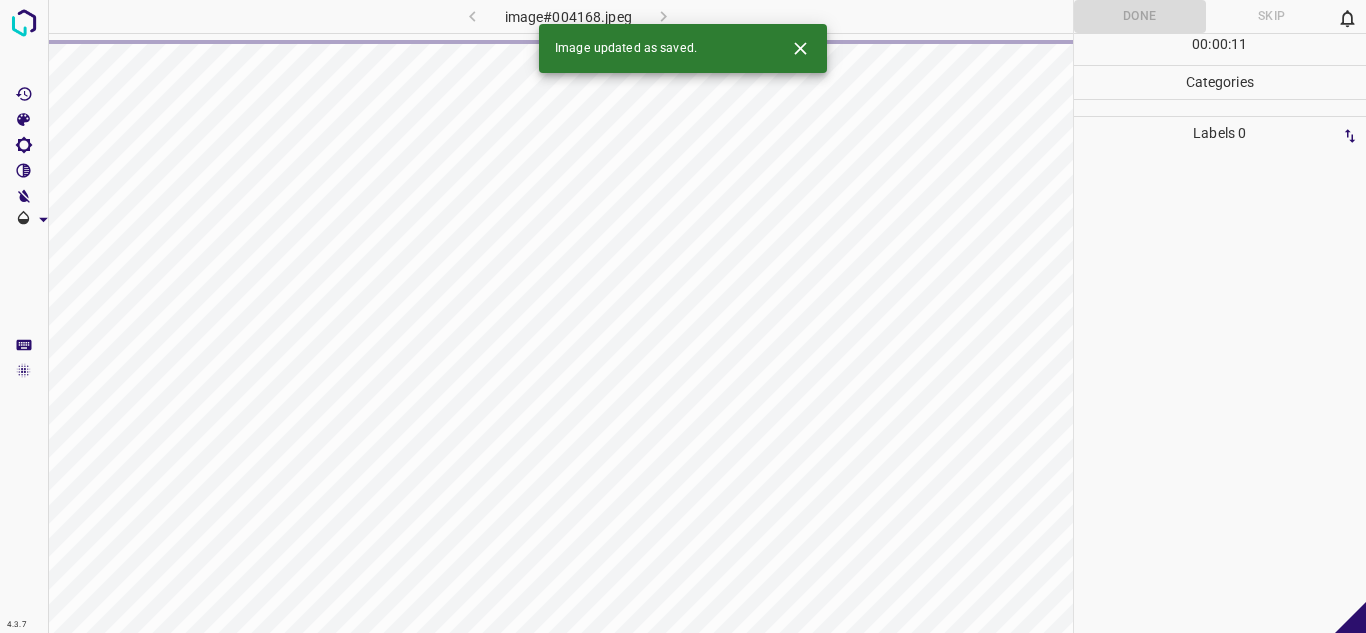 click 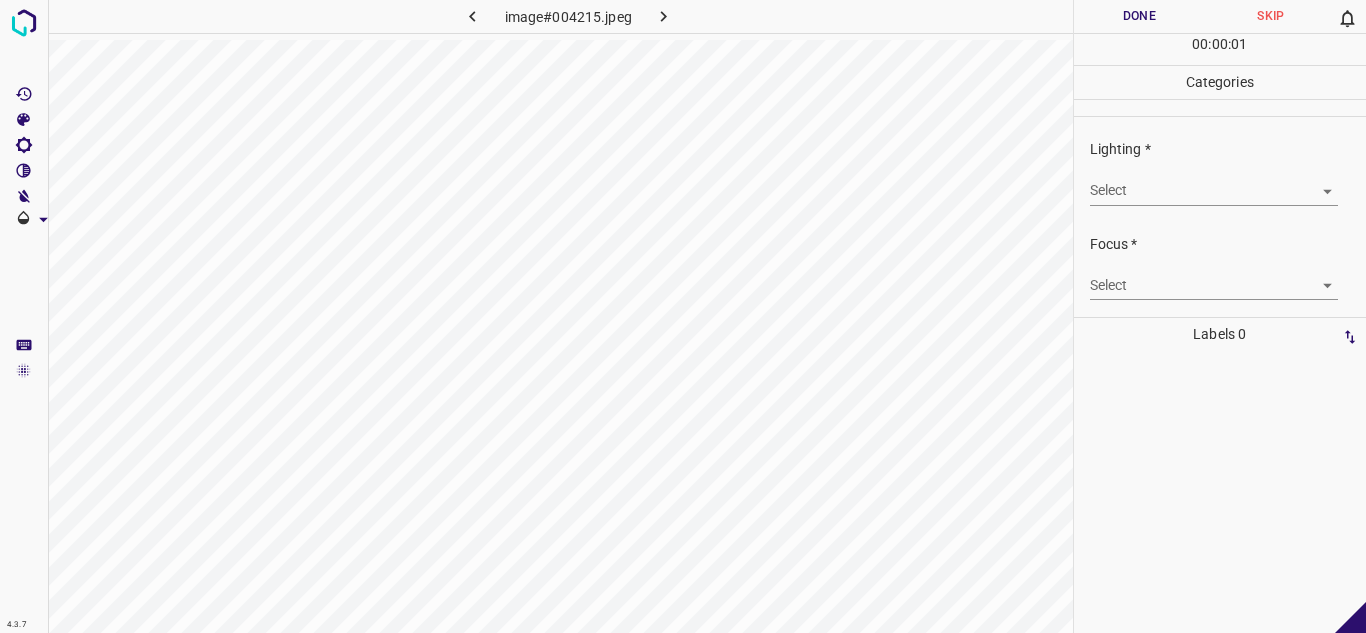 click on "4.3.7 image#004215.jpeg Done Skip 0 00   : 00   : 01   Categories Lighting *  Select ​ Focus *  Select ​ Overall *  Select ​ Labels   0 Categories 1 Lighting 2 Focus 3 Overall Tools Space Change between modes (Draw & Edit) I Auto labeling R Restore zoom M Zoom in N Zoom out Delete Delete selecte label Filters Z Restore filters X Saturation filter C Brightness filter V Contrast filter B Gray scale filter General O Download - Text - Hide - Delete" at bounding box center (683, 316) 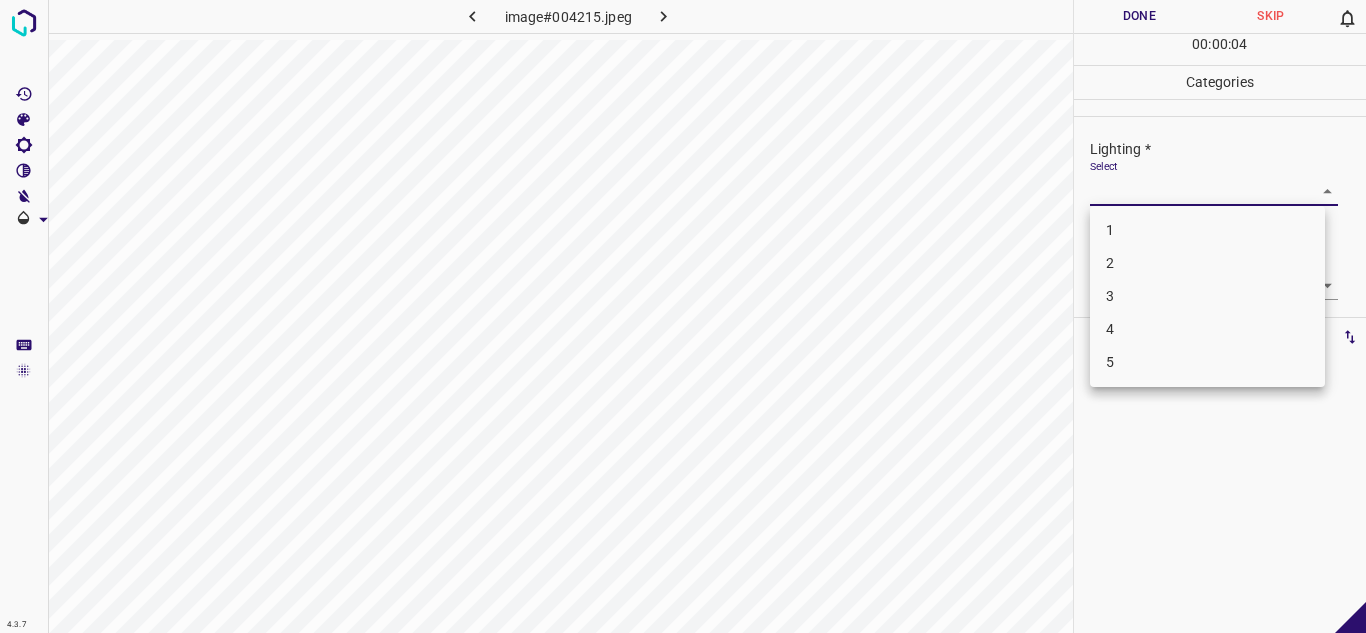 click on "3" at bounding box center [1207, 296] 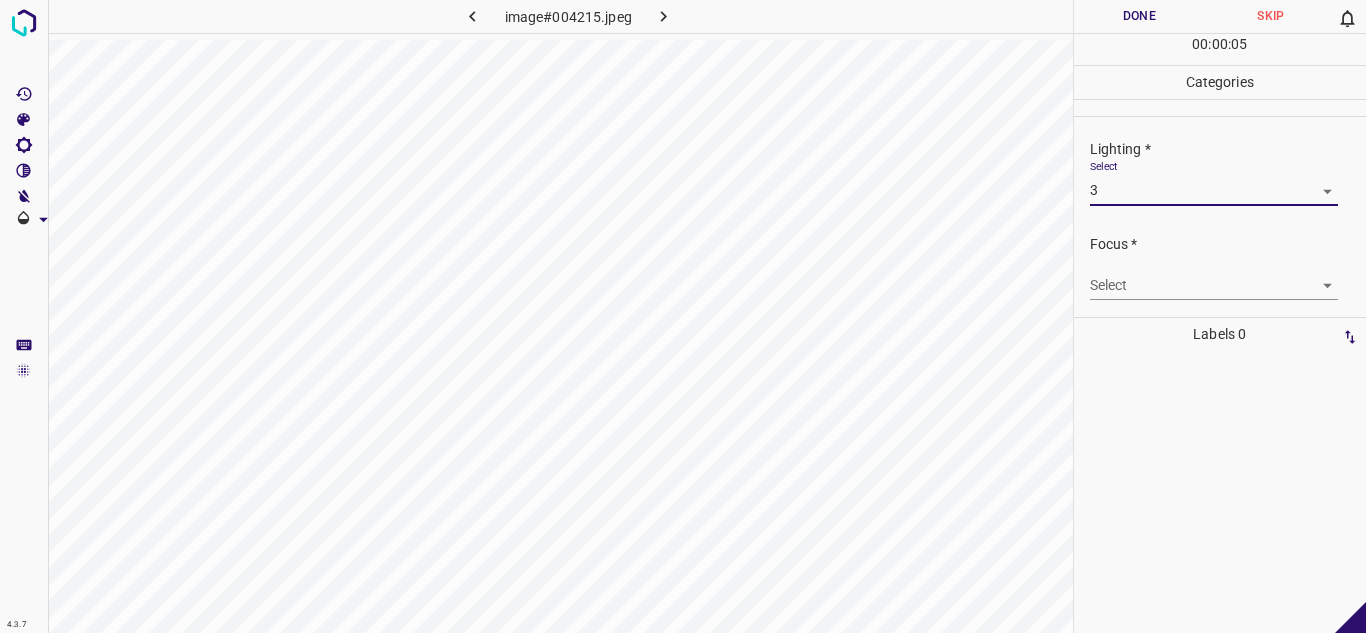 click on "4.3.7 image#004215.jpeg Done Skip 0 00   : 00   : 05   Categories Lighting *  Select 3 3 Focus *  Select ​ Overall *  Select ​ Labels   0 Categories 1 Lighting 2 Focus 3 Overall Tools Space Change between modes (Draw & Edit) I Auto labeling R Restore zoom M Zoom in N Zoom out Delete Delete selecte label Filters Z Restore filters X Saturation filter C Brightness filter V Contrast filter B Gray scale filter General O Download - Text - Hide - Delete" at bounding box center [683, 316] 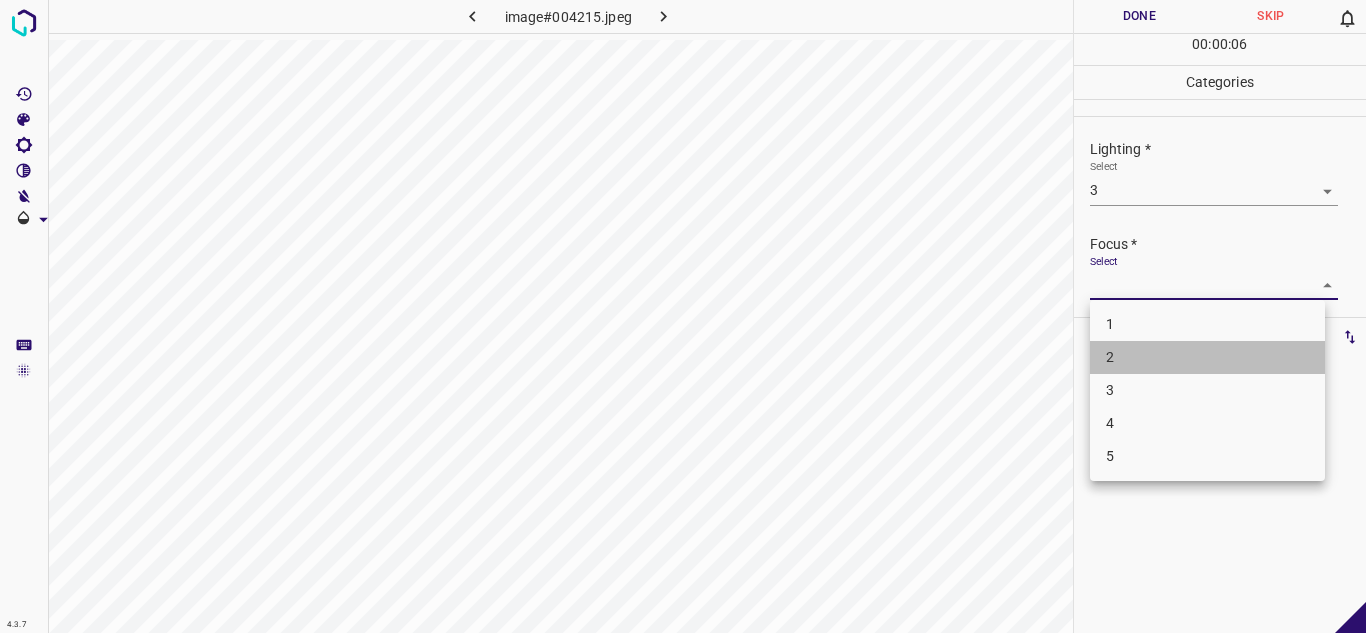 click on "2" at bounding box center [1207, 357] 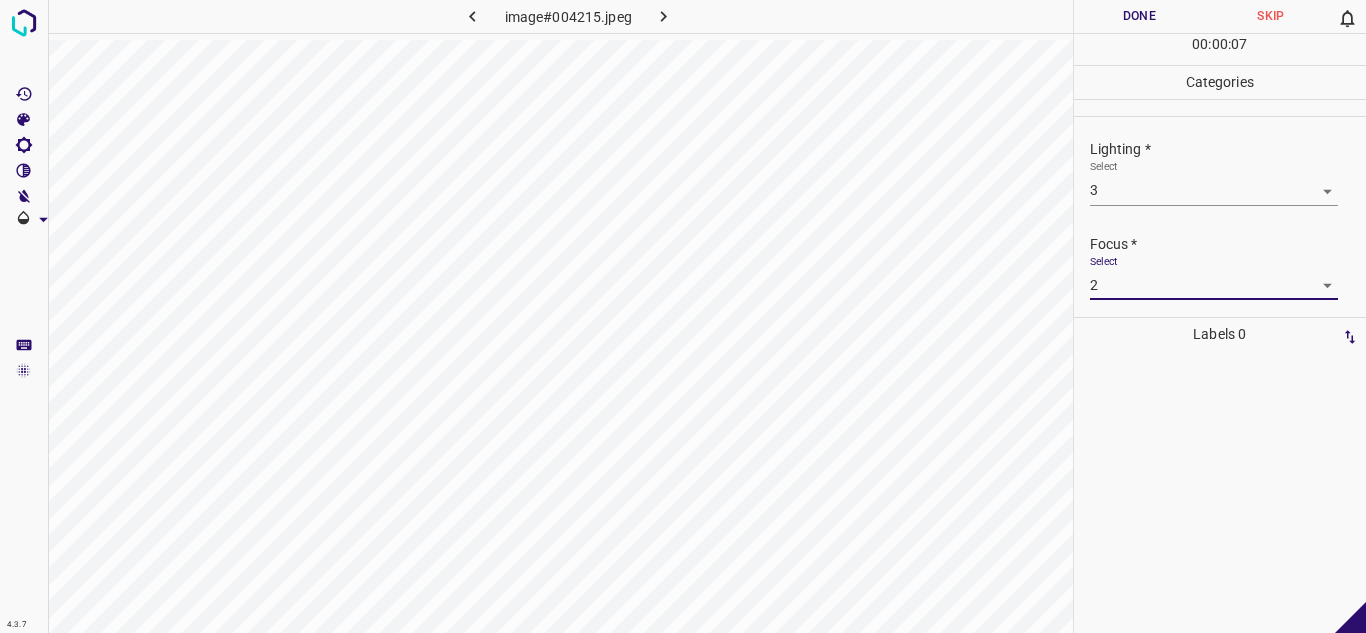 click 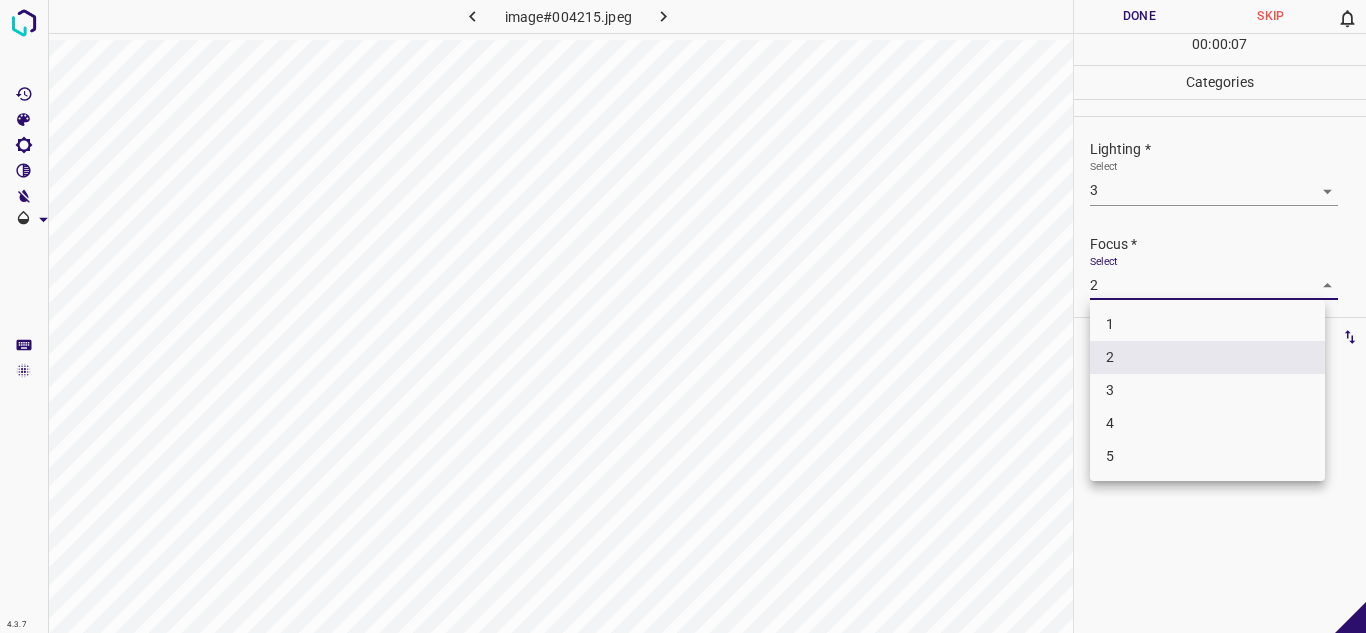 drag, startPoint x: 1121, startPoint y: 399, endPoint x: 1121, endPoint y: 384, distance: 15 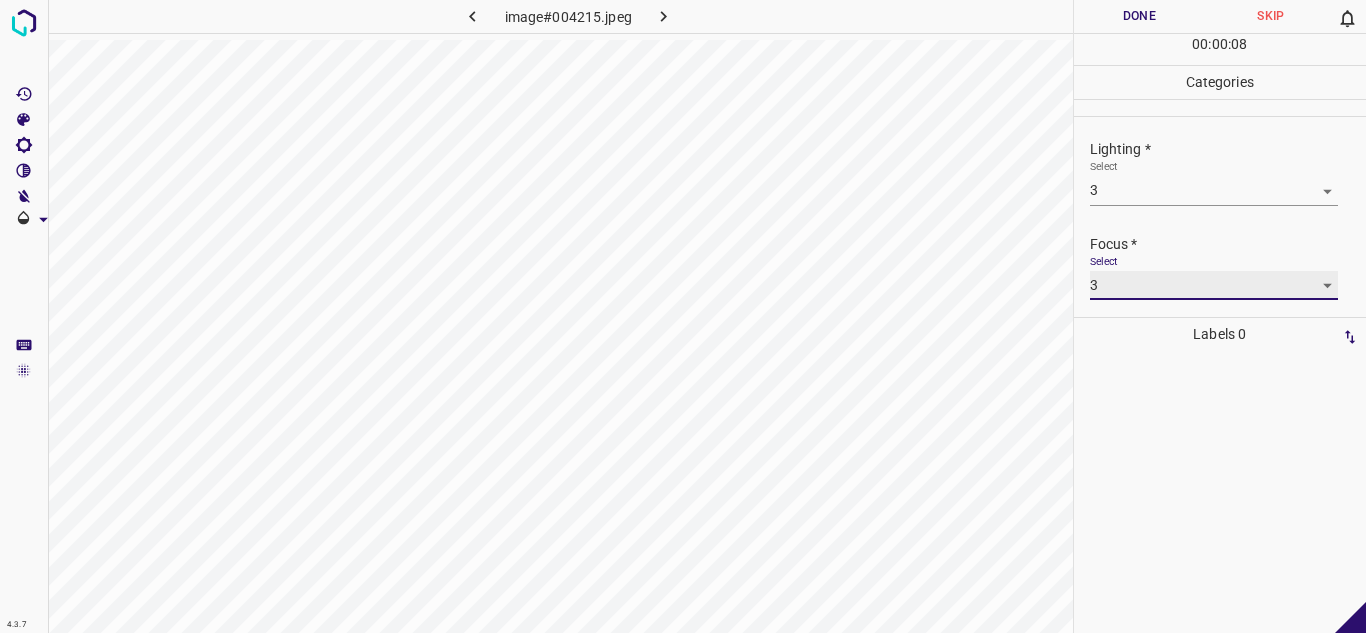 scroll, scrollTop: 98, scrollLeft: 0, axis: vertical 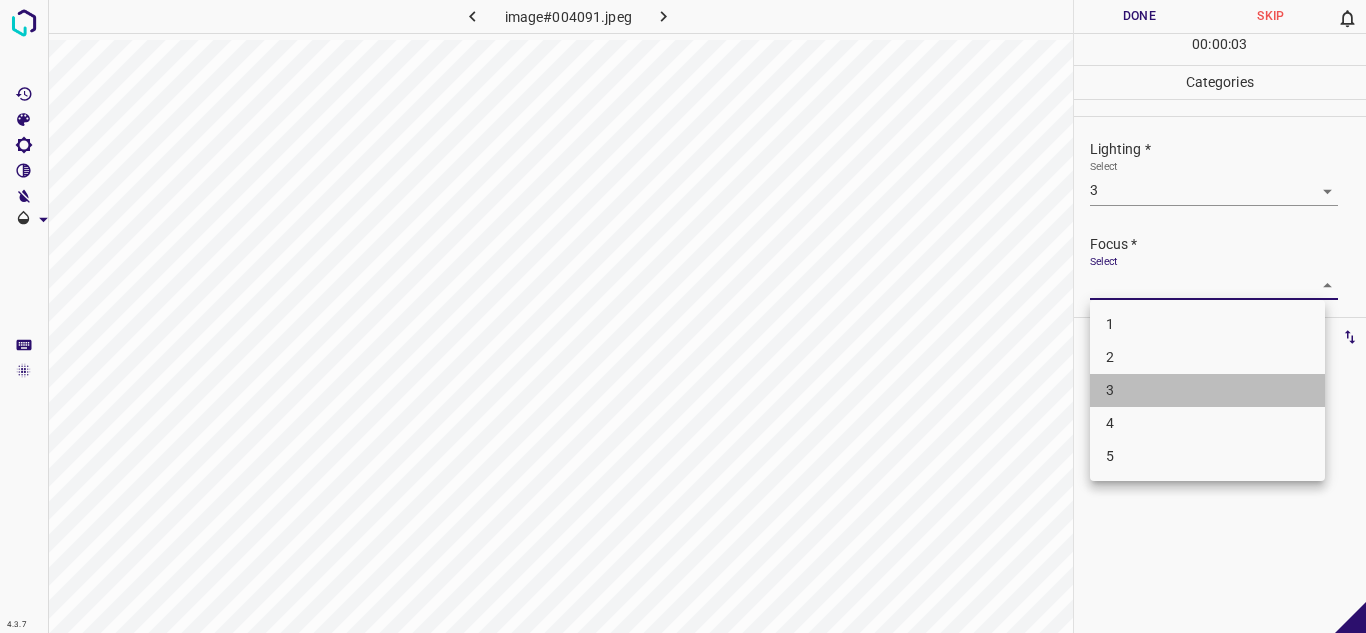drag, startPoint x: 1153, startPoint y: 401, endPoint x: 1153, endPoint y: 379, distance: 22 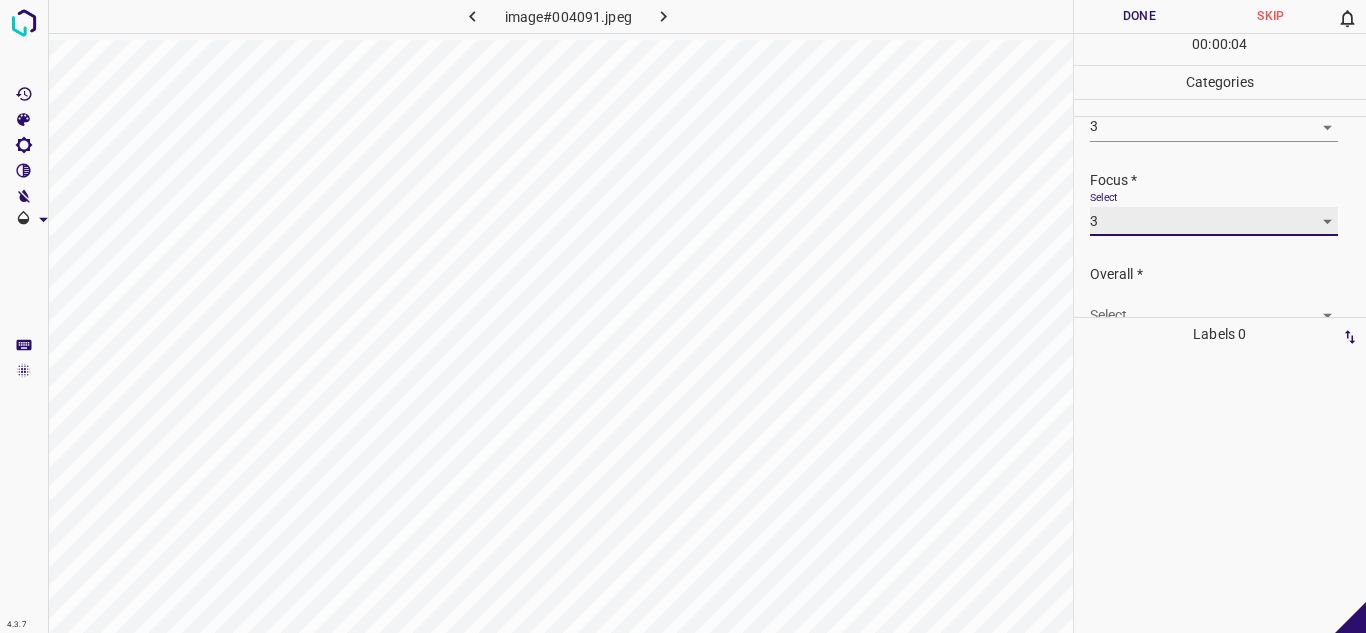 scroll, scrollTop: 98, scrollLeft: 0, axis: vertical 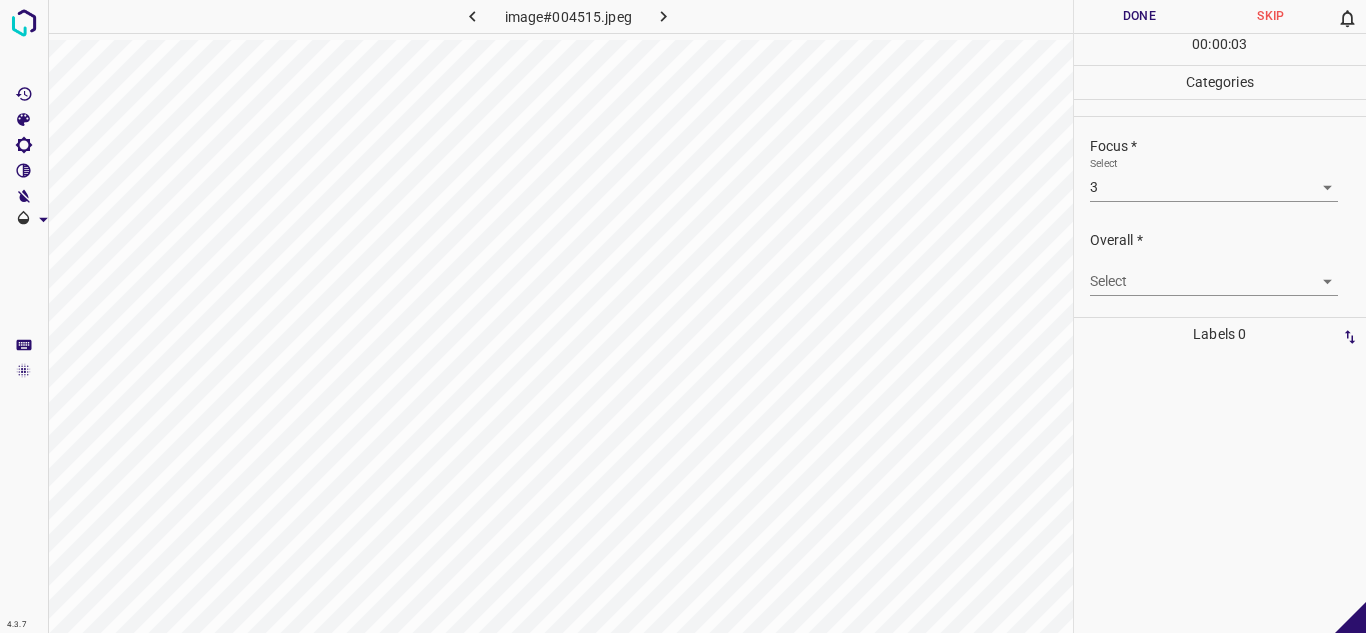 drag, startPoint x: 1135, startPoint y: 259, endPoint x: 1138, endPoint y: 272, distance: 13.341664 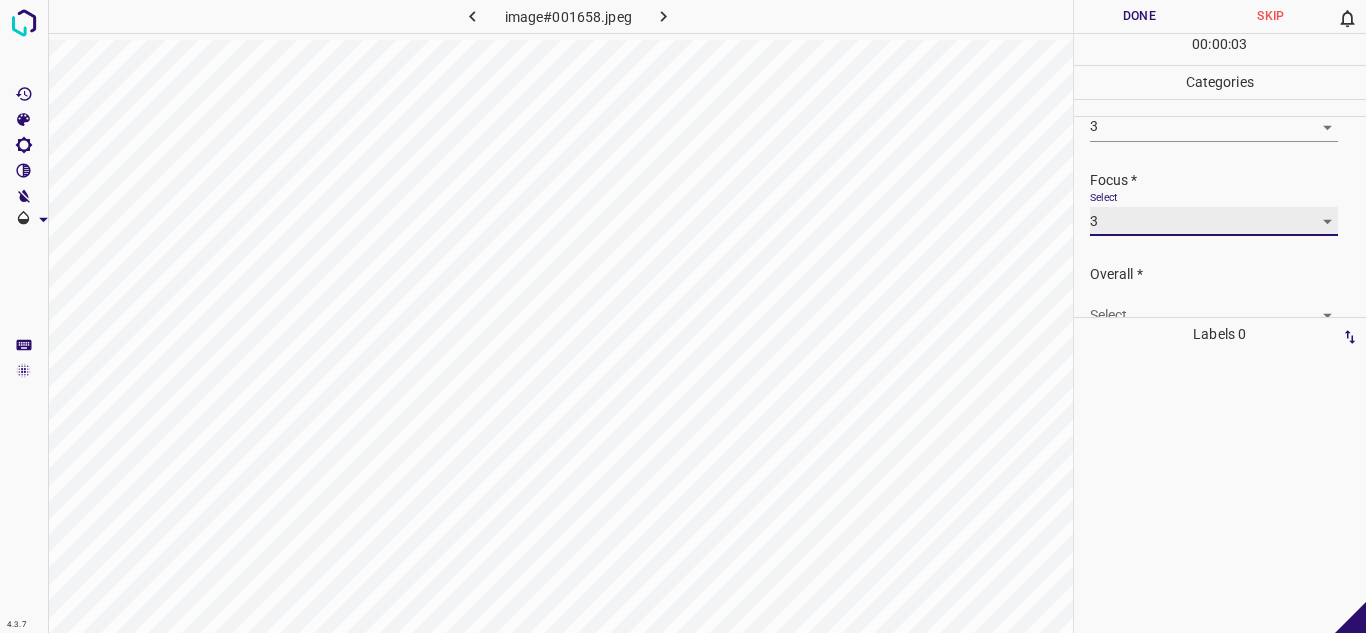 scroll, scrollTop: 98, scrollLeft: 0, axis: vertical 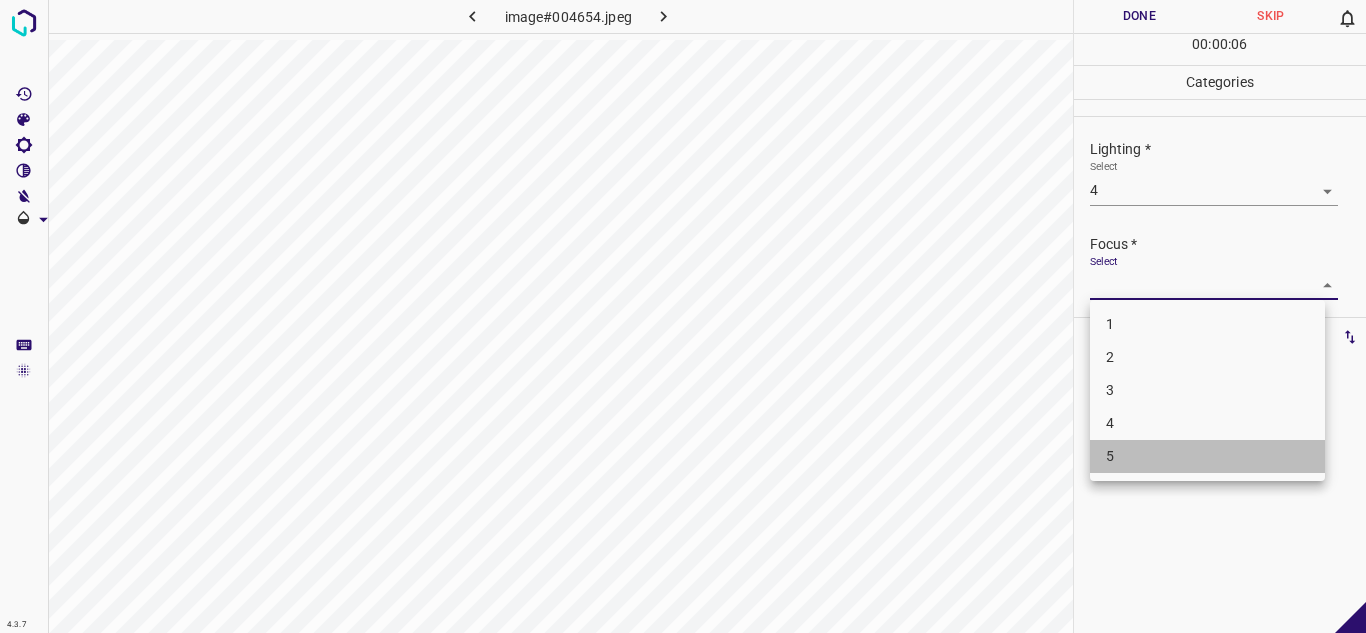 drag, startPoint x: 1135, startPoint y: 460, endPoint x: 1135, endPoint y: 380, distance: 80 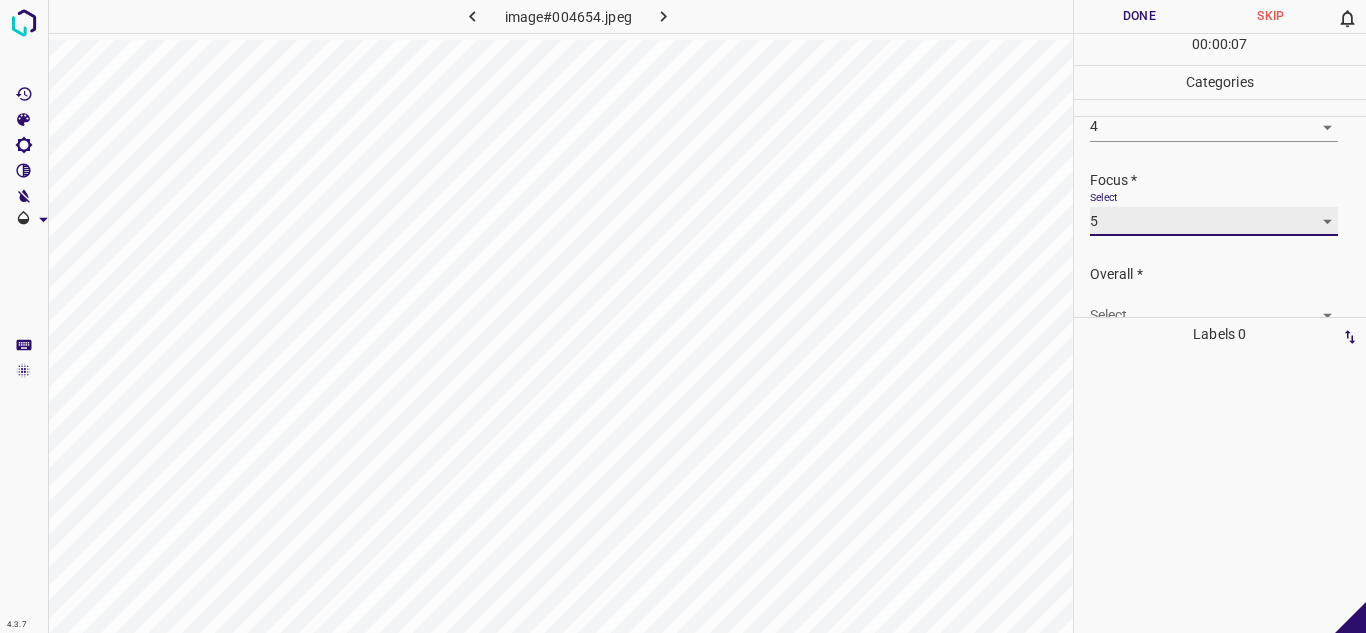 scroll, scrollTop: 98, scrollLeft: 0, axis: vertical 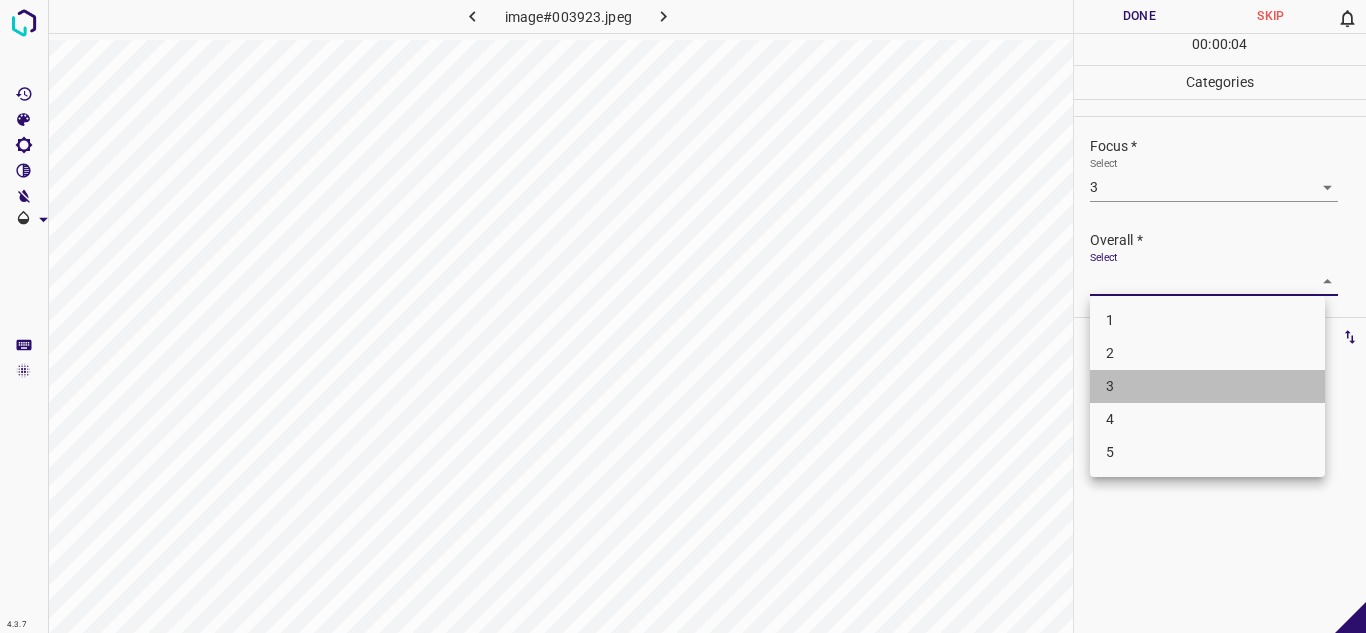 drag, startPoint x: 1149, startPoint y: 397, endPoint x: 1153, endPoint y: 333, distance: 64.12488 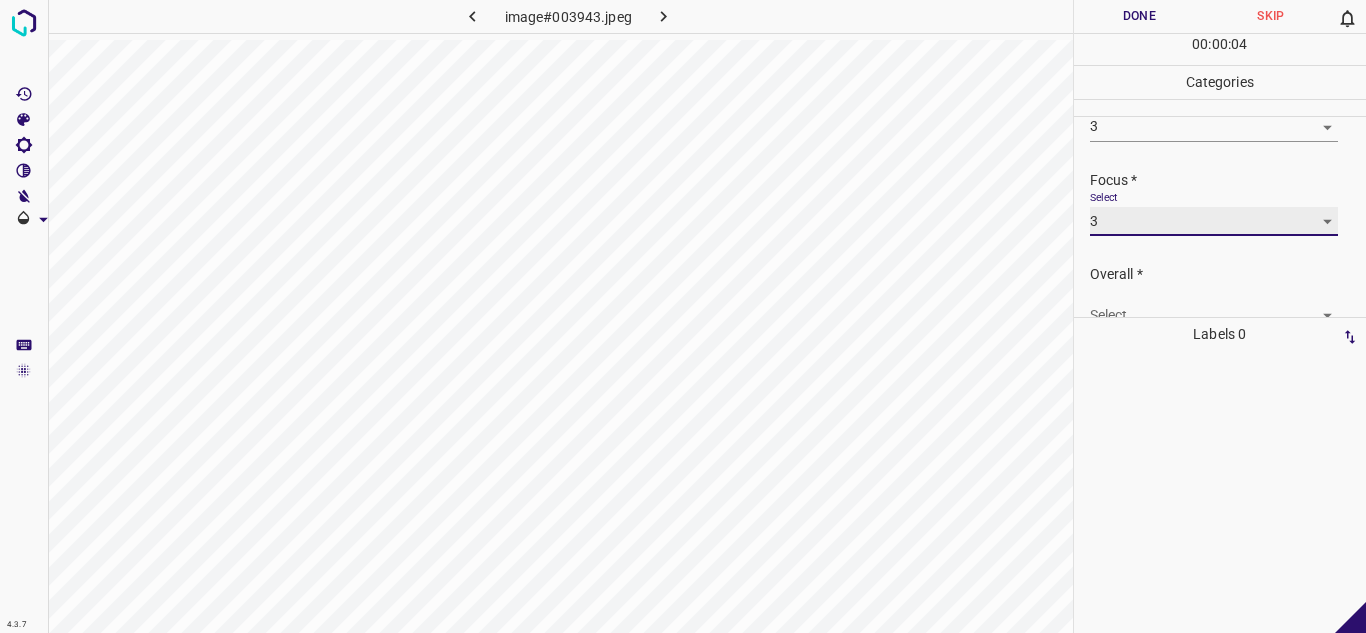 scroll, scrollTop: 98, scrollLeft: 0, axis: vertical 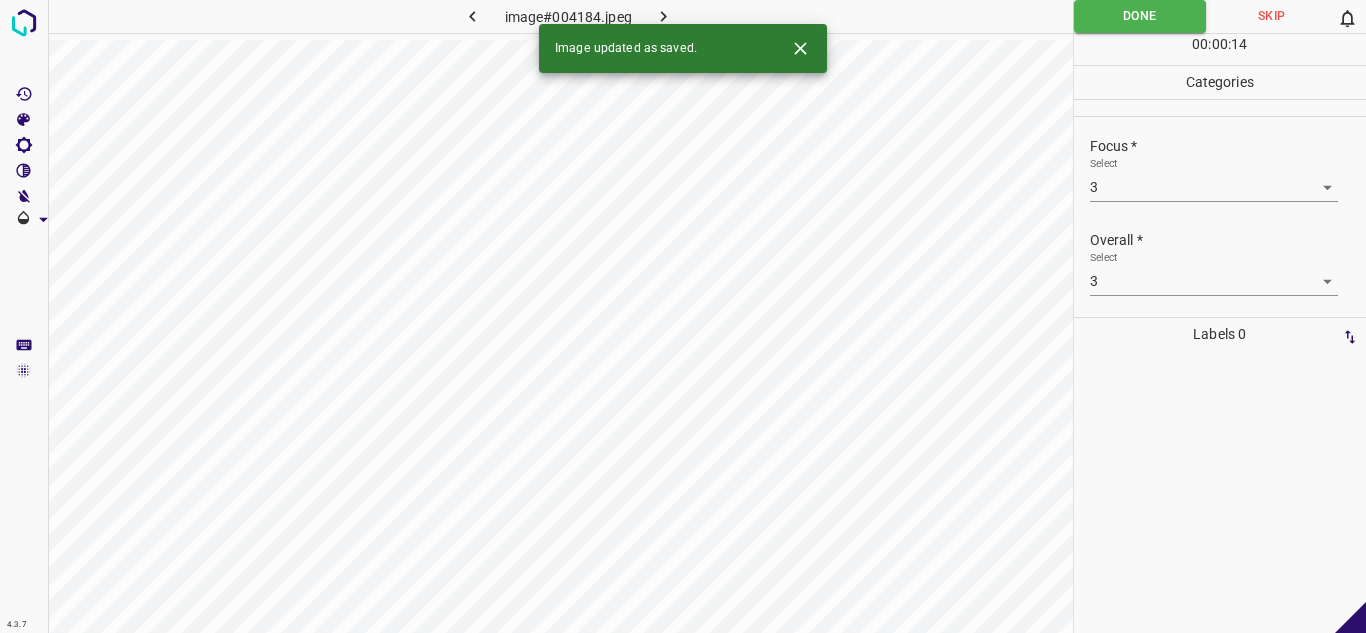 drag, startPoint x: 807, startPoint y: 48, endPoint x: 652, endPoint y: 5, distance: 160.85397 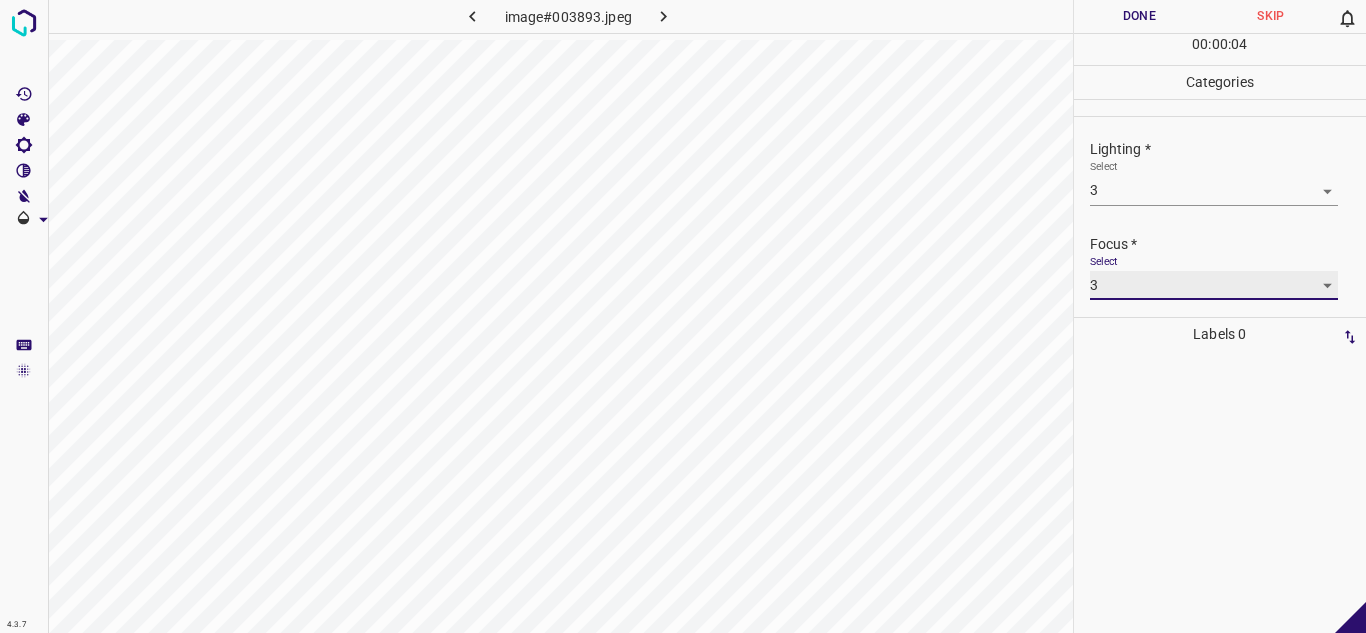 scroll, scrollTop: 98, scrollLeft: 0, axis: vertical 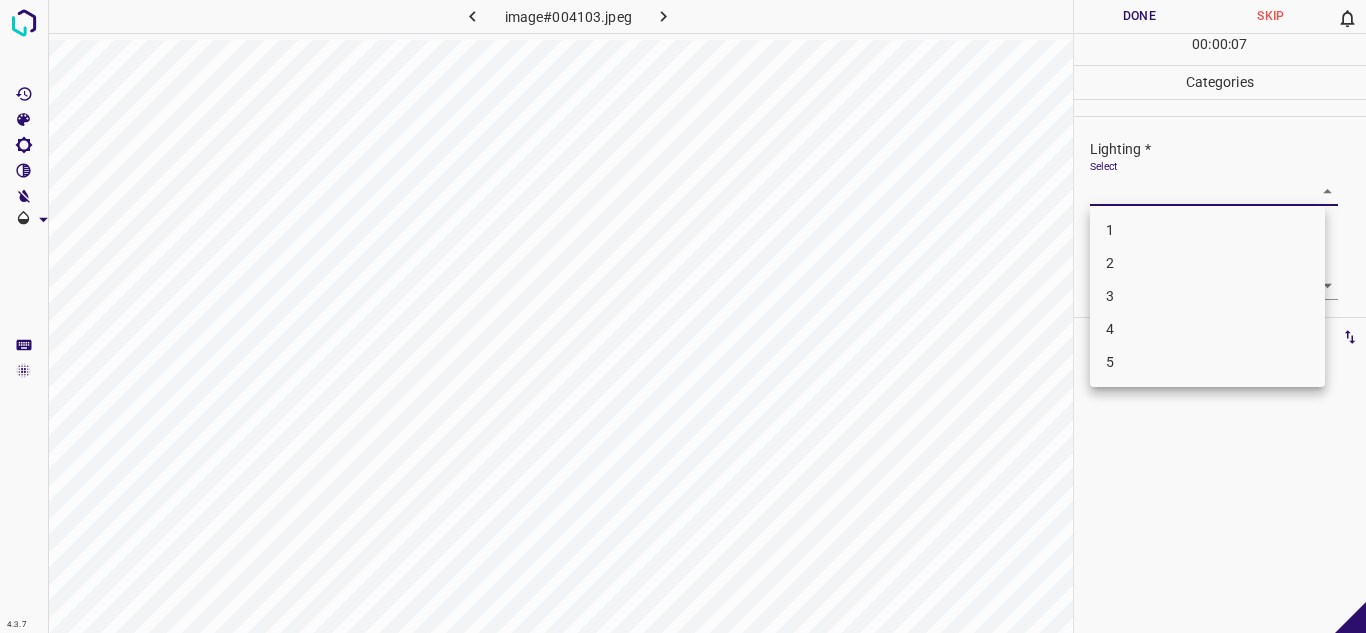 drag, startPoint x: 1179, startPoint y: 189, endPoint x: 1142, endPoint y: 226, distance: 52.3259 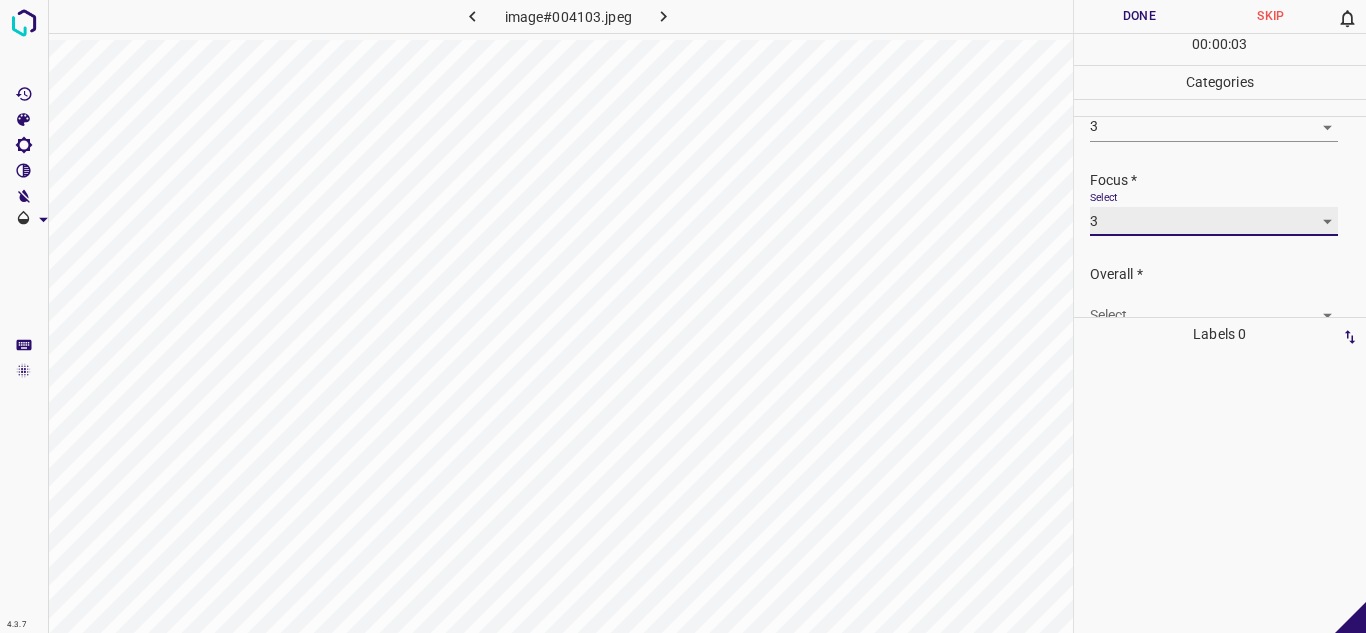 scroll, scrollTop: 98, scrollLeft: 0, axis: vertical 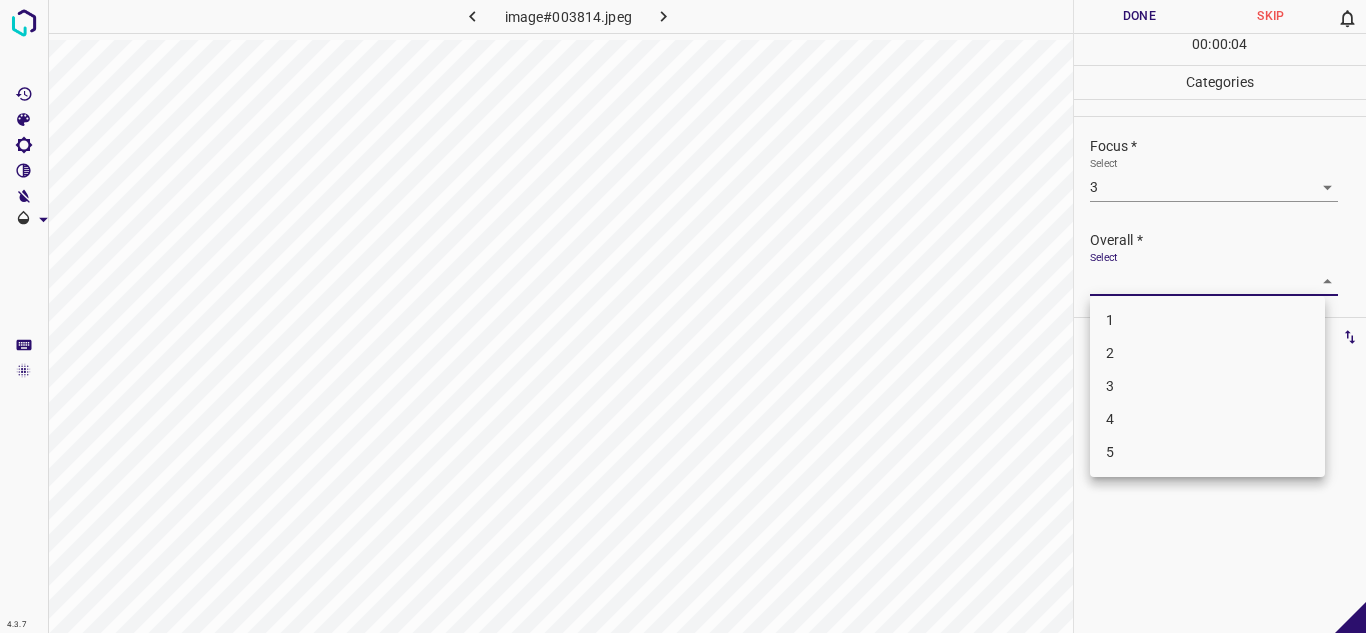 drag, startPoint x: 1146, startPoint y: 267, endPoint x: 1145, endPoint y: 289, distance: 22.022715 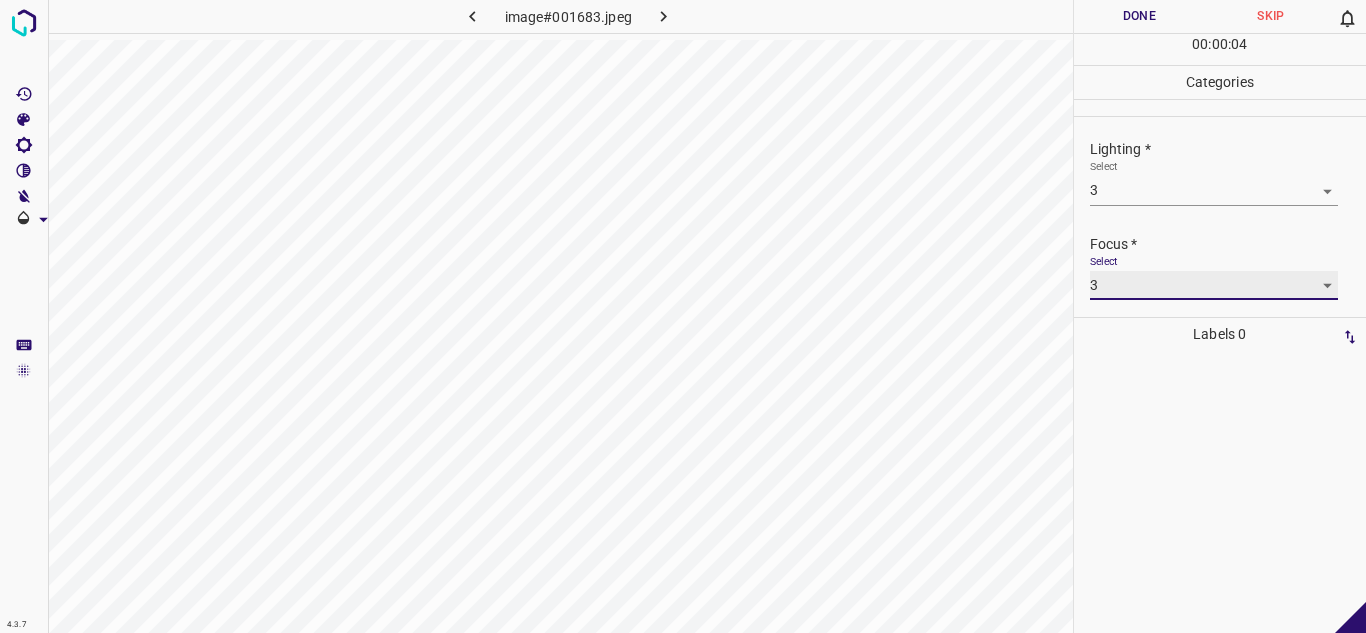 scroll, scrollTop: 98, scrollLeft: 0, axis: vertical 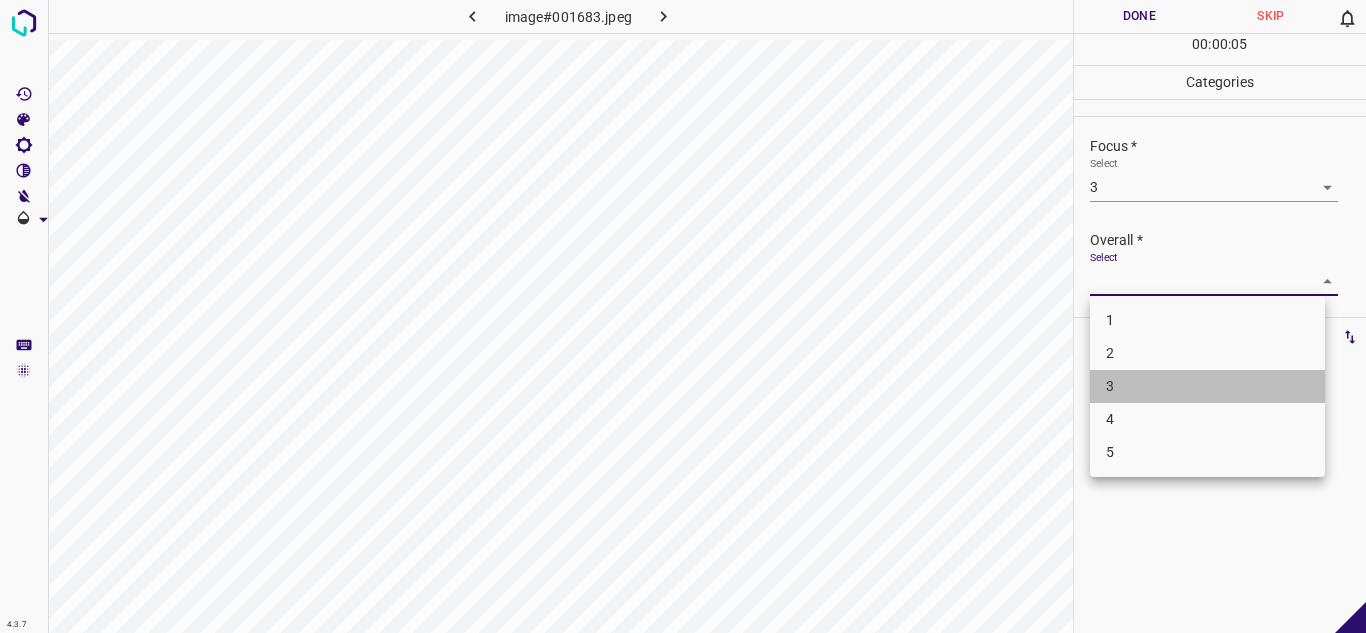 drag, startPoint x: 1127, startPoint y: 386, endPoint x: 1133, endPoint y: 284, distance: 102.176315 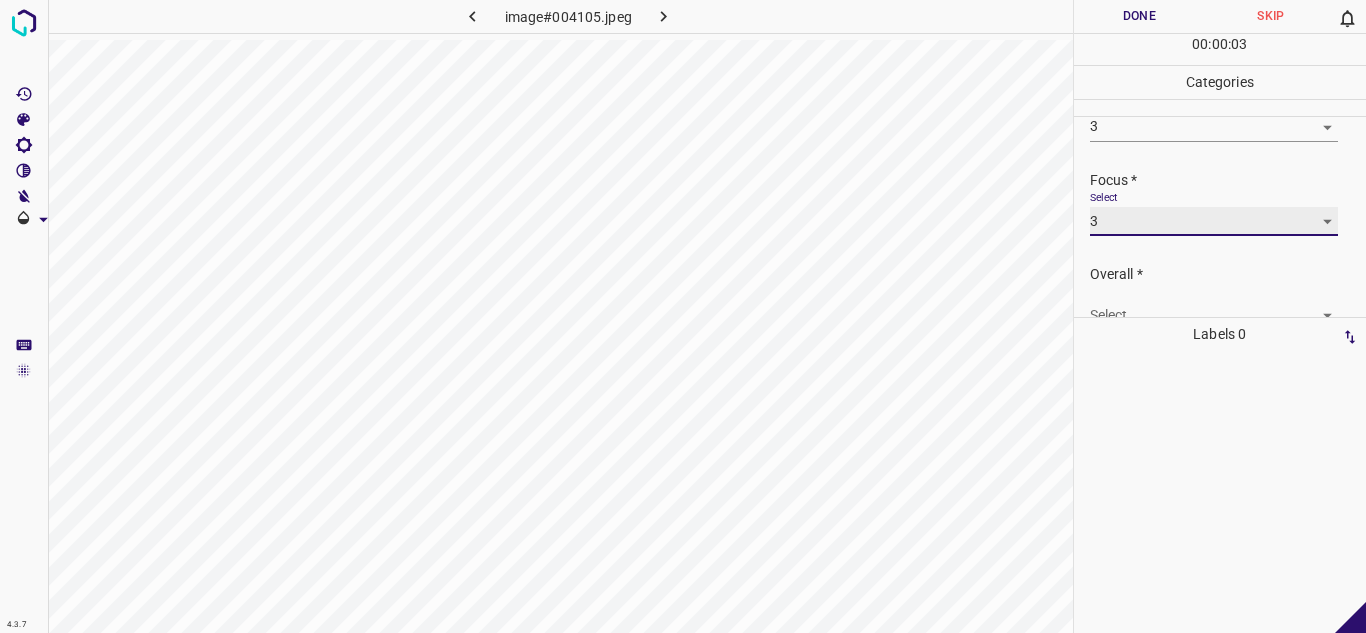 scroll, scrollTop: 98, scrollLeft: 0, axis: vertical 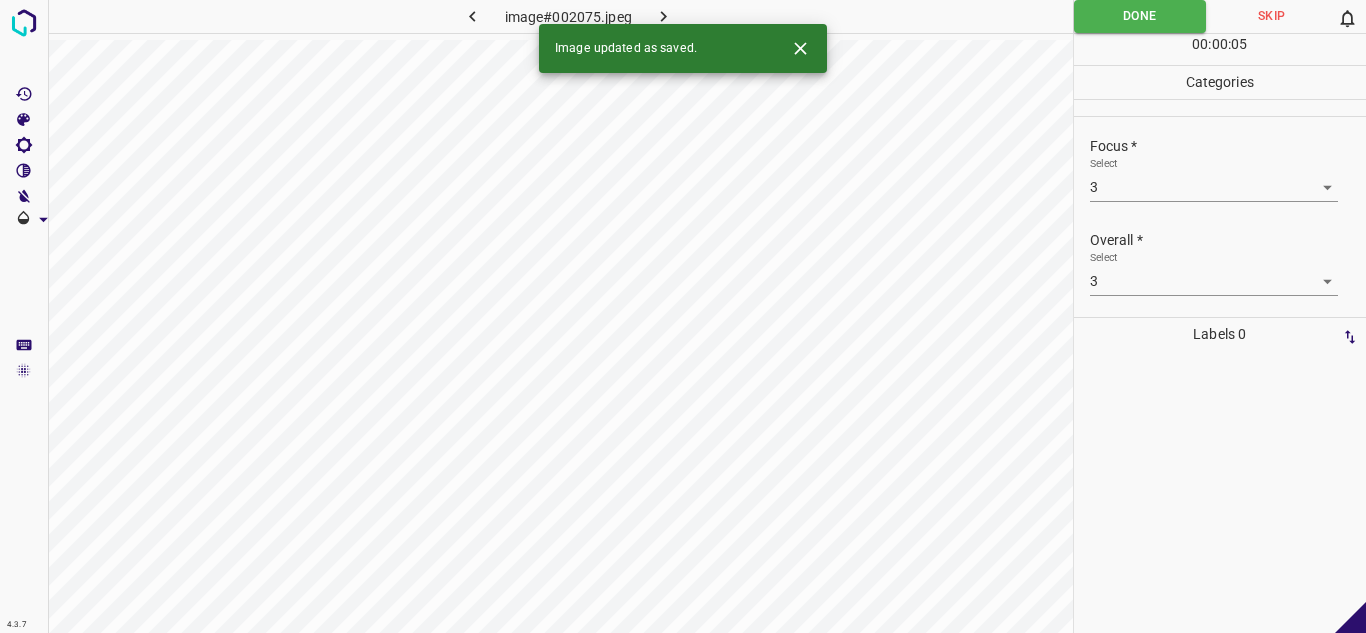 drag, startPoint x: 660, startPoint y: 15, endPoint x: 700, endPoint y: 12, distance: 40.112343 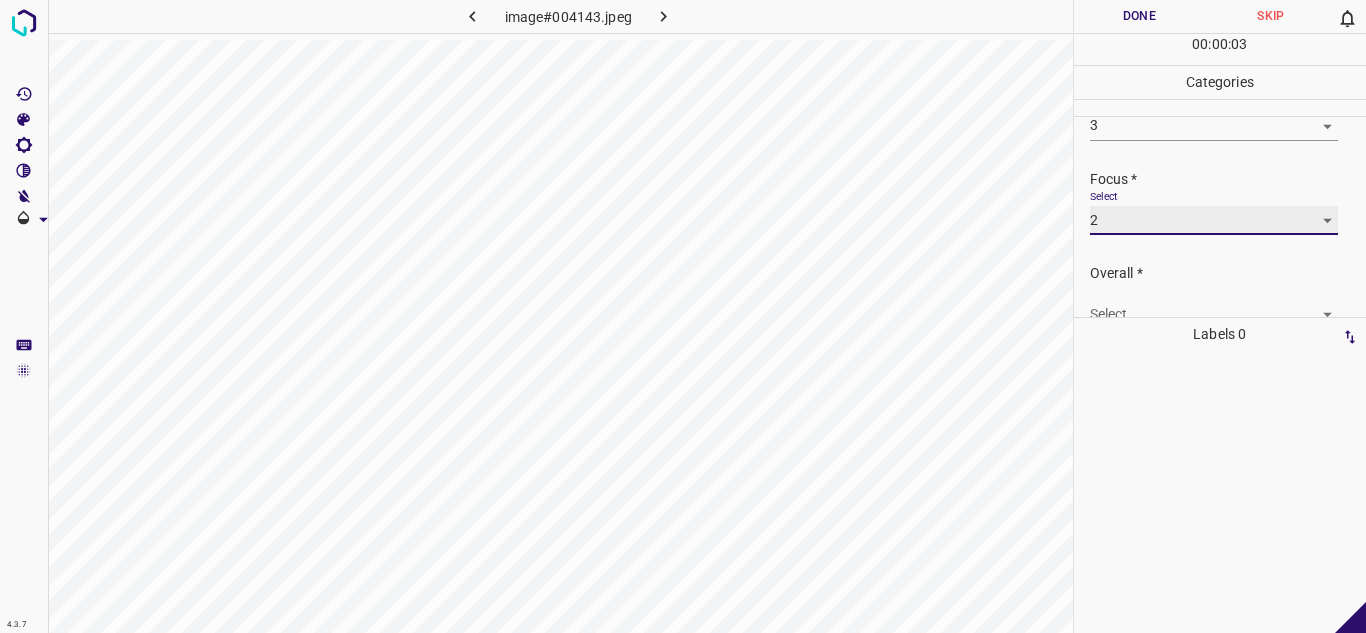 scroll, scrollTop: 98, scrollLeft: 0, axis: vertical 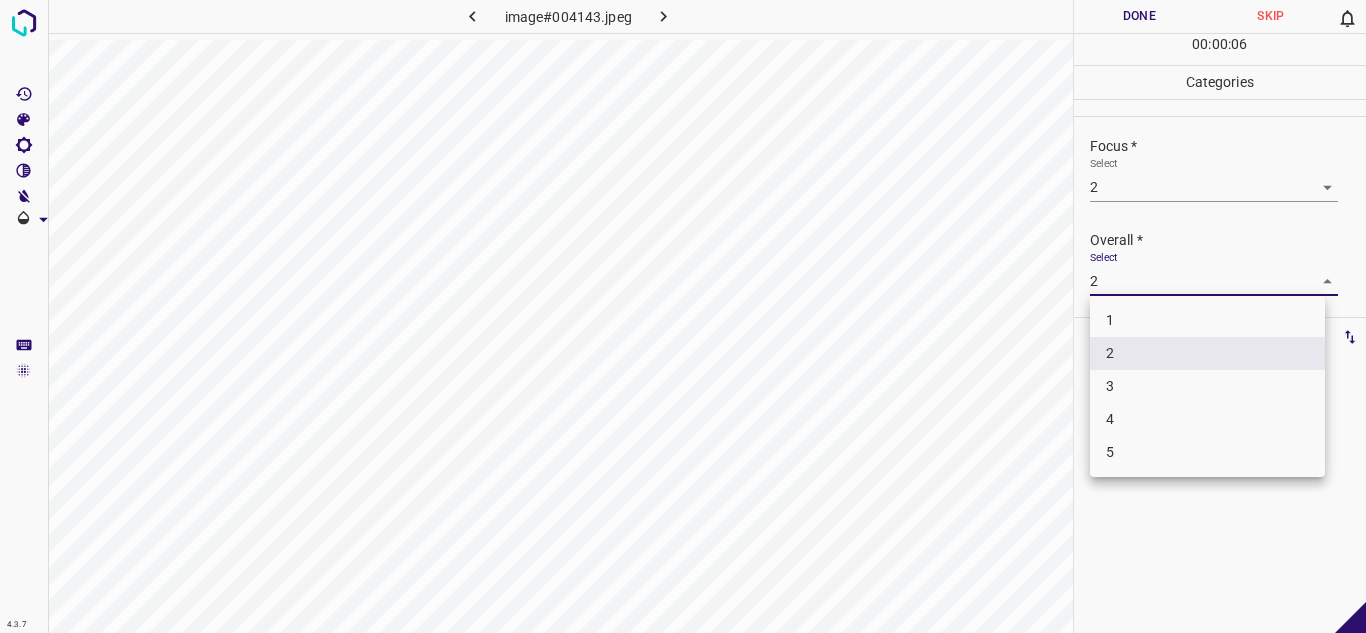 drag, startPoint x: 1114, startPoint y: 387, endPoint x: 1120, endPoint y: 371, distance: 17.088007 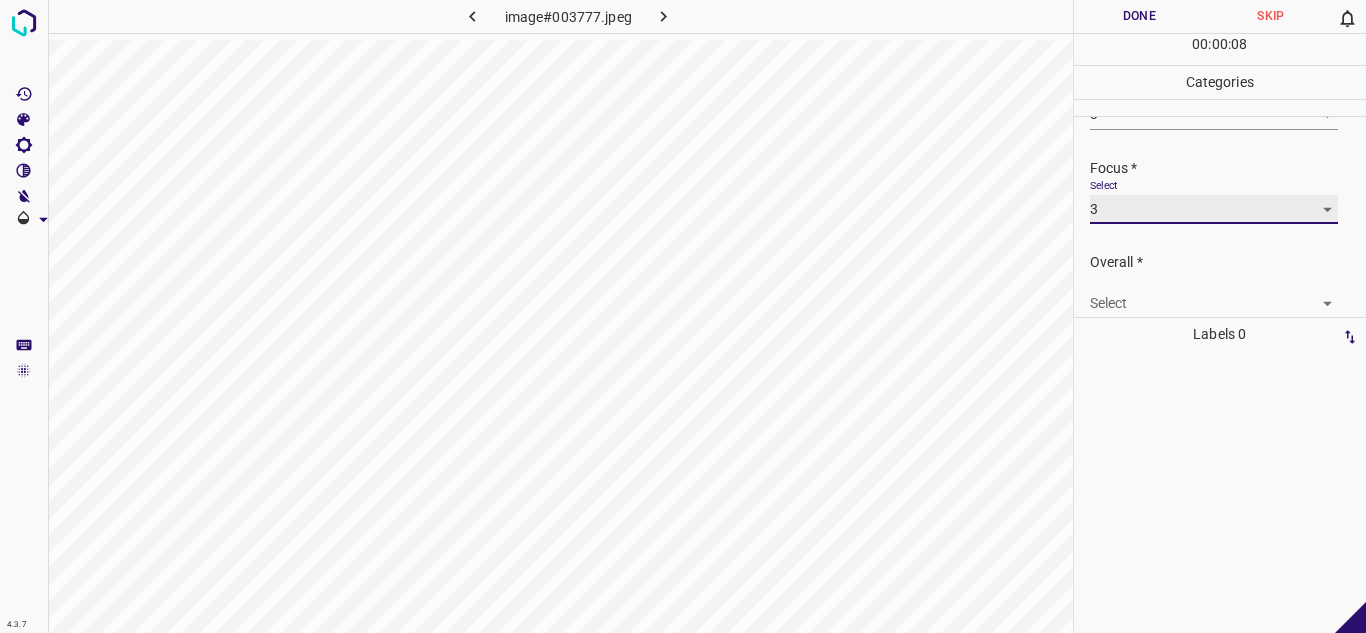 scroll, scrollTop: 98, scrollLeft: 0, axis: vertical 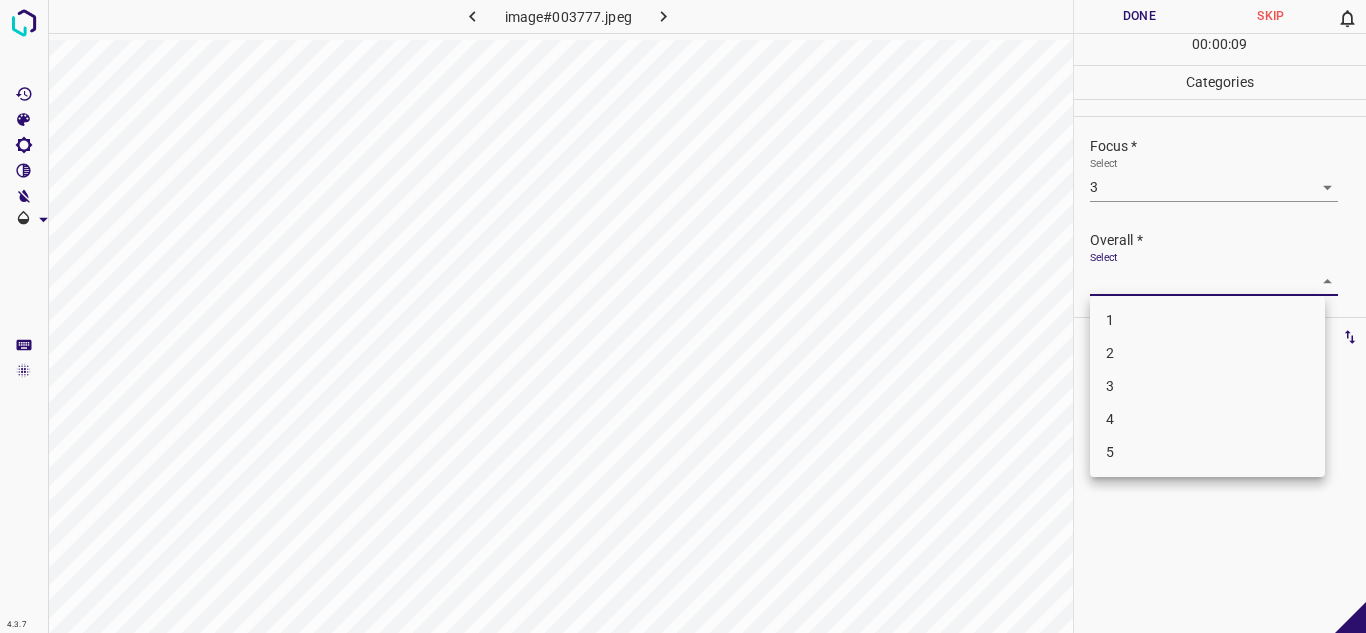 drag, startPoint x: 1146, startPoint y: 277, endPoint x: 1137, endPoint y: 349, distance: 72.56032 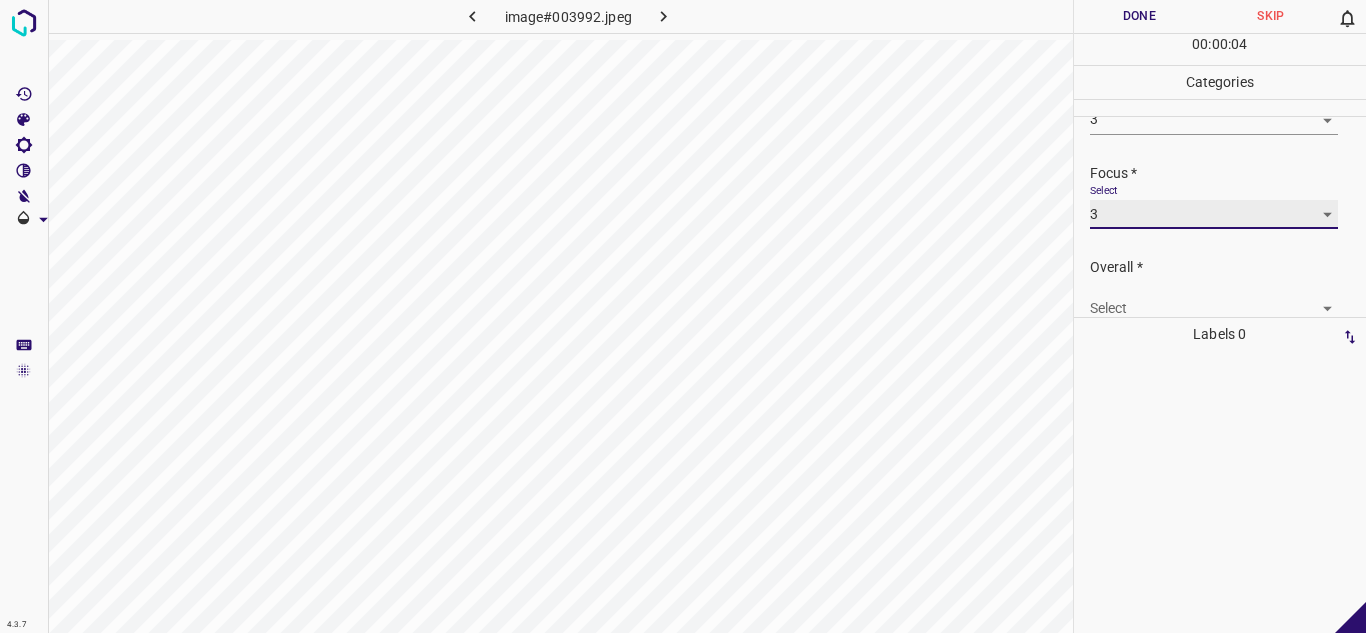 scroll, scrollTop: 98, scrollLeft: 0, axis: vertical 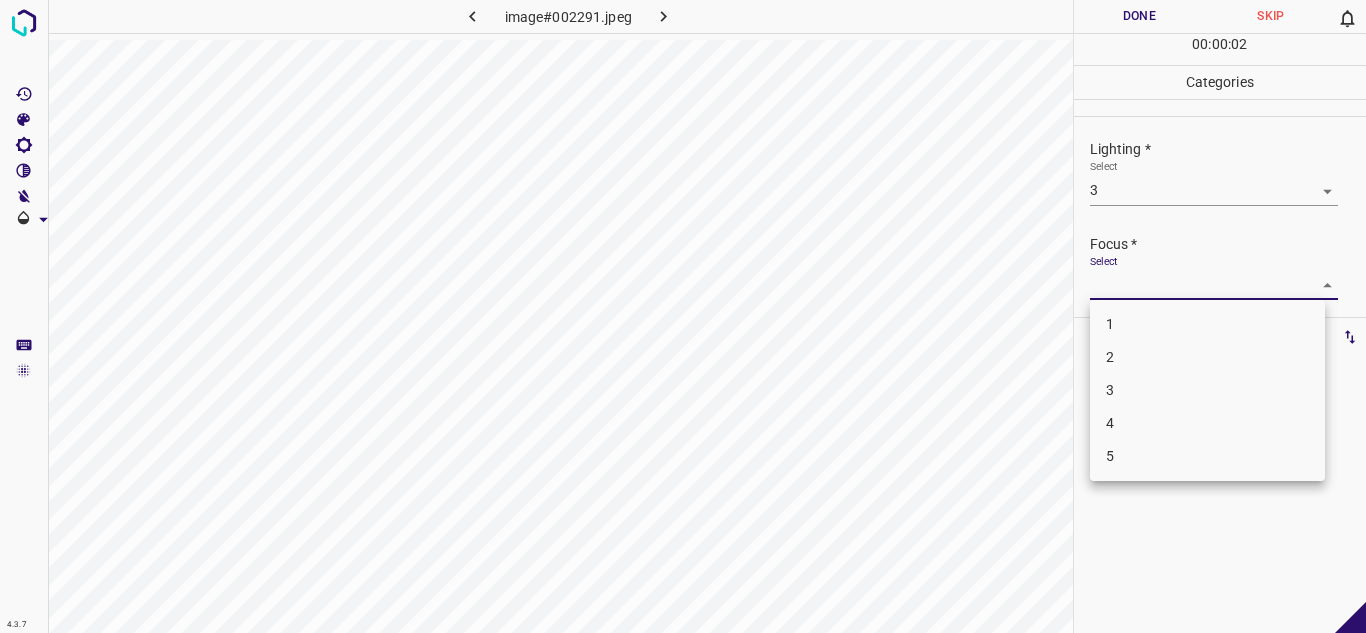 drag, startPoint x: 1133, startPoint y: 384, endPoint x: 1136, endPoint y: 343, distance: 41.109608 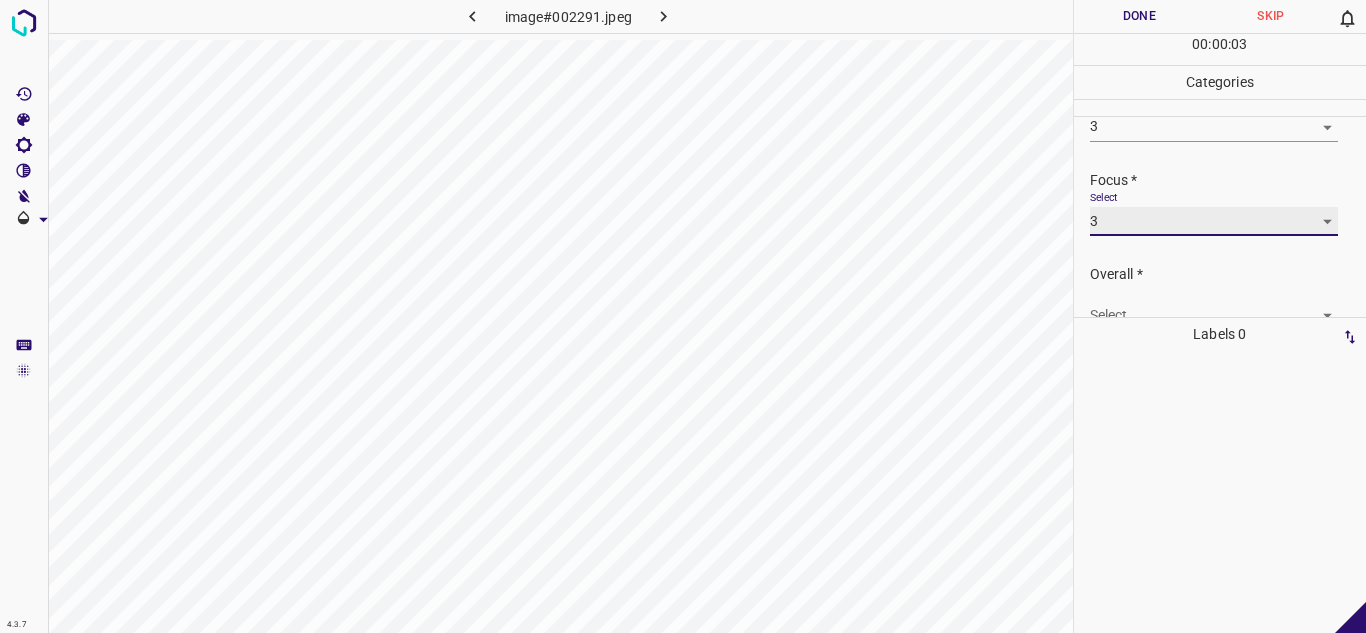 scroll, scrollTop: 98, scrollLeft: 0, axis: vertical 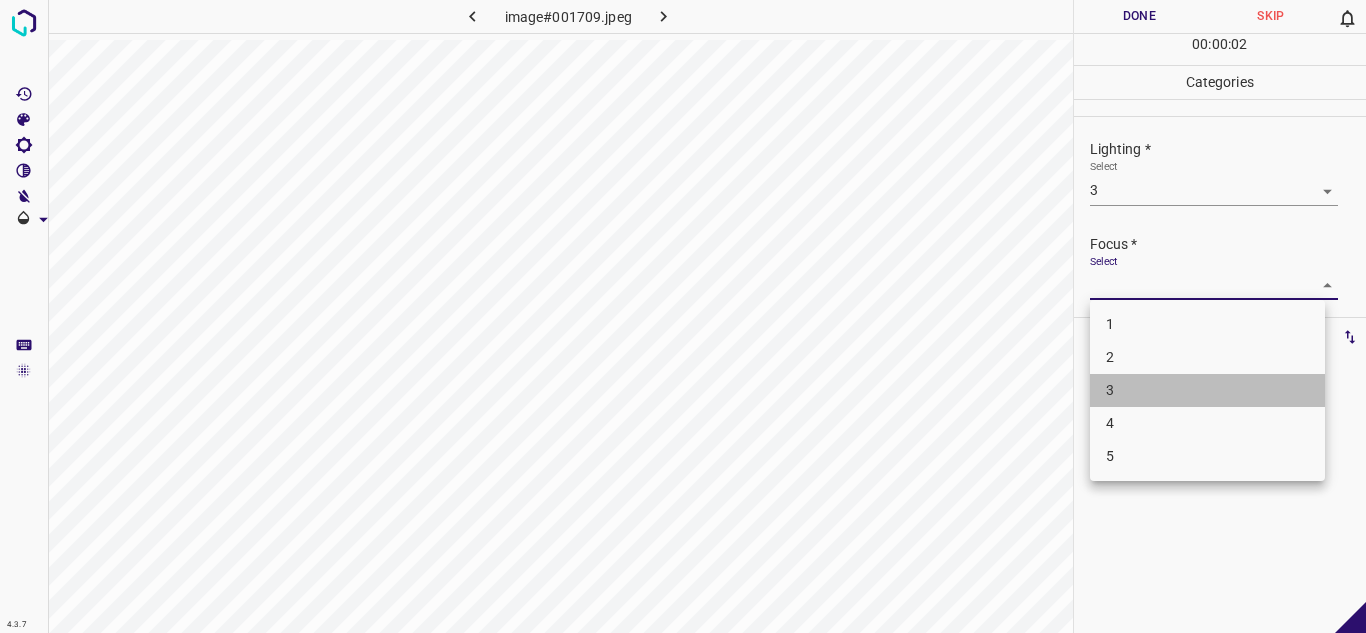 drag, startPoint x: 1130, startPoint y: 379, endPoint x: 1155, endPoint y: 267, distance: 114.75626 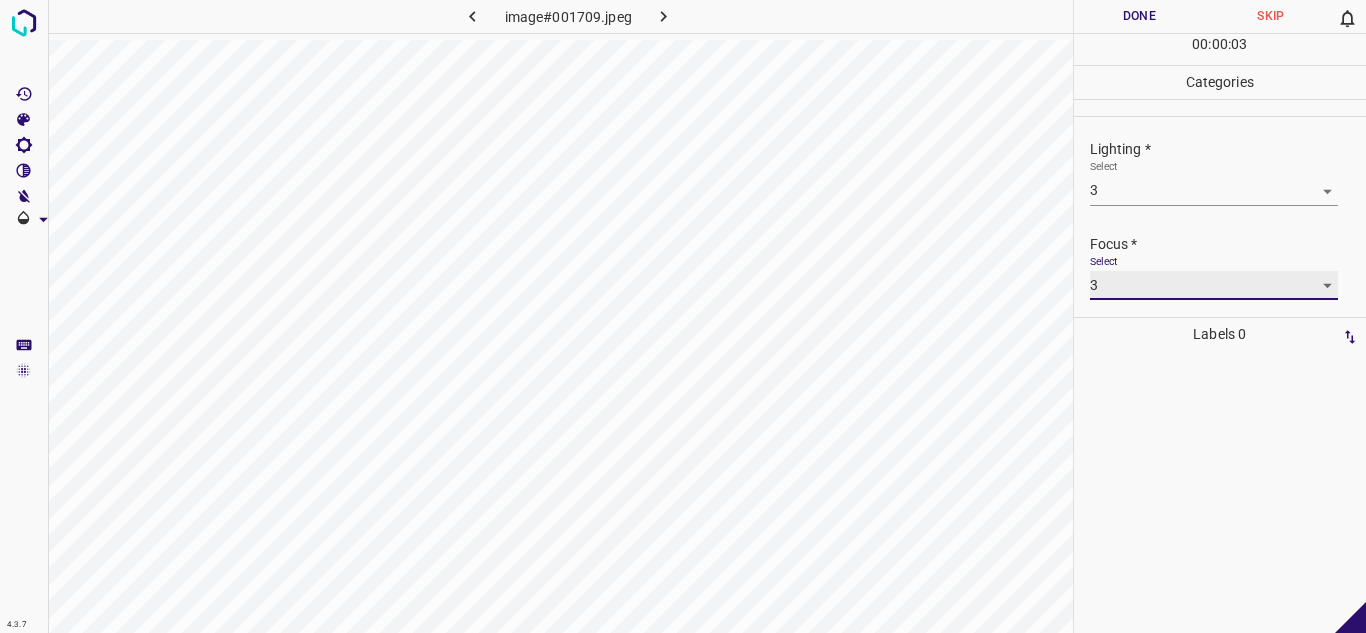 scroll, scrollTop: 98, scrollLeft: 0, axis: vertical 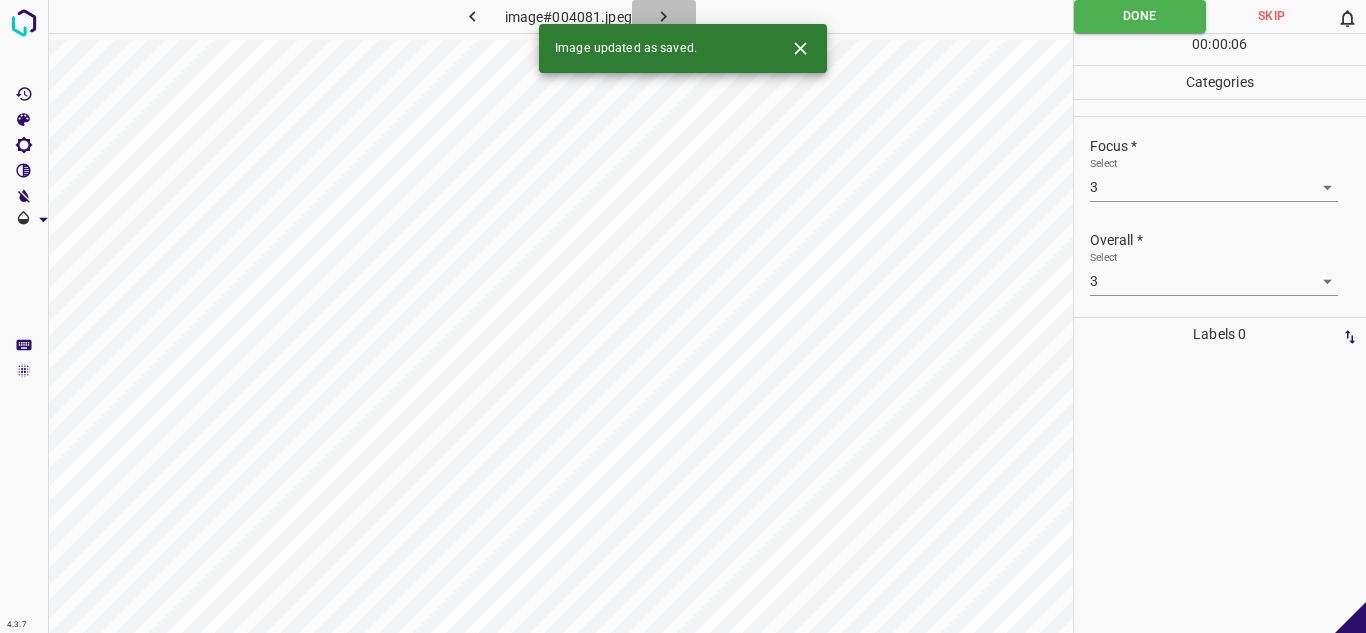 drag, startPoint x: 655, startPoint y: 10, endPoint x: 741, endPoint y: 30, distance: 88.29496 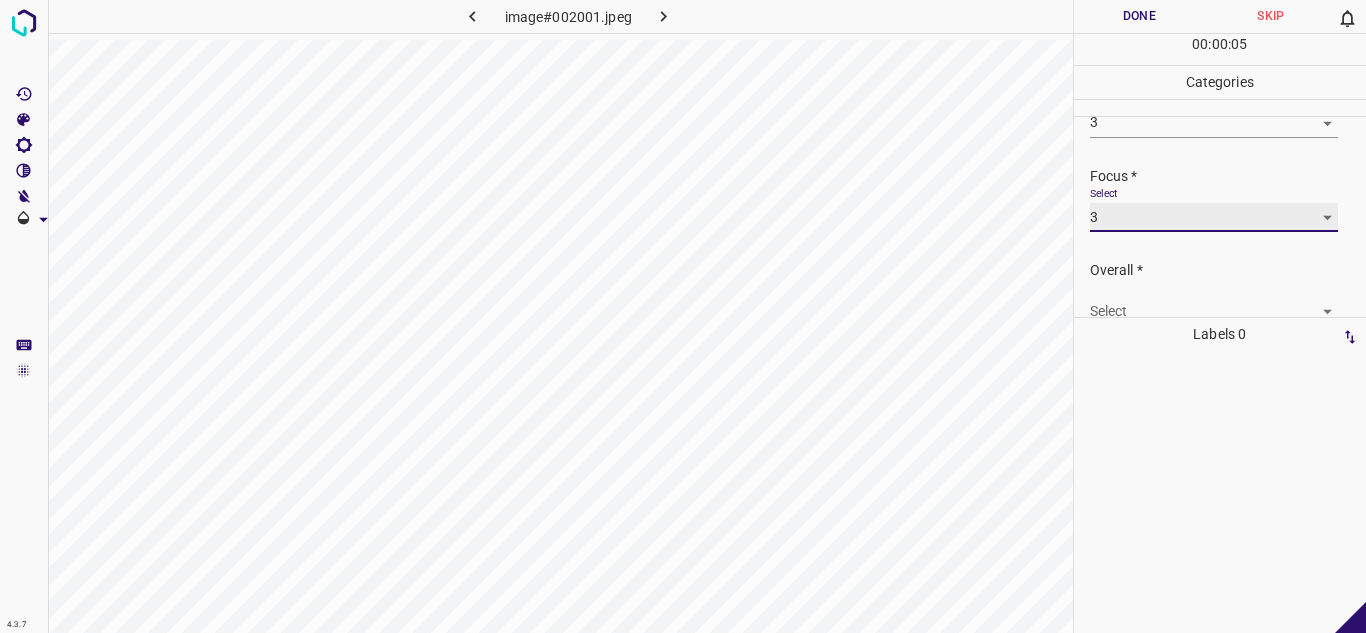 scroll, scrollTop: 98, scrollLeft: 0, axis: vertical 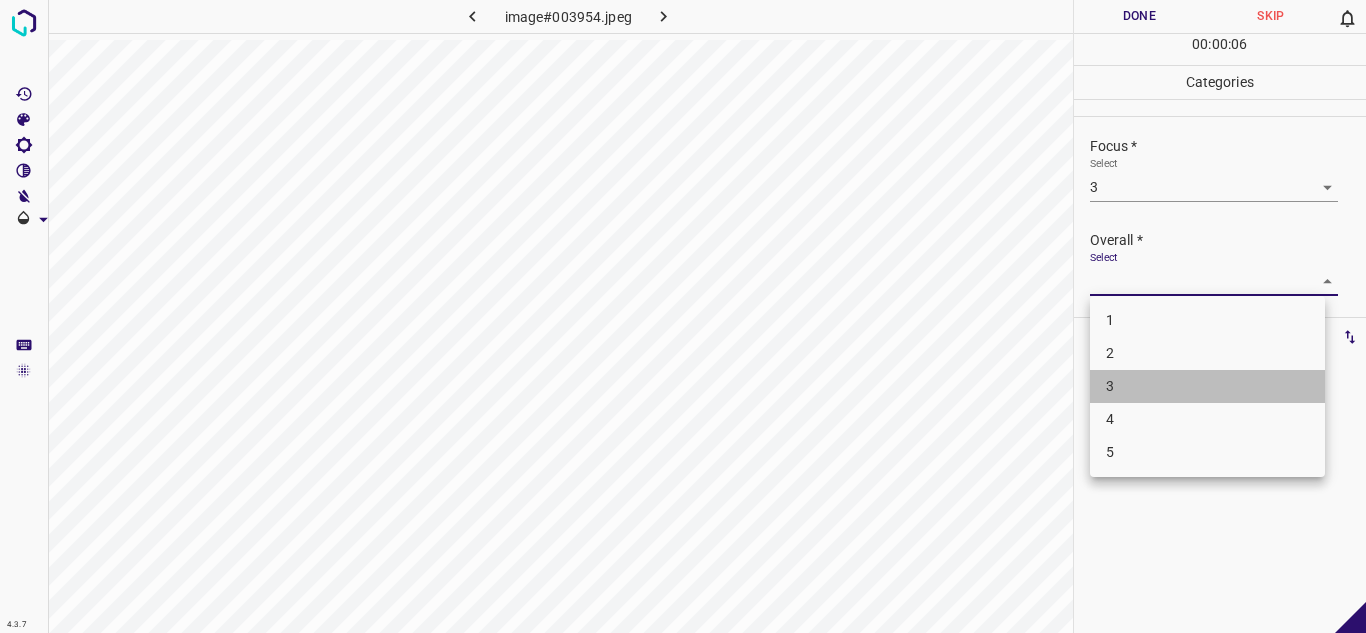 drag, startPoint x: 1131, startPoint y: 380, endPoint x: 1126, endPoint y: 321, distance: 59.211487 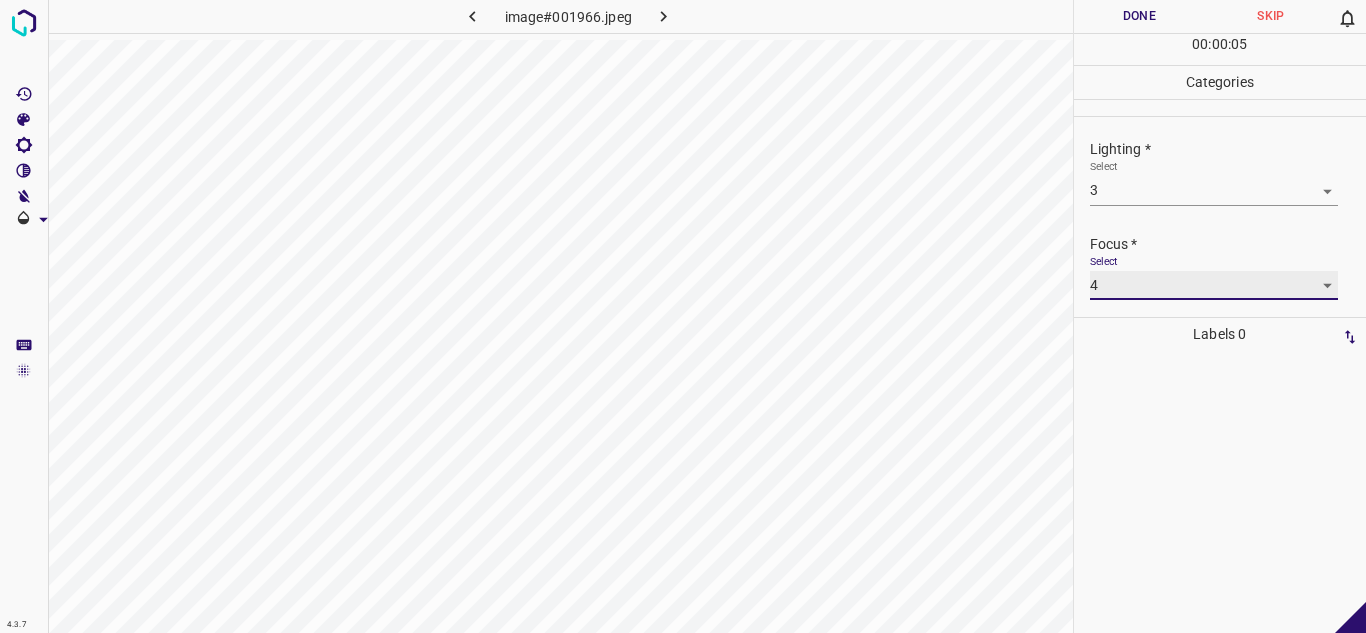 scroll, scrollTop: 98, scrollLeft: 0, axis: vertical 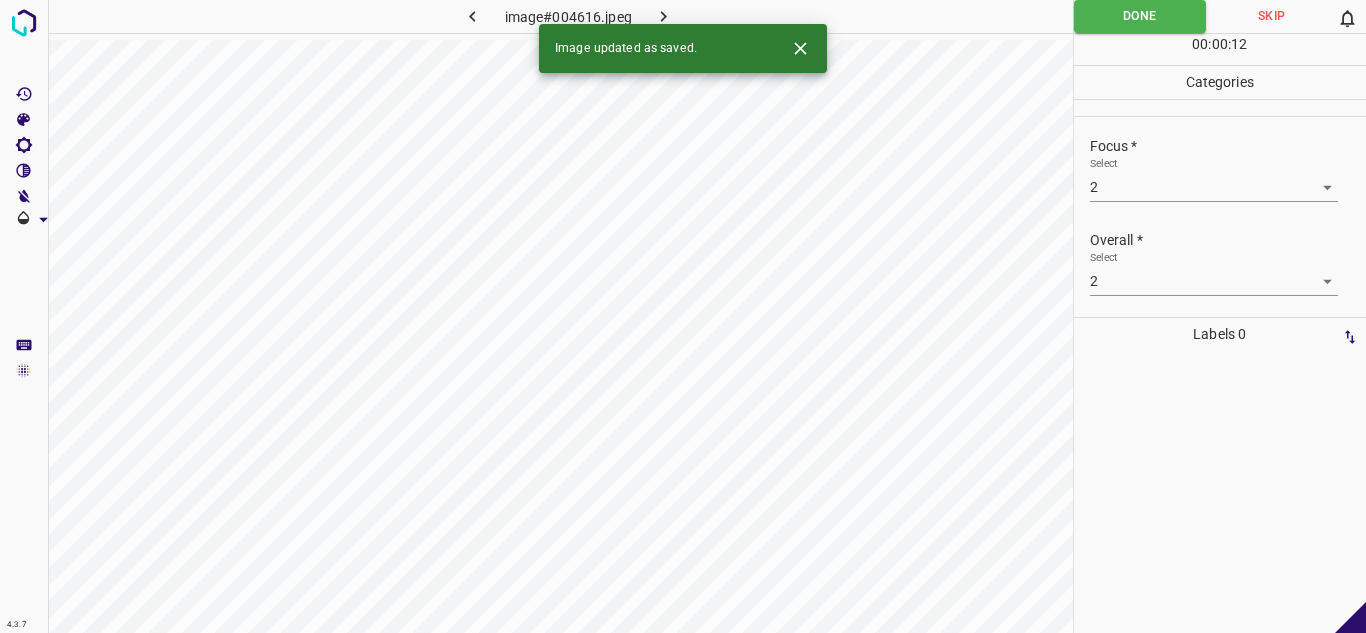 drag, startPoint x: 676, startPoint y: 14, endPoint x: 589, endPoint y: 3, distance: 87.69264 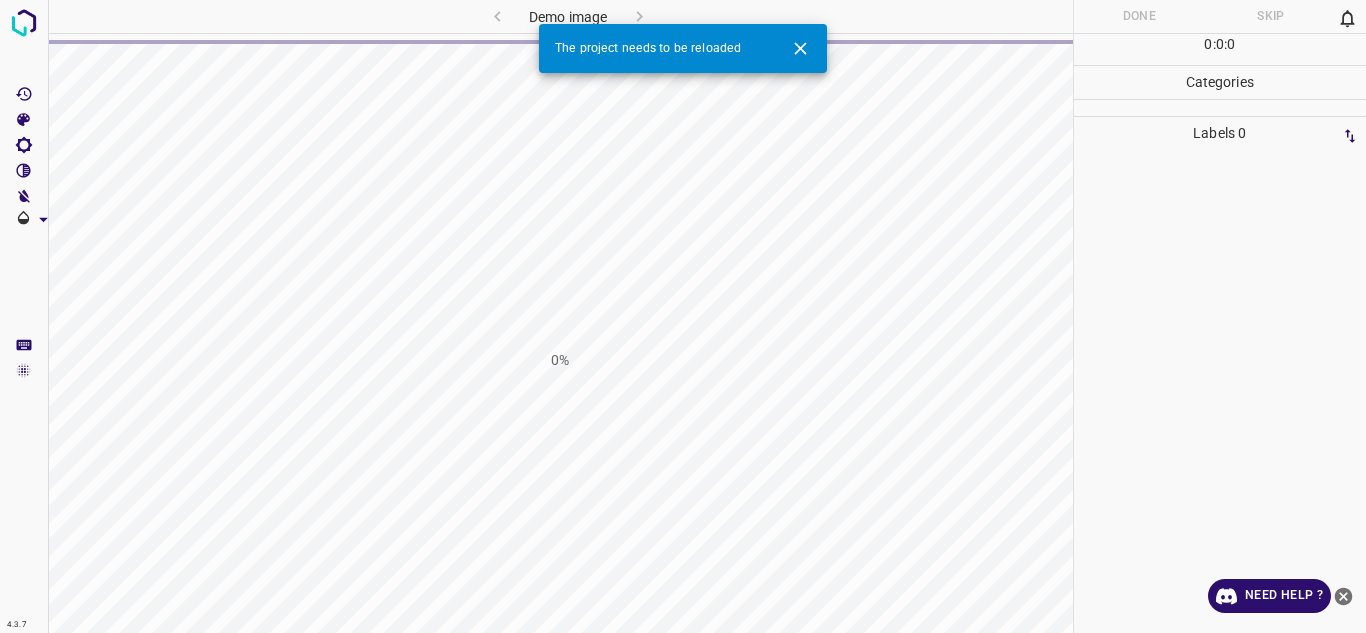 scroll, scrollTop: 0, scrollLeft: 0, axis: both 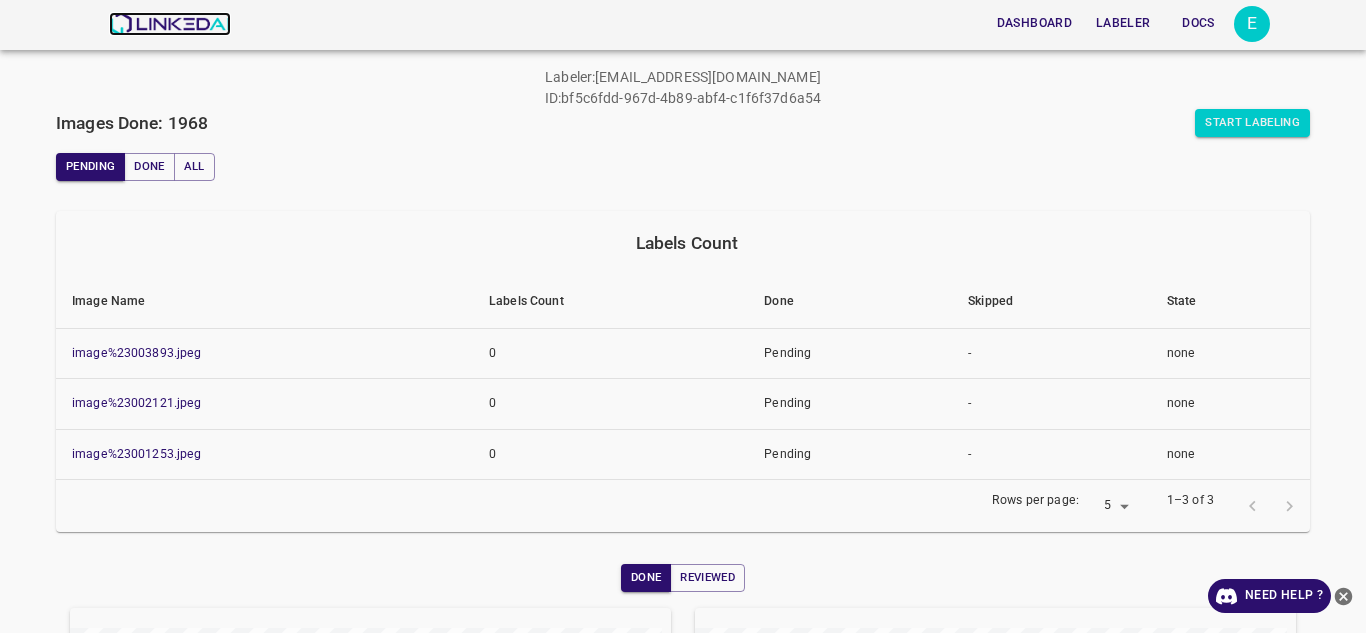click at bounding box center [169, 24] 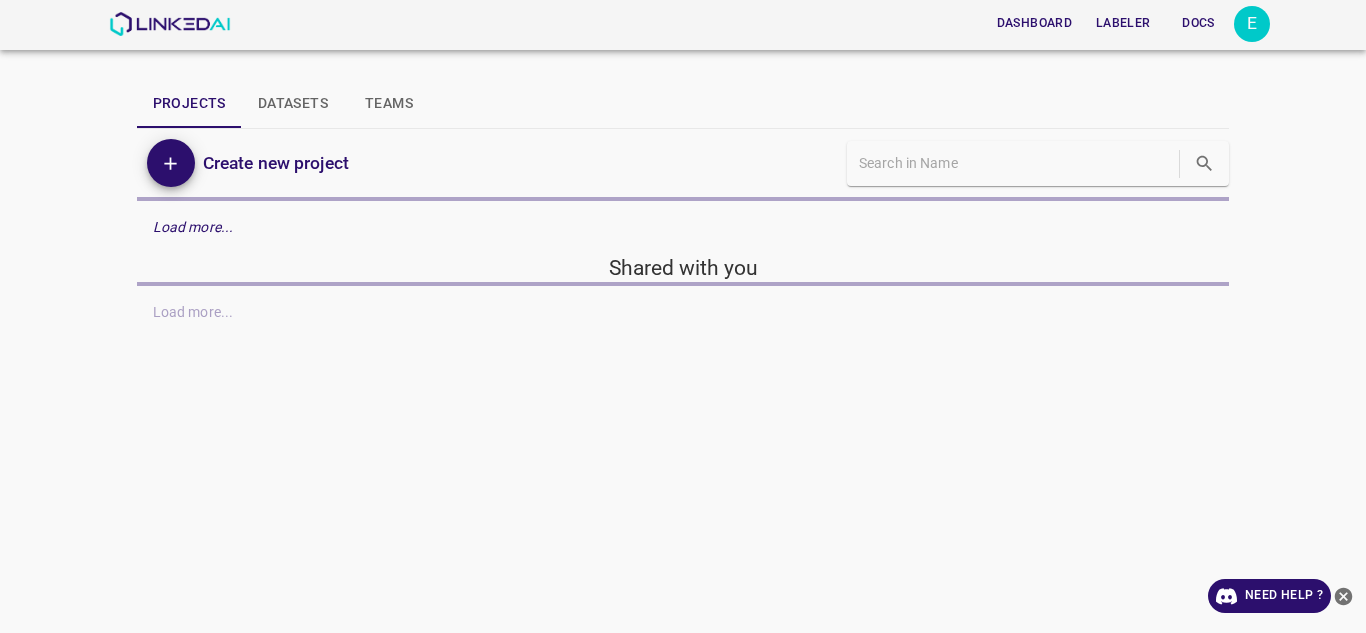 scroll, scrollTop: 0, scrollLeft: 0, axis: both 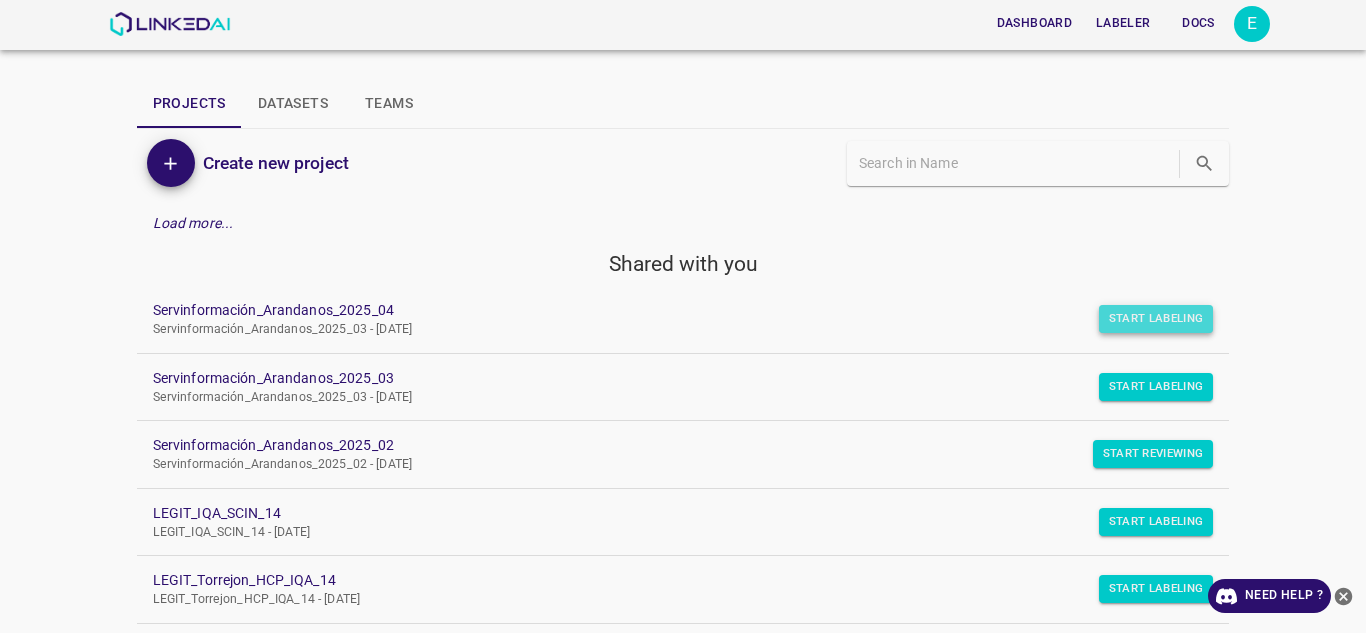click on "Start Labeling" at bounding box center (1156, 319) 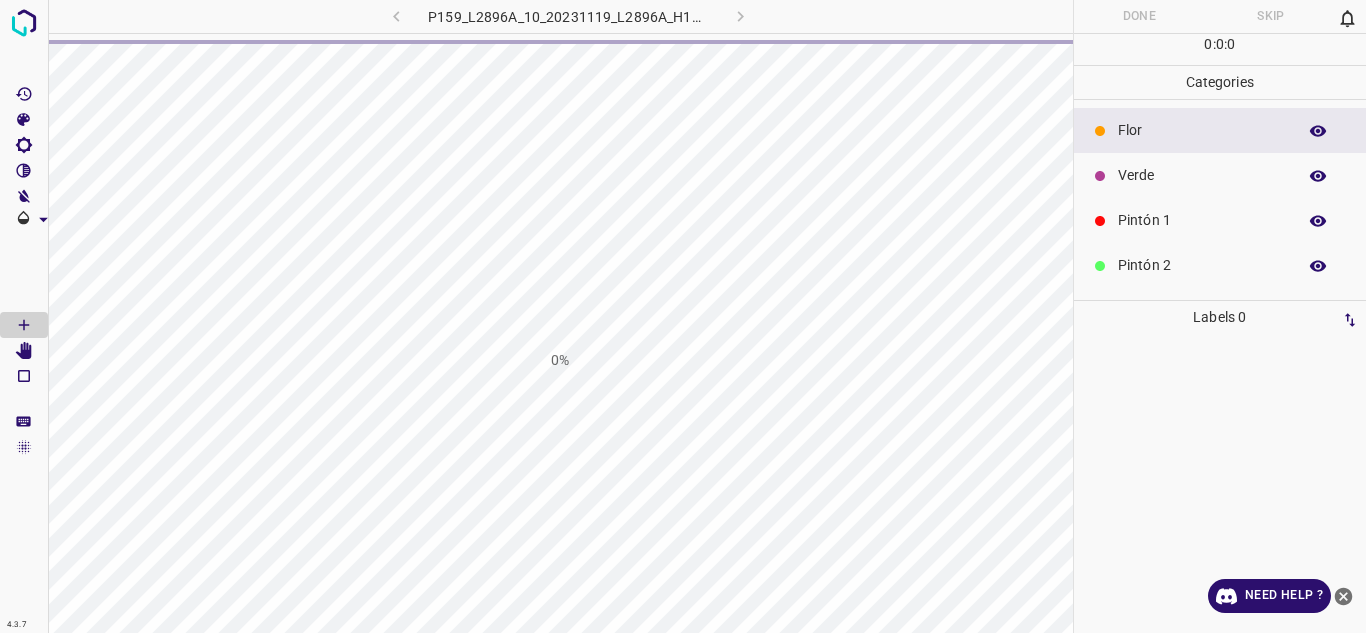 click 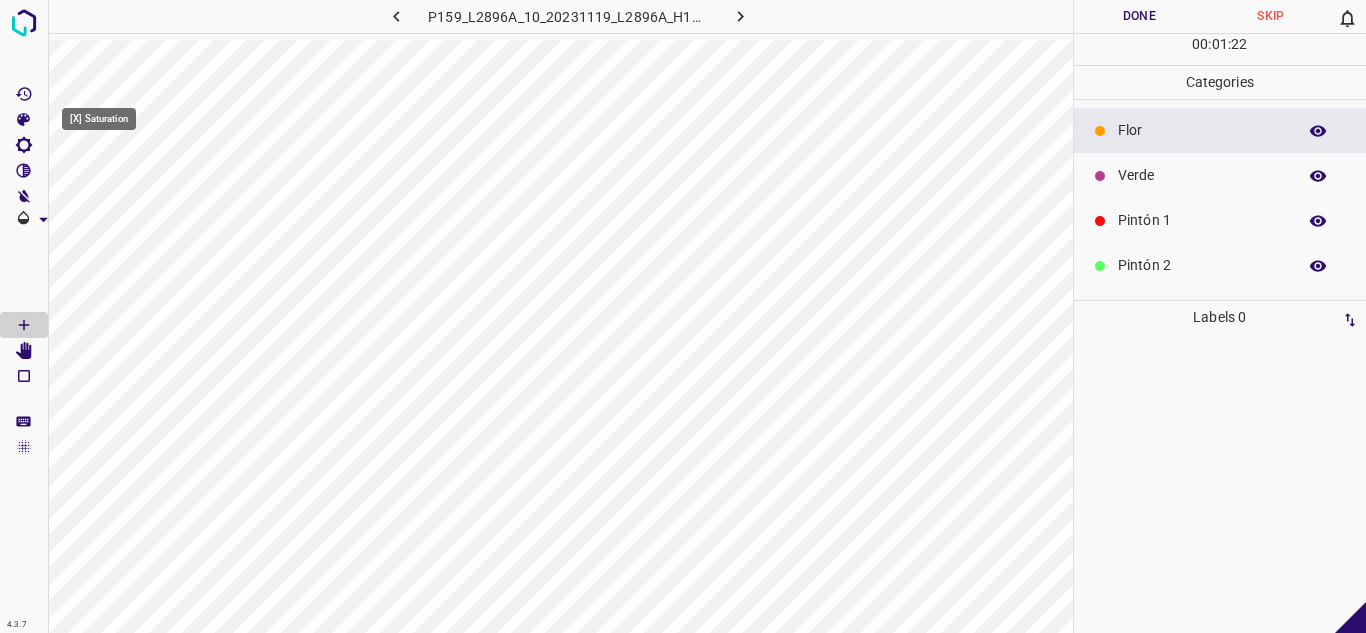 click 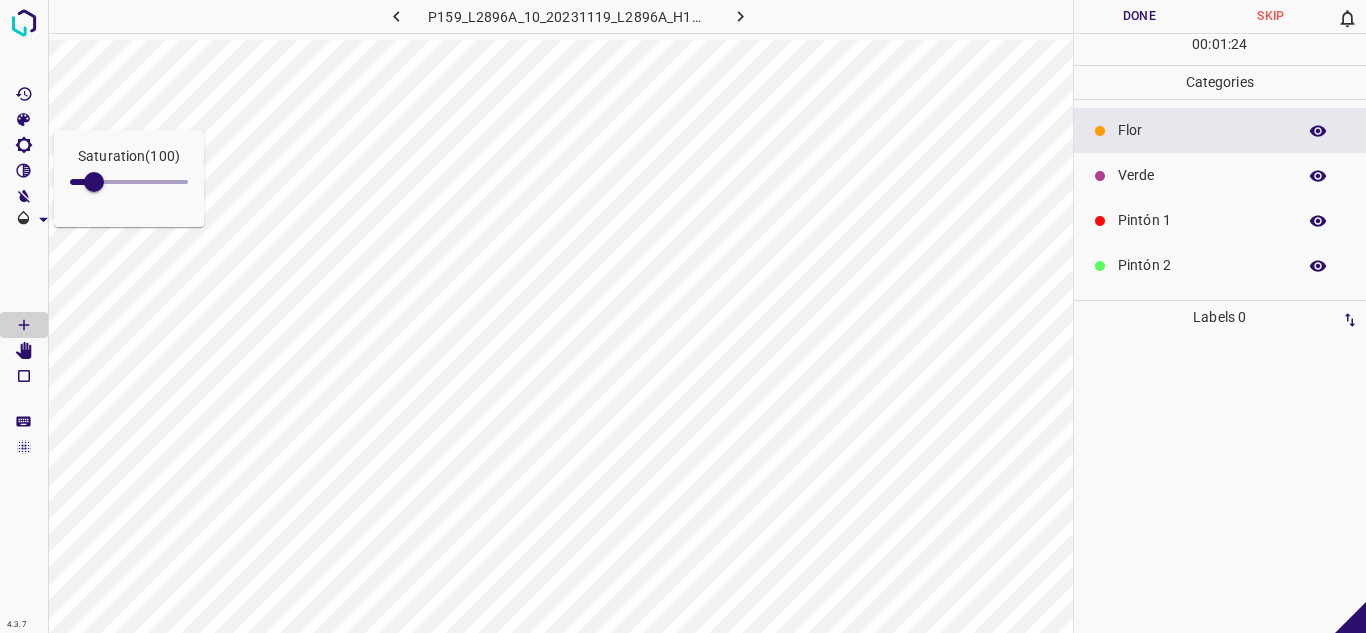drag, startPoint x: 93, startPoint y: 182, endPoint x: 125, endPoint y: 177, distance: 32.38827 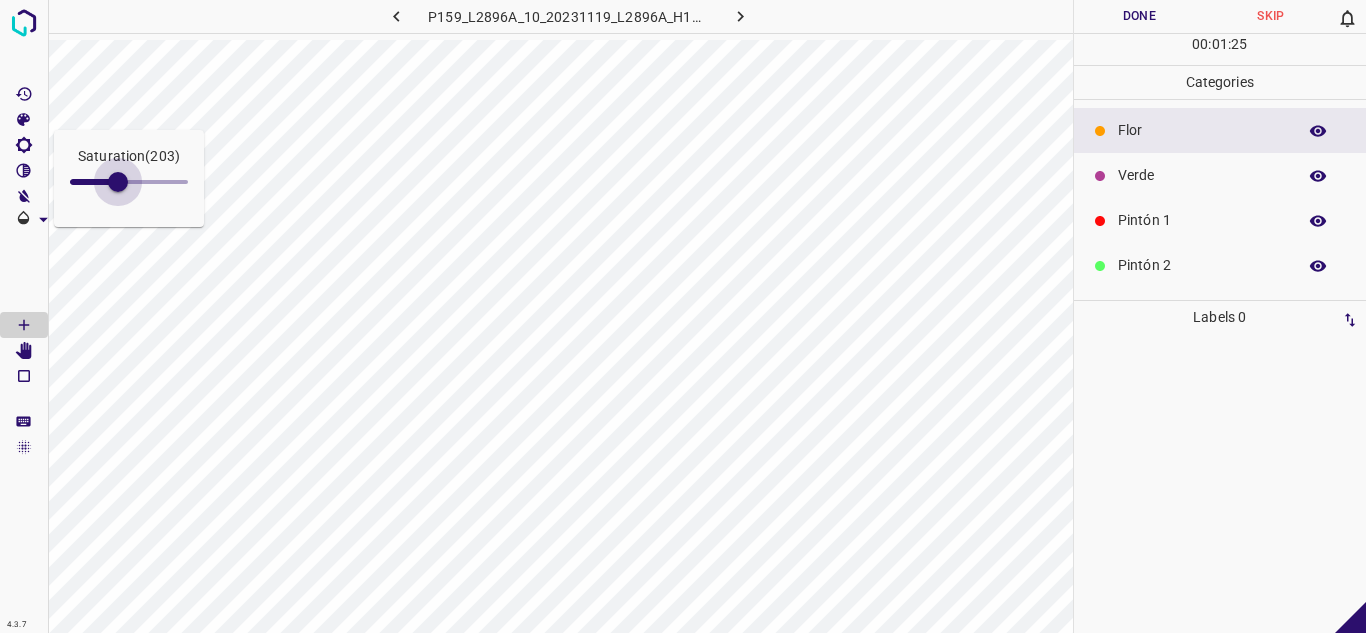 type on "280" 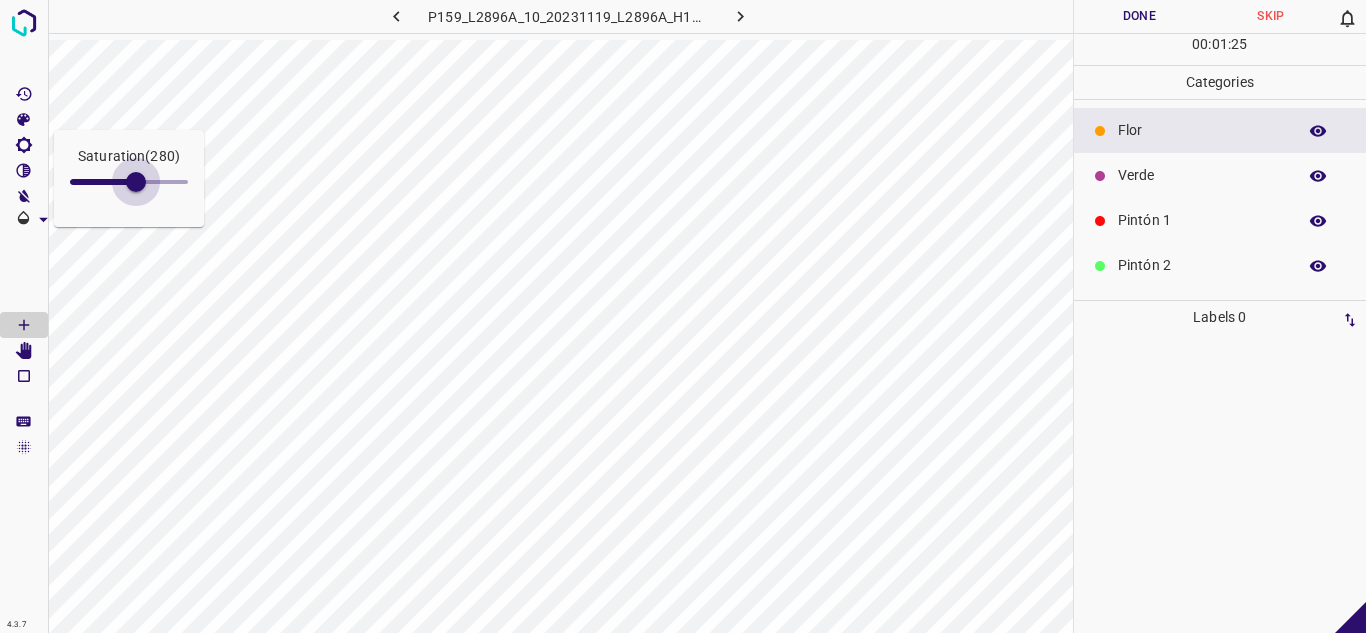 drag, startPoint x: 100, startPoint y: 178, endPoint x: 136, endPoint y: 183, distance: 36.345562 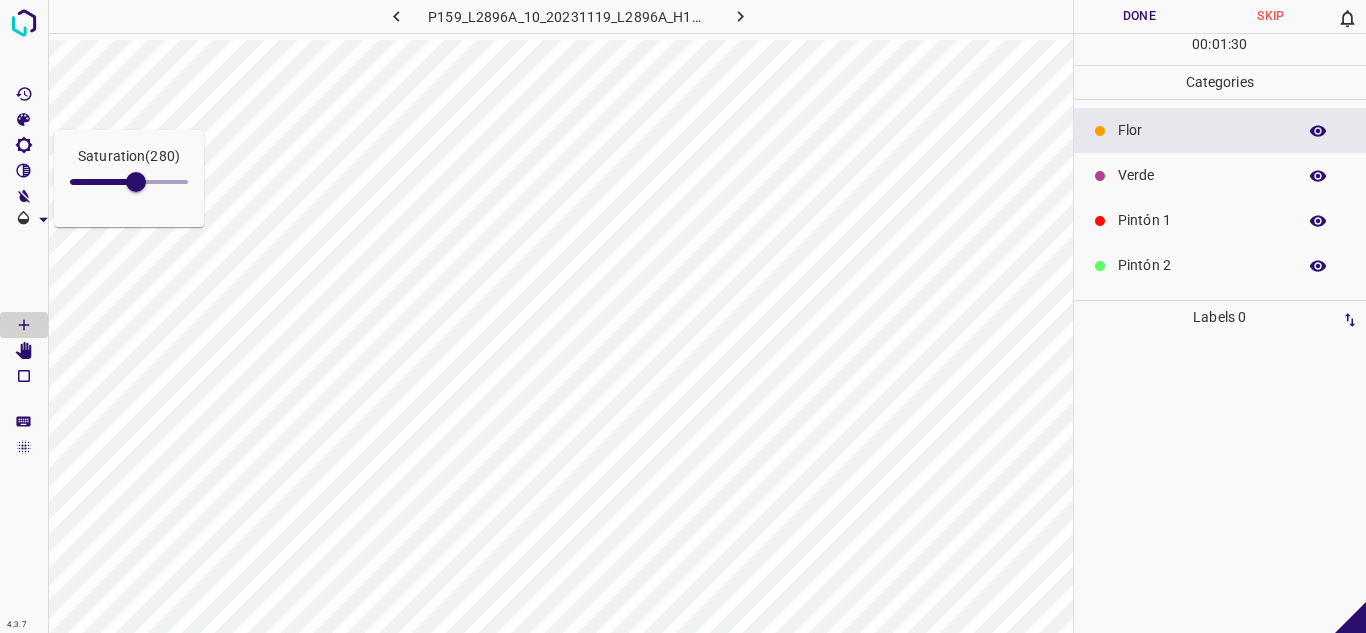 click on "Flor" at bounding box center (1202, 130) 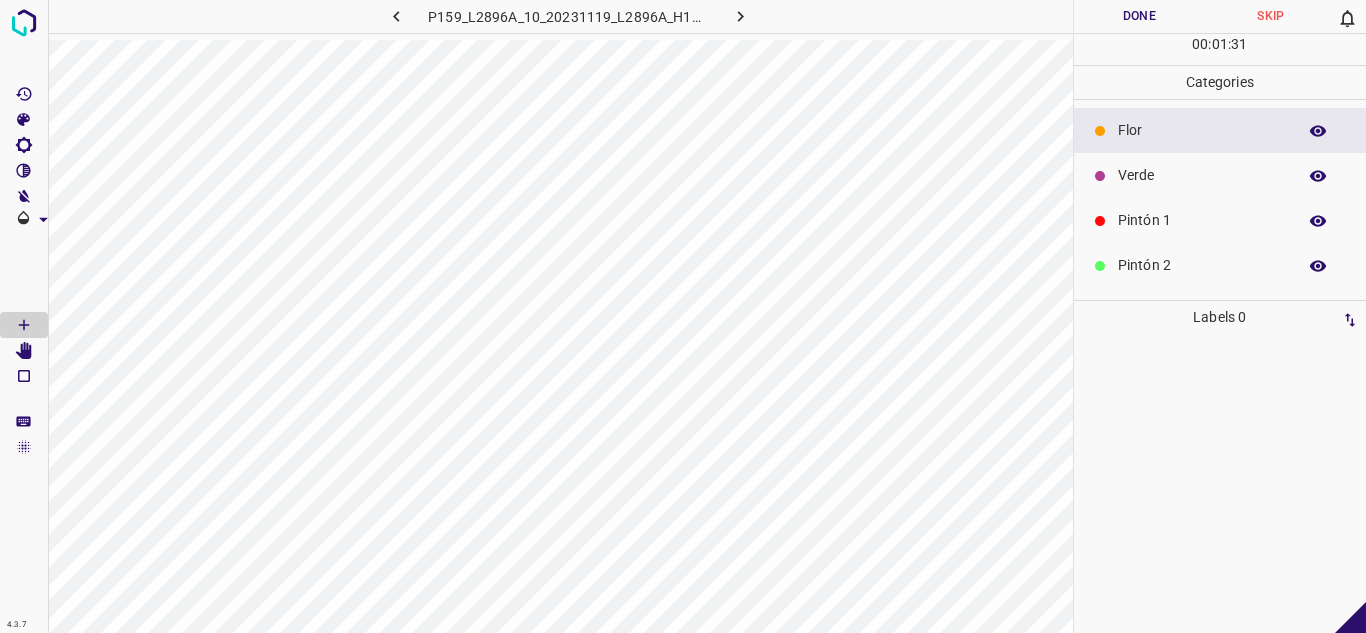 click on "00   : 01   : 31" at bounding box center (1220, 49) 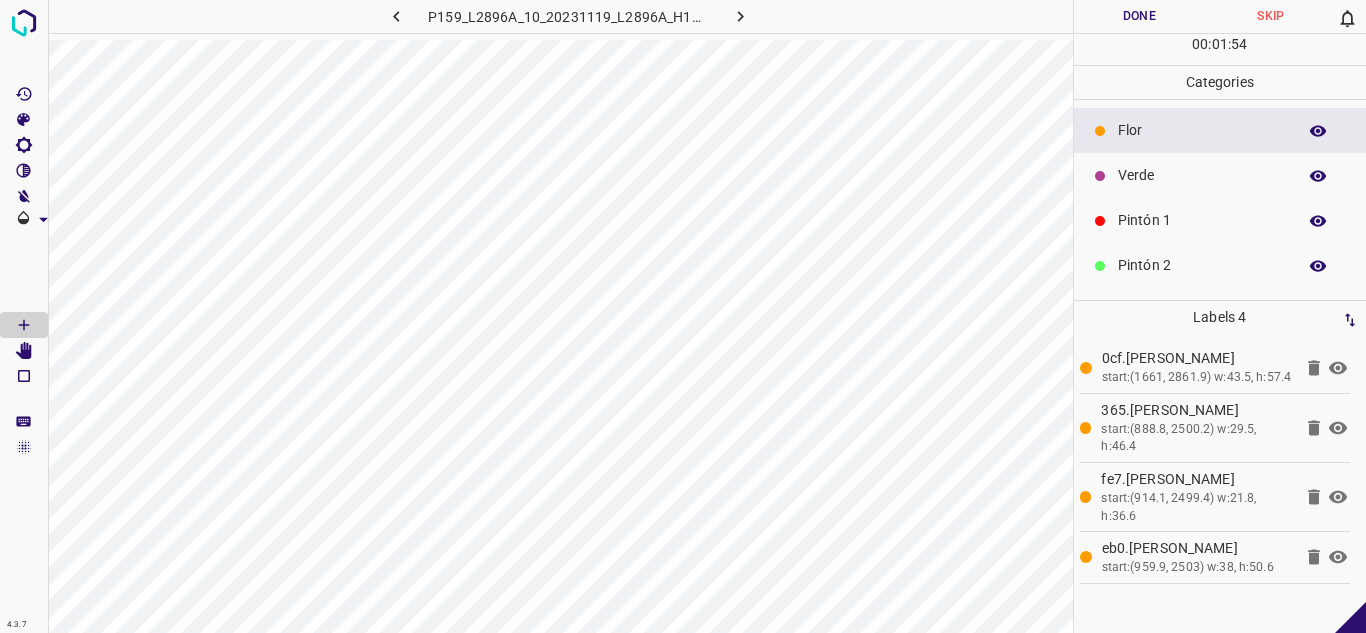 click on "Verde" at bounding box center [1202, 175] 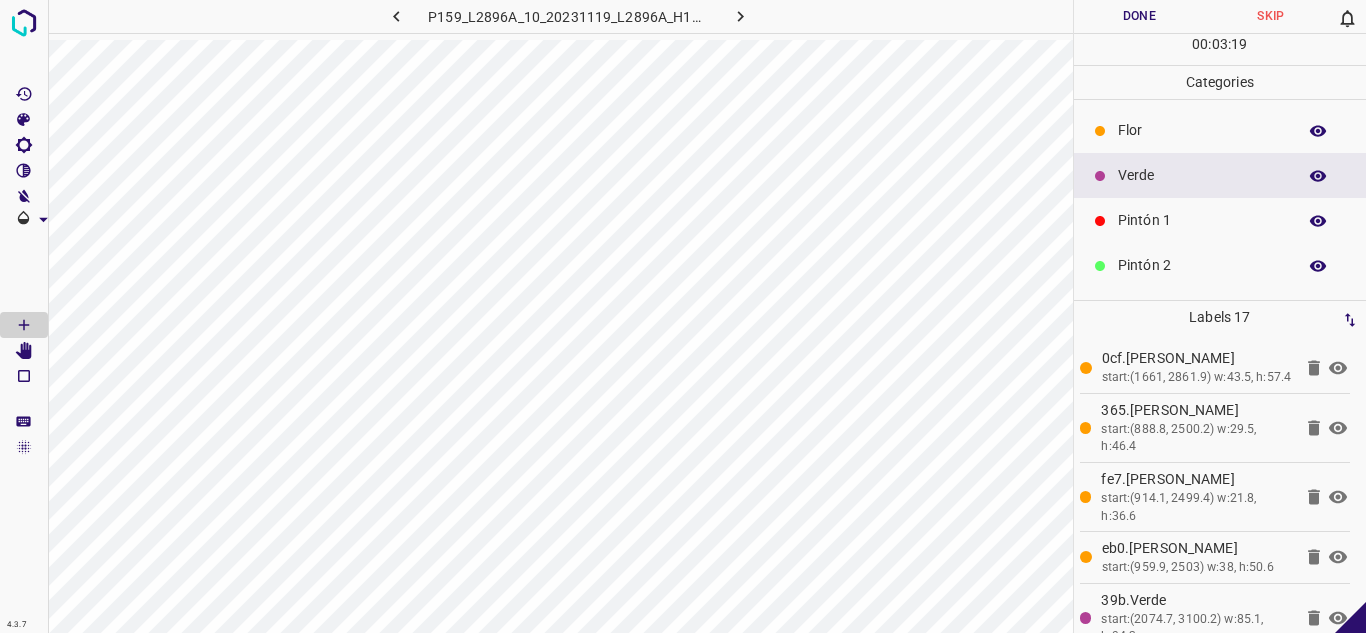 click on "Pintón 1" at bounding box center (1202, 220) 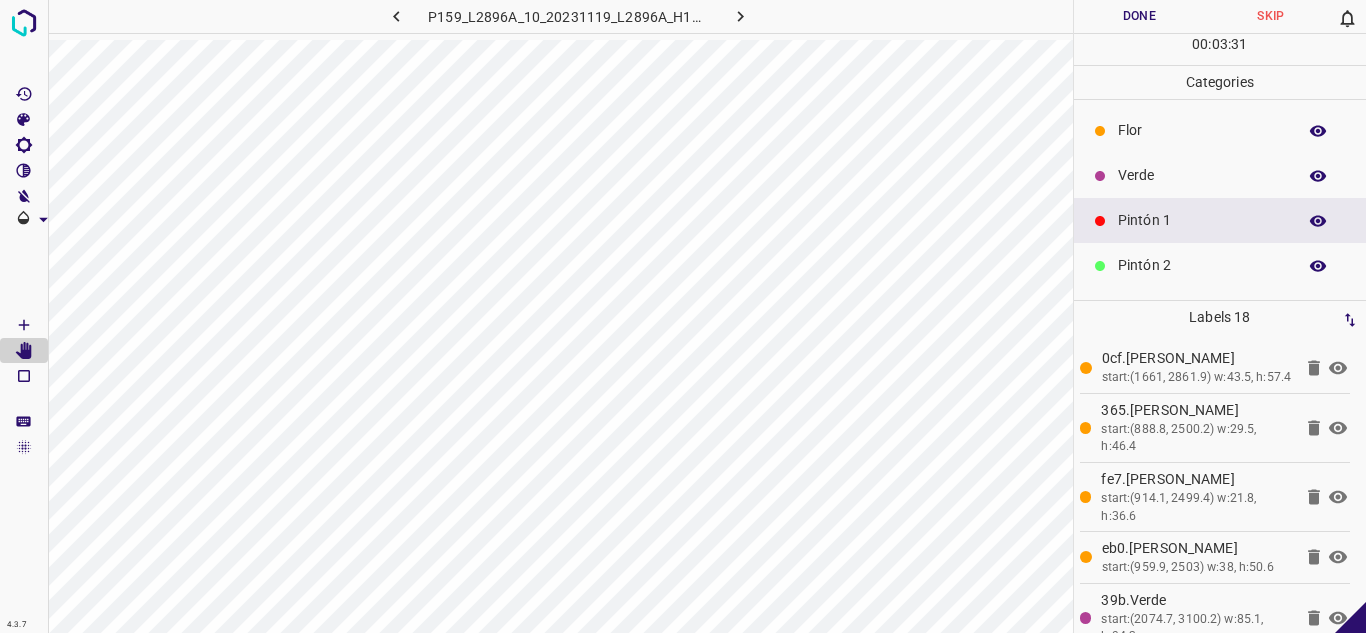 click on "Verde" at bounding box center (1220, 175) 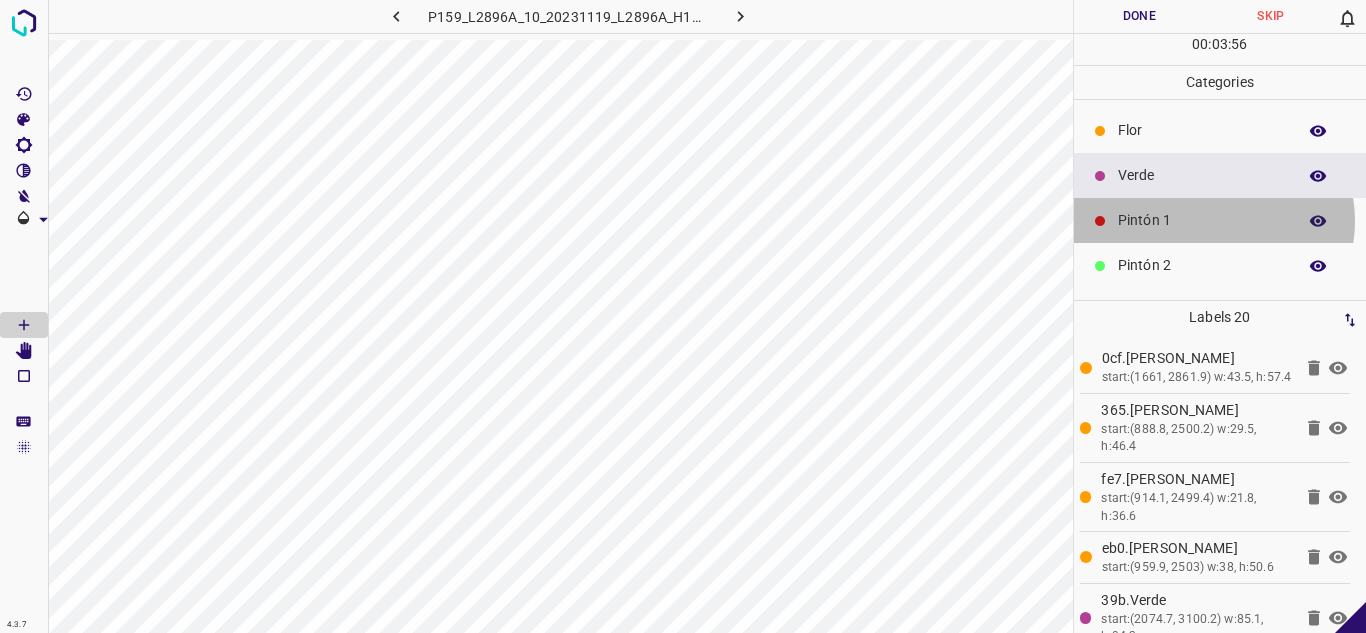click on "Pintón 1" at bounding box center (1202, 220) 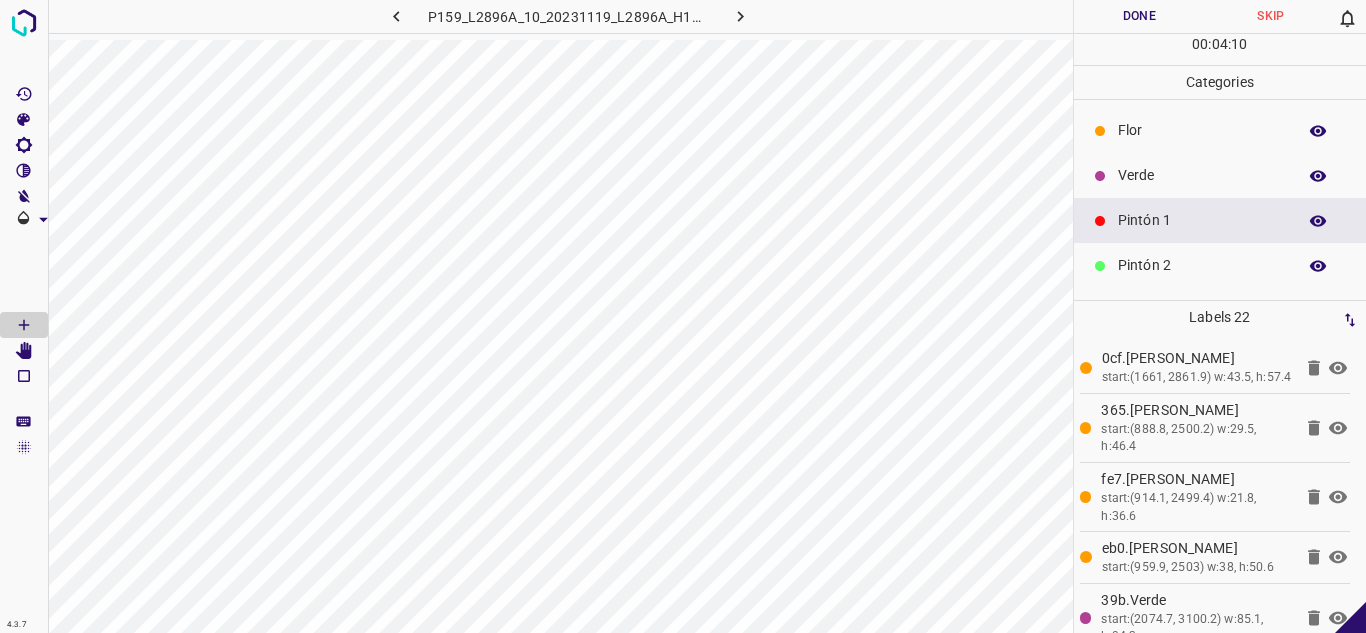 click on "Verde" at bounding box center (1202, 175) 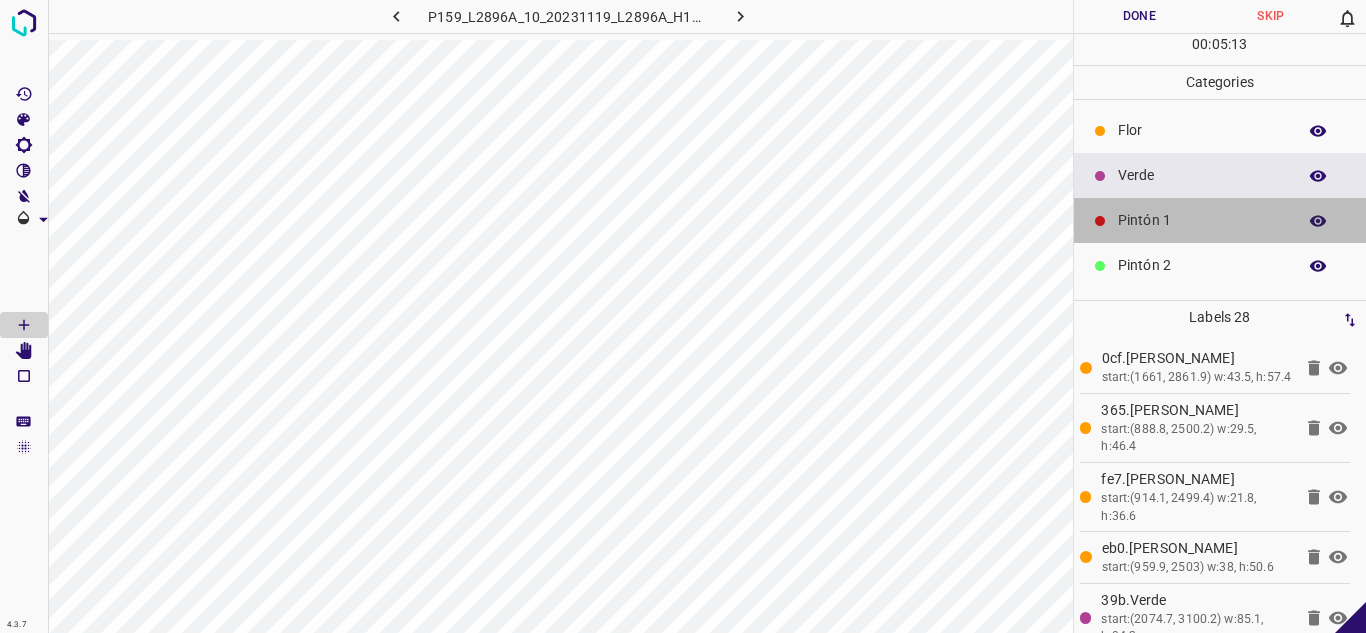click on "Pintón 1" at bounding box center (1220, 220) 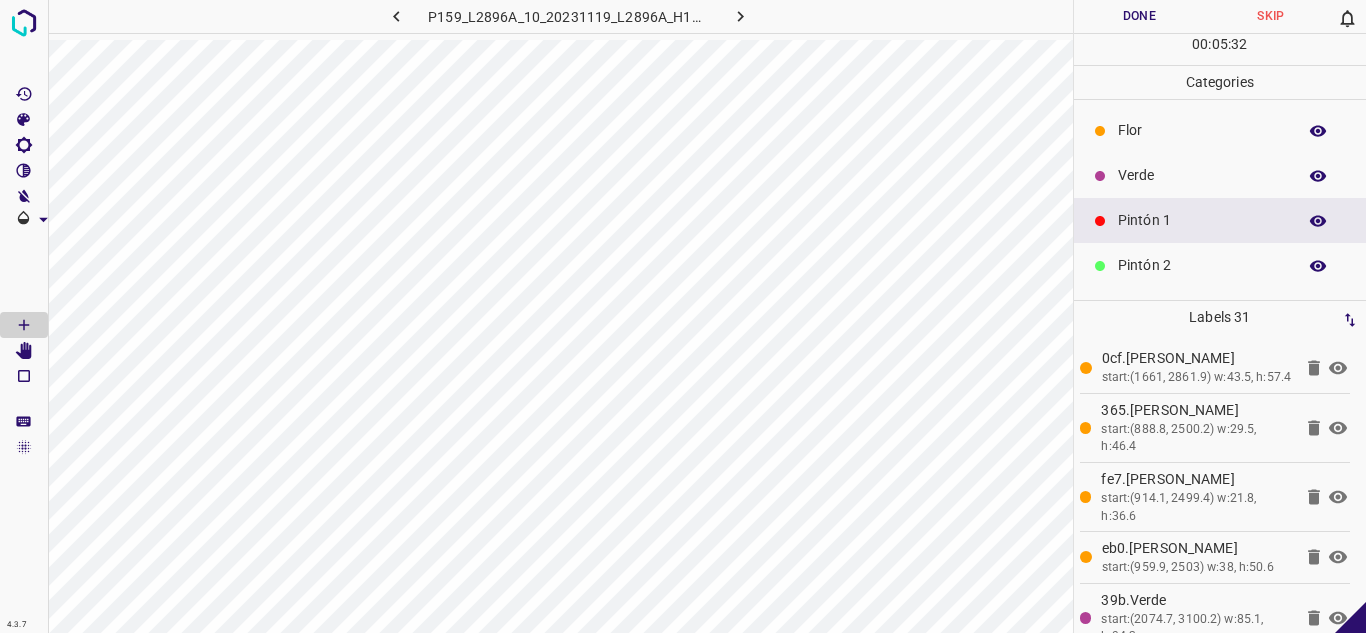 click on "Verde" at bounding box center (1202, 175) 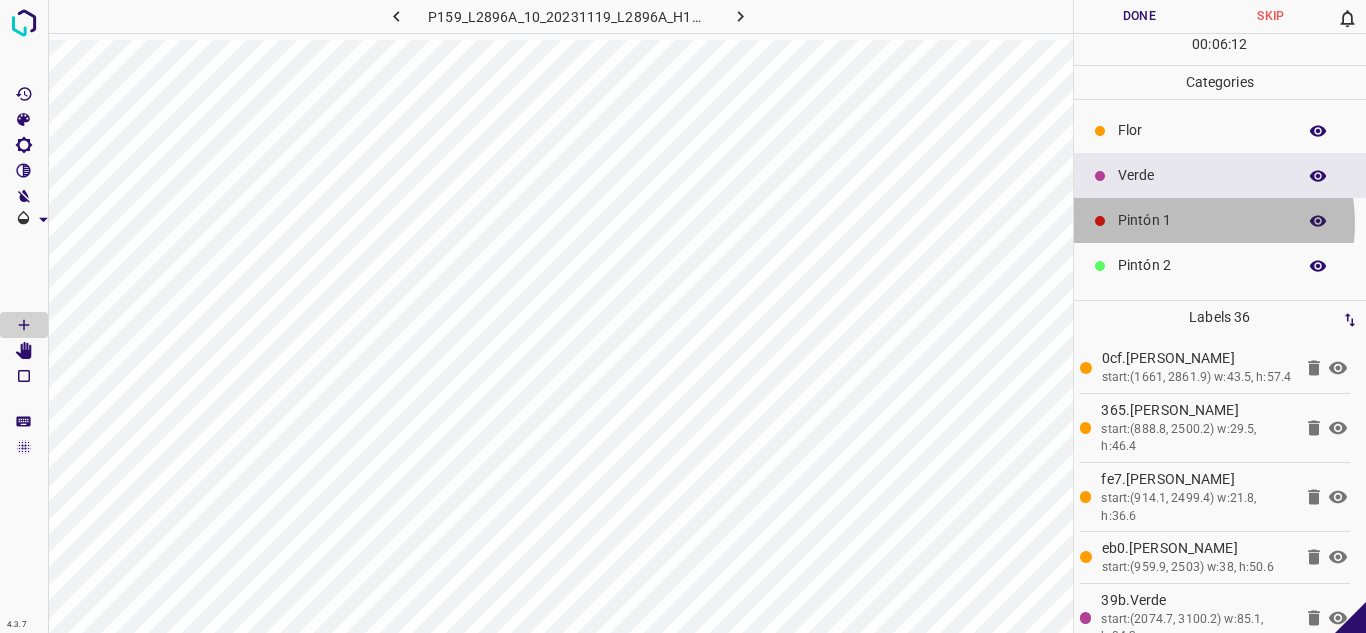 click on "Pintón 1" at bounding box center (1202, 220) 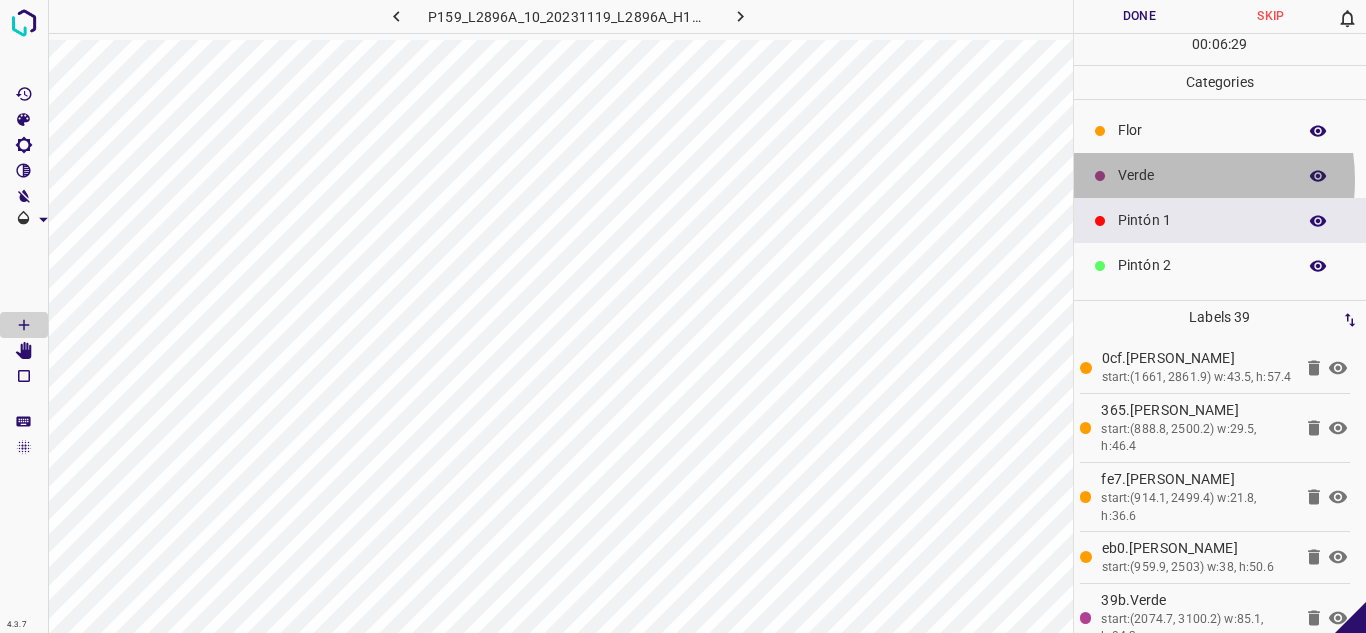 click on "Verde" at bounding box center (1202, 175) 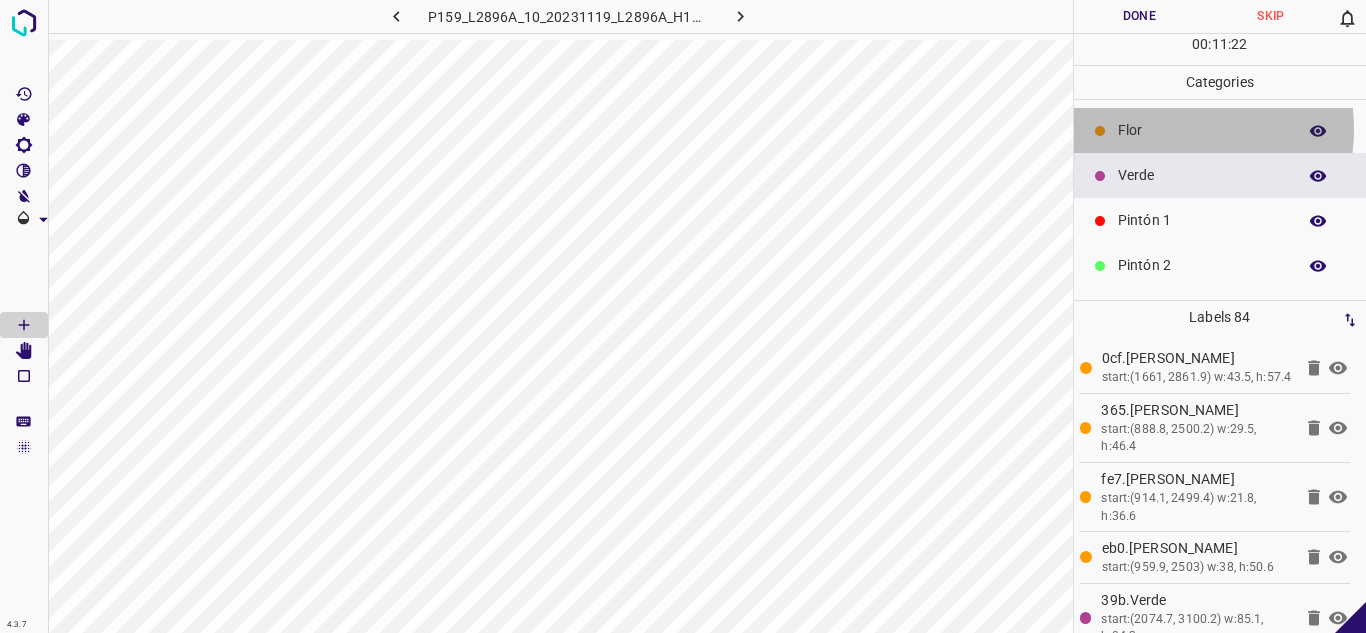 click on "Flor" at bounding box center [1202, 130] 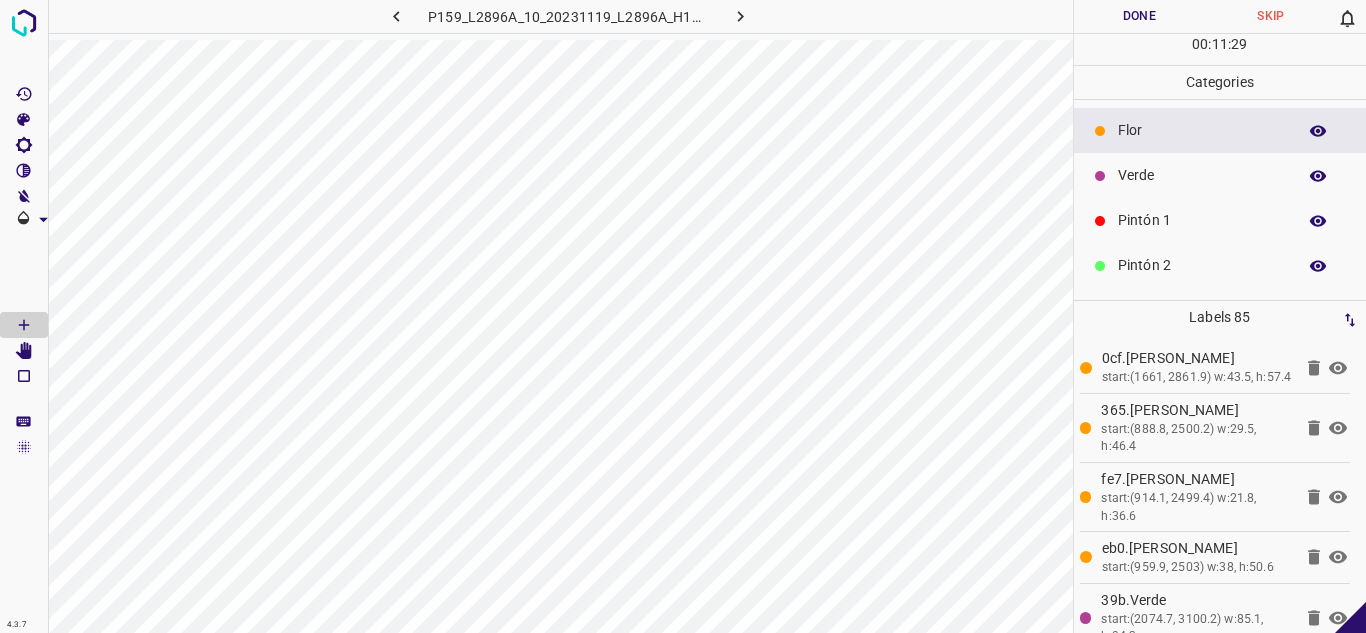 click on "Verde" at bounding box center [1202, 175] 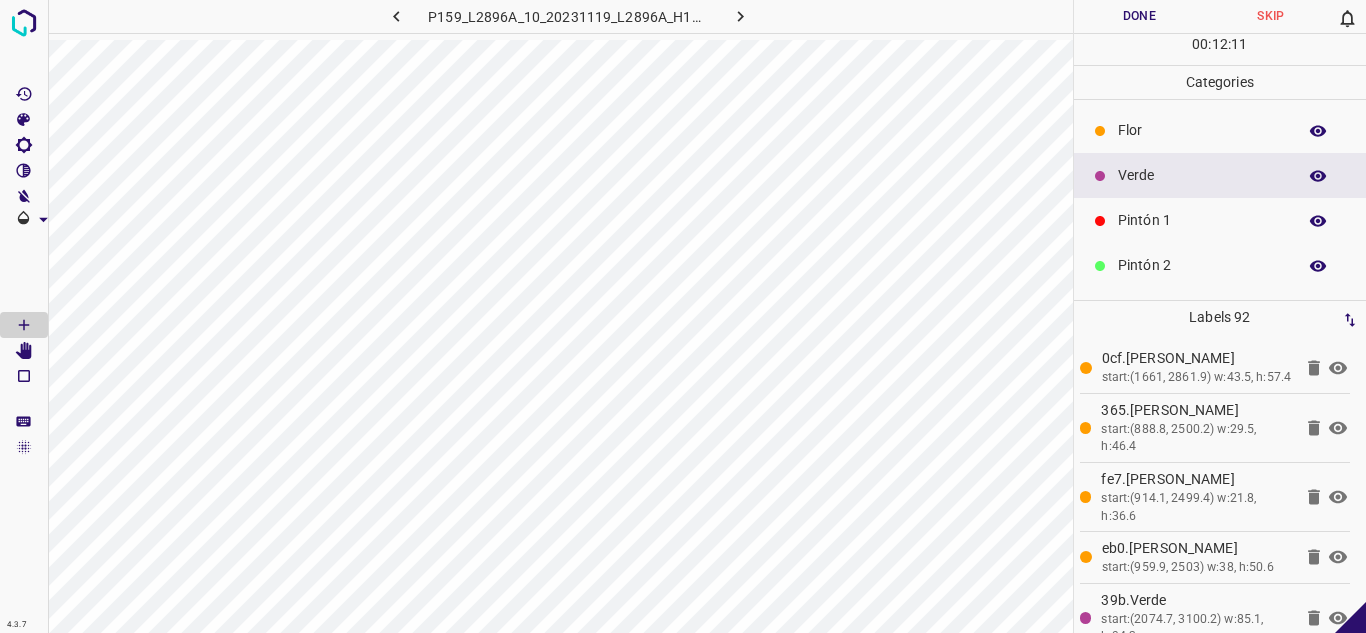 click on "Flor" at bounding box center [1202, 130] 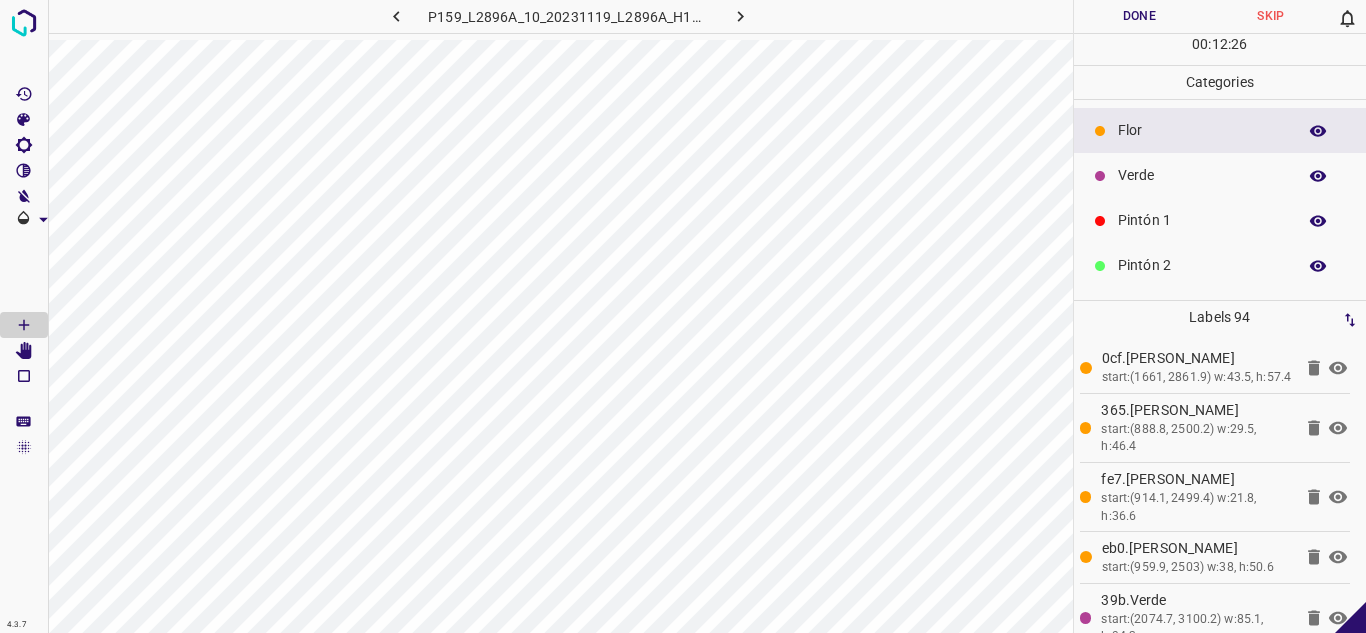 drag, startPoint x: 1216, startPoint y: 167, endPoint x: 1105, endPoint y: 252, distance: 139.807 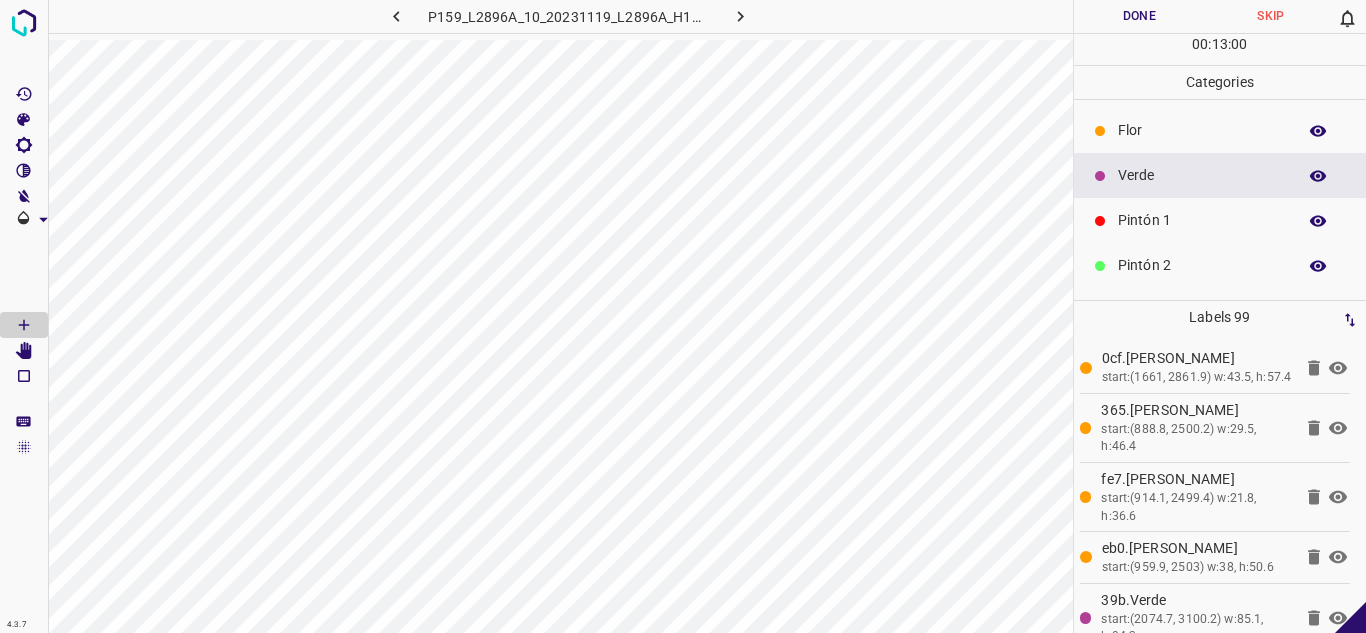 click on "Flor" at bounding box center (1202, 130) 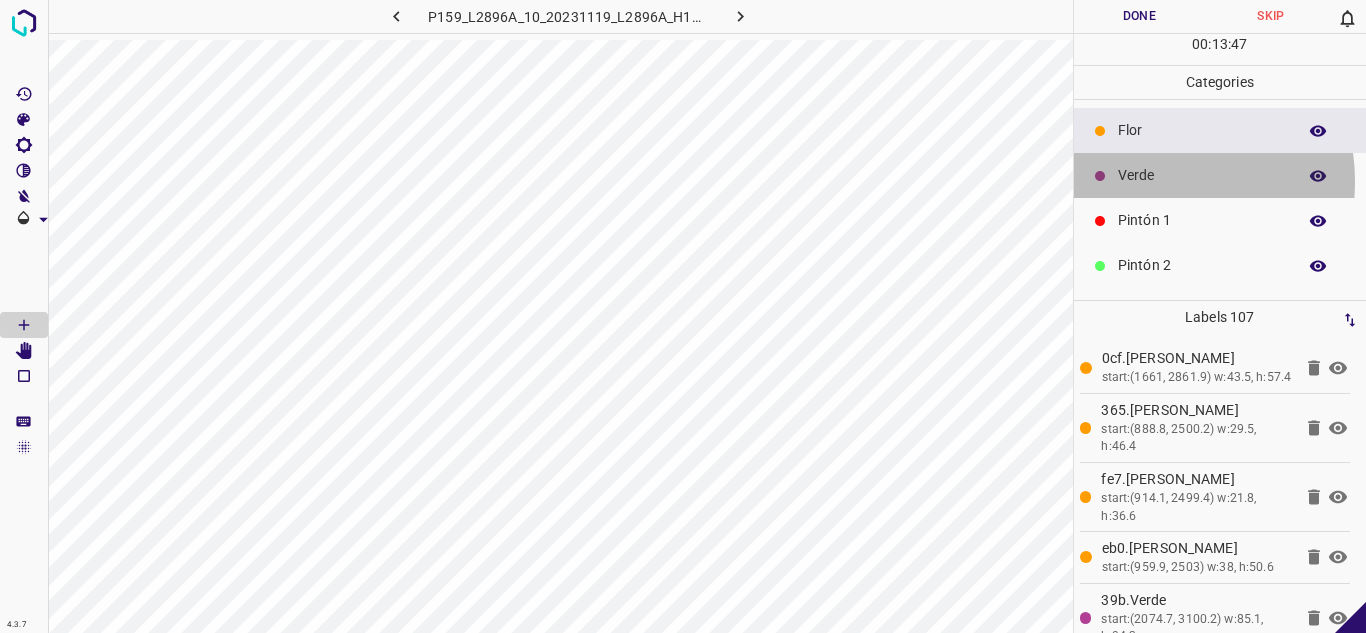 click on "Verde" at bounding box center [1202, 175] 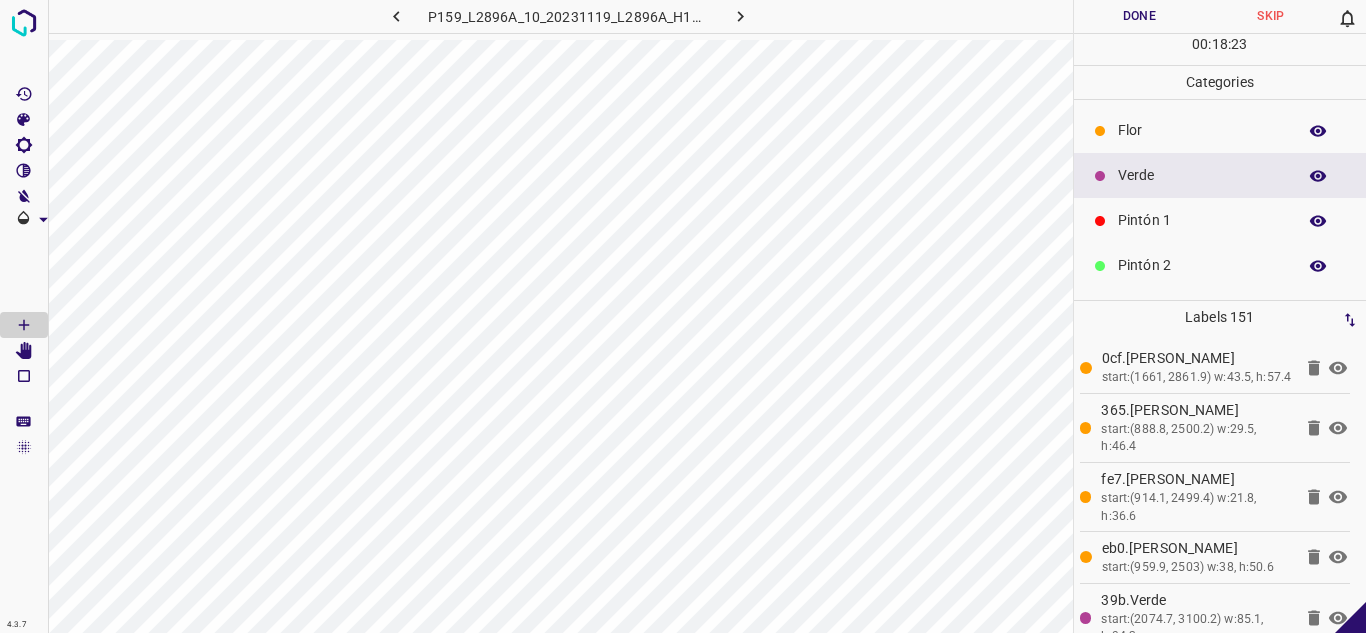click on "Pintón 1" at bounding box center [1202, 220] 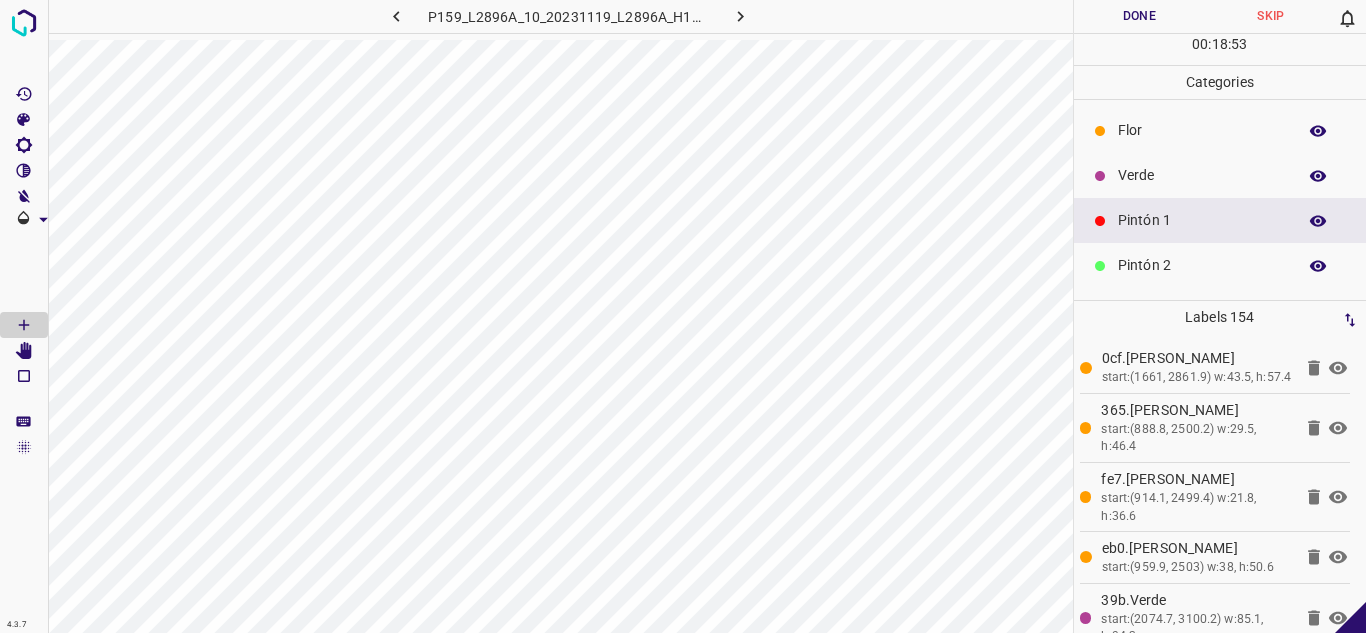 click on "Flor" at bounding box center (1202, 130) 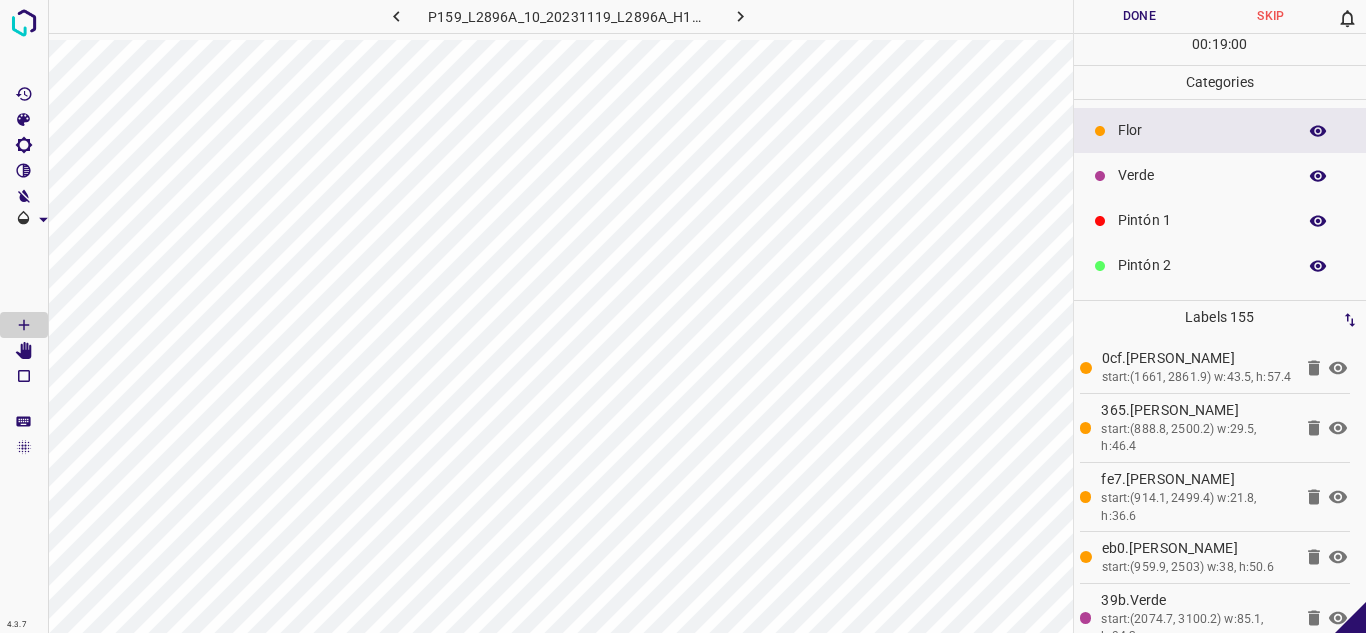 click on "Verde" at bounding box center (1220, 175) 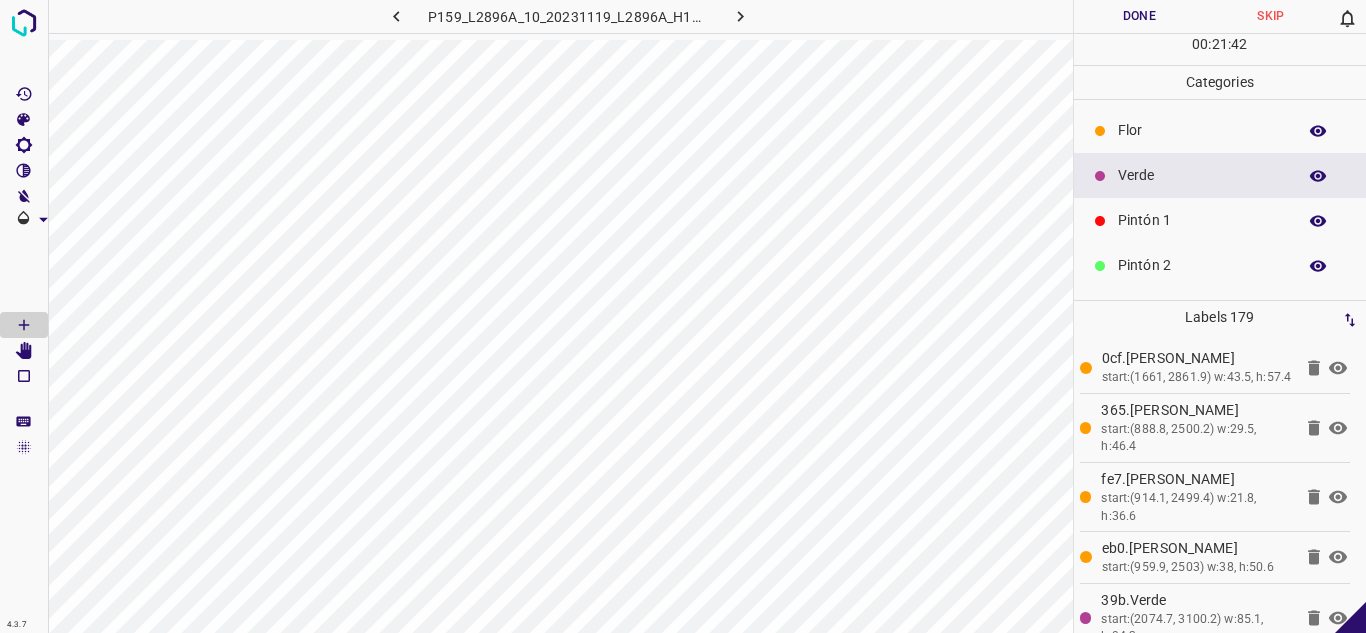 click on "Pintón 1" at bounding box center [1202, 220] 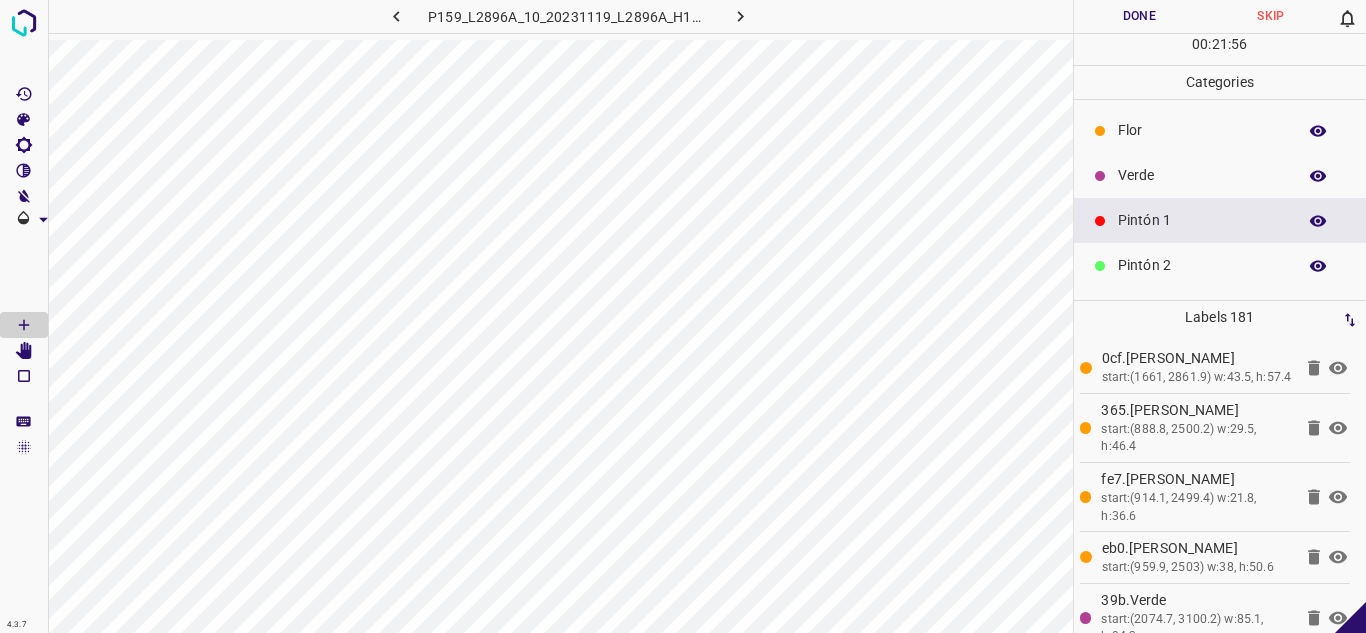 click on "Verde" at bounding box center (1202, 175) 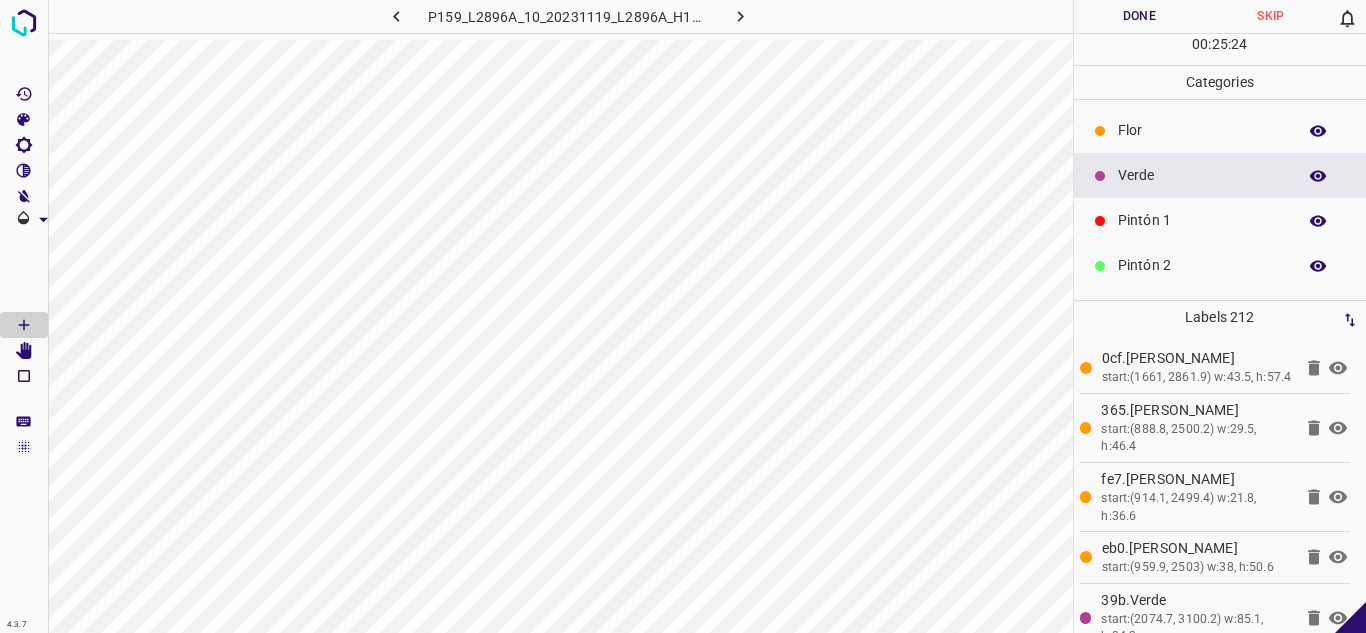 click on "Done" at bounding box center [1140, 16] 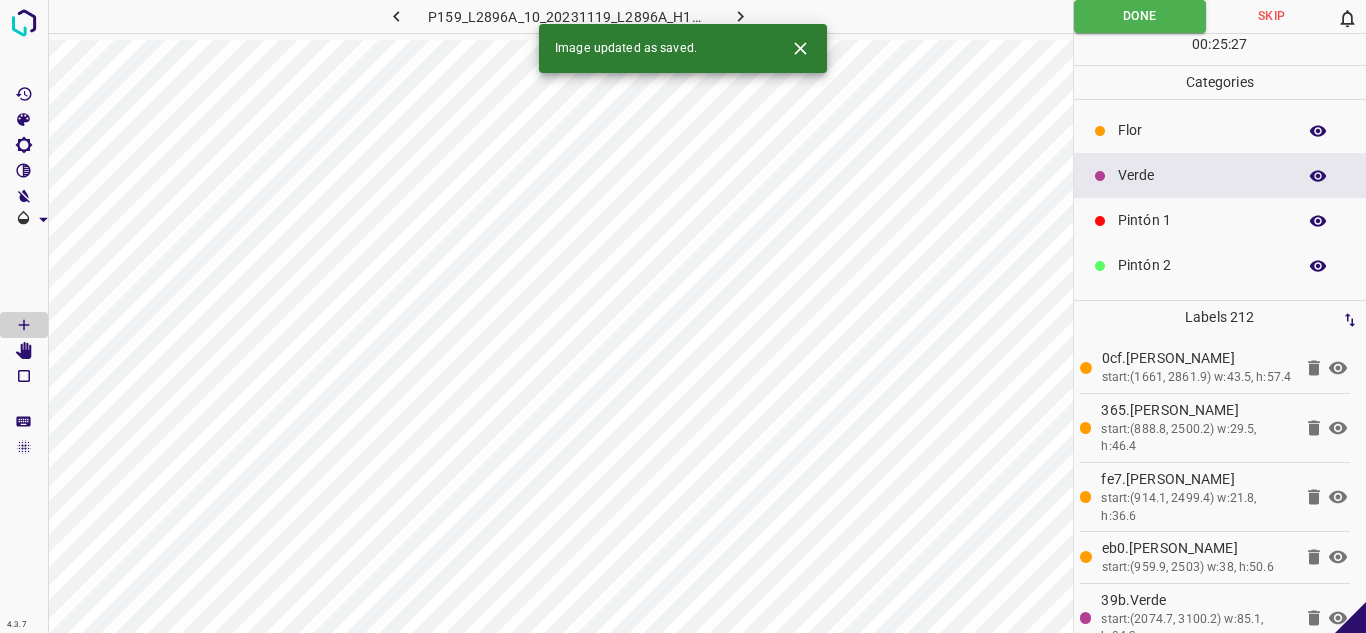 click 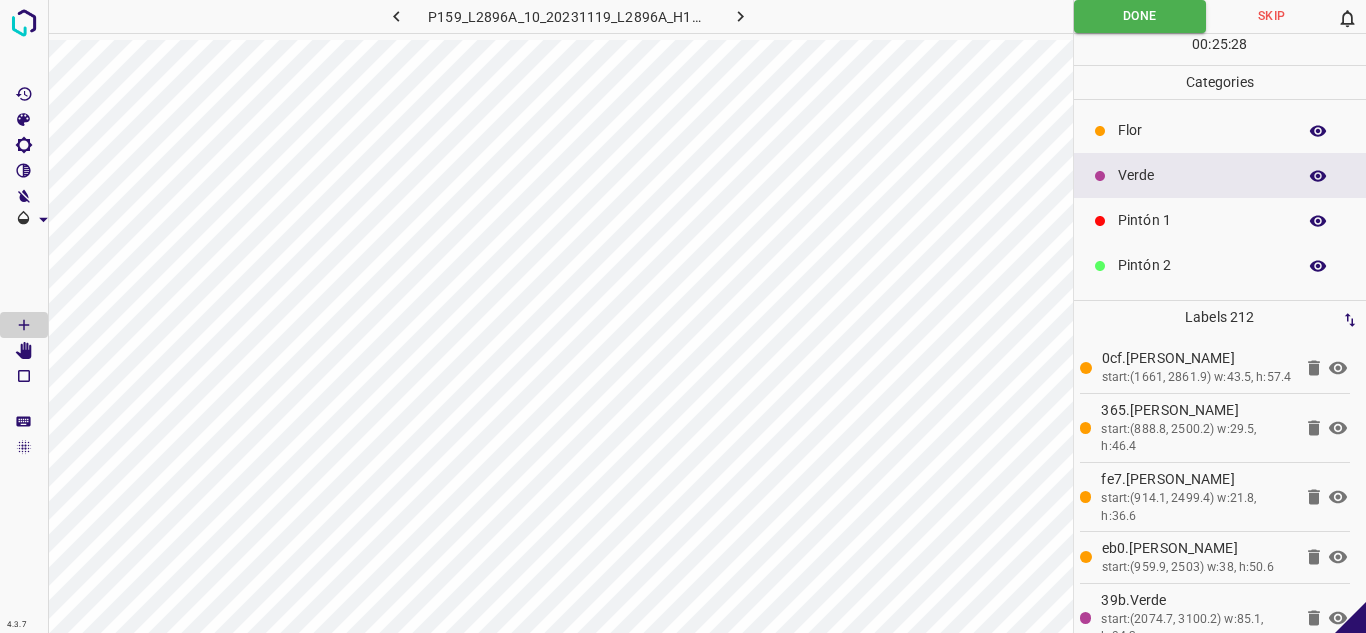 drag, startPoint x: 747, startPoint y: 13, endPoint x: 1154, endPoint y: 551, distance: 674.60583 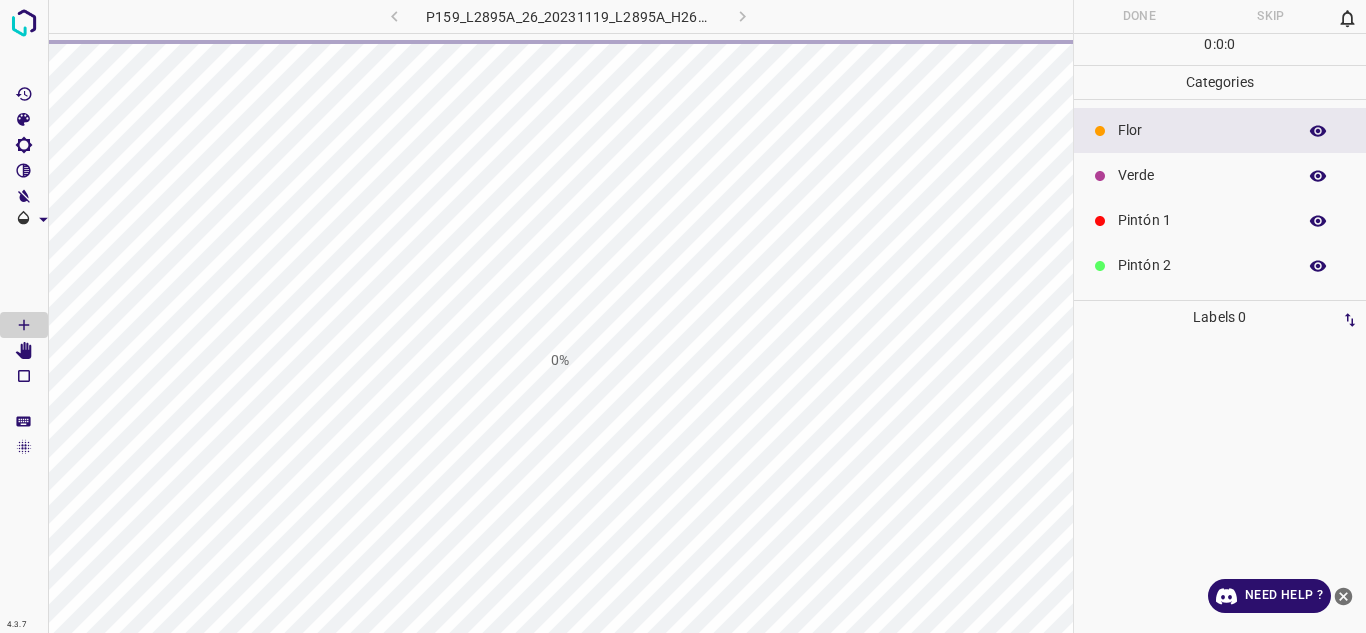 scroll, scrollTop: 0, scrollLeft: 0, axis: both 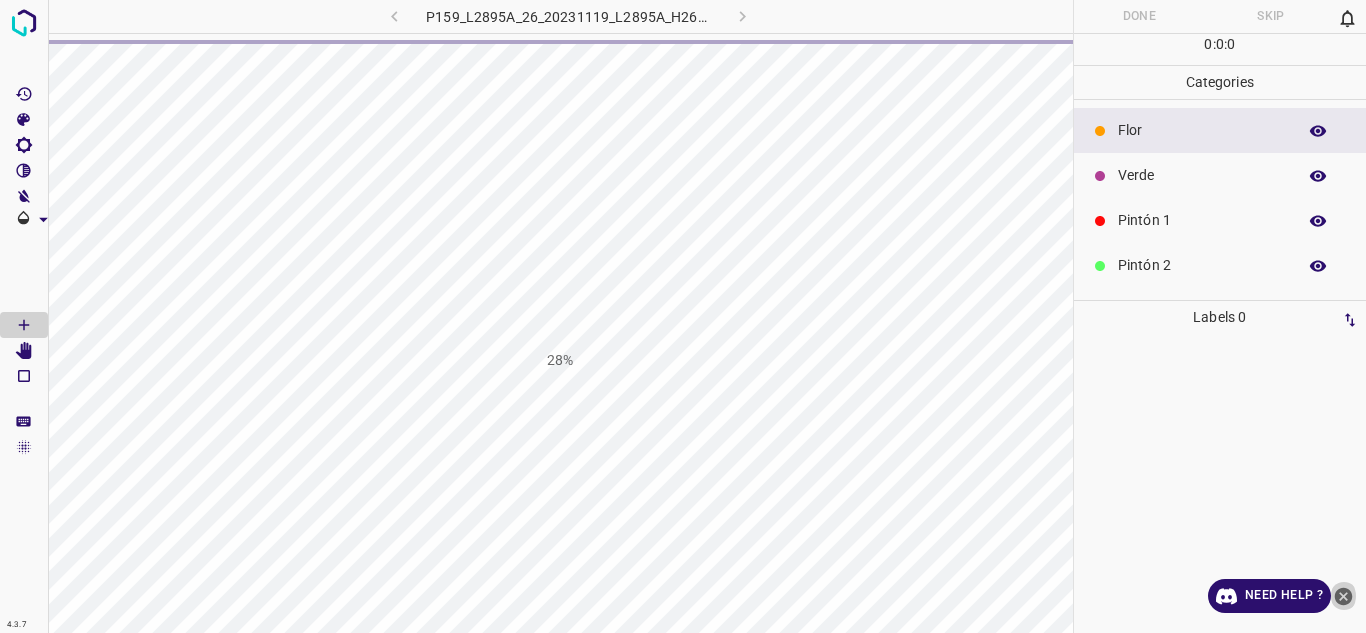 click 